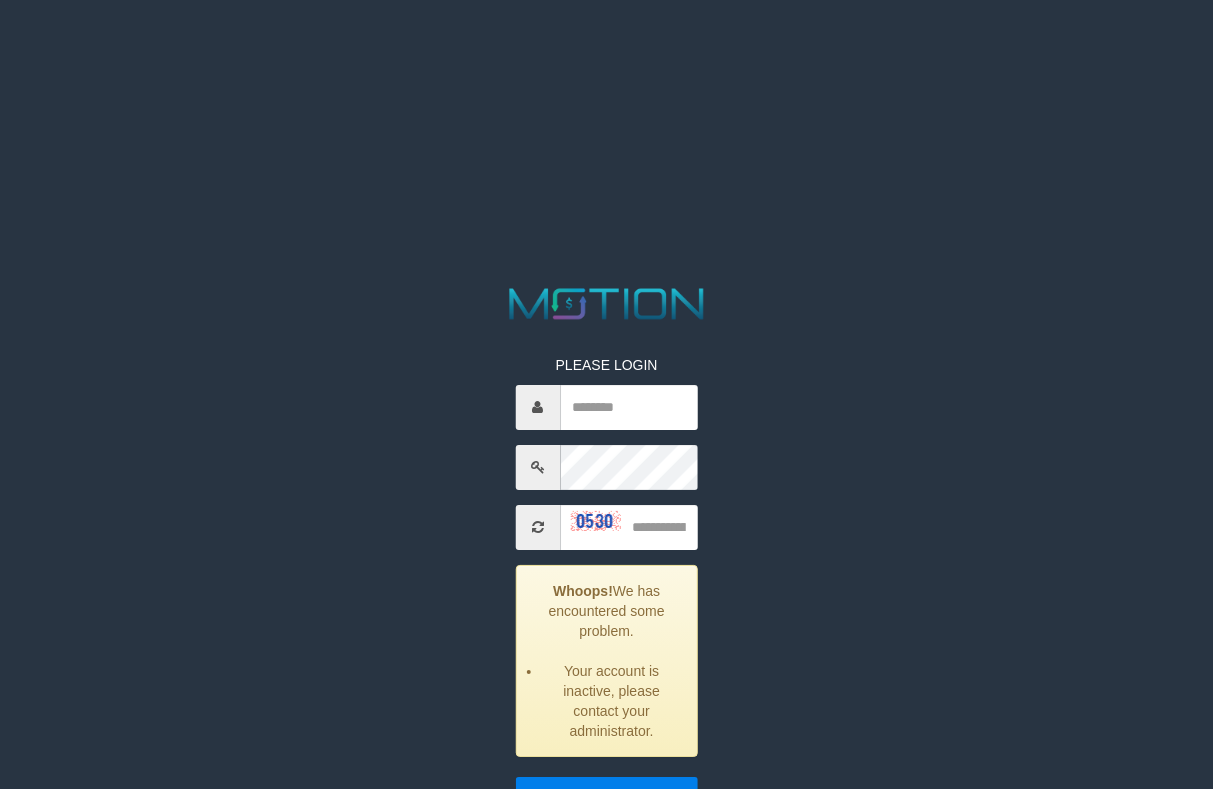 scroll, scrollTop: 0, scrollLeft: 0, axis: both 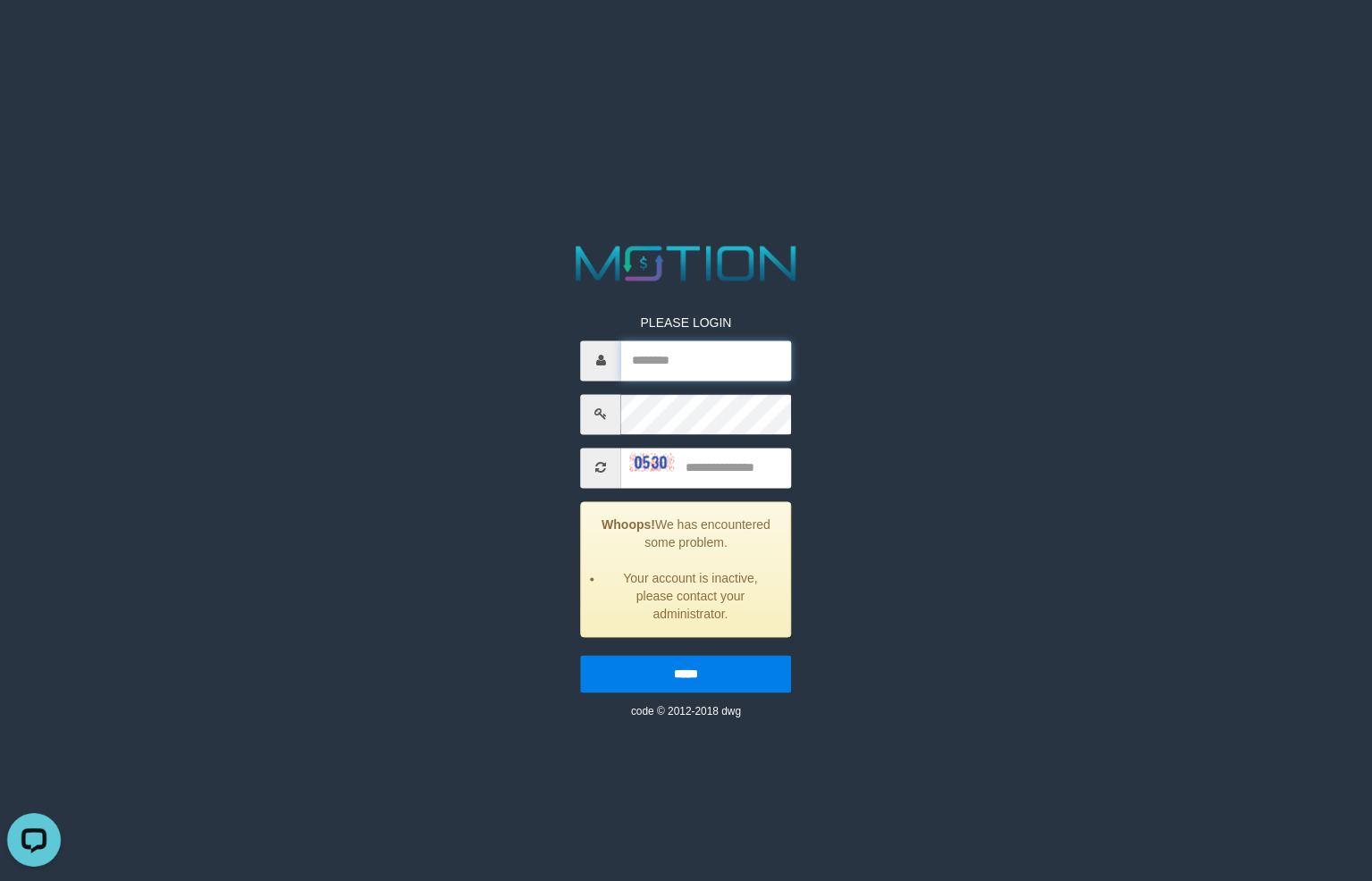 click at bounding box center (706, 360) 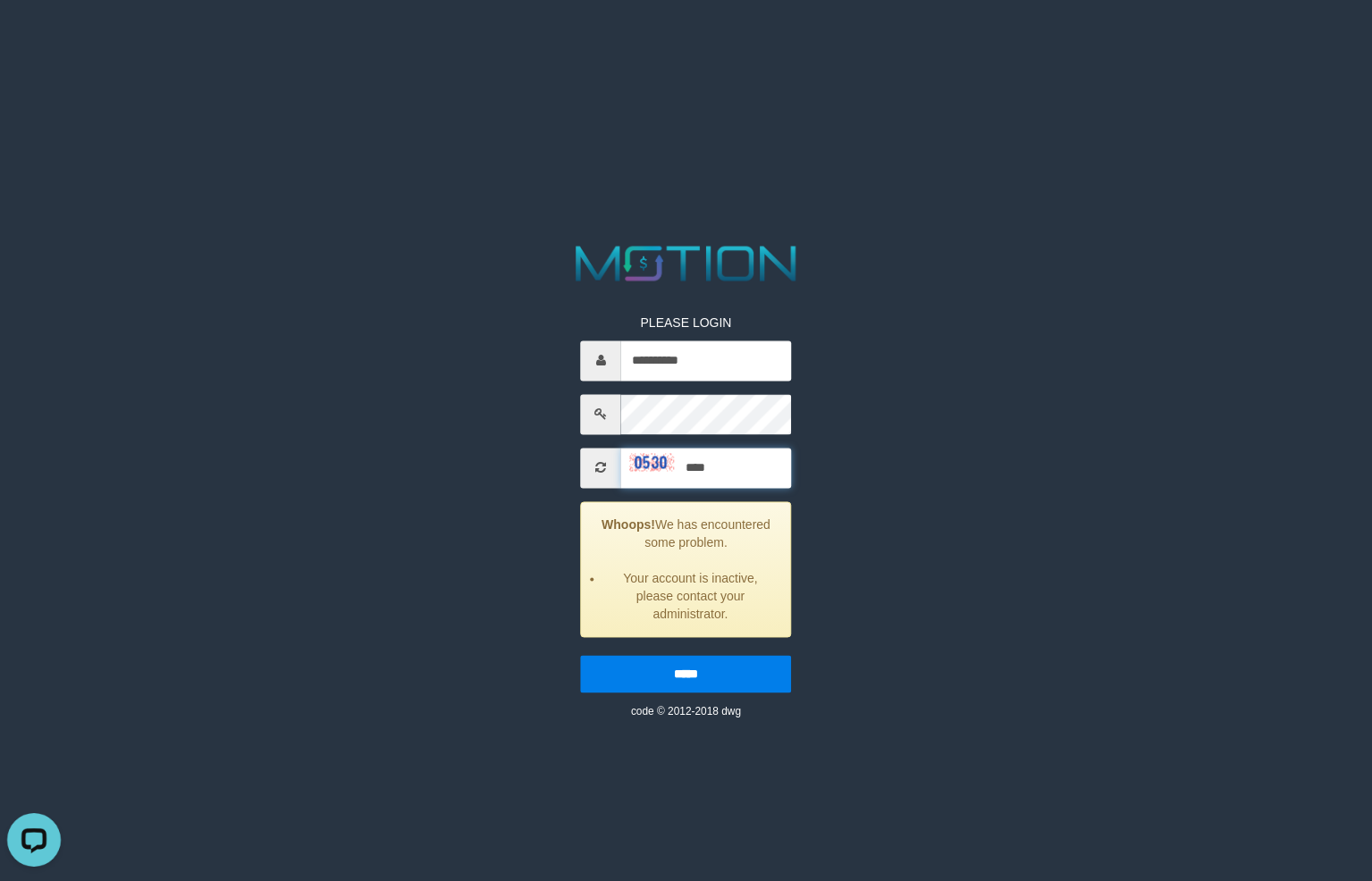 type on "****" 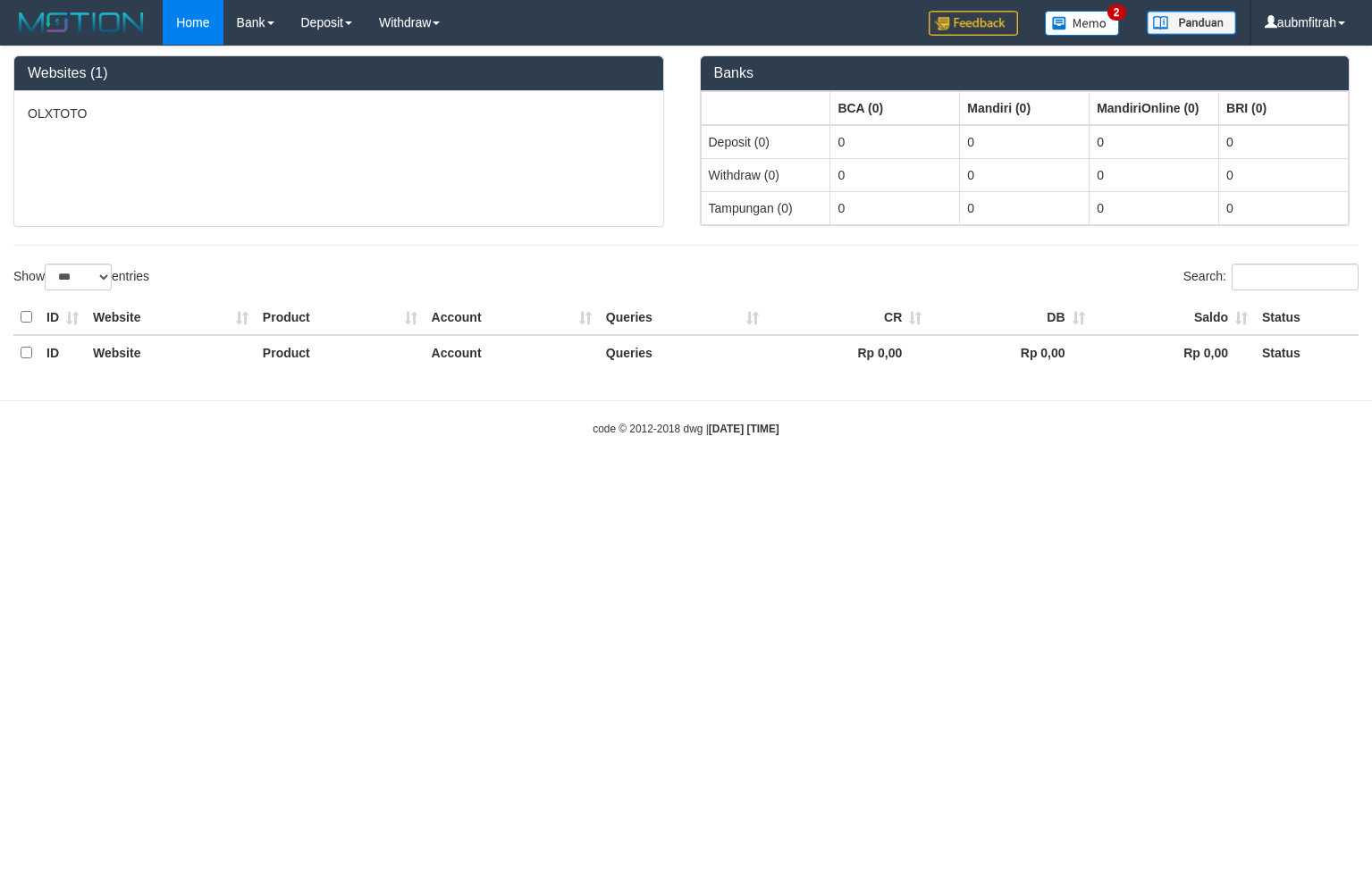 select on "***" 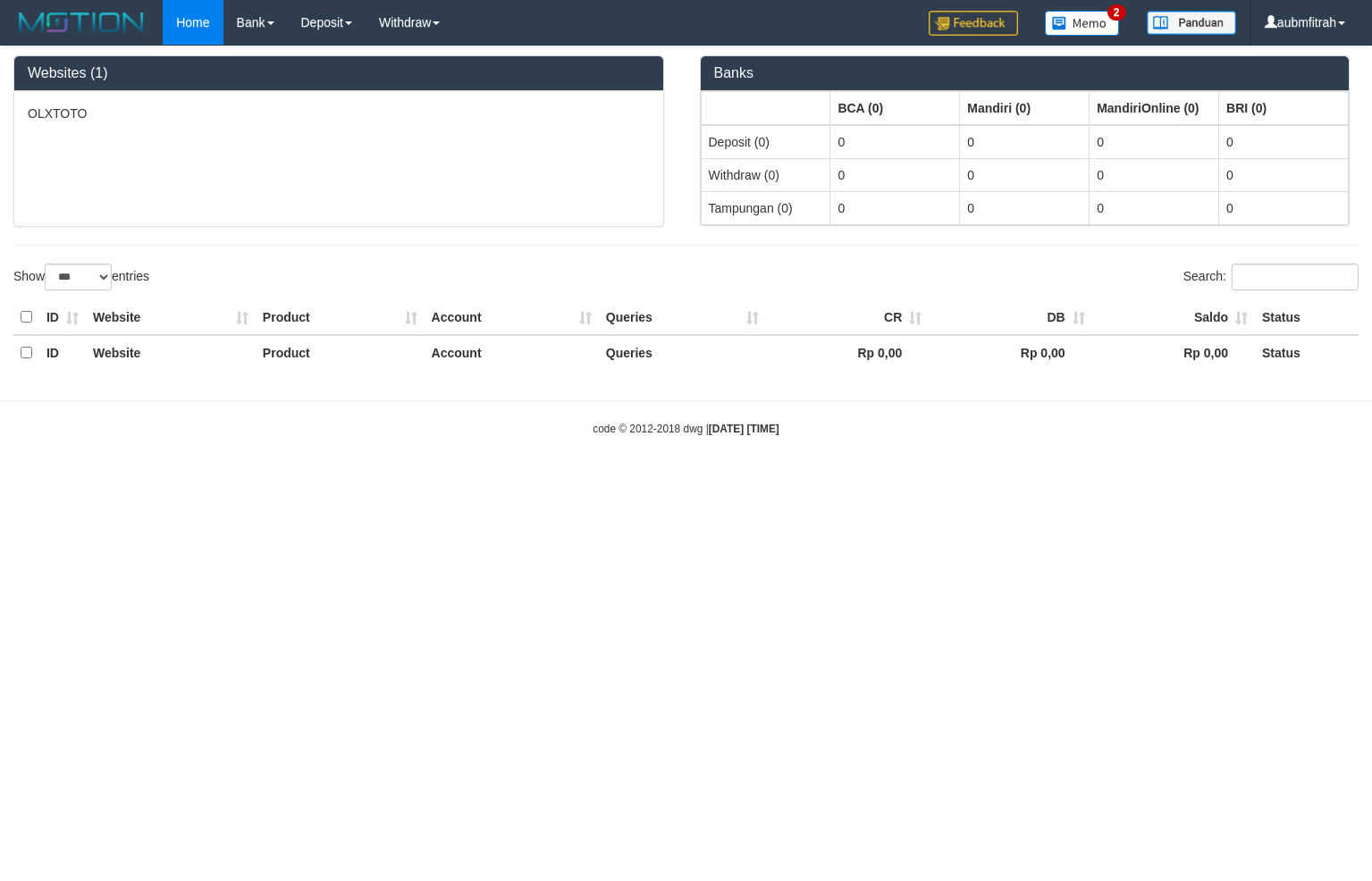scroll, scrollTop: 0, scrollLeft: 0, axis: both 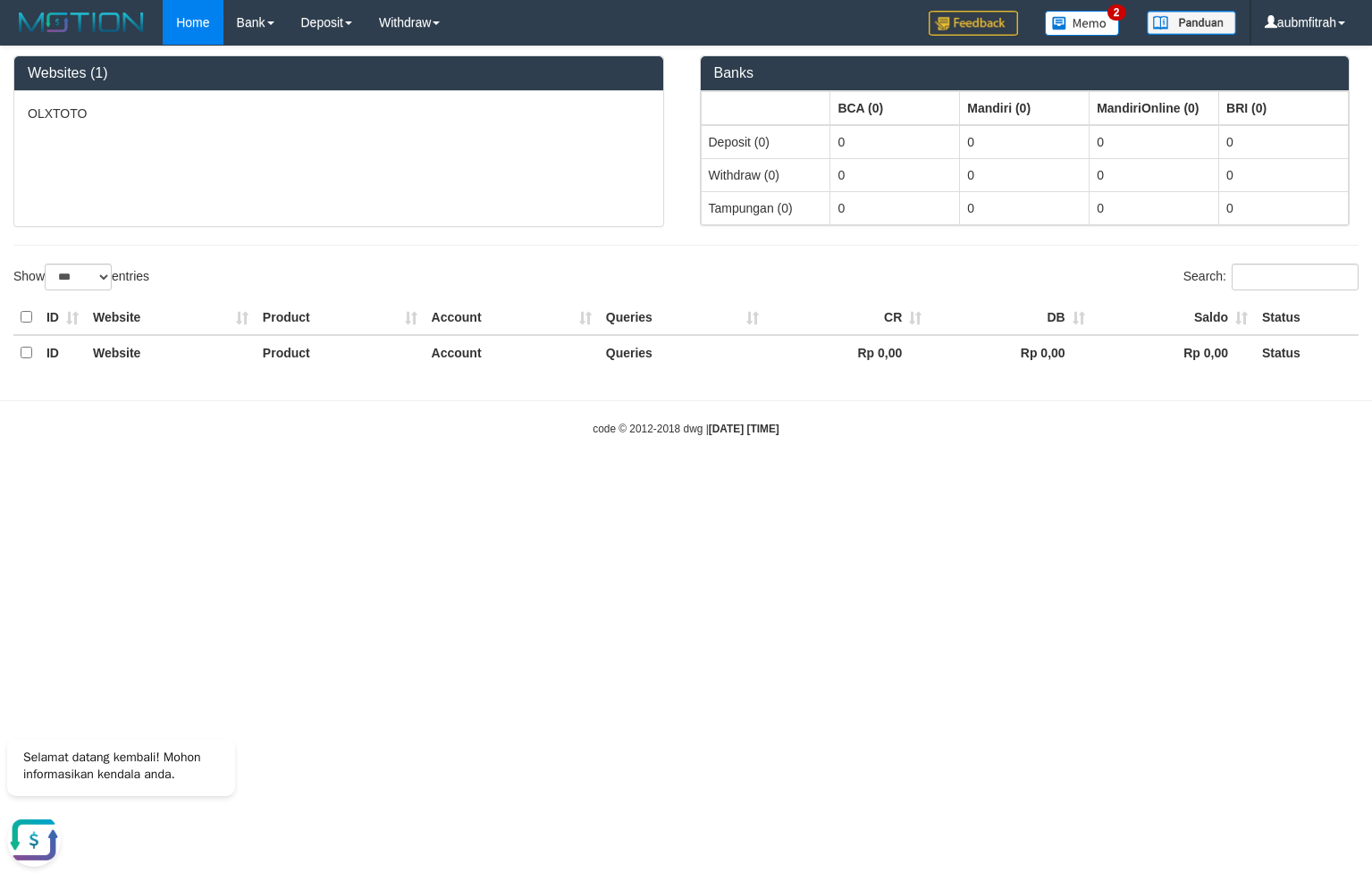 click on "Toggle navigation
Home
Bank
Account List
Load
By Website
Group
[ITOTO]													OLXTOTO
Mutasi Bank
Search
Sync
Note Mutasi
Deposit
DPS Fetch
DPS List
History
PGA History
Note DPS 2" at bounding box center [686, 240] 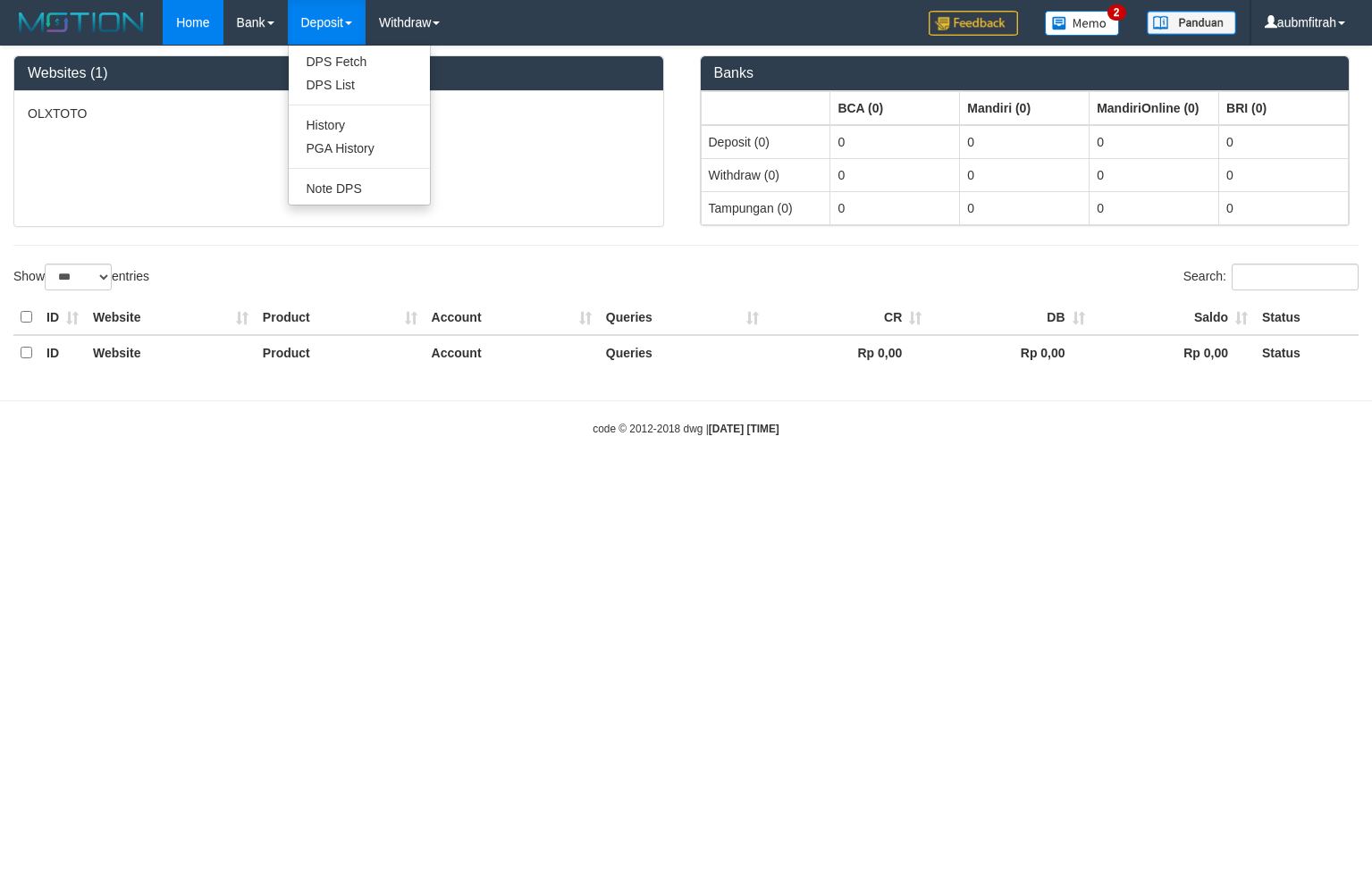 select on "***" 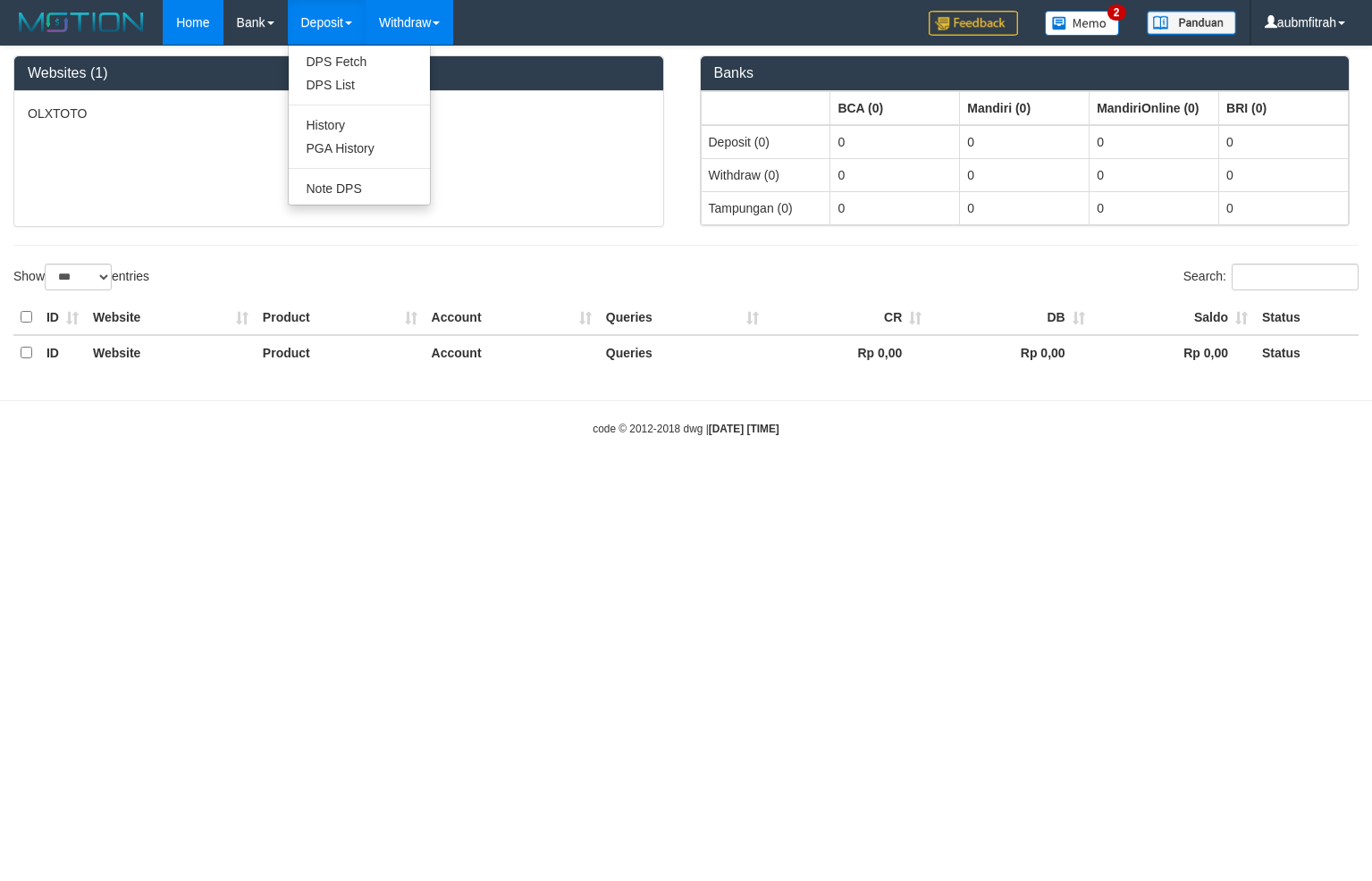 scroll, scrollTop: 0, scrollLeft: 0, axis: both 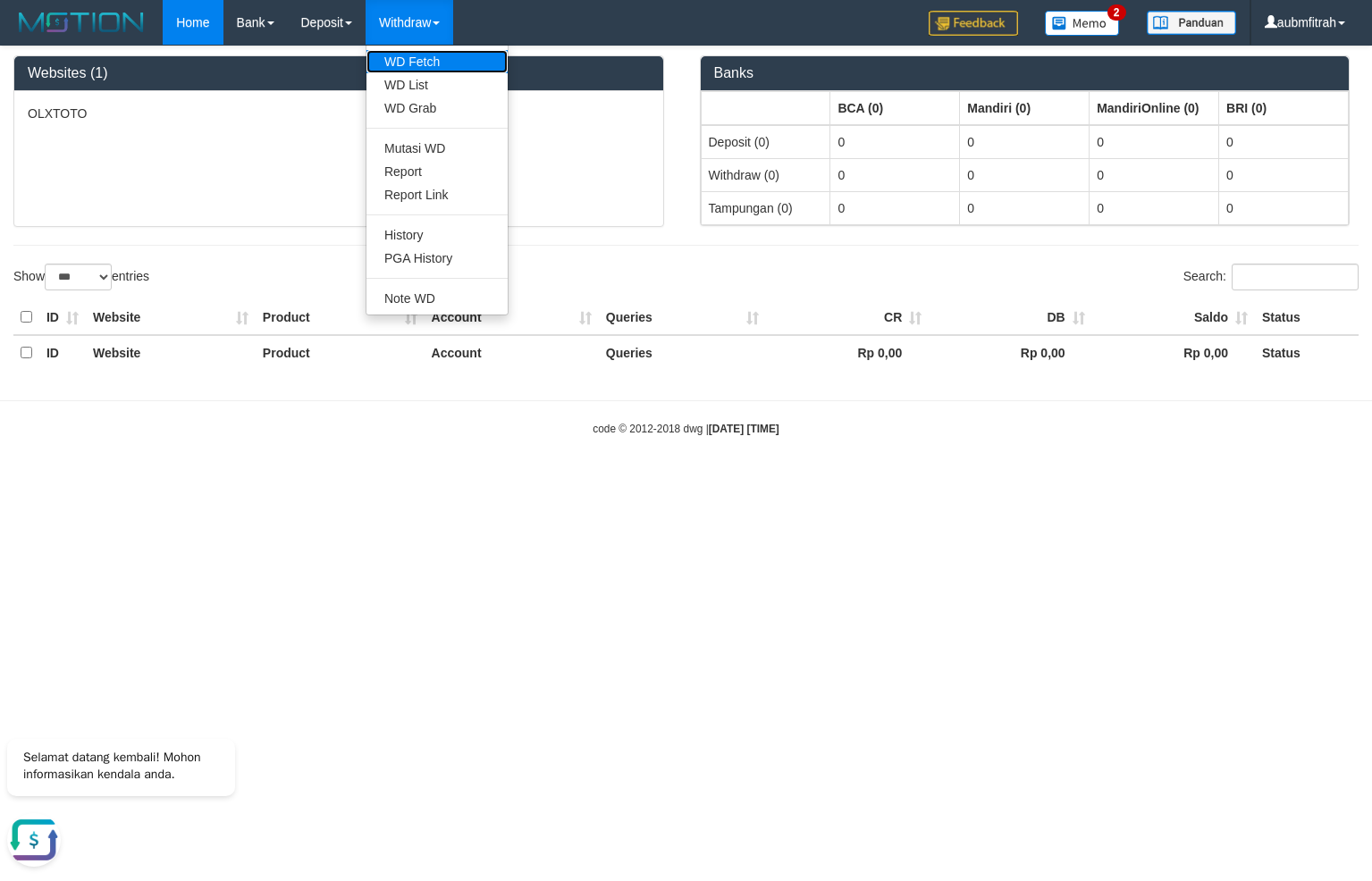 click on "WD Fetch" at bounding box center (437, 62) 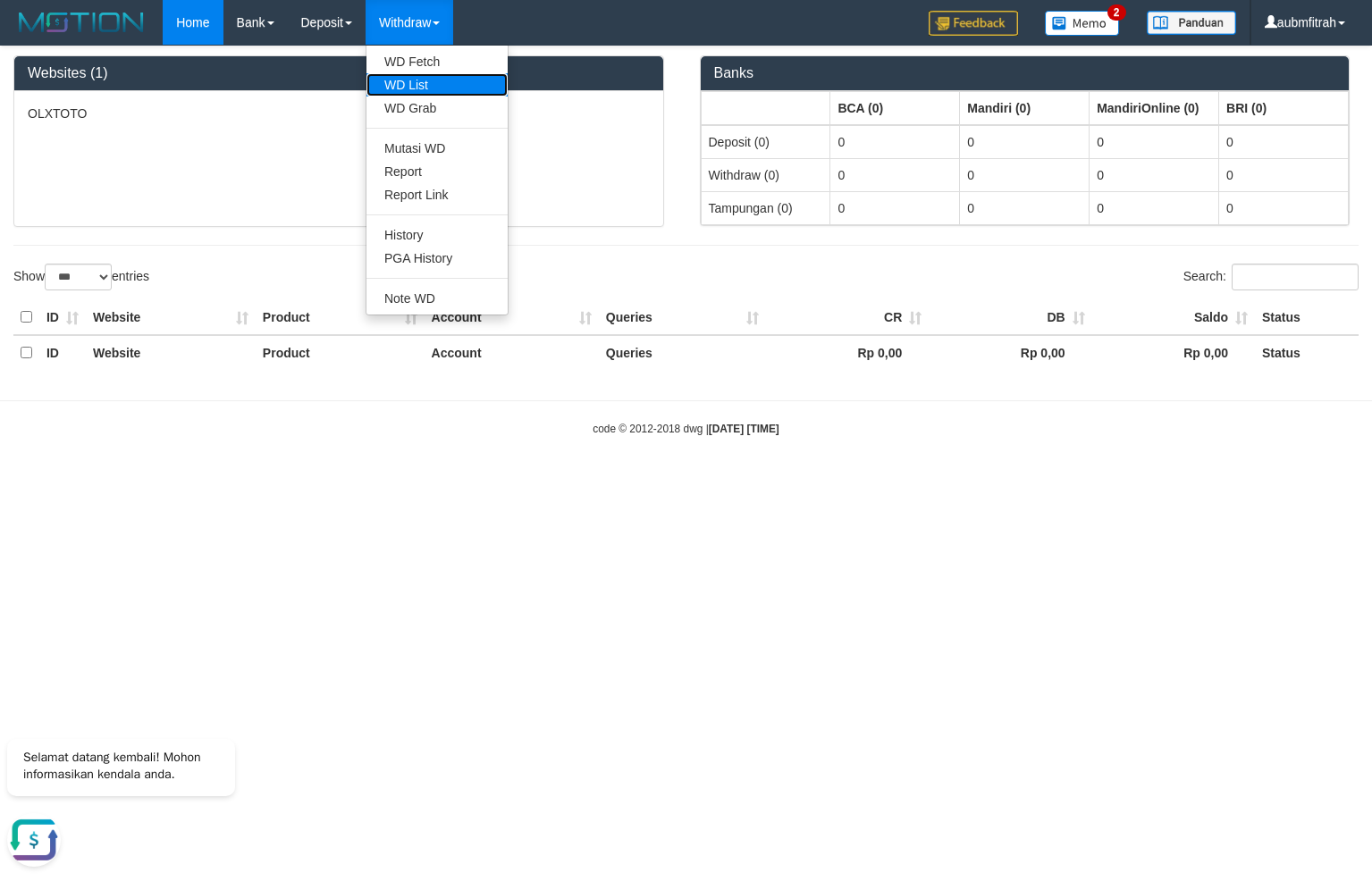 click on "WD List" at bounding box center (437, 85) 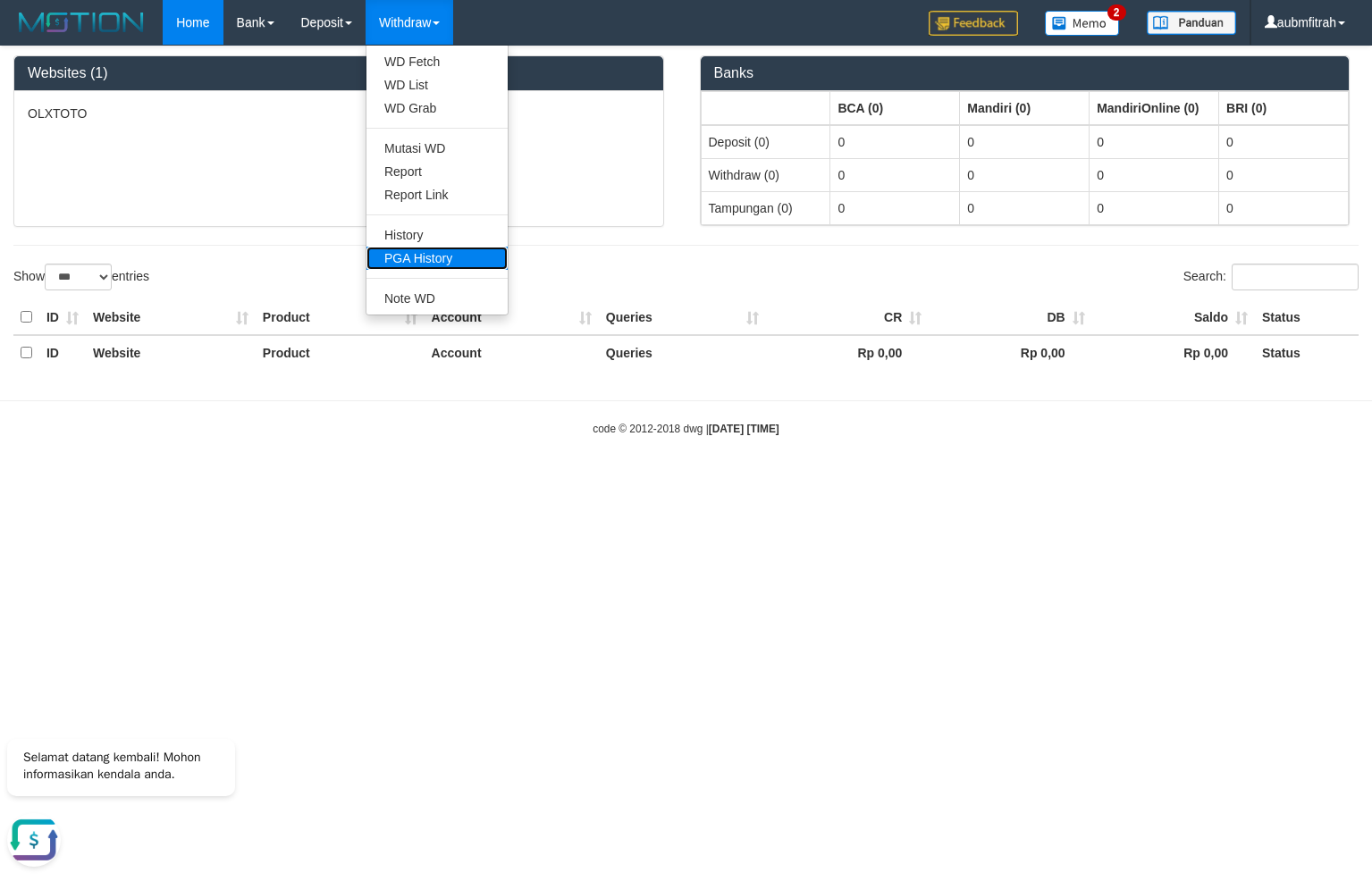 click on "PGA History" at bounding box center (437, 258) 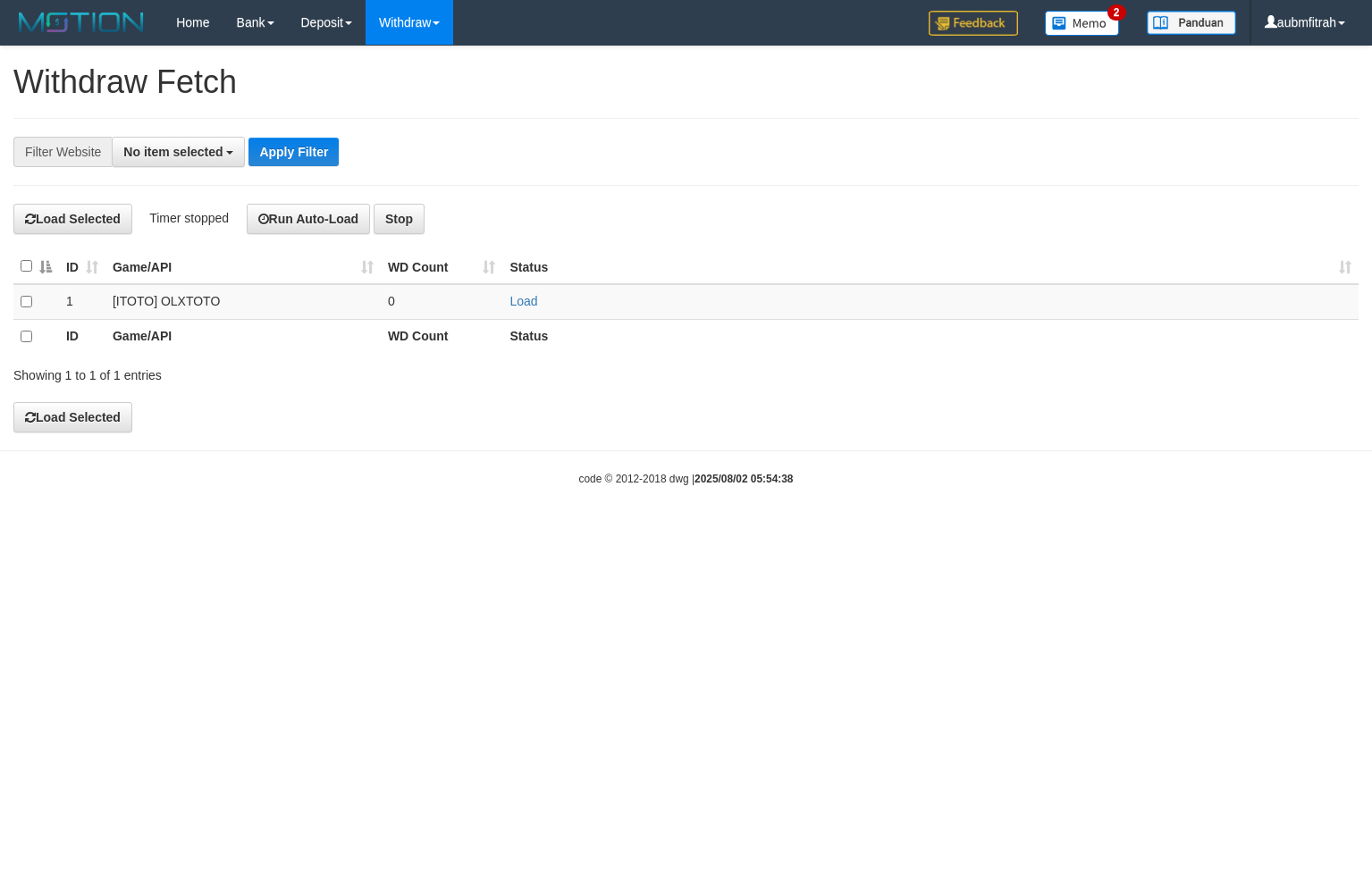 scroll, scrollTop: 0, scrollLeft: 0, axis: both 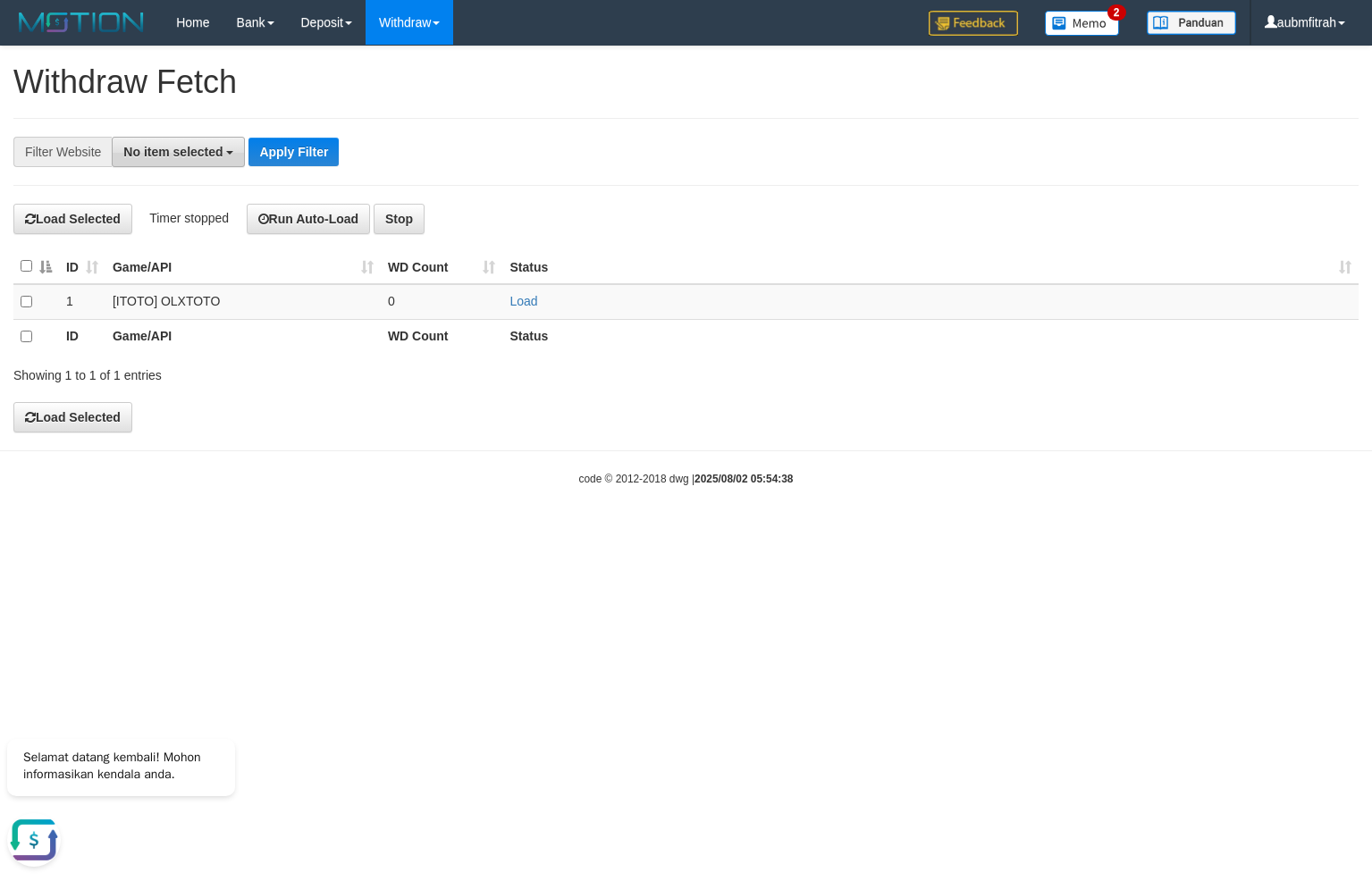 click on "No item selected" at bounding box center [173, 152] 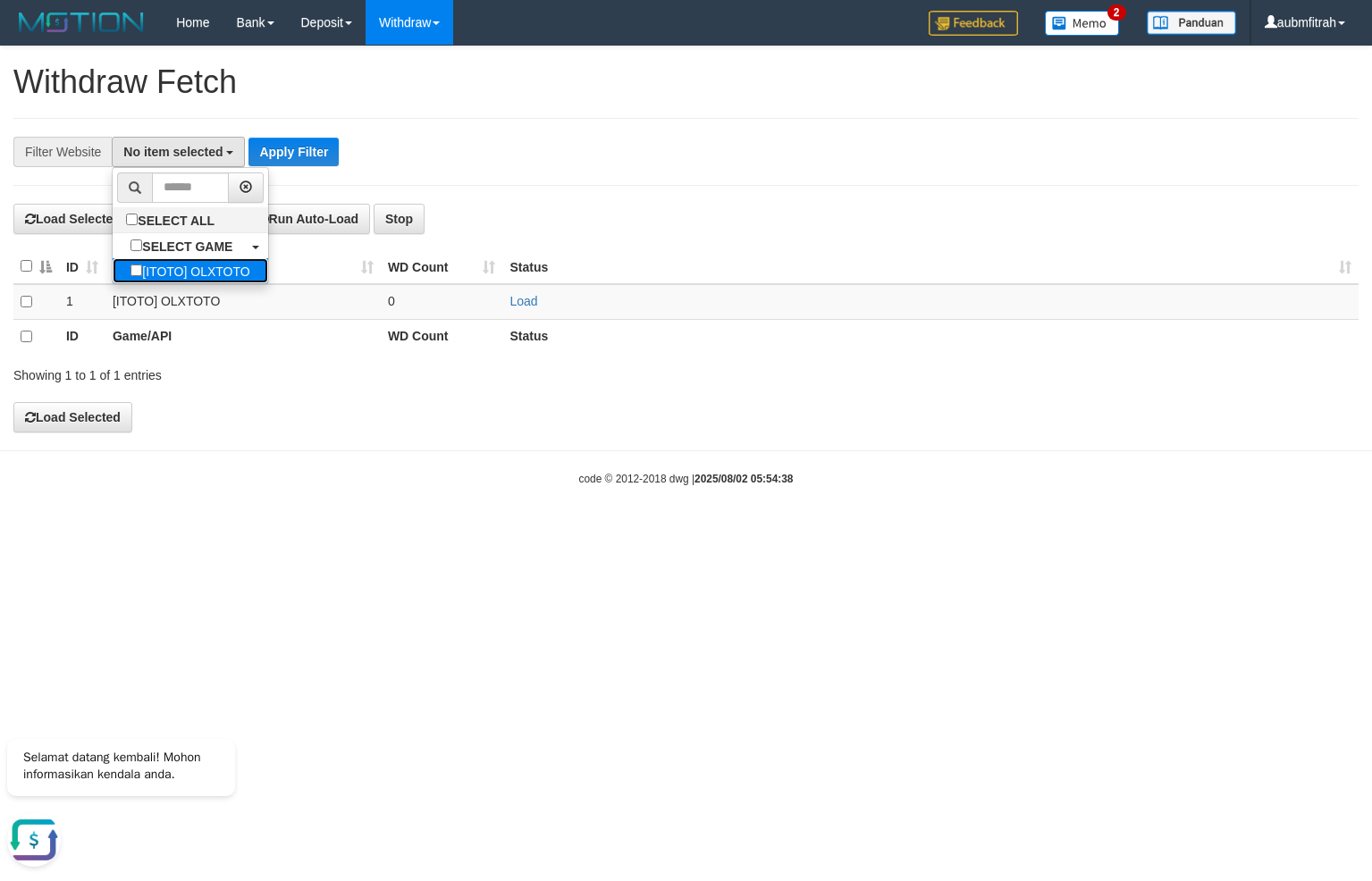 click on "[ITOTO] OLXTOTO" at bounding box center (189, 271) 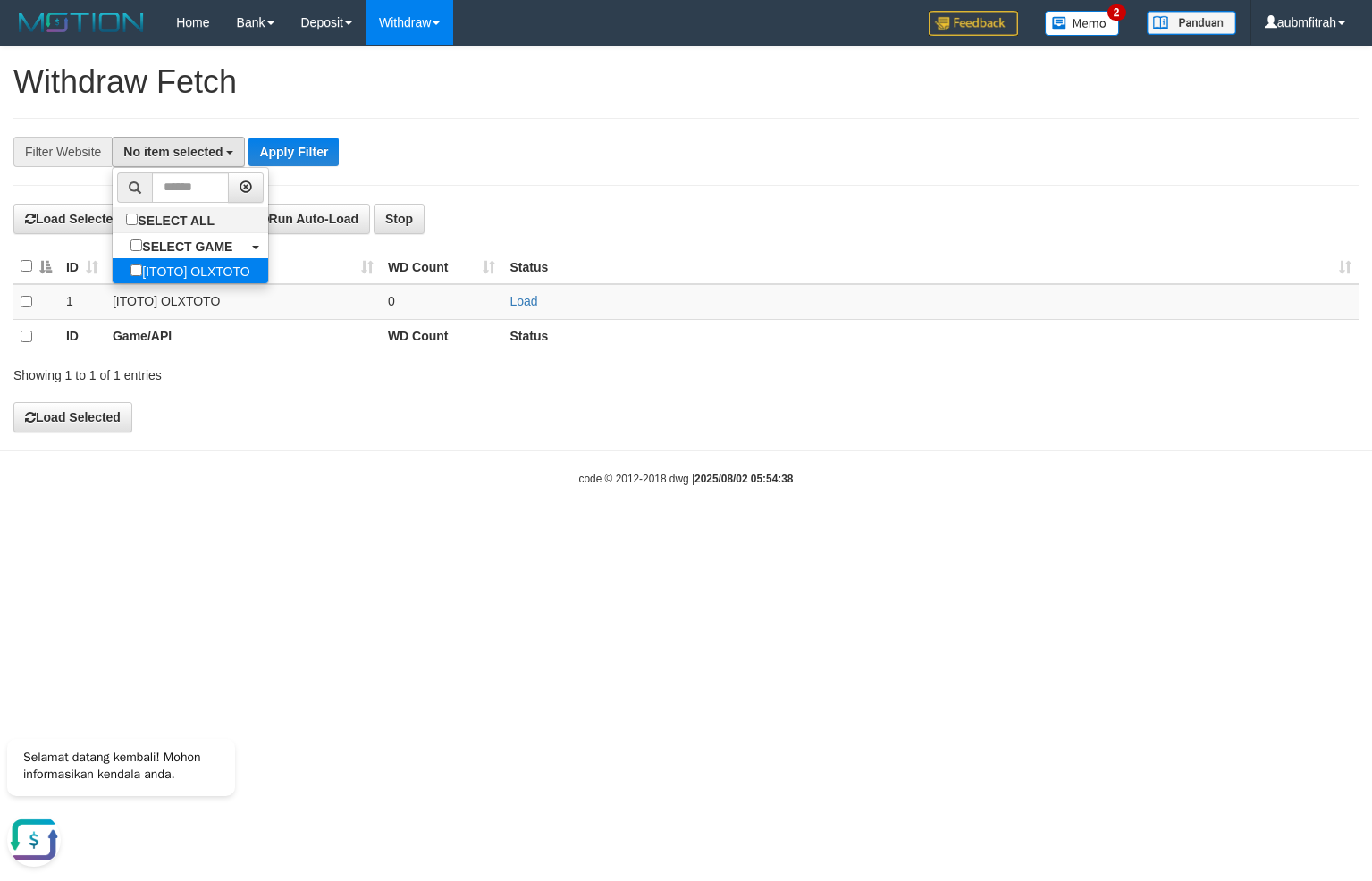 select on "***" 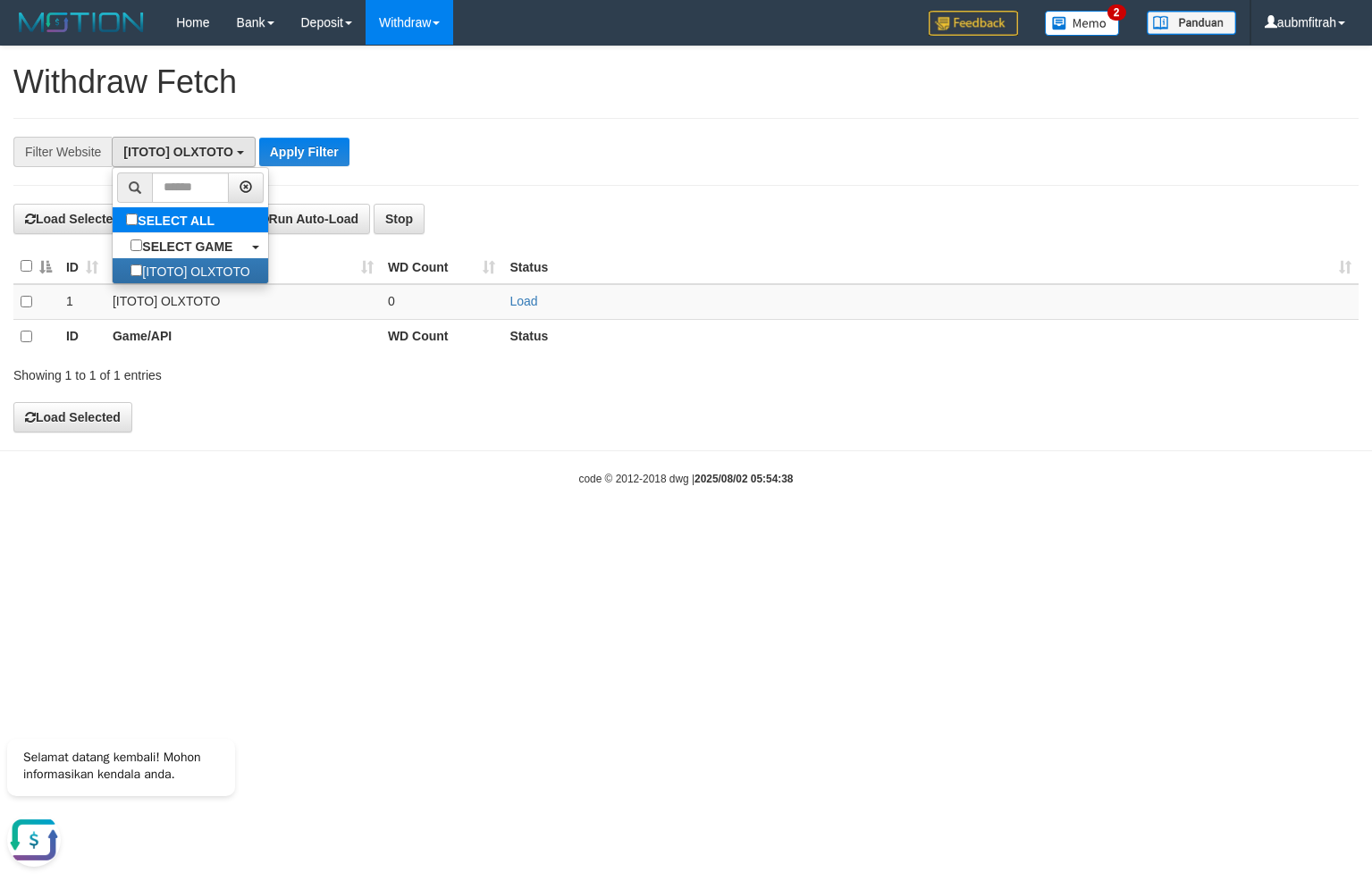 scroll, scrollTop: 15, scrollLeft: 0, axis: vertical 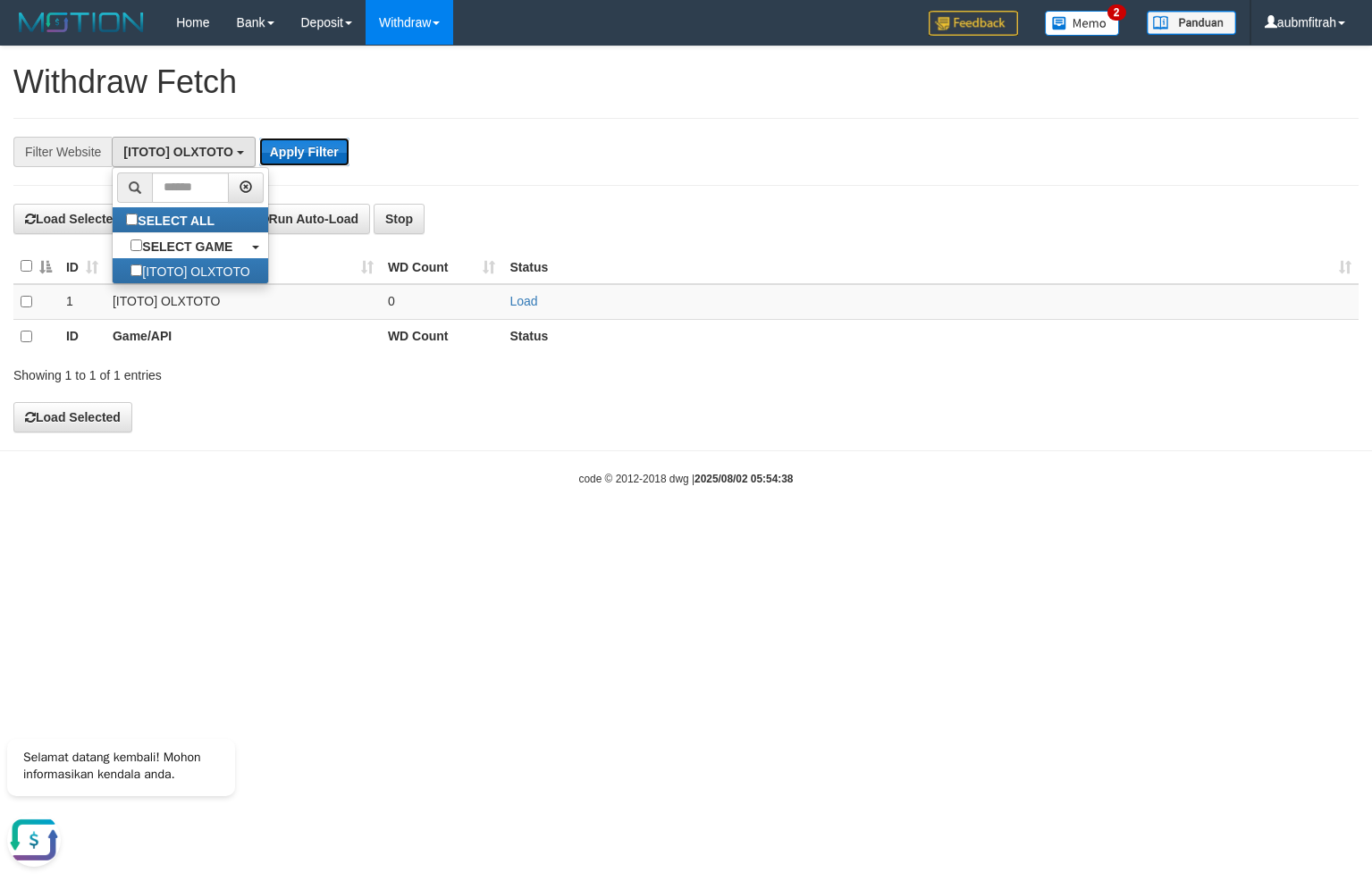 click on "Apply Filter" at bounding box center (304, 152) 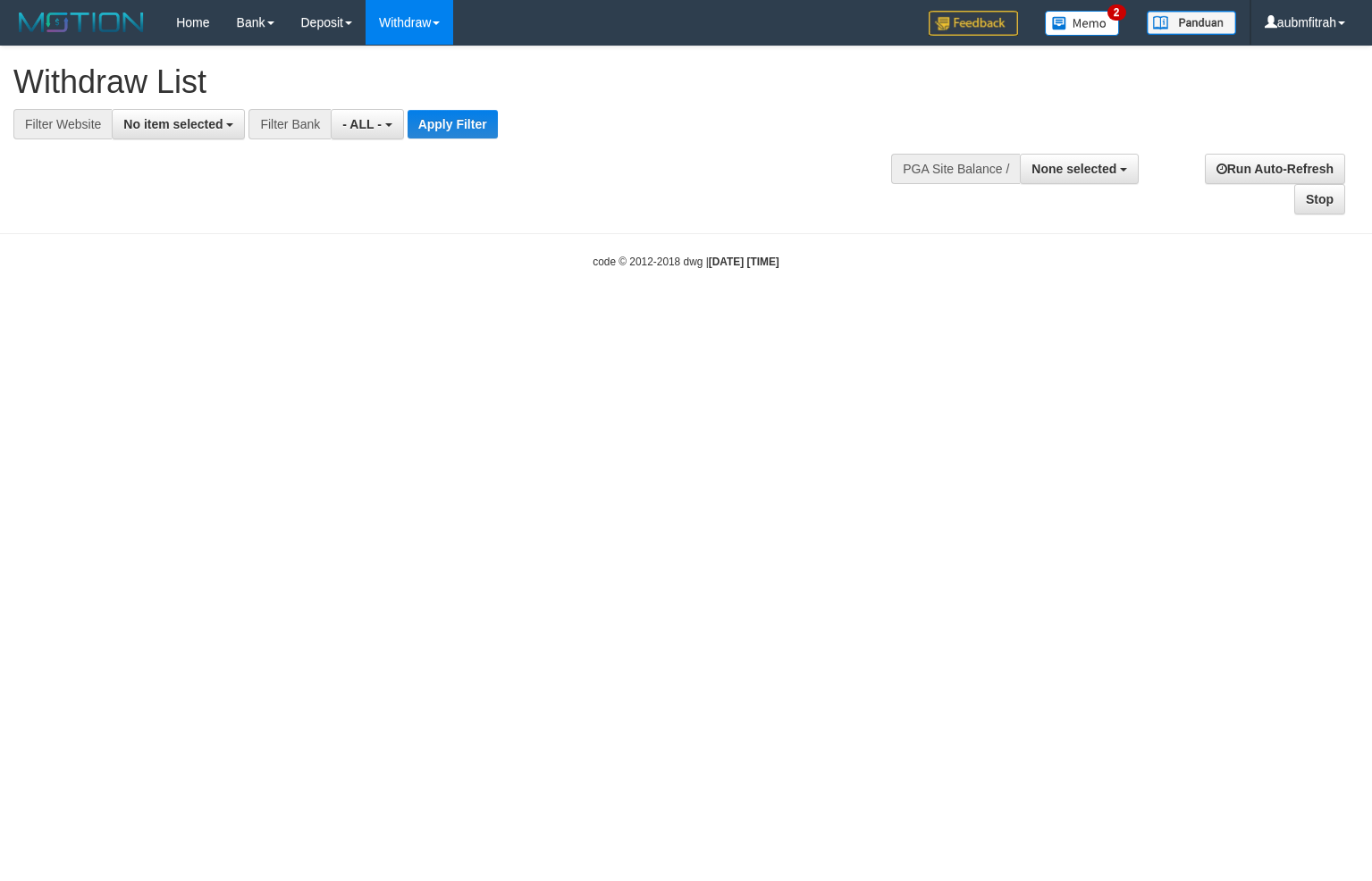 select 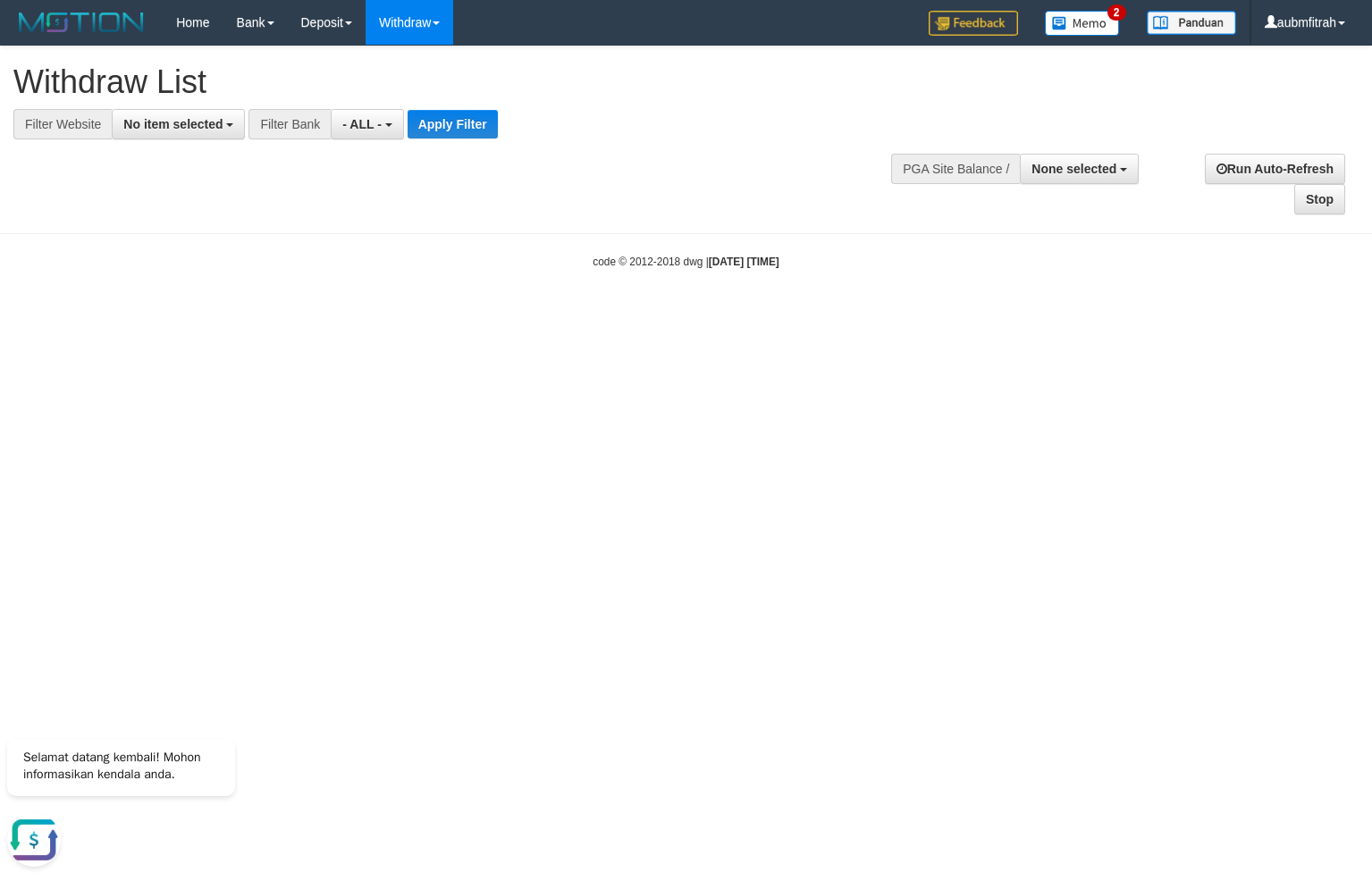 scroll, scrollTop: 0, scrollLeft: 0, axis: both 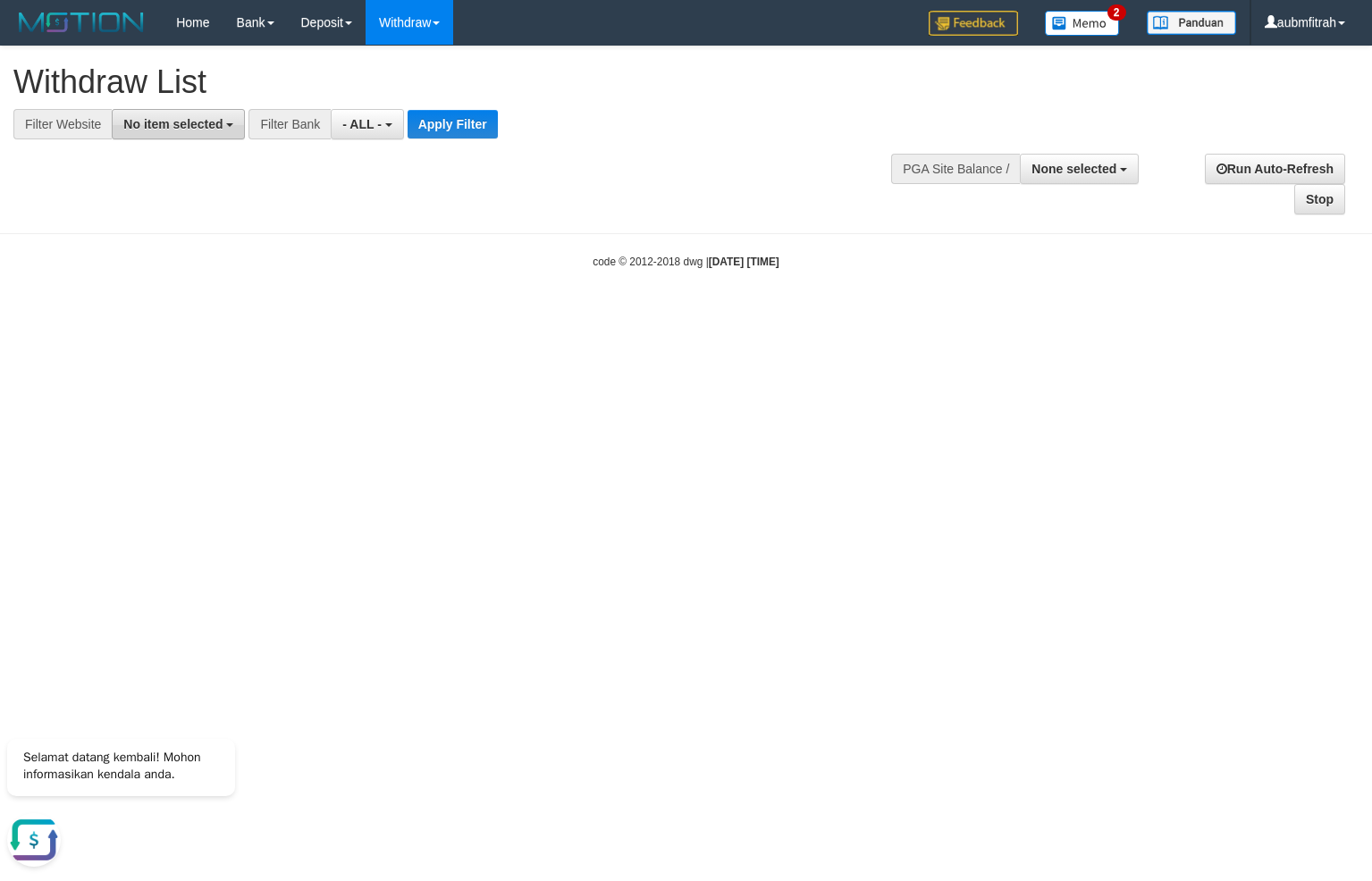 click on "No item selected" at bounding box center [178, 124] 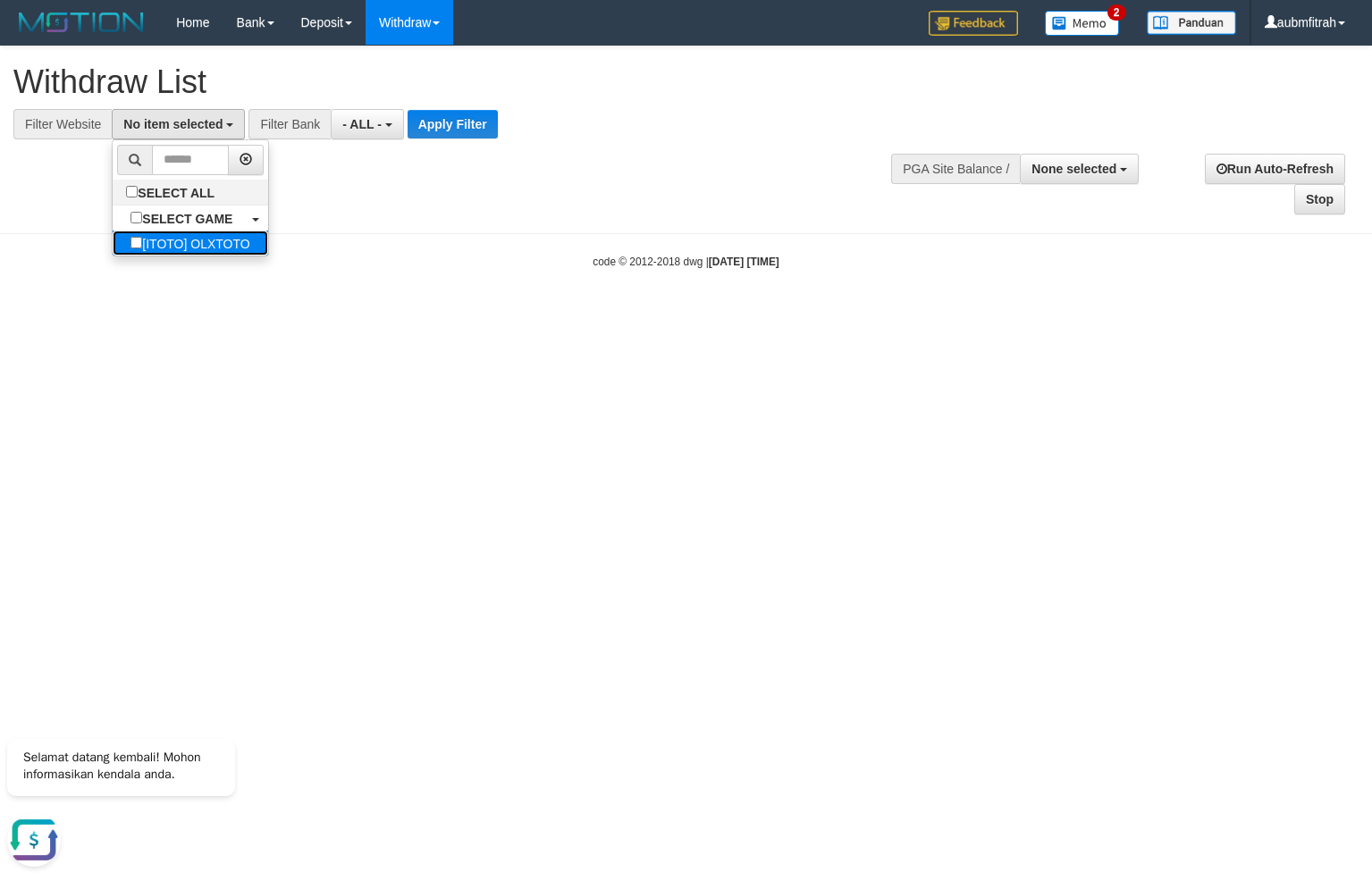drag, startPoint x: 210, startPoint y: 252, endPoint x: 369, endPoint y: 170, distance: 178.89941 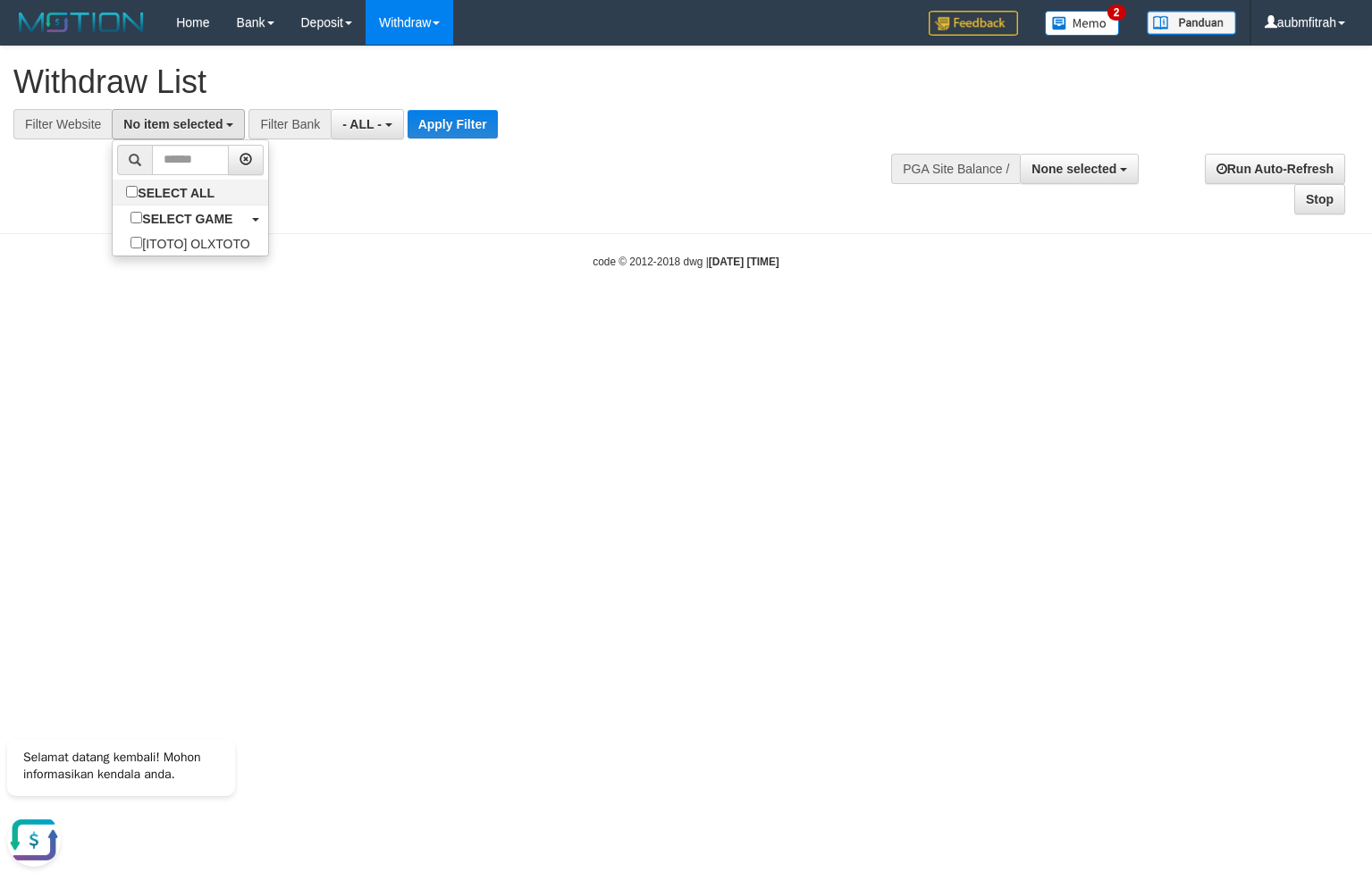 select on "***" 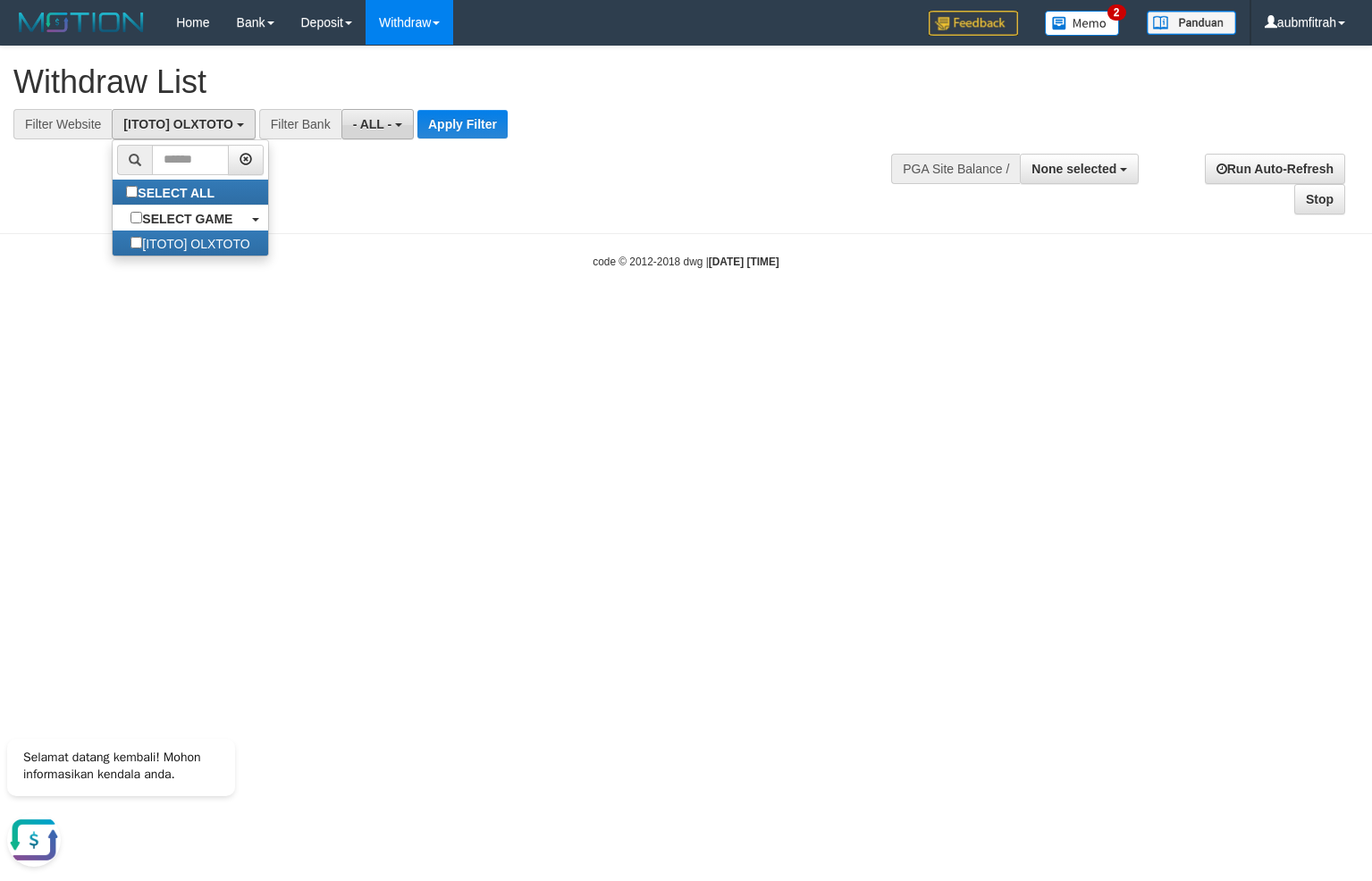 click on "- ALL -" at bounding box center (373, 124) 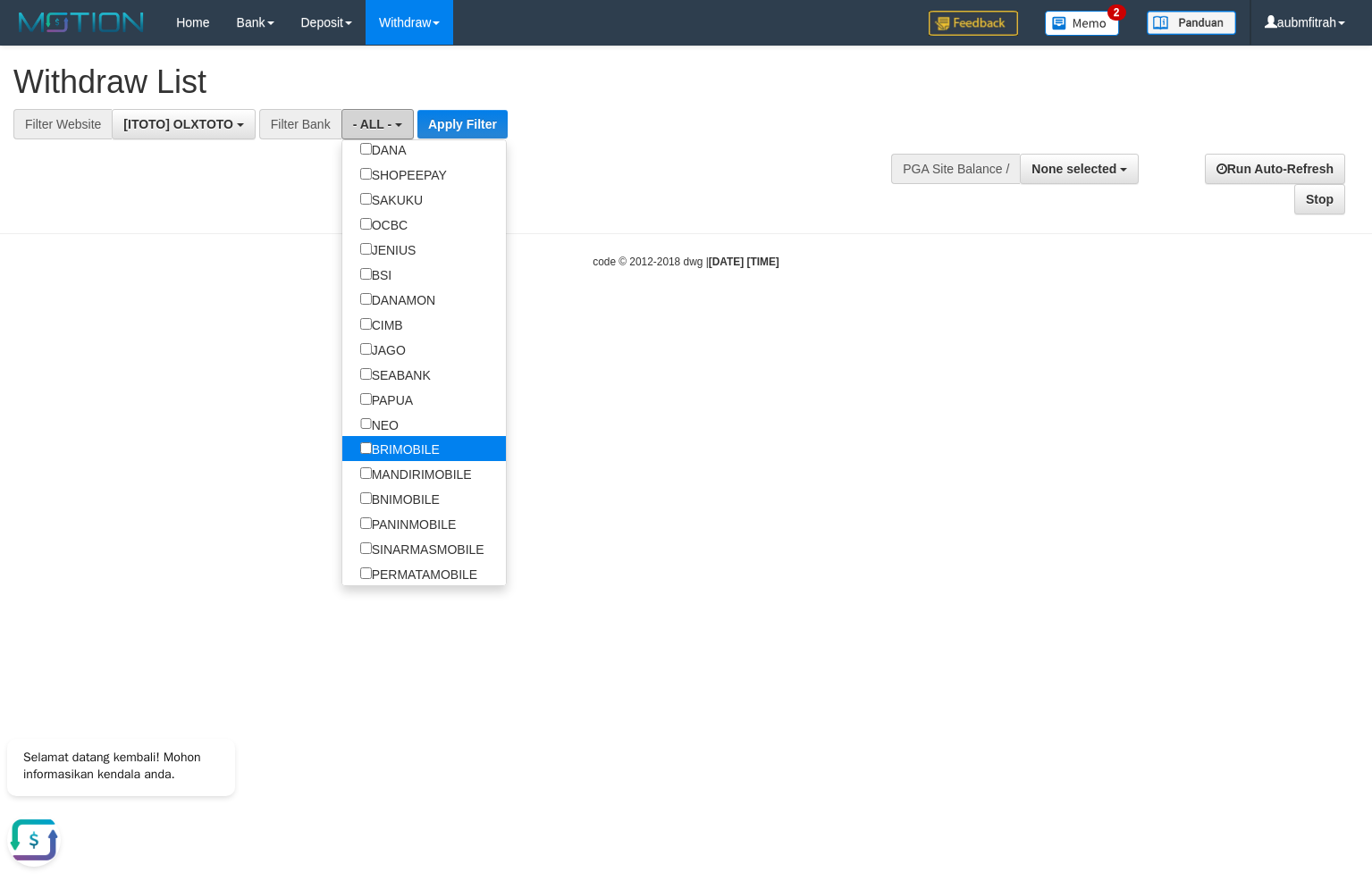 scroll, scrollTop: 545, scrollLeft: 0, axis: vertical 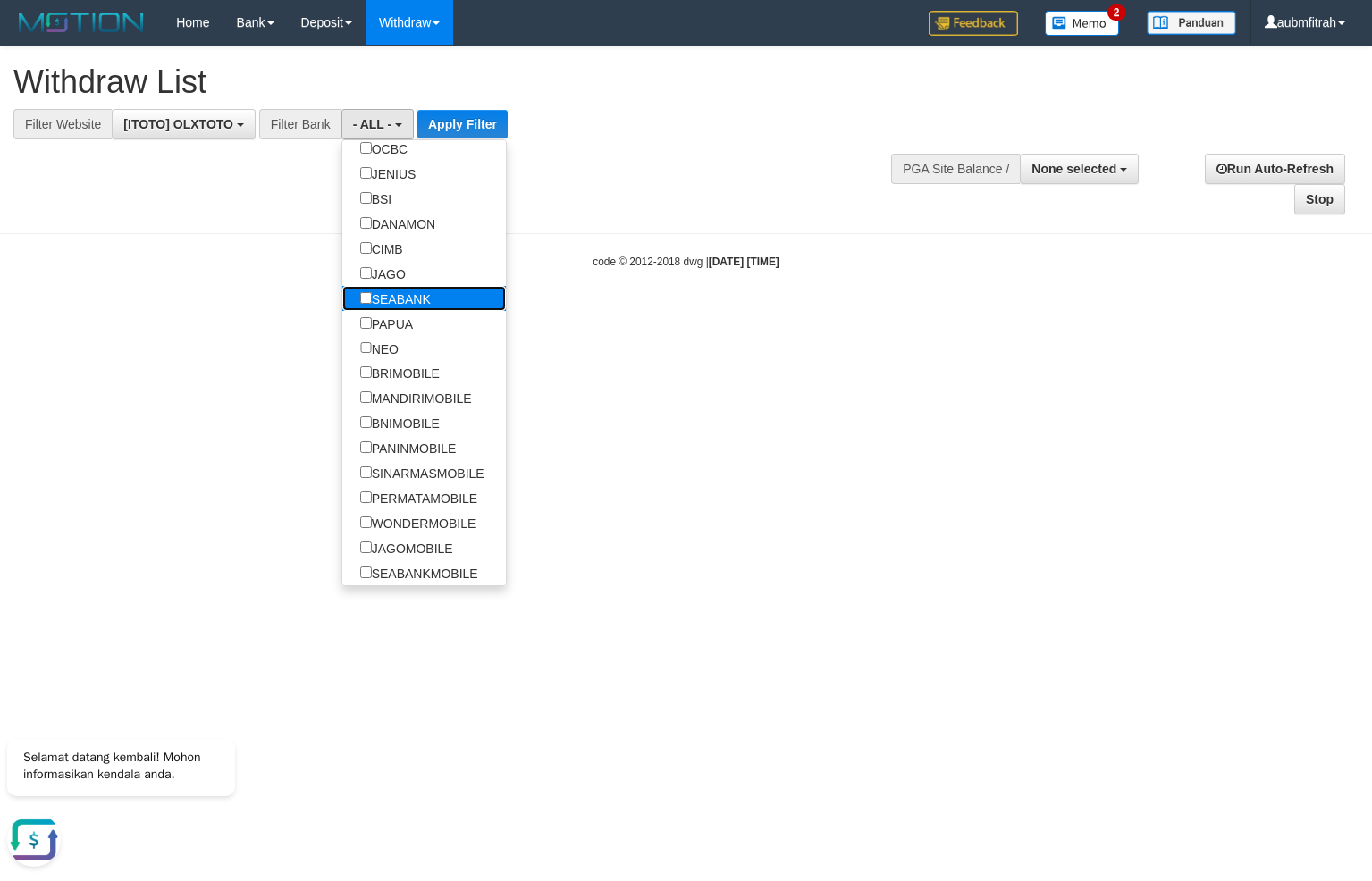 click on "SEABANK" at bounding box center (395, 298) 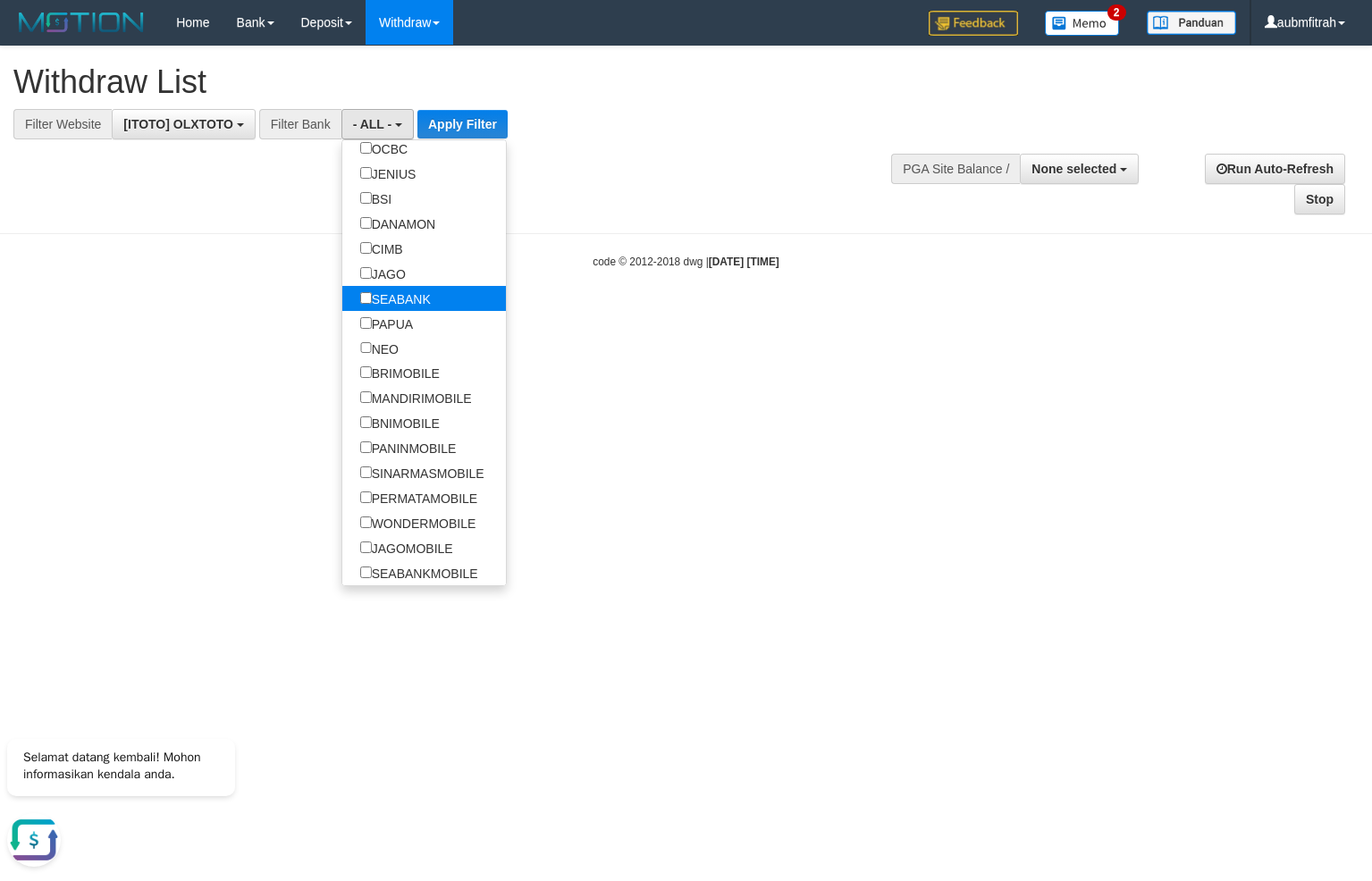 select on "*******" 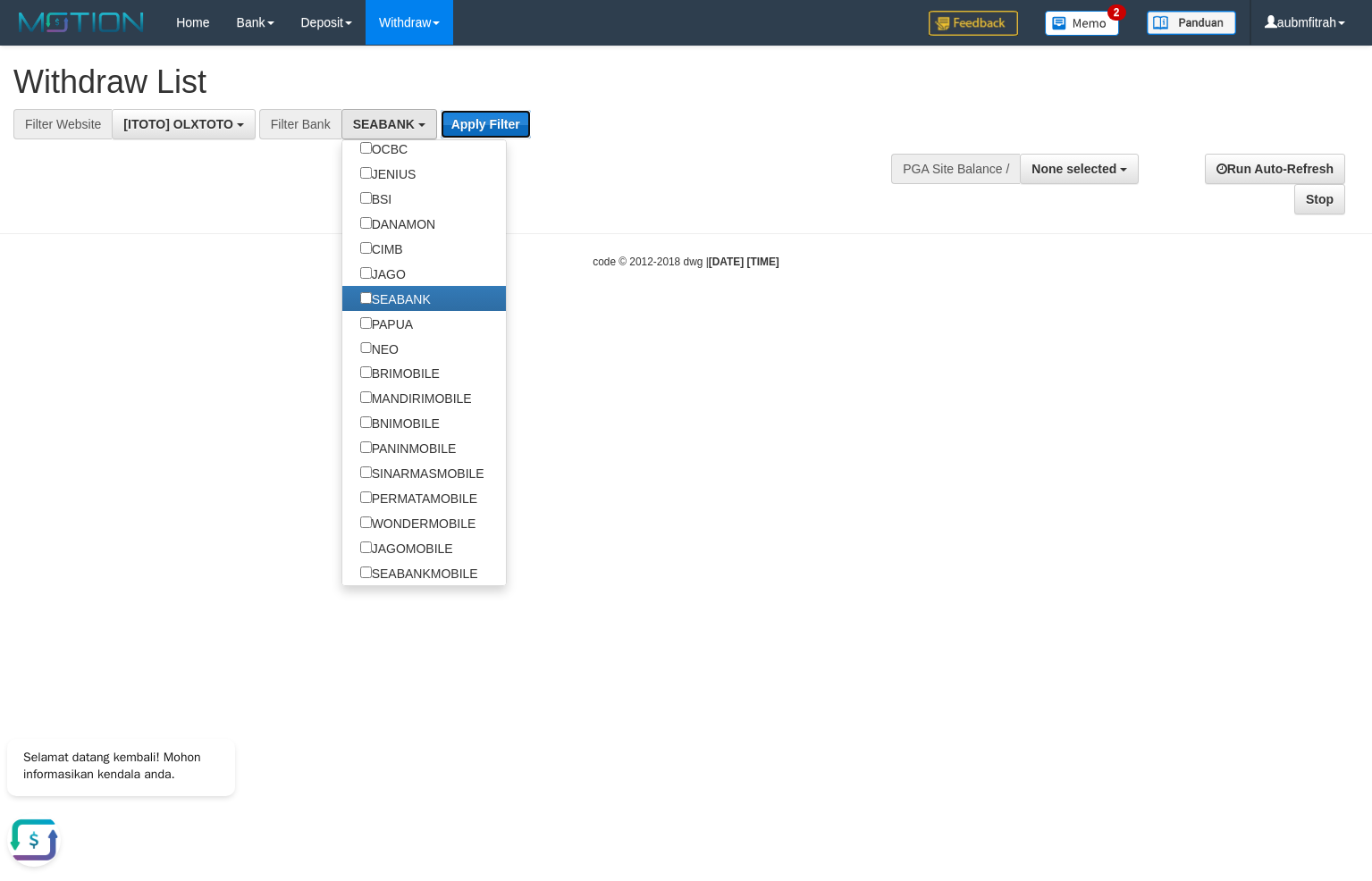 click on "Apply Filter" at bounding box center (485, 124) 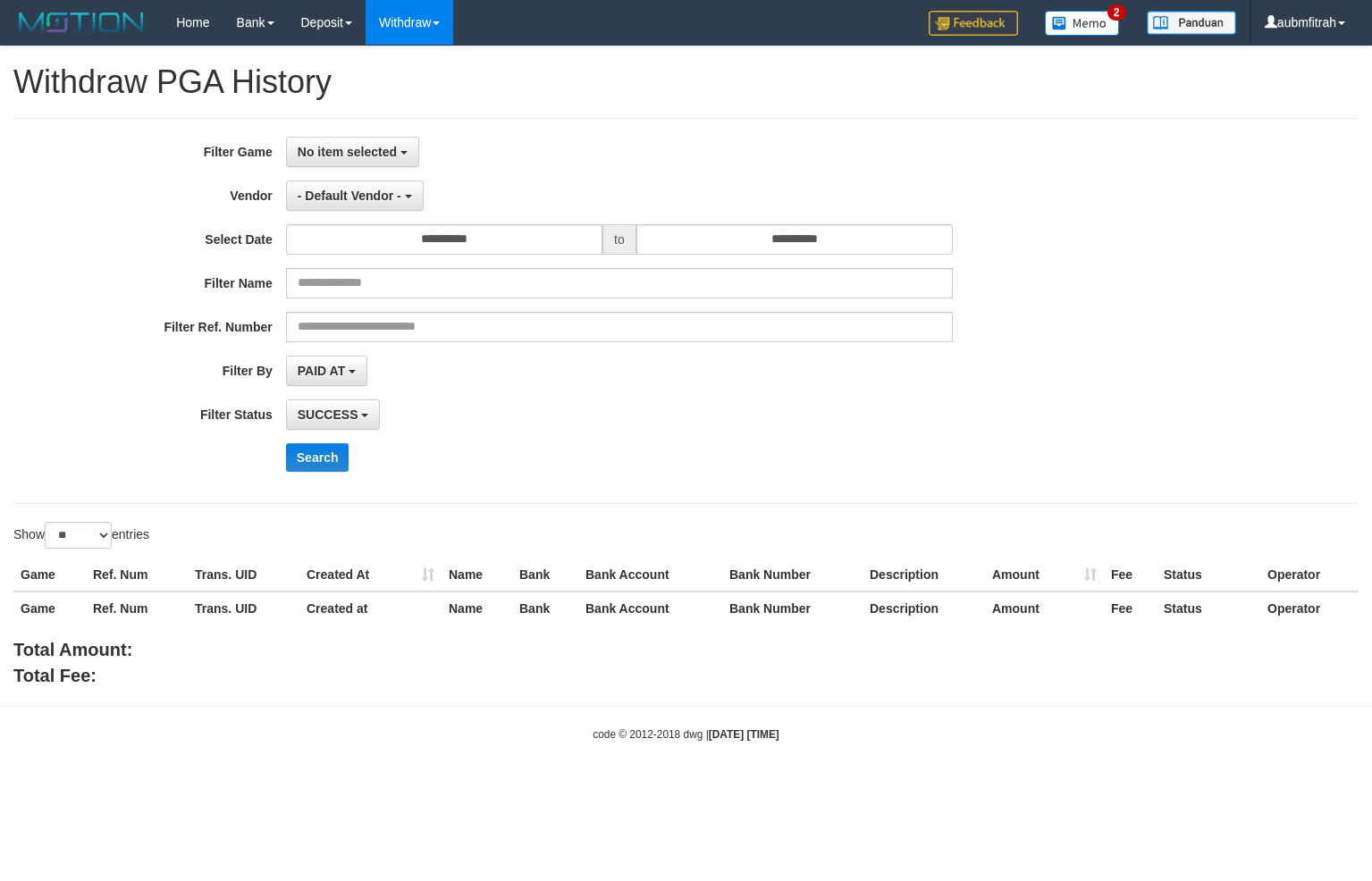 select 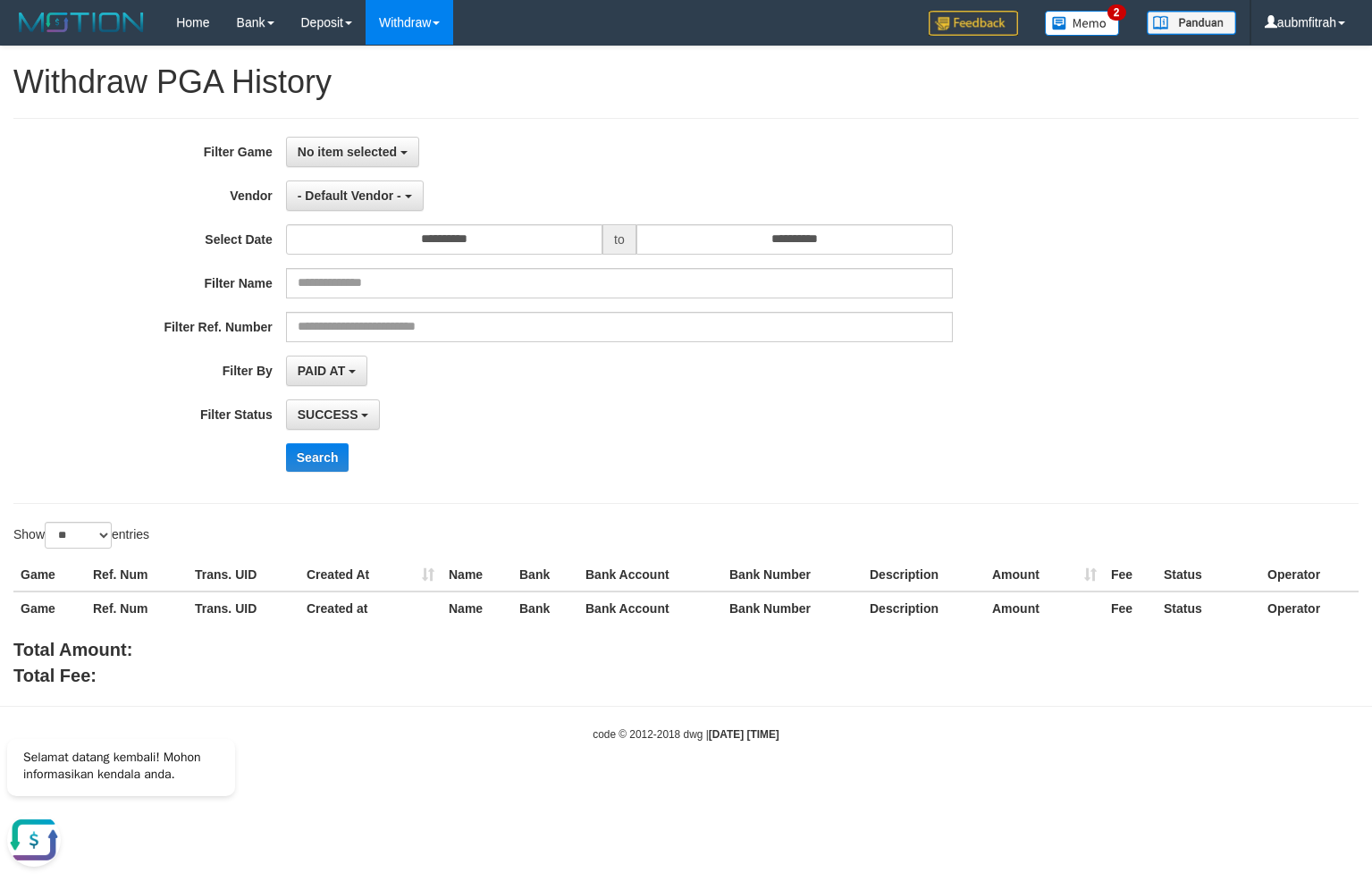 scroll, scrollTop: 0, scrollLeft: 0, axis: both 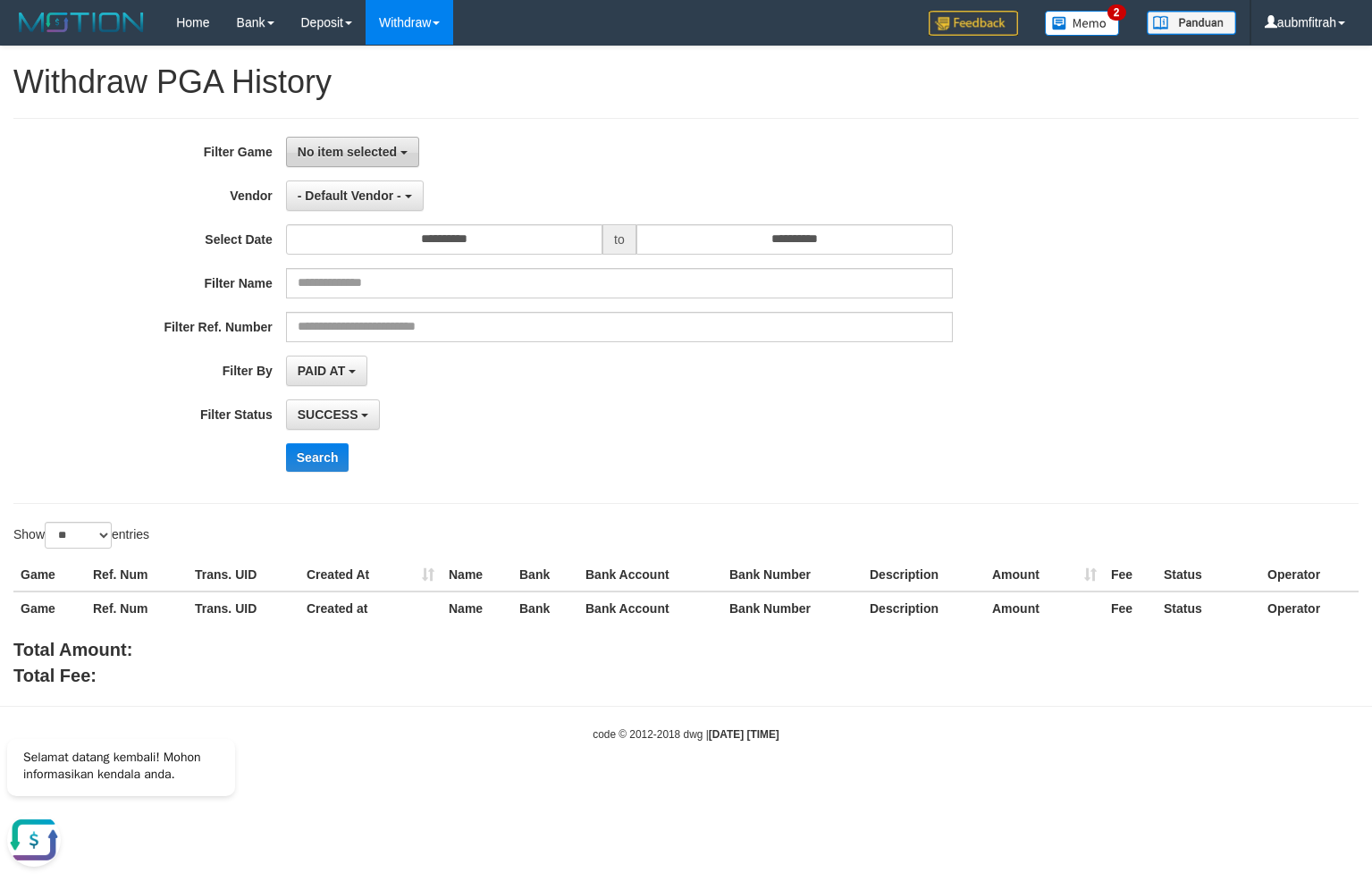 click on "No item selected" at bounding box center (352, 152) 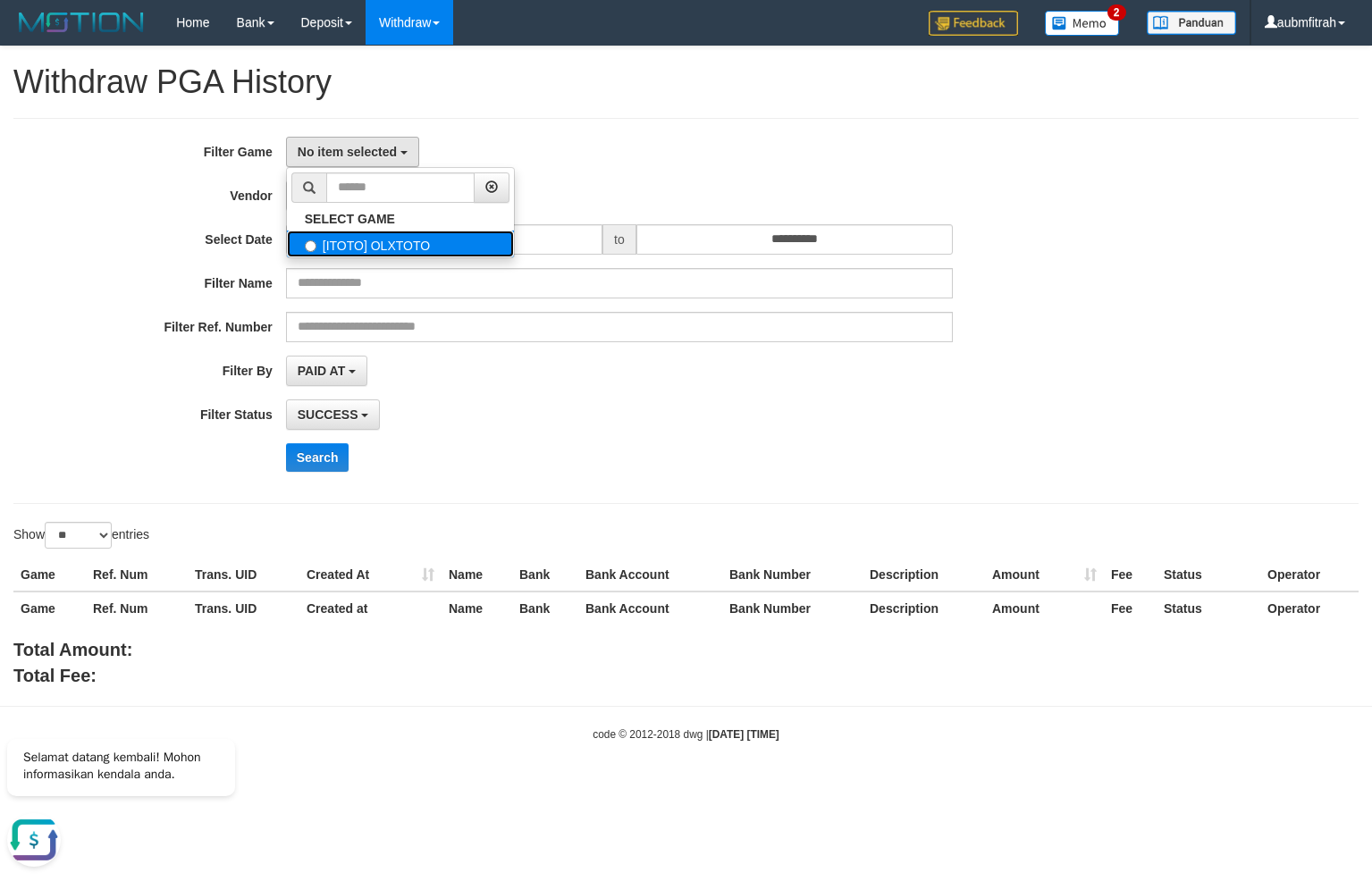 click on "[ITOTO] OLXTOTO" at bounding box center (400, 244) 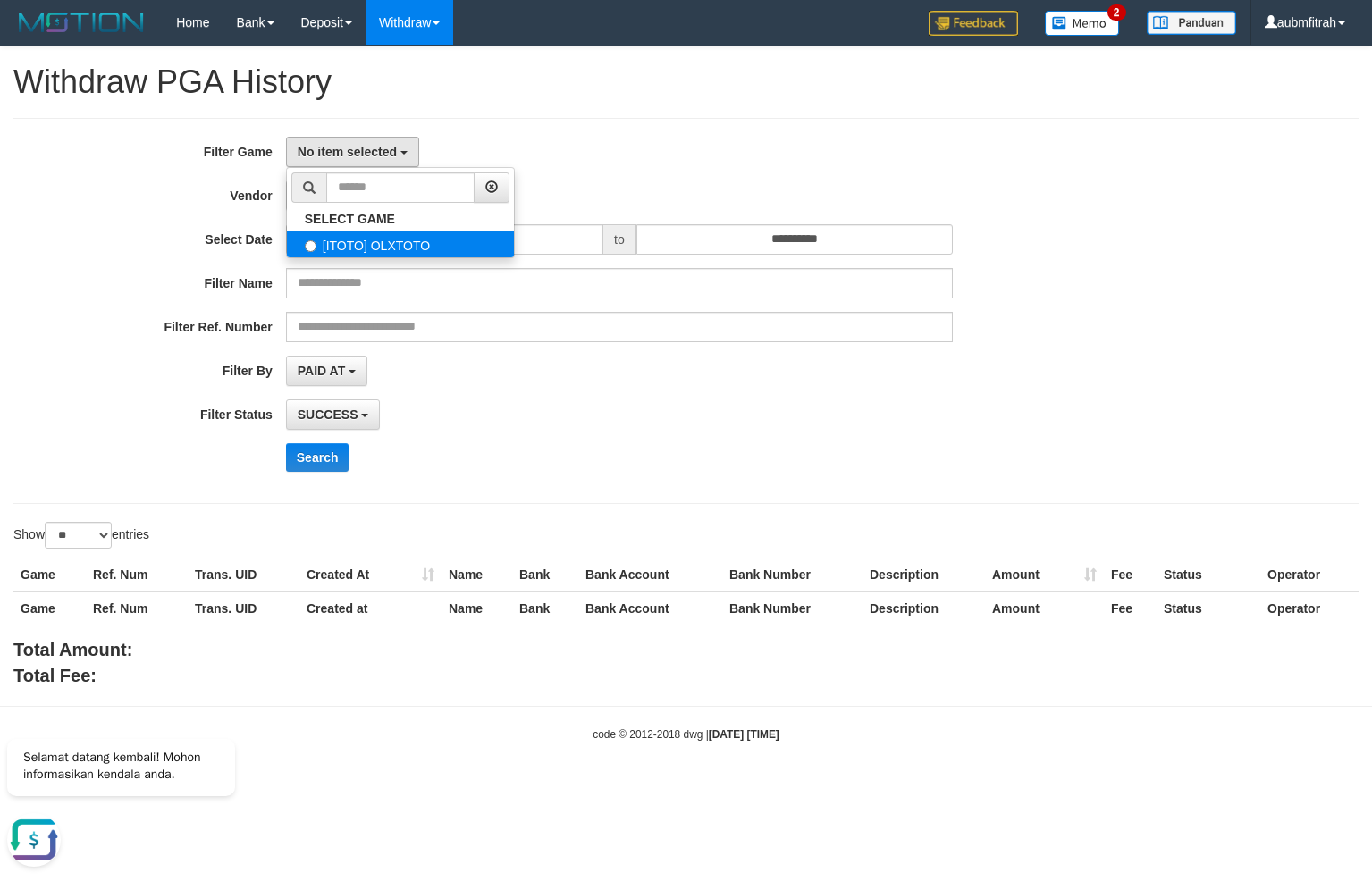 select on "***" 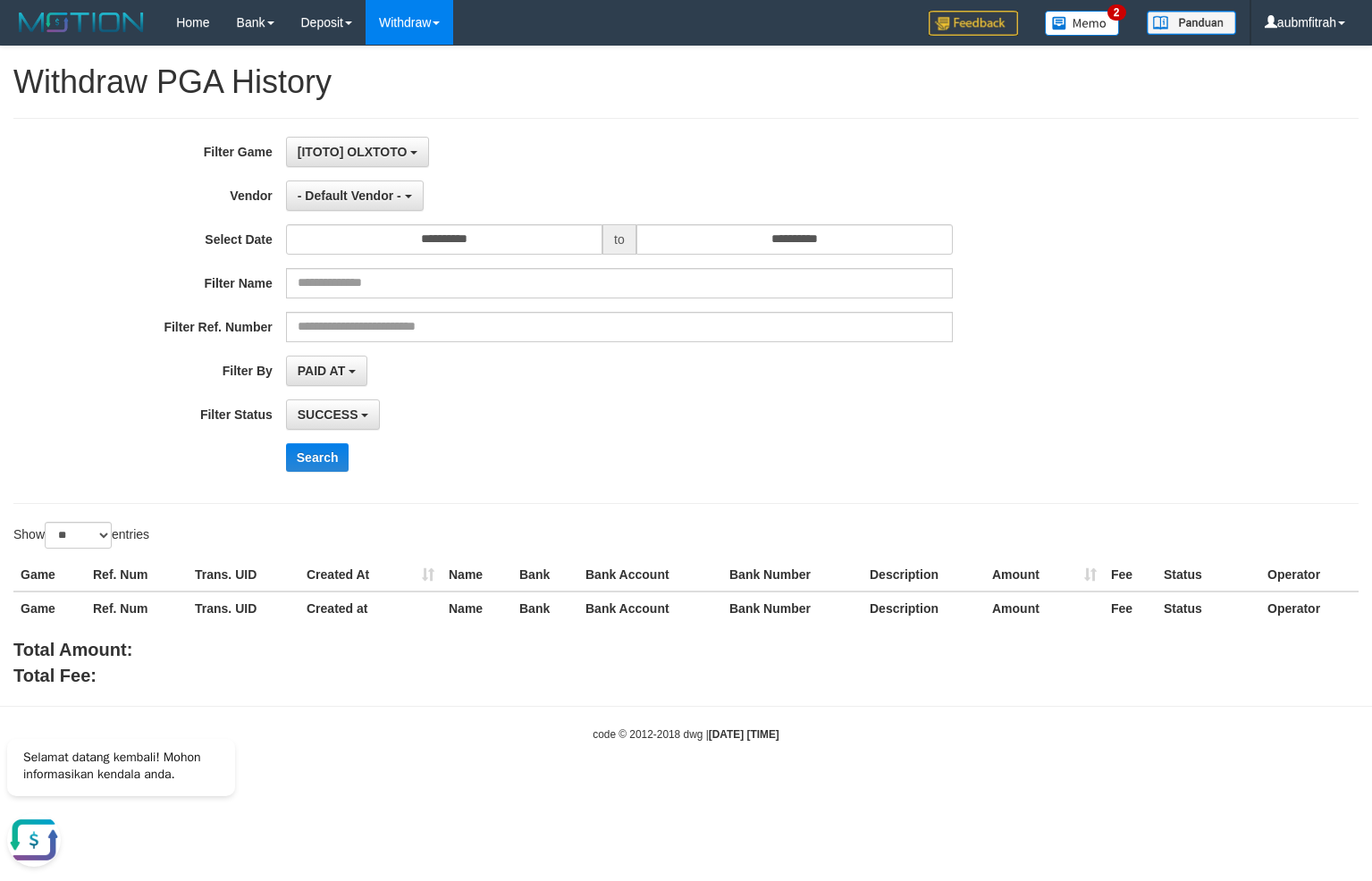 scroll, scrollTop: 15, scrollLeft: 0, axis: vertical 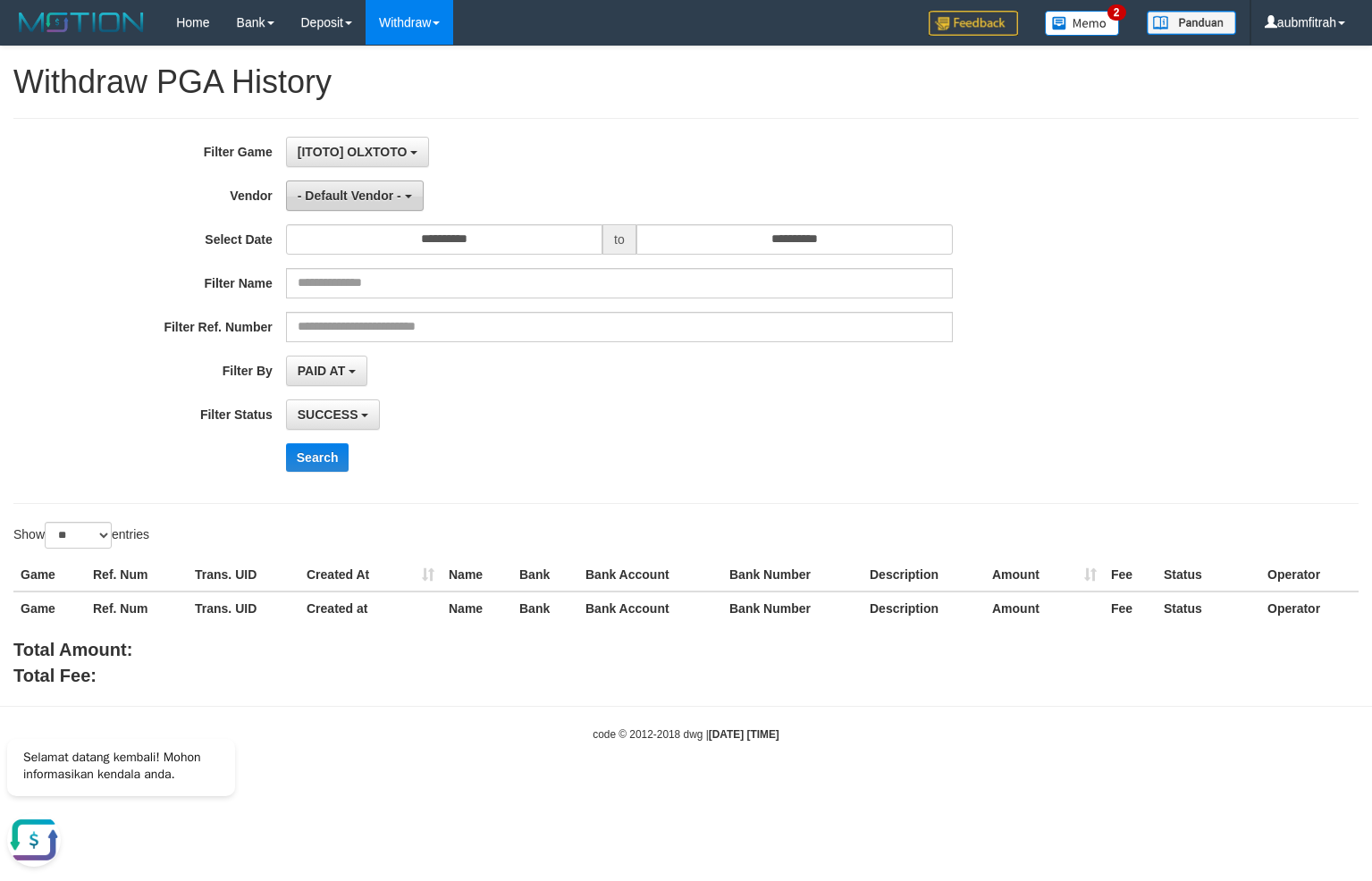 click on "- Default Vendor -" at bounding box center [349, 196] 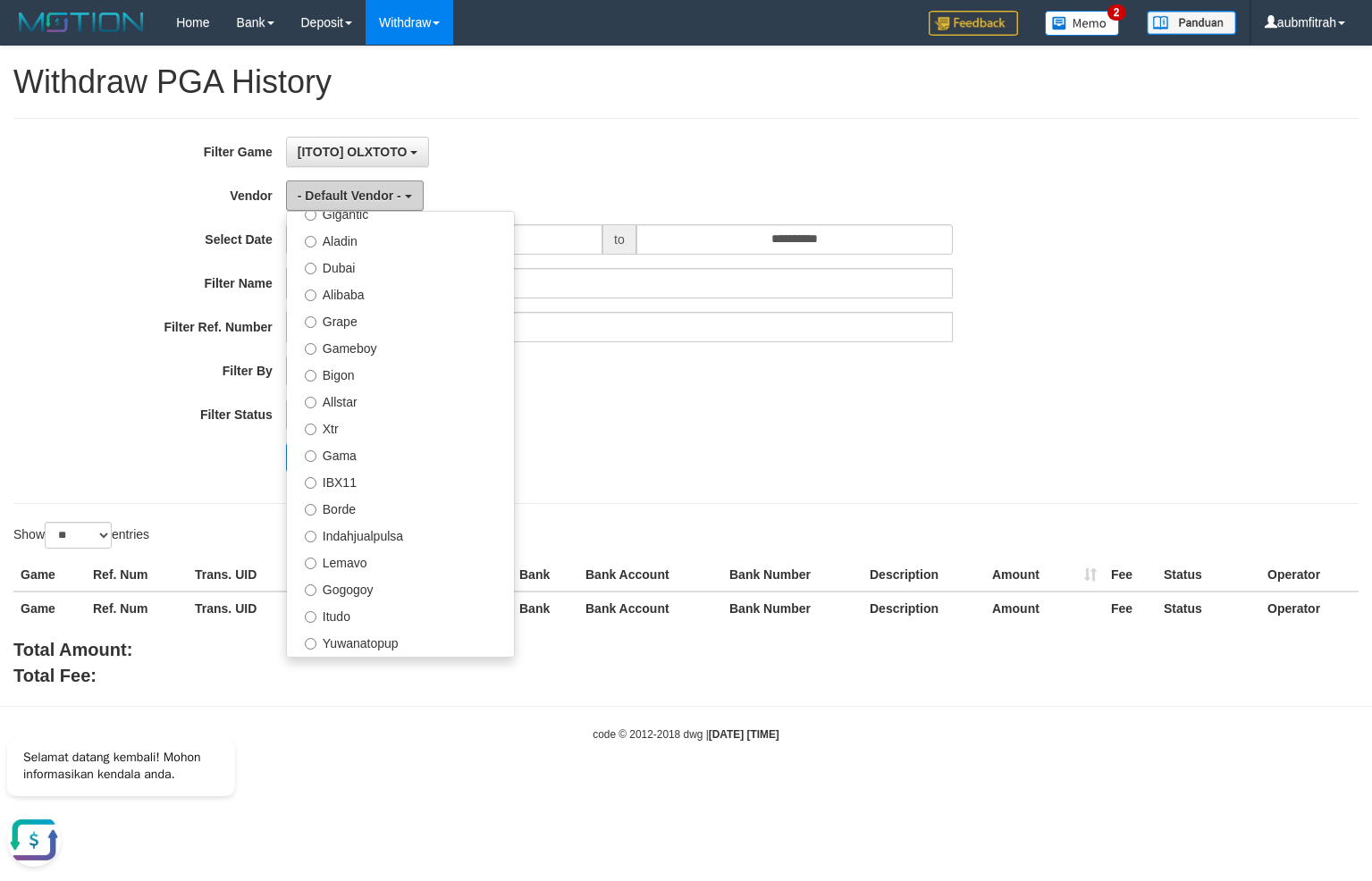 scroll, scrollTop: 251, scrollLeft: 0, axis: vertical 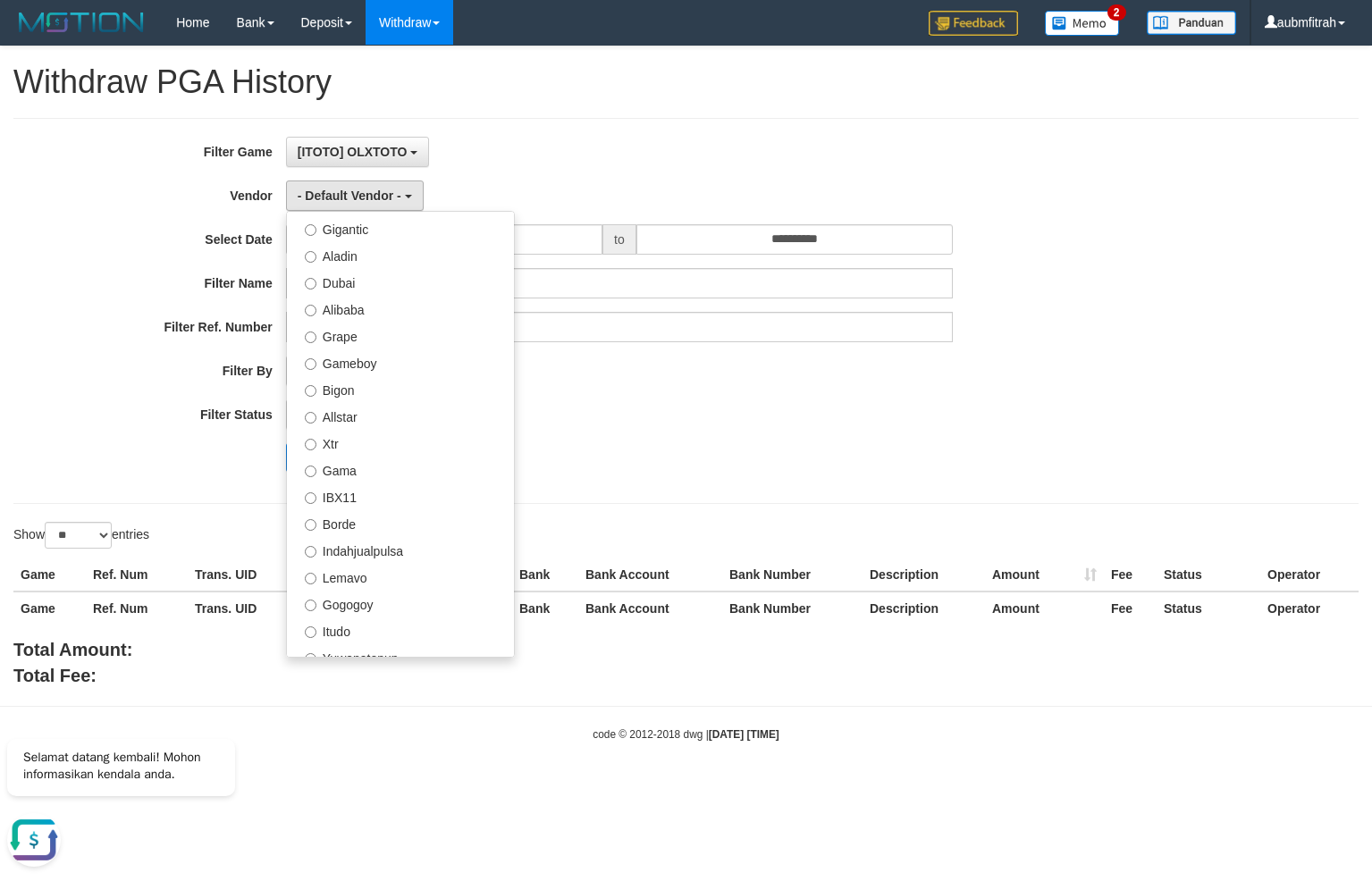 click on "Withdraw PGA History" at bounding box center [686, 82] 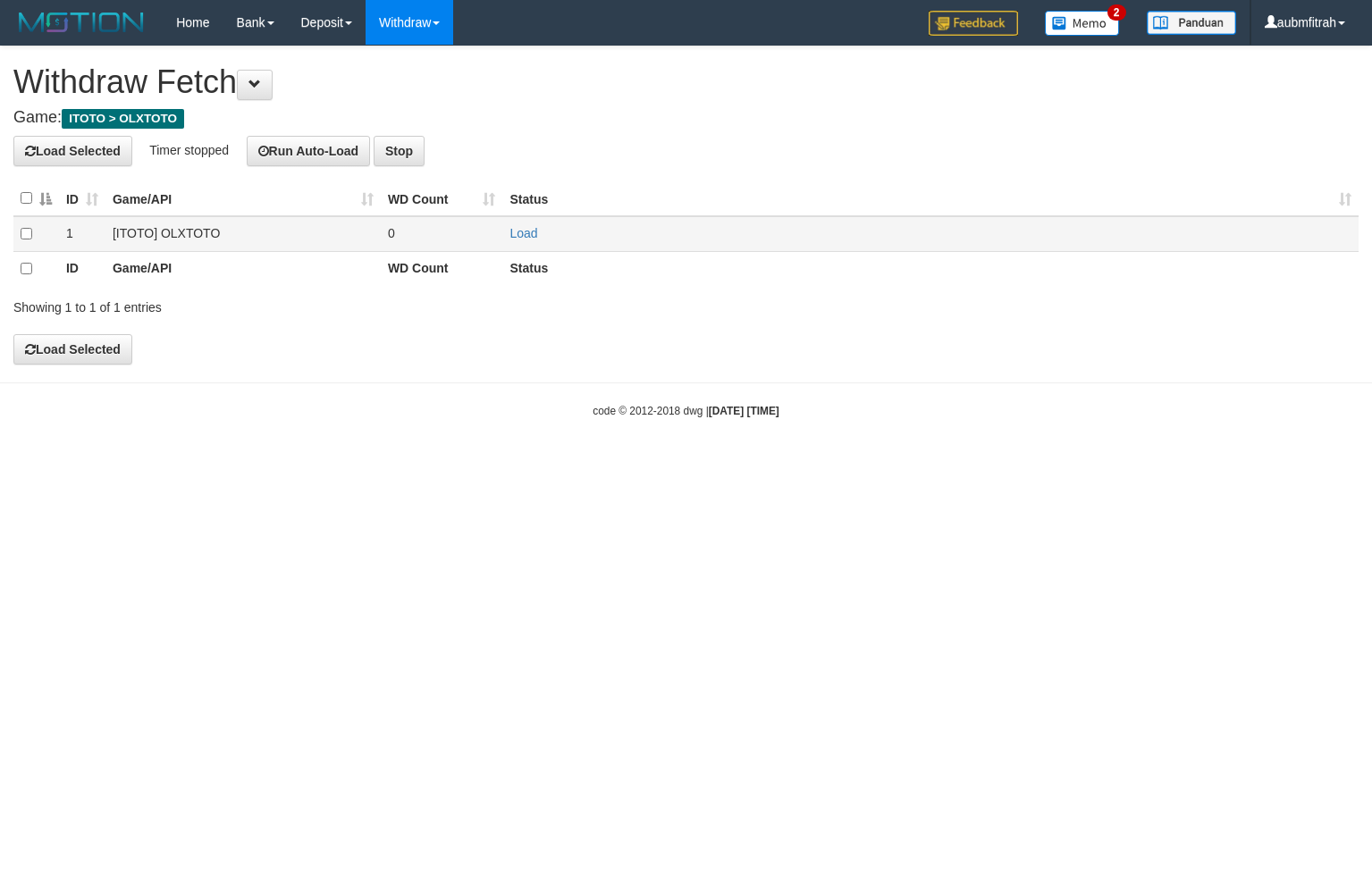 scroll, scrollTop: 0, scrollLeft: 0, axis: both 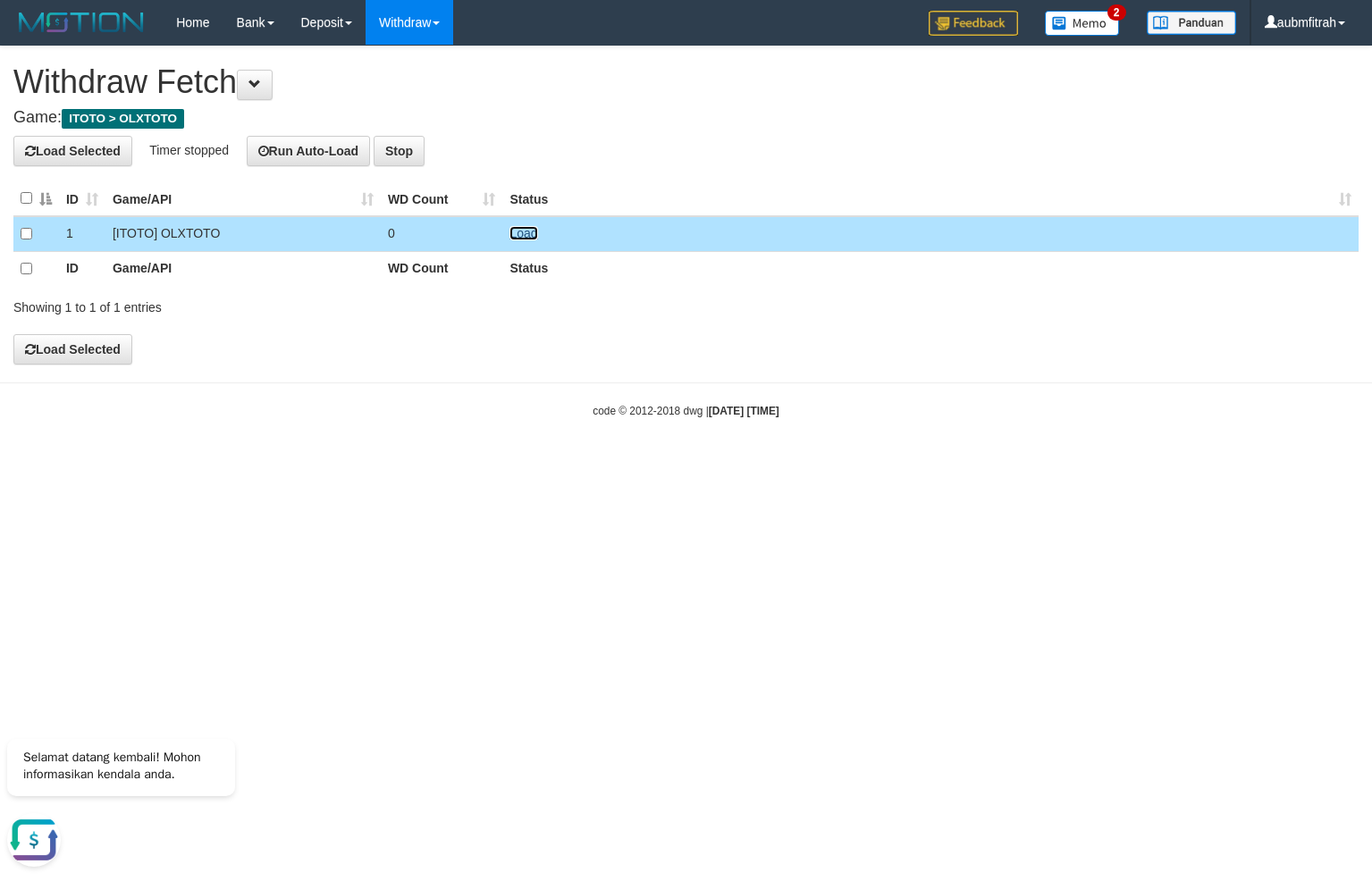 click on "Load" at bounding box center [523, 233] 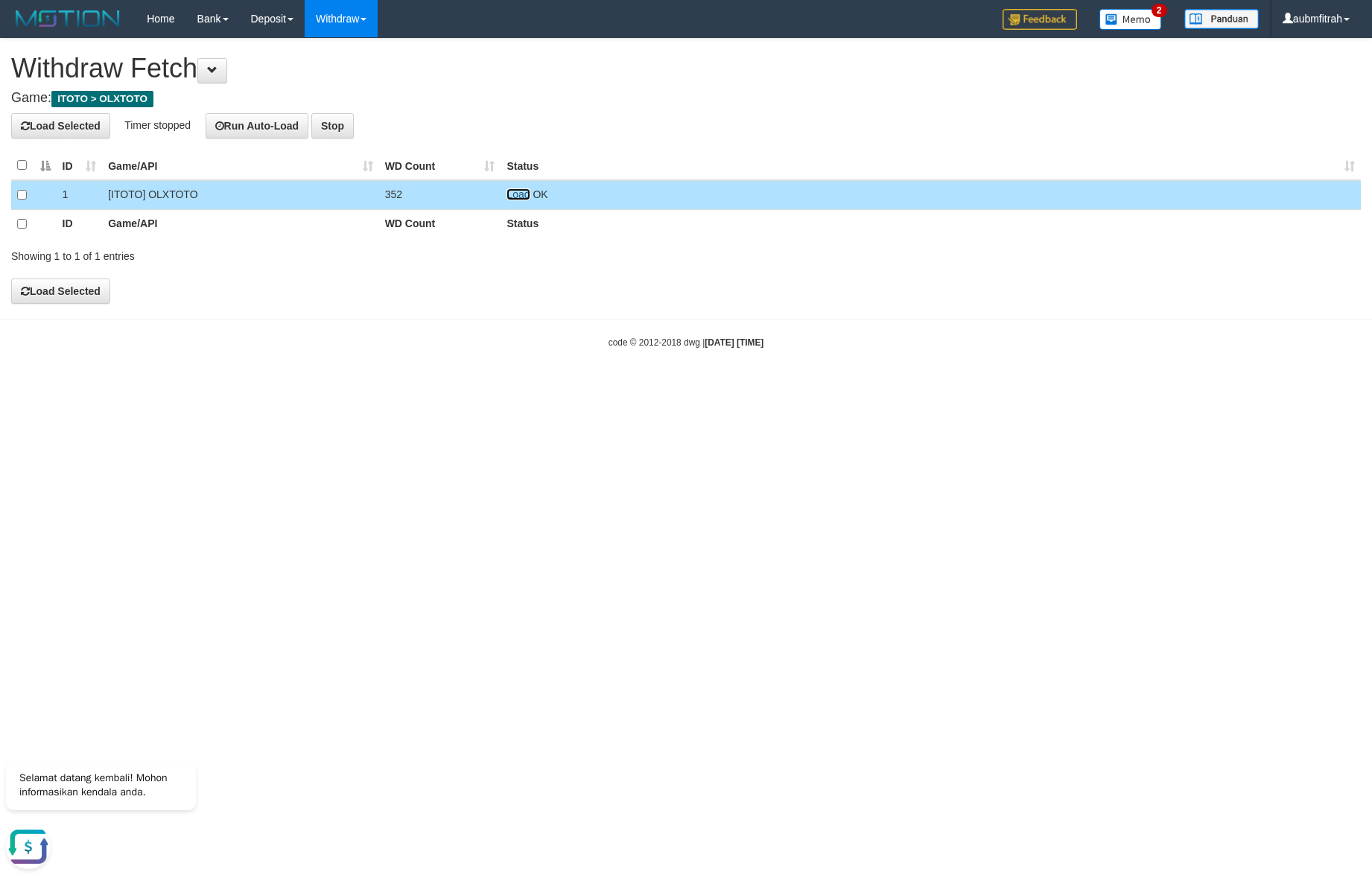 click on "Load" at bounding box center [518, 194] 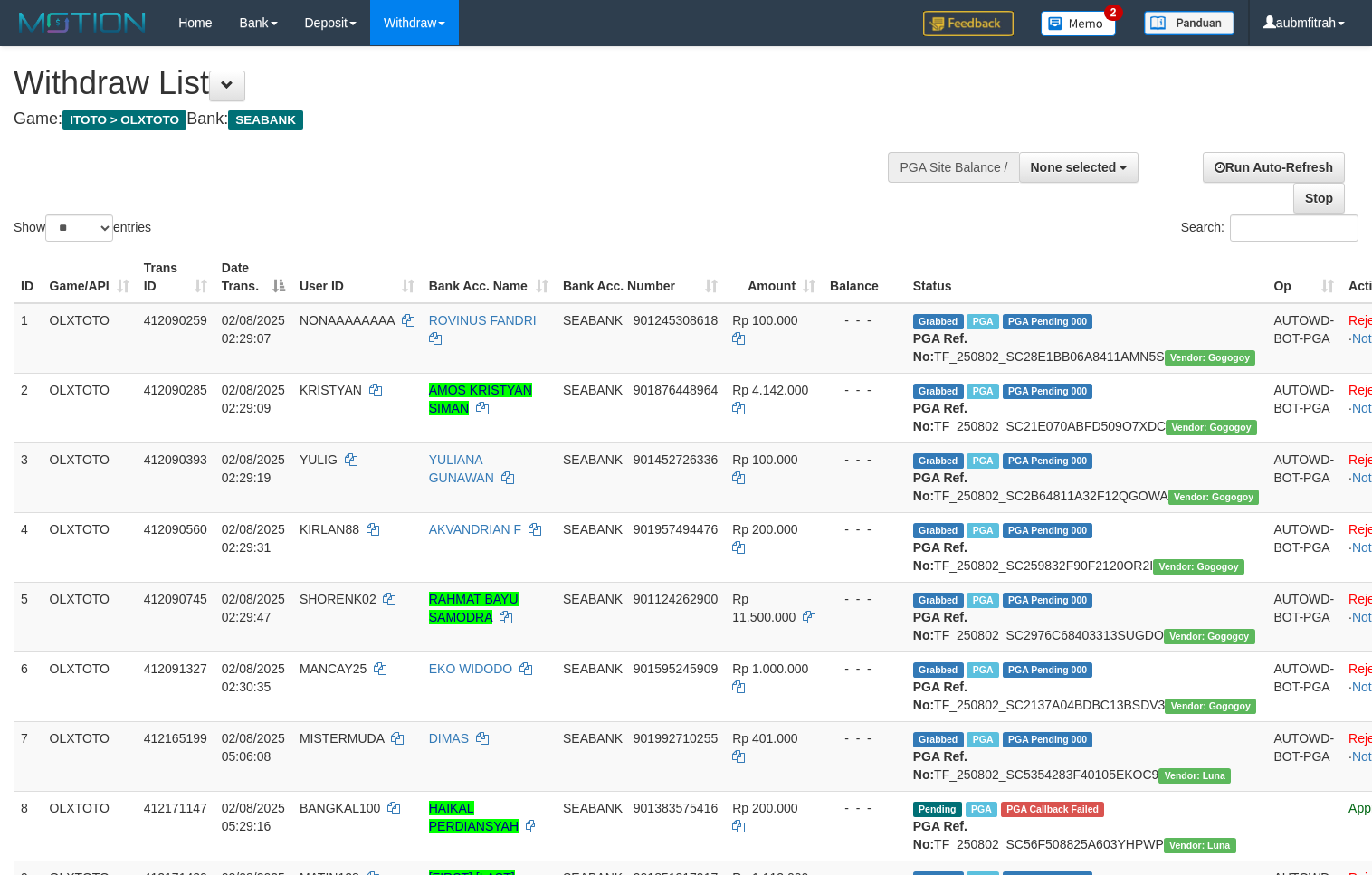 select 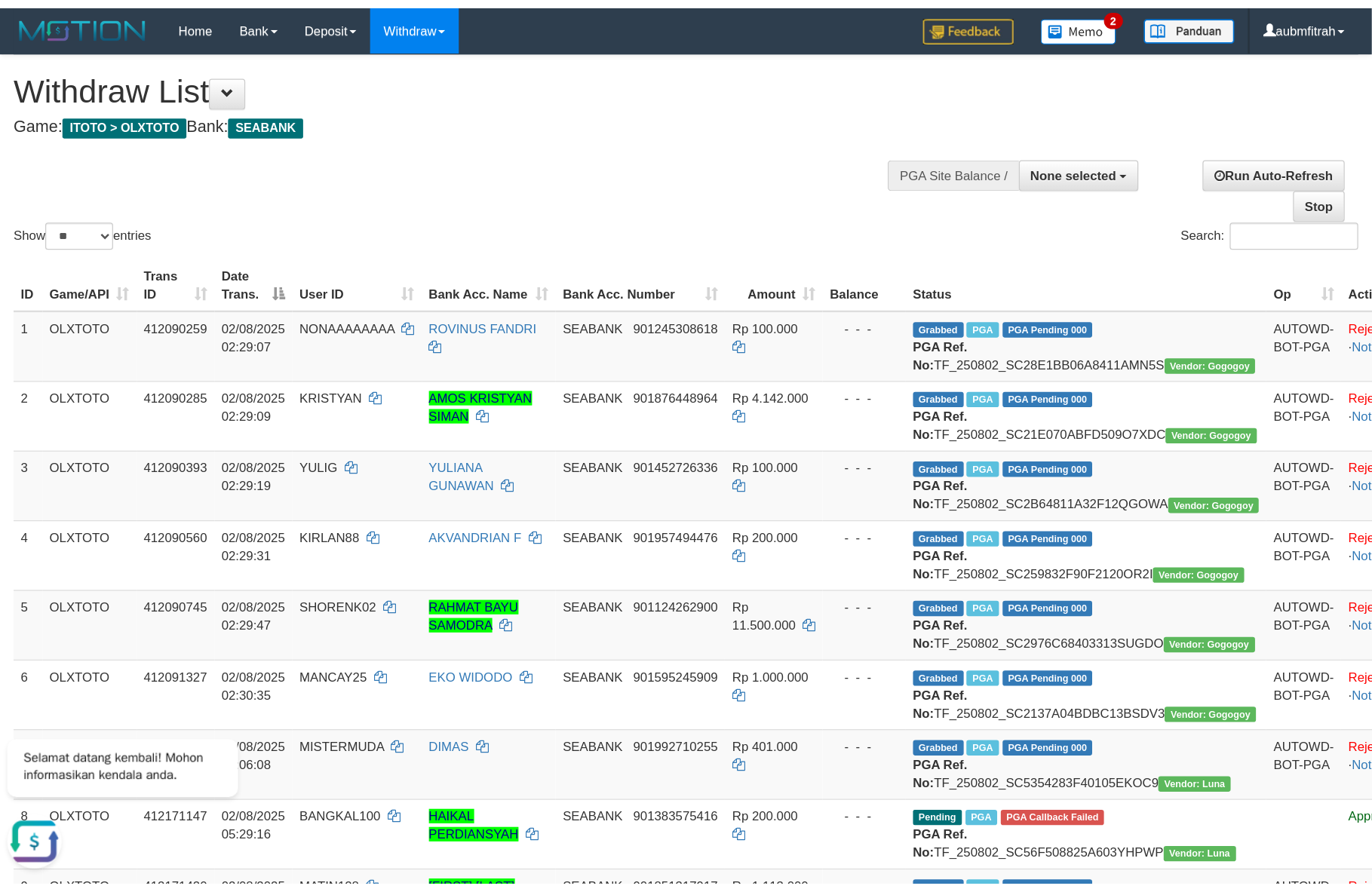 scroll, scrollTop: 0, scrollLeft: 0, axis: both 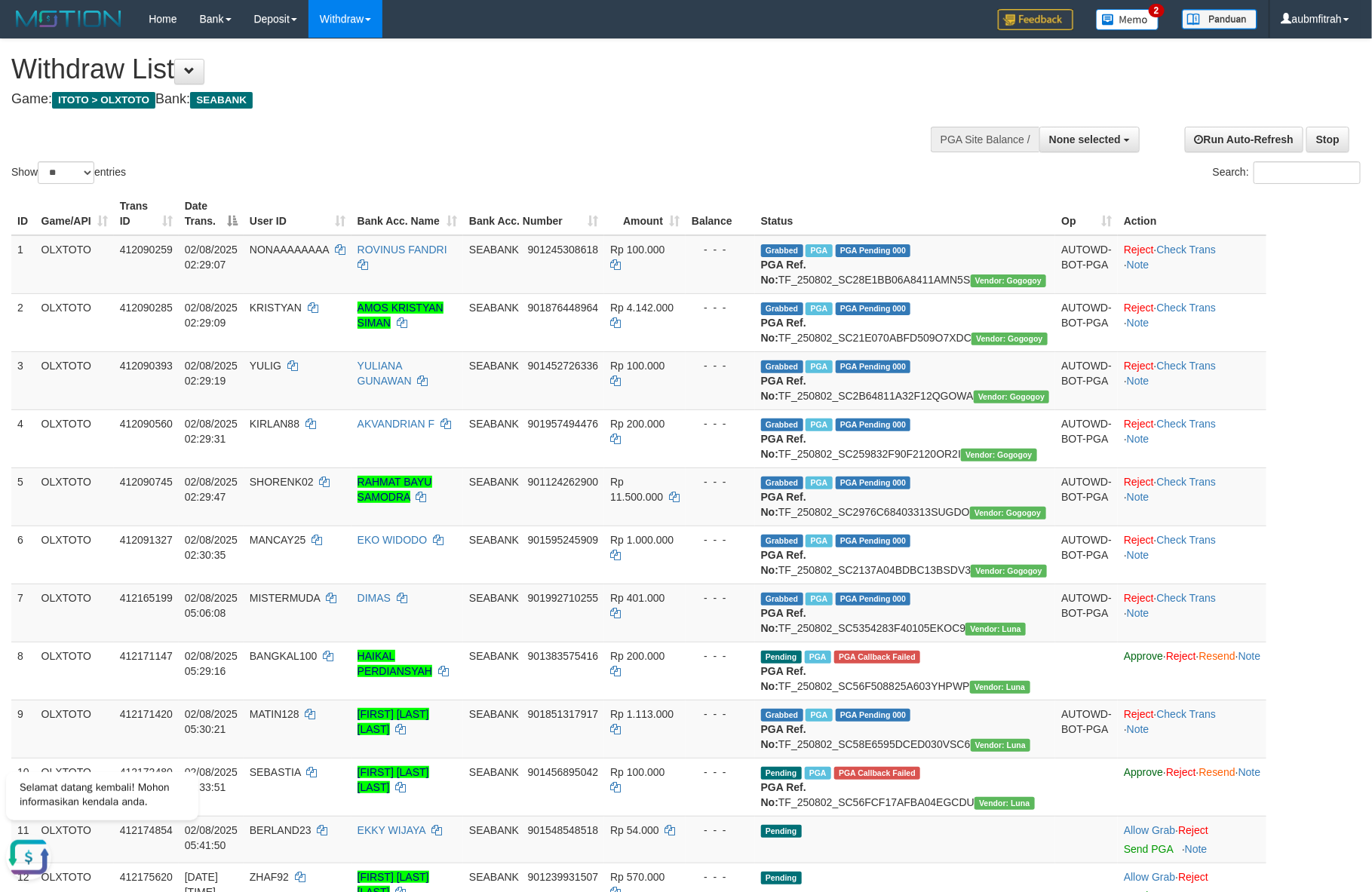 click on "Show  ** ** ** ***  entries Search:" at bounding box center (686, 113) 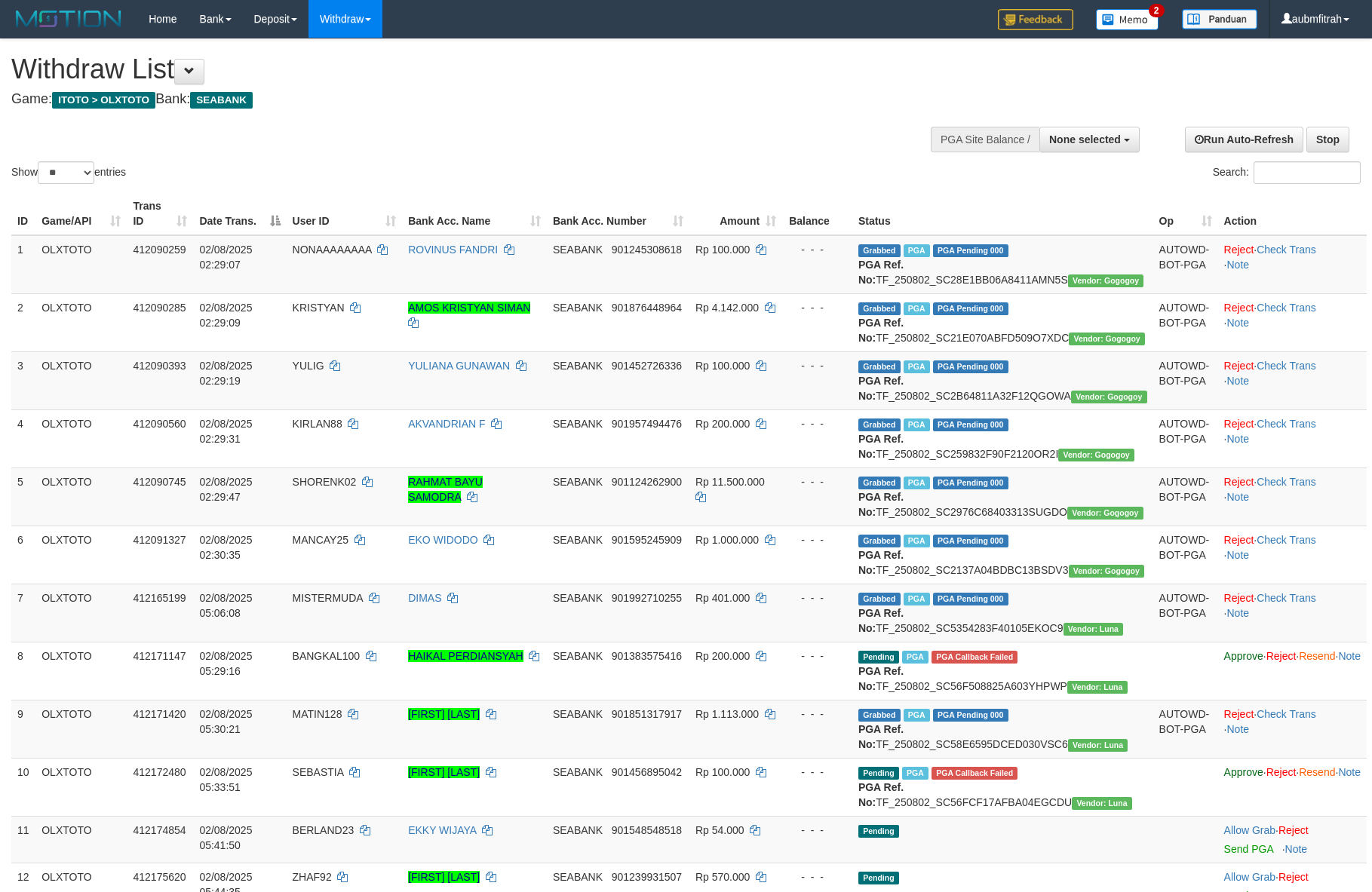 select 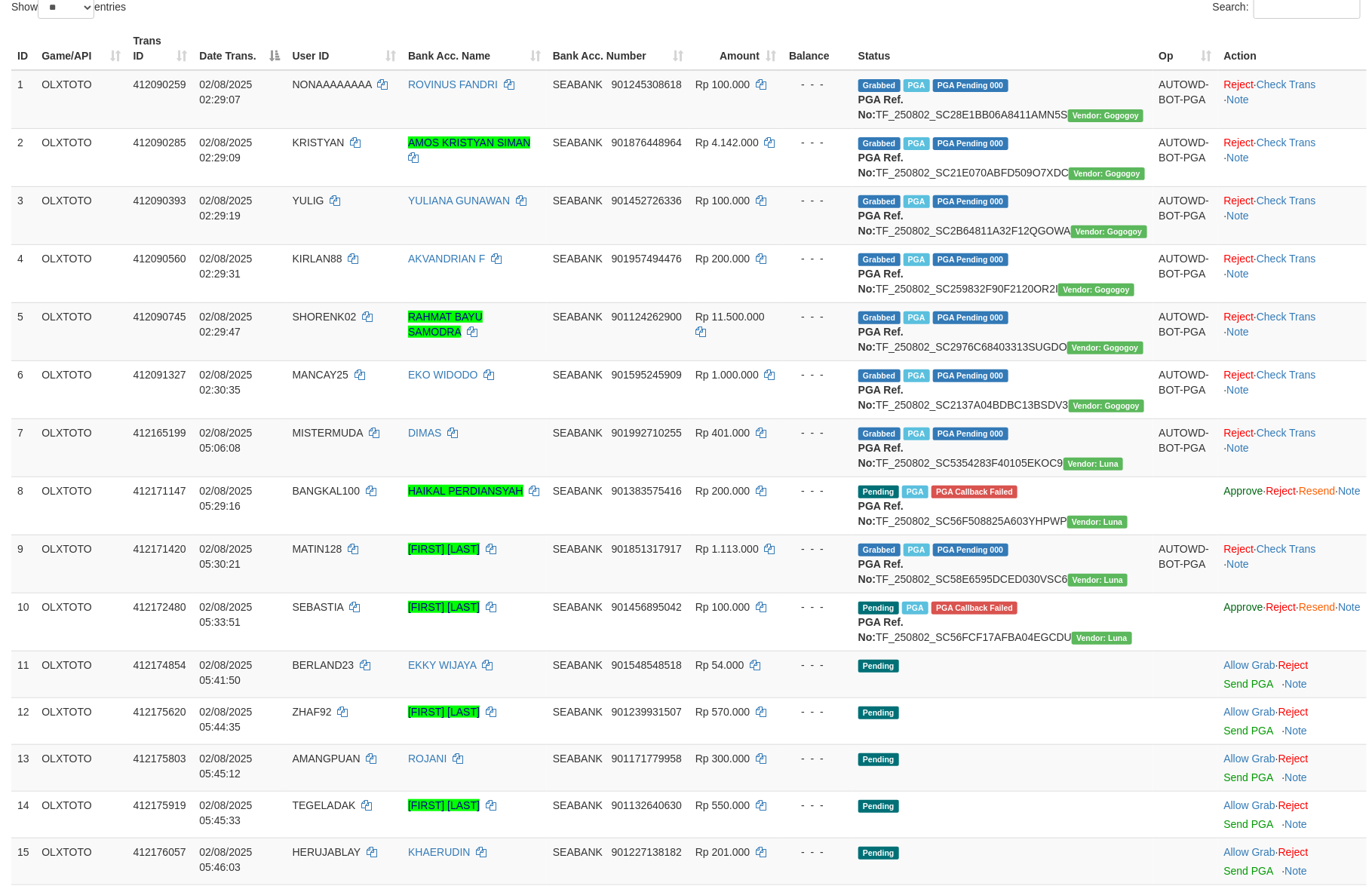 scroll, scrollTop: 113, scrollLeft: 0, axis: vertical 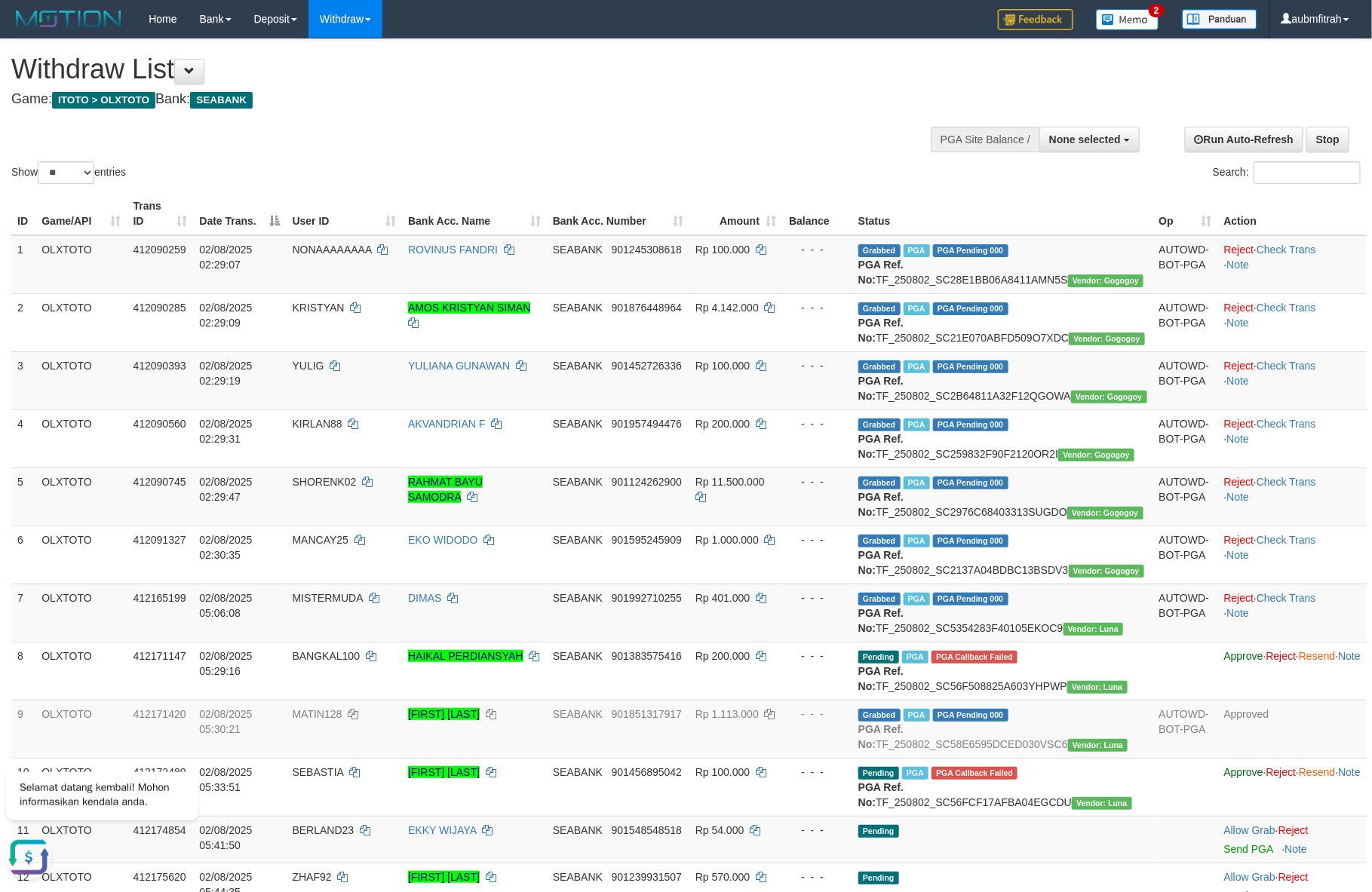 click on "Game:   ITOTO > OLXTOTO    				Bank:   SEABANK" at bounding box center [456, 100] 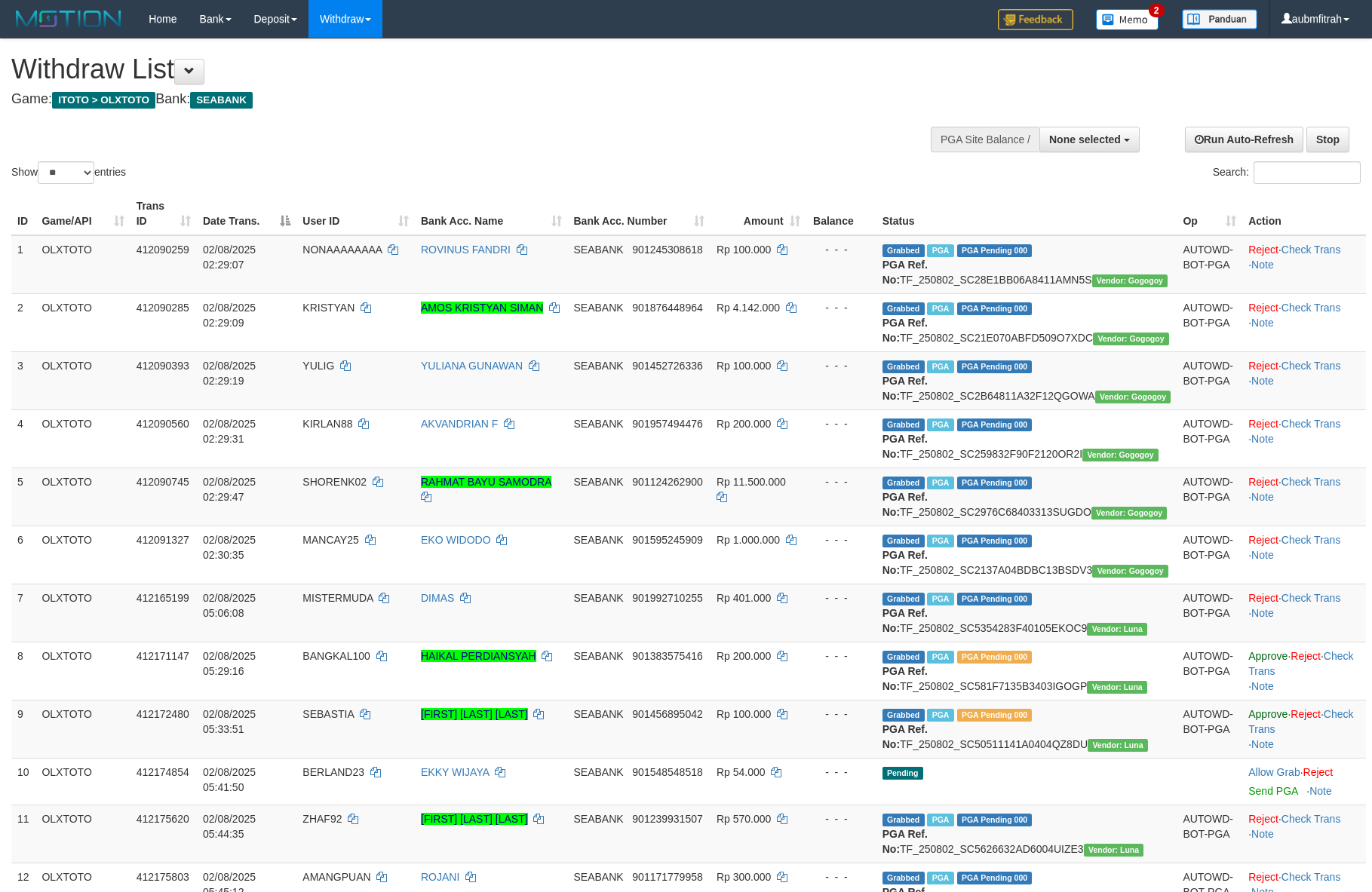 select 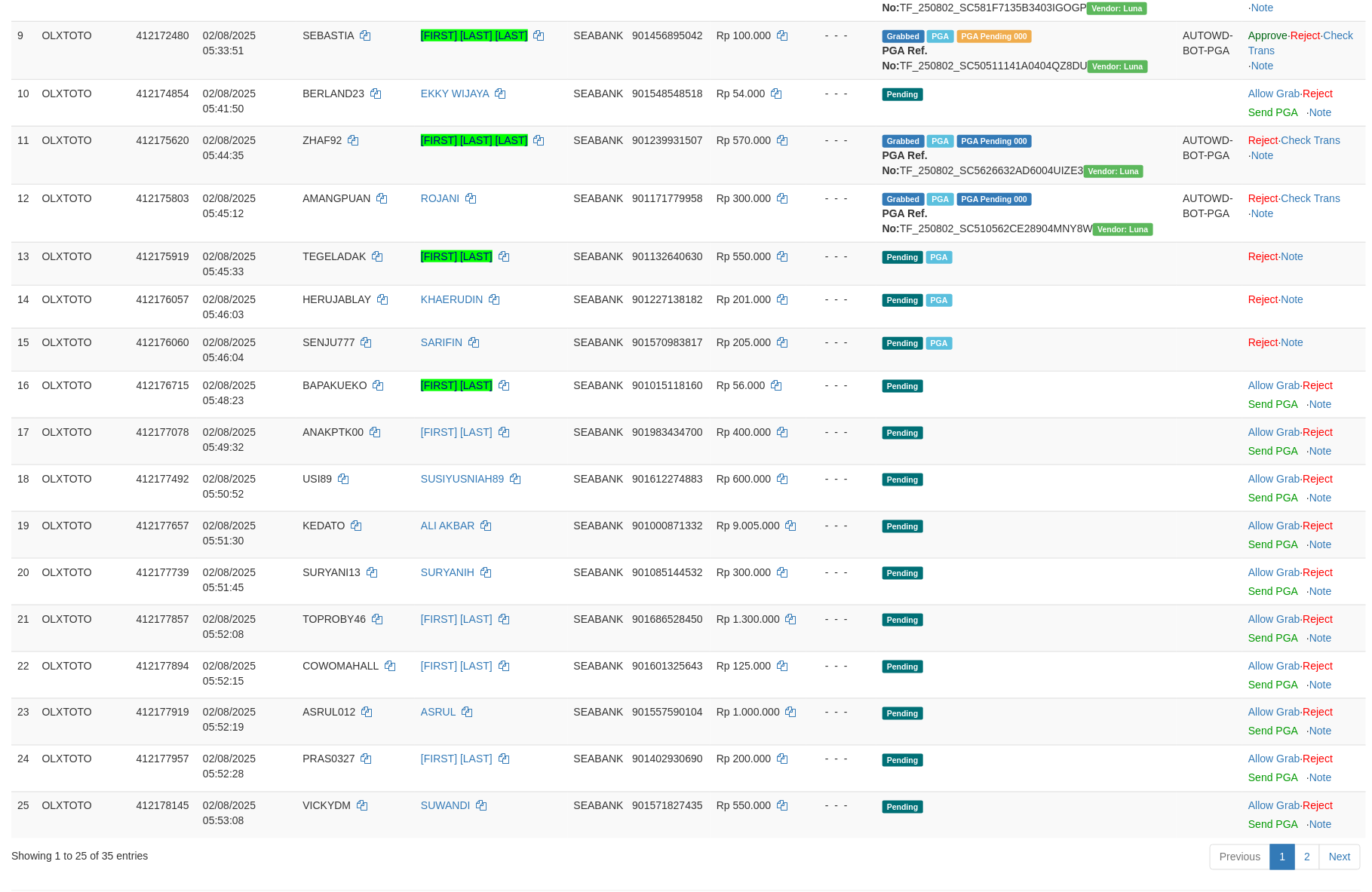 scroll, scrollTop: 563, scrollLeft: 0, axis: vertical 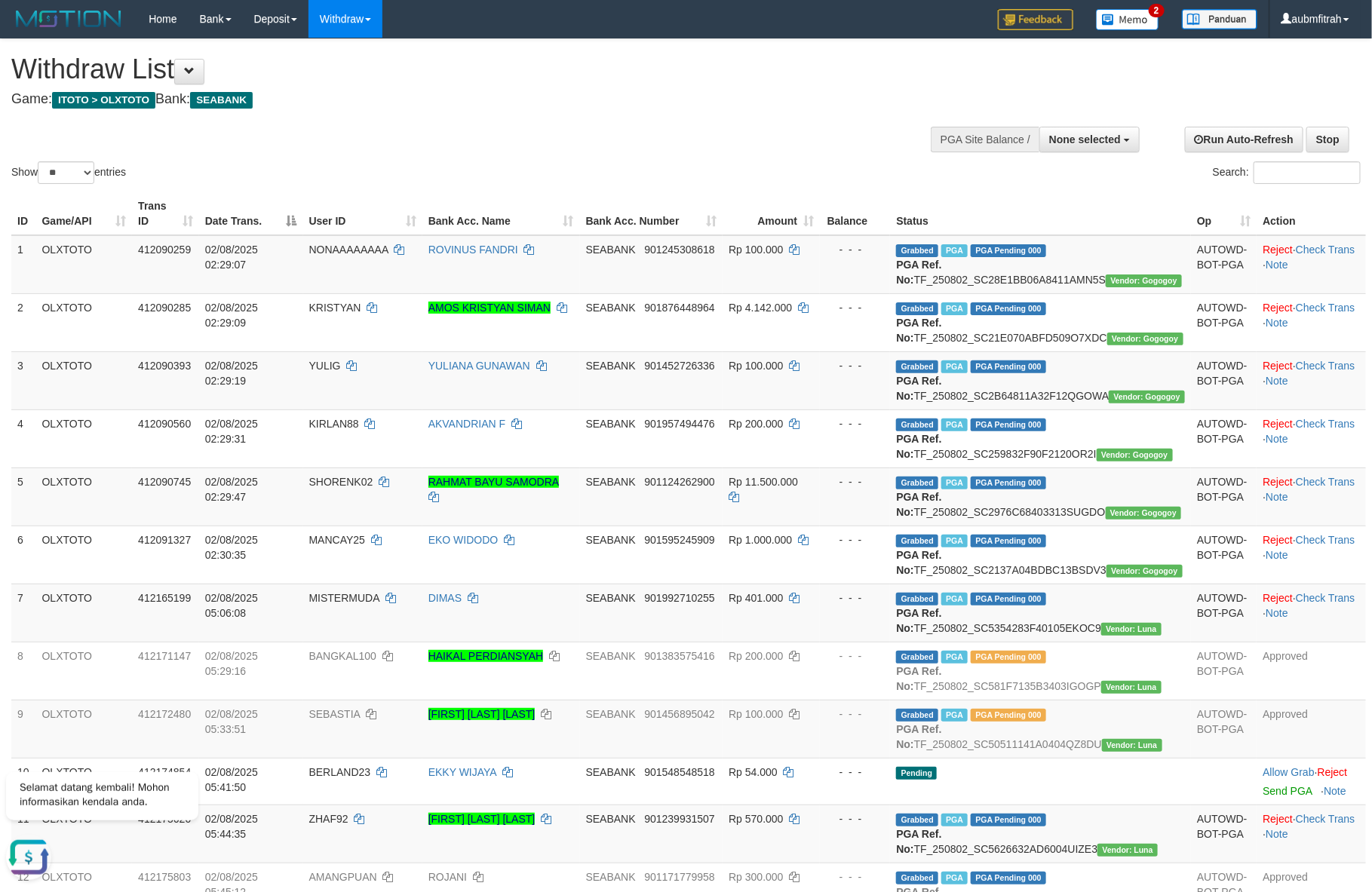 click on "**********" at bounding box center (461, 76) 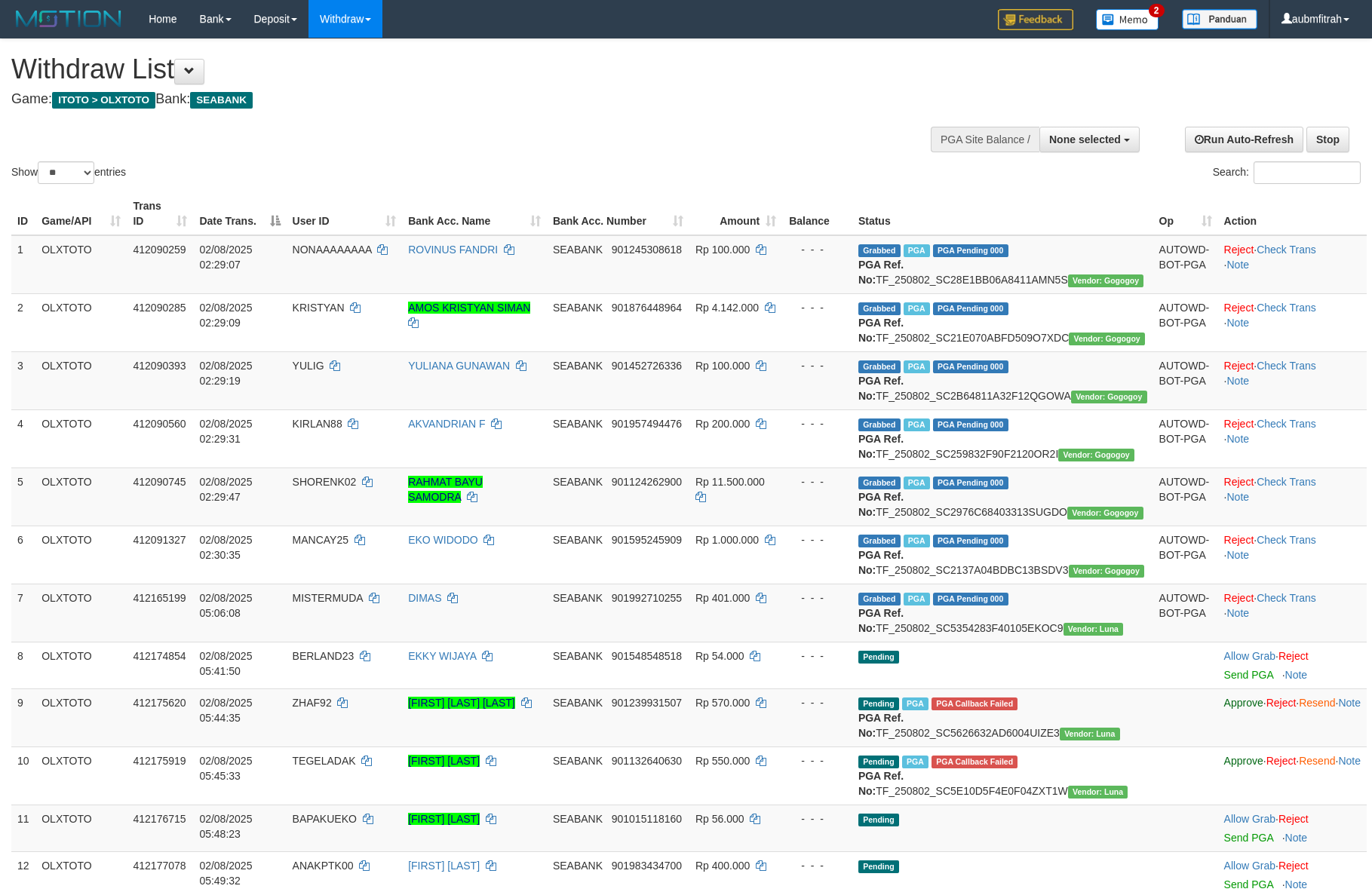 select 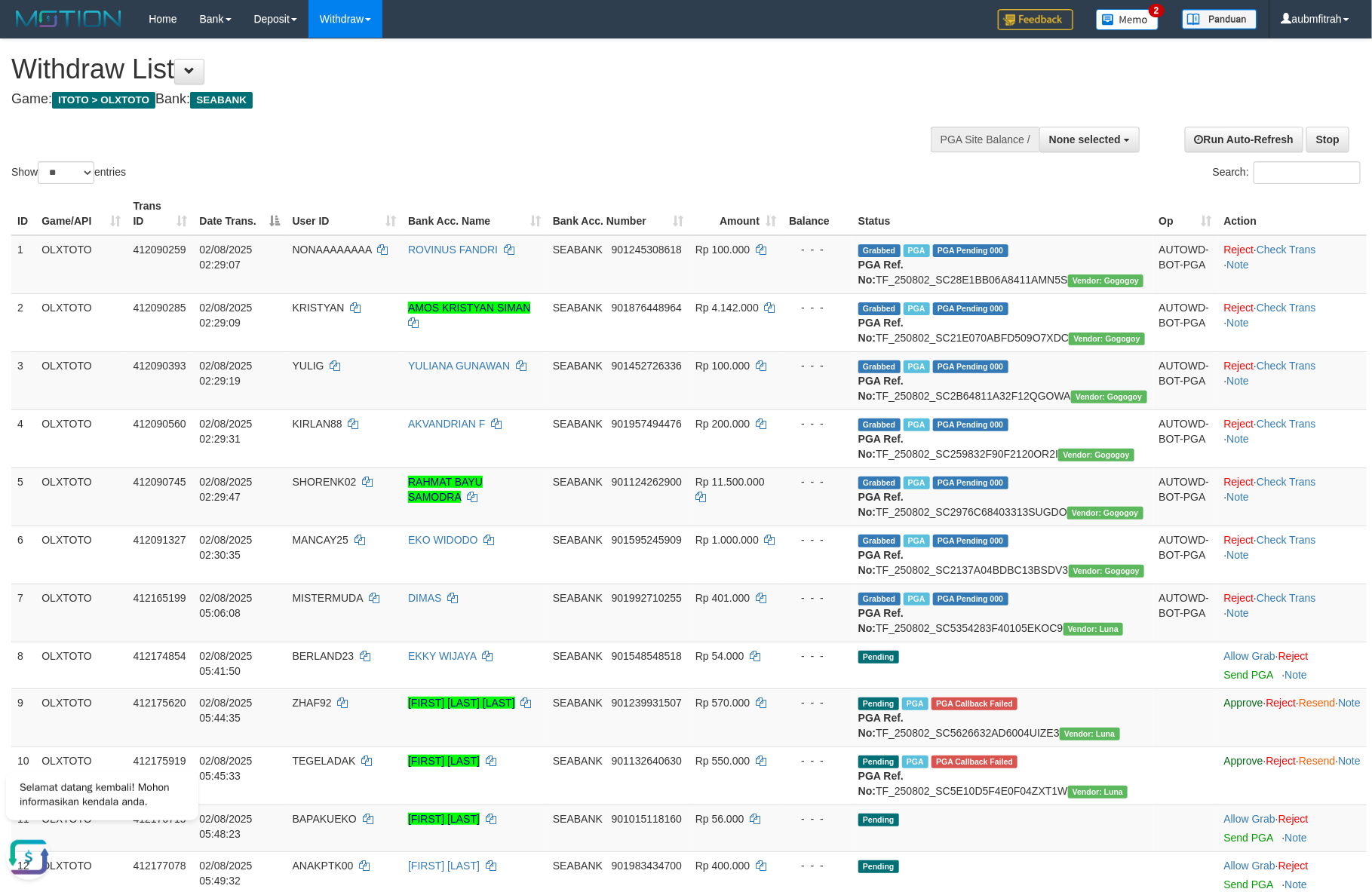 scroll, scrollTop: 0, scrollLeft: 0, axis: both 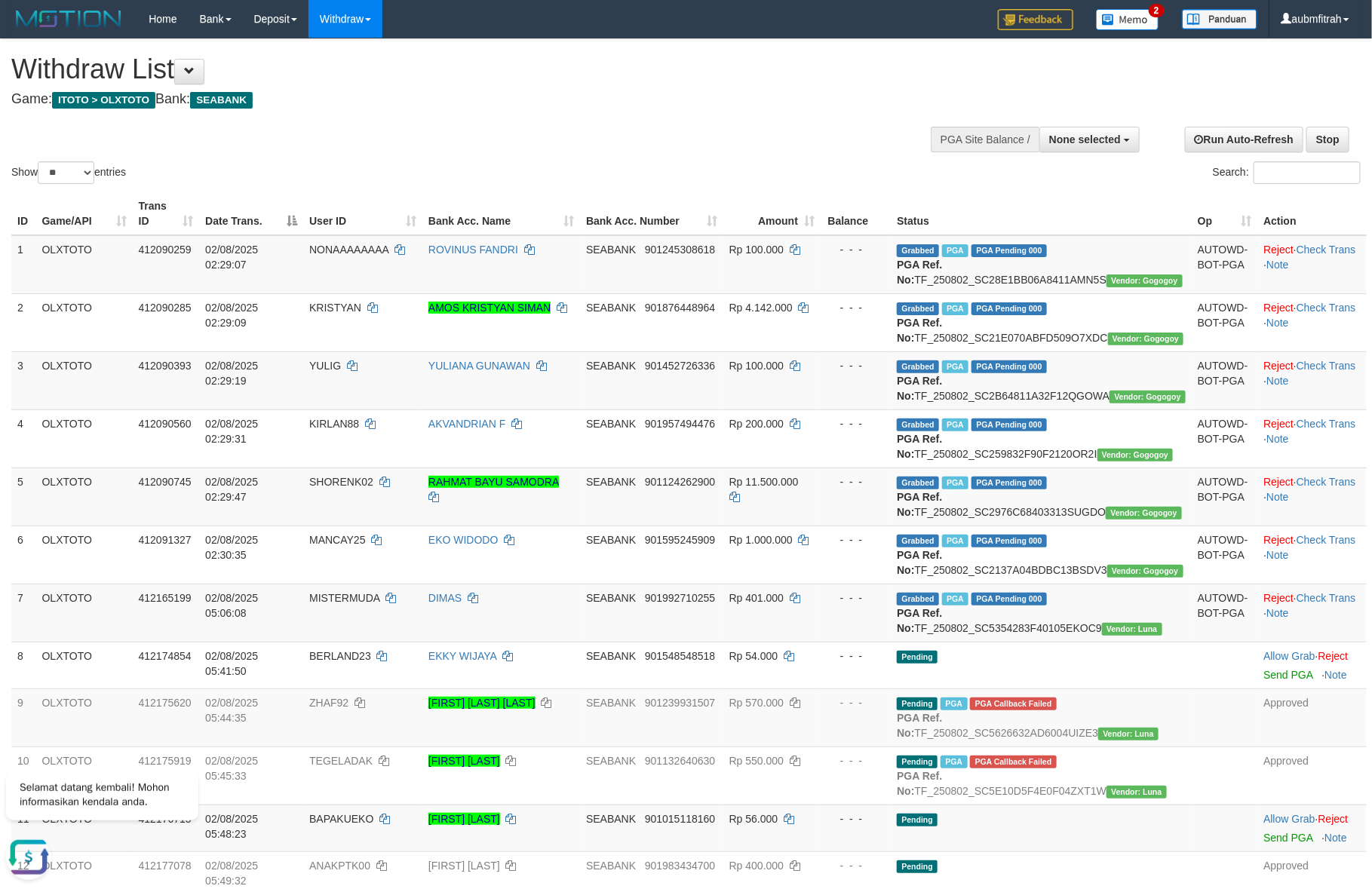 drag, startPoint x: 614, startPoint y: 100, endPoint x: 602, endPoint y: 103, distance: 12.369317 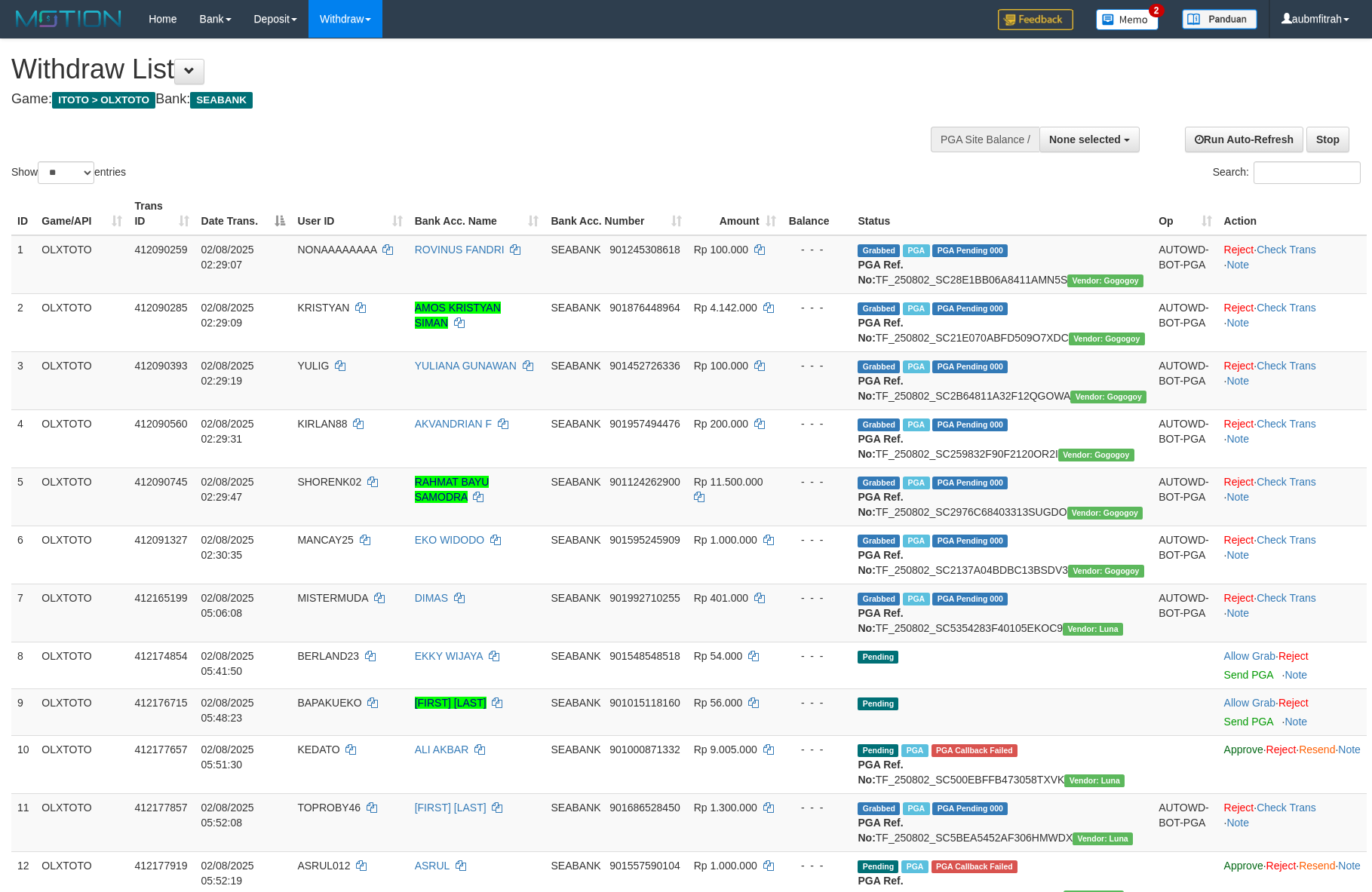 select 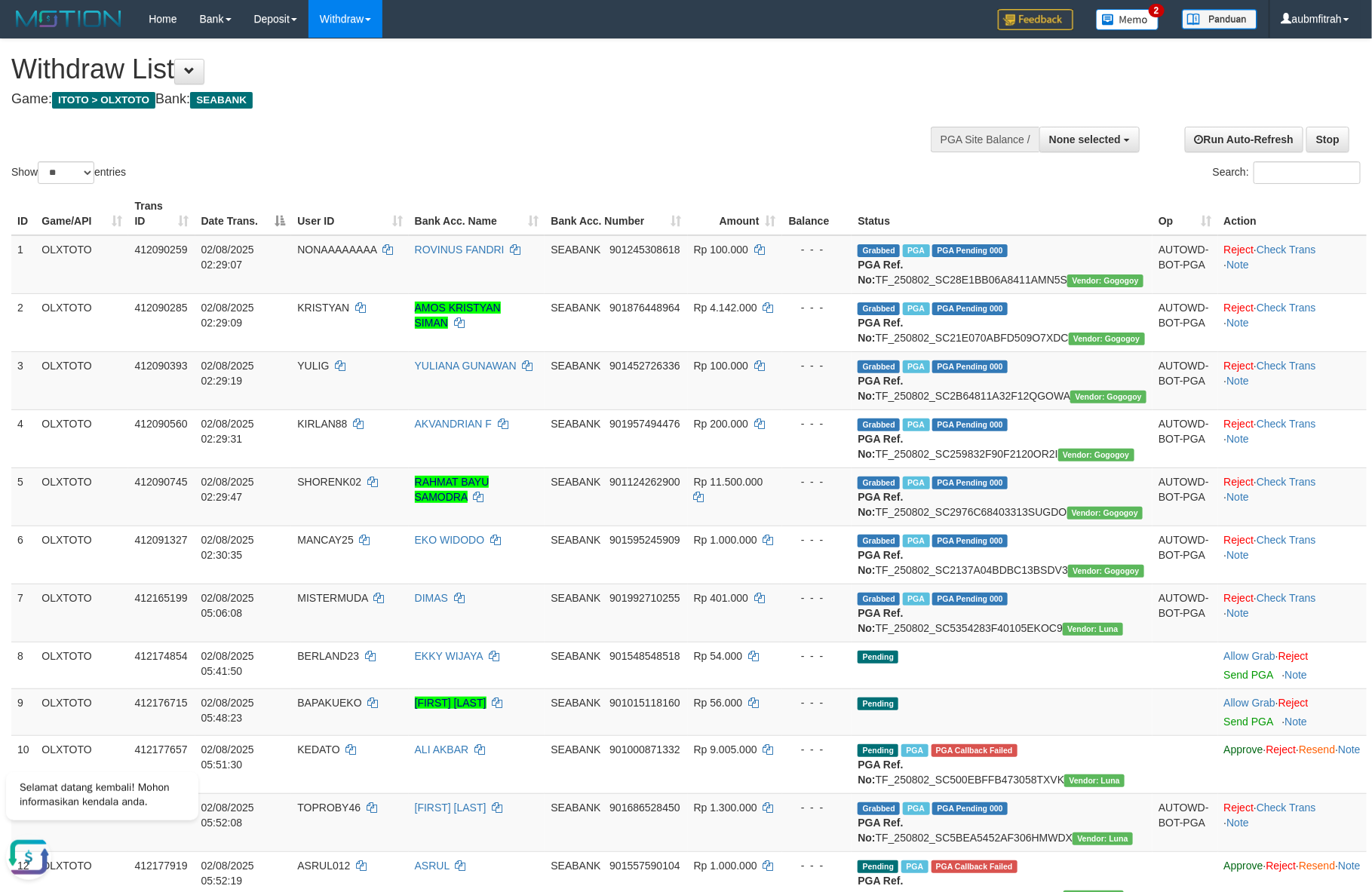 scroll, scrollTop: 0, scrollLeft: 0, axis: both 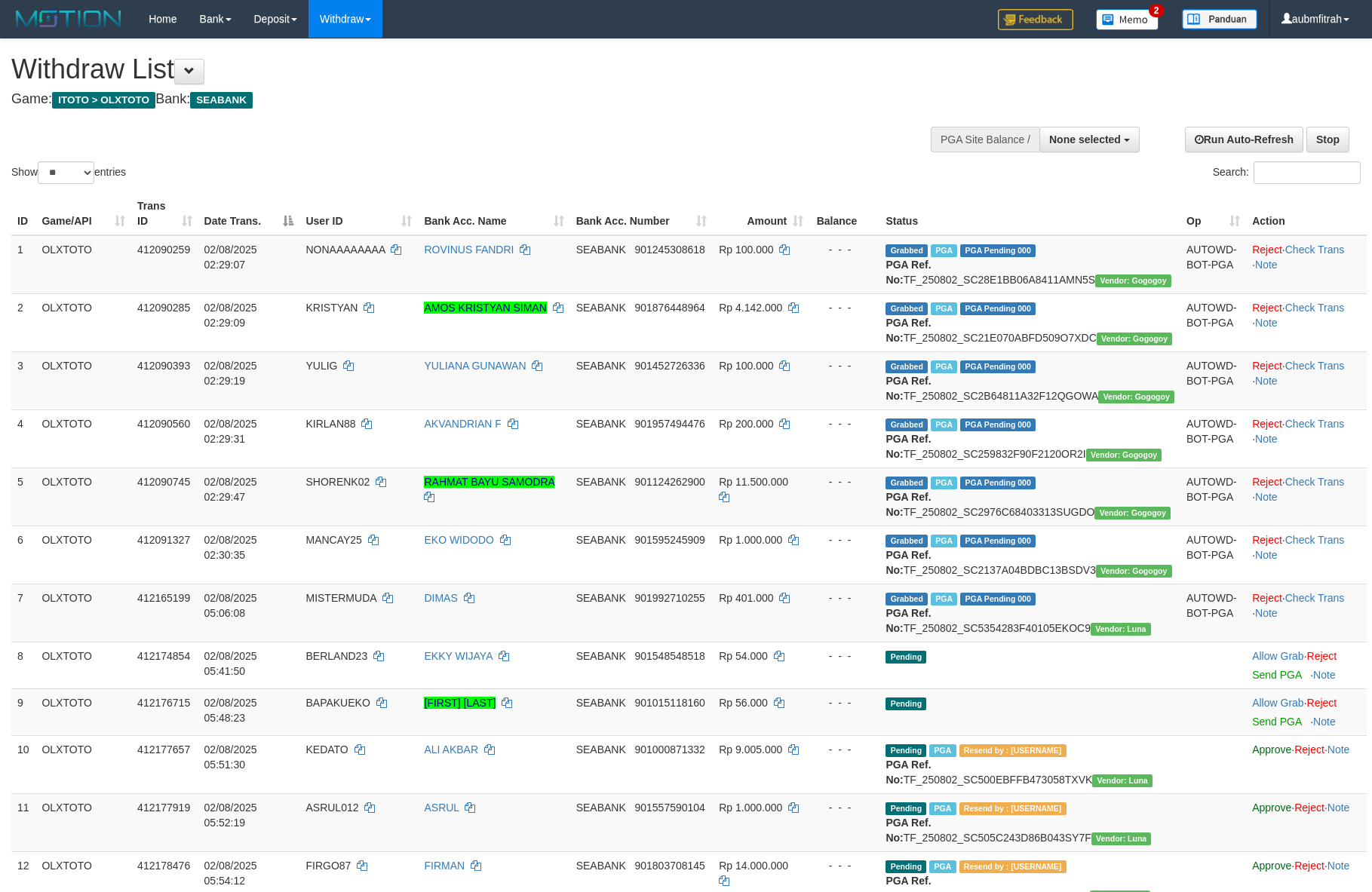 select 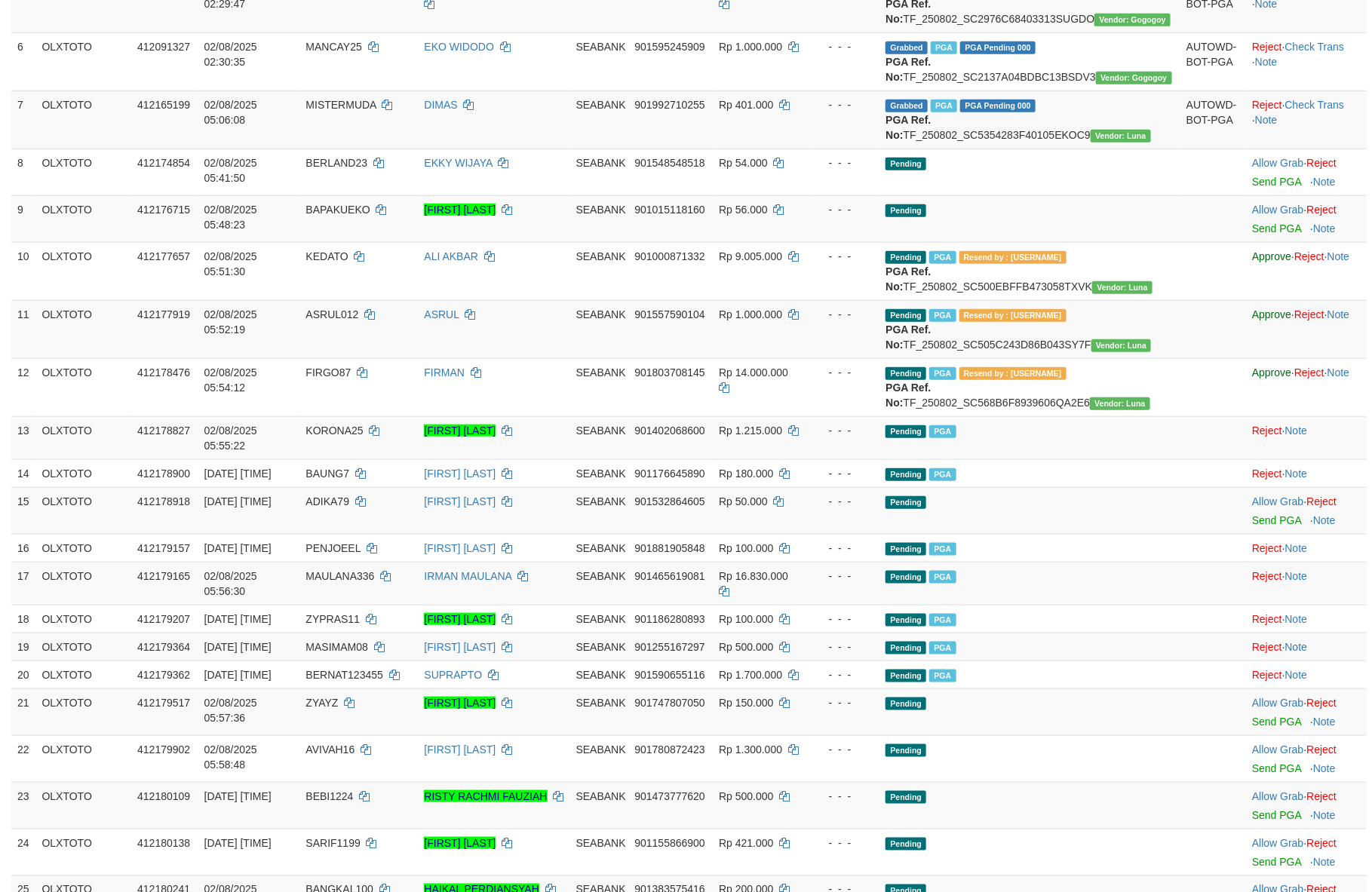 scroll, scrollTop: 452, scrollLeft: 0, axis: vertical 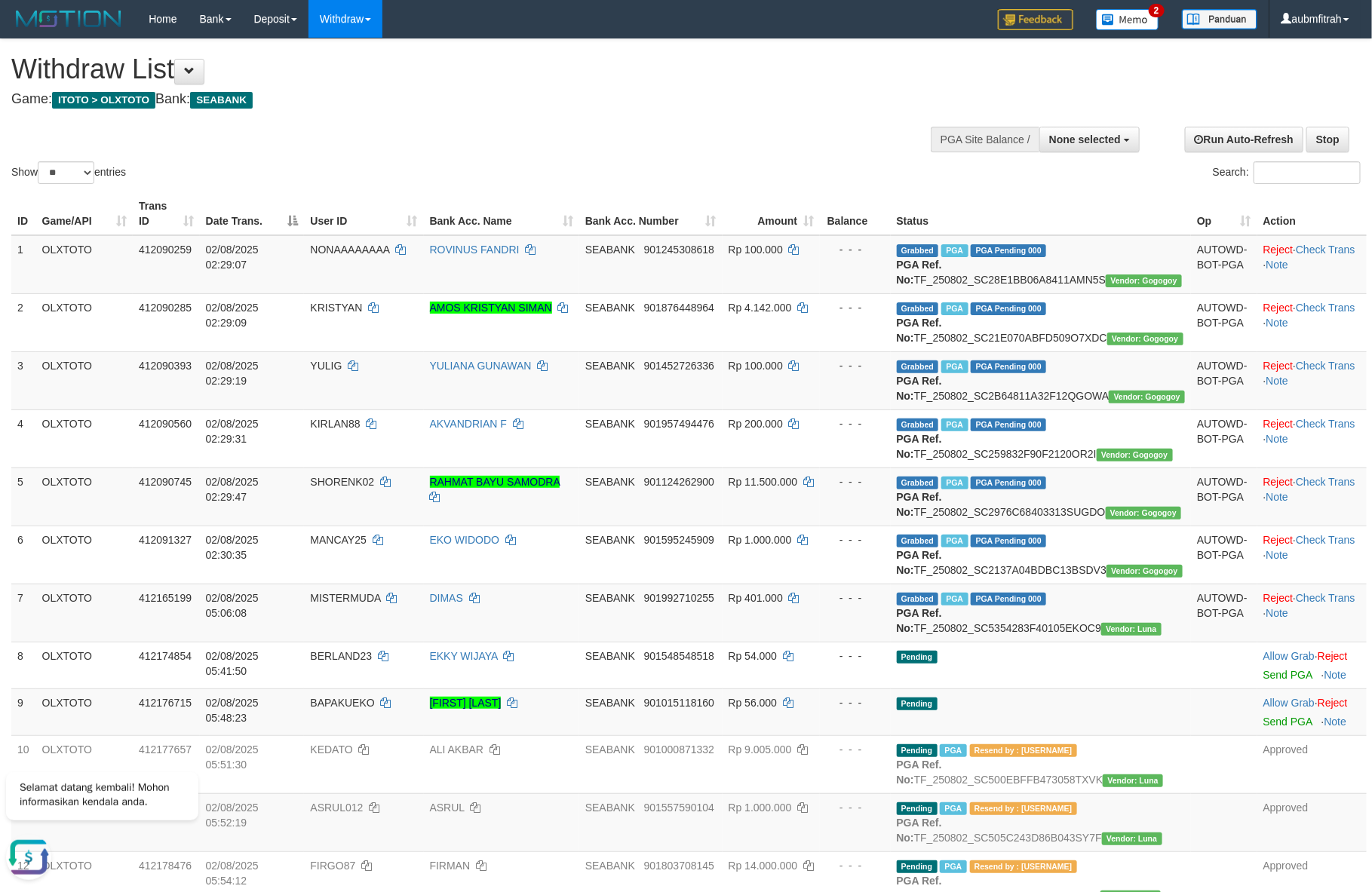 click on "Game:   ITOTO > OLXTOTO    				Bank:   SEABANK" at bounding box center (456, 100) 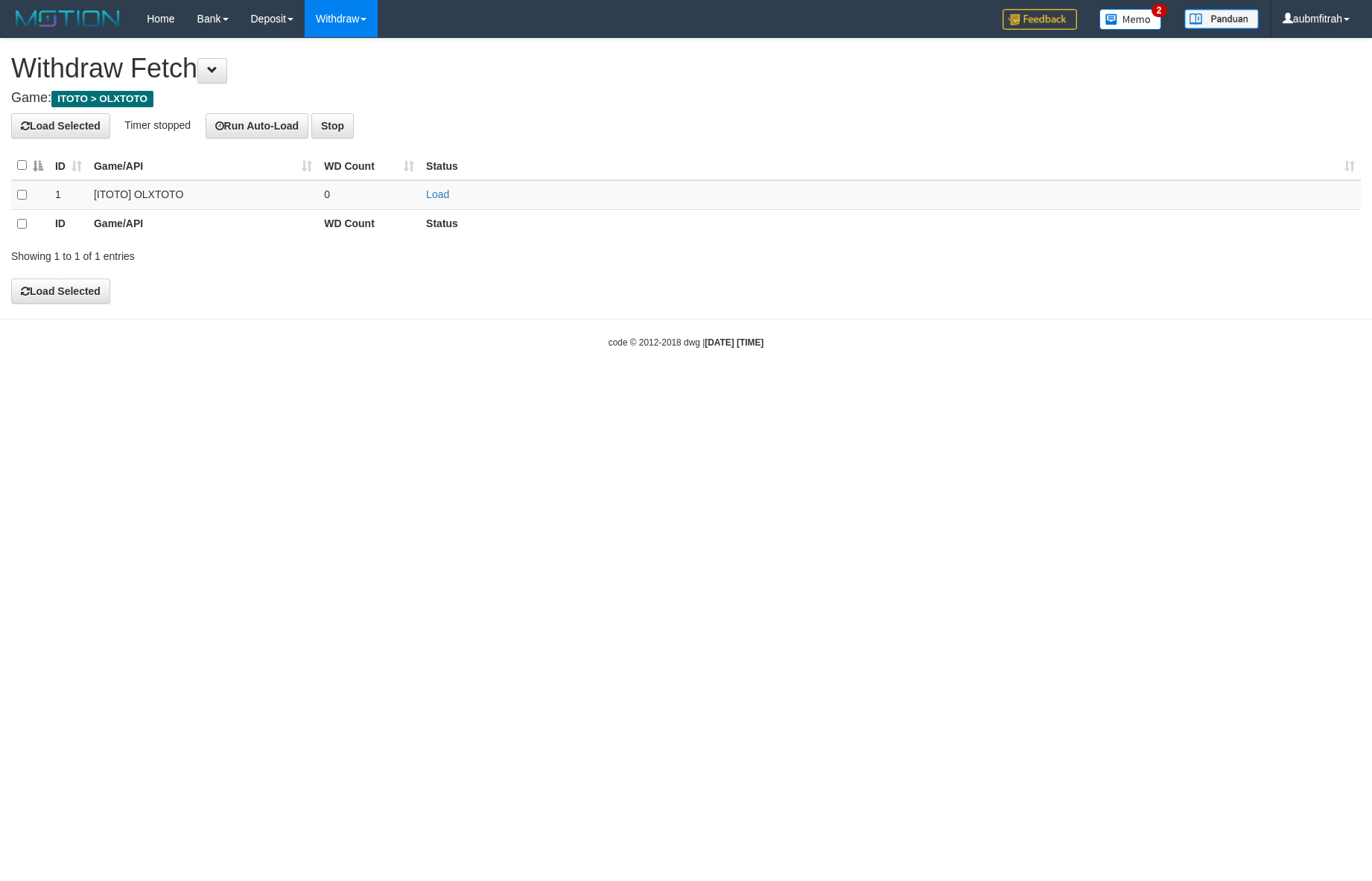 scroll, scrollTop: 0, scrollLeft: 0, axis: both 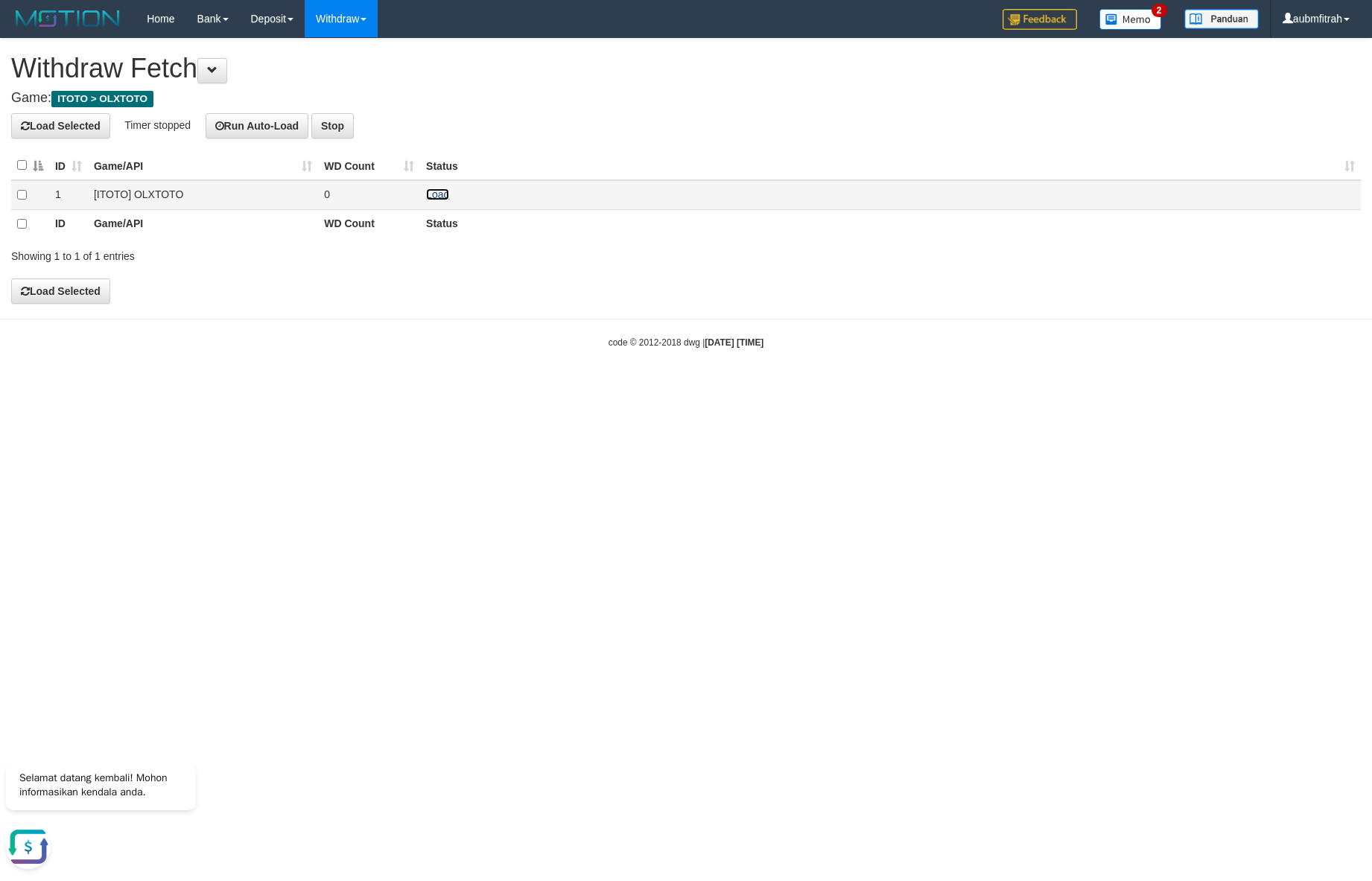 click on "Load" at bounding box center (437, 194) 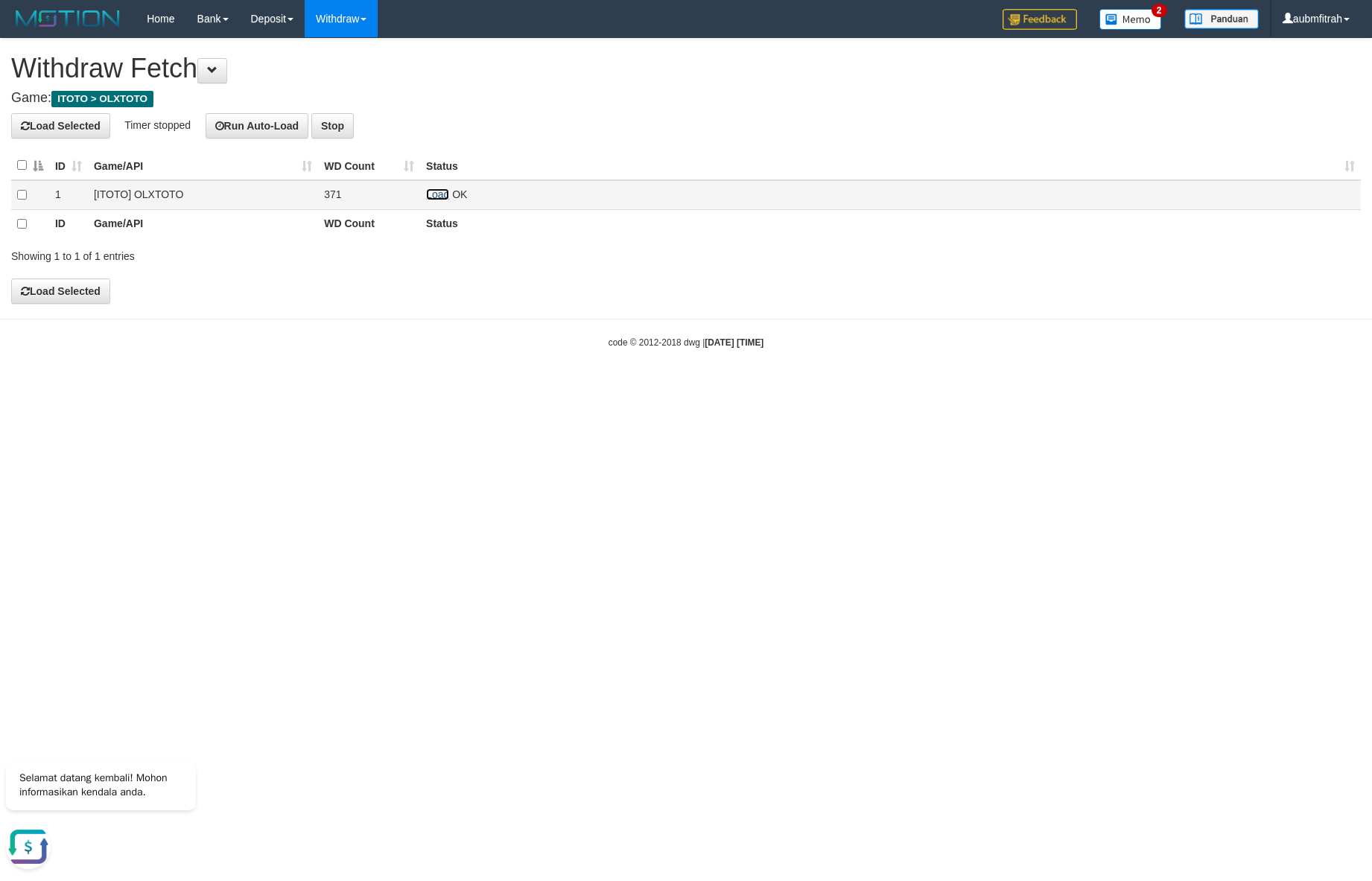 click on "Load" at bounding box center [437, 194] 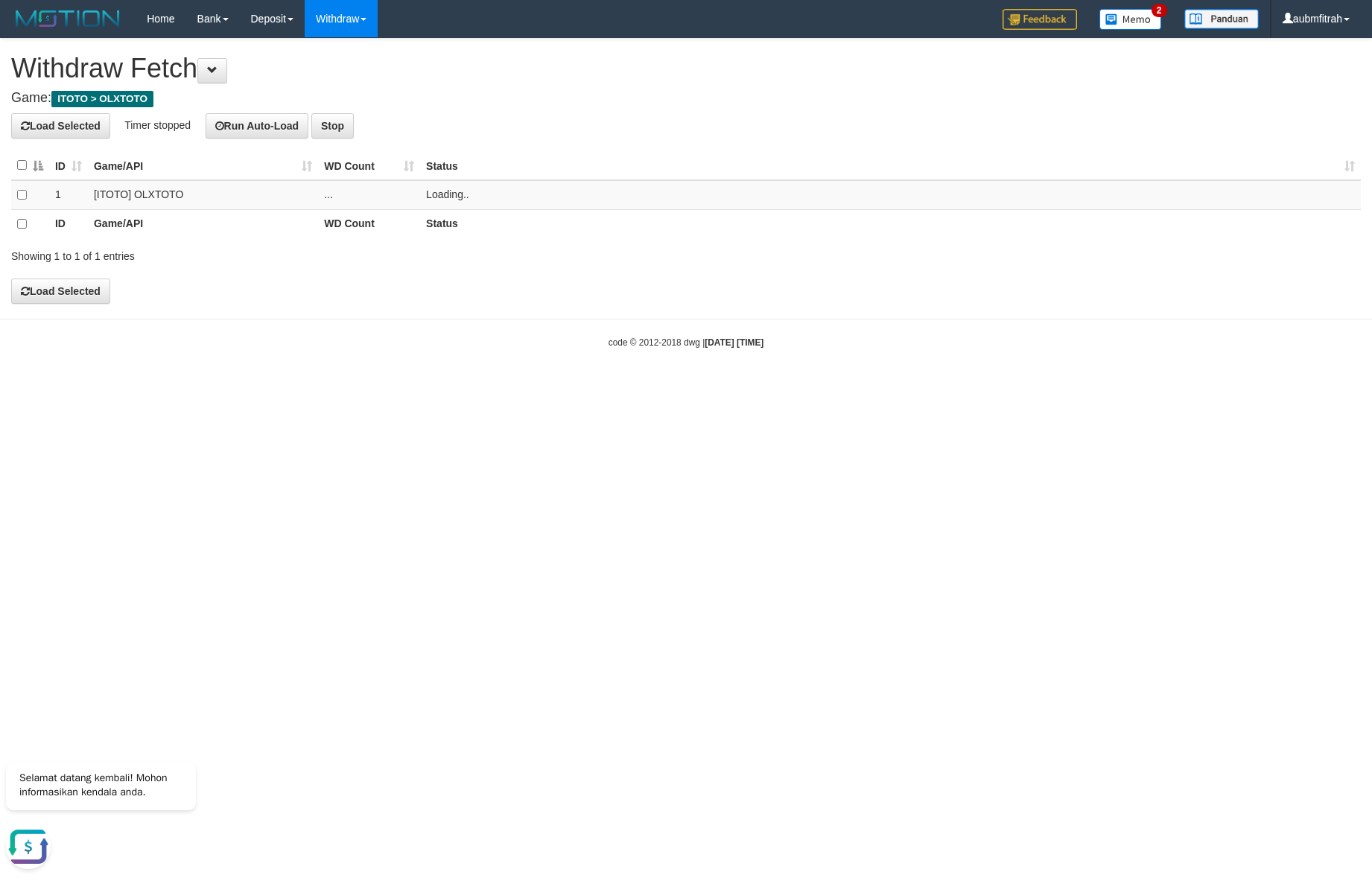 click on "Load Selected
Timer stopped
Run Auto-Load
Stop" at bounding box center [686, 126] 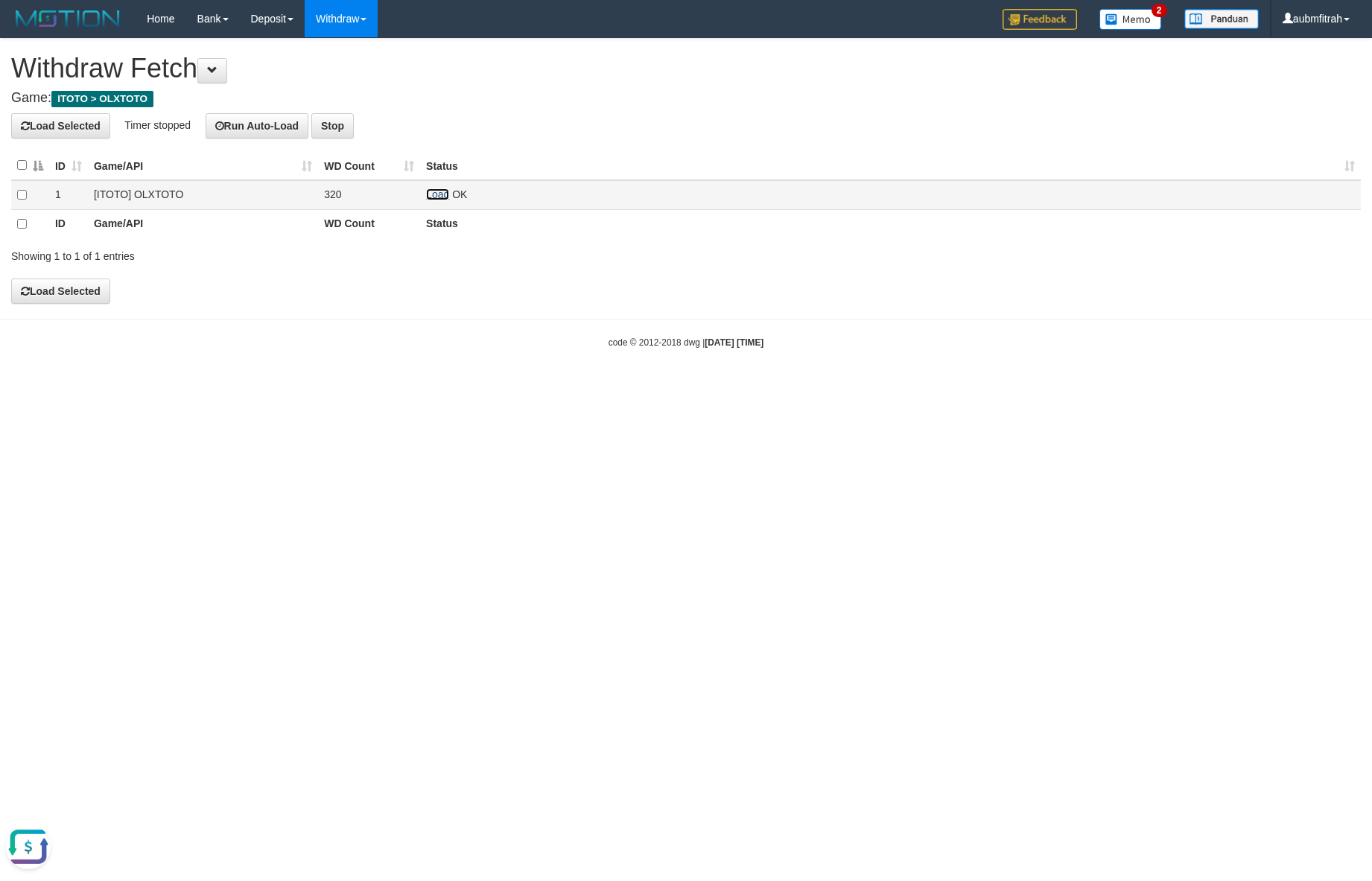 click on "Load" at bounding box center [437, 194] 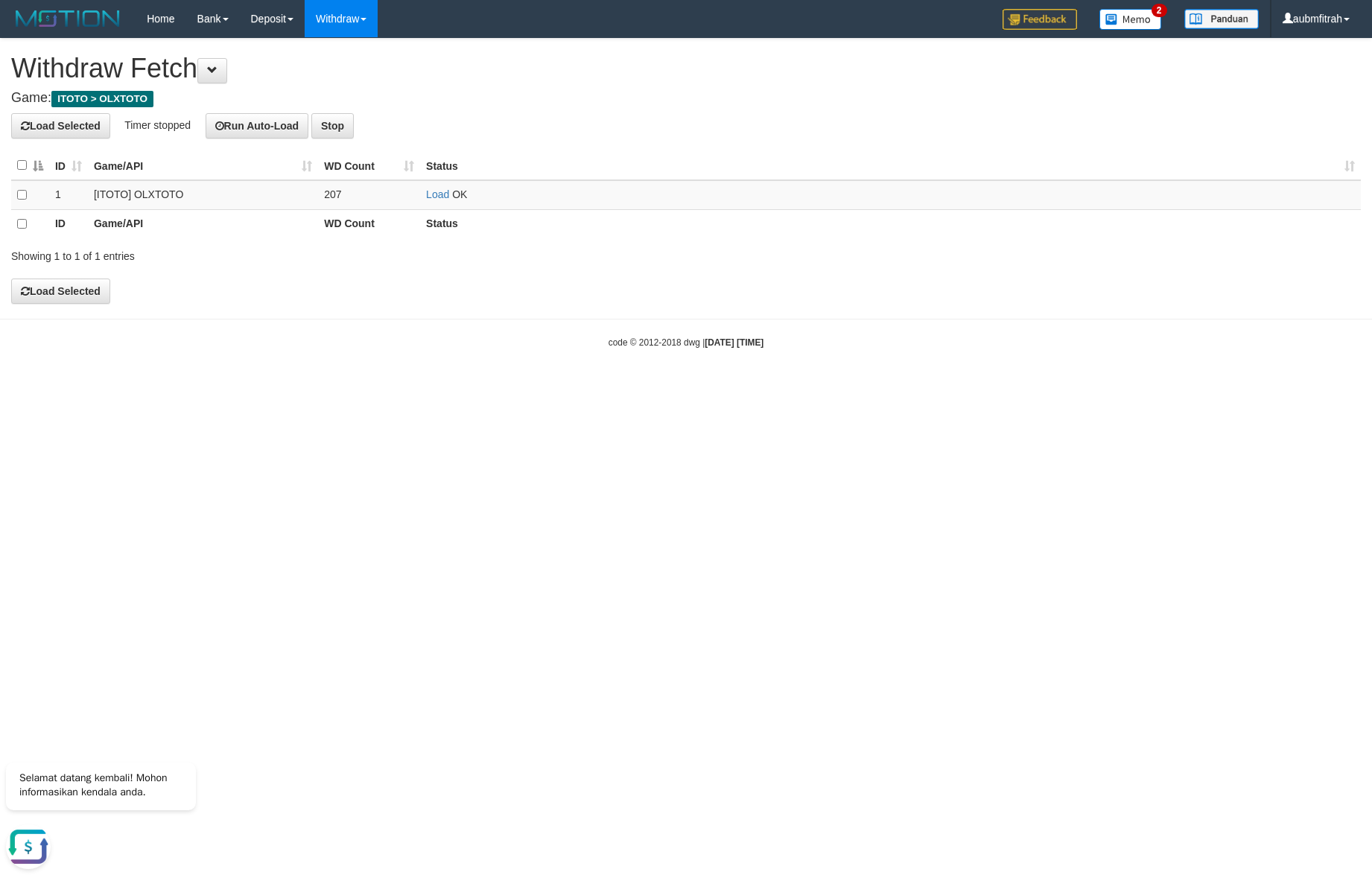 drag, startPoint x: 443, startPoint y: 489, endPoint x: 440, endPoint y: 436, distance: 53.08484 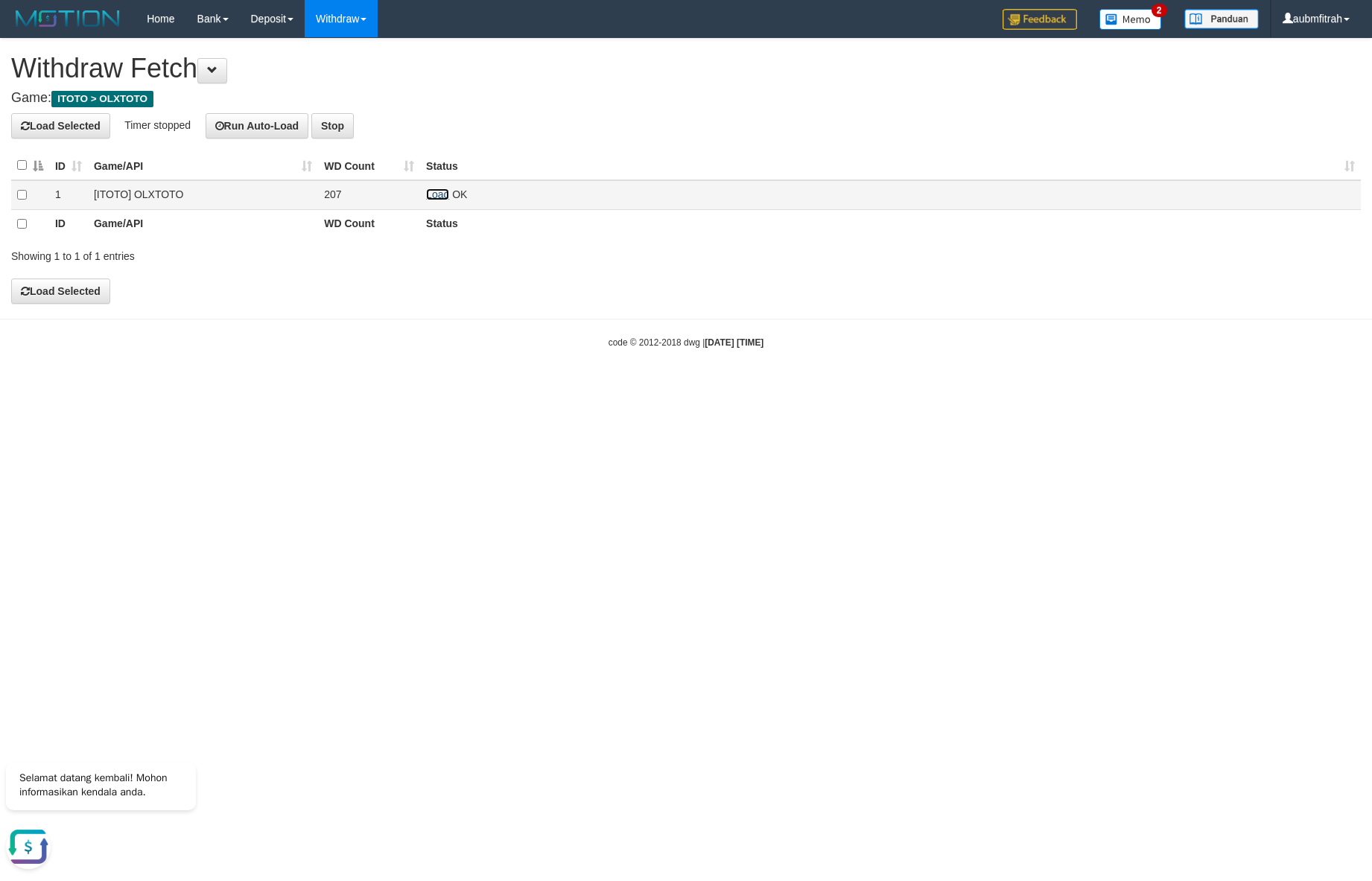 drag, startPoint x: 436, startPoint y: 197, endPoint x: 23, endPoint y: 404, distance: 461.9719 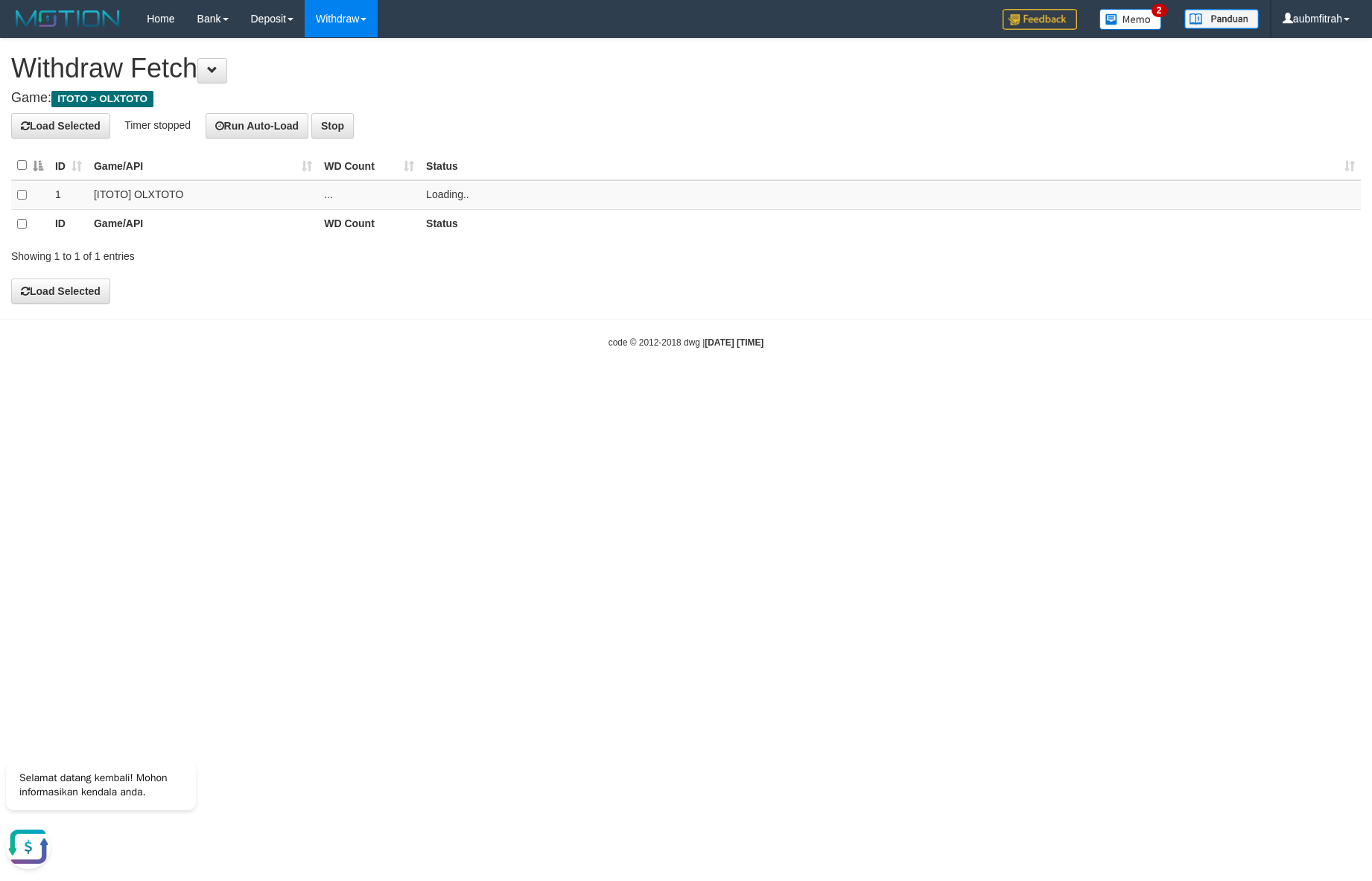 click on "Withdraw Fetch" at bounding box center (686, 69) 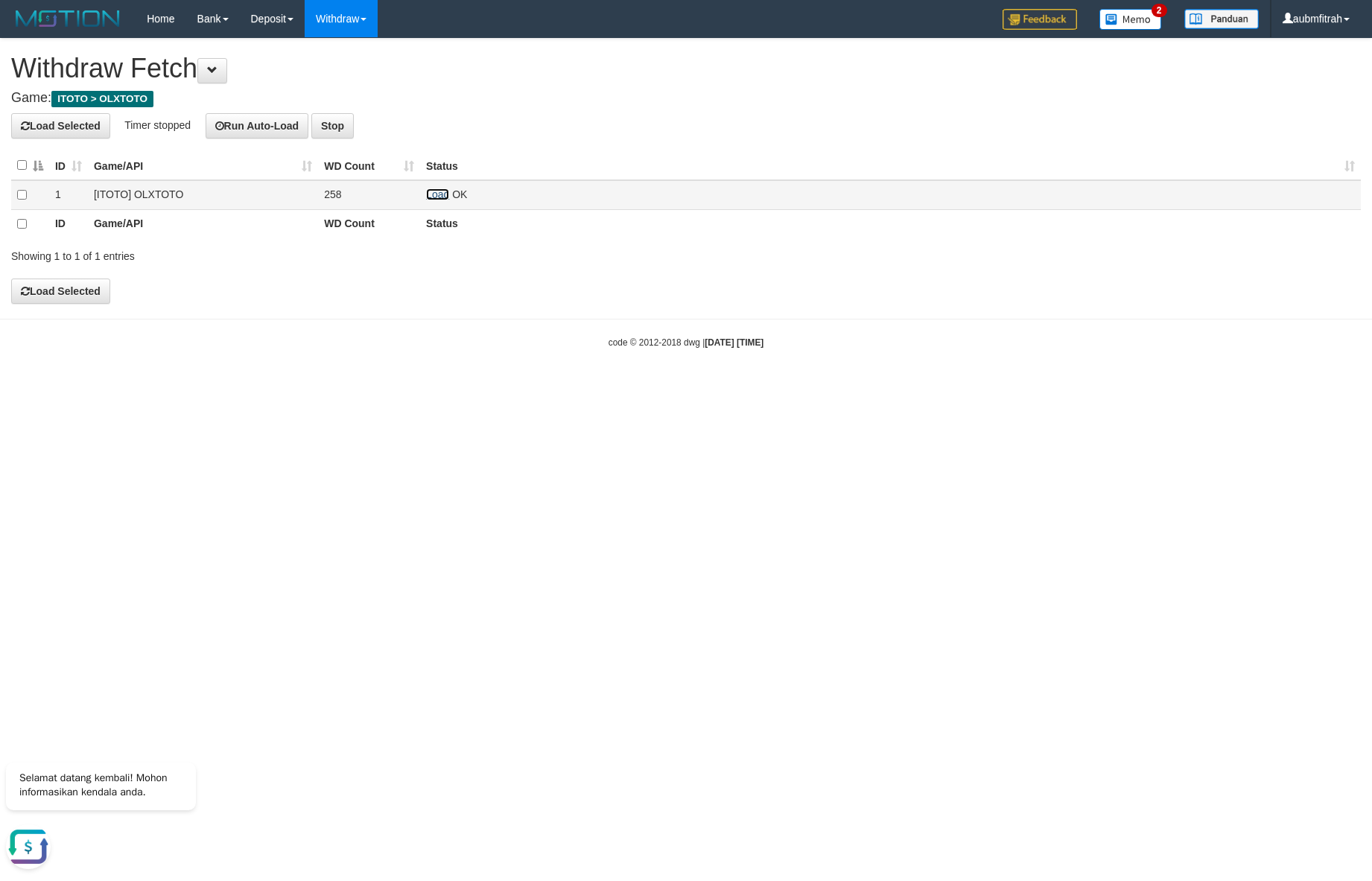 click on "Load" at bounding box center [437, 194] 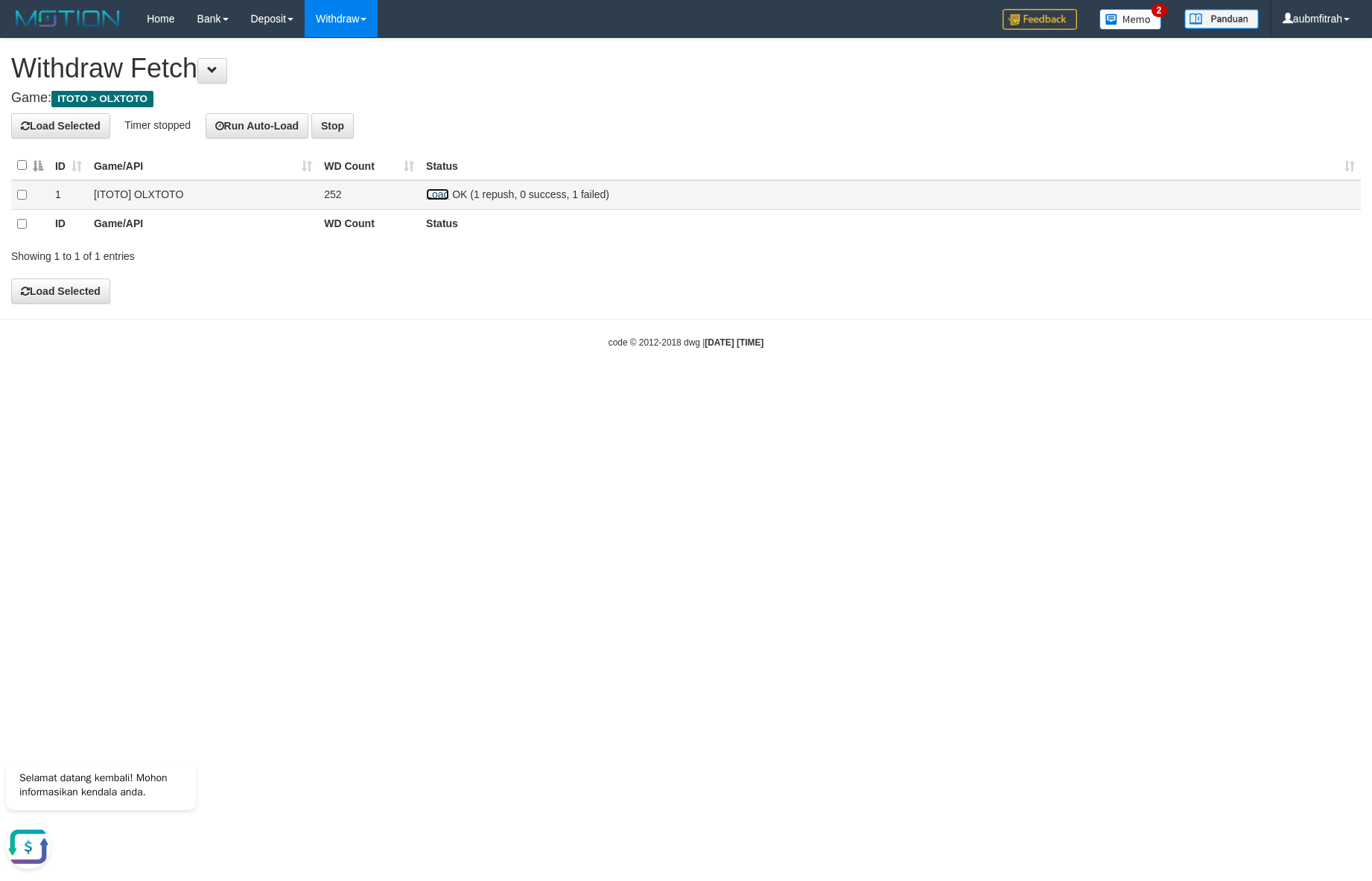 click on "Load" at bounding box center (437, 194) 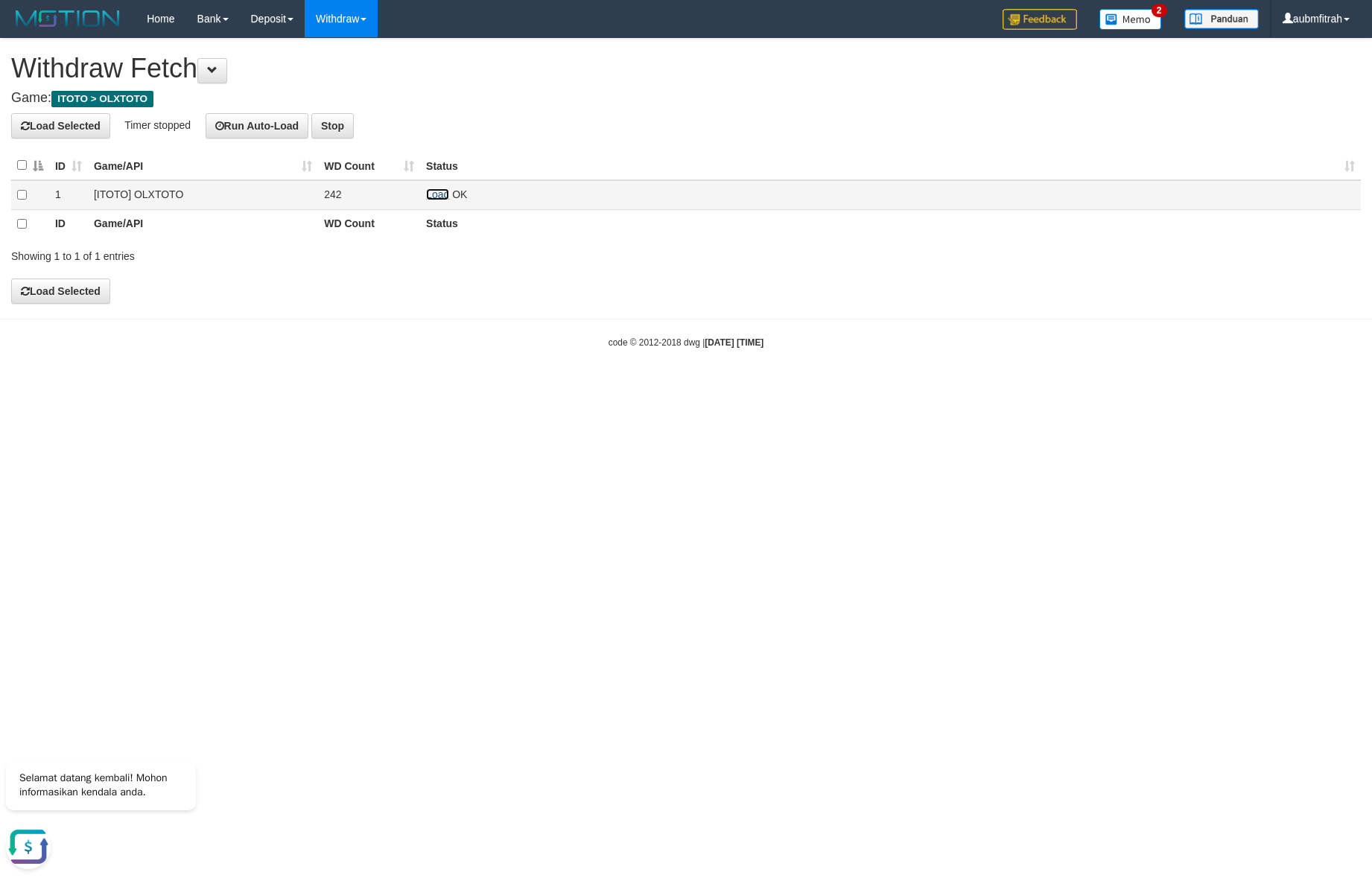 click on "Load" at bounding box center [437, 194] 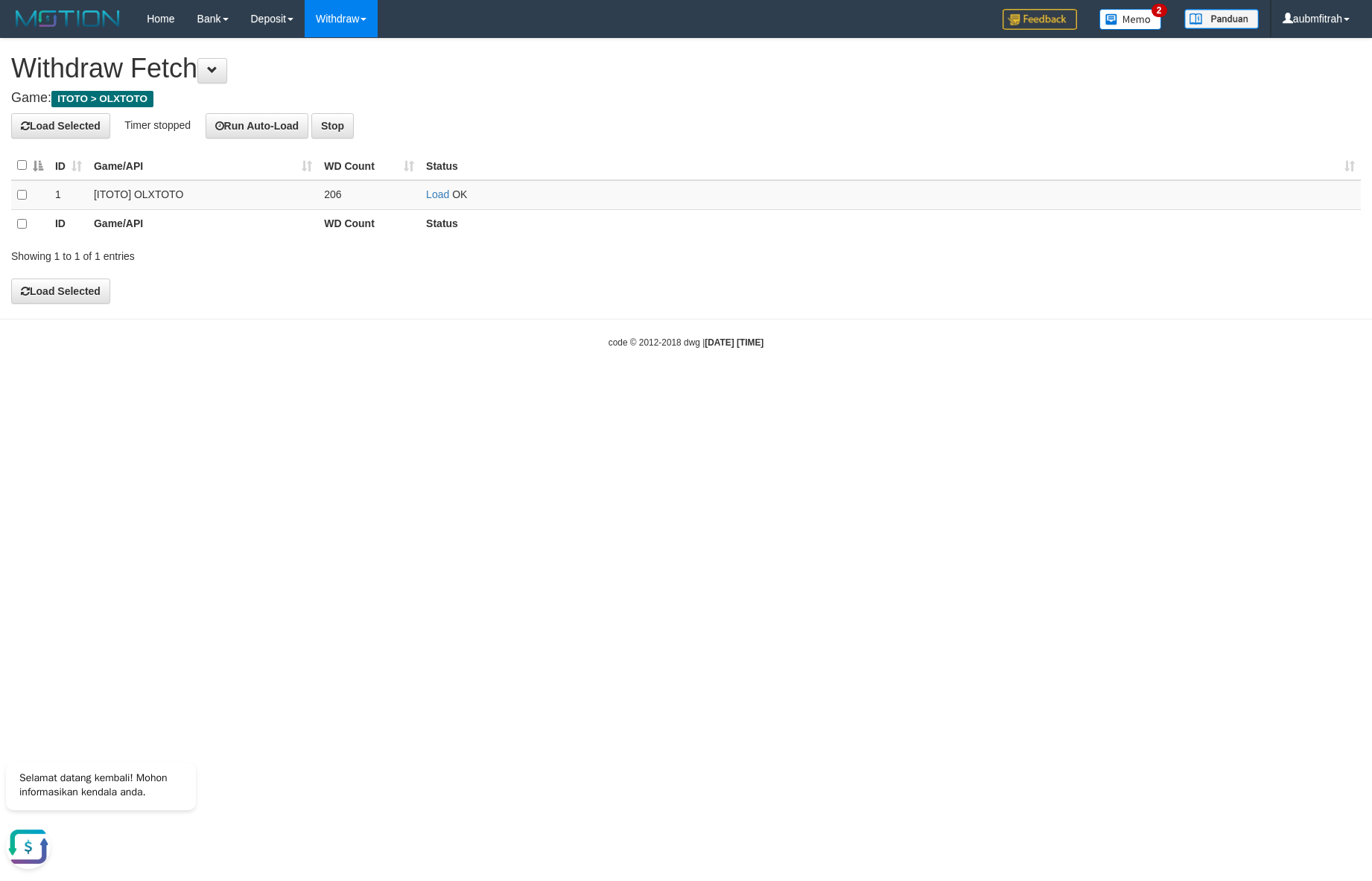 click on "Toggle navigation
Home
Bank
Account List
Load
By Website
Group
[ITOTO]													OLXTOTO
Mutasi Bank
Search
Sync
Note Mutasi
Deposit
DPS Fetch
DPS List
History
PGA History
Note DPS 2" at bounding box center (686, 193) 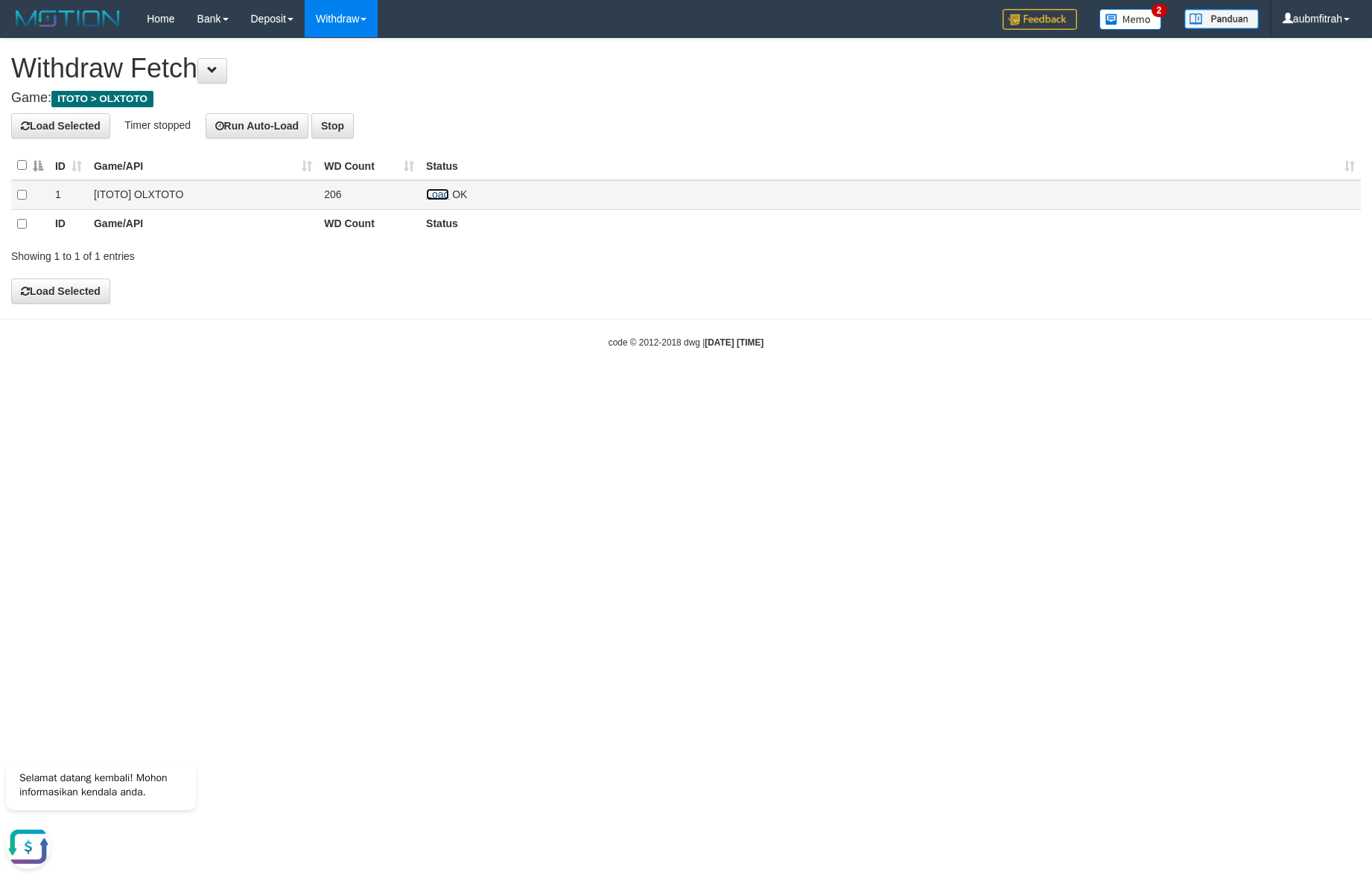 click on "Load" at bounding box center (437, 194) 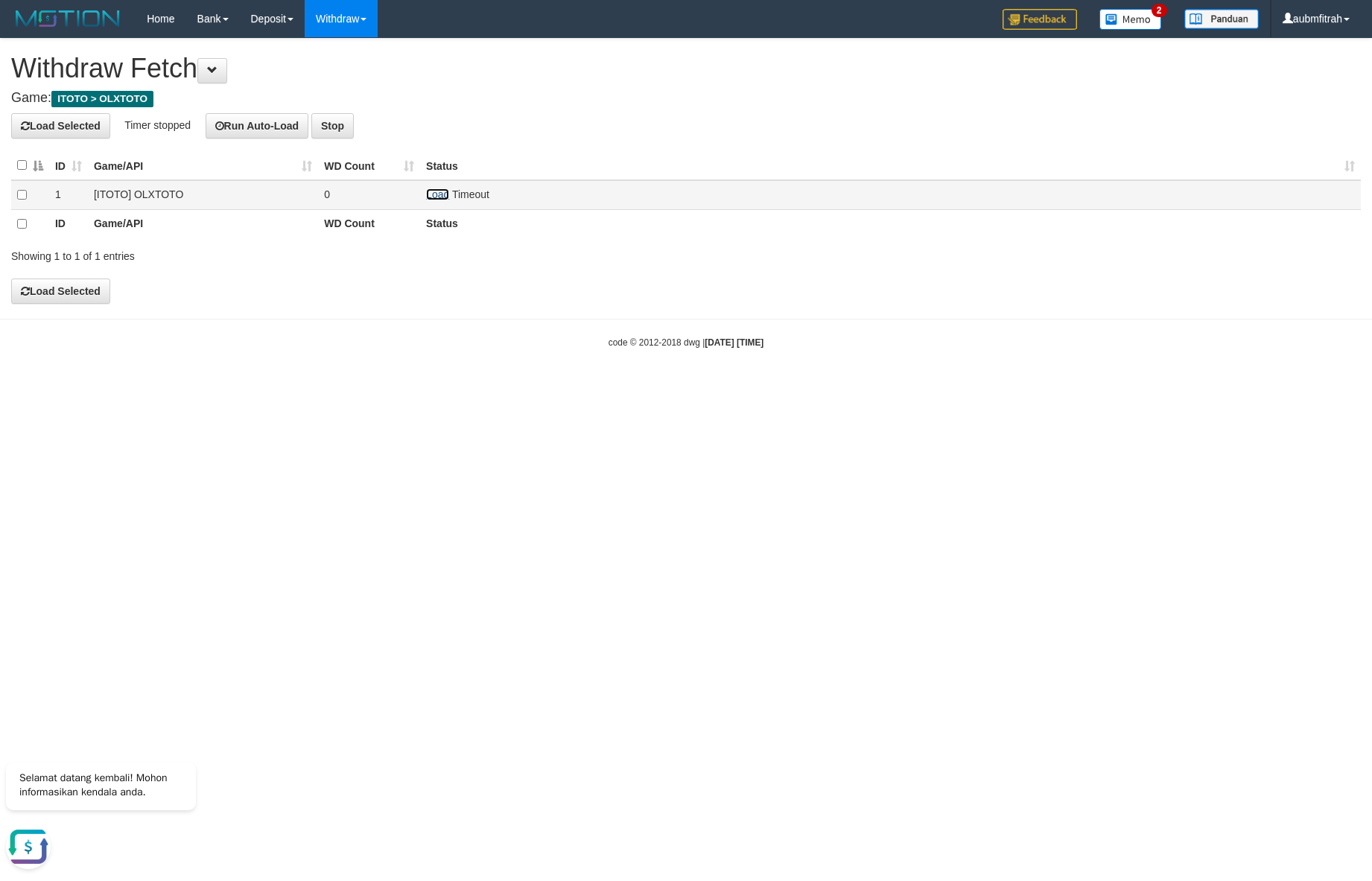 click on "Load" at bounding box center (437, 194) 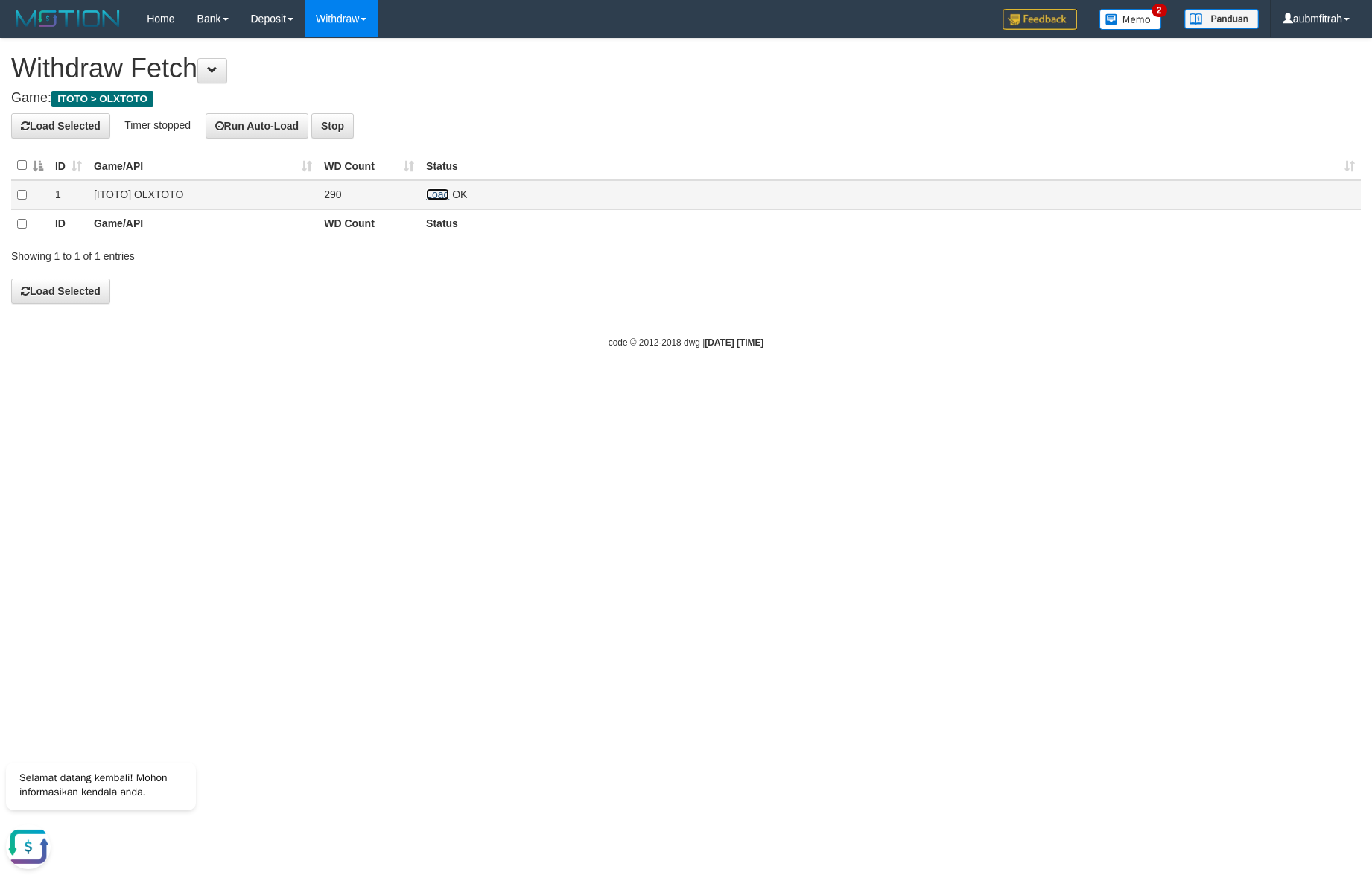 click on "Load" at bounding box center (437, 194) 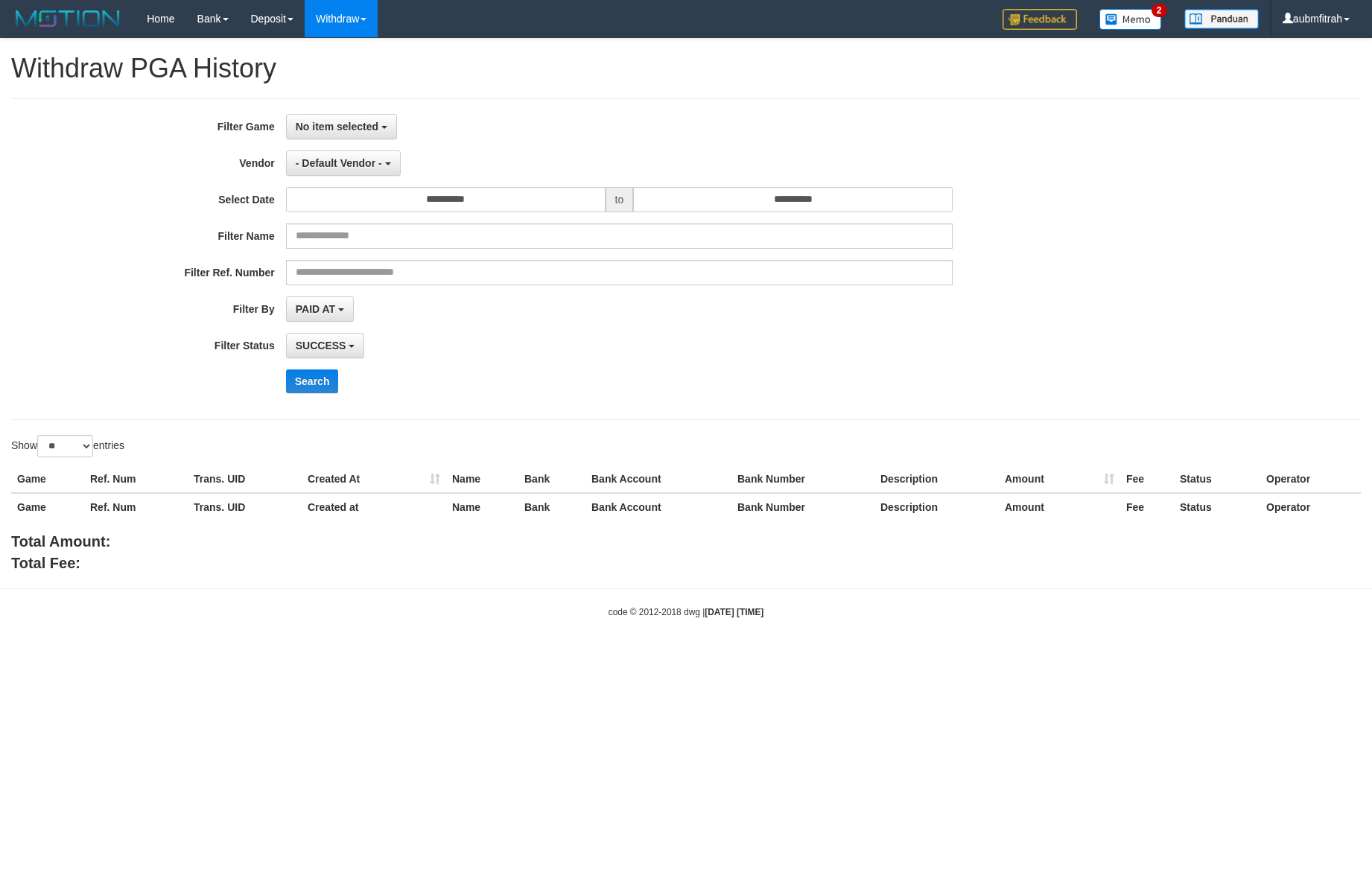 select on "**" 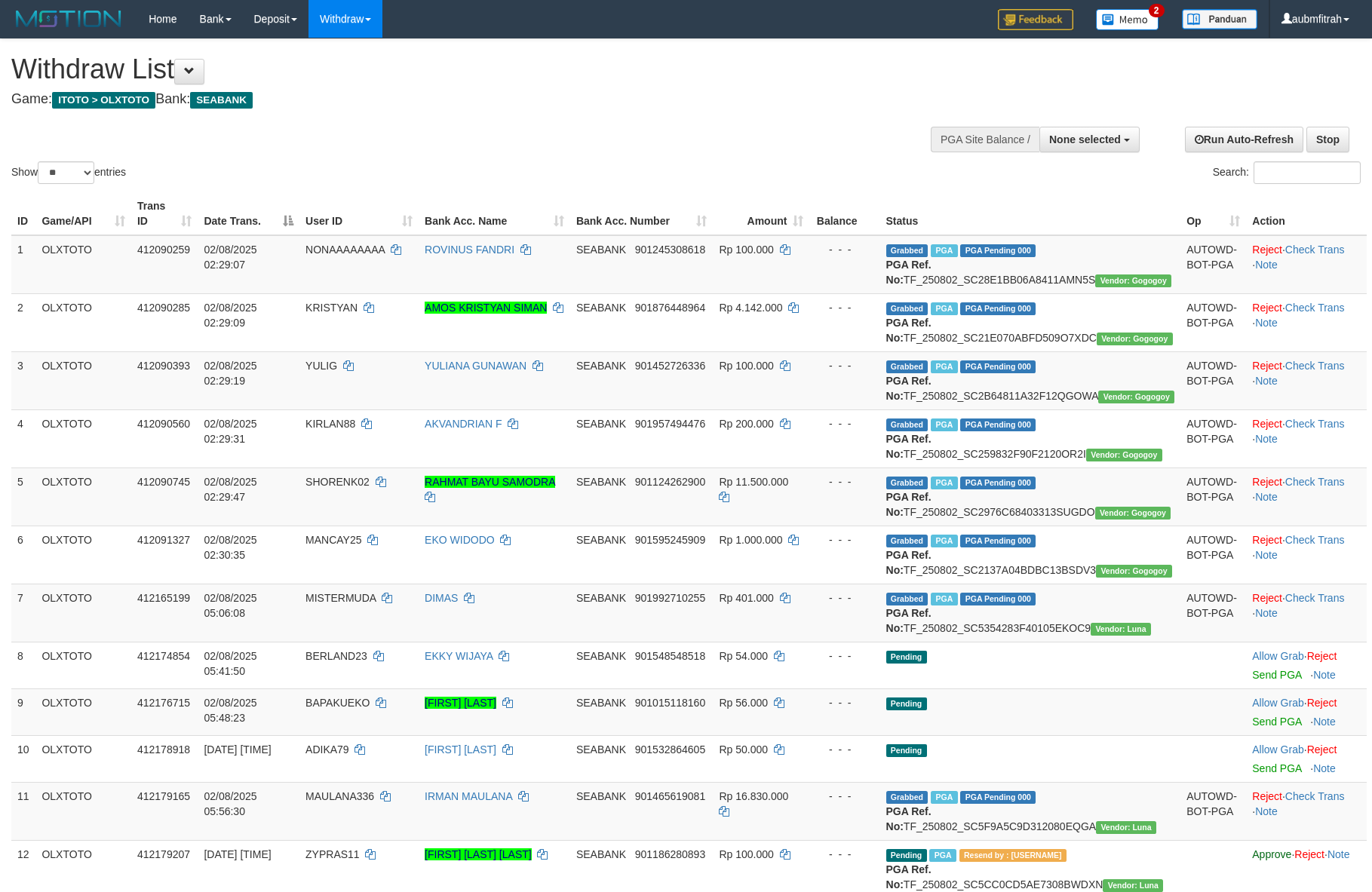 select 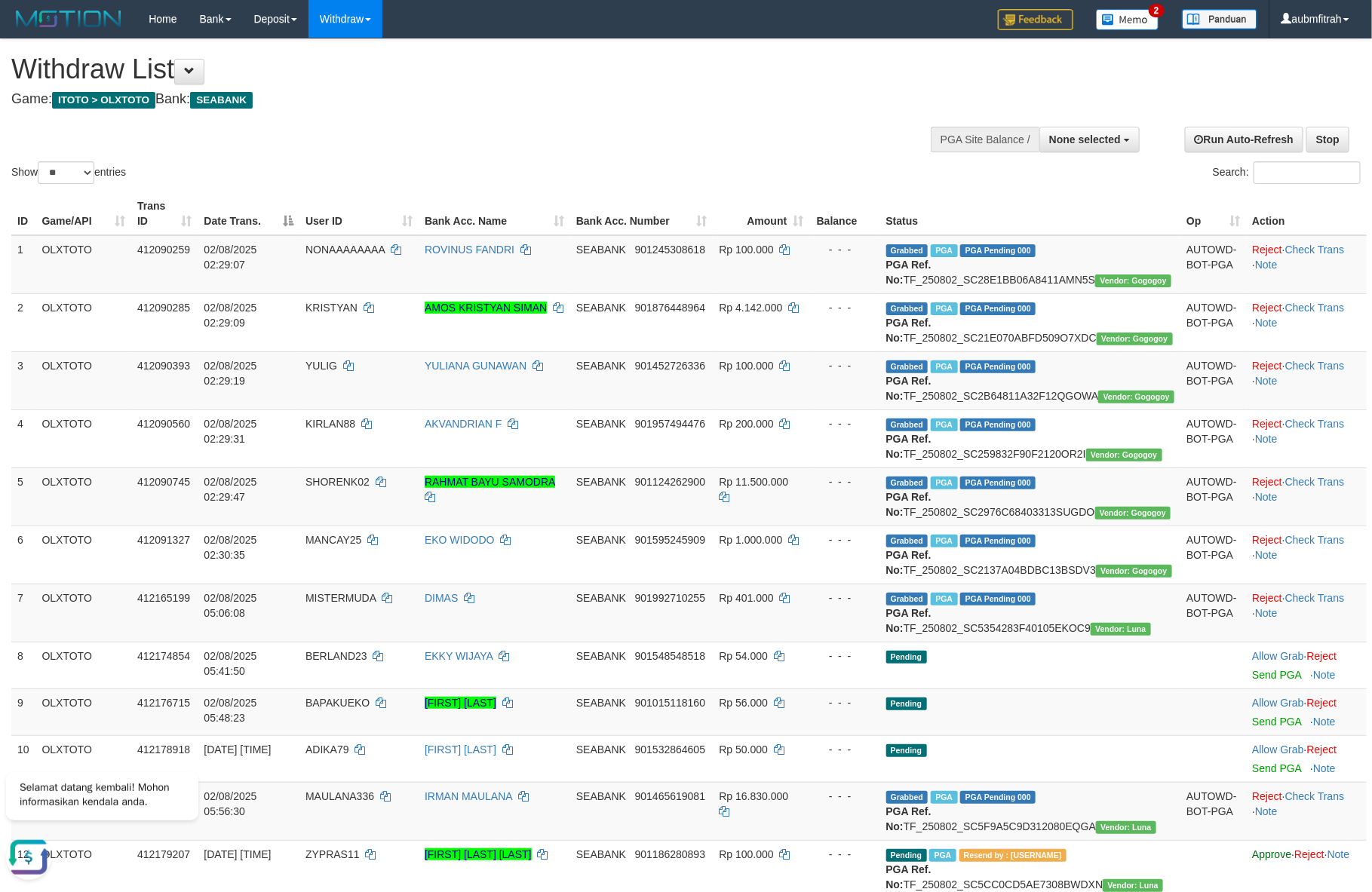 scroll, scrollTop: 0, scrollLeft: 0, axis: both 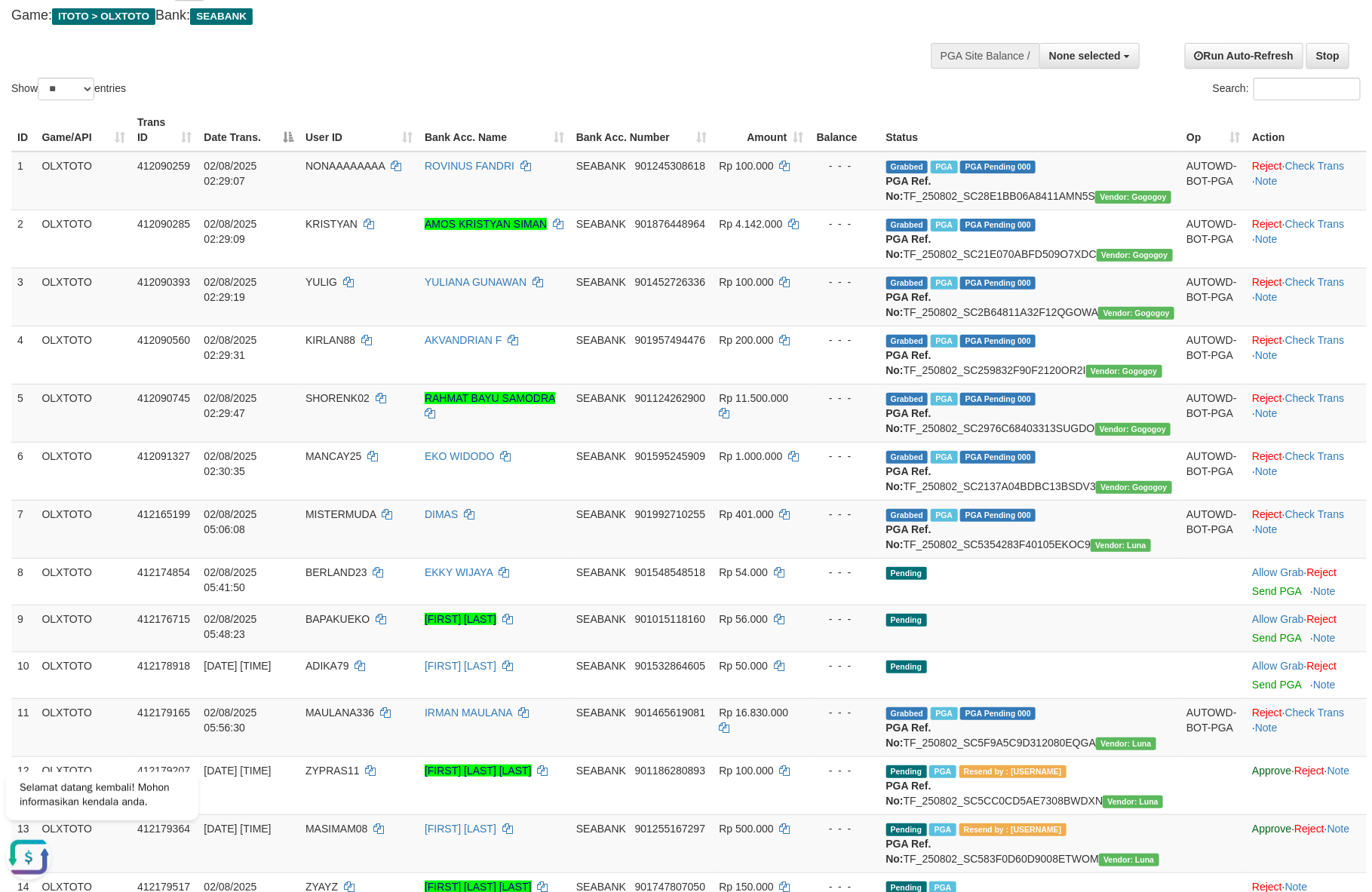 click on "Show  ** ** ** ***  entries Search:" at bounding box center (686, 29) 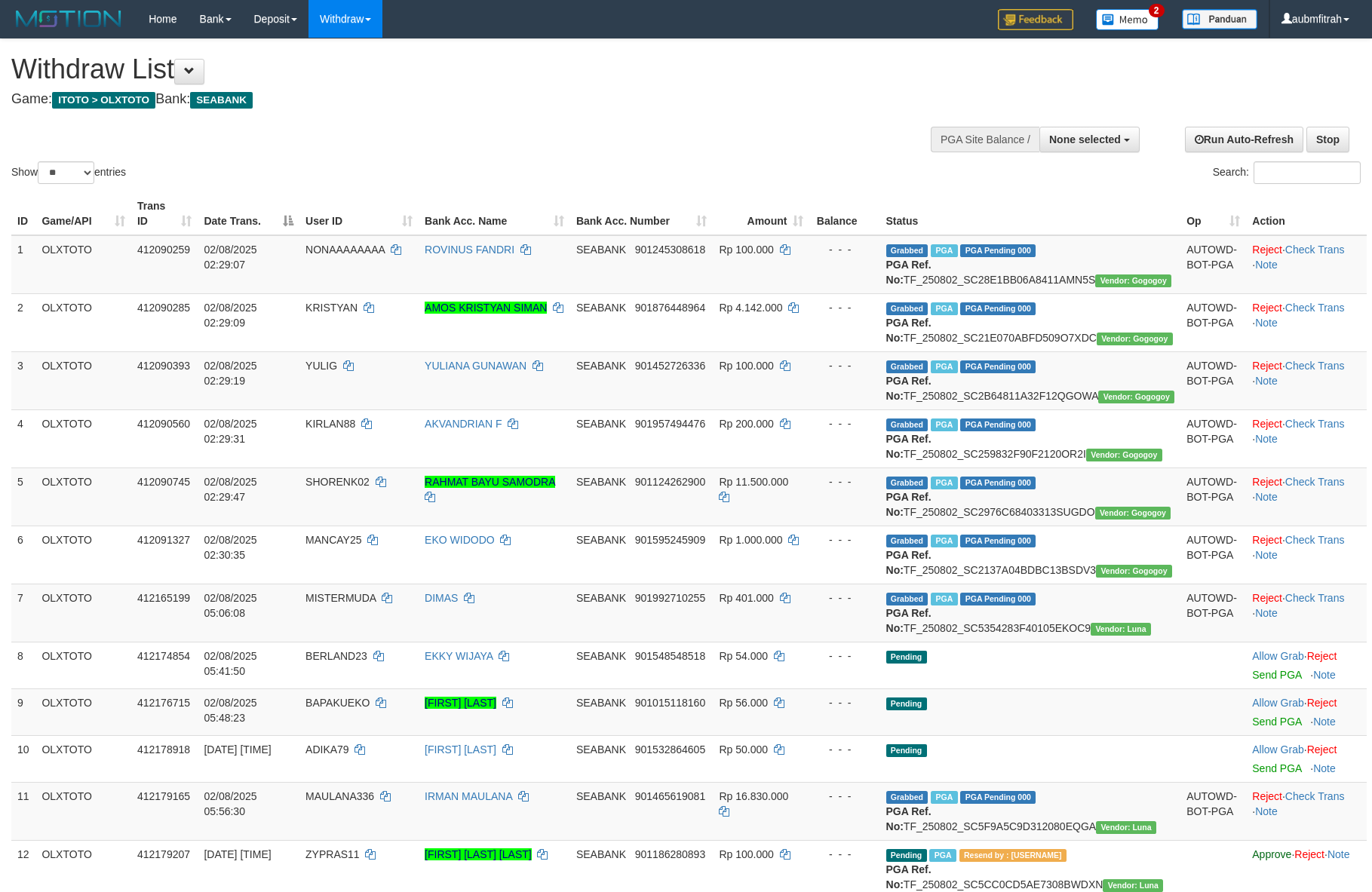 select 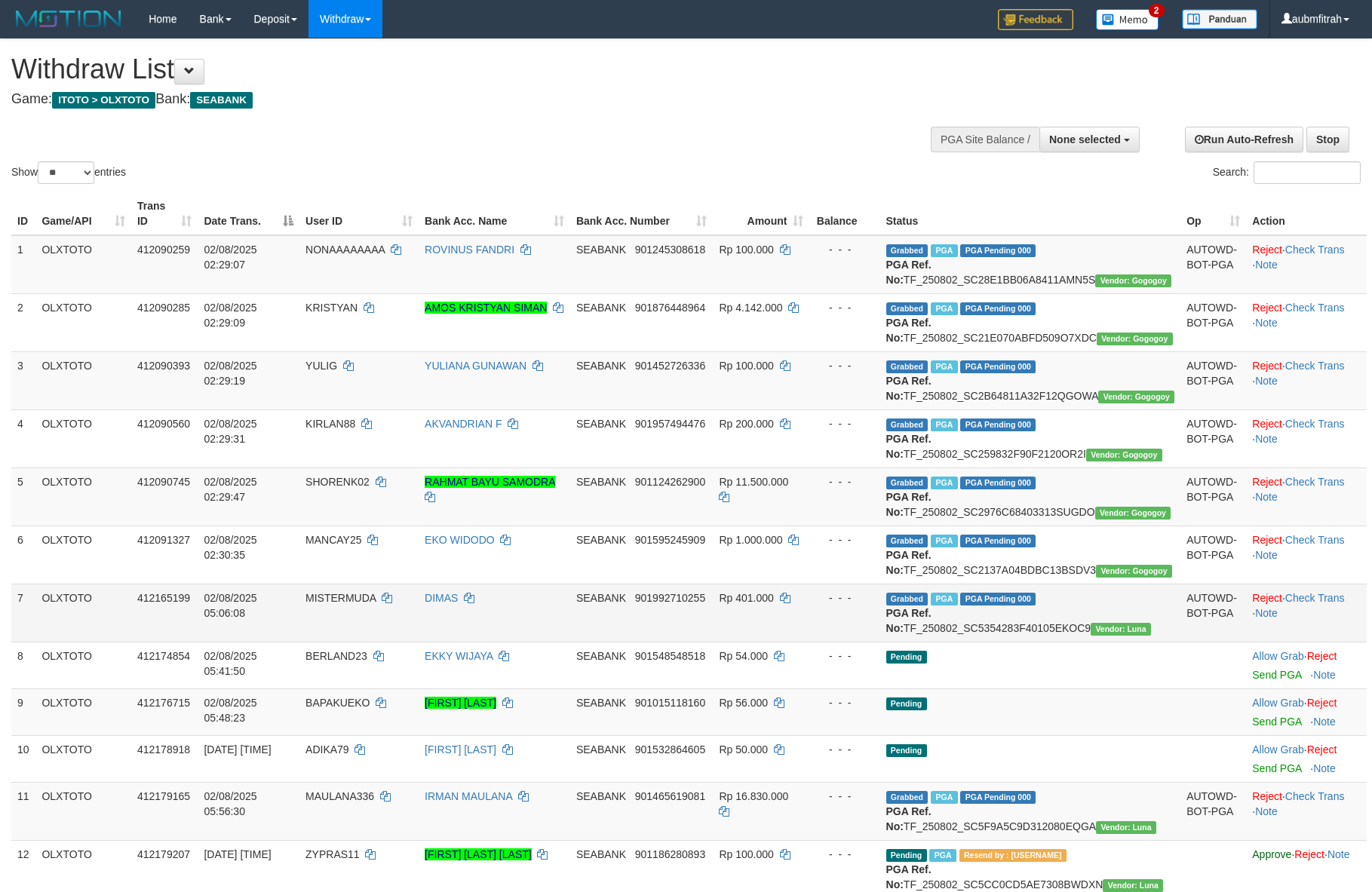scroll, scrollTop: 84, scrollLeft: 0, axis: vertical 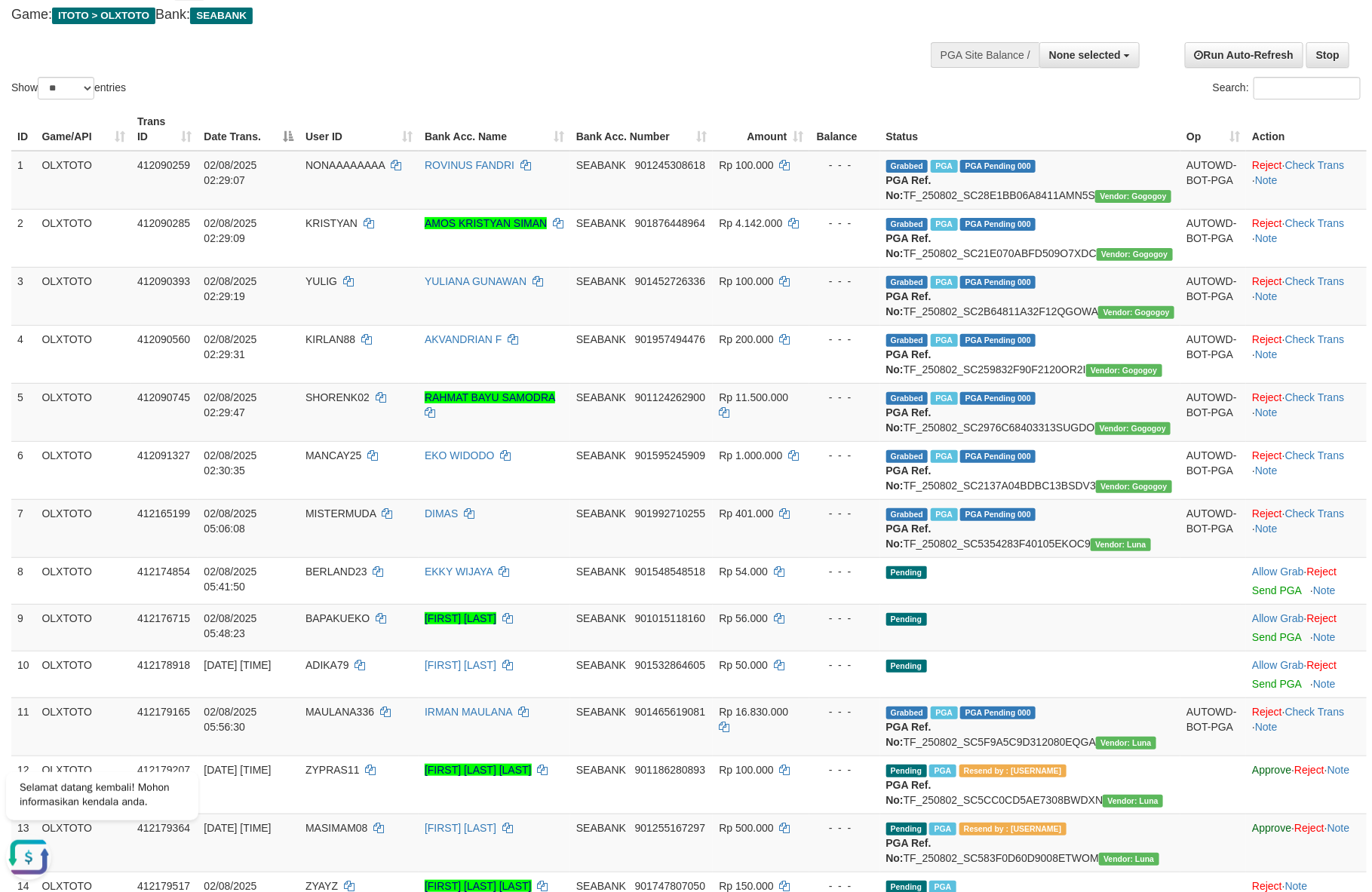 click on "**********" at bounding box center (461, -8) 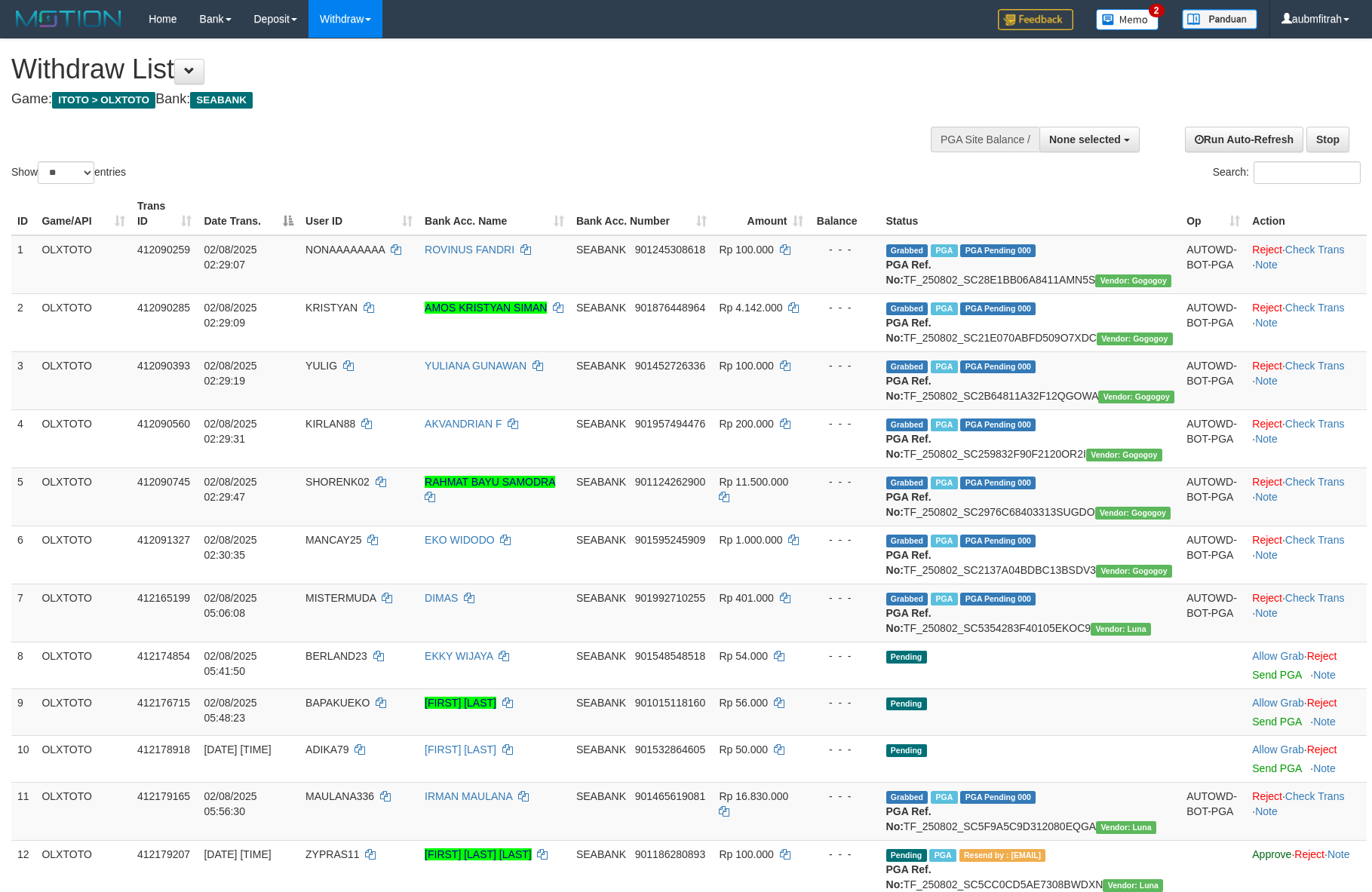 select 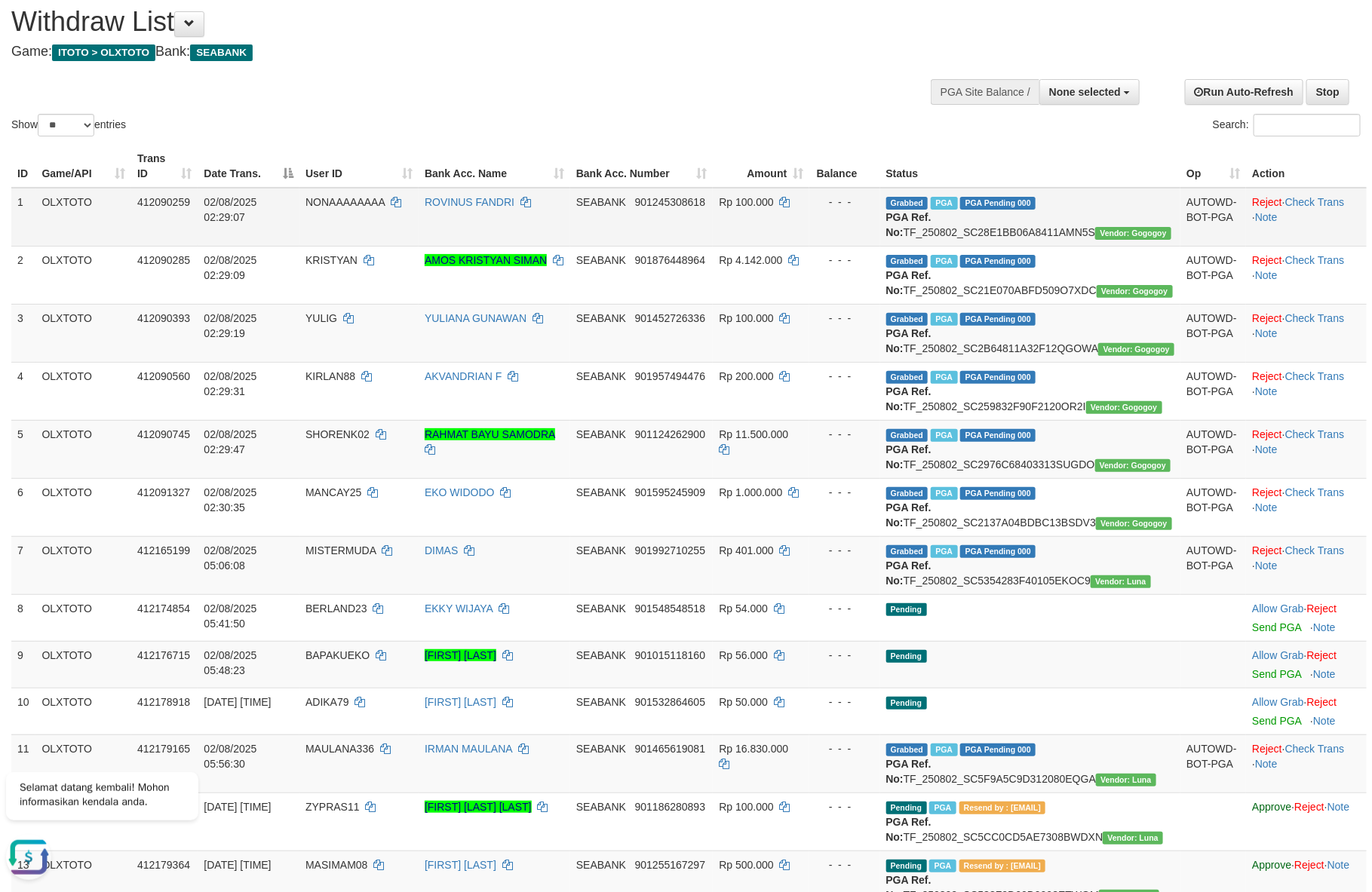 scroll, scrollTop: 0, scrollLeft: 0, axis: both 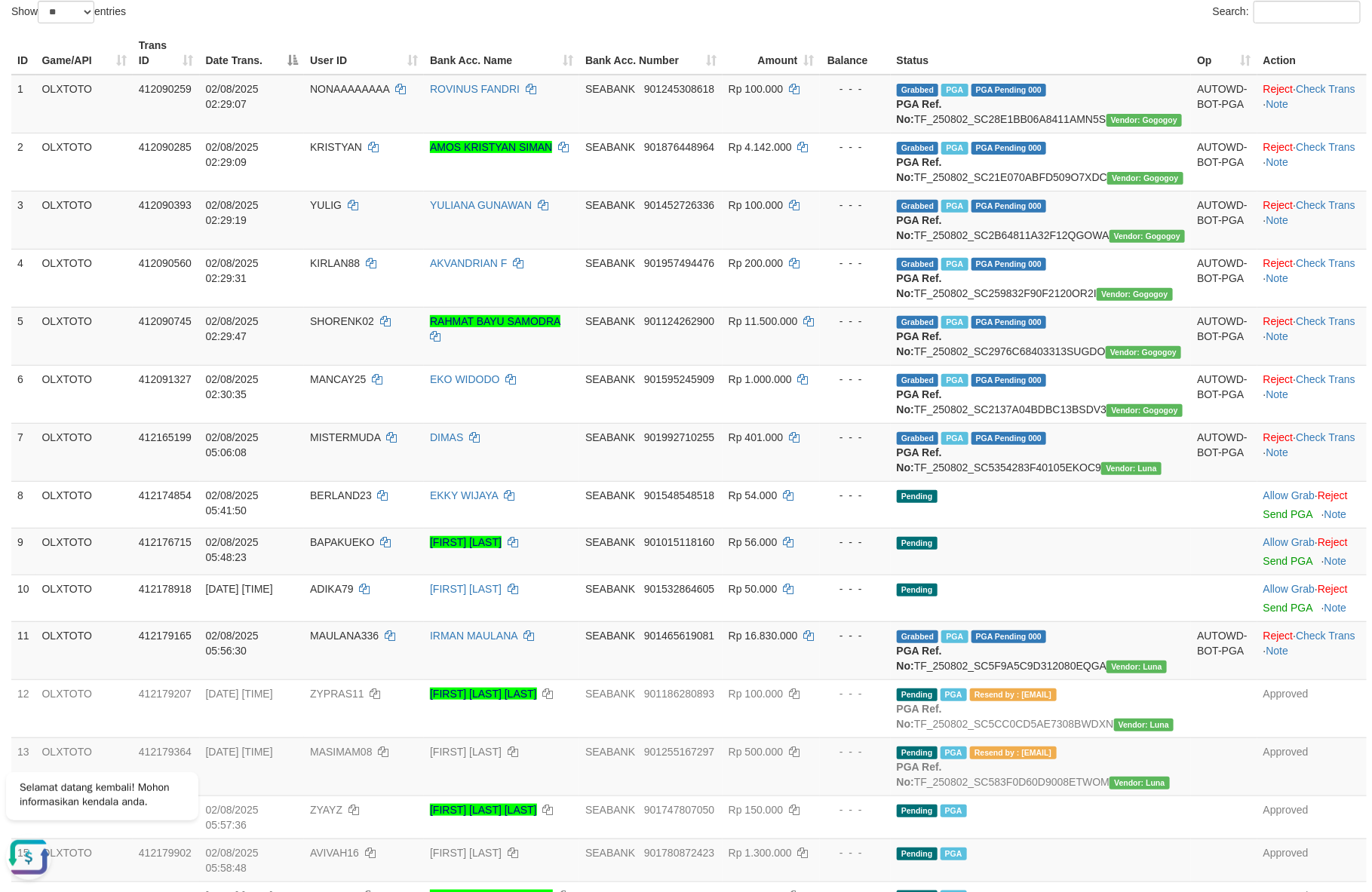 click on "ID Game/API Trans ID Date Trans. User ID Bank Acc. Name Bank Acc. Number Amount Balance Status Op Action
1 OLXTOTO 412090259 02/08/2025 02:29:07 NONAAAAAAAA    ROVINUS FANDRI    SEABANK     901245308618 Rp 100.000    -  -  - Grabbed   PGA   PGA Pending 000 {"status":"000","data":{"unique_id":"325-412090259-20250802","reference_no":"TF_250802_SC28E1BB06A8411AMN5S","amount":"100000.00","fee":"0.00","merchant_surcharge_rate":"0.00","charge_to":"MERC","payout_amount":"100000.00","disbursement_status":0,"disbursement_description":"ON PROCESS","created_at":"2025-08-02 02:36:11","executed_at":"2025-08-02 02:36:11","bank":{"code":"535","name":"BANK SEABANK INDONESIA","account_number":"901245308618","account_name":"ROVINUS FANDRI"},"note":"aubmfitrah","merchant_balance":{"balance_effective":7819132870,"balance_pending":2112130259,"balance_disbursement":935584000,"balance_collection":79582501556}}} PGA Ref. No:  TF_250802_SC28E1BB06A8411AMN5S  Vendor: Gogogoy AUTOWD-BOT-PGA Reject Note 2" at bounding box center [686, 671] 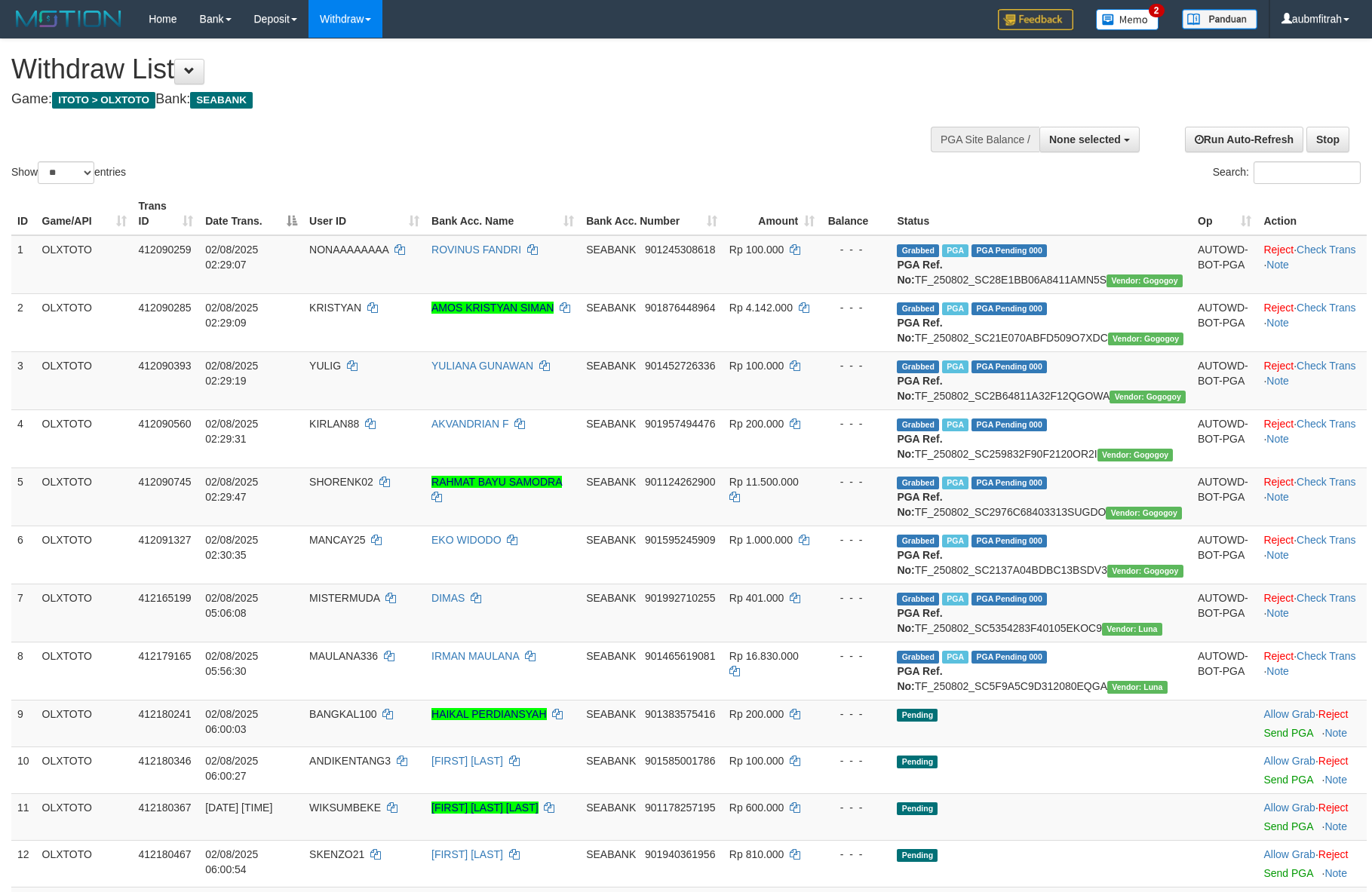 select 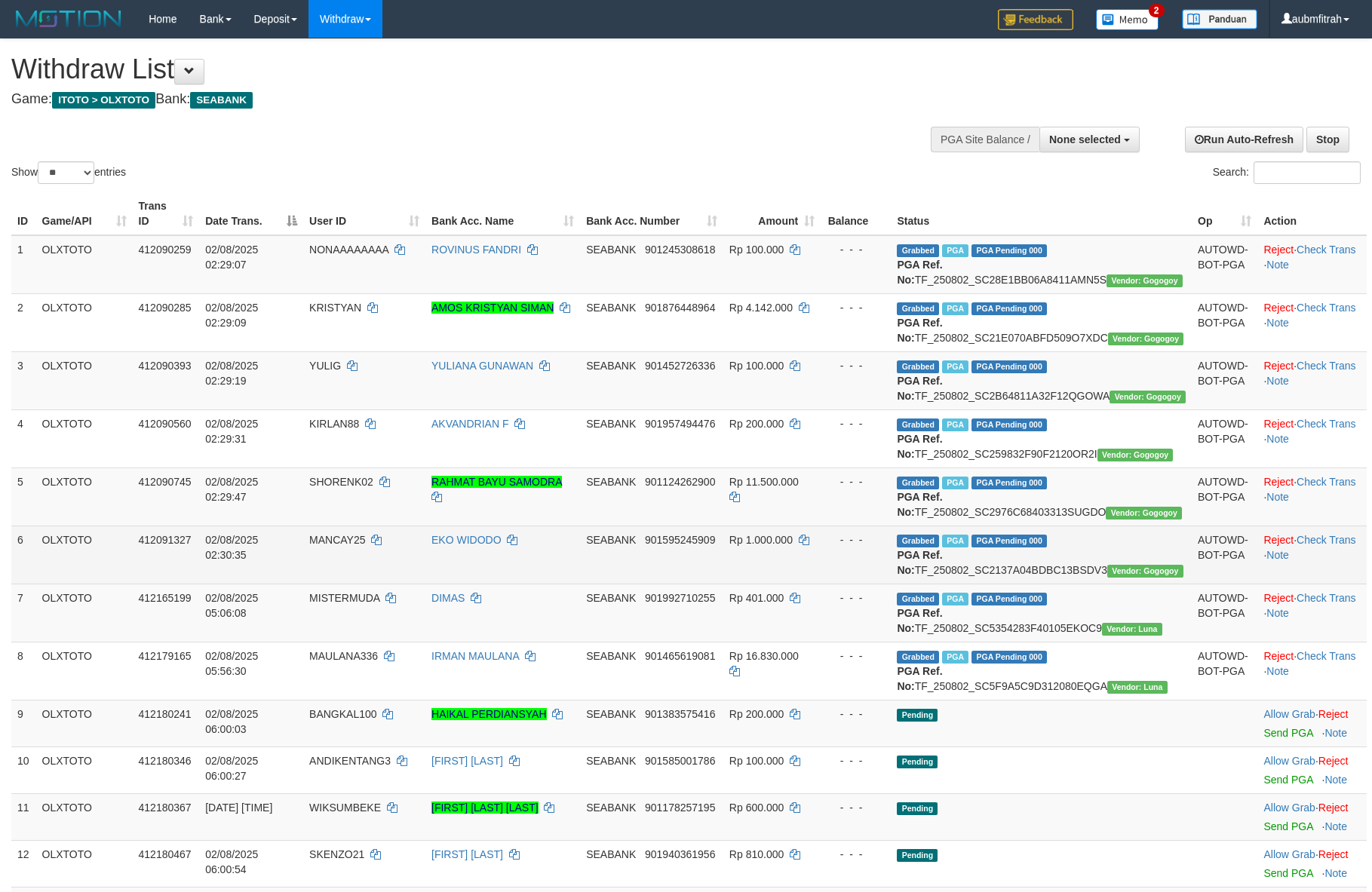scroll, scrollTop: 161, scrollLeft: 0, axis: vertical 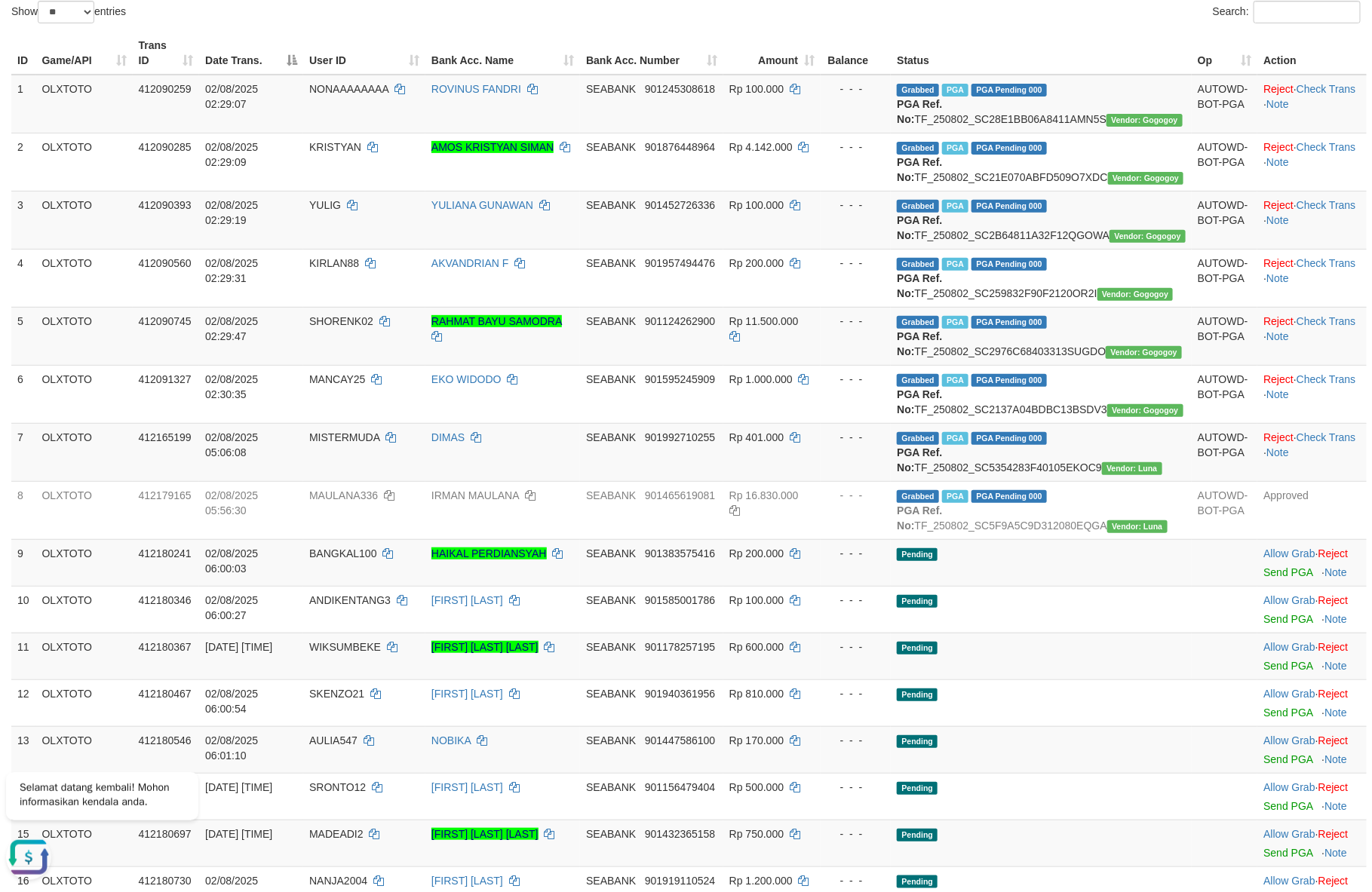 click on "Search:" at bounding box center [1030, 14] 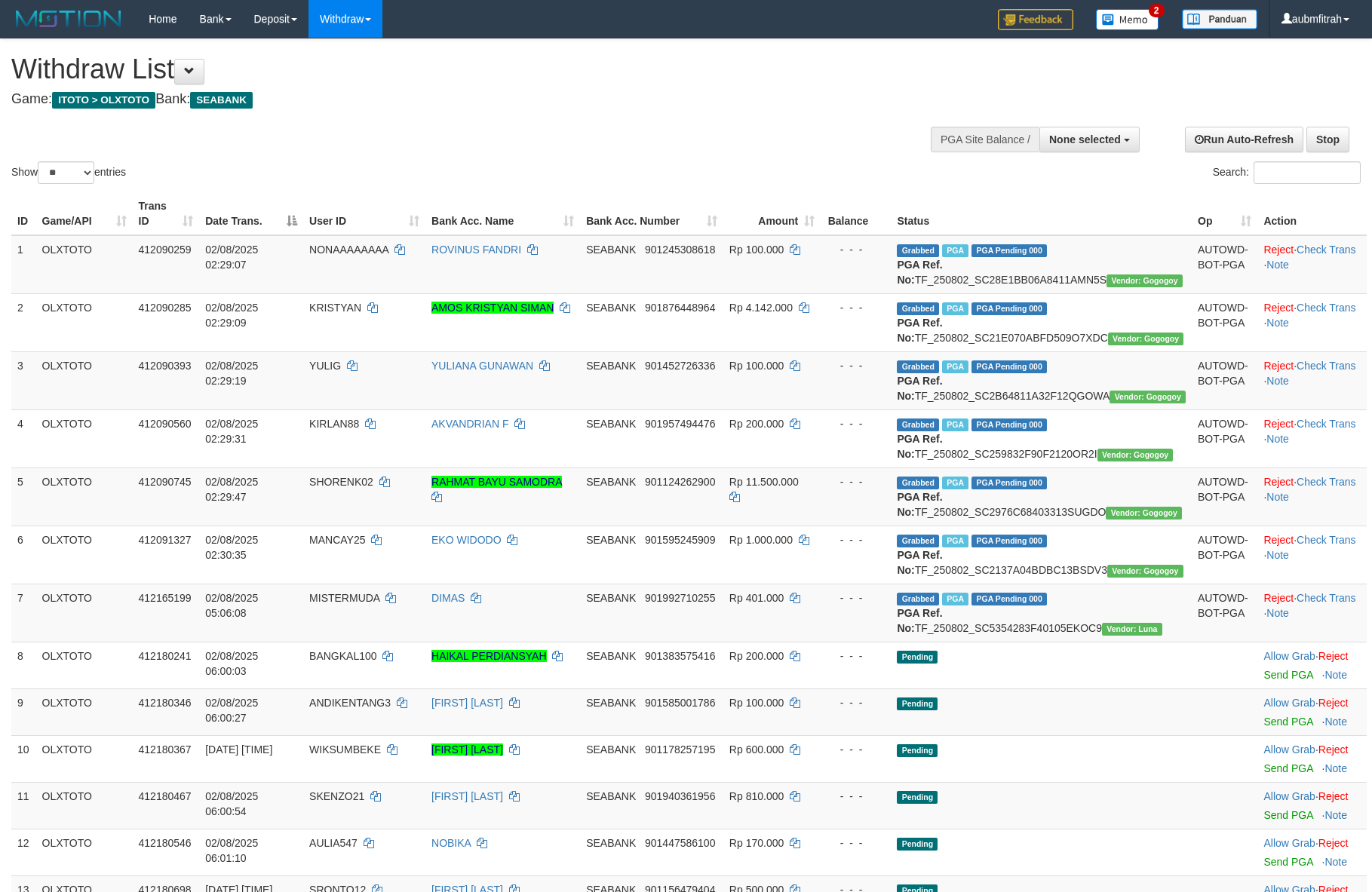 select 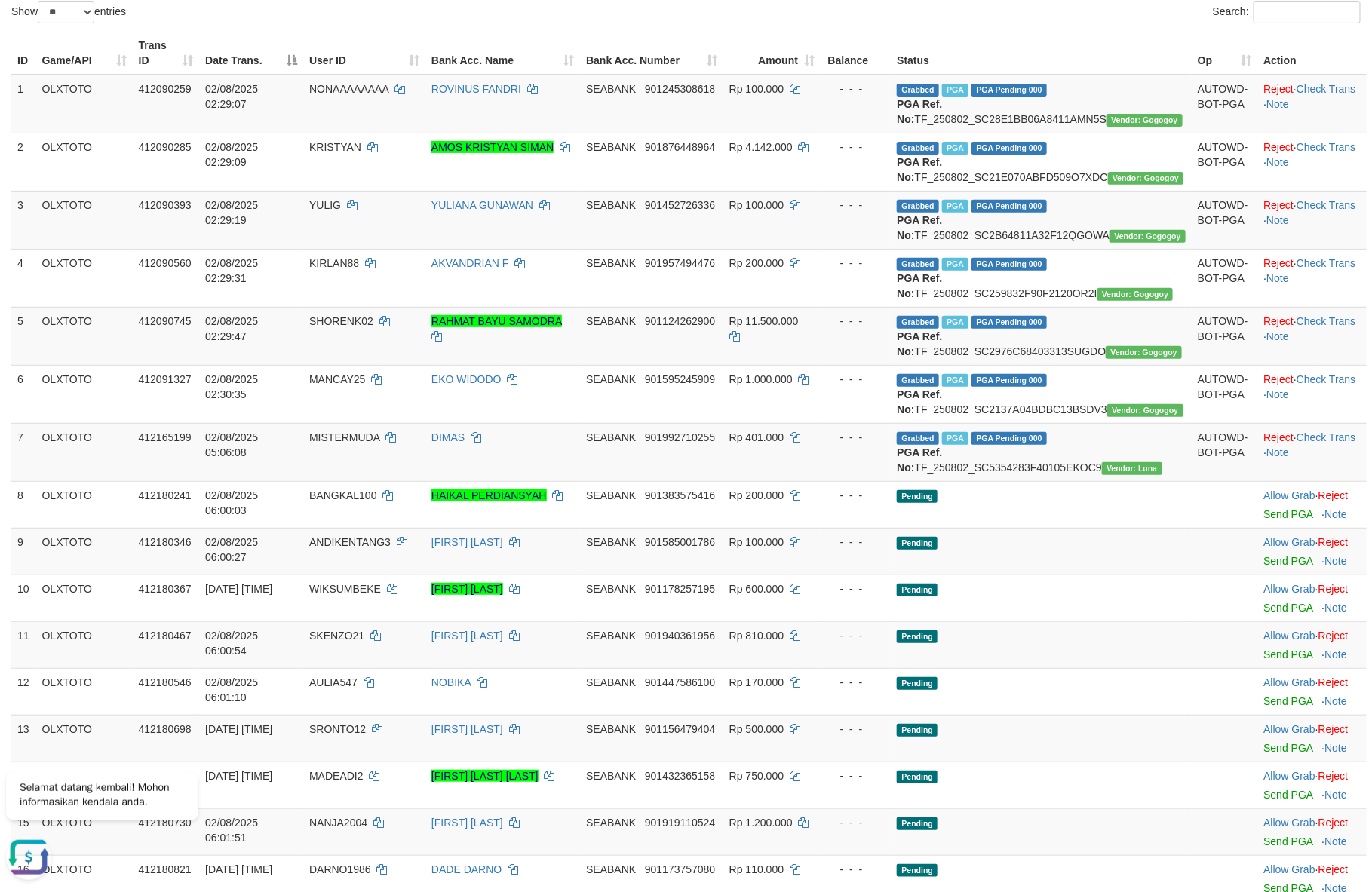 scroll, scrollTop: 0, scrollLeft: 0, axis: both 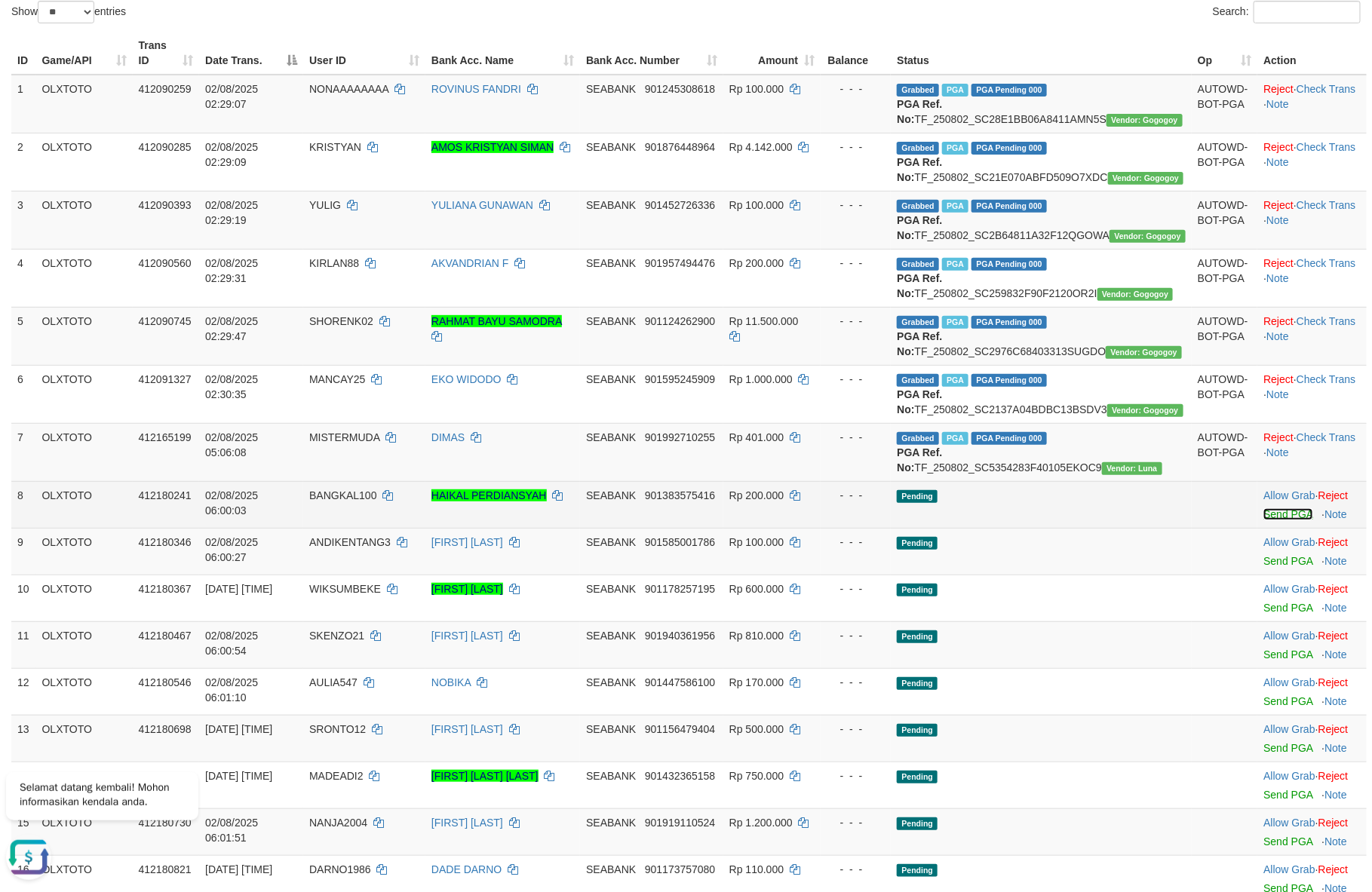 click on "Send PGA" at bounding box center (1288, 514) 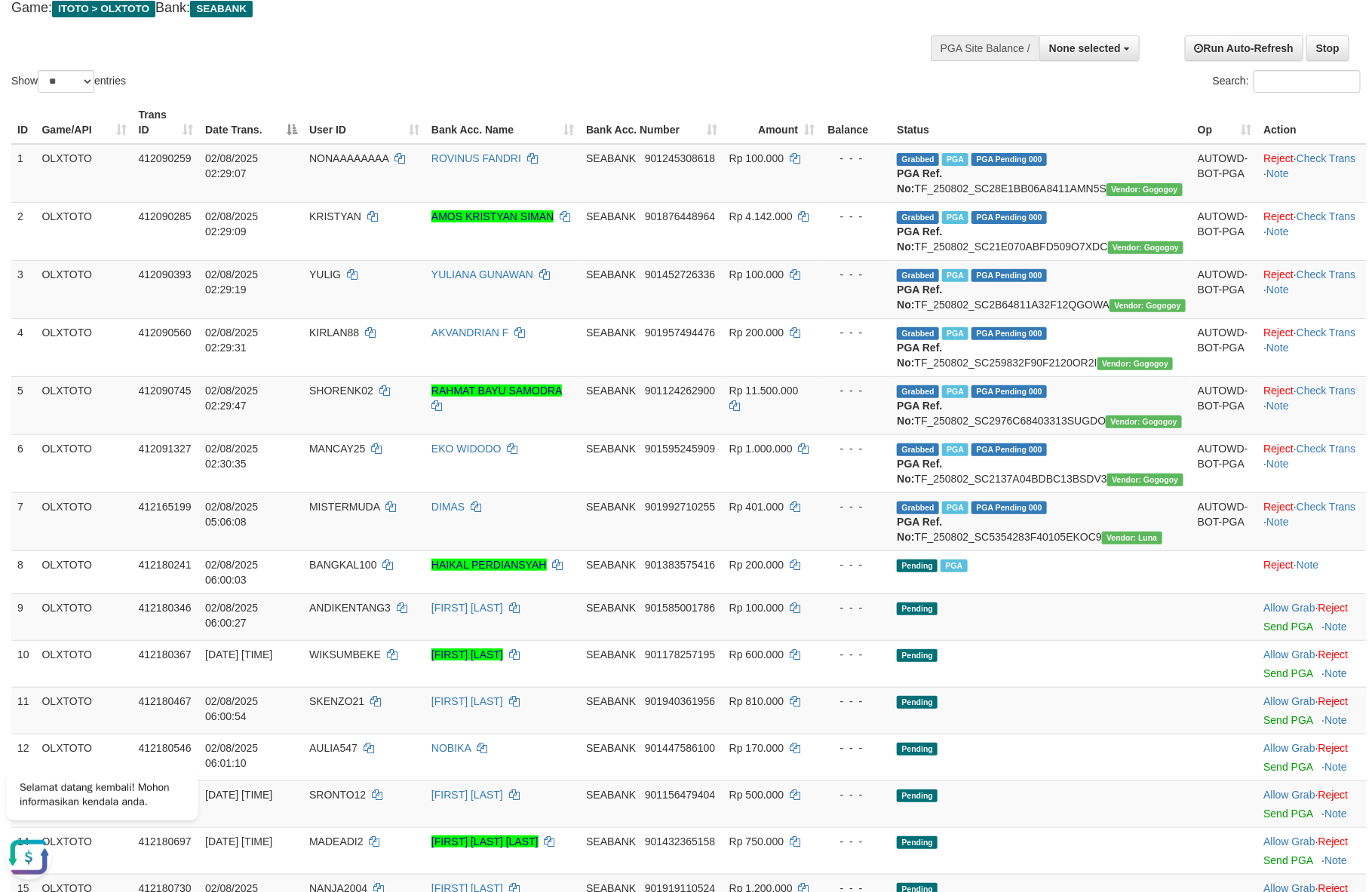 scroll, scrollTop: 0, scrollLeft: 0, axis: both 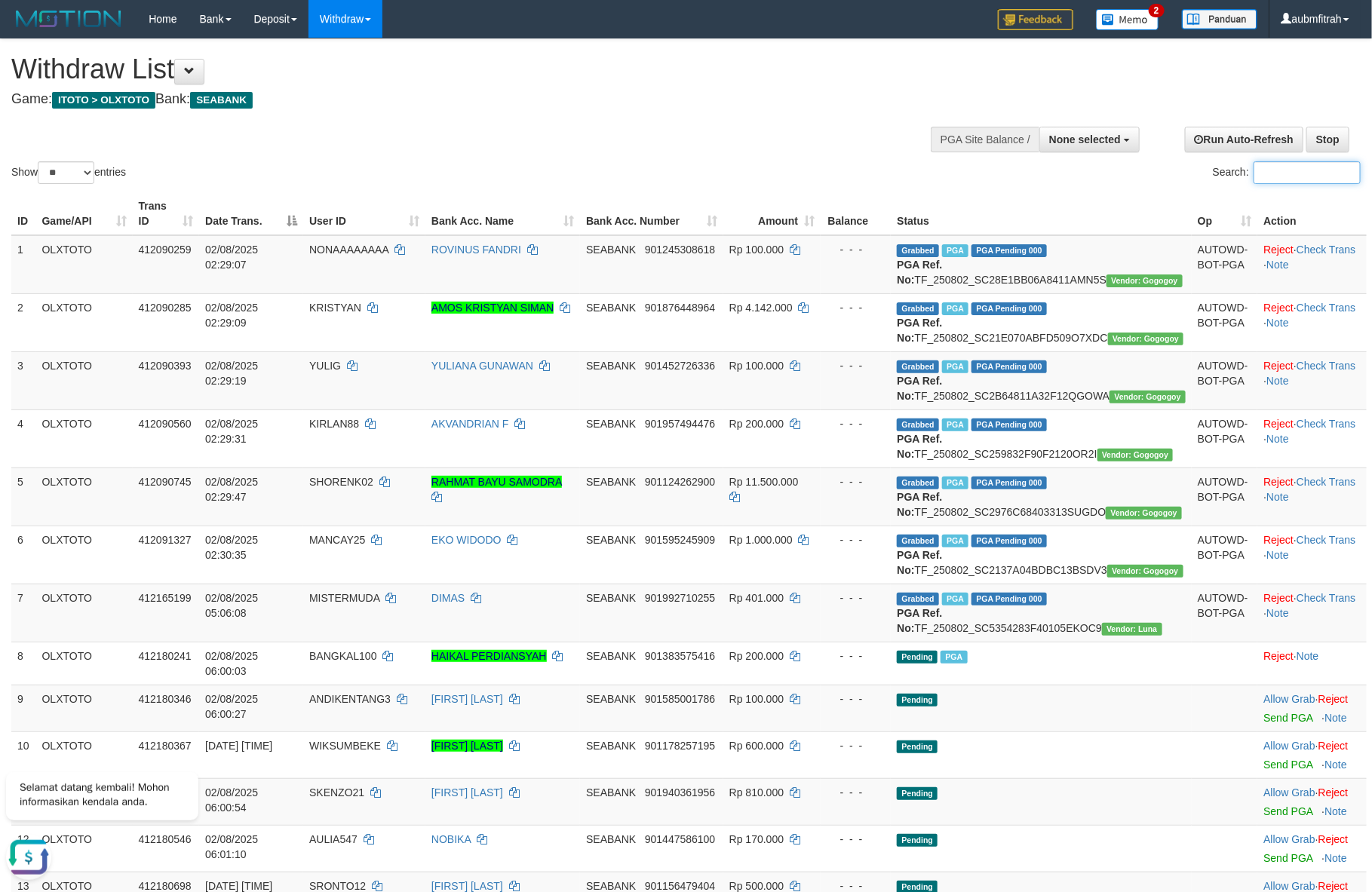 click on "Search:" at bounding box center [1307, 173] 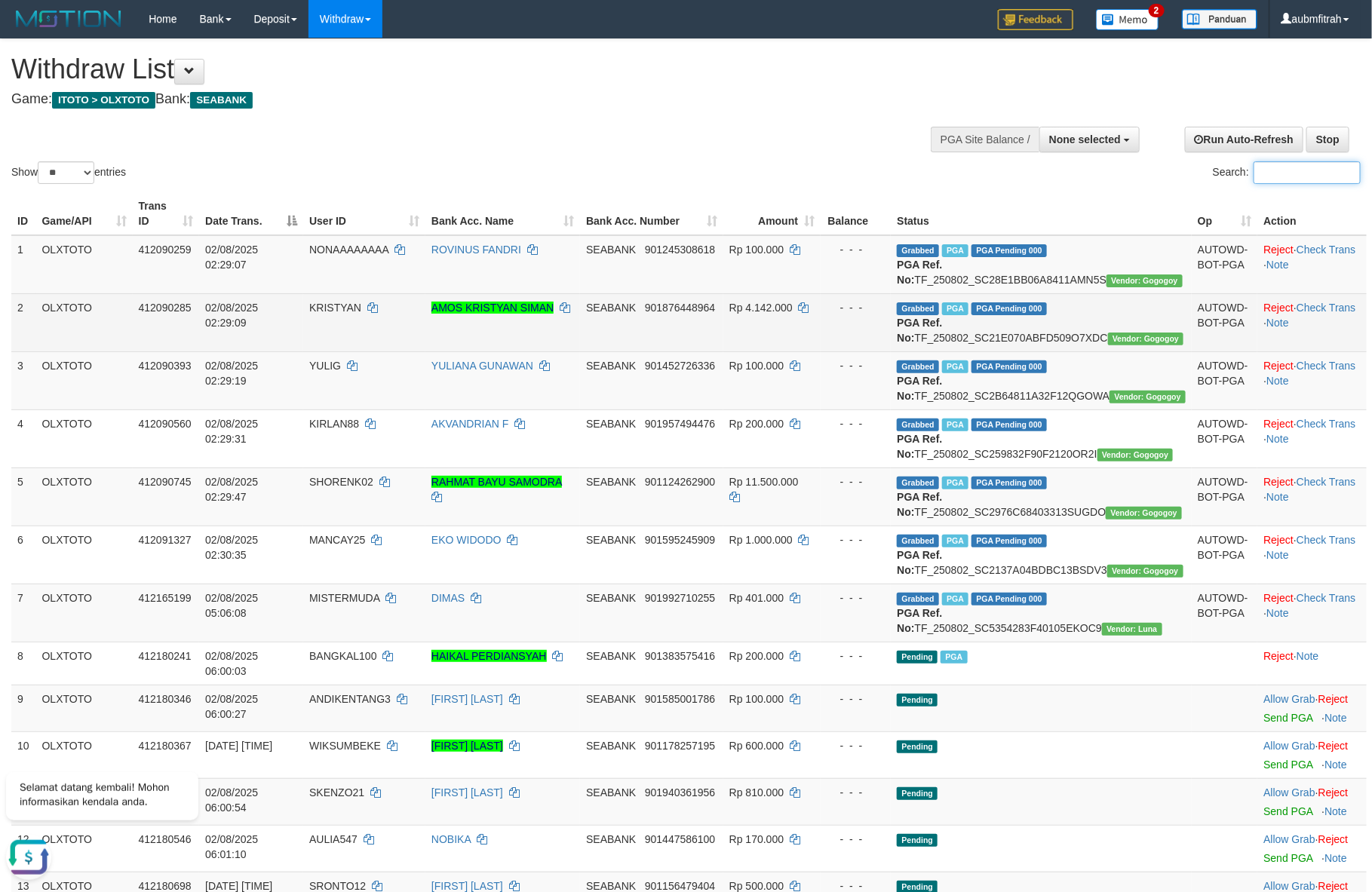 paste on "**********" 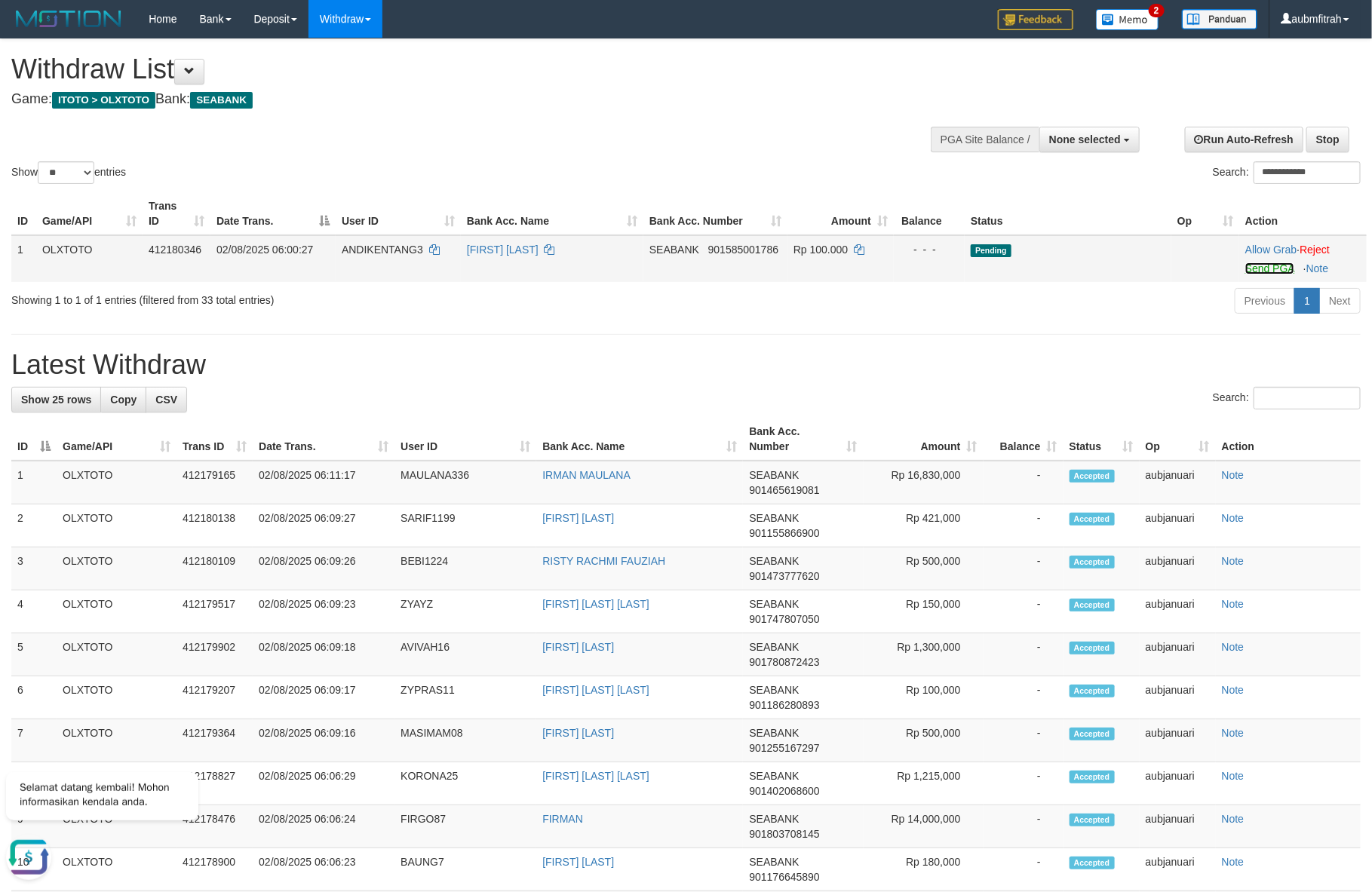 click on "Send PGA" at bounding box center (1269, 268) 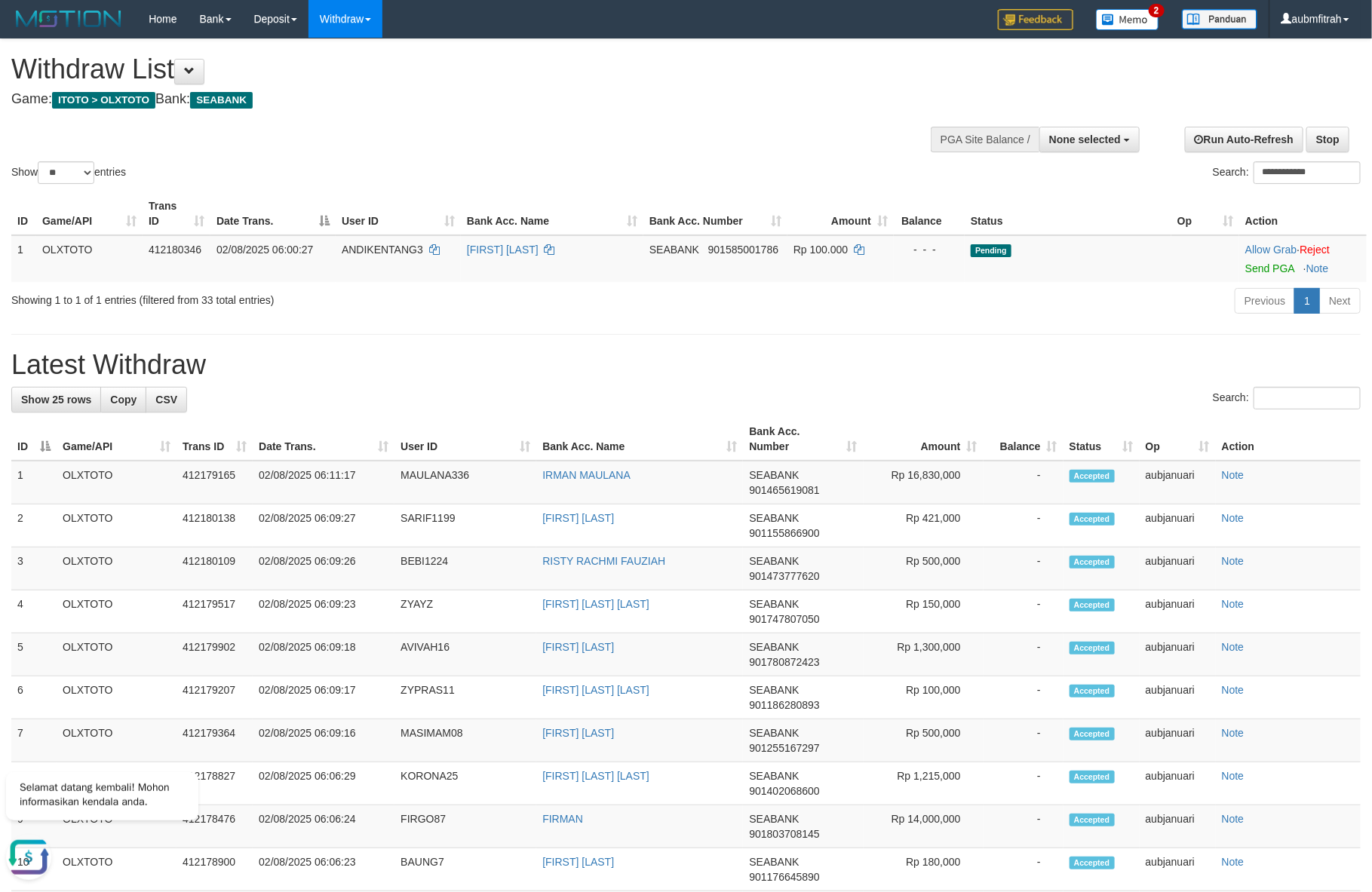 click on "**********" at bounding box center (1030, 174) 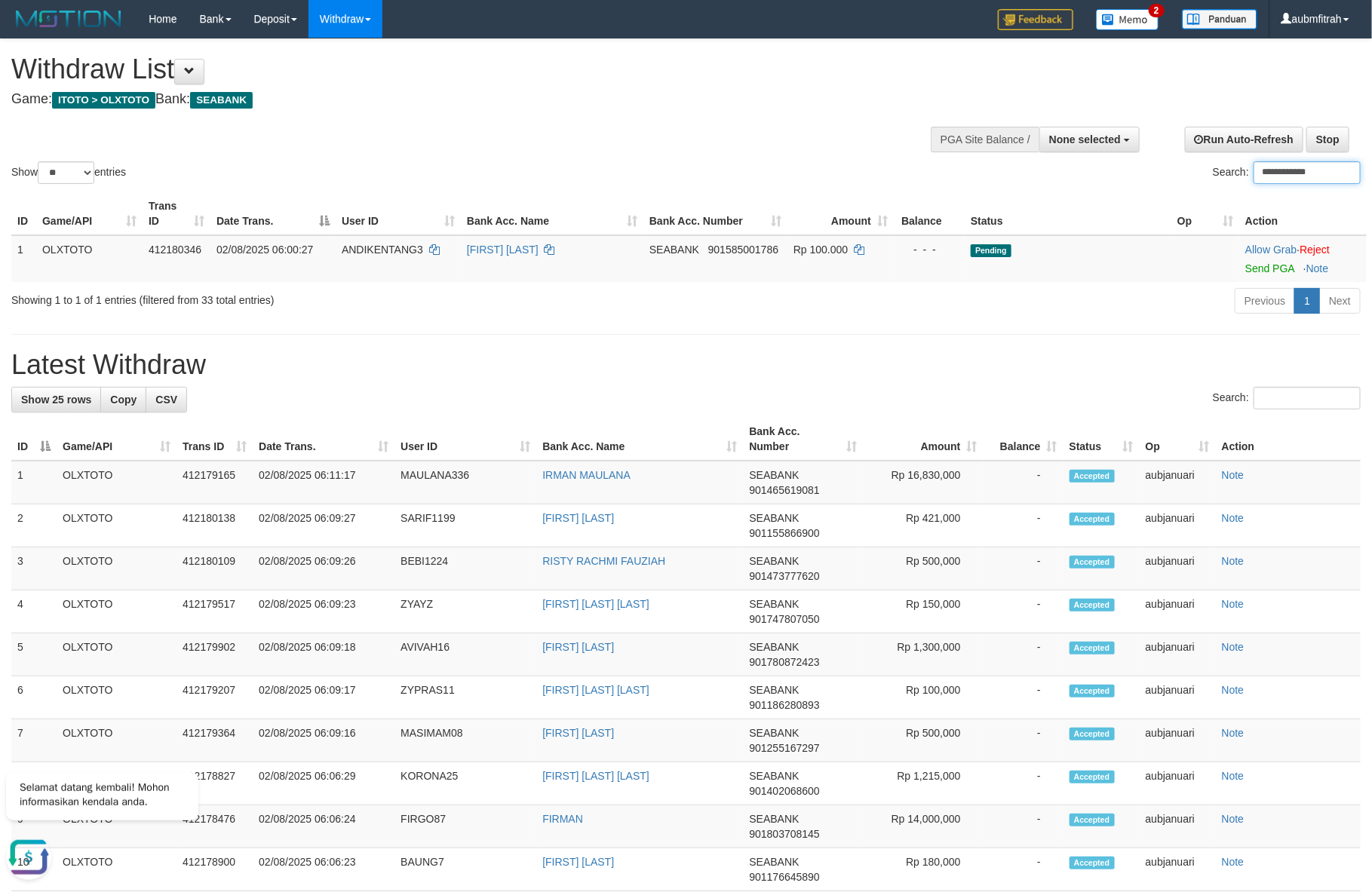 click on "**********" at bounding box center (1307, 173) 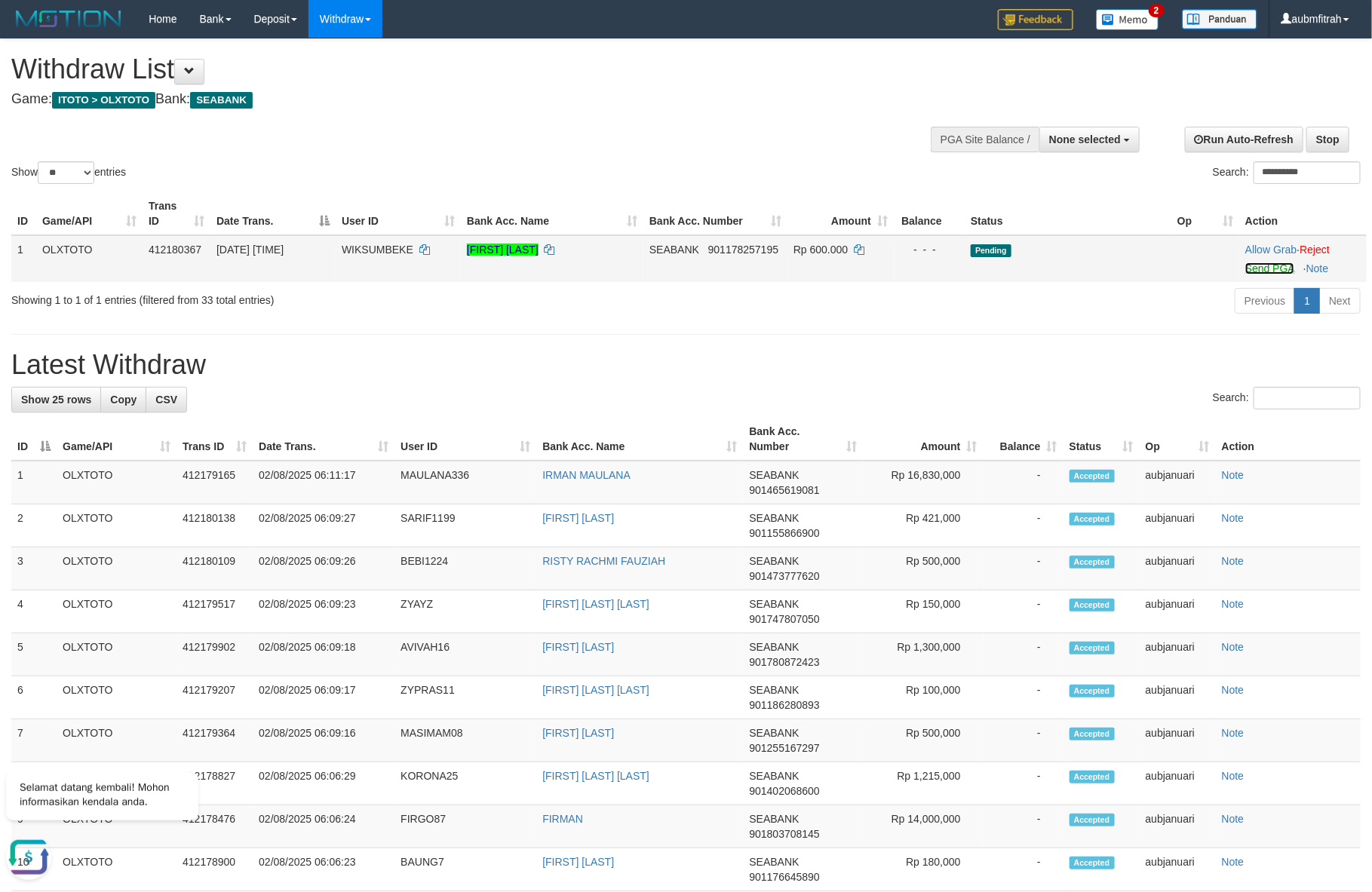 click on "Send PGA" at bounding box center (1269, 268) 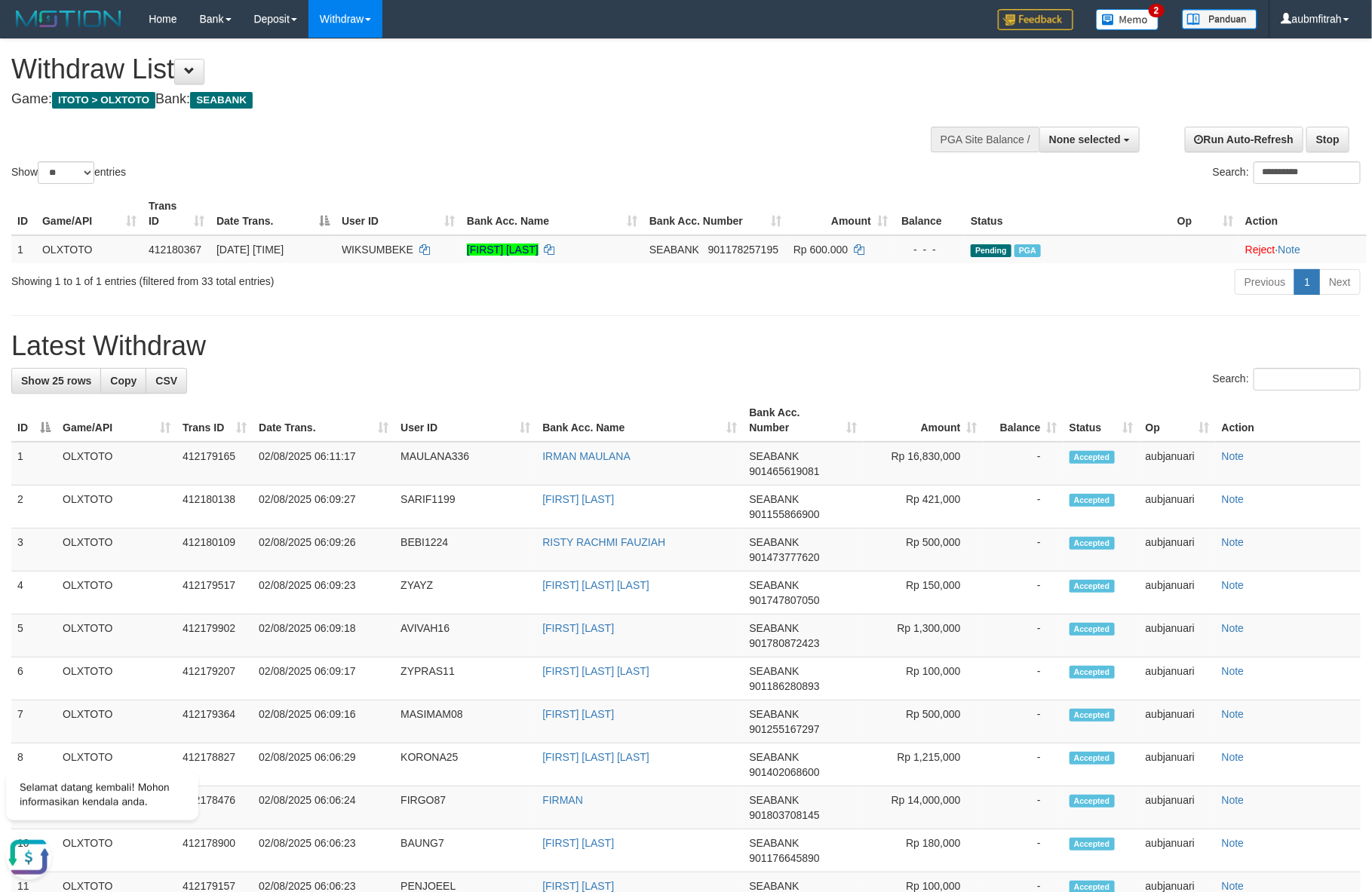 click on "ID Game/API Trans ID Date Trans. User ID Bank Acc. Name Bank Acc. Number Amount Balance Status Op Action
1 OLXTOTO 412180367 02/08/2025 06:00:31 WIKSUMBEKE    LAODE MUHAMMAD ADLU    SEABANK     901178257195 Rp 600.000    -  -  - Pending   PGA Allow Grab   ·    Reject Send PGA     ·    Note Processing..." at bounding box center [686, 228] 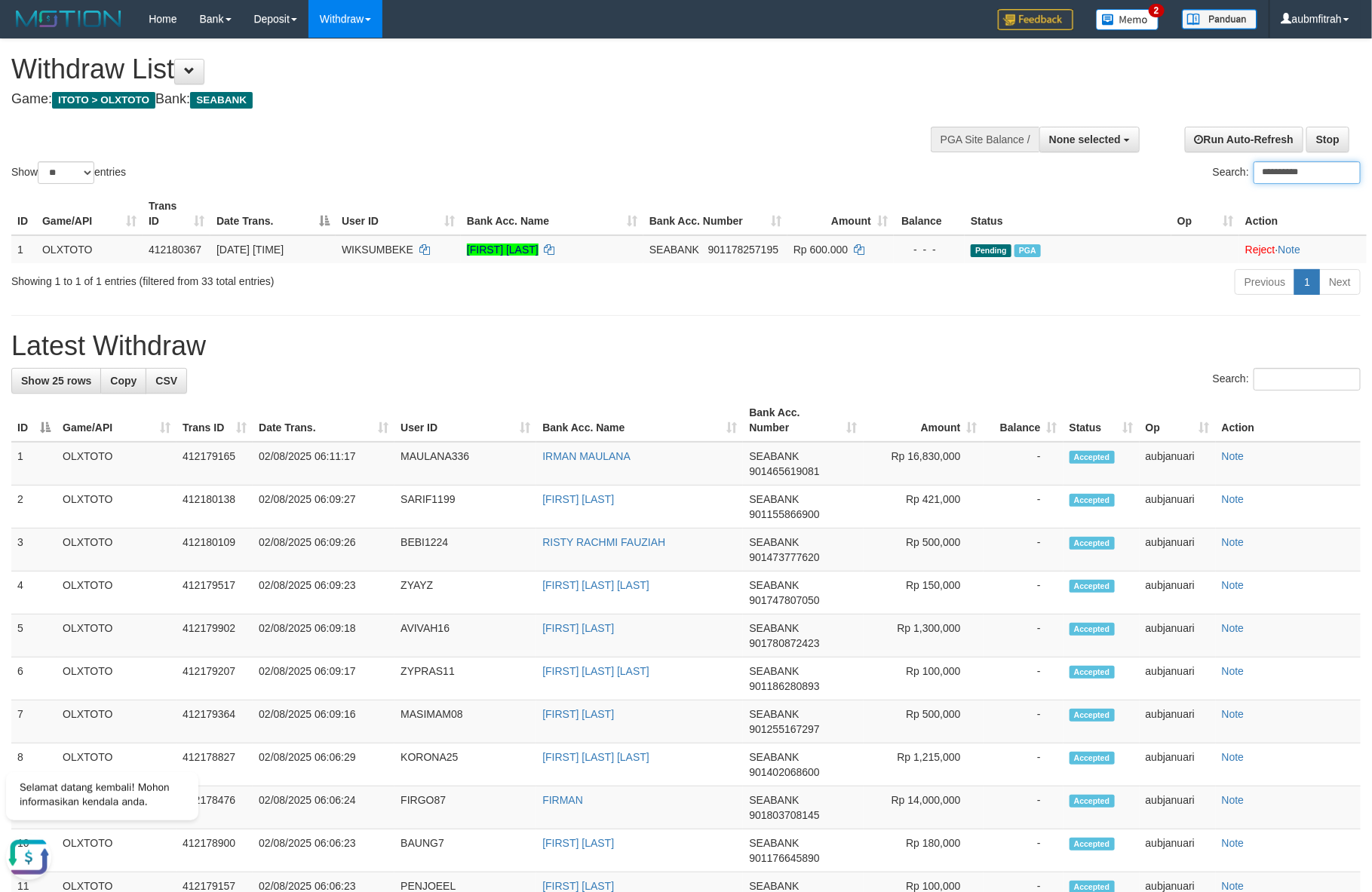 click on "**********" at bounding box center (1307, 173) 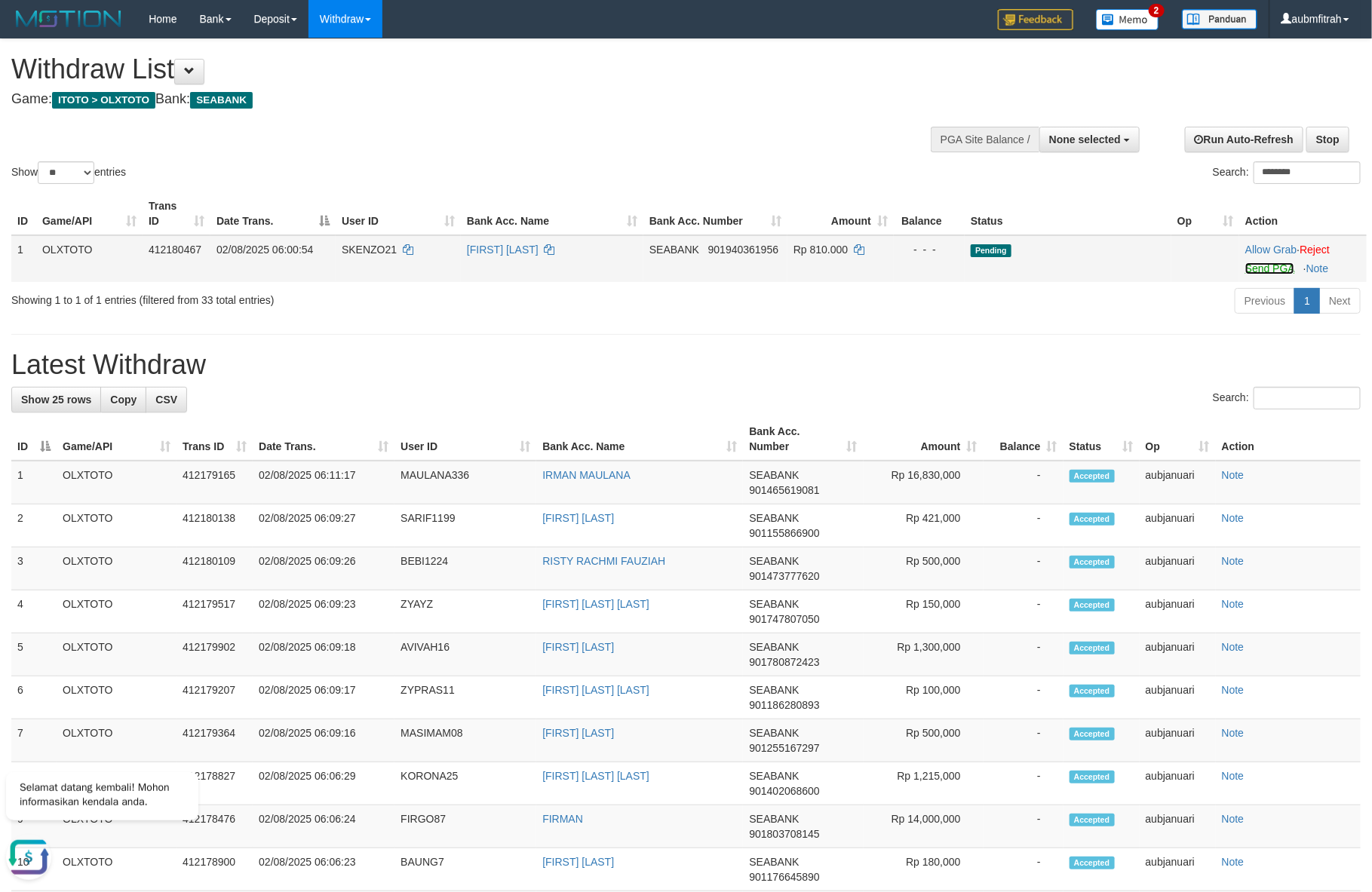 click on "Send PGA" at bounding box center [1269, 268] 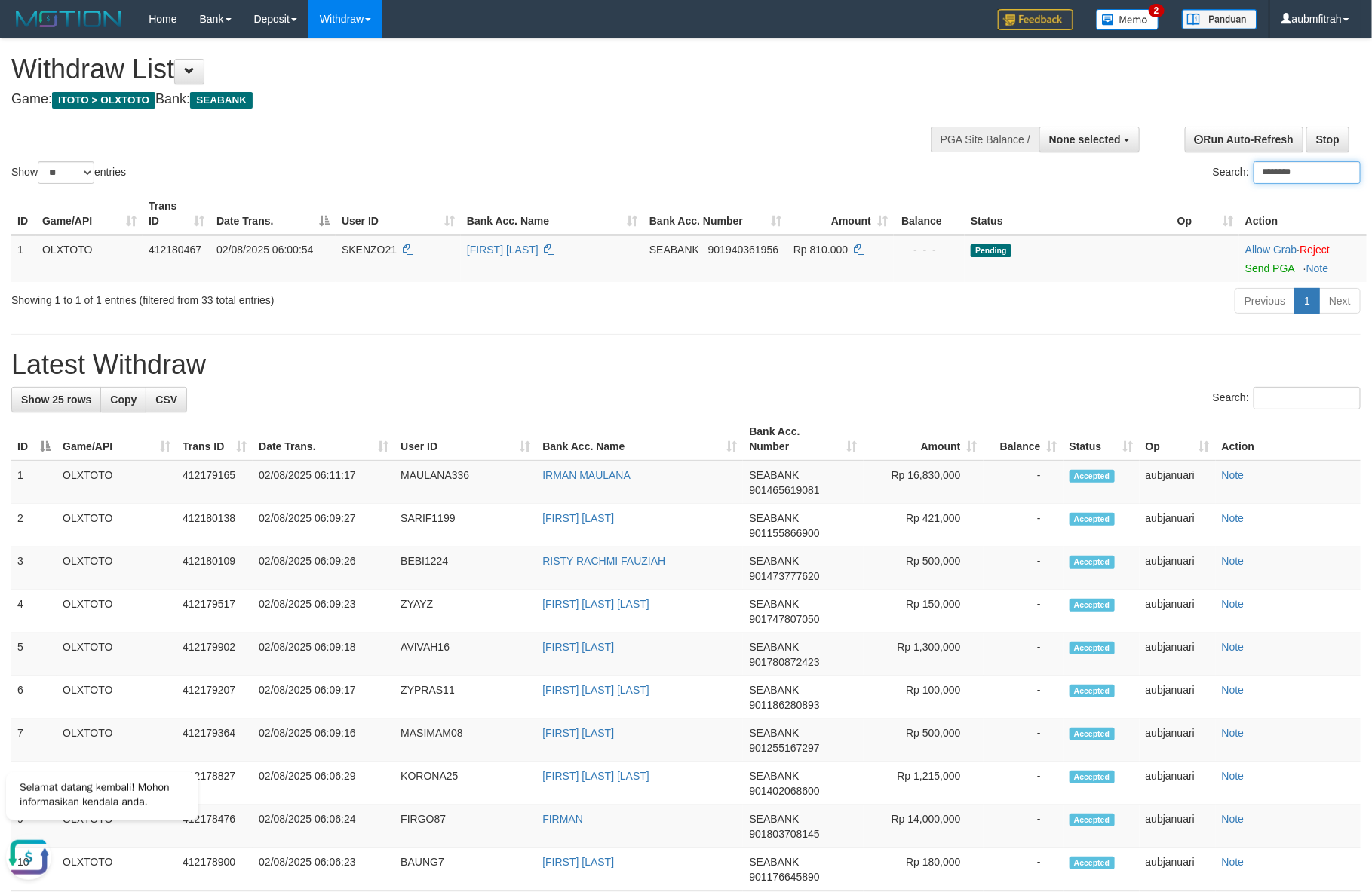 click on "********" at bounding box center [1307, 173] 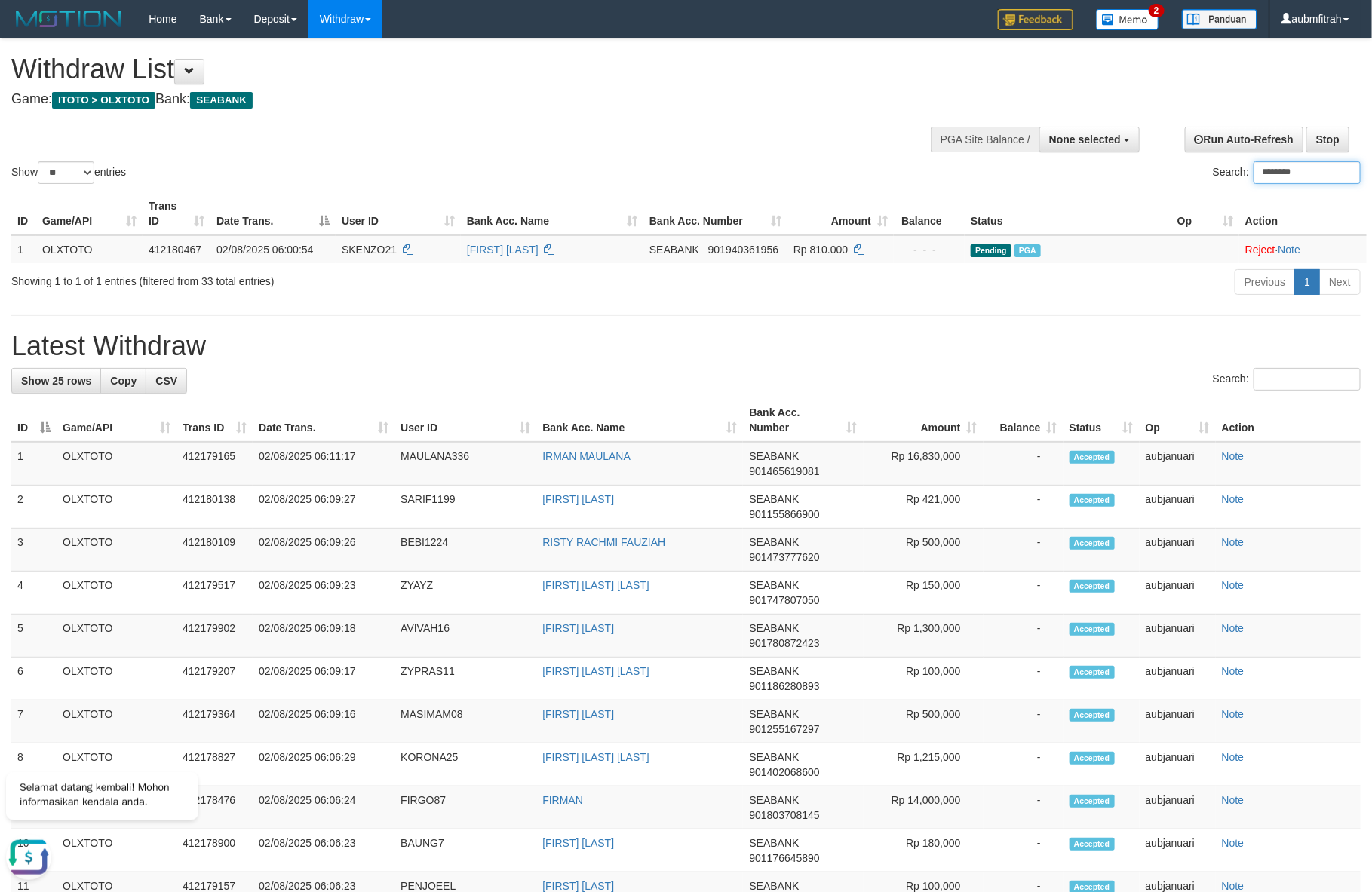 paste 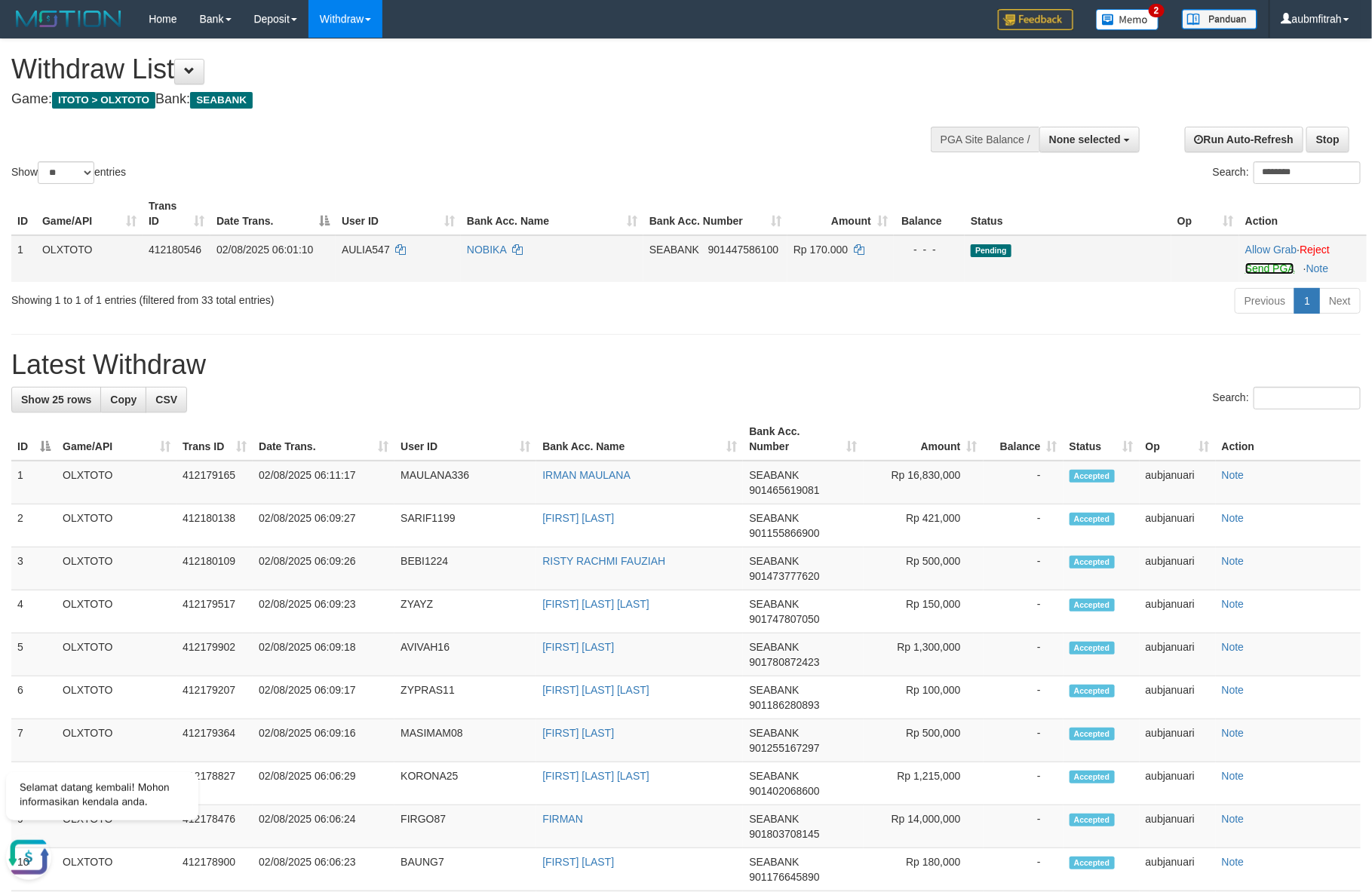 click on "Send PGA" at bounding box center (1269, 268) 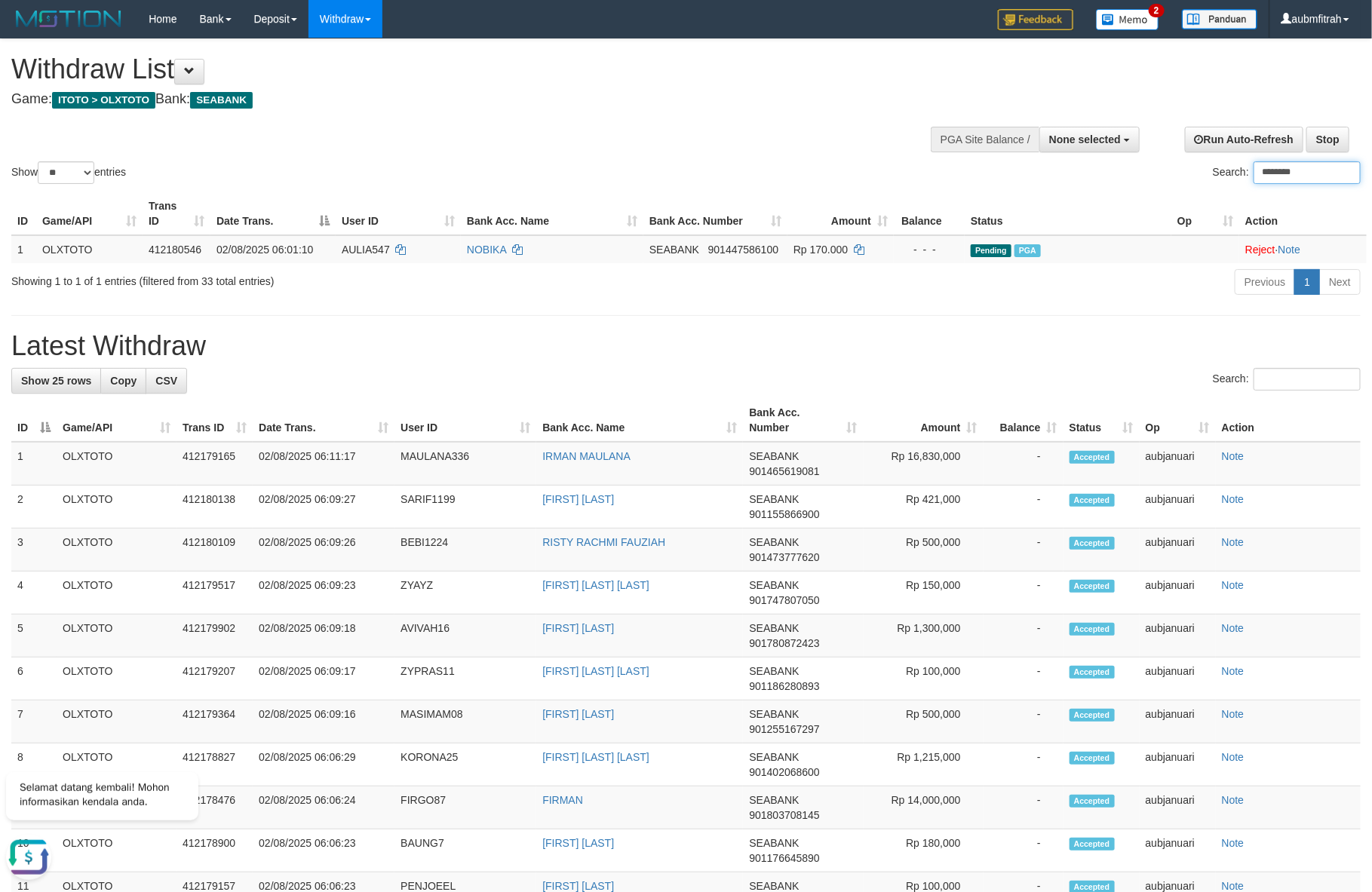click on "********" at bounding box center (1307, 173) 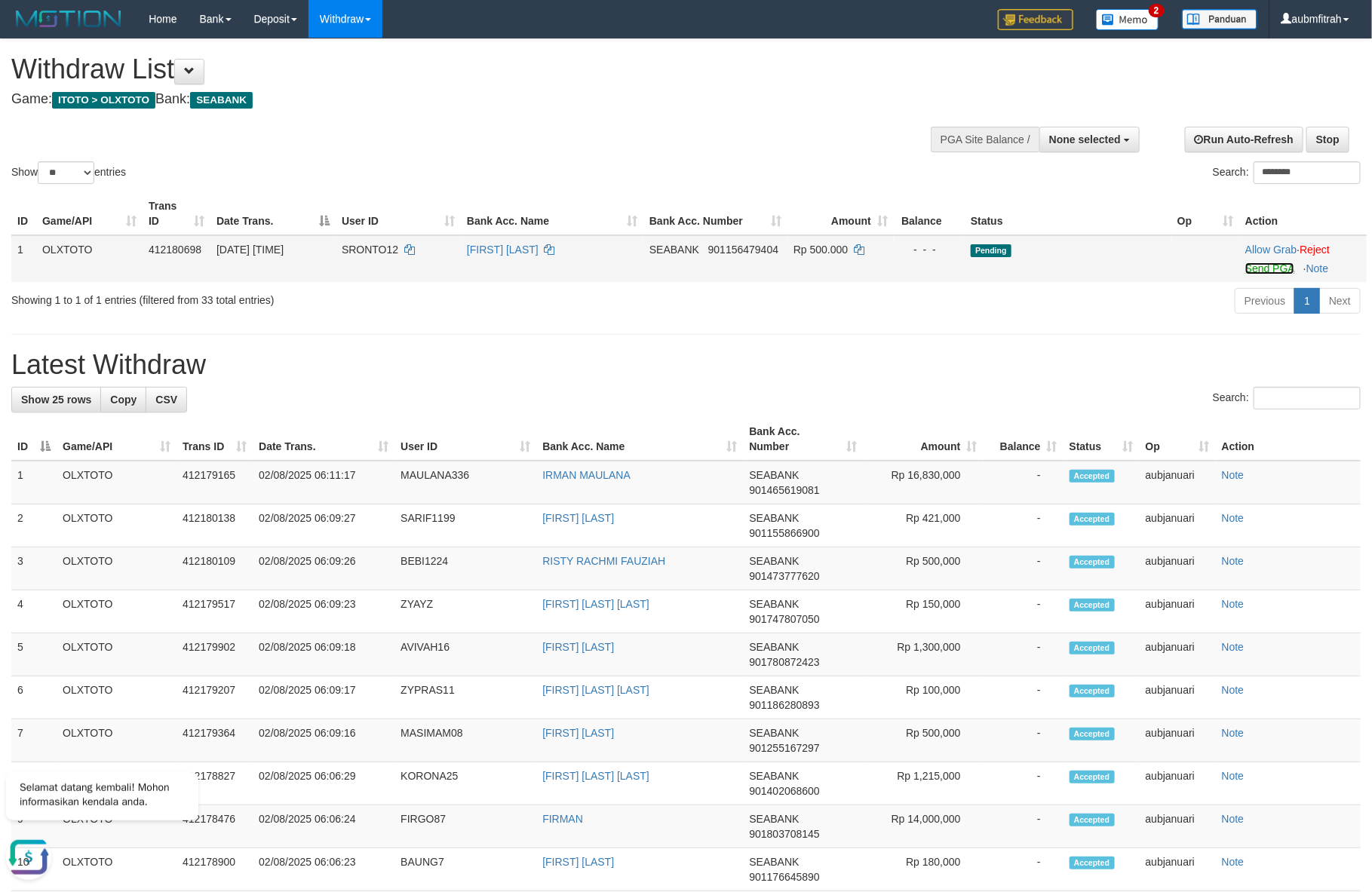 click on "Send PGA" at bounding box center [1269, 268] 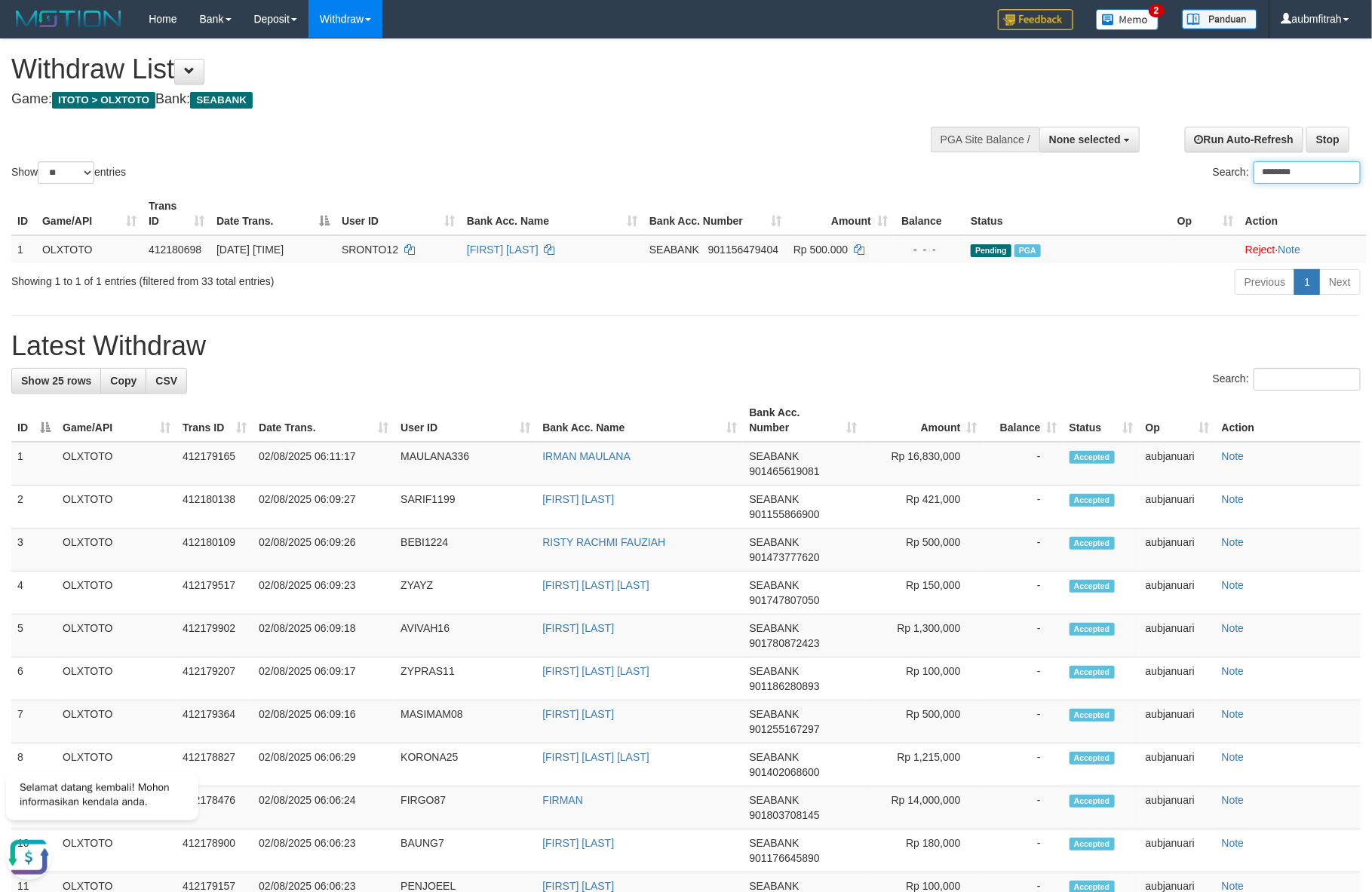 click on "********" at bounding box center (1307, 173) 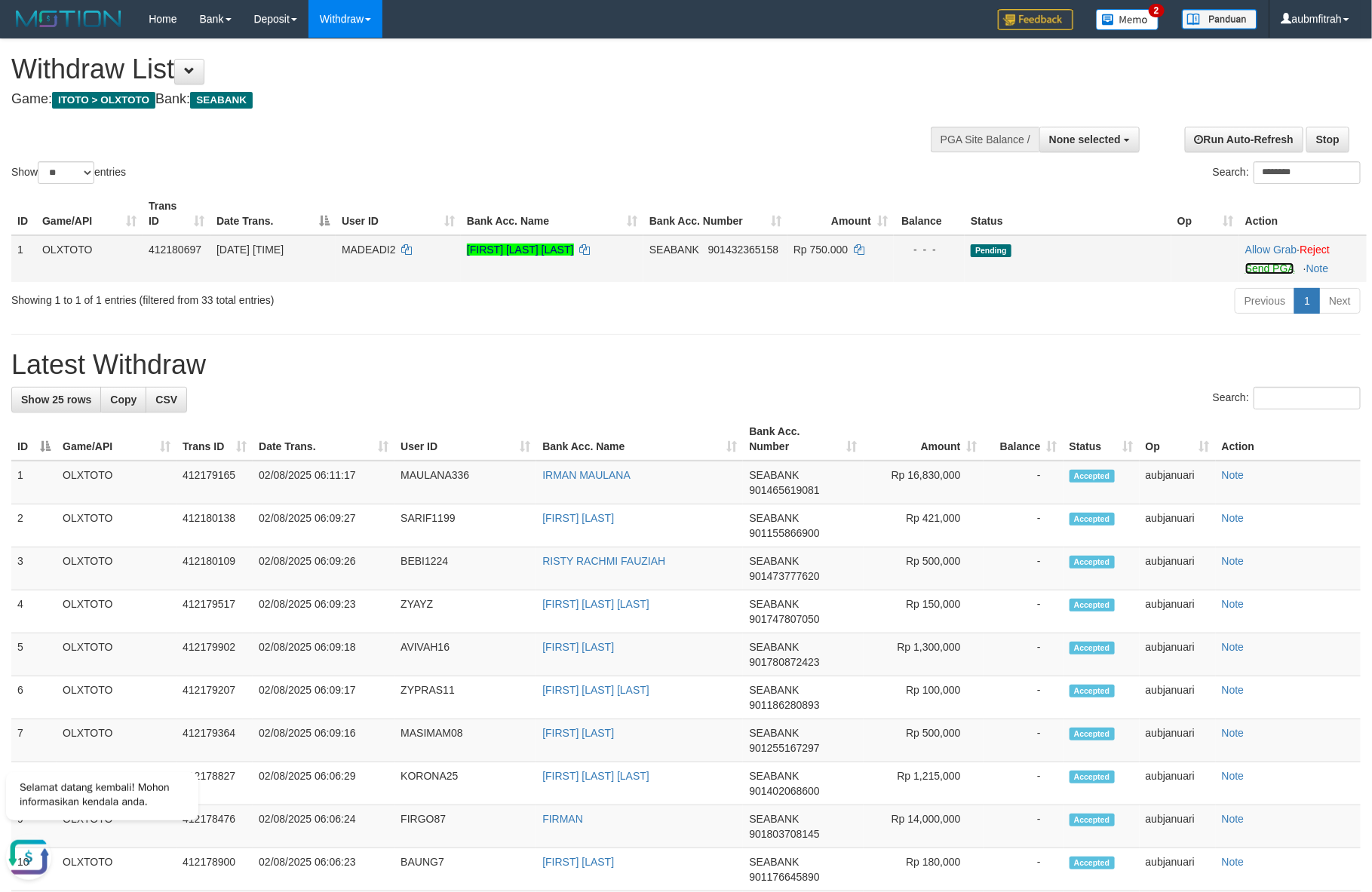click on "Send PGA" at bounding box center [1269, 268] 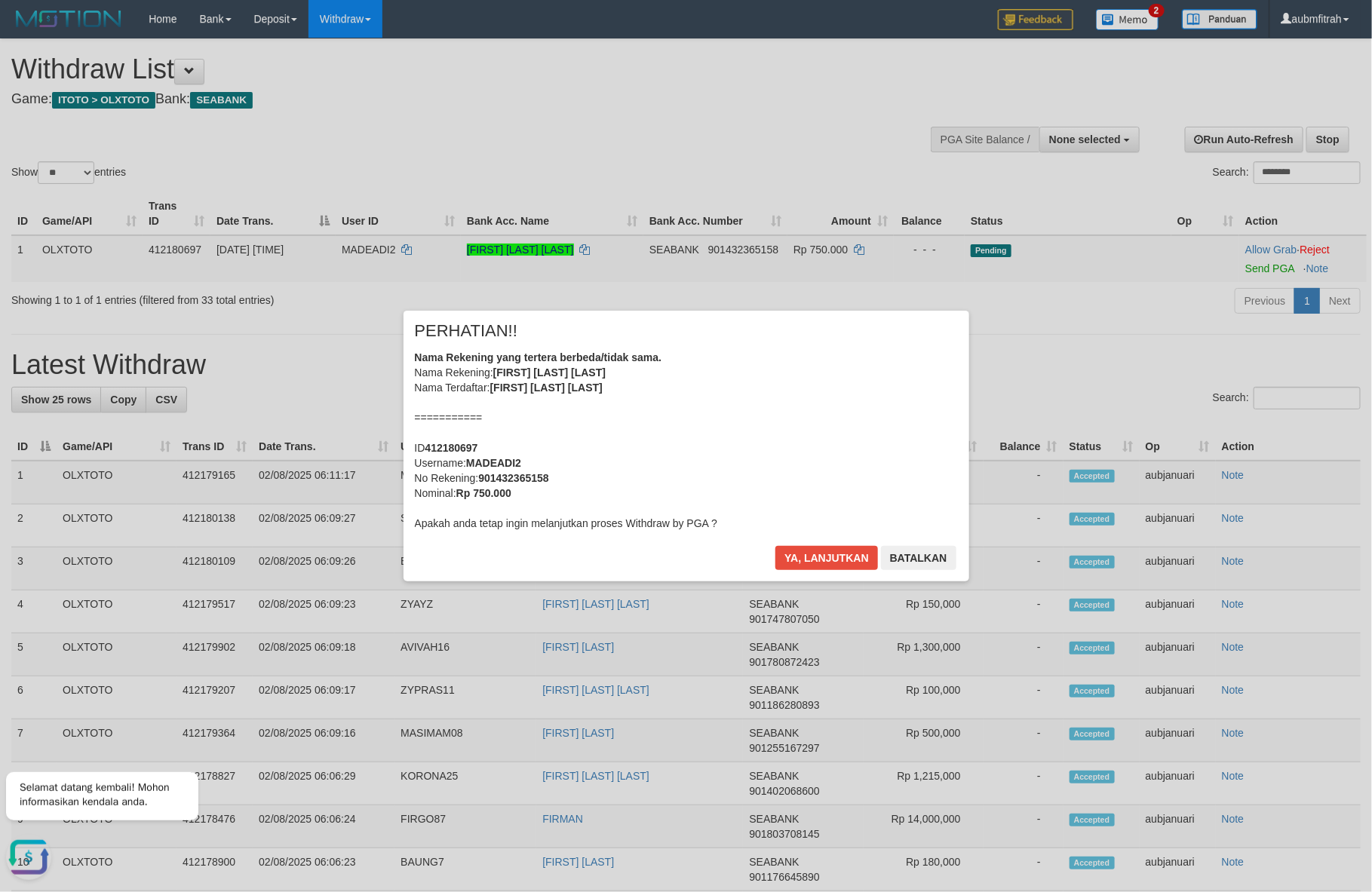 click on "× PERHATIAN!! Nama Rekening yang tertera berbeda/tidak sama. Nama Rekening:  I MADE ADI SURYANTARA Nama Terdaftar:  IMADE ADI SURYANTARA =========== ID  412180697 Username:  MADEADI2 No Rekening:  901432365158 Nominal:  Rp 750.000 Apakah anda tetap ingin melanjutkan proses Withdraw by PGA ? Ya, lanjutkan Batalkan" at bounding box center (686, 446) 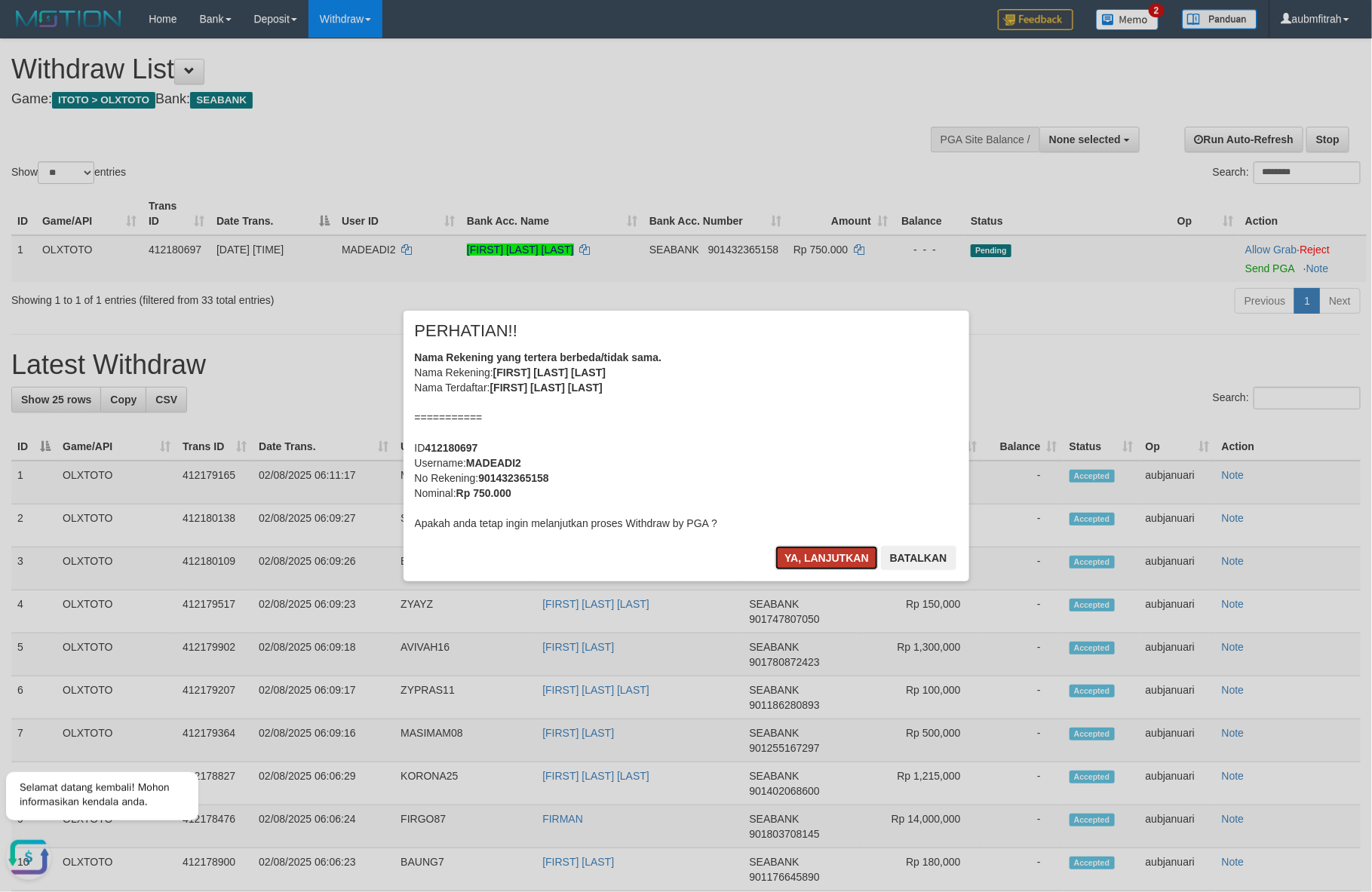 click on "Ya, lanjutkan" at bounding box center (827, 558) 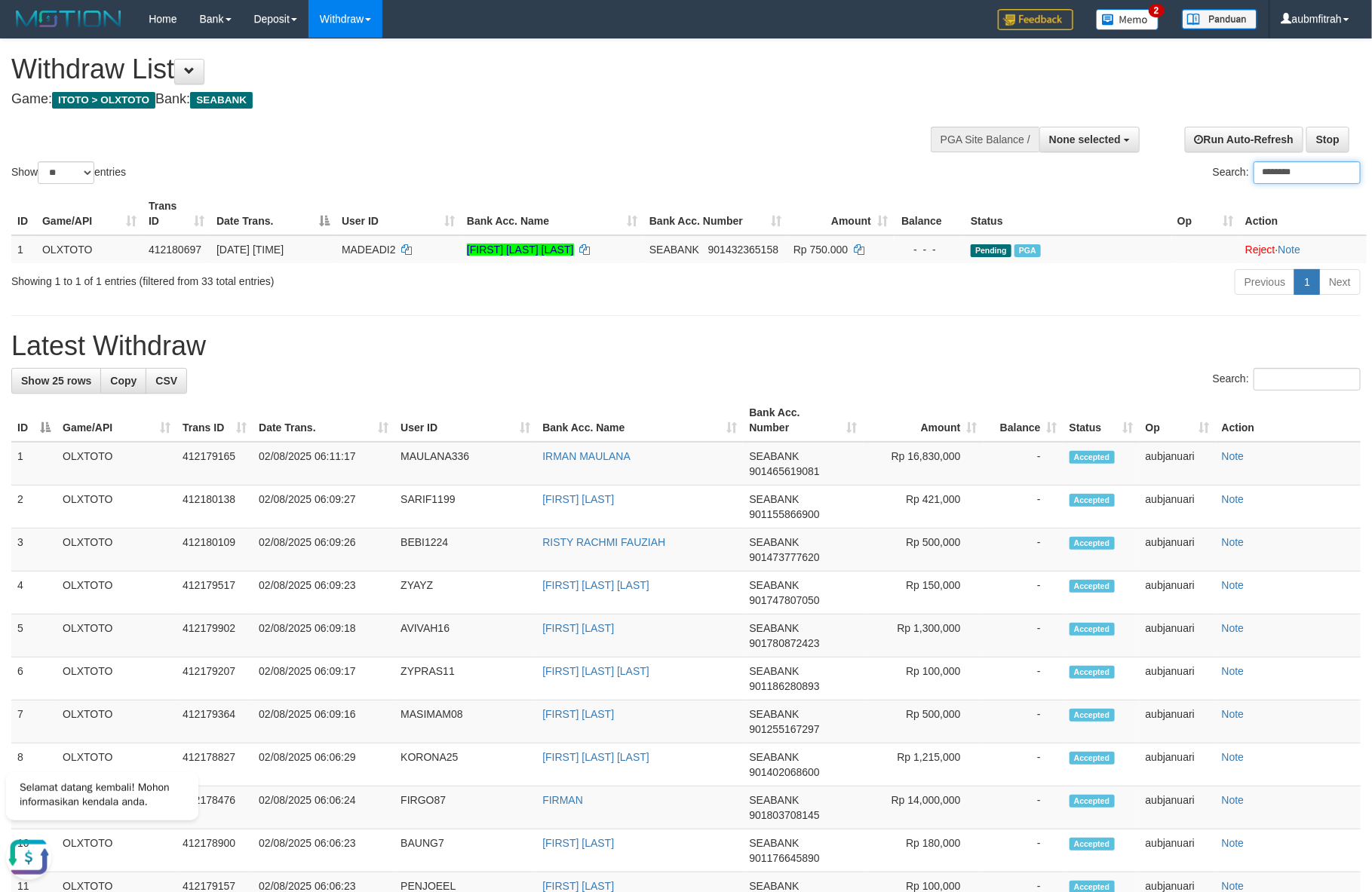 click on "********" at bounding box center [1307, 173] 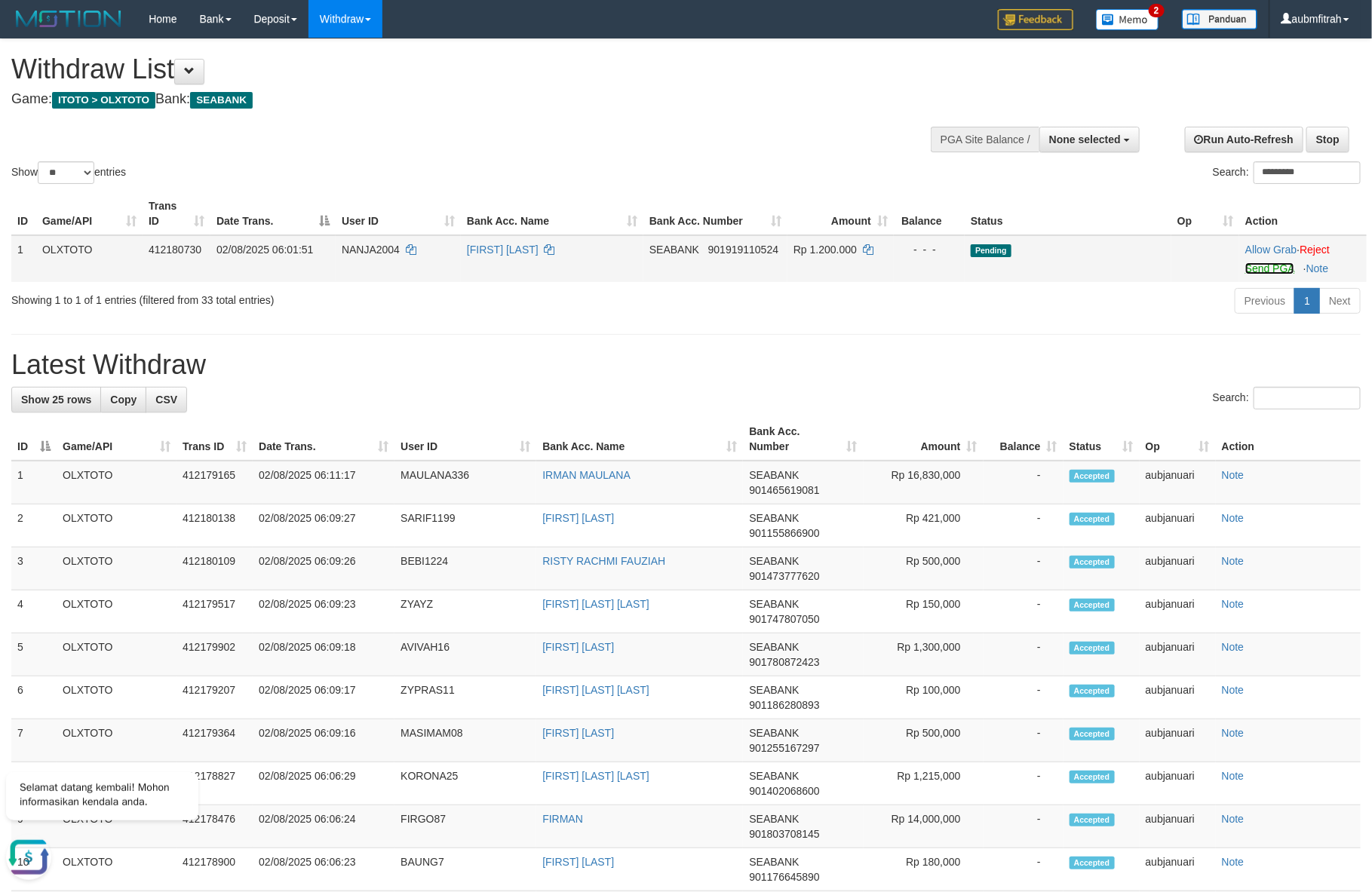 click on "Send PGA" at bounding box center [1269, 268] 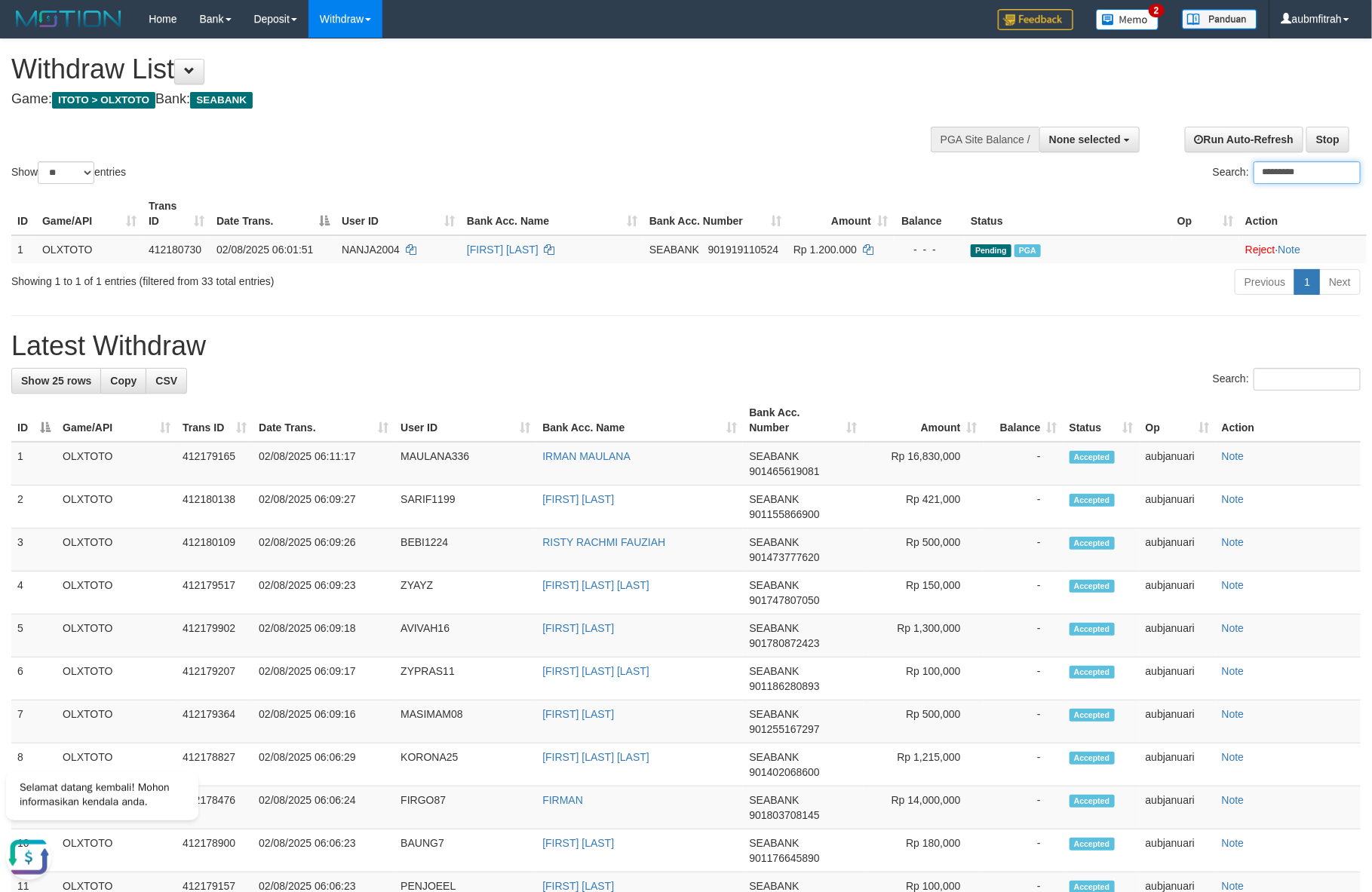 click on "*********" at bounding box center [1307, 173] 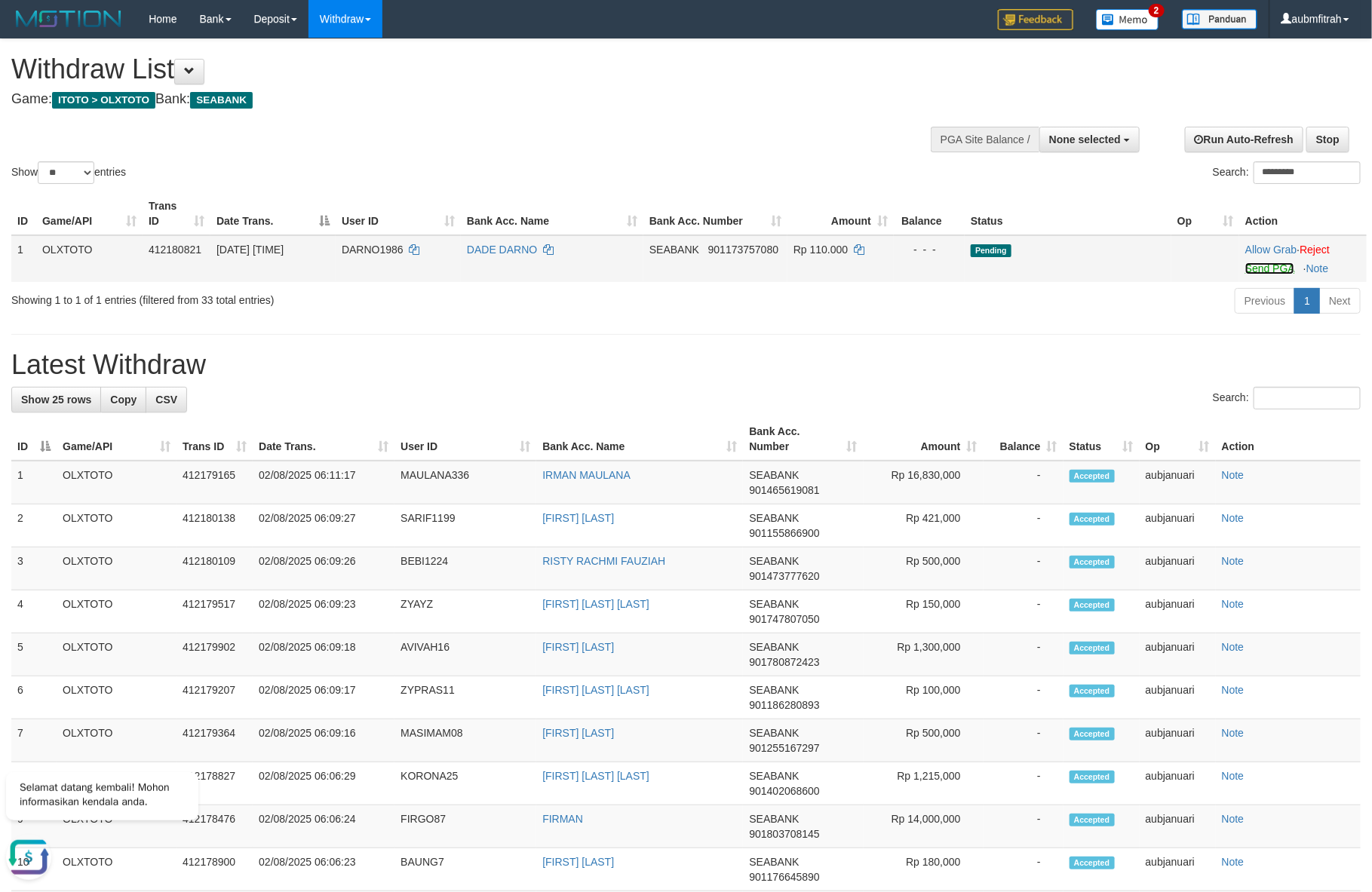 click on "Send PGA" at bounding box center (1269, 268) 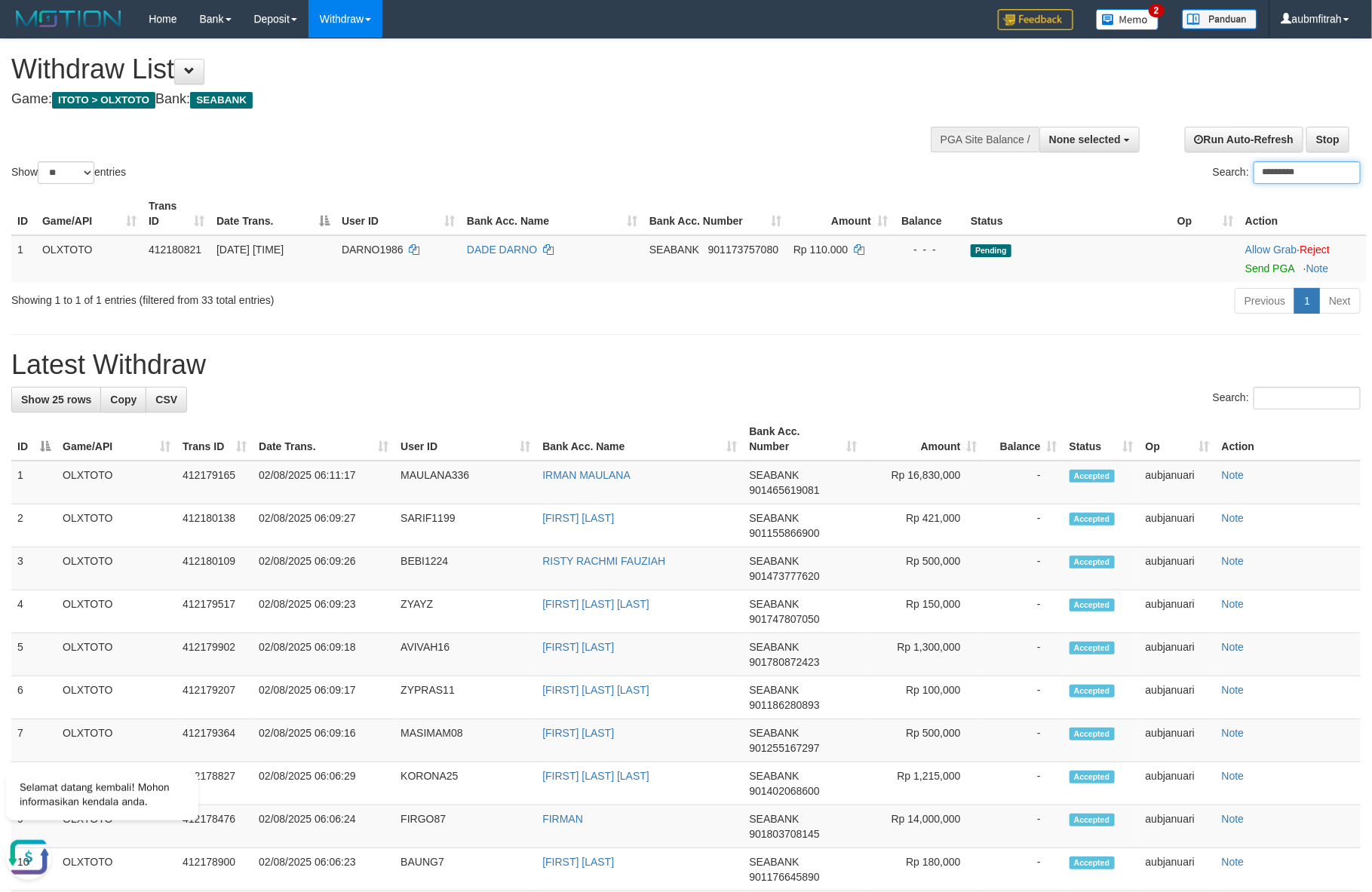 click on "*********" at bounding box center (1307, 173) 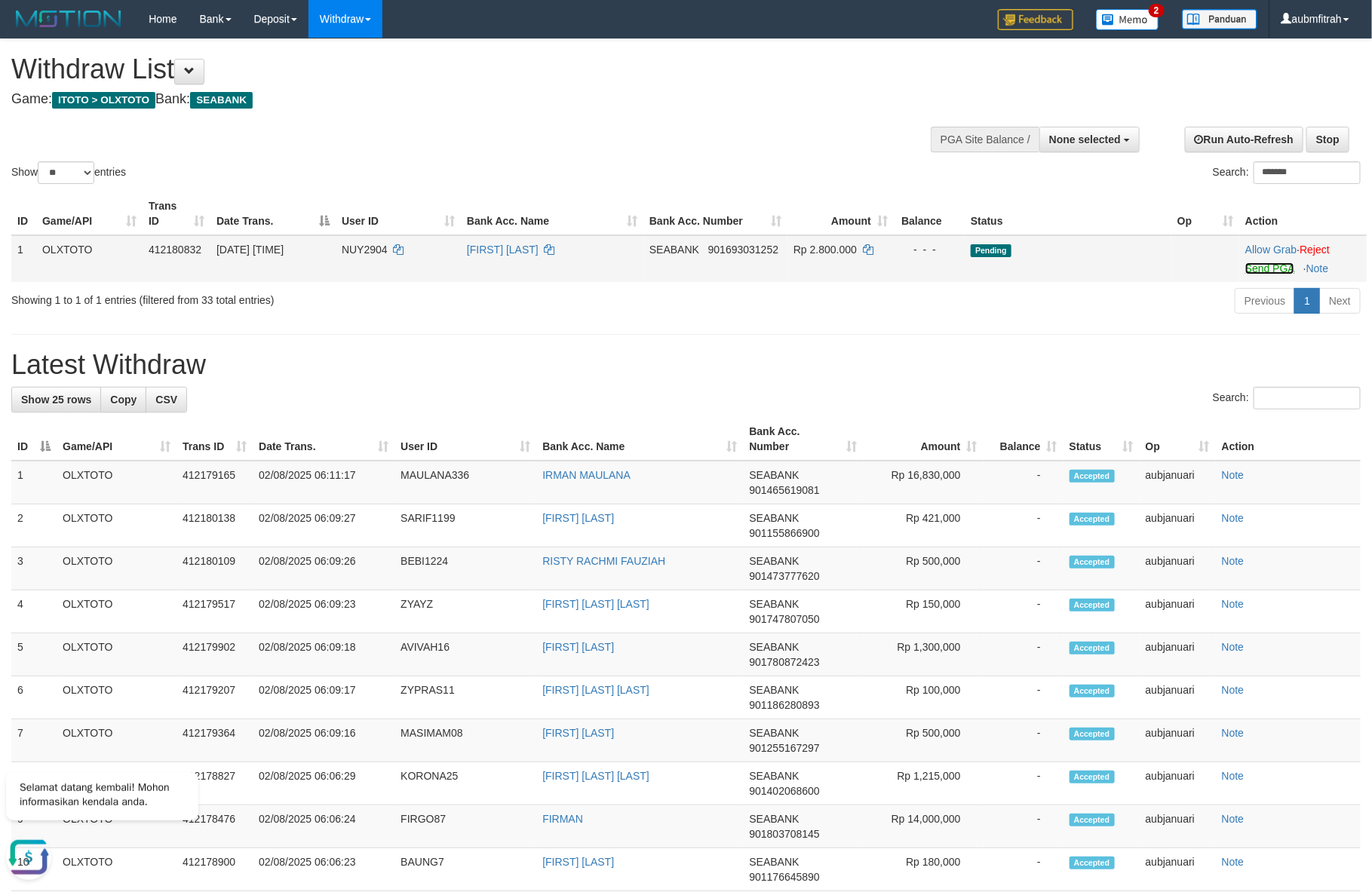 click on "Send PGA" at bounding box center [1269, 268] 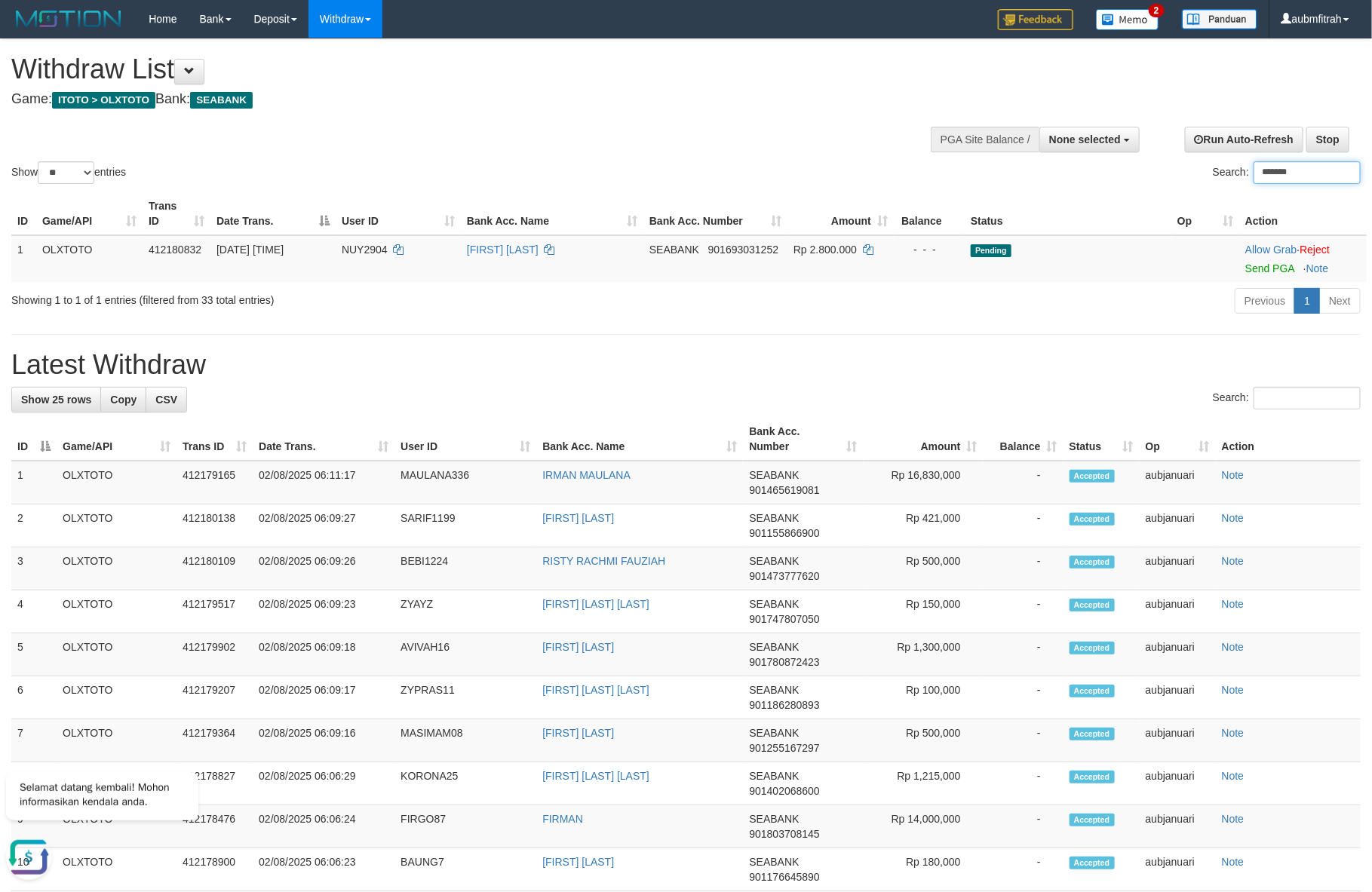 click on "*******" at bounding box center (1307, 173) 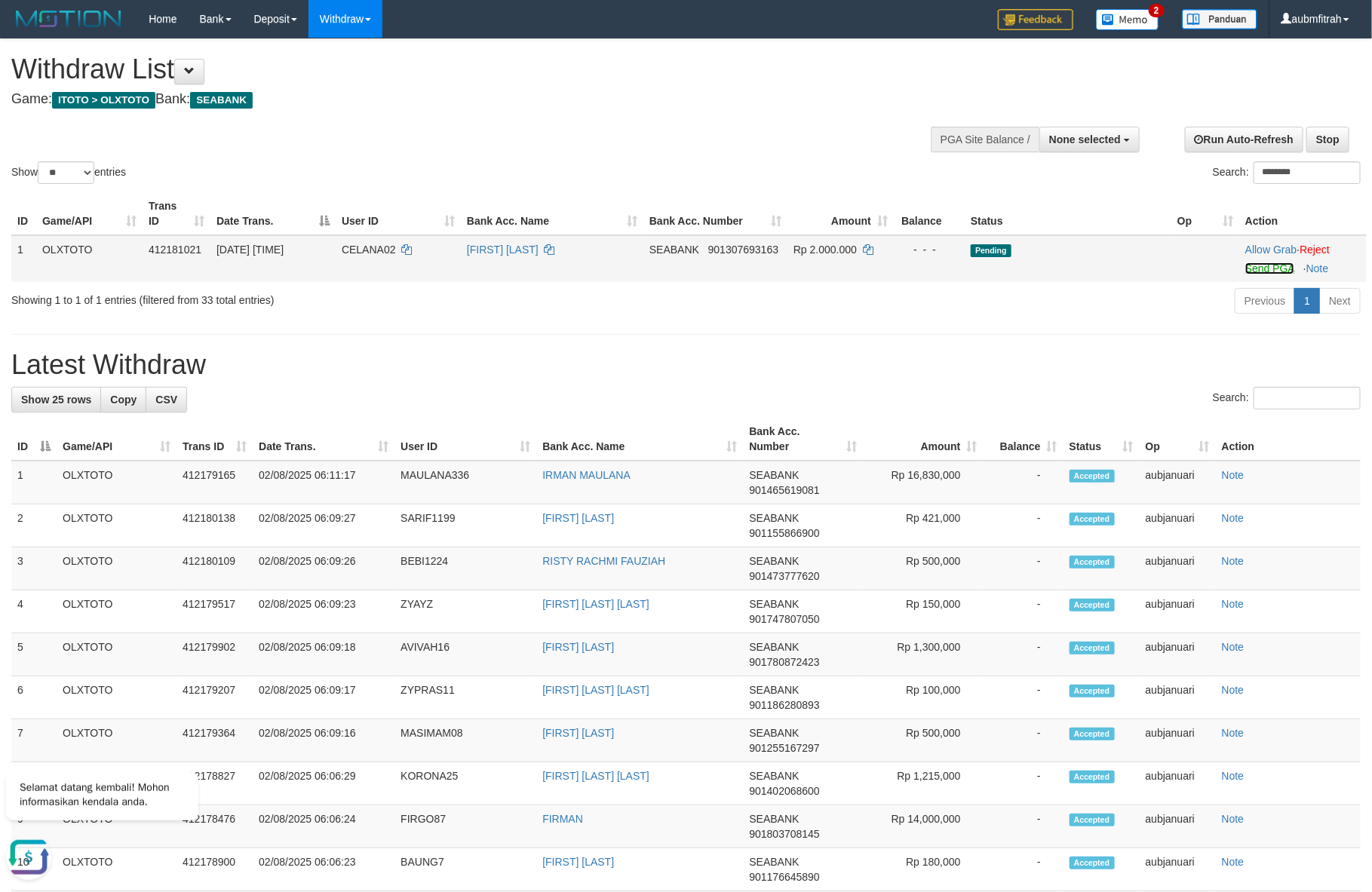 click on "Send PGA" at bounding box center (1269, 268) 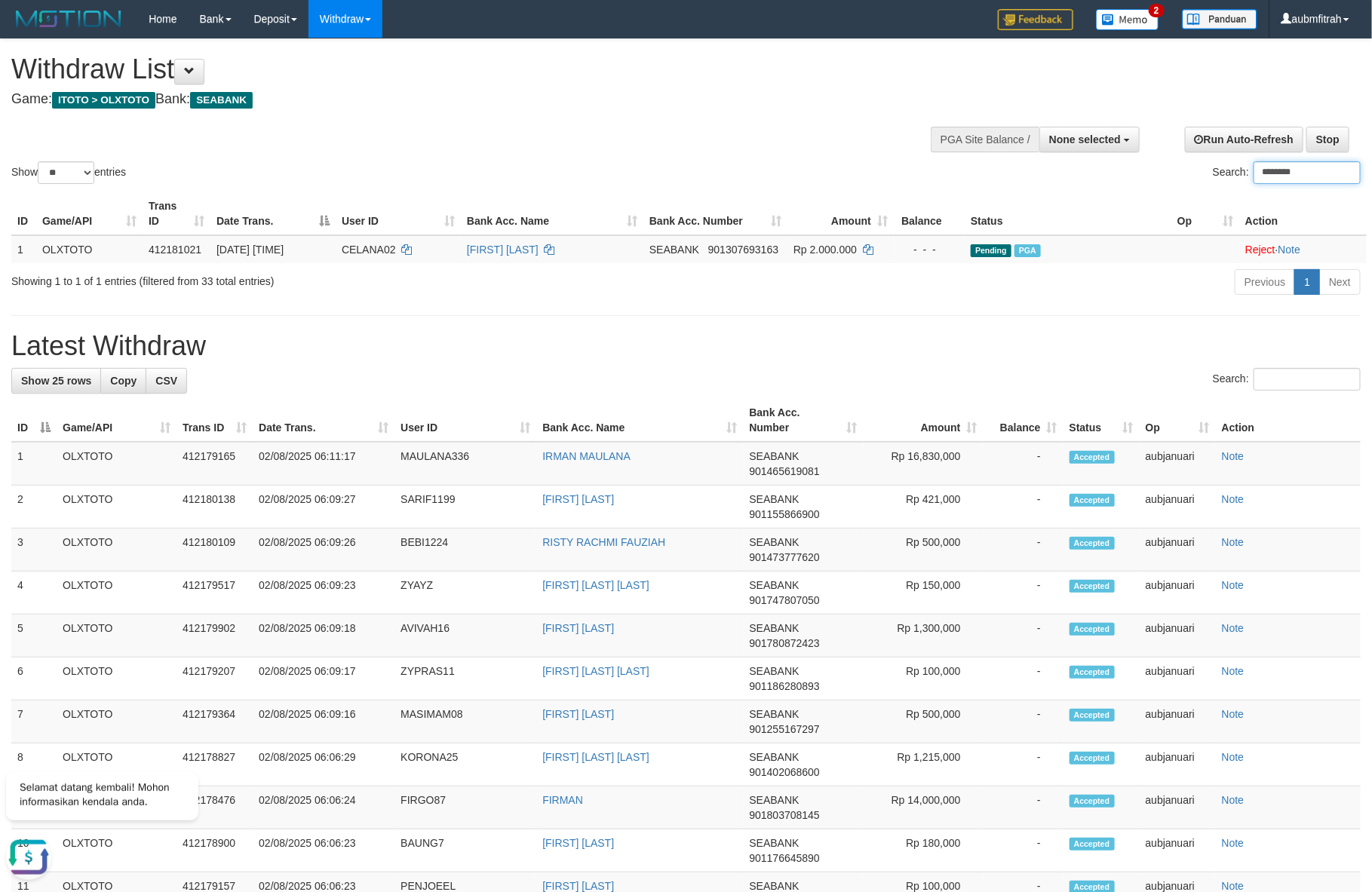 click on "********" at bounding box center [1307, 173] 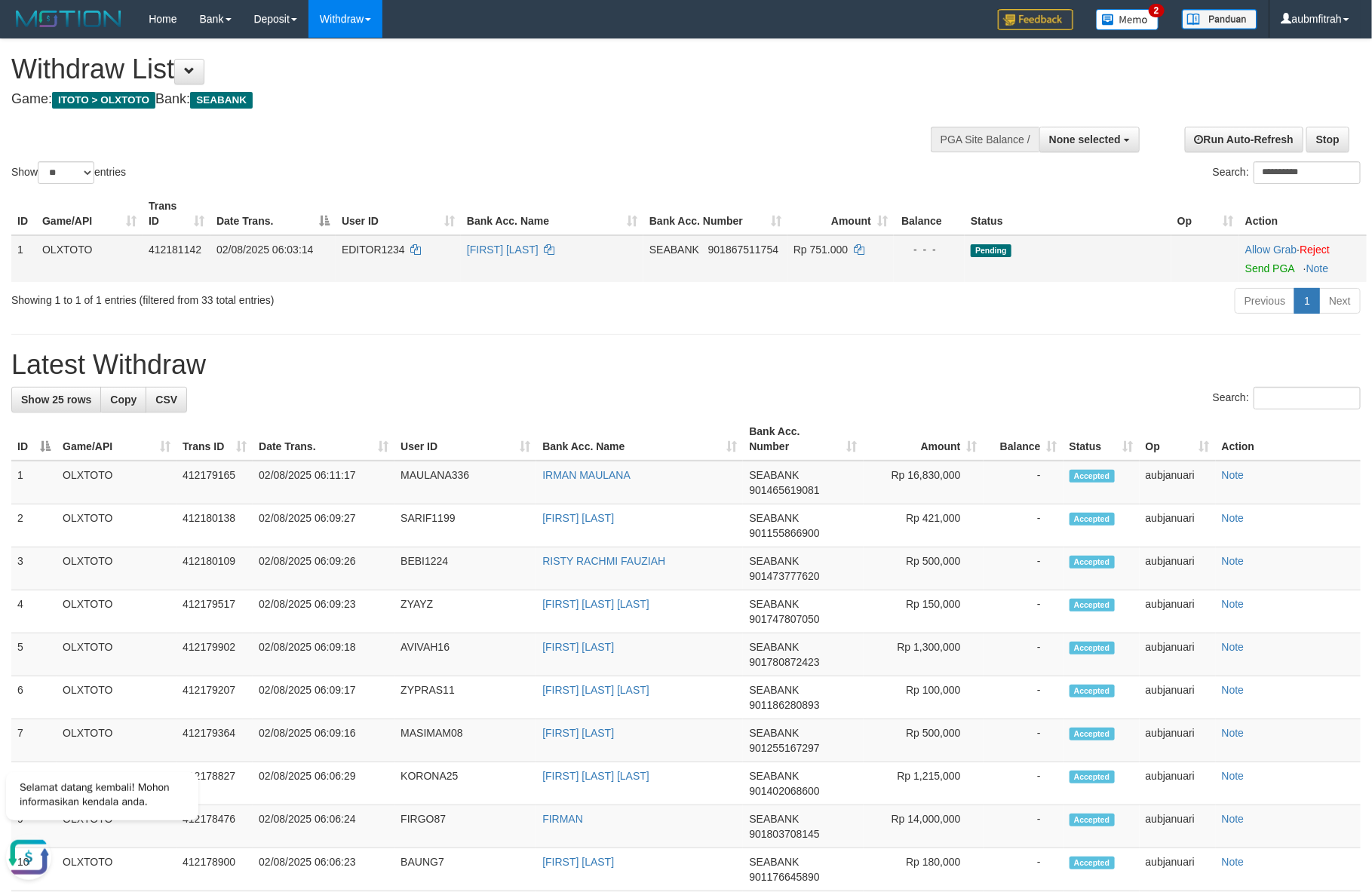 click on "Allow Grab   ·    Reject Send PGA     ·    Note" at bounding box center (1303, 259) 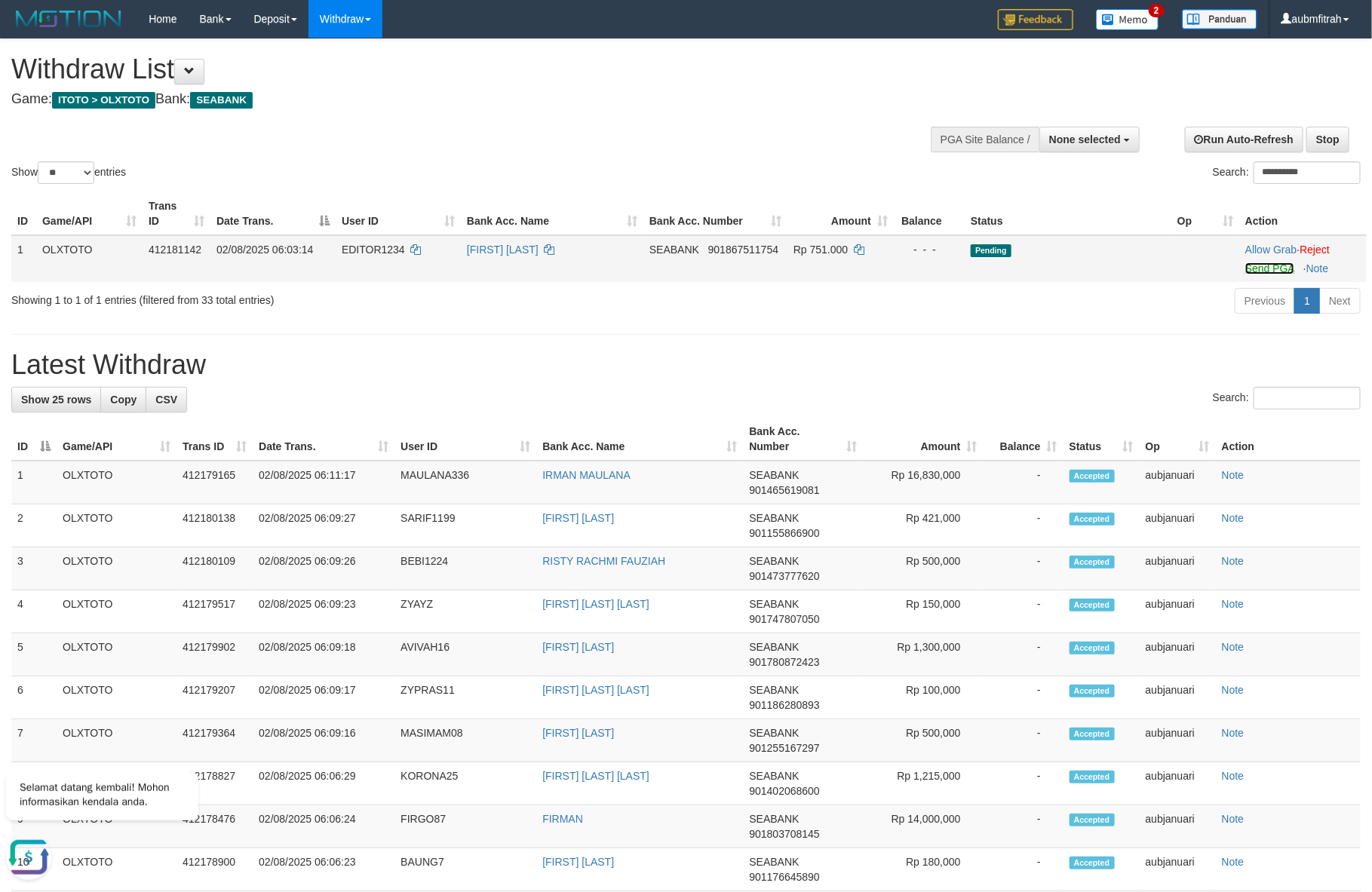 click on "Send PGA" at bounding box center [1269, 268] 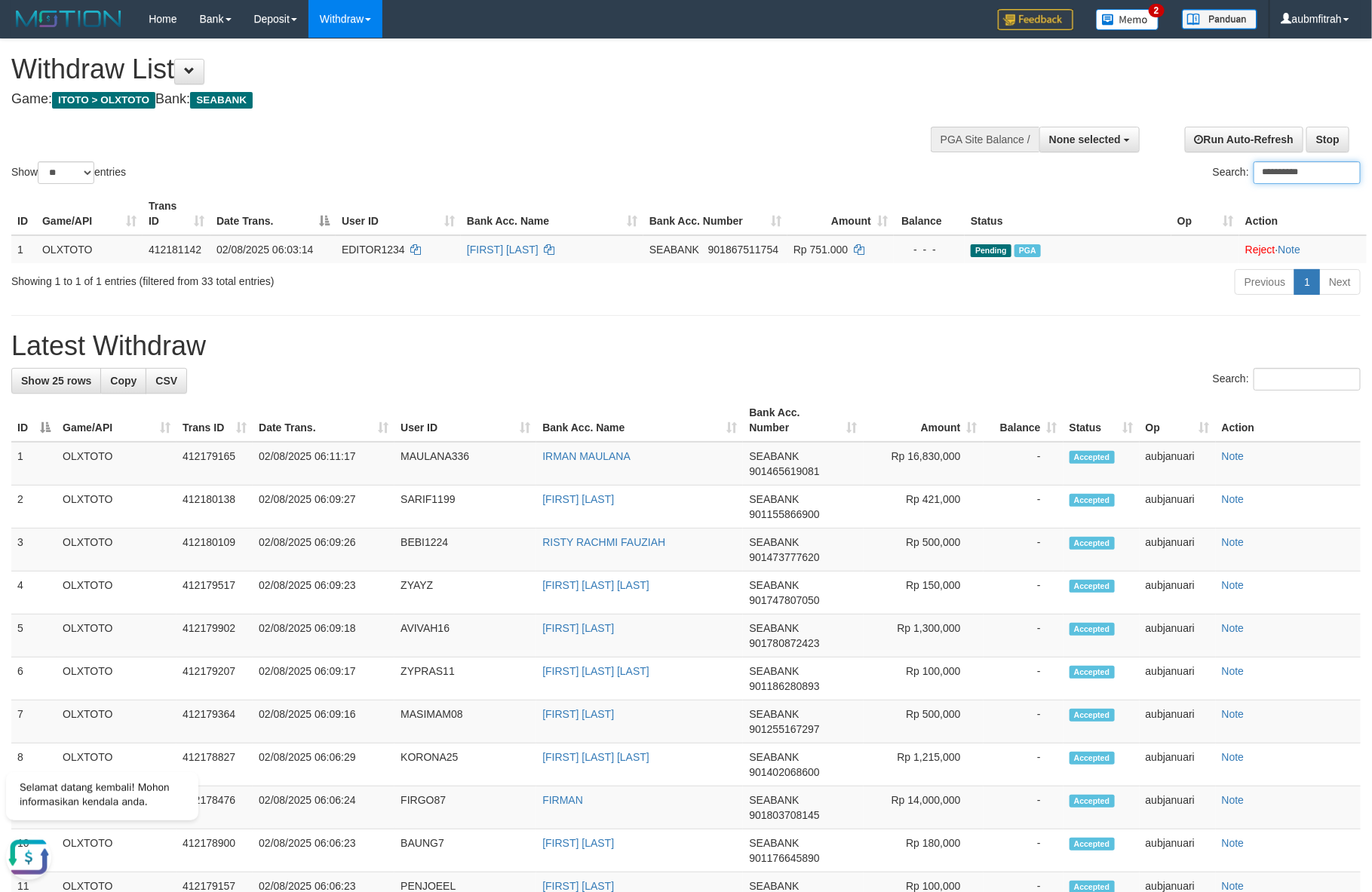 click on "**********" at bounding box center [1307, 173] 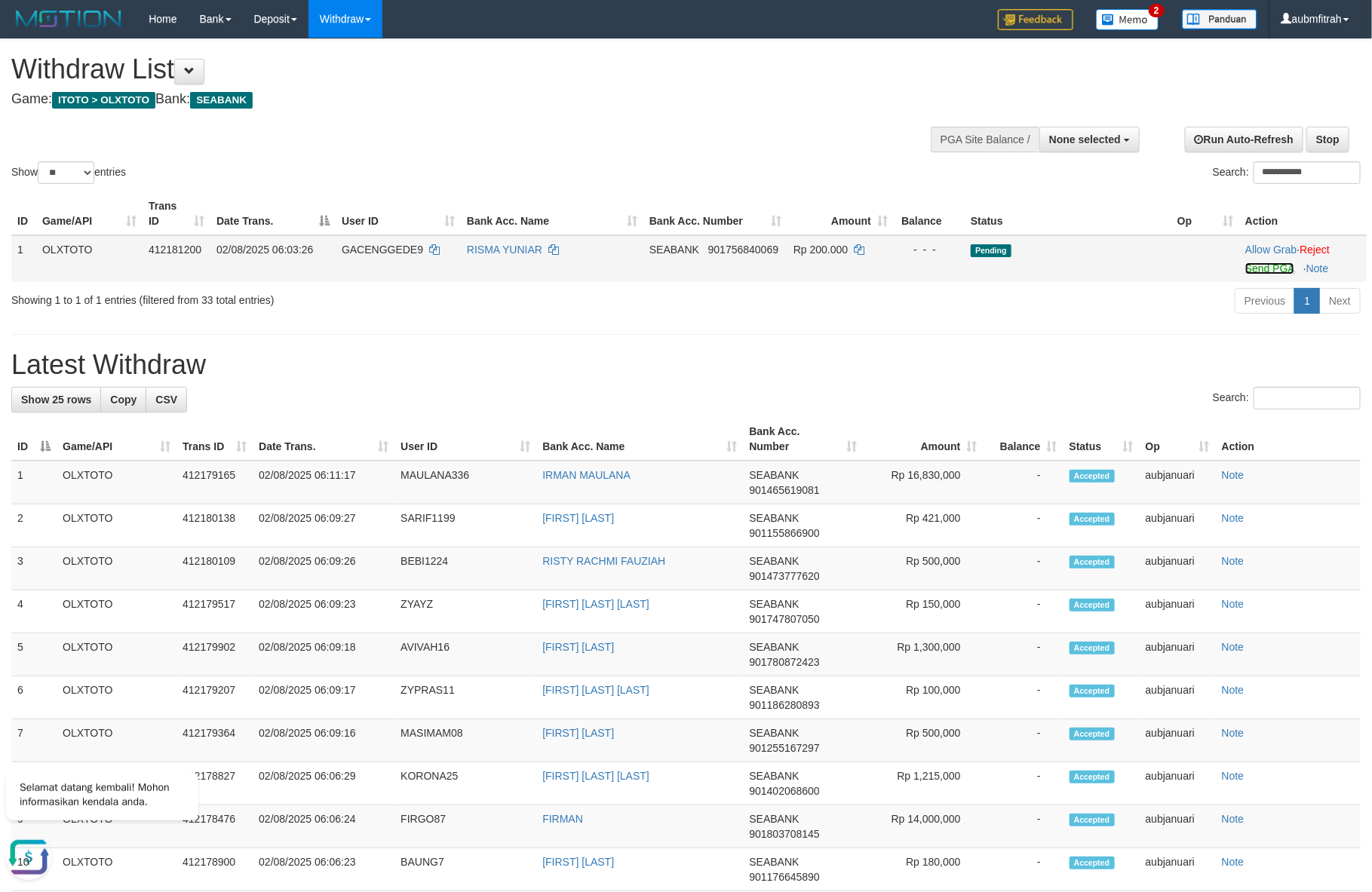 click on "Send PGA" at bounding box center [1269, 268] 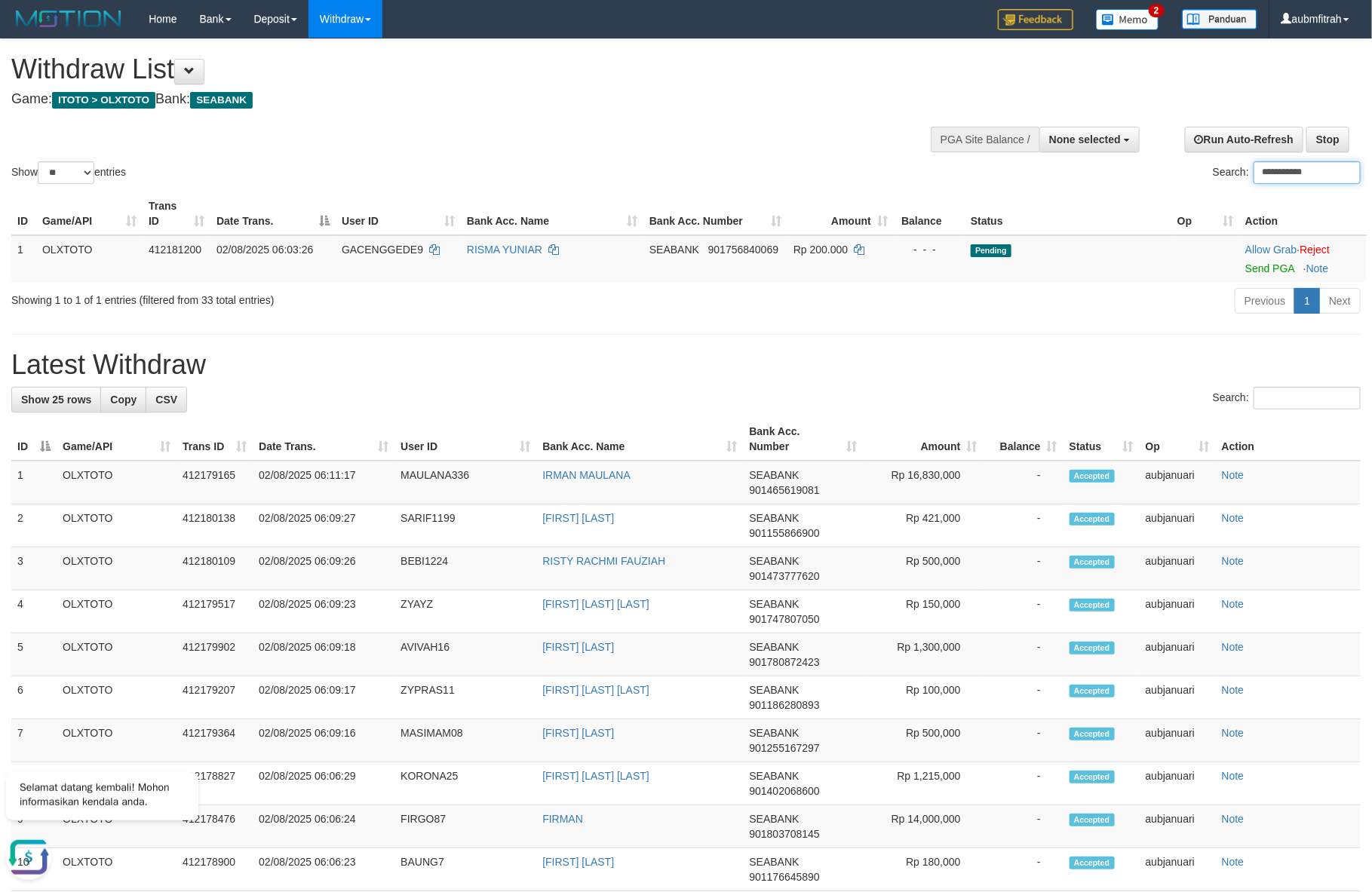 click on "**********" at bounding box center [1307, 173] 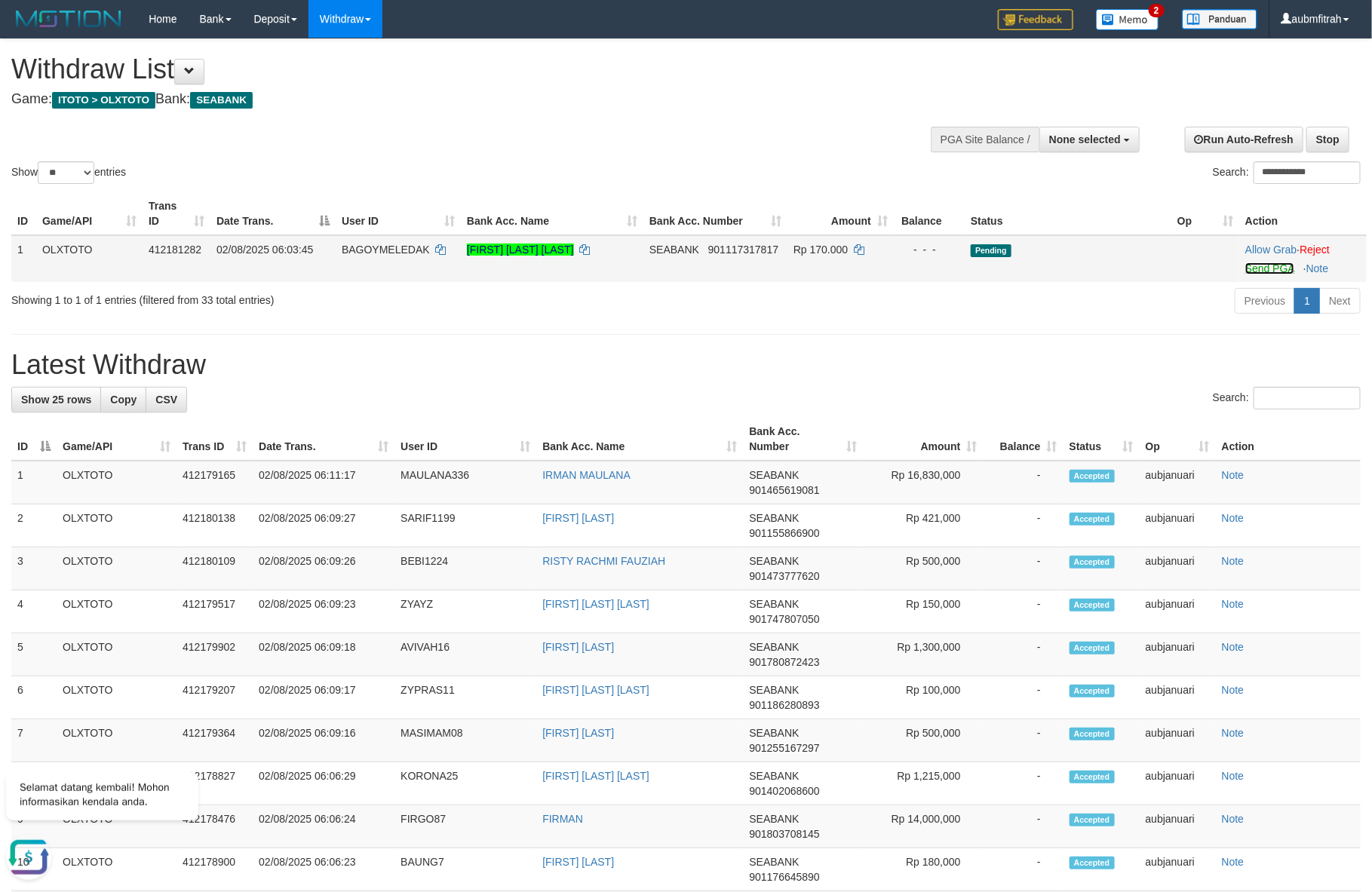 click on "Send PGA" at bounding box center [1269, 268] 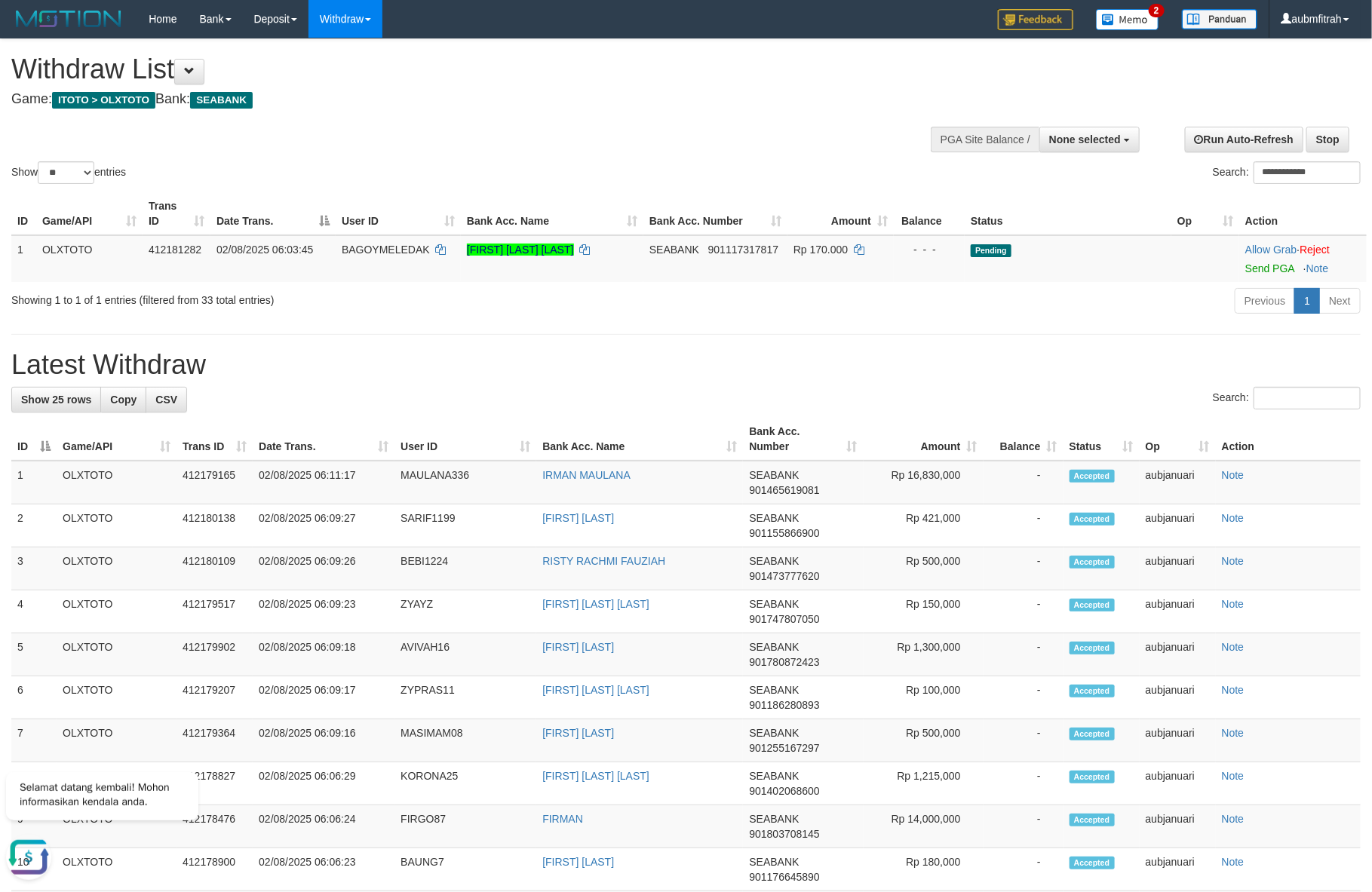 click on "**********" at bounding box center [1030, 174] 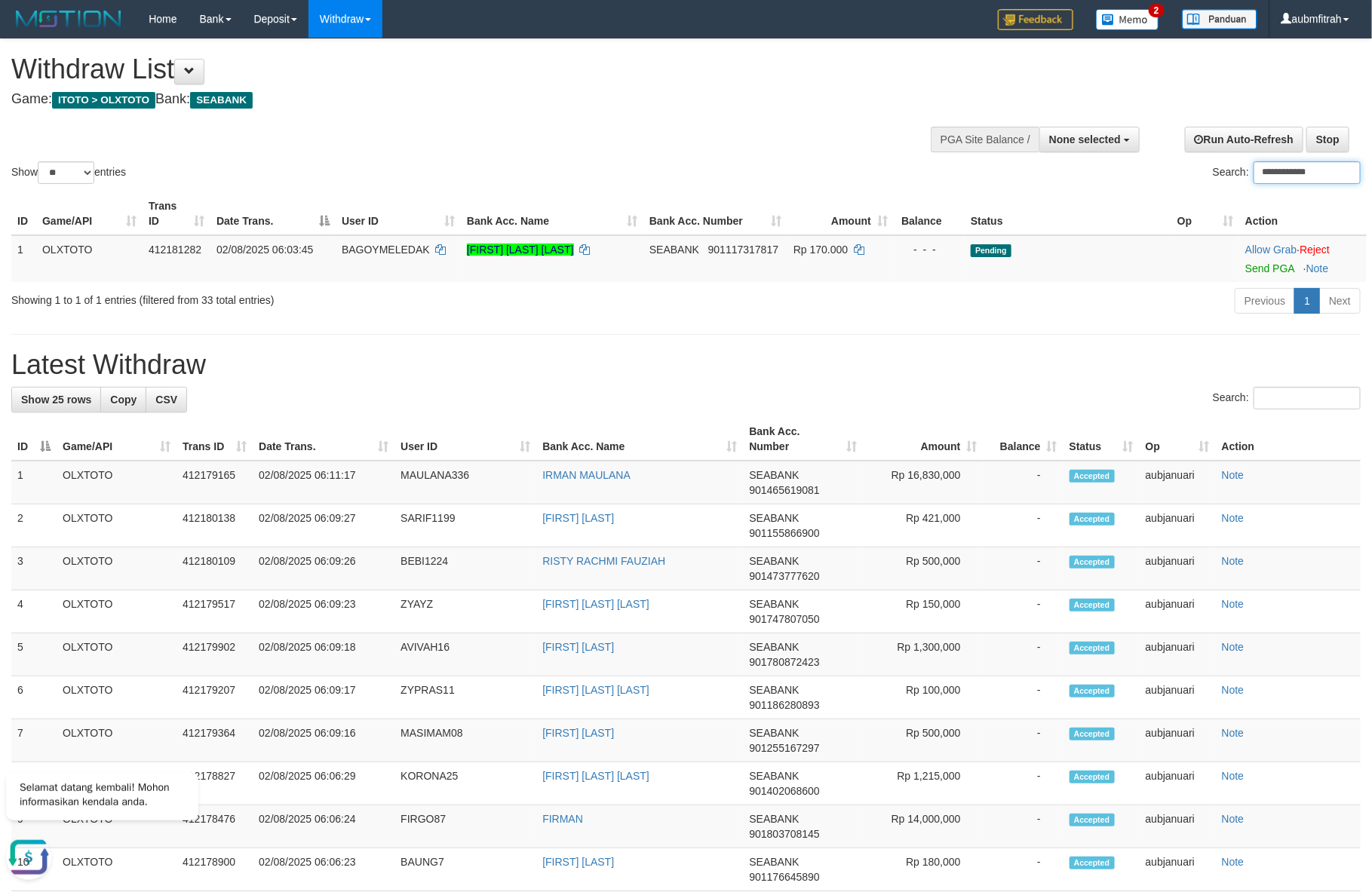click on "**********" at bounding box center (1307, 173) 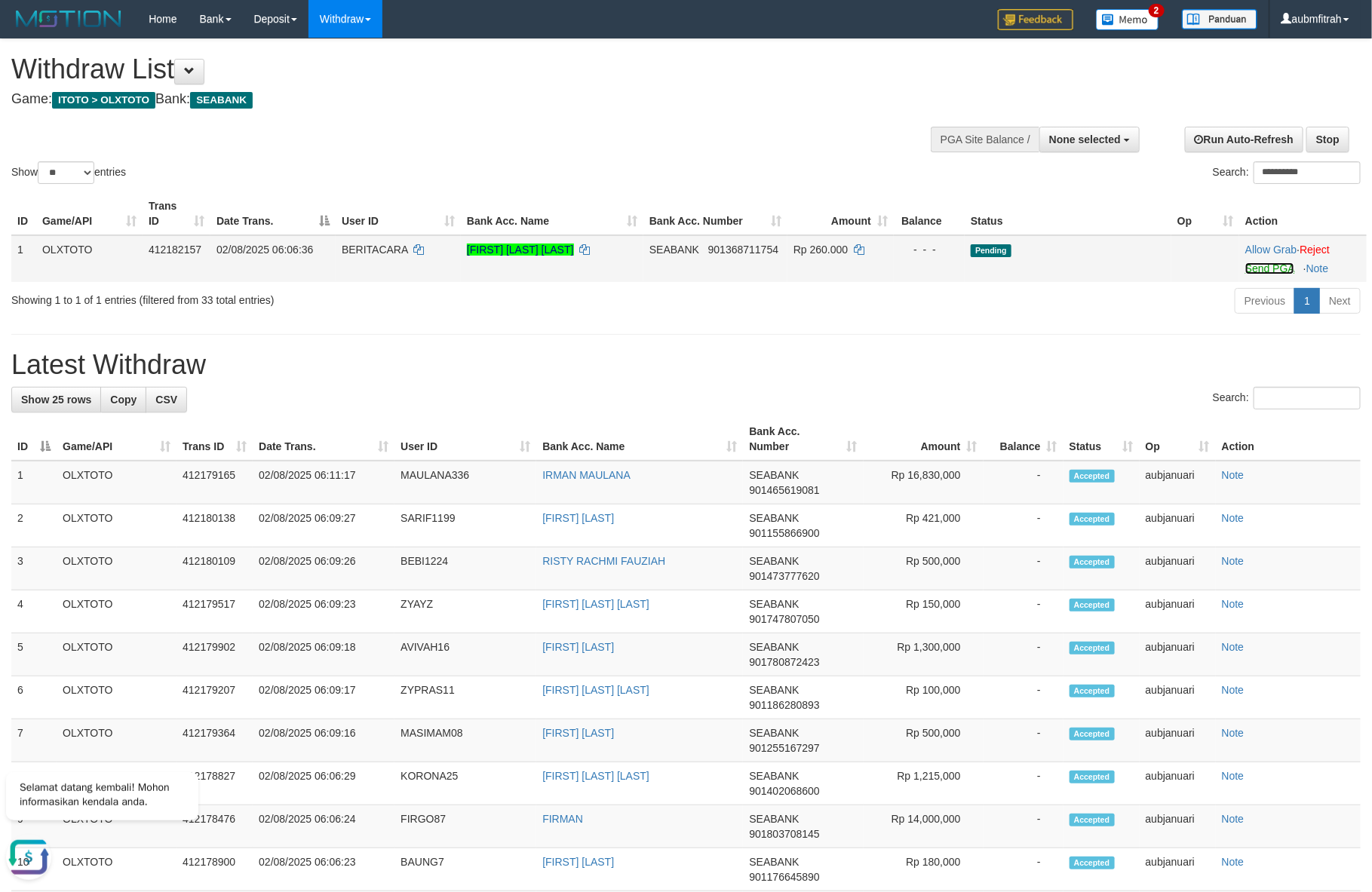 click on "Send PGA" at bounding box center (1269, 268) 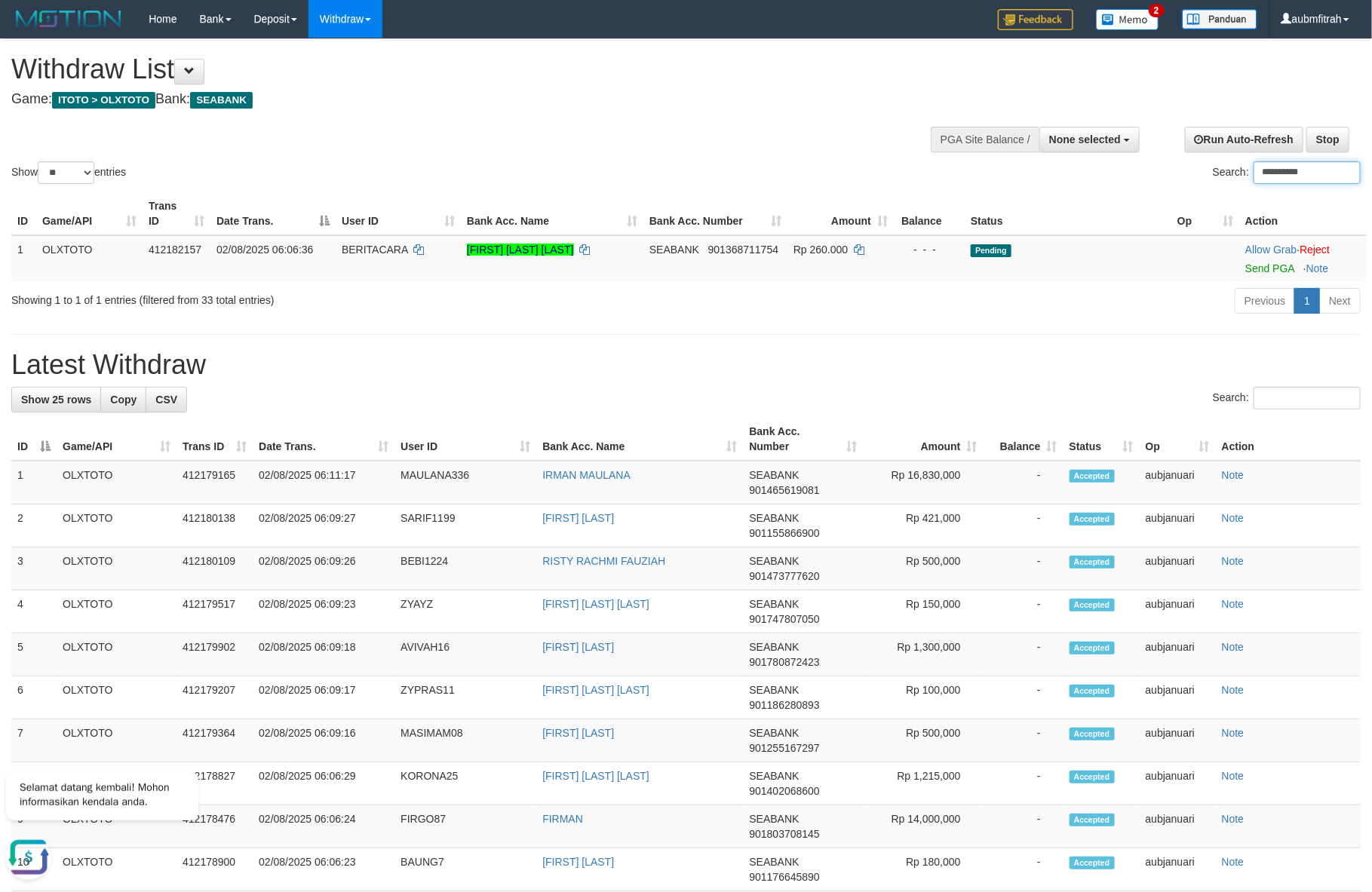 click on "**********" at bounding box center [1307, 173] 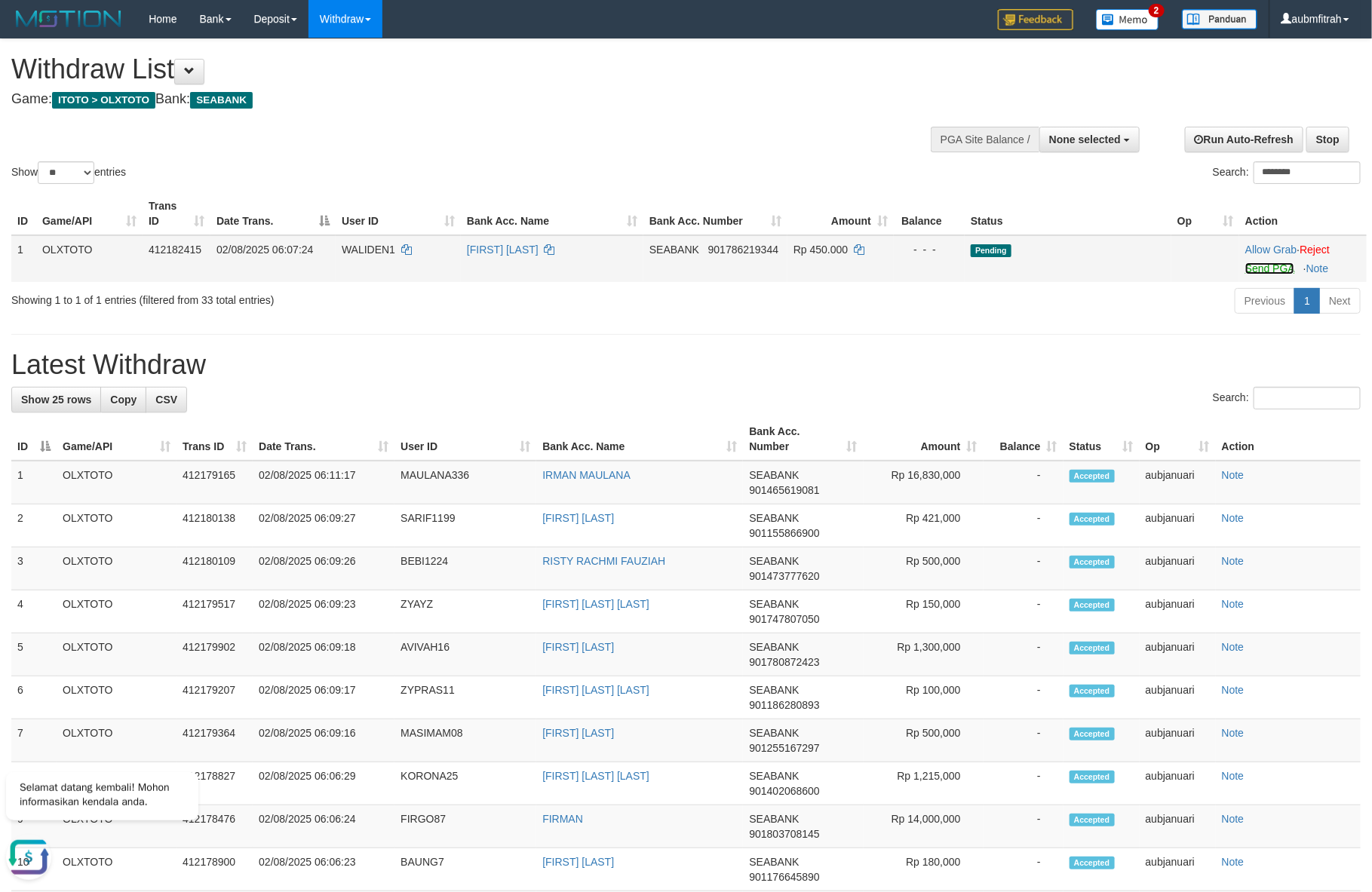 click on "Send PGA" at bounding box center (1269, 268) 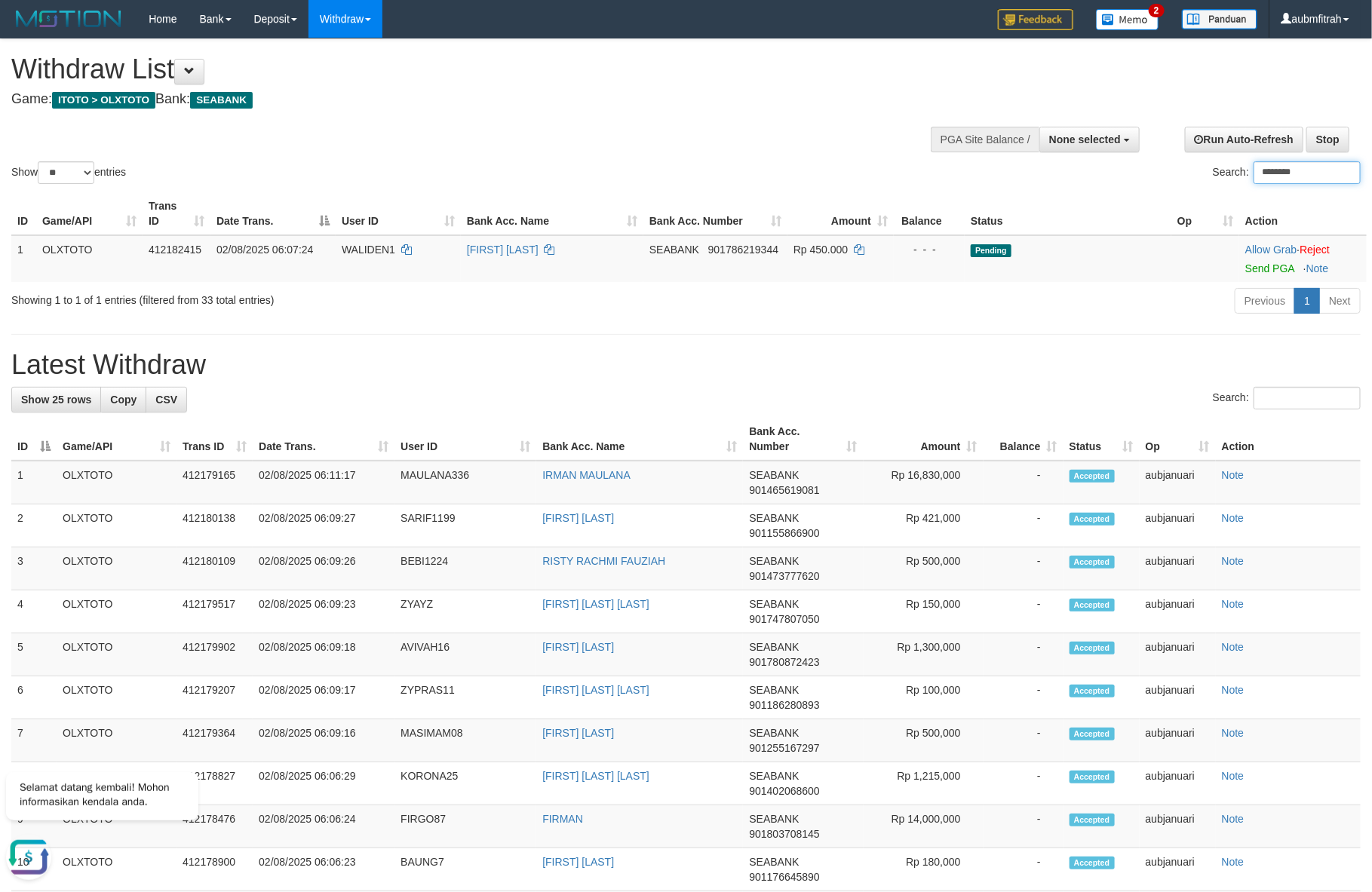 click on "********" at bounding box center (1307, 173) 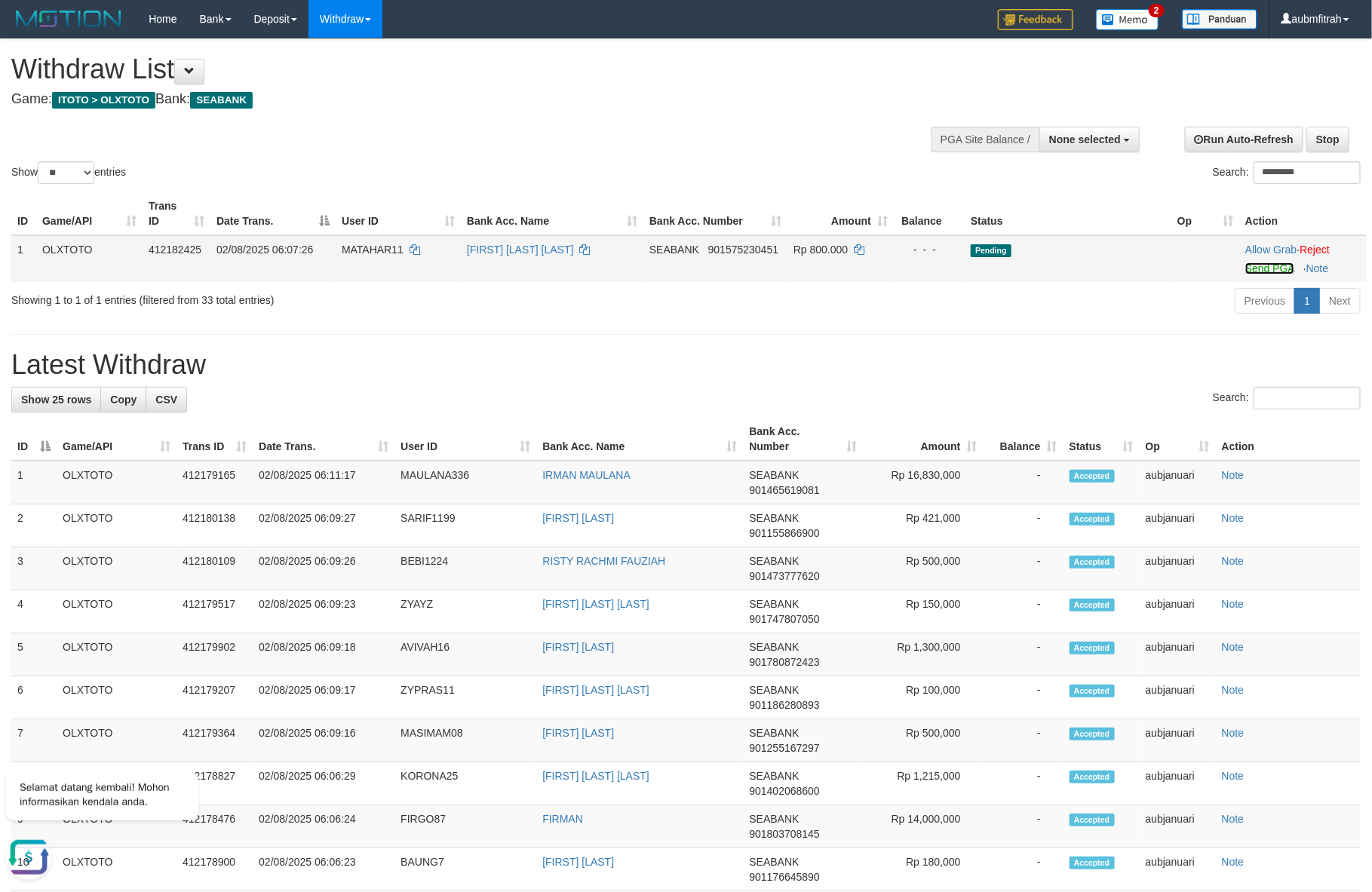 click on "Send PGA" at bounding box center [1269, 268] 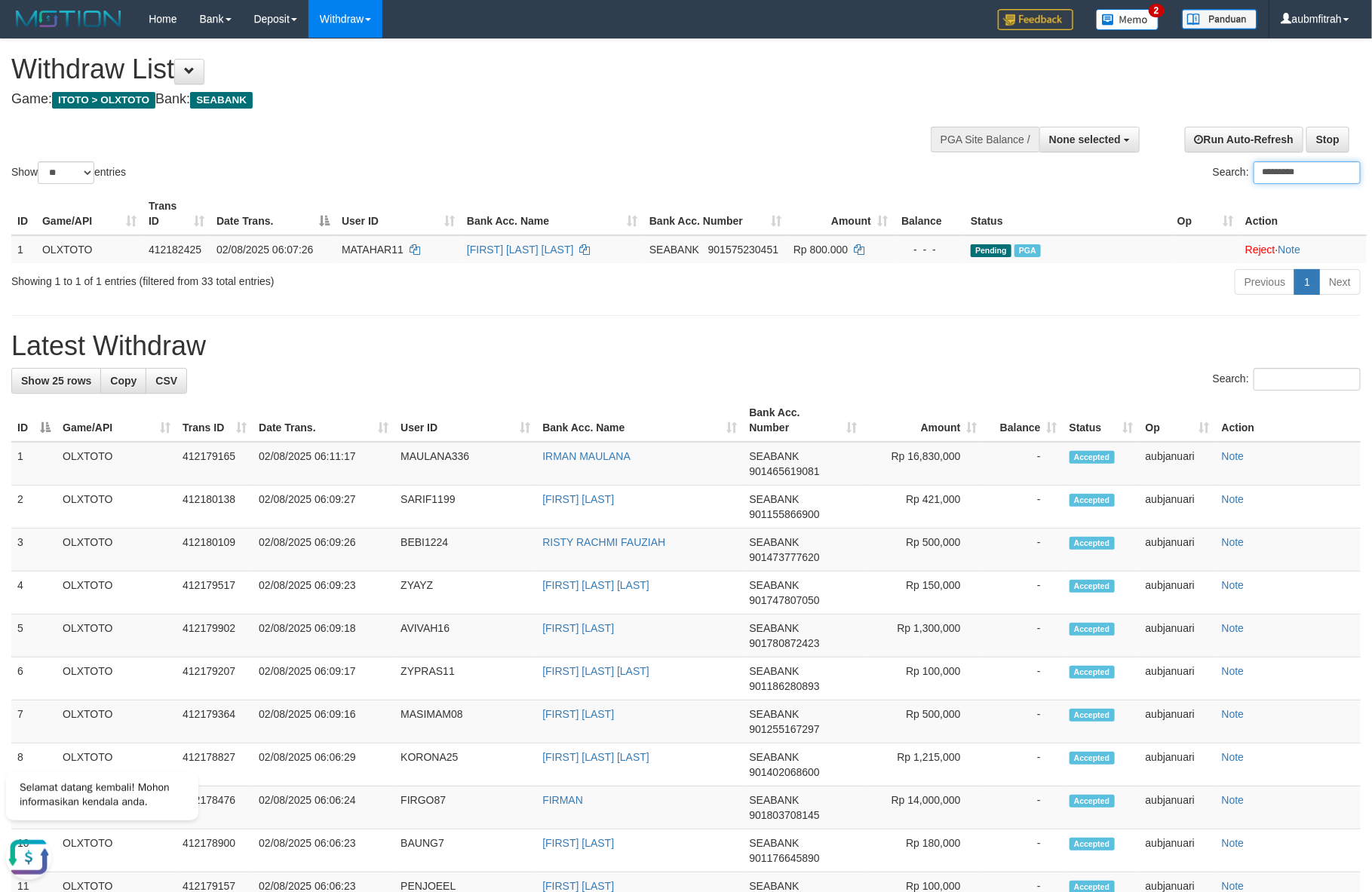 click on "*********" at bounding box center (1307, 173) 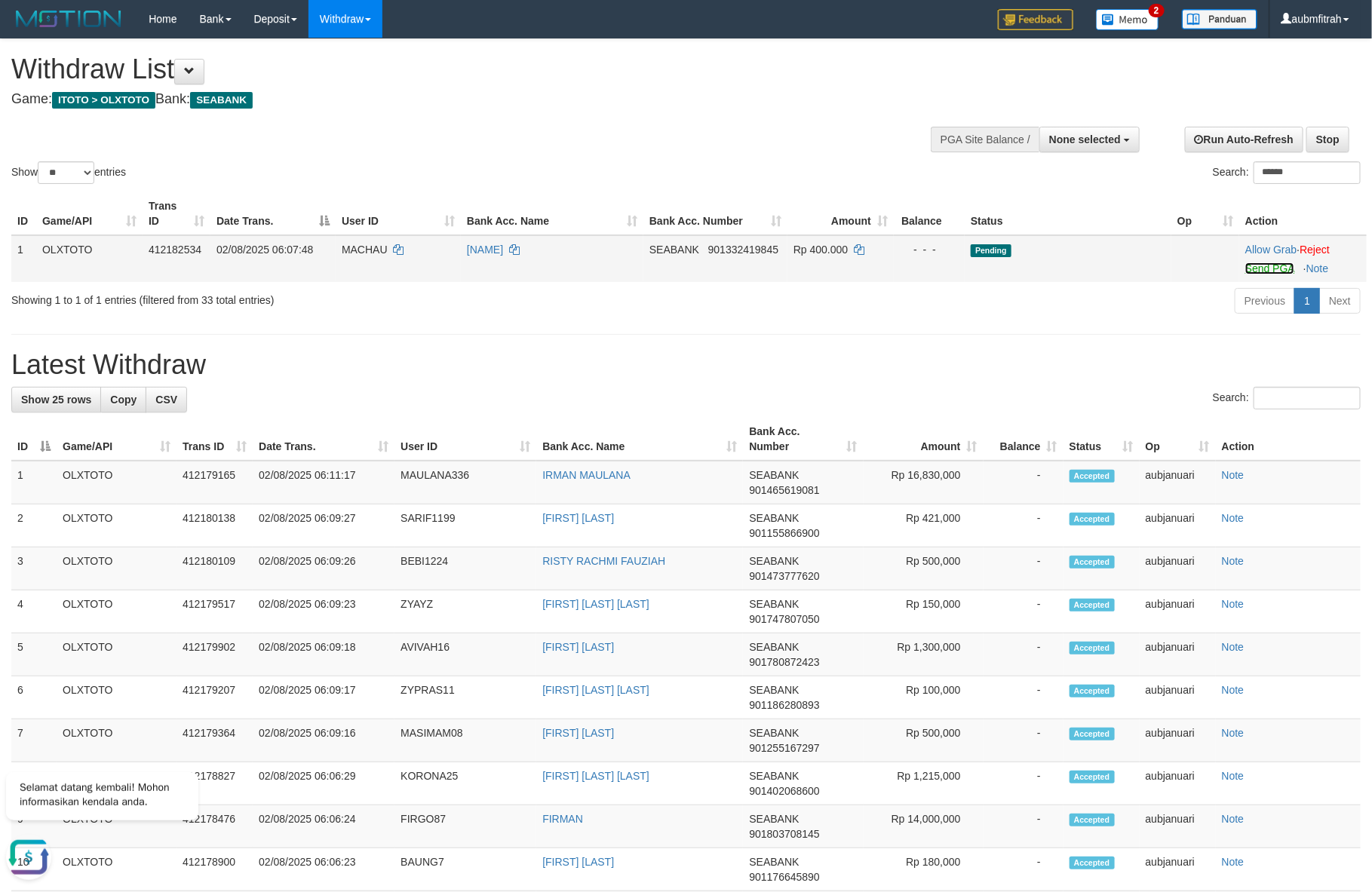 click on "Send PGA" at bounding box center [1269, 268] 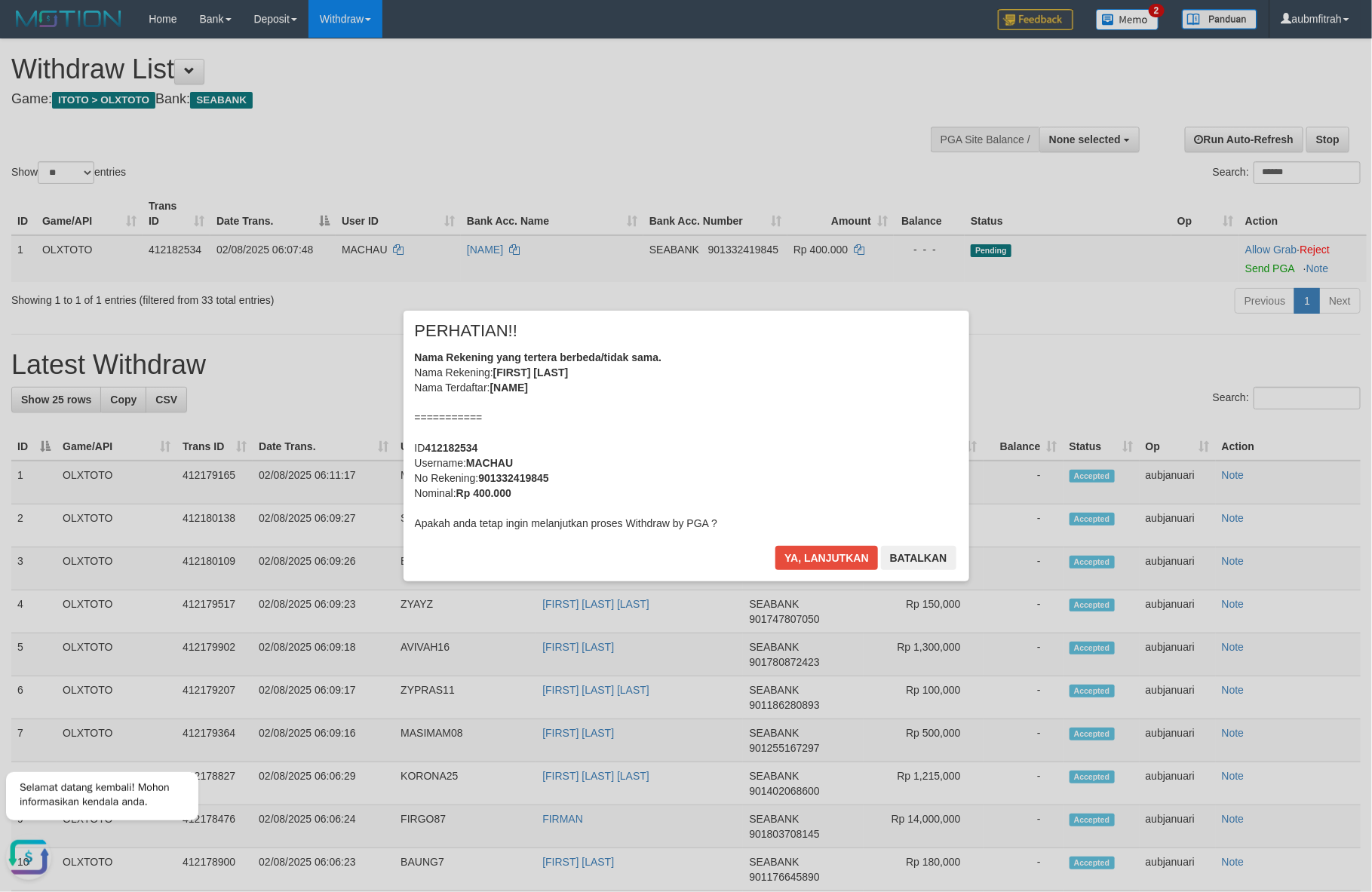 click on "× PERHATIAN!! Nama Rekening yang tertera berbeda/tidak sama. Nama Rekening:  AGUS RAHMAN Nama Terdaftar:  AGUSRAHMAN =========== ID  412182534 Username:  MACHAU No Rekening:  901332419845 Nominal:  Rp 400.000 Apakah anda tetap ingin melanjutkan proses Withdraw by PGA ? Ya, lanjutkan Batalkan" at bounding box center [686, 446] 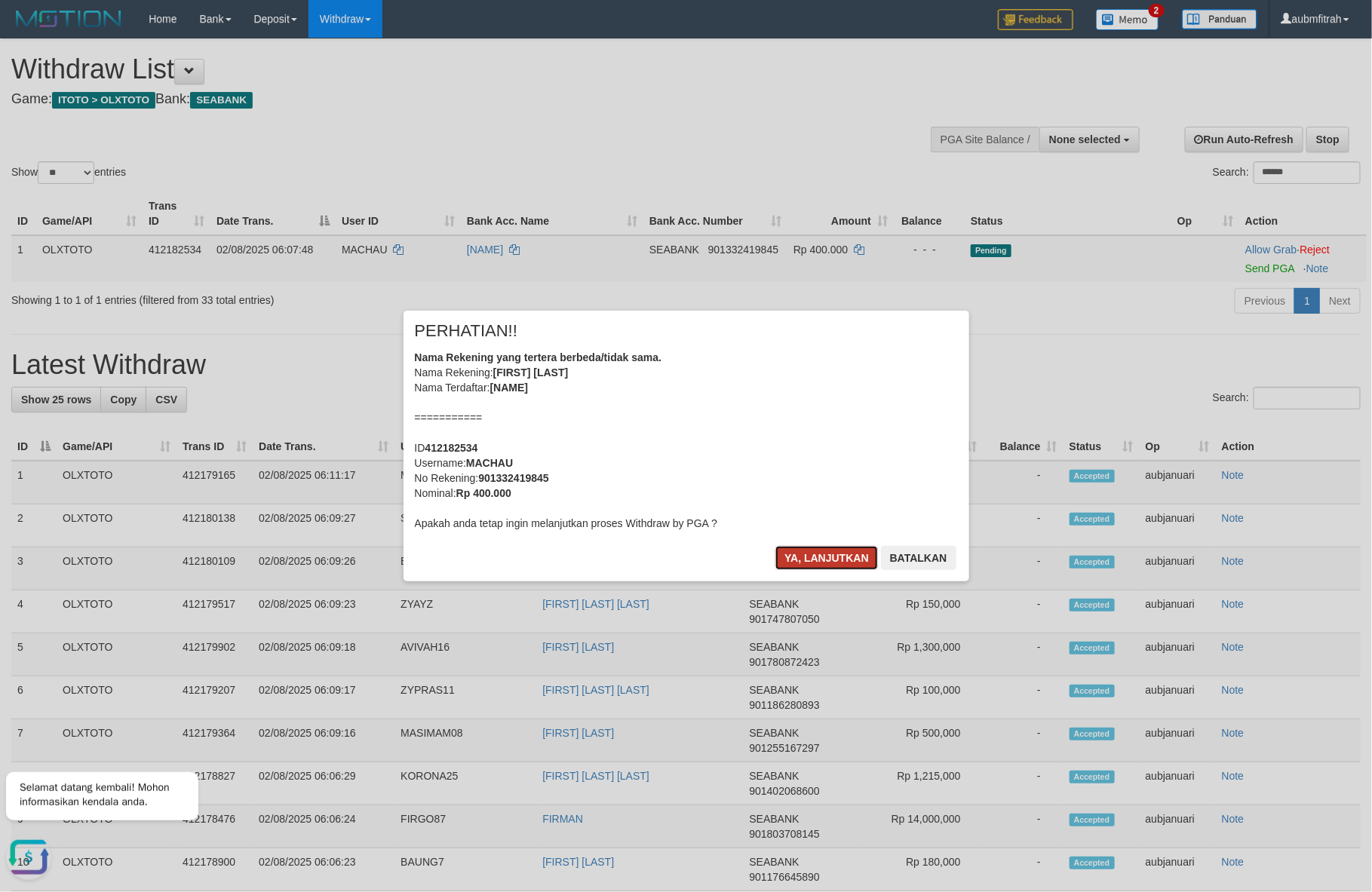 click on "Ya, lanjutkan" at bounding box center (827, 558) 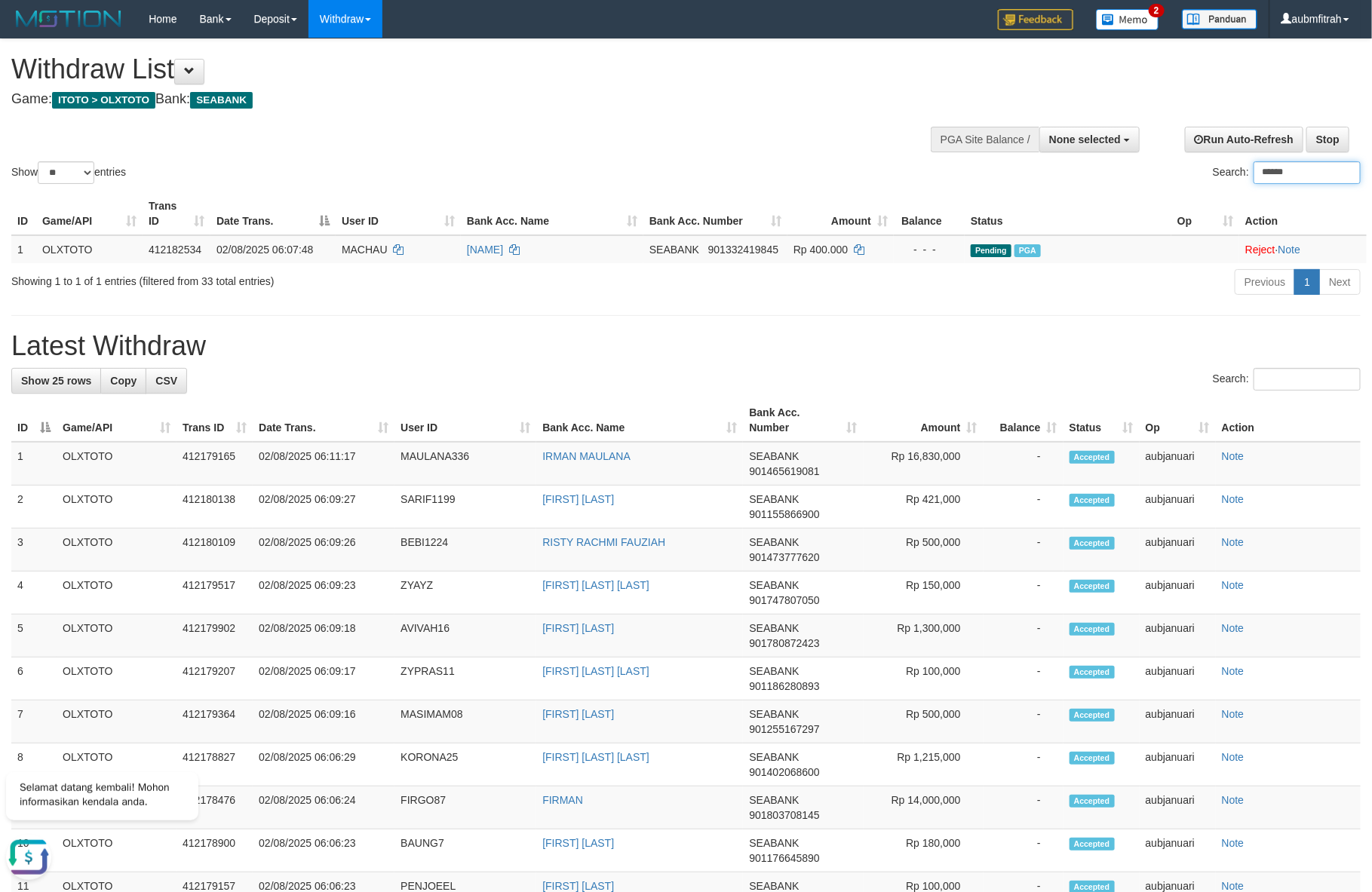 click on "******" at bounding box center (1307, 173) 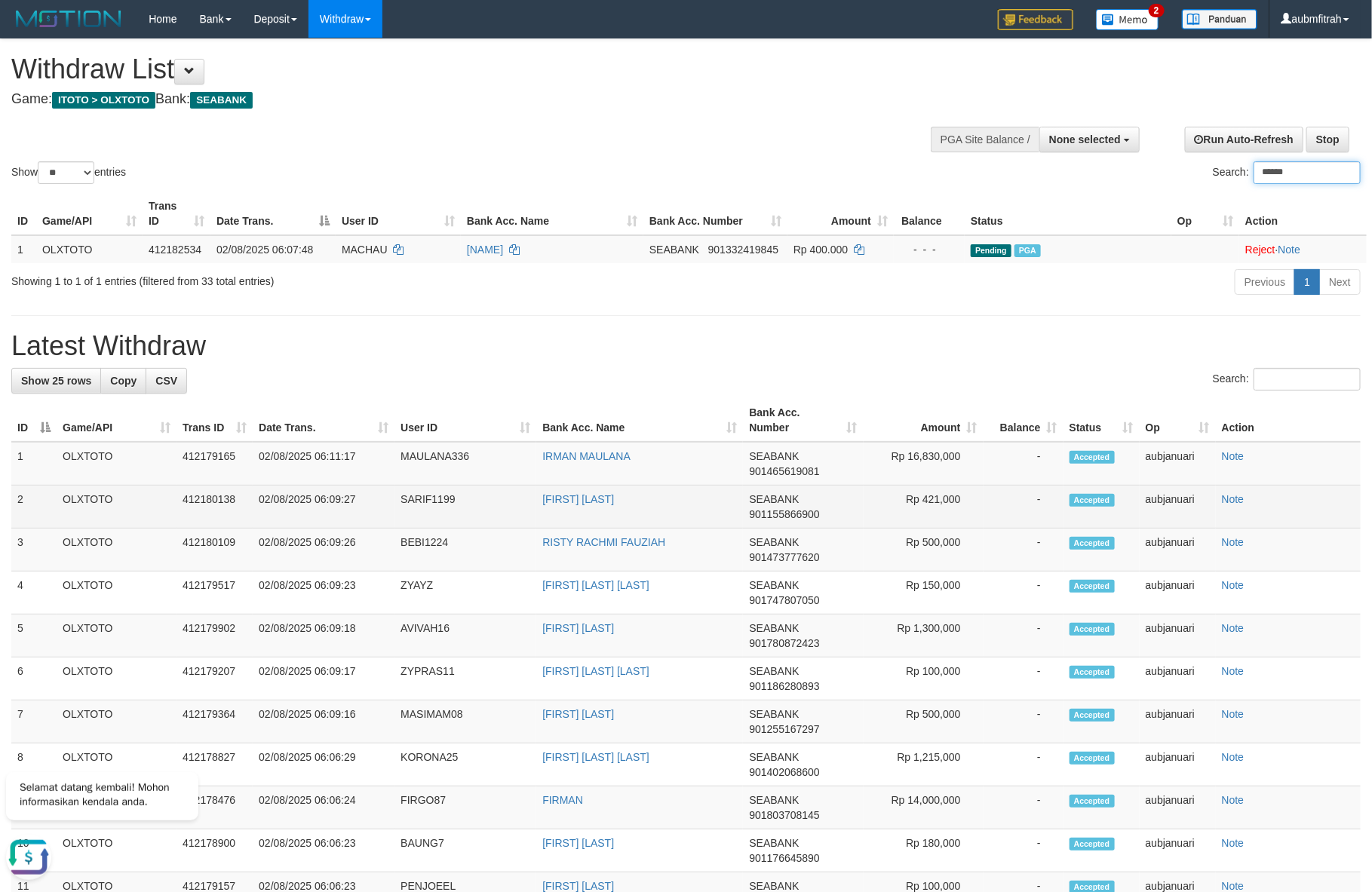 paste on "*" 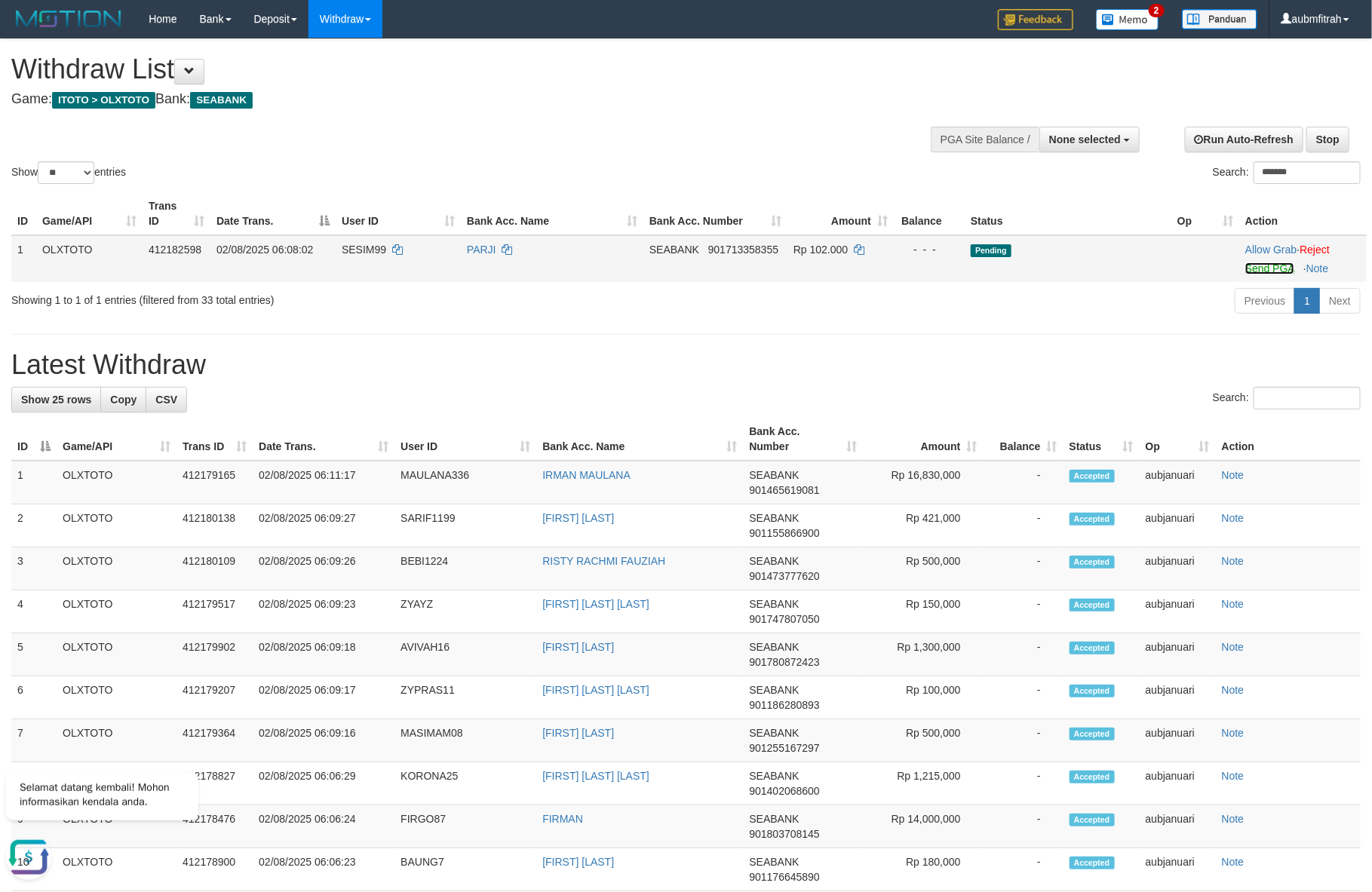 click on "Send PGA" at bounding box center (1269, 268) 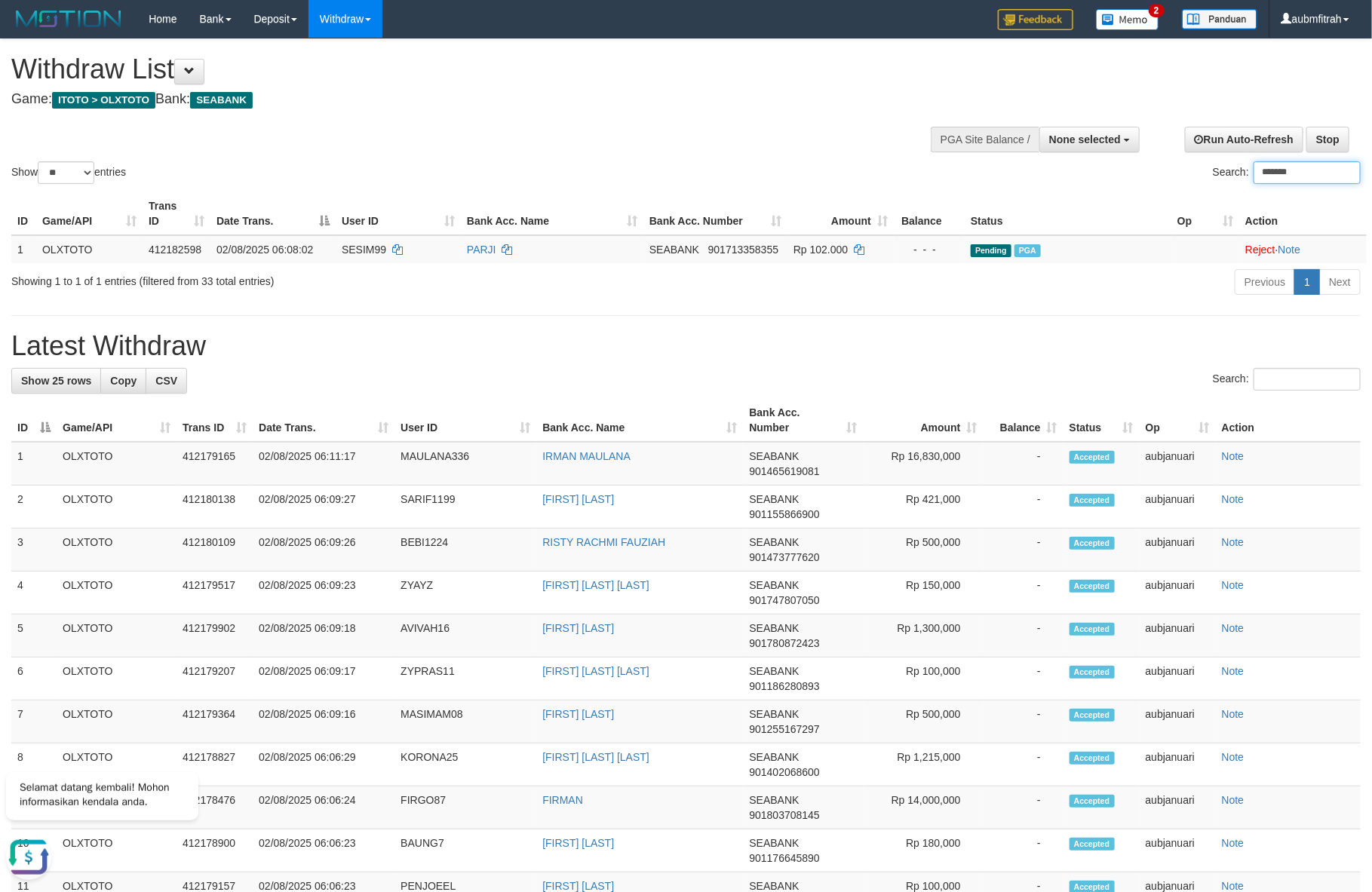 click on "*******" at bounding box center [1307, 173] 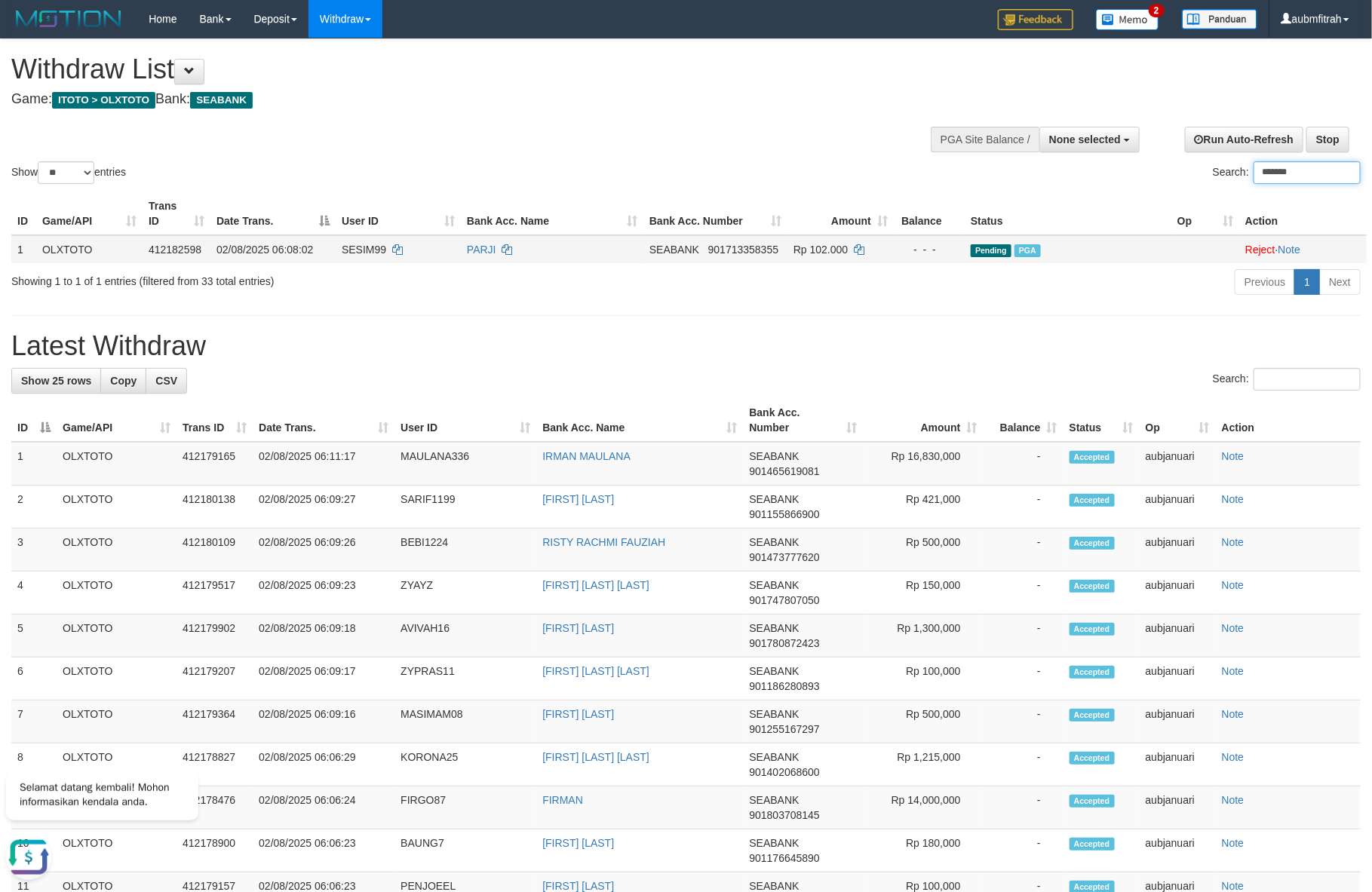 paste on "**" 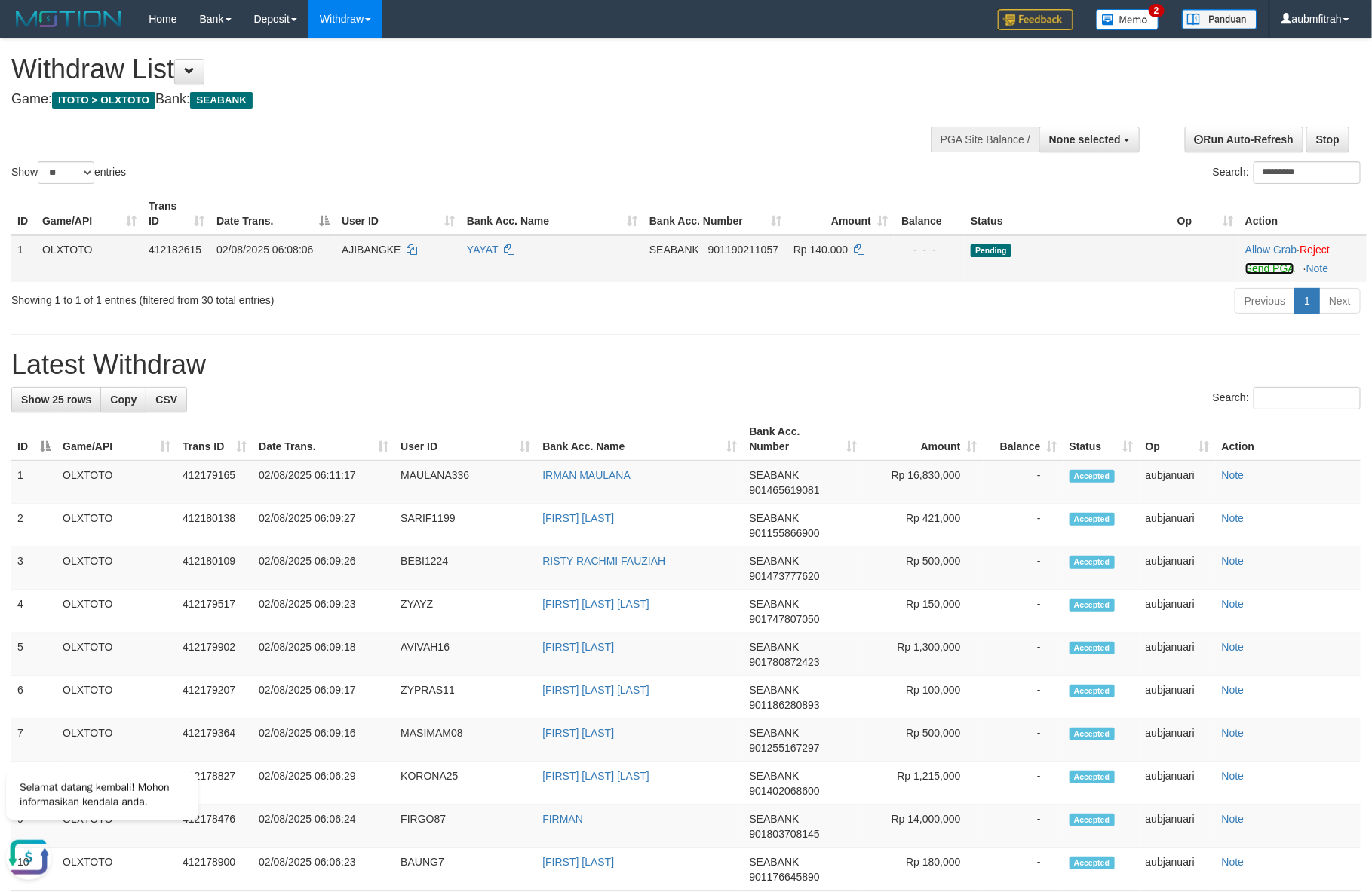 click on "Send PGA" at bounding box center (1269, 268) 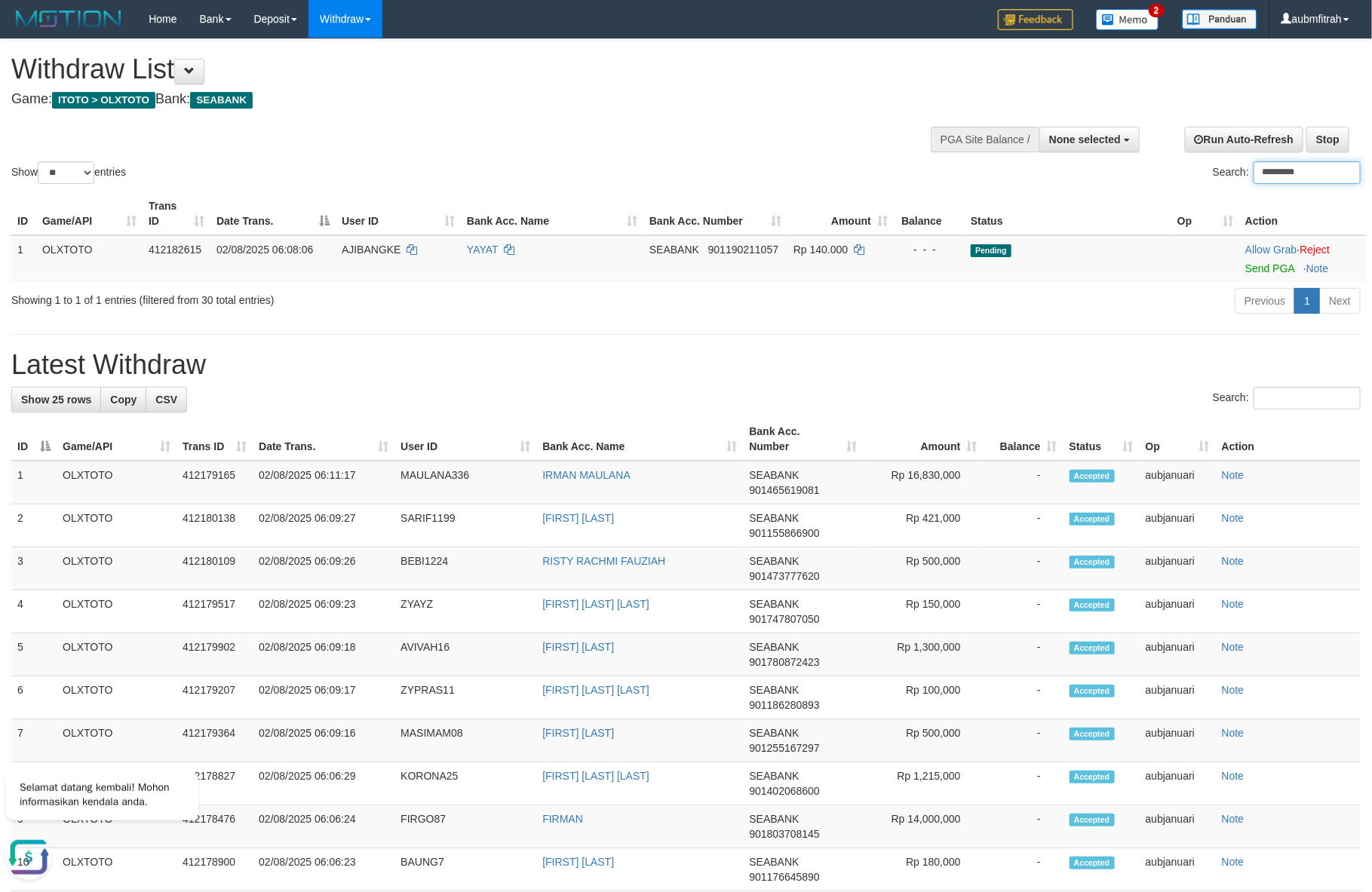 click on "*********" at bounding box center (1307, 173) 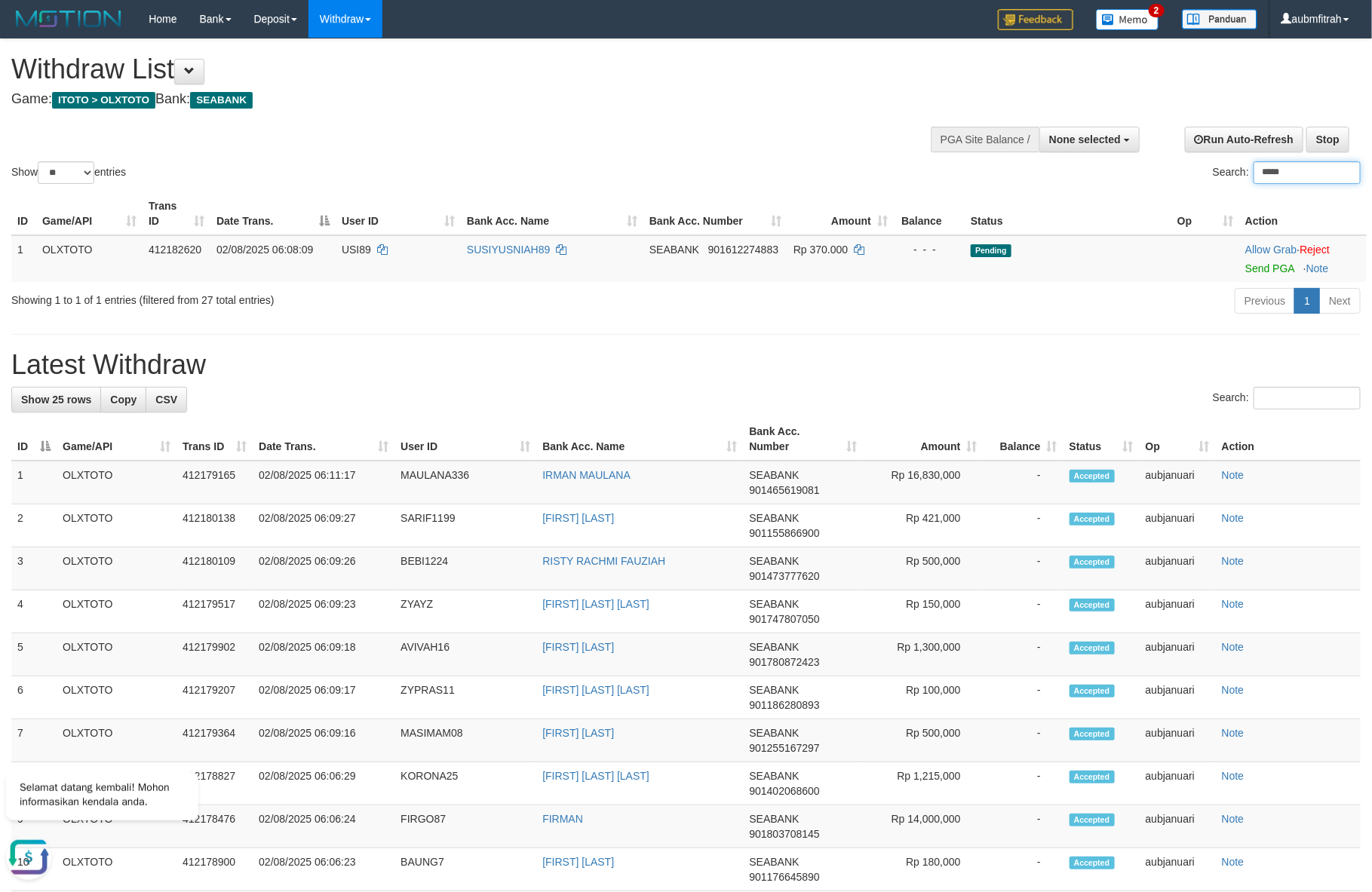 type on "*****" 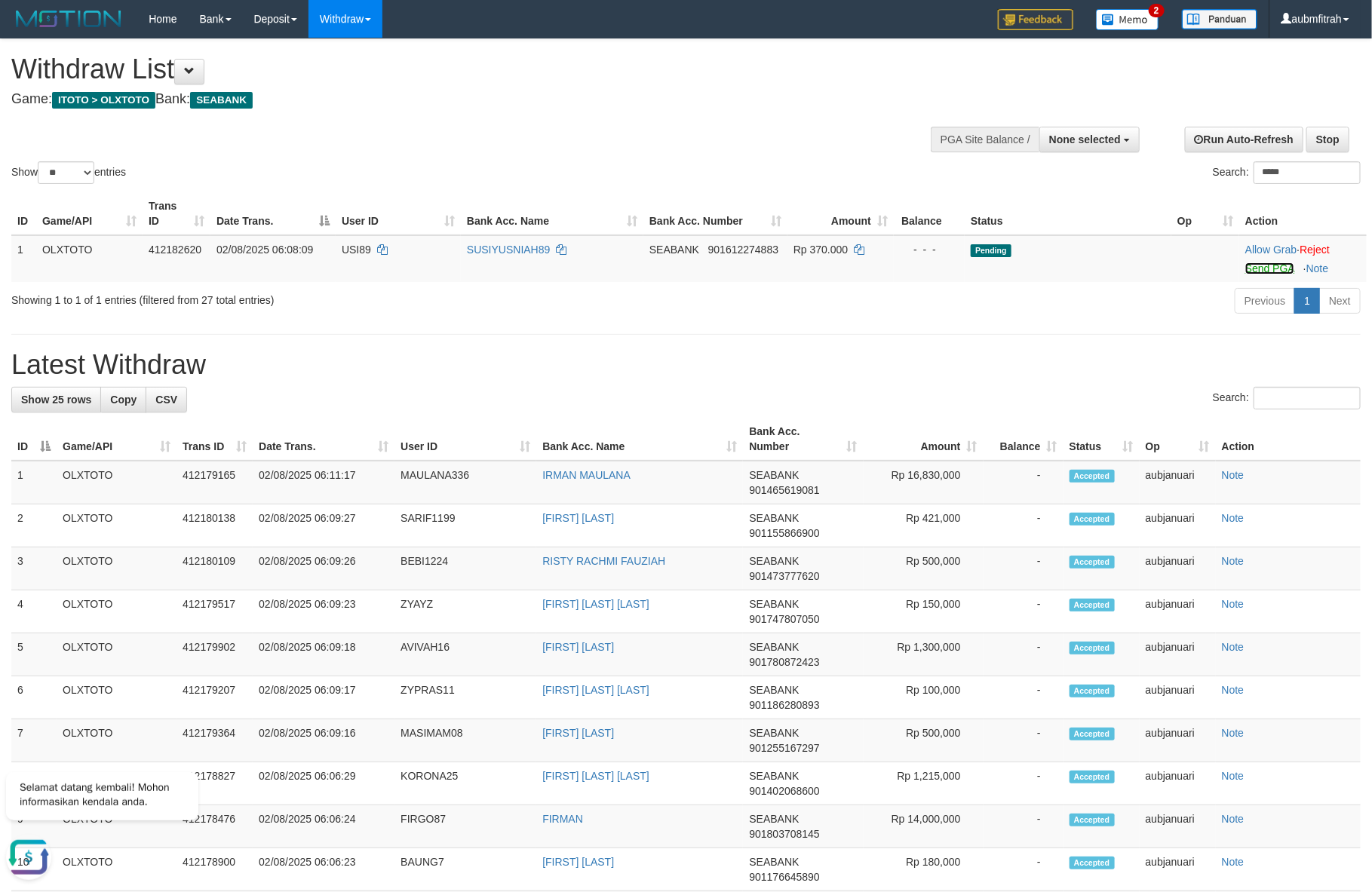 click on "Send PGA" at bounding box center [1269, 268] 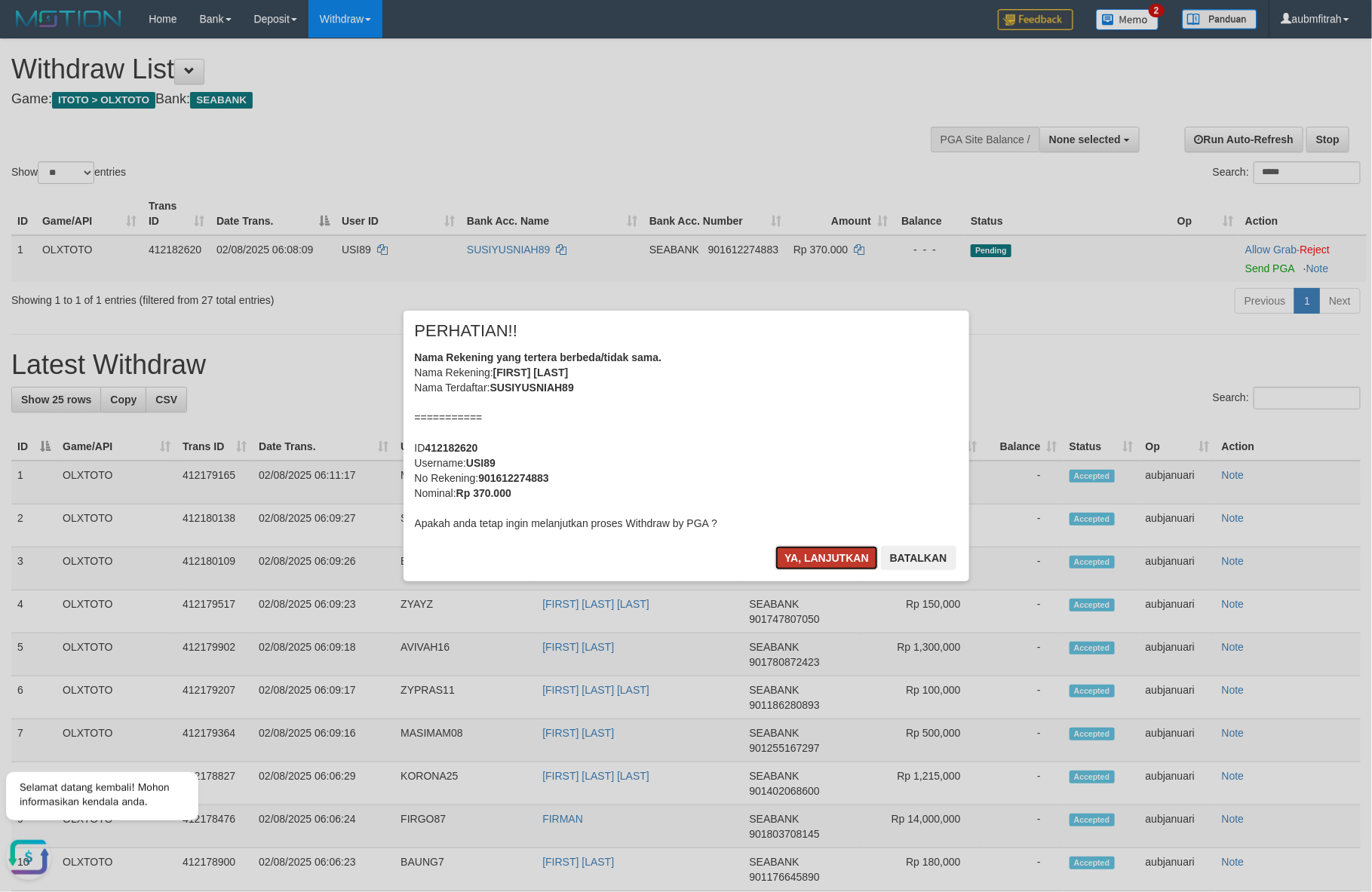 click on "Ya, lanjutkan" at bounding box center (827, 558) 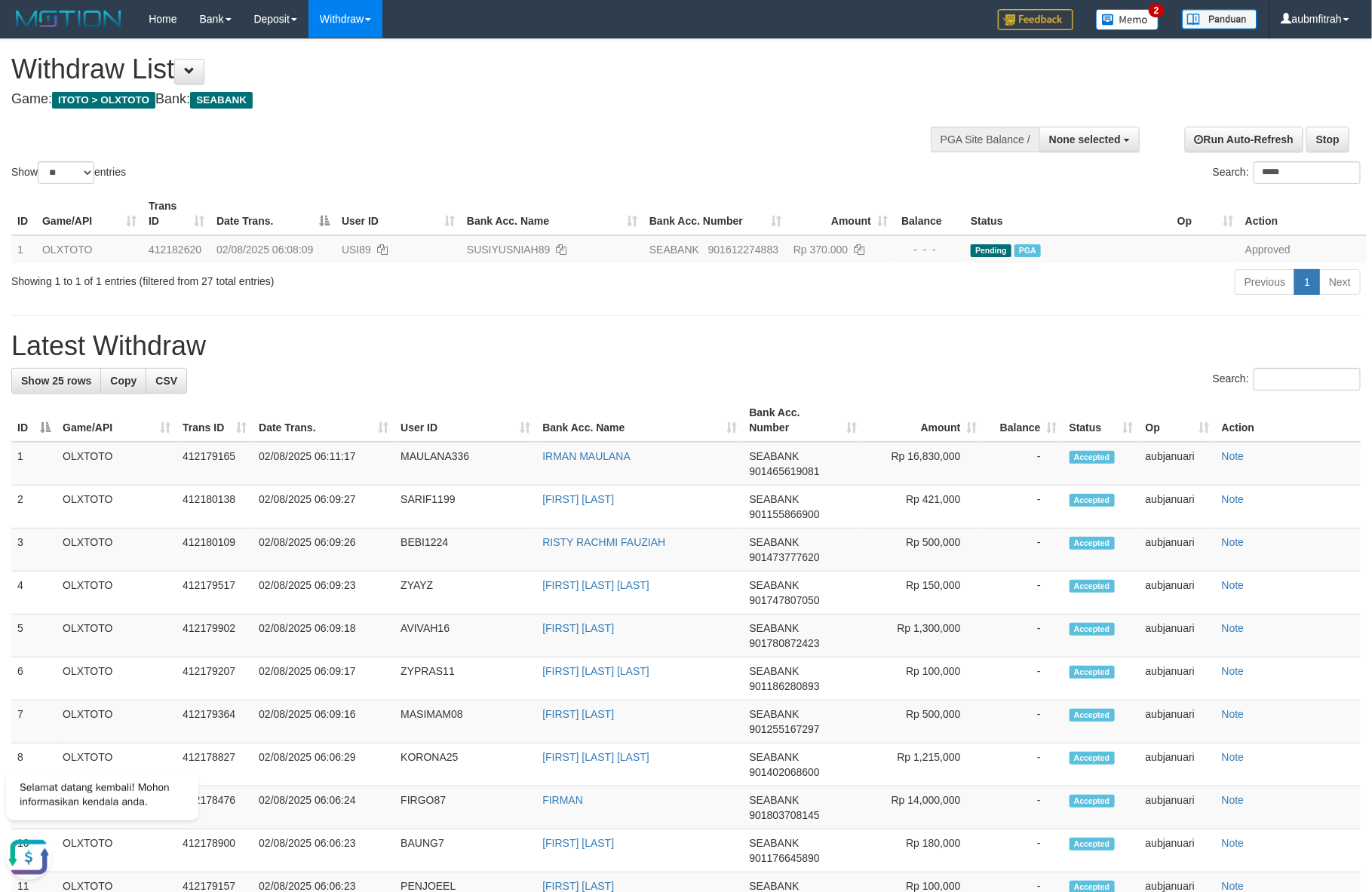 click at bounding box center (686, 115) 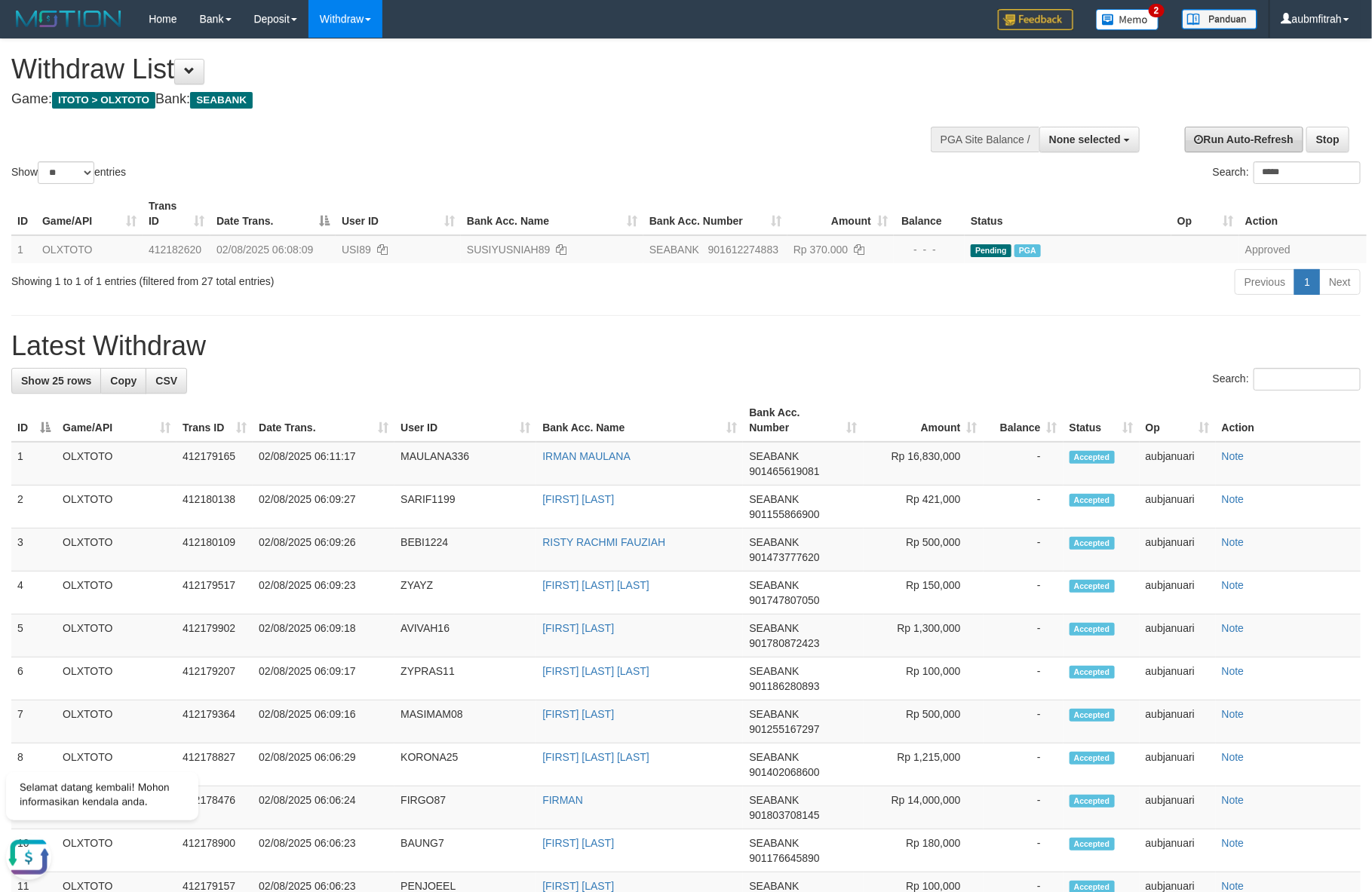 drag, startPoint x: 530, startPoint y: 106, endPoint x: 1223, endPoint y: 152, distance: 694.525 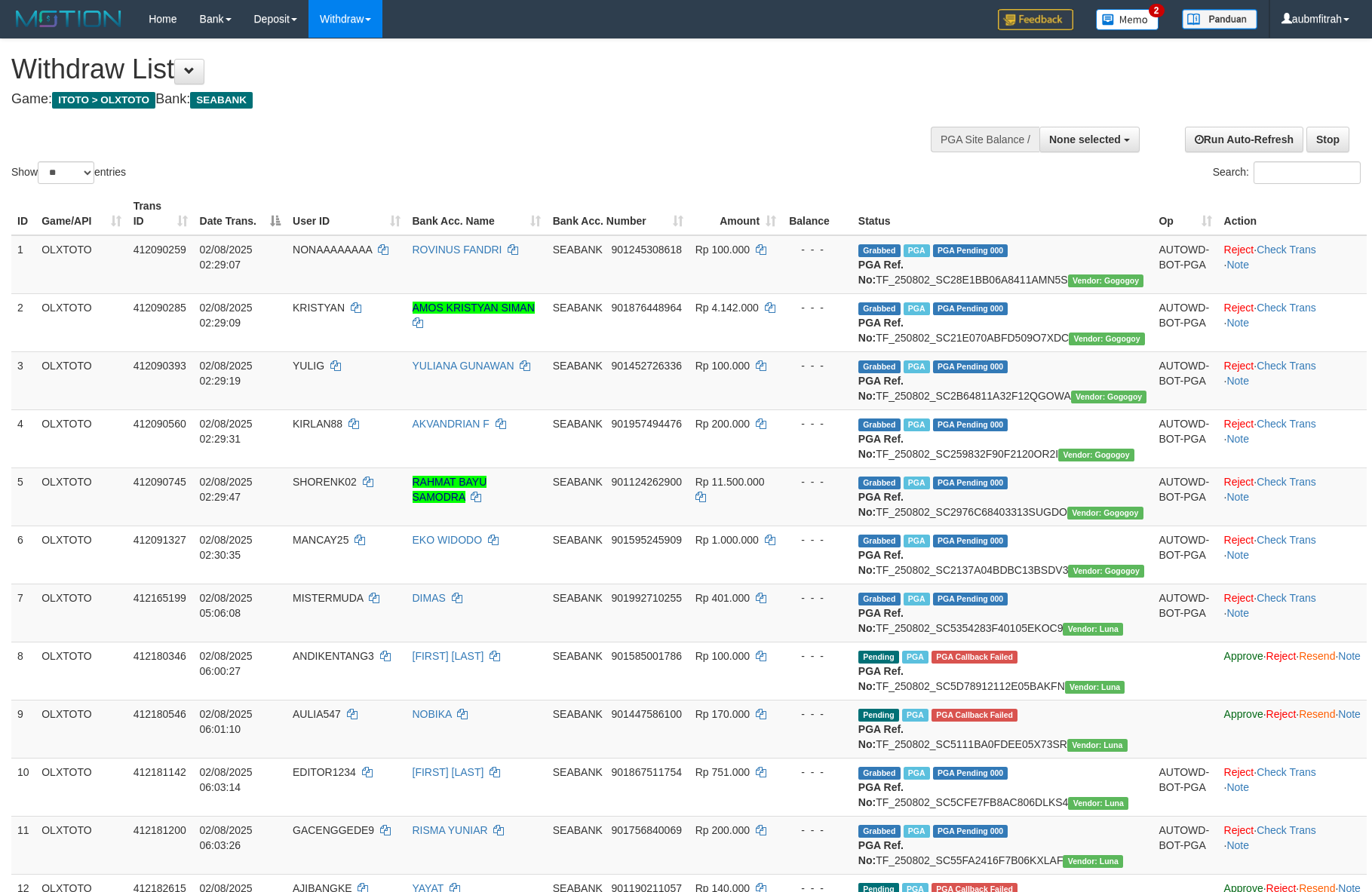 select 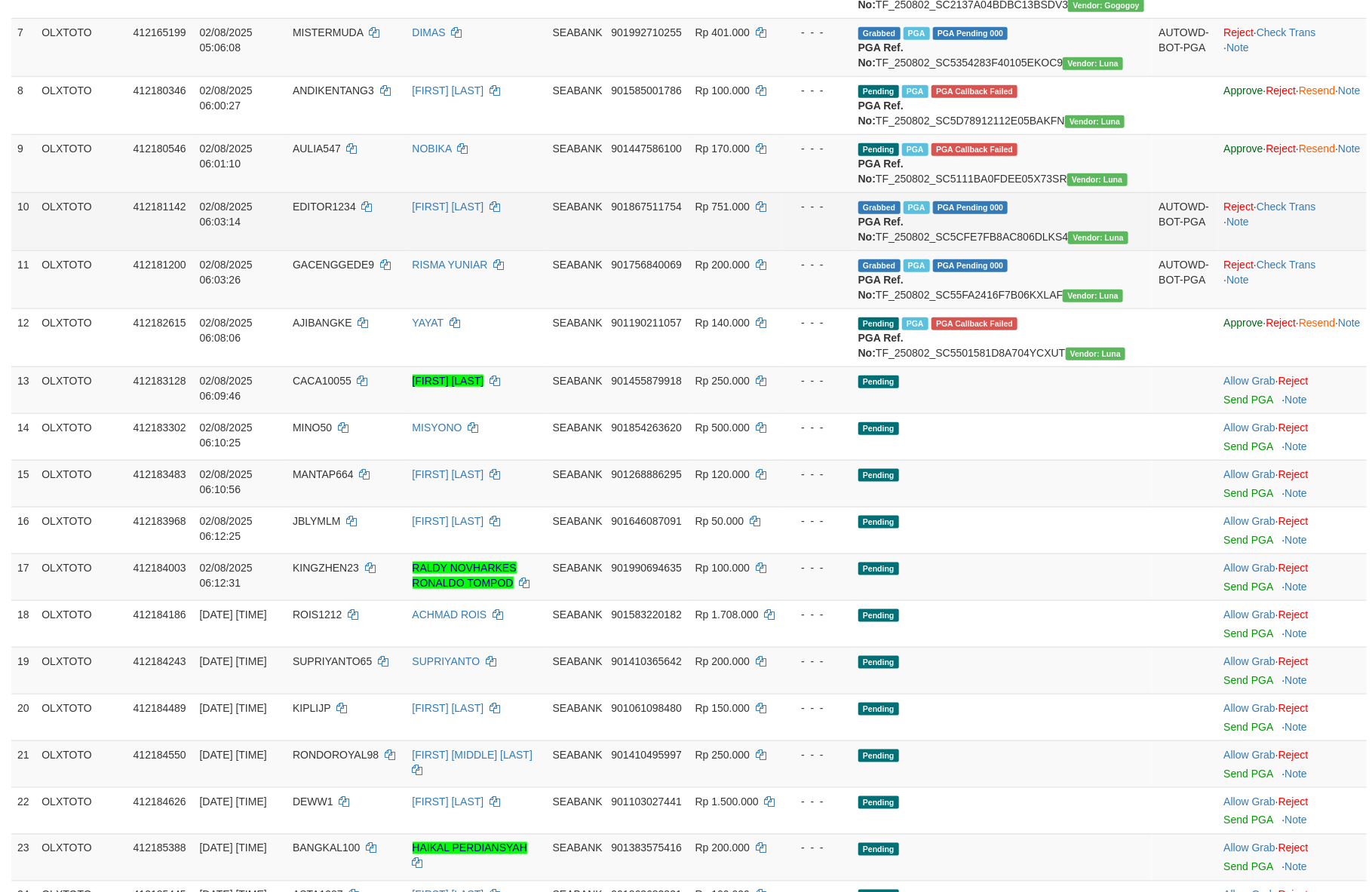scroll, scrollTop: 366, scrollLeft: 0, axis: vertical 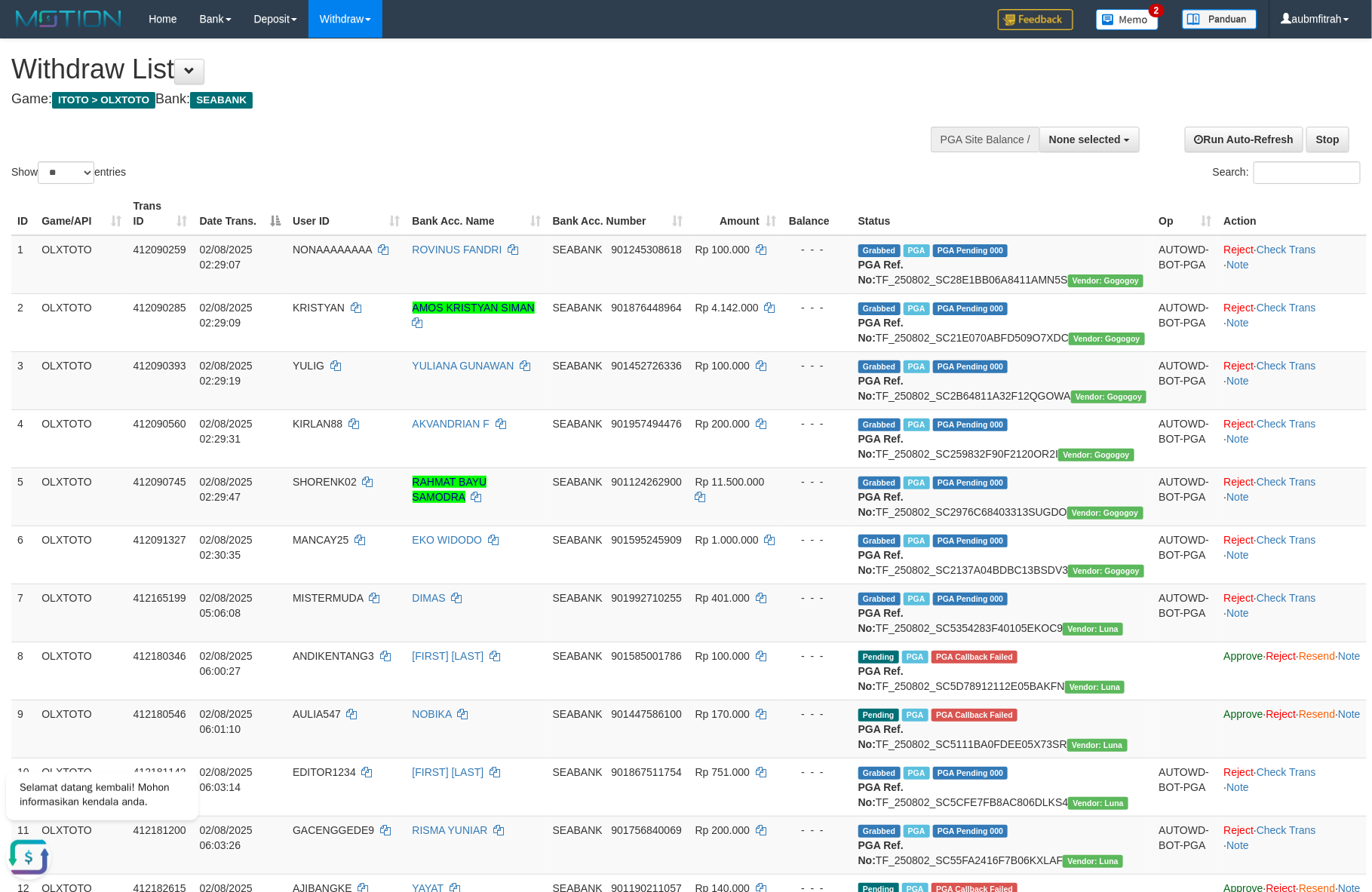 click on "Withdraw List" at bounding box center (456, 69) 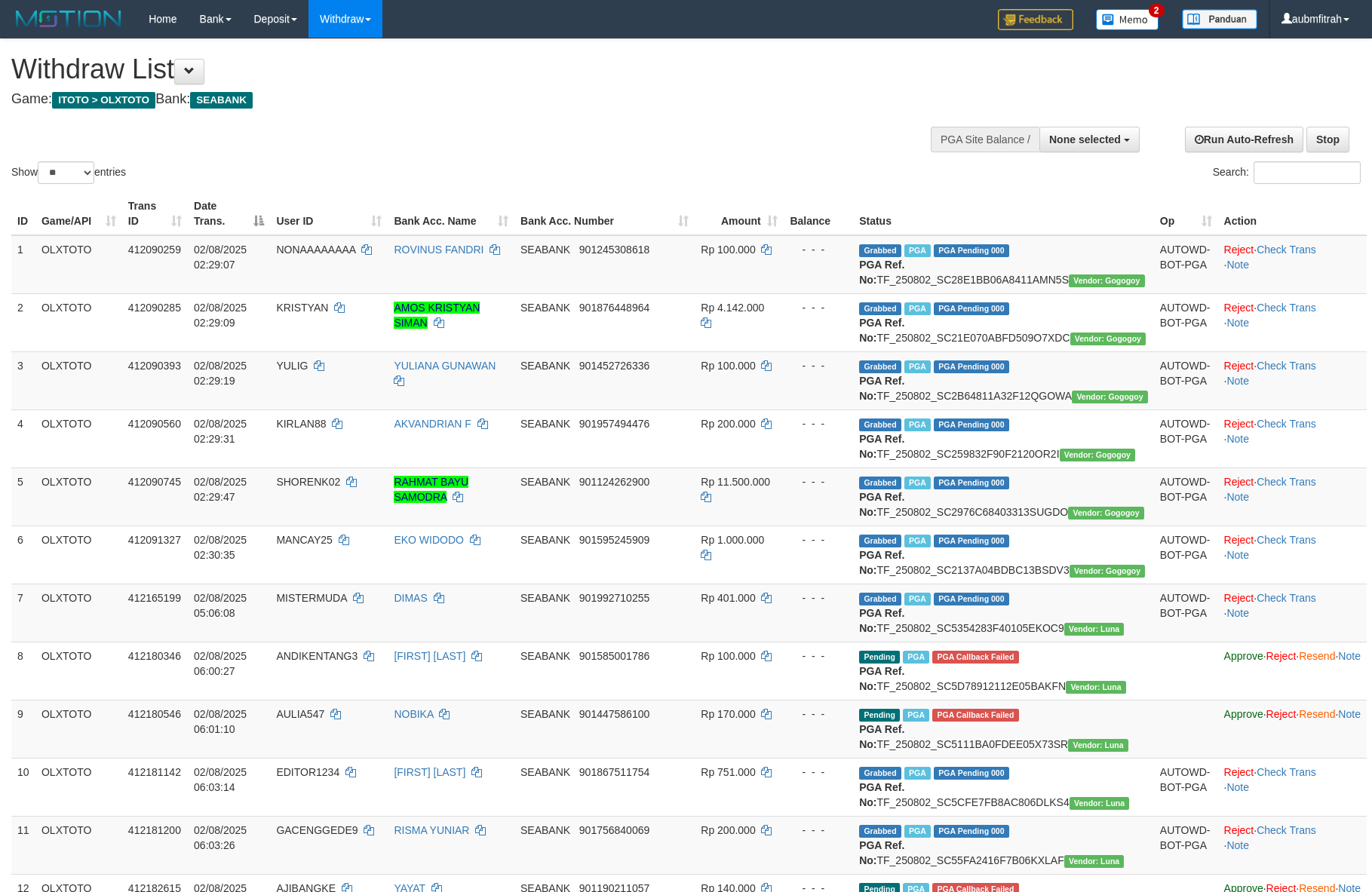 select 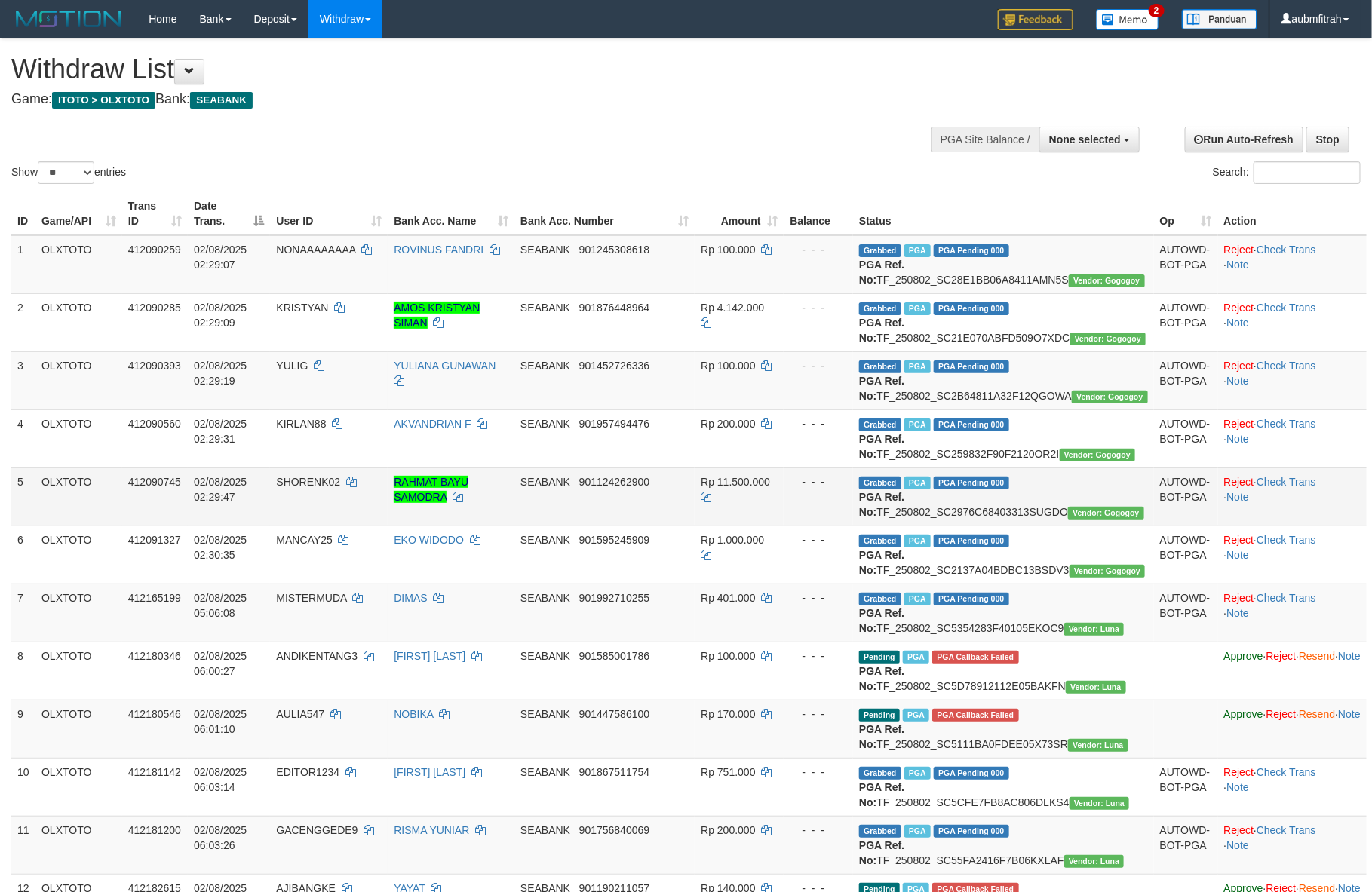 scroll, scrollTop: 156, scrollLeft: 0, axis: vertical 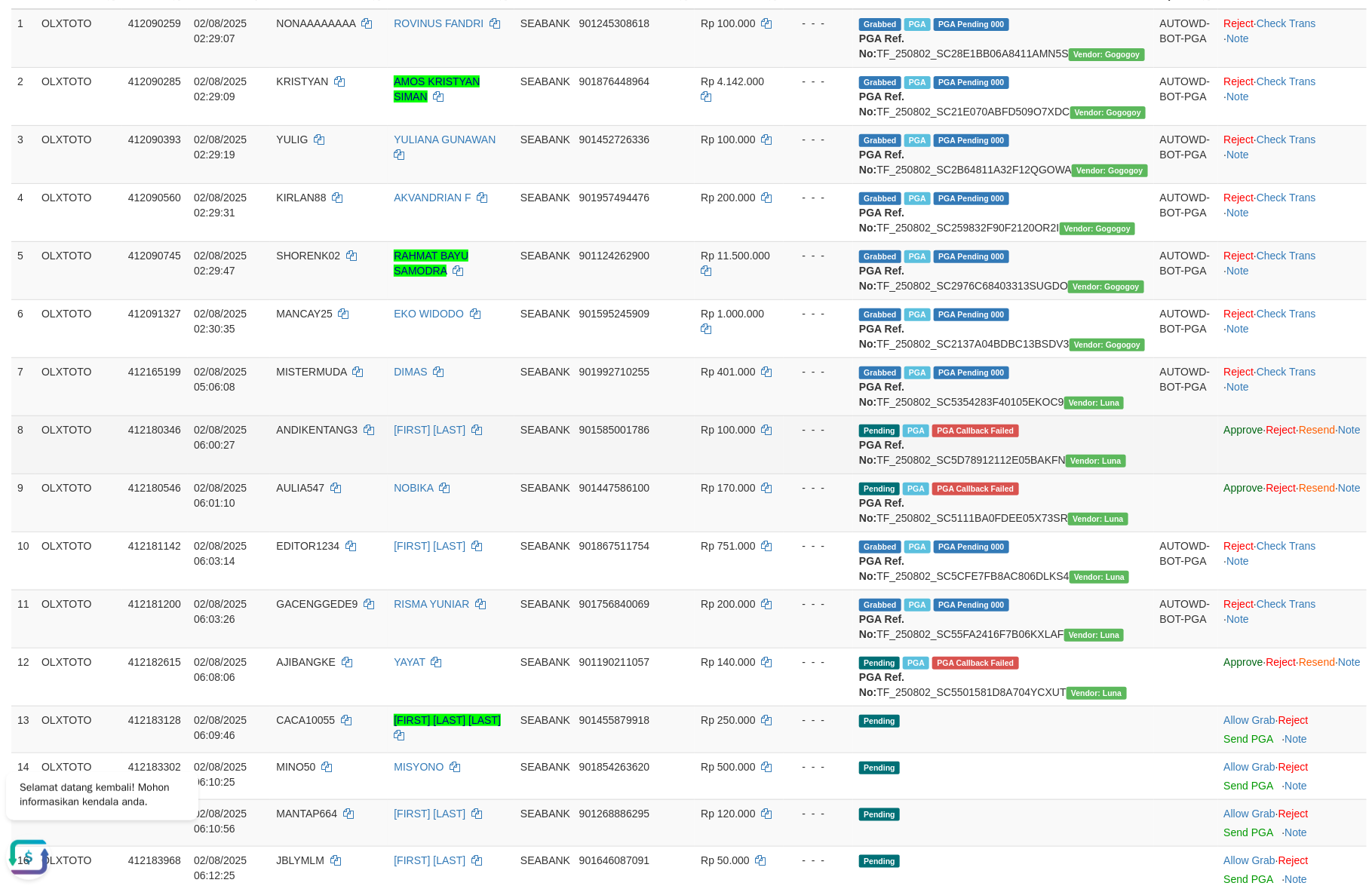 click on "ANDIKENTANG3" at bounding box center [317, 430] 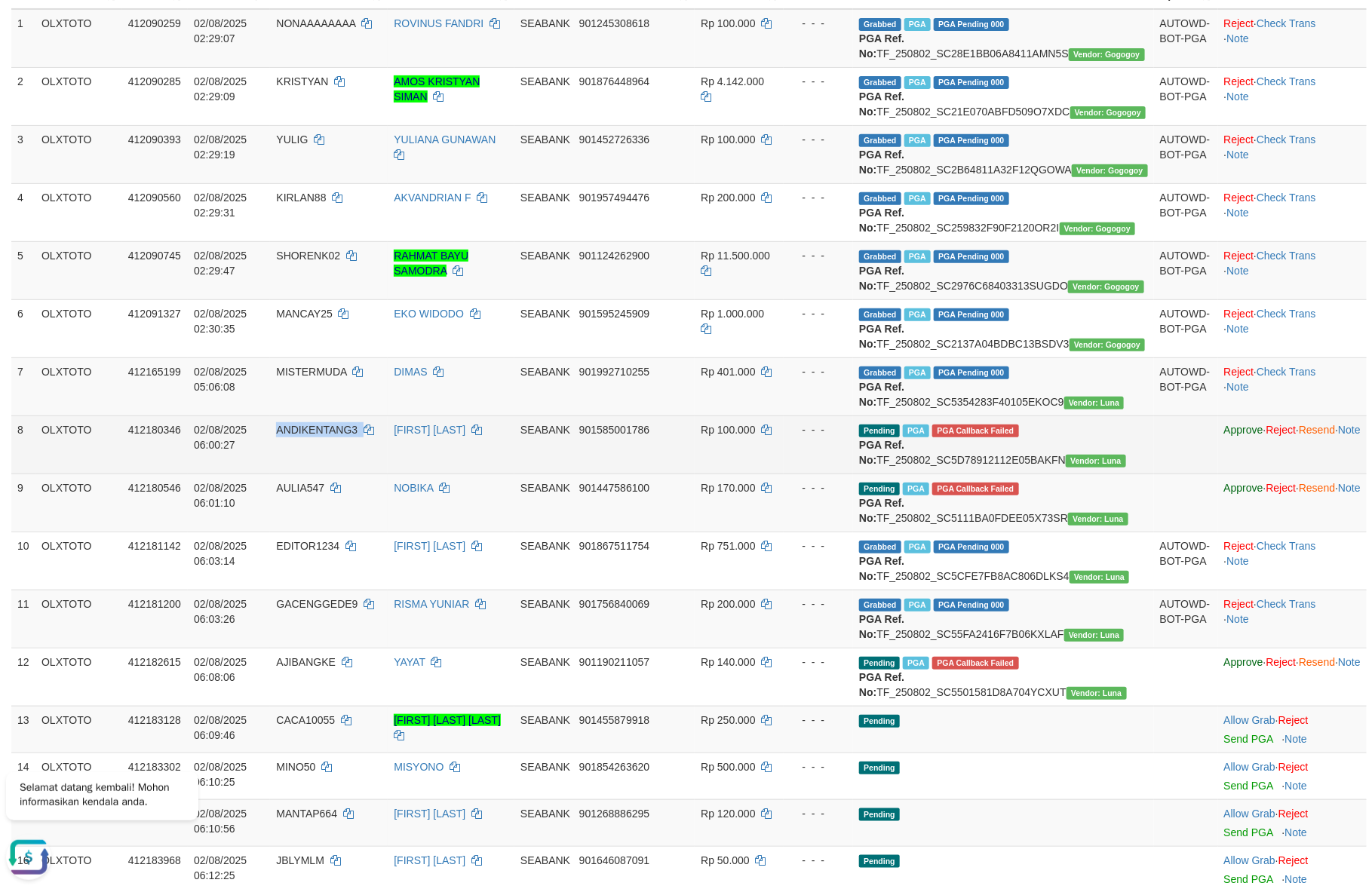 click on "ANDIKENTANG3" at bounding box center [317, 430] 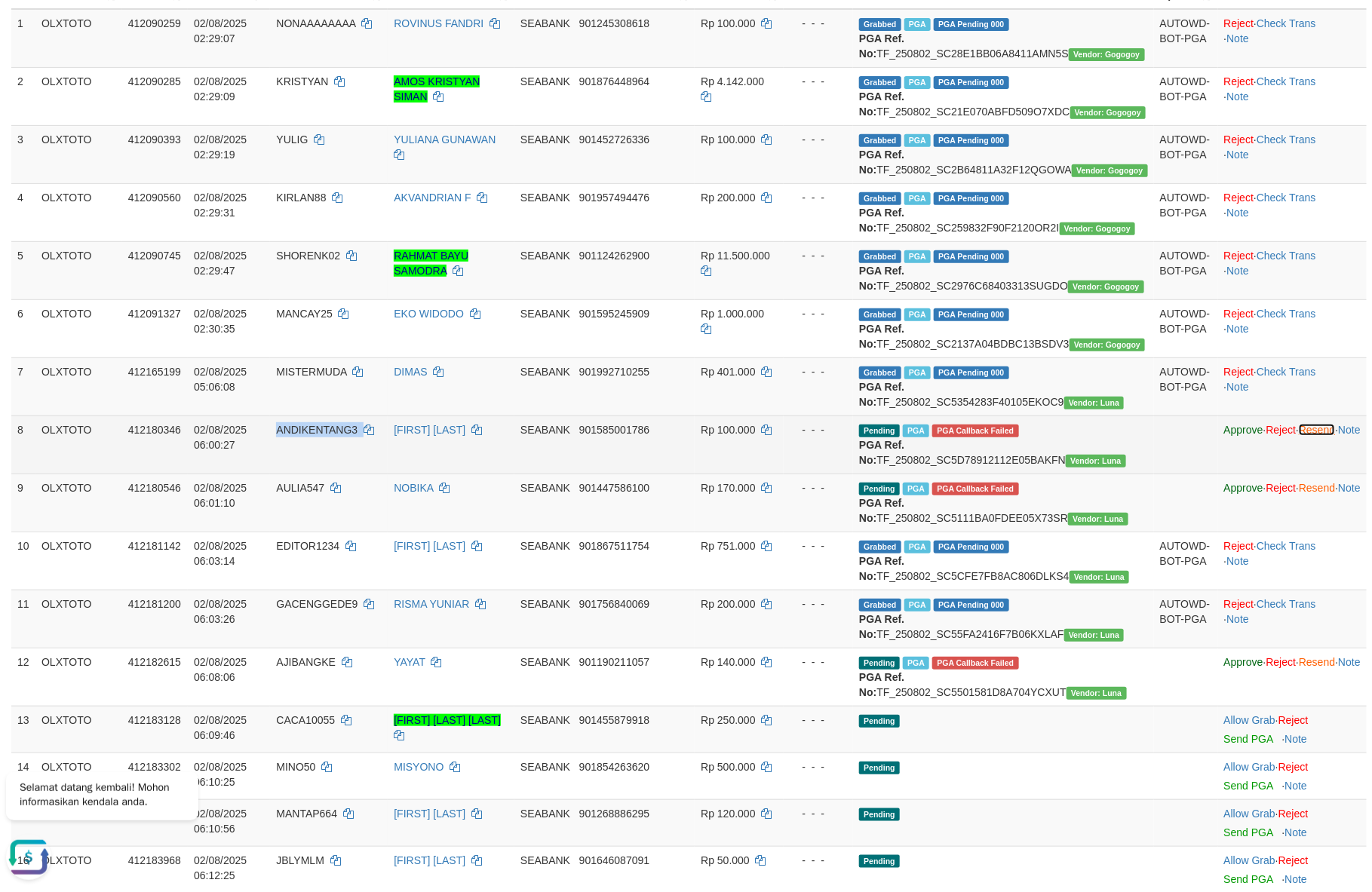 click on "Resend" at bounding box center [1317, 430] 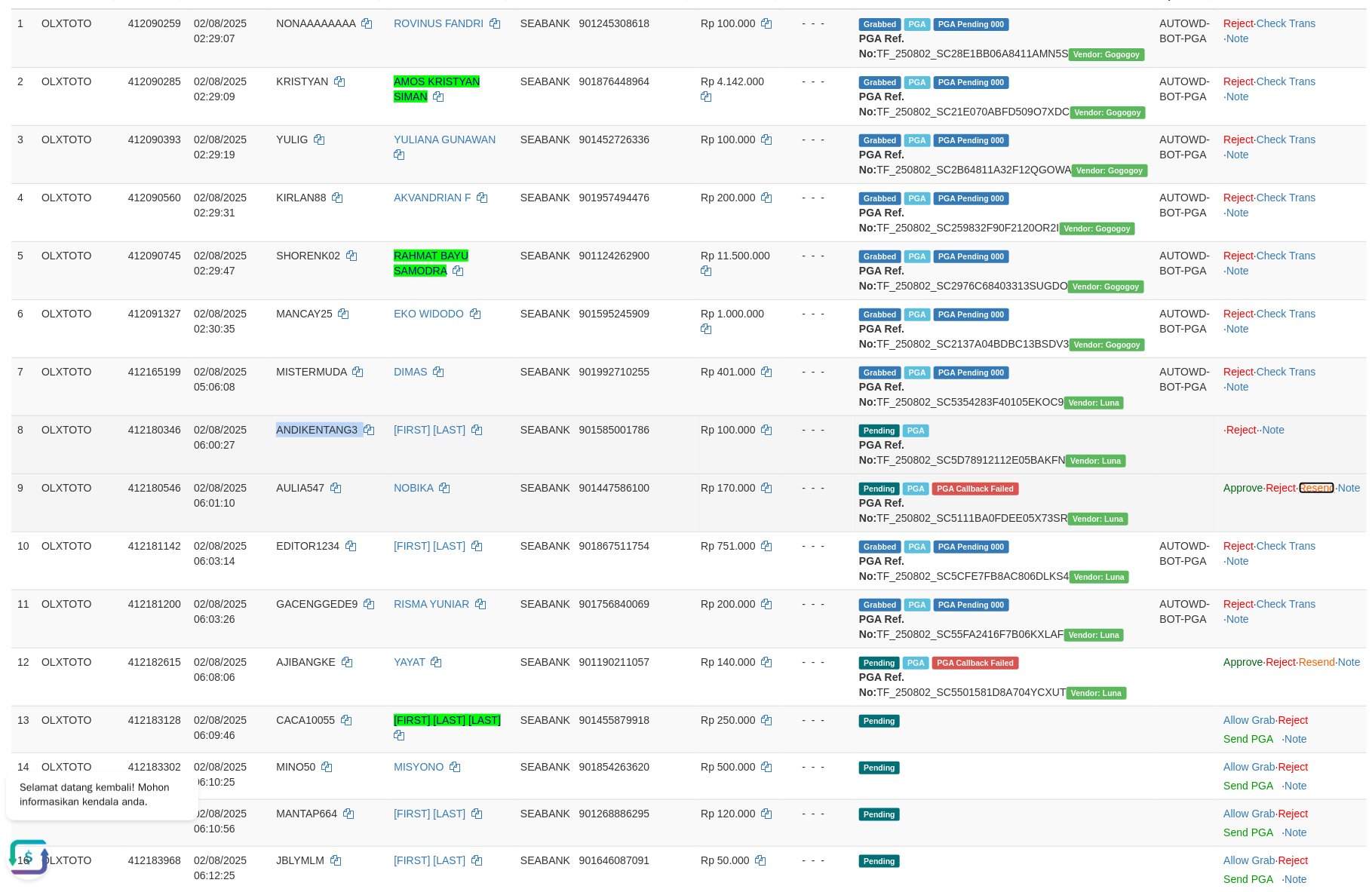 click on "Resend" at bounding box center (1317, 488) 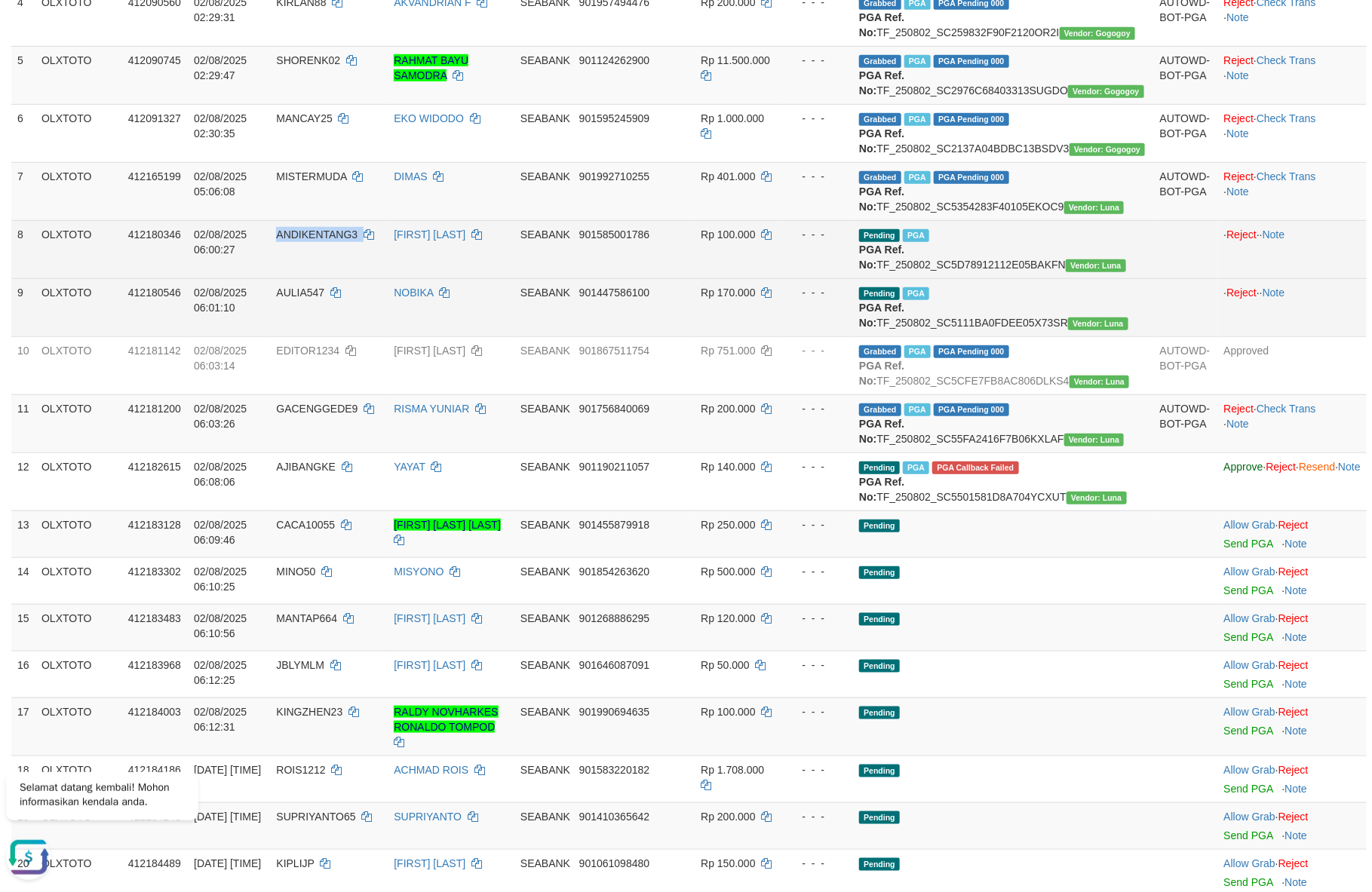 scroll, scrollTop: 452, scrollLeft: 0, axis: vertical 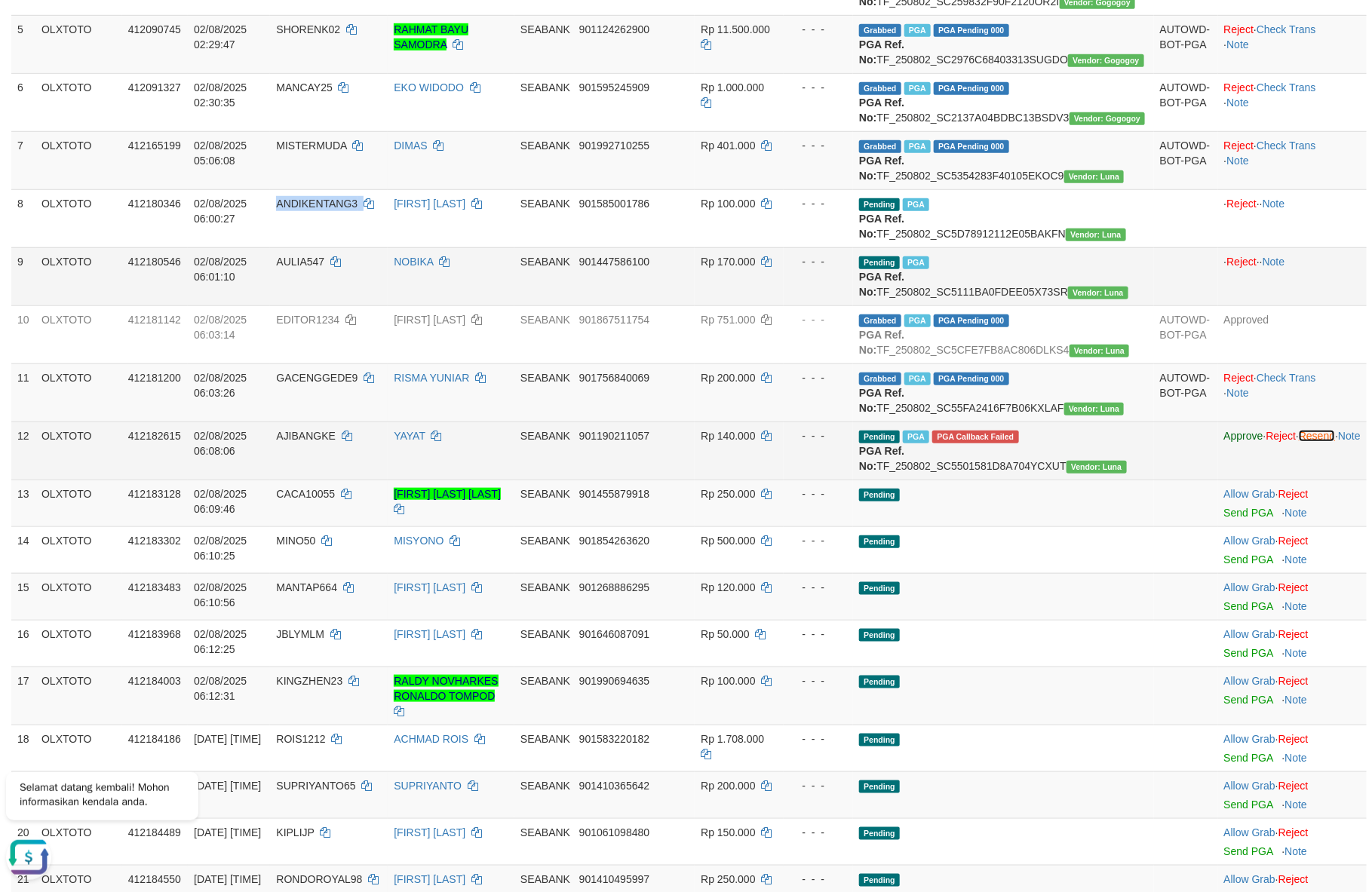click on "Resend" at bounding box center [1317, 436] 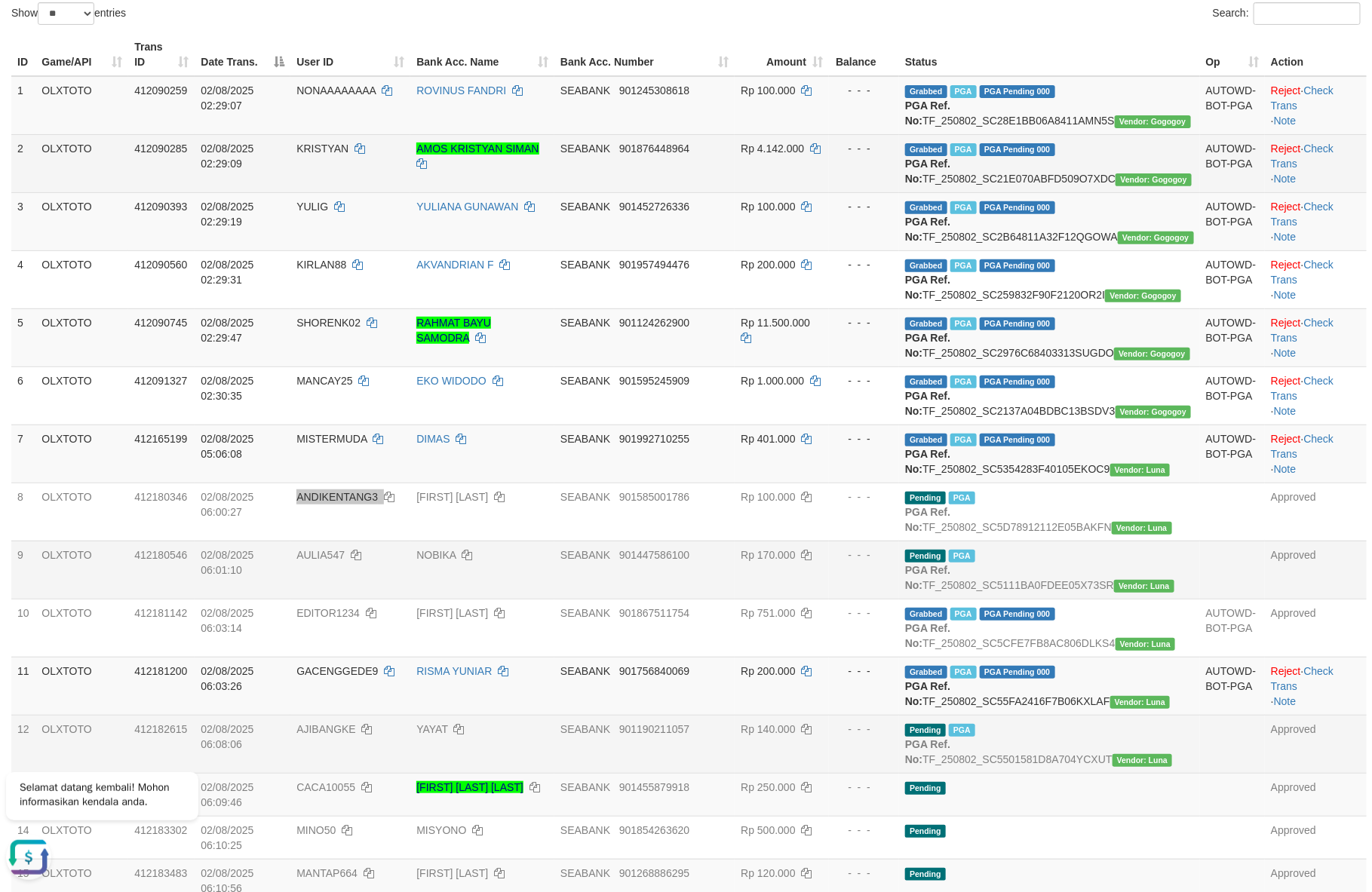scroll, scrollTop: 0, scrollLeft: 0, axis: both 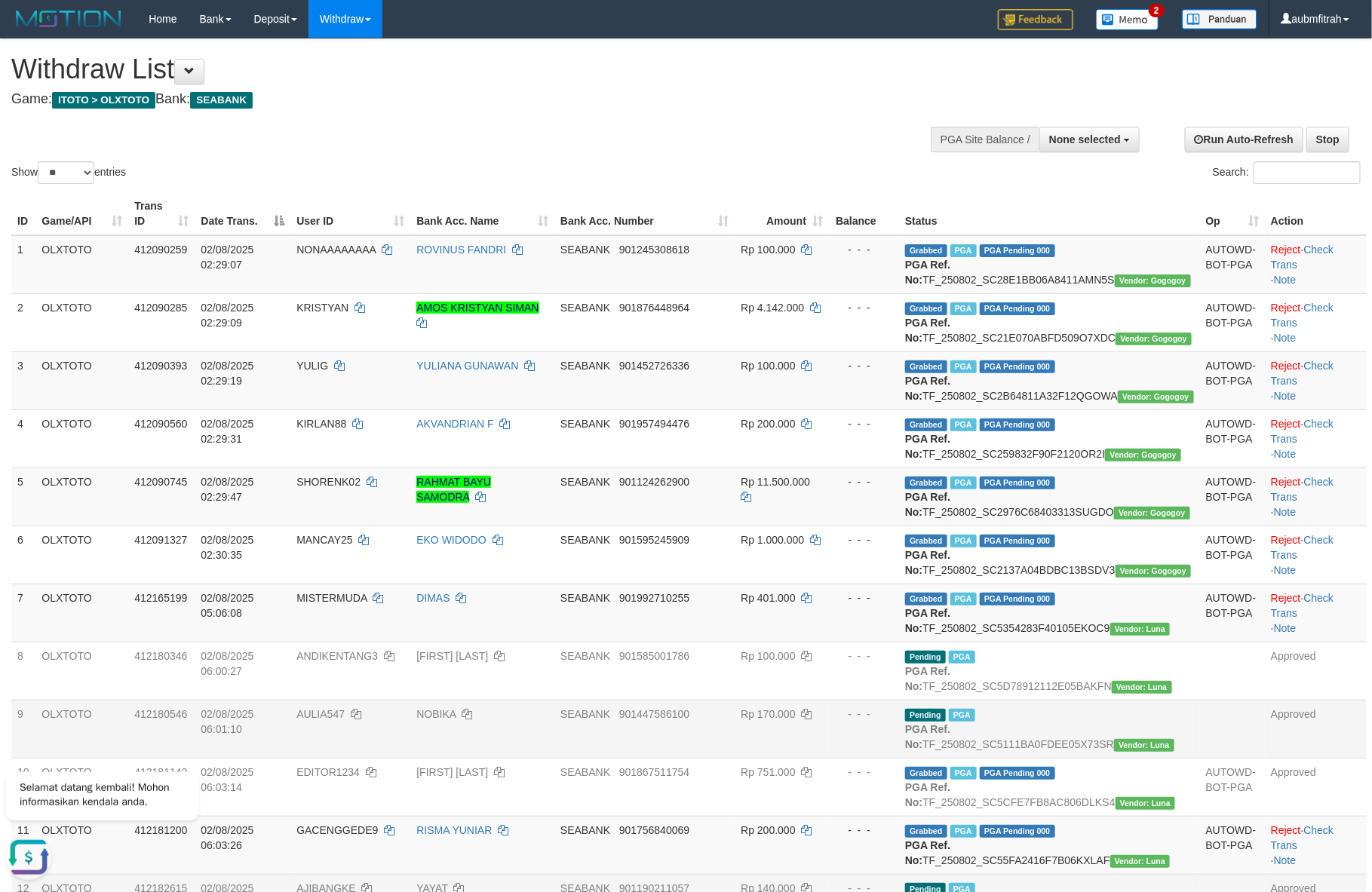 click on "Withdraw List" at bounding box center (456, 69) 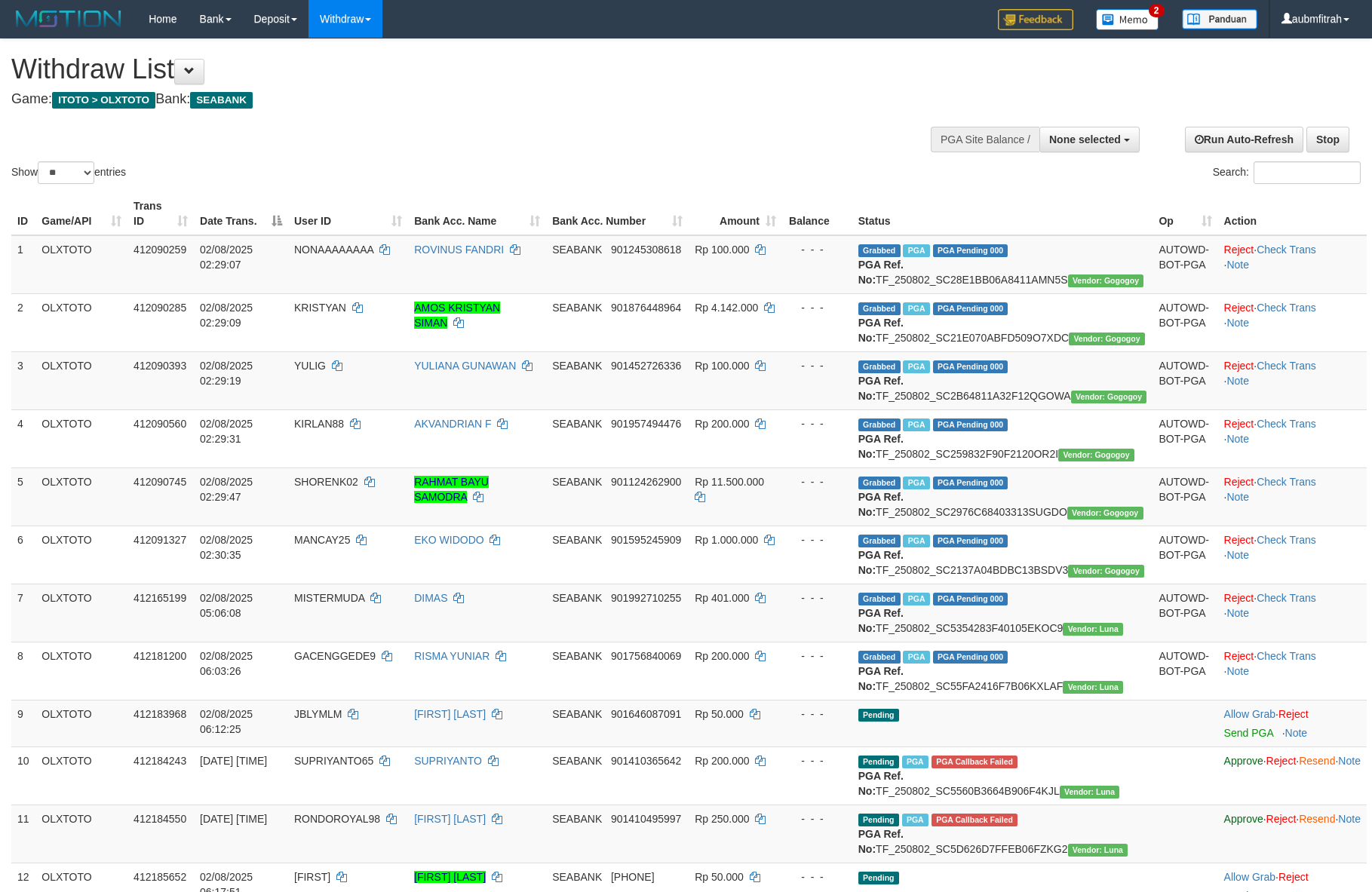 select 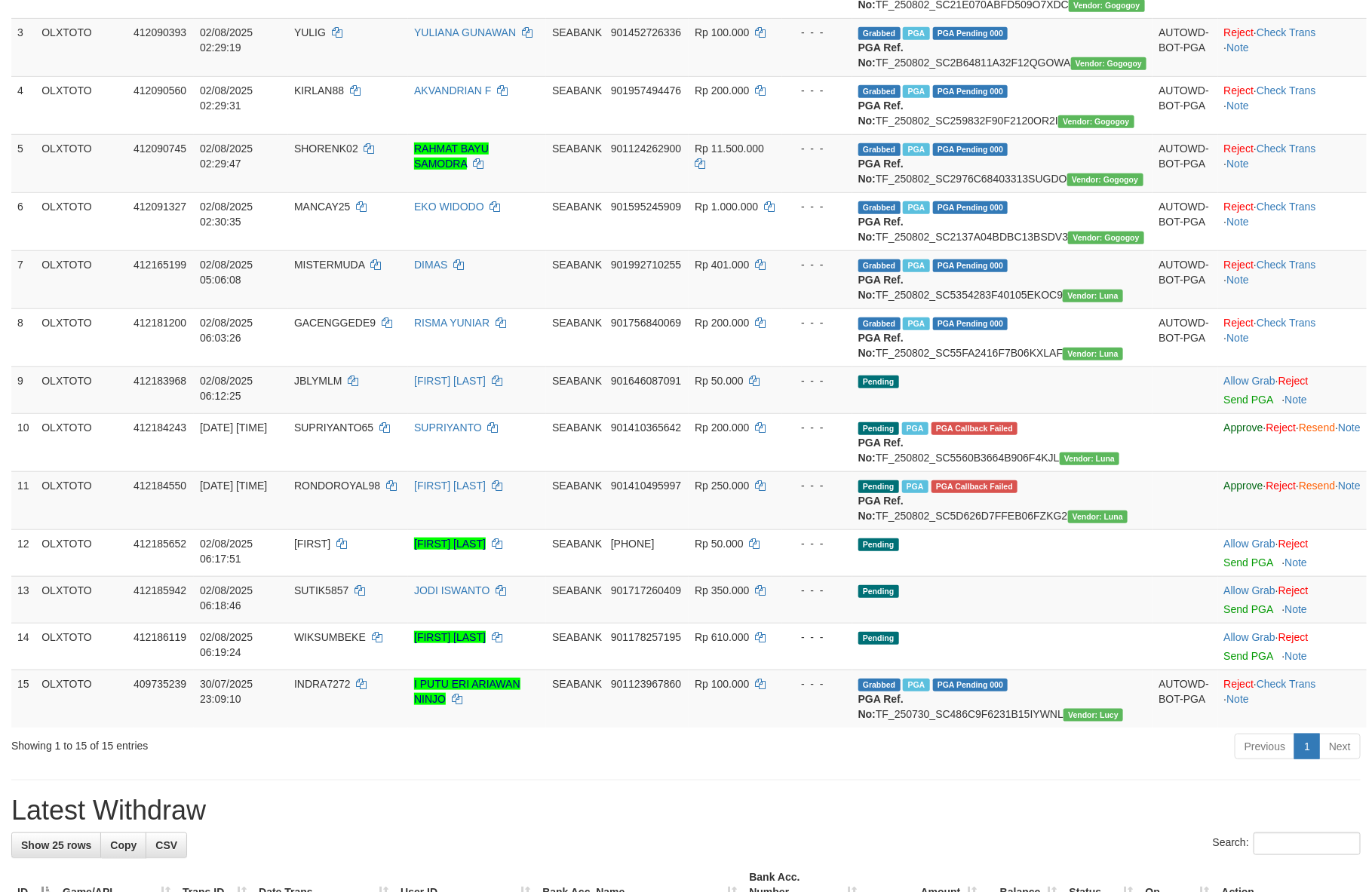 scroll, scrollTop: 412, scrollLeft: 0, axis: vertical 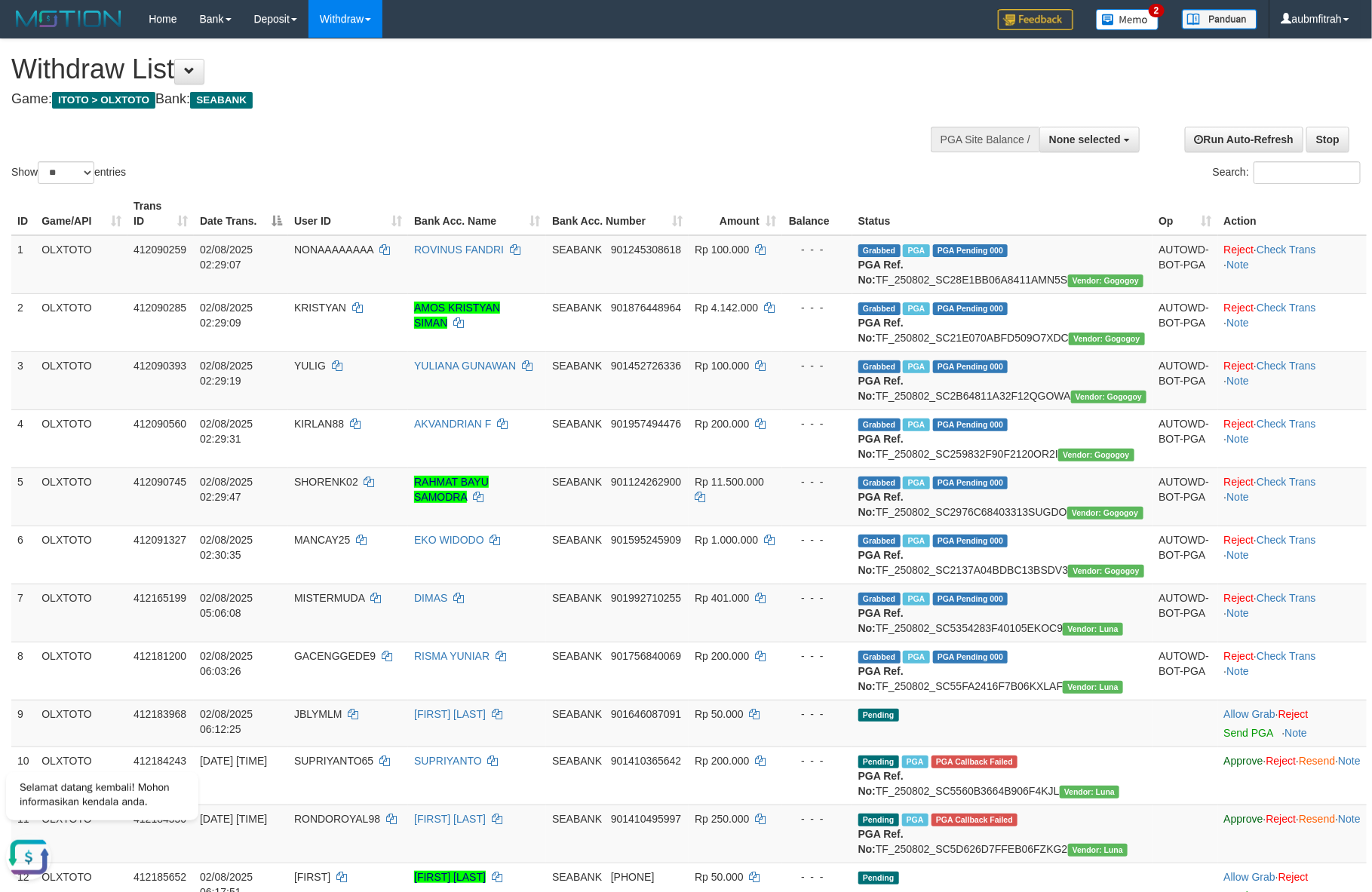 click on "Game:   ITOTO > OLXTOTO    				Bank:   SEABANK" at bounding box center [456, 100] 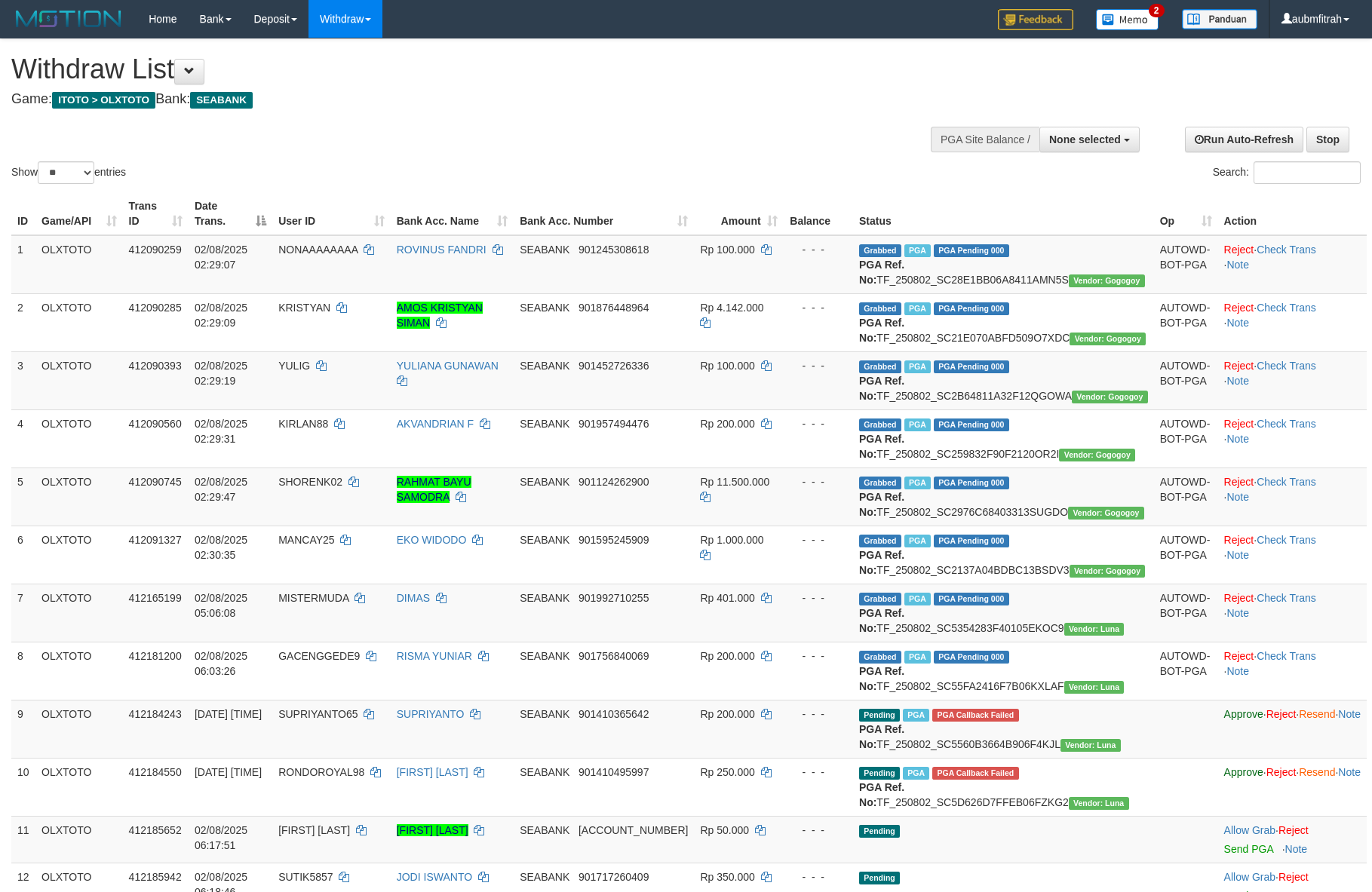 select 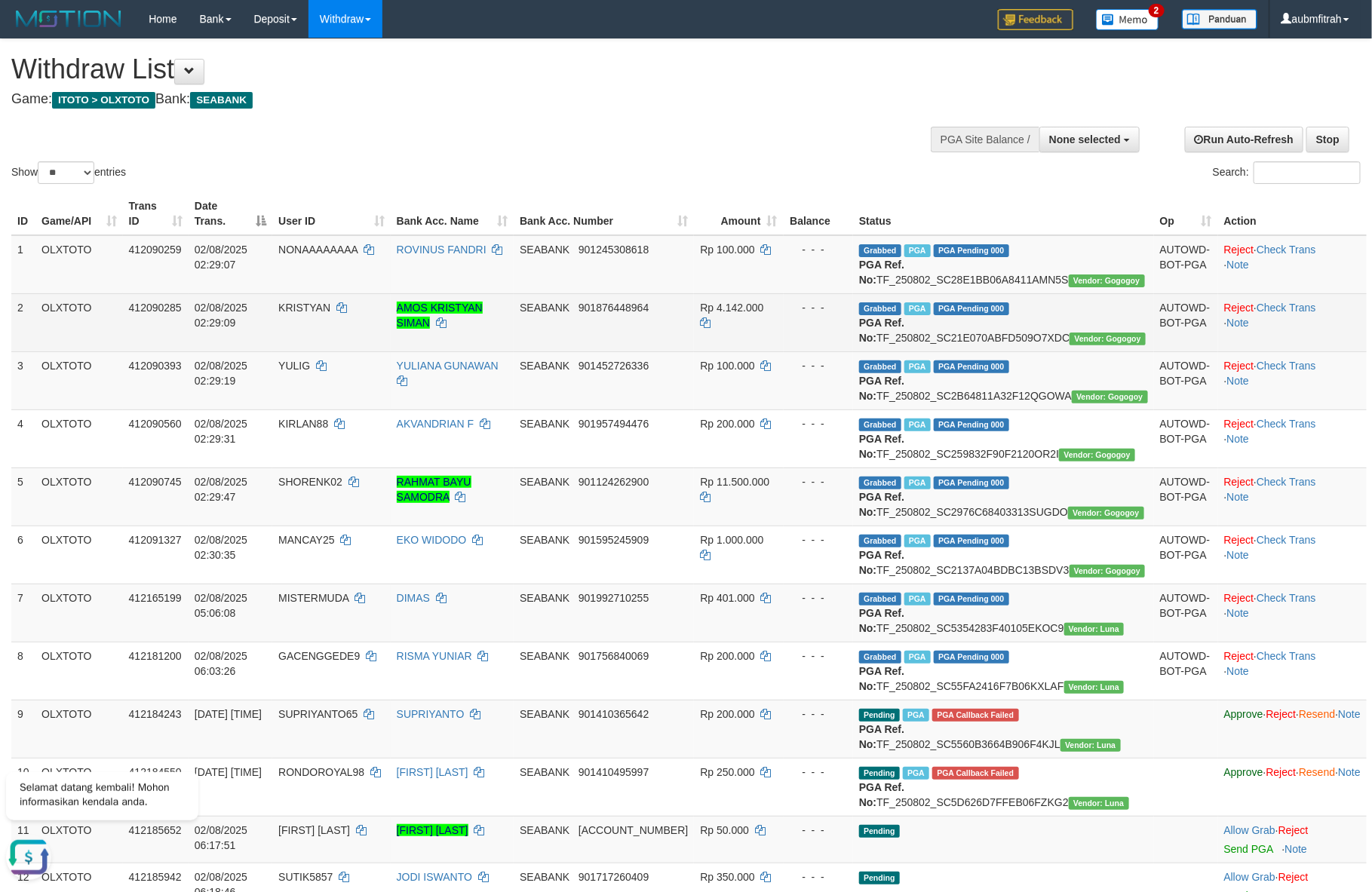 scroll, scrollTop: 0, scrollLeft: 0, axis: both 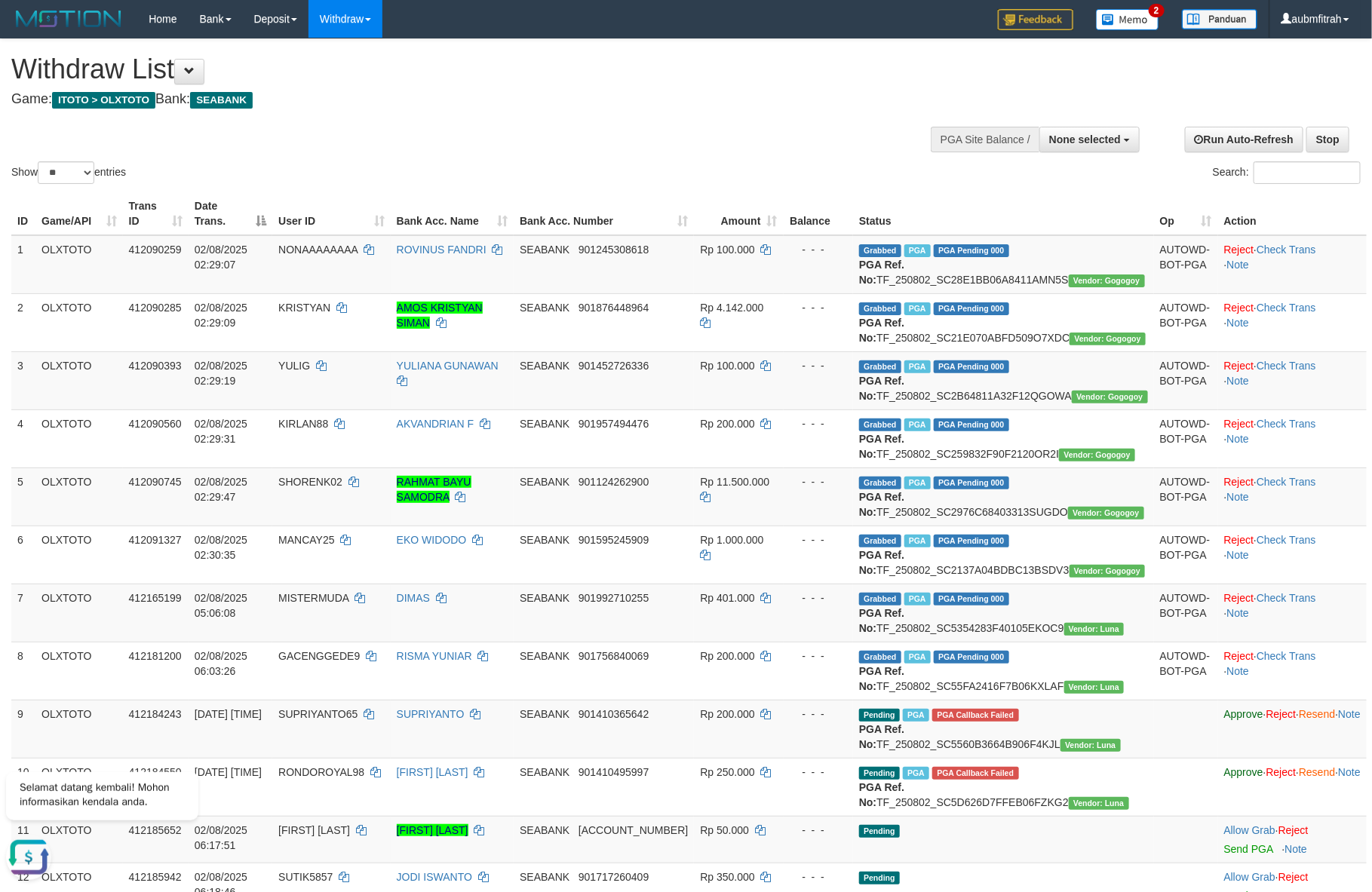 click on "Game:   ITOTO > OLXTOTO    				Bank:   SEABANK" at bounding box center (456, 100) 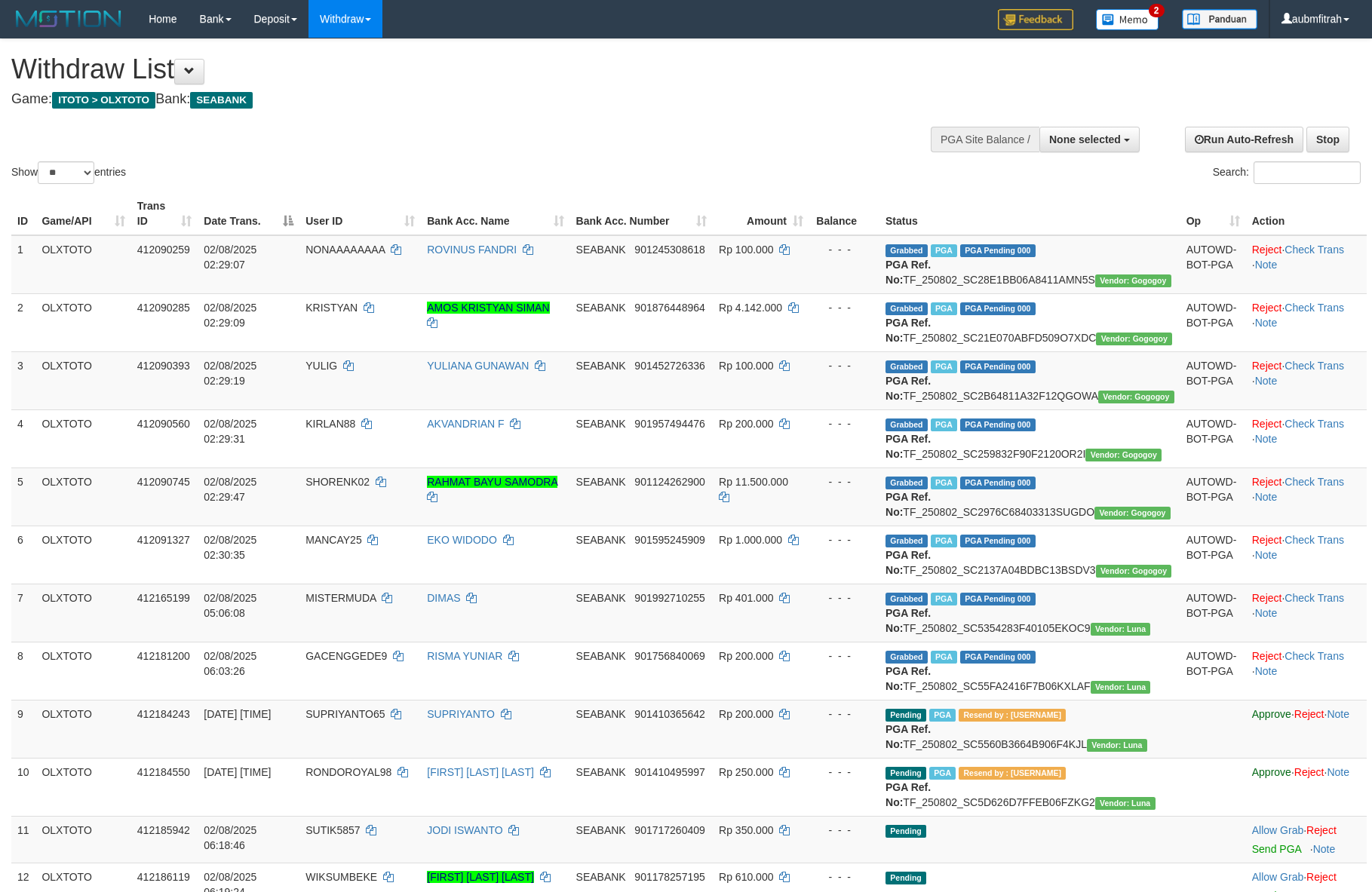 select 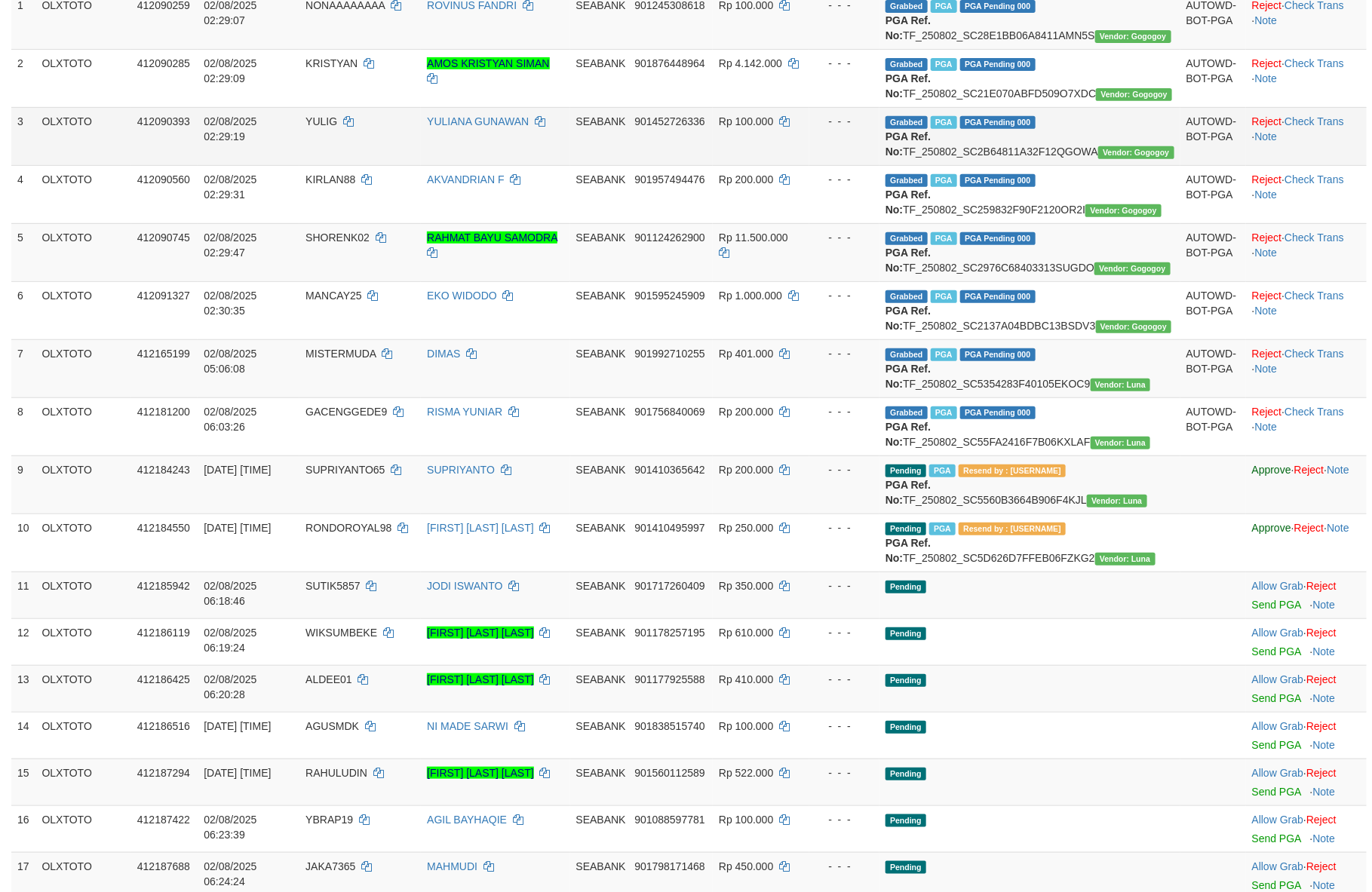 scroll, scrollTop: 0, scrollLeft: 0, axis: both 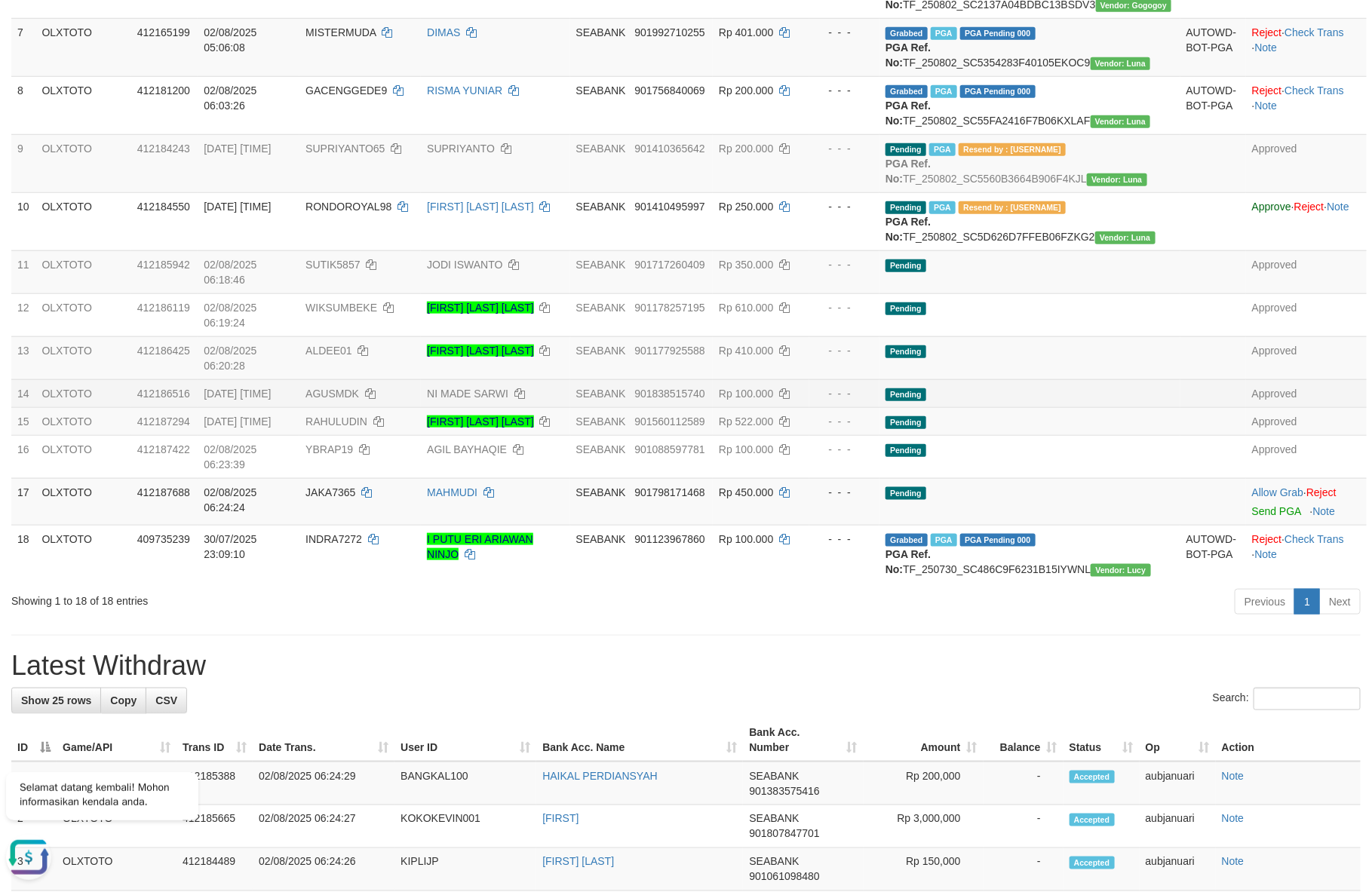 click on "Pending" at bounding box center [1030, 393] 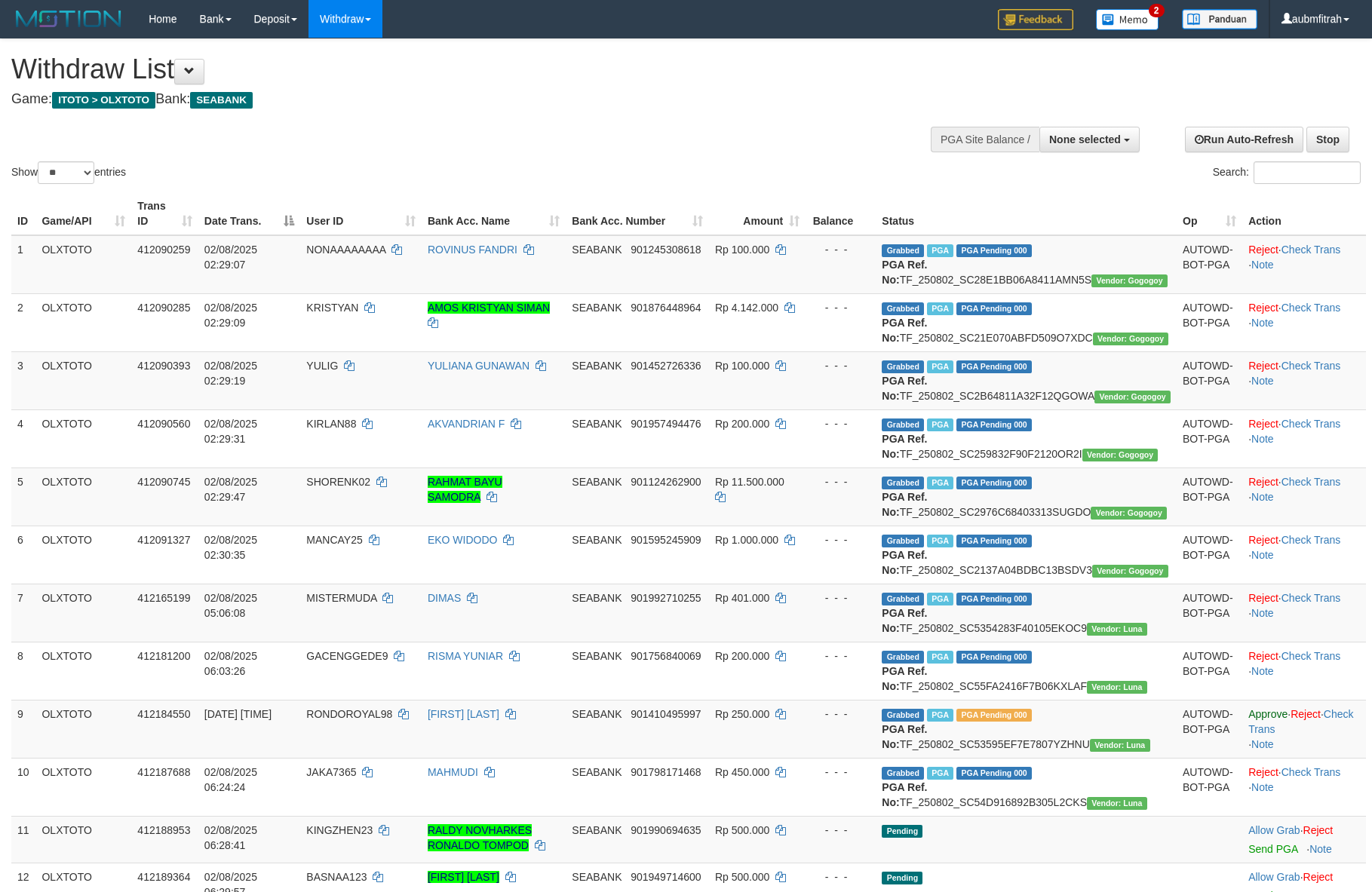 select 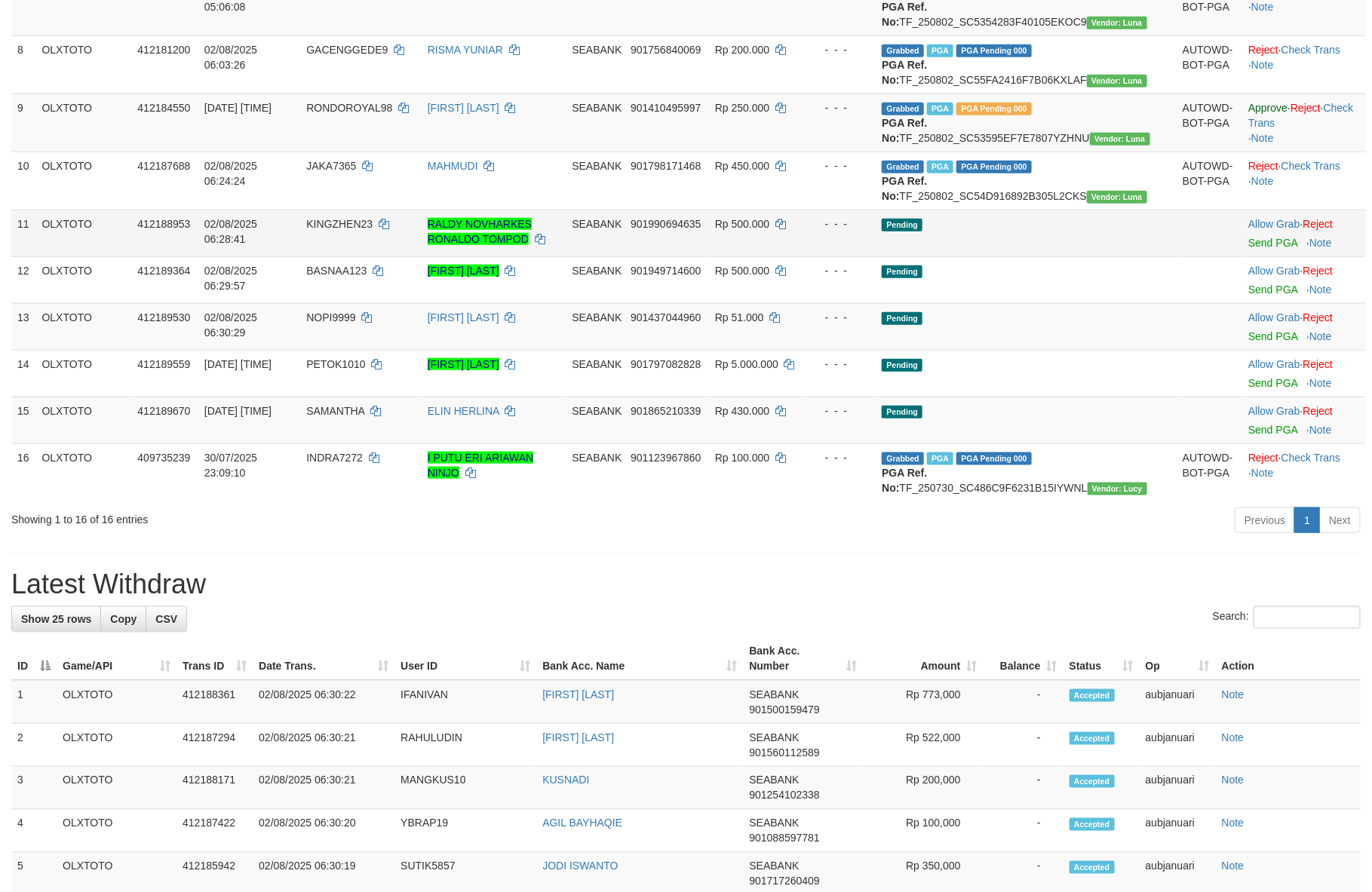 scroll, scrollTop: 566, scrollLeft: 0, axis: vertical 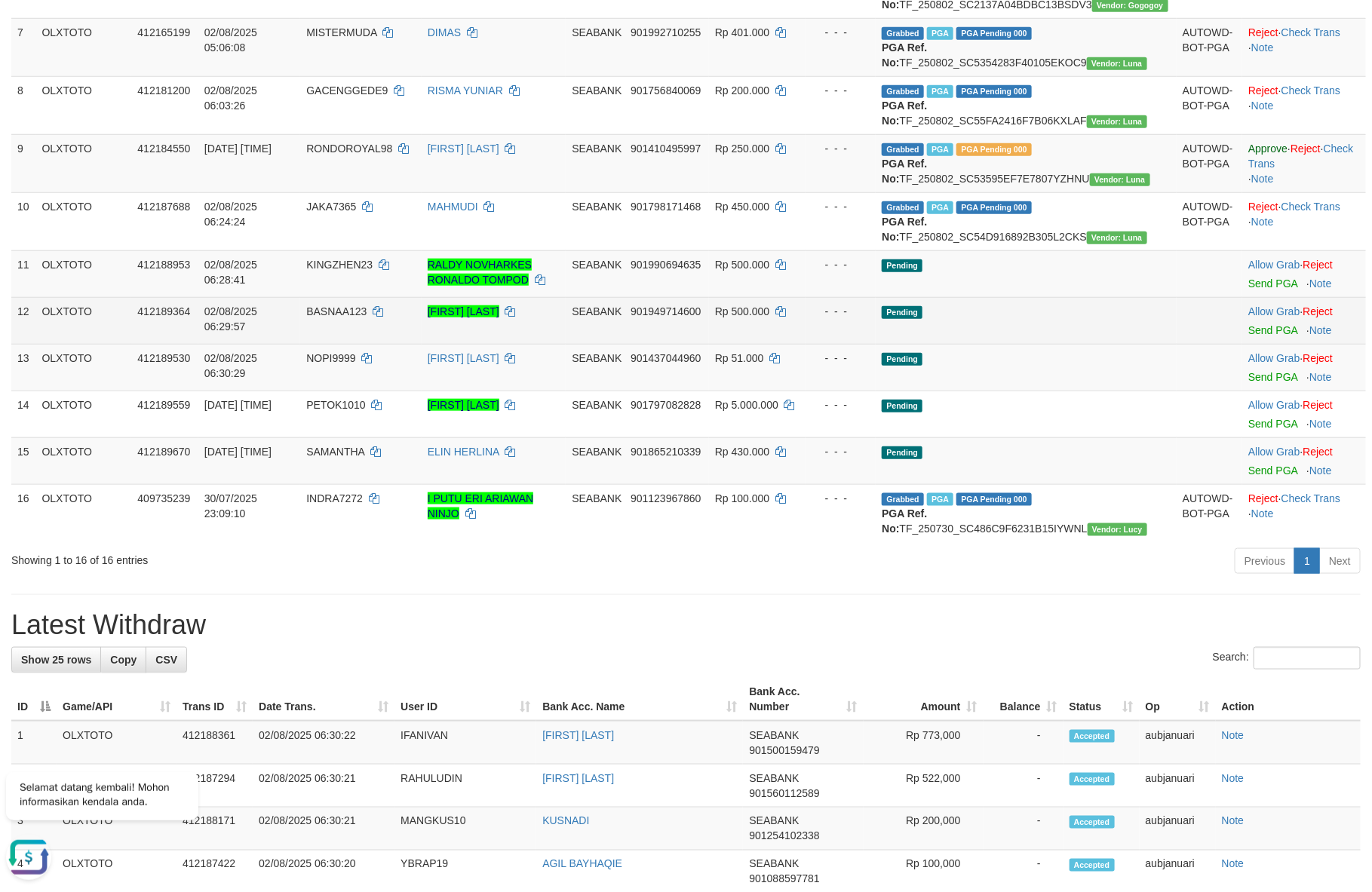 click on "Pending" at bounding box center (1026, 320) 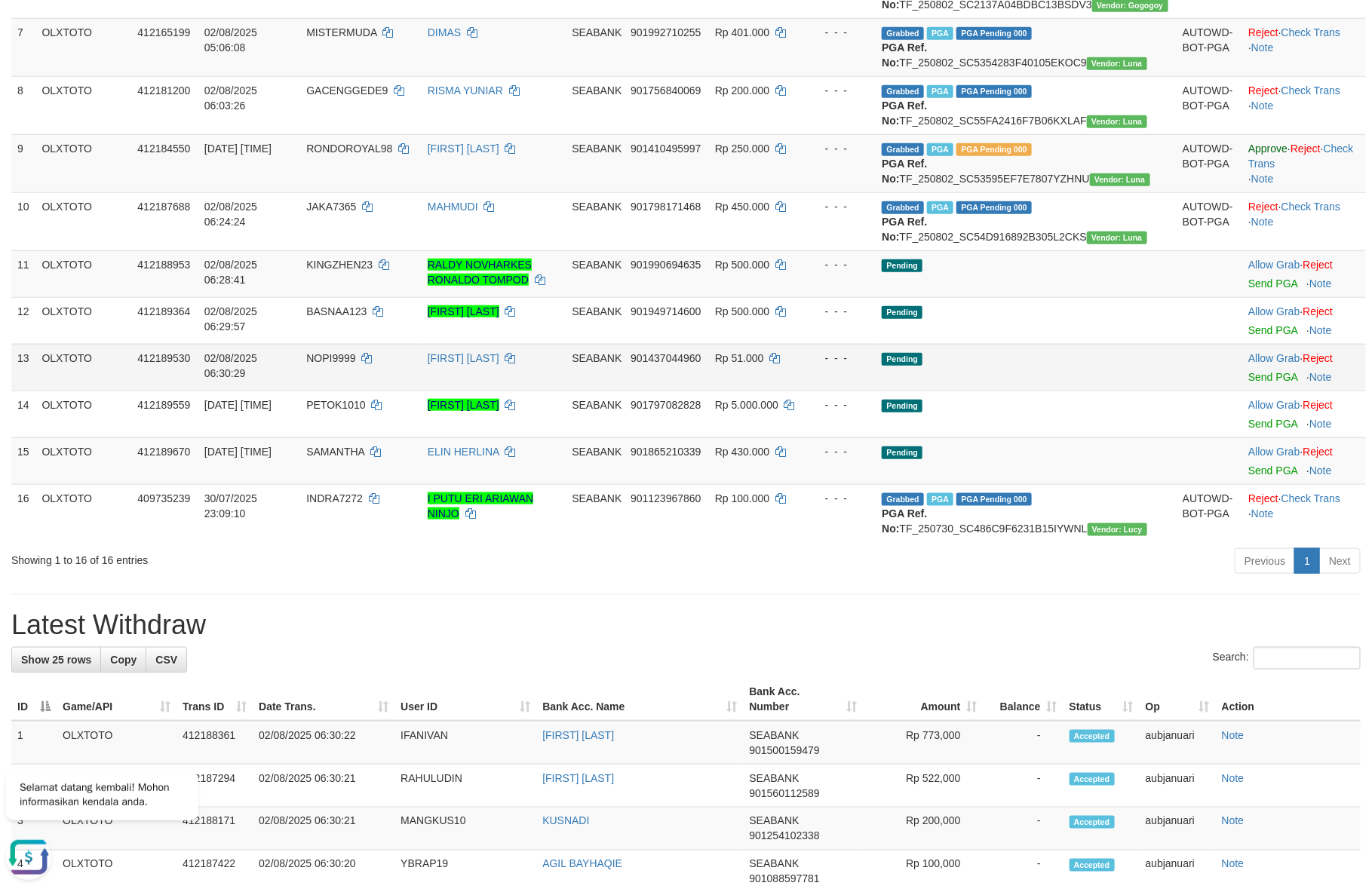 click on "Pending" at bounding box center [1026, 367] 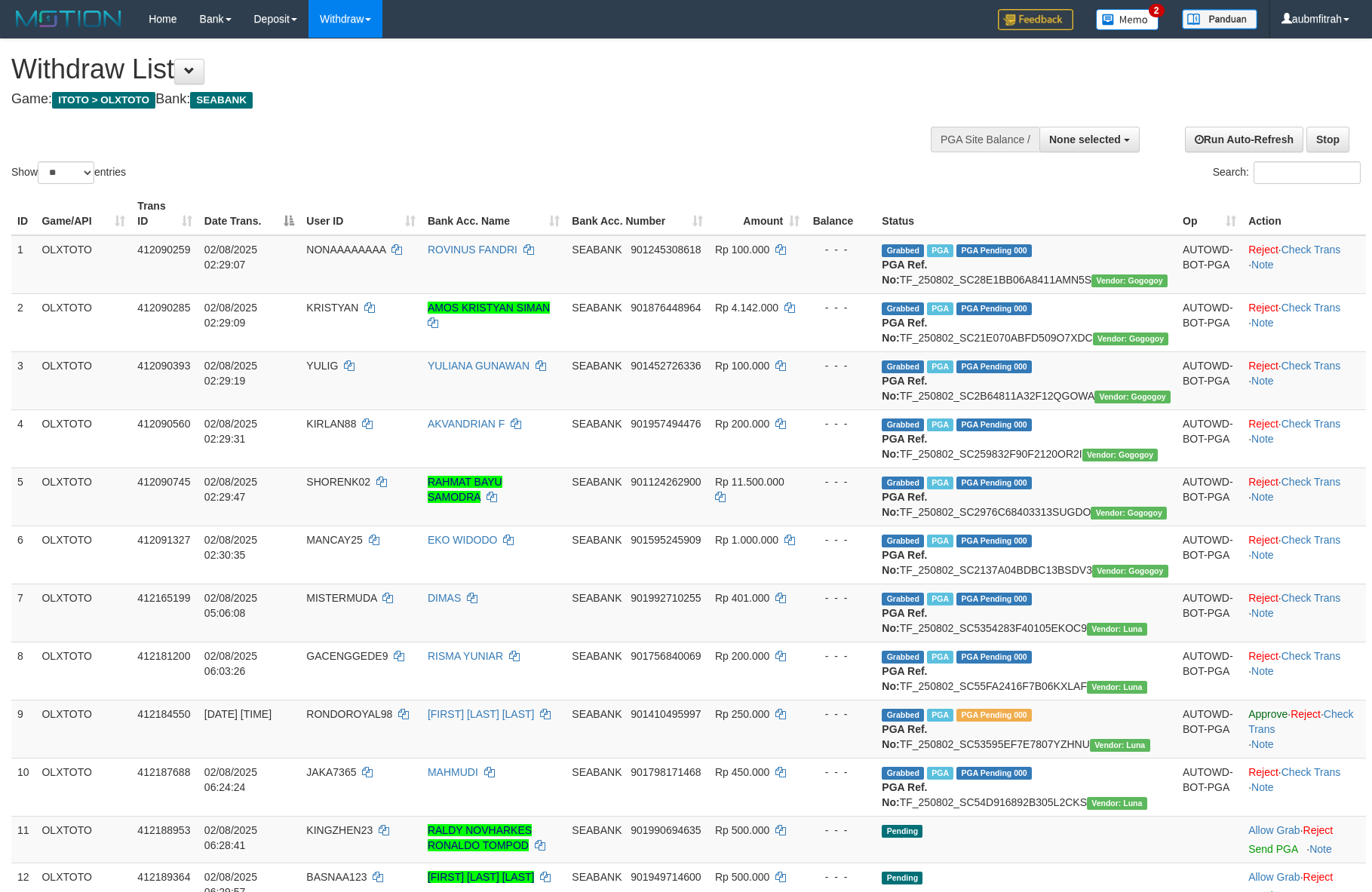 select 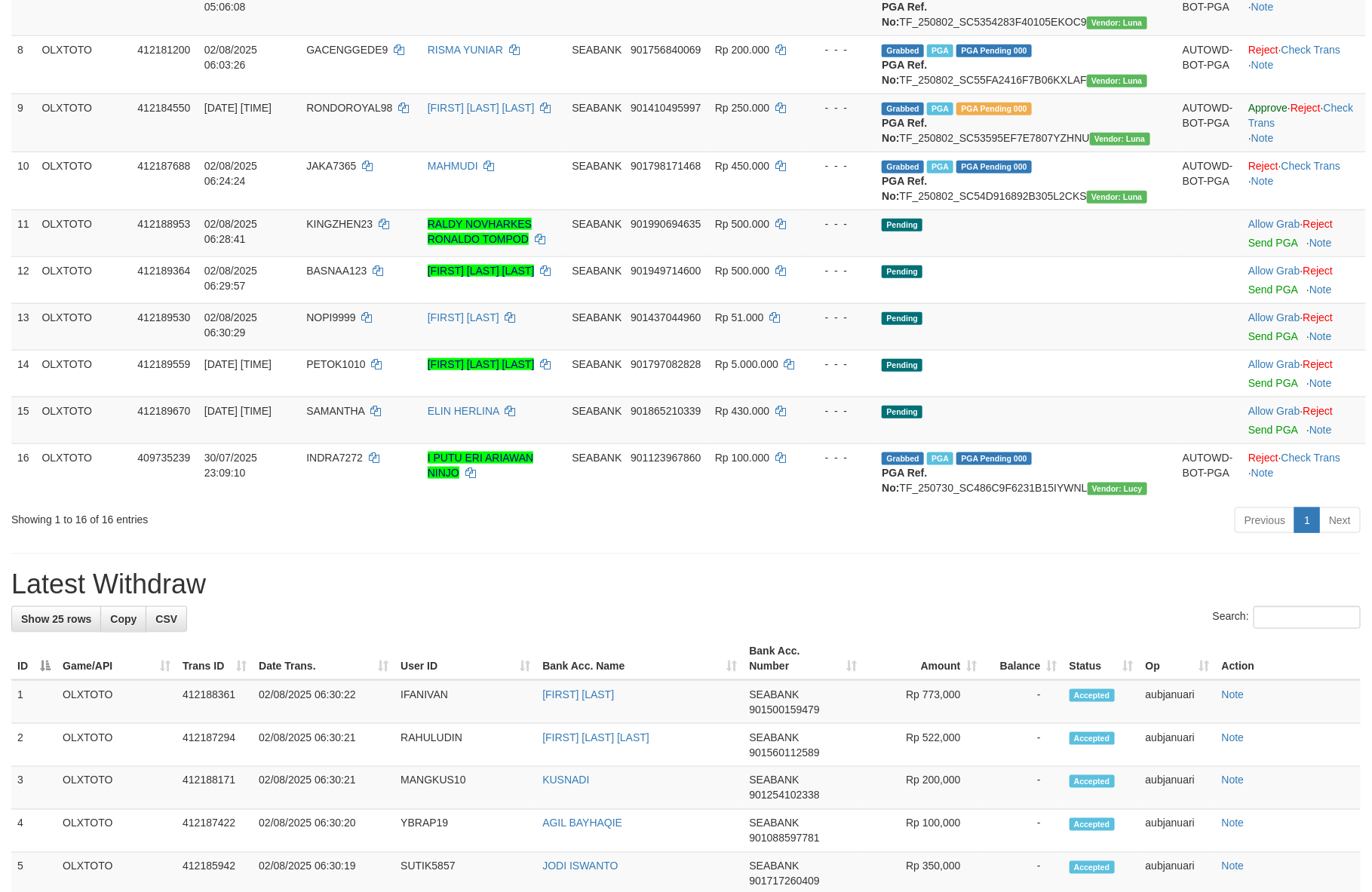 scroll, scrollTop: 566, scrollLeft: 0, axis: vertical 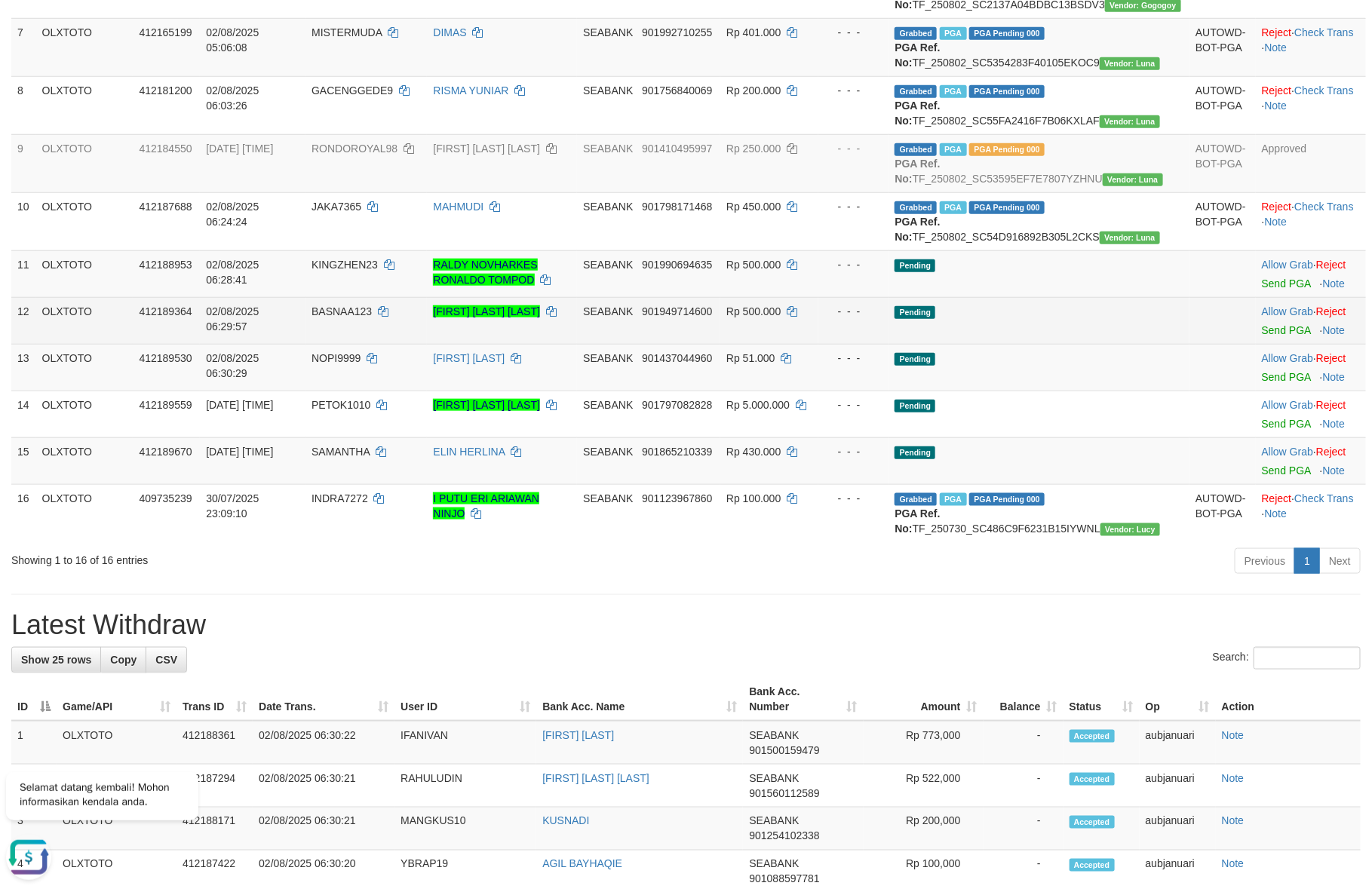 click at bounding box center [1223, 320] 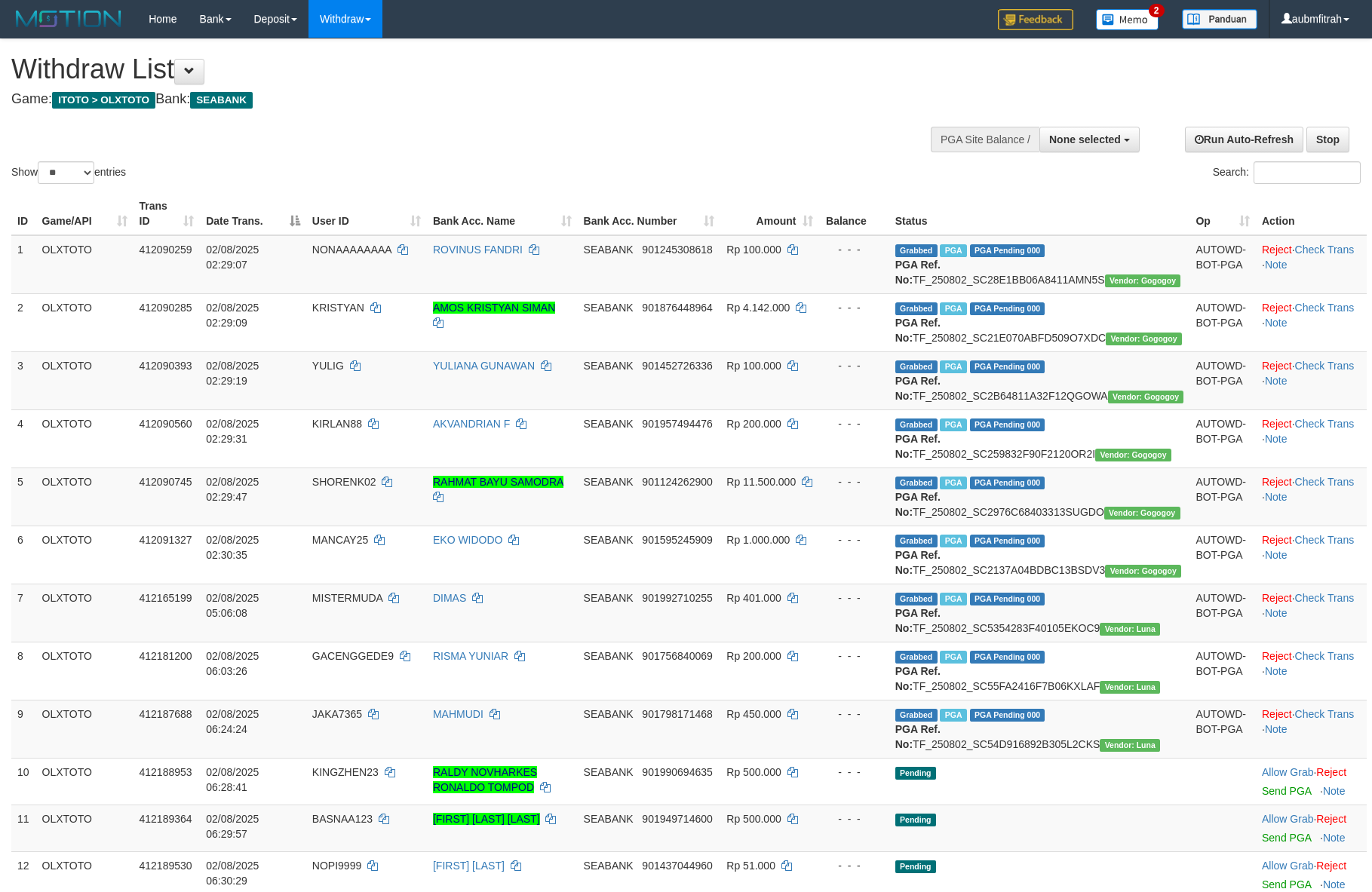 select 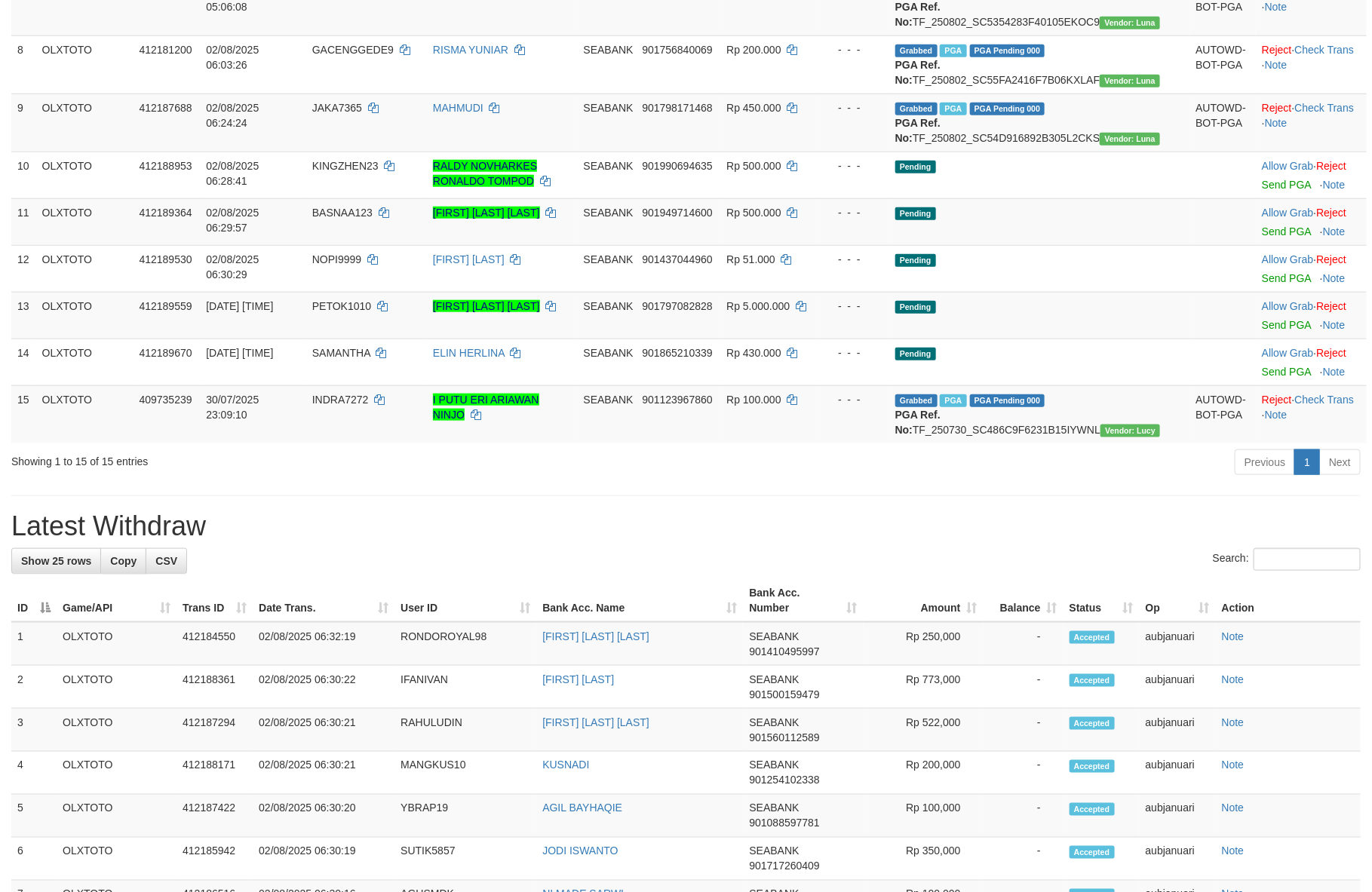 scroll, scrollTop: 566, scrollLeft: 0, axis: vertical 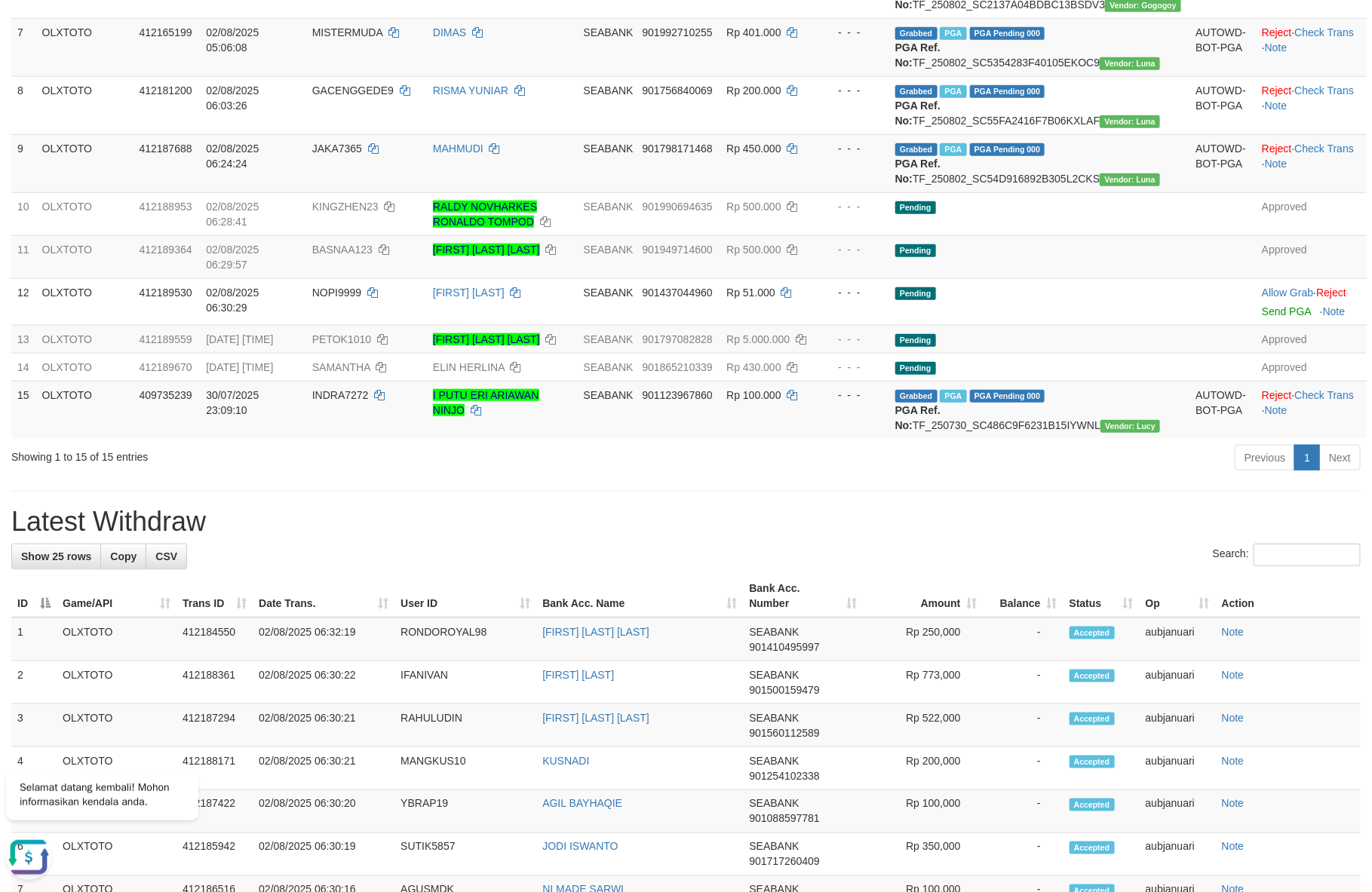 drag, startPoint x: 855, startPoint y: 642, endPoint x: 839, endPoint y: 643, distance: 16.03122 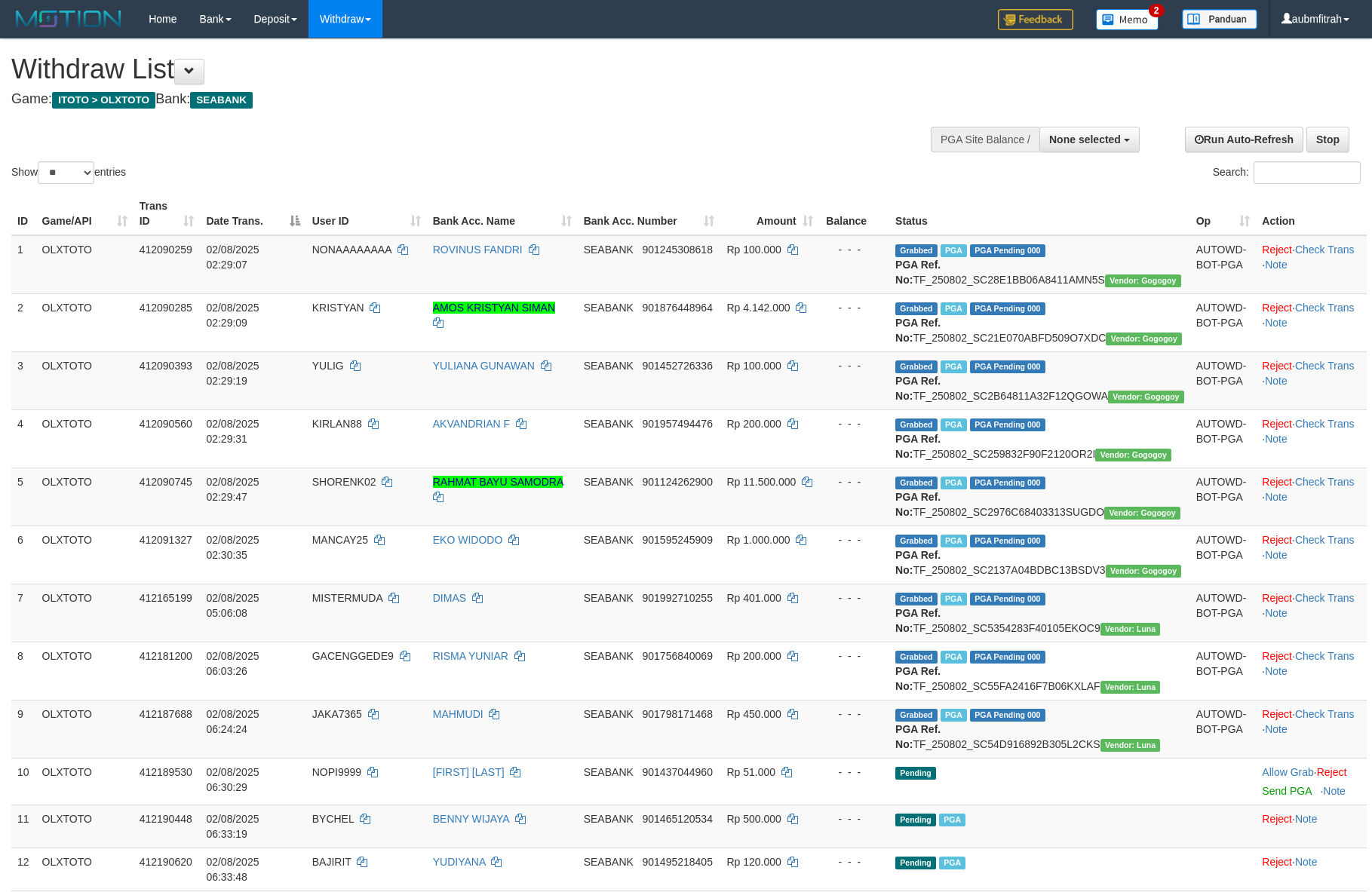 select 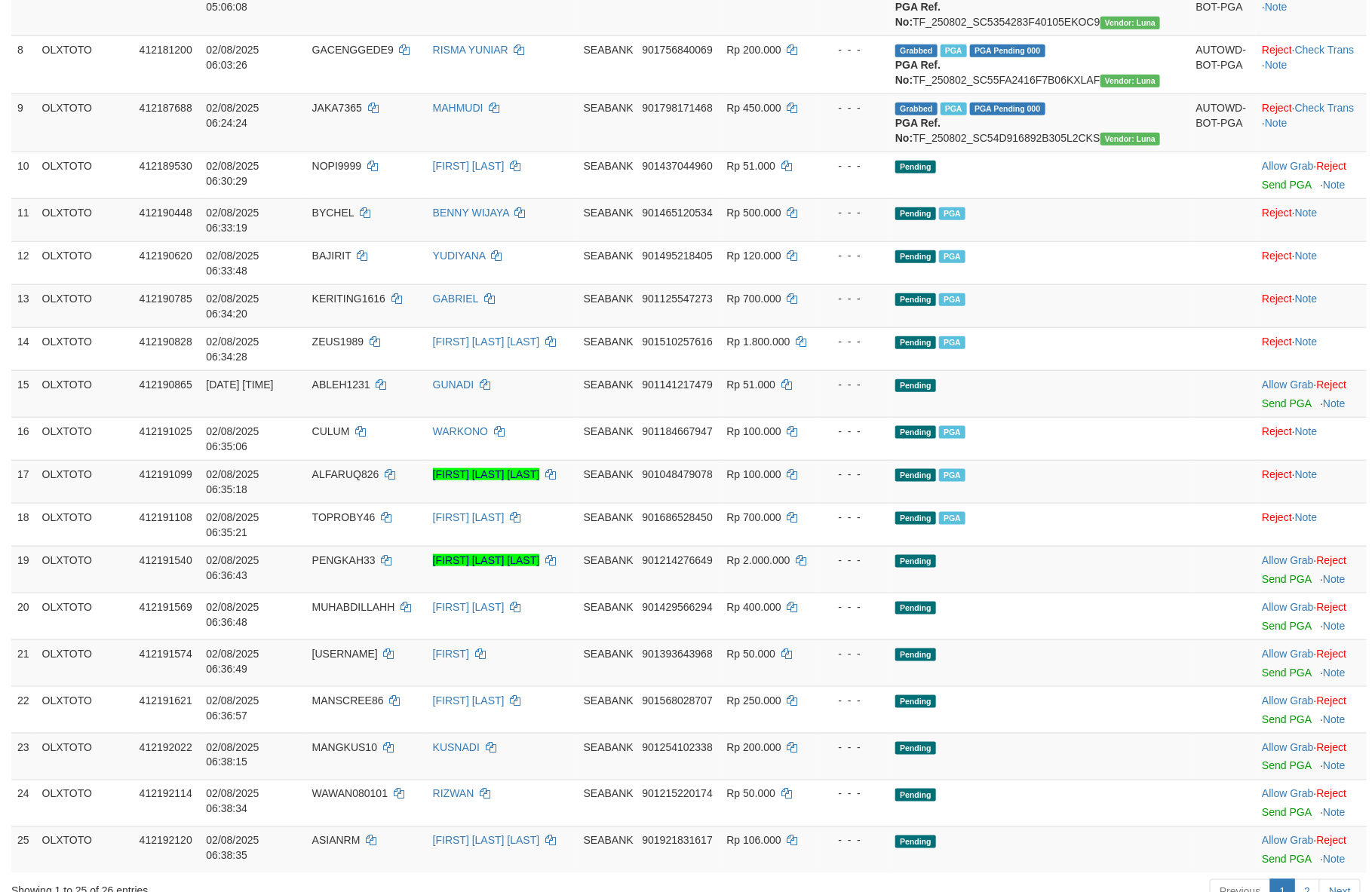 scroll, scrollTop: 566, scrollLeft: 0, axis: vertical 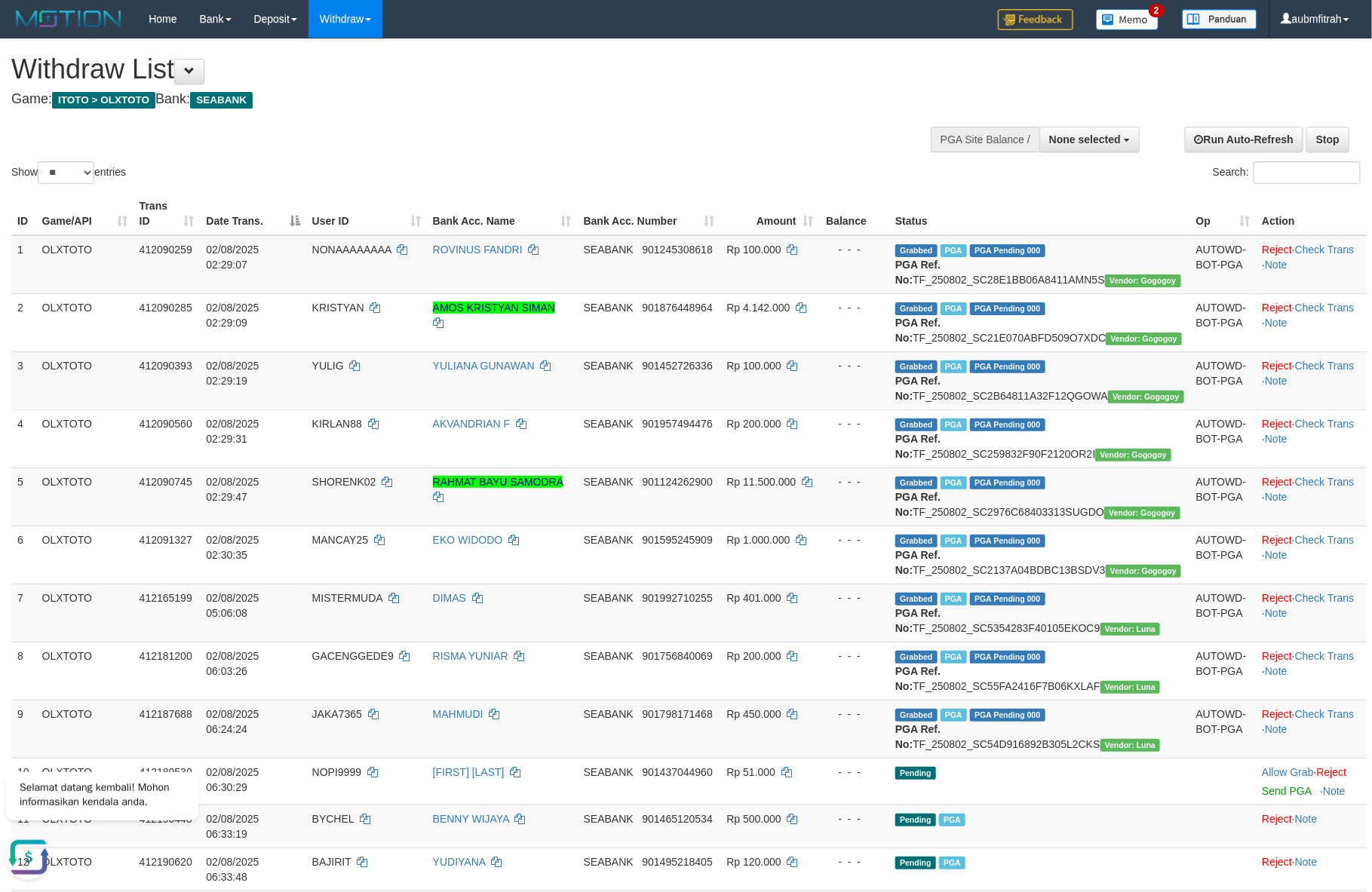 click on "Show  ** ** ** ***  entries Search:" at bounding box center [686, 113] 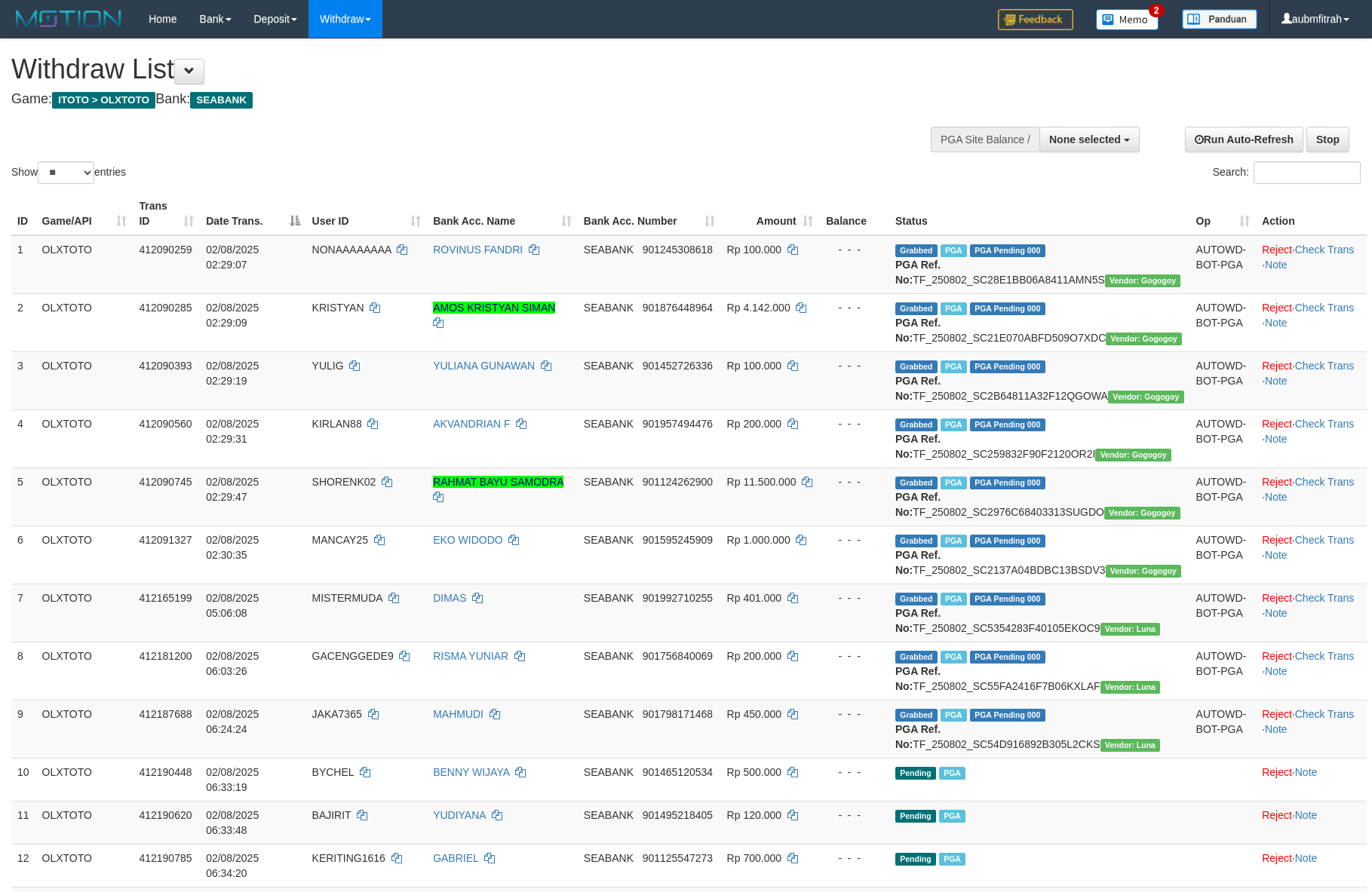 select 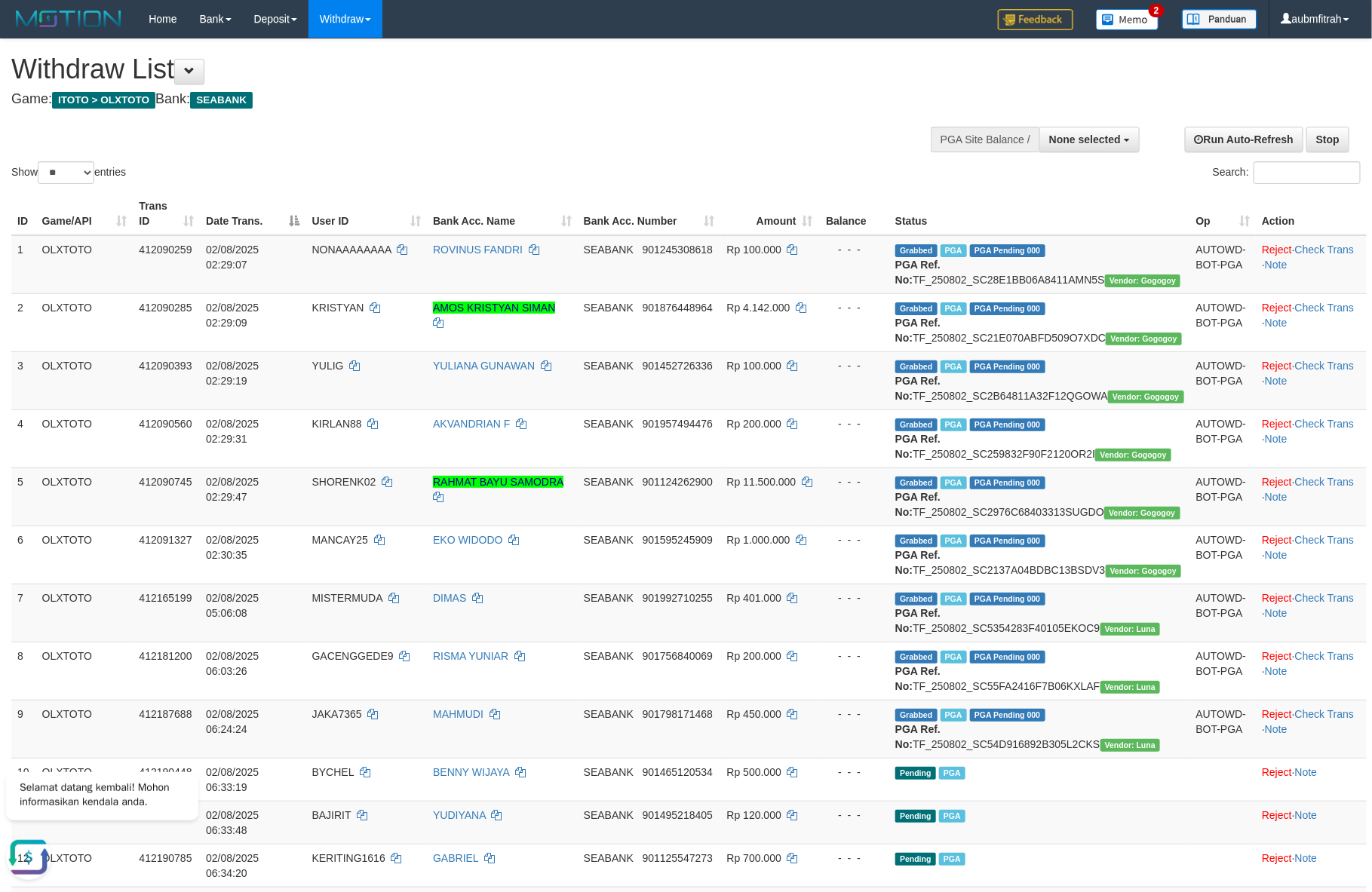 scroll, scrollTop: 0, scrollLeft: 0, axis: both 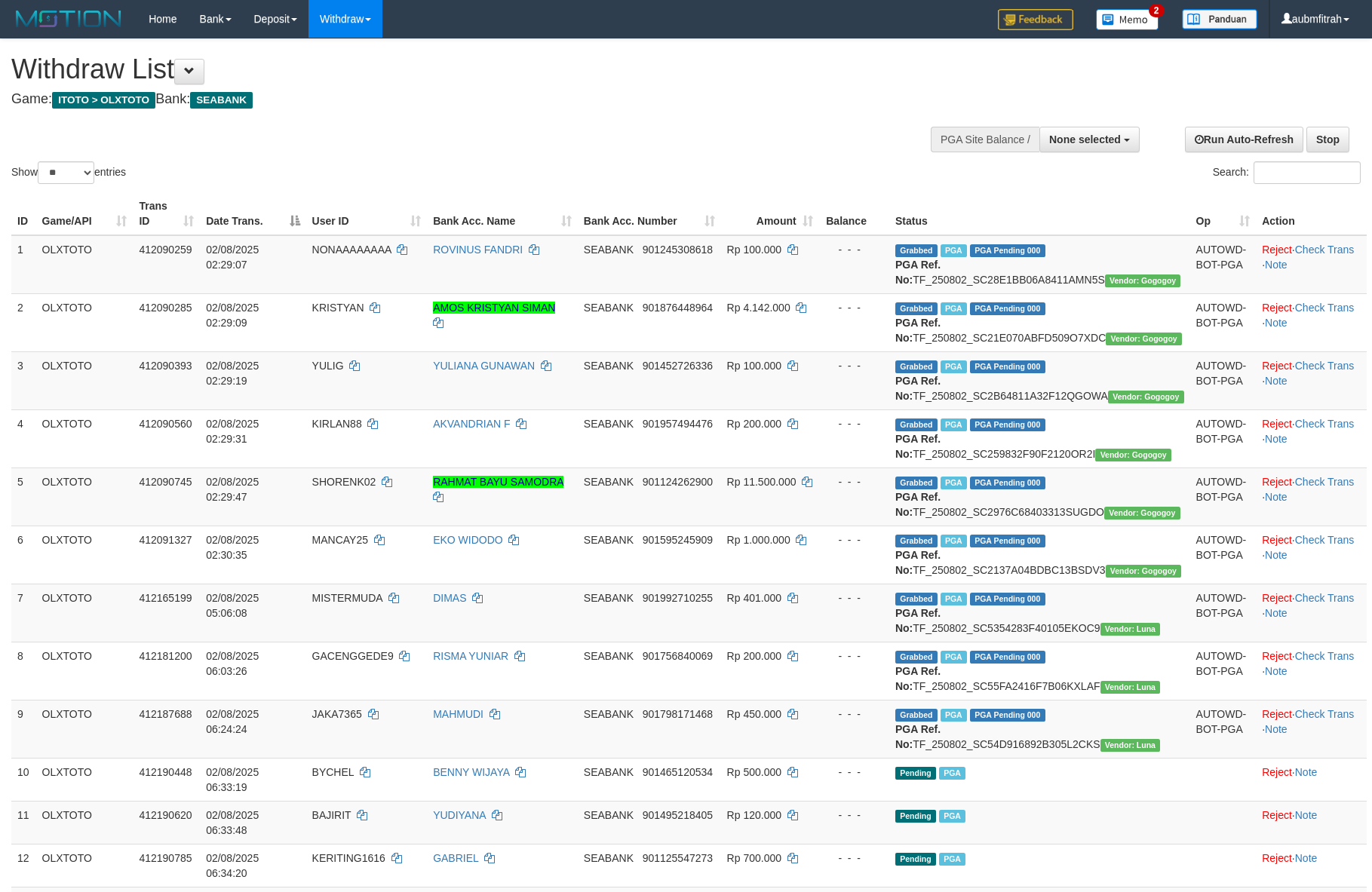 select 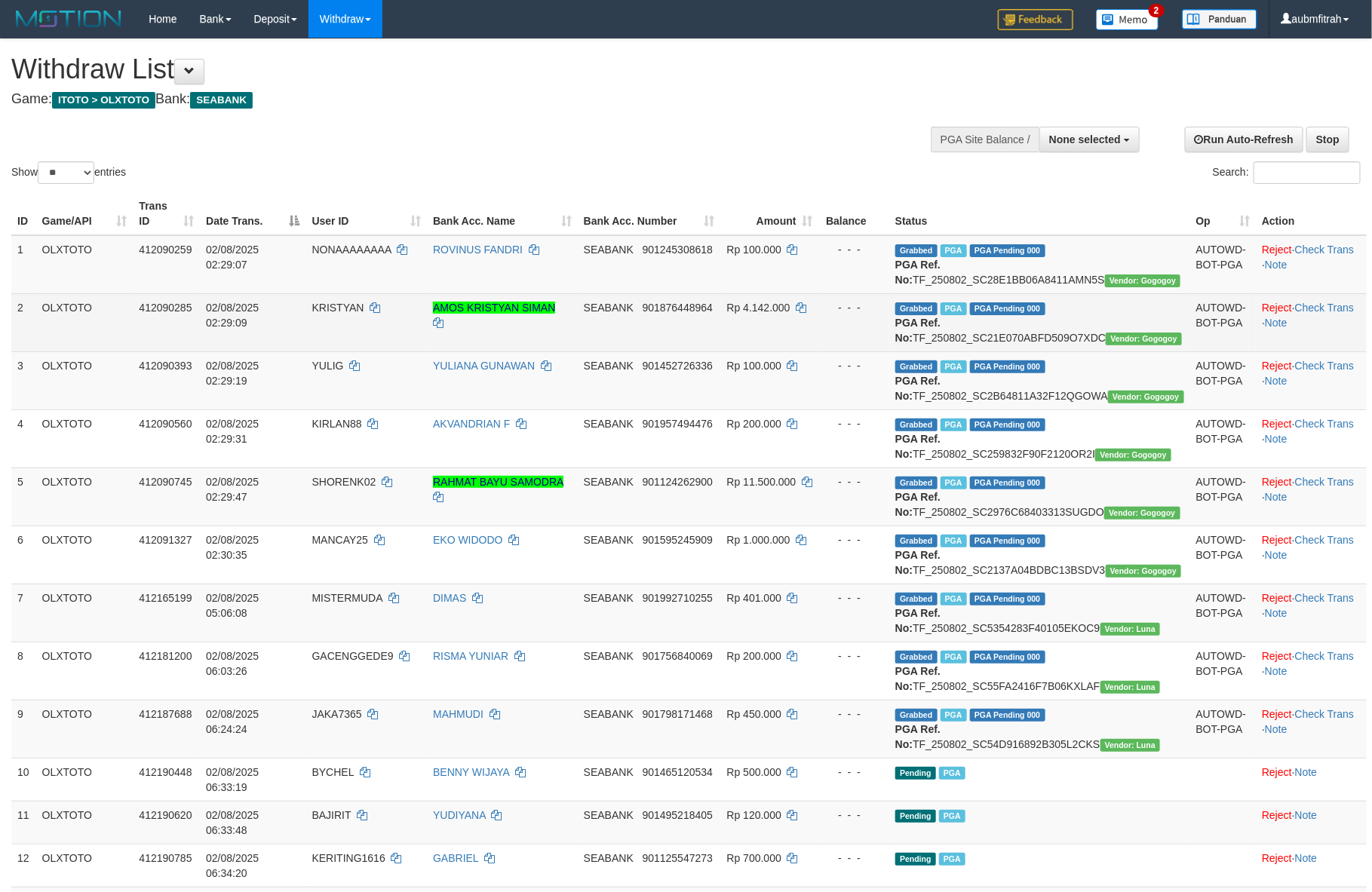 scroll, scrollTop: 326, scrollLeft: 0, axis: vertical 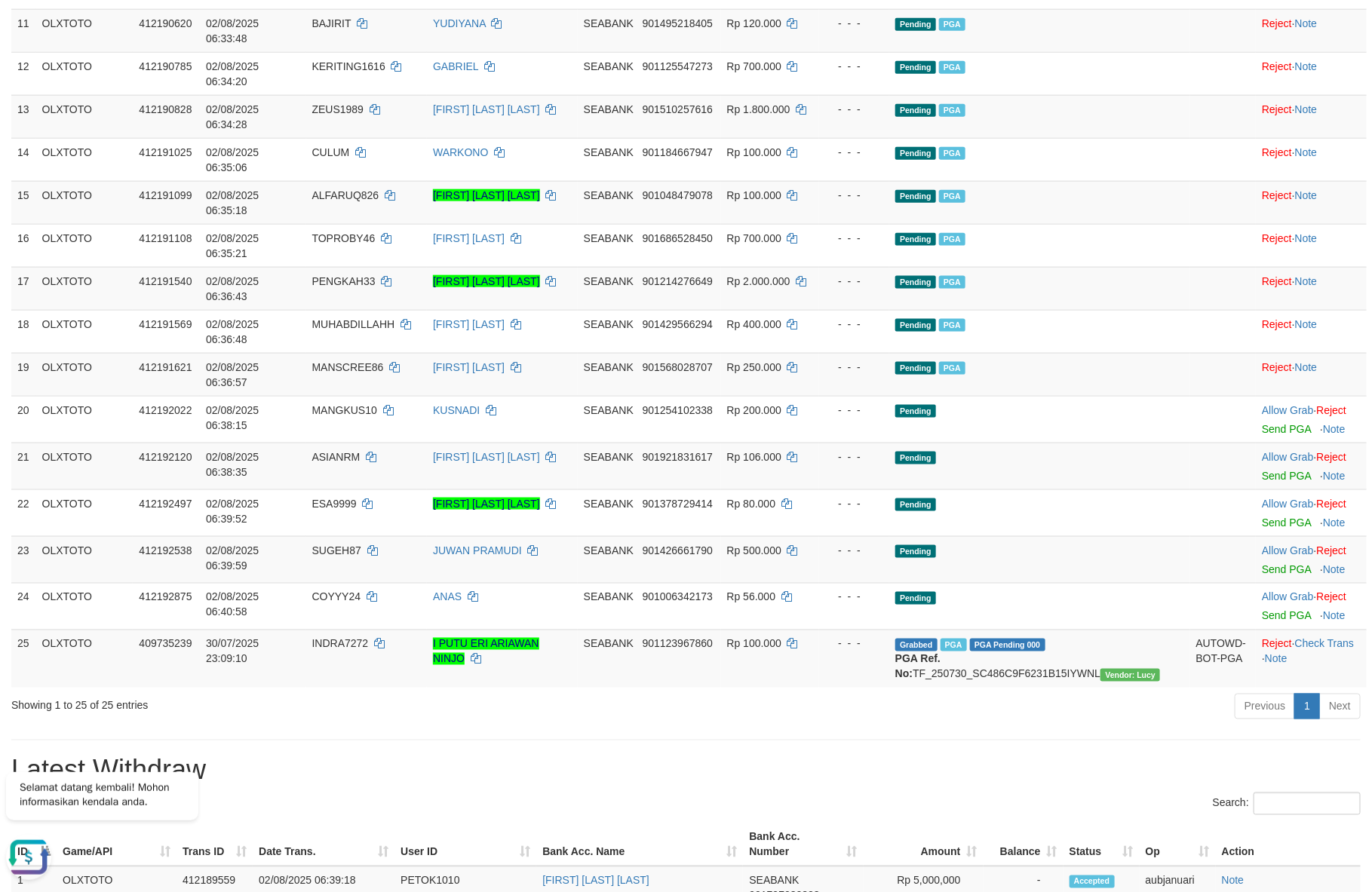 click on "**********" at bounding box center [686, 637] 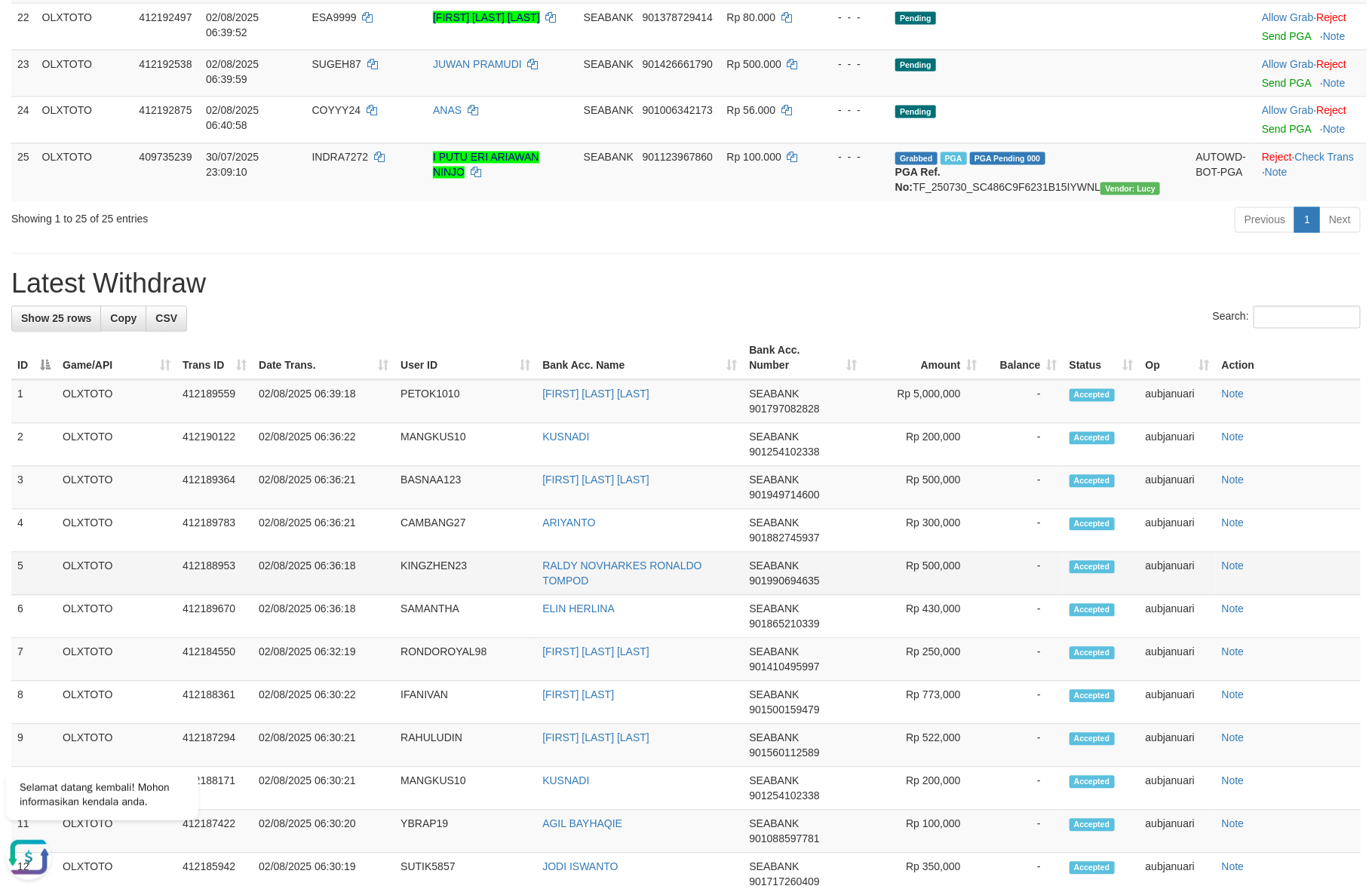 scroll, scrollTop: 745, scrollLeft: 0, axis: vertical 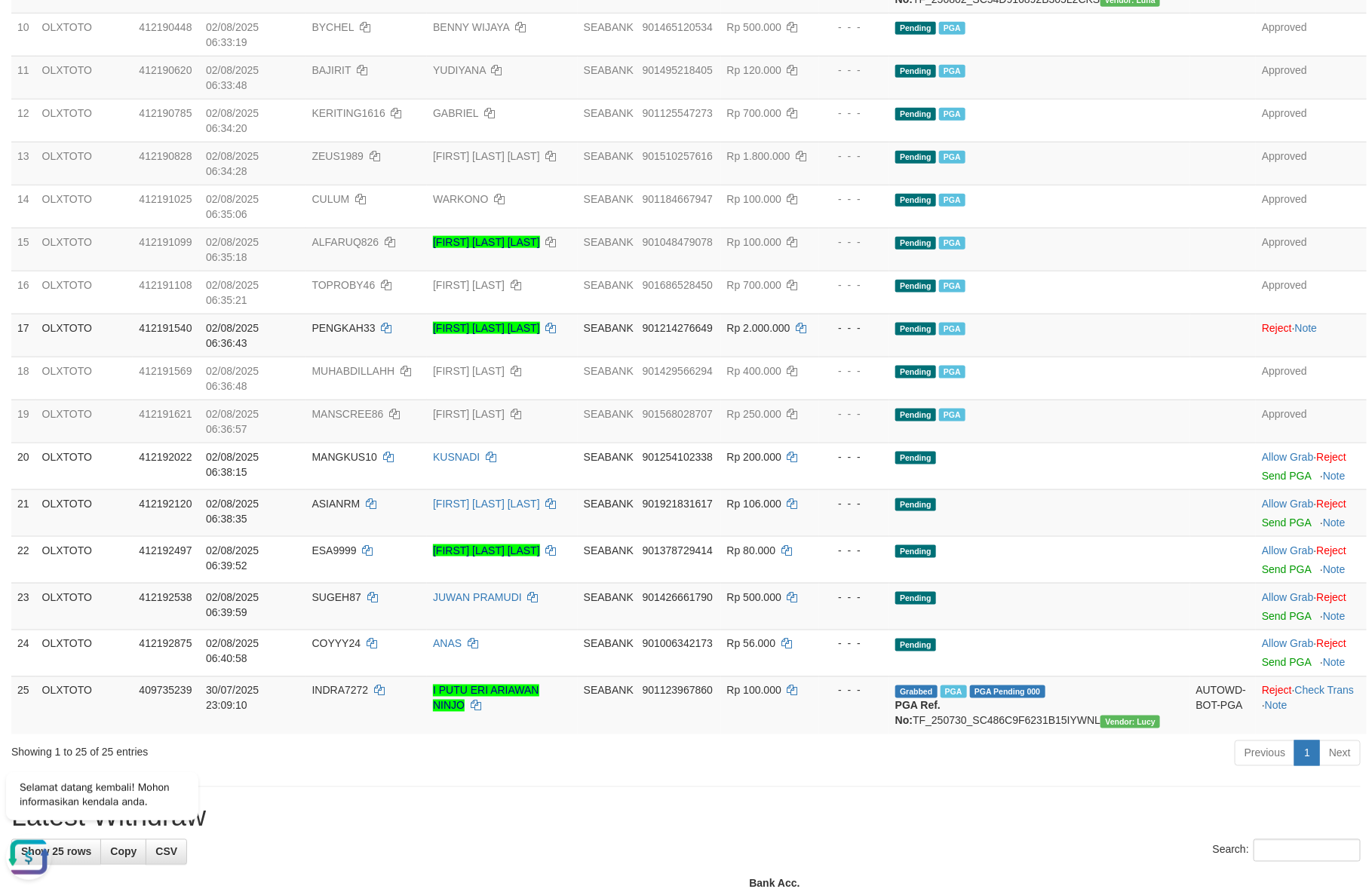 click on "Previous 1 Next" at bounding box center (971, 755) 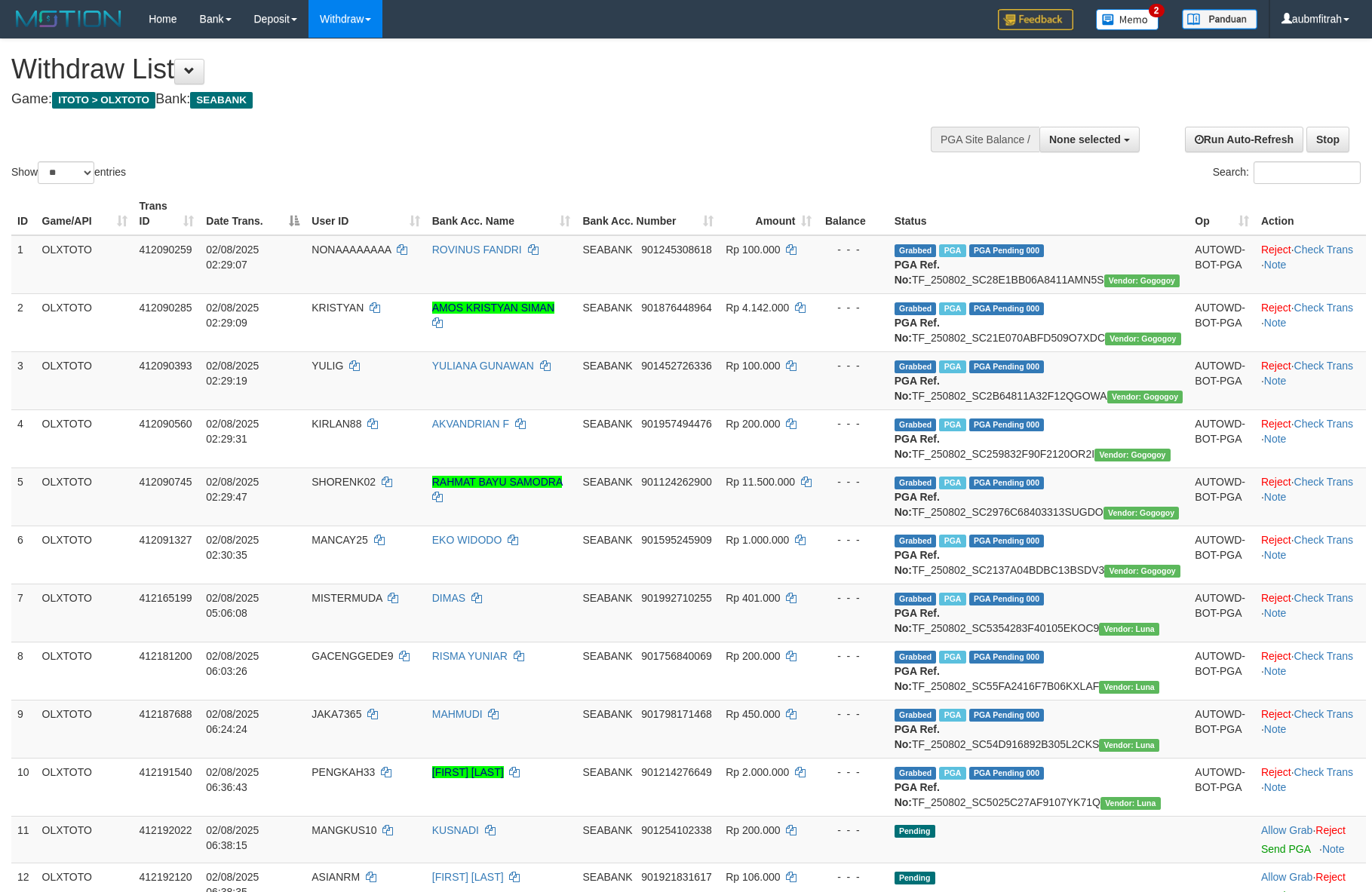 select 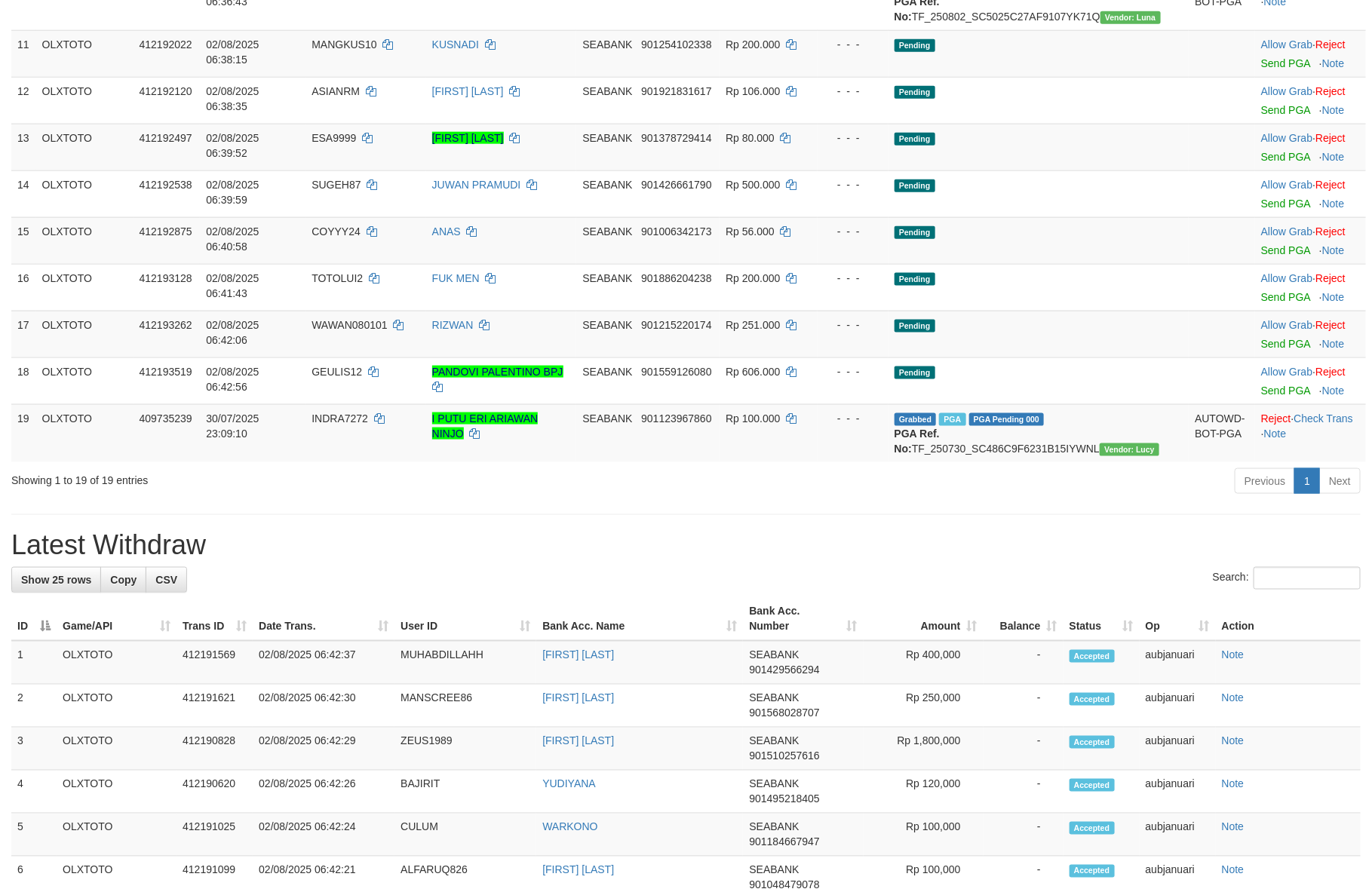 scroll, scrollTop: 745, scrollLeft: 0, axis: vertical 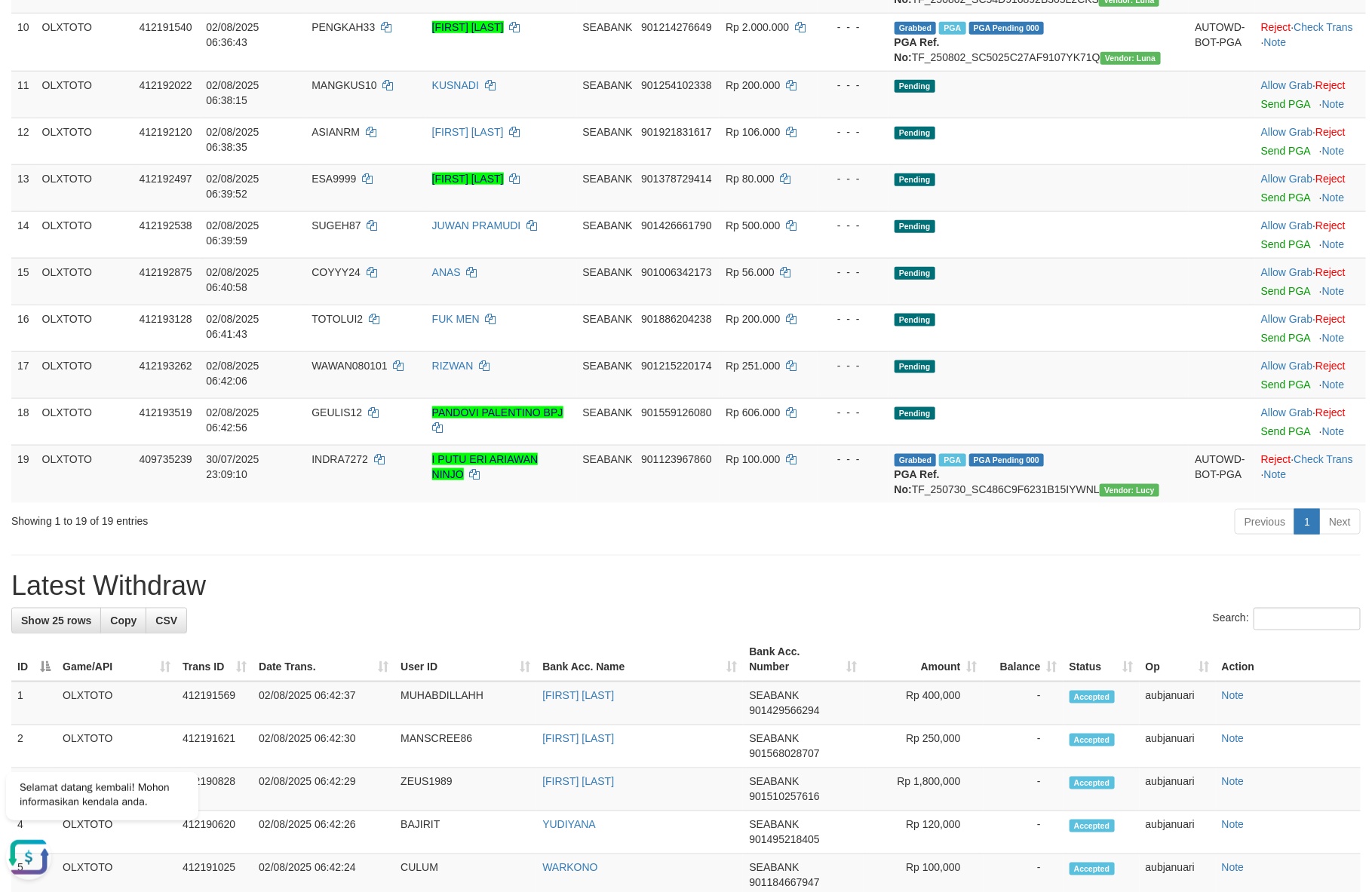 click on "**********" at bounding box center (686, 568) 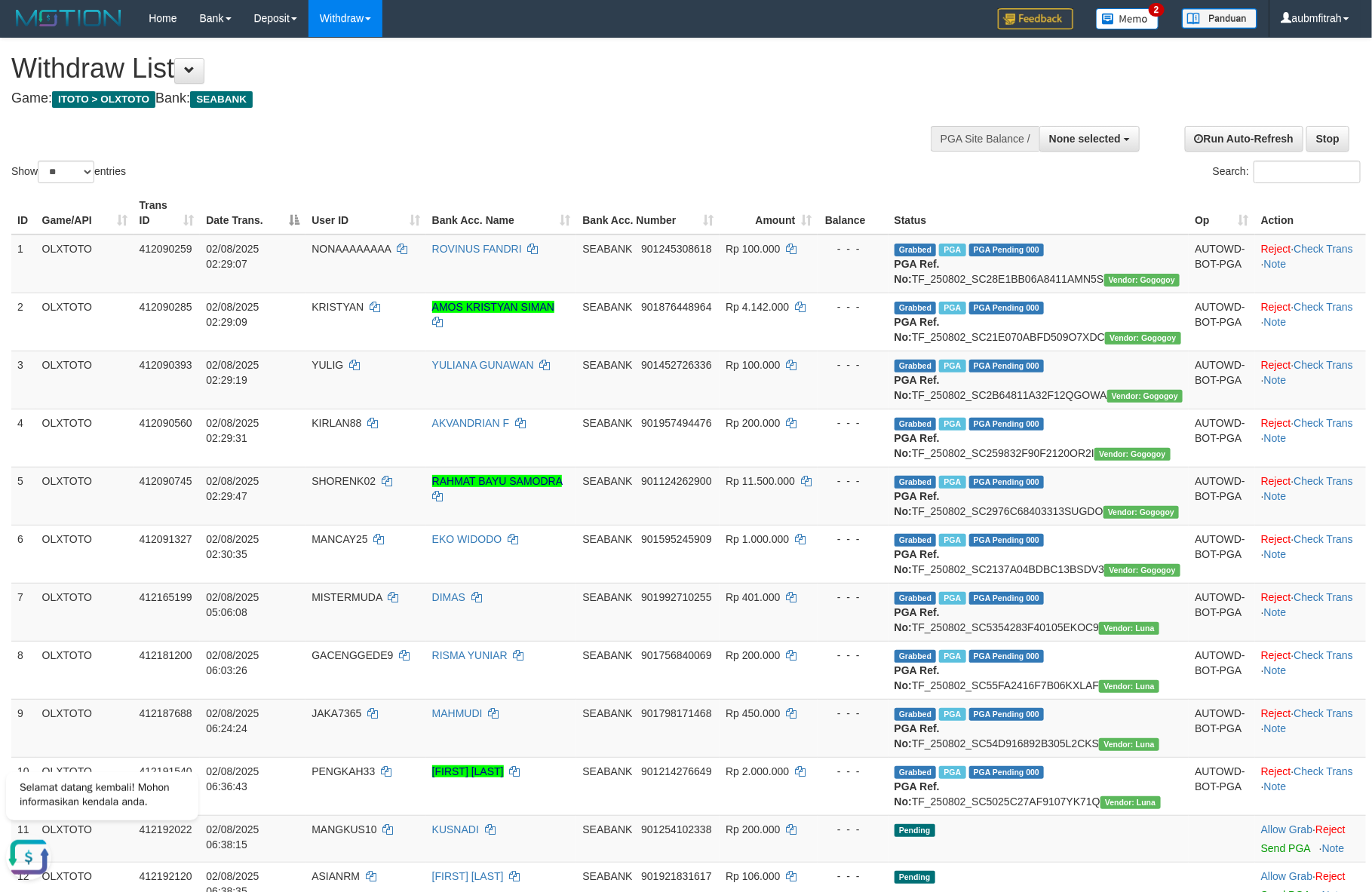 scroll, scrollTop: 0, scrollLeft: 0, axis: both 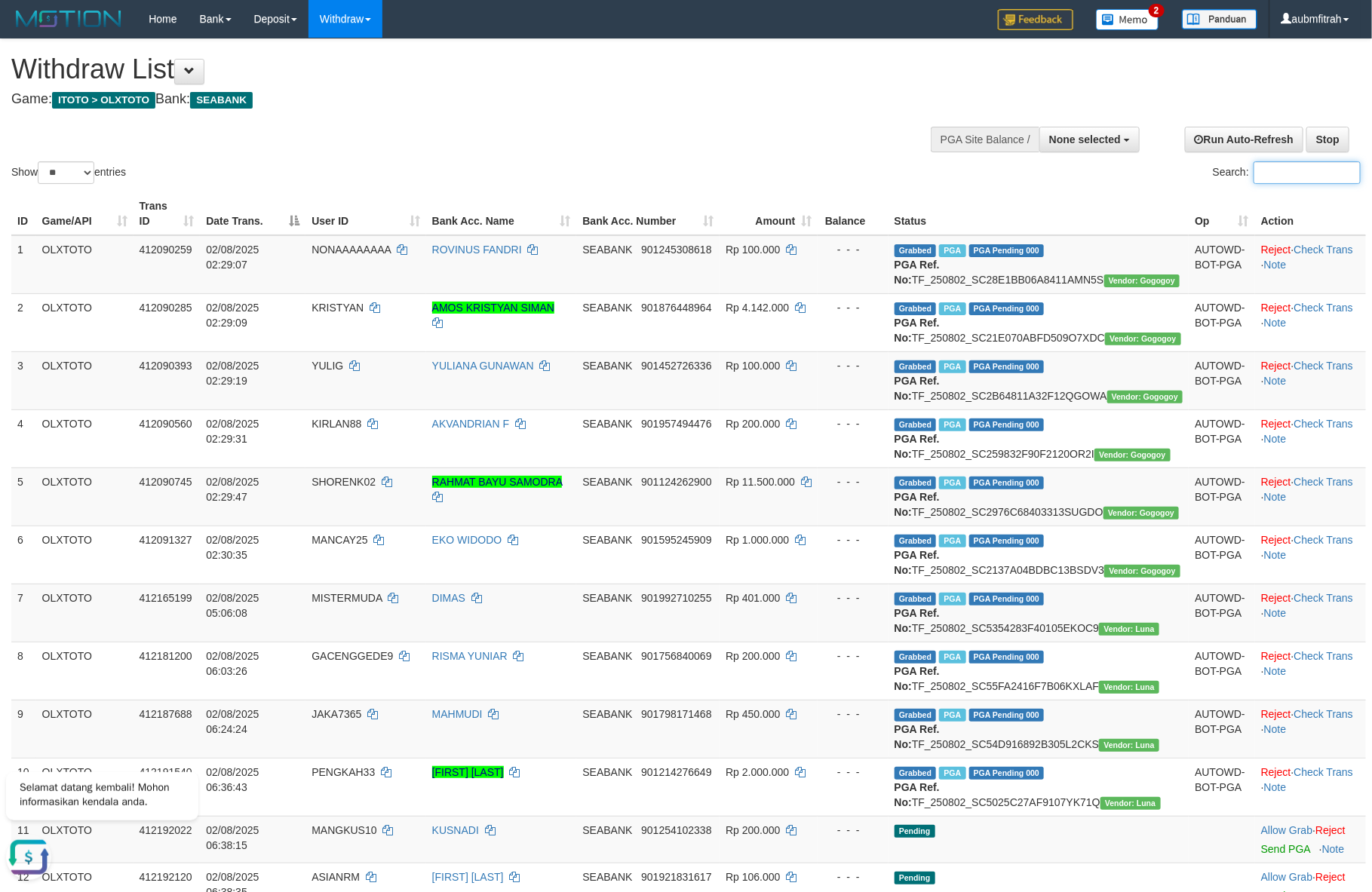 drag, startPoint x: 1269, startPoint y: 173, endPoint x: 1281, endPoint y: 173, distance: 12 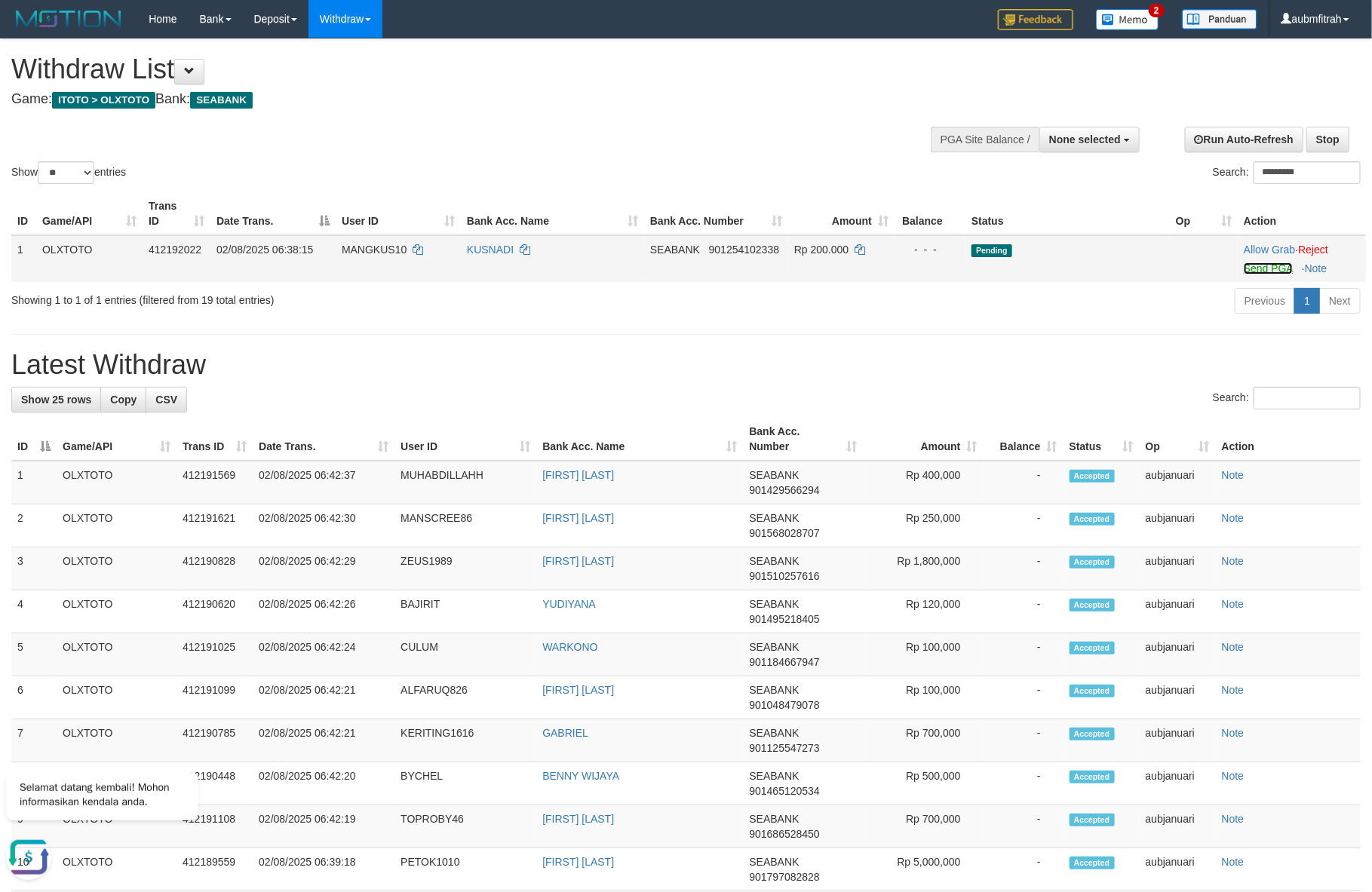 click on "Send PGA" at bounding box center [1268, 268] 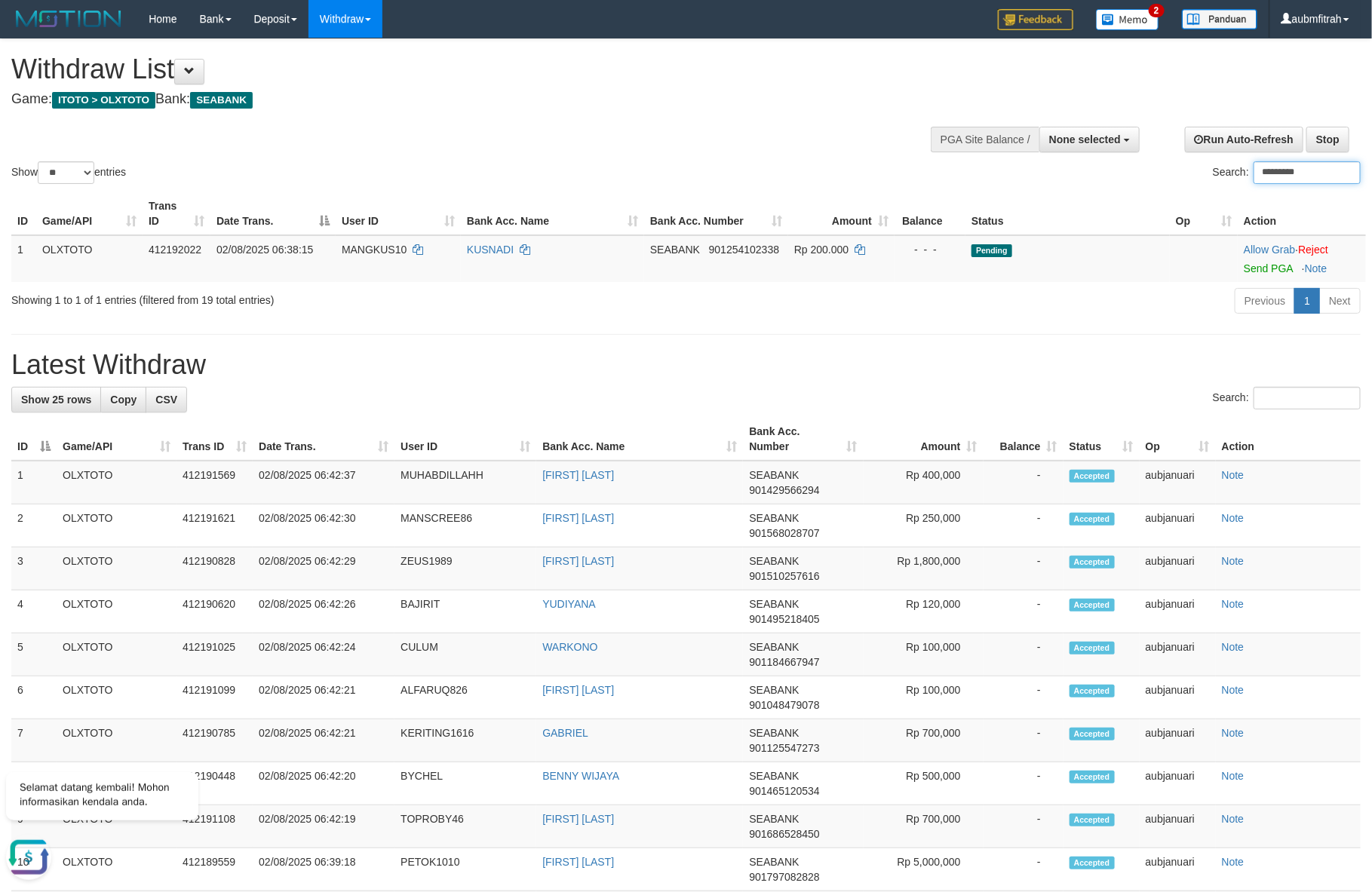 click on "*********" at bounding box center [1307, 173] 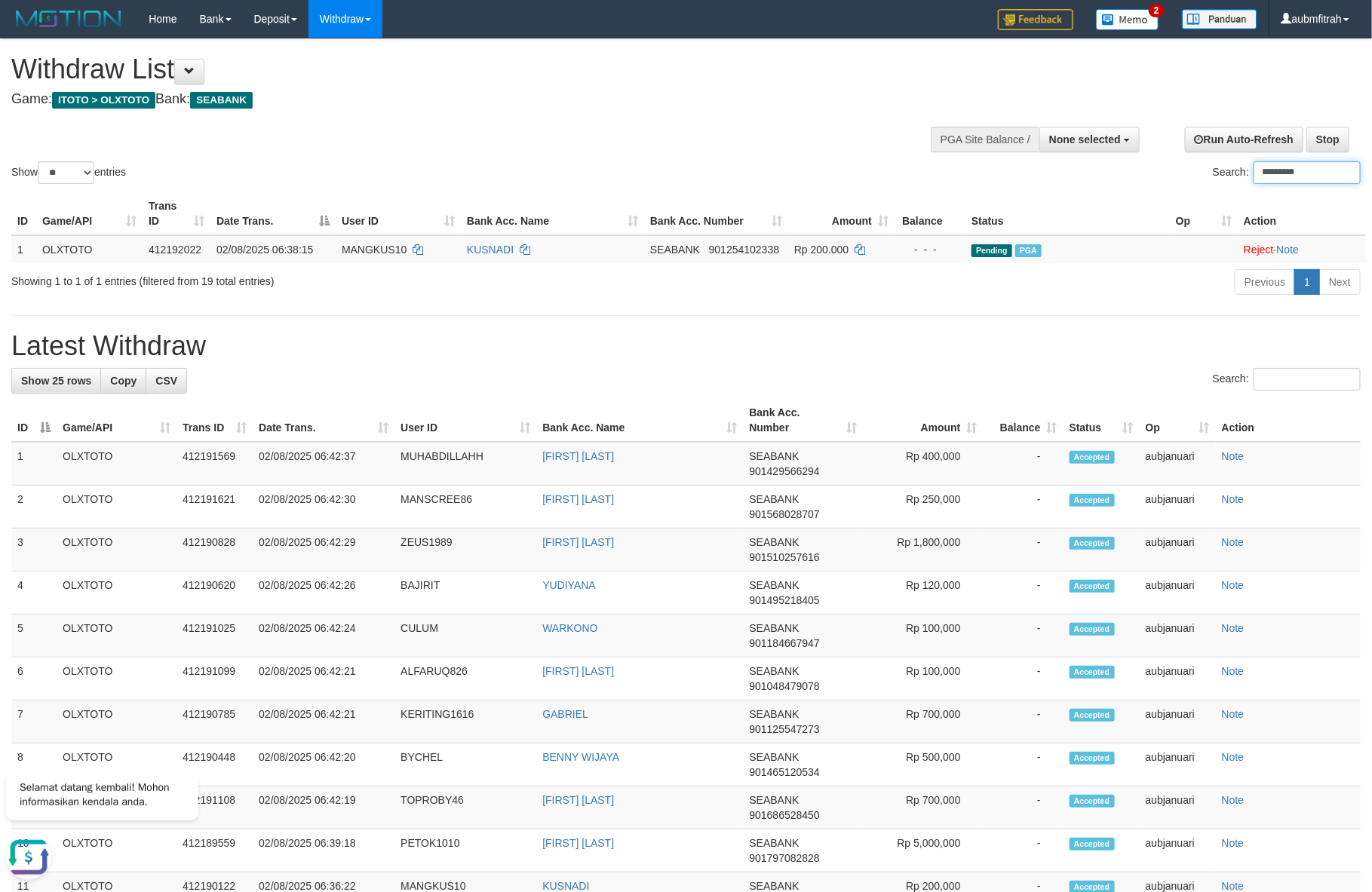 paste 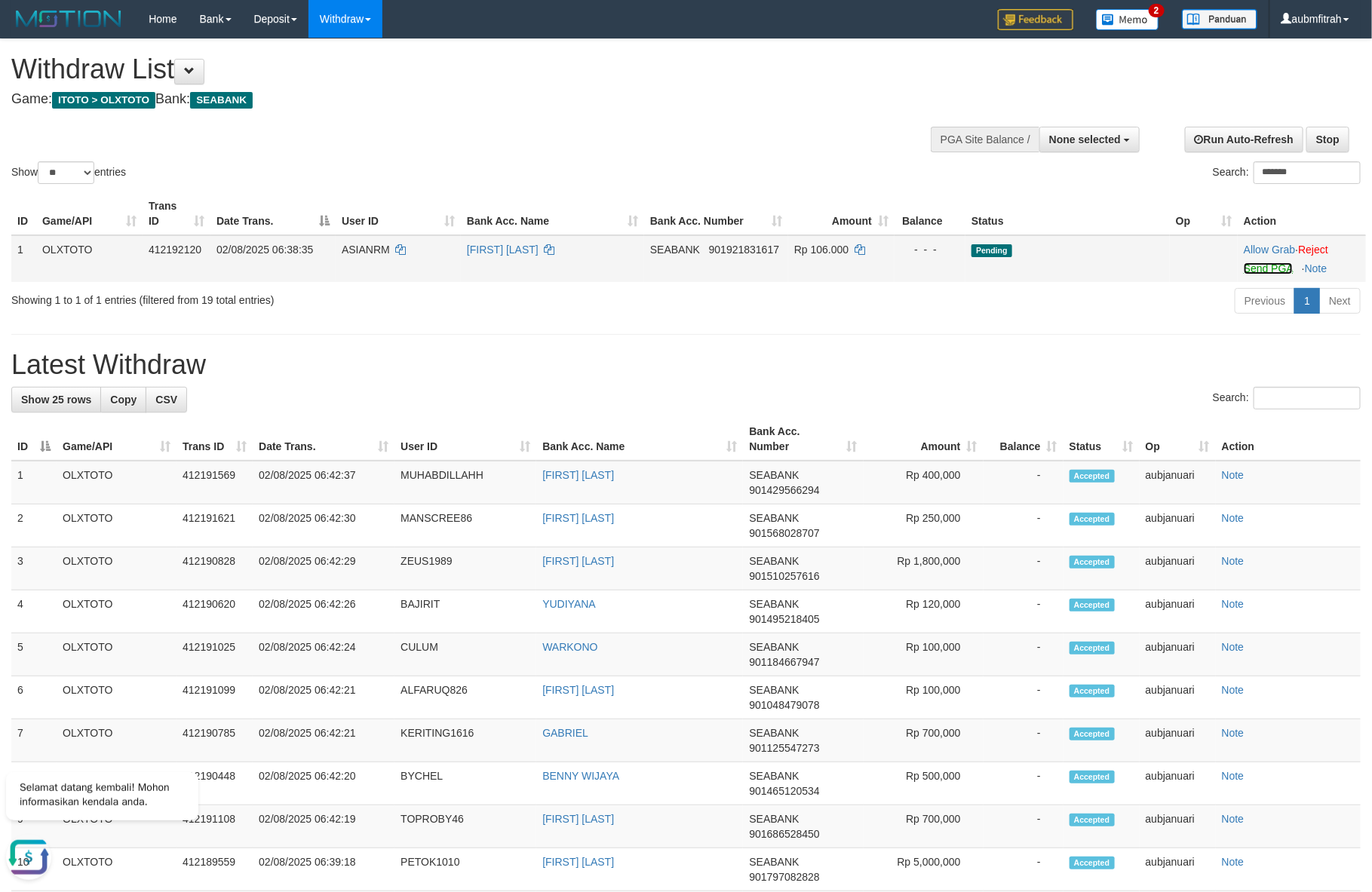 click on "Send PGA" at bounding box center [1268, 268] 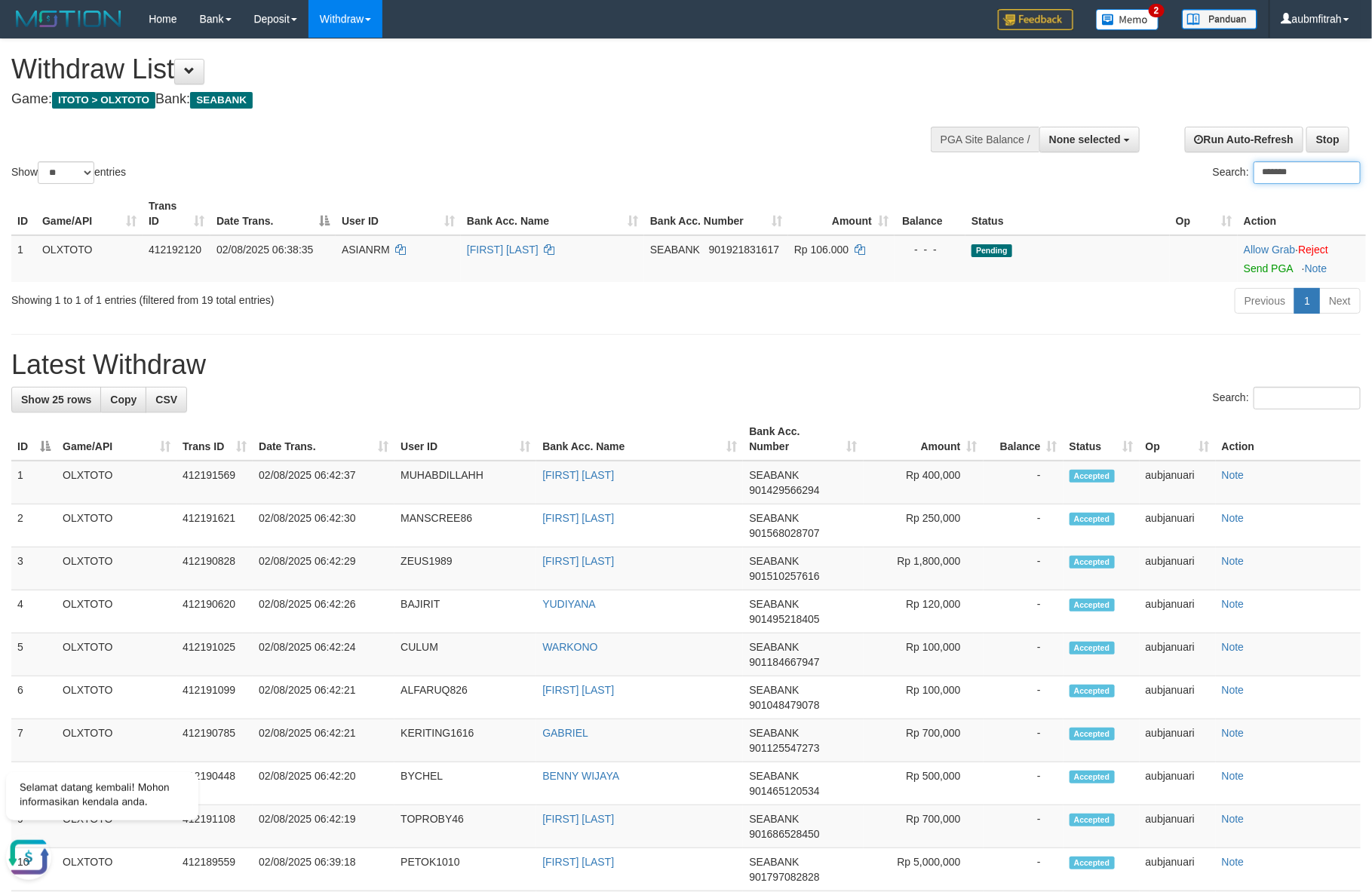 click on "*******" at bounding box center [1307, 173] 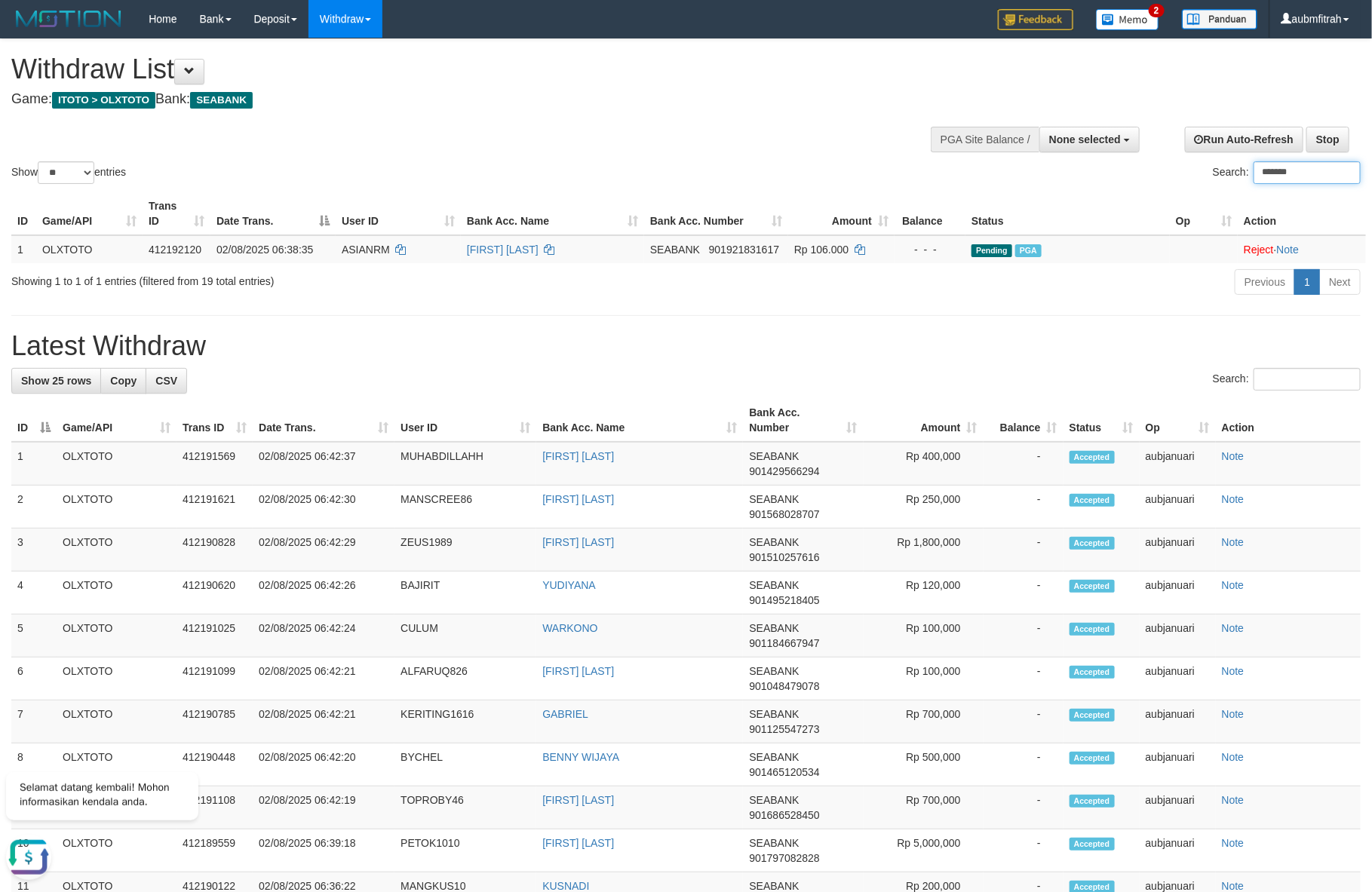 paste 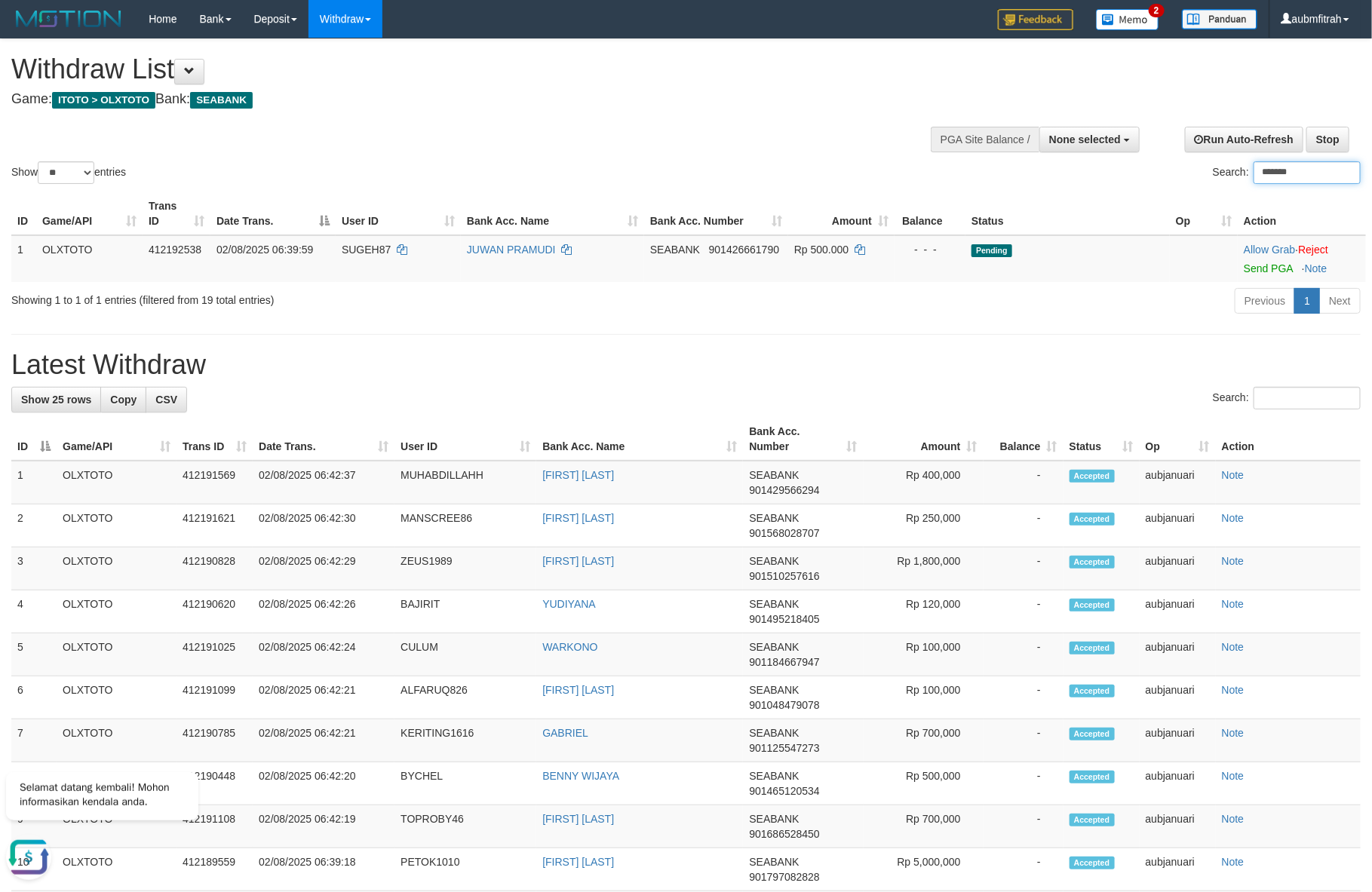 type on "*******" 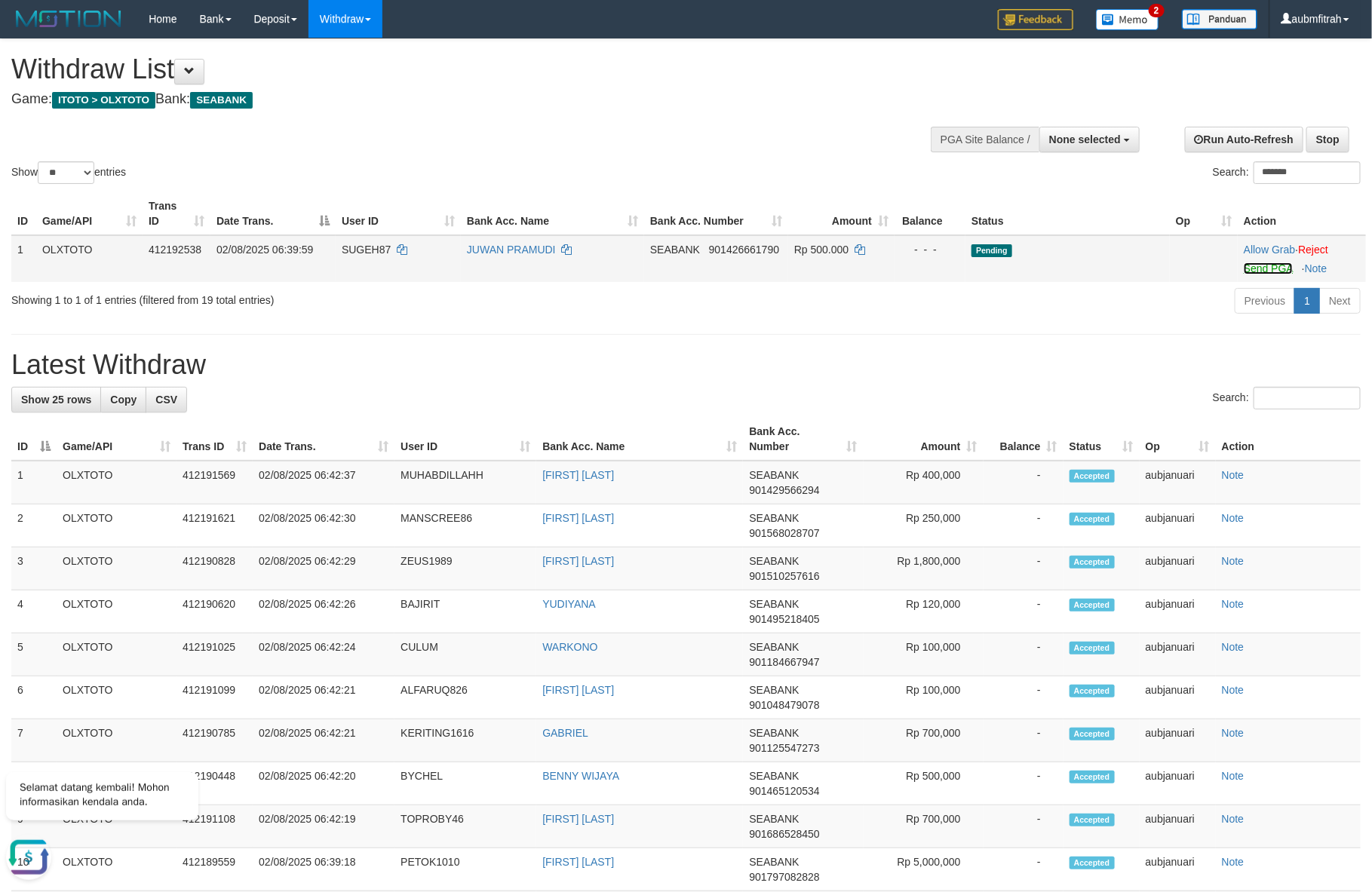 click on "Send PGA" at bounding box center (1268, 268) 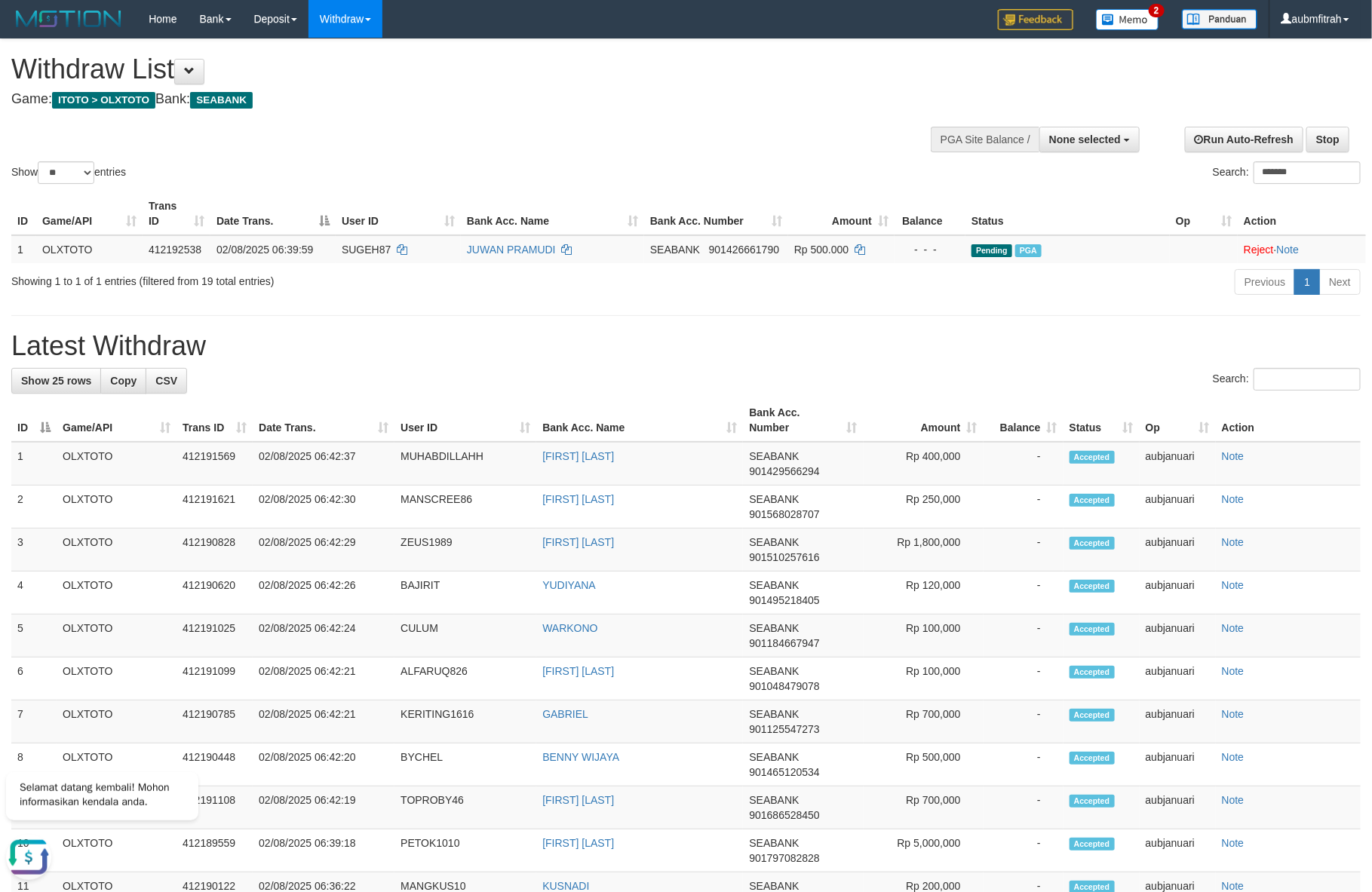 click on "Show  ** ** ** ***  entries Search: *******" at bounding box center (686, 113) 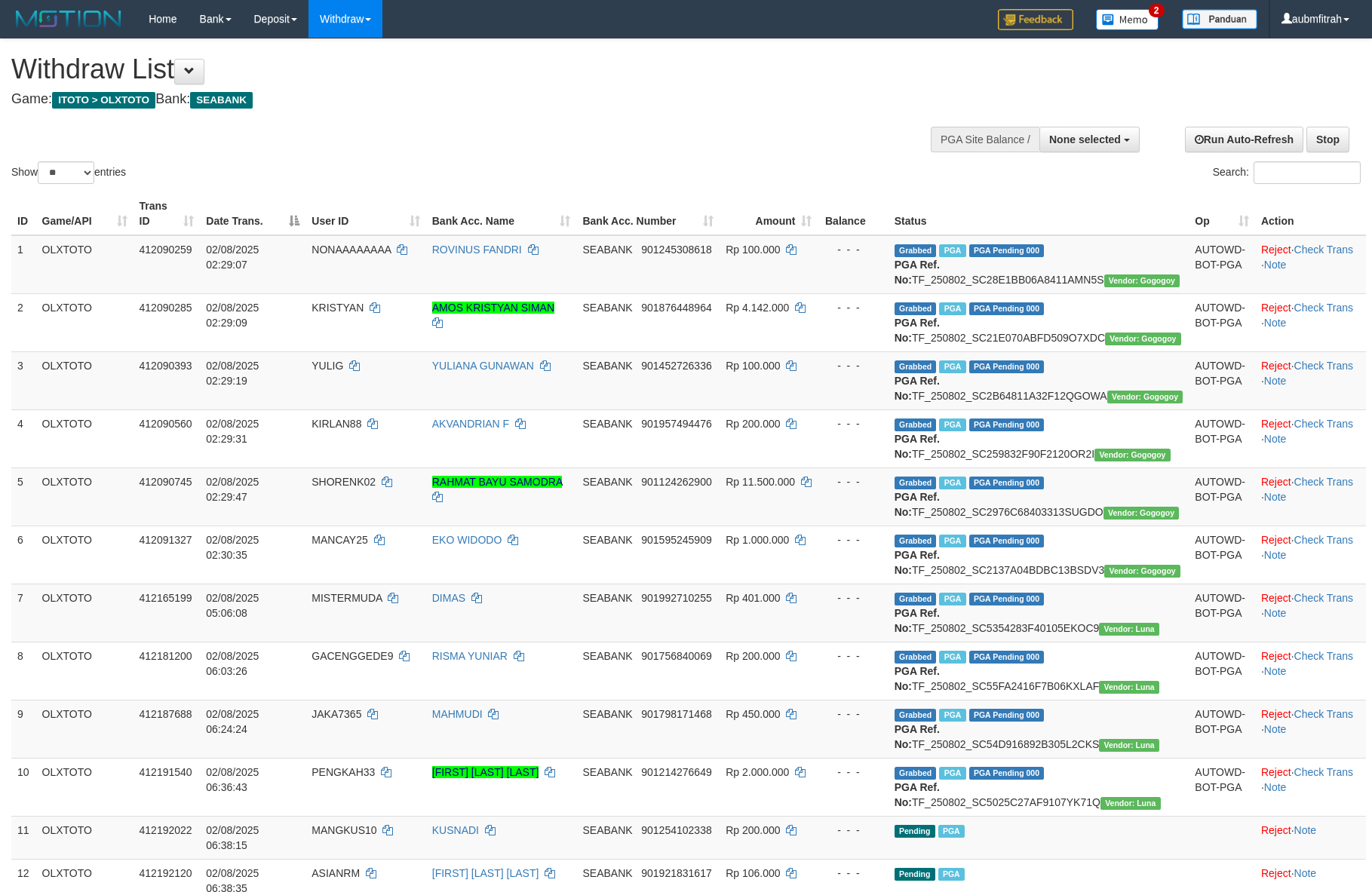 select 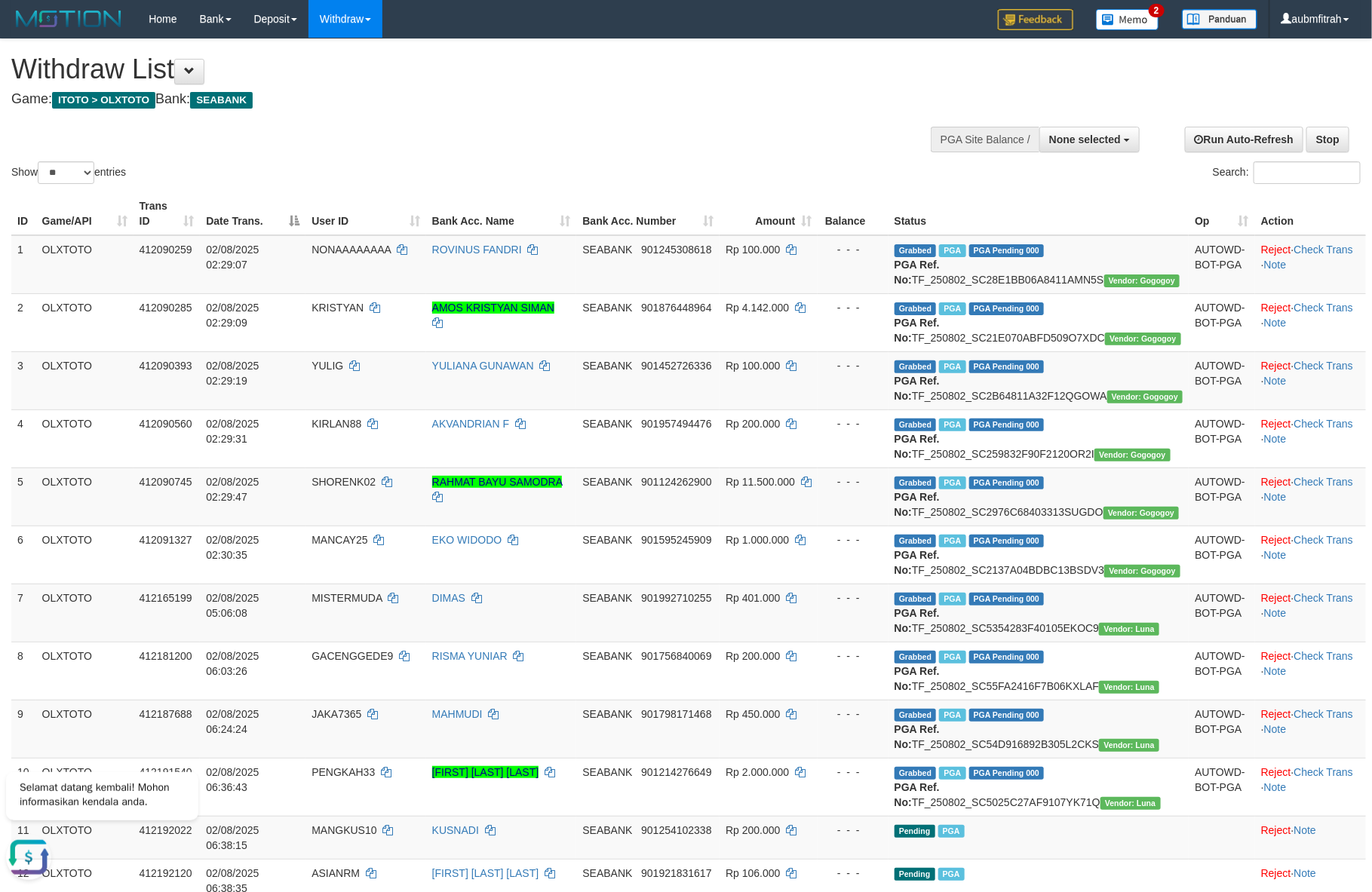 scroll, scrollTop: 0, scrollLeft: 0, axis: both 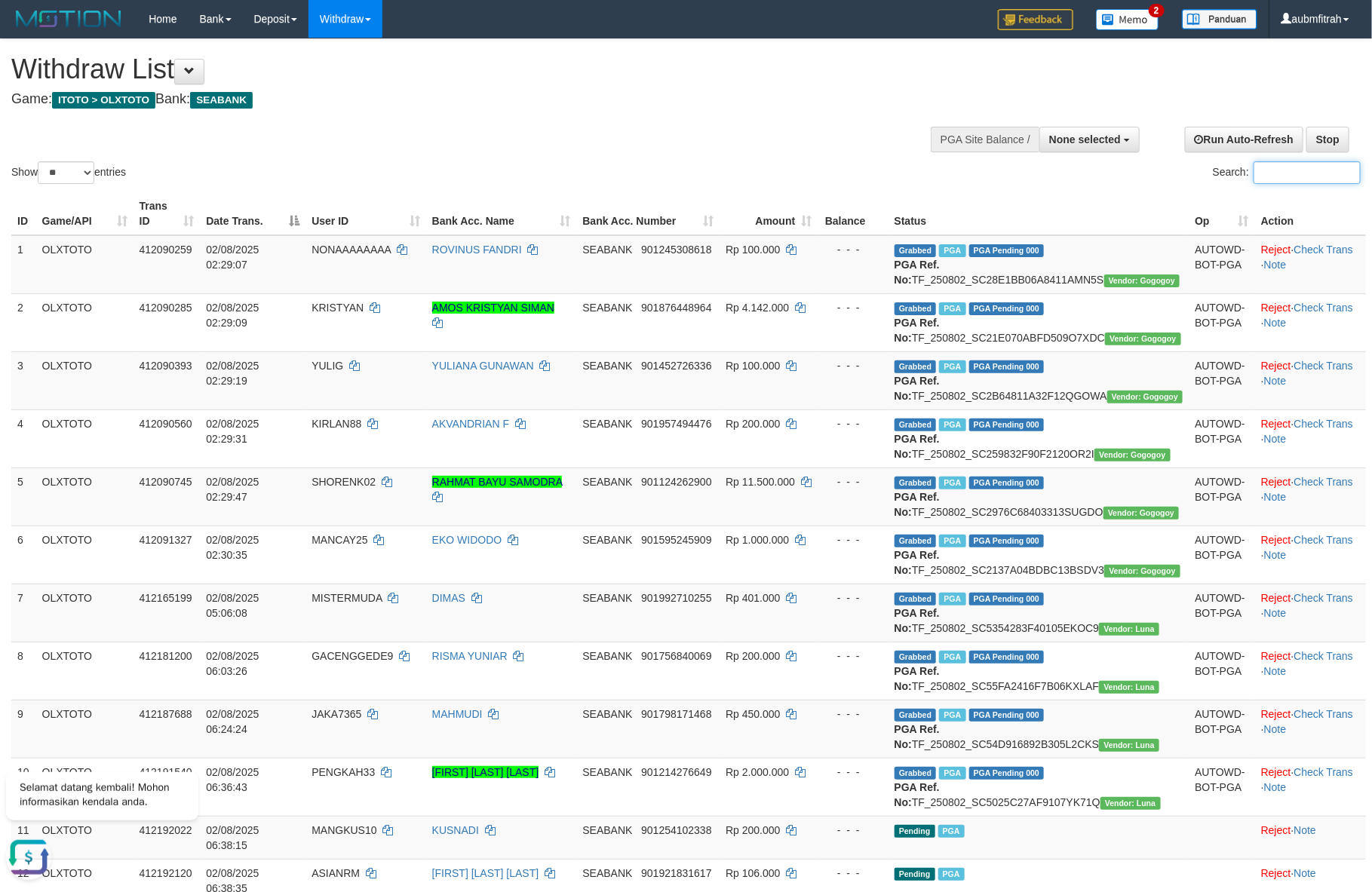 click on "Search:" at bounding box center [1307, 173] 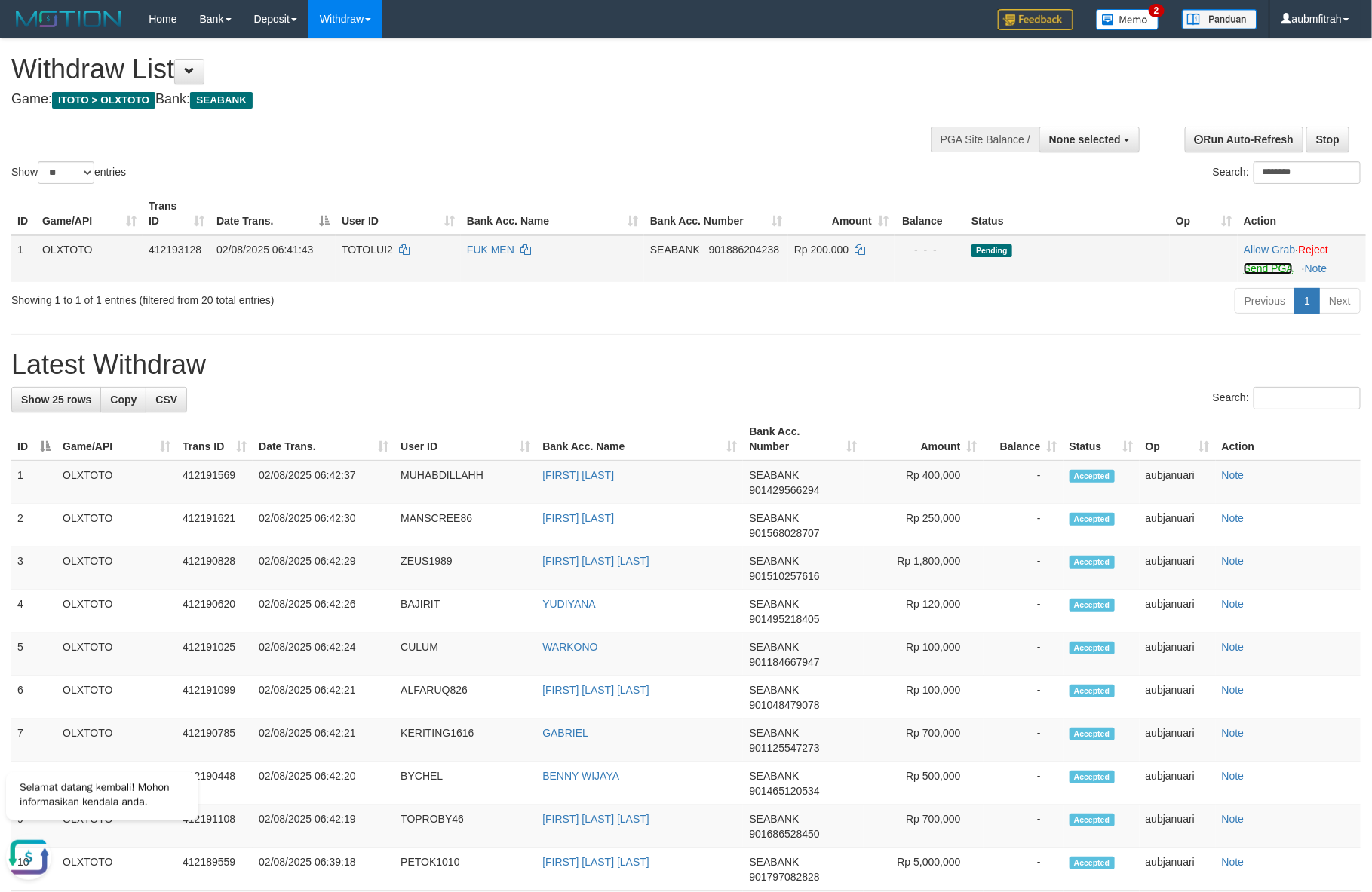 click on "Send PGA" at bounding box center [1268, 268] 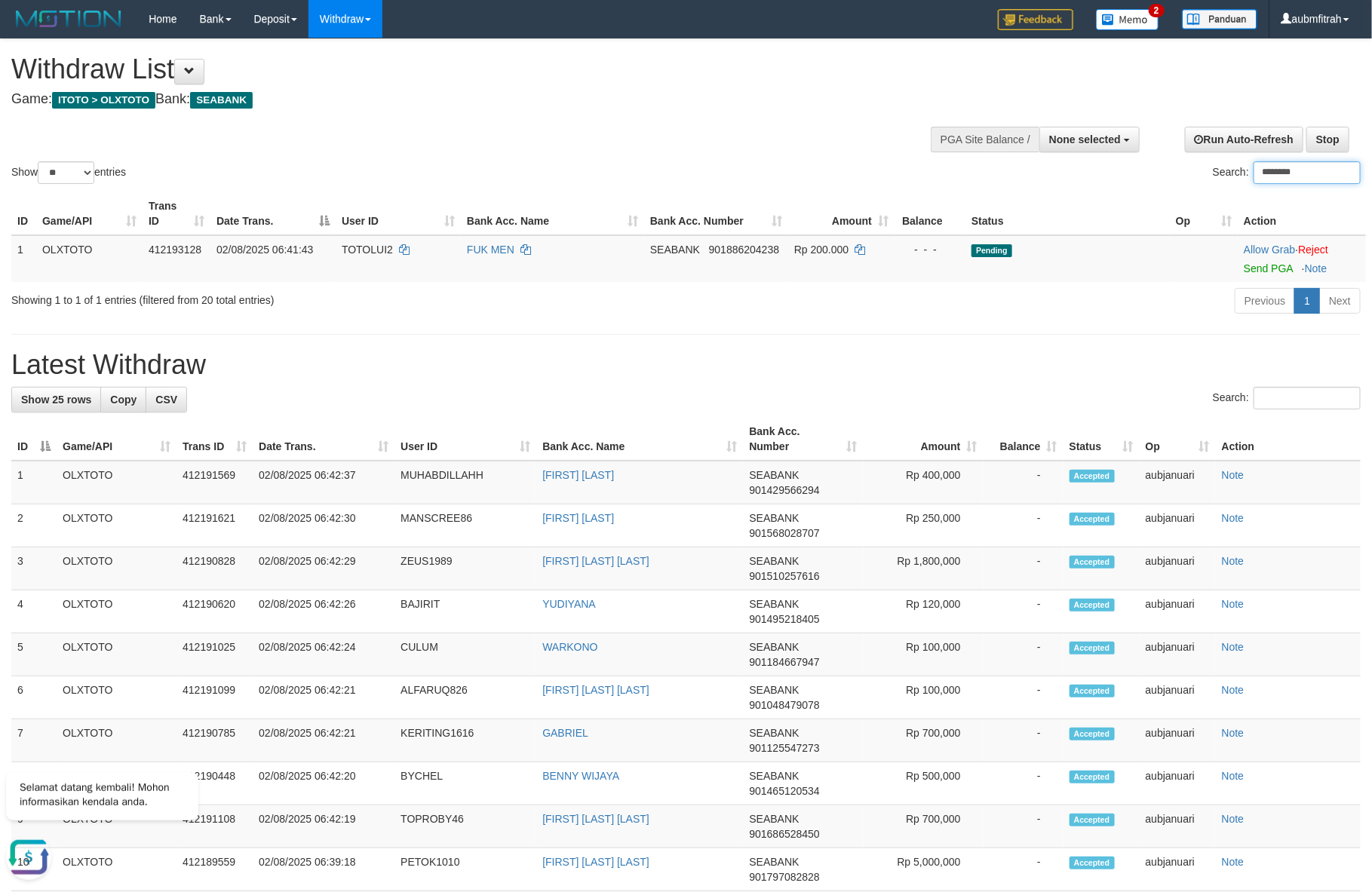 click on "********" at bounding box center (1307, 173) 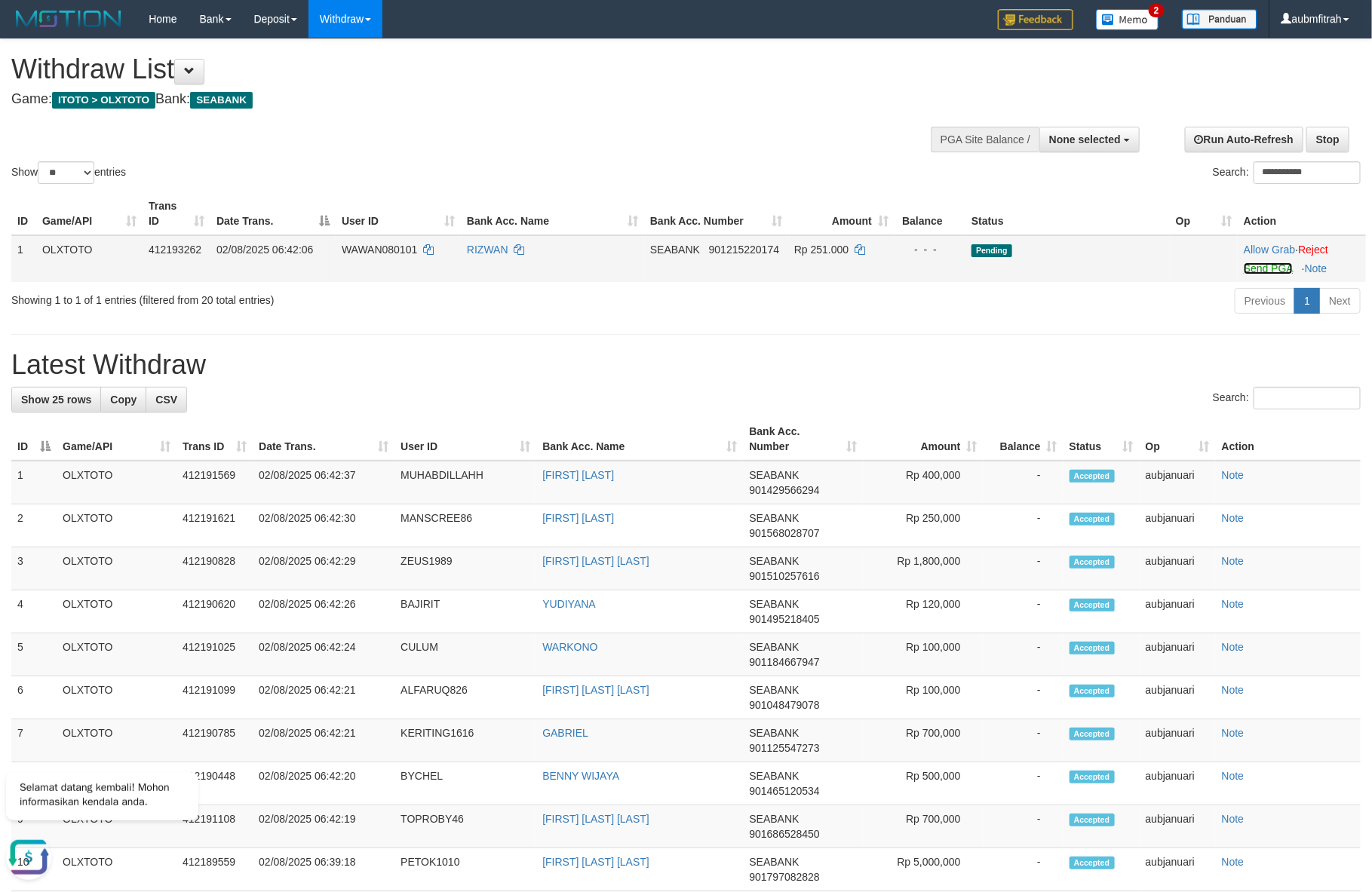 click on "Send PGA" at bounding box center (1268, 268) 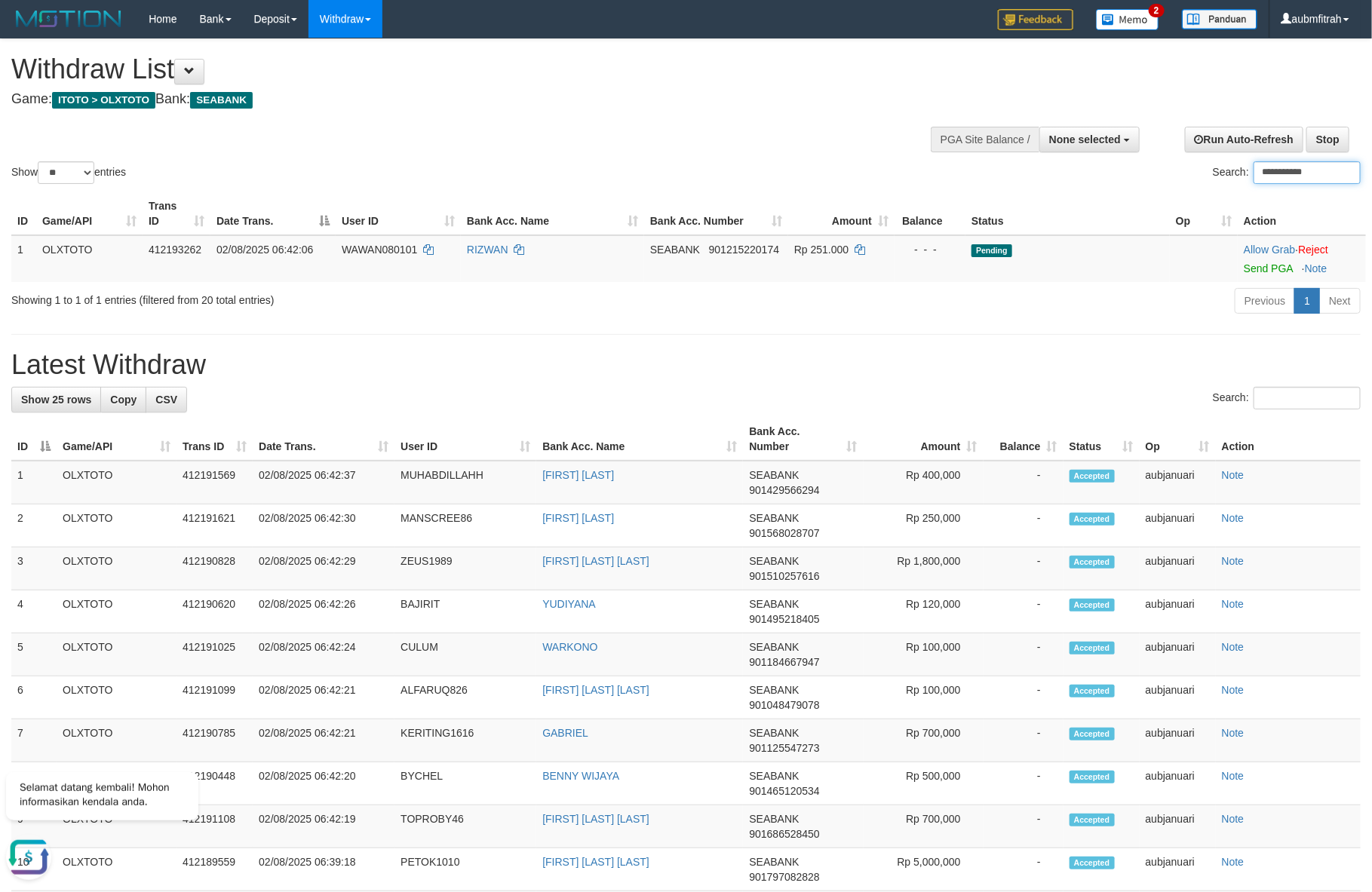click on "**********" at bounding box center (1307, 173) 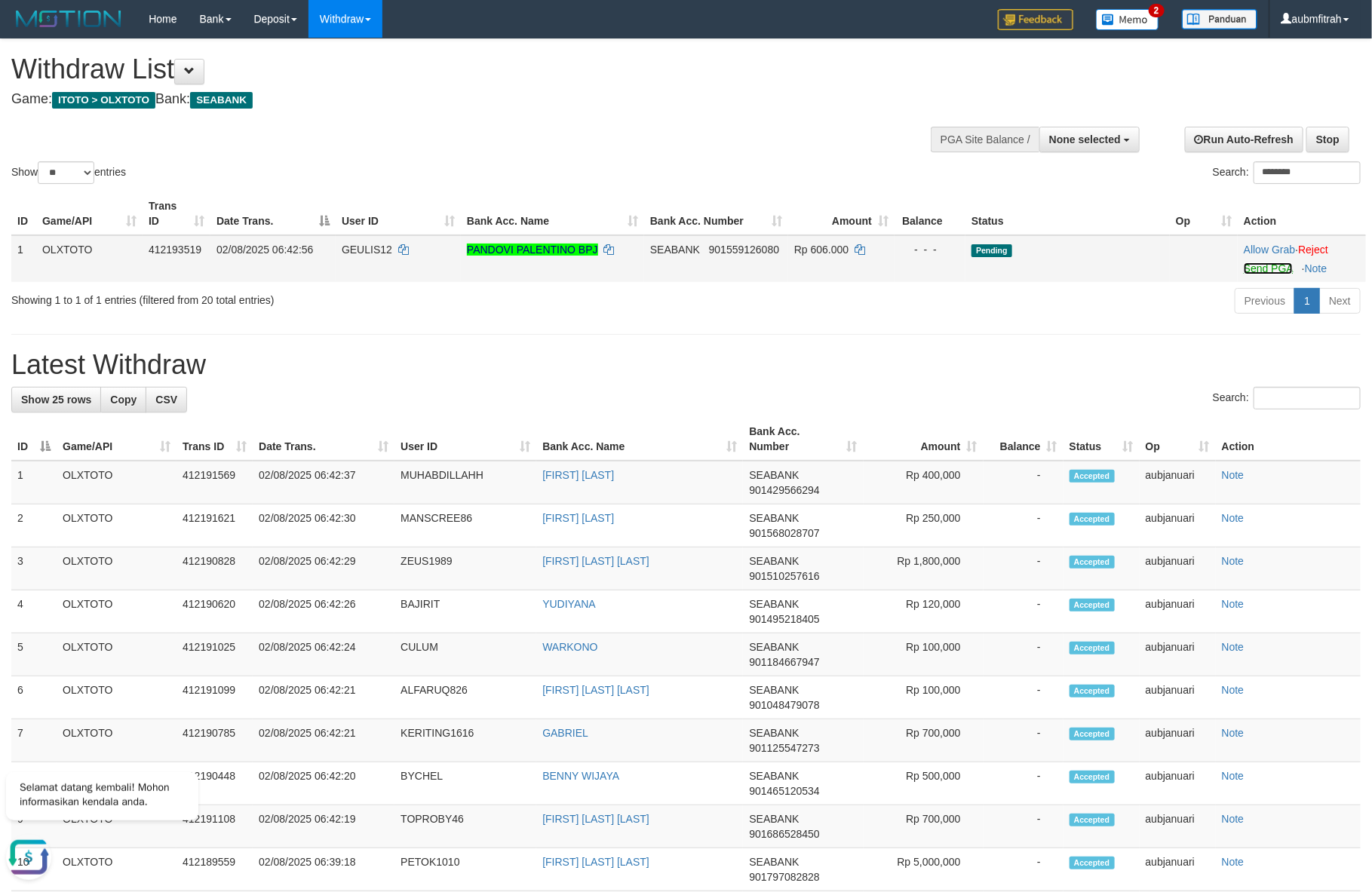 click on "Send PGA" at bounding box center [1268, 268] 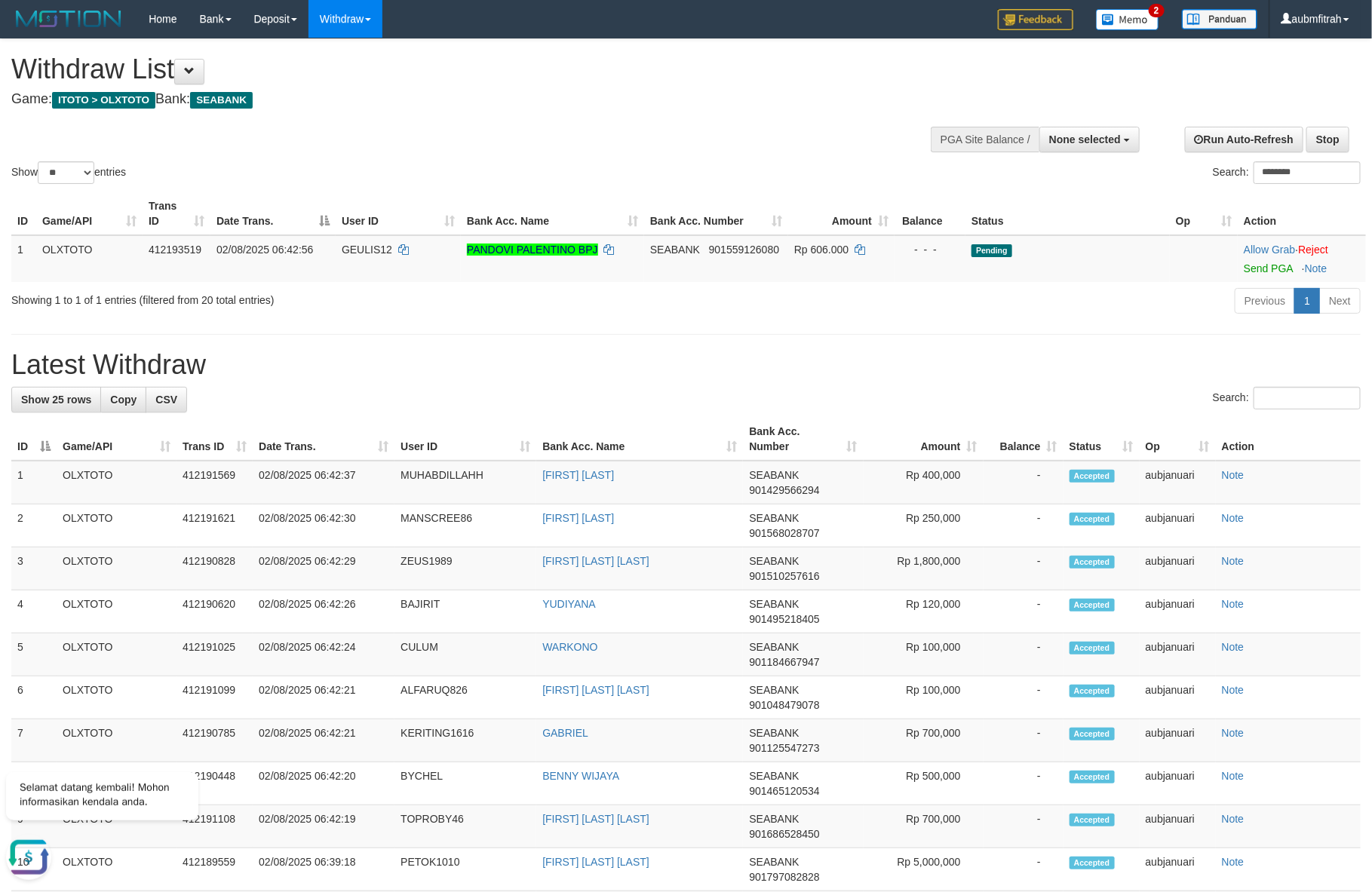 click on "Search: ********" at bounding box center [1030, 174] 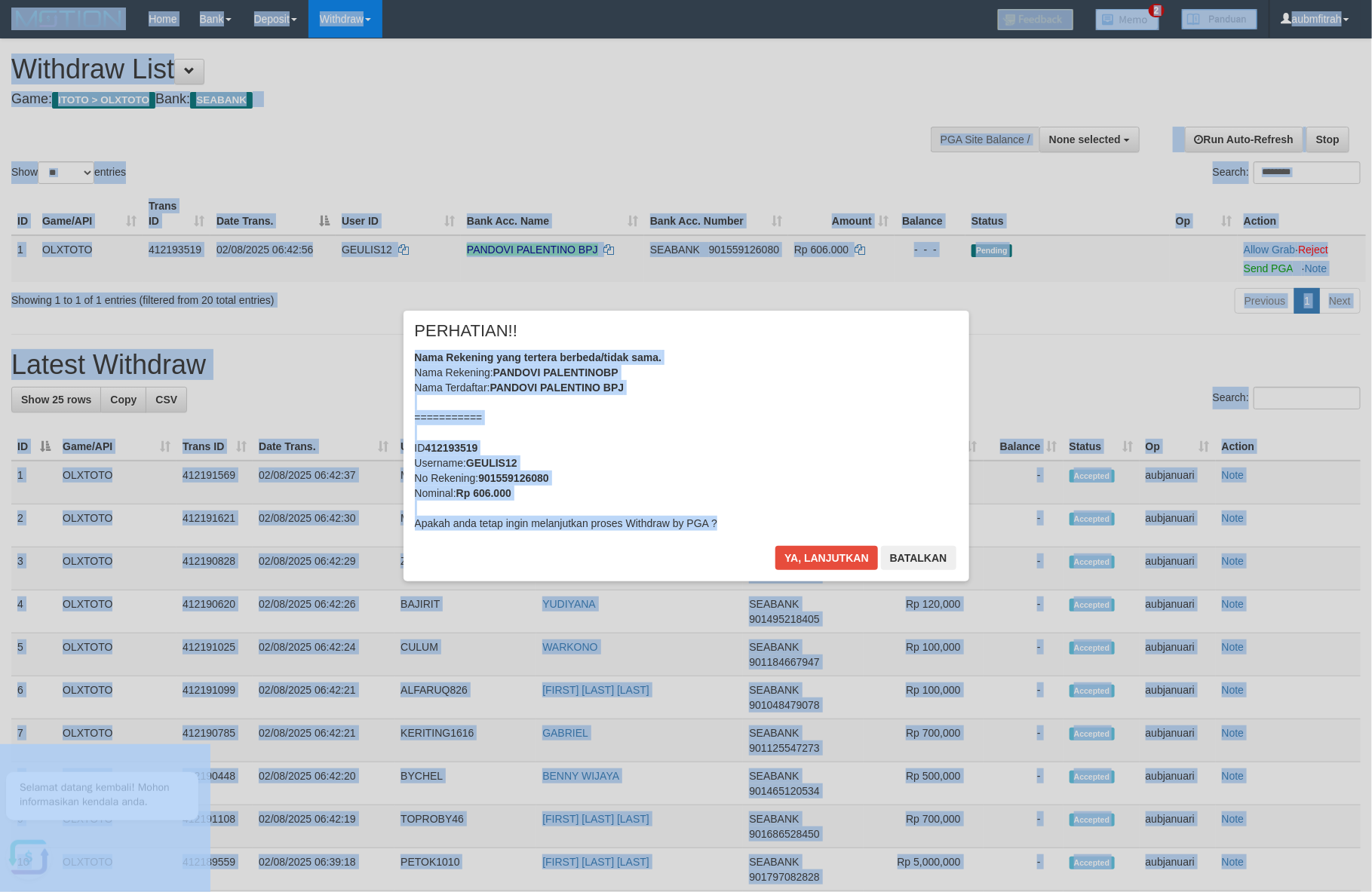 click on "× PERHATIAN!! Nama Rekening yang tertera berbeda/tidak sama. Nama Rekening:  PANDOVI PALENTINOBP Nama Terdaftar:  PANDOVI PALENTINO BPJ =========== ID  412193519 Username:  GEULIS12 No Rekening:  901559126080 Nominal:  Rp 606.000 Apakah anda tetap ingin melanjutkan proses Withdraw by PGA ? Ya, lanjutkan Batalkan" at bounding box center [686, 446] 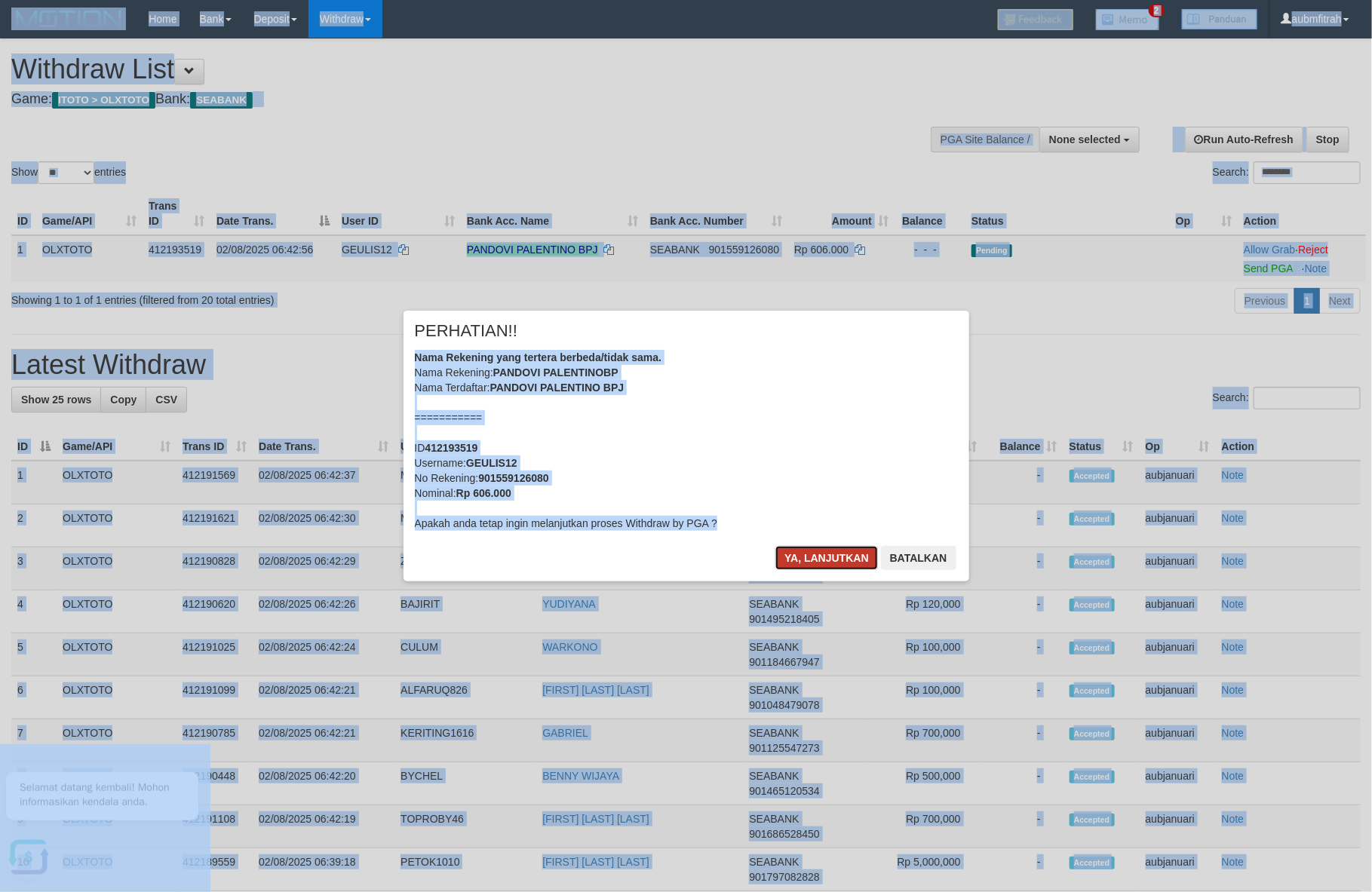 click on "Ya, lanjutkan" at bounding box center [827, 558] 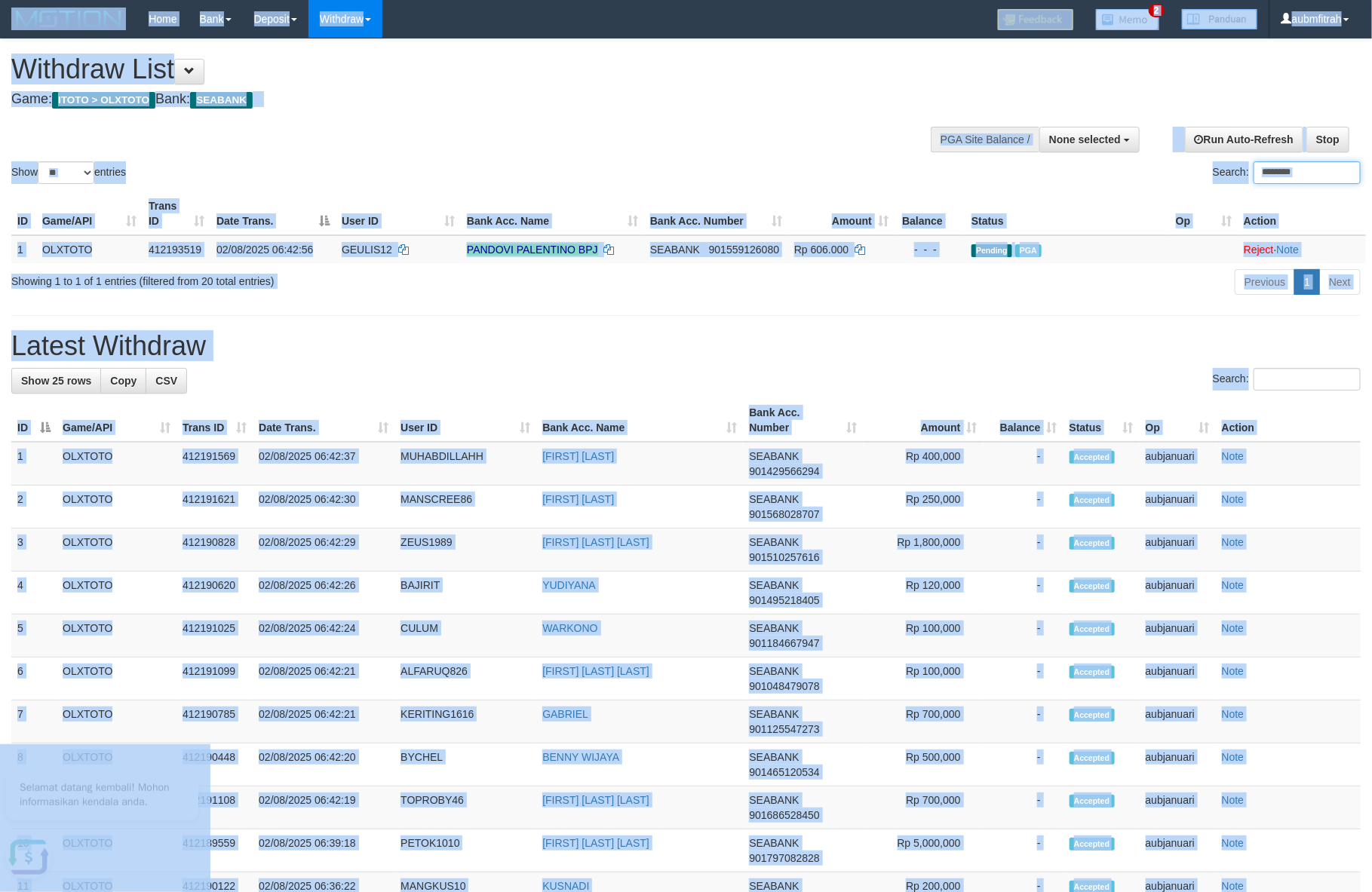 click on "********" at bounding box center (1307, 173) 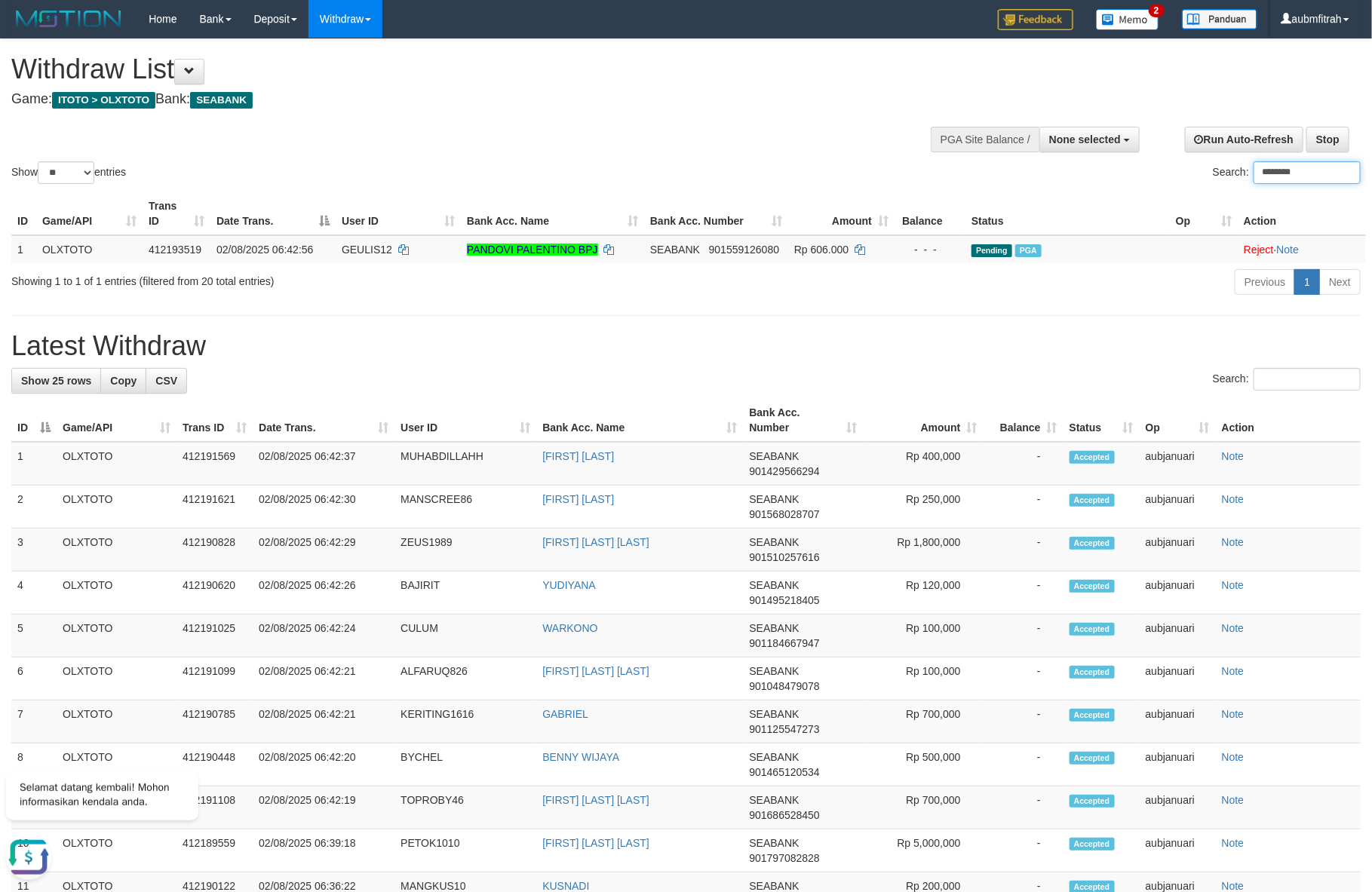 paste 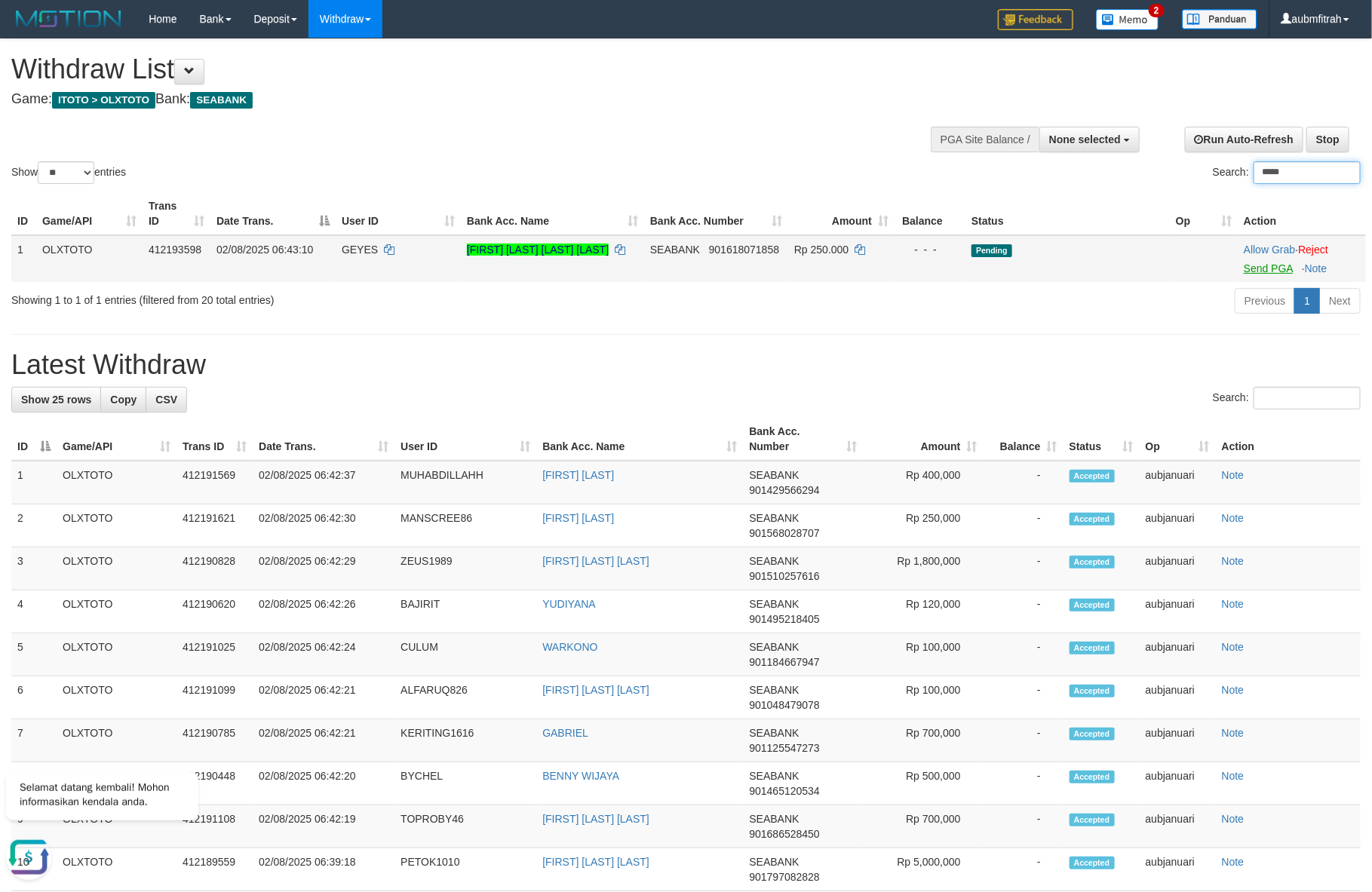 type on "*****" 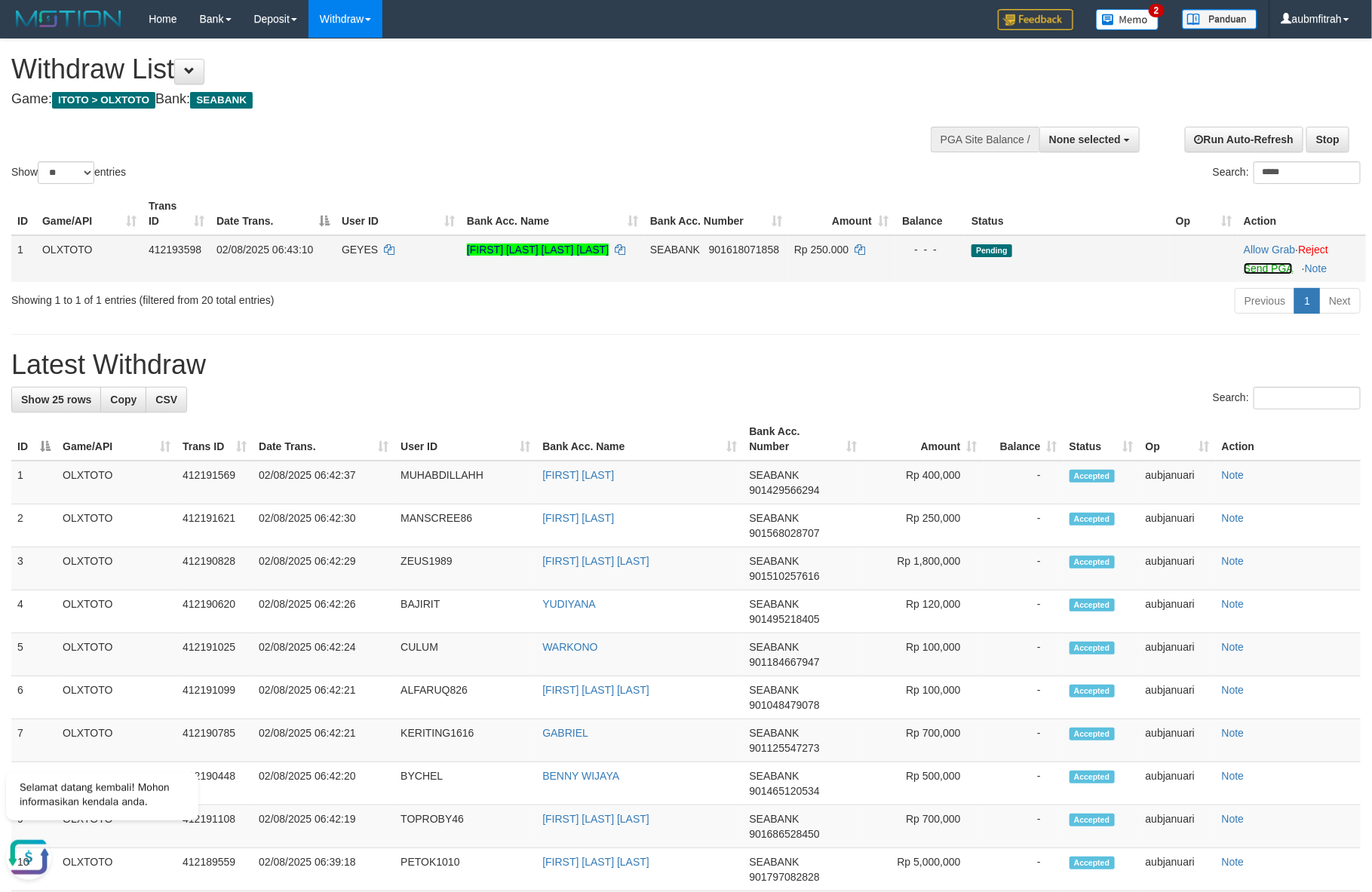 click on "Send PGA" at bounding box center (1268, 268) 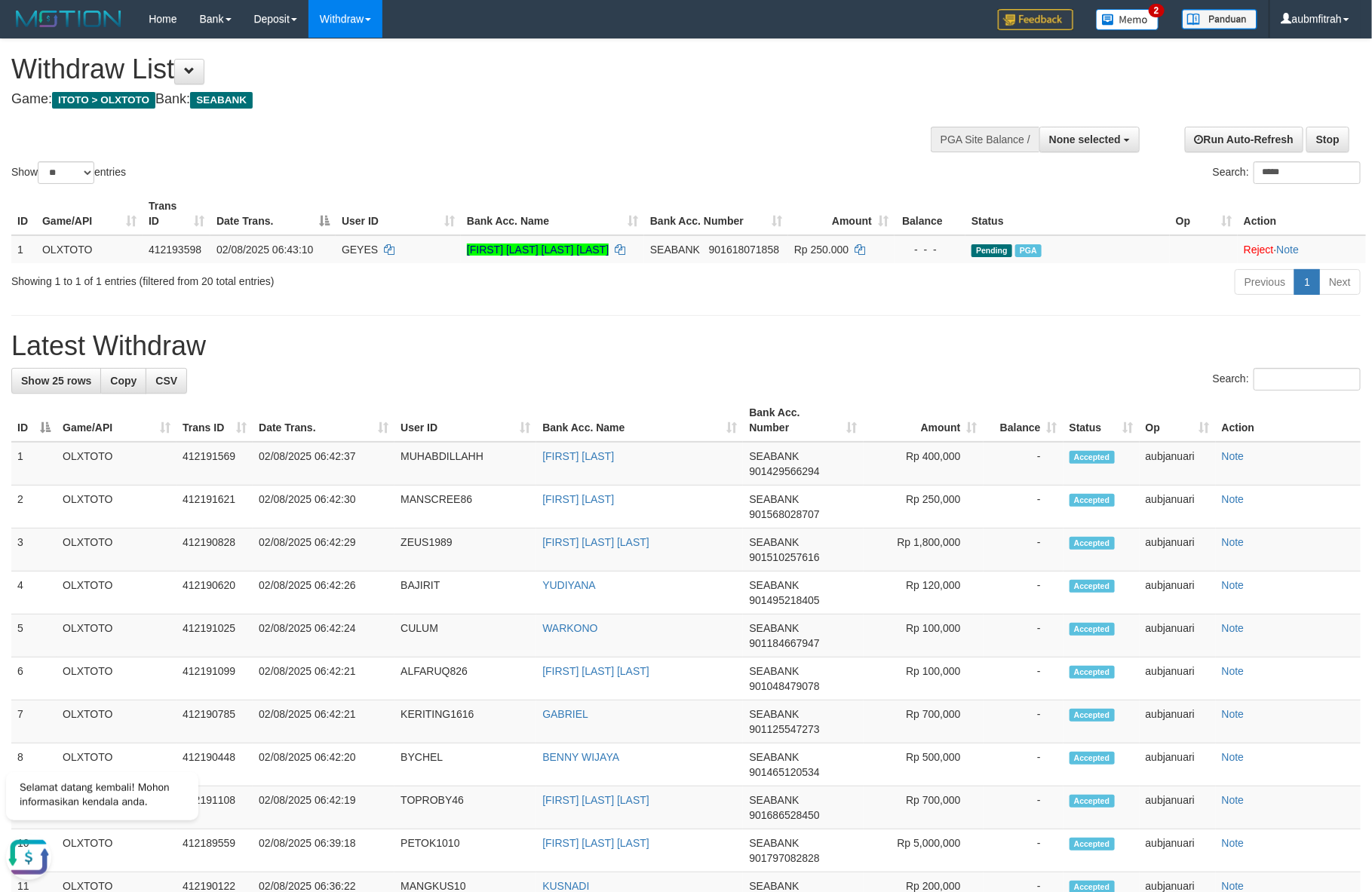 click on "**********" at bounding box center [461, 76] 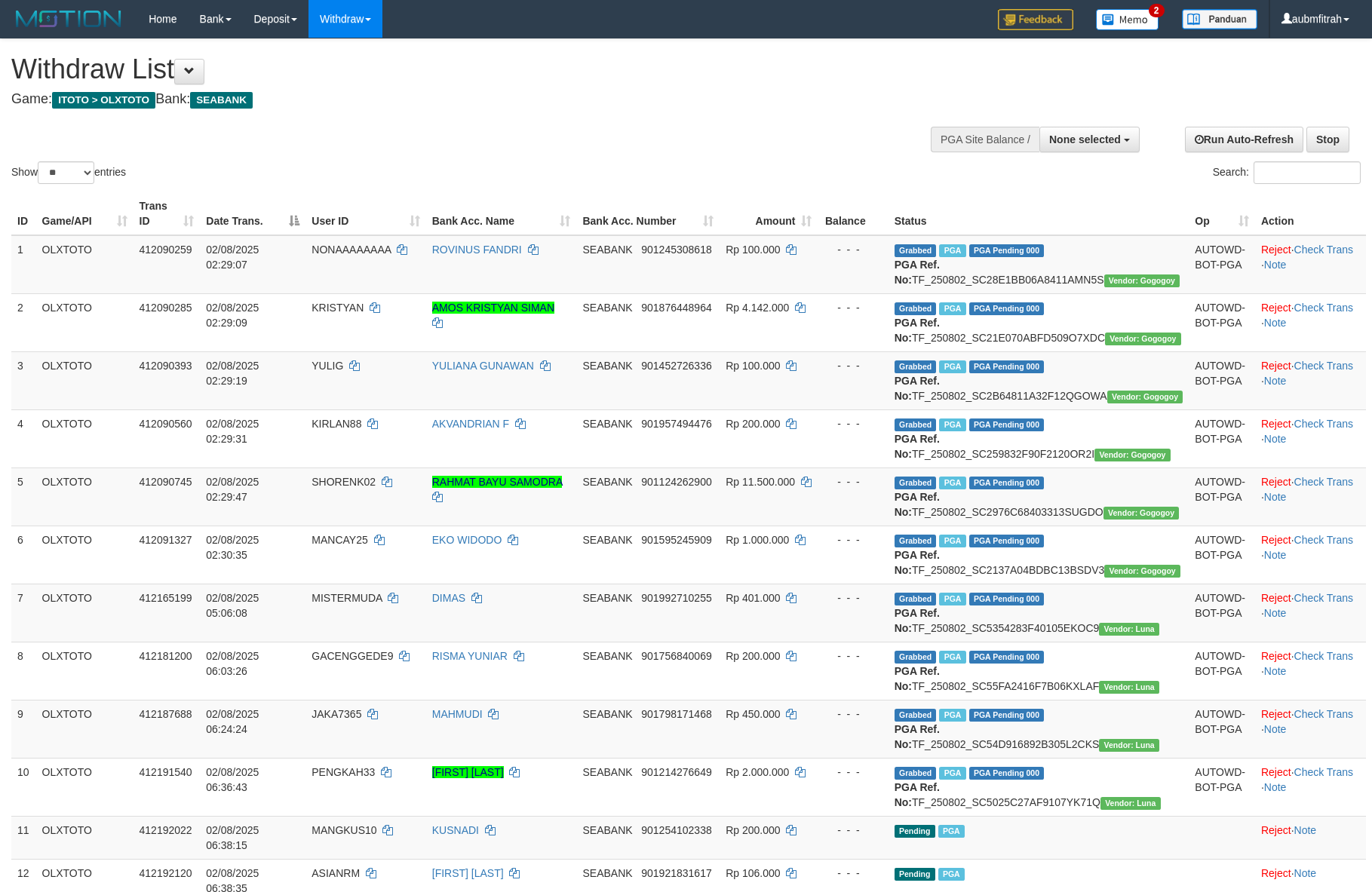 select 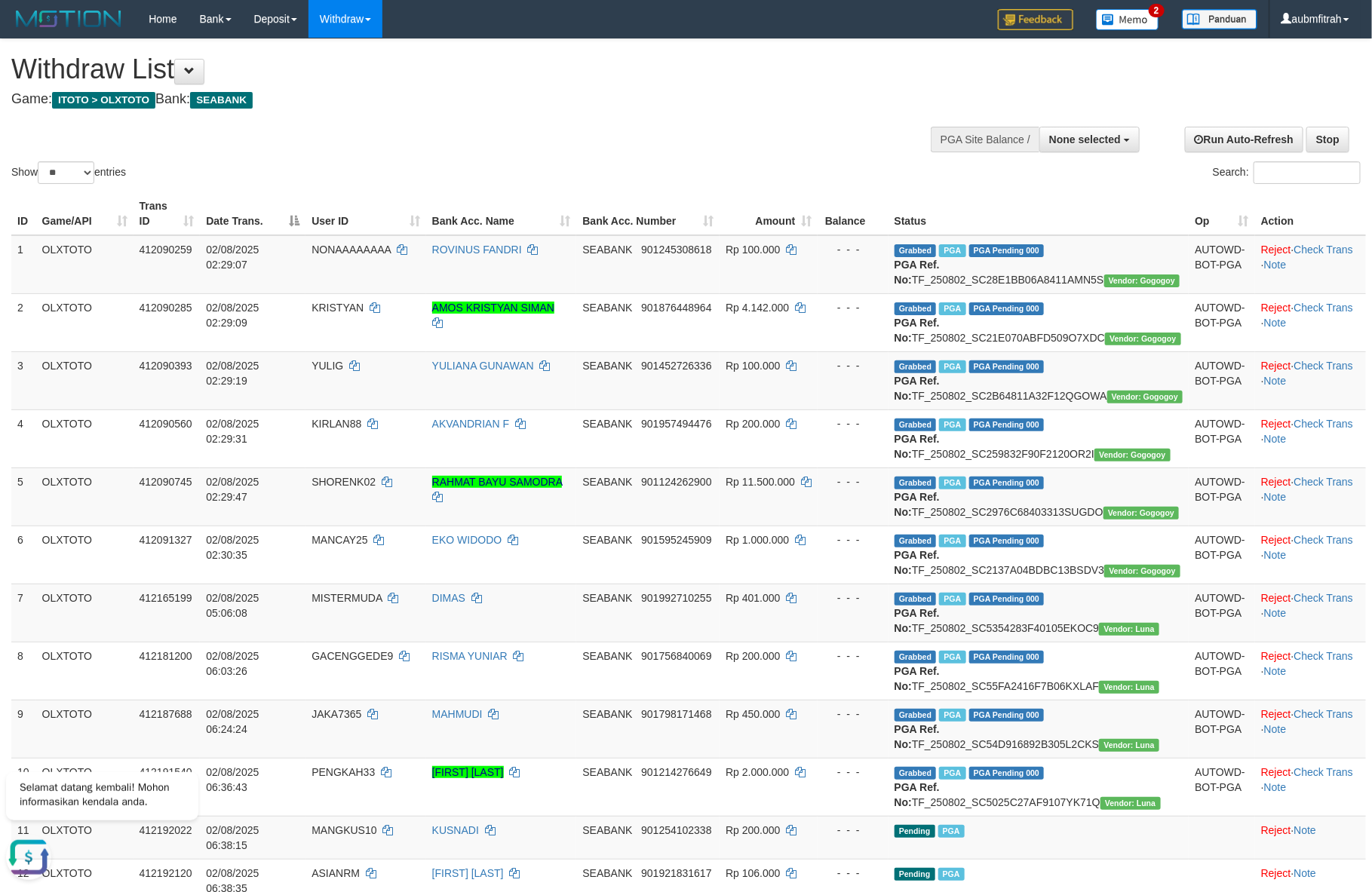 scroll, scrollTop: 0, scrollLeft: 0, axis: both 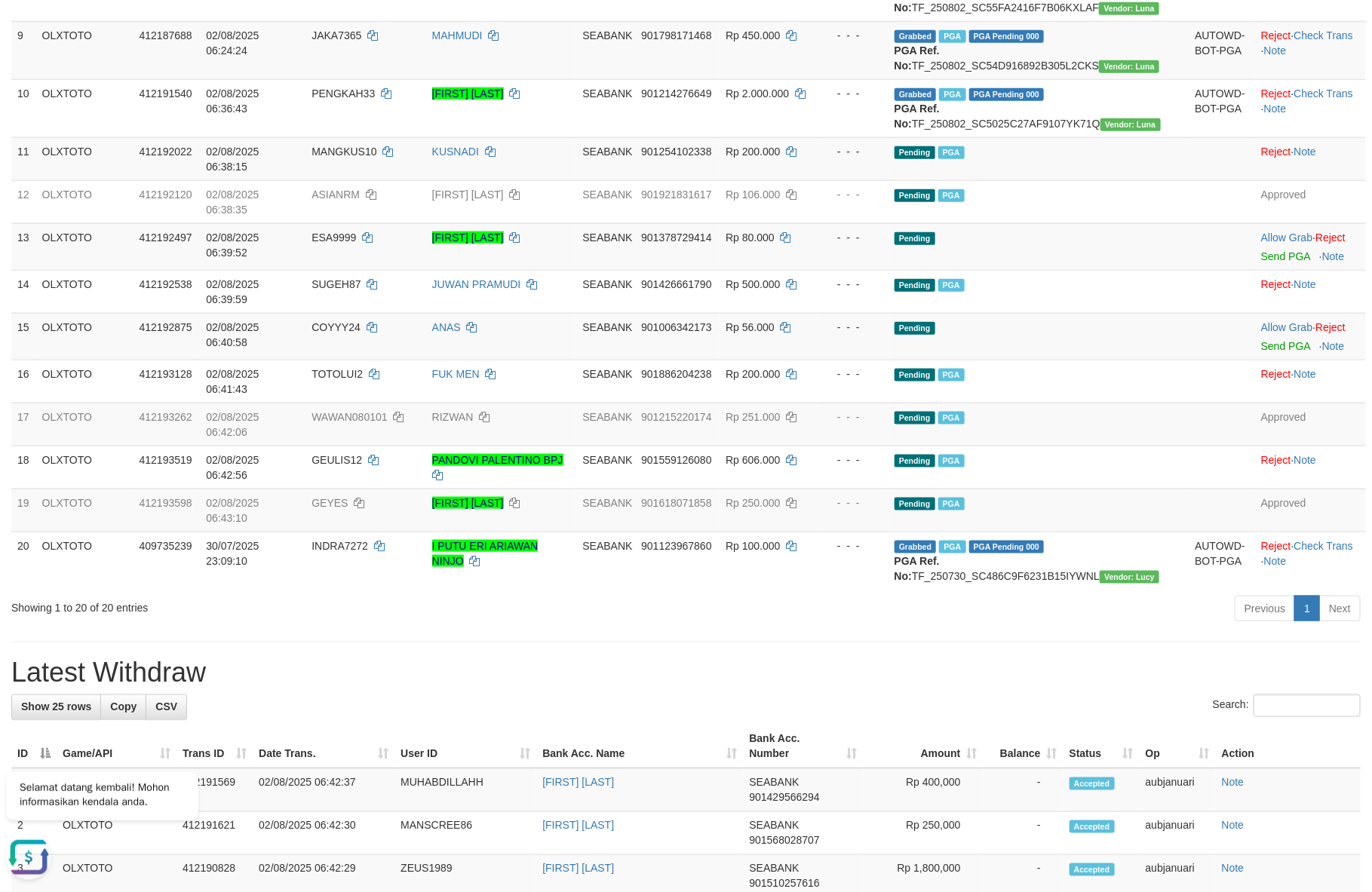 click on "Show 25 rows Copy CSV Search:
ID Game/API Trans ID Date Trans. User ID Bank Acc. Name Bank Acc. Number Amount Balance Status Op Action
1
OLXTOTO" at bounding box center (686, 1311) 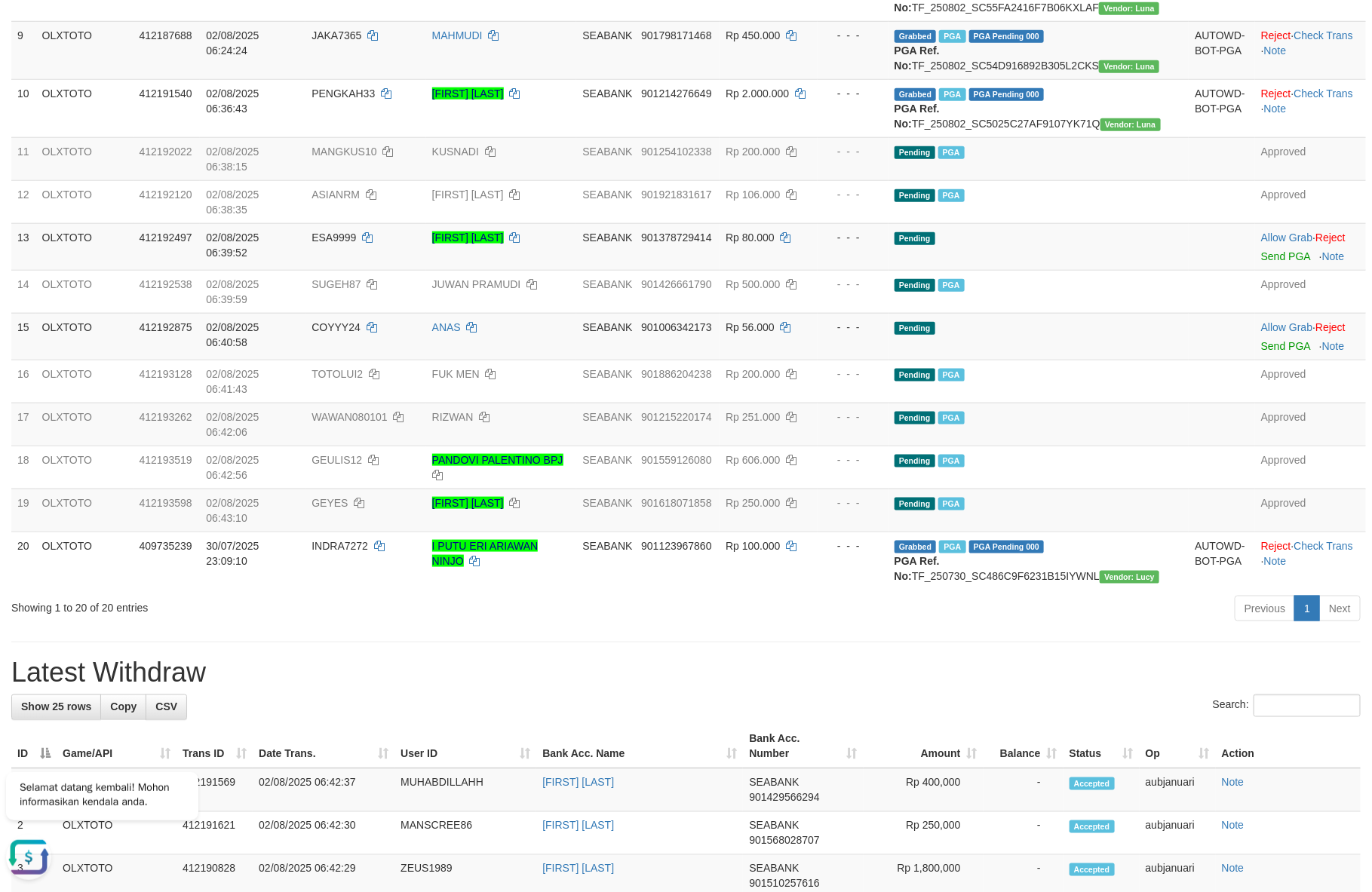 drag, startPoint x: 830, startPoint y: 749, endPoint x: 853, endPoint y: 756, distance: 24.04163 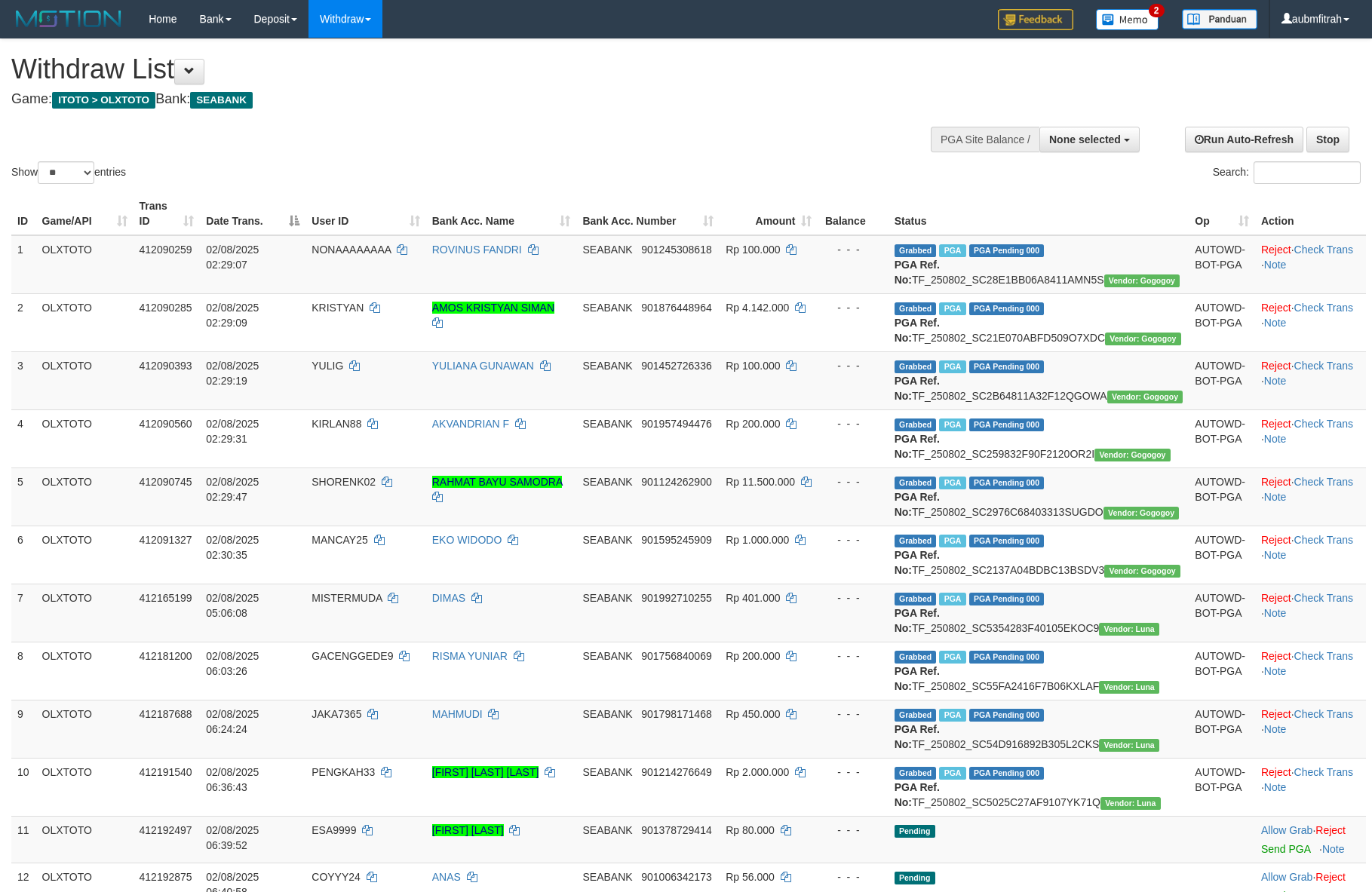 select 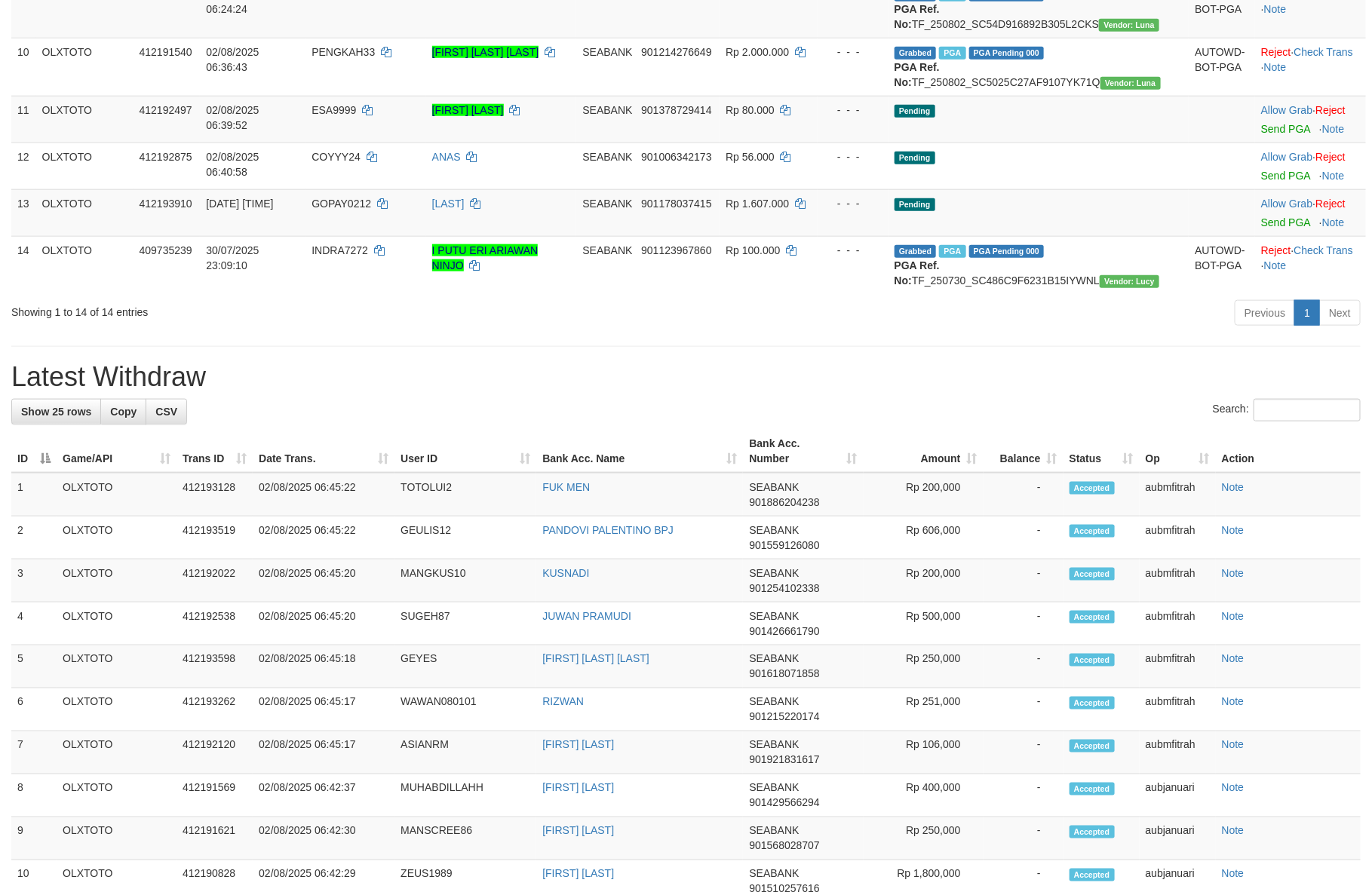 scroll, scrollTop: 679, scrollLeft: 0, axis: vertical 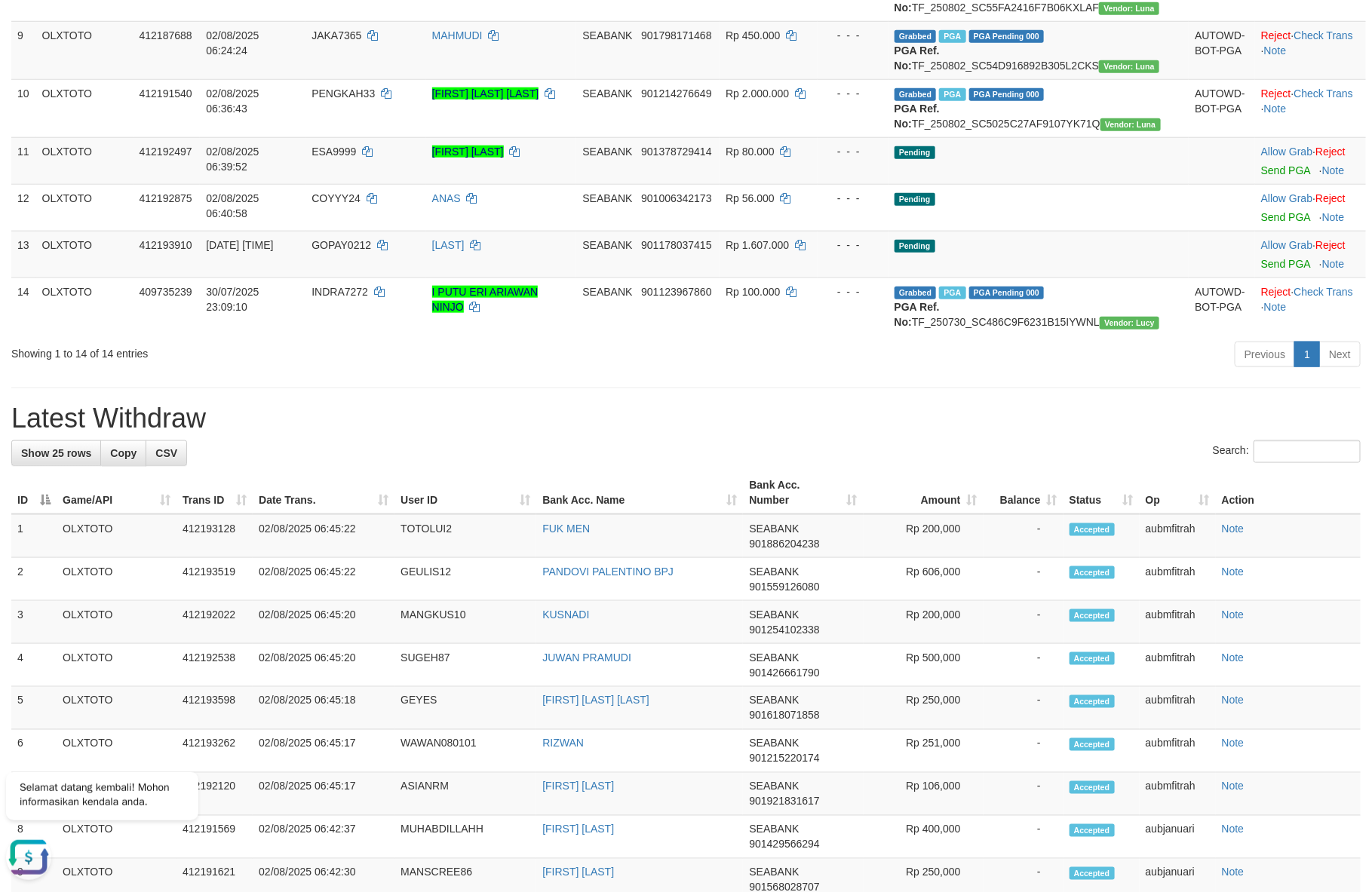 click on "Previous 1 Next" at bounding box center [971, 356] 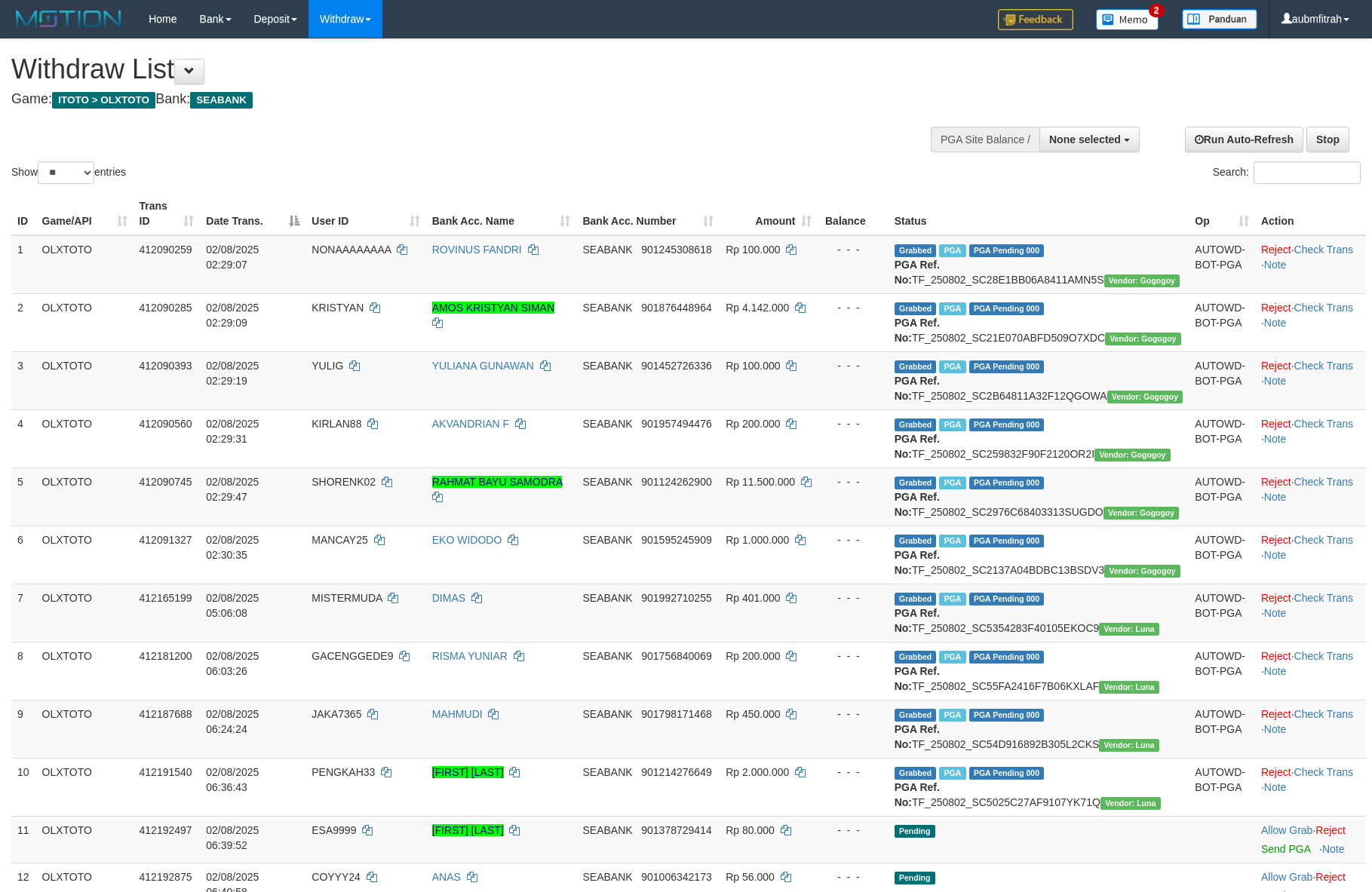 select 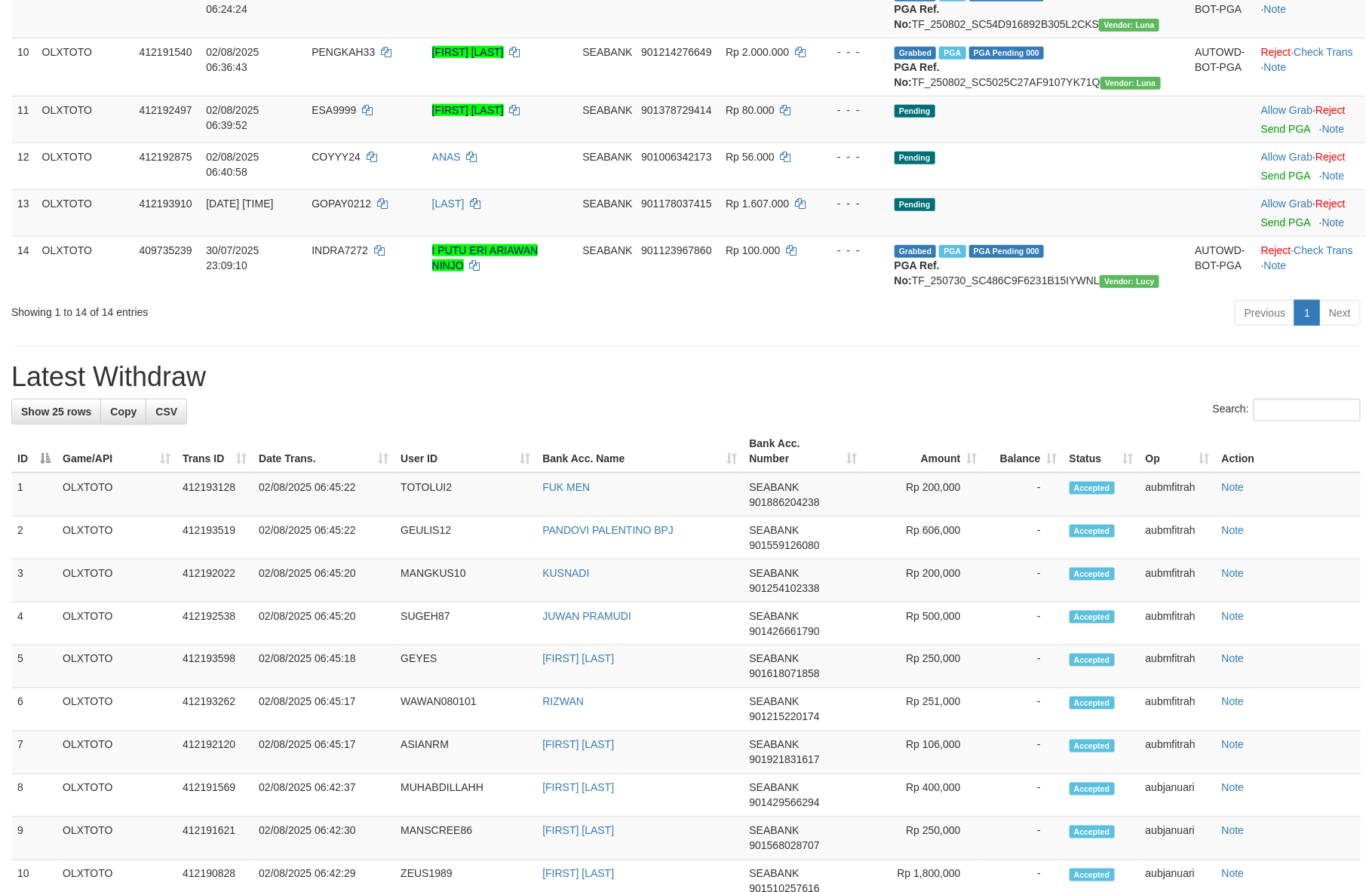 scroll, scrollTop: 679, scrollLeft: 0, axis: vertical 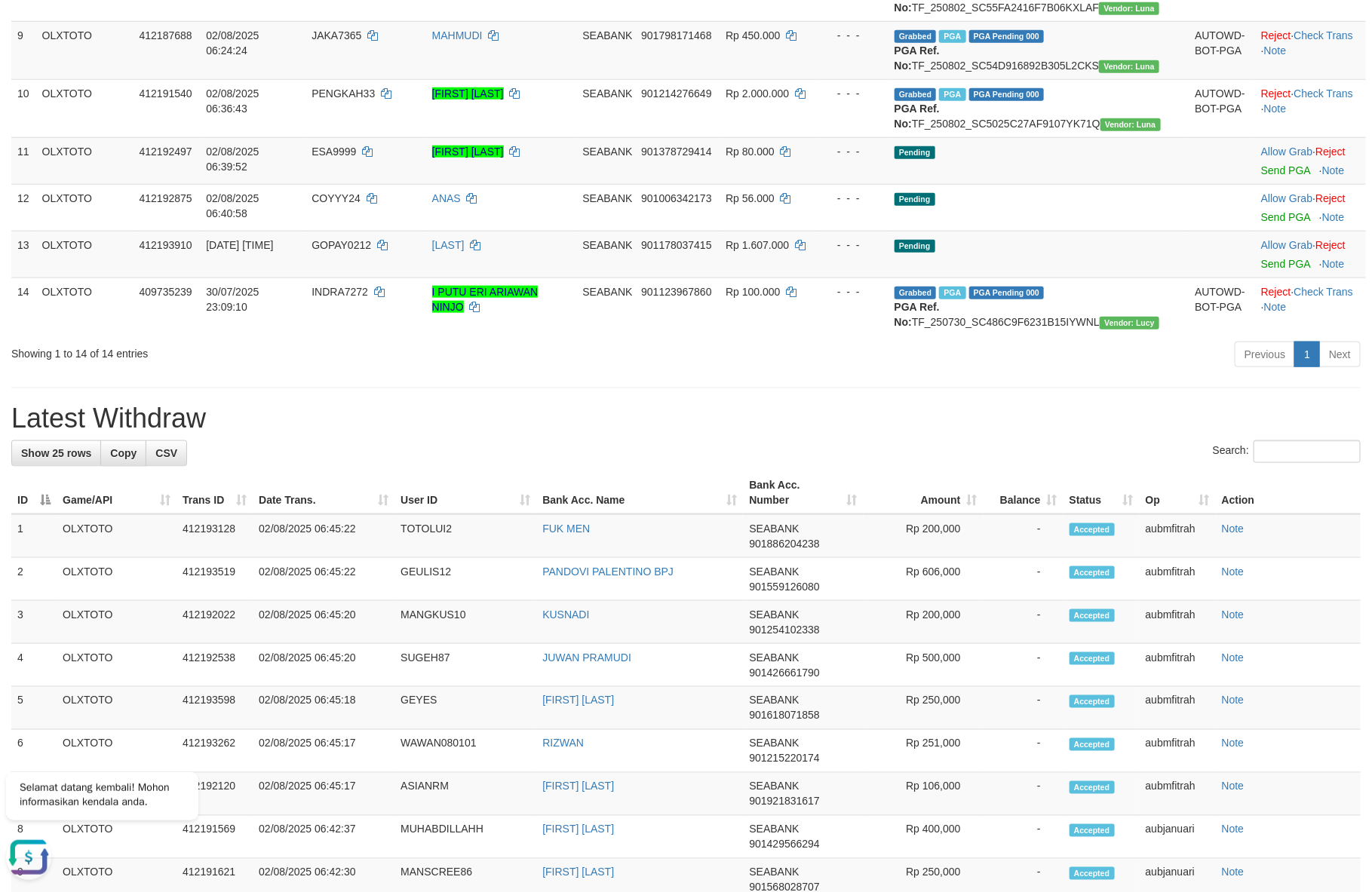 click on "Previous 1 Next" at bounding box center [971, 356] 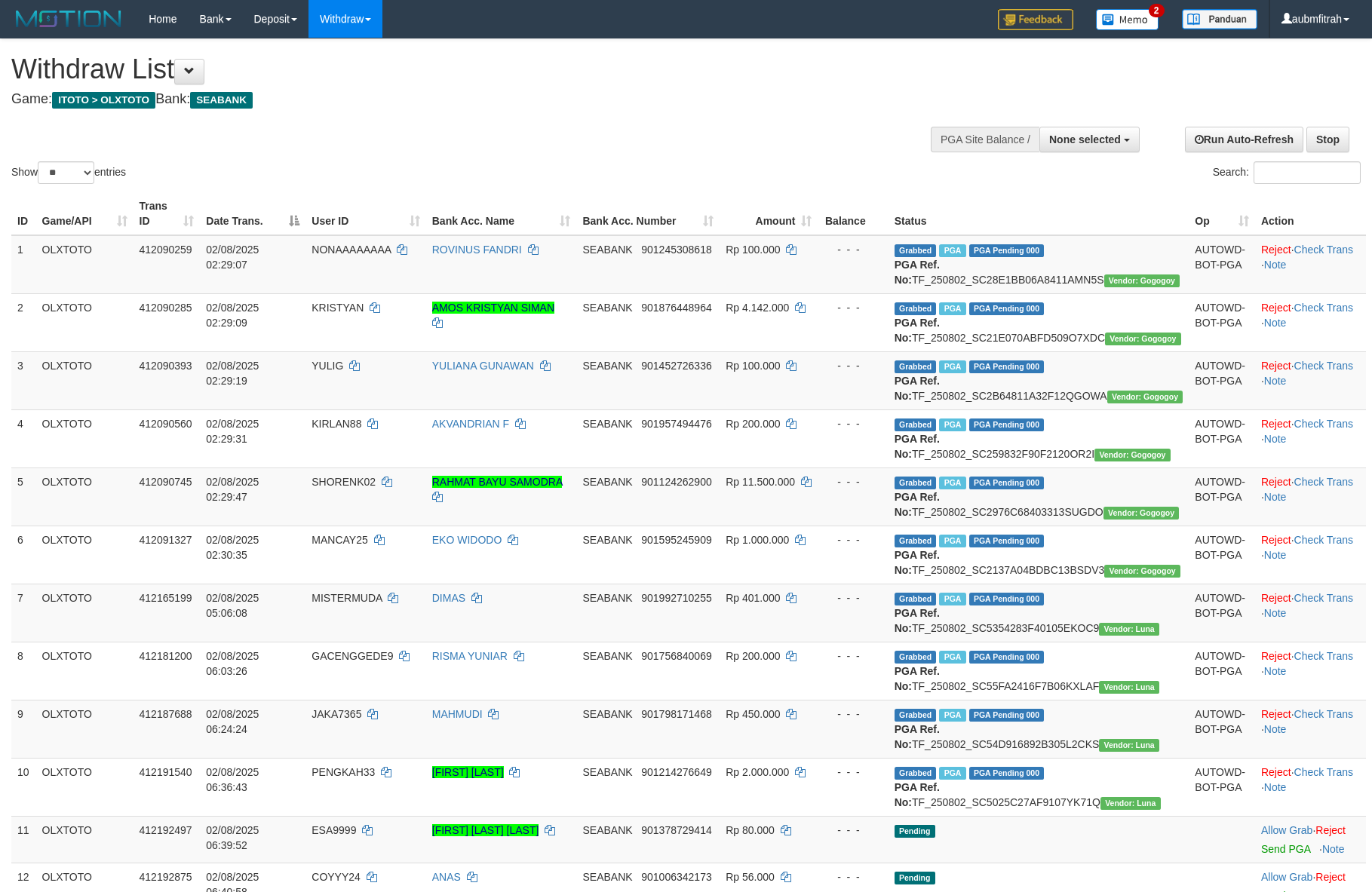 select 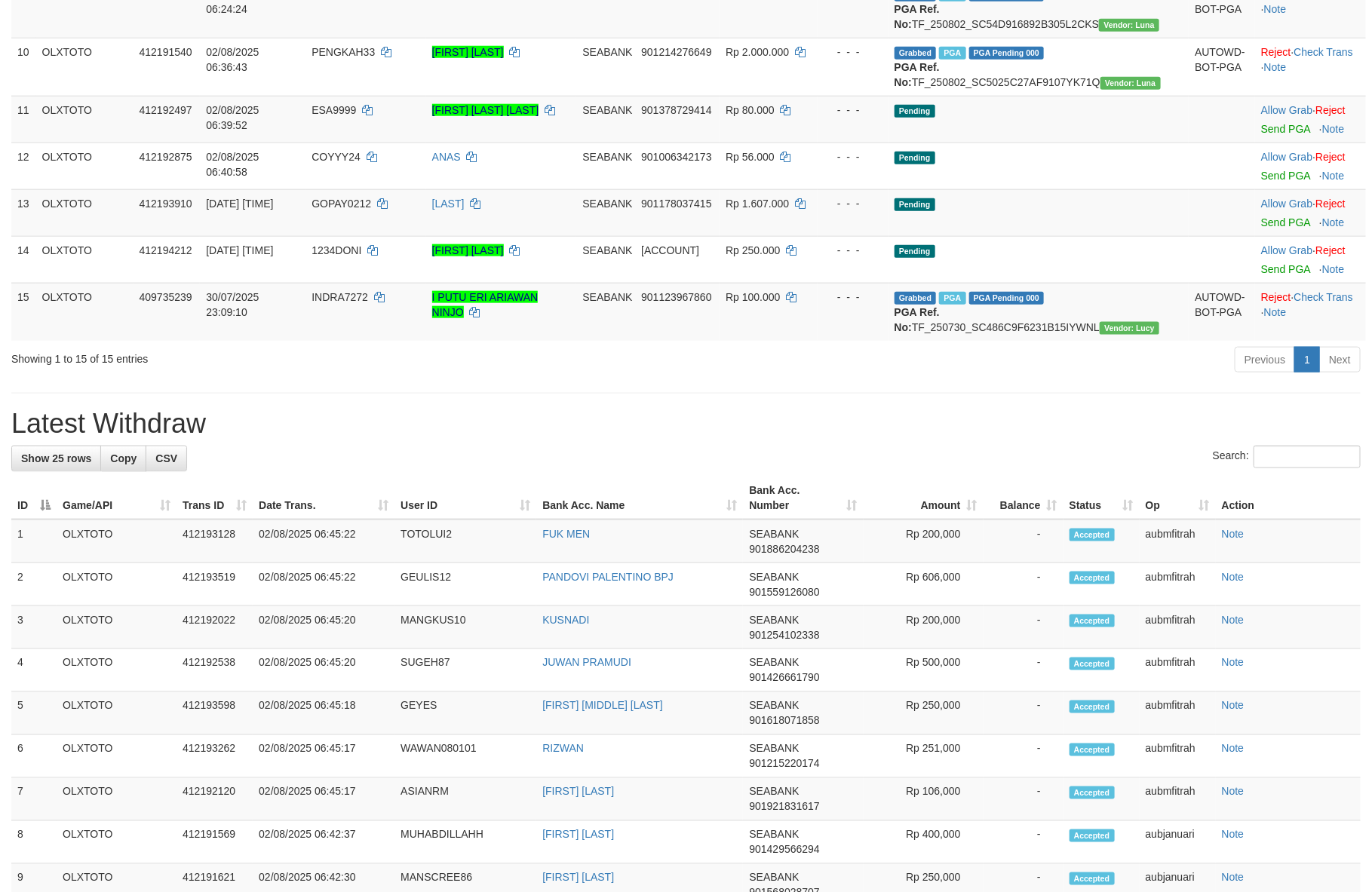 scroll, scrollTop: 679, scrollLeft: 0, axis: vertical 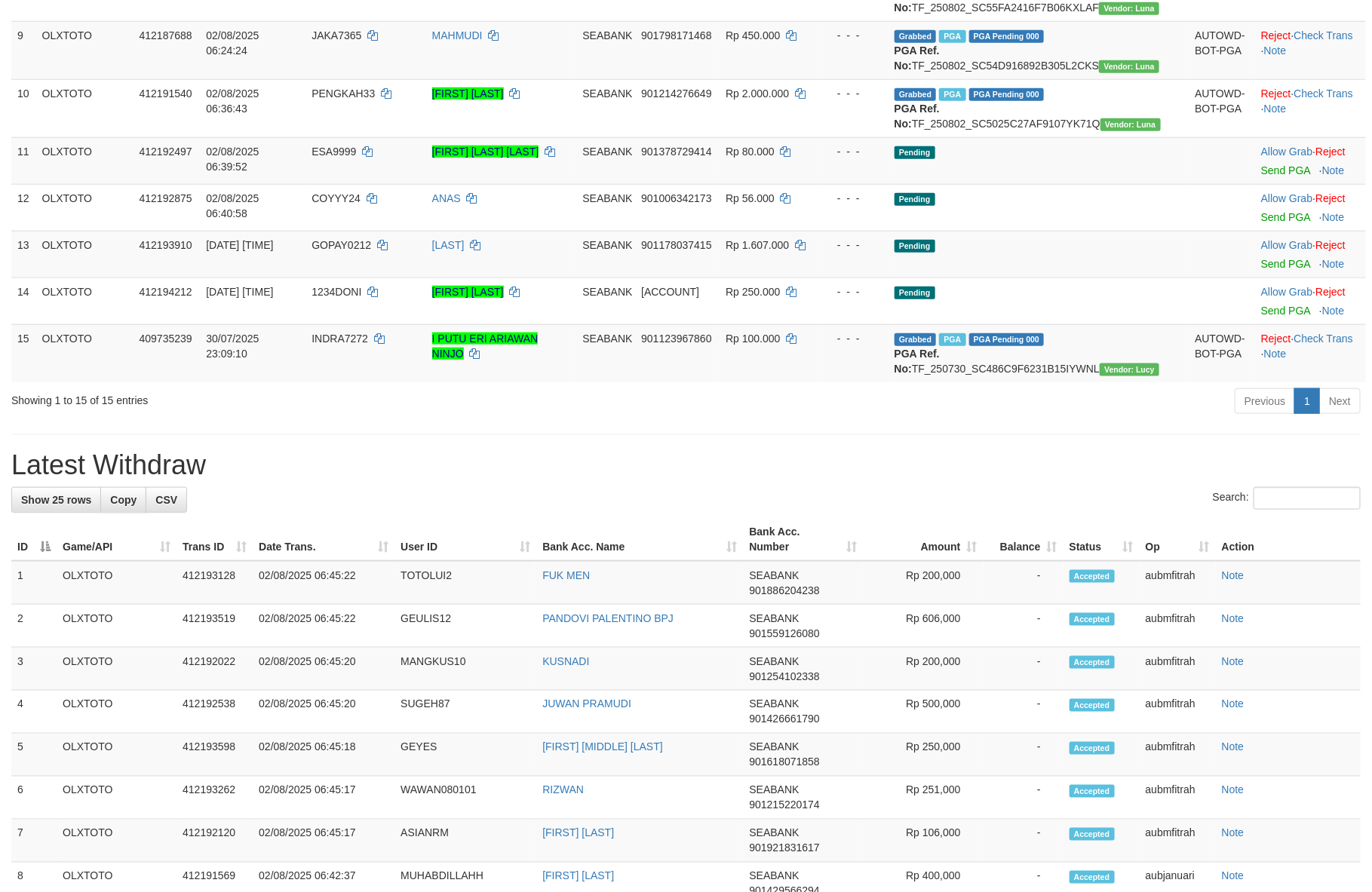 click on "-  -  -" at bounding box center [852, 353] 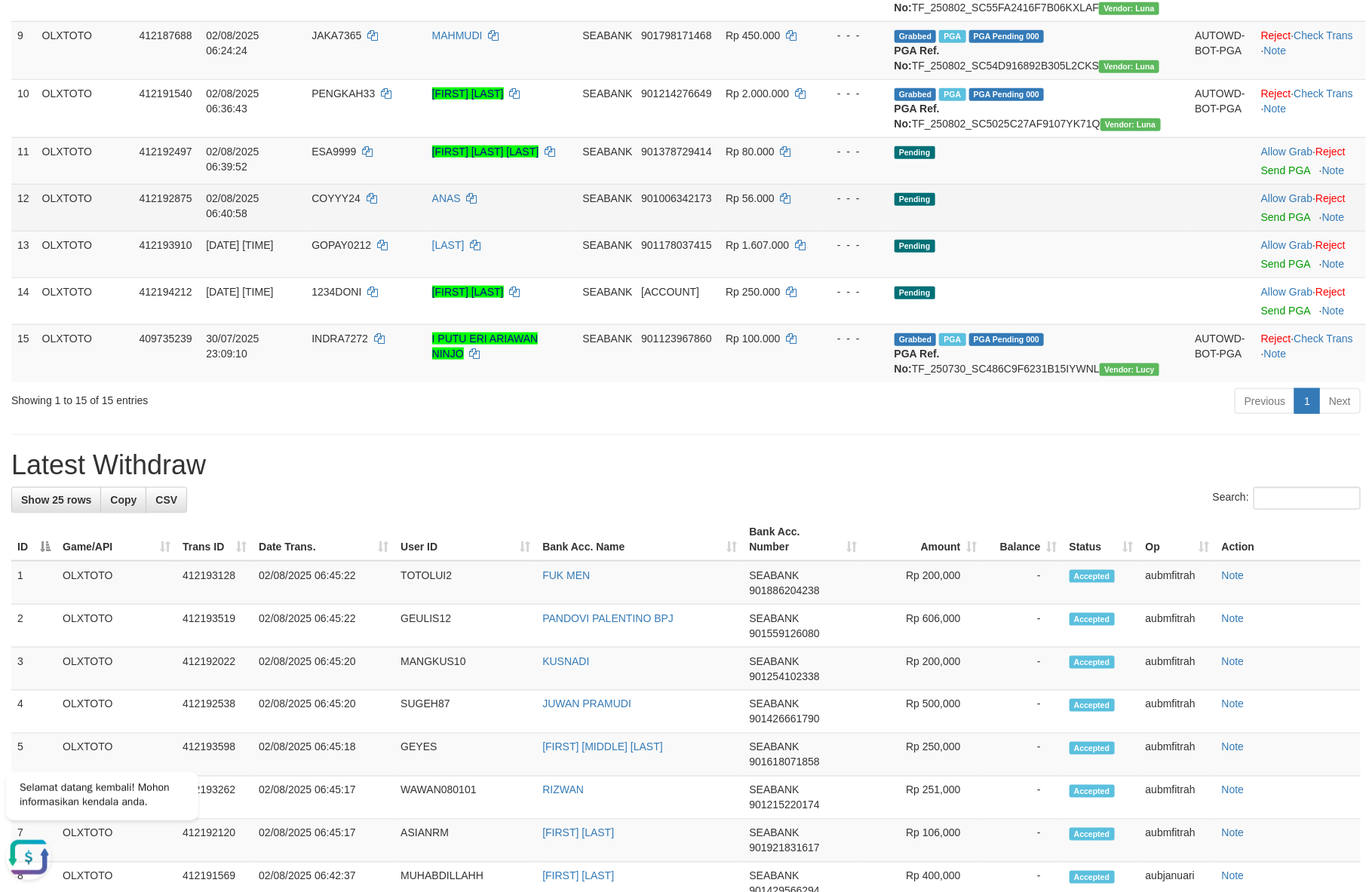 scroll, scrollTop: 0, scrollLeft: 0, axis: both 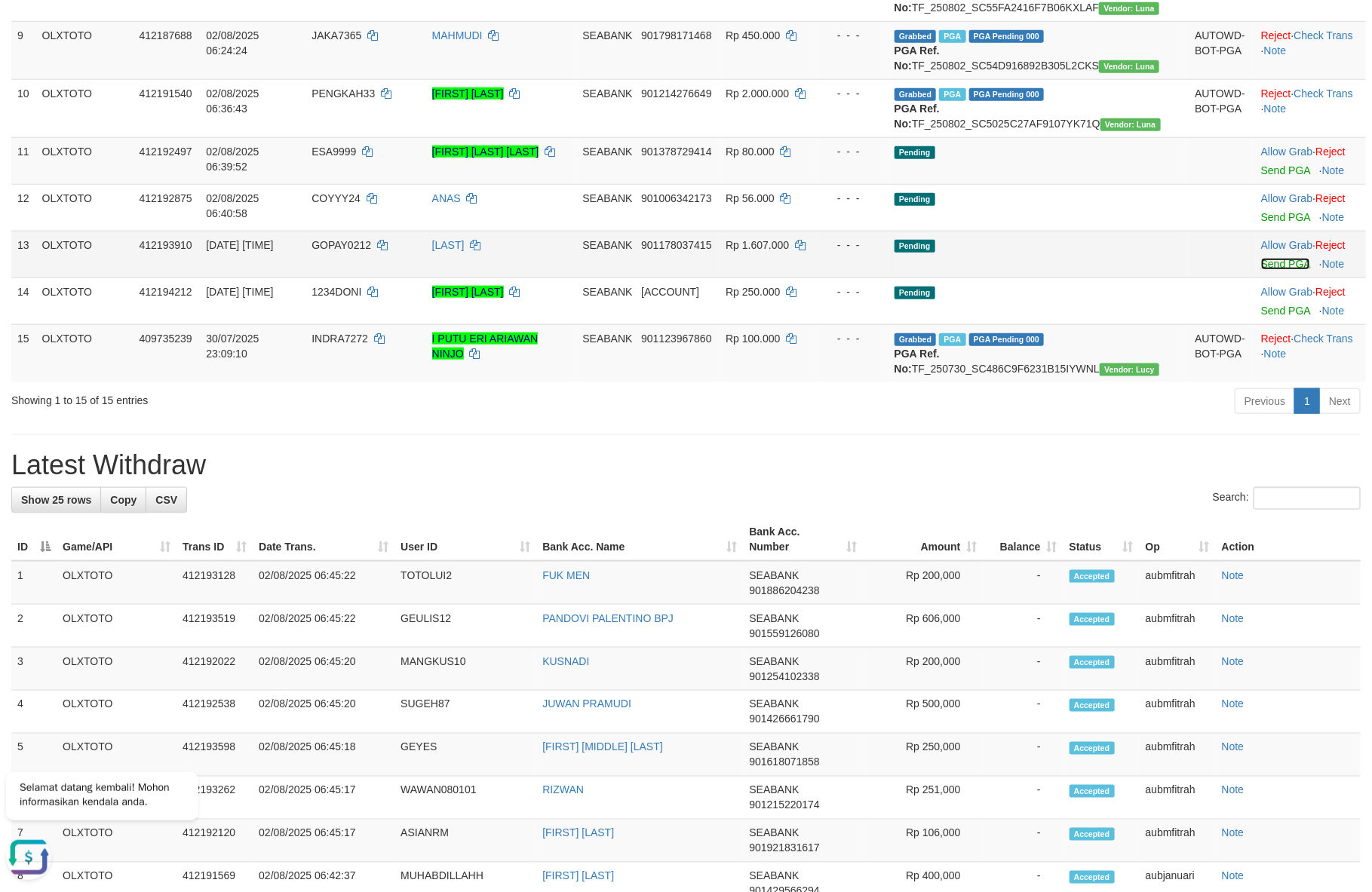 click on "Send PGA" at bounding box center [1285, 264] 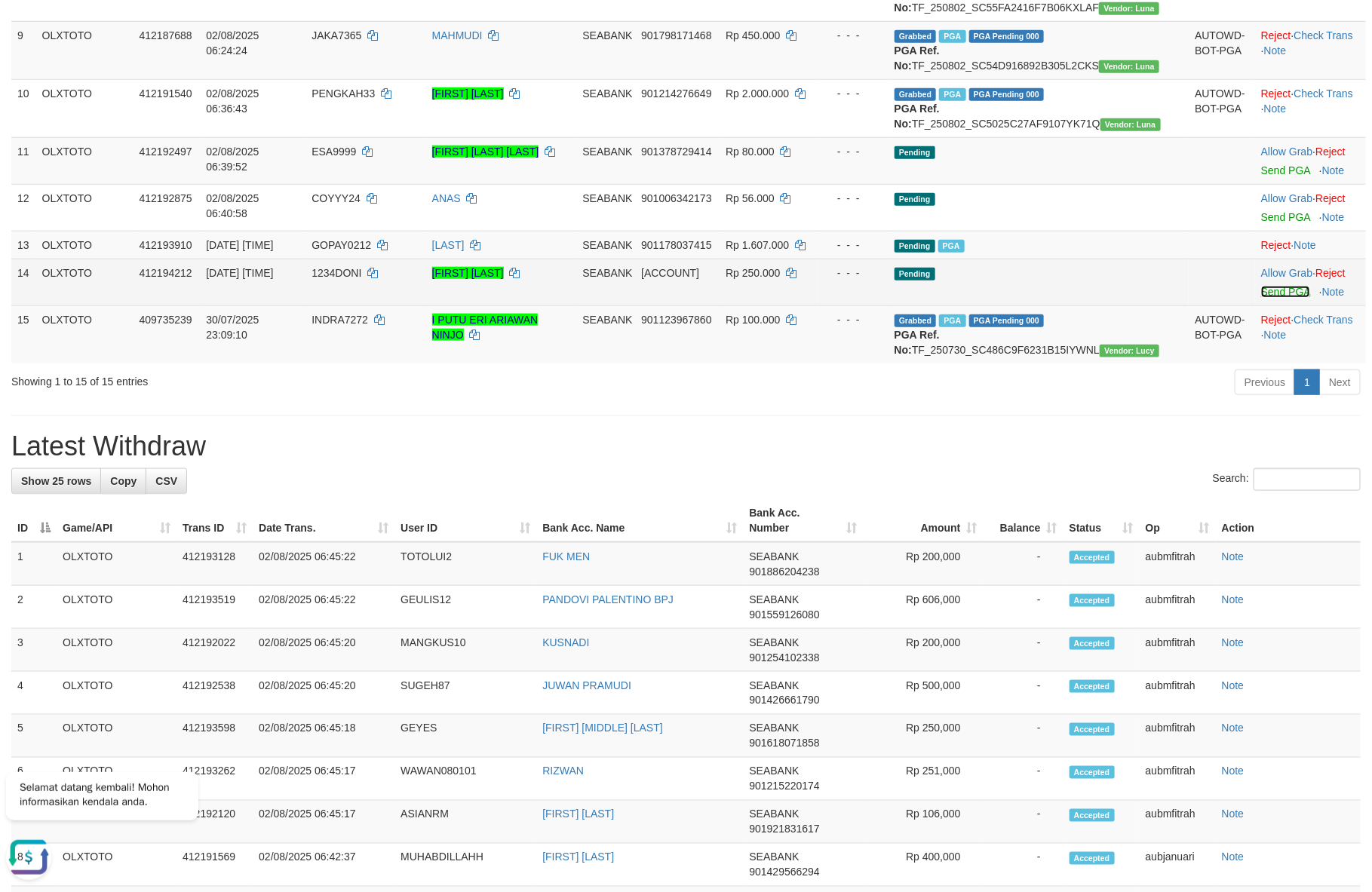 click on "Send PGA" at bounding box center [1285, 292] 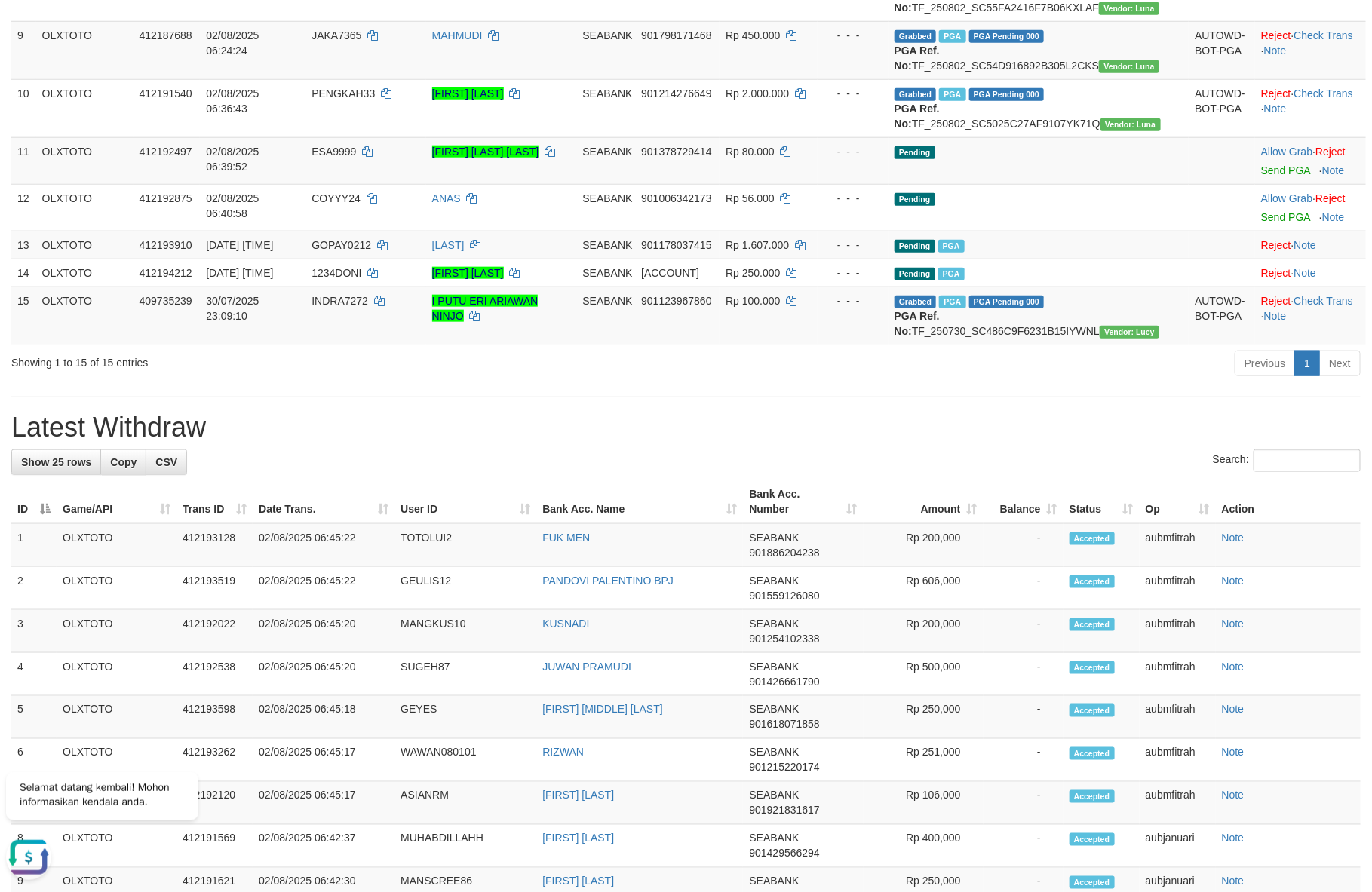click on "**********" at bounding box center (686, 522) 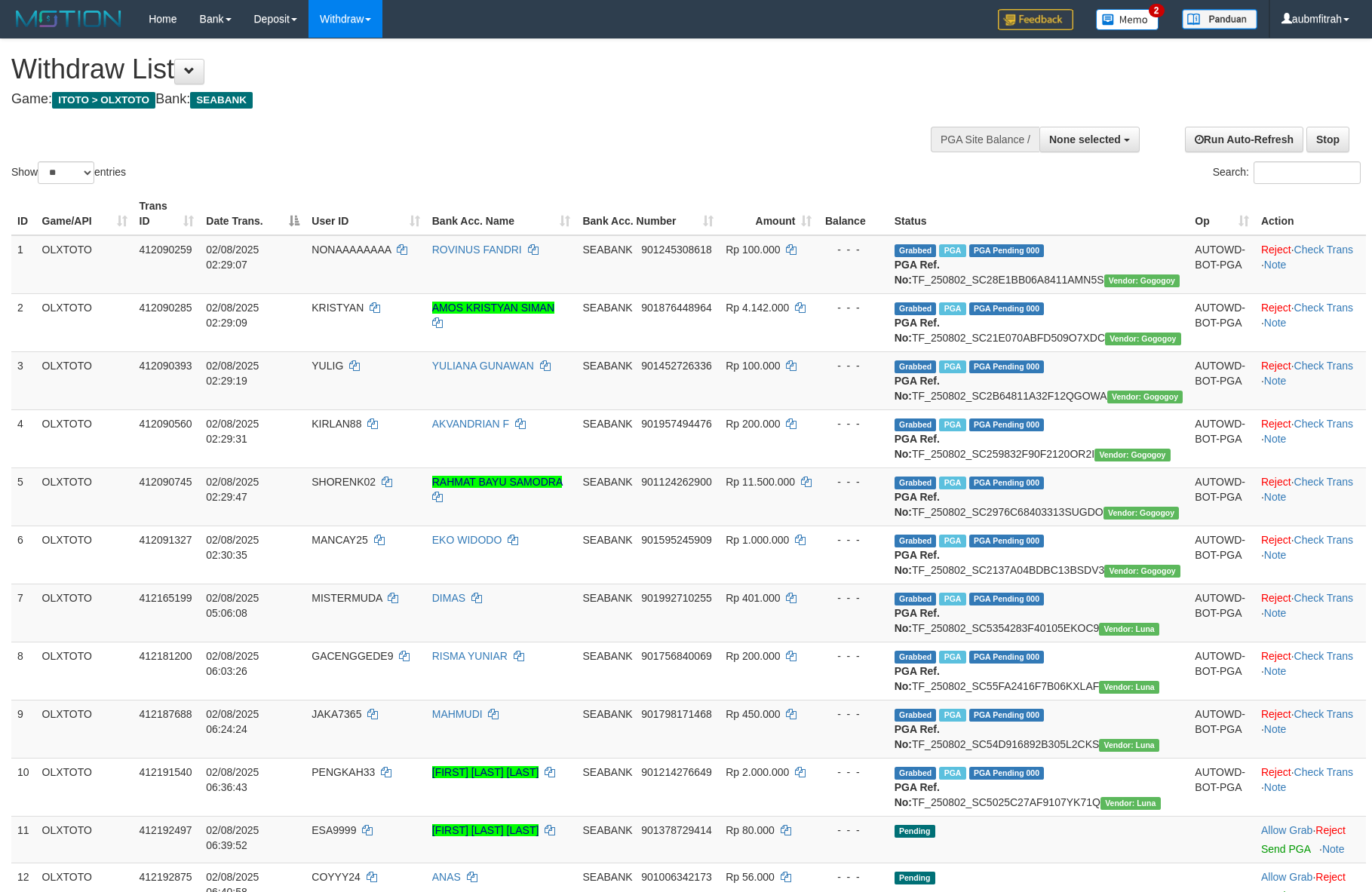 select 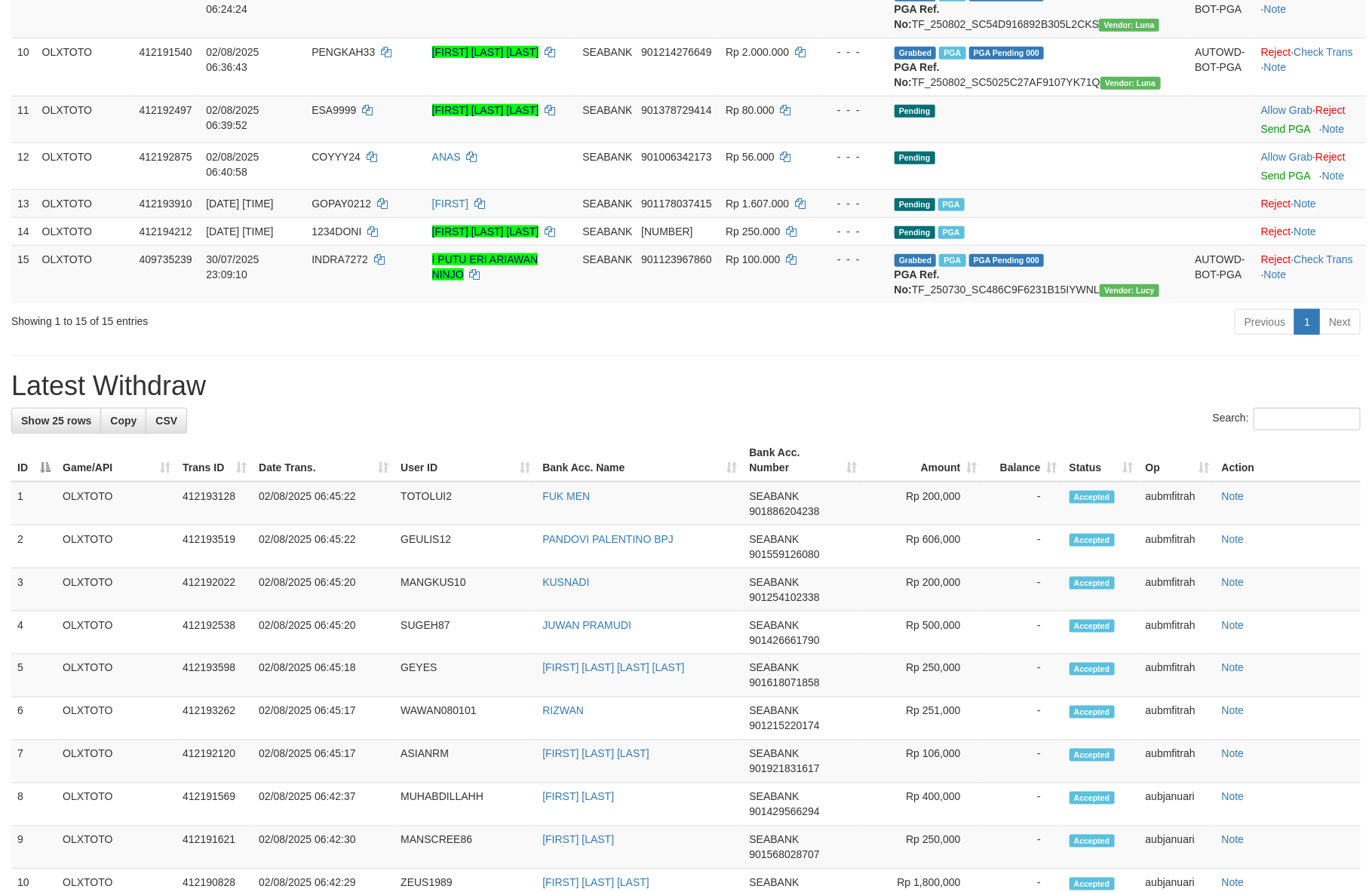scroll, scrollTop: 679, scrollLeft: 0, axis: vertical 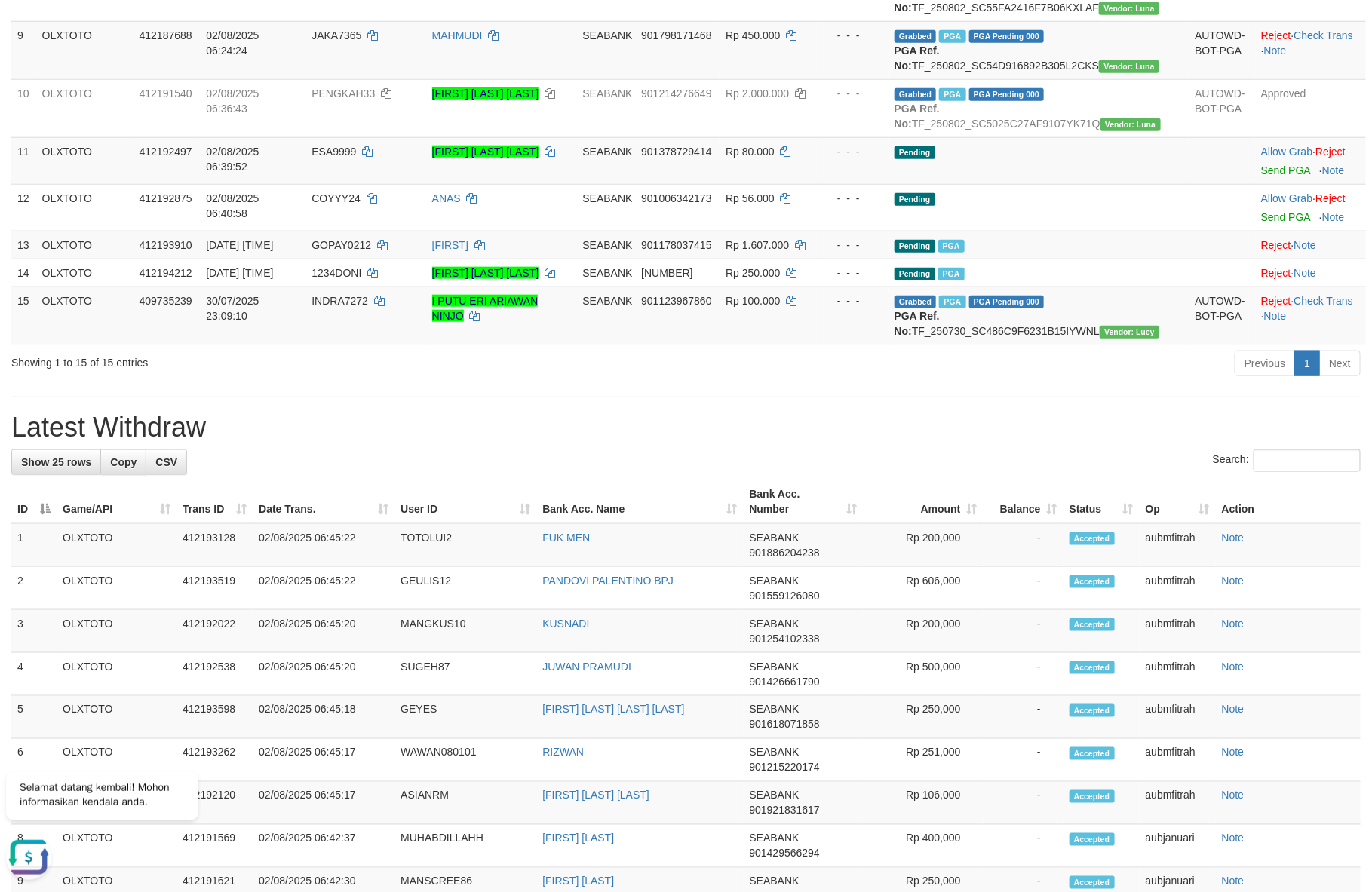 click on "Search:" at bounding box center [686, 462] 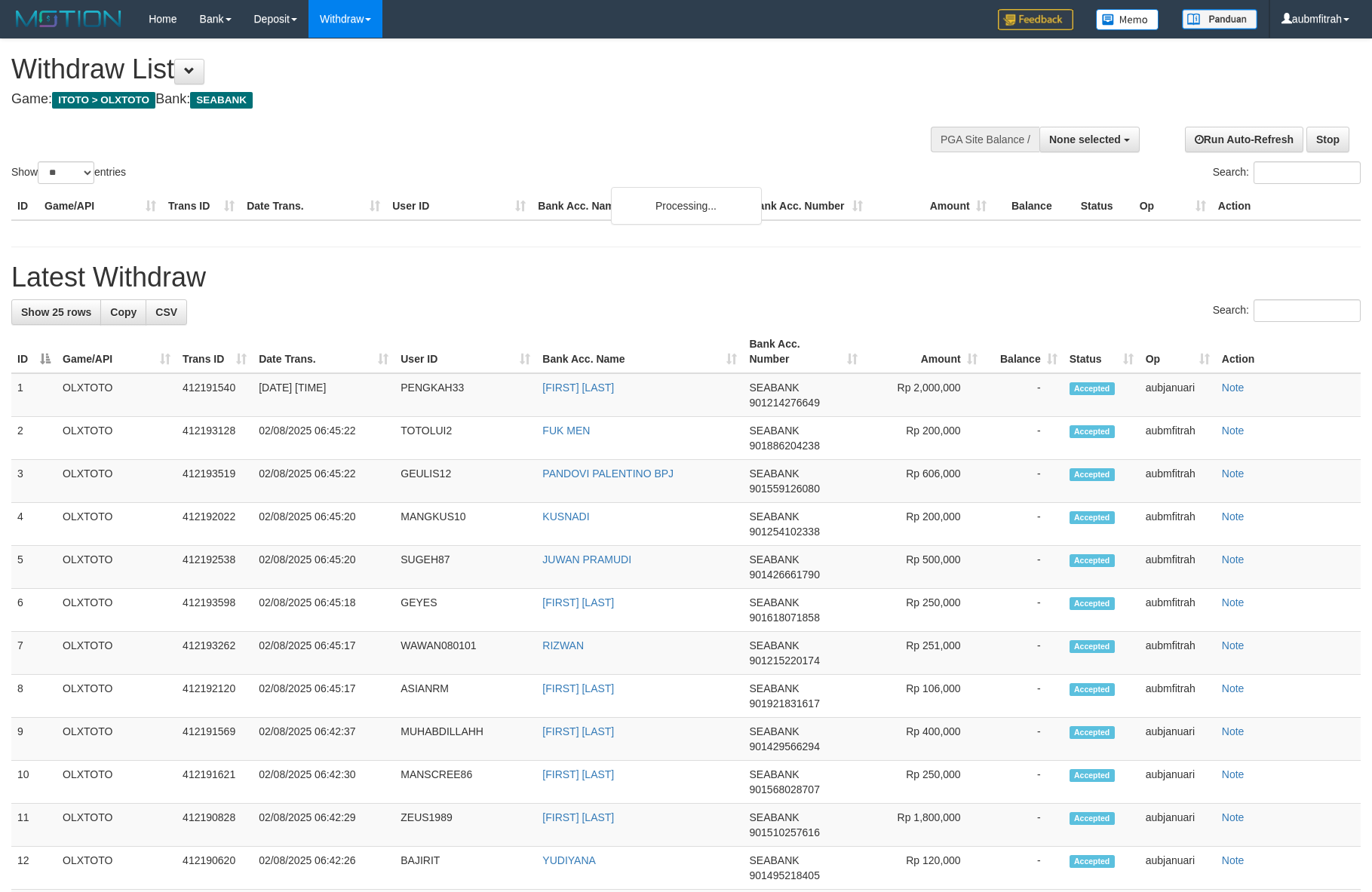 select 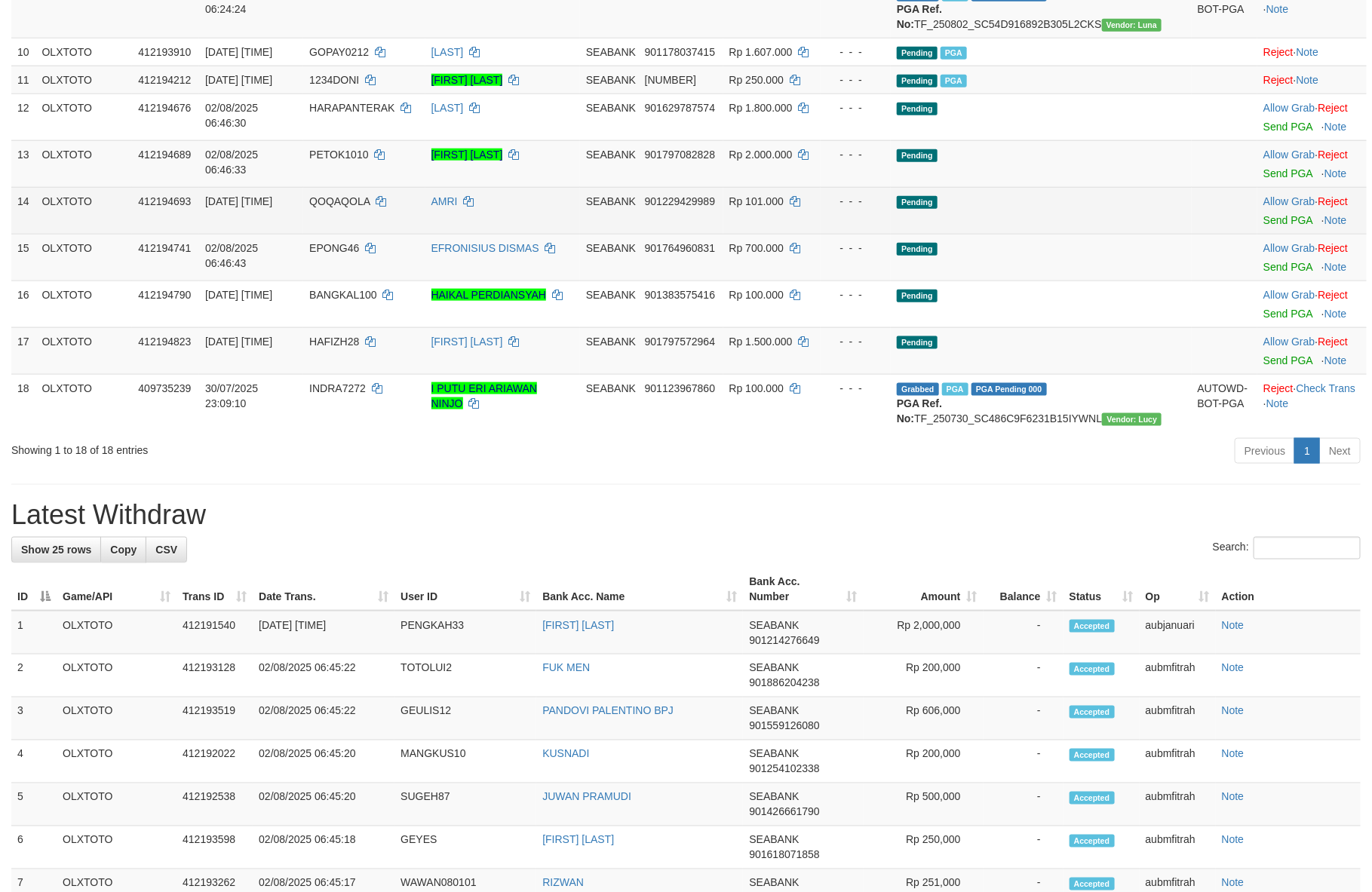 scroll, scrollTop: 679, scrollLeft: 0, axis: vertical 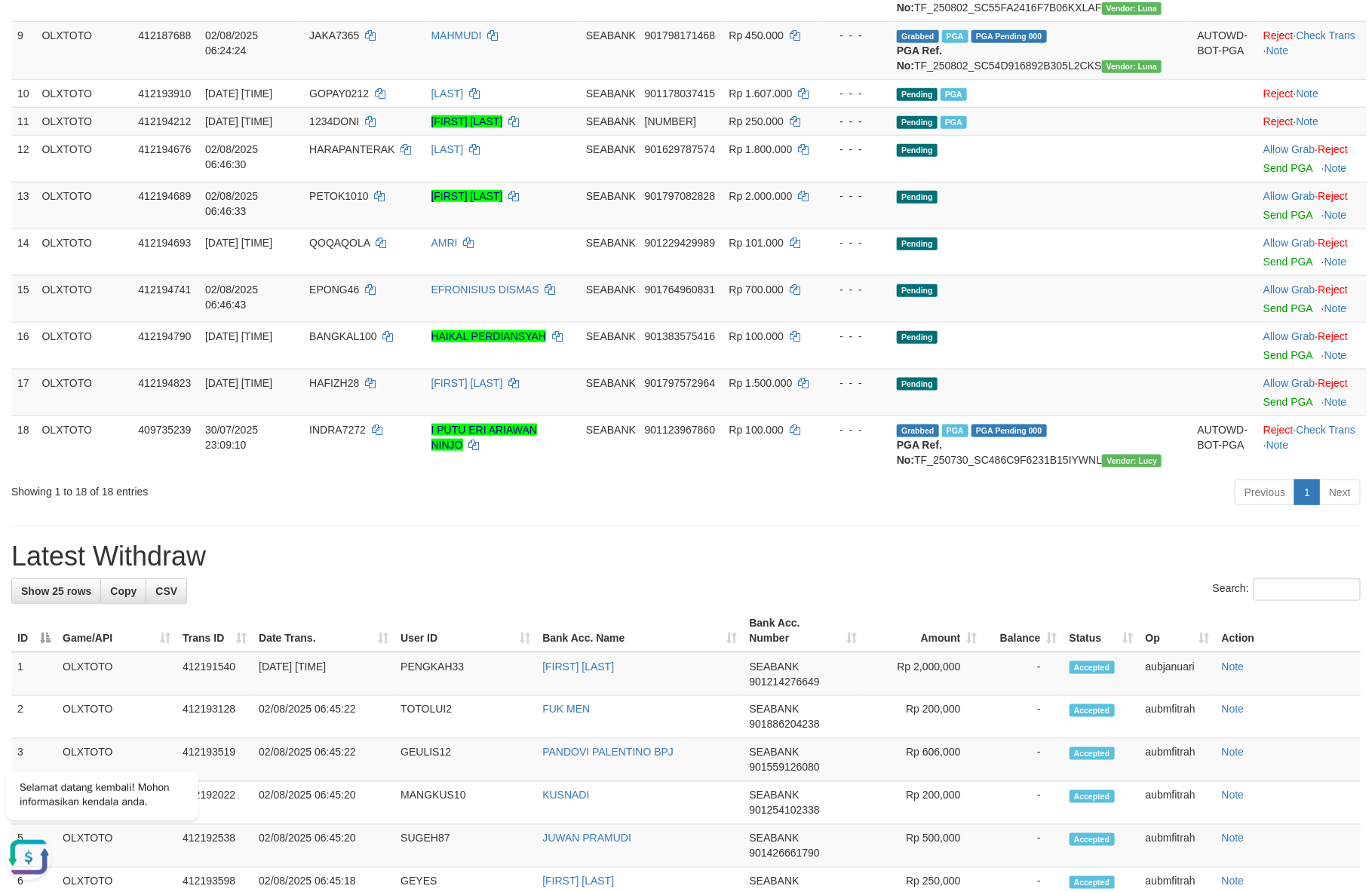 click on "**********" at bounding box center (686, 587) 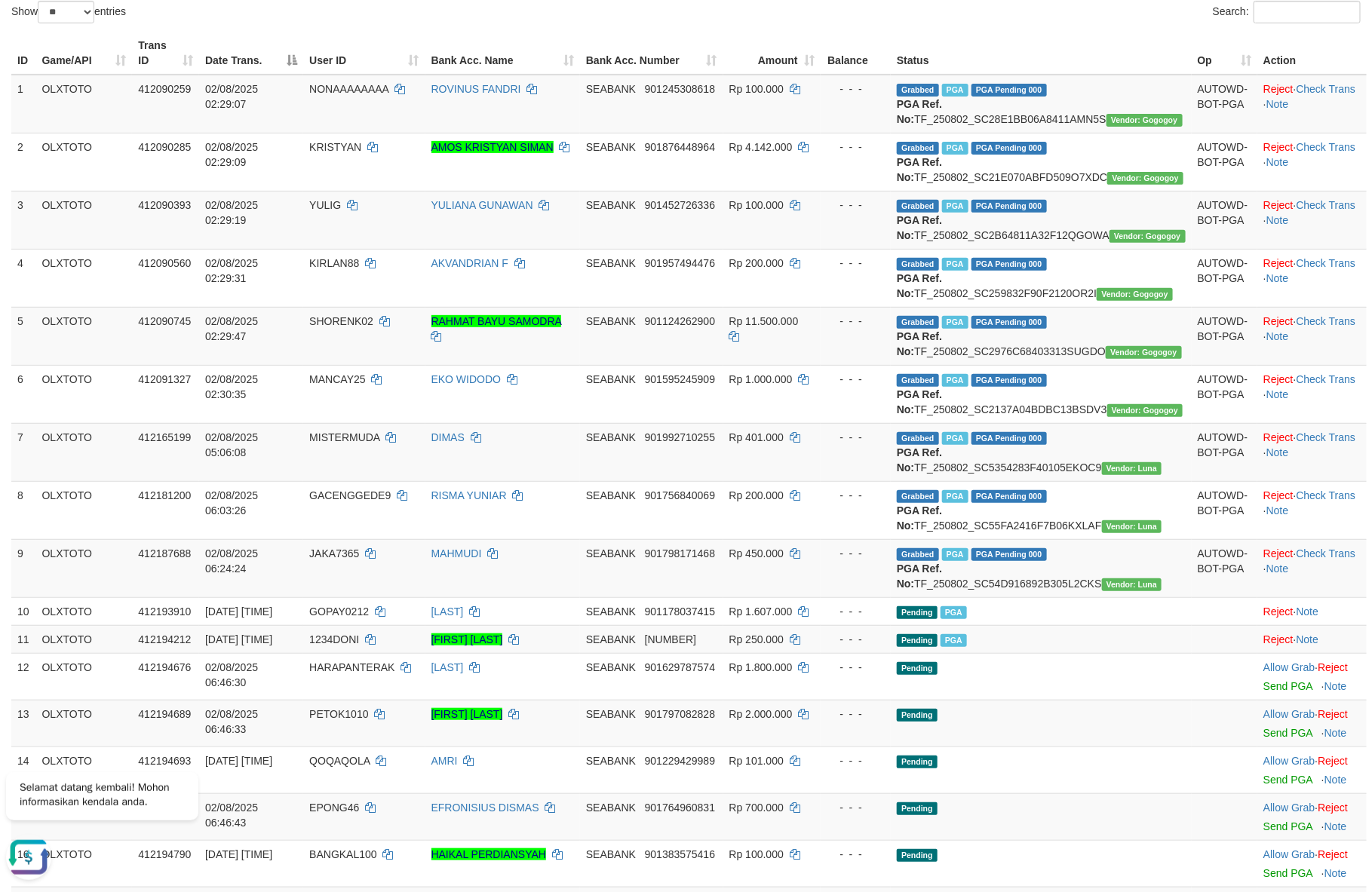 scroll, scrollTop: 0, scrollLeft: 0, axis: both 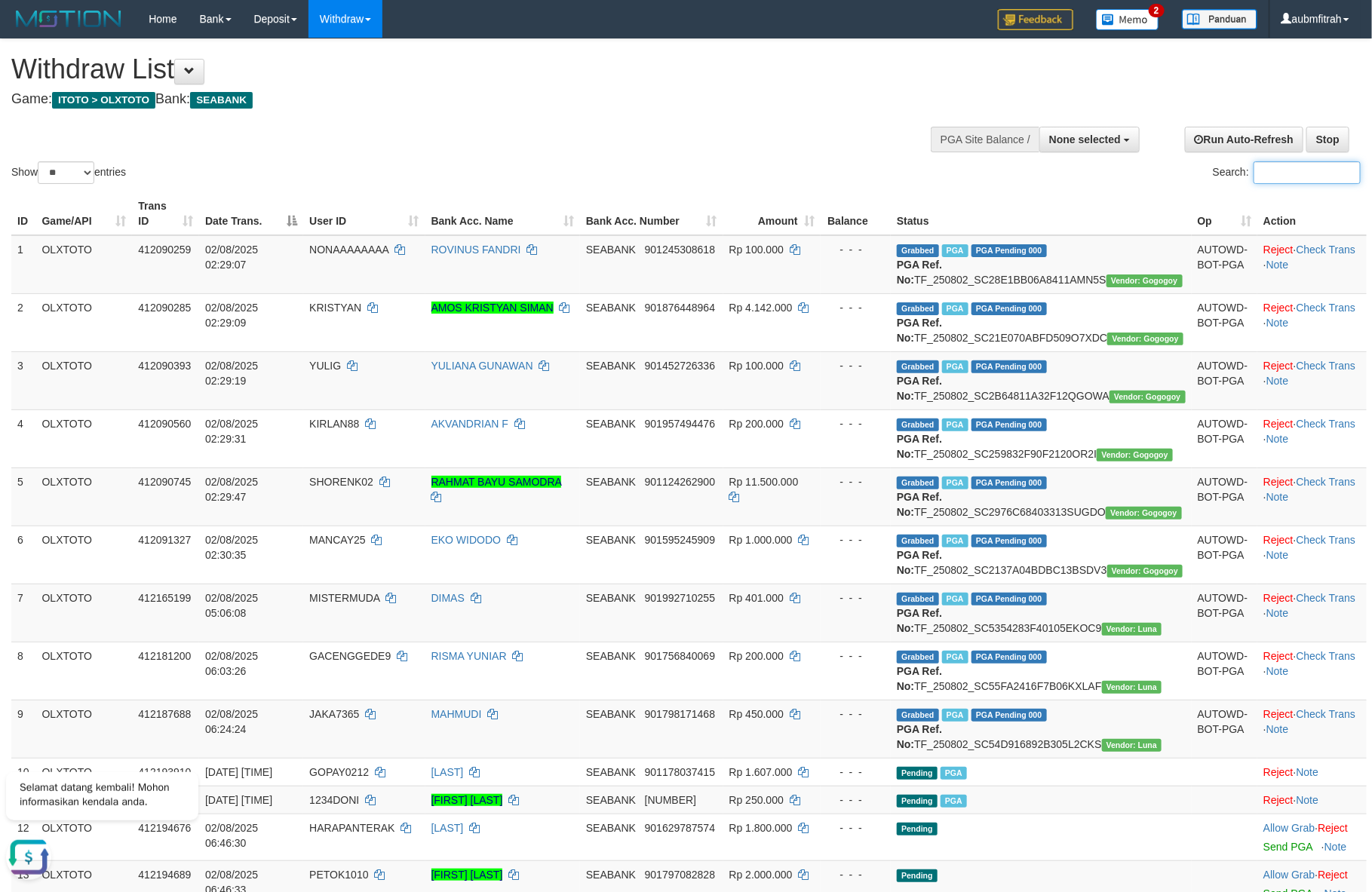 click on "Search:" at bounding box center (1307, 173) 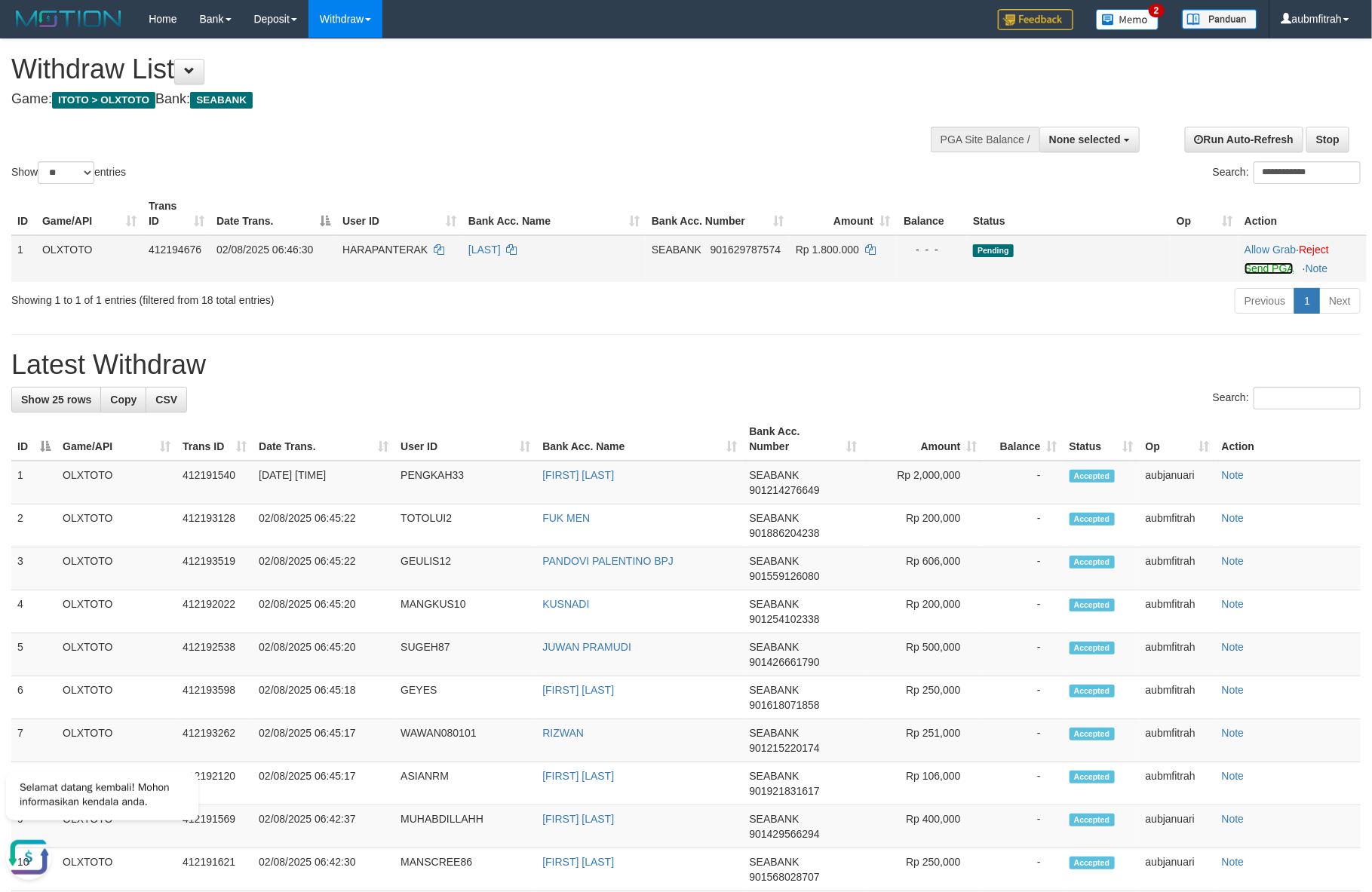 click on "Send PGA" at bounding box center (1269, 268) 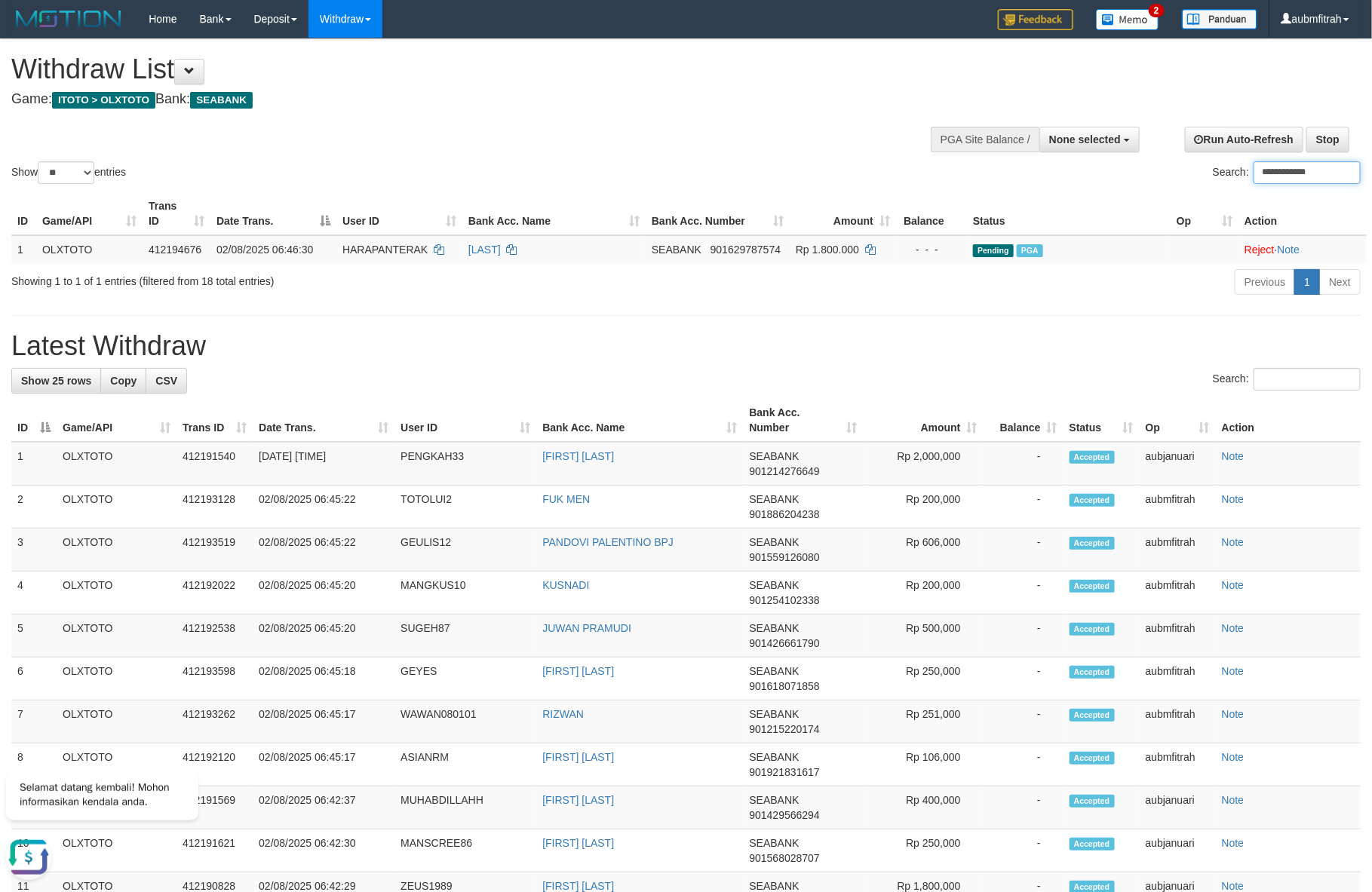 click on "**********" at bounding box center [1307, 173] 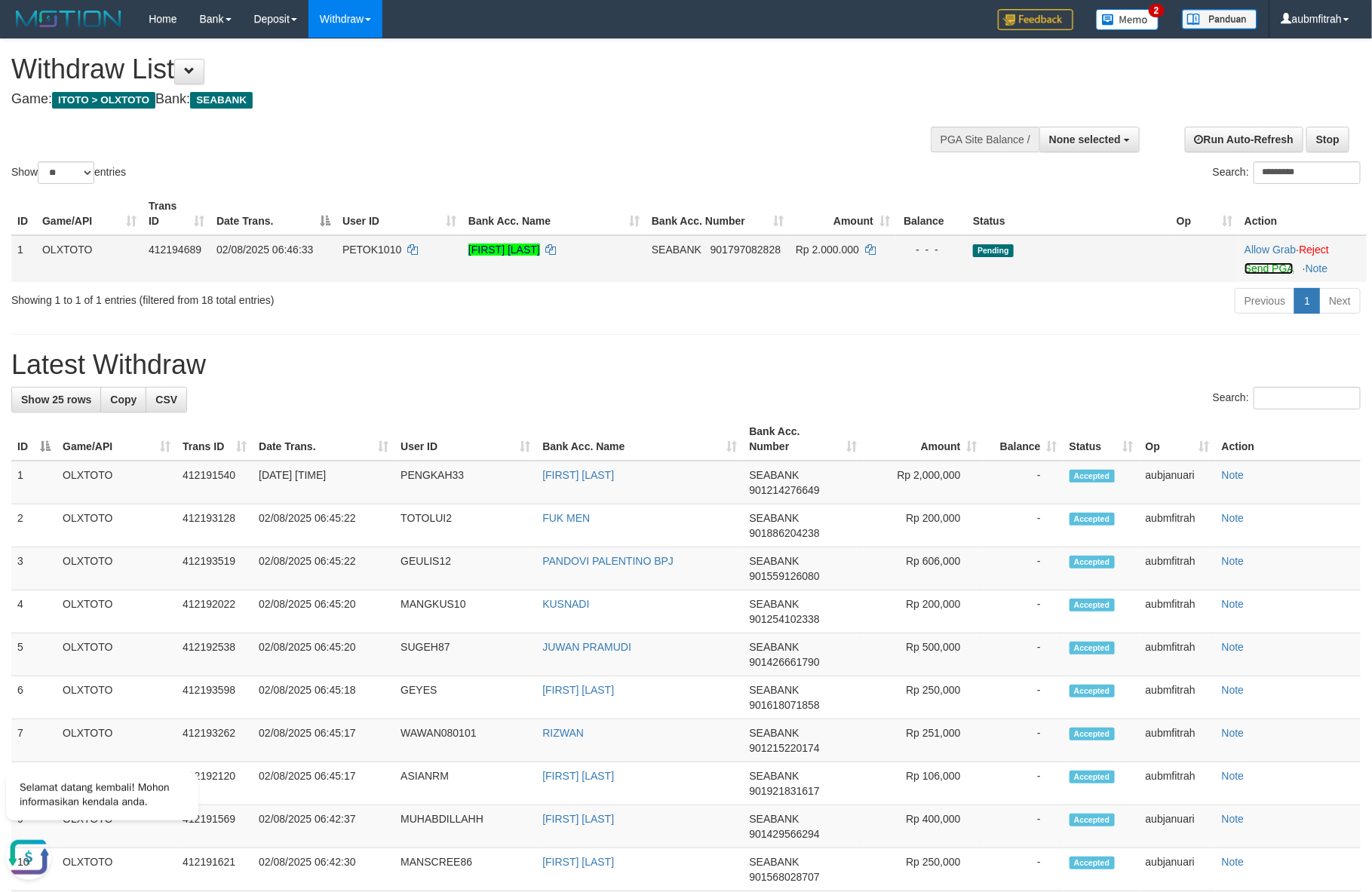 click on "Send PGA" at bounding box center (1269, 268) 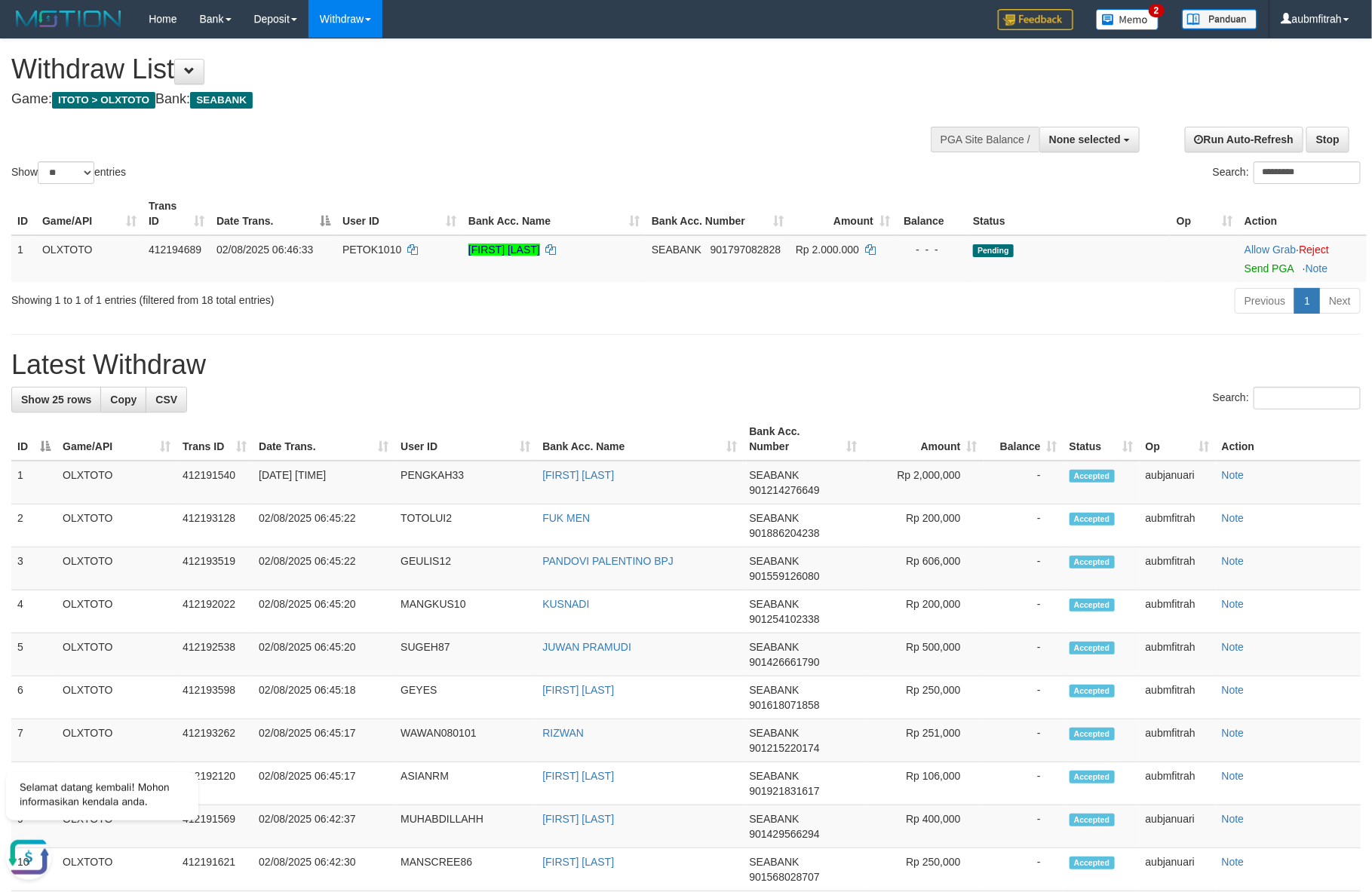 click on "Search: *********" at bounding box center [1030, 174] 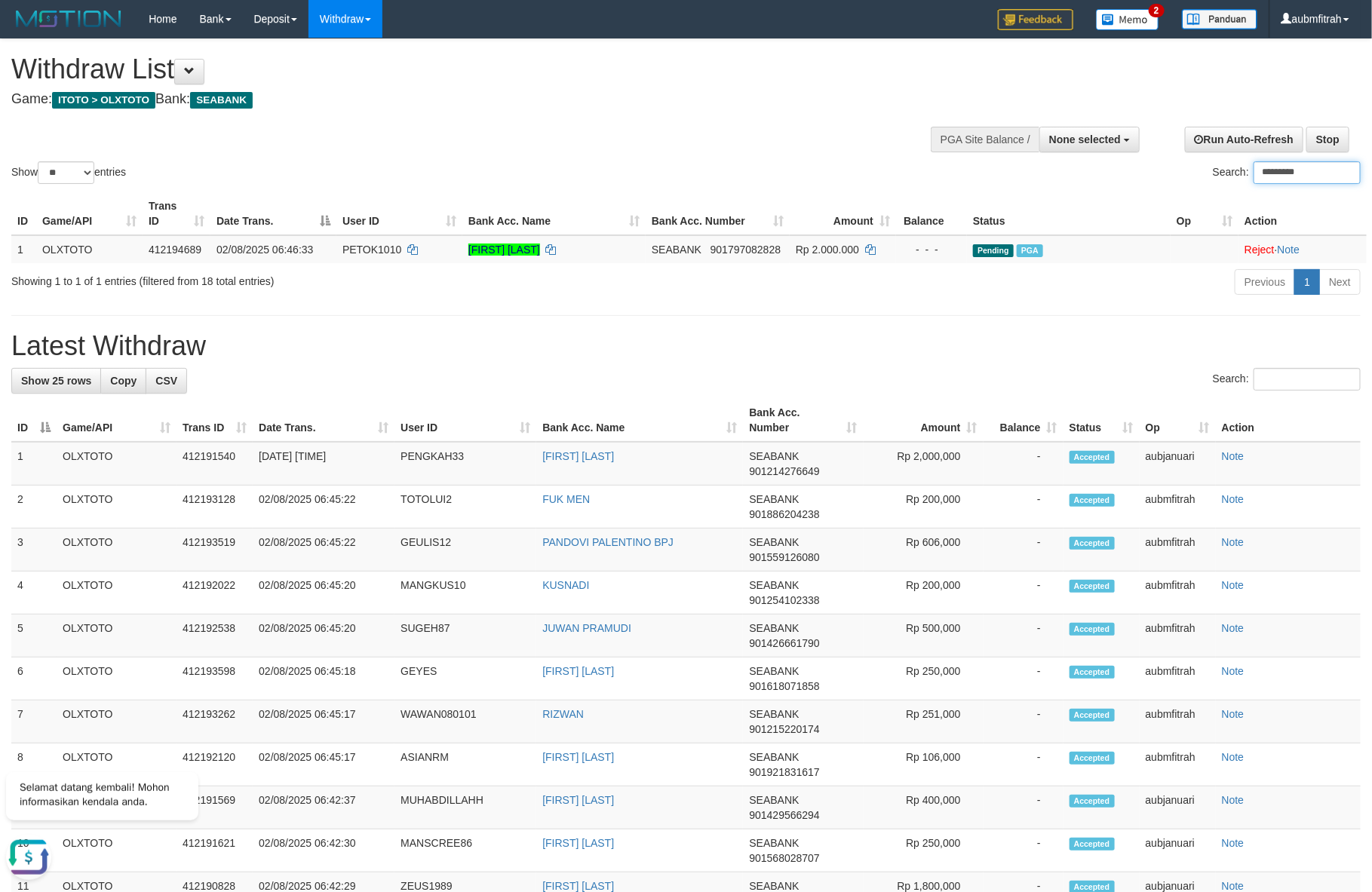 click on "*********" at bounding box center [1307, 173] 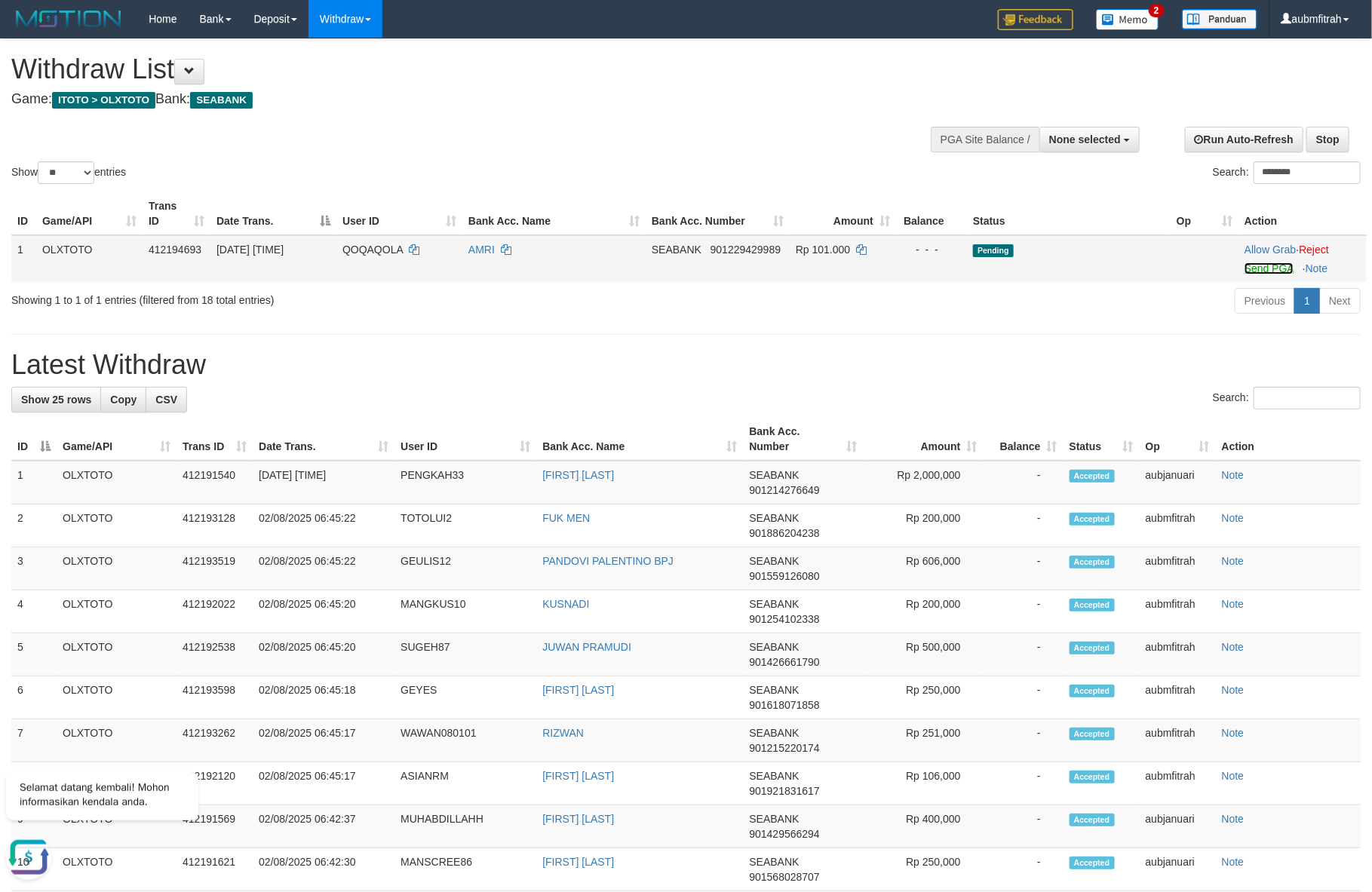 click on "Send PGA" at bounding box center (1269, 268) 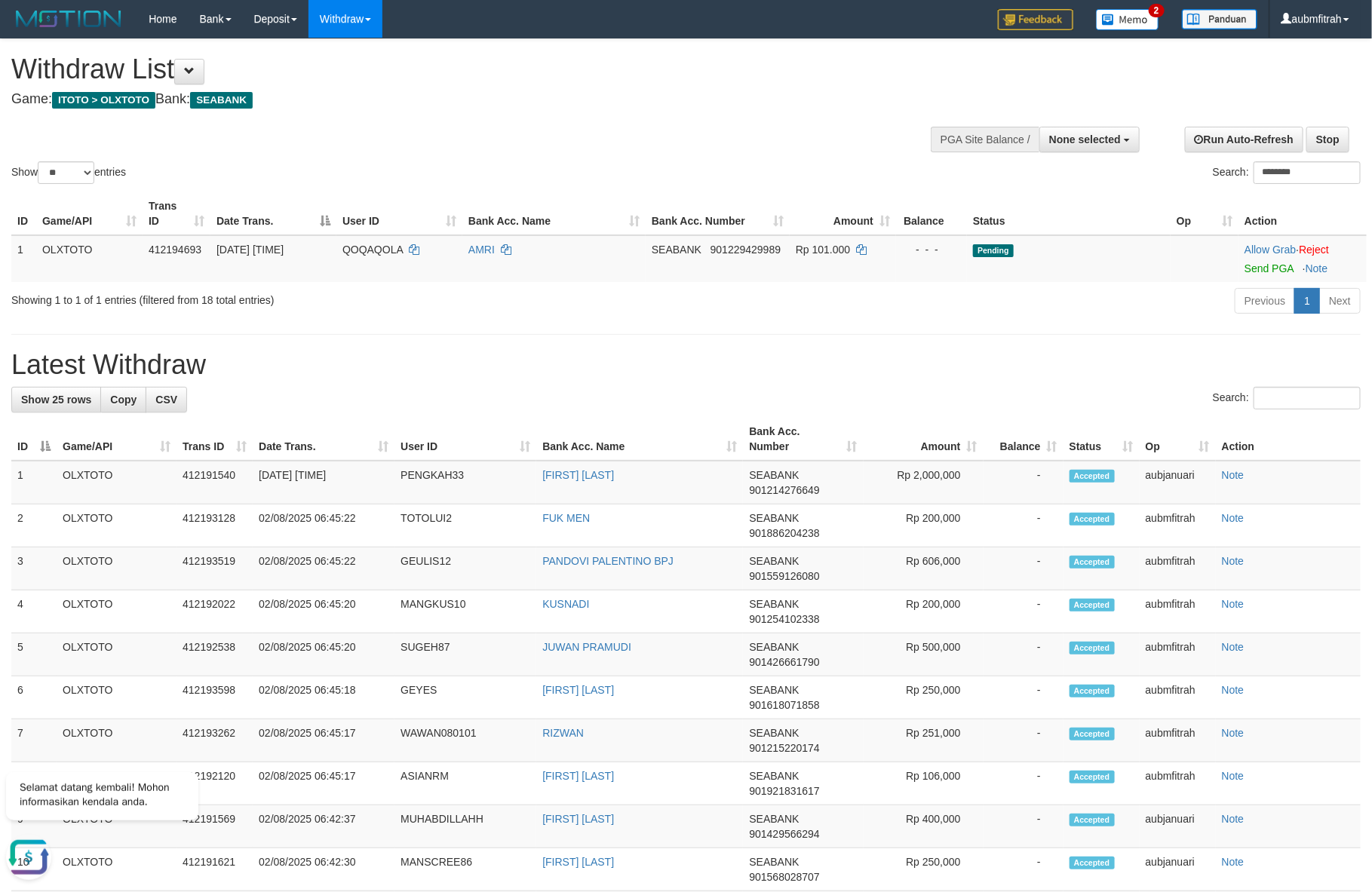 click on "Search: ********" at bounding box center [1030, 174] 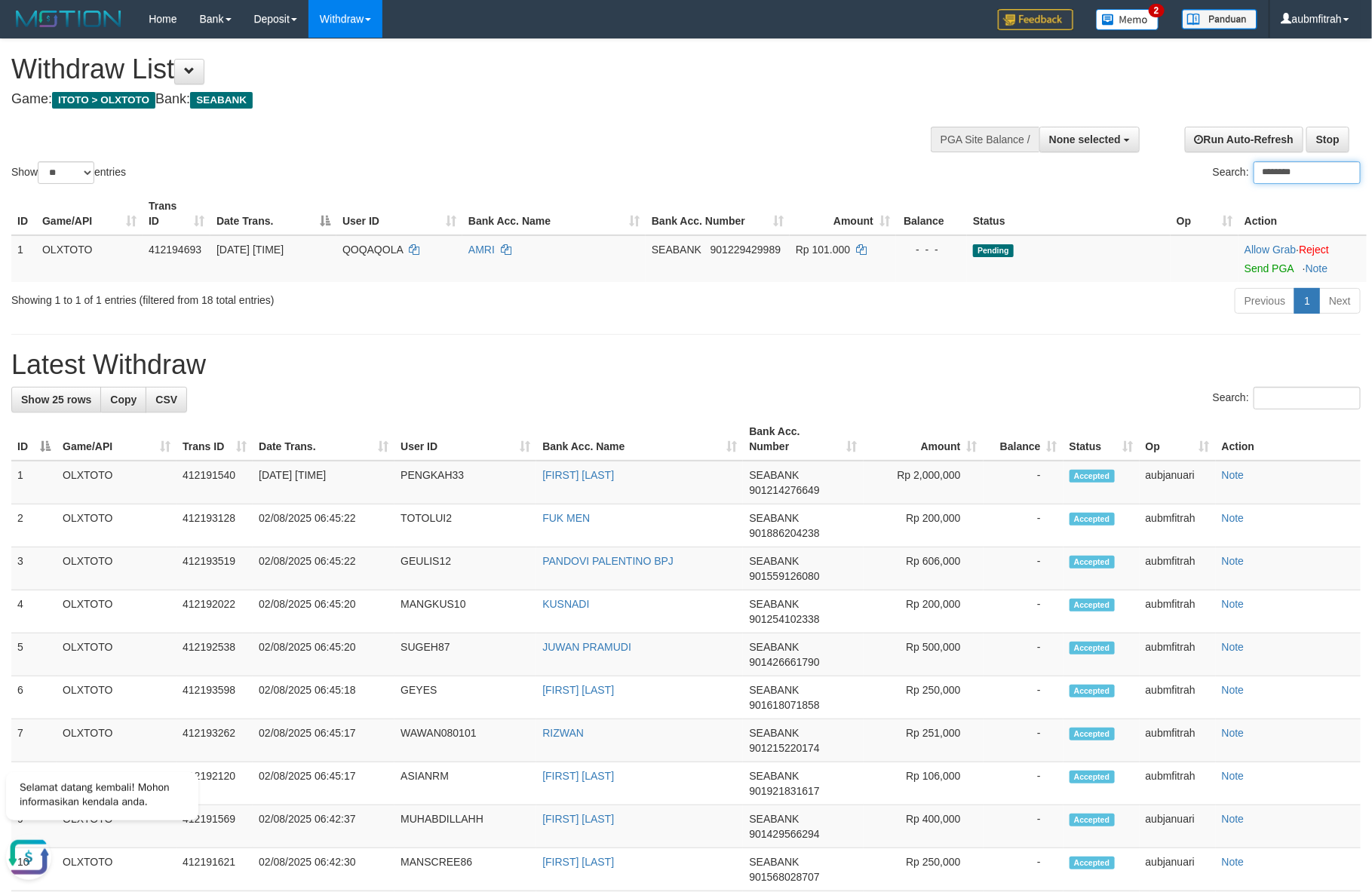 click on "********" at bounding box center [1307, 173] 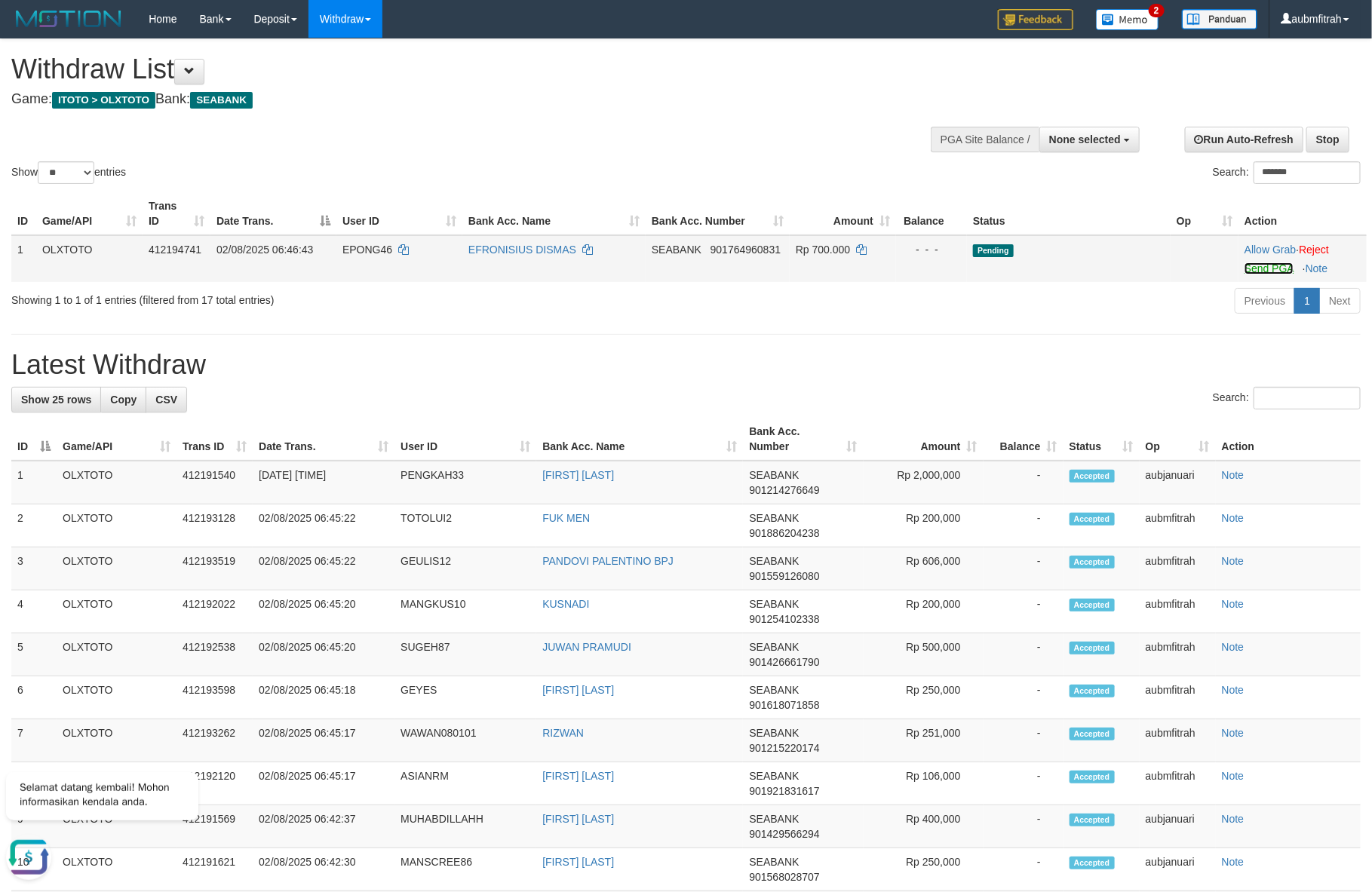 click on "Send PGA" at bounding box center [1269, 268] 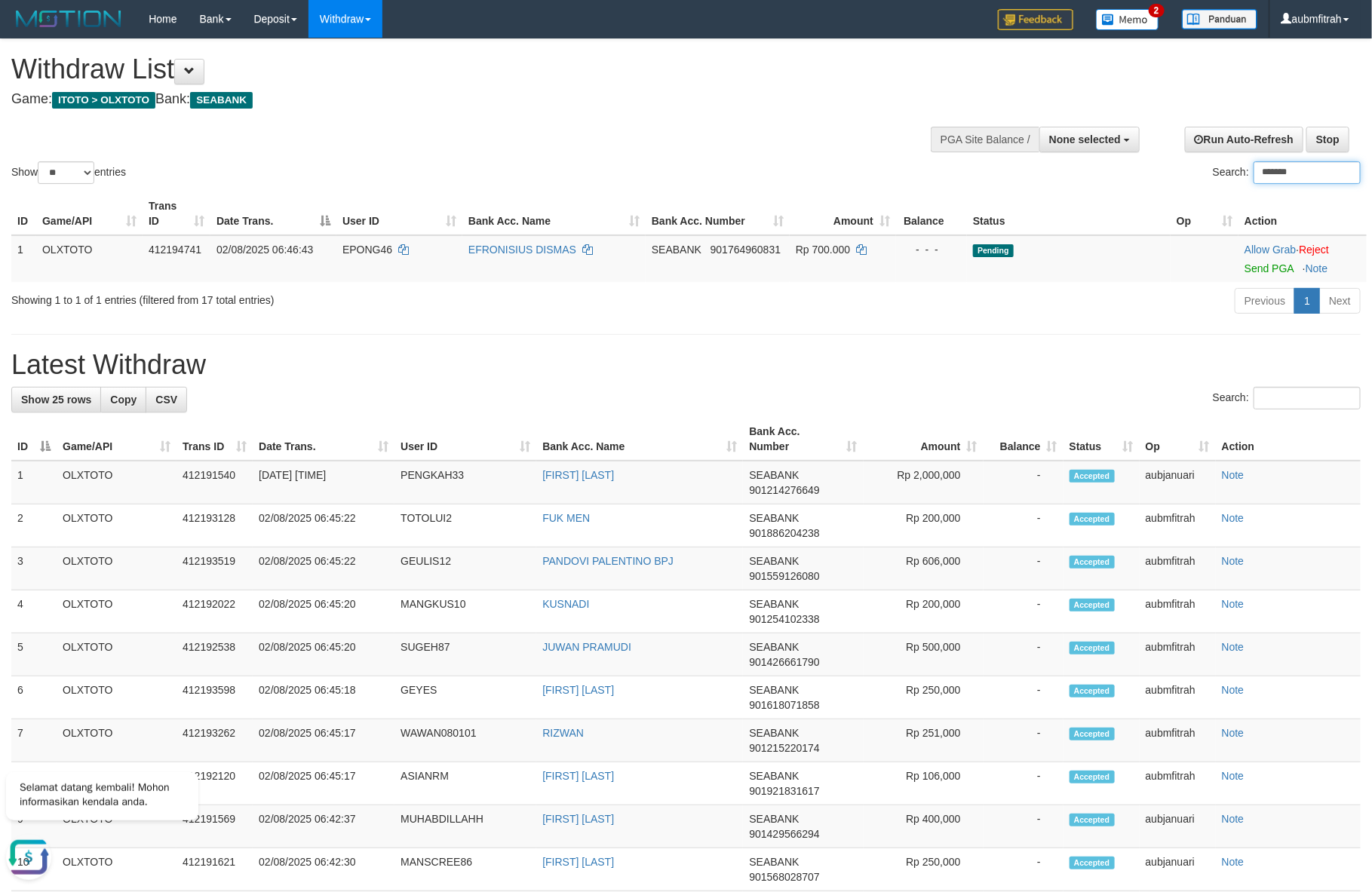 click on "*******" at bounding box center (1307, 173) 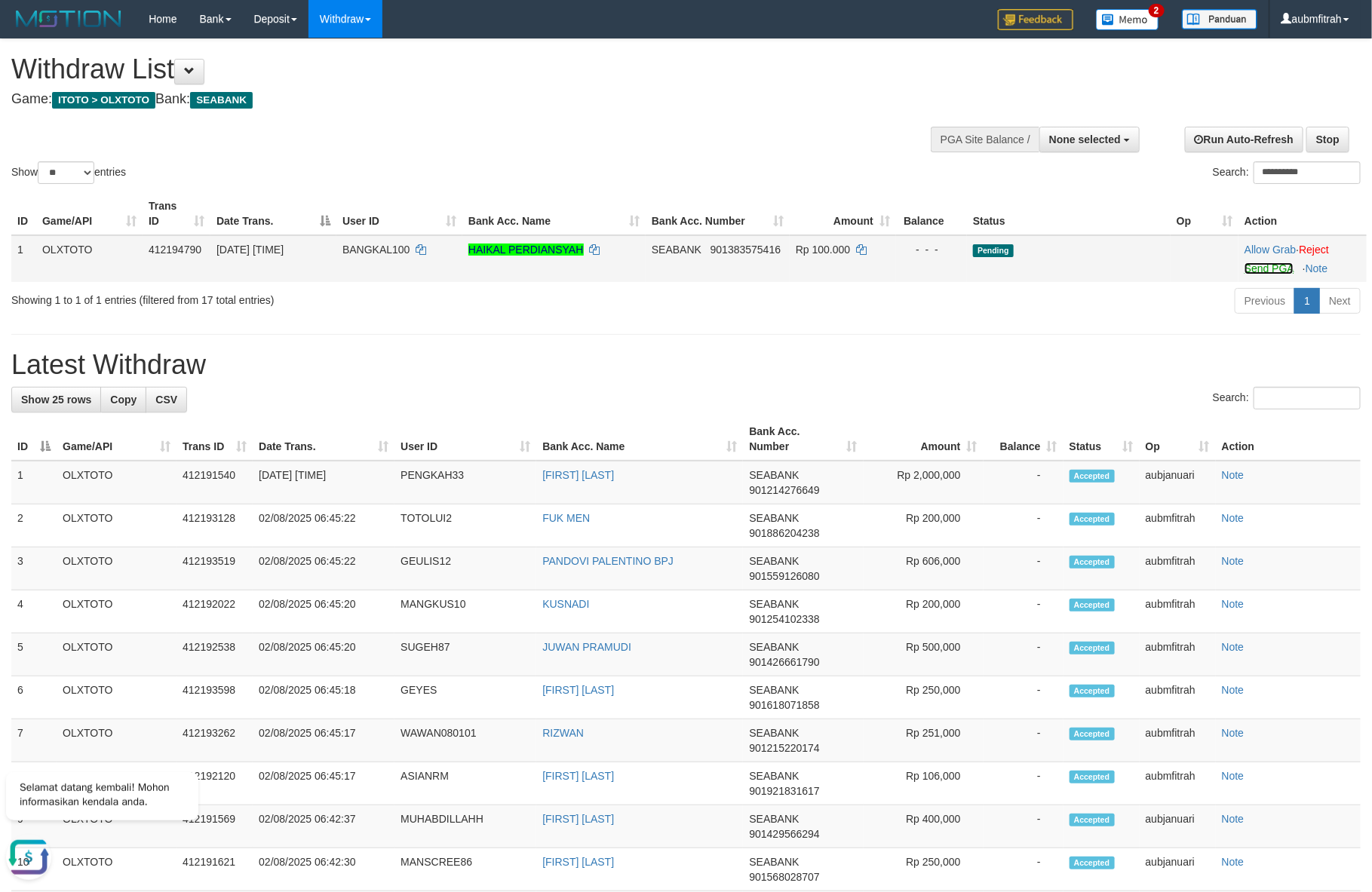 click on "Send PGA" at bounding box center (1269, 268) 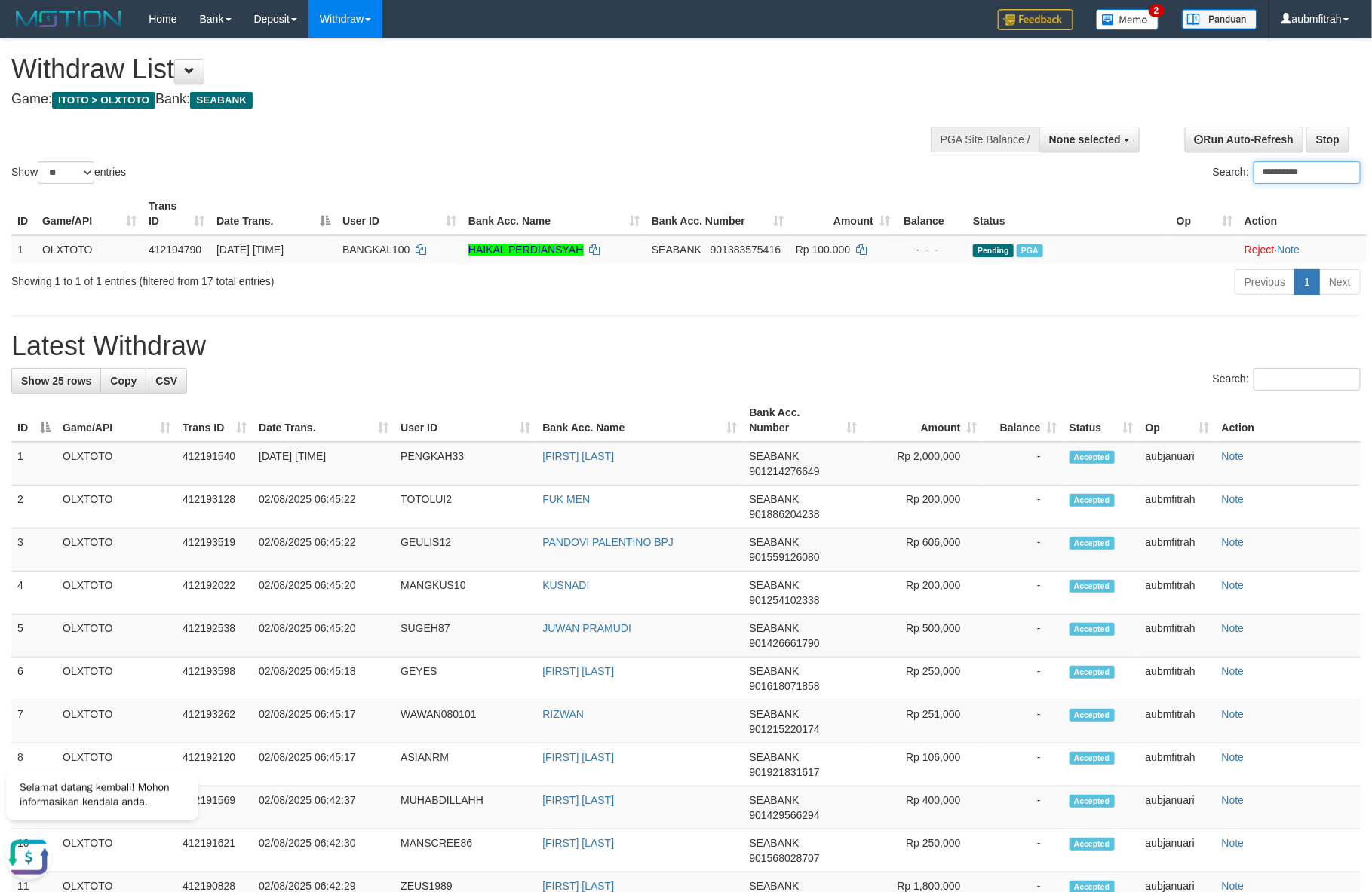 click on "**********" at bounding box center (1307, 173) 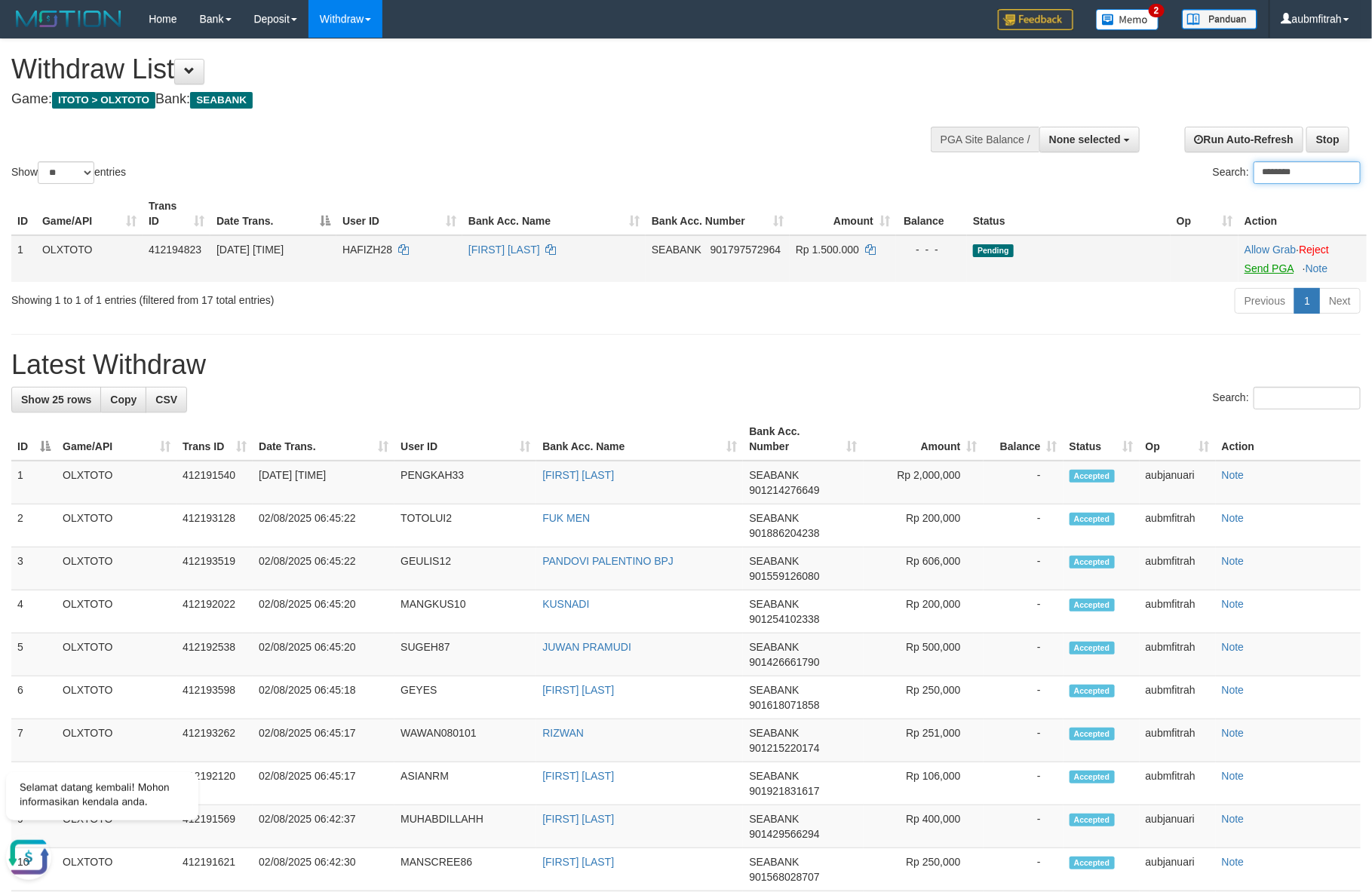 type on "********" 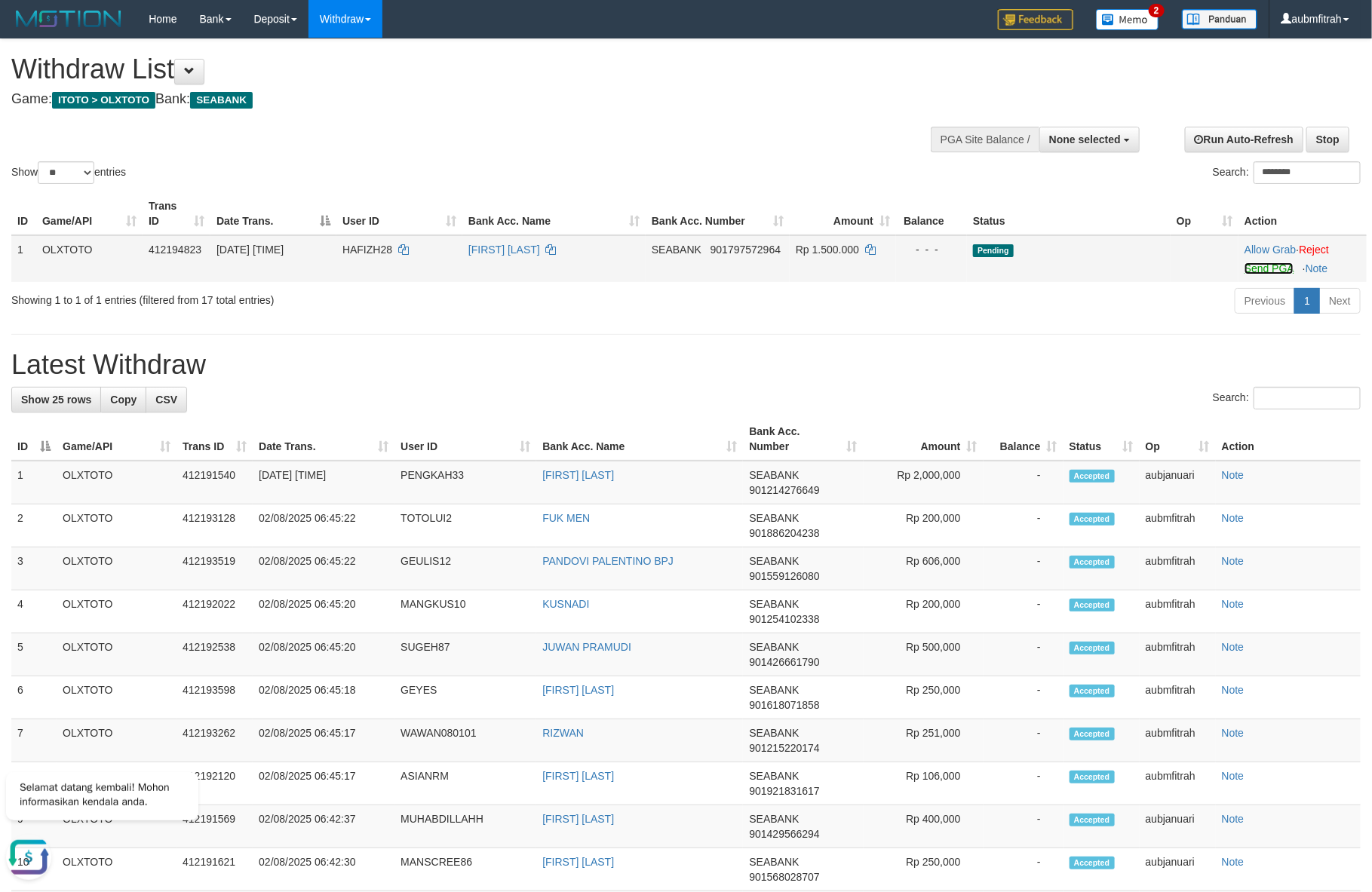 click on "Send PGA" at bounding box center (1269, 268) 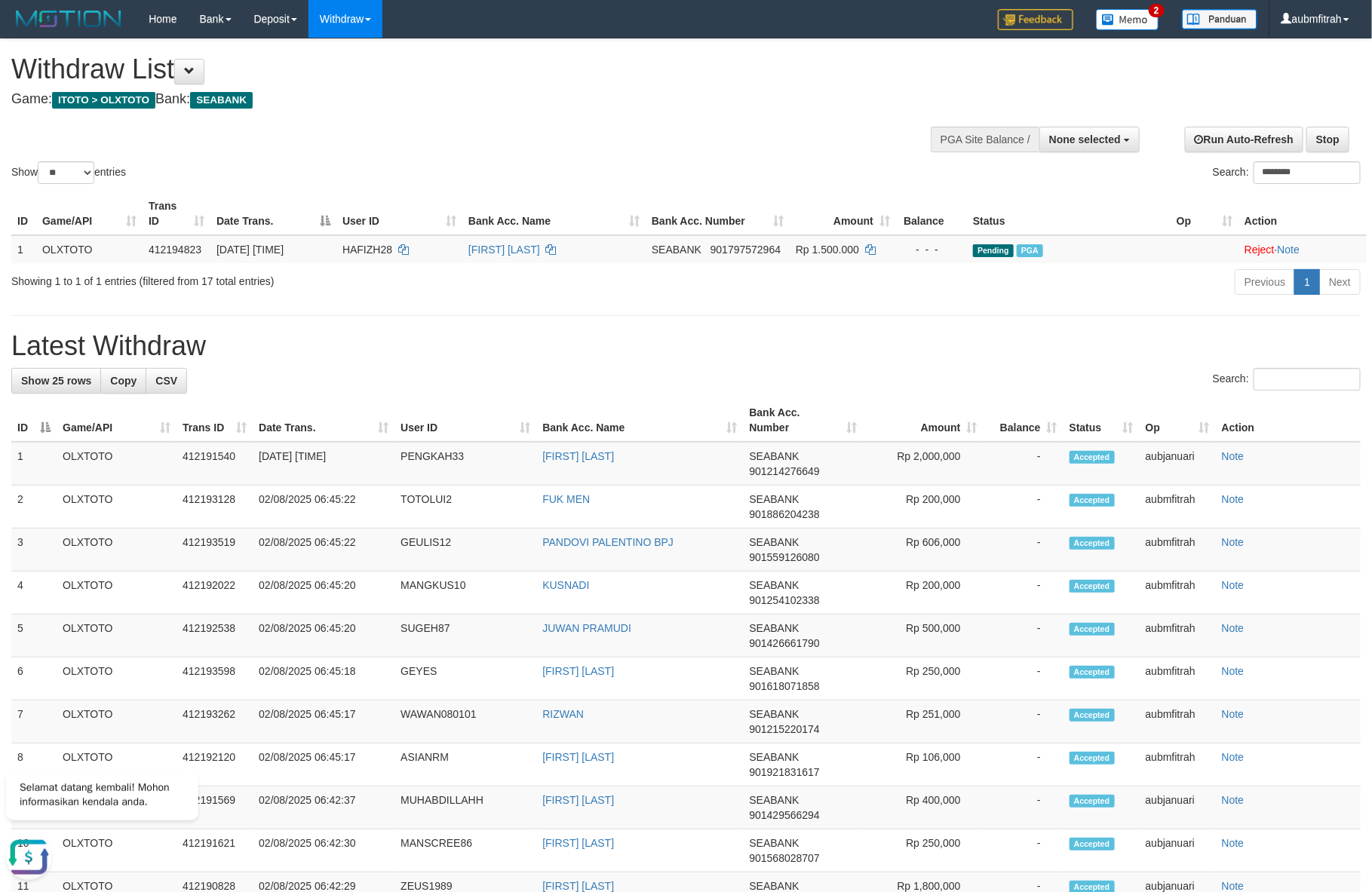 click on "Show  ** ** ** ***  entries Search: ********" at bounding box center (686, 113) 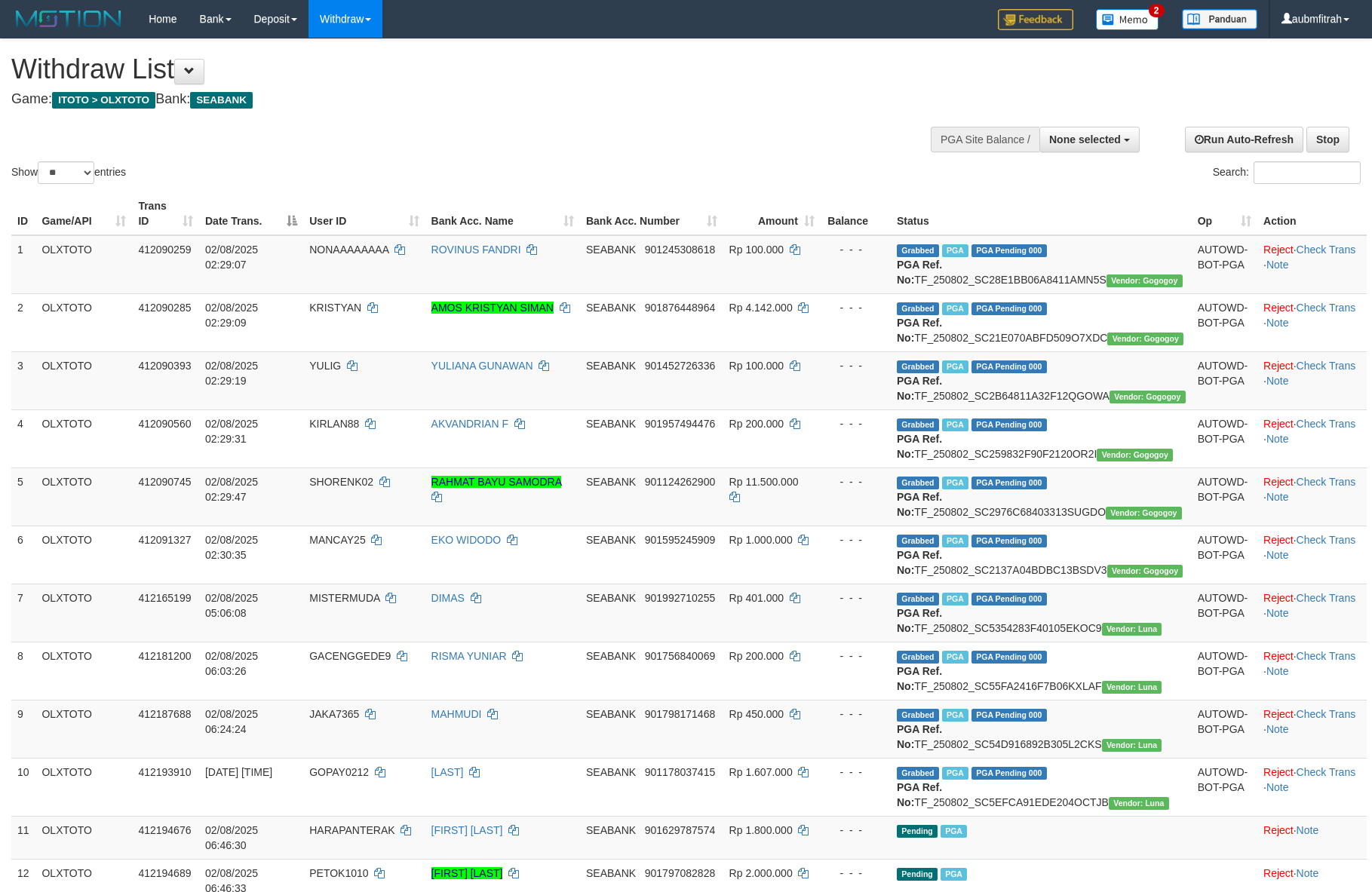 select 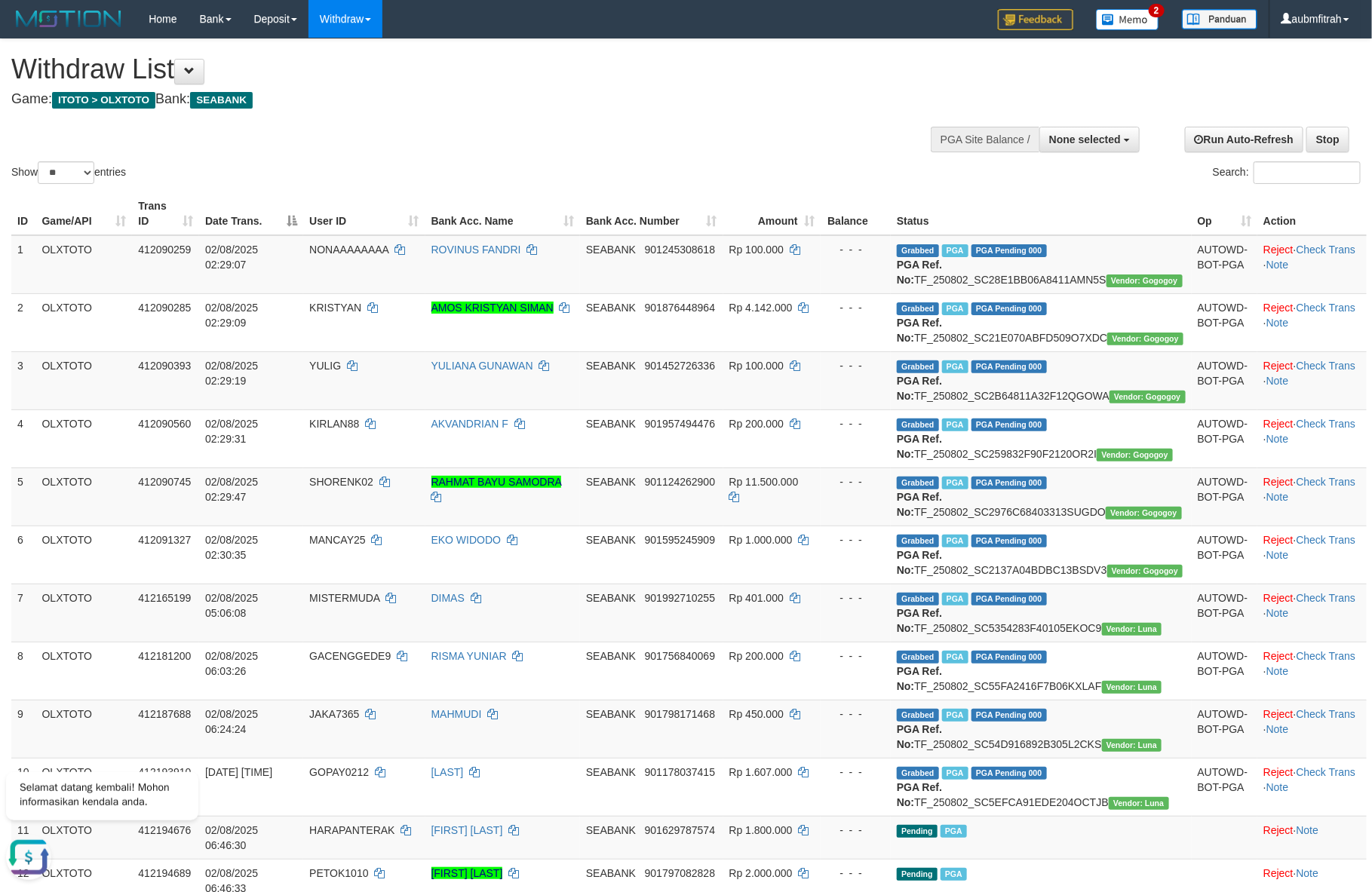 scroll, scrollTop: 0, scrollLeft: 0, axis: both 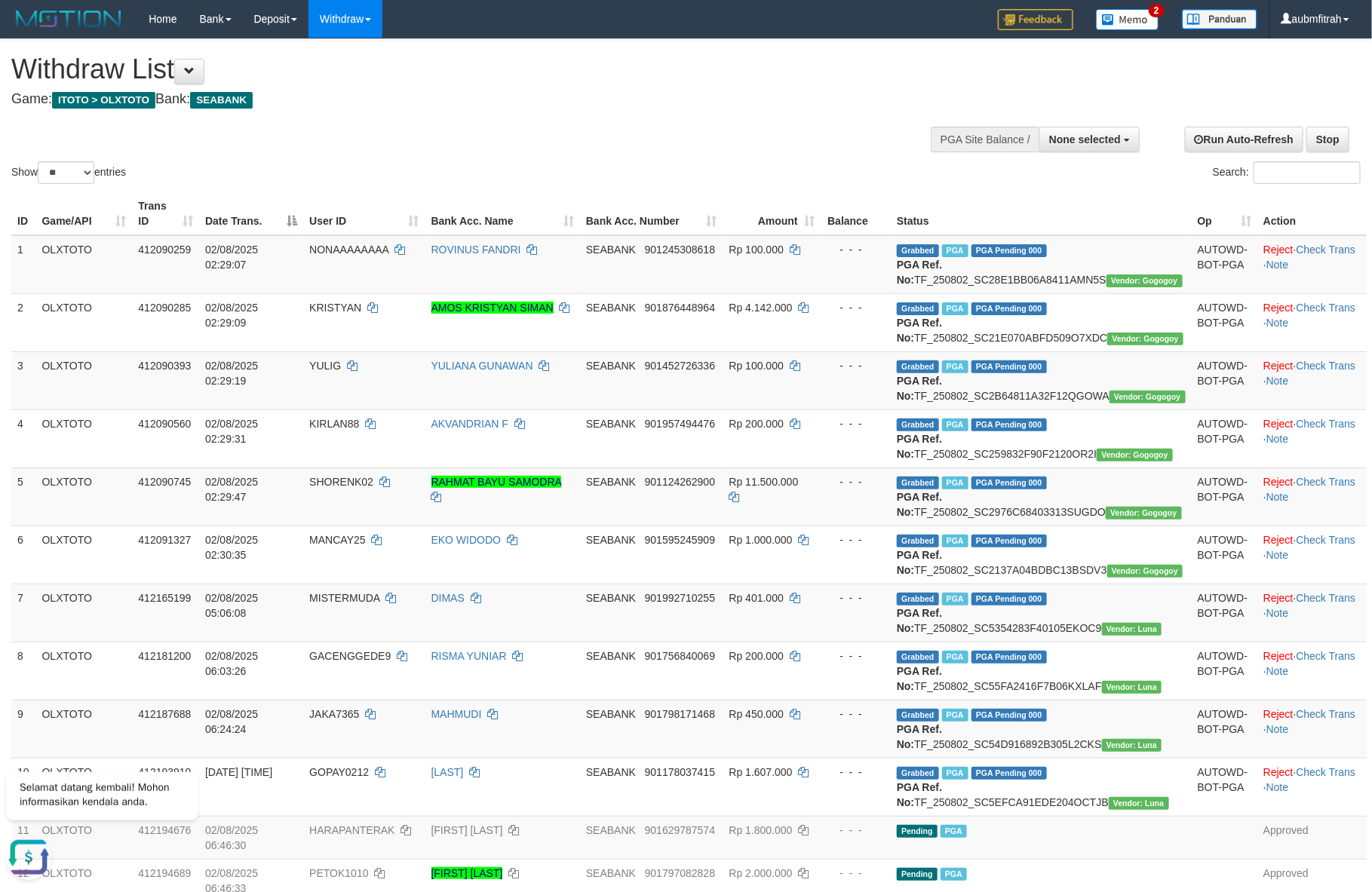 click on "Show  ** ** ** ***  entries Search:" at bounding box center [686, 113] 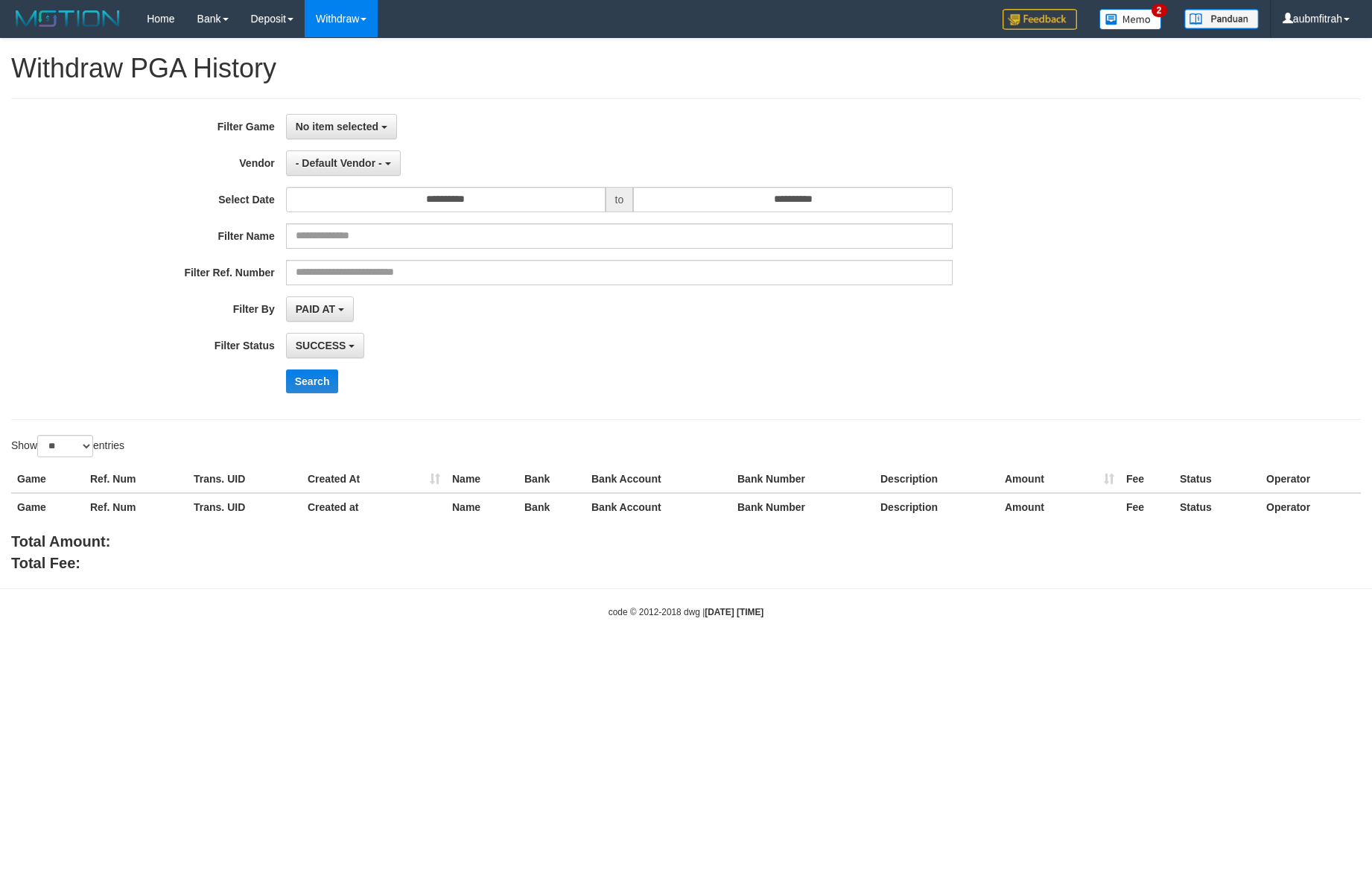 select on "**" 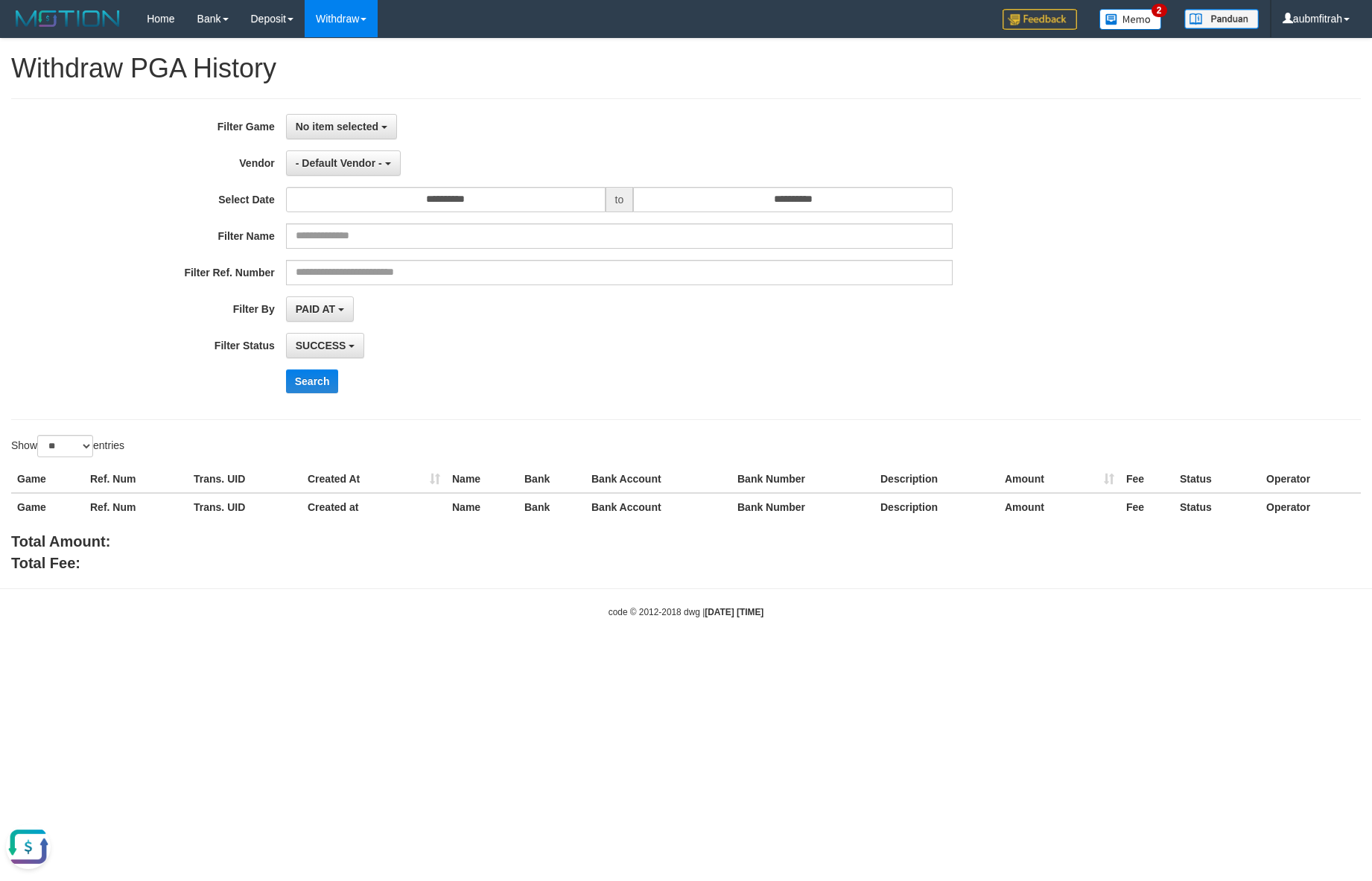 scroll, scrollTop: 0, scrollLeft: 0, axis: both 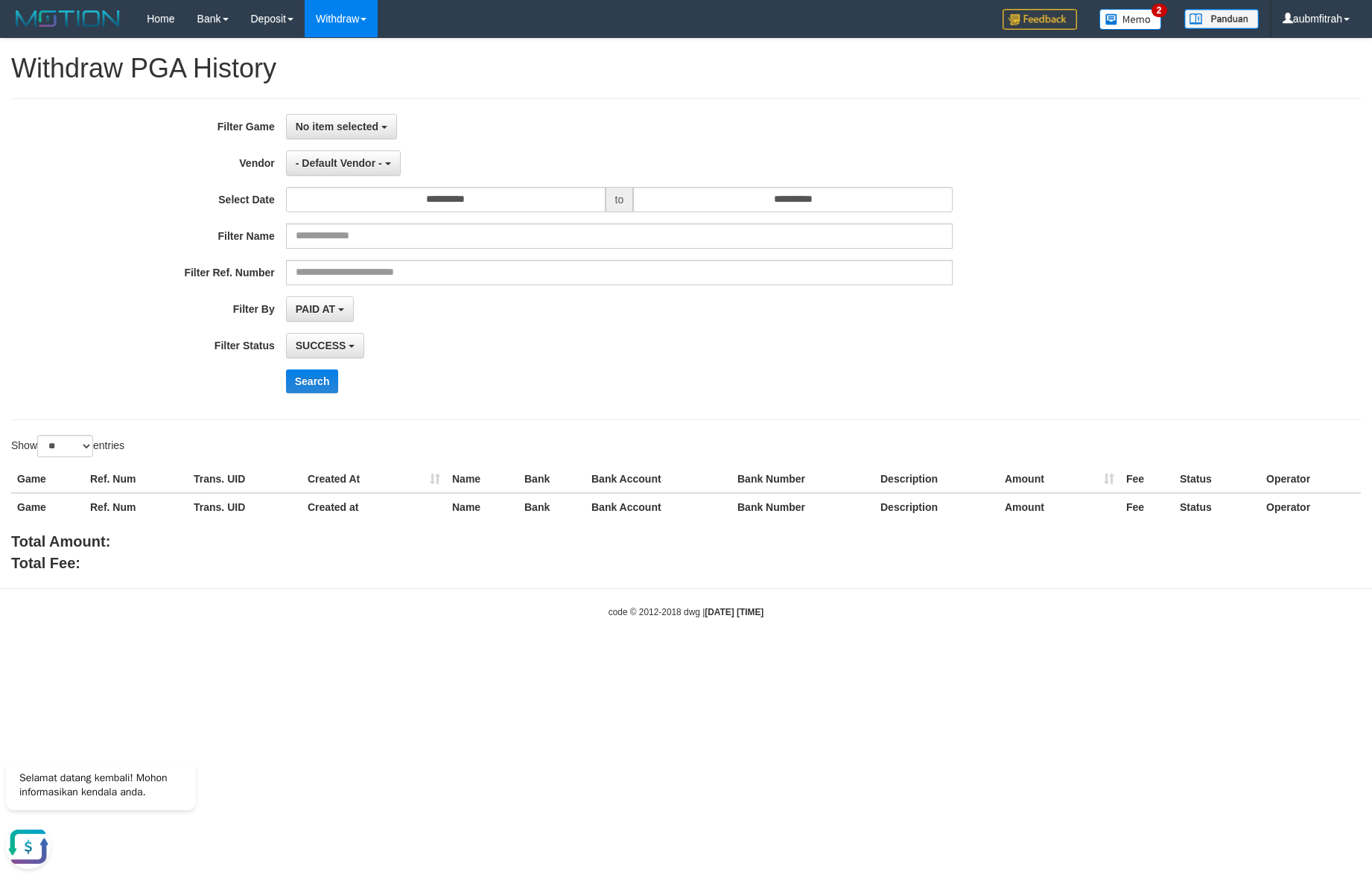 click on "**********" at bounding box center (686, 306) 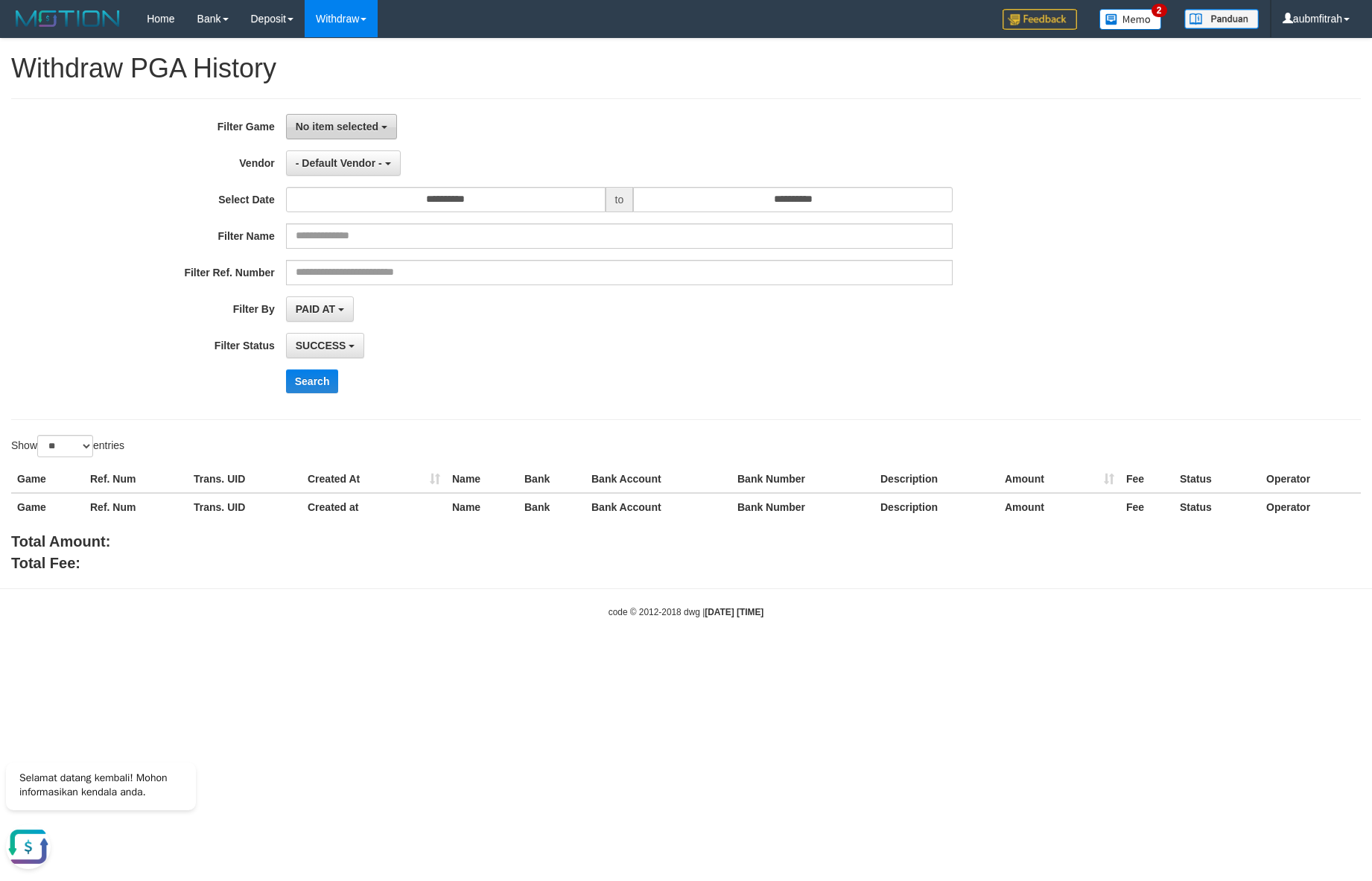 click on "No item selected" at bounding box center (337, 127) 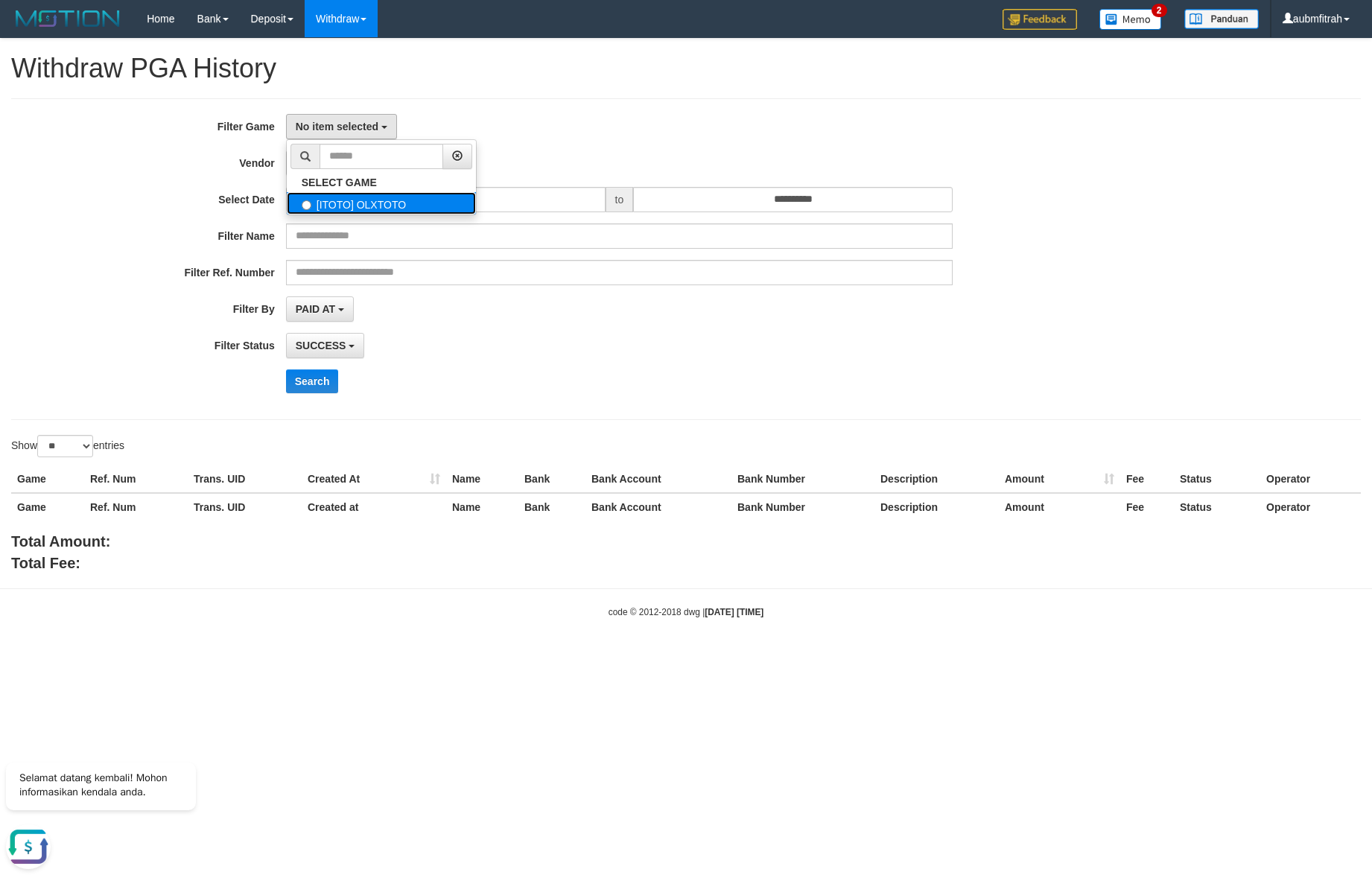 click on "[ITOTO] OLXTOTO" at bounding box center [381, 203] 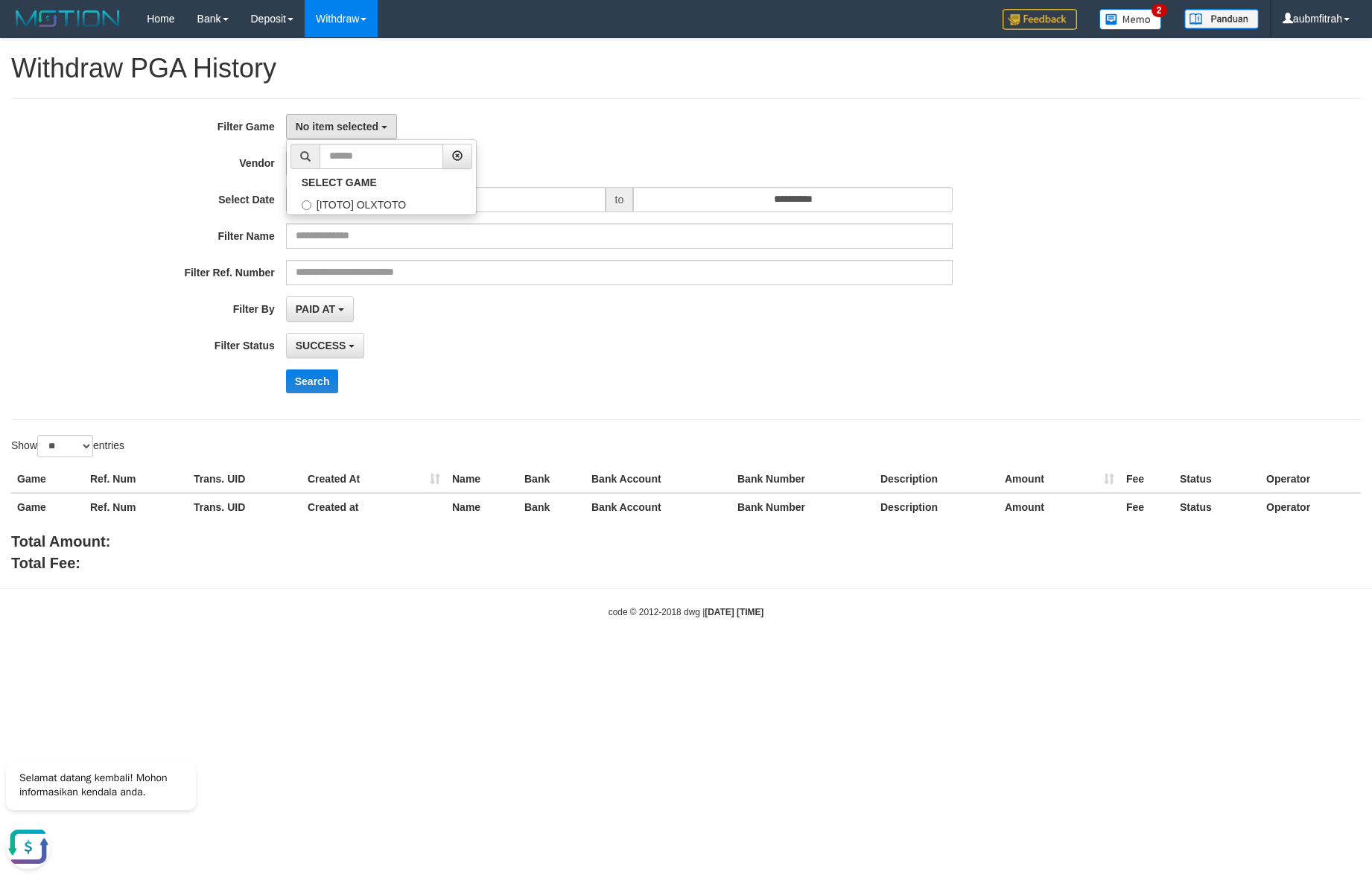 click on "**********" at bounding box center [686, 259] 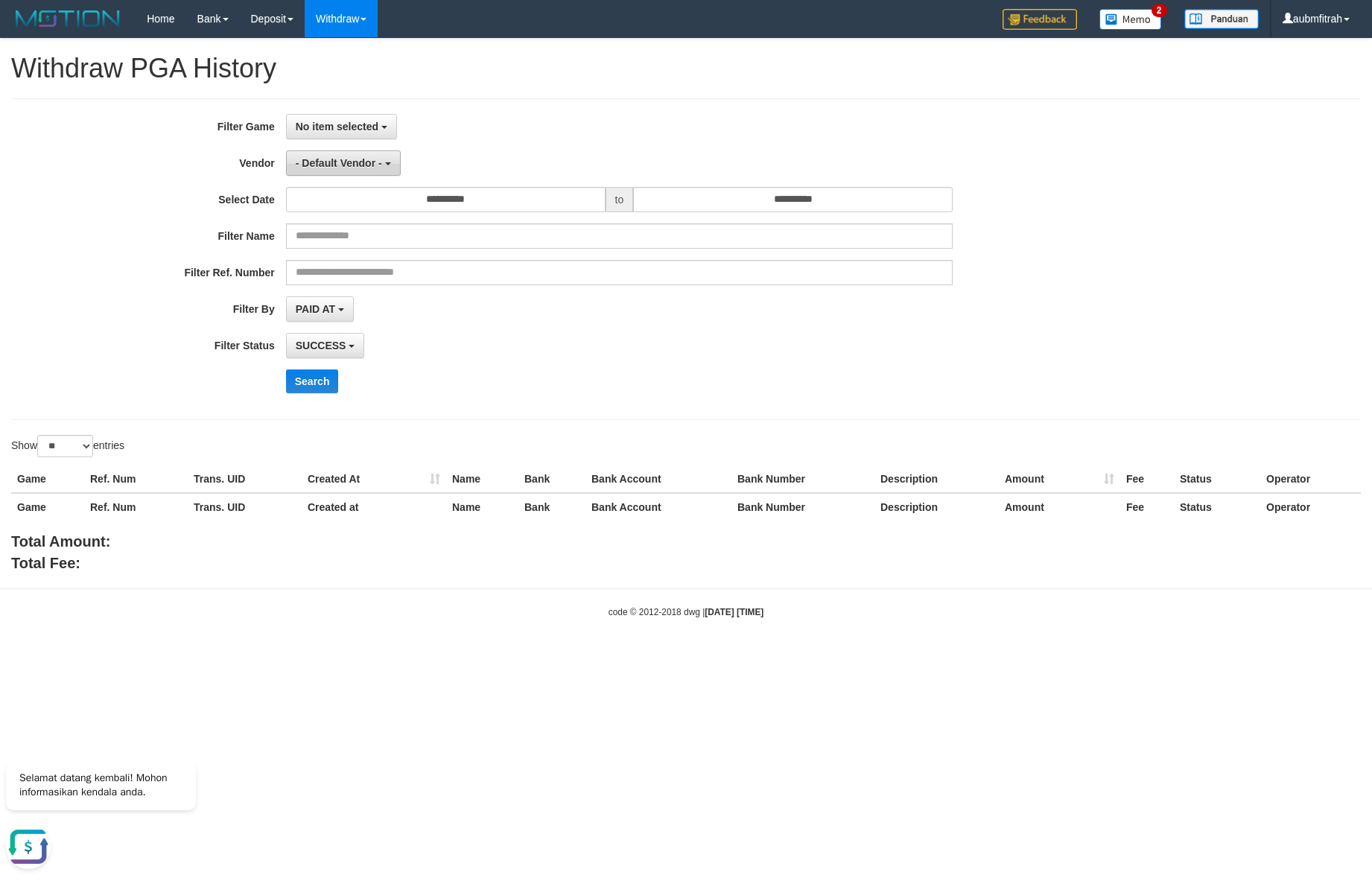 drag, startPoint x: 360, startPoint y: 168, endPoint x: 381, endPoint y: 255, distance: 89.4986 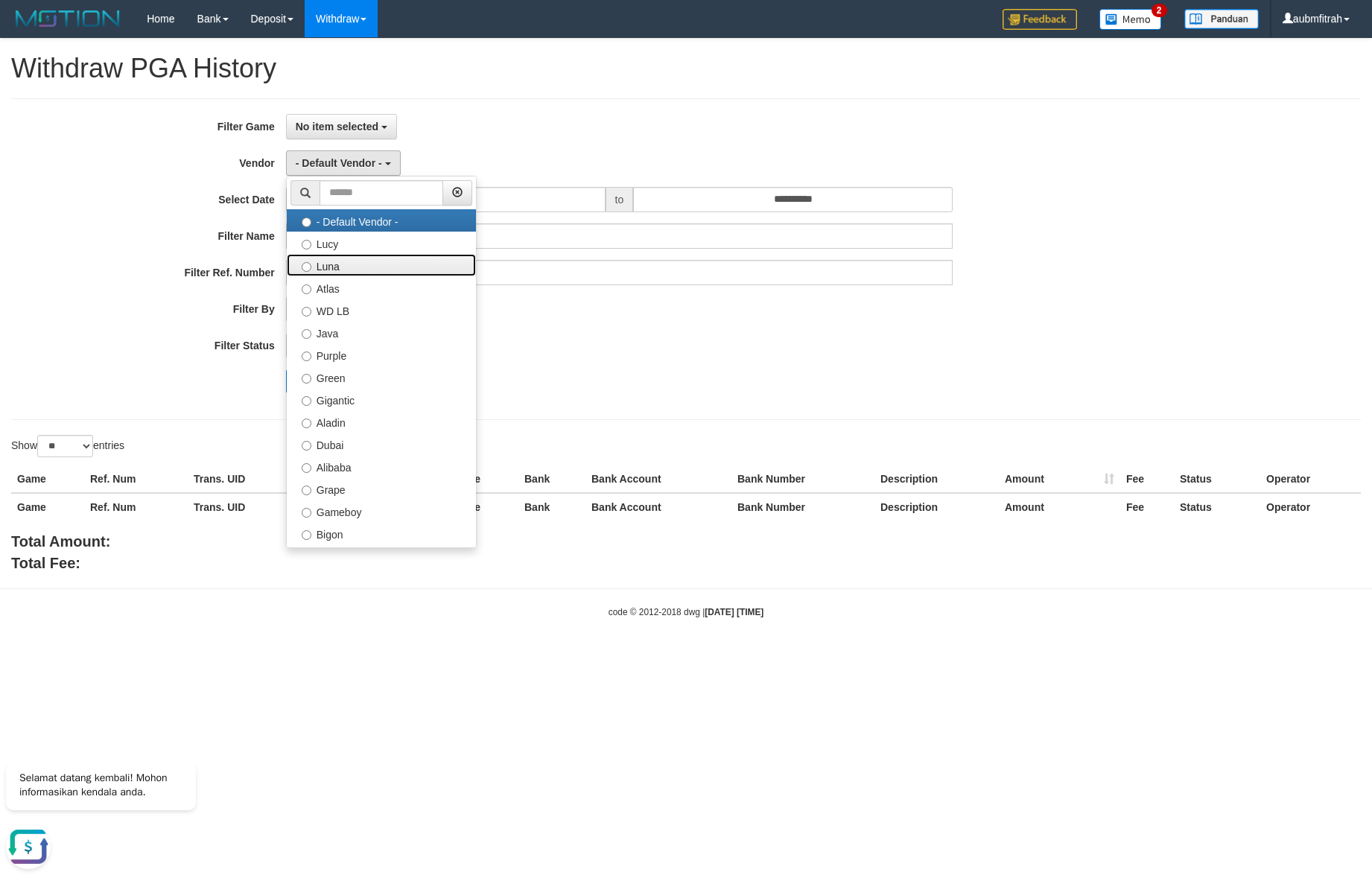 drag, startPoint x: 367, startPoint y: 262, endPoint x: 396, endPoint y: 246, distance: 33.12099 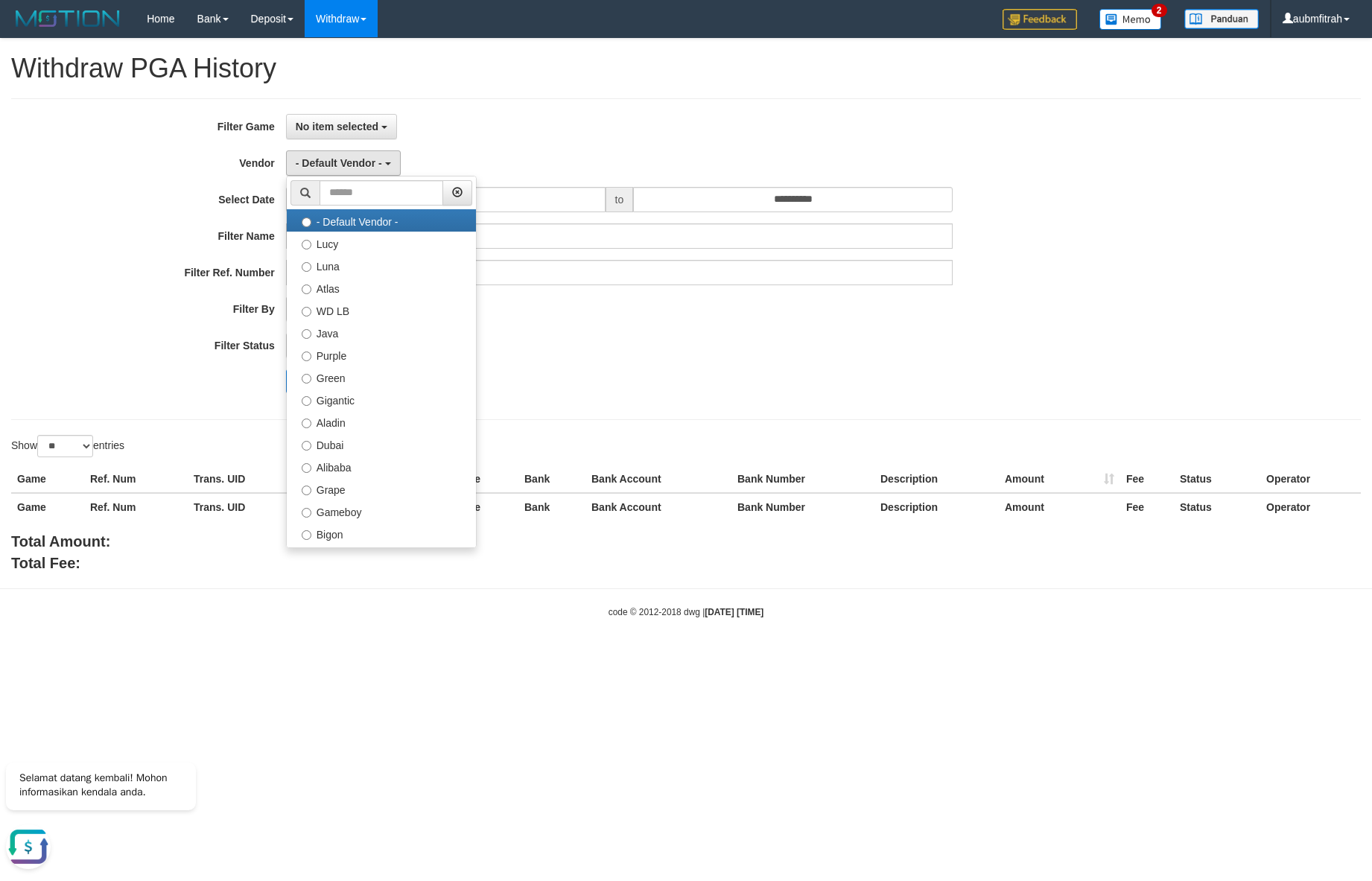 select on "**********" 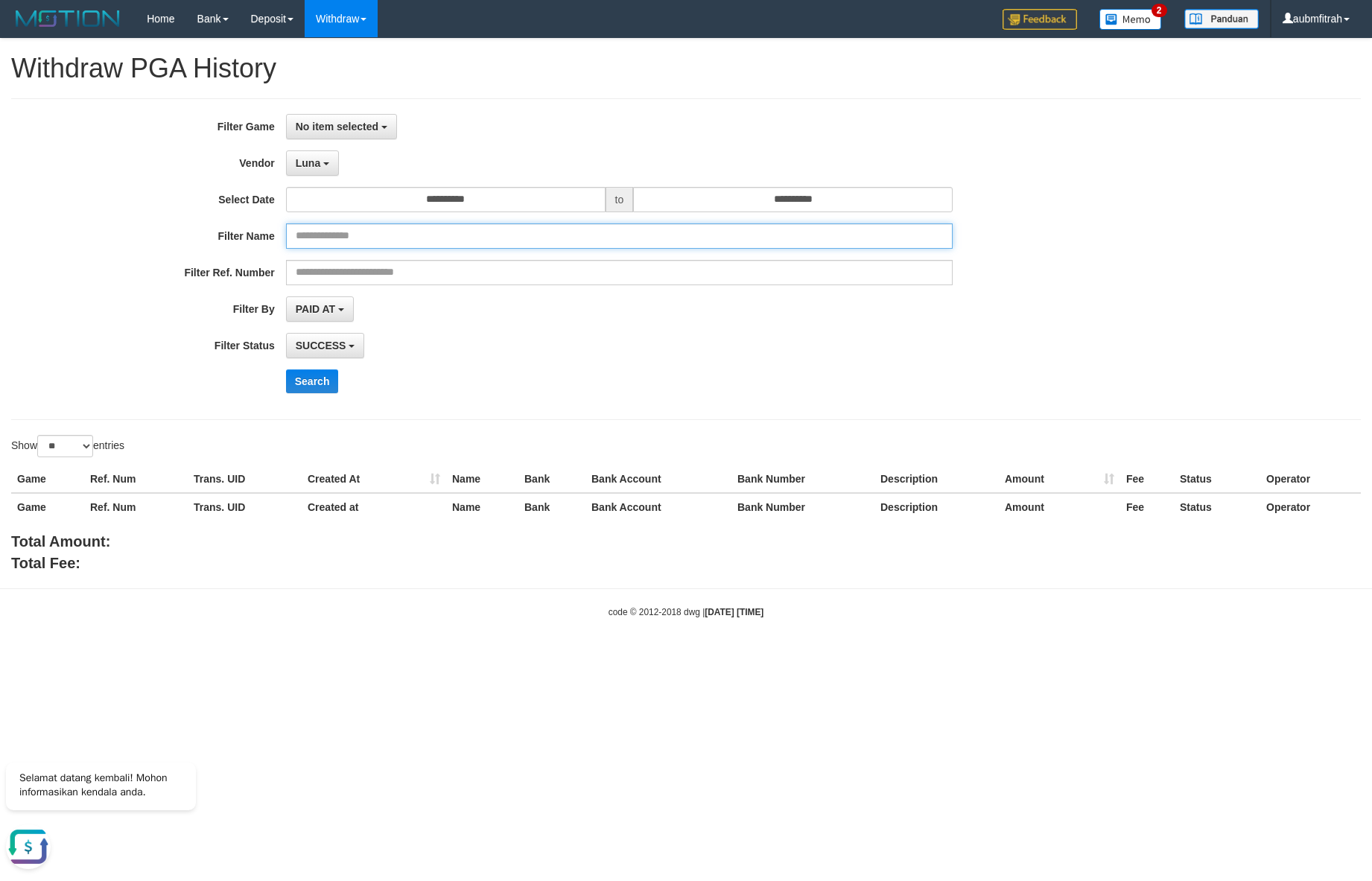 drag, startPoint x: 404, startPoint y: 229, endPoint x: 404, endPoint y: 242, distance: 13 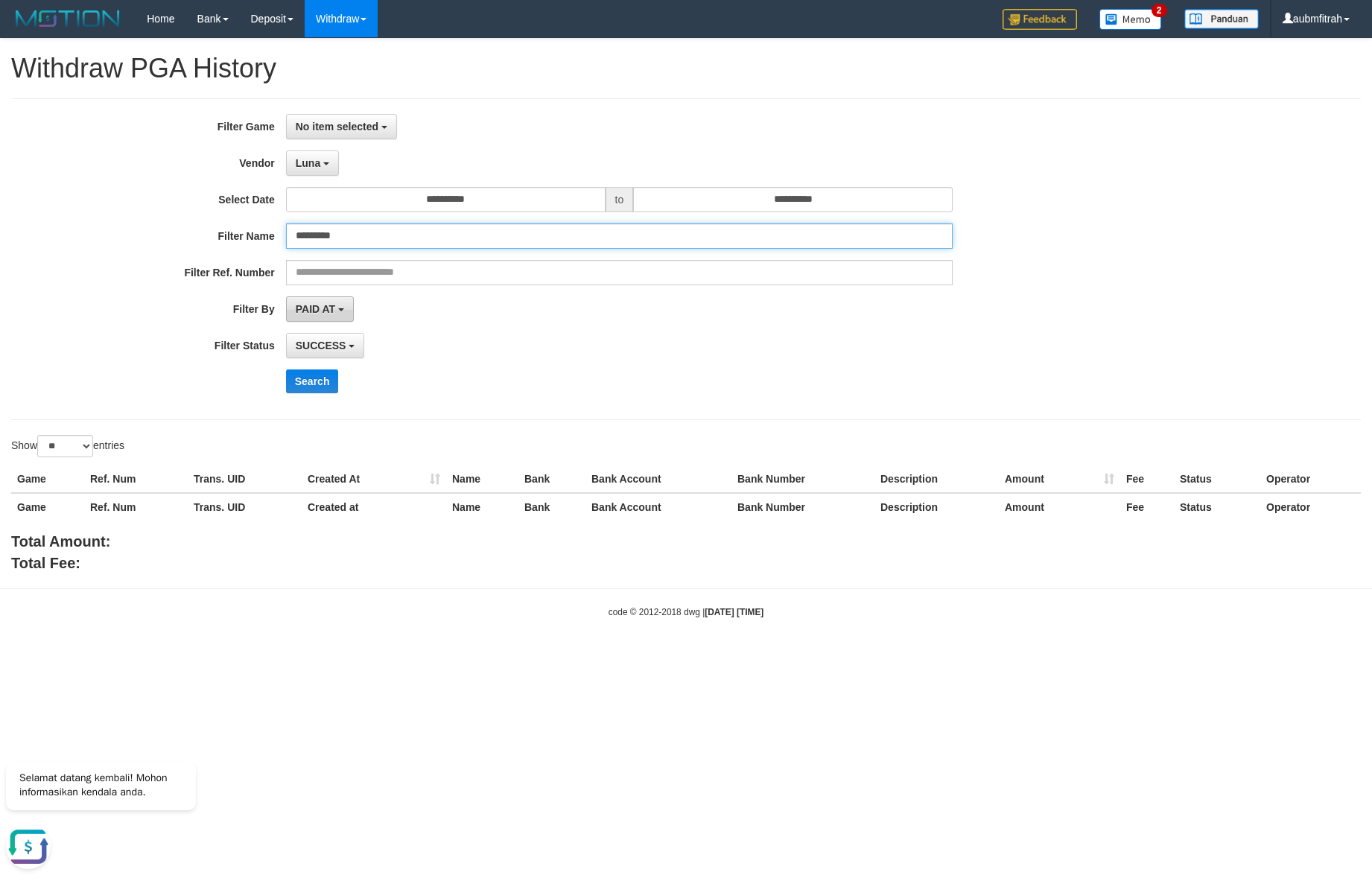 type on "*********" 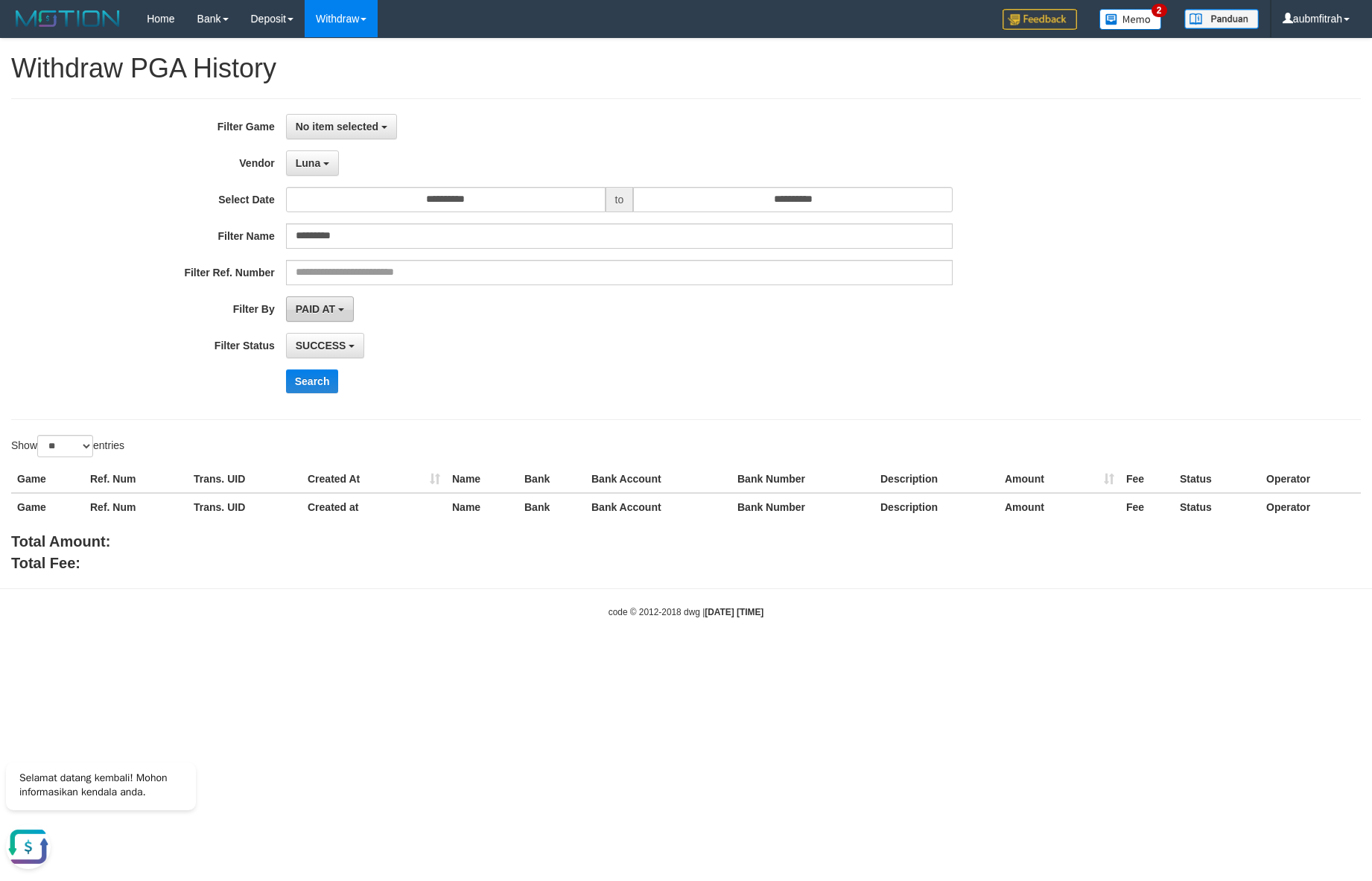 click on "PAID AT" at bounding box center (315, 309) 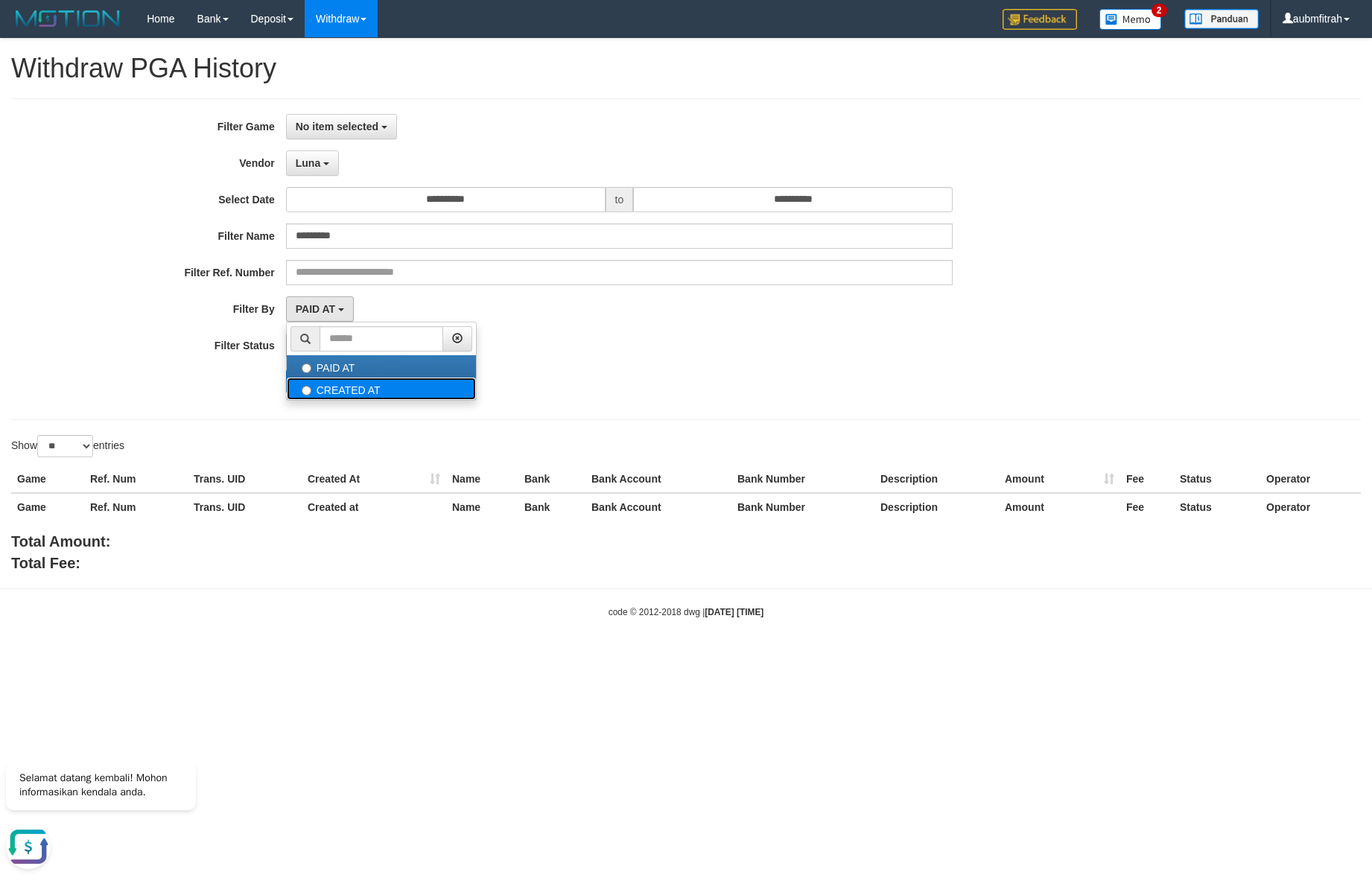 click on "CREATED AT" at bounding box center [381, 389] 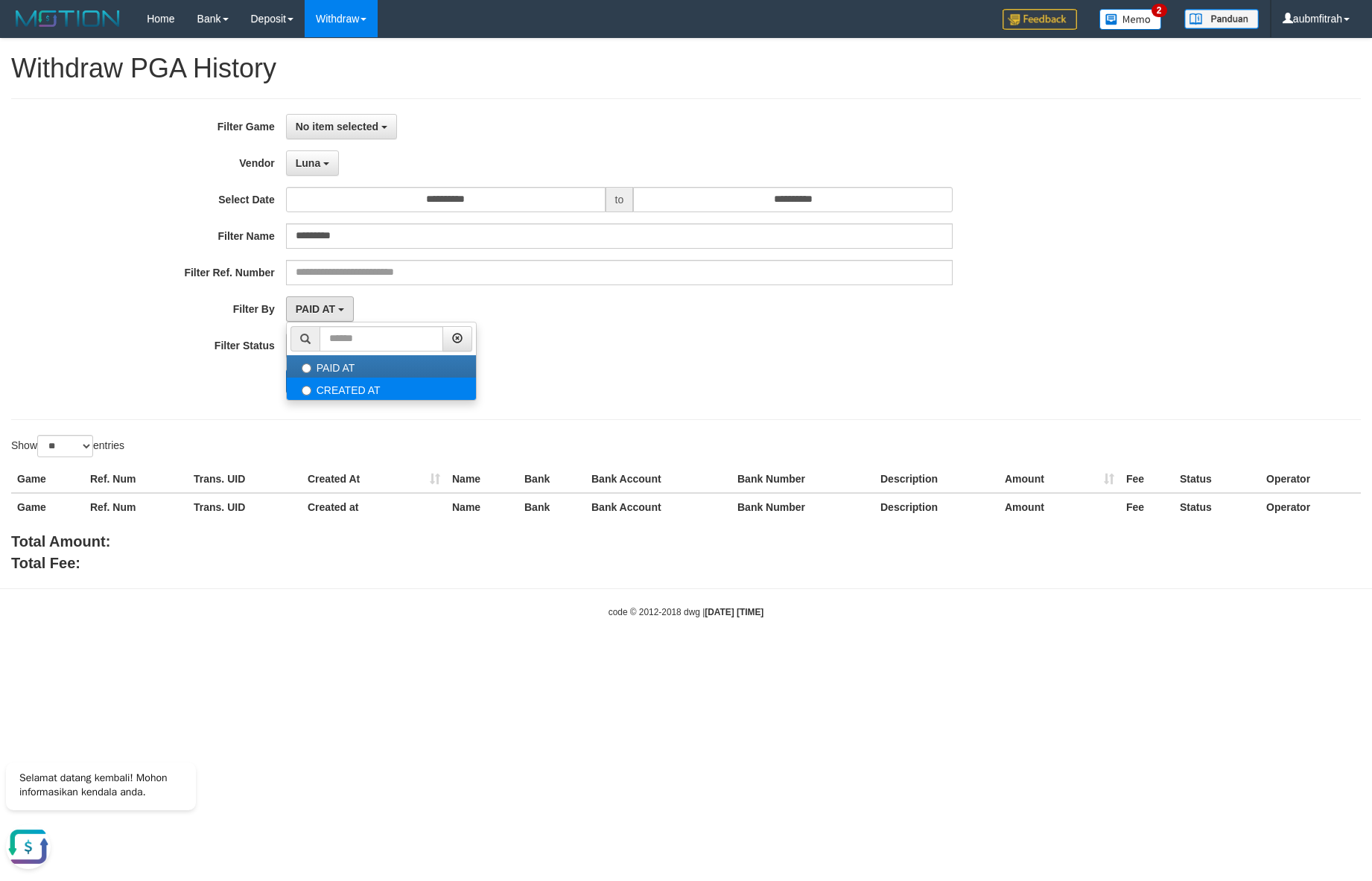select on "*" 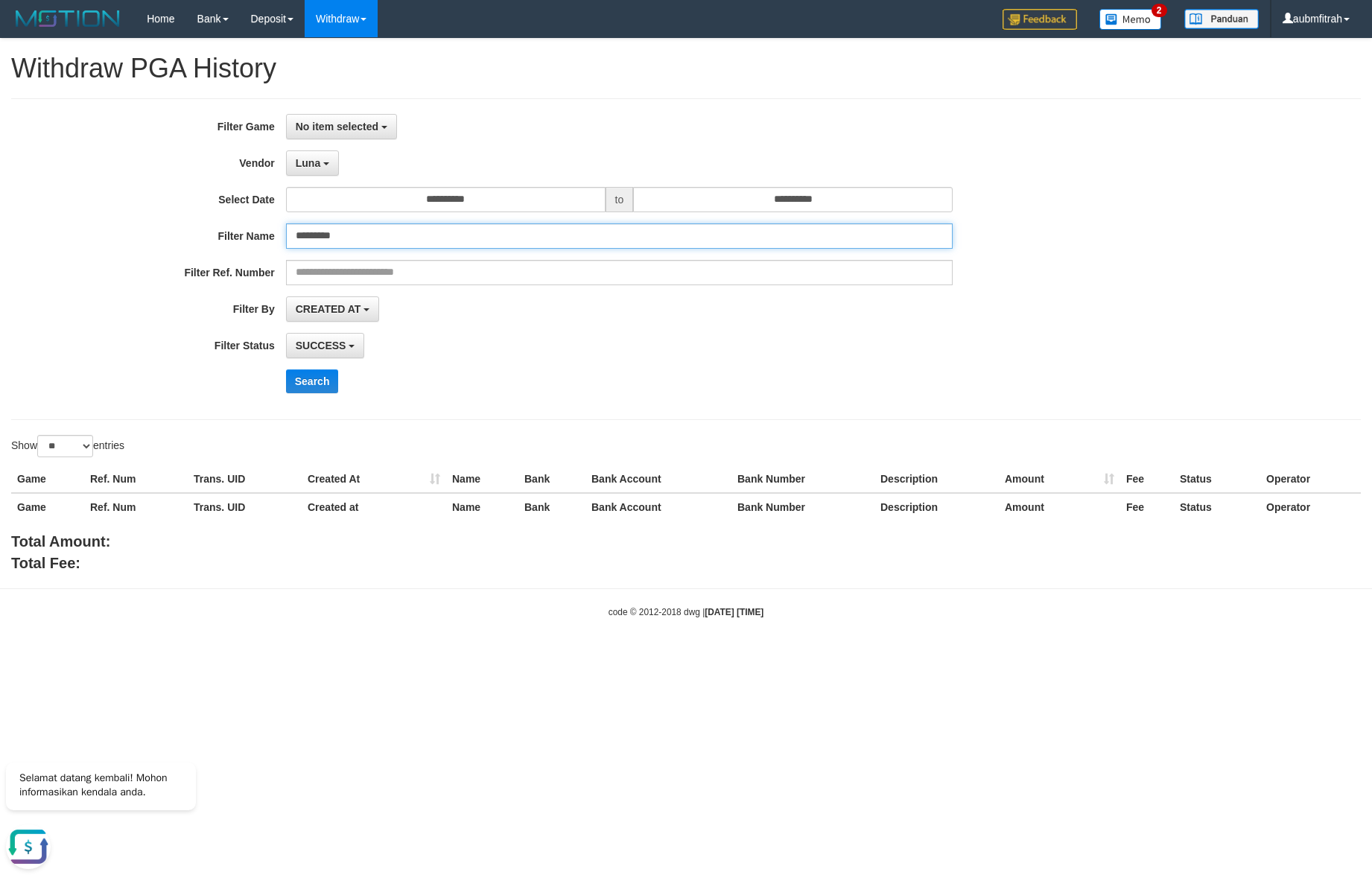 click on "*********" at bounding box center [619, 236] 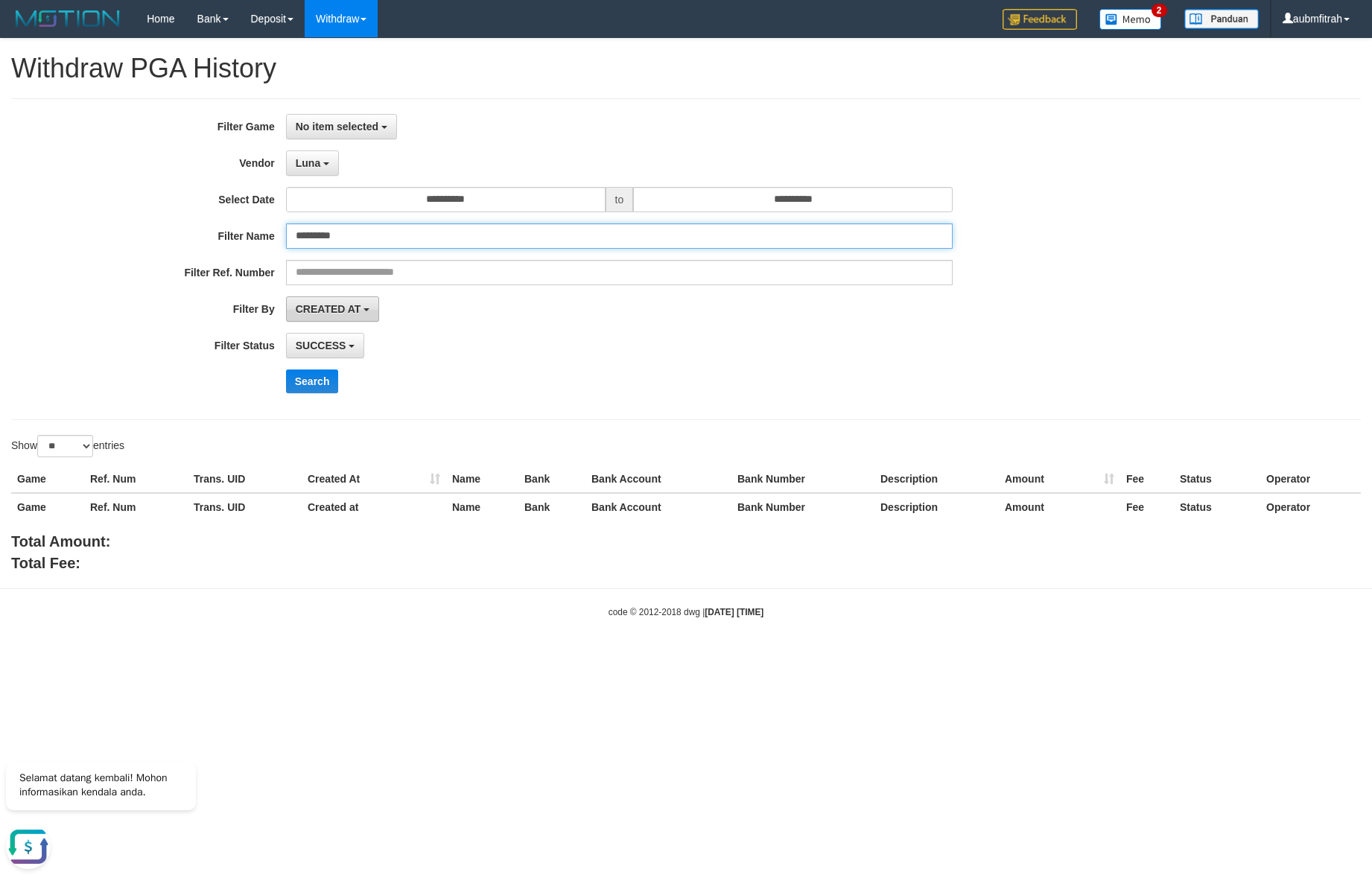 paste on "*******" 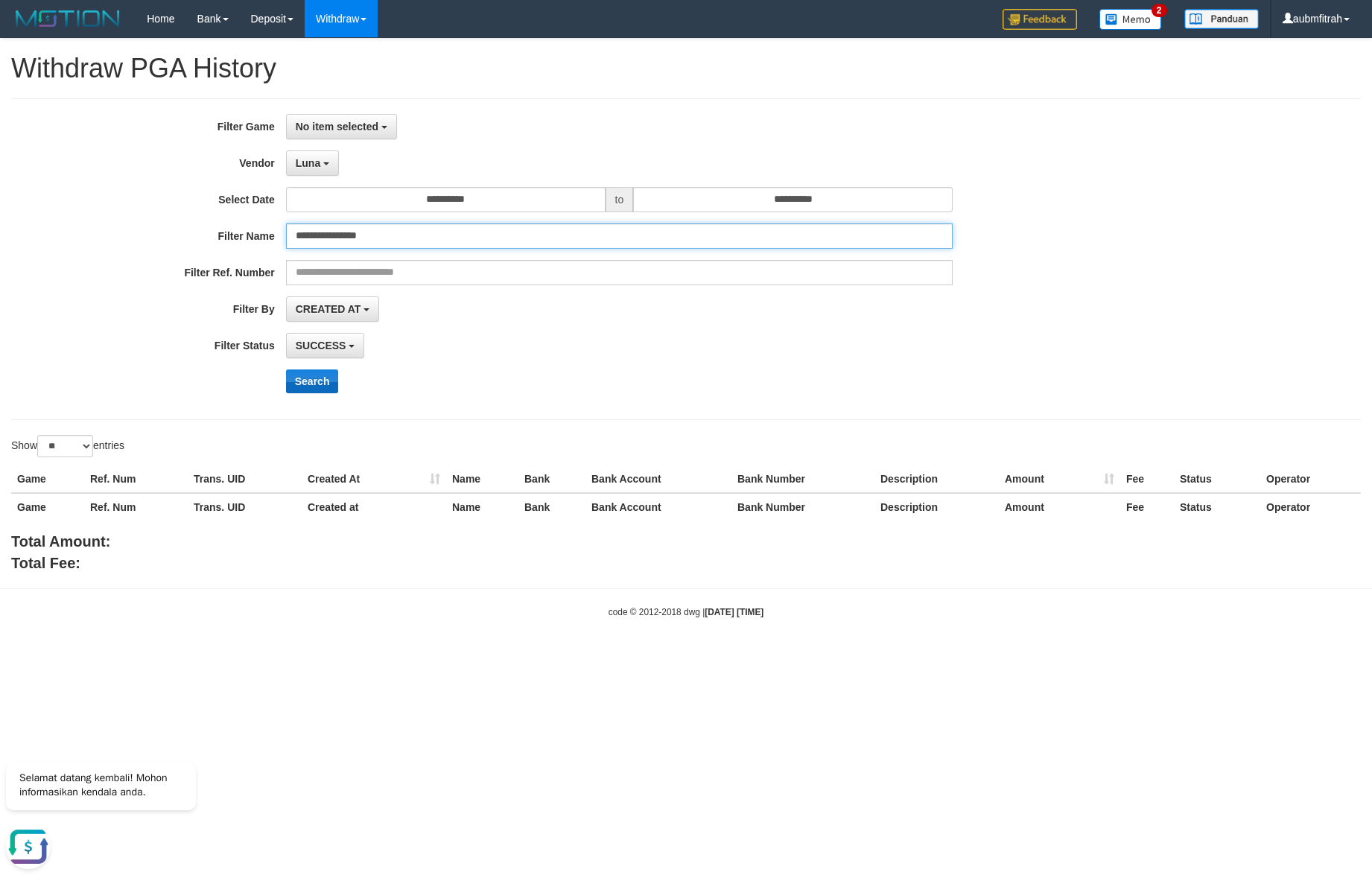 type on "**********" 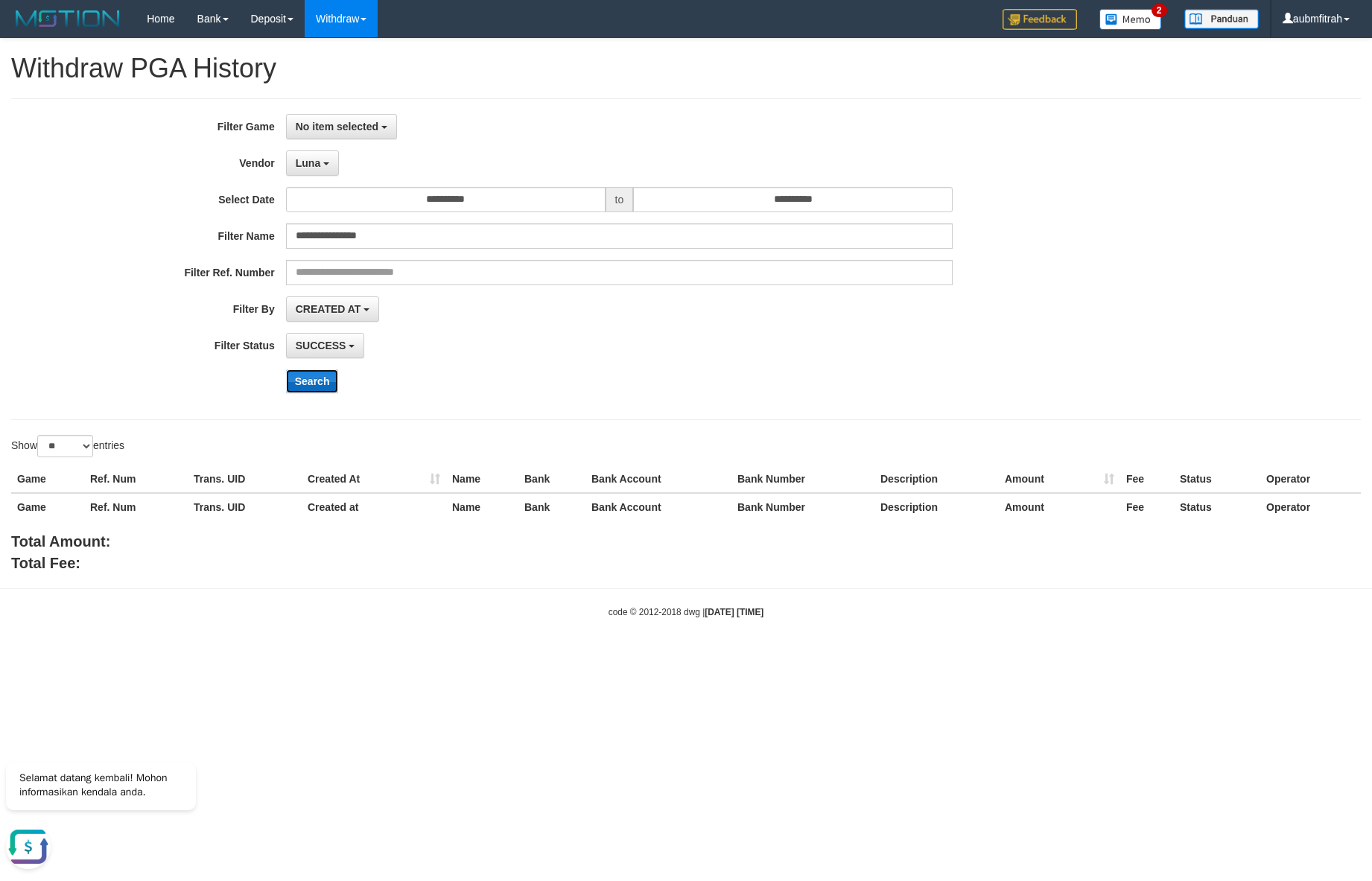 click on "Search" at bounding box center [312, 381] 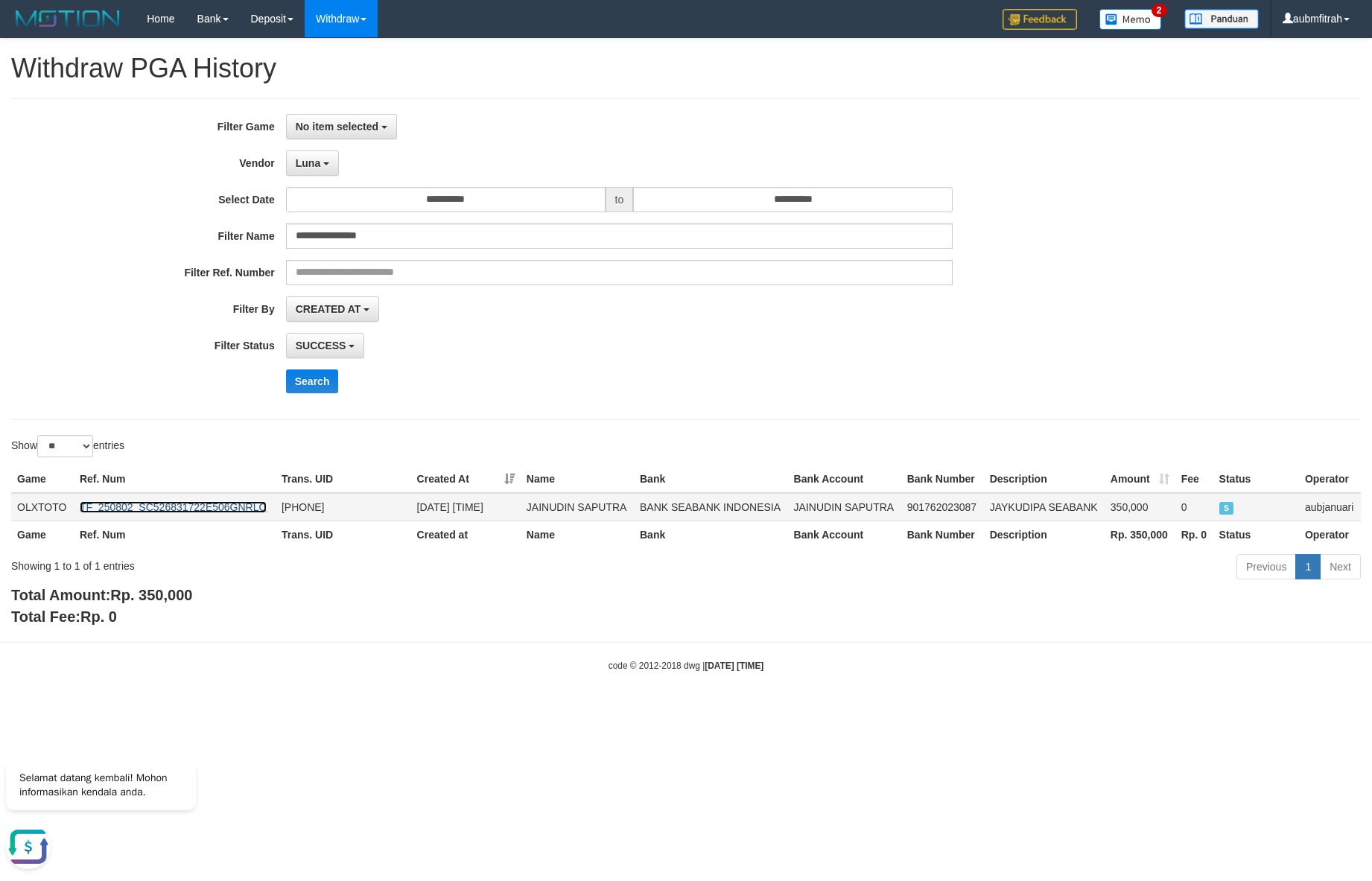 click on "TF_250802_SC526831722E506GNRLO" at bounding box center [173, 507] 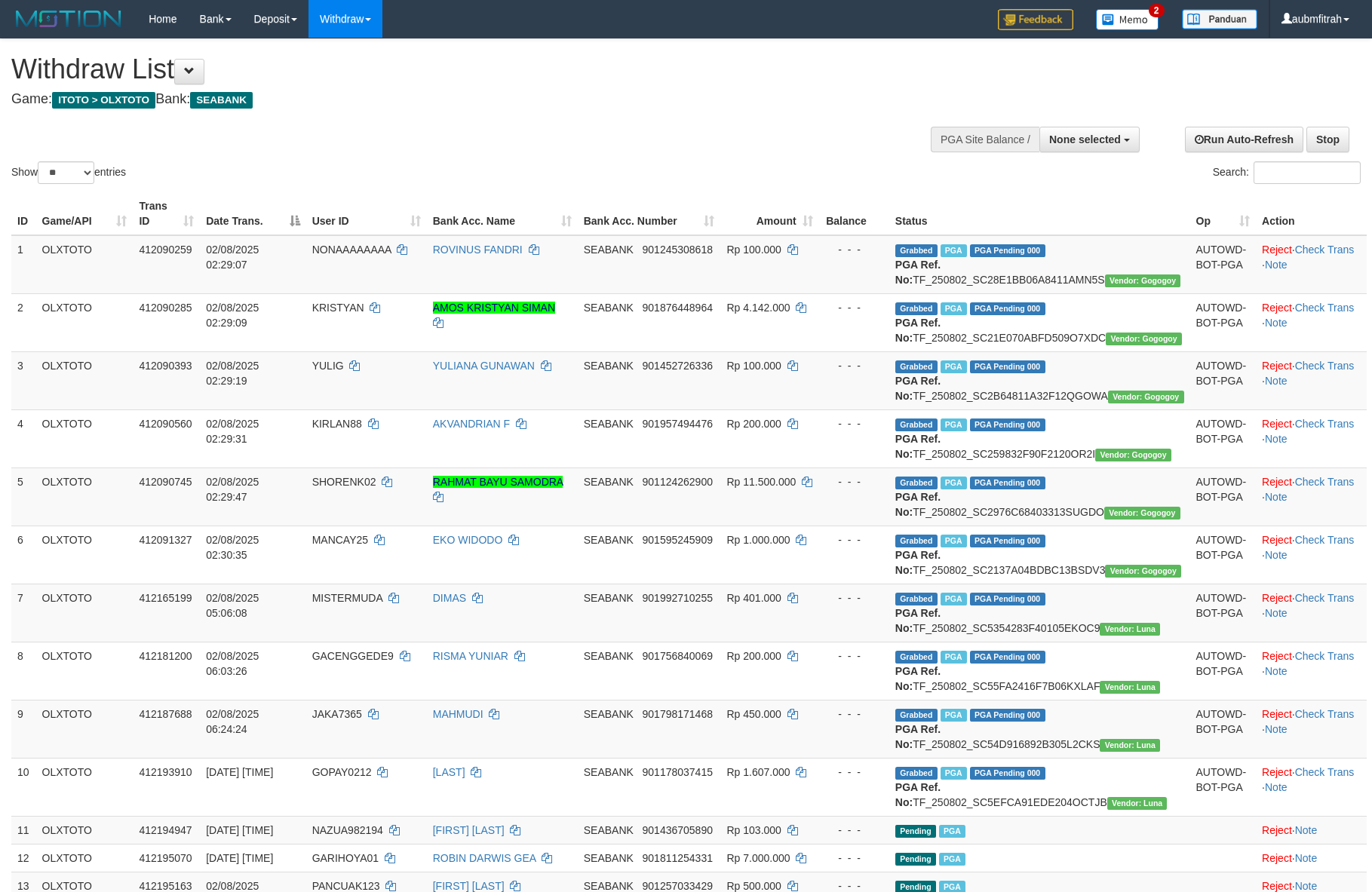 select 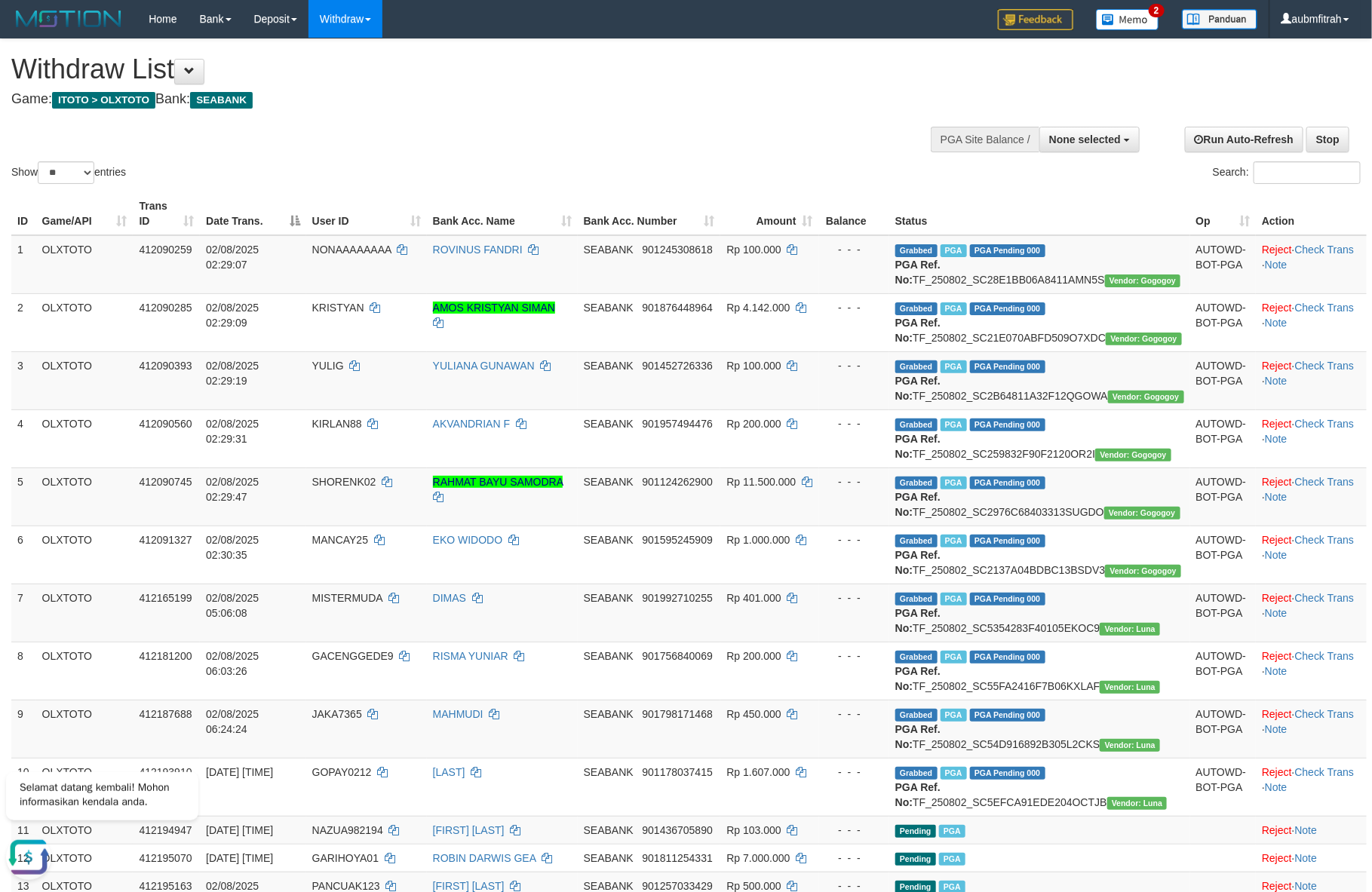 scroll, scrollTop: 0, scrollLeft: 0, axis: both 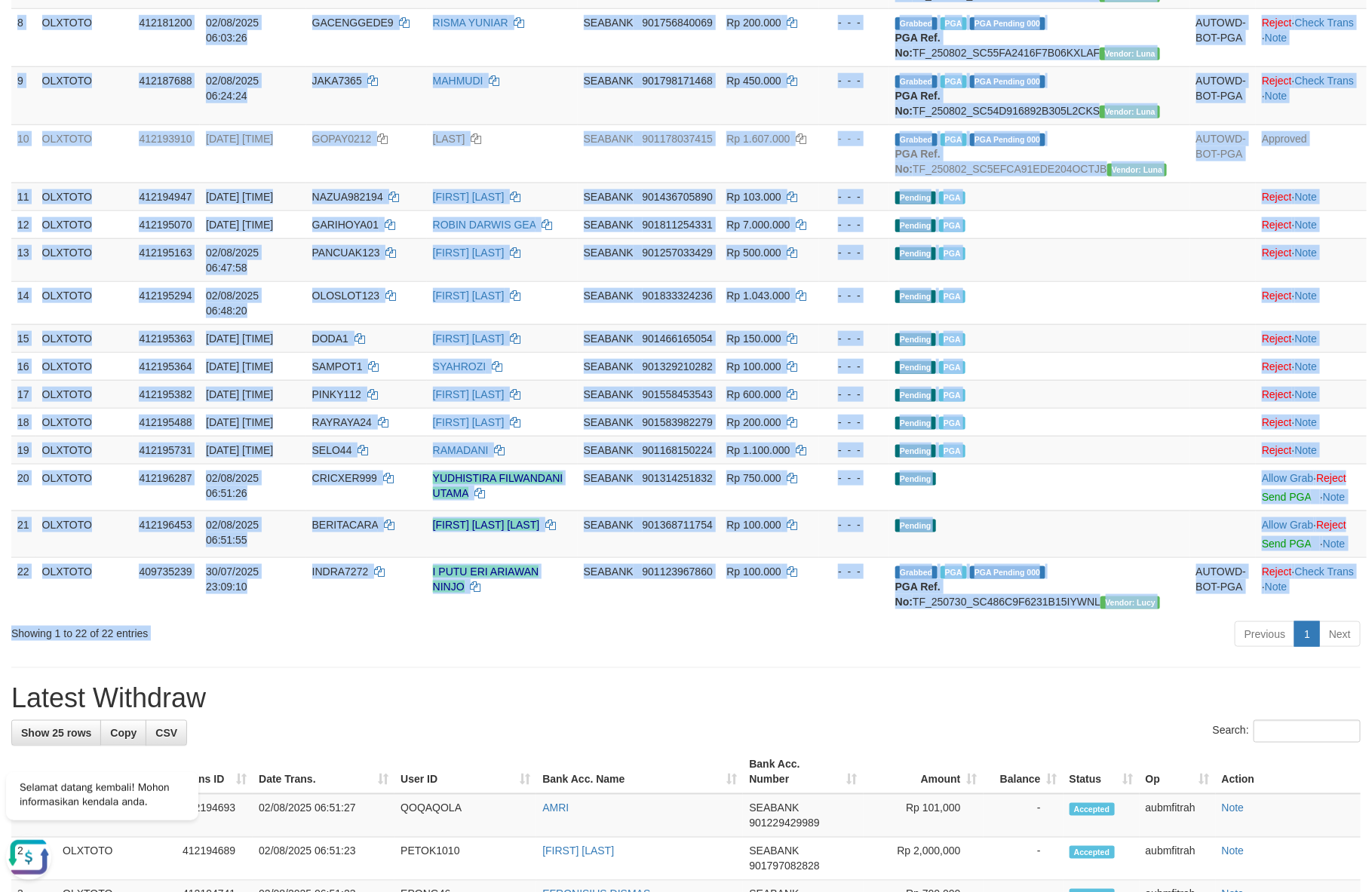 click on "Show  ** ** ** ***  entries Search:
ID Game/API Trans ID Date Trans. User ID Bank Acc. Name Bank Acc. Number Amount Balance Status Op Action
1 OLXTOTO 412090259 02/08/2025 02:29:07 NONAAAAAAAA    ROVINUS FANDRI    SEABANK     901245308618 Rp 100.000    -  -  - Grabbed   PGA   PGA Pending 000 {"status":"000","data":{"unique_id":"325-412090259-20250802","reference_no":"TF_250802_SC28E1BB06A8411AMN5S","amount":"100000.00","fee":"0.00","merchant_surcharge_rate":"0.00","charge_to":"MERC","payout_amount":"100000.00","disbursement_status":0,"disbursement_description":"ON PROCESS","created_at":"2025-08-02 02:36:11","executed_at":"2025-08-02 02:36:11","bank":{"code":"535","name":"BANK SEABANK INDONESIA","account_number":"901245308618","account_name":"ROVINUS FANDRI"},"note":"aubmfitrah","merchant_balance":{"balance_effective":7819132870,"balance_pending":2112130259,"balance_disbursement":935584000,"balance_collection":79582501556}}} PGA Ref. No:  TF_250802_SC28E1BB06A8411AMN5S  Reject 2" at bounding box center [686, 29] 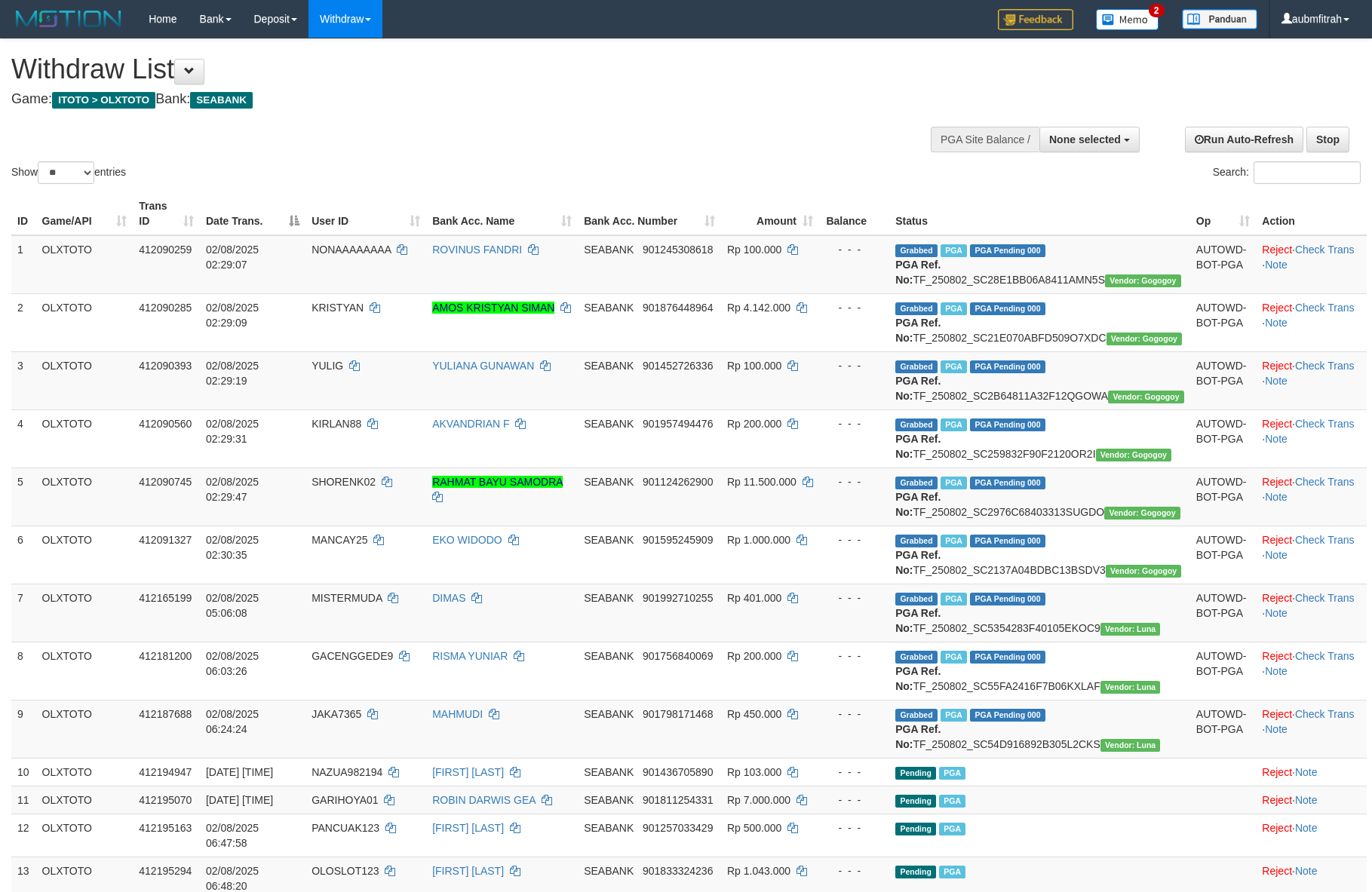 select 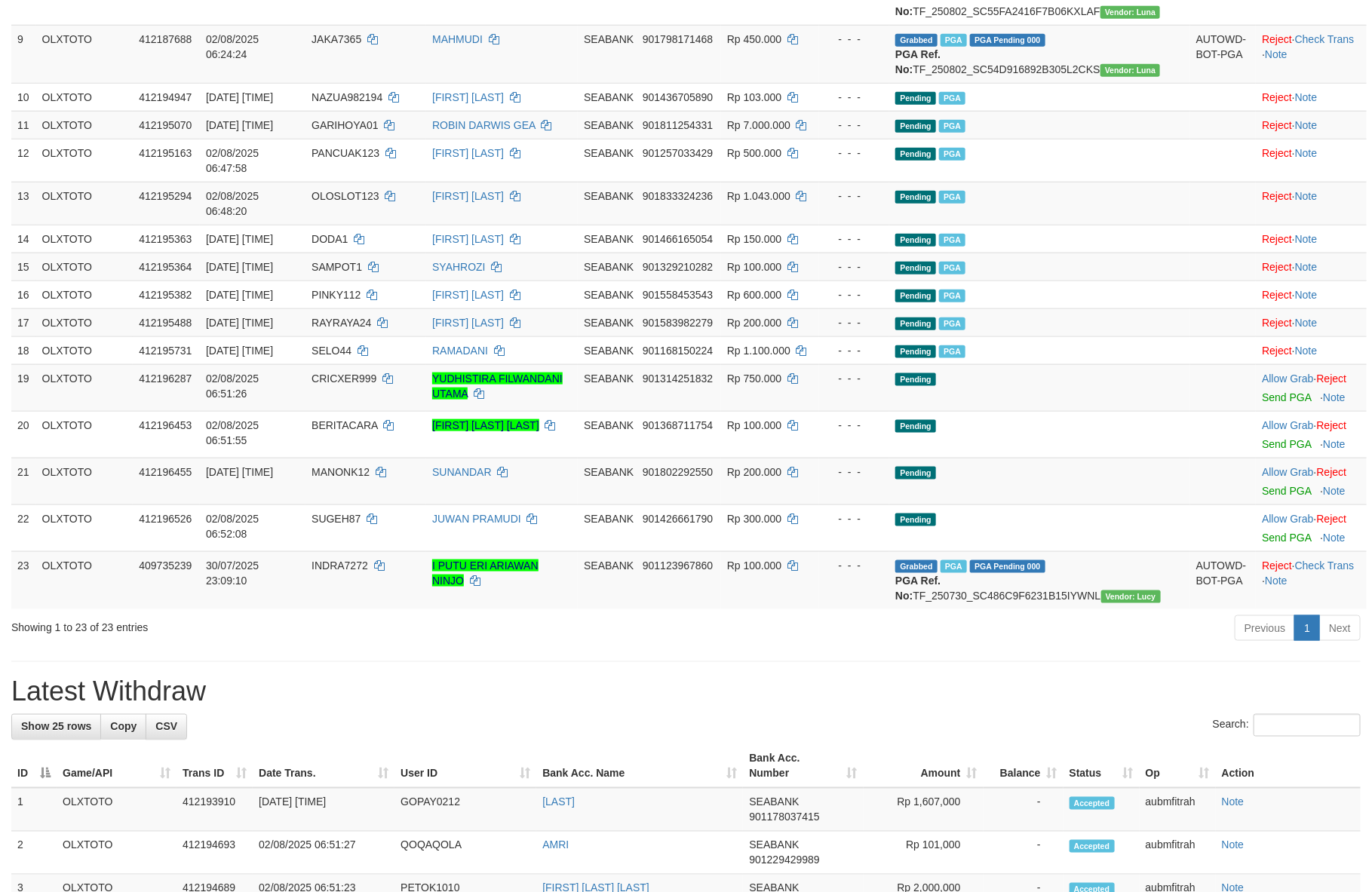 scroll, scrollTop: 633, scrollLeft: 0, axis: vertical 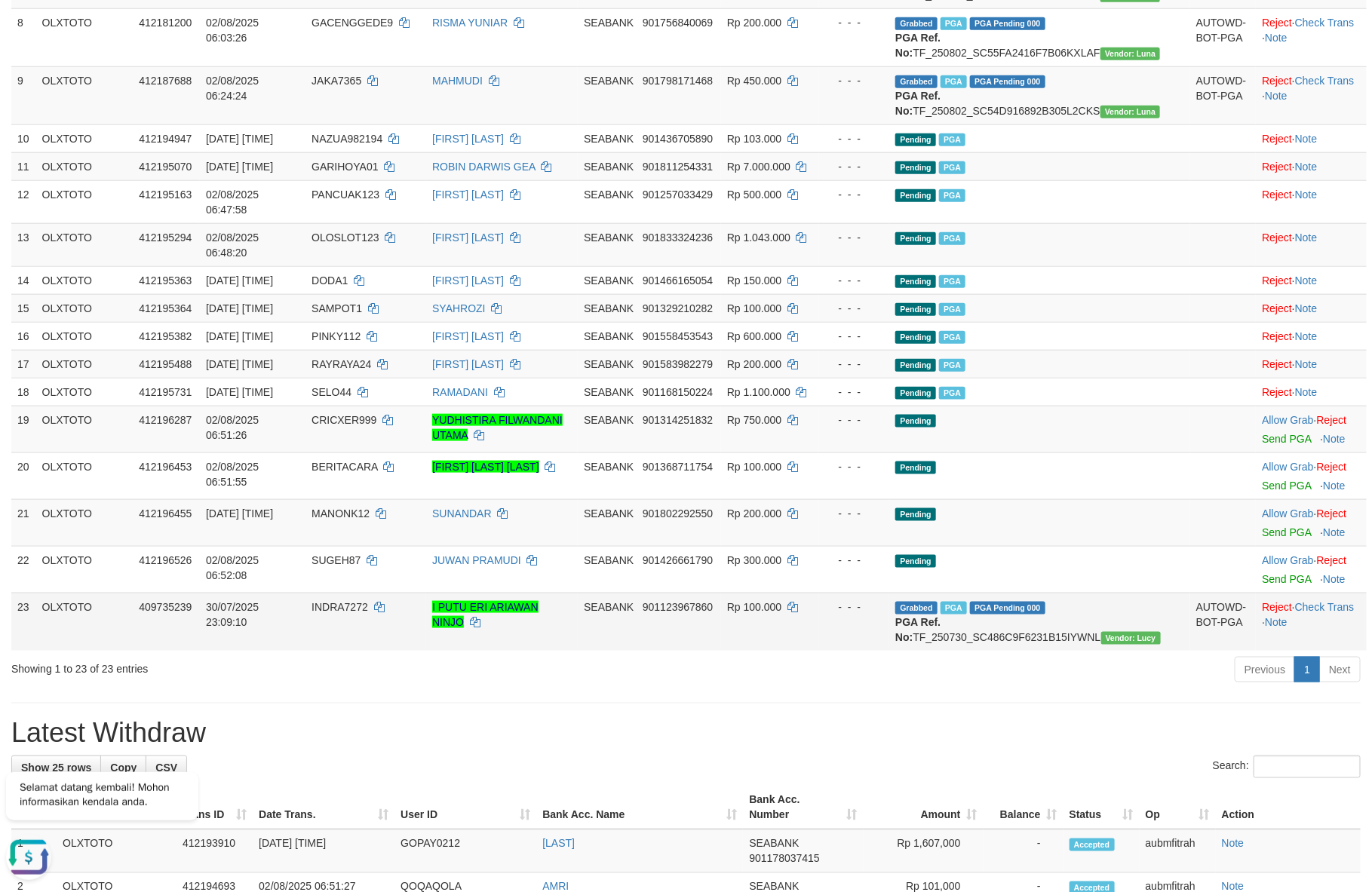 click on "SEABANK [NUMBER]" at bounding box center [649, 621] 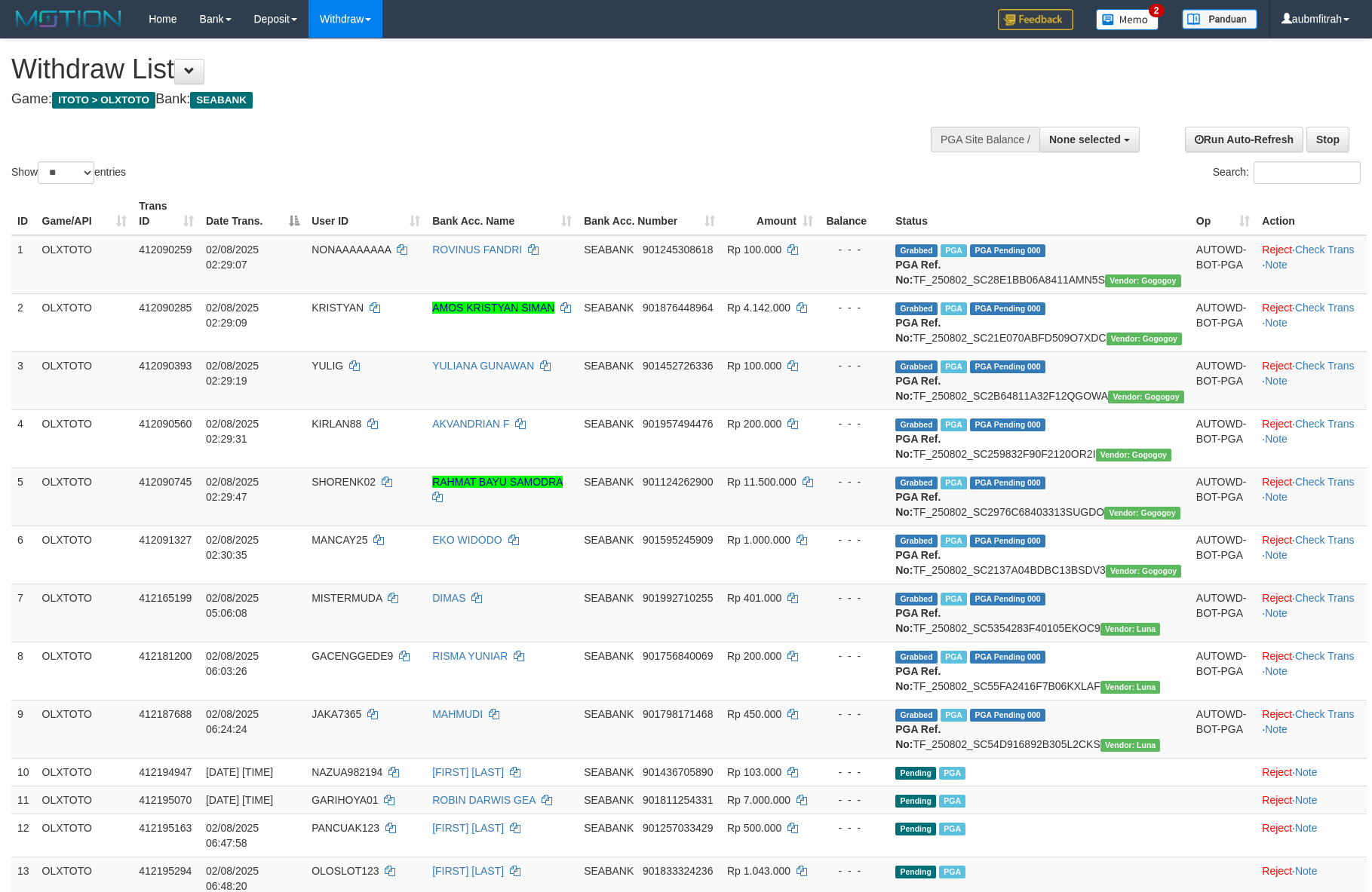 select 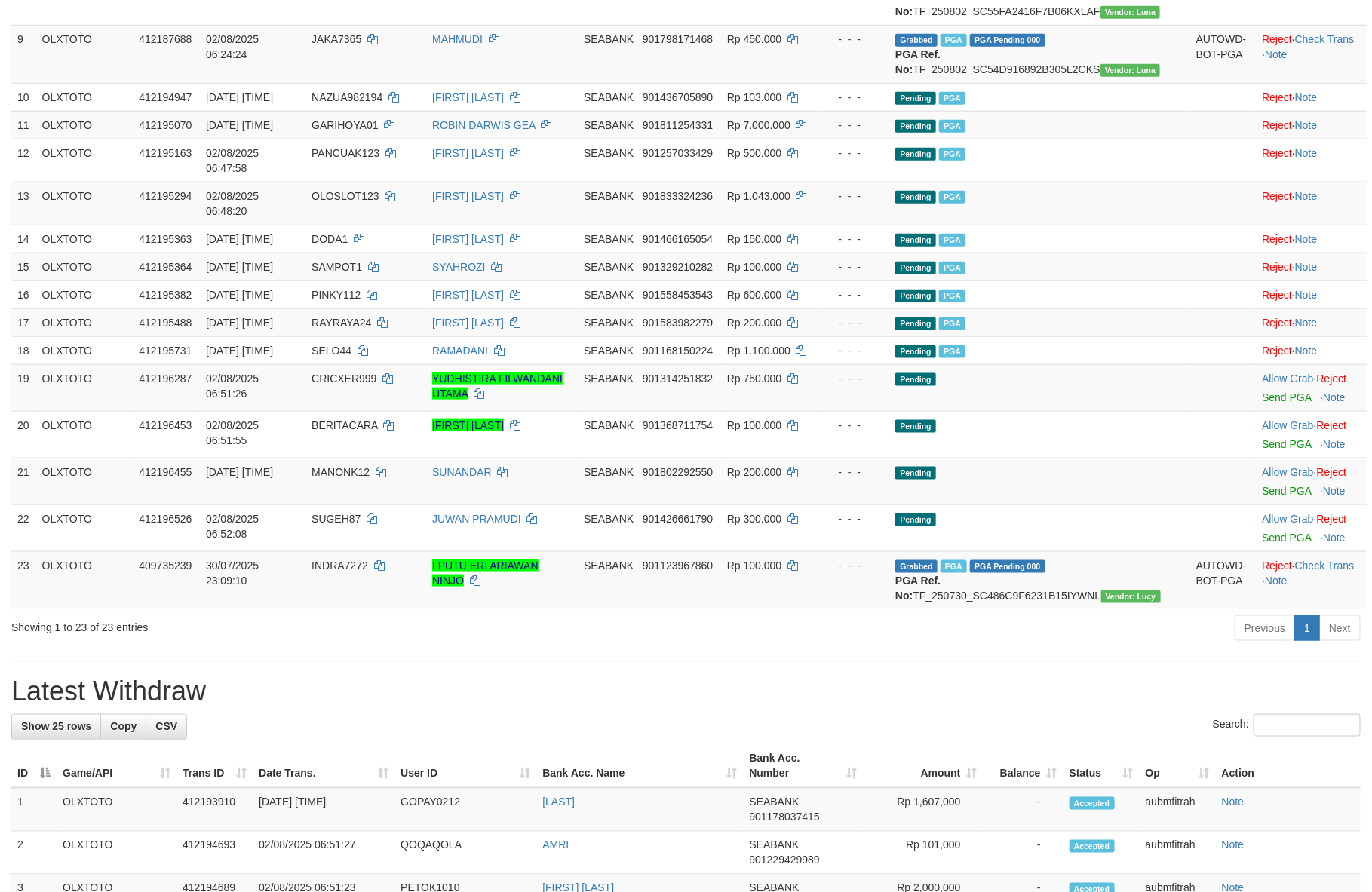 scroll, scrollTop: 633, scrollLeft: 0, axis: vertical 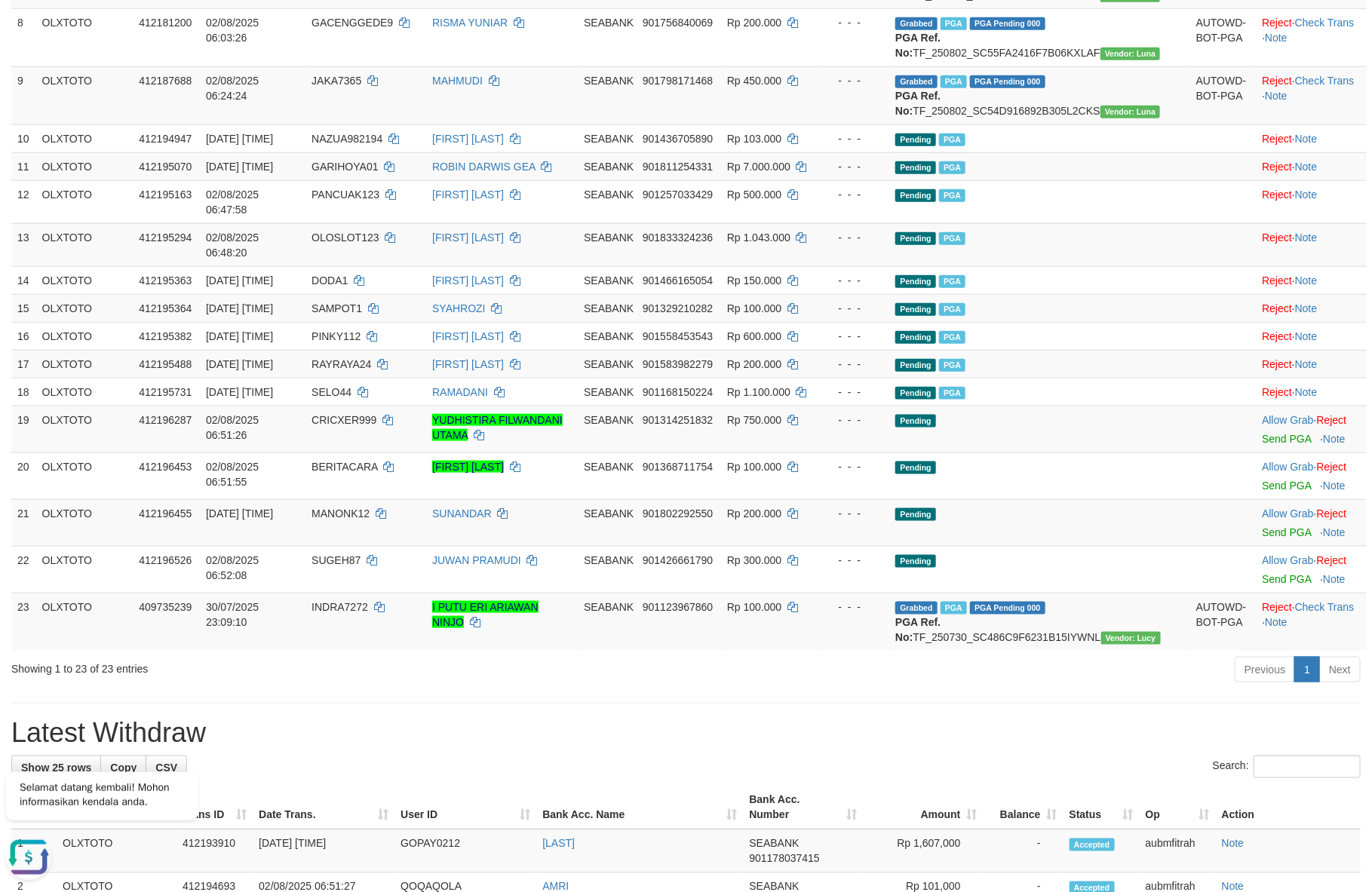 click on "Previous 1 Next" at bounding box center (971, 671) 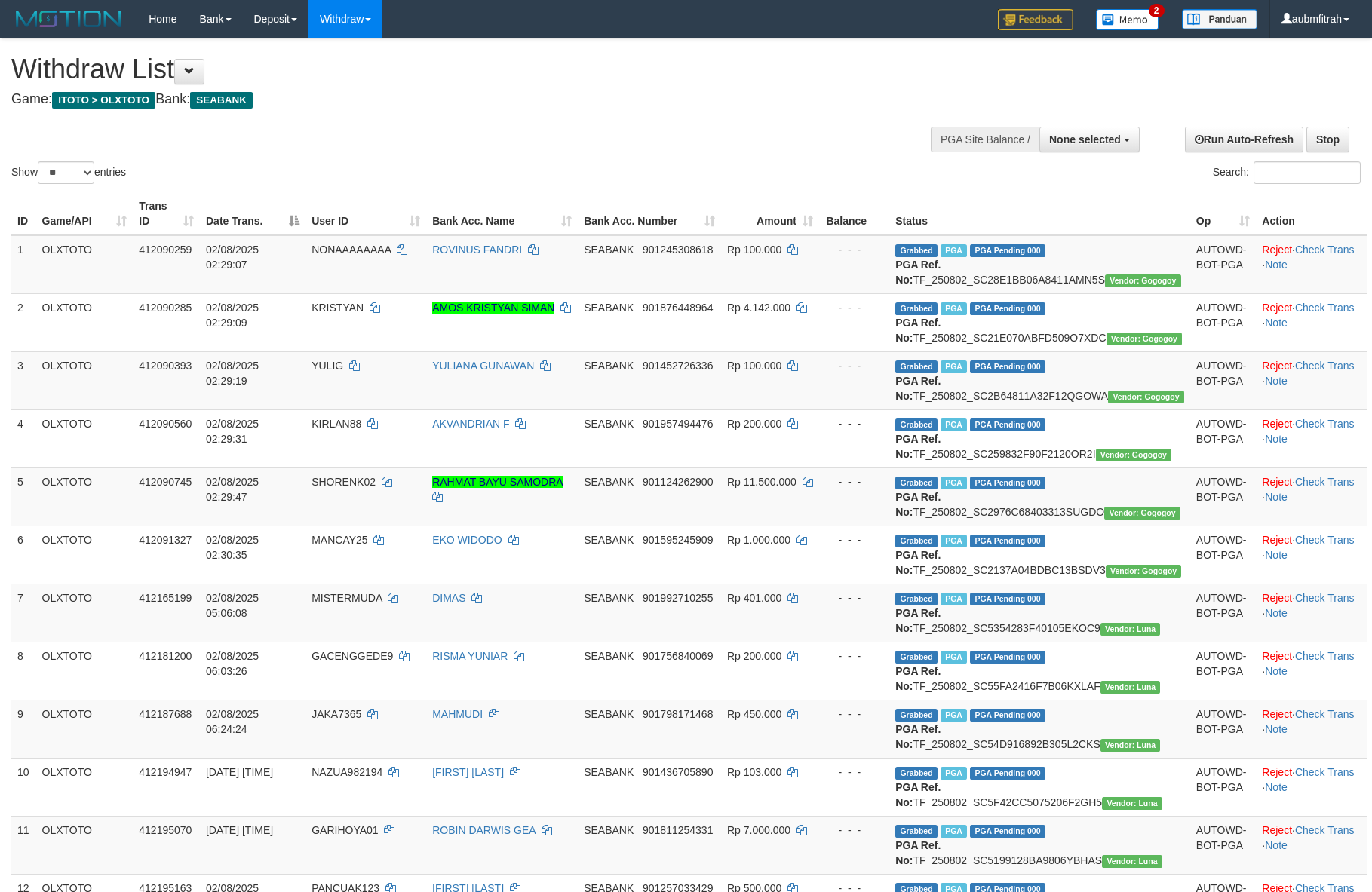 select 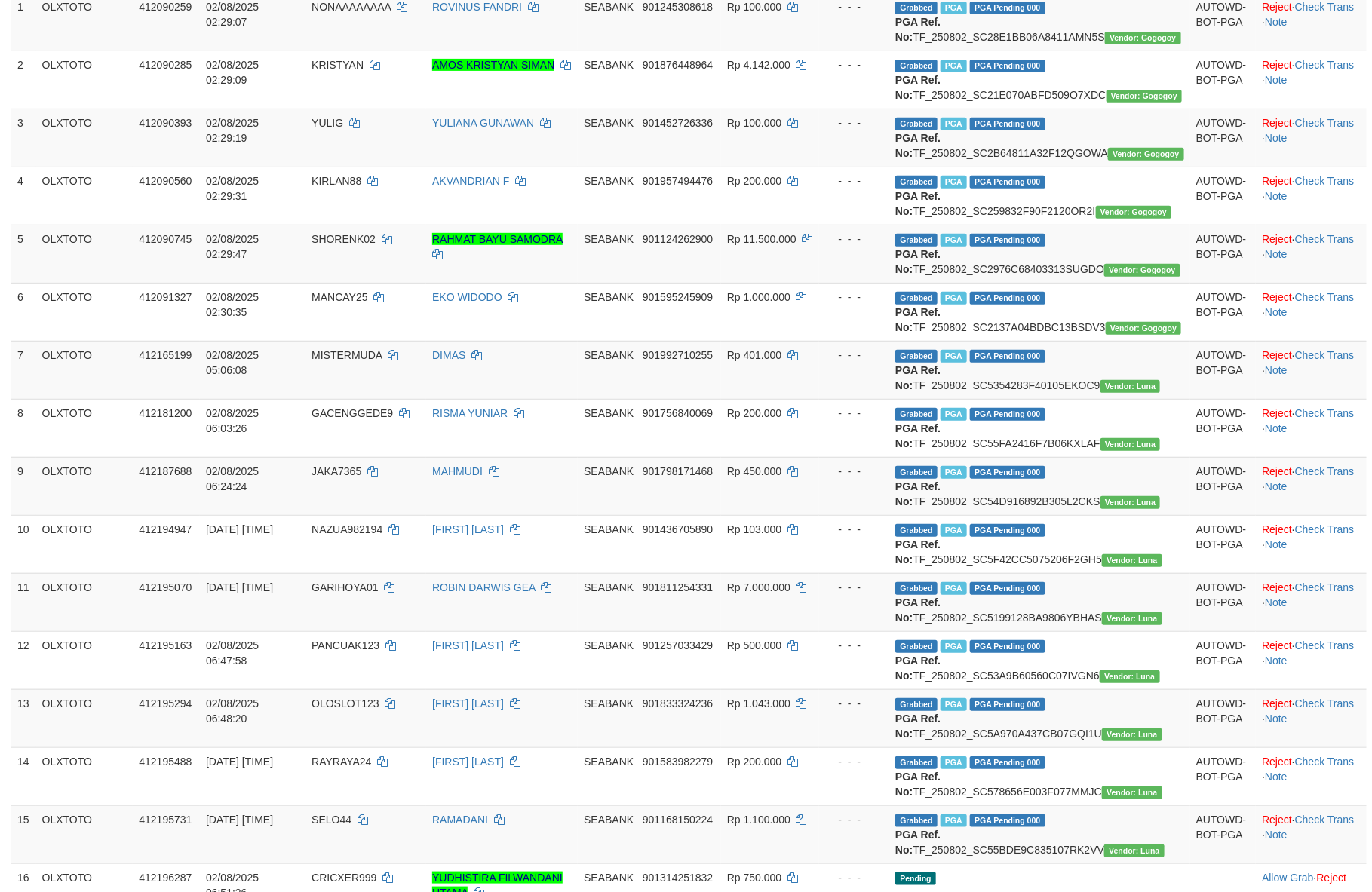 scroll, scrollTop: 0, scrollLeft: 0, axis: both 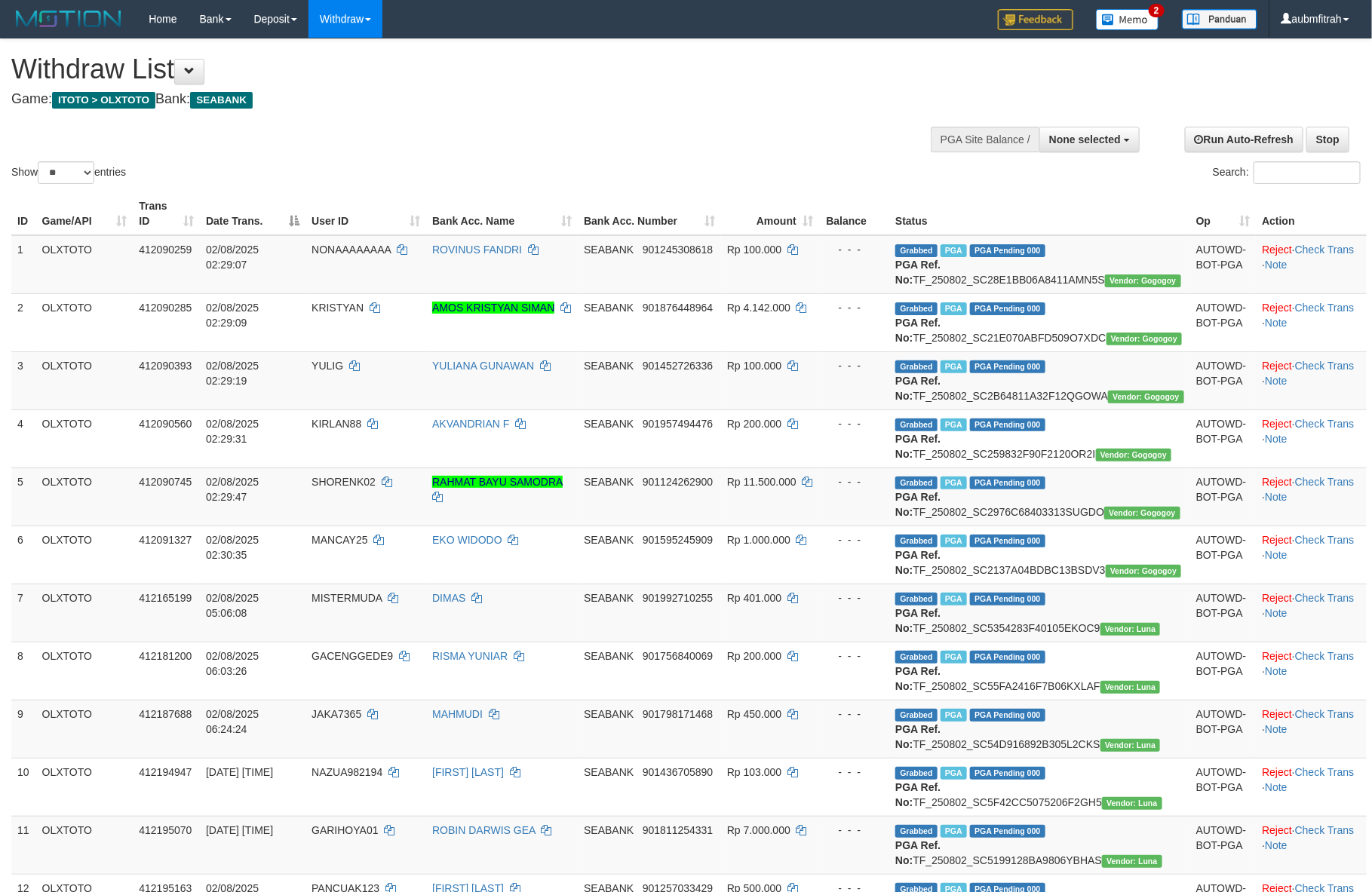 click on "Show  ** ** ** ***  entries Search:" at bounding box center [686, 113] 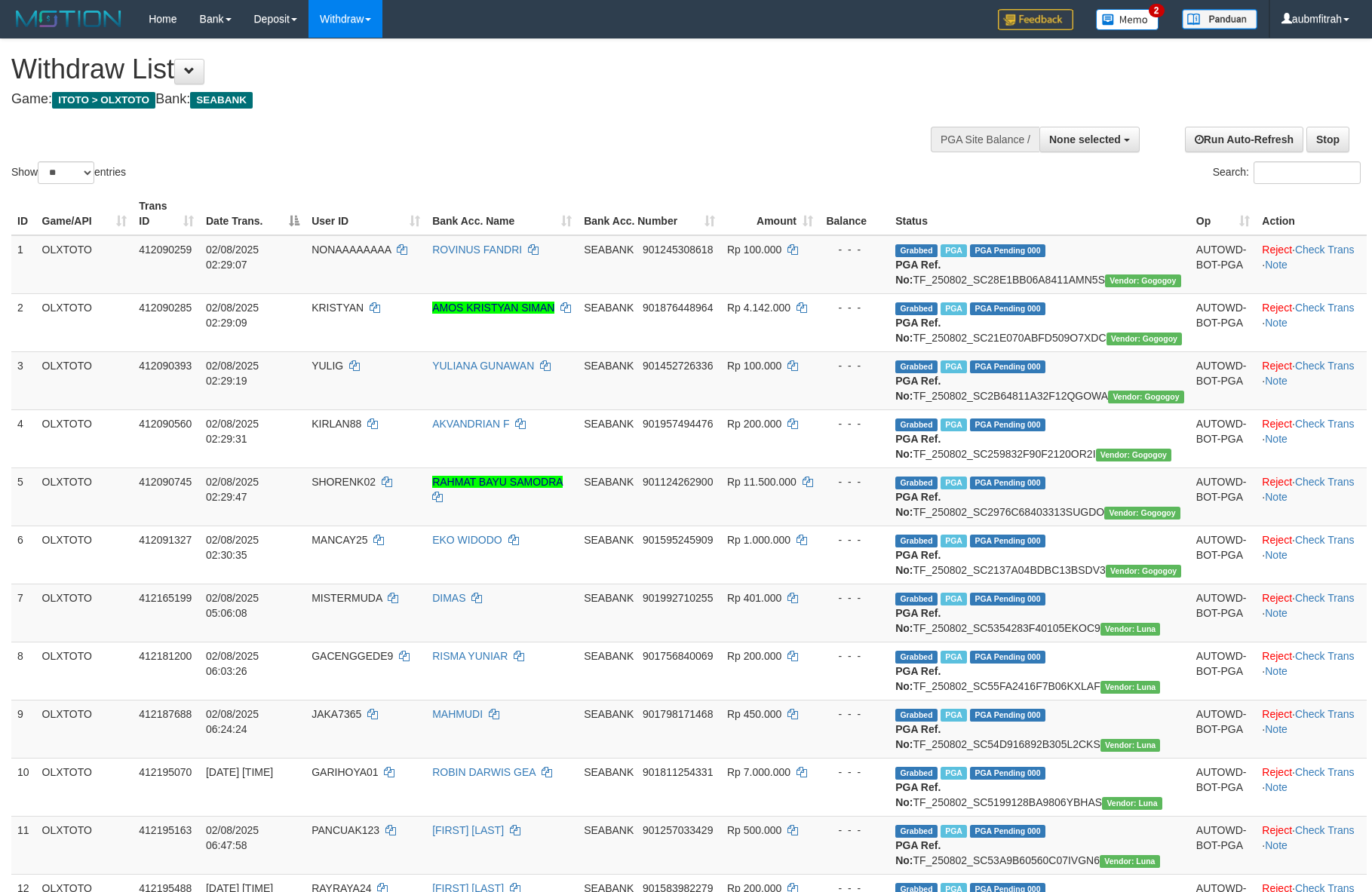 select 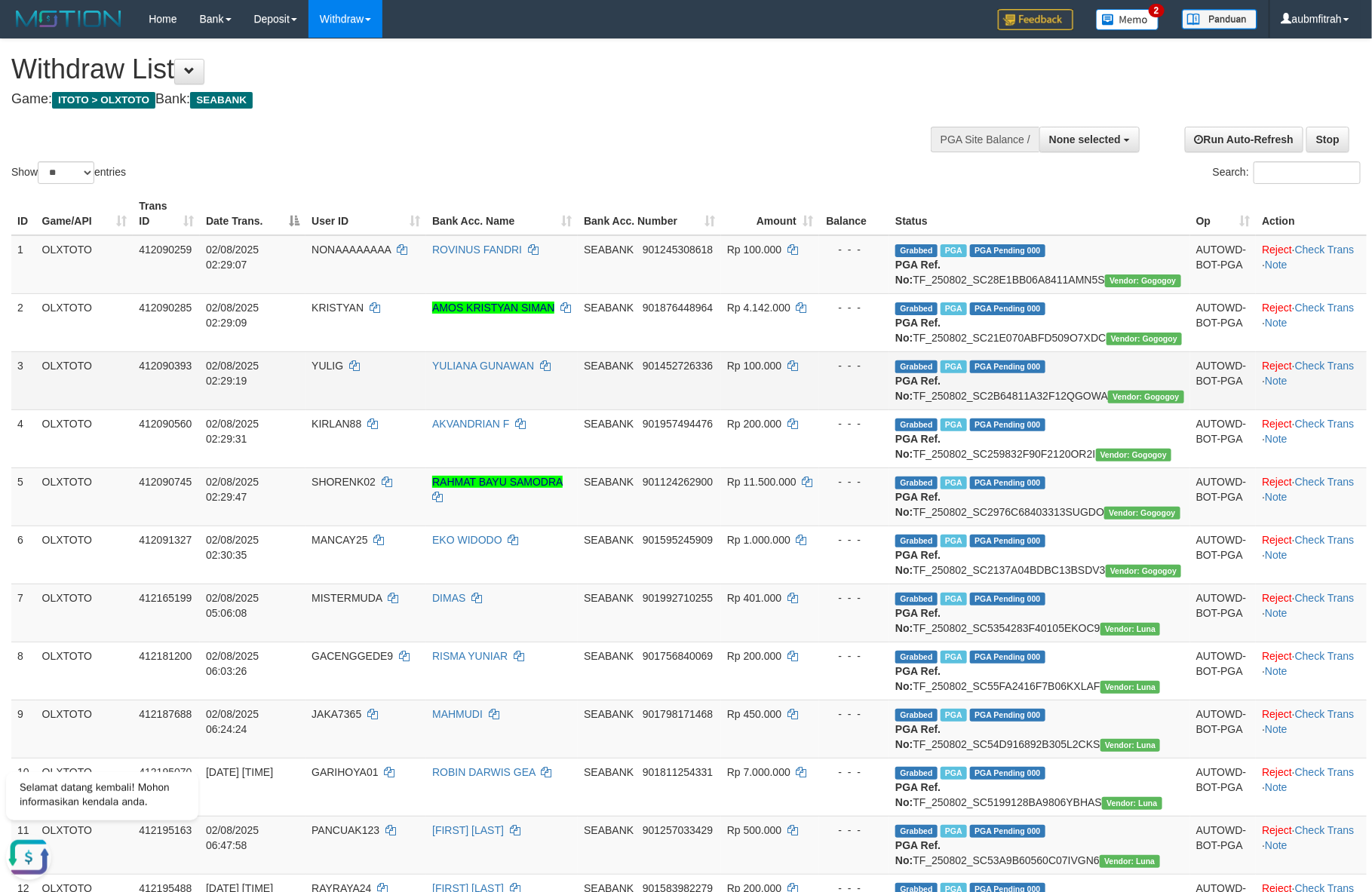 scroll, scrollTop: 0, scrollLeft: 0, axis: both 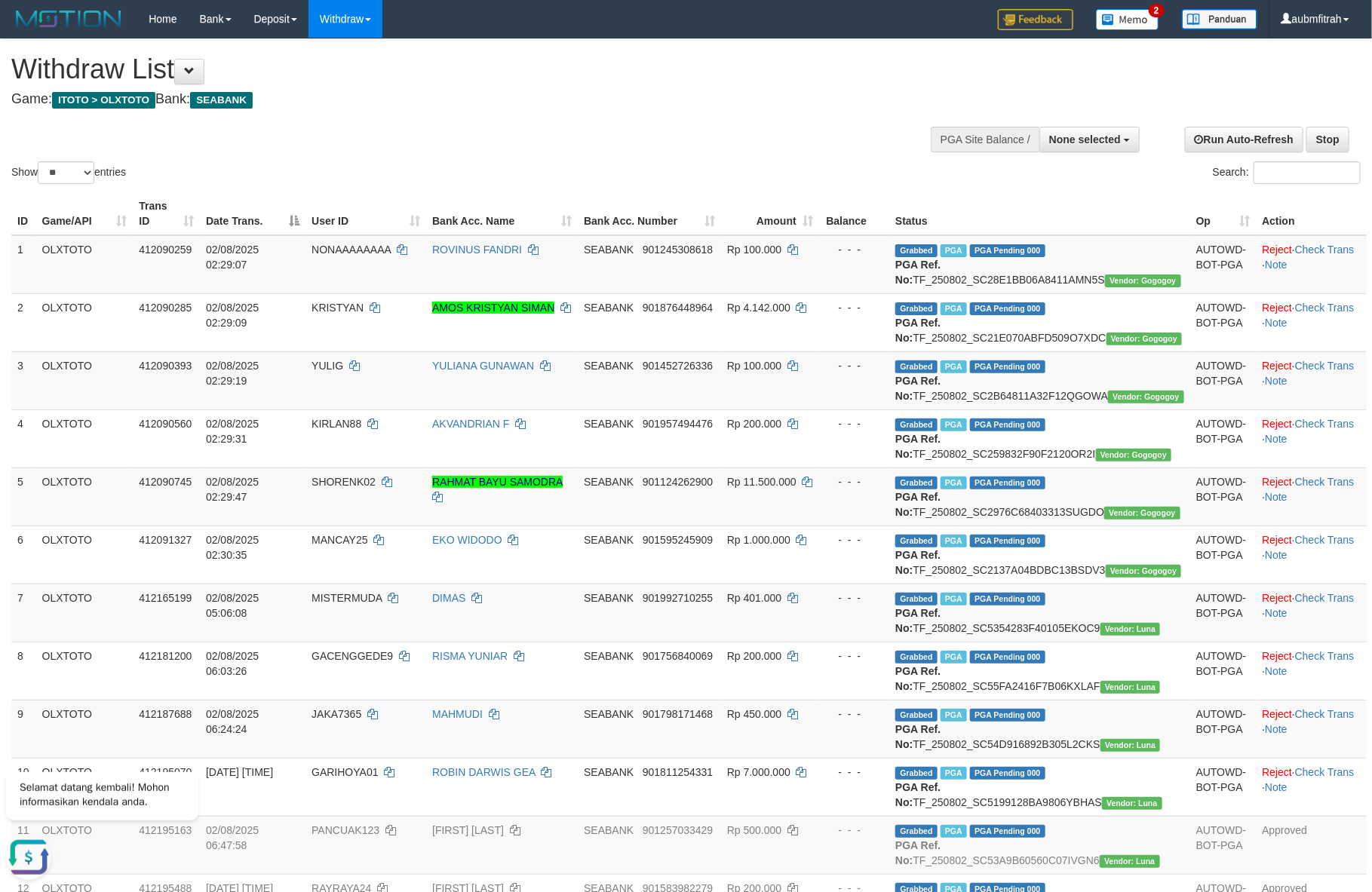click on "Game:   ITOTO > OLXTOTO    				Bank:   SEABANK" at bounding box center (456, 100) 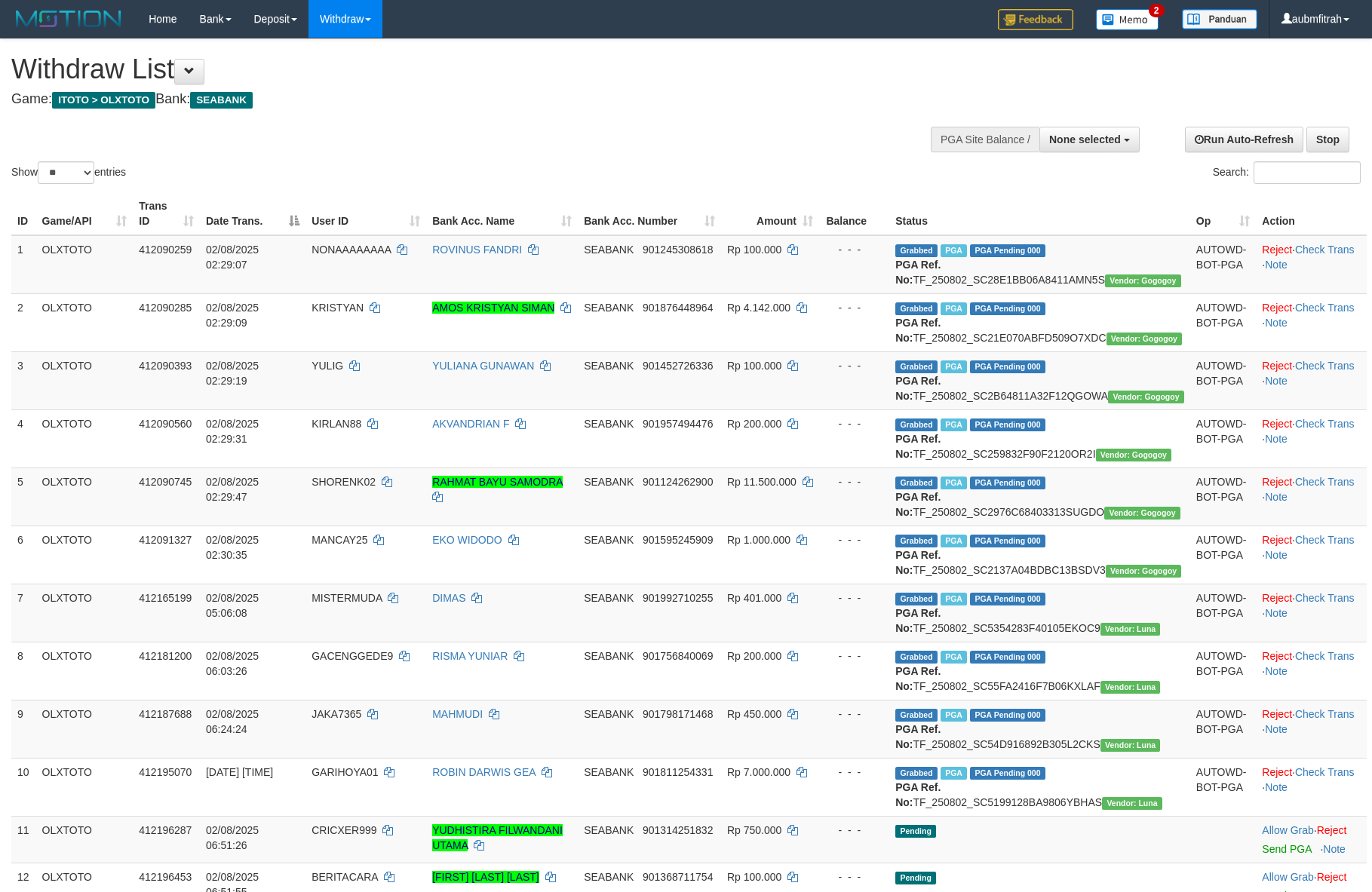 select 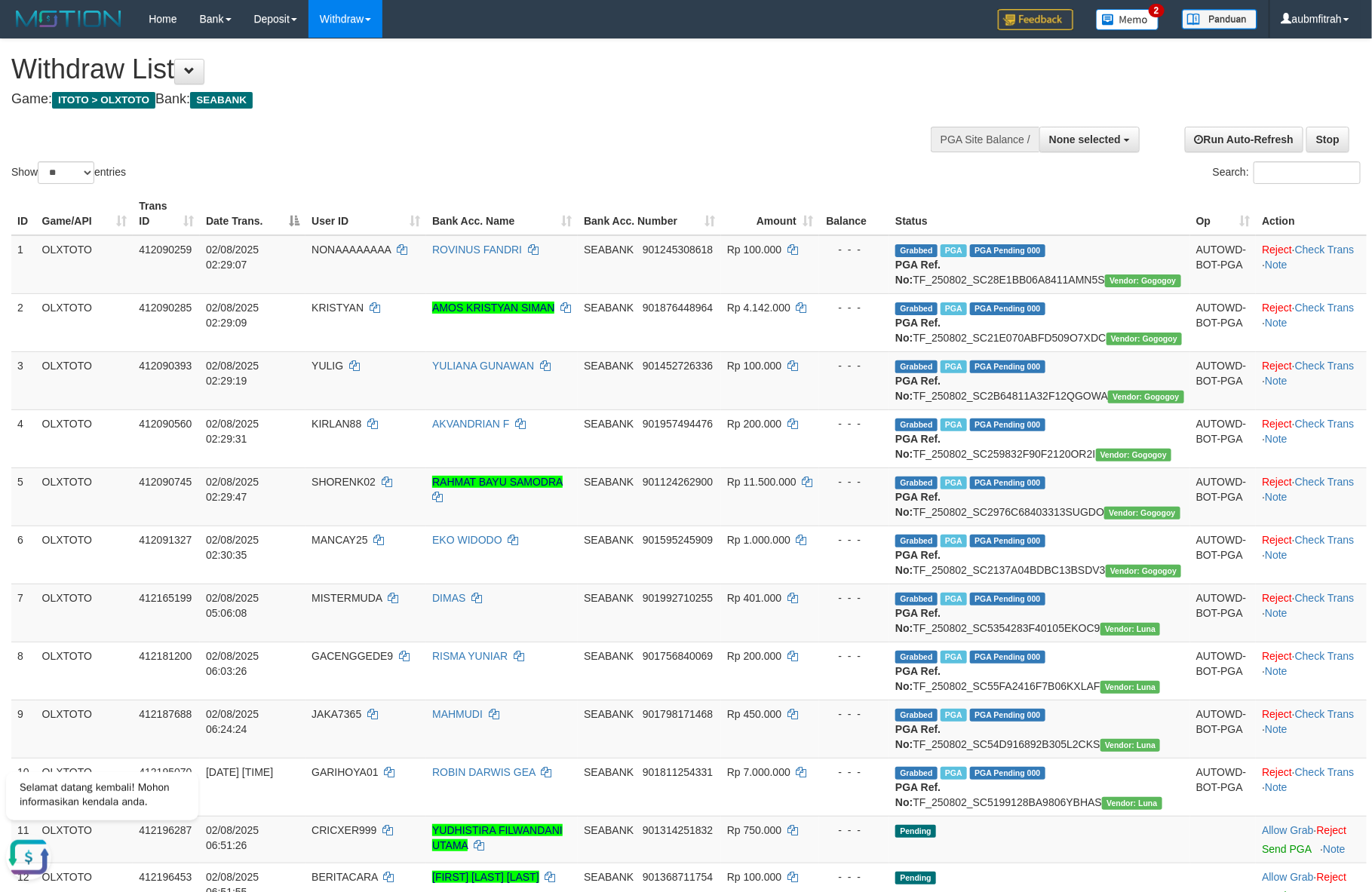 scroll, scrollTop: 0, scrollLeft: 0, axis: both 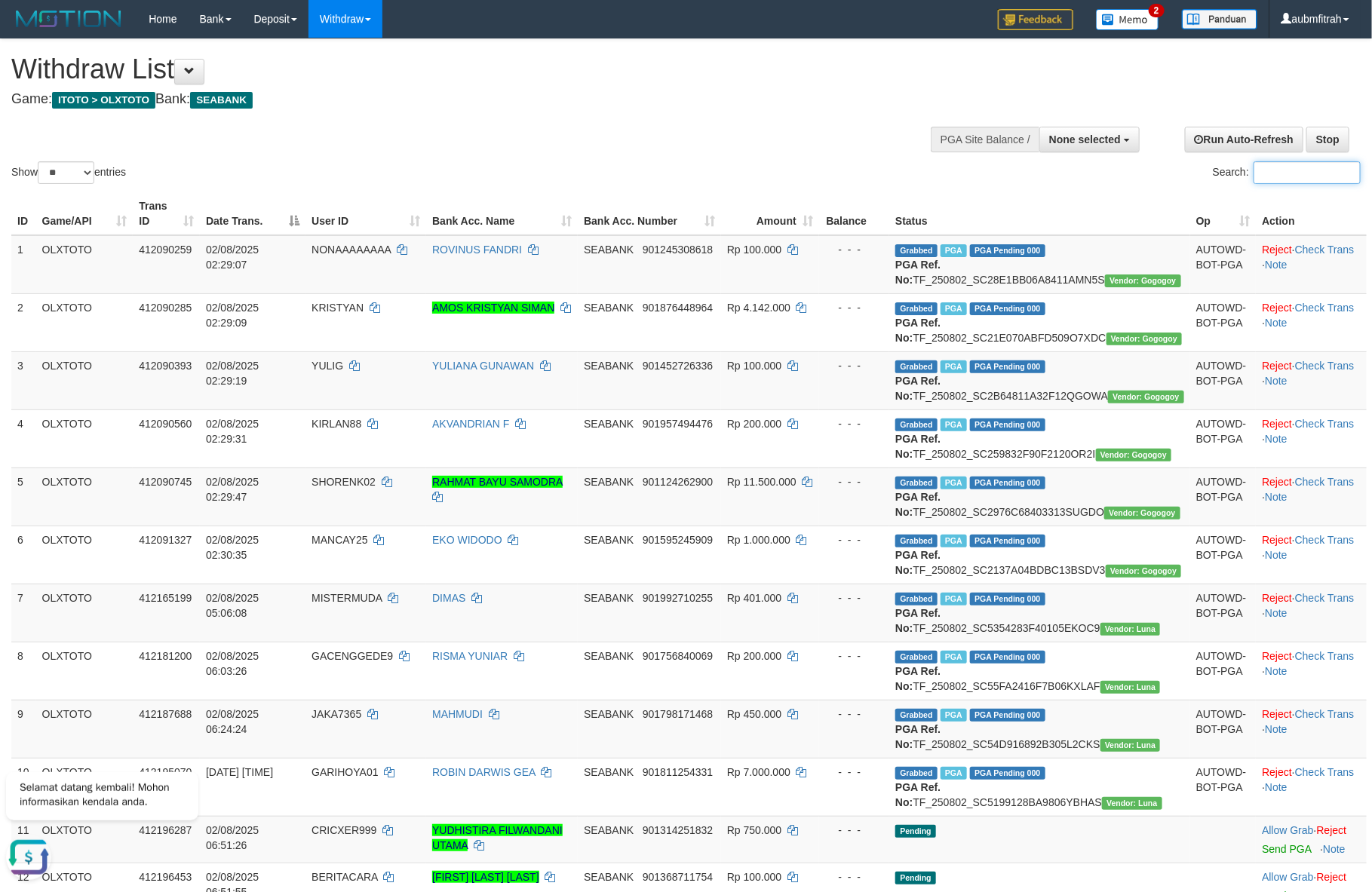 drag, startPoint x: 1266, startPoint y: 175, endPoint x: 1290, endPoint y: 172, distance: 24.18677 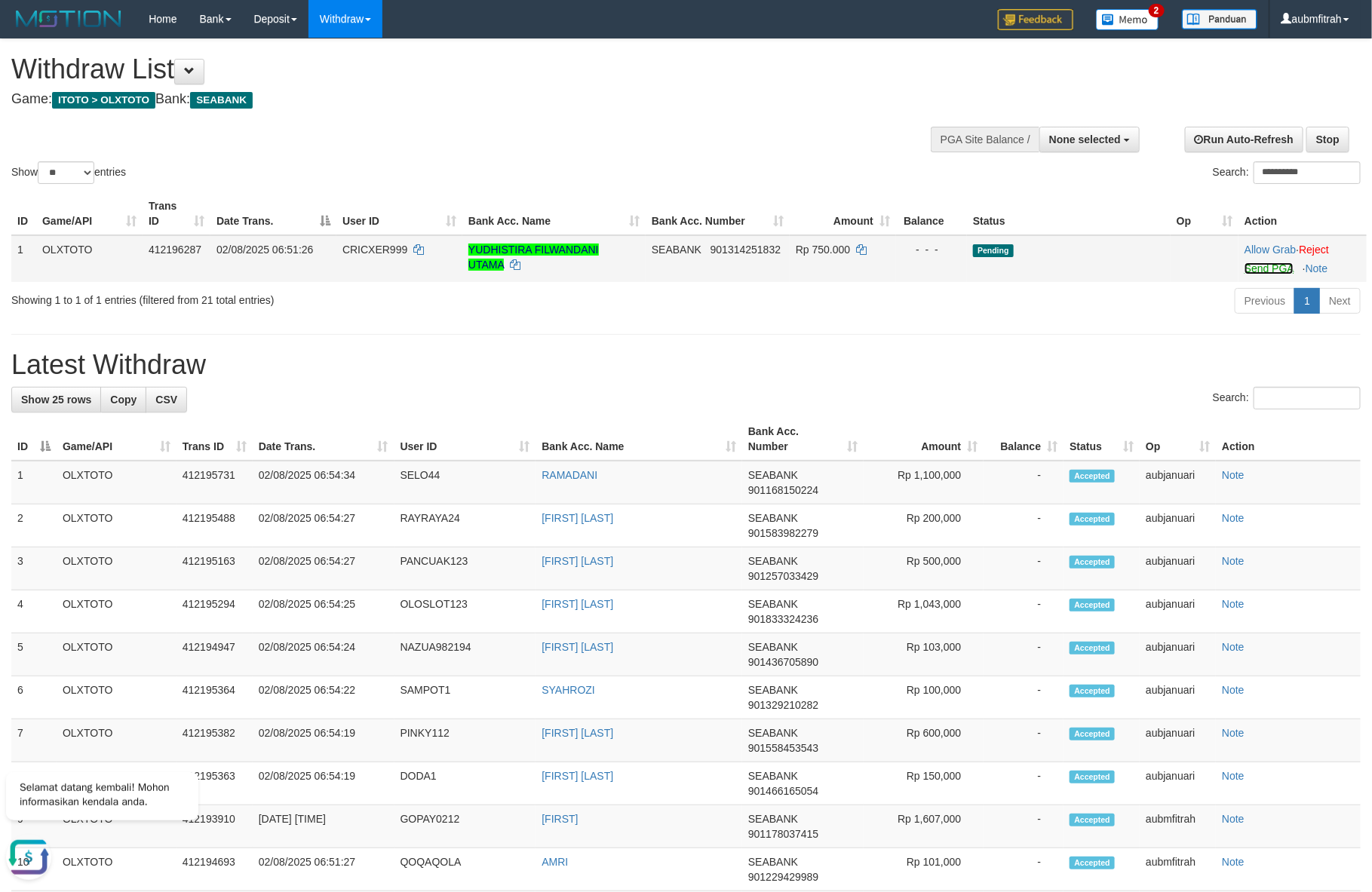 click on "Send PGA" at bounding box center (1269, 268) 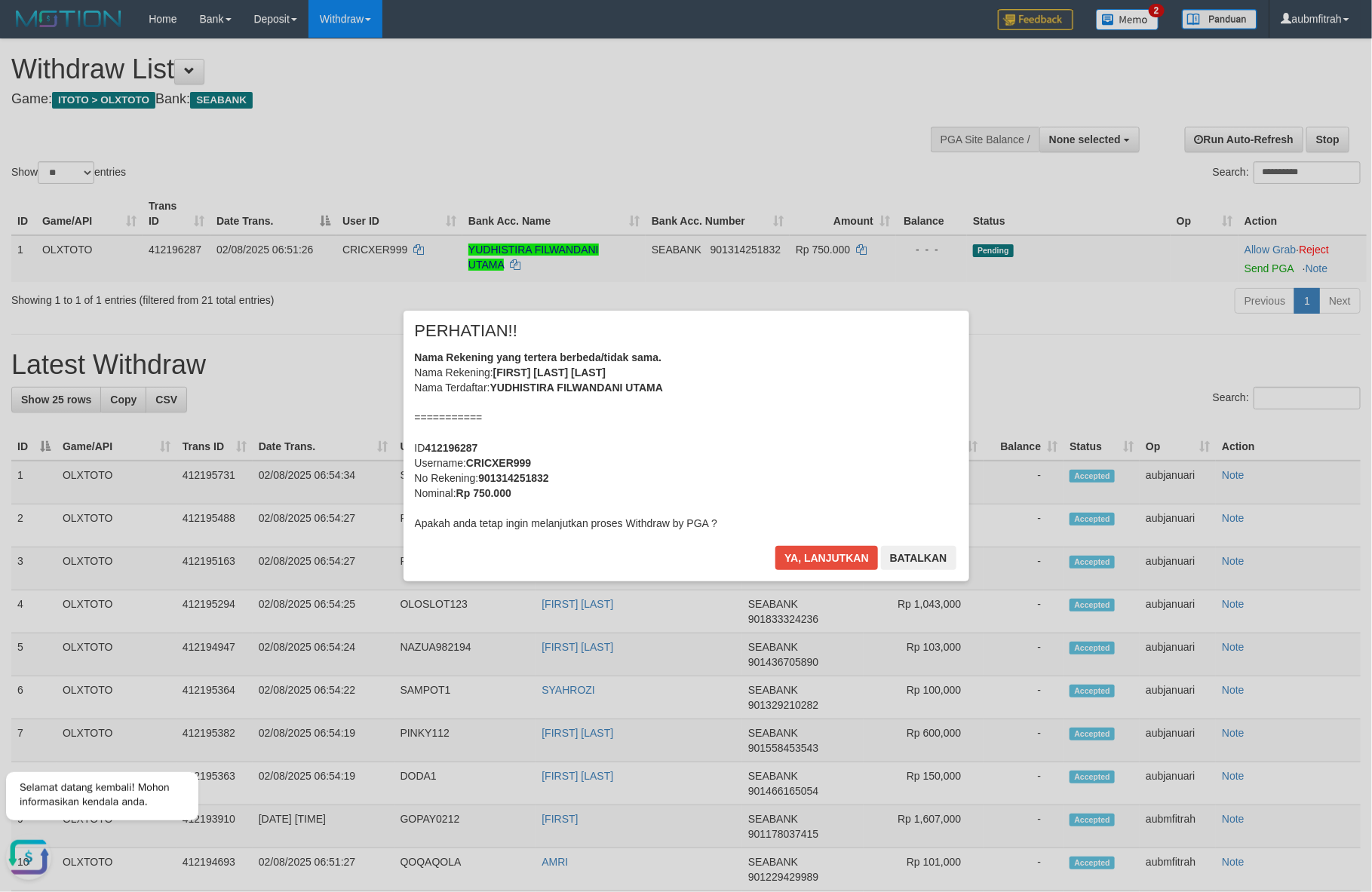 drag, startPoint x: 1272, startPoint y: 176, endPoint x: 1281, endPoint y: 170, distance: 10.816654 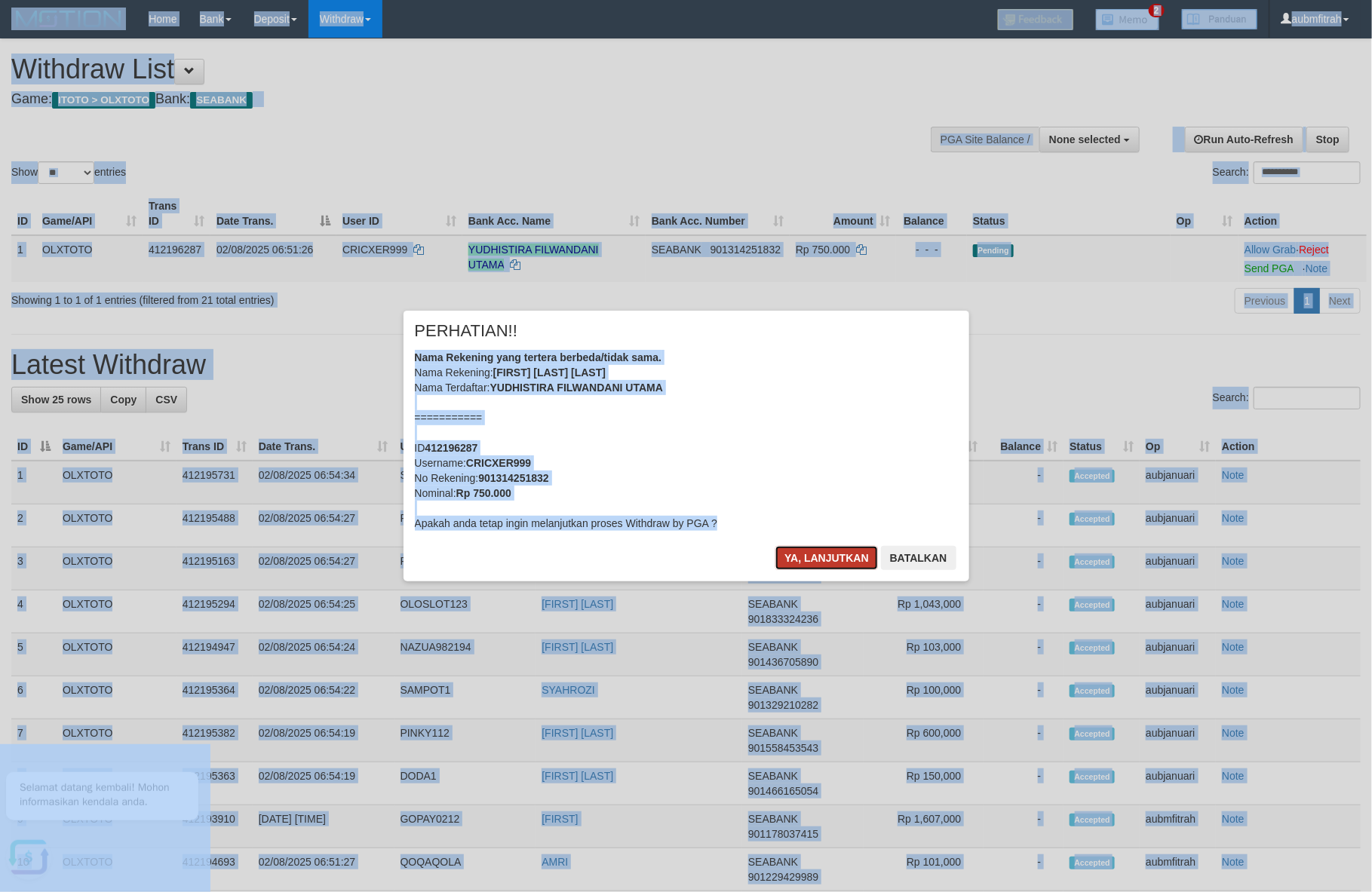 click on "Ya, lanjutkan" at bounding box center [827, 558] 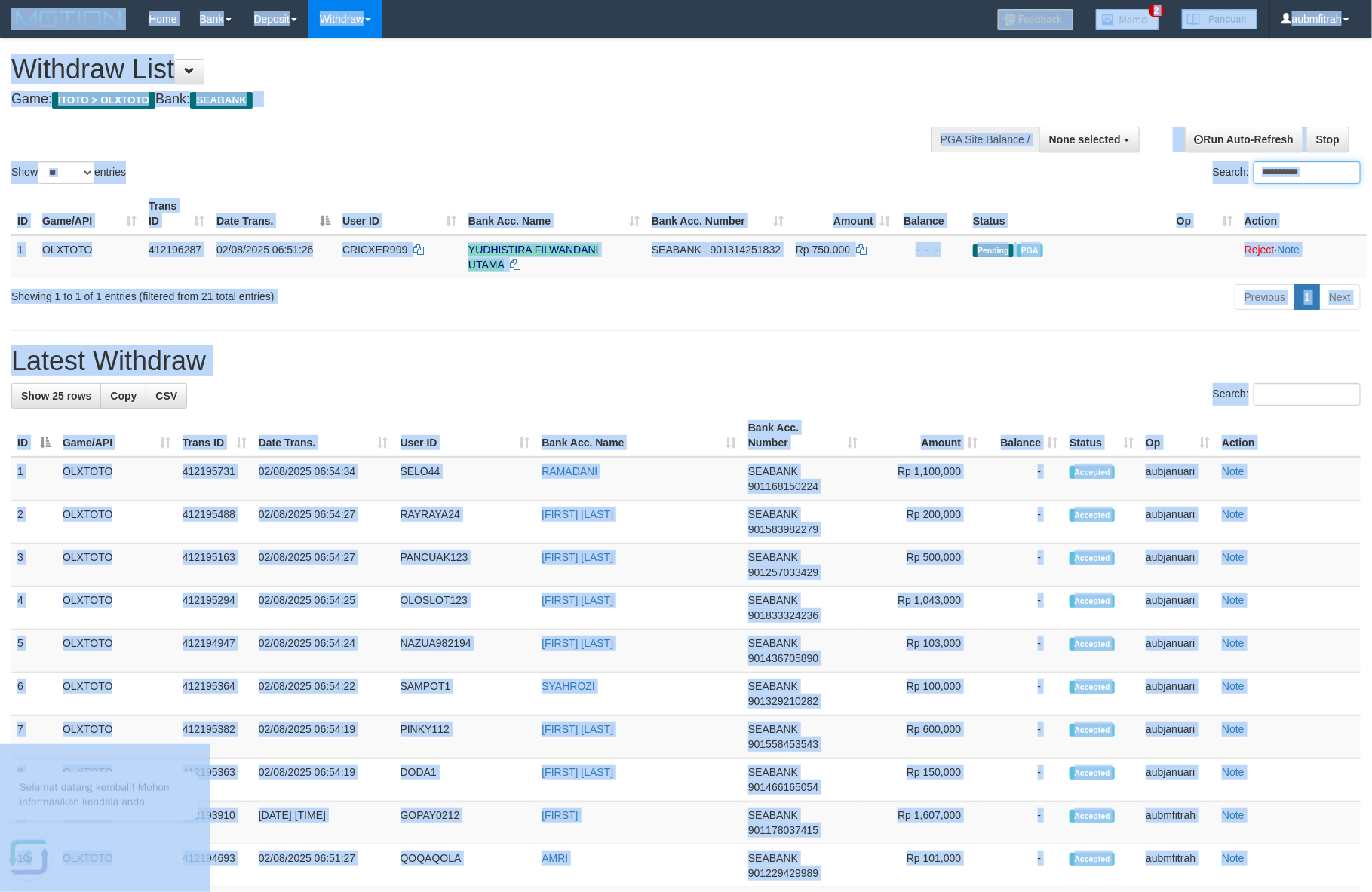 click on "**********" at bounding box center [1307, 173] 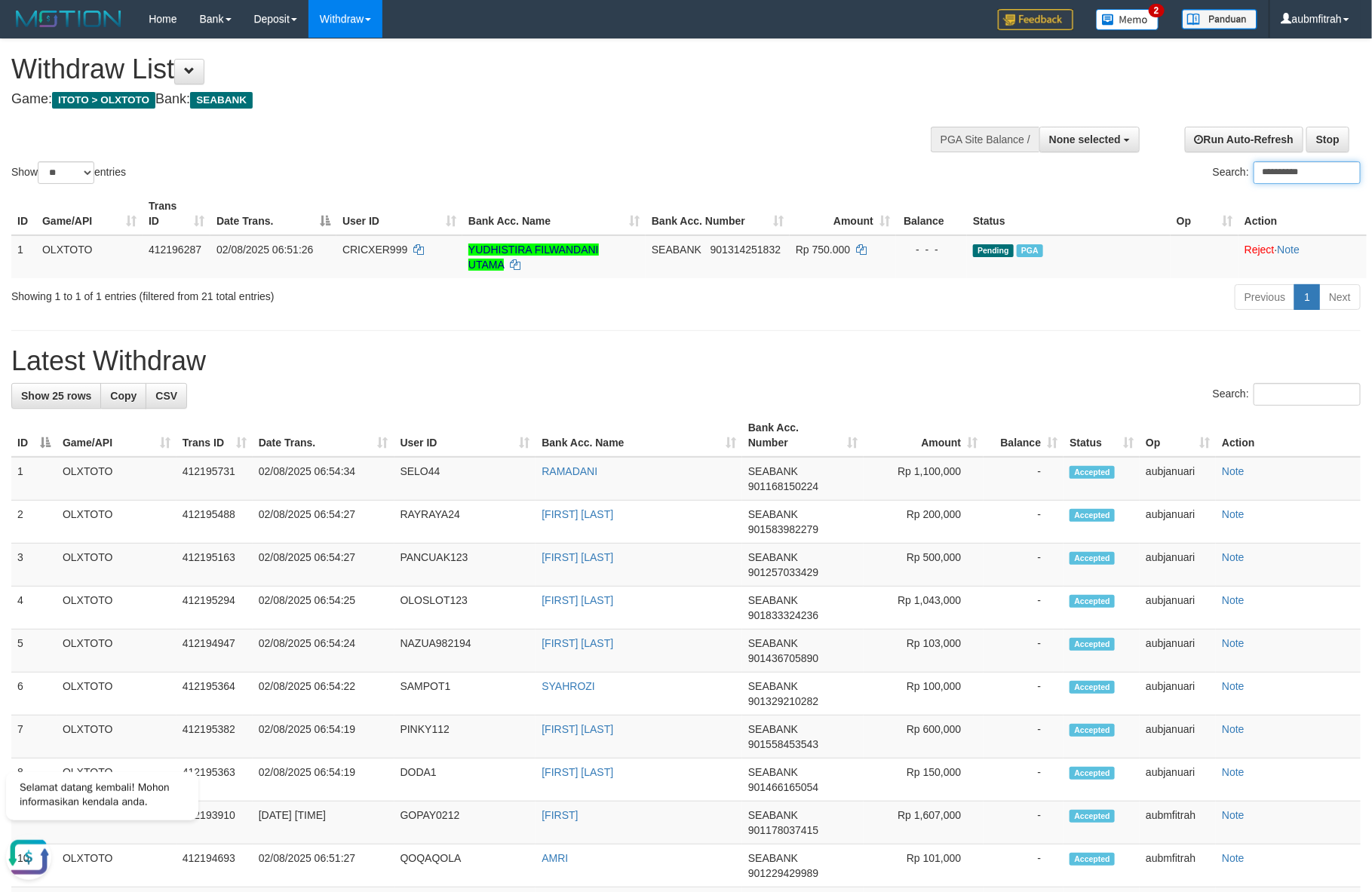 paste 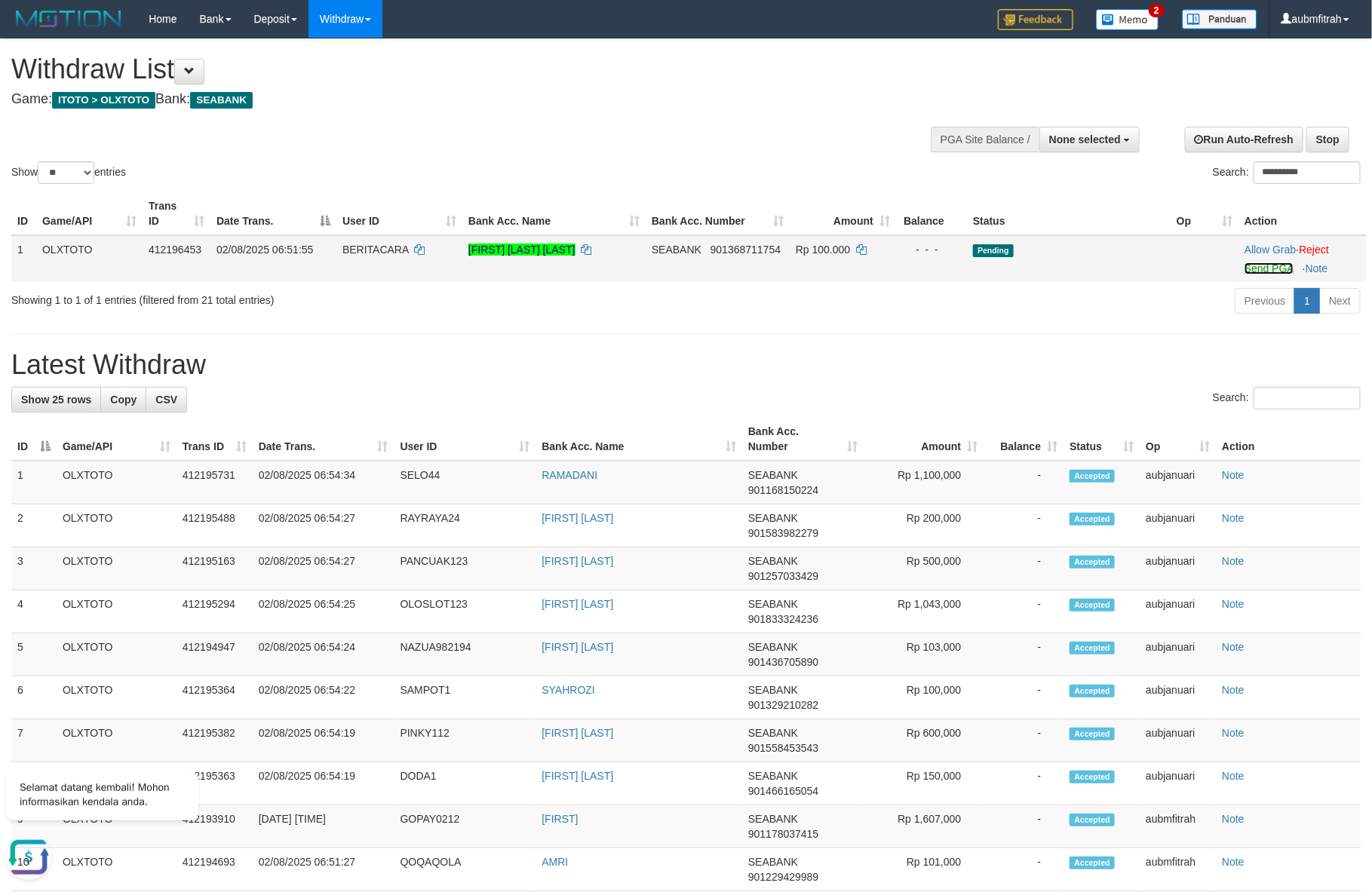 click on "Send PGA" at bounding box center [1269, 268] 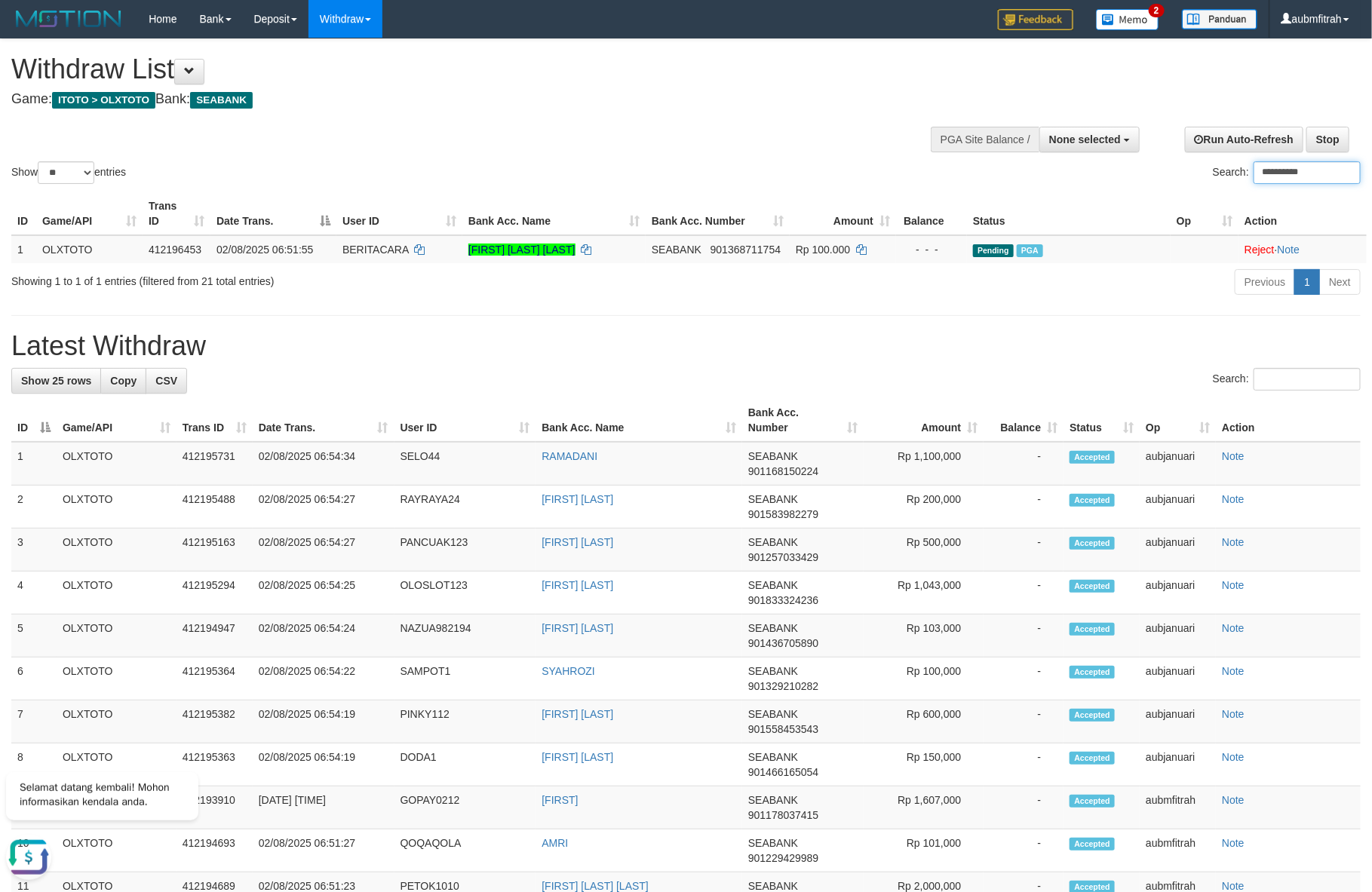 drag, startPoint x: 1286, startPoint y: 165, endPoint x: 1329, endPoint y: 168, distance: 43.10452 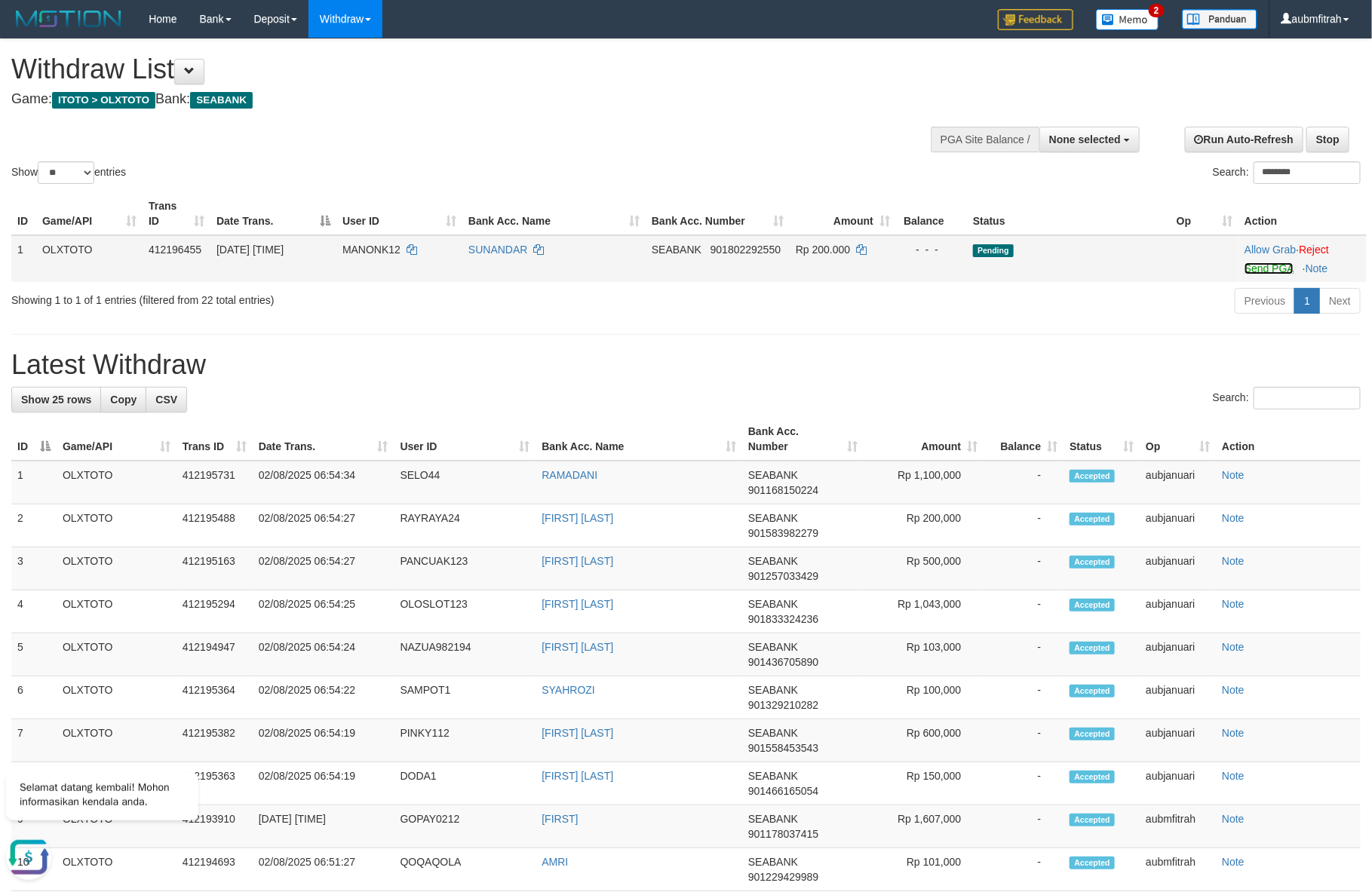 click on "Send PGA" at bounding box center [1269, 268] 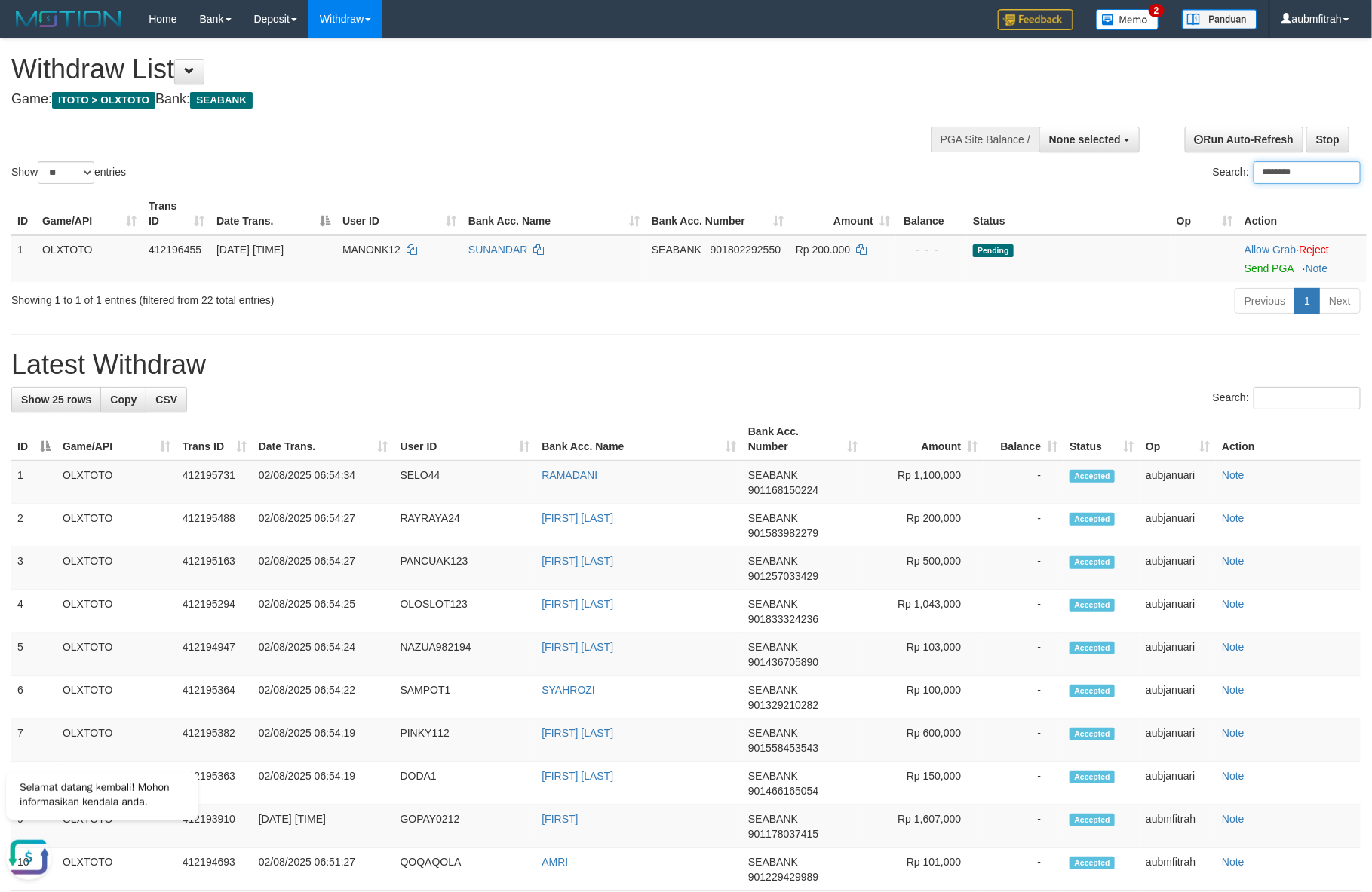 click on "********" at bounding box center (1307, 173) 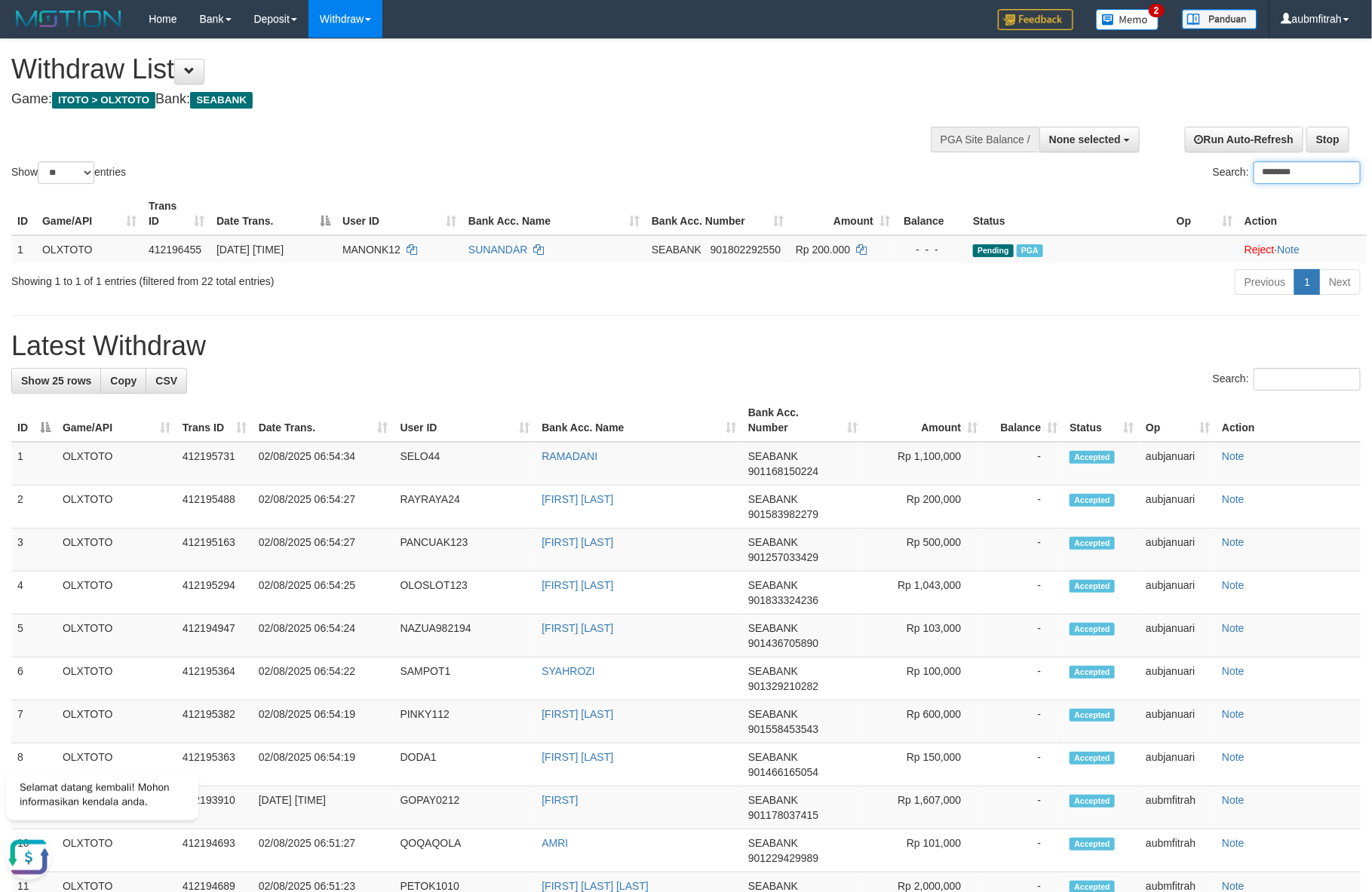 paste 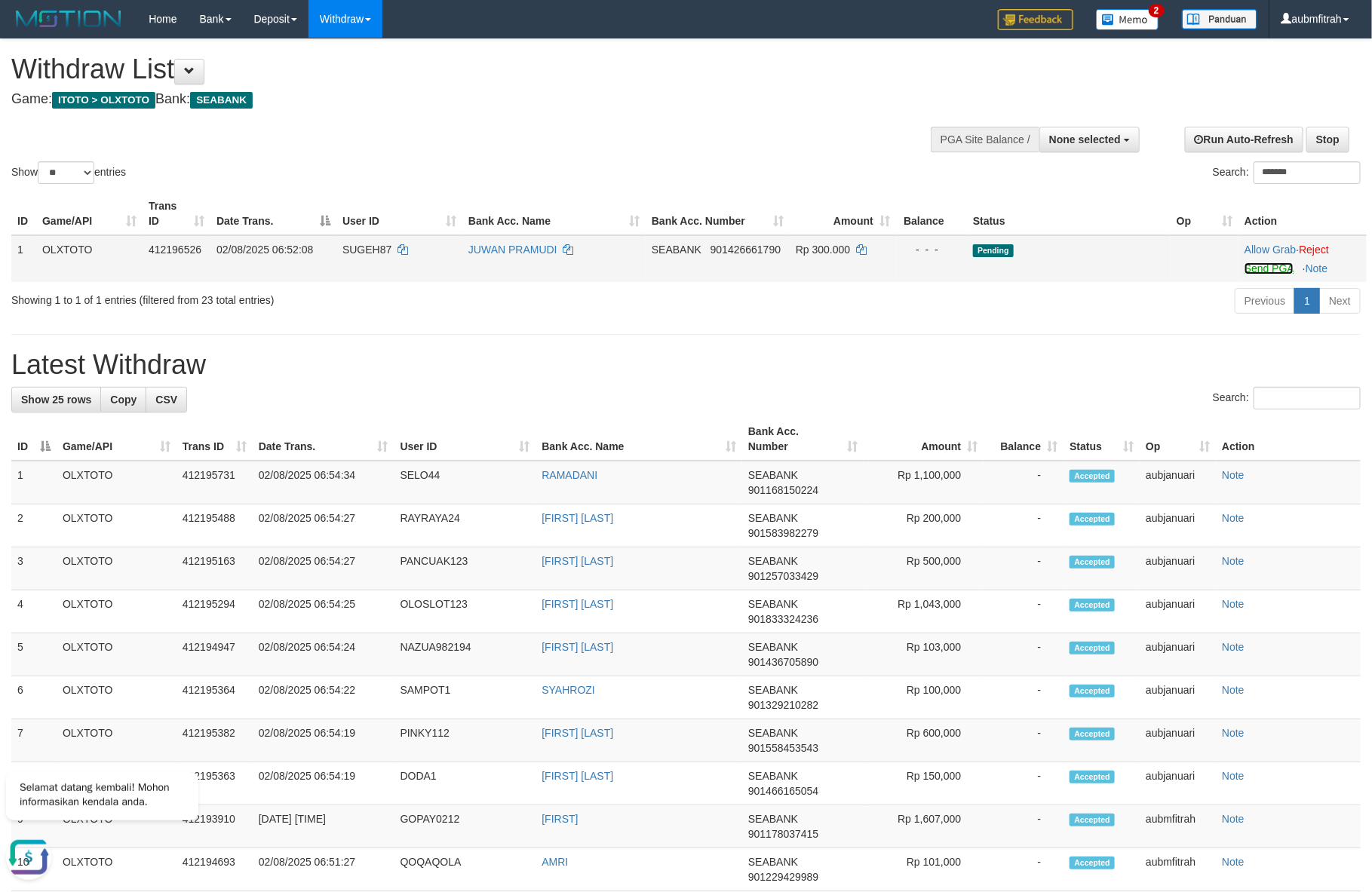 click on "Send PGA" at bounding box center (1269, 268) 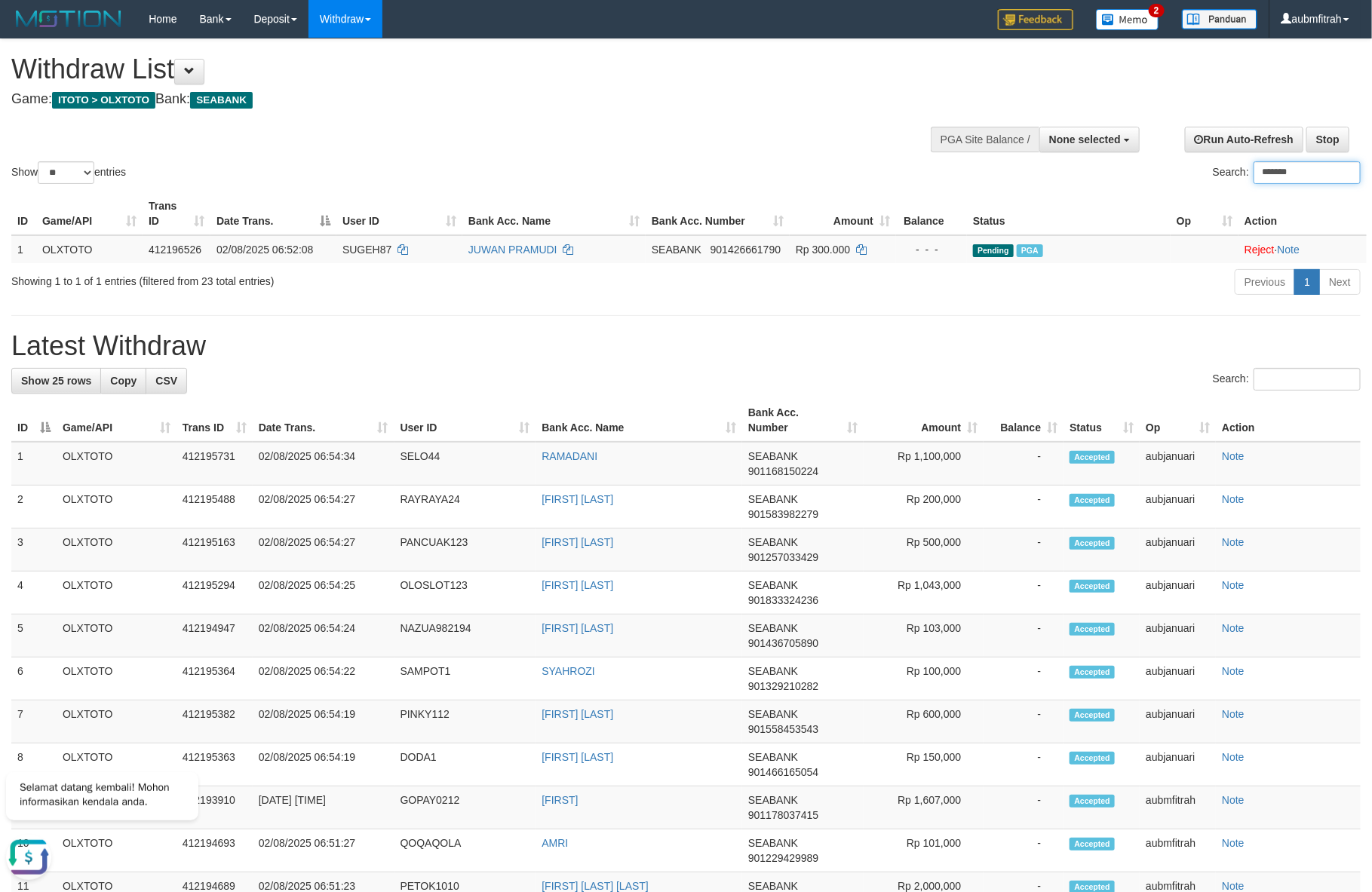 click on "*******" at bounding box center (1307, 173) 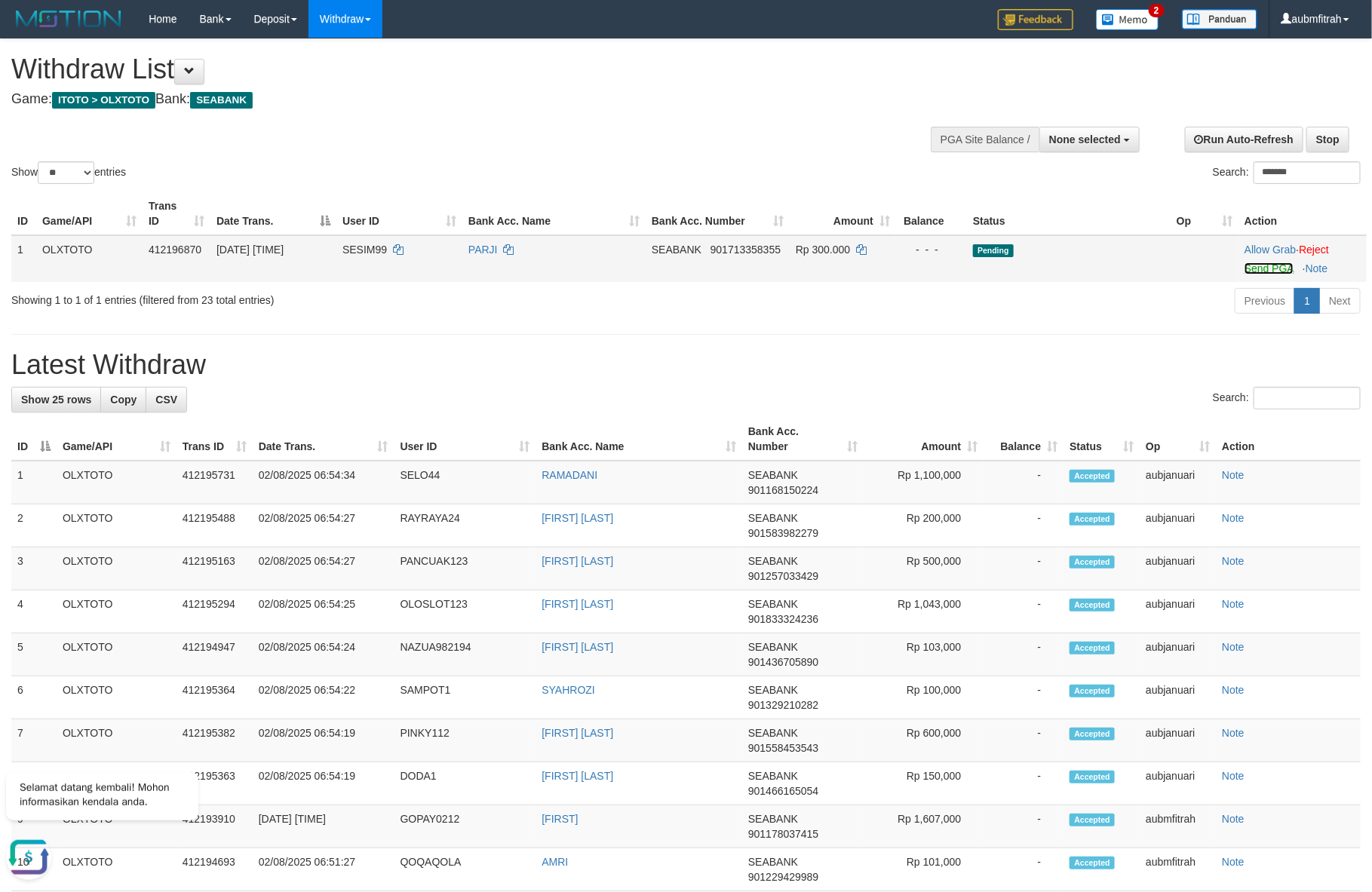 click on "Send PGA" at bounding box center [1269, 268] 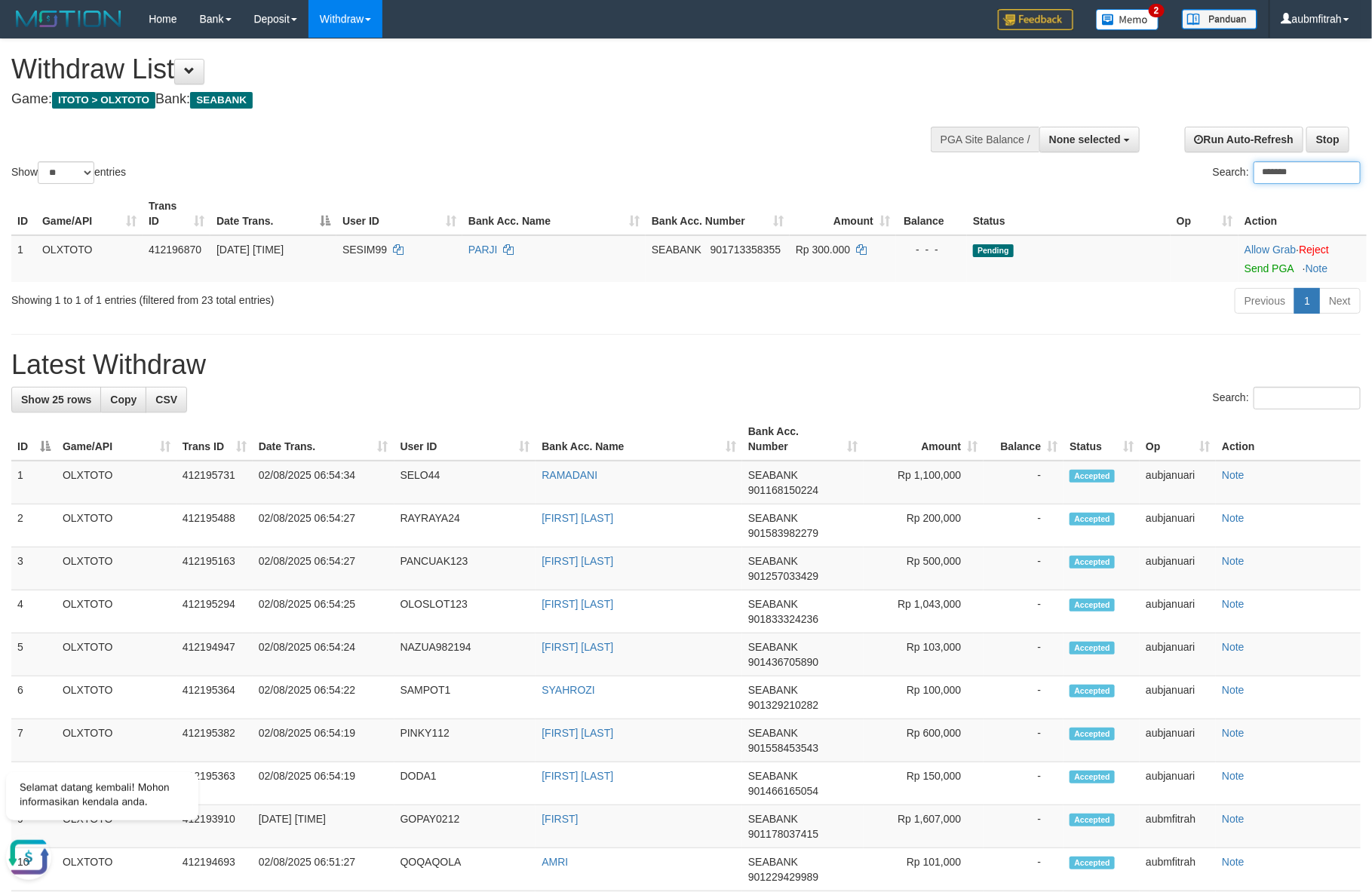 click on "*******" at bounding box center (1307, 173) 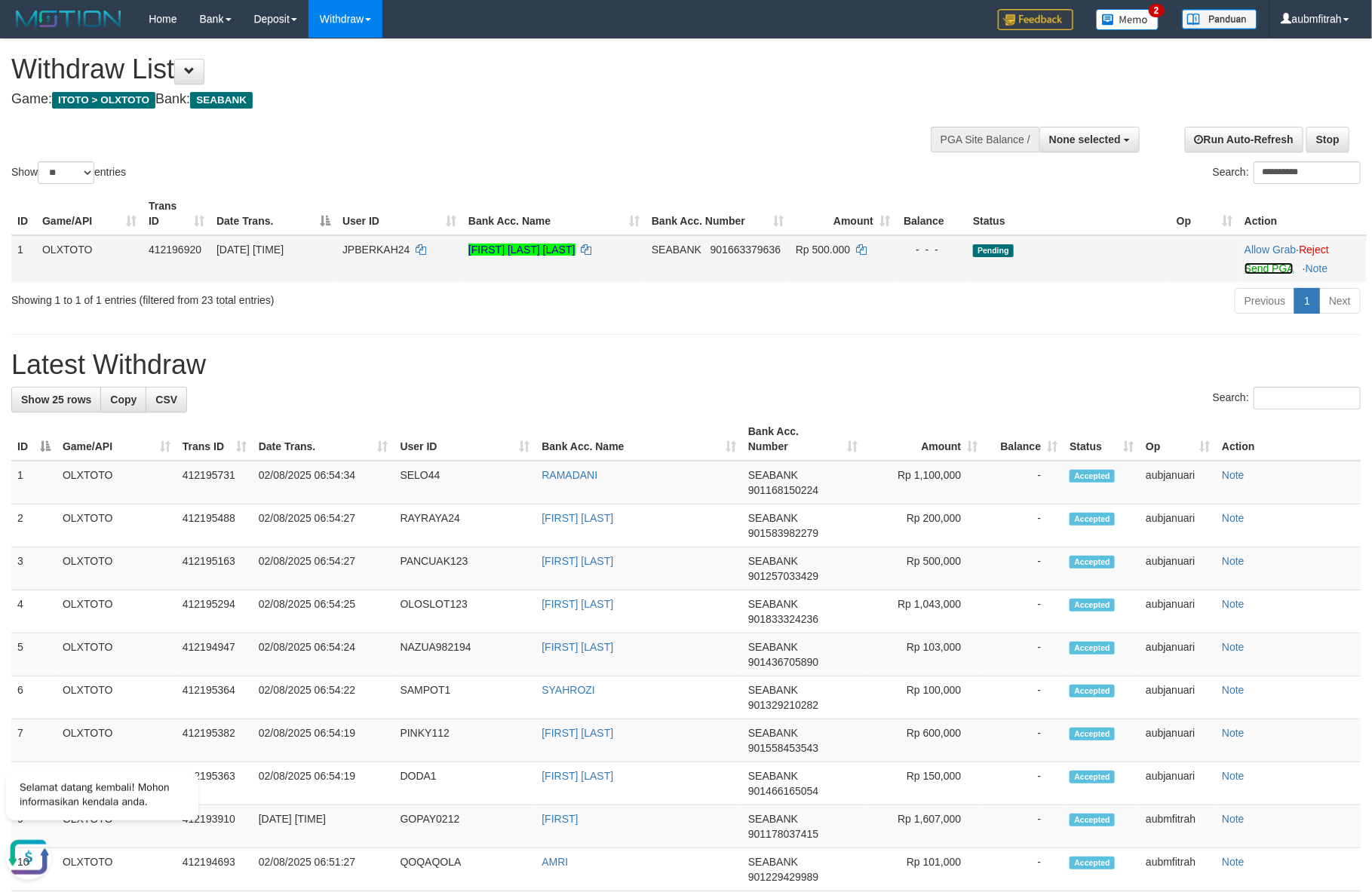 click on "Send PGA" at bounding box center (1269, 268) 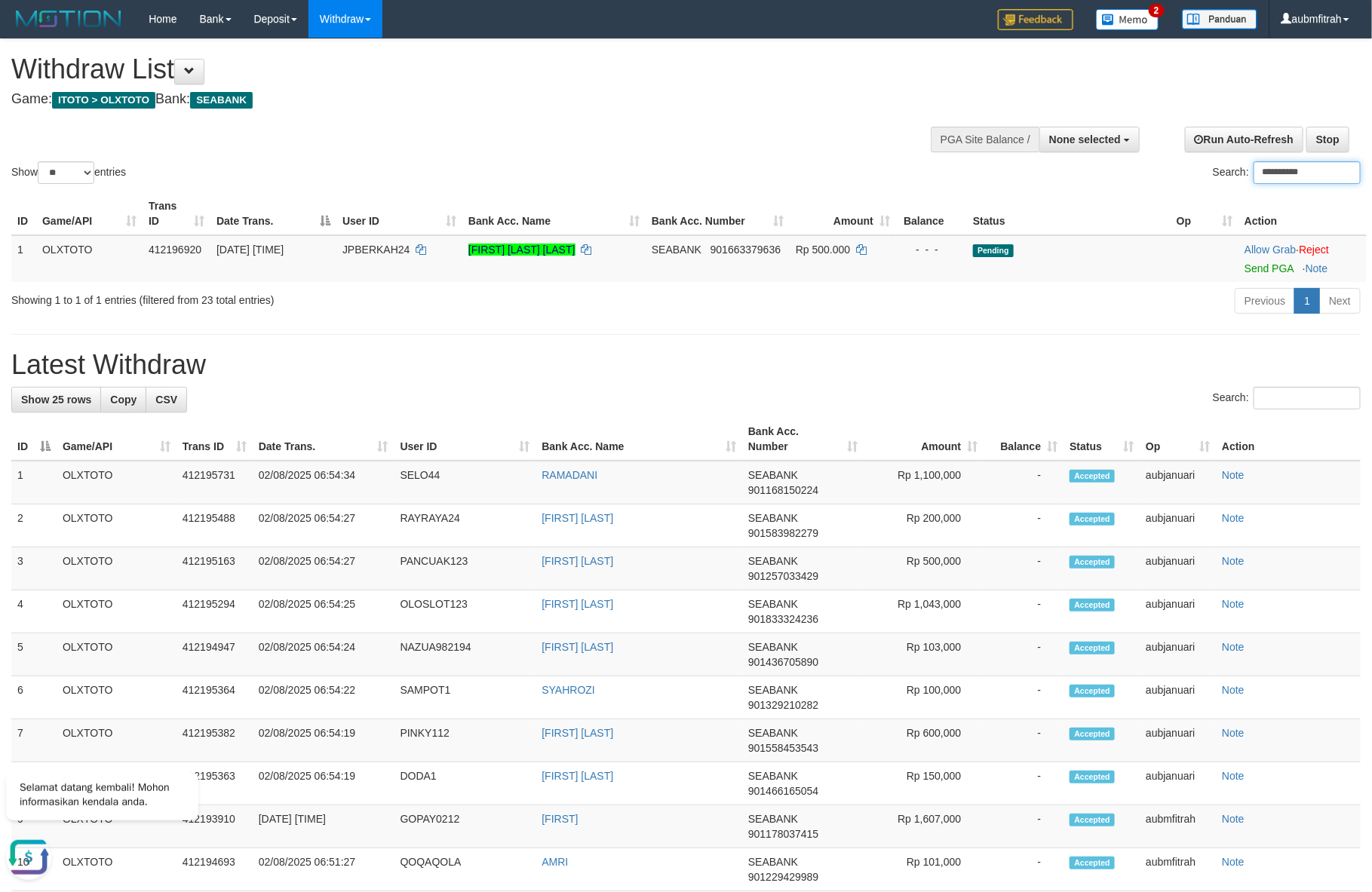 click on "**********" at bounding box center (1307, 173) 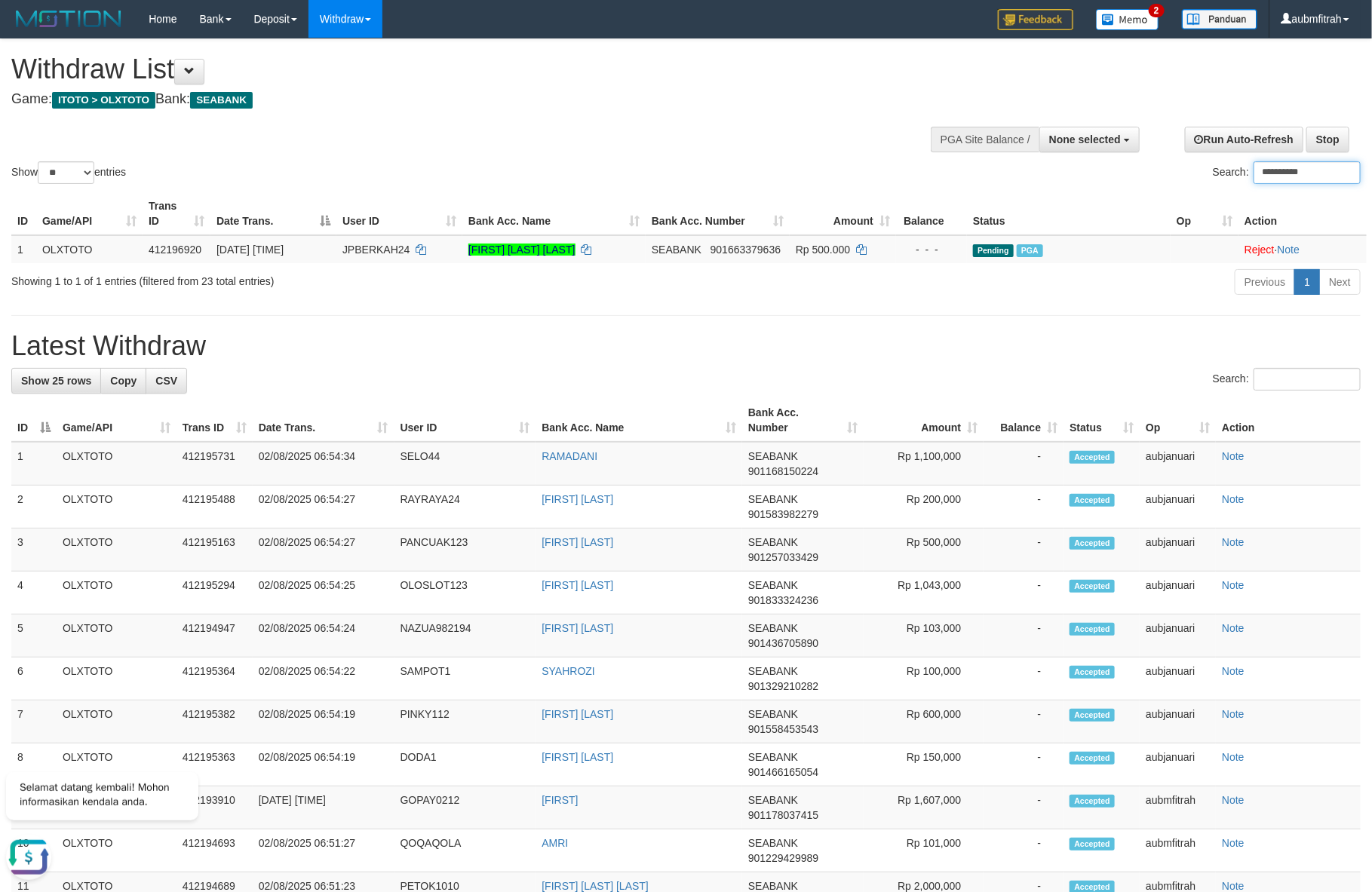 paste 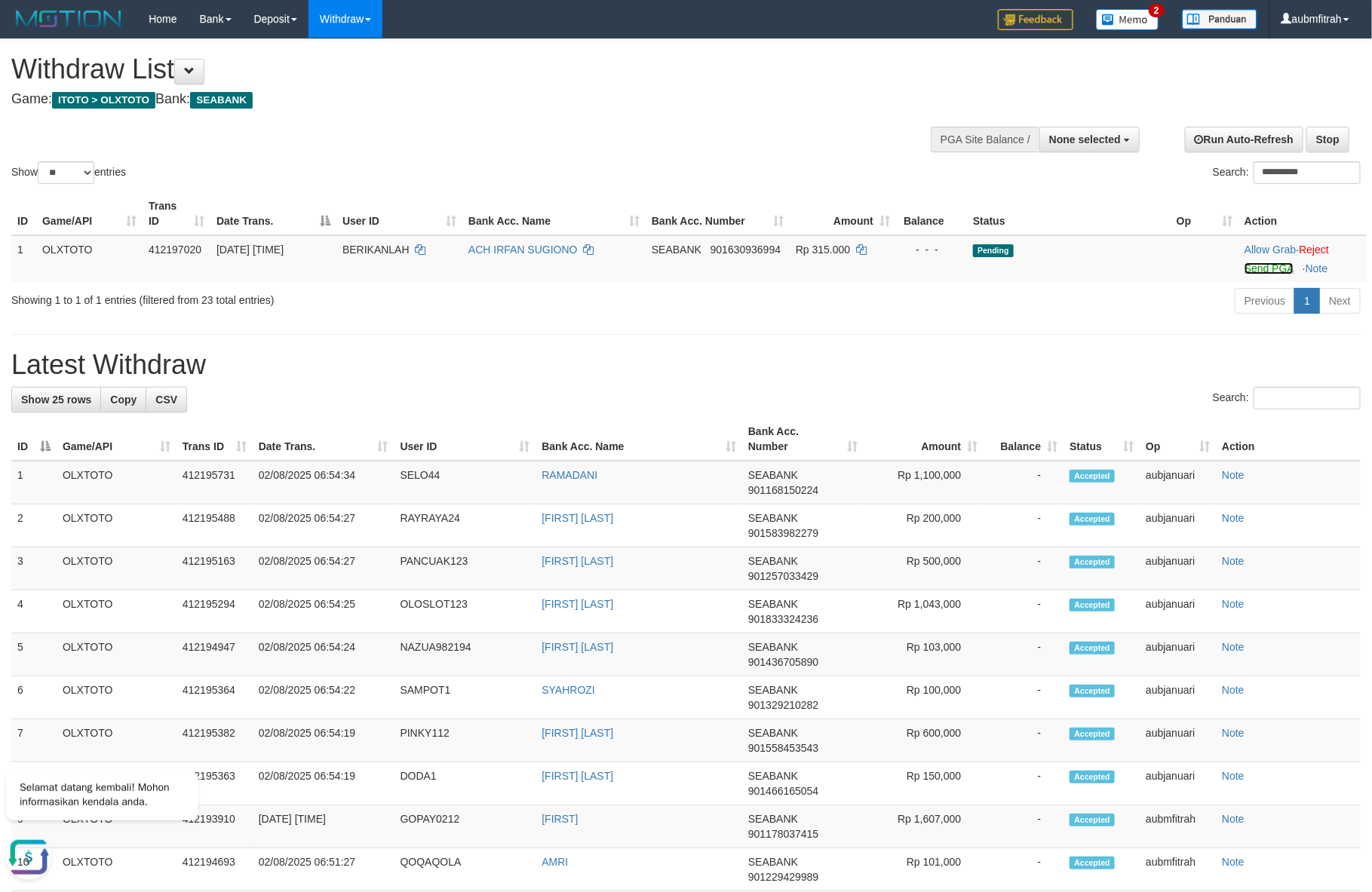 drag, startPoint x: 1245, startPoint y: 267, endPoint x: 1249, endPoint y: 222, distance: 45.177428 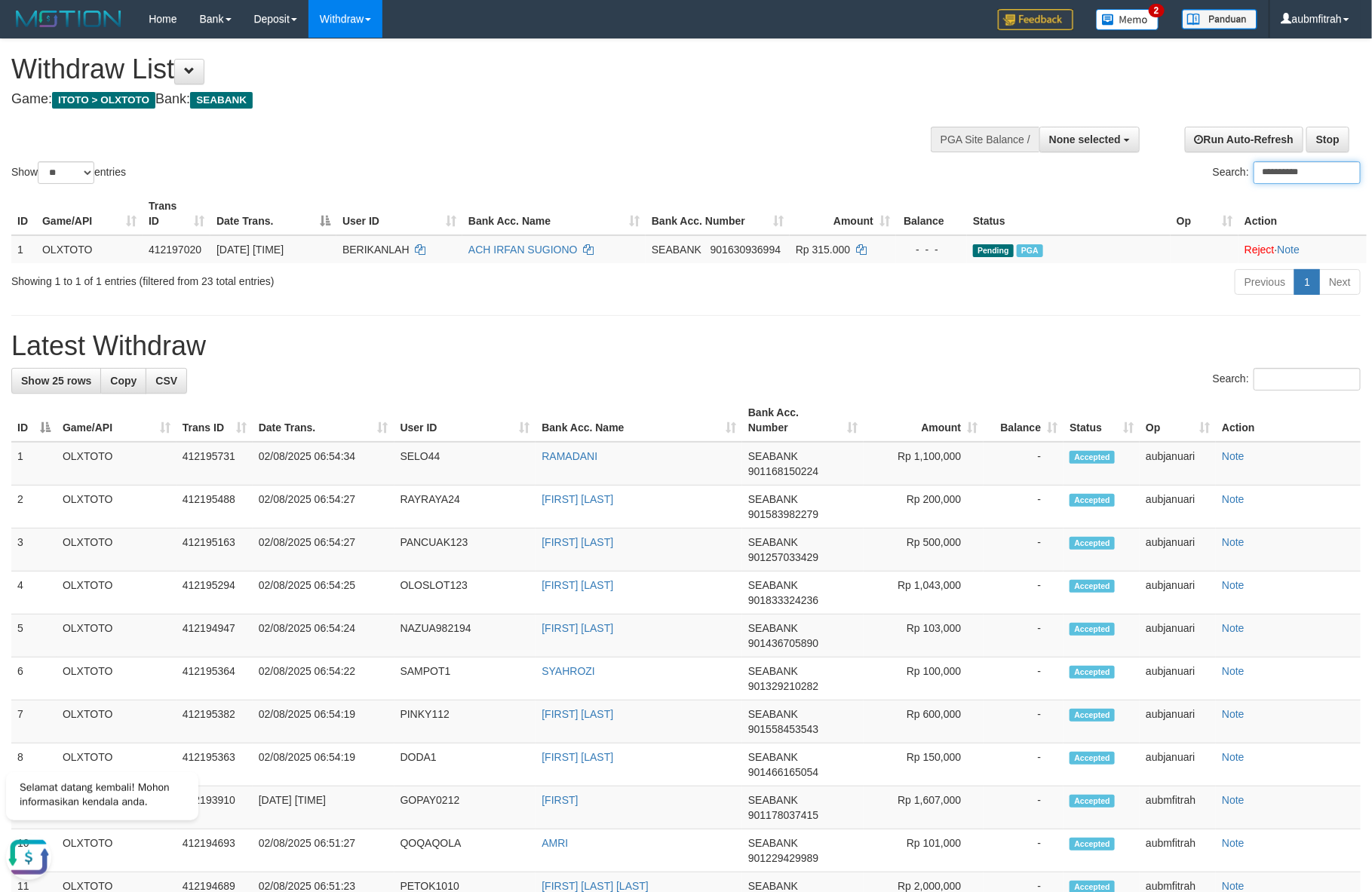 click on "**********" at bounding box center [1307, 173] 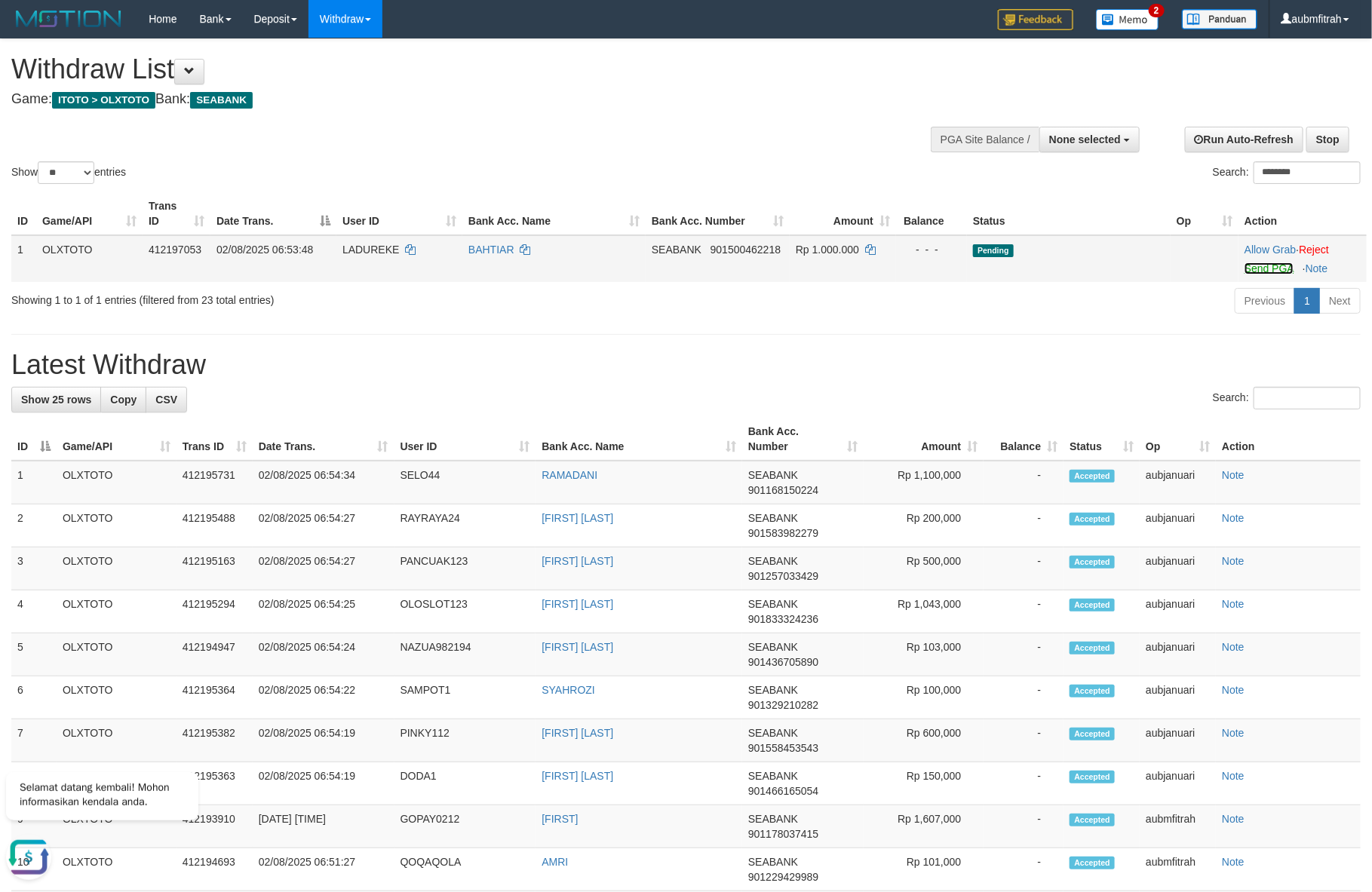 click on "Send PGA" at bounding box center (1269, 268) 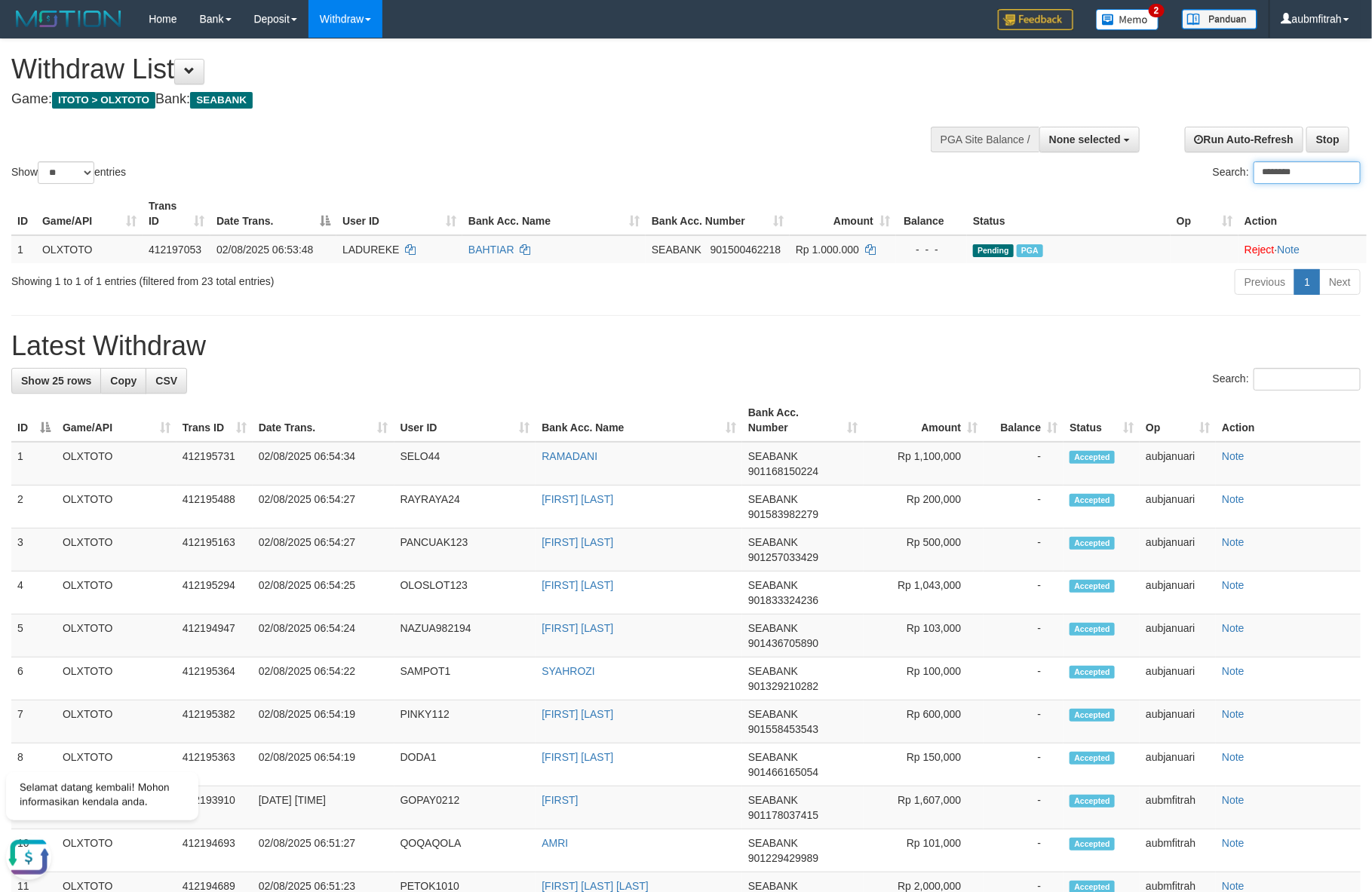 click on "********" at bounding box center (1307, 173) 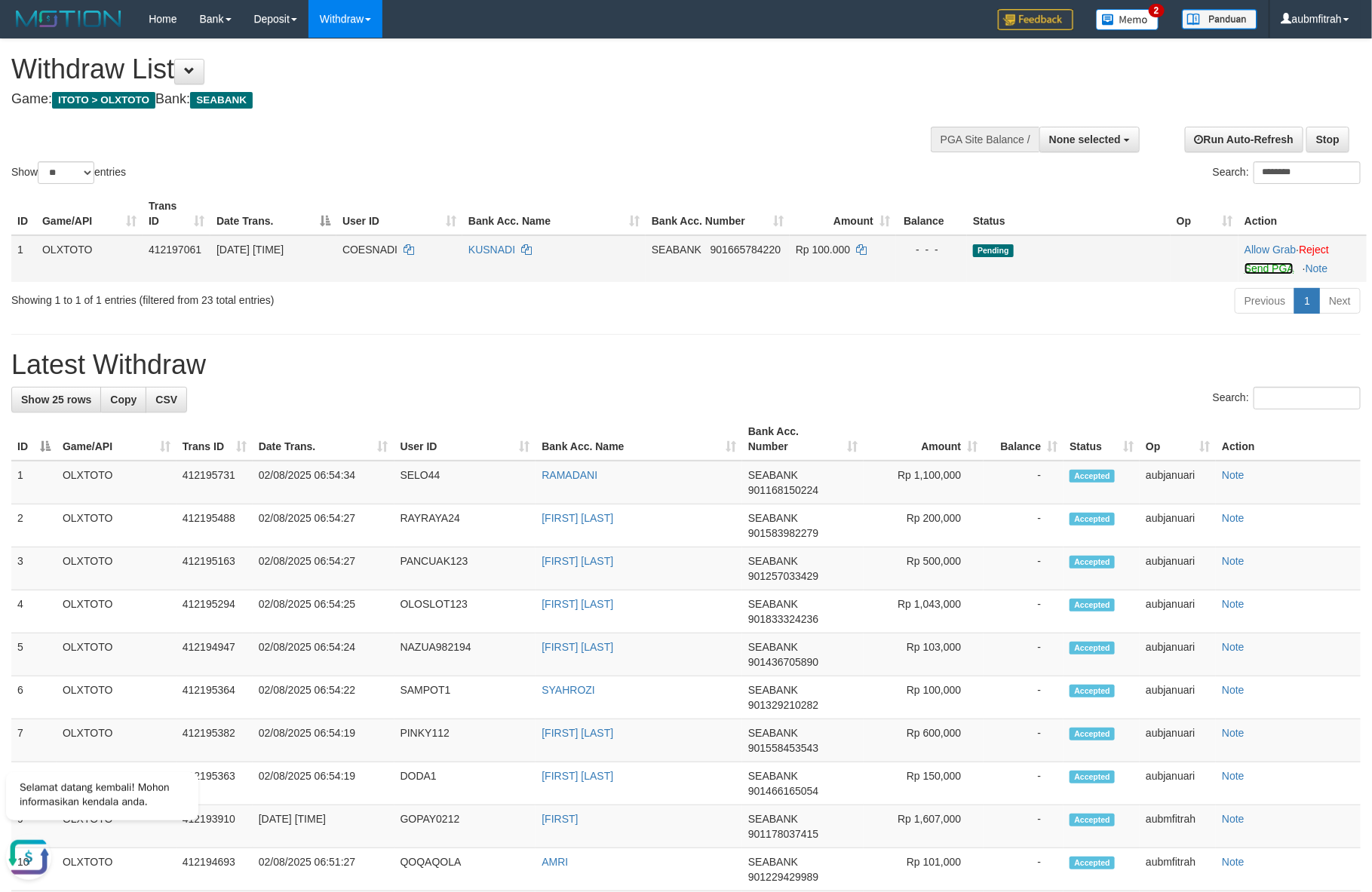 click on "Send PGA" at bounding box center [1269, 268] 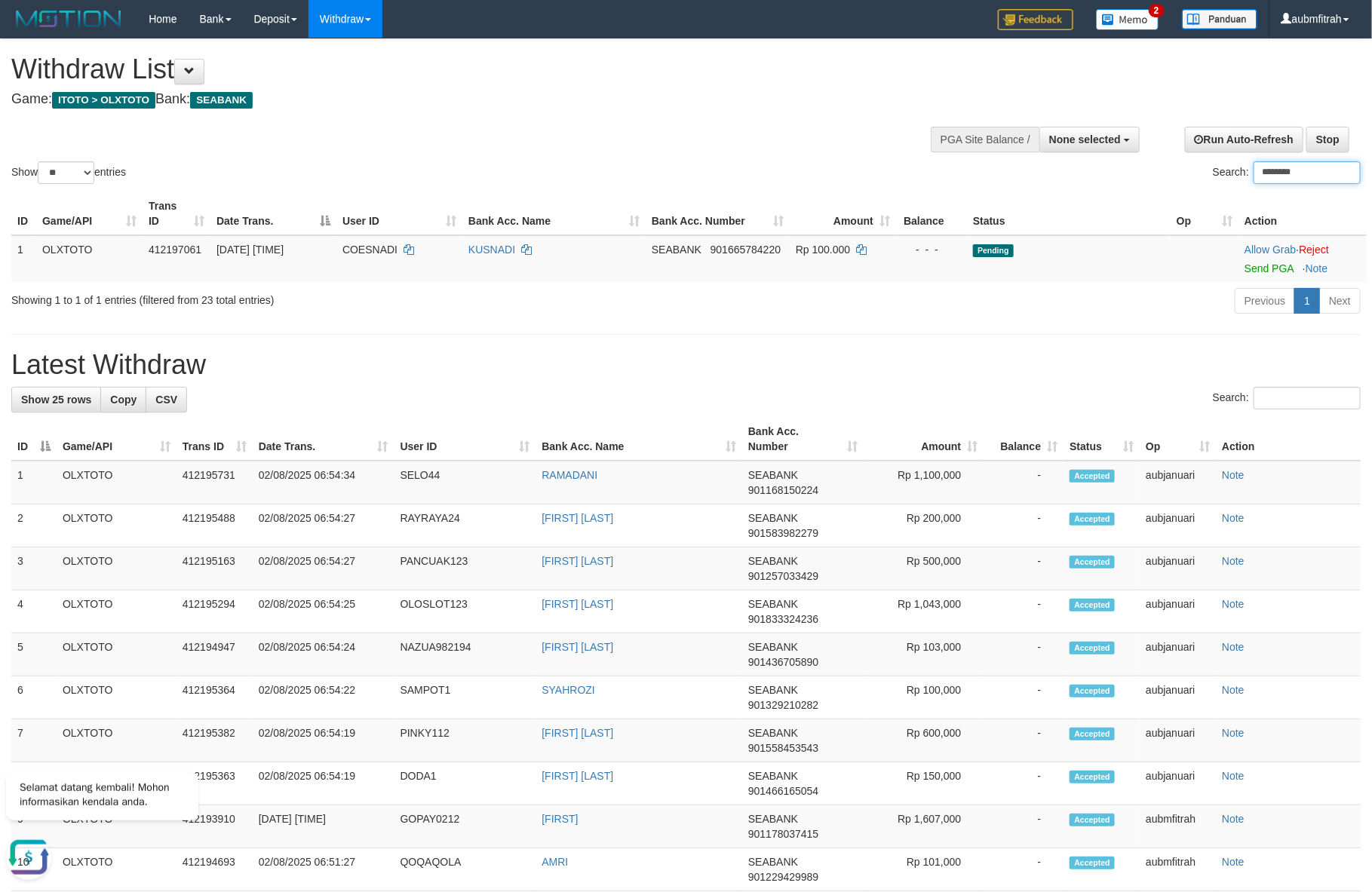 click on "********" at bounding box center [1307, 173] 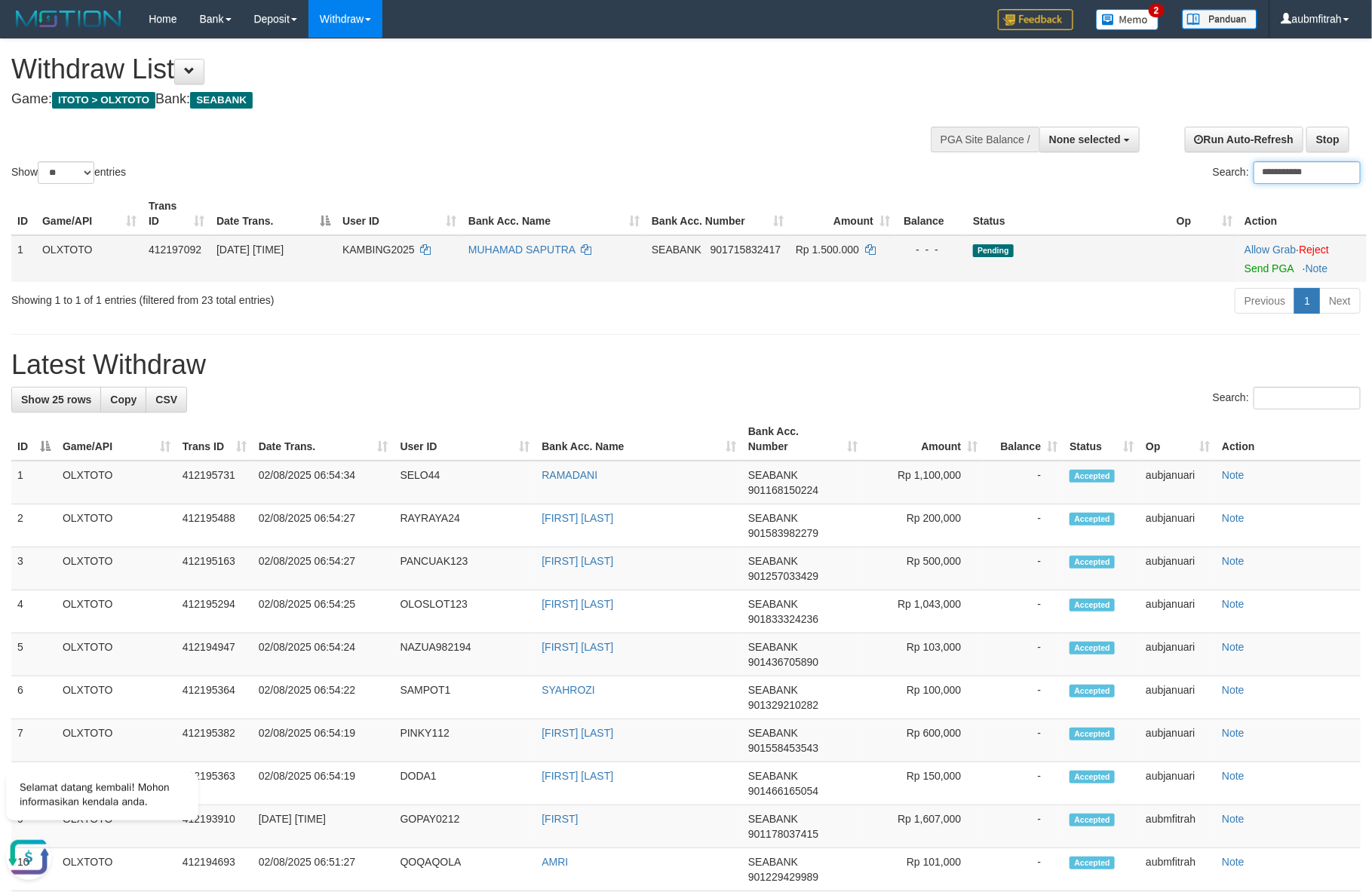 type on "**********" 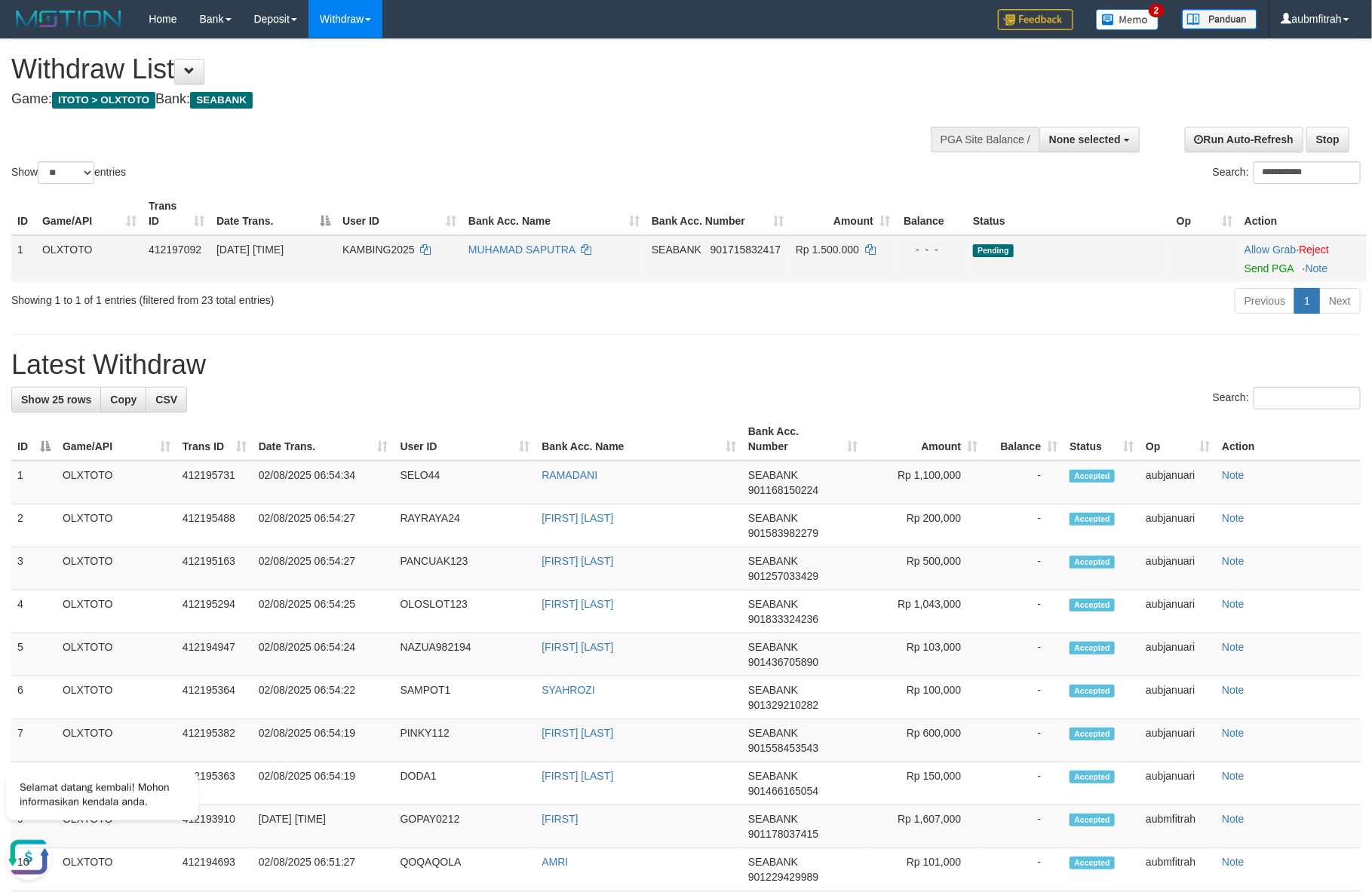 drag, startPoint x: 1272, startPoint y: 274, endPoint x: 1265, endPoint y: 268, distance: 9.219544 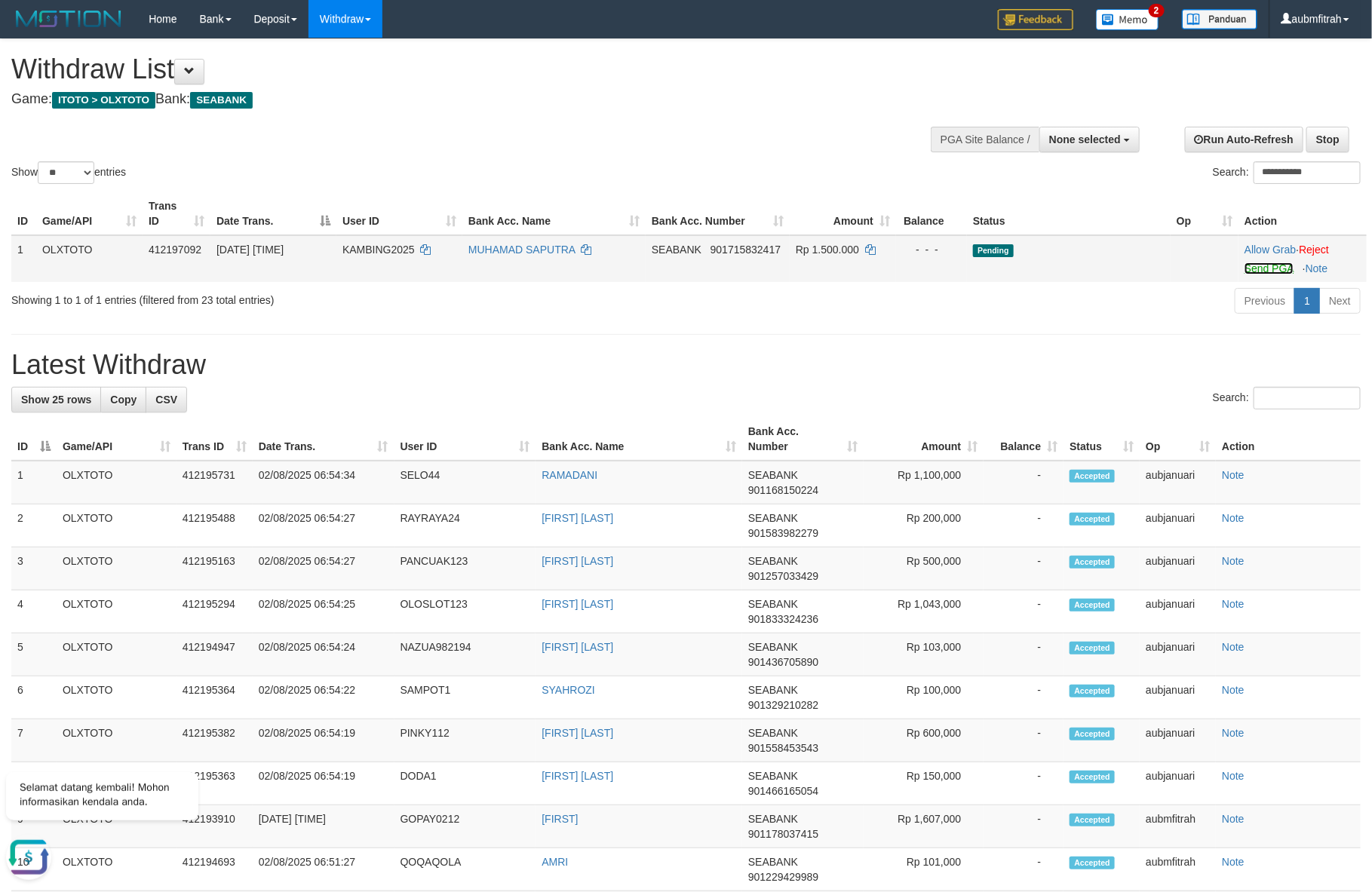 click on "Send PGA" at bounding box center (1269, 268) 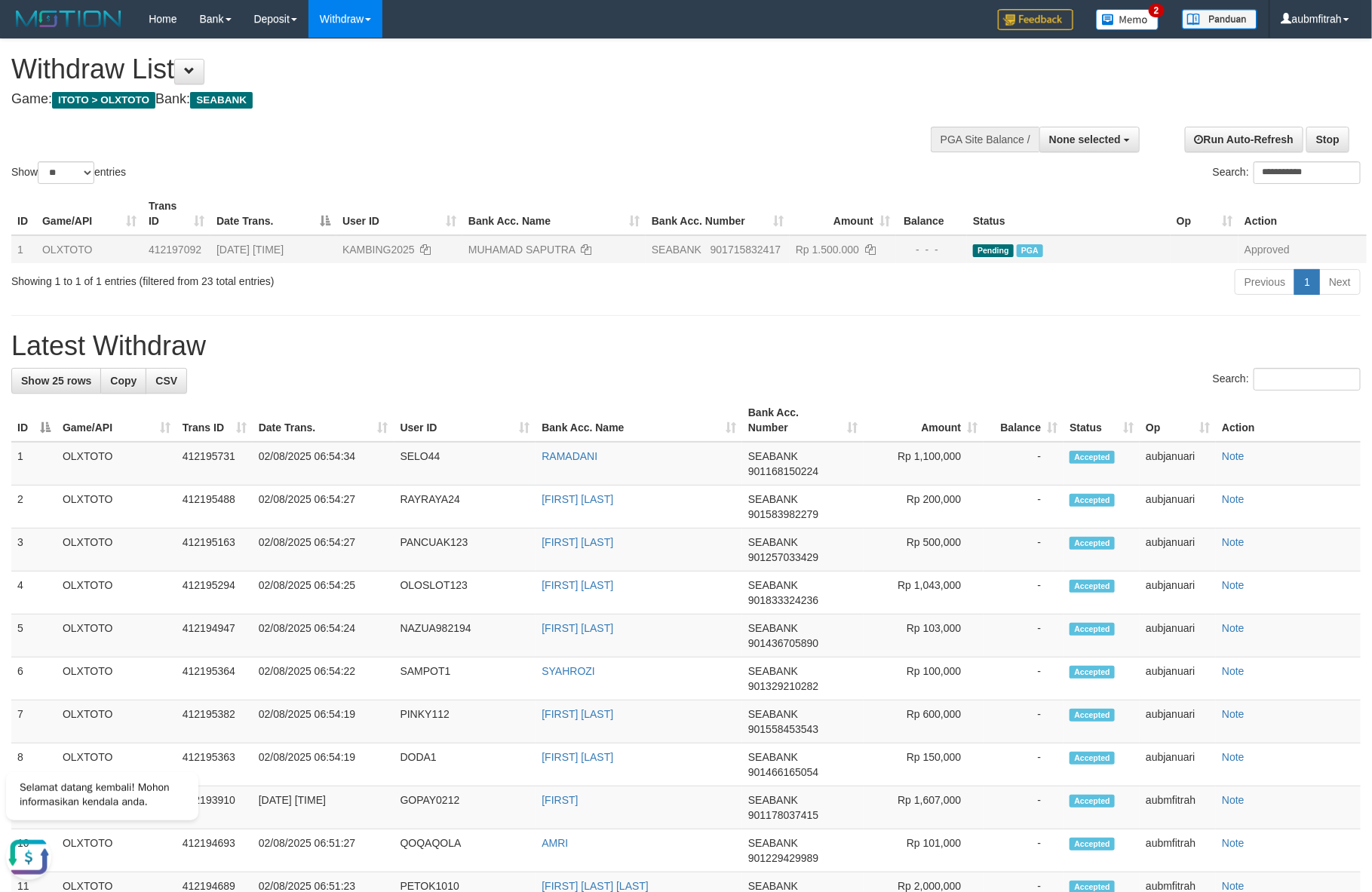 click on "Withdraw List" at bounding box center [456, 69] 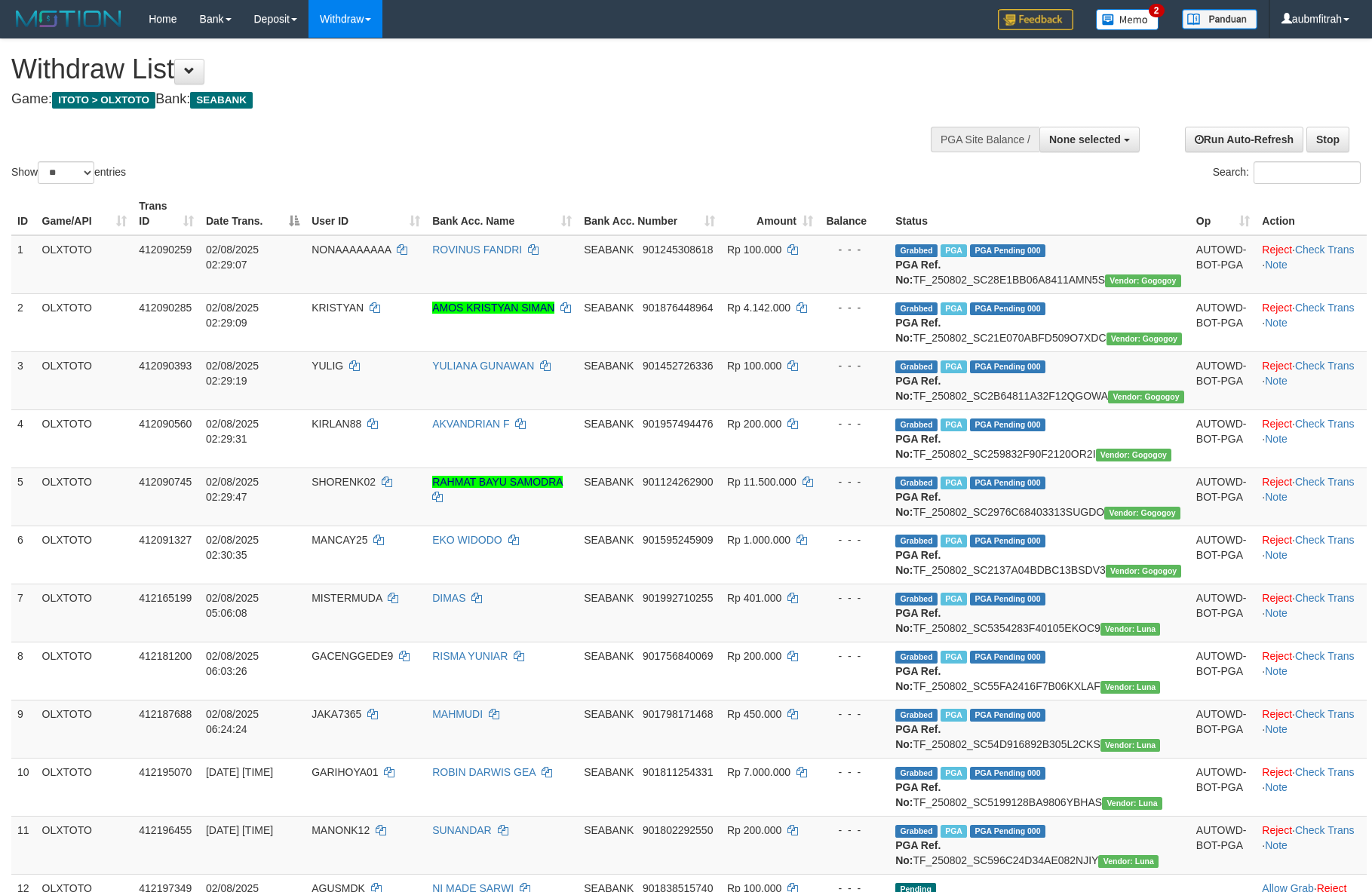 select 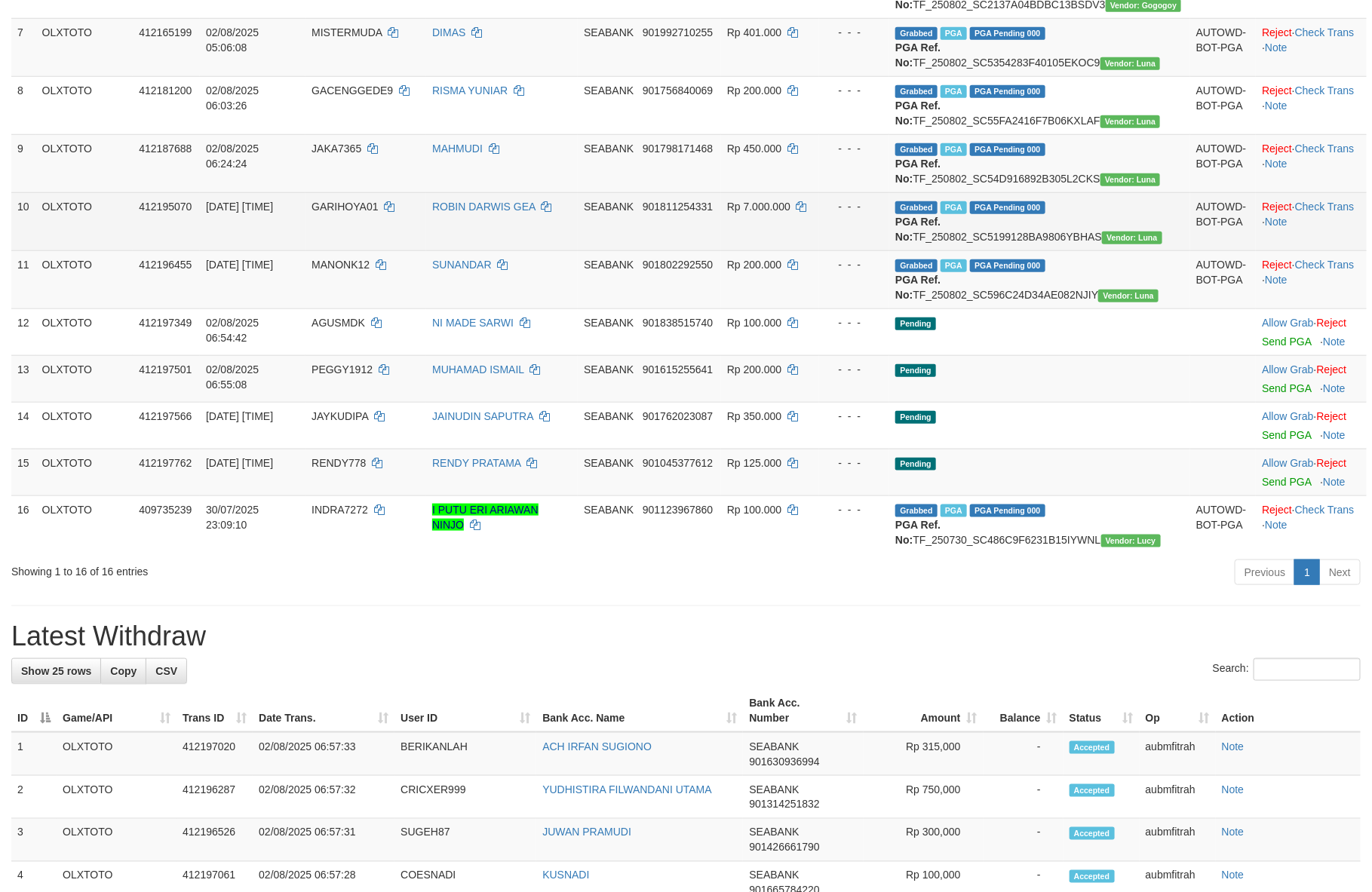 scroll, scrollTop: 679, scrollLeft: 0, axis: vertical 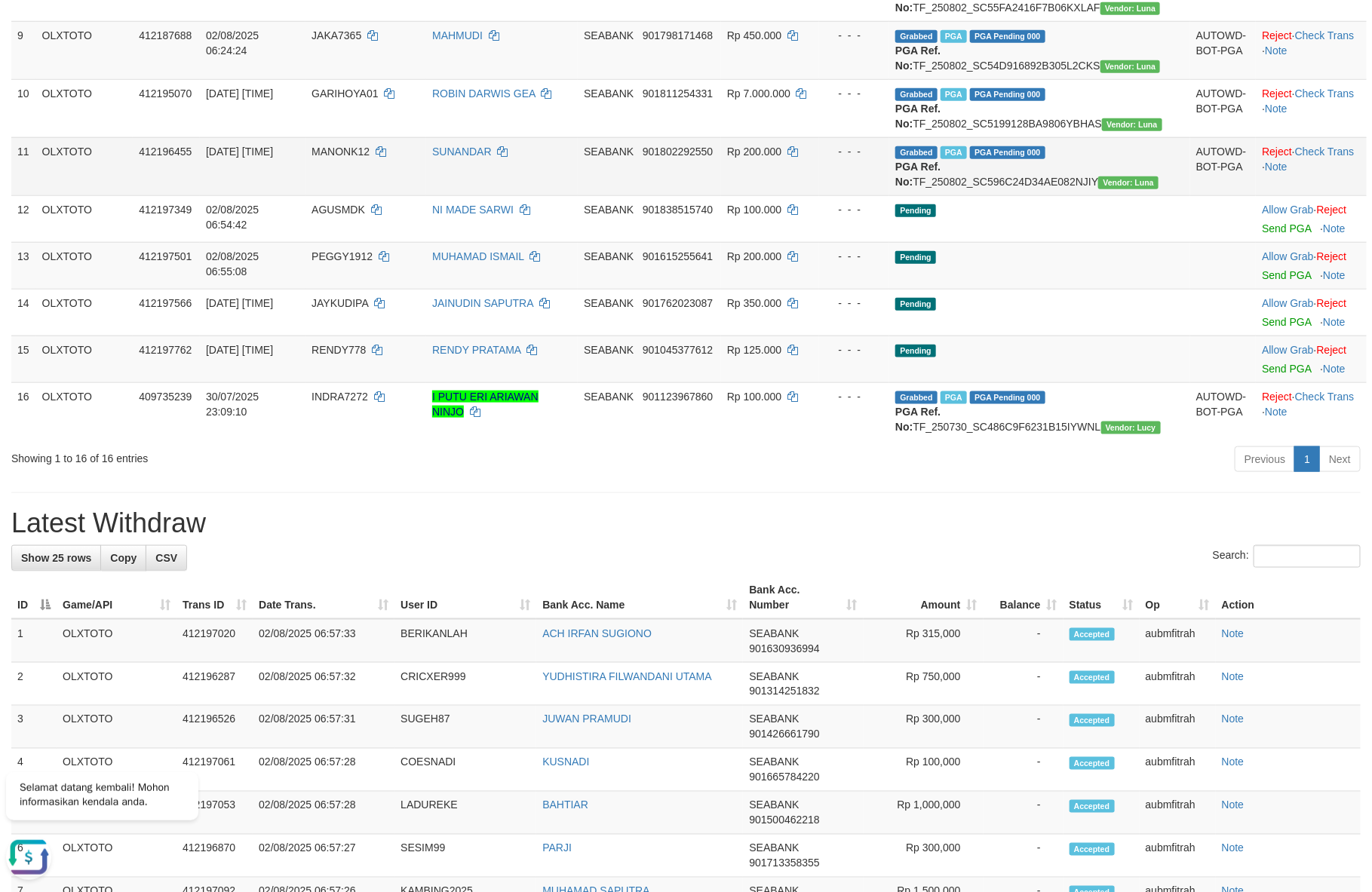 click on "MANONK12" at bounding box center [340, 152] 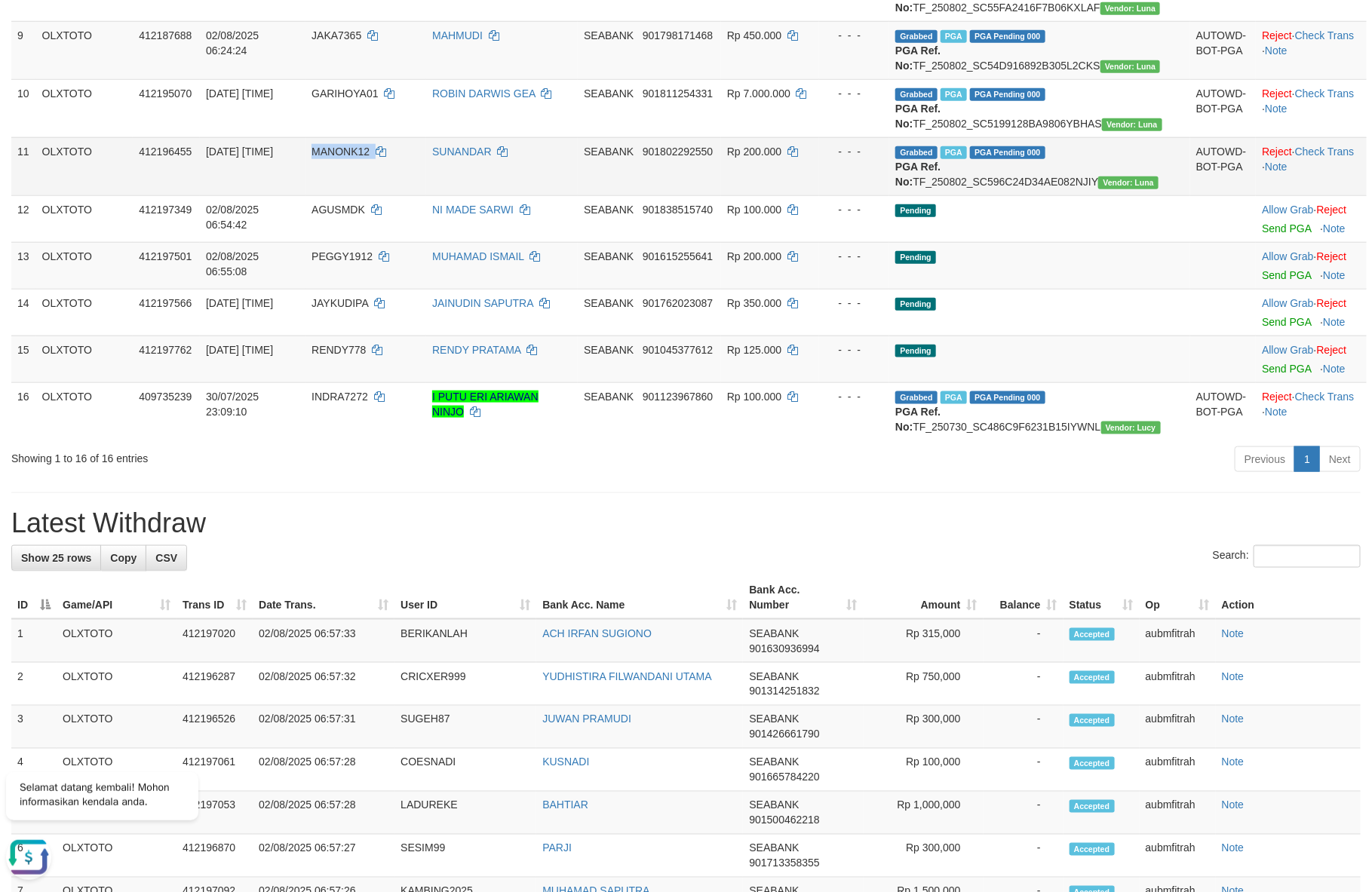 click on "MANONK12" at bounding box center [340, 152] 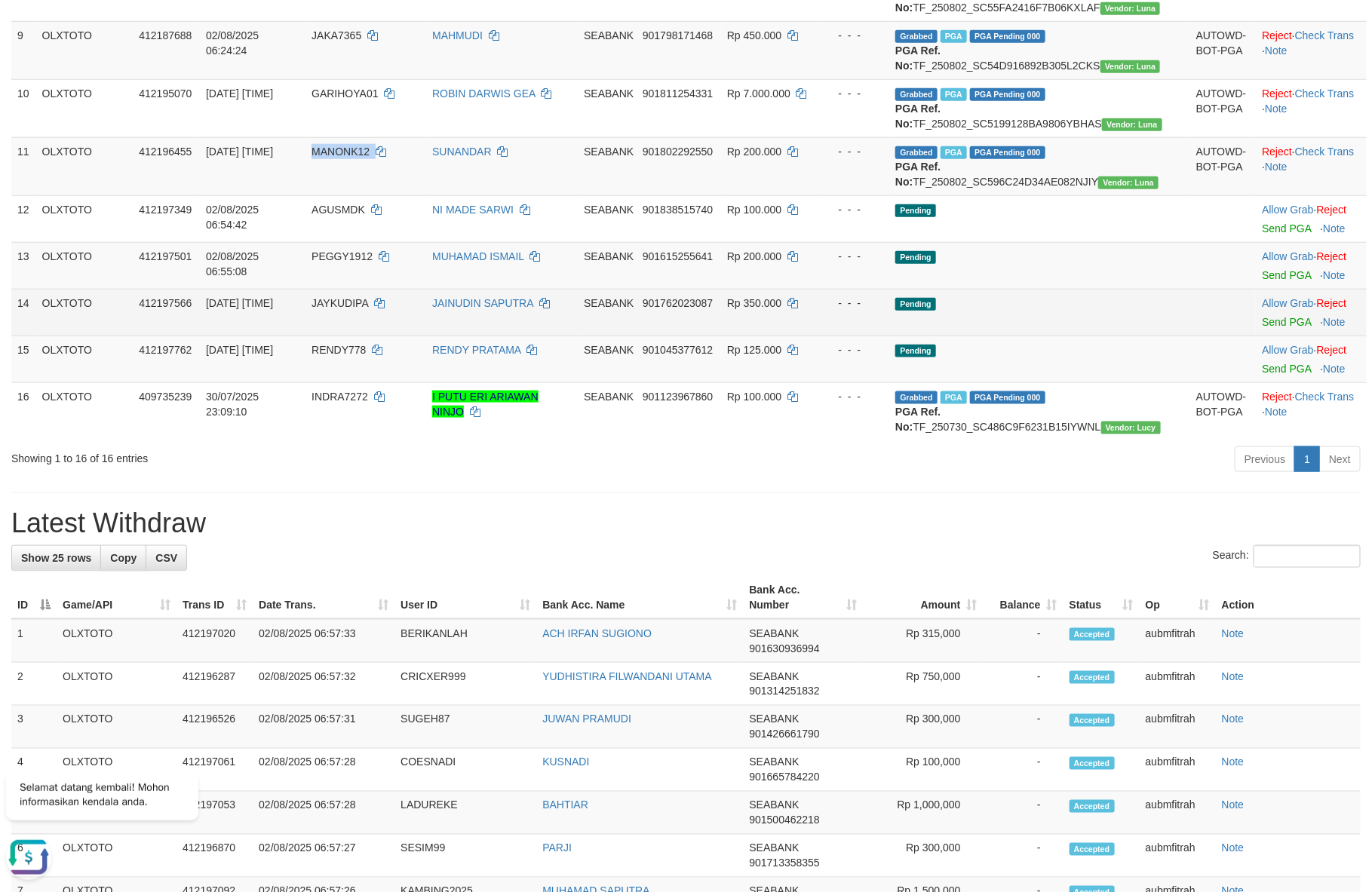 copy on "MANONK12" 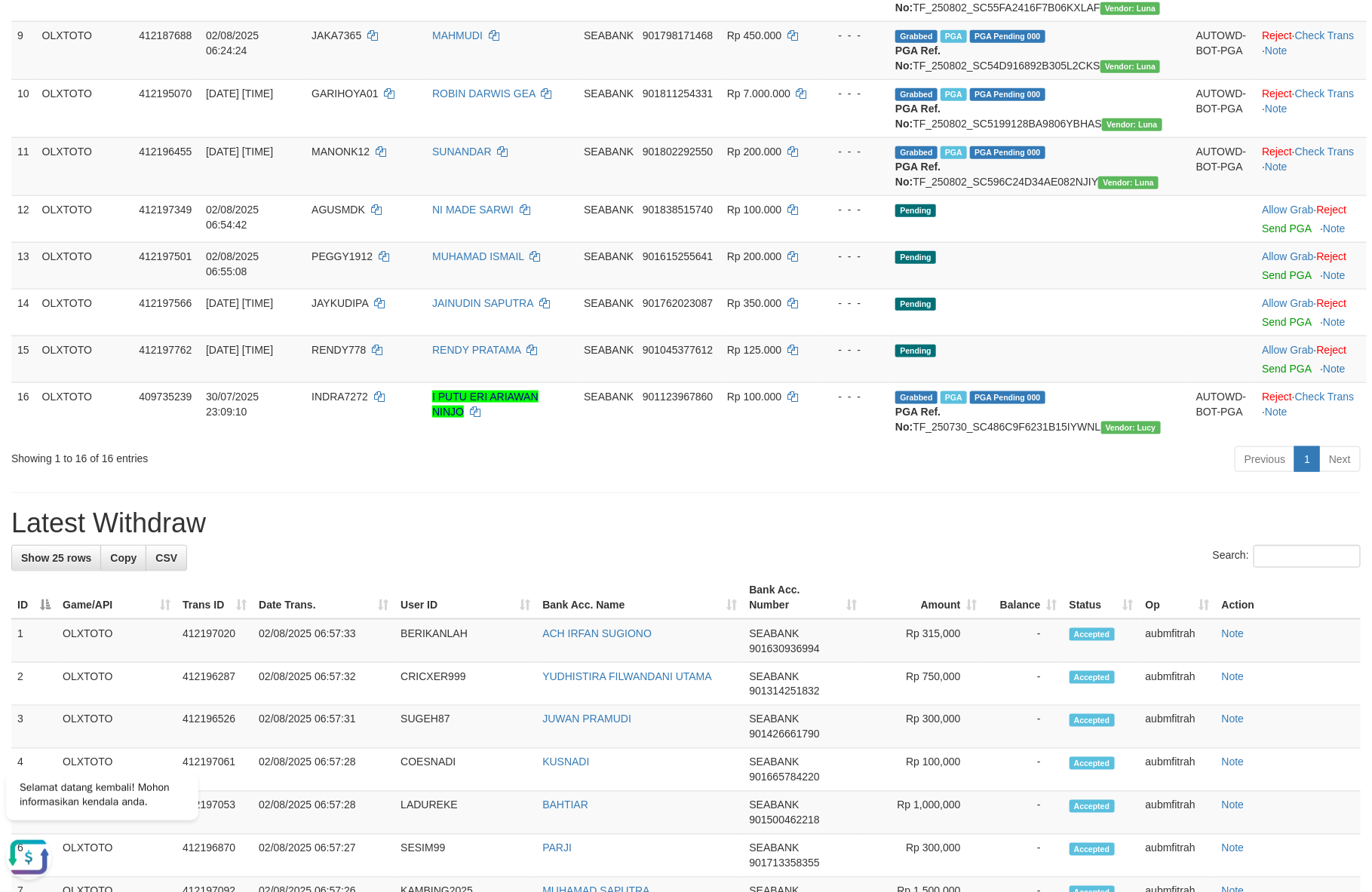click on "Latest Withdraw" at bounding box center (686, 523) 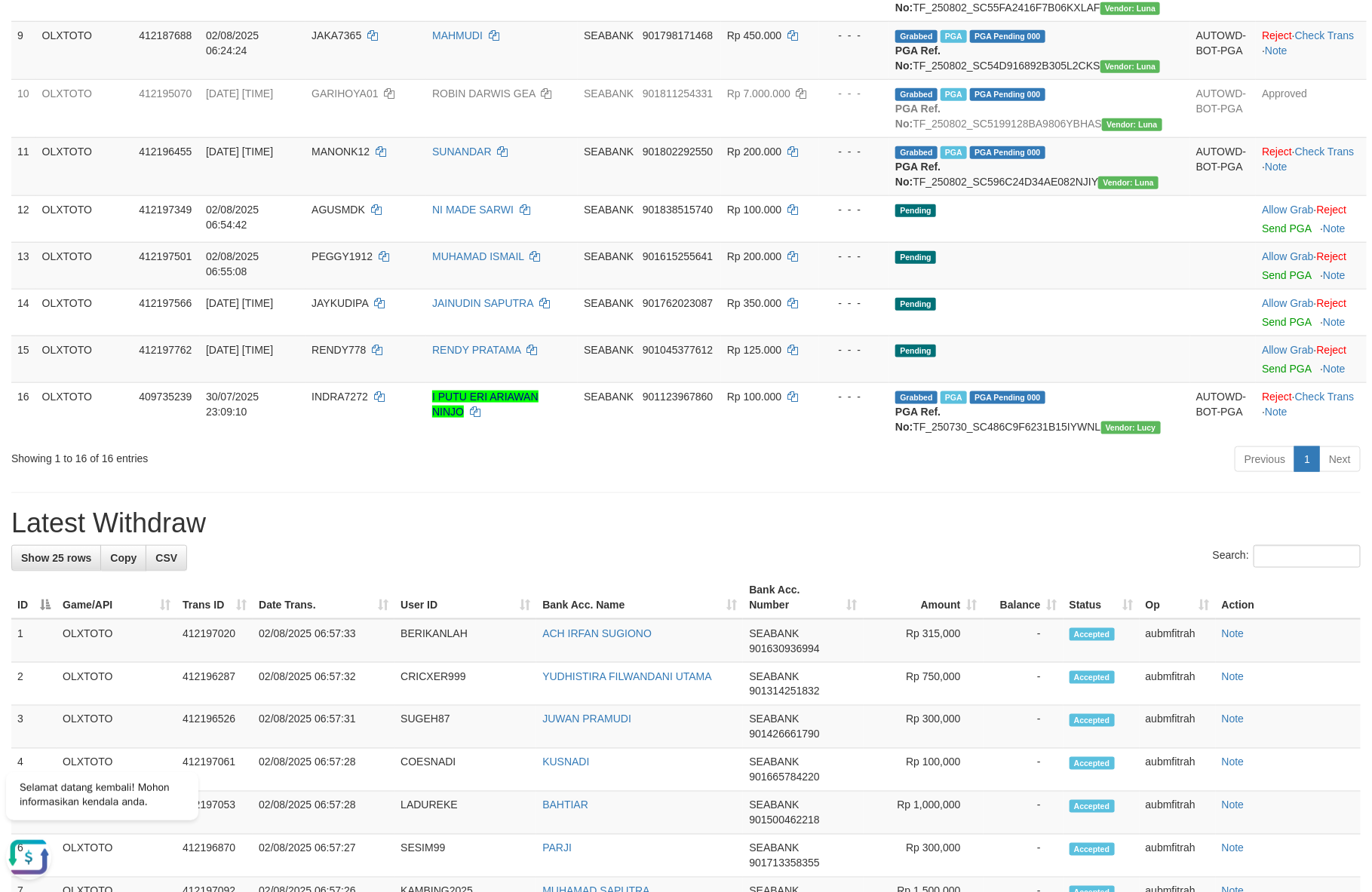 click on "Previous 1 Next" at bounding box center [971, 461] 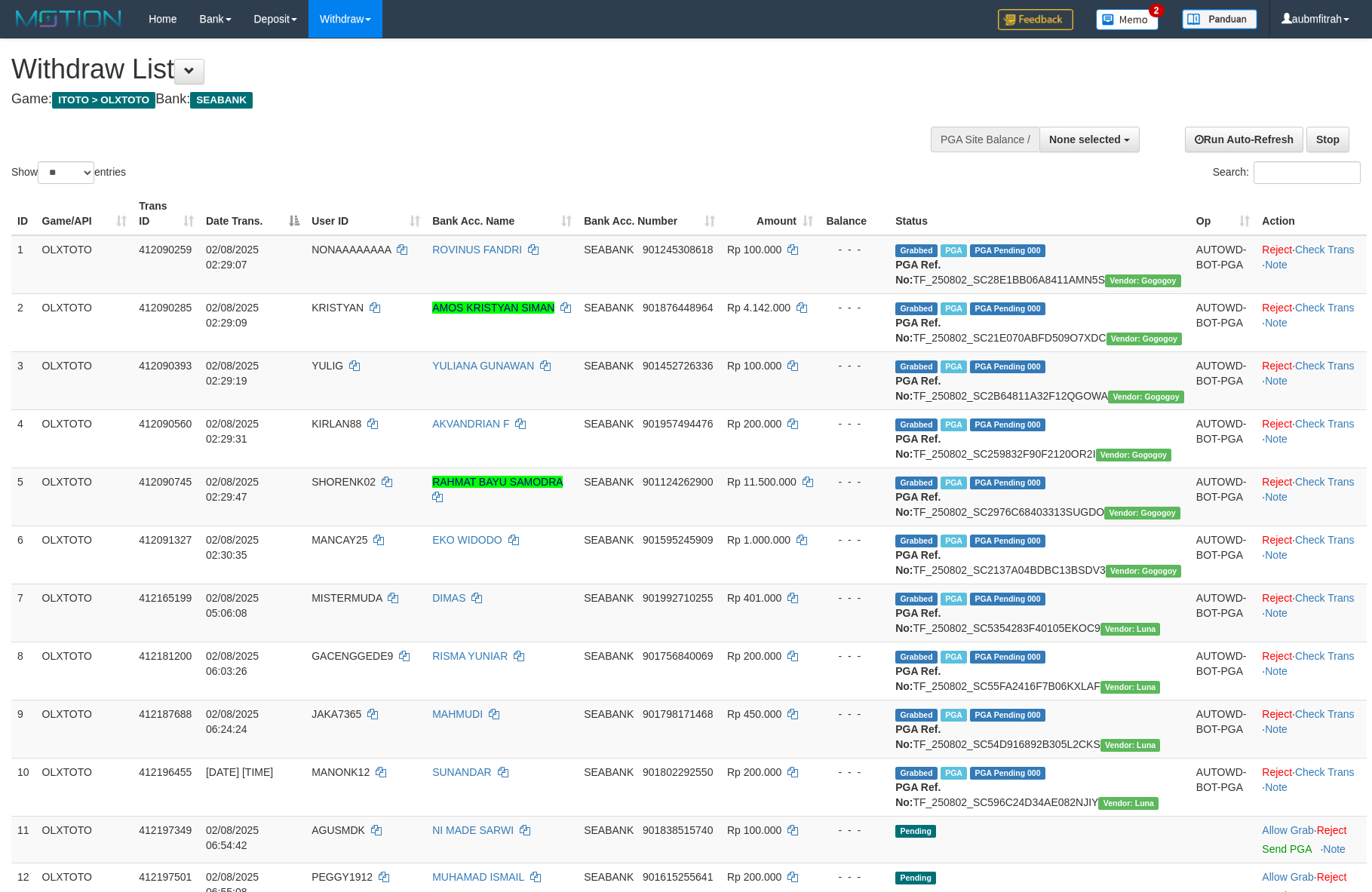 select 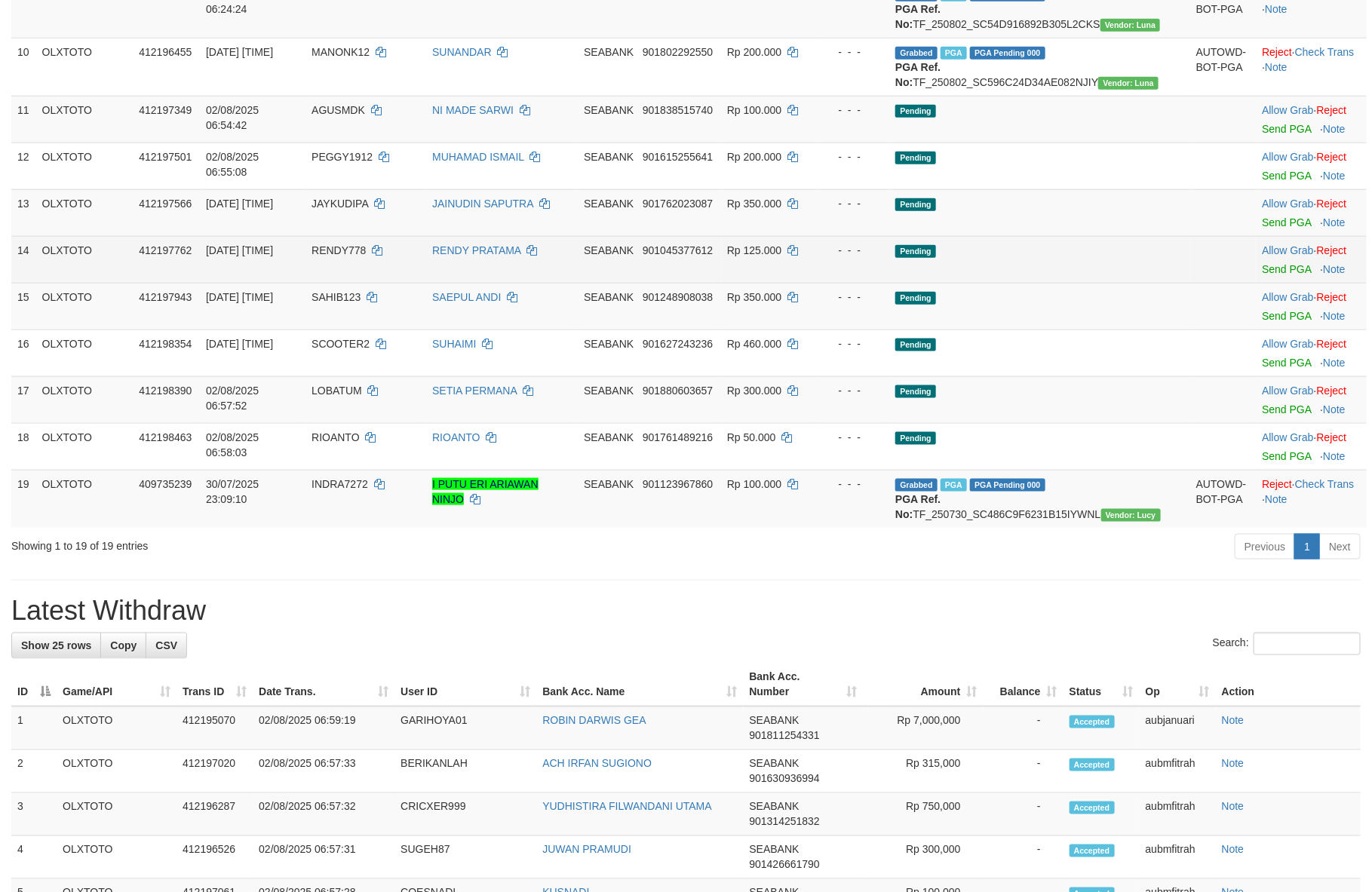 scroll, scrollTop: 679, scrollLeft: 0, axis: vertical 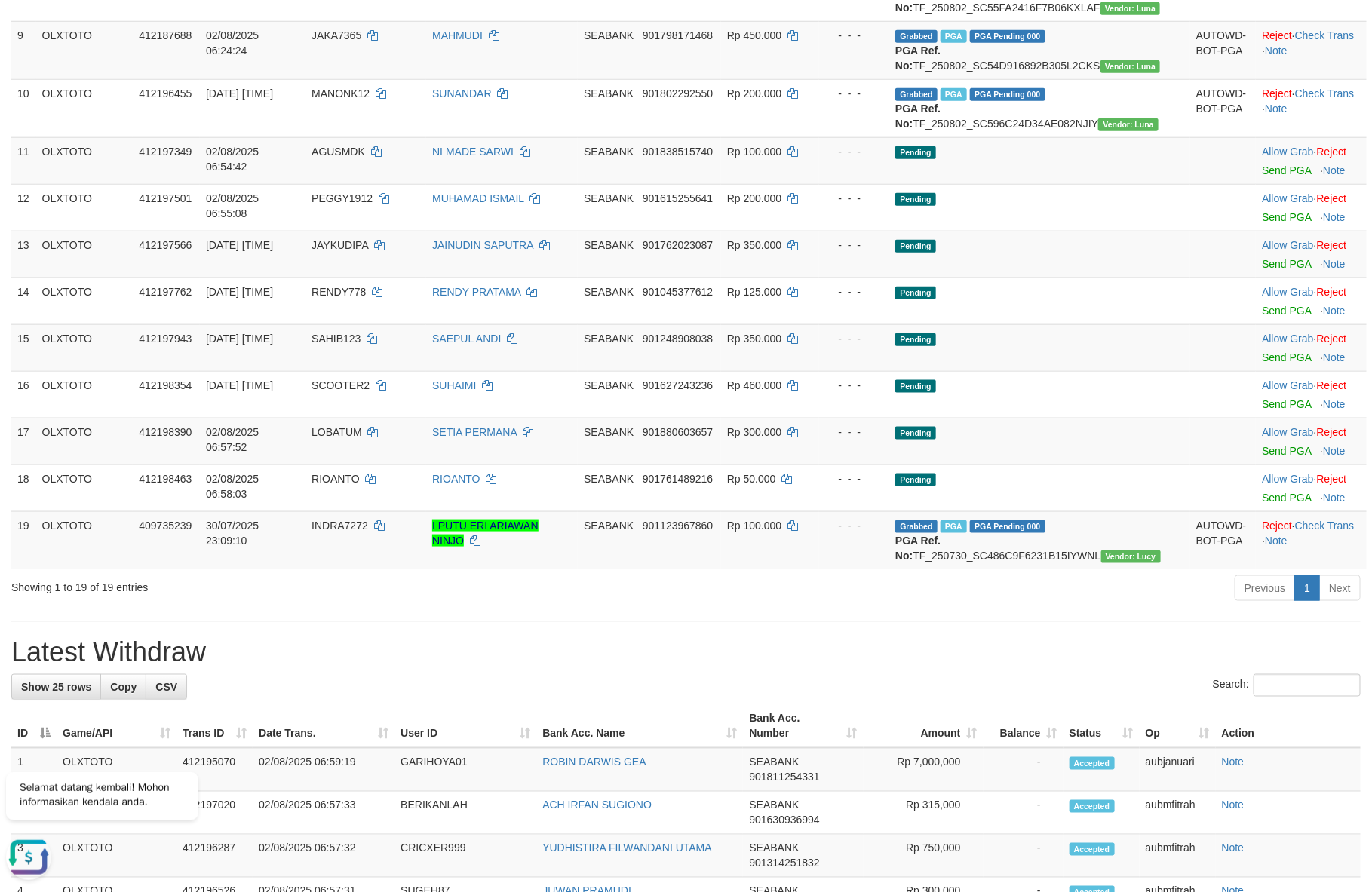 drag, startPoint x: 781, startPoint y: 813, endPoint x: 777, endPoint y: 803, distance: 10.7703296 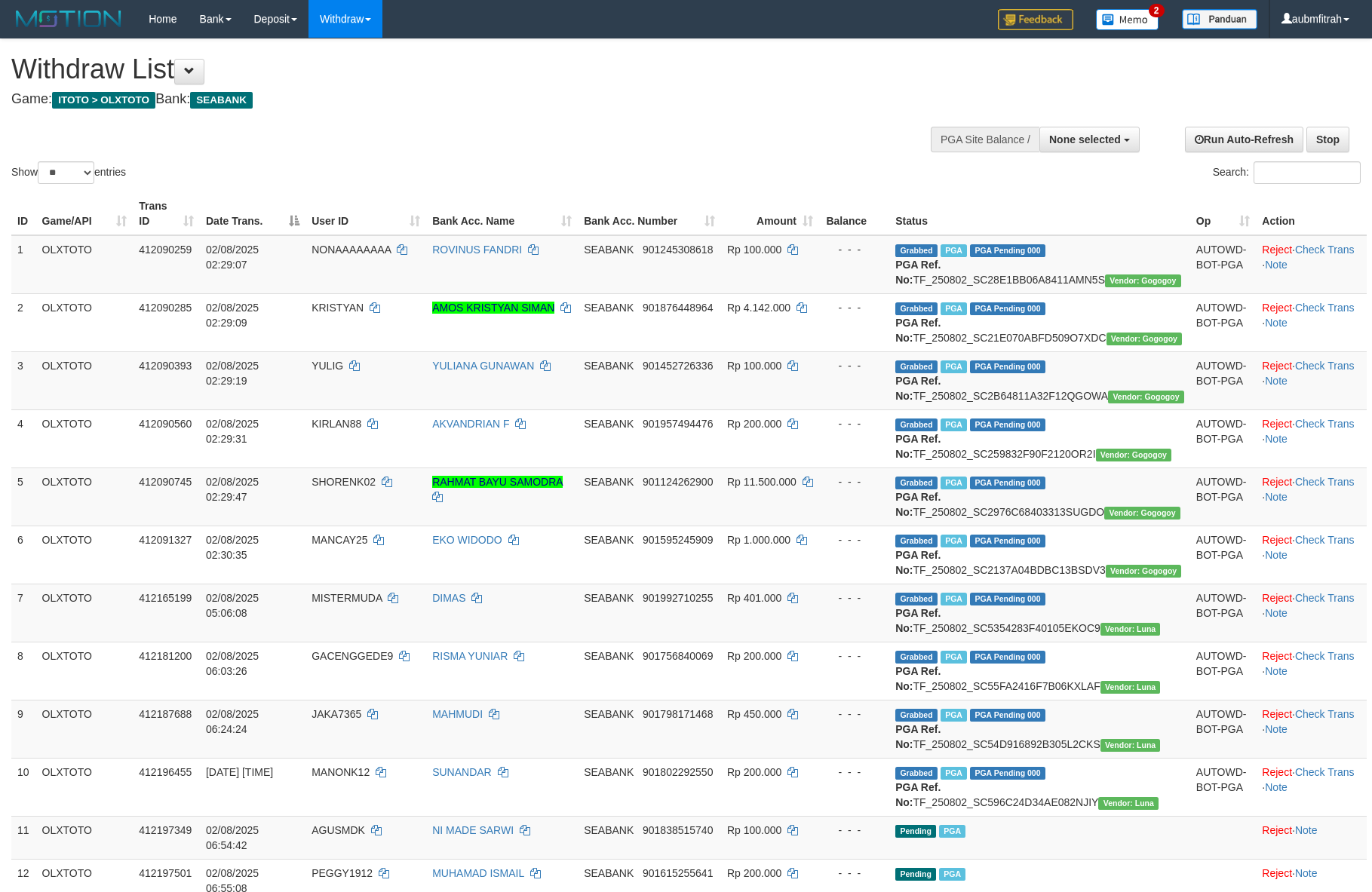 select 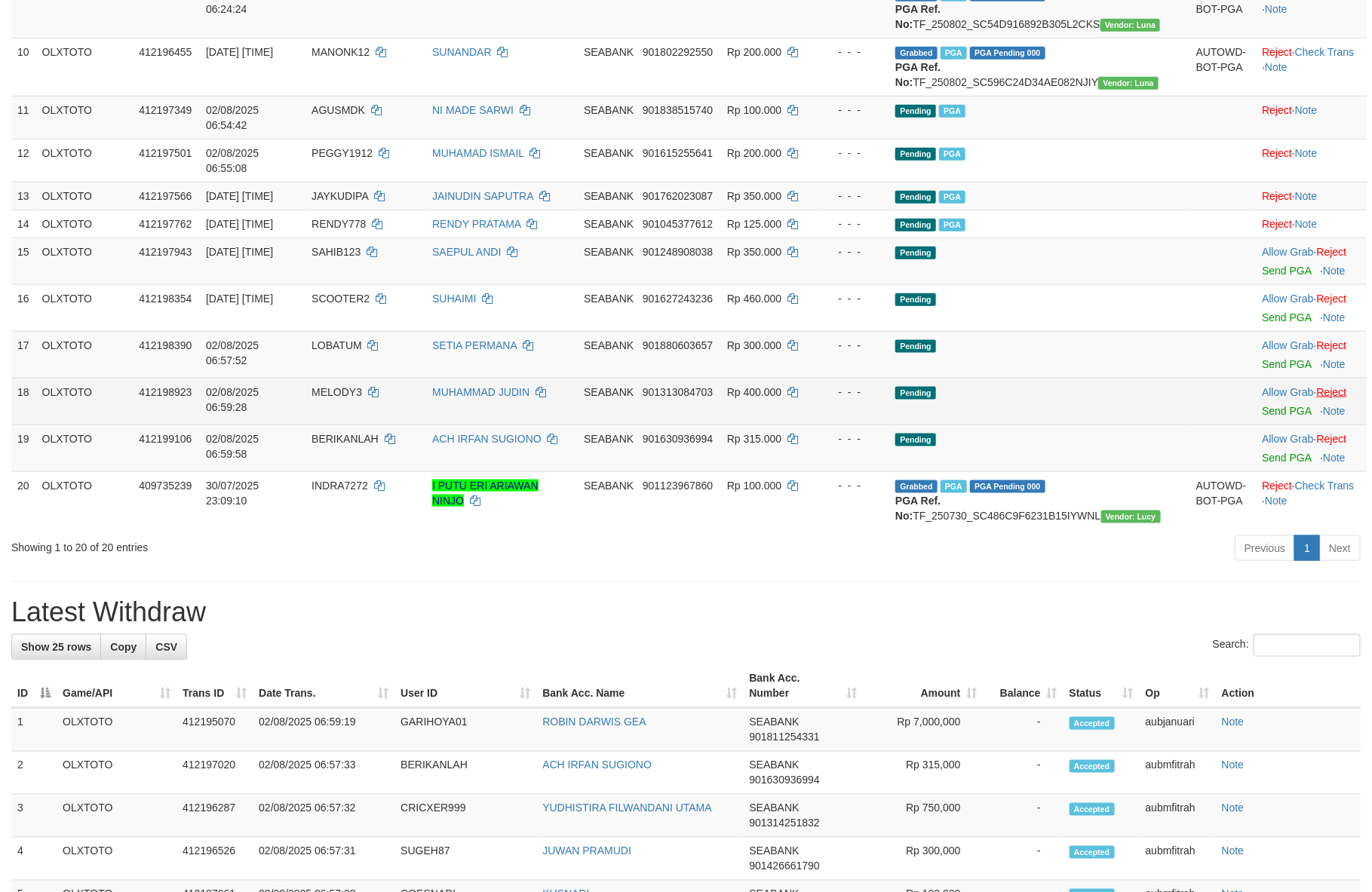 scroll, scrollTop: 679, scrollLeft: 0, axis: vertical 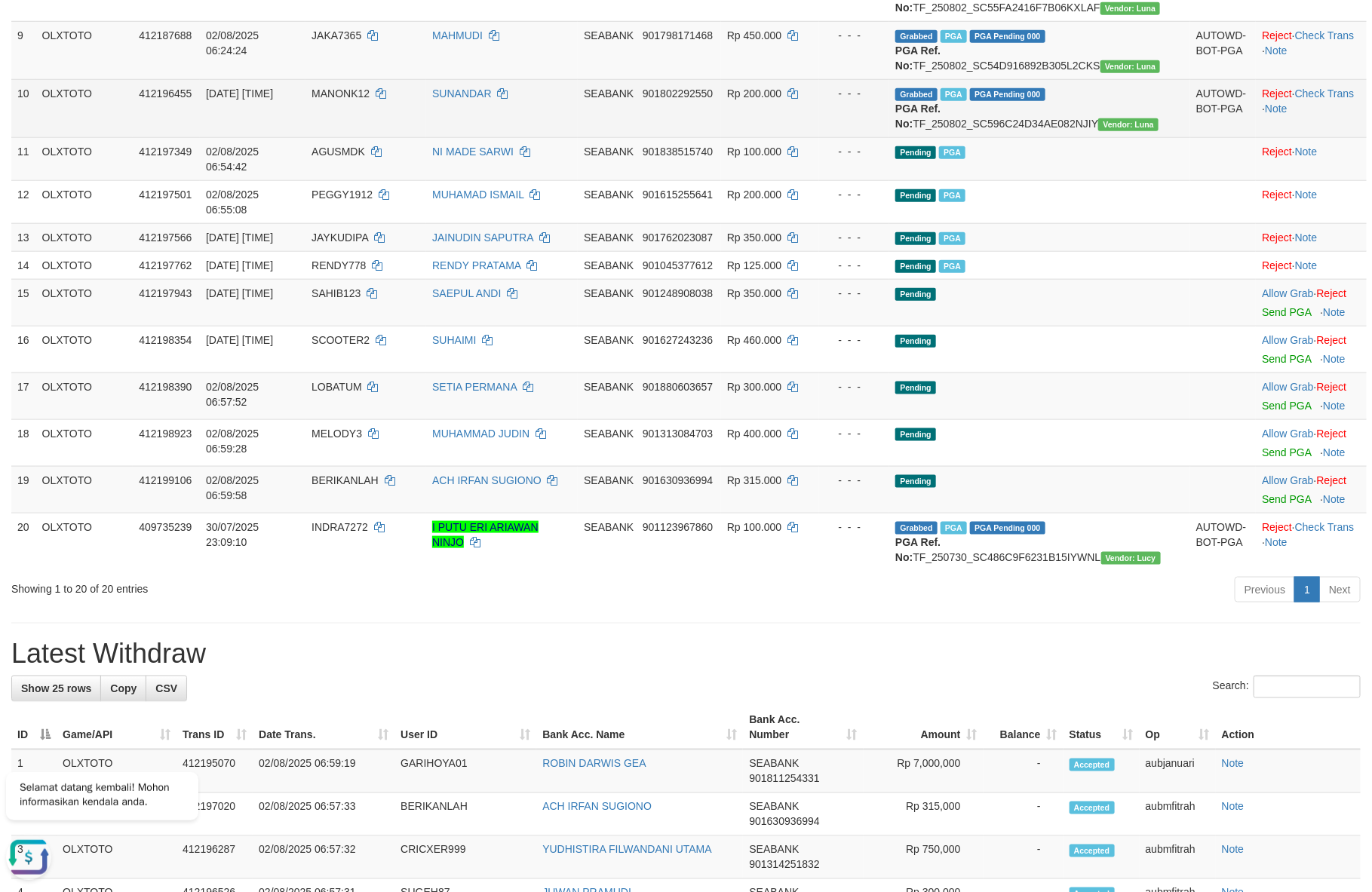 click on "MANONK12" at bounding box center [340, 93] 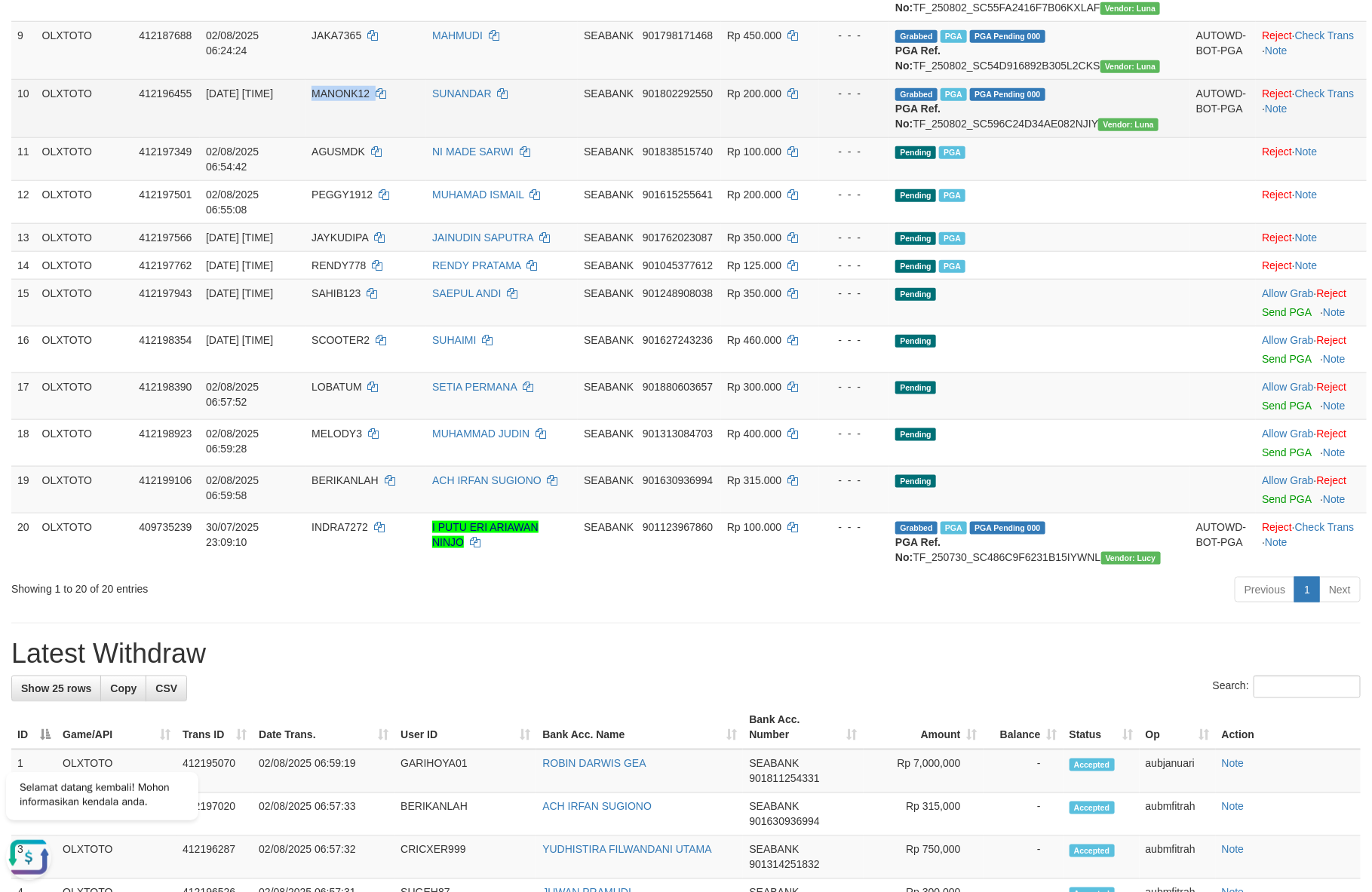 click on "MANONK12" at bounding box center (340, 93) 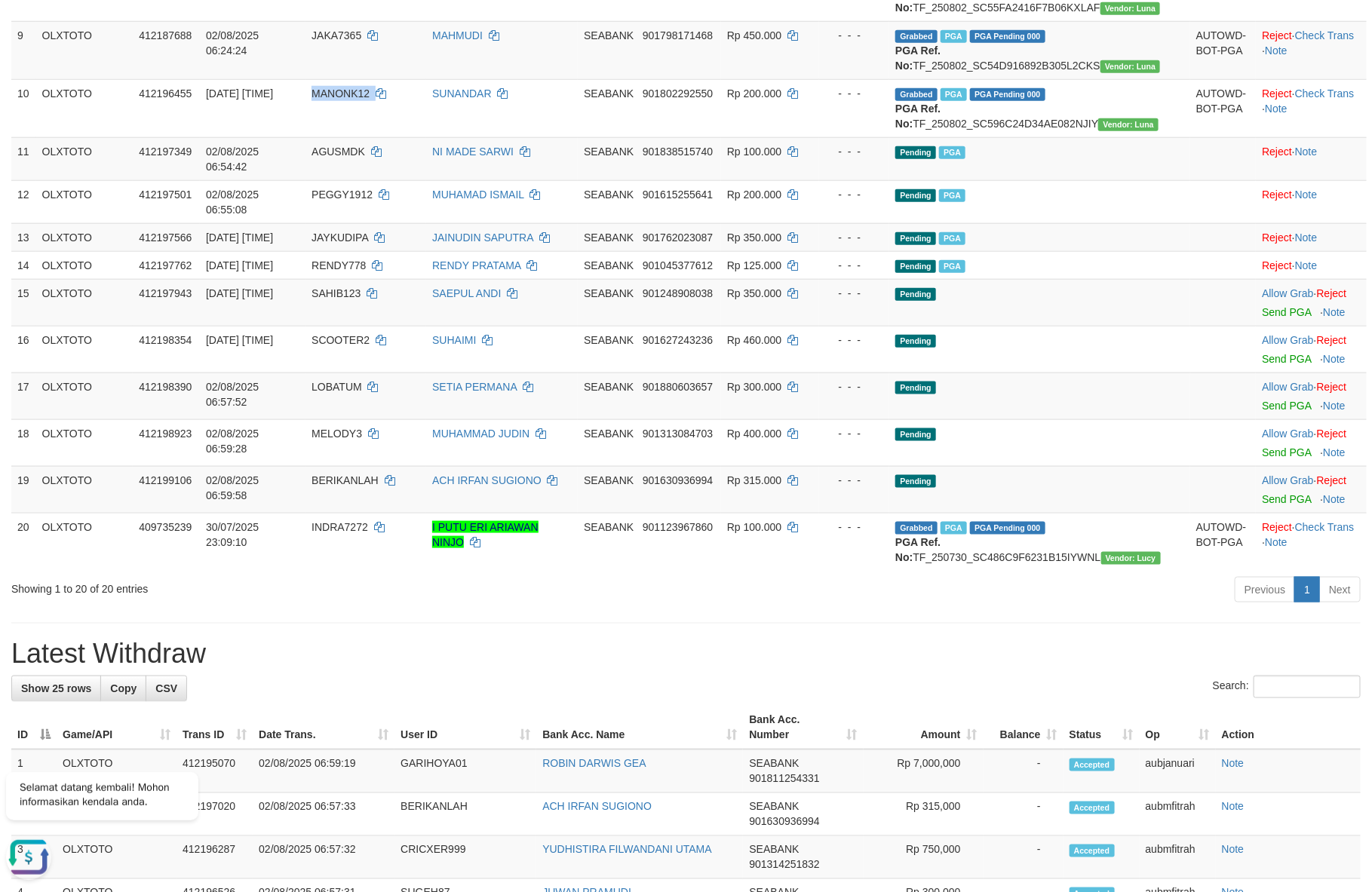 copy on "MANONK12" 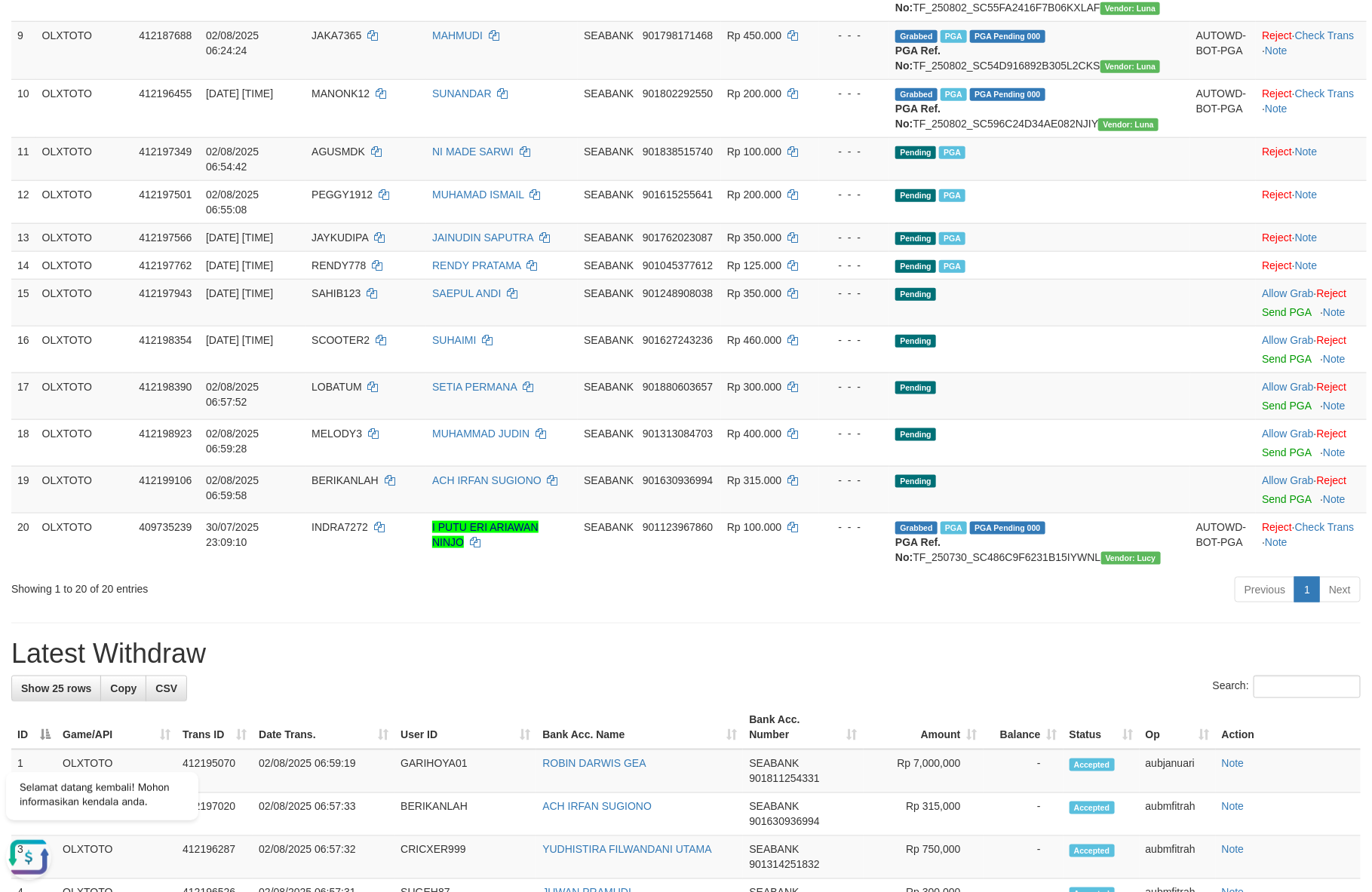 click on "Previous 1 Next" at bounding box center [971, 591] 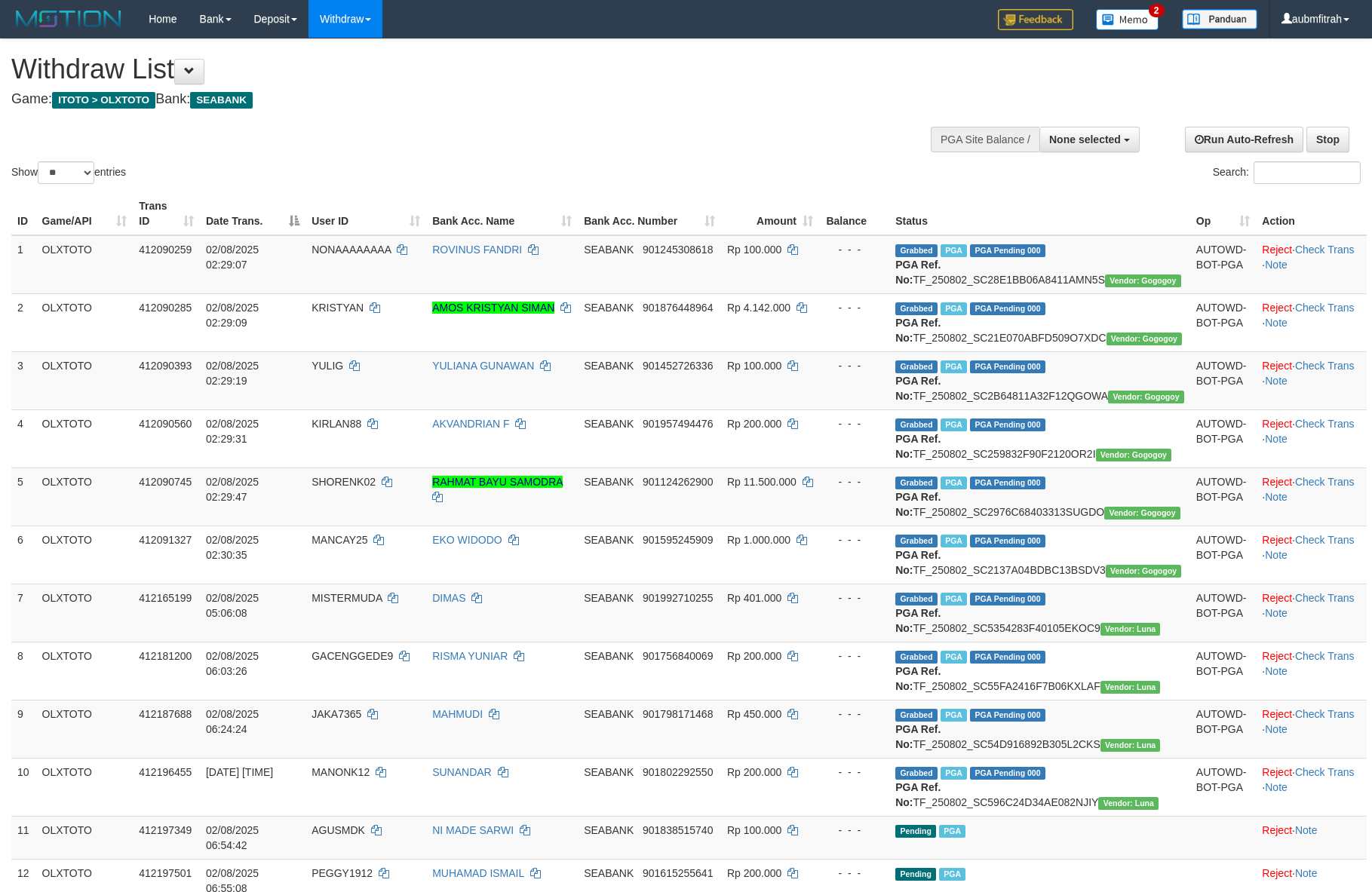 select 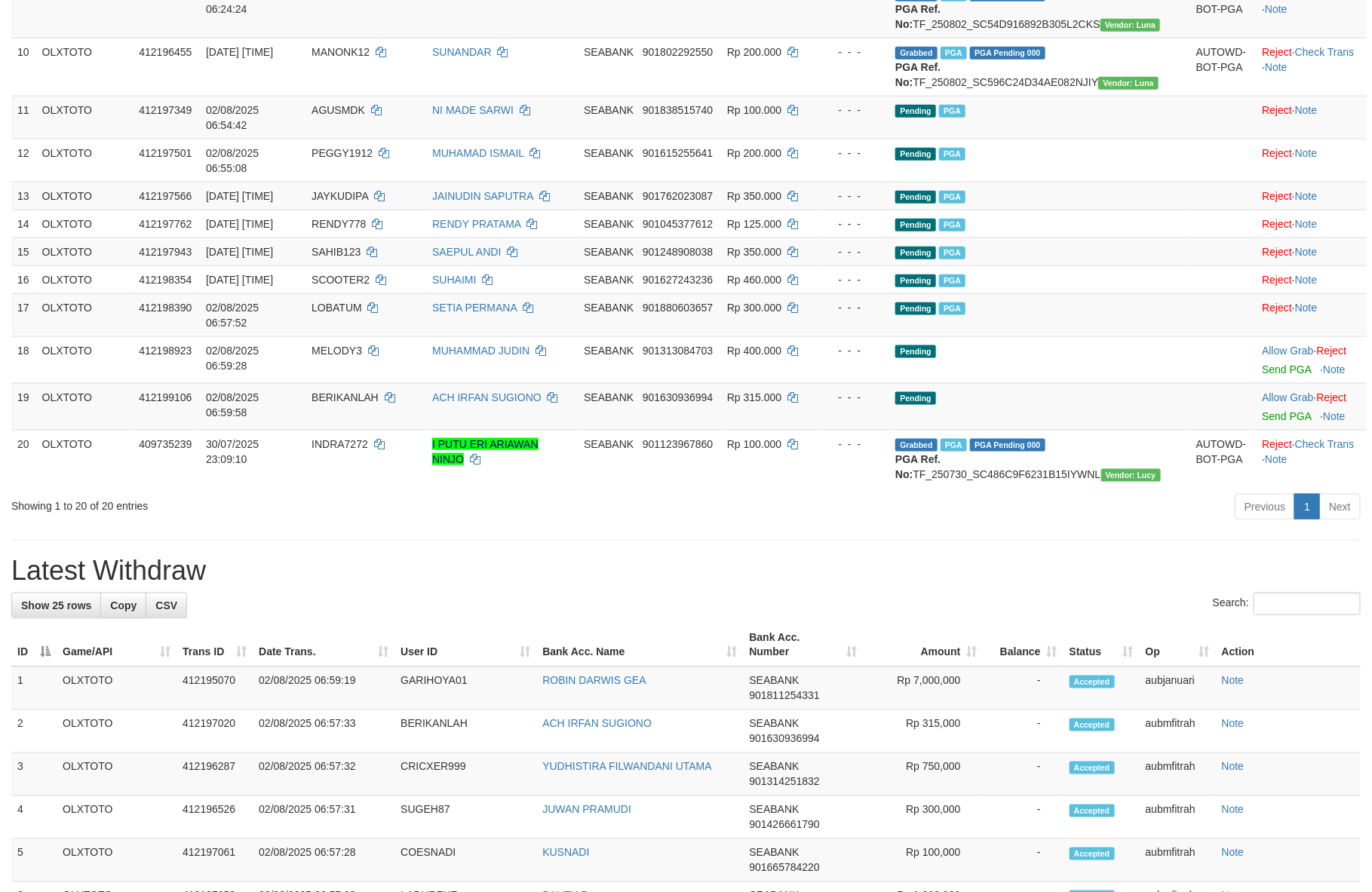 drag, startPoint x: 904, startPoint y: 668, endPoint x: 853, endPoint y: 658, distance: 51.97115 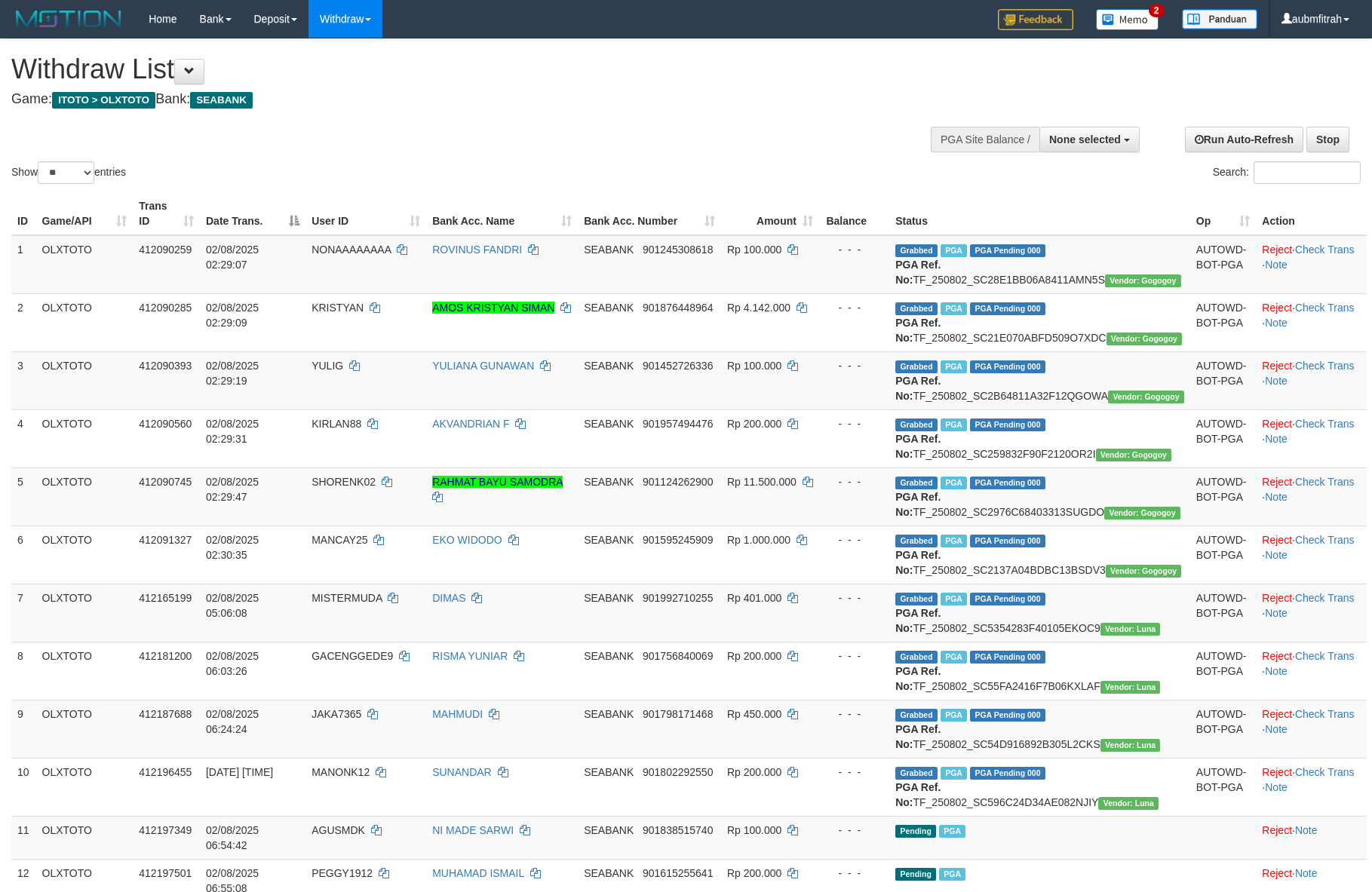 select 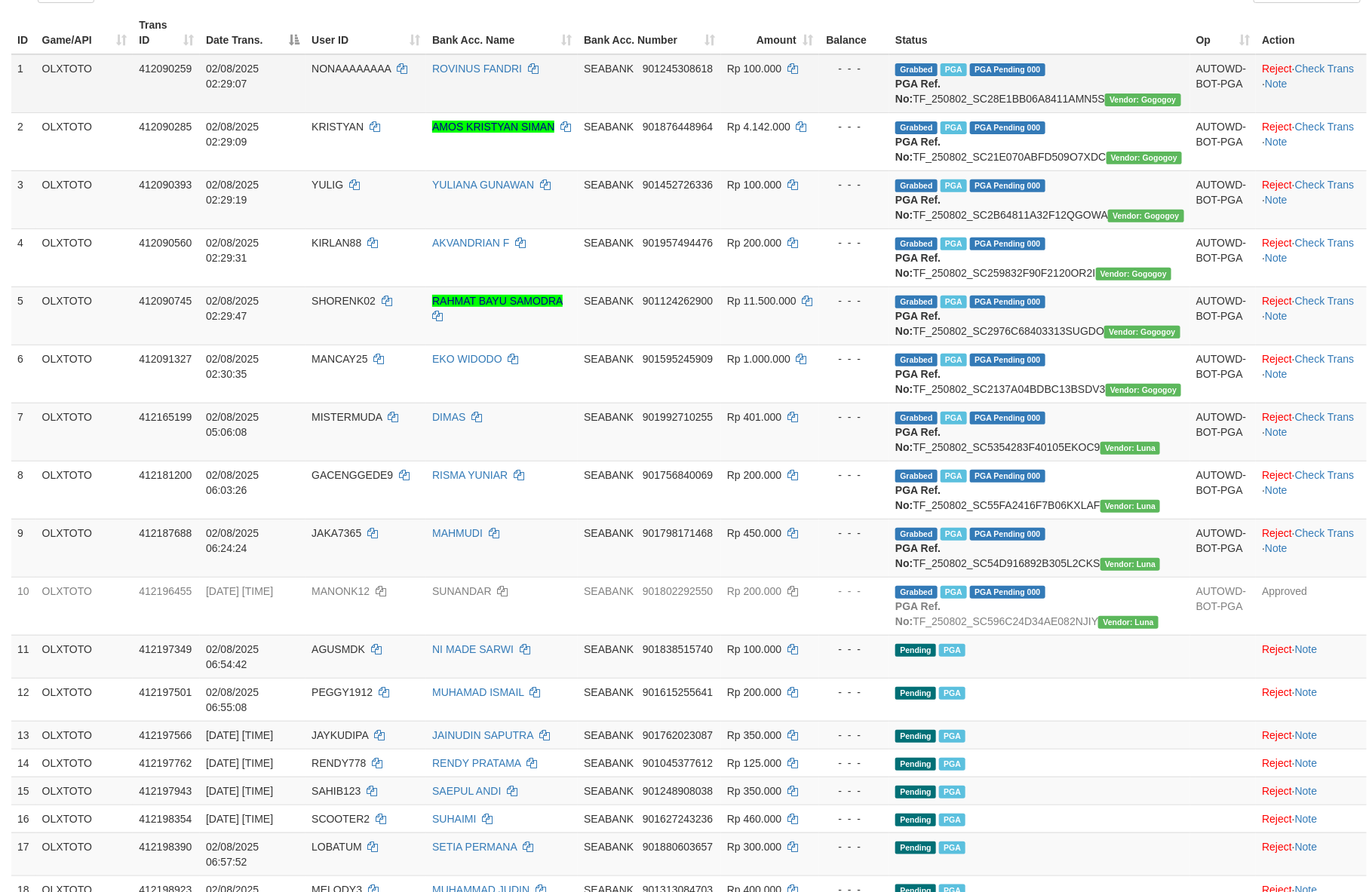 scroll, scrollTop: 0, scrollLeft: 0, axis: both 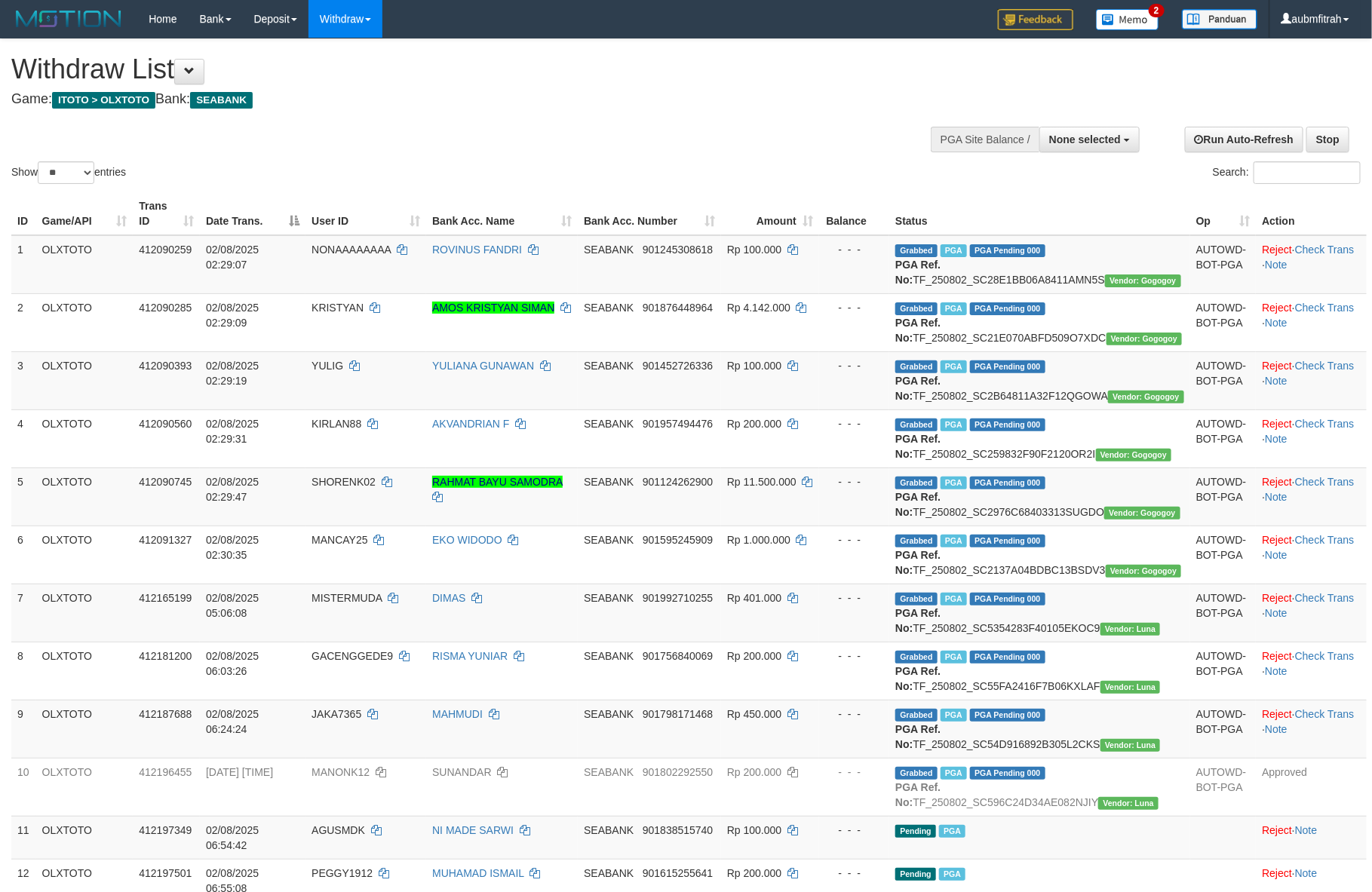 click on "Show  ** ** ** ***  entries Search:" at bounding box center [686, 113] 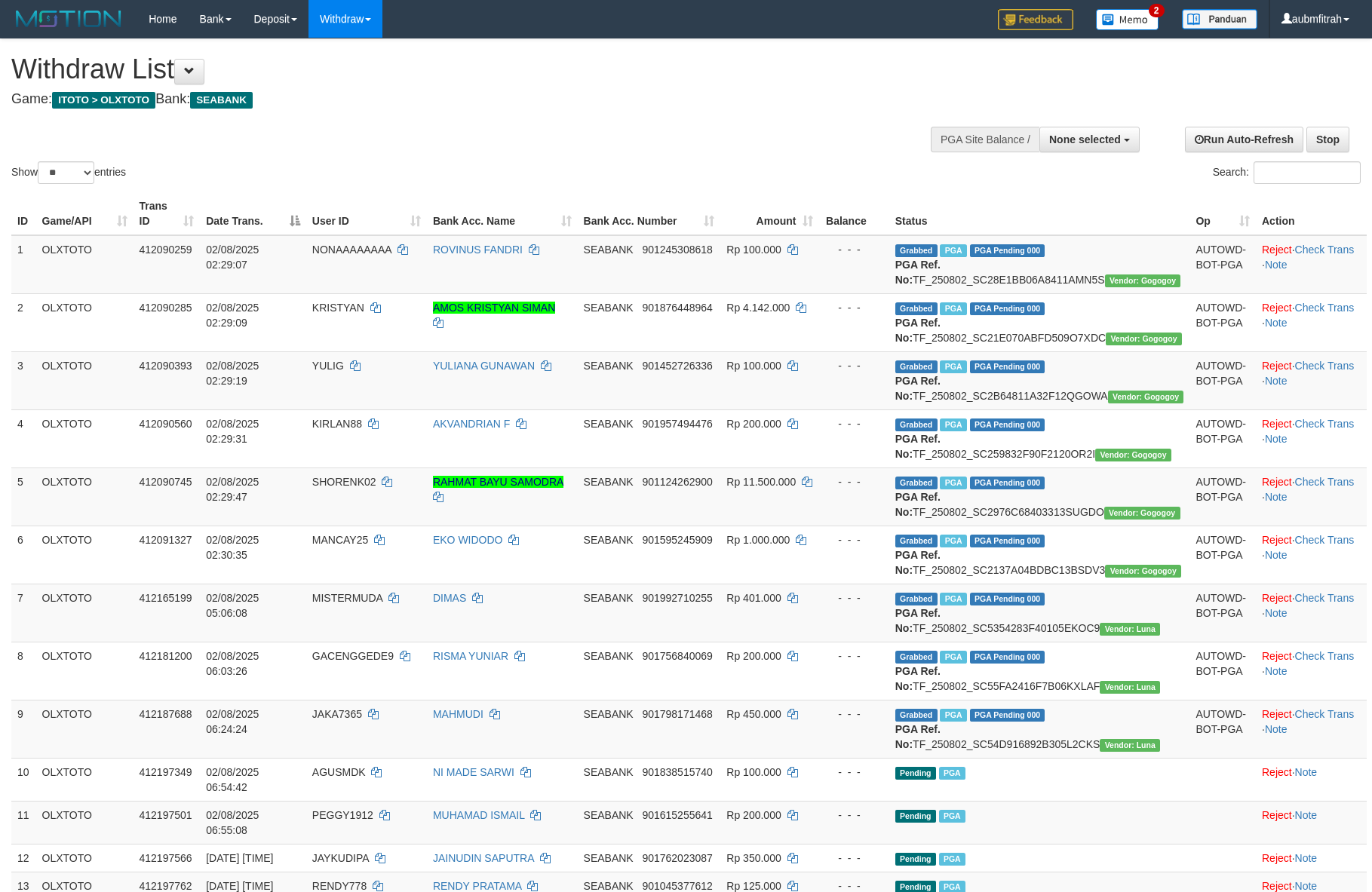 select 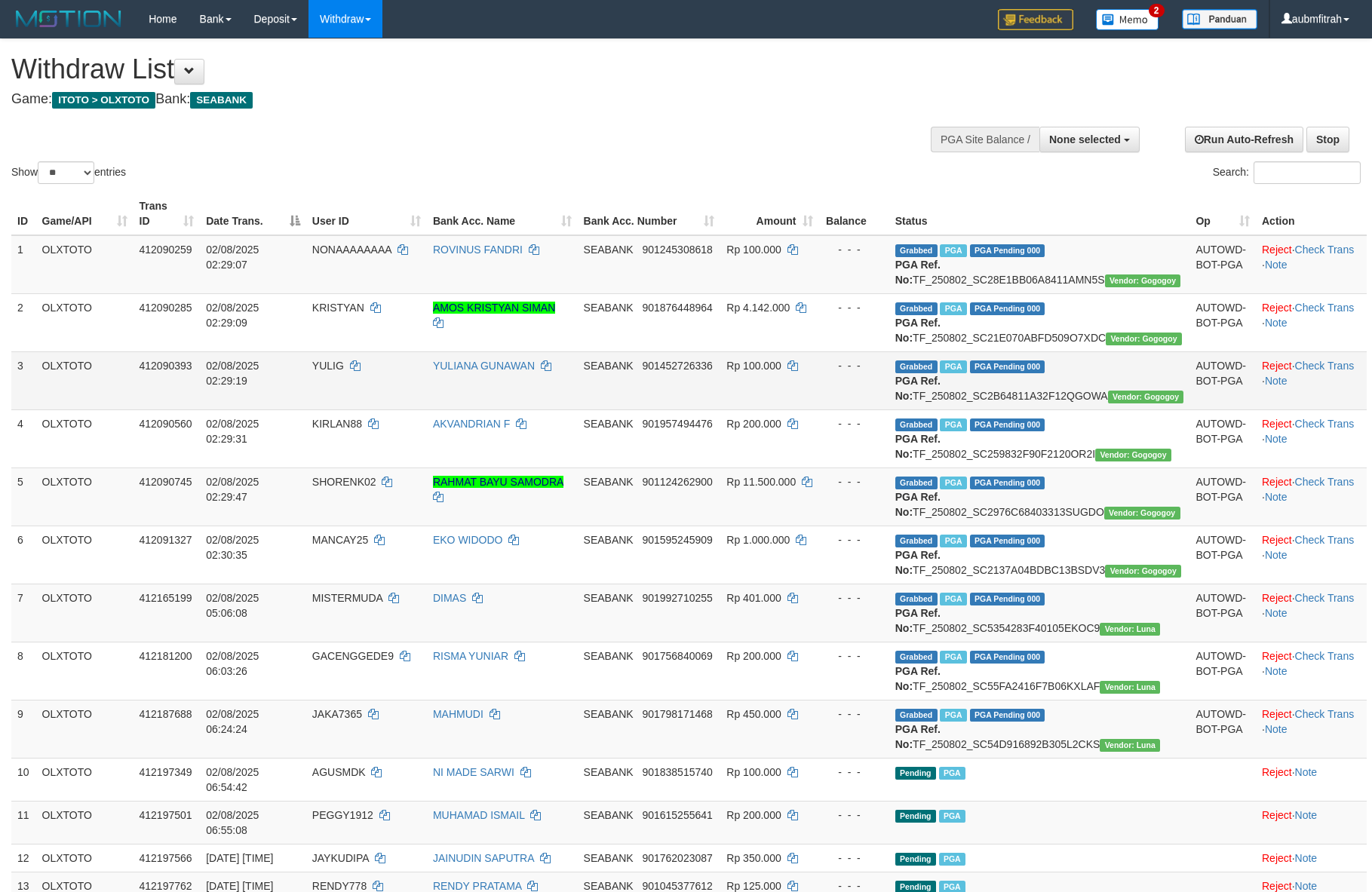 scroll, scrollTop: 0, scrollLeft: 0, axis: both 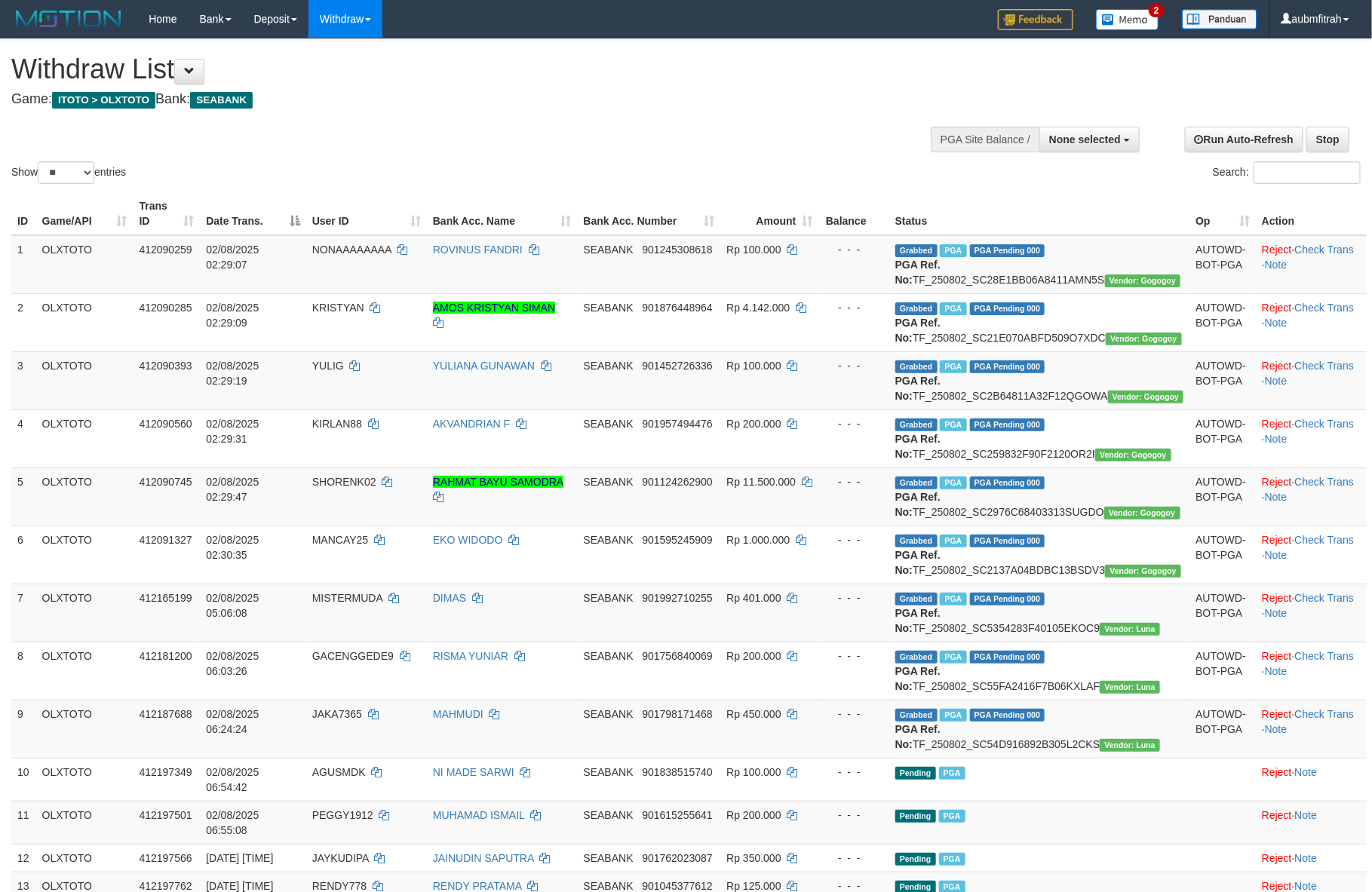 click on "Game:   ITOTO > OLXTOTO    				Bank:   SEABANK" at bounding box center (456, 100) 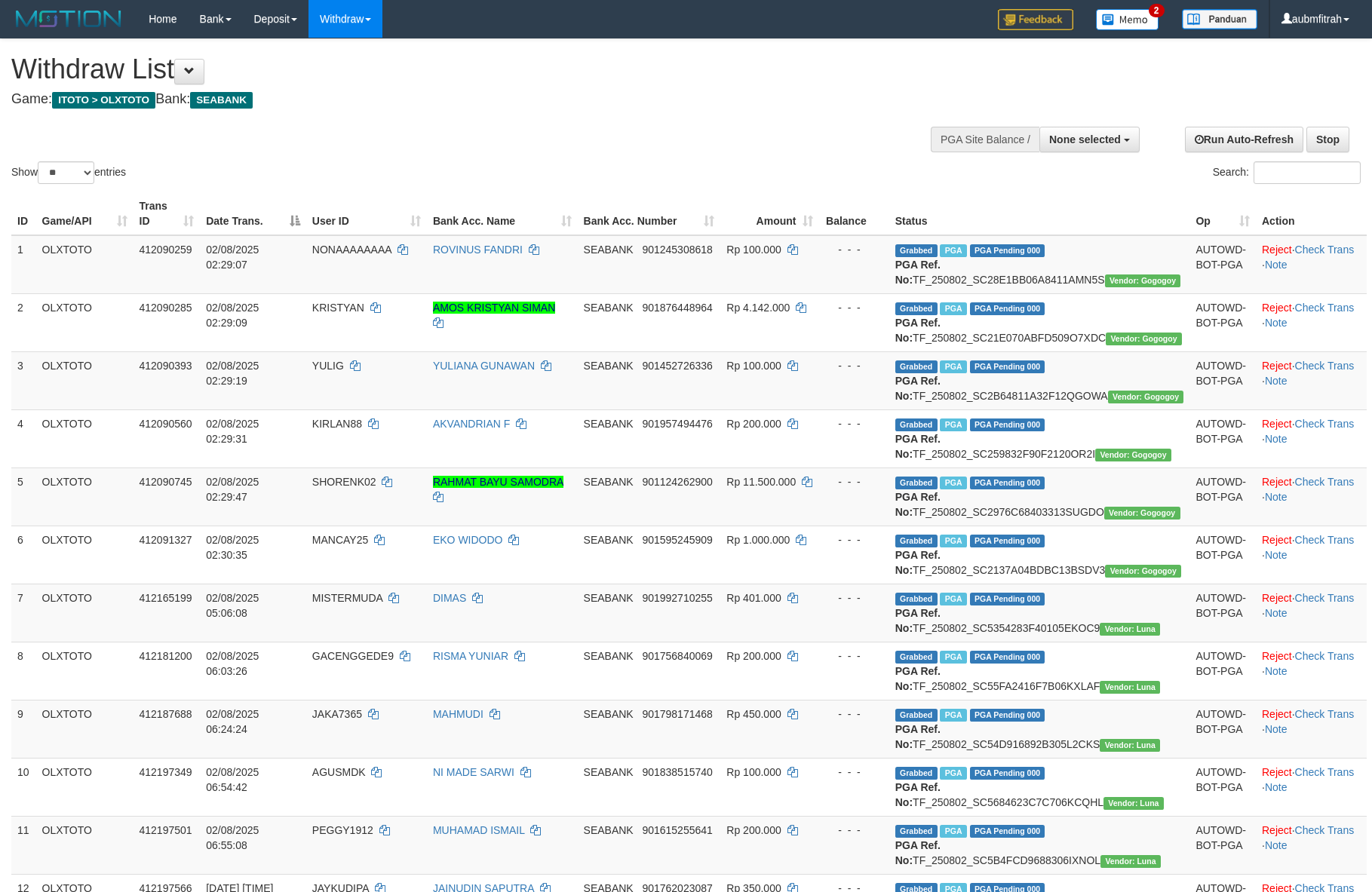 select 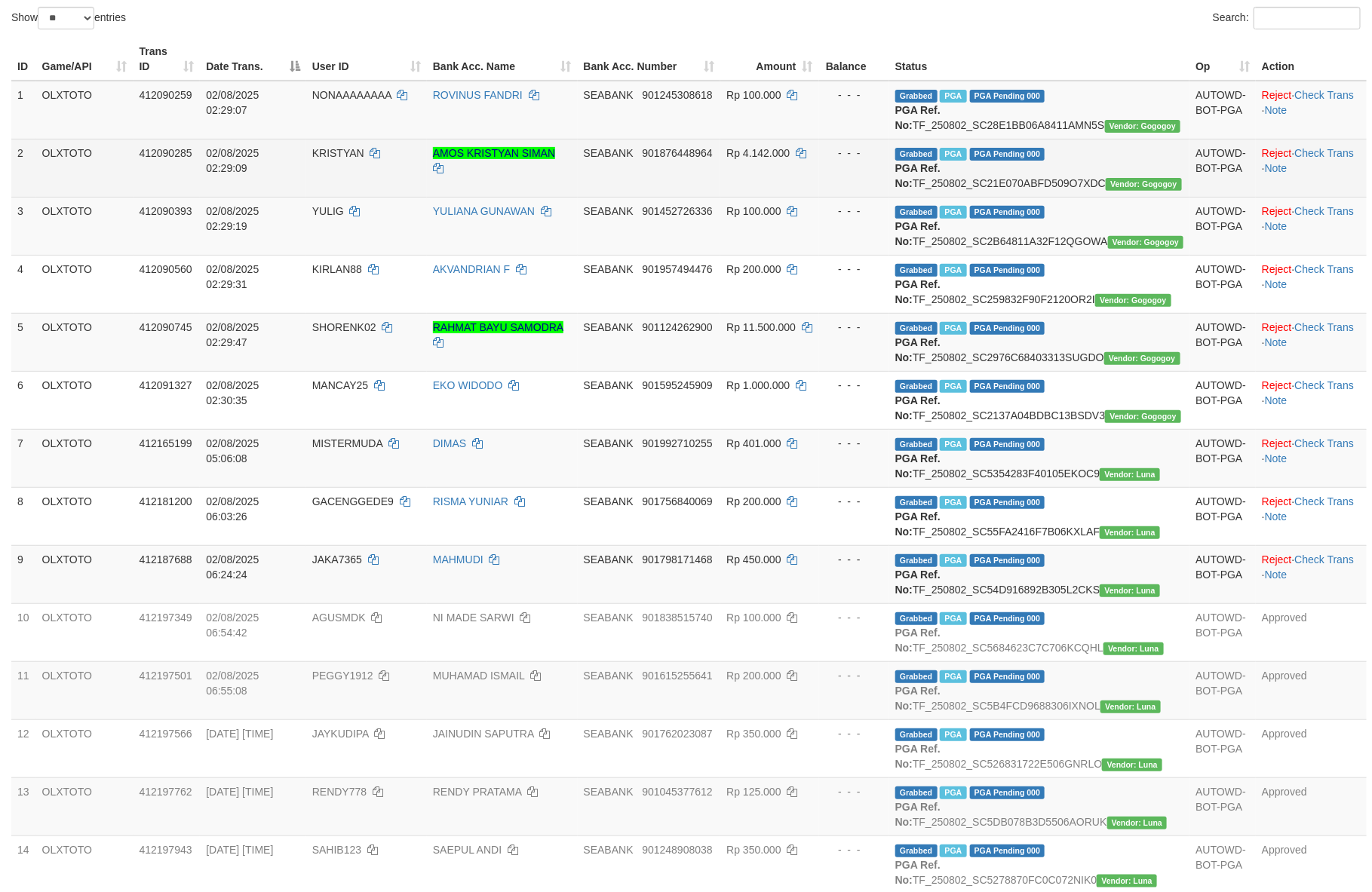scroll, scrollTop: 0, scrollLeft: 0, axis: both 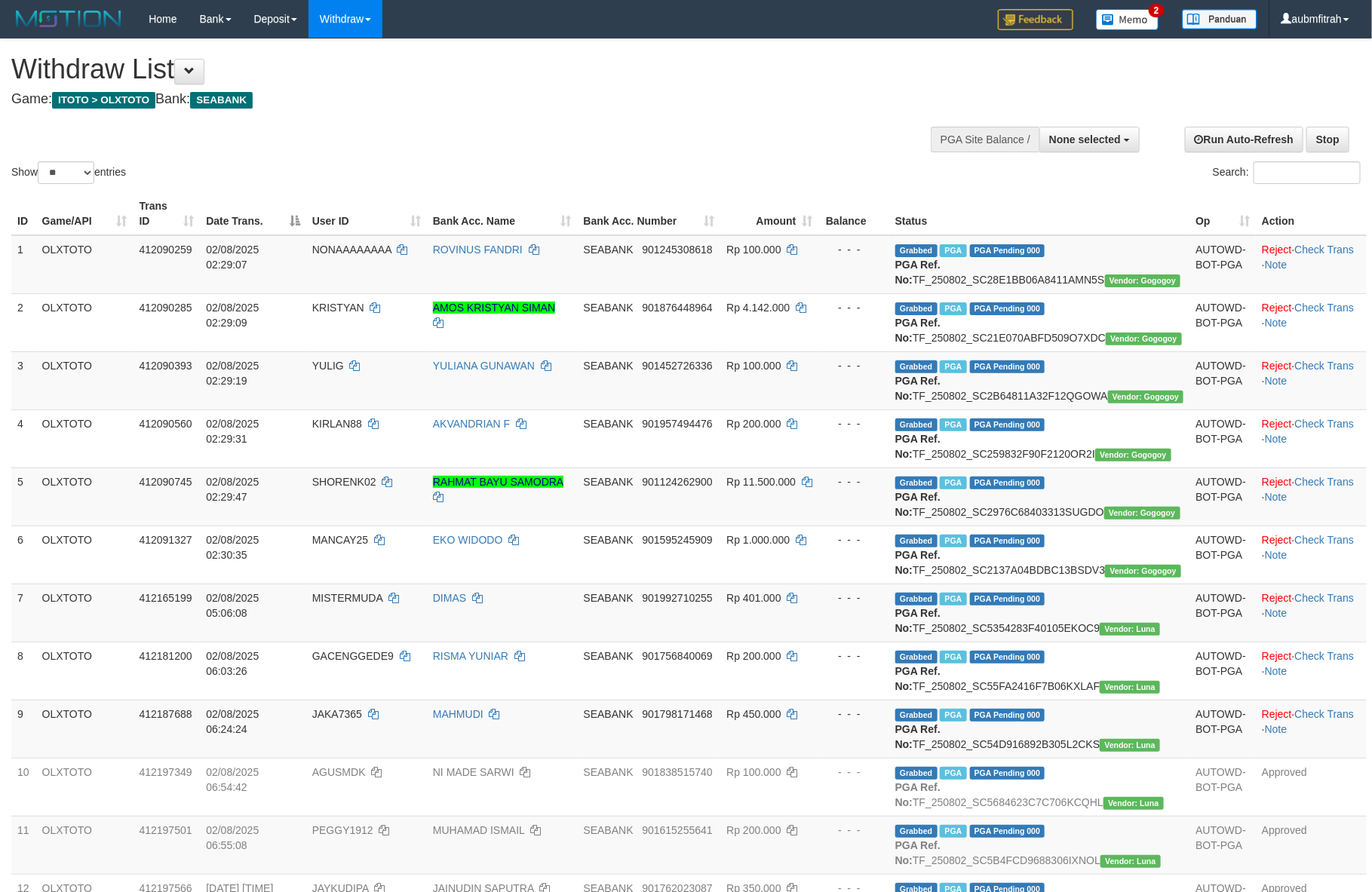 click on "Home
Bank
Account List
Load
By Website
Group
[ITOTO]													OLXTOTO
Mutasi Bank
Search
Sync
Note Mutasi
Deposit
DPS Fetch
DPS List
History
PGA History
Note DPS
Withdraw
WD Fetch" at bounding box center [686, 19] 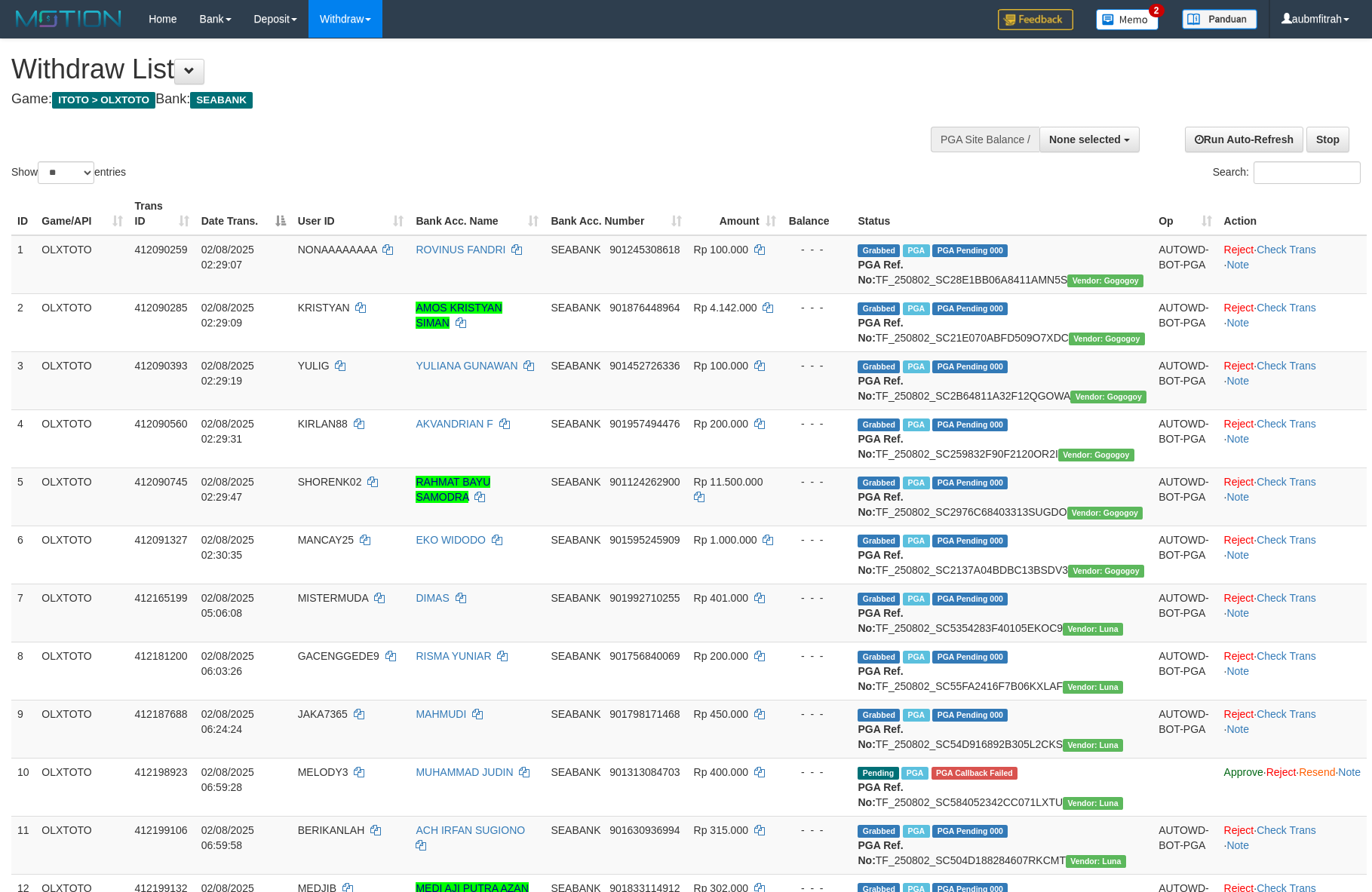 select 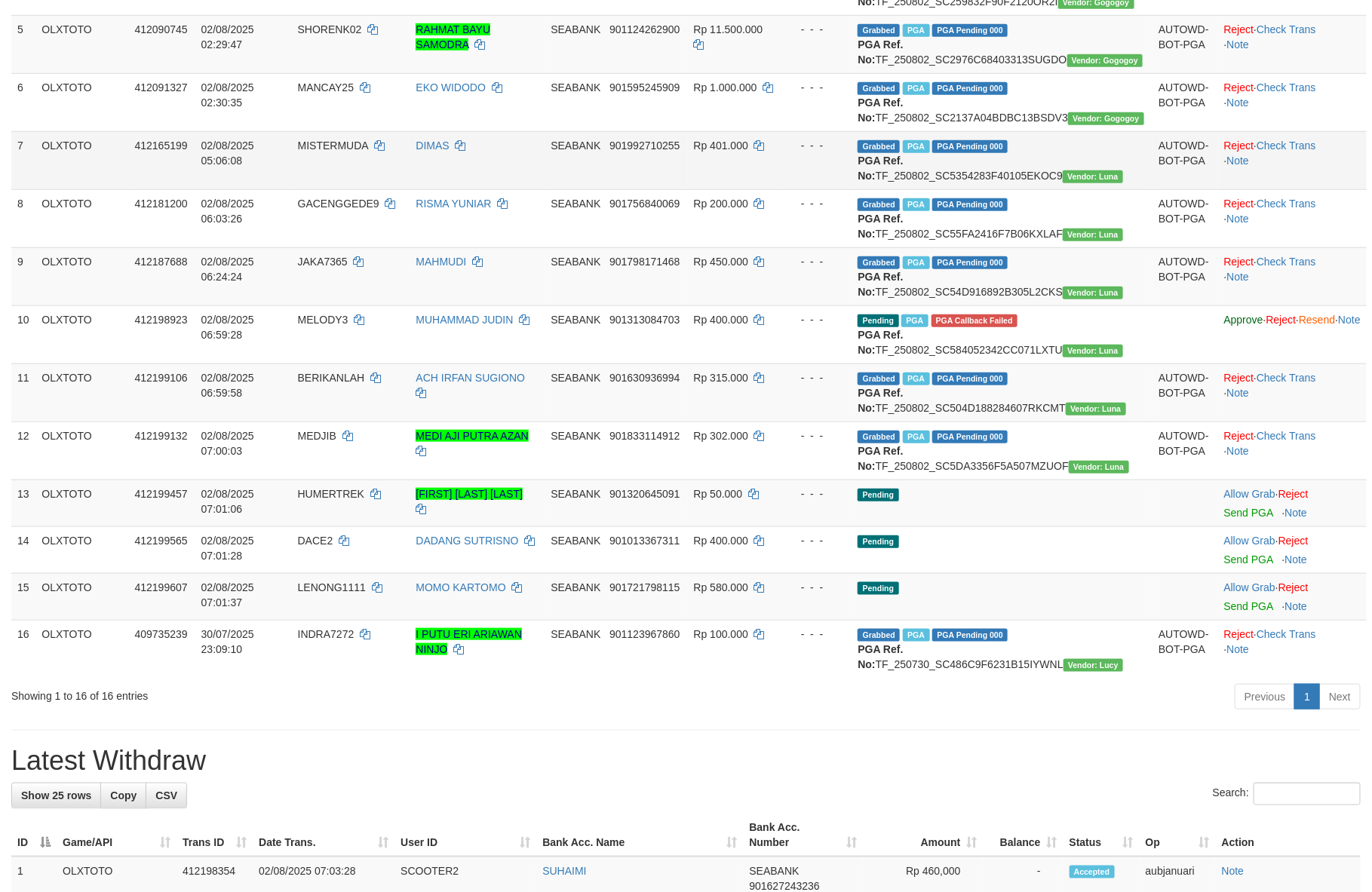 scroll, scrollTop: 0, scrollLeft: 0, axis: both 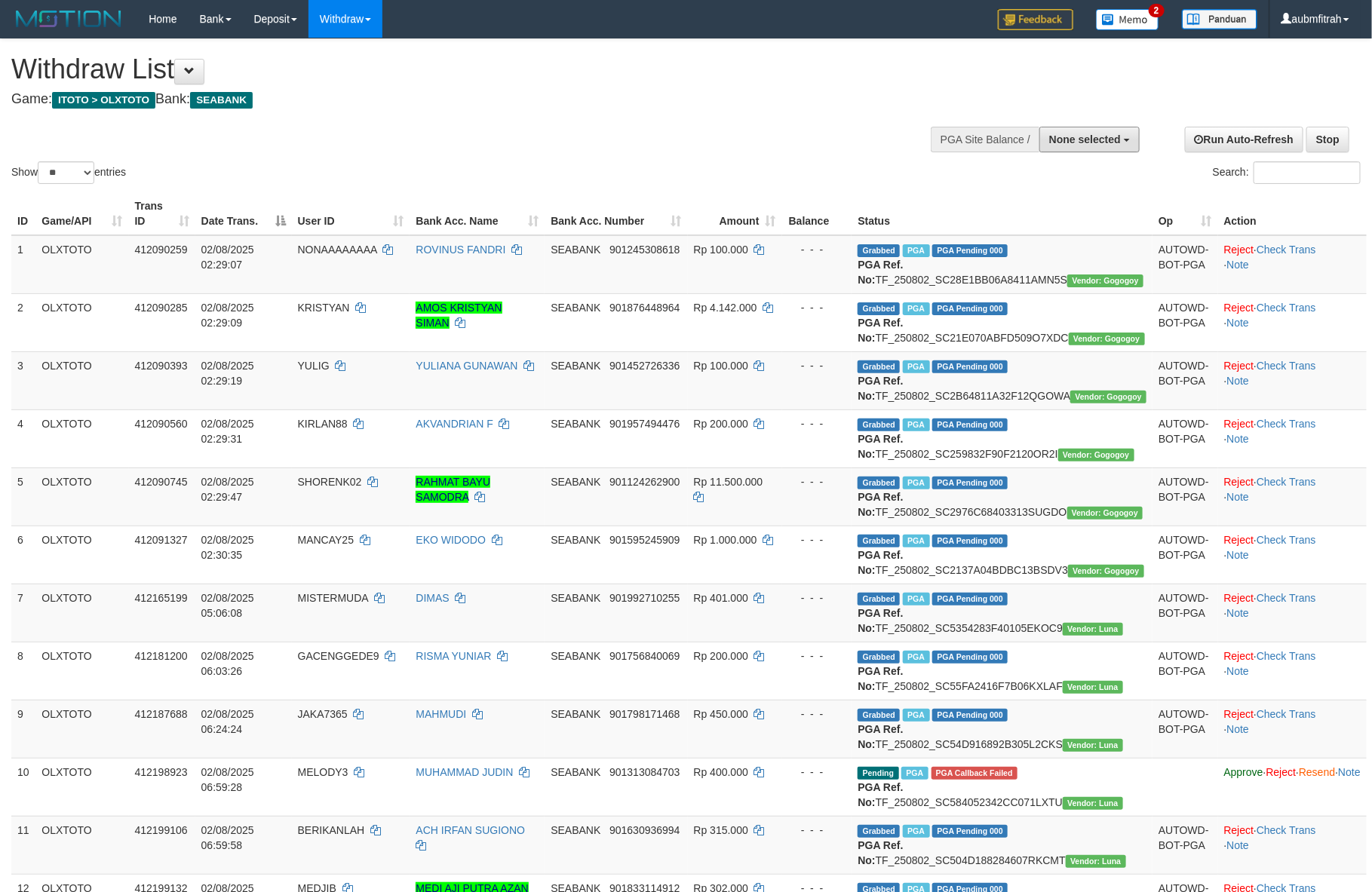 drag, startPoint x: 1086, startPoint y: 140, endPoint x: 1100, endPoint y: 173, distance: 35.846897 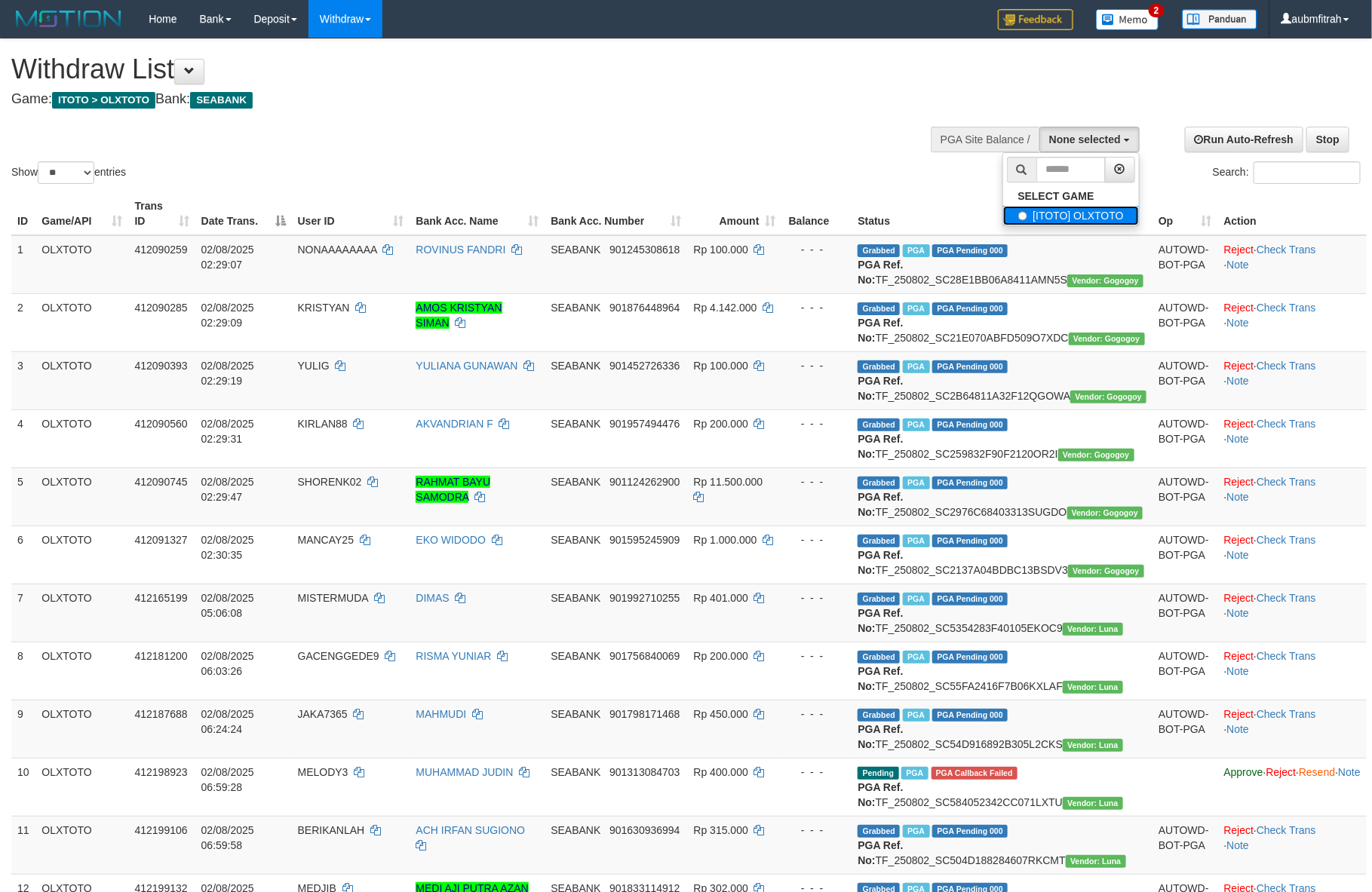click on "[ITOTO] OLXTOTO" at bounding box center [1071, 216] 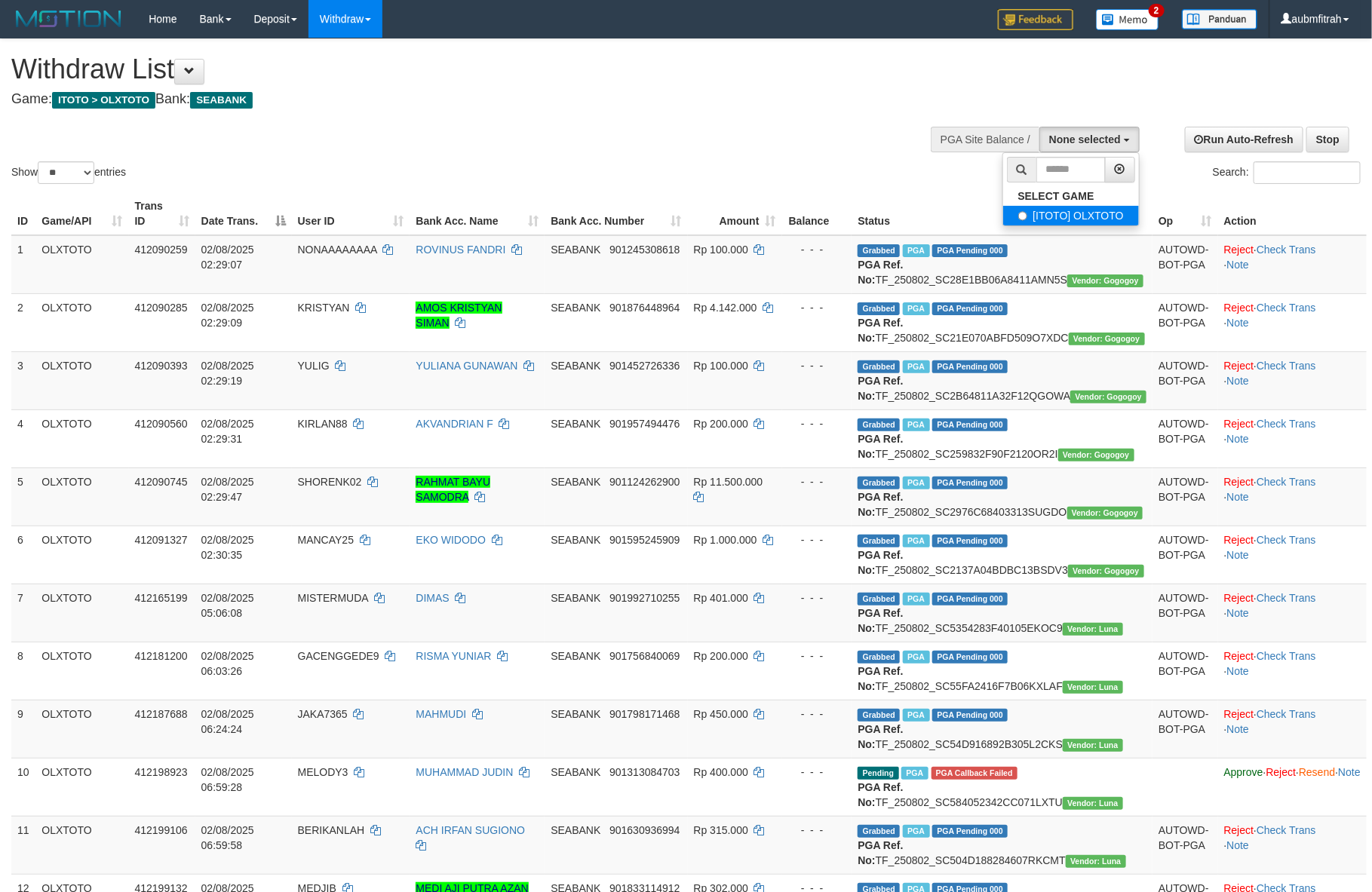 select on "***" 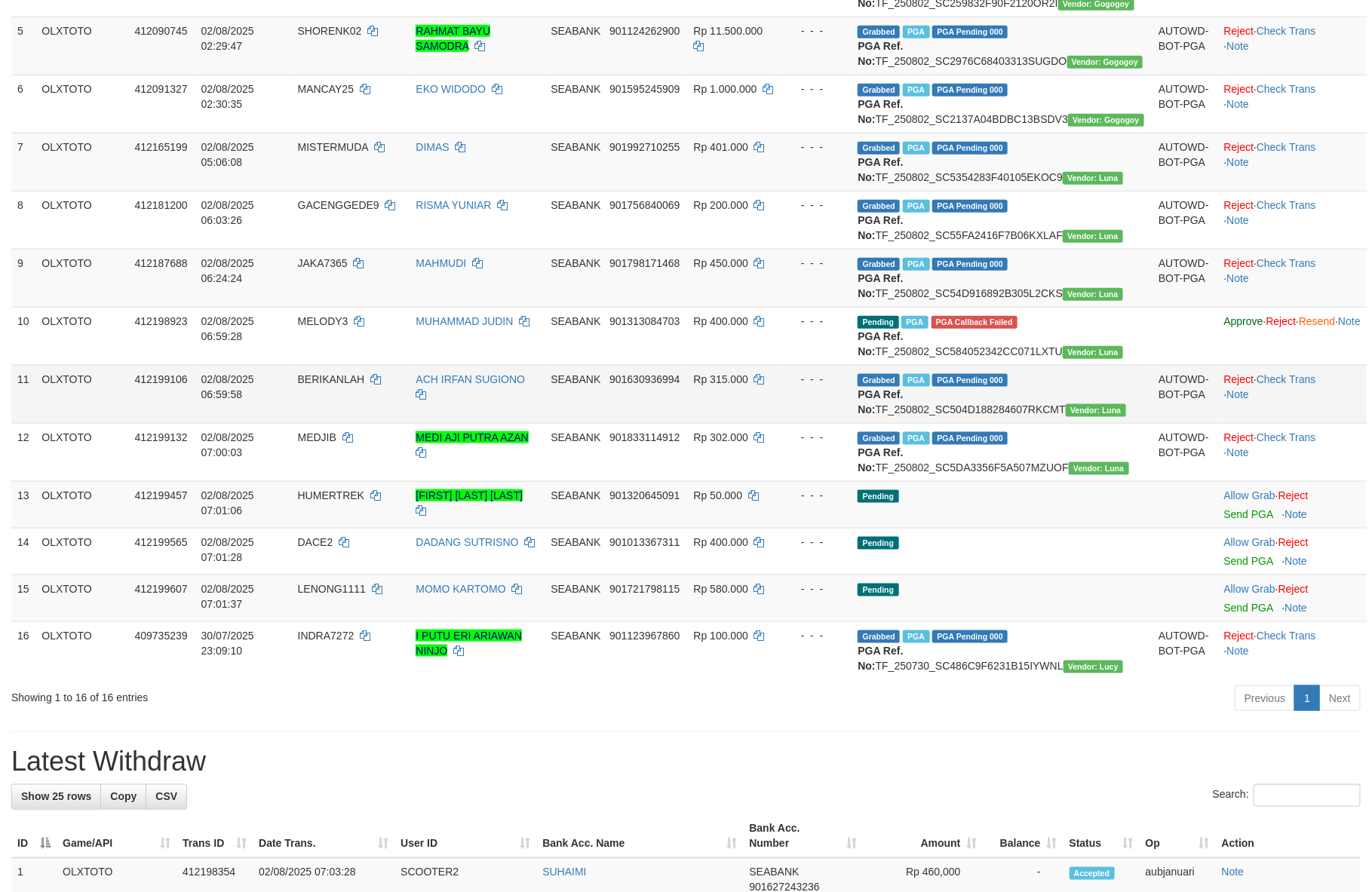 scroll, scrollTop: 679, scrollLeft: 0, axis: vertical 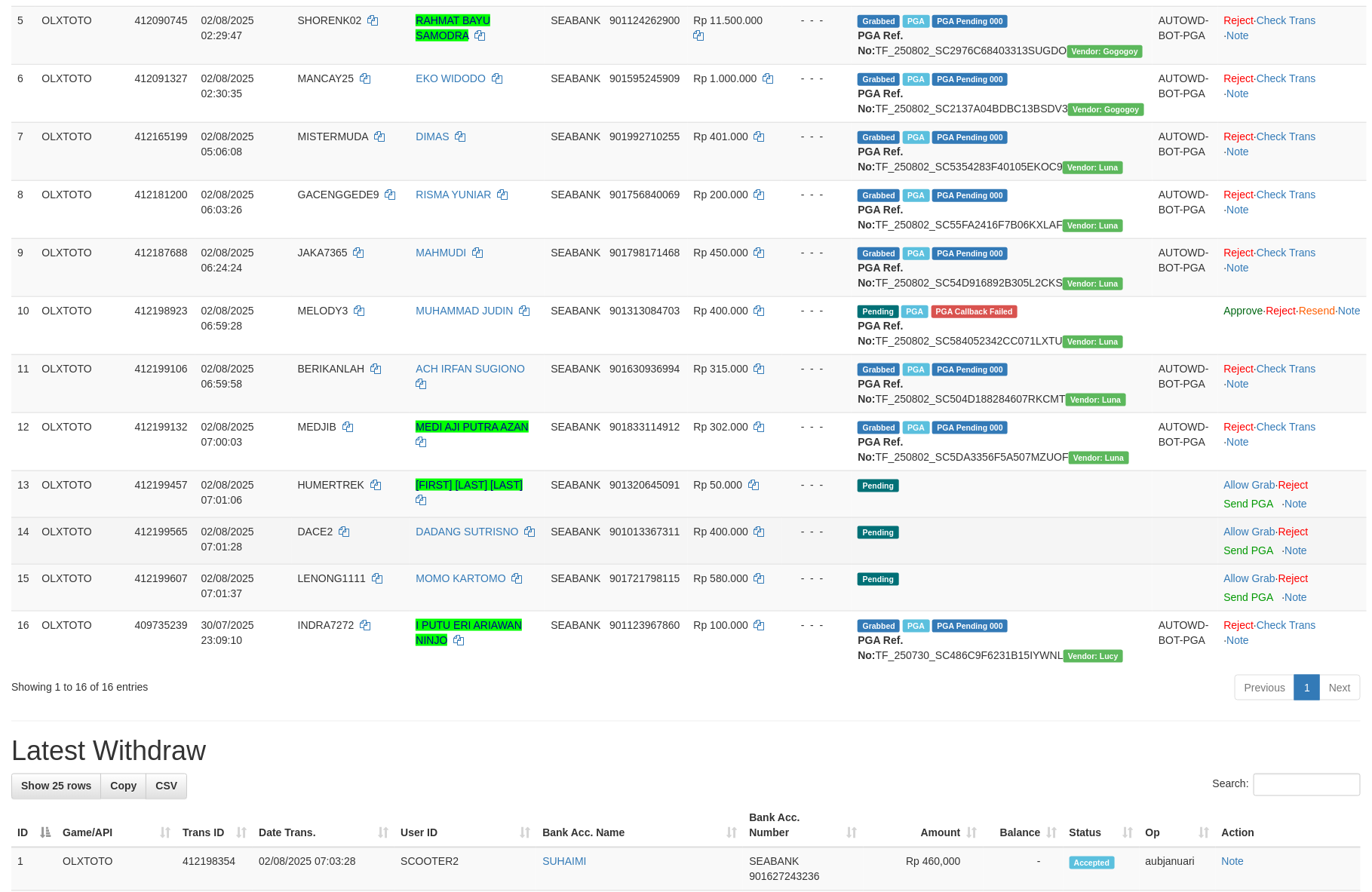 click on "Pending" at bounding box center [1002, 541] 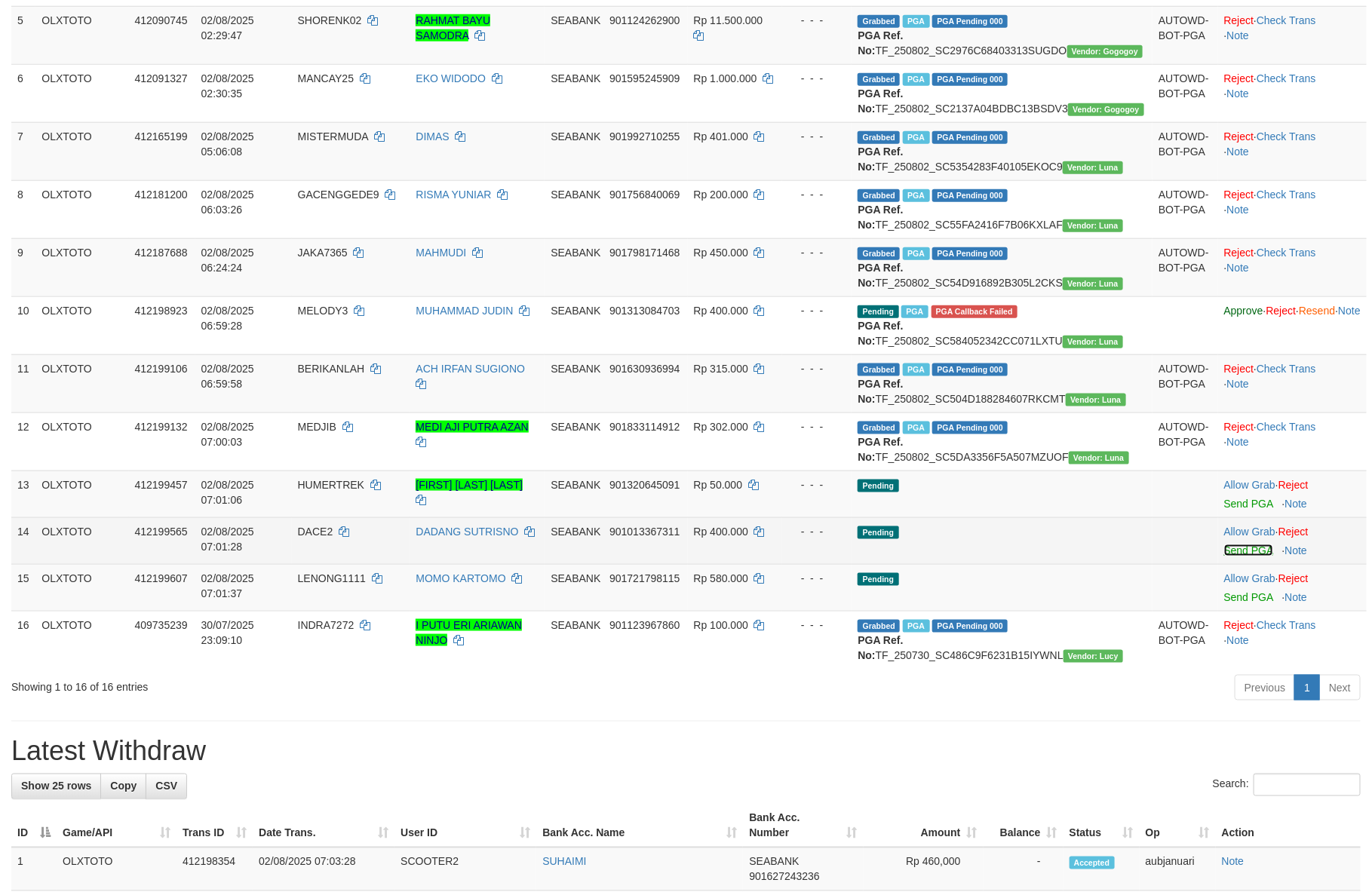 click on "Send PGA" at bounding box center (1248, 550) 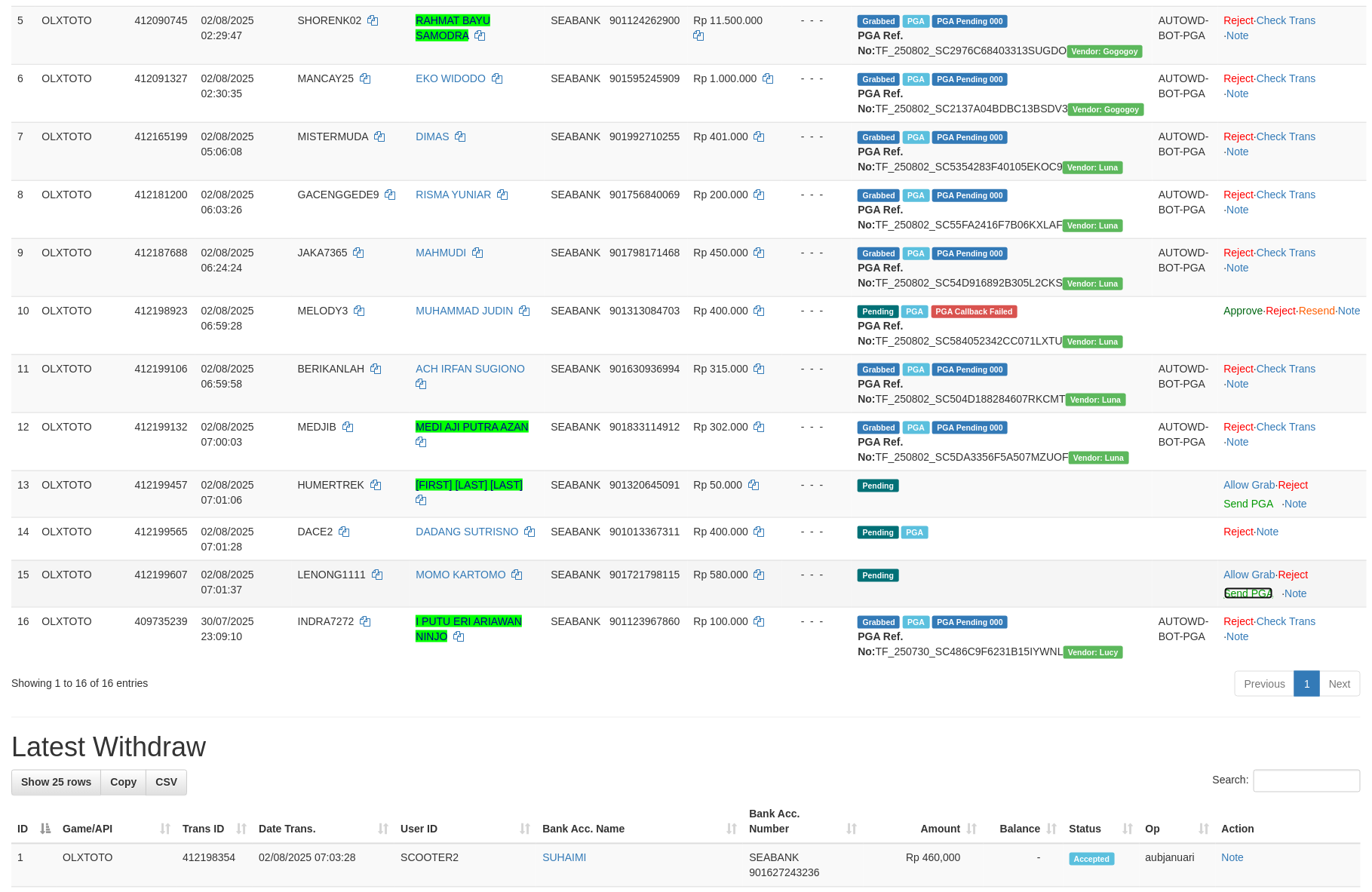 click on "Send PGA" at bounding box center [1248, 593] 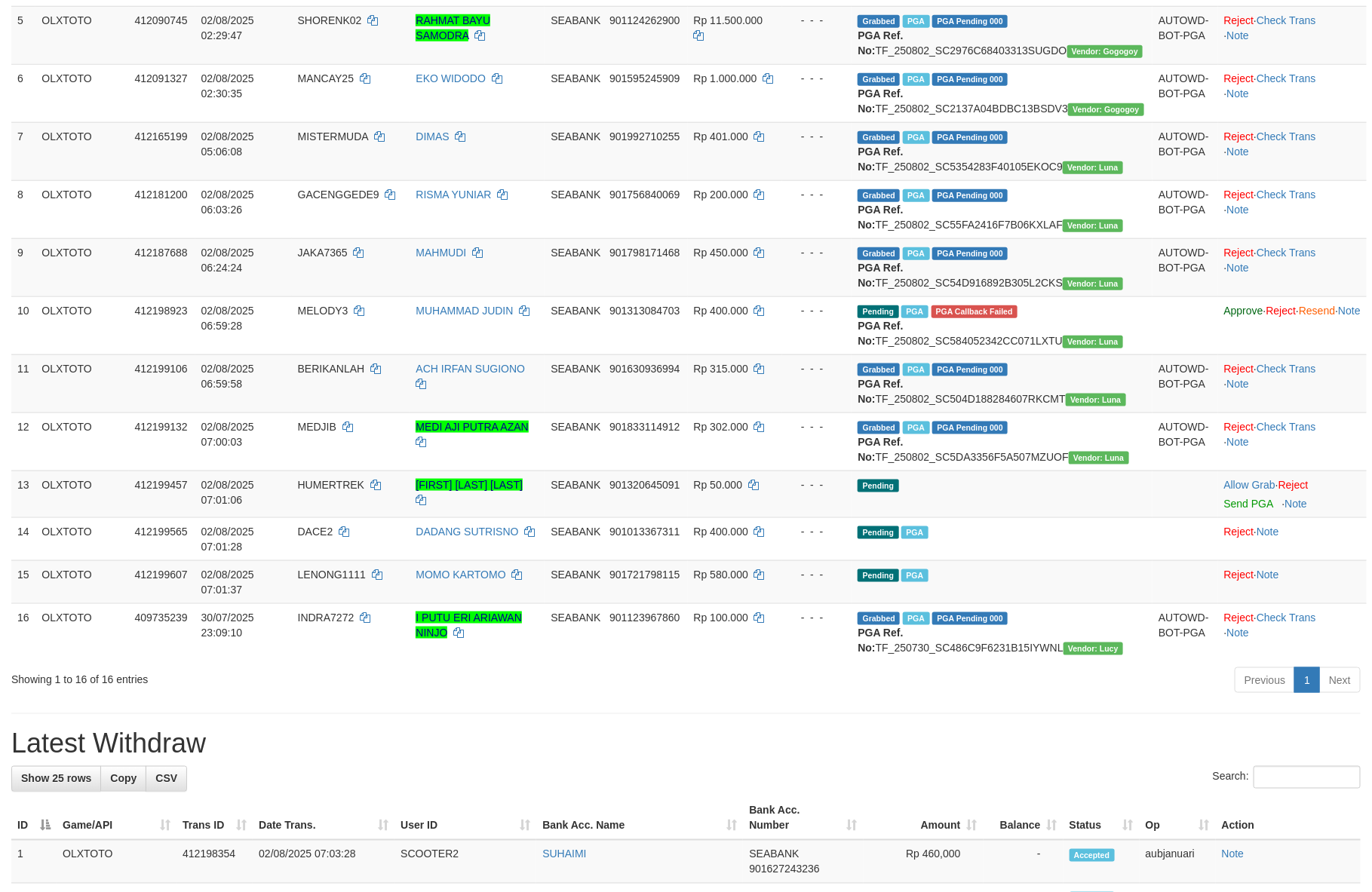 click on "Previous 1 Next" at bounding box center (971, 682) 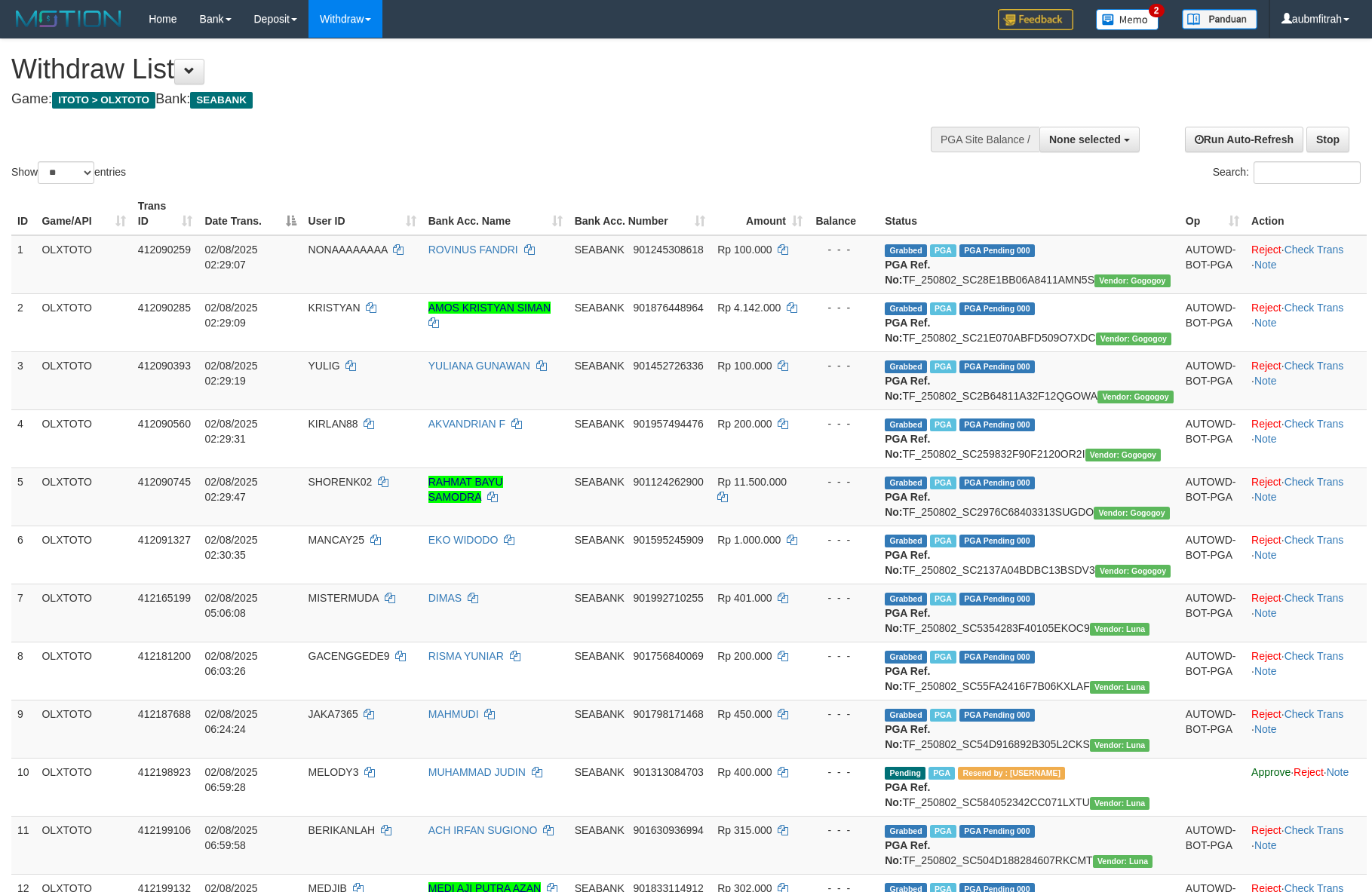 select 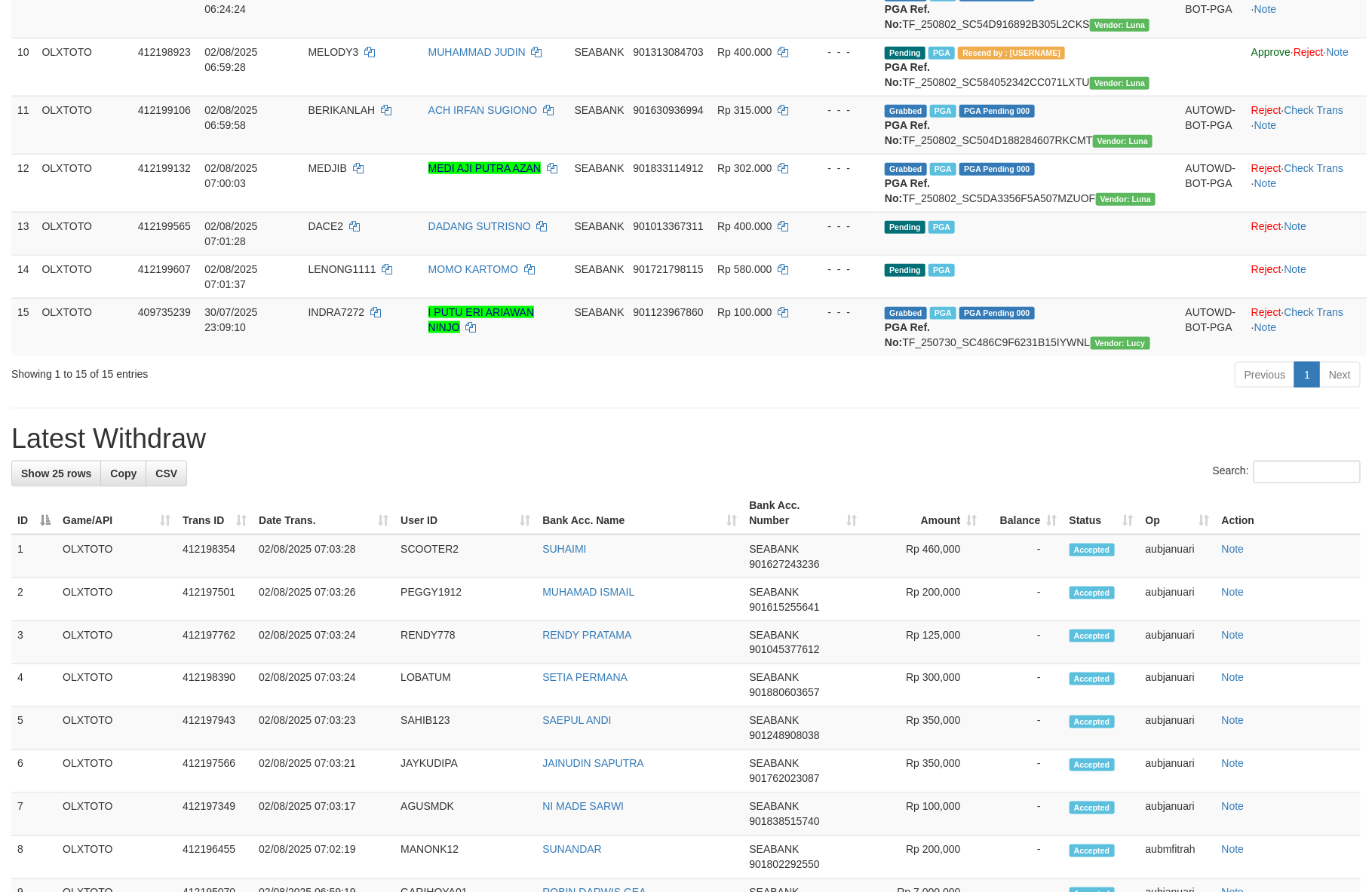 scroll, scrollTop: 679, scrollLeft: 0, axis: vertical 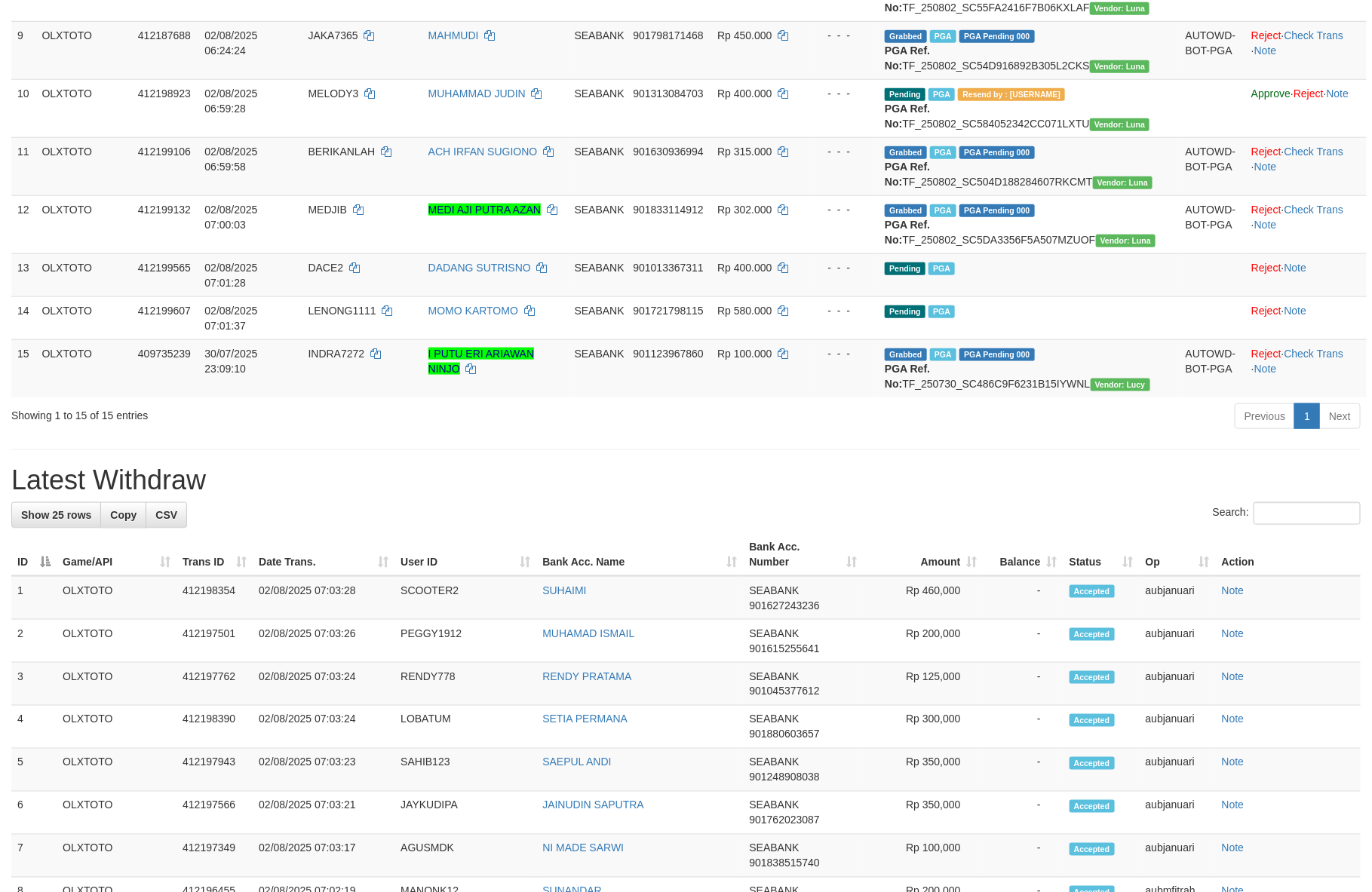 click on "Grabbed   PGA   PGA Pending 000 {"status":"000","data":{"unique_id":"325-409735239-20250730","reference_no":"TF_250730_SC486C9F6231B15IYWNL","amount":"100000.00","fee":"0.00","merchant_surcharge_rate":"0.00","charge_to":"MERC","payout_amount":"100000.00","disbursement_status":0,"disbursement_description":"ON PROCESS","created_at":"2025-07-30 23:15:15","executed_at":"2025-07-30 23:15:15","bank":{"code":"535","name":"BANK SEABANK INDONESIA","account_number":"901123967860","account_name":"I PUTU ERI ARIAWAN NINJO"},"note":"aubmfitrah","merchant_balance":{"balance_effective":56611068820,"balance_pending":33641176402,"balance_disbursement":4379170000,"balance_collection":892825538762}}} PGA Ref. No:  TF_250730_SC486C9F6231B15IYWNL  Vendor: Lucy" at bounding box center [1029, 368] 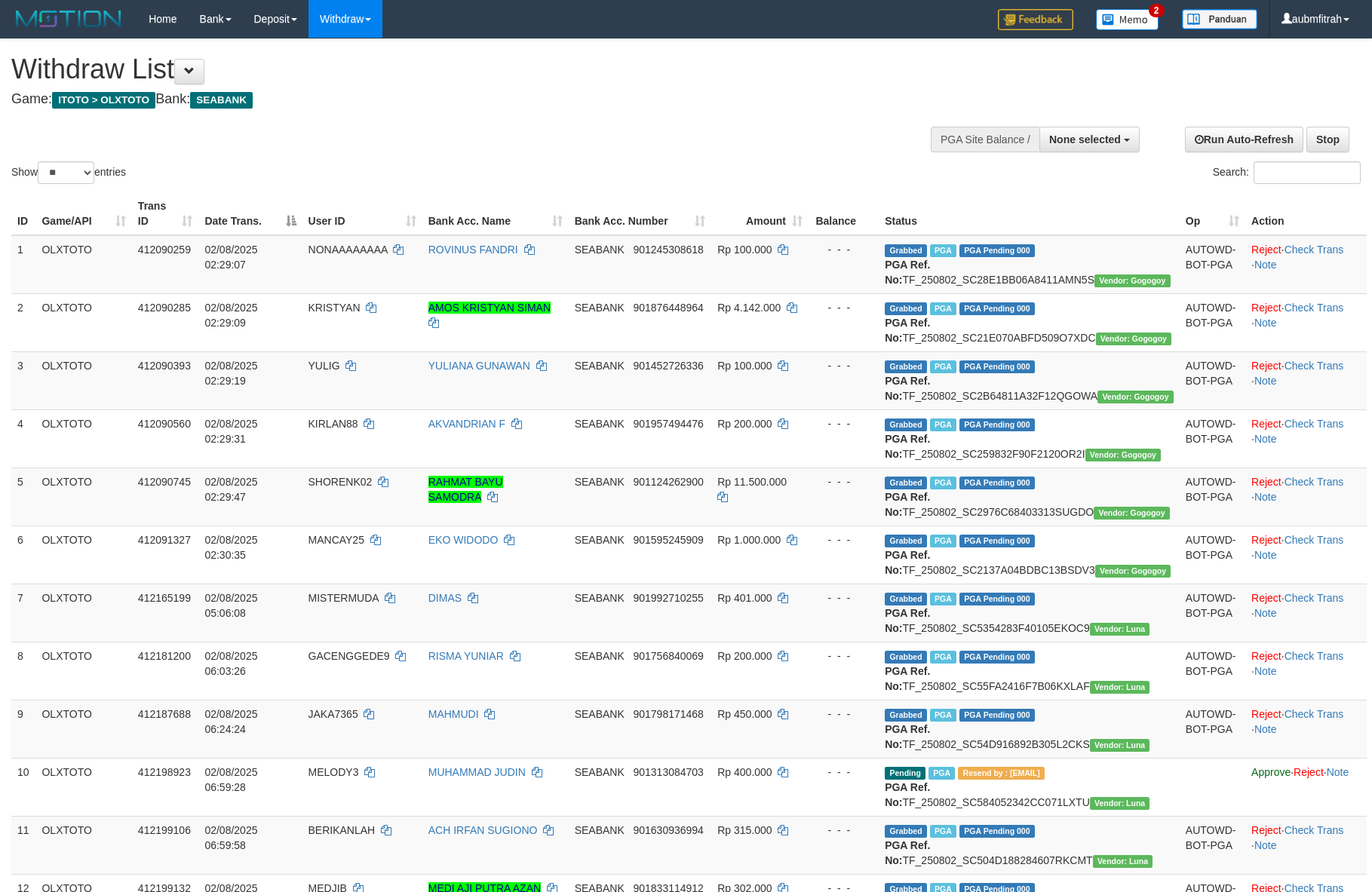 select 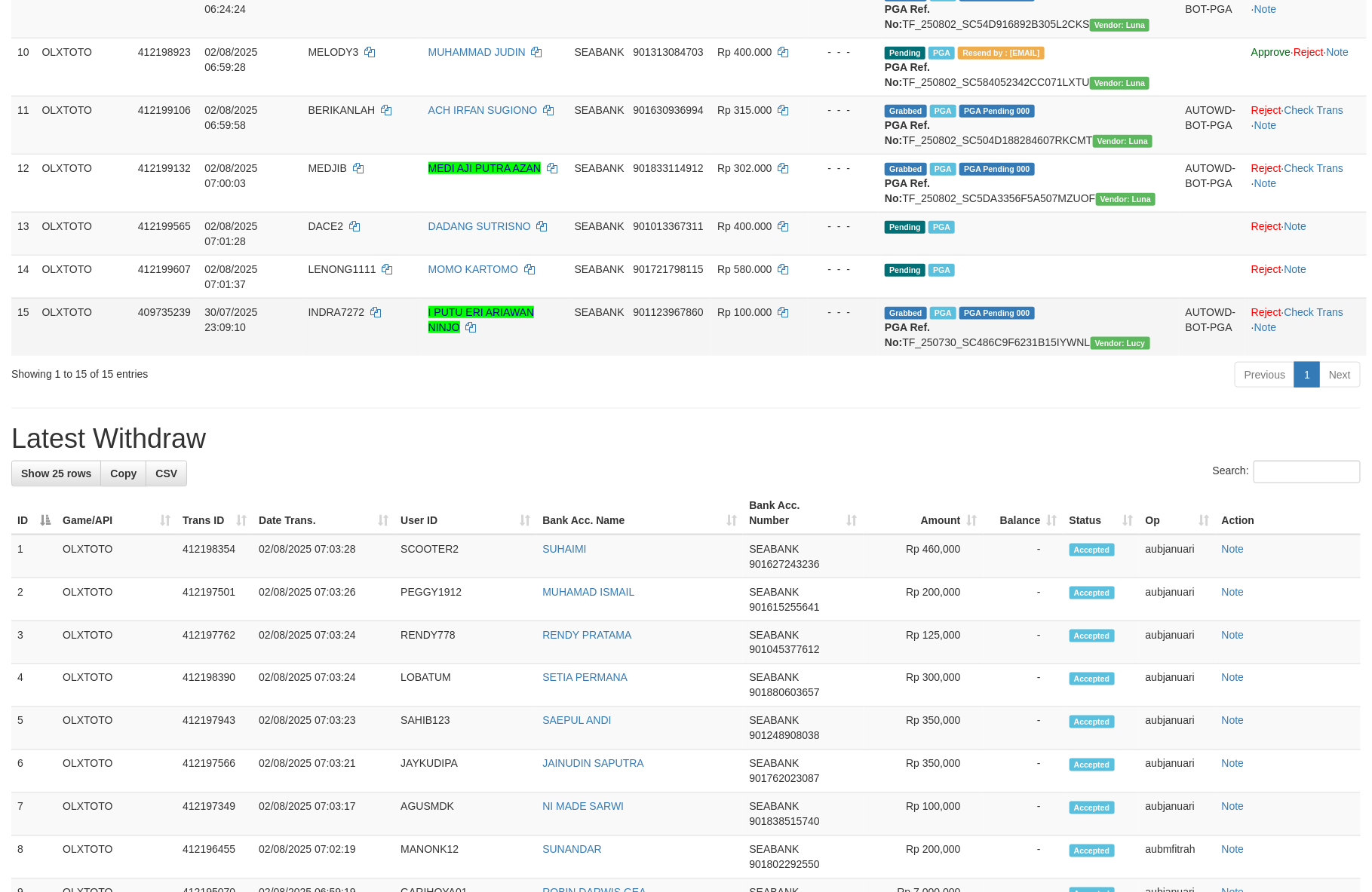 scroll, scrollTop: 679, scrollLeft: 0, axis: vertical 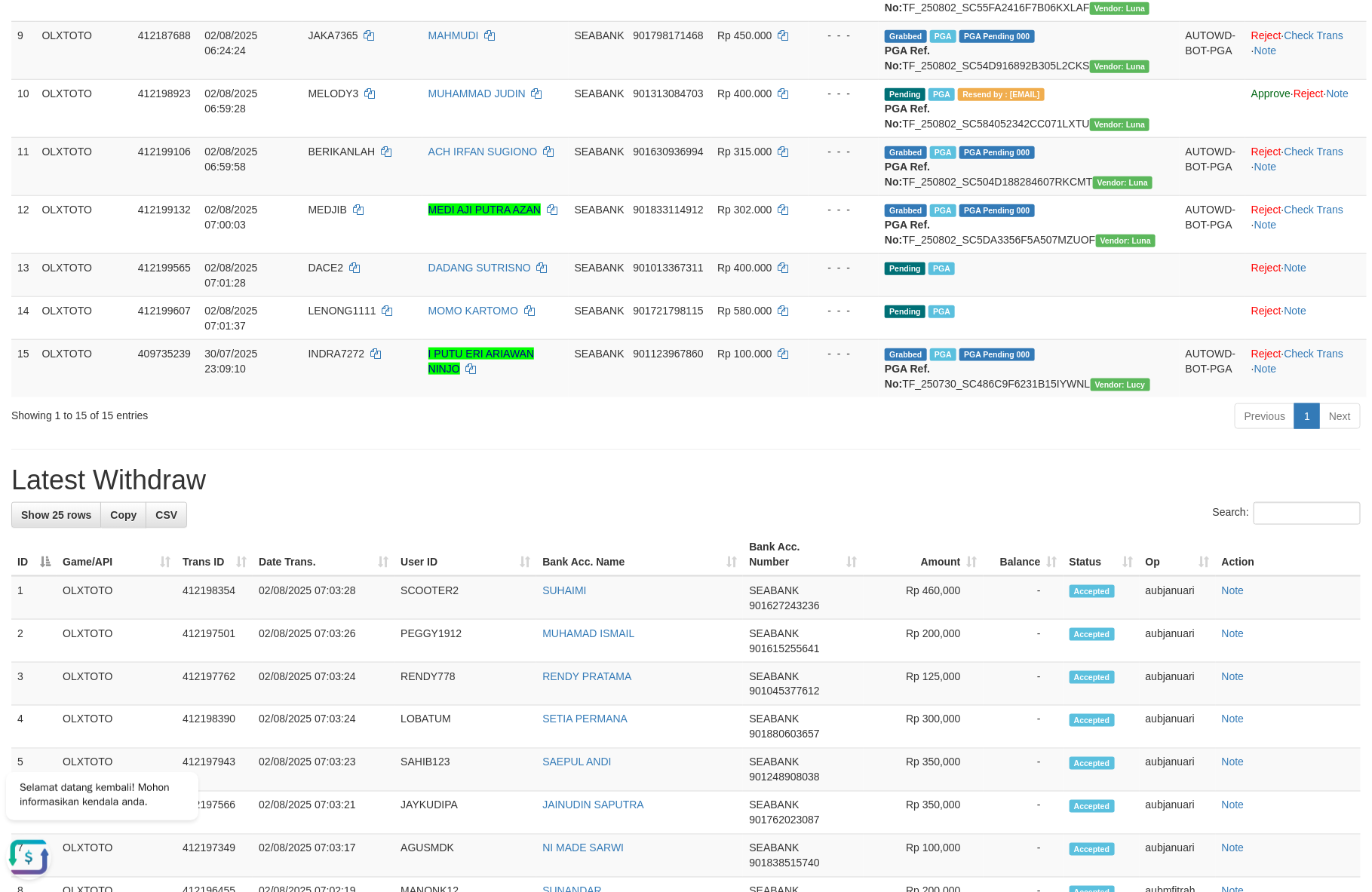 click on "Latest Withdraw" at bounding box center (686, 480) 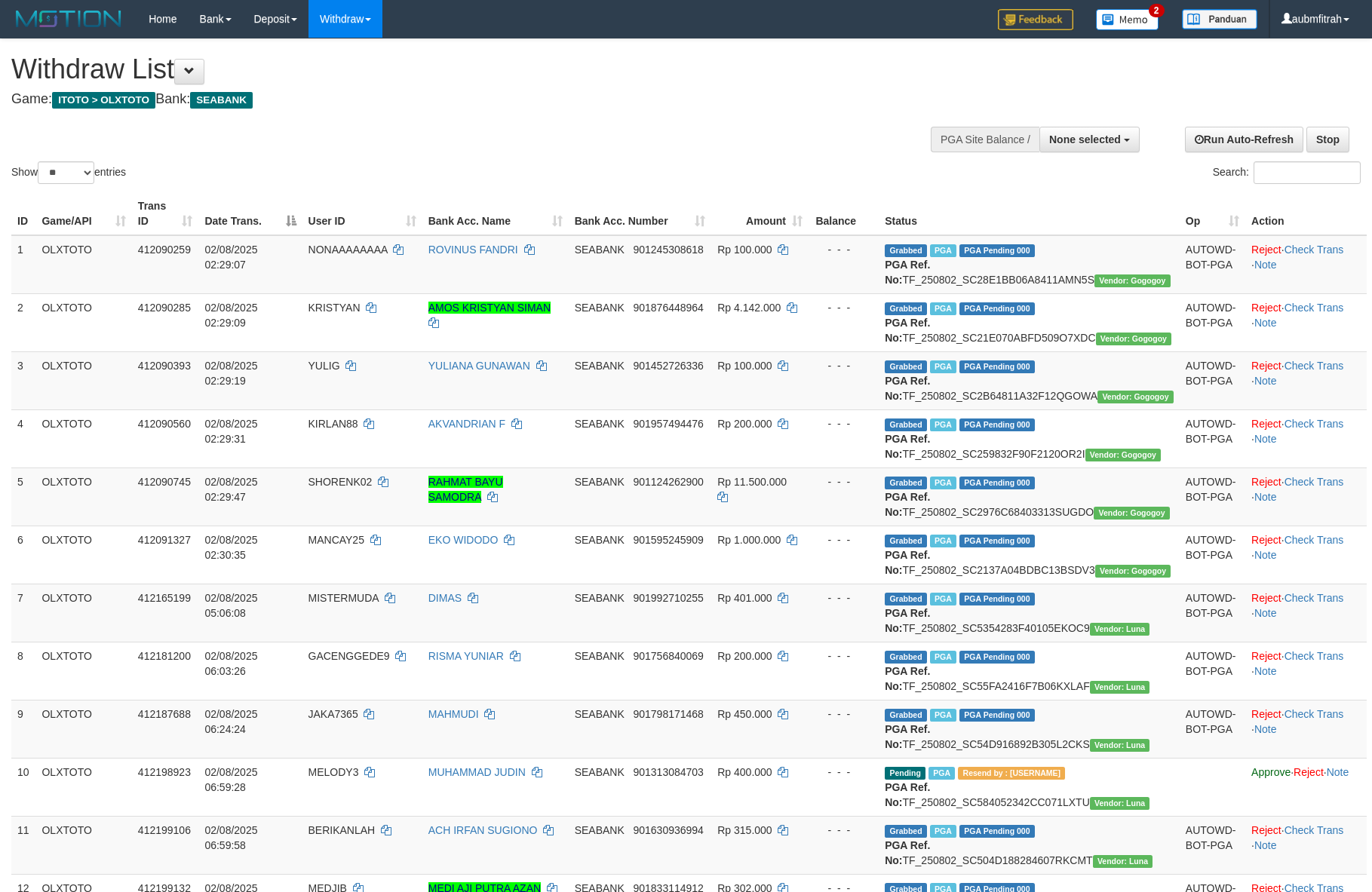 select 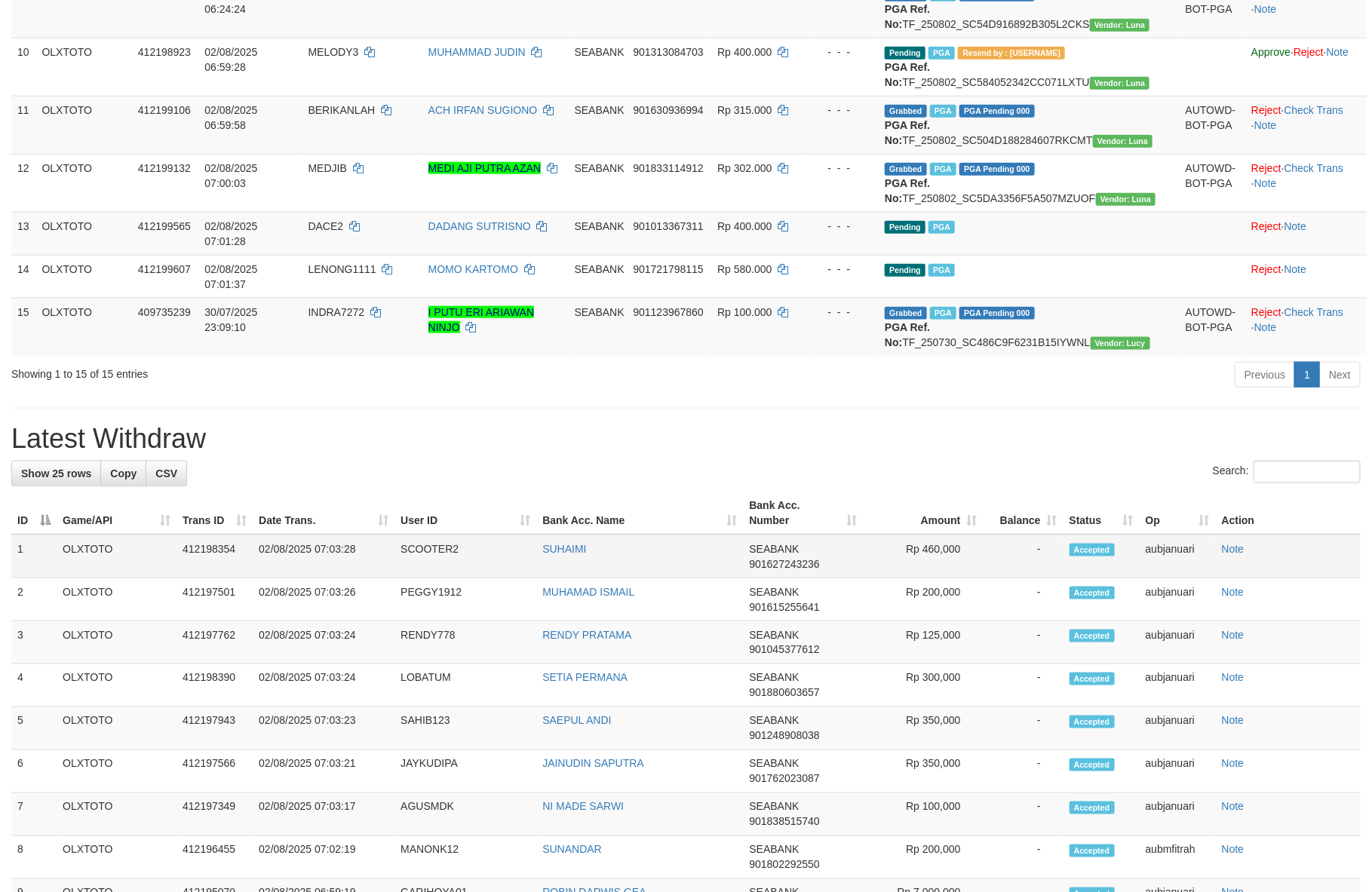 scroll, scrollTop: 679, scrollLeft: 0, axis: vertical 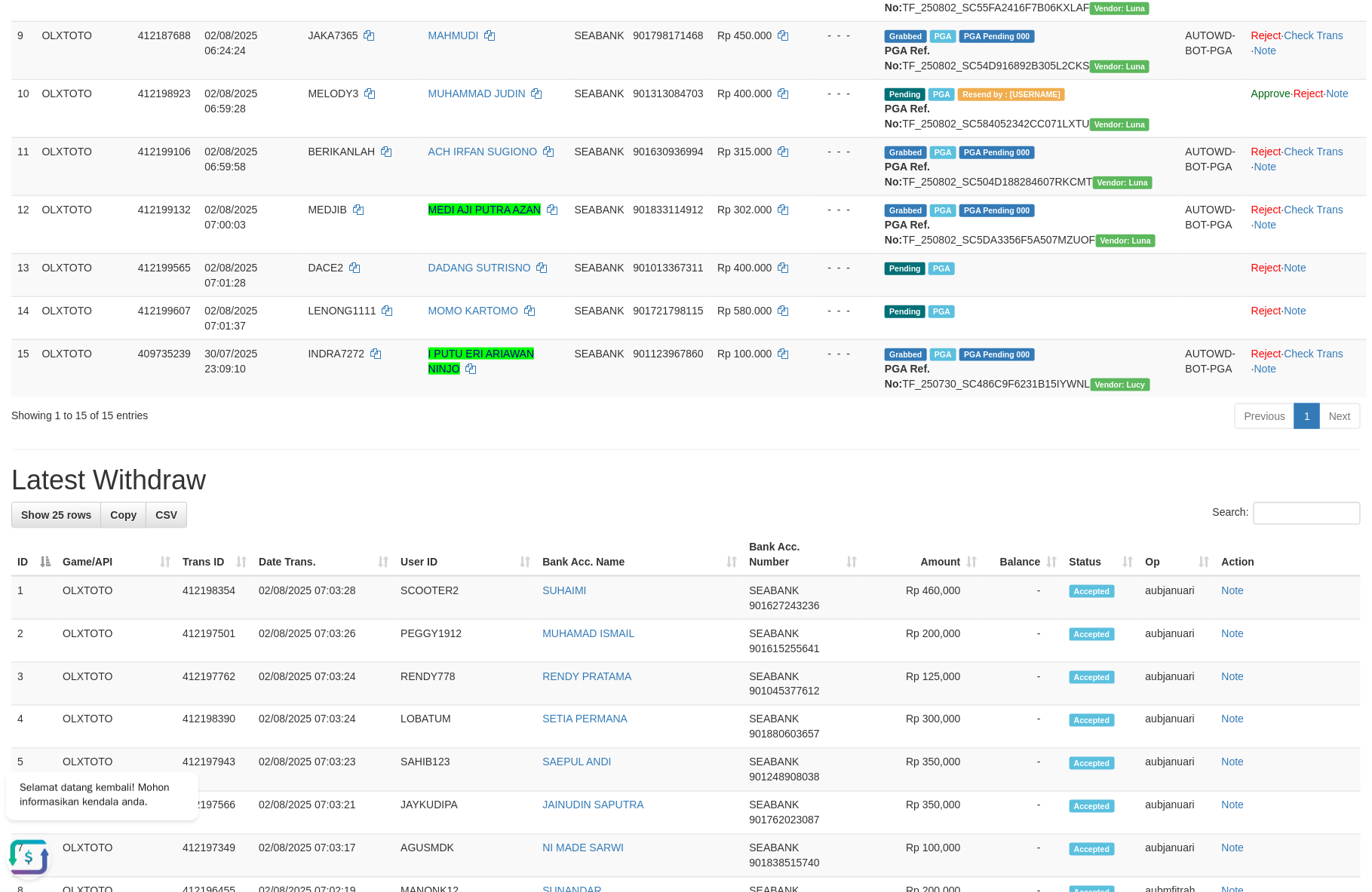 click at bounding box center [686, 449] 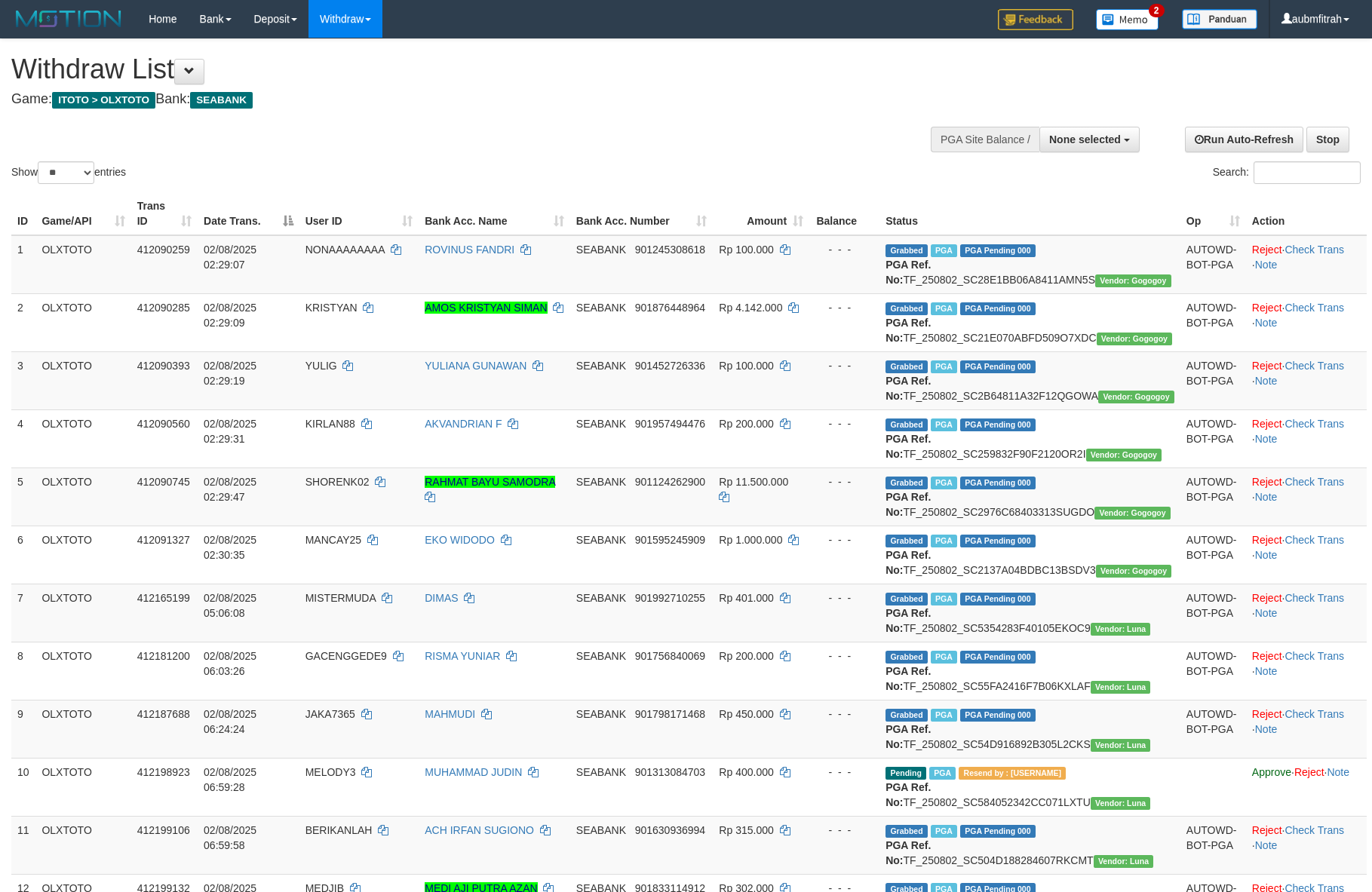 select 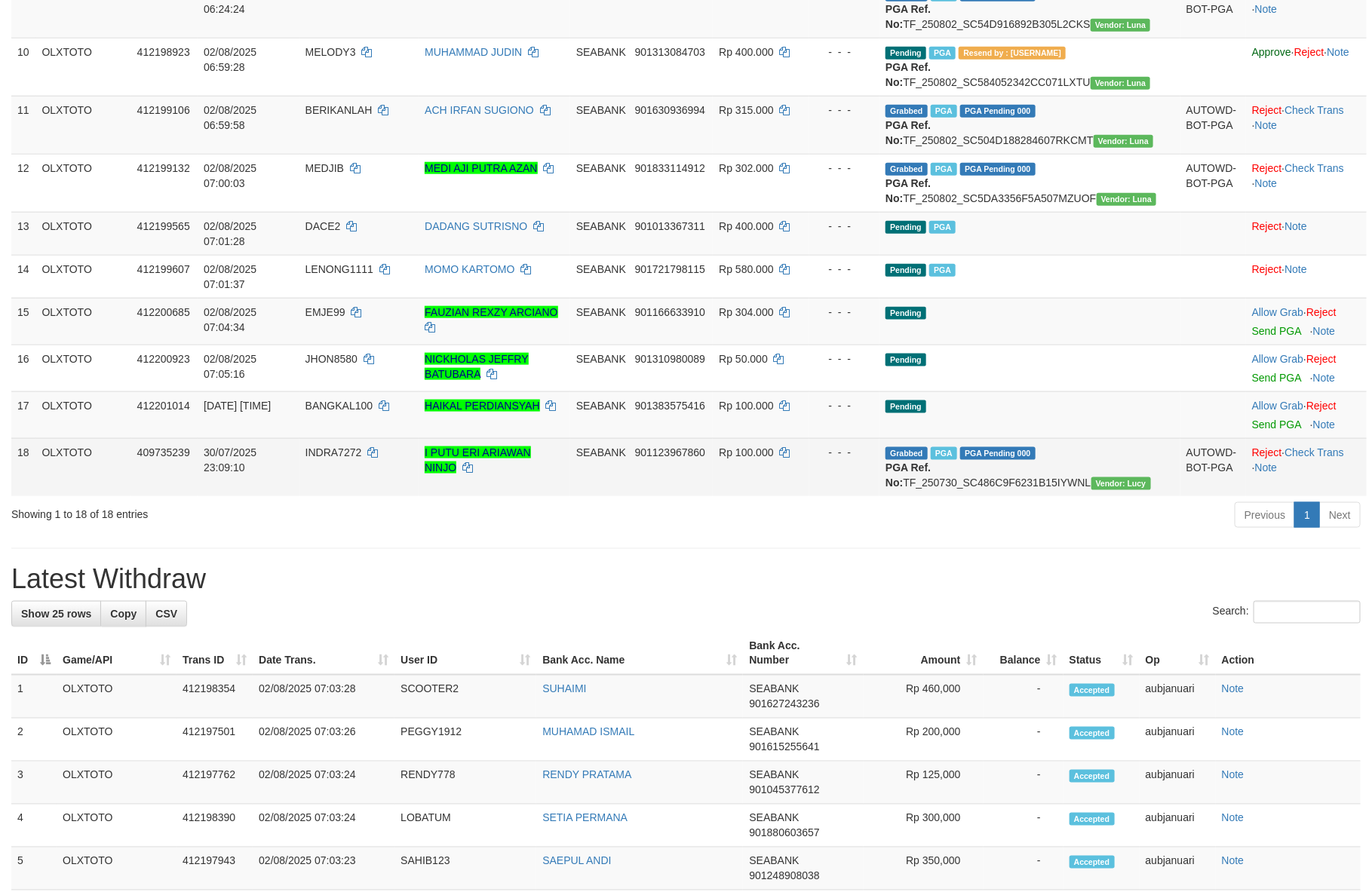 scroll, scrollTop: 679, scrollLeft: 0, axis: vertical 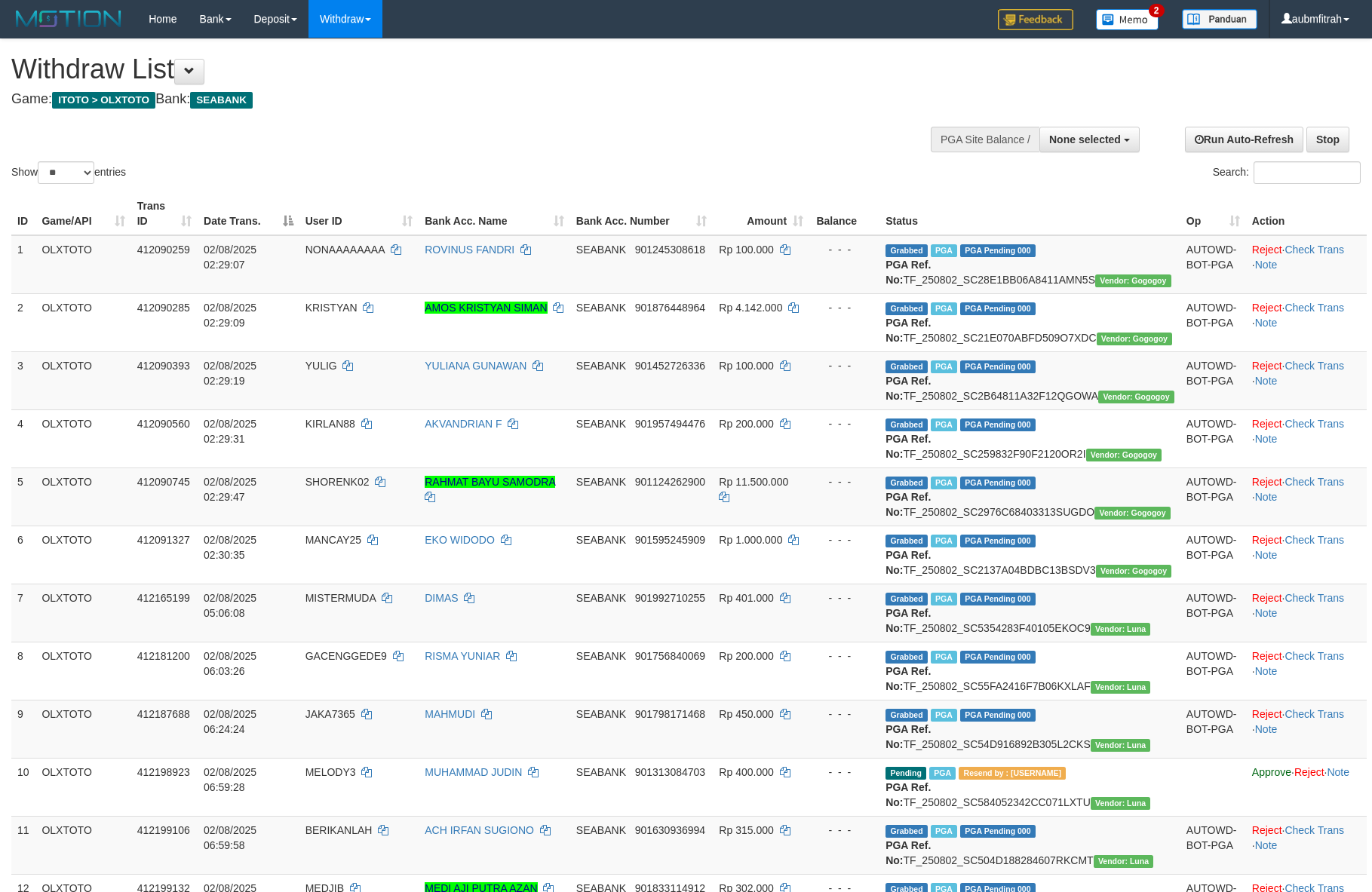 select 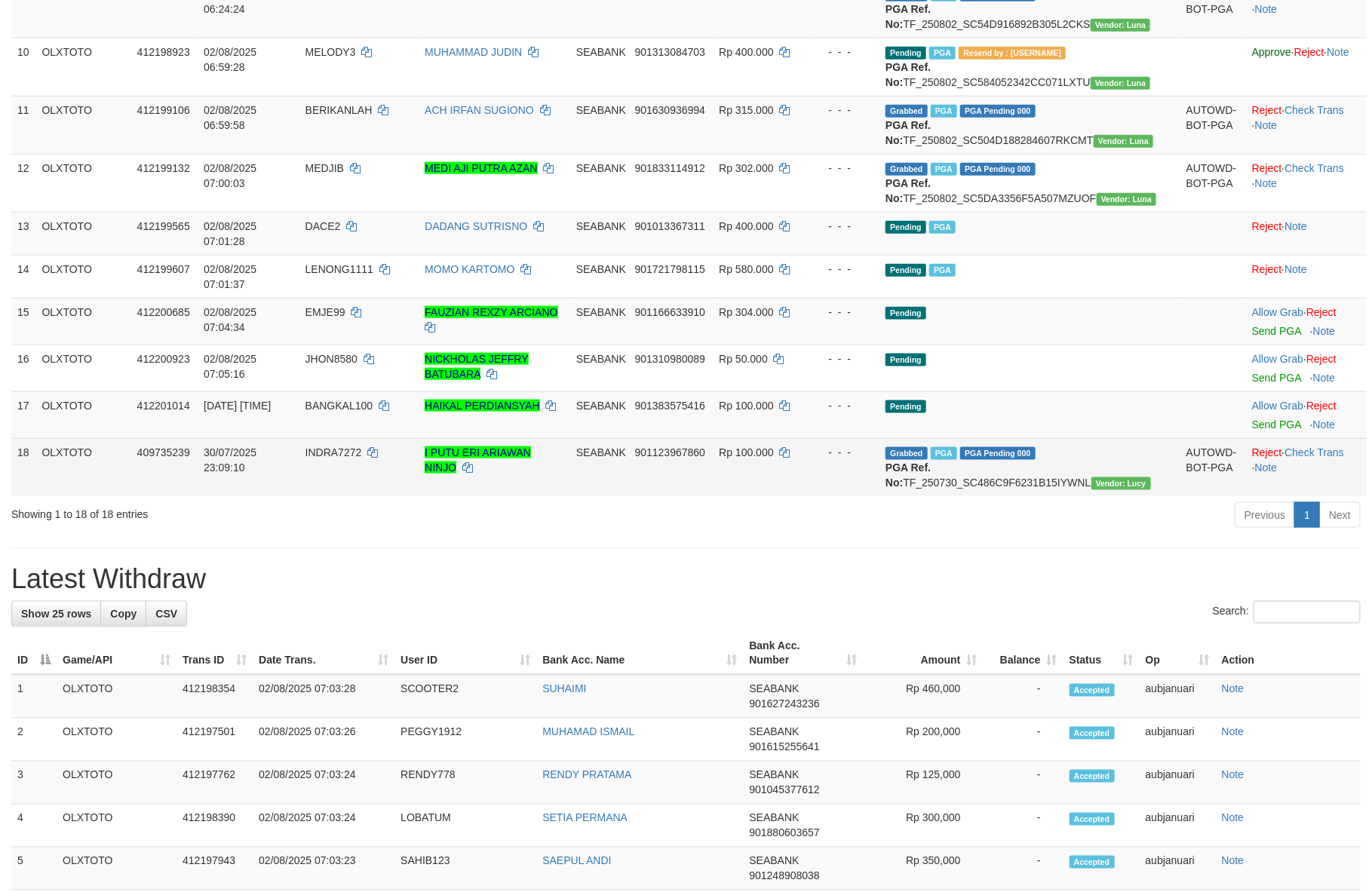 click on "-  -  -" at bounding box center (844, 467) 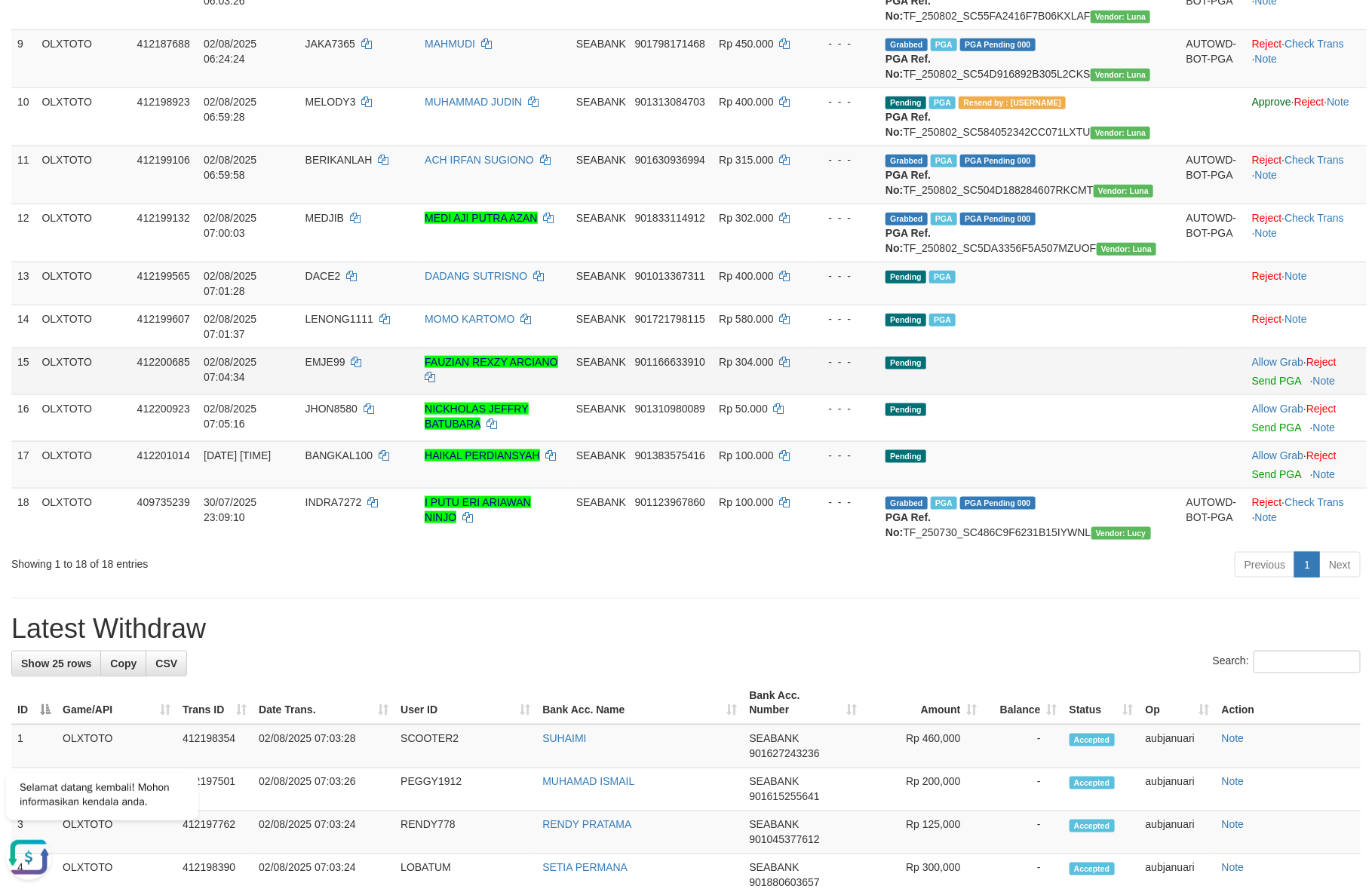 scroll, scrollTop: 0, scrollLeft: 0, axis: both 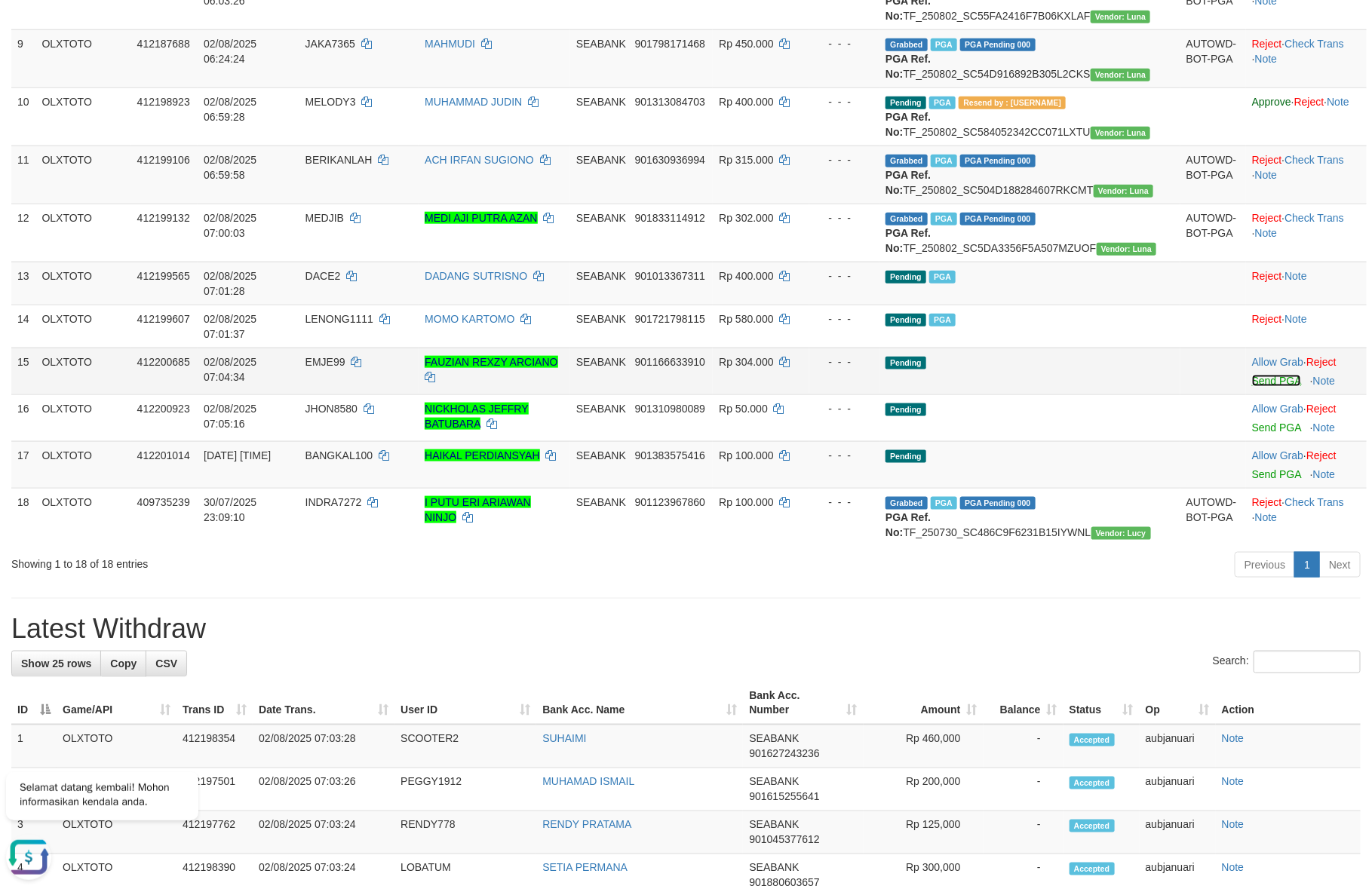 click on "Send PGA" at bounding box center [1276, 381] 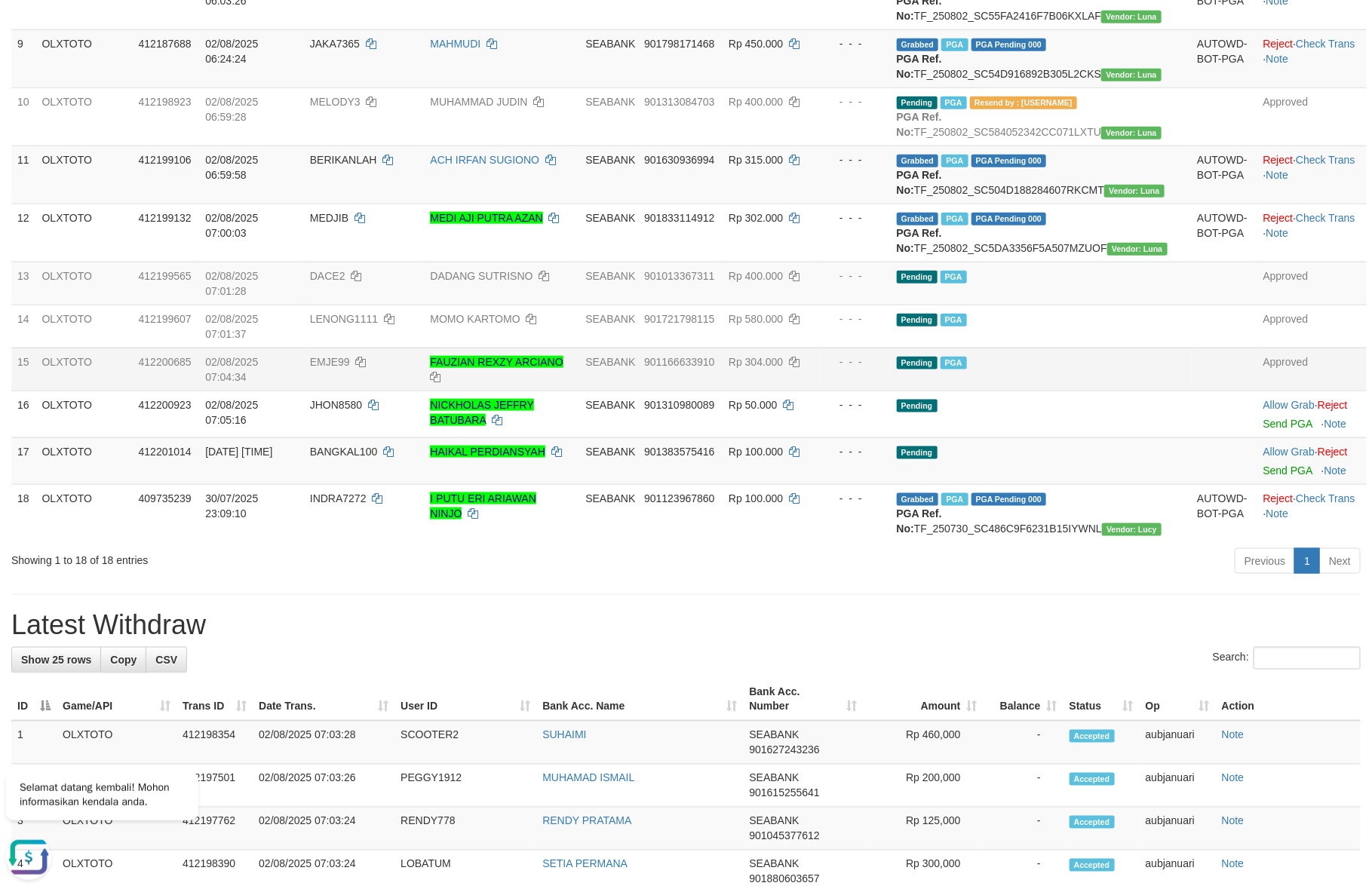 click on "**********" at bounding box center [686, 625] 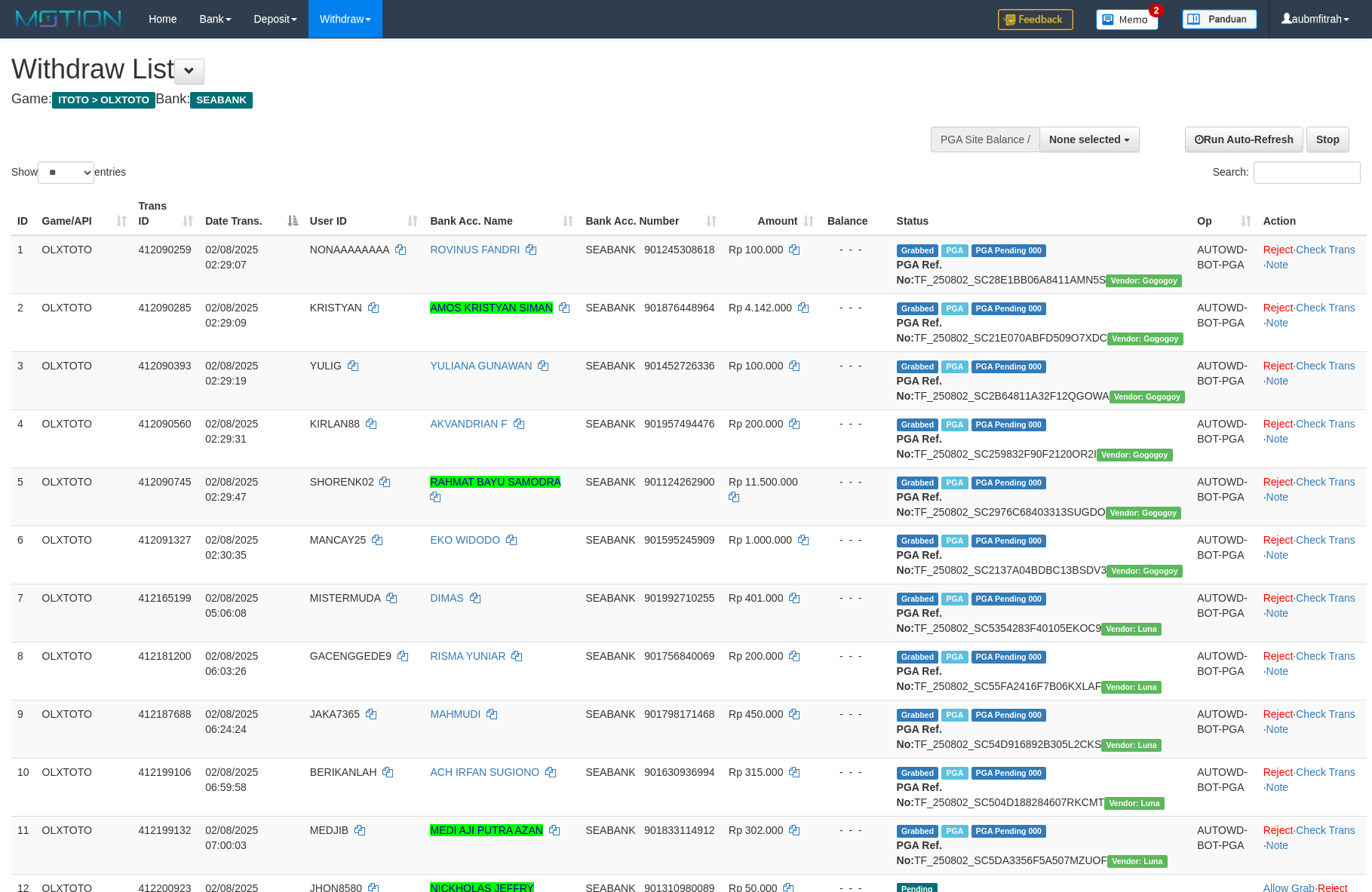 select 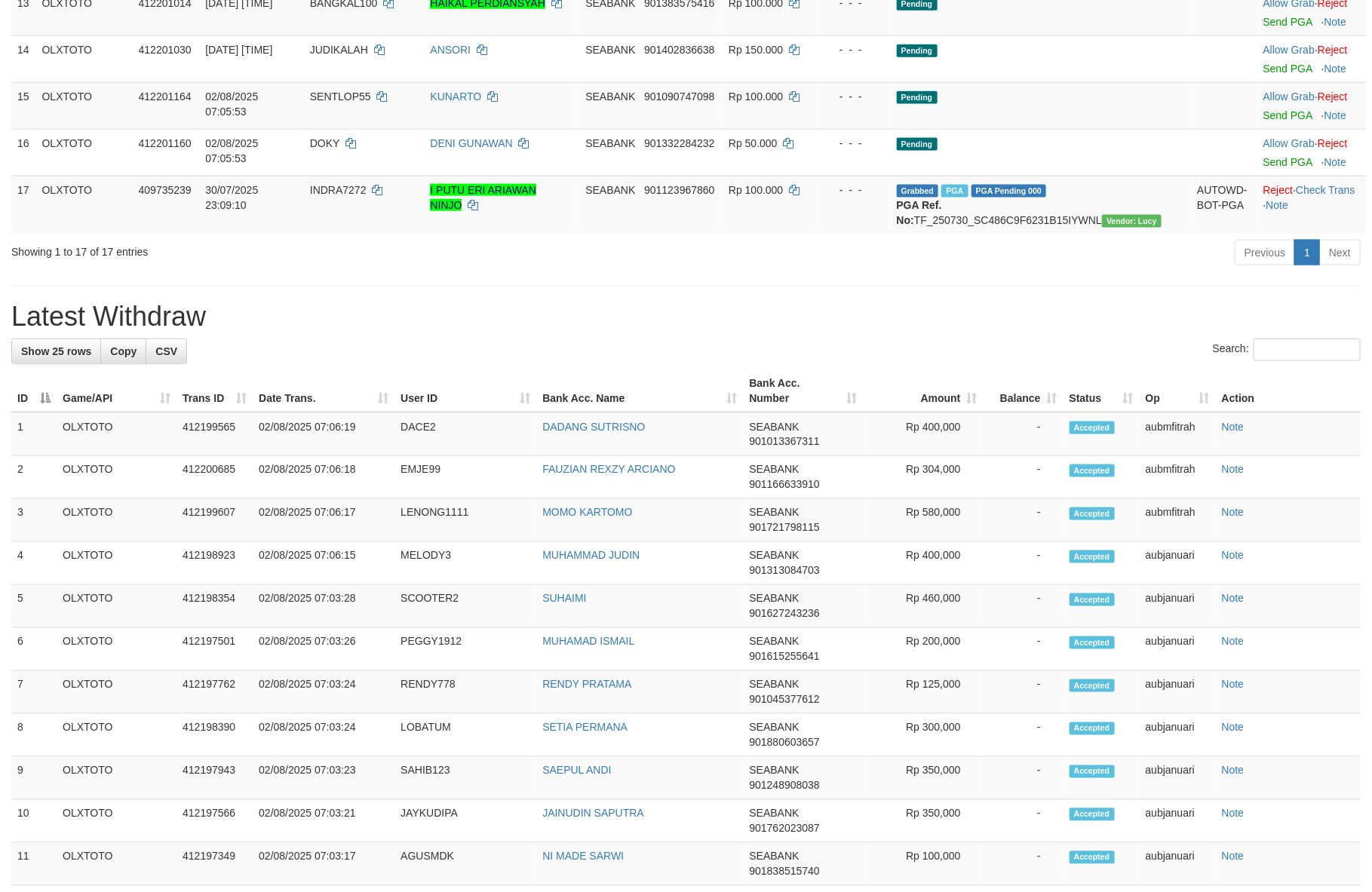 scroll, scrollTop: 939, scrollLeft: 0, axis: vertical 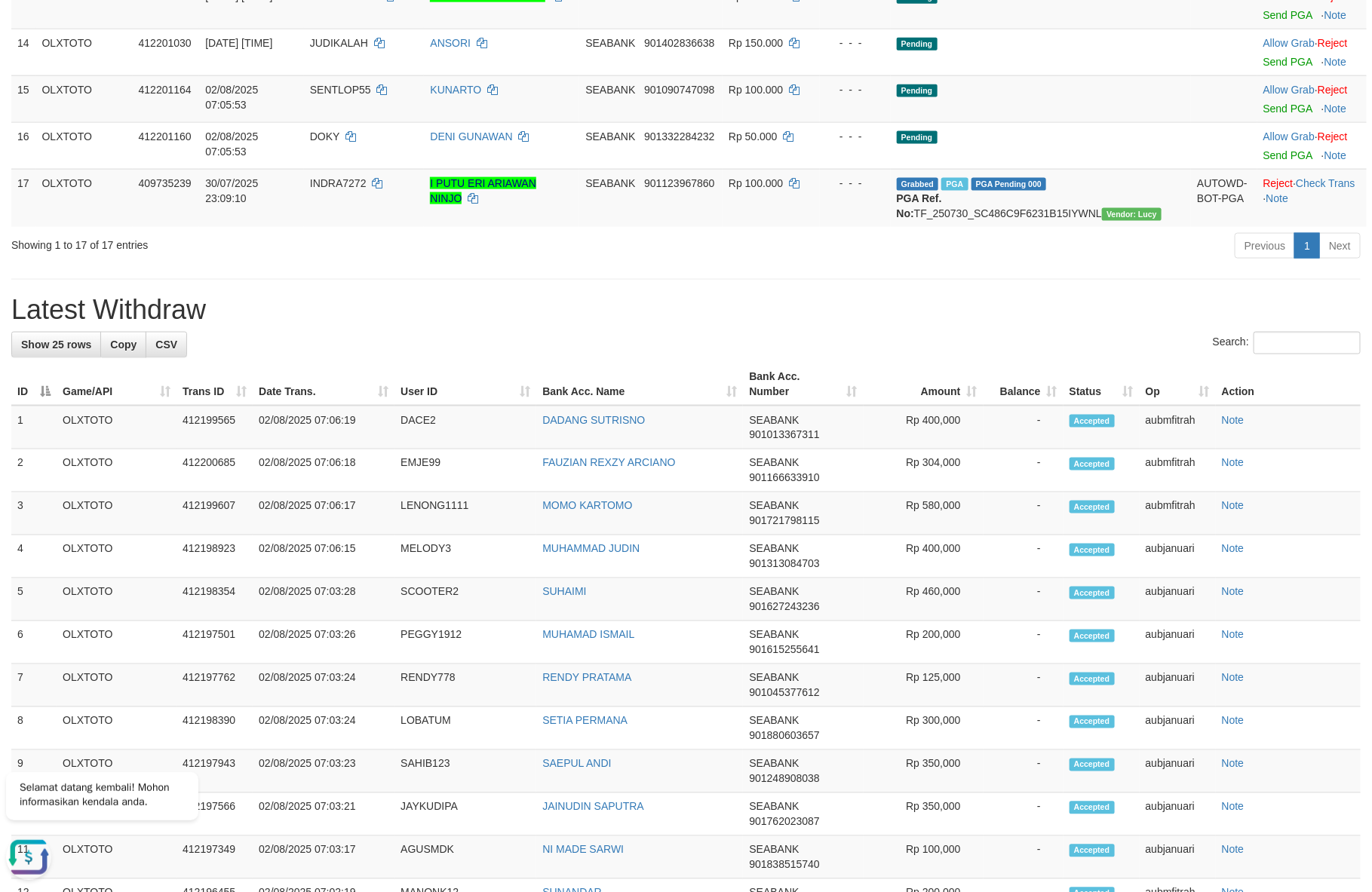 click on "**********" at bounding box center [686, 333] 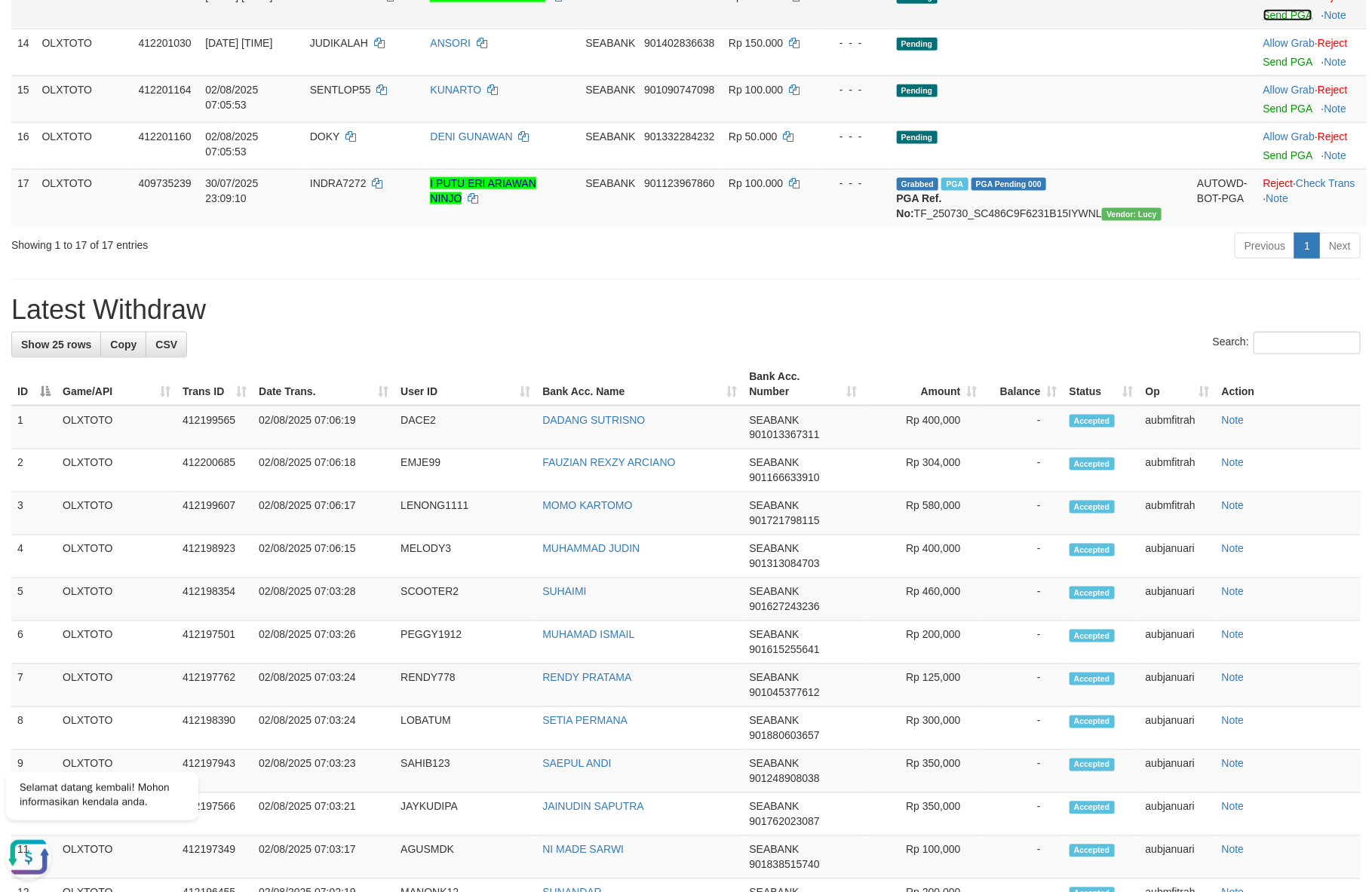 click on "Send PGA" at bounding box center (1288, 15) 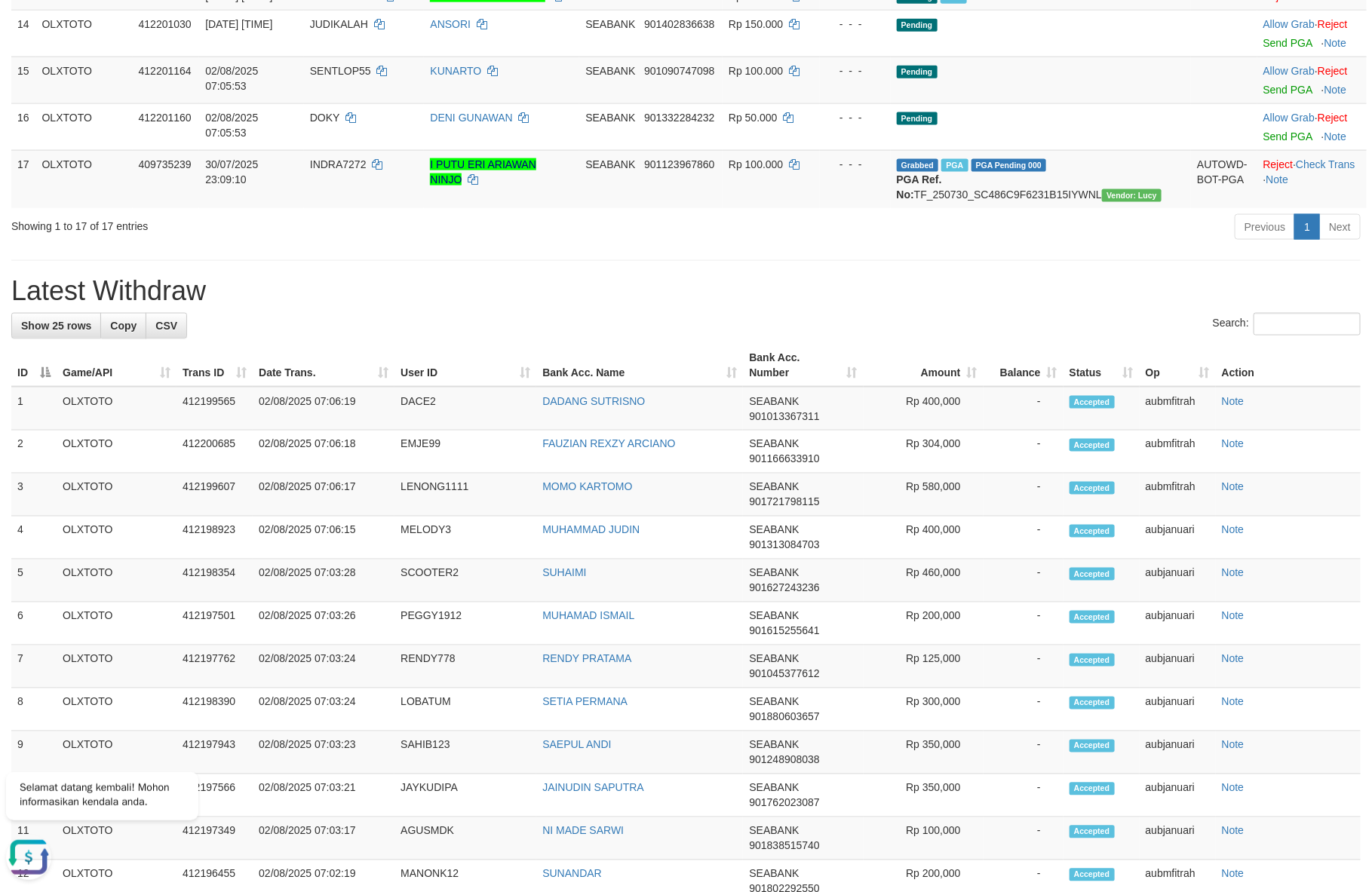 click on "Latest Withdraw" at bounding box center [686, 291] 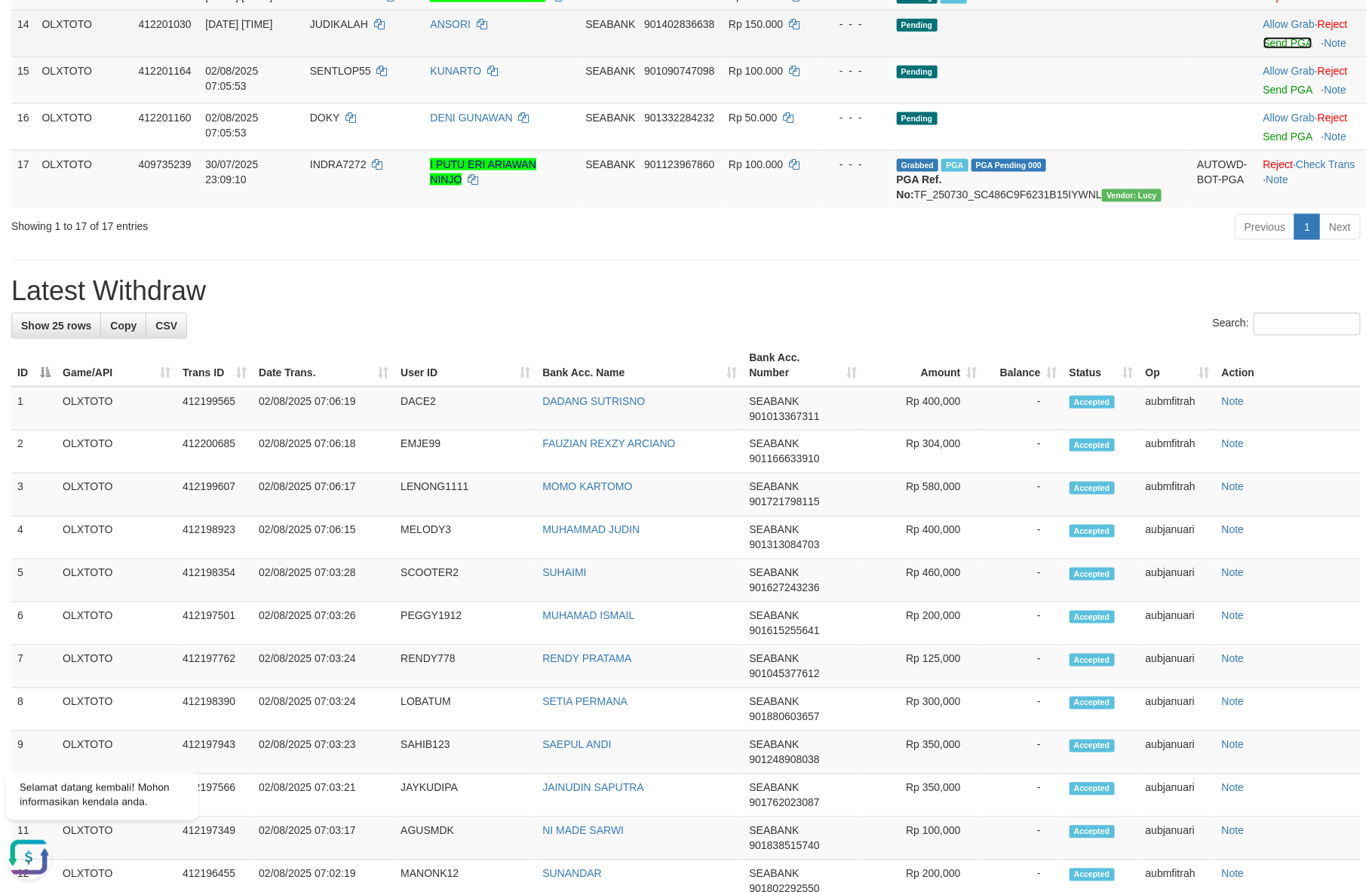 click on "Send PGA" at bounding box center (1288, 43) 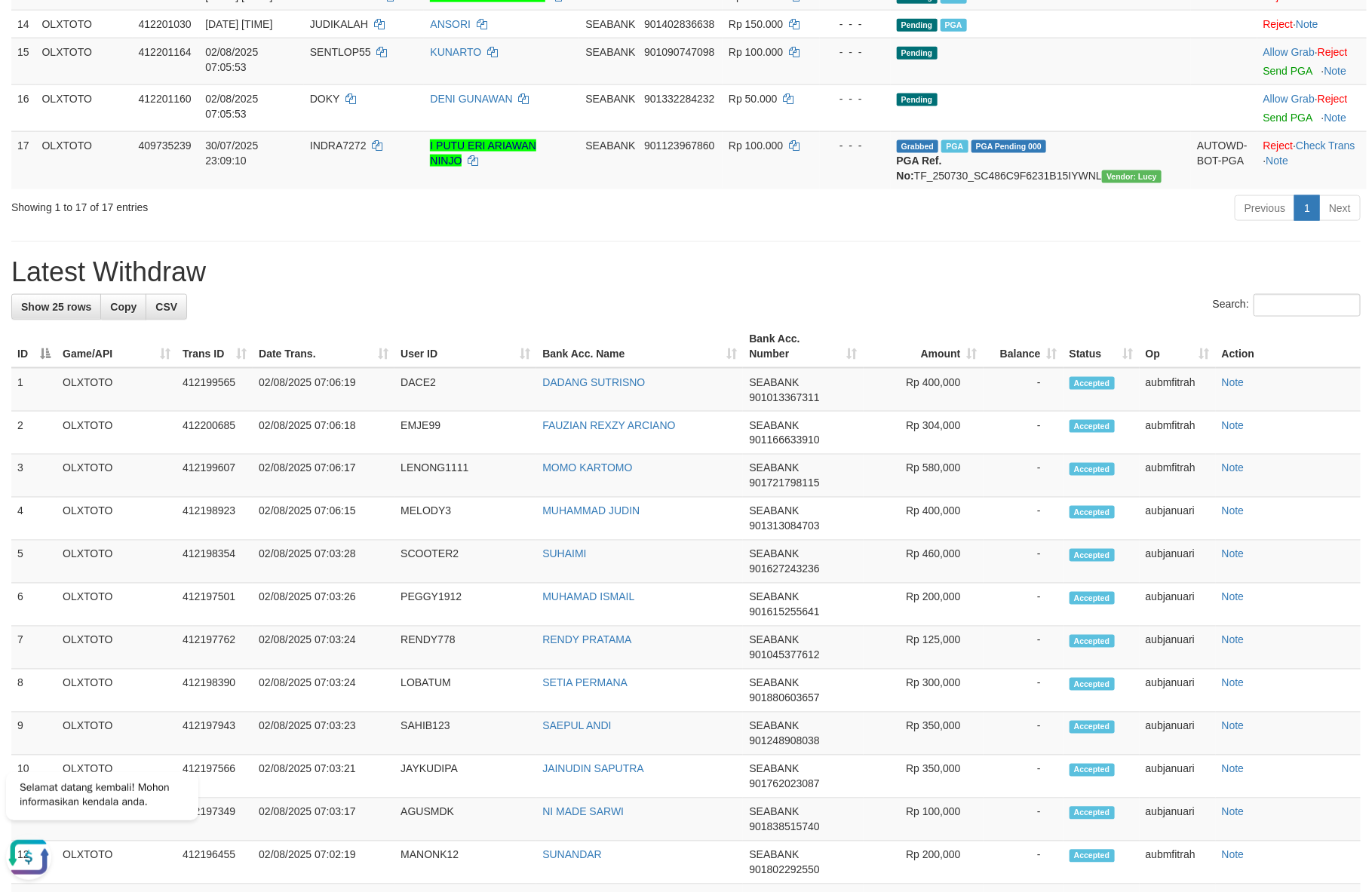 click on "**********" at bounding box center (686, 314) 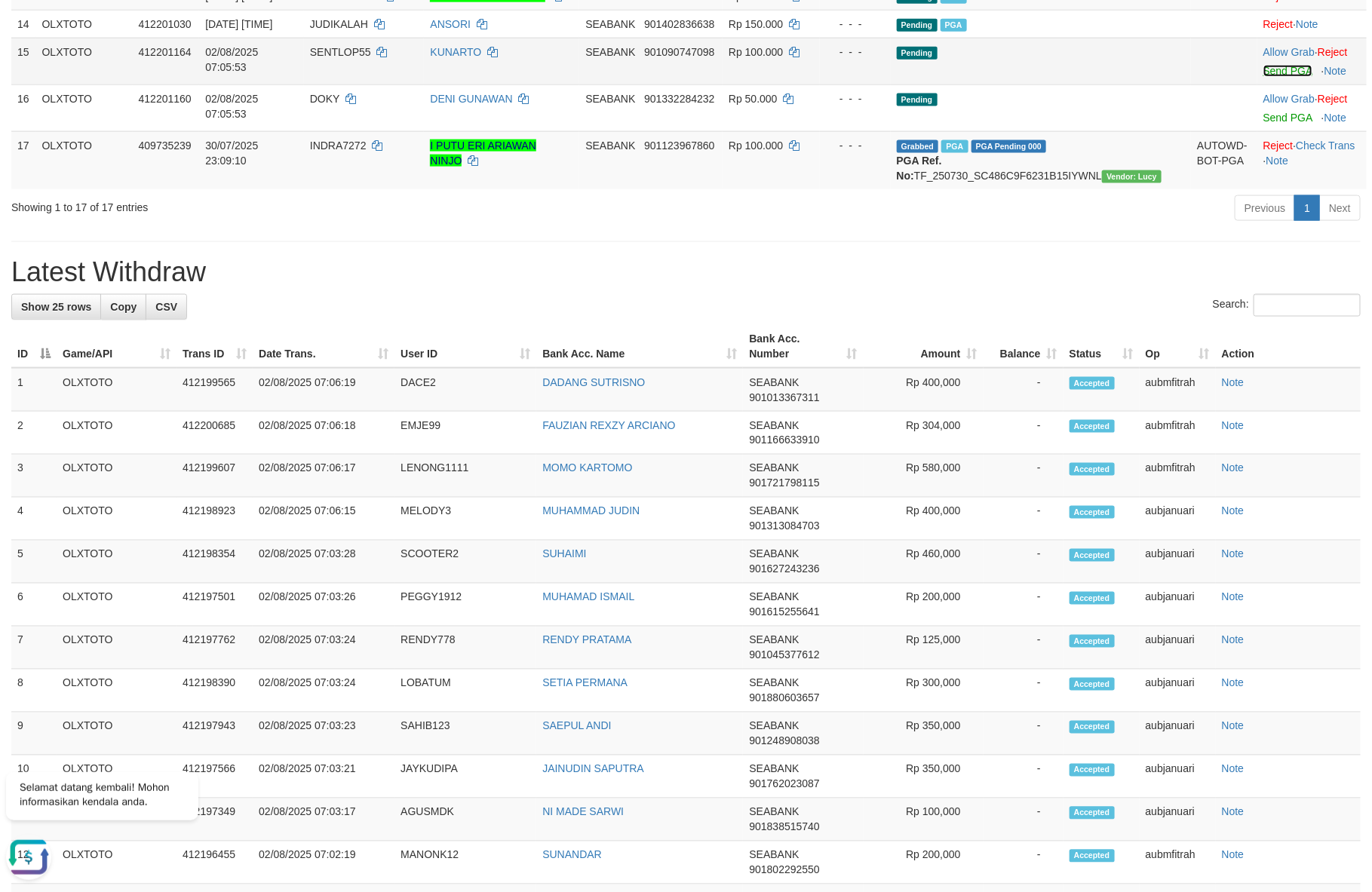 click on "Send PGA" at bounding box center (1288, 71) 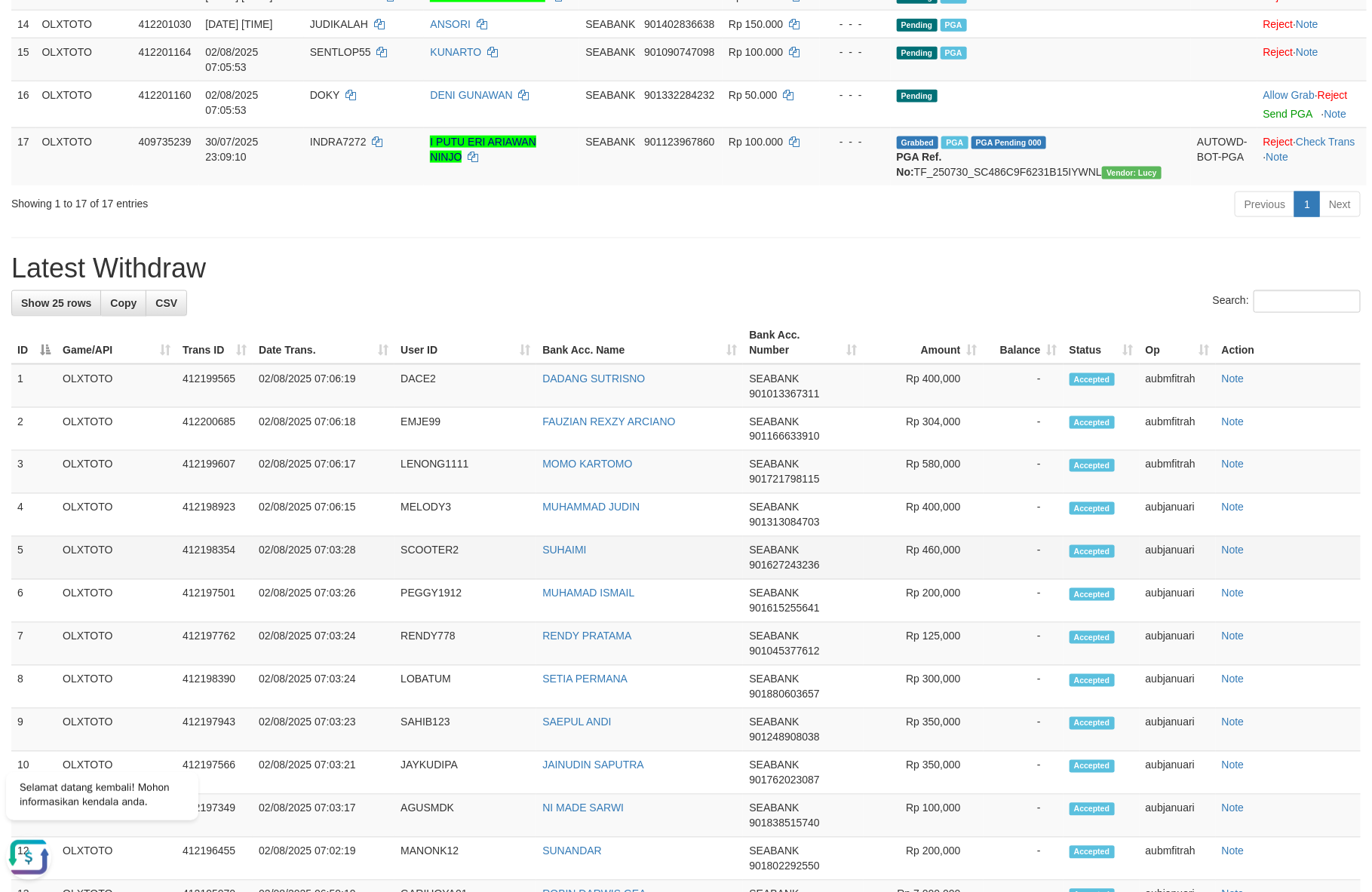 click on "Accepted" at bounding box center (1101, 558) 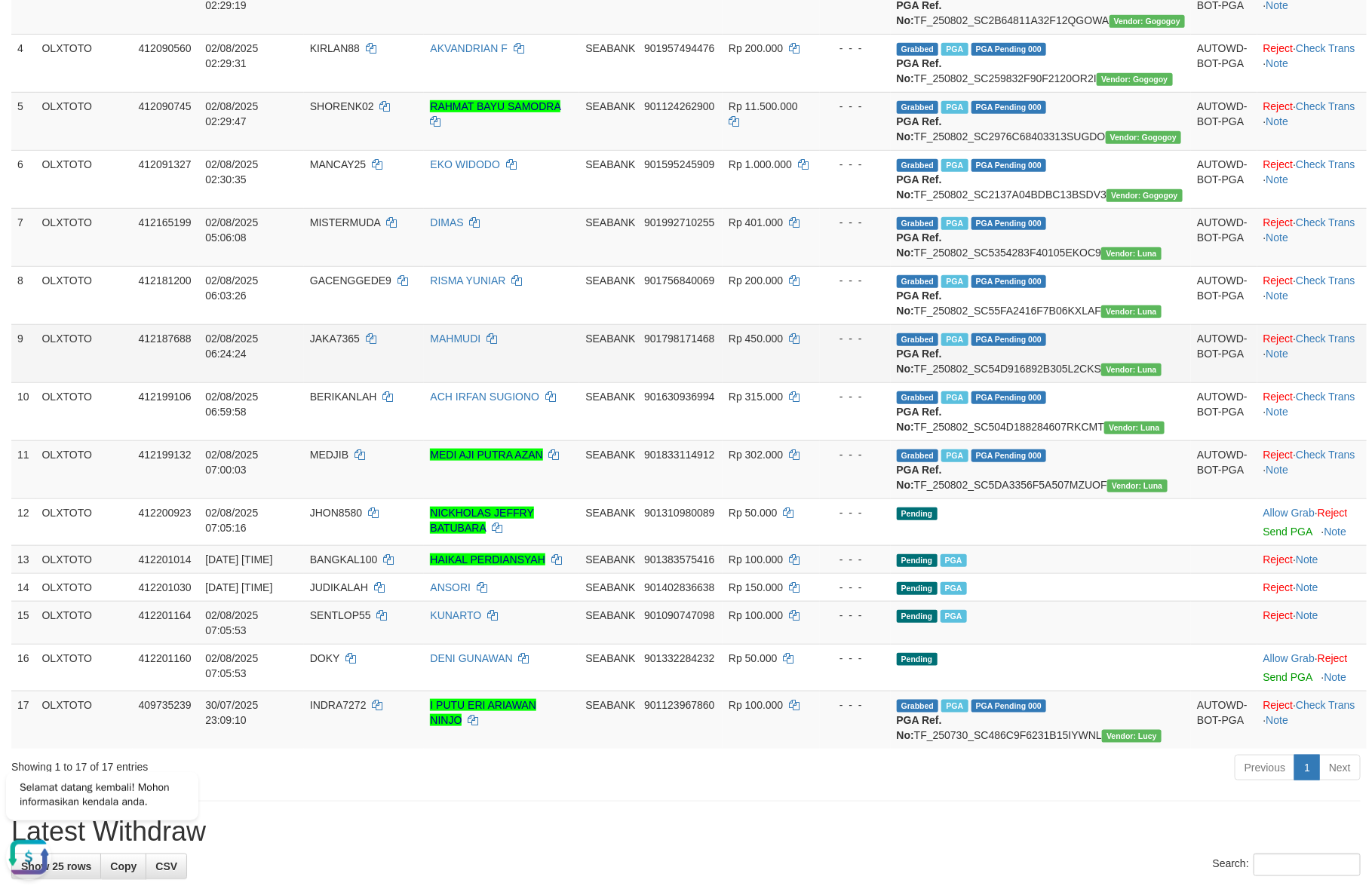 scroll, scrollTop: 599, scrollLeft: 0, axis: vertical 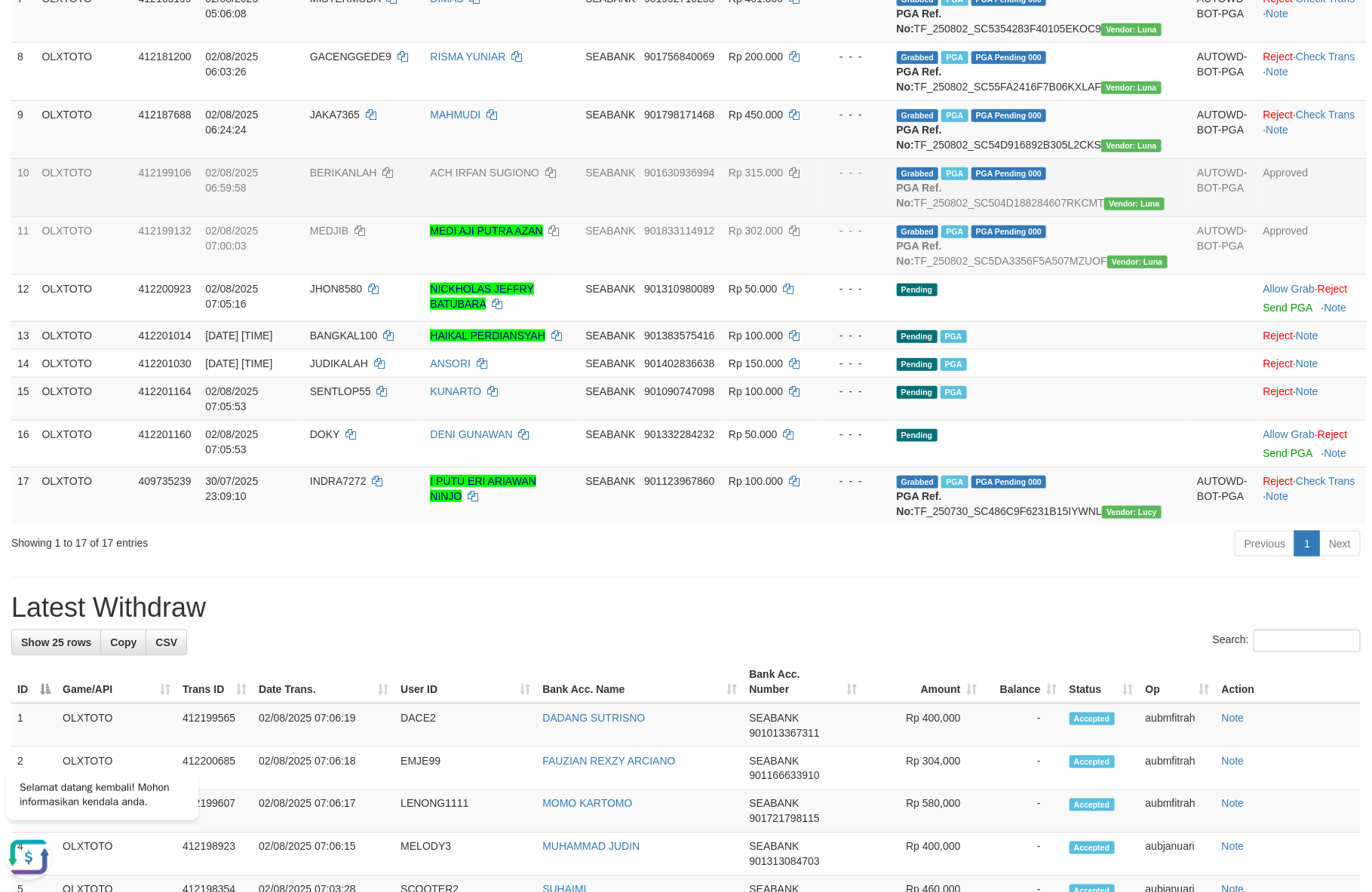 click on "BERIKANLAH" at bounding box center [364, 187] 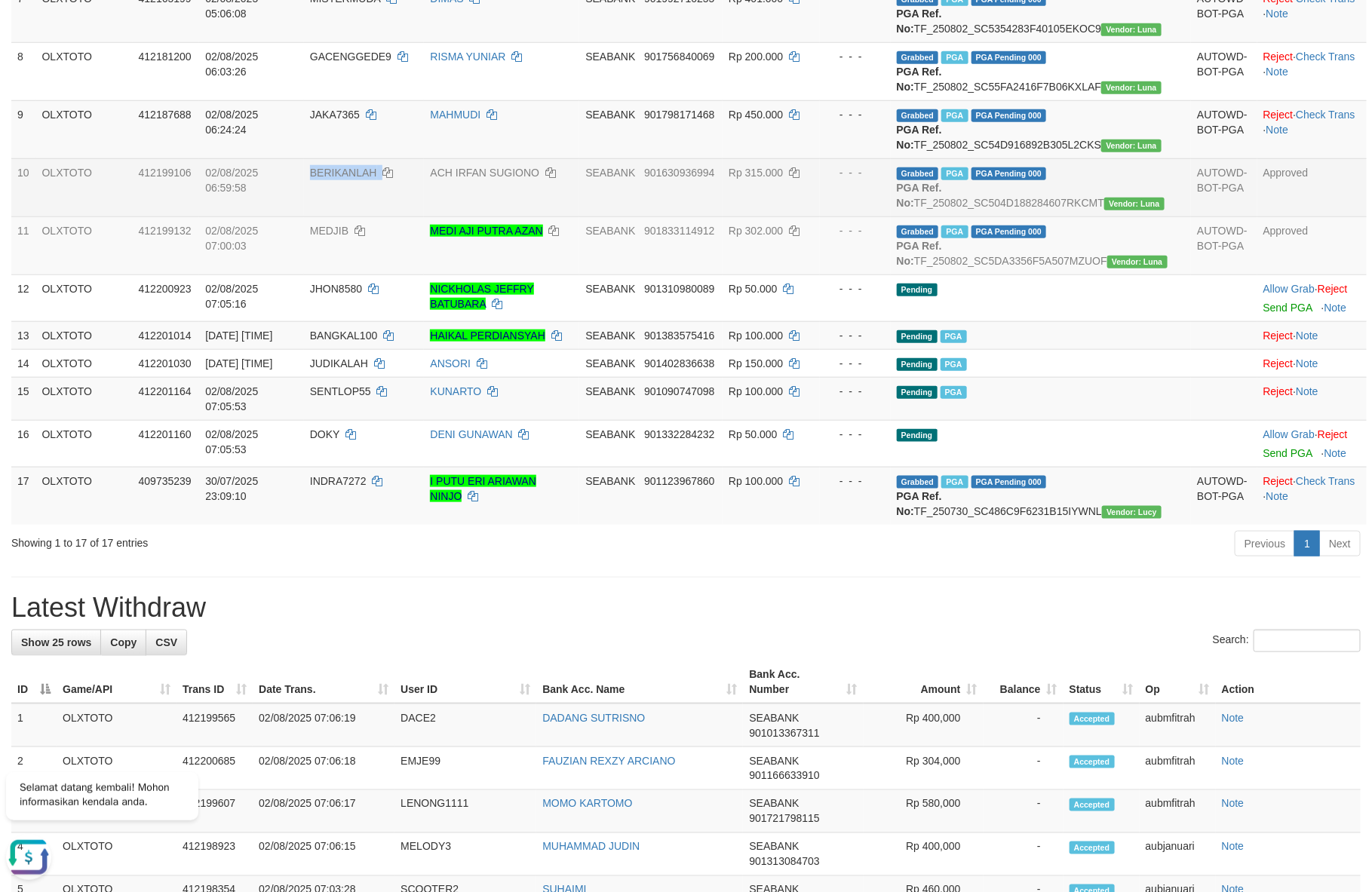 click on "BERIKANLAH" at bounding box center [343, 173] 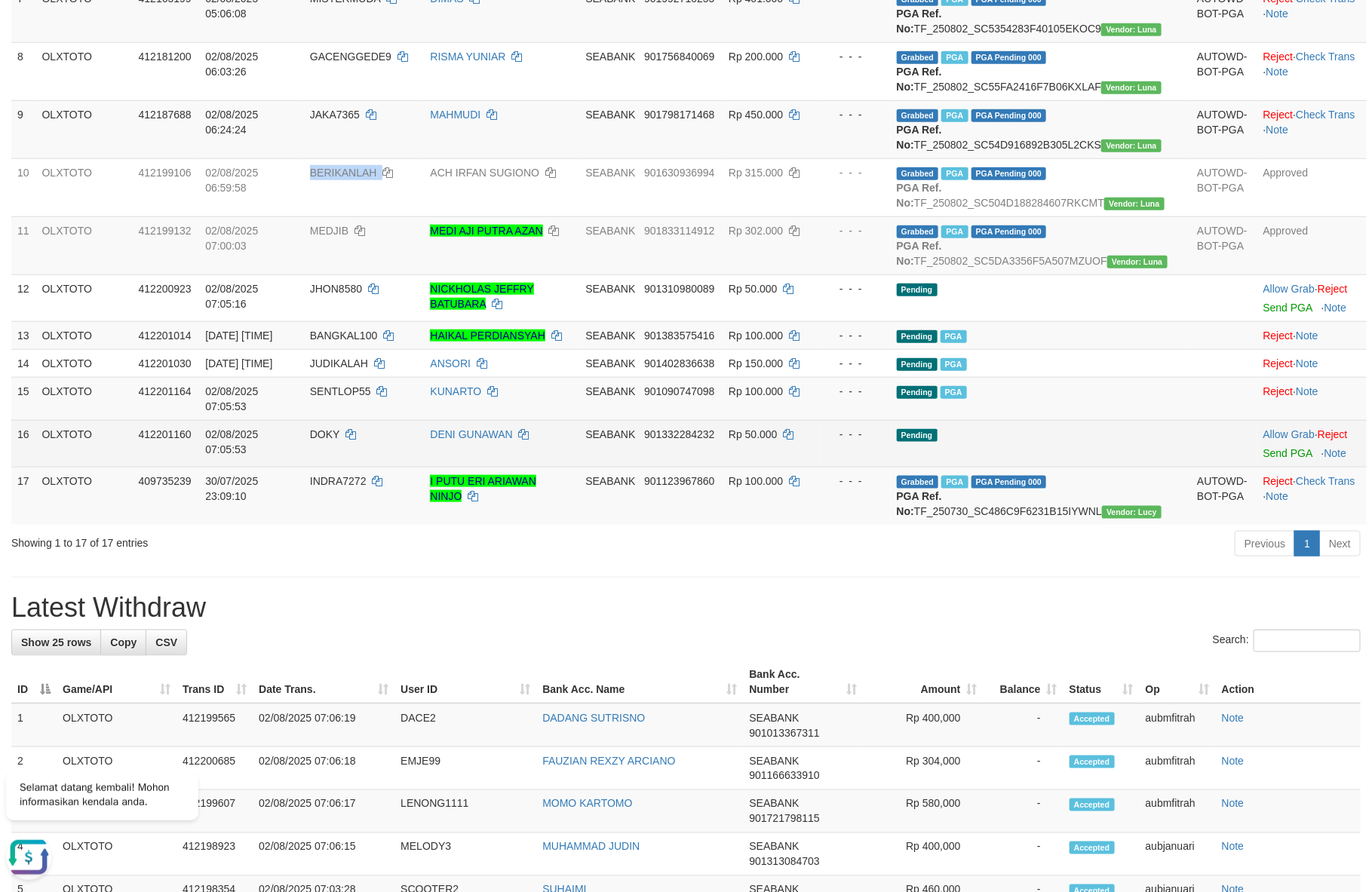 copy on "BERIKANLAH" 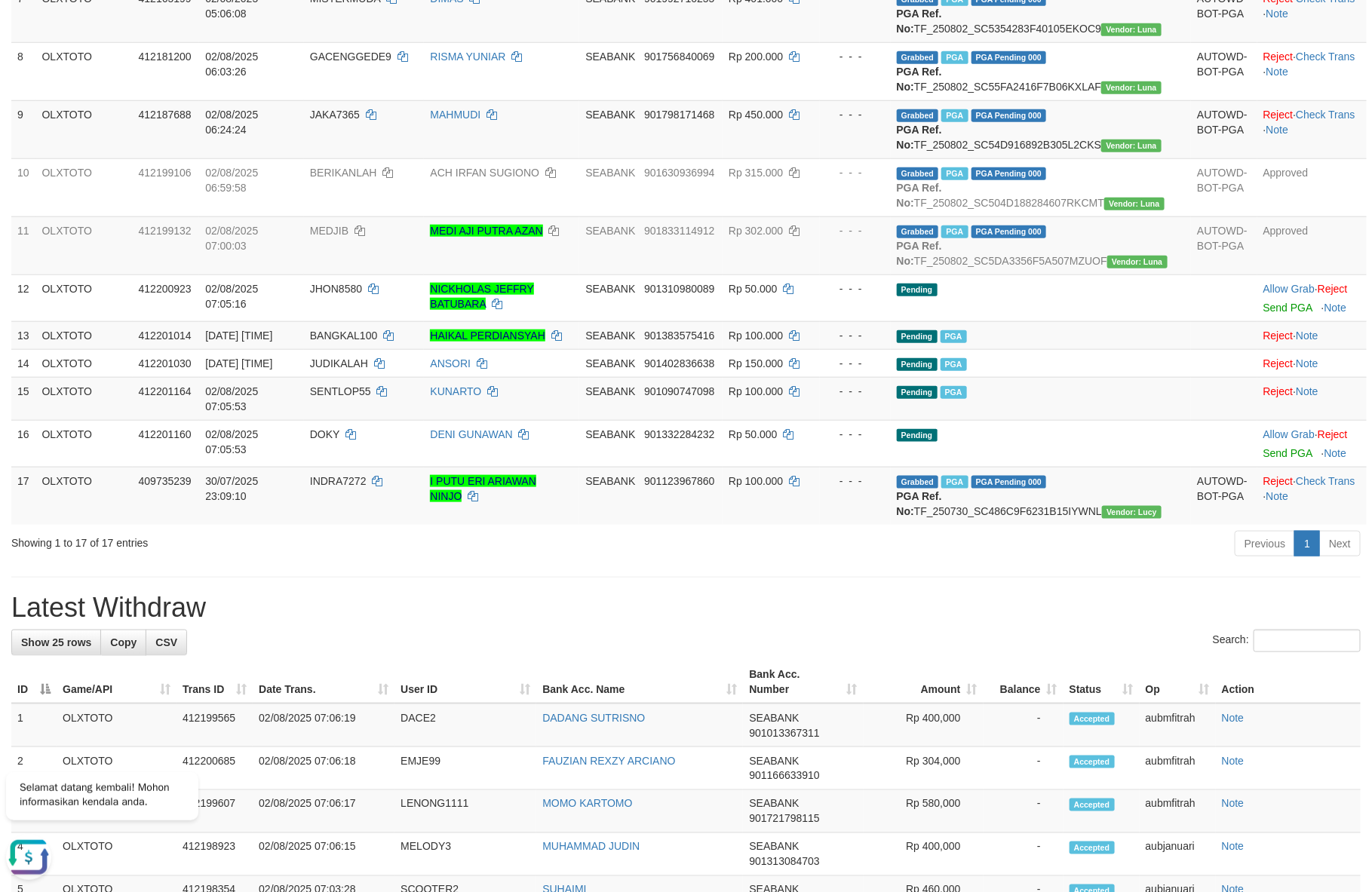 click at bounding box center (686, 577) 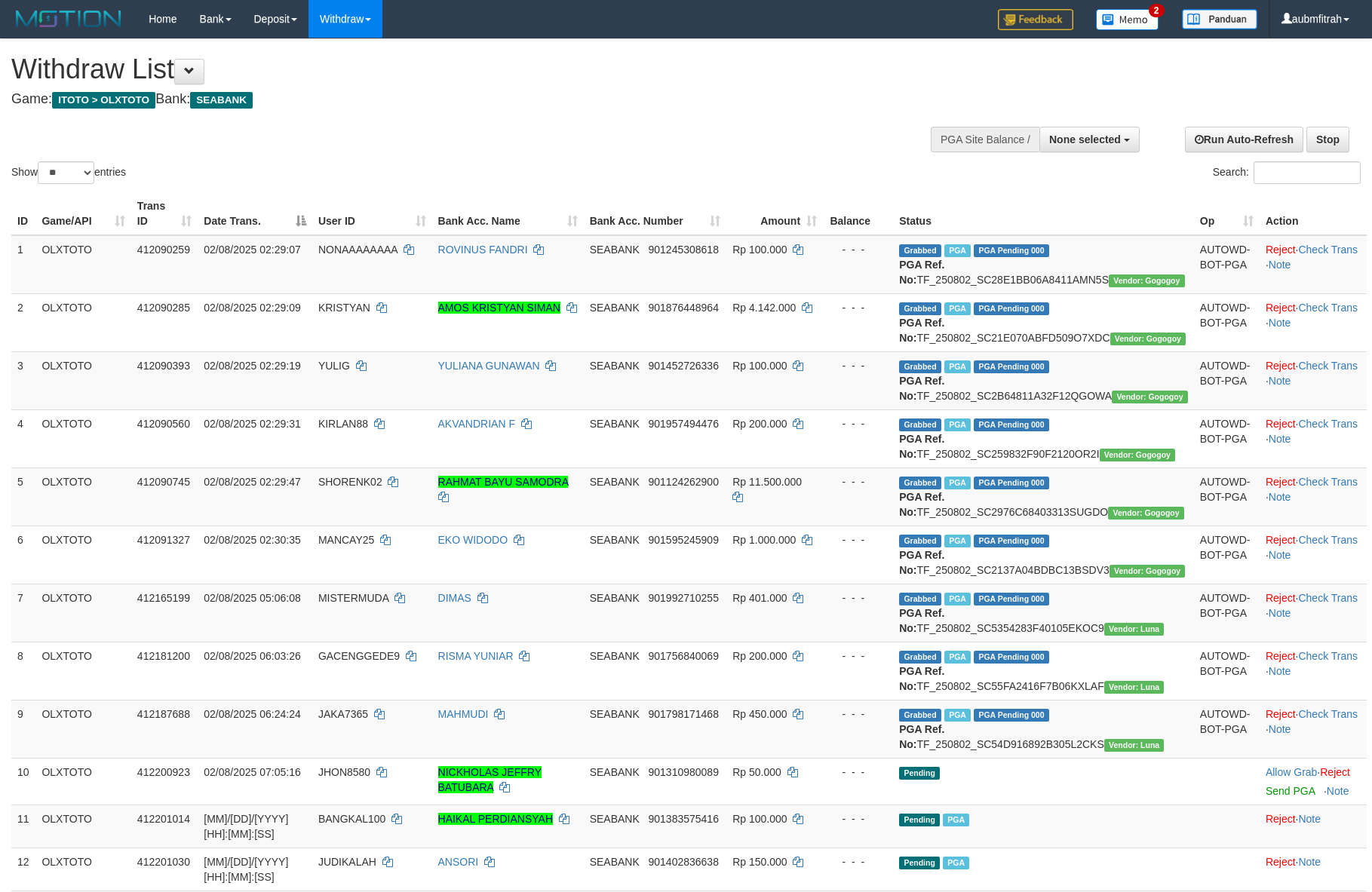 select 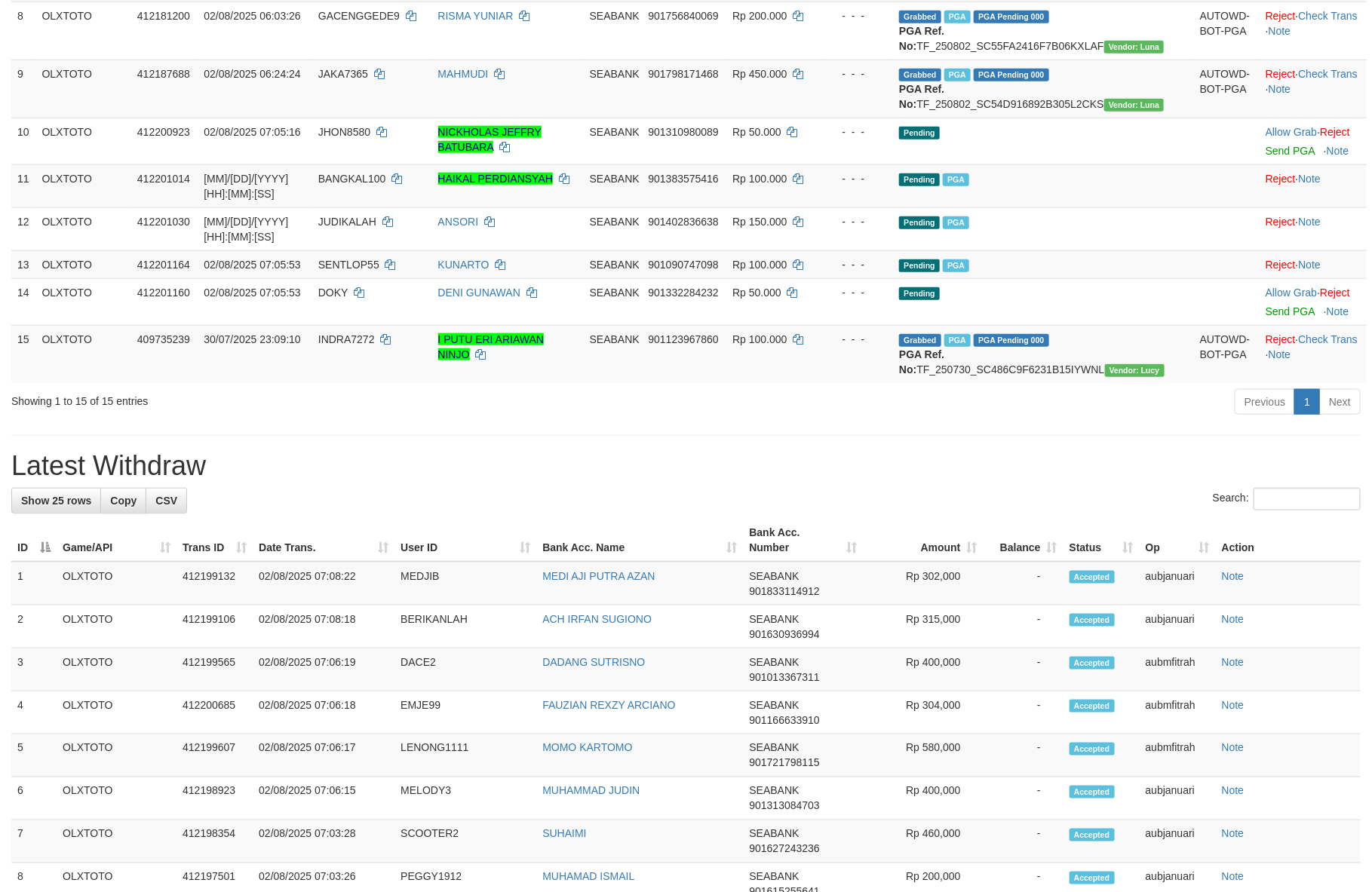 scroll, scrollTop: 599, scrollLeft: 0, axis: vertical 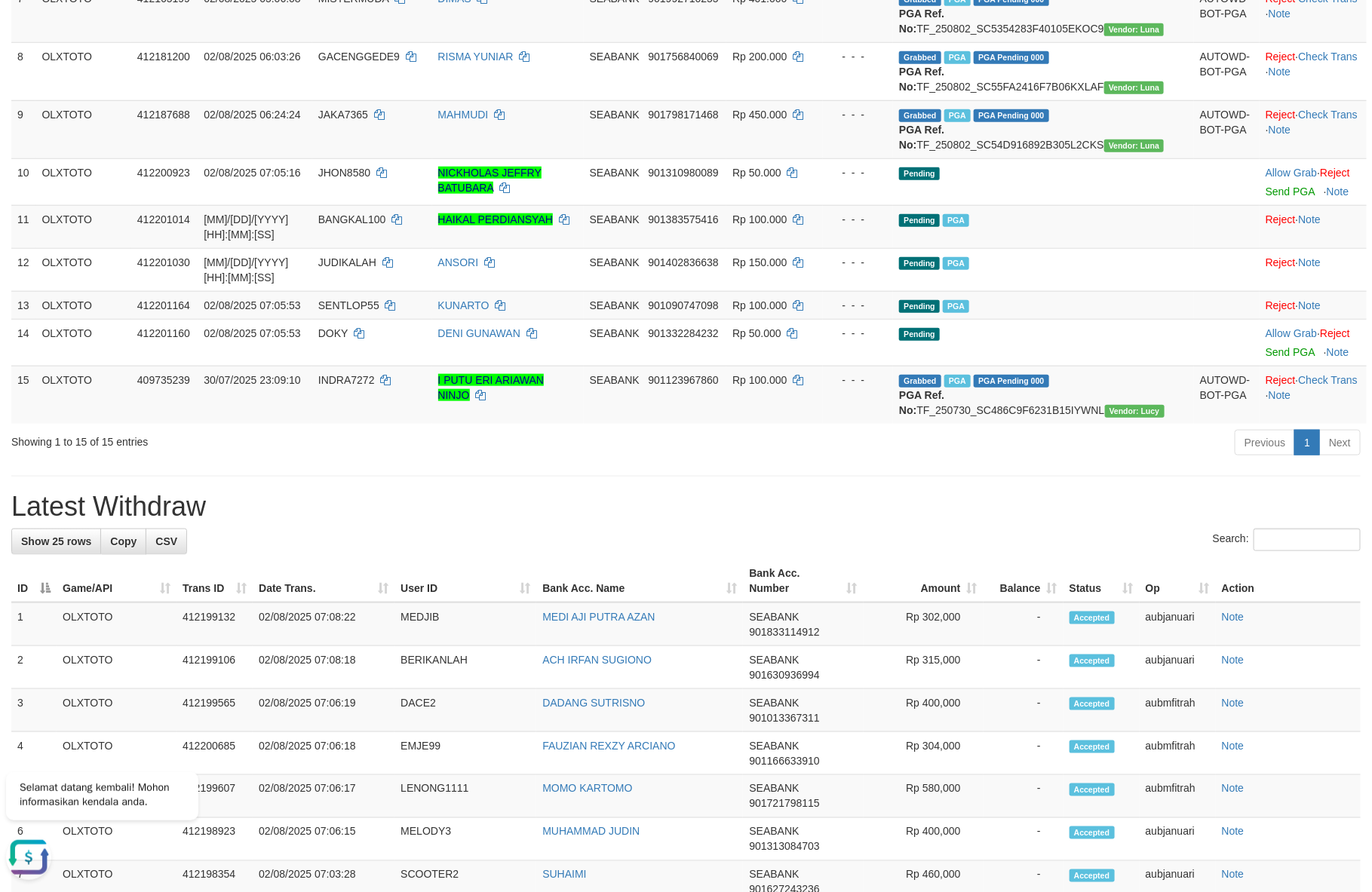 click on "Previous 1 Next" at bounding box center (971, 444) 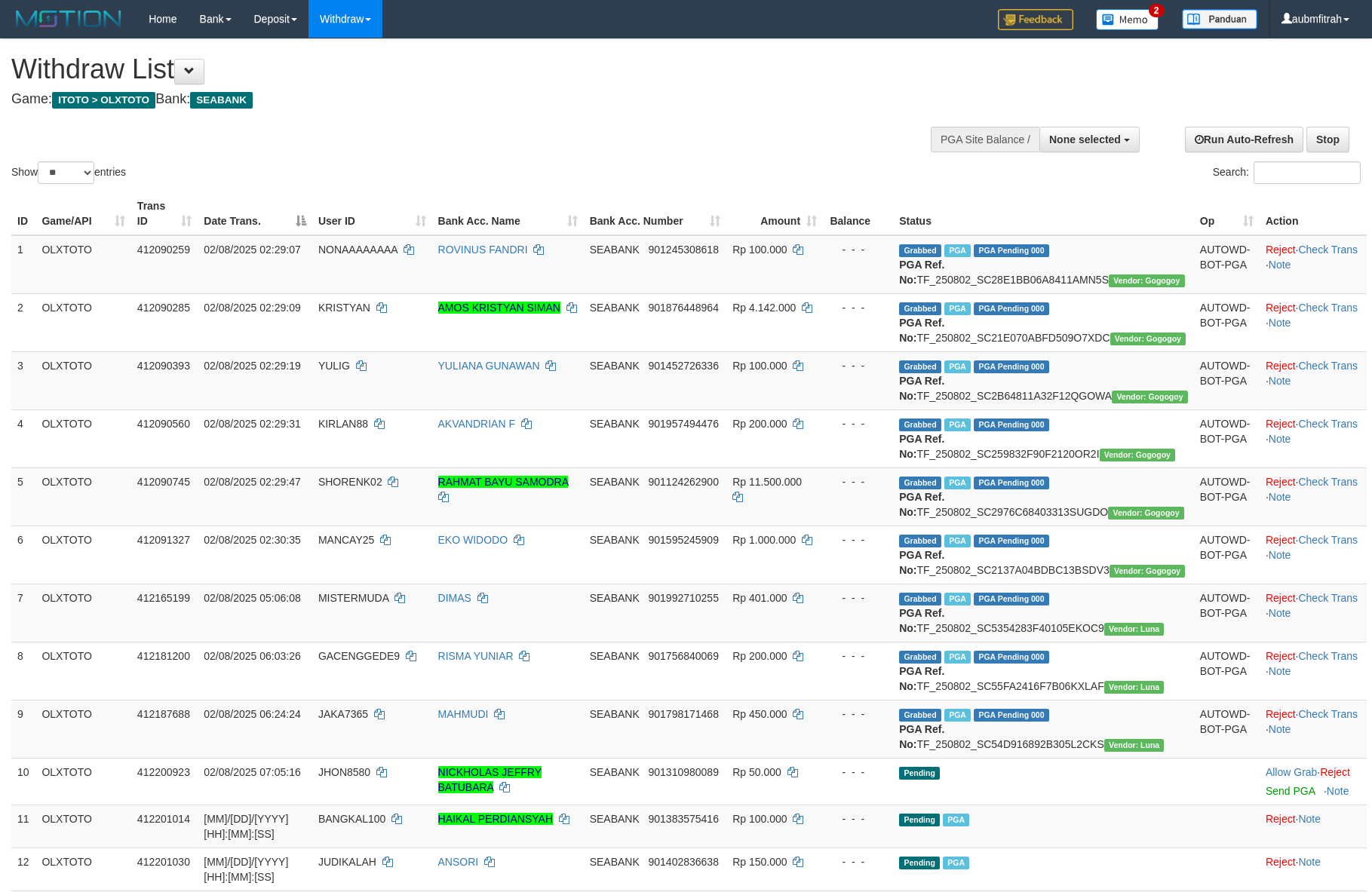 select 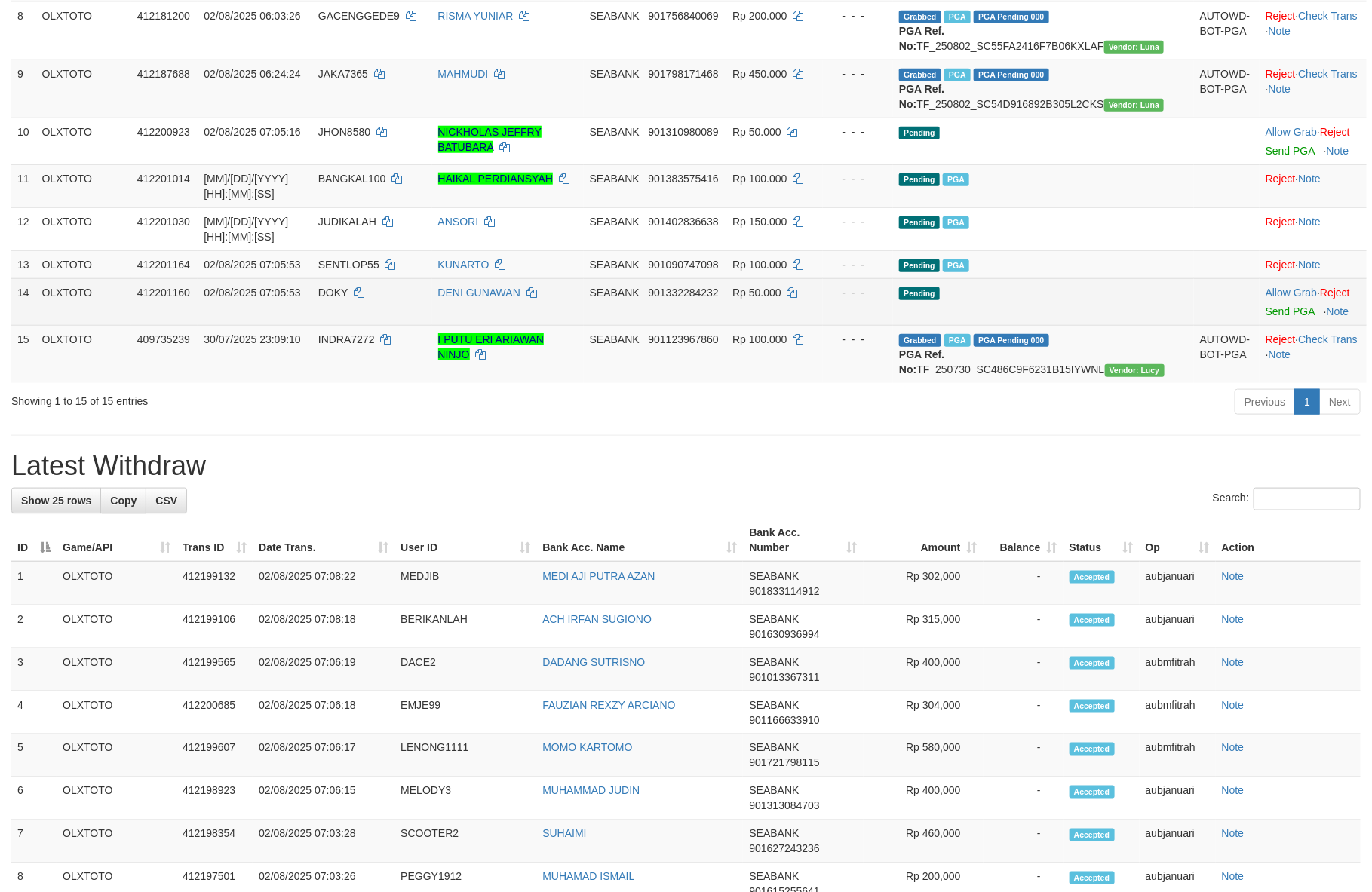 scroll, scrollTop: 599, scrollLeft: 0, axis: vertical 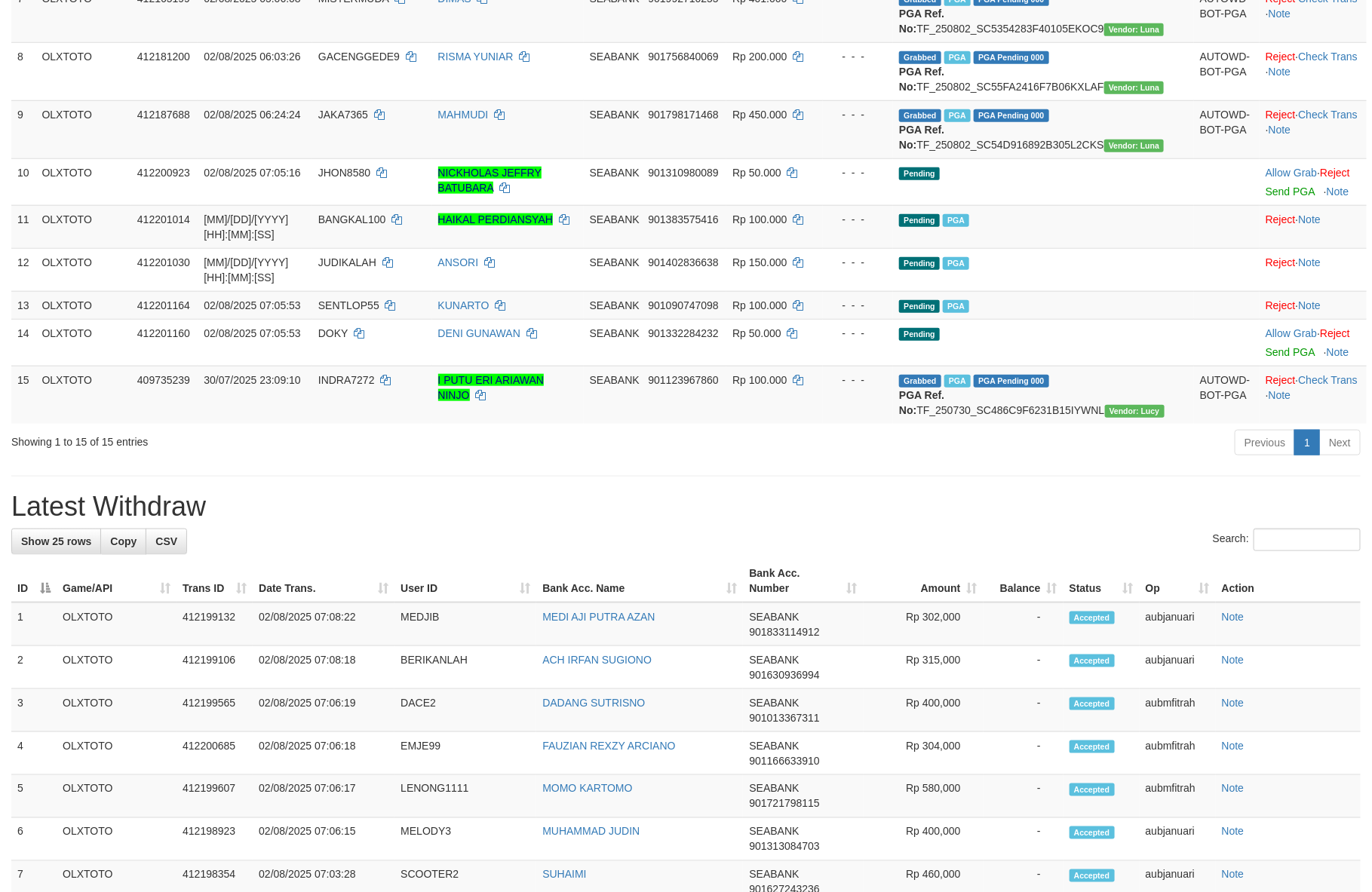 click on "Search:" at bounding box center (686, 541) 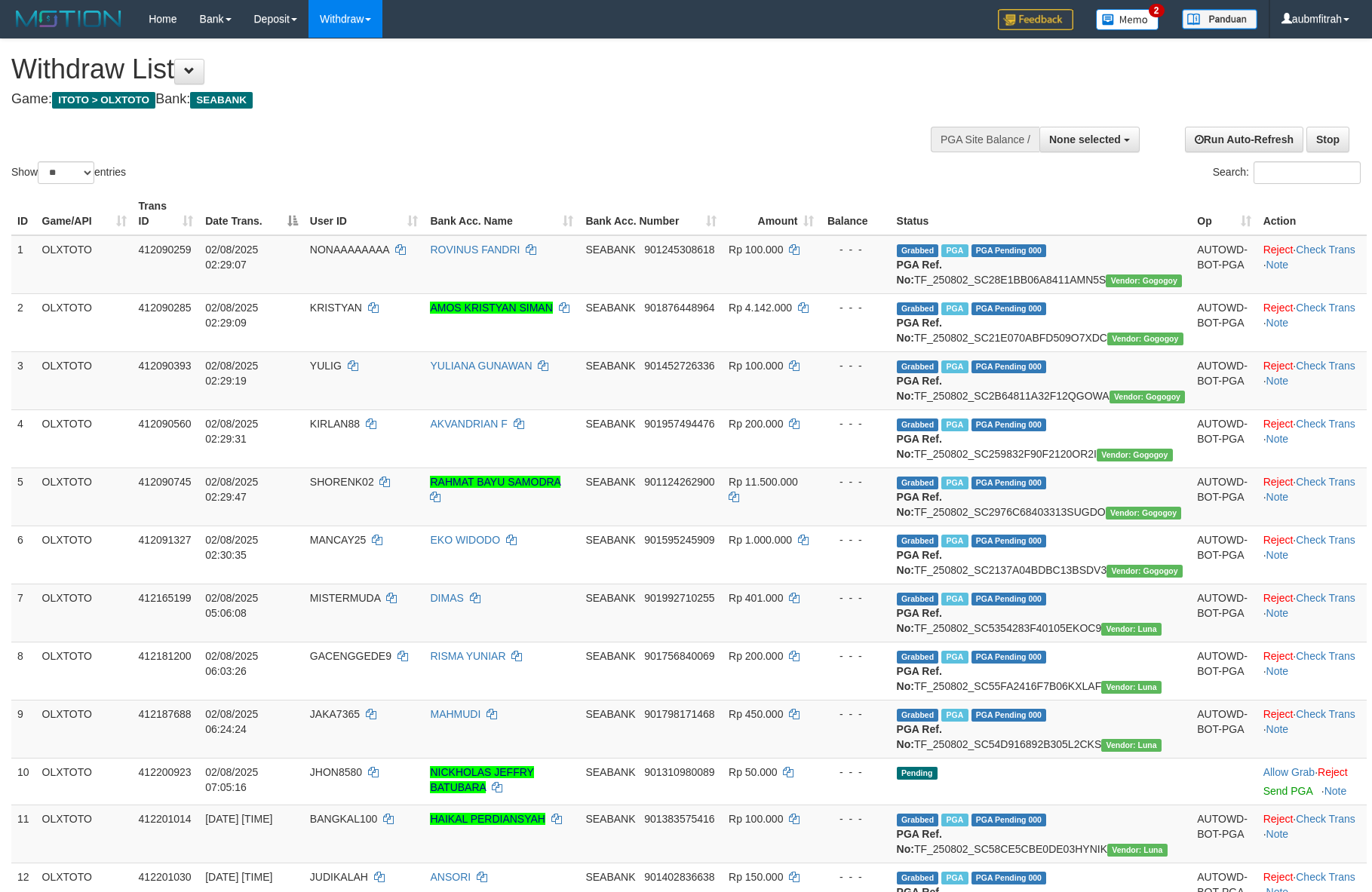 select 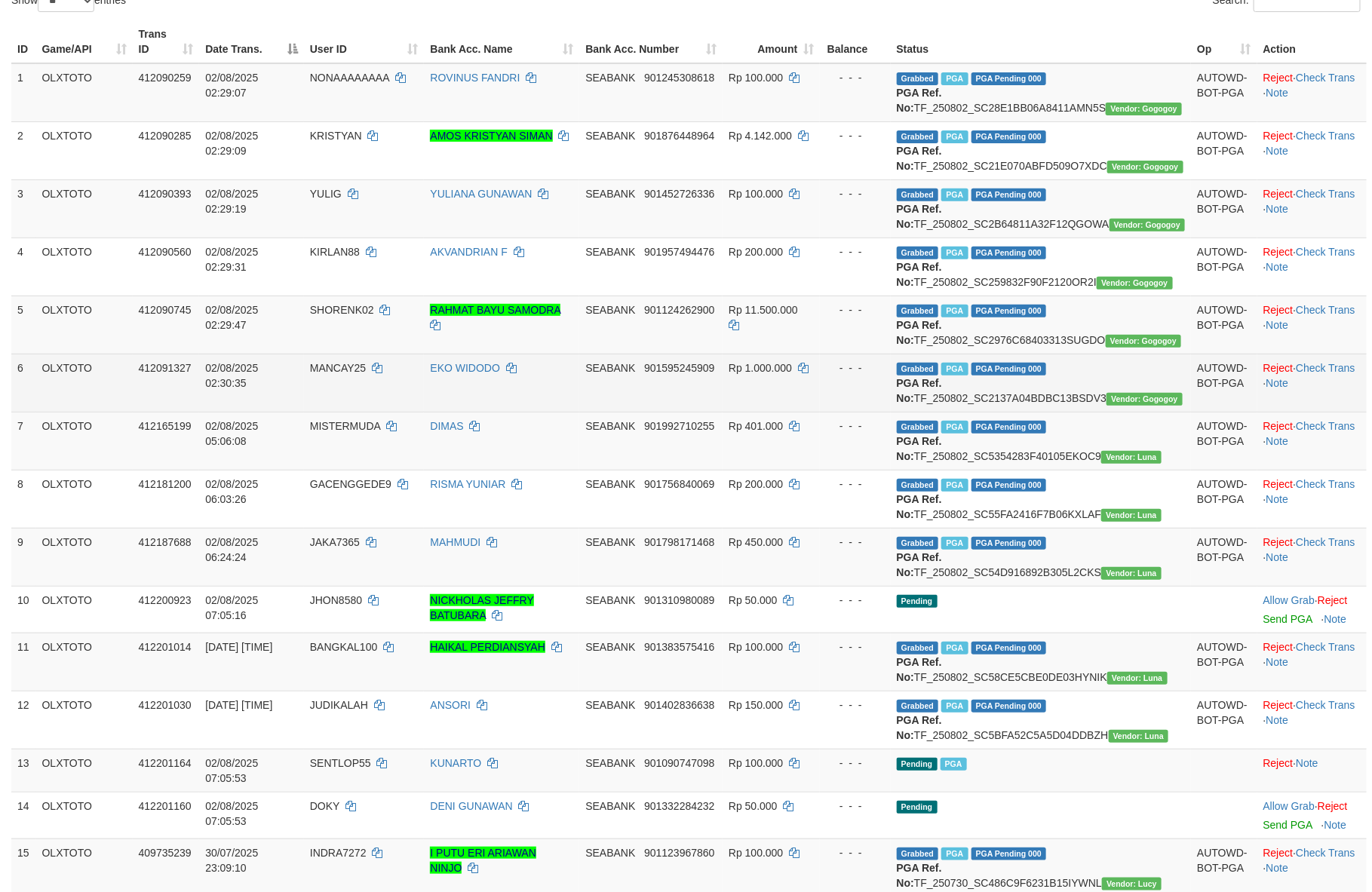 scroll, scrollTop: 0, scrollLeft: 0, axis: both 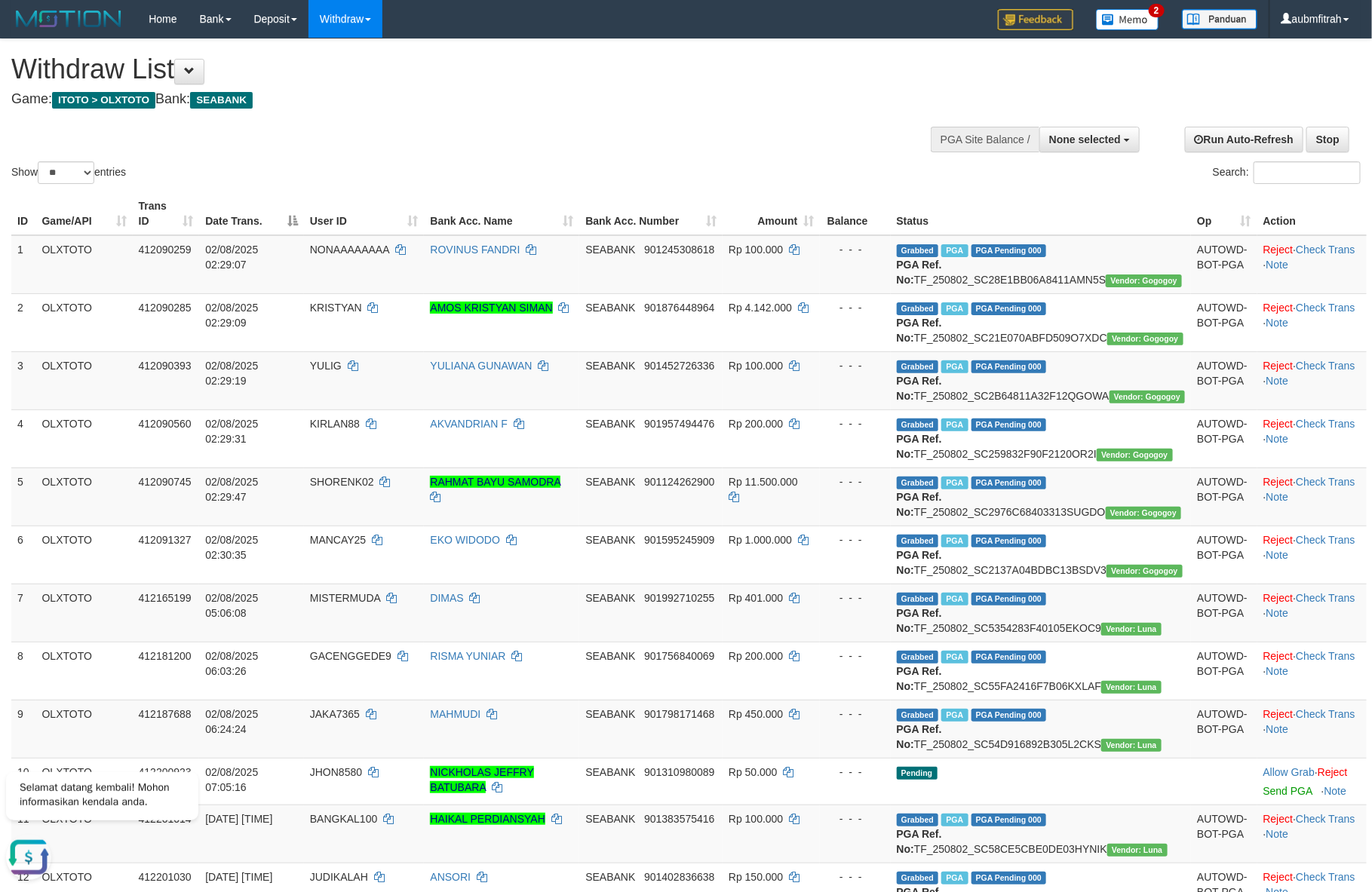 click on "**********" at bounding box center (461, 76) 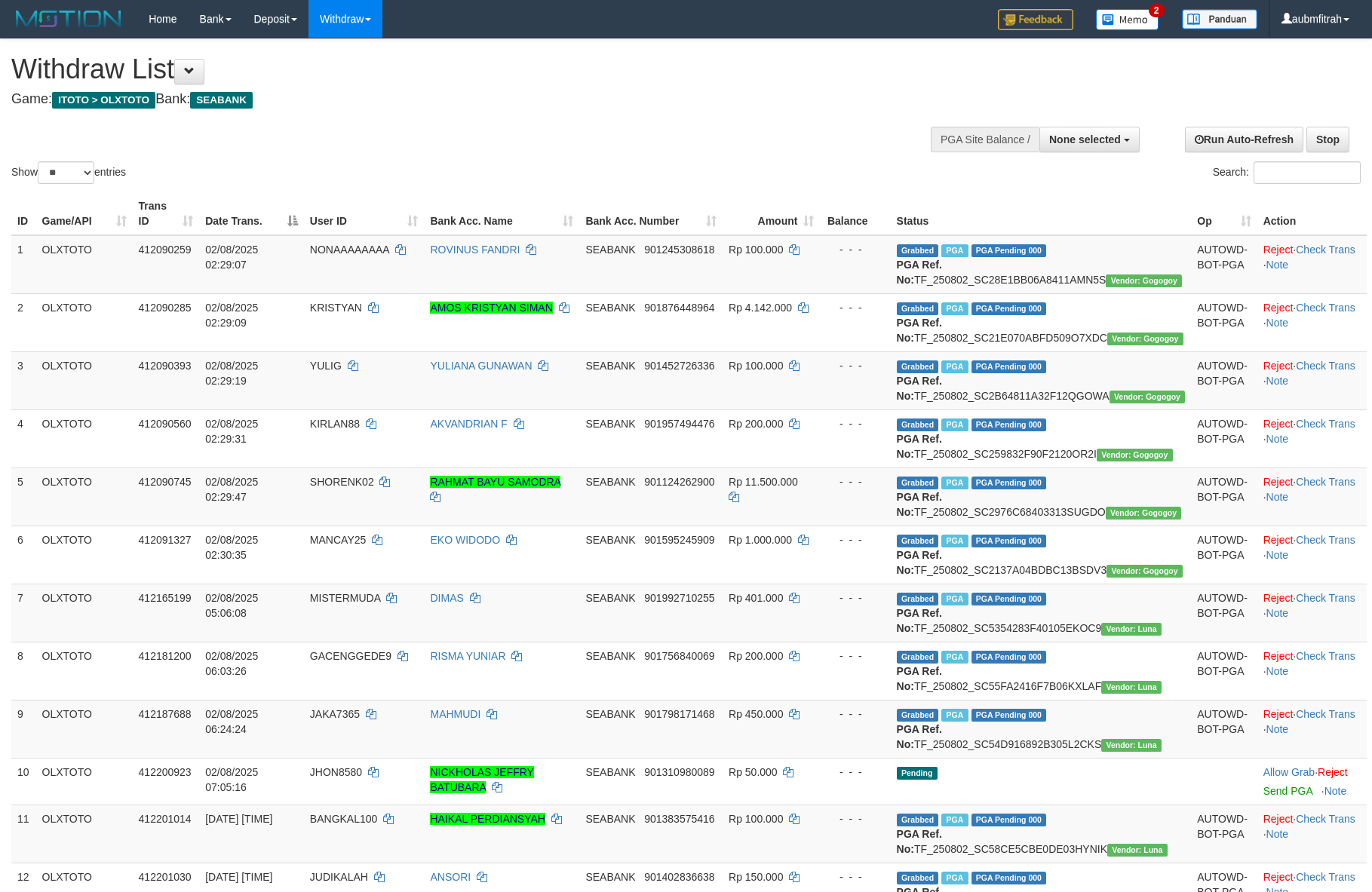 select 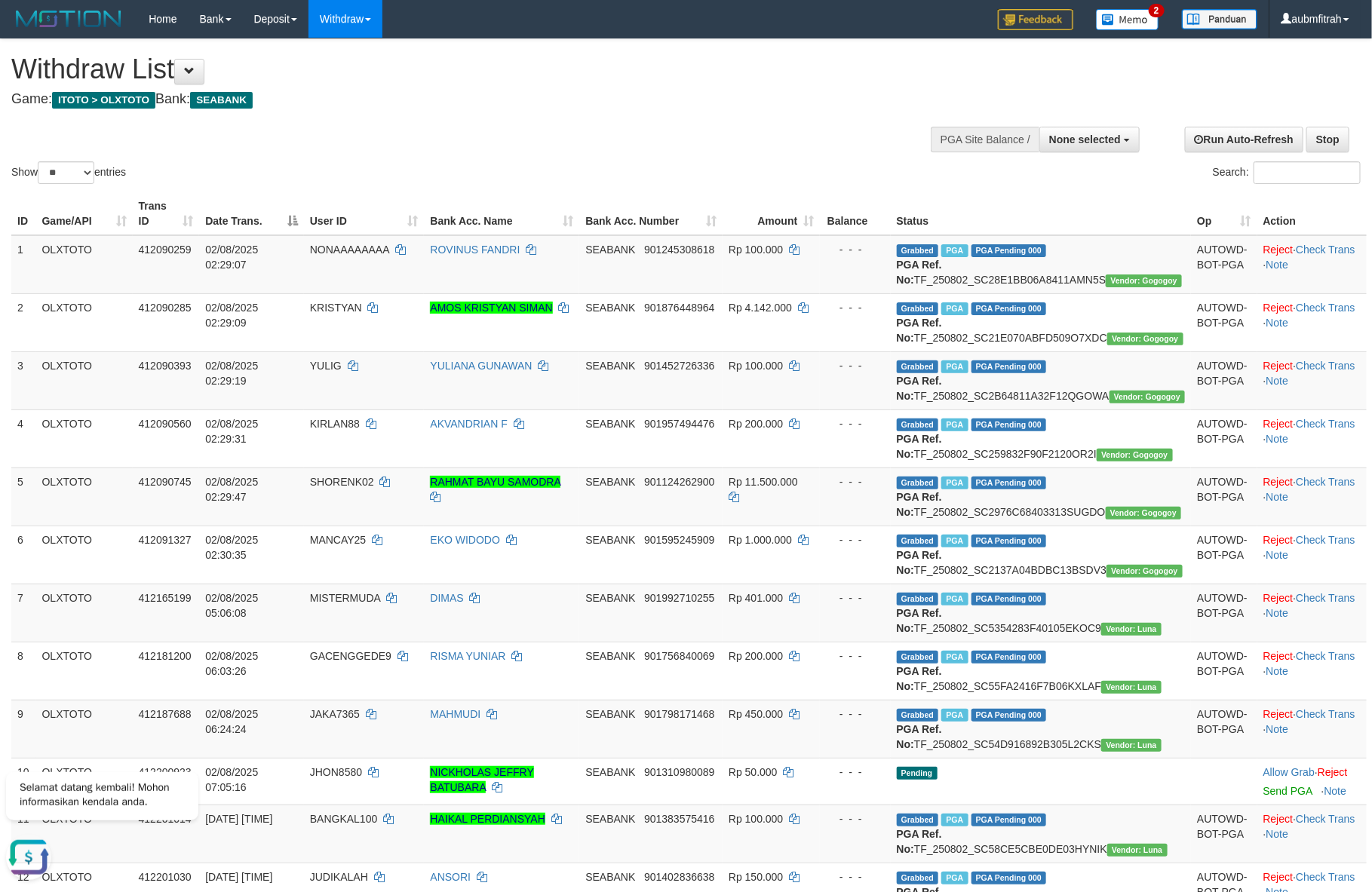 scroll, scrollTop: 0, scrollLeft: 0, axis: both 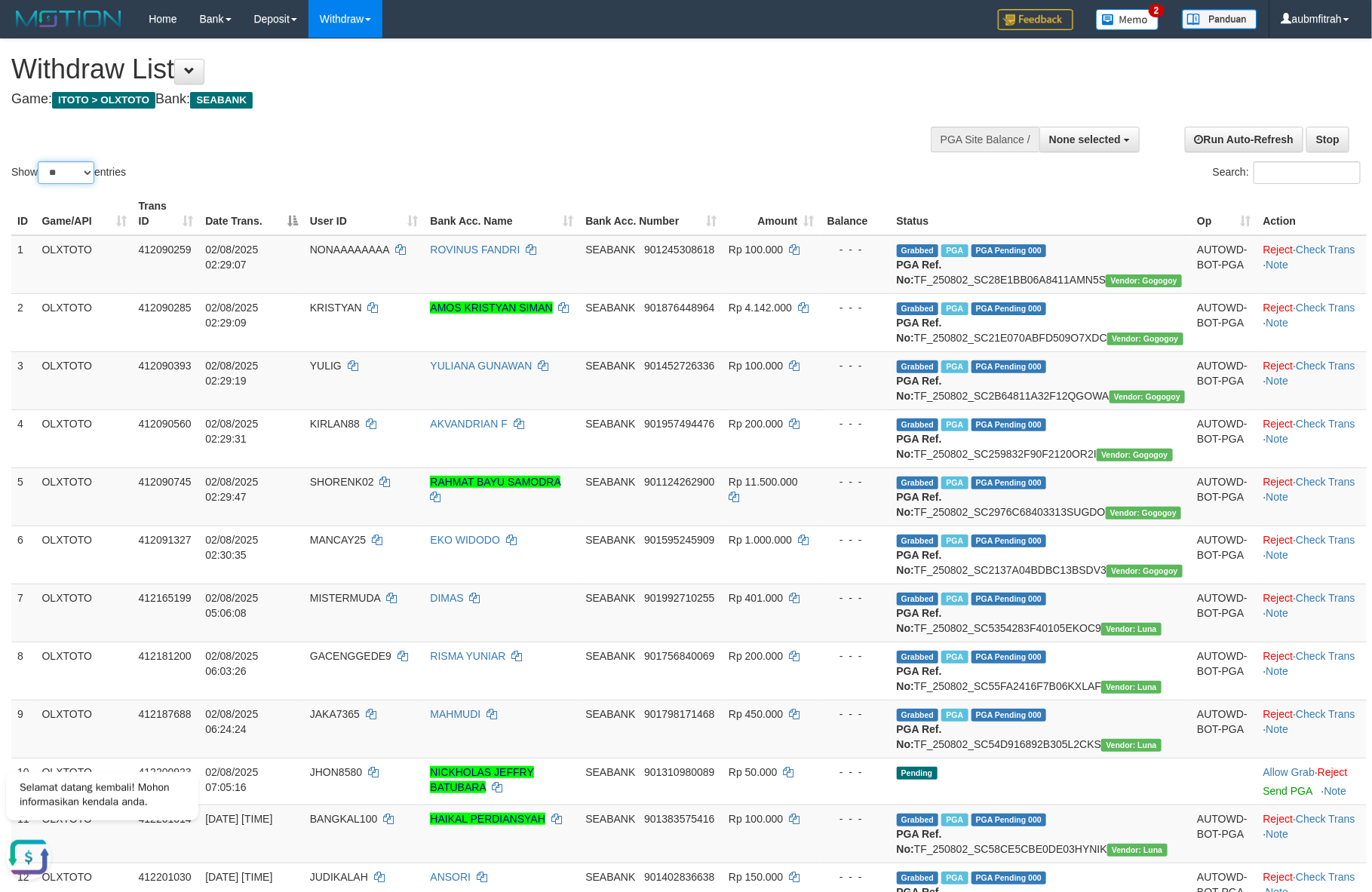 click on "** ** ** ***" at bounding box center (66, 173) 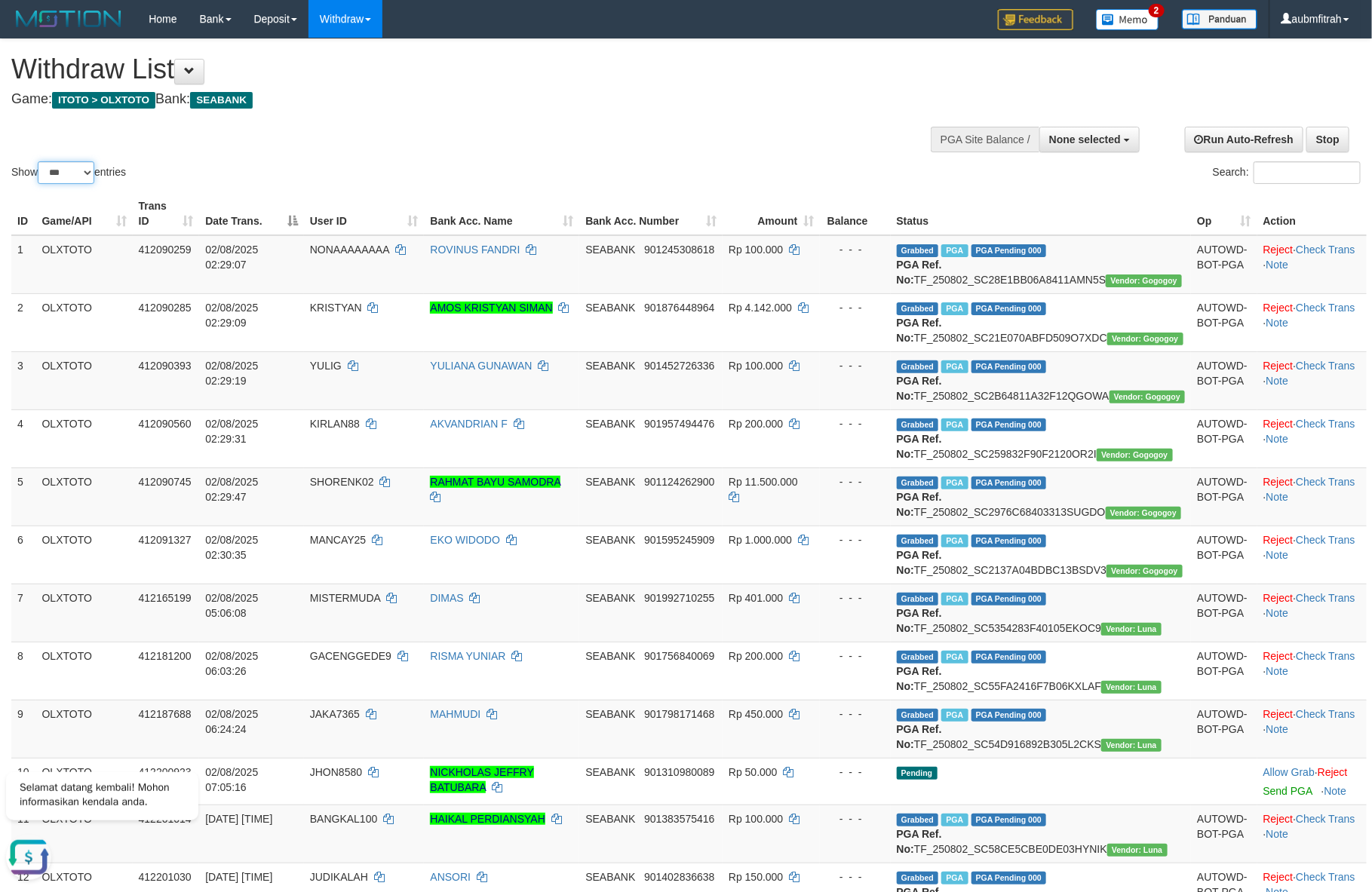 click on "** ** ** ***" at bounding box center [66, 173] 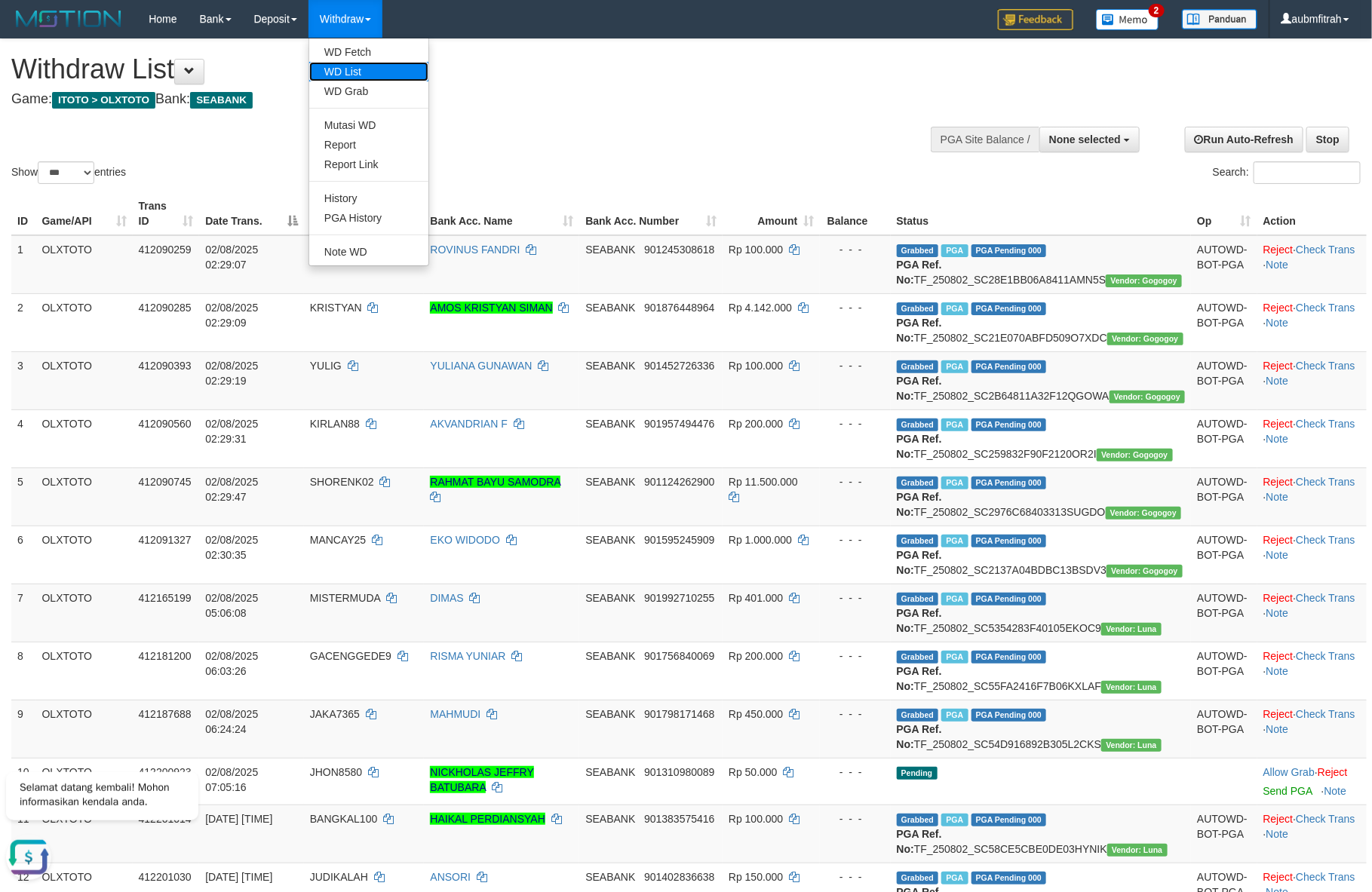 click on "WD List" at bounding box center (369, 72) 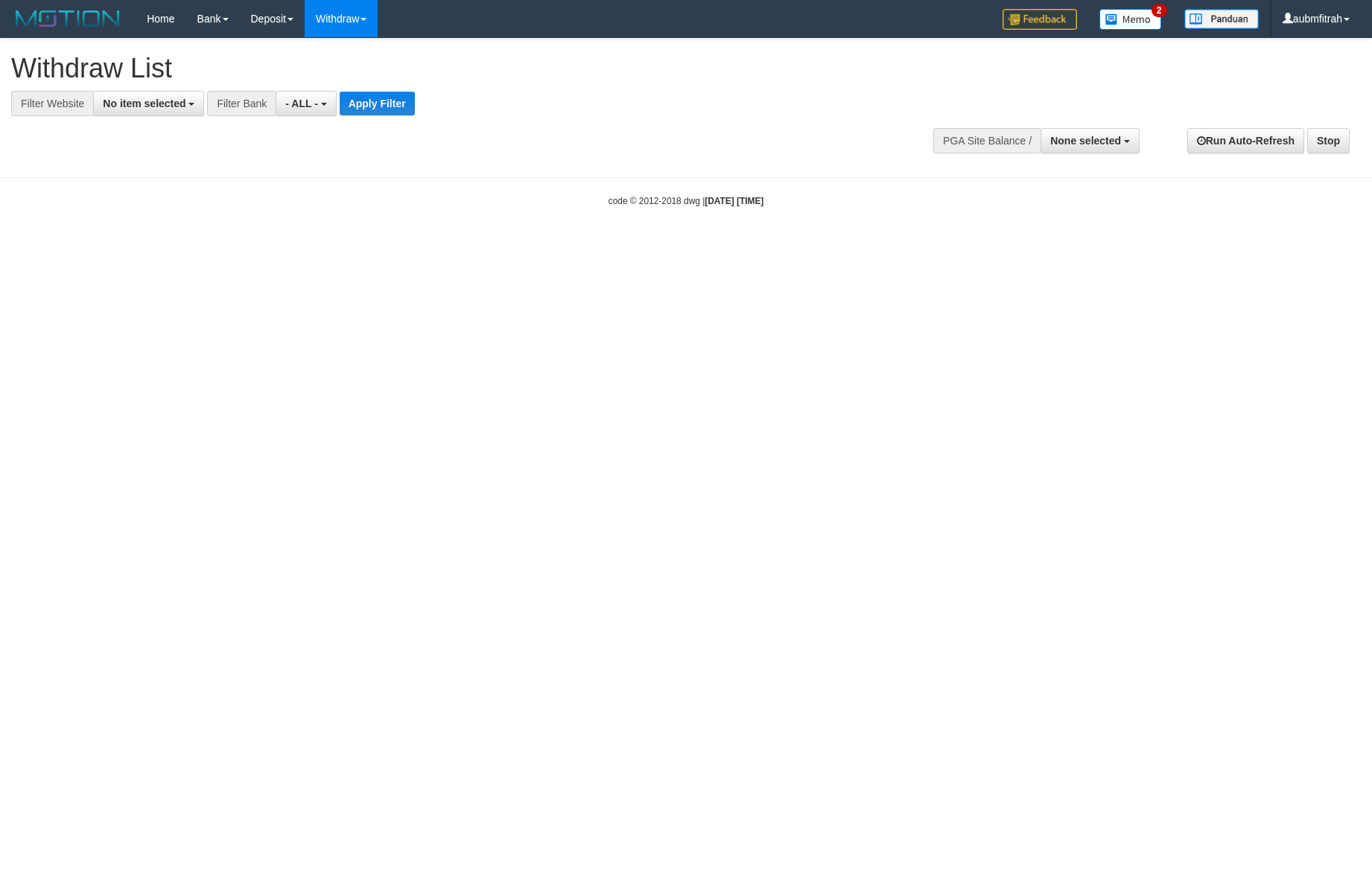 select 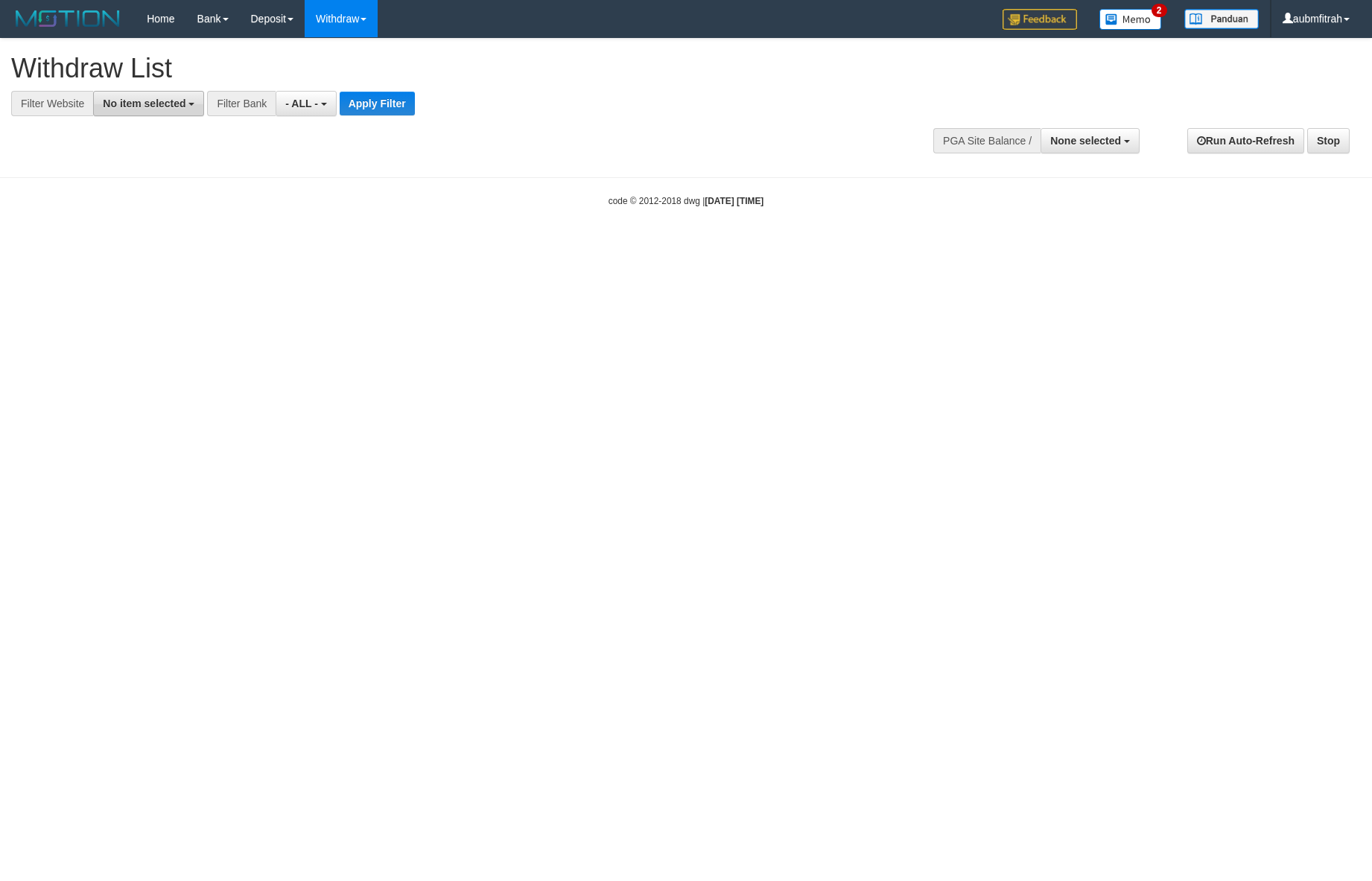 scroll, scrollTop: 0, scrollLeft: 0, axis: both 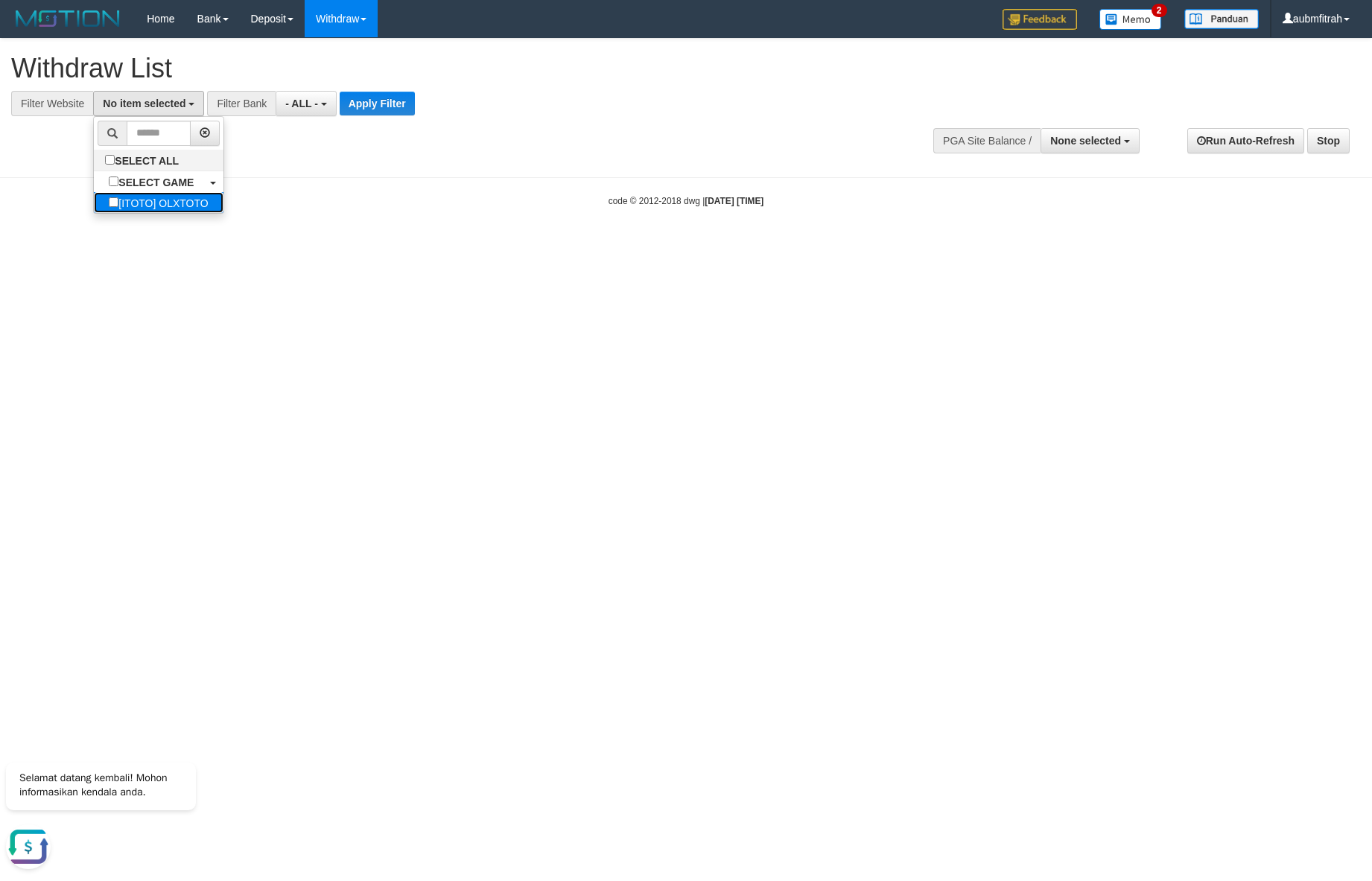 click on "[ITOTO] OLXTOTO" at bounding box center [158, 203] 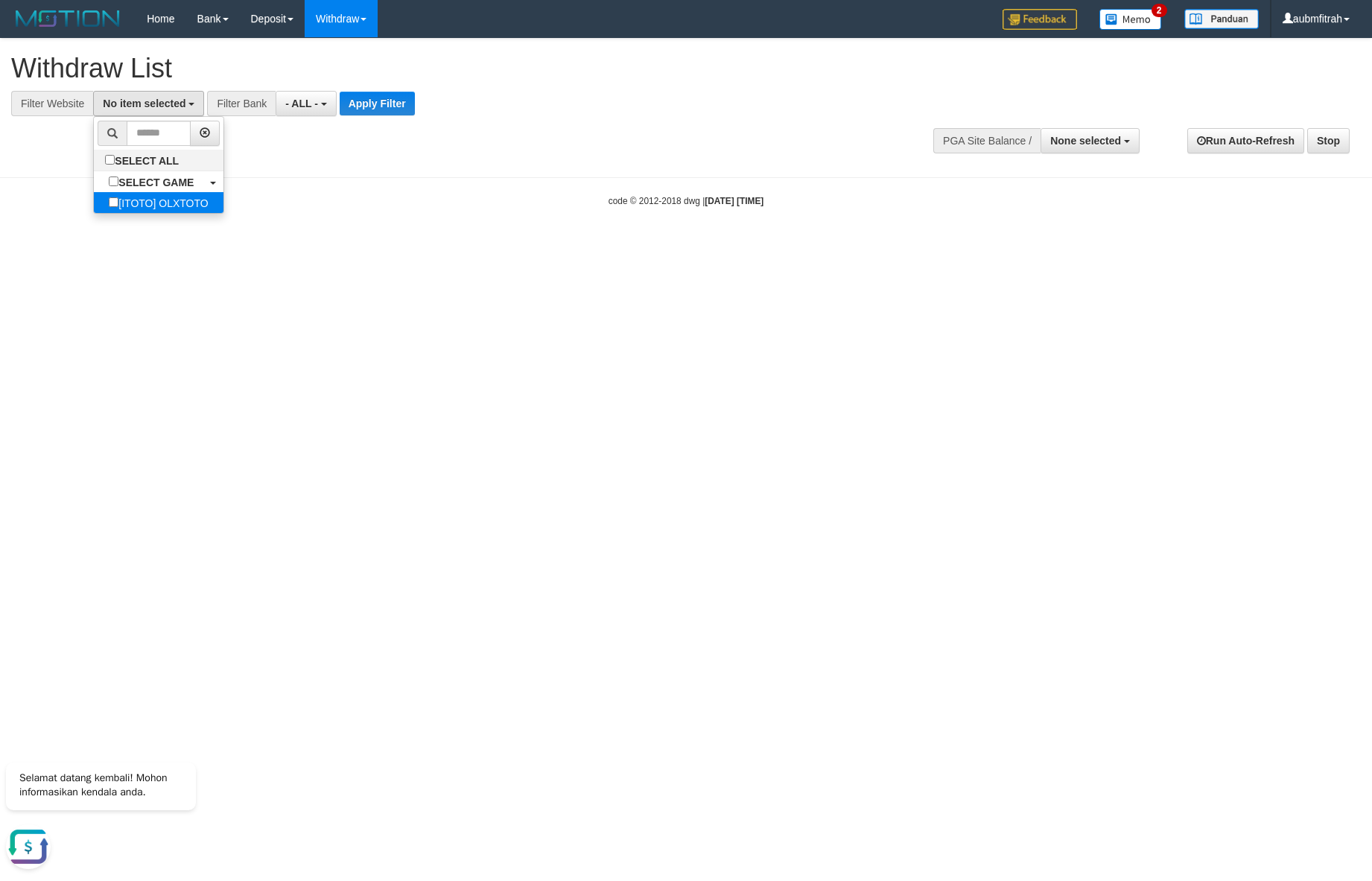 select on "***" 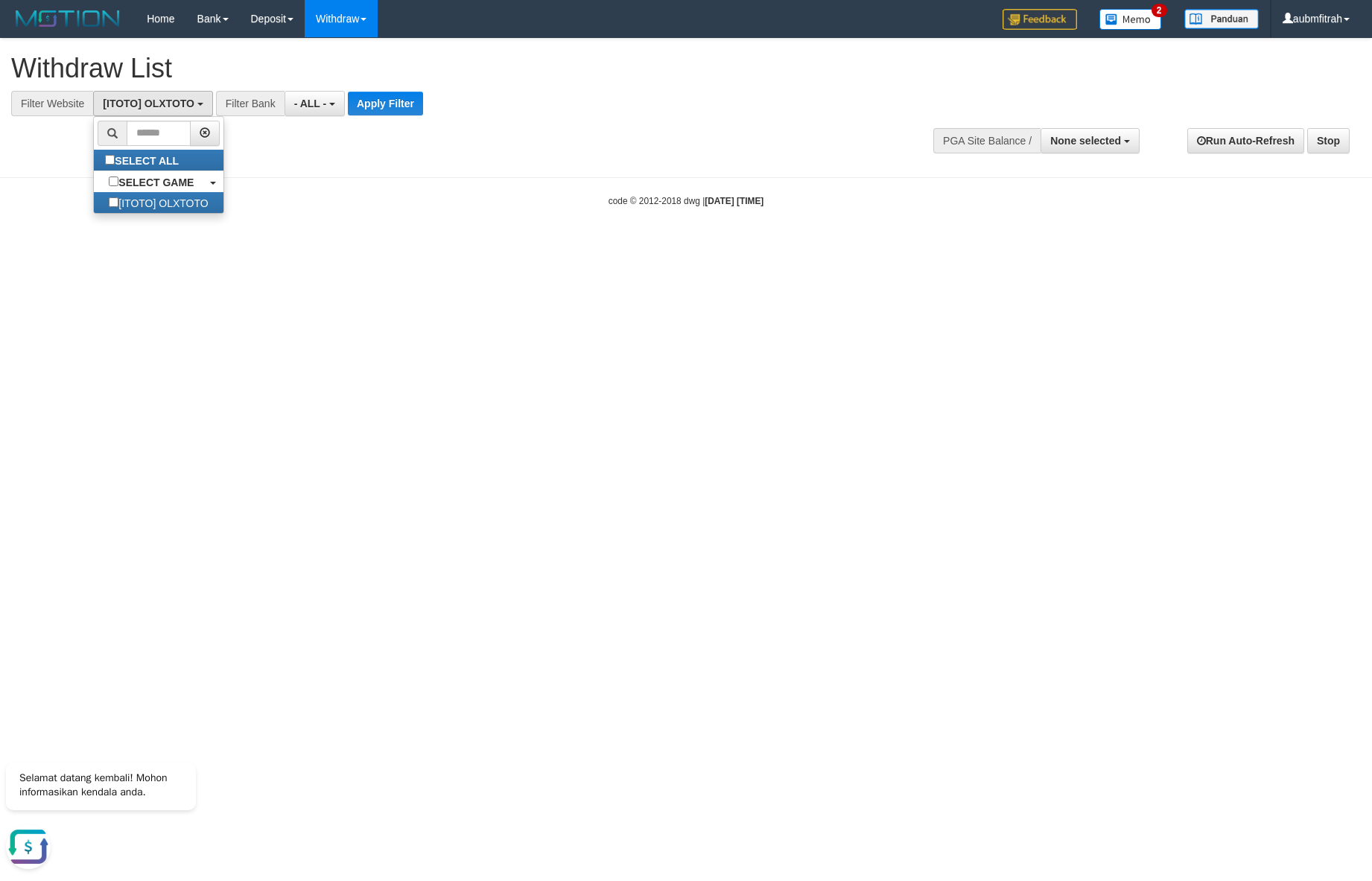scroll, scrollTop: 13, scrollLeft: 0, axis: vertical 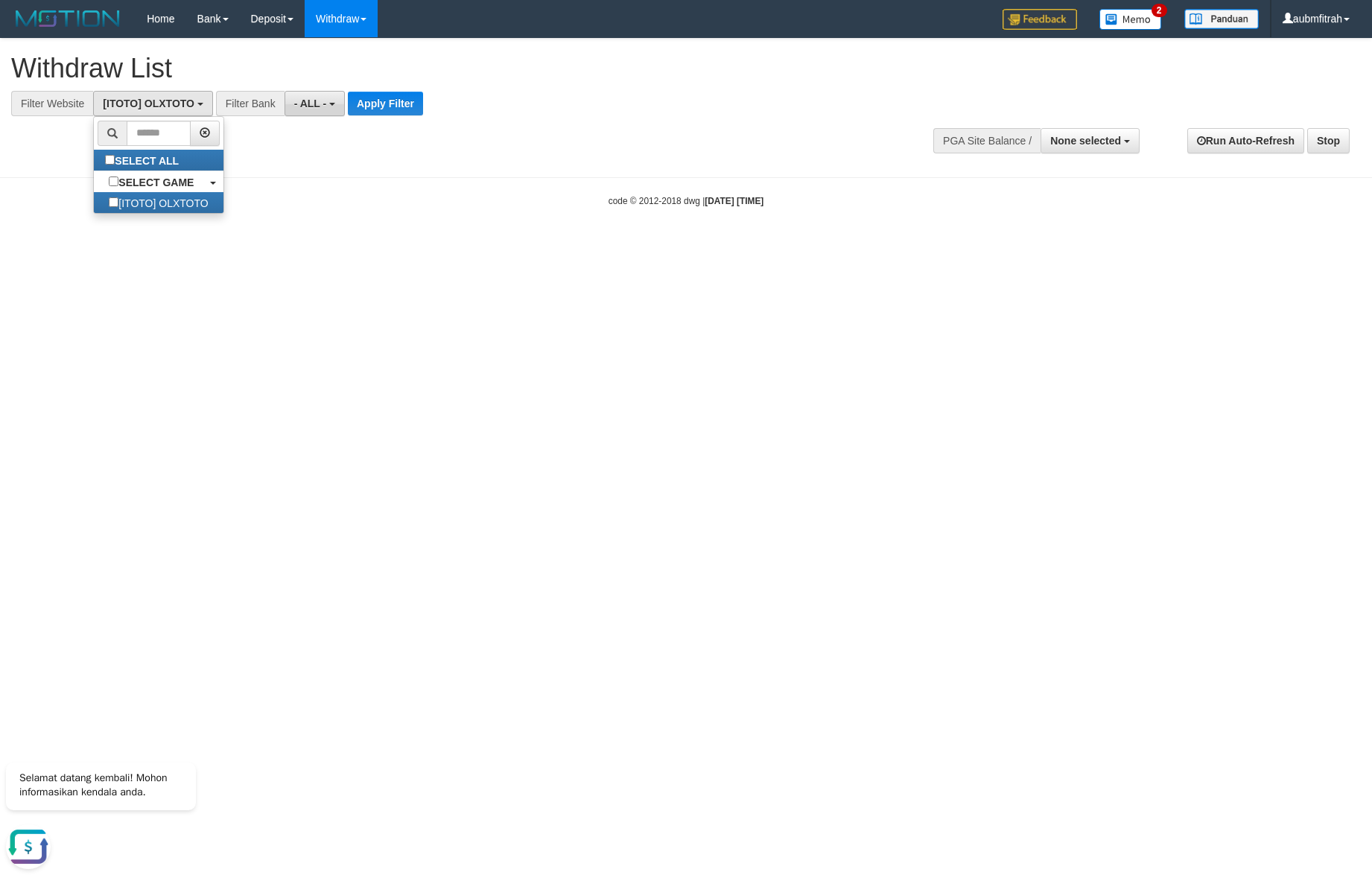 click on "- ALL -" at bounding box center [314, 104] 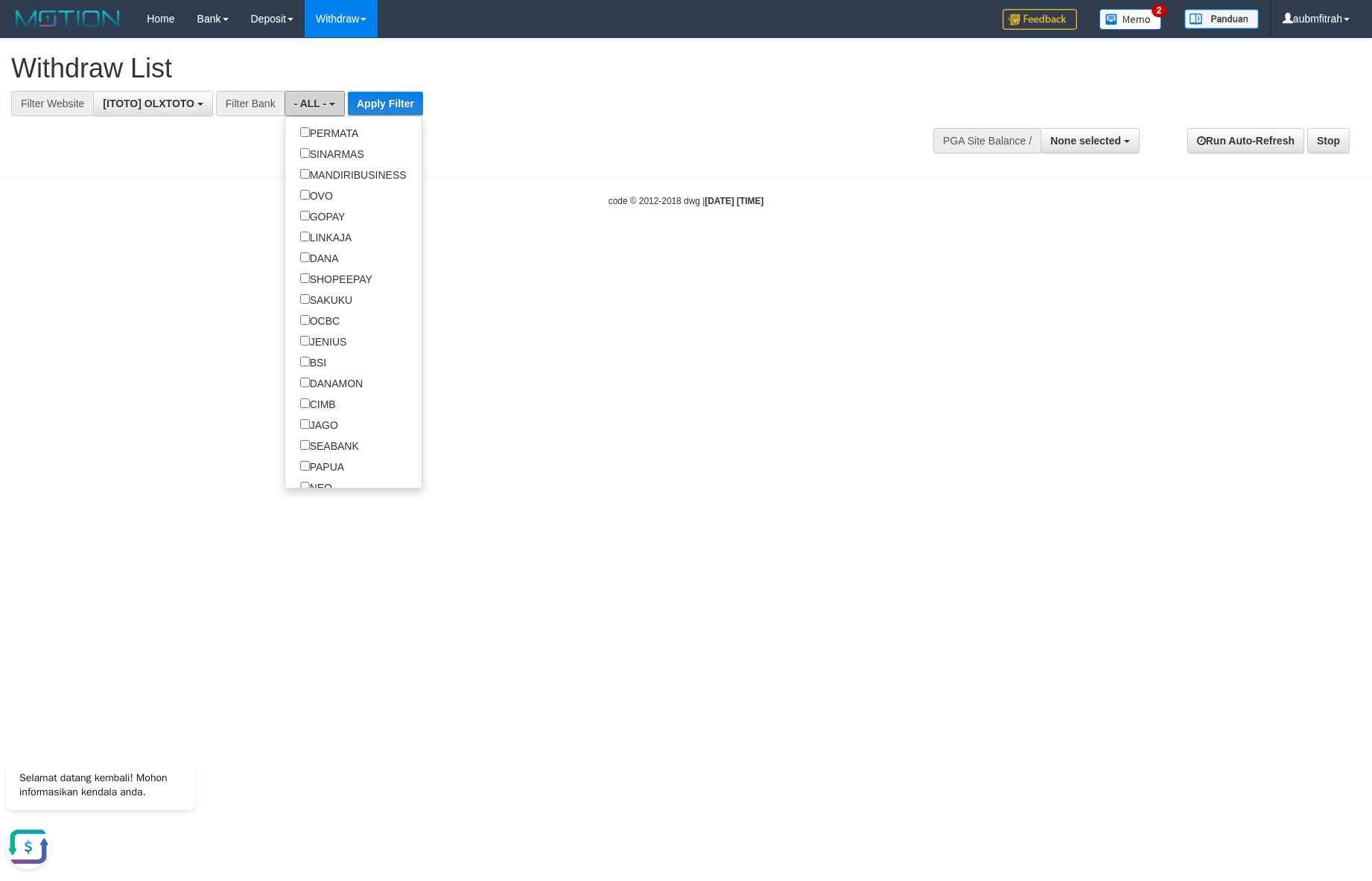 scroll, scrollTop: 498, scrollLeft: 0, axis: vertical 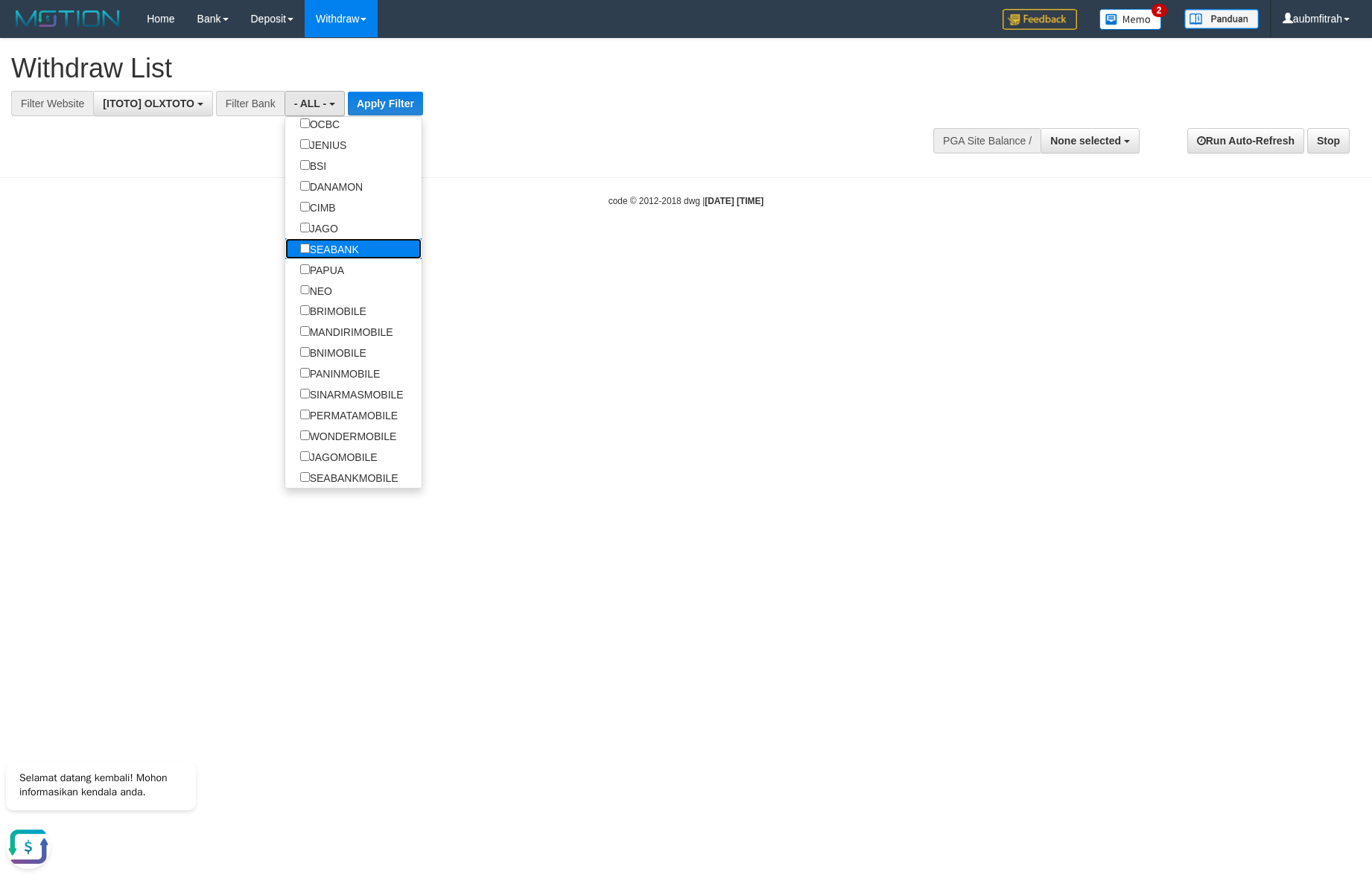 click on "SEABANK" at bounding box center [329, 249] 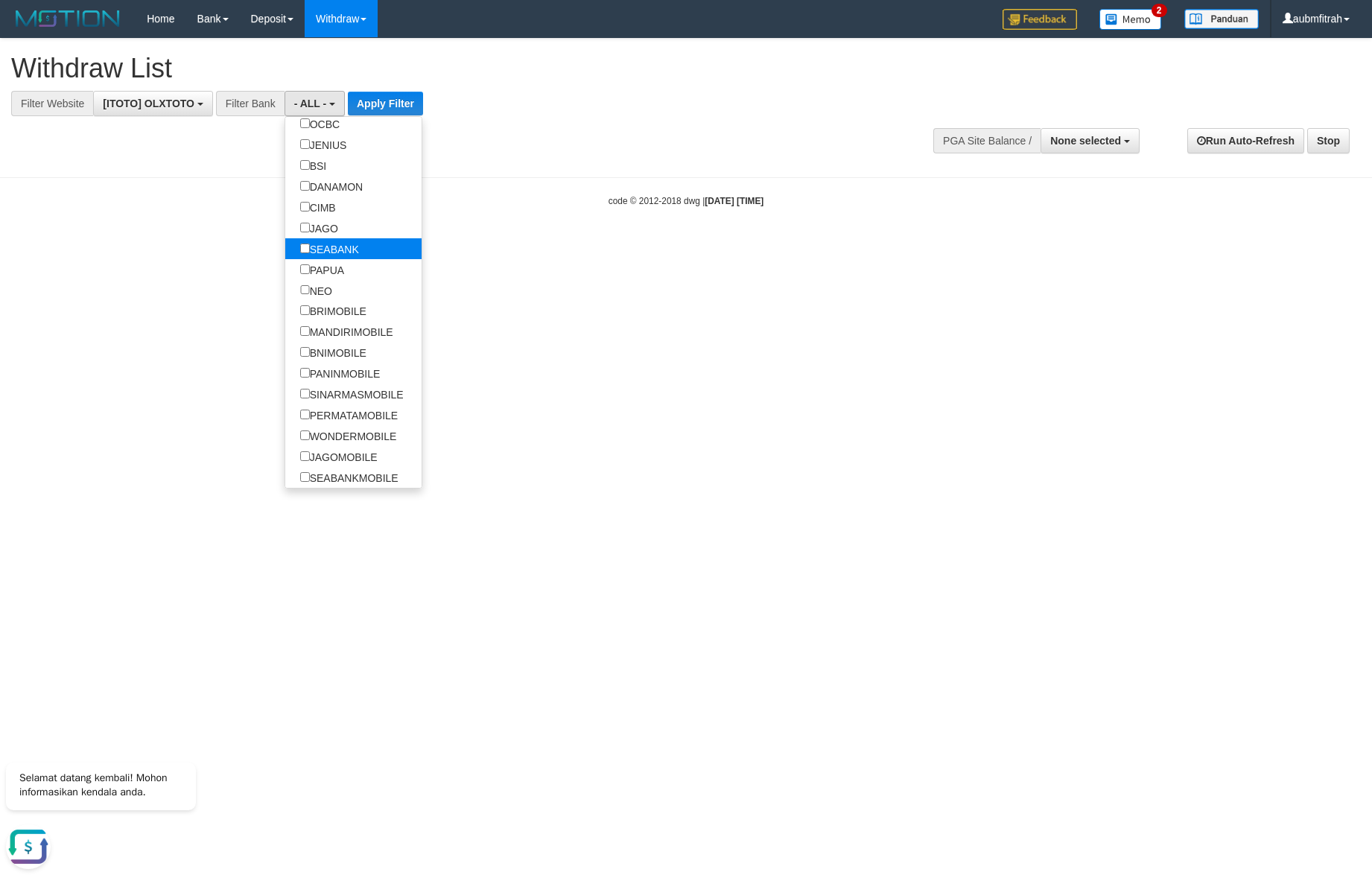 select on "*******" 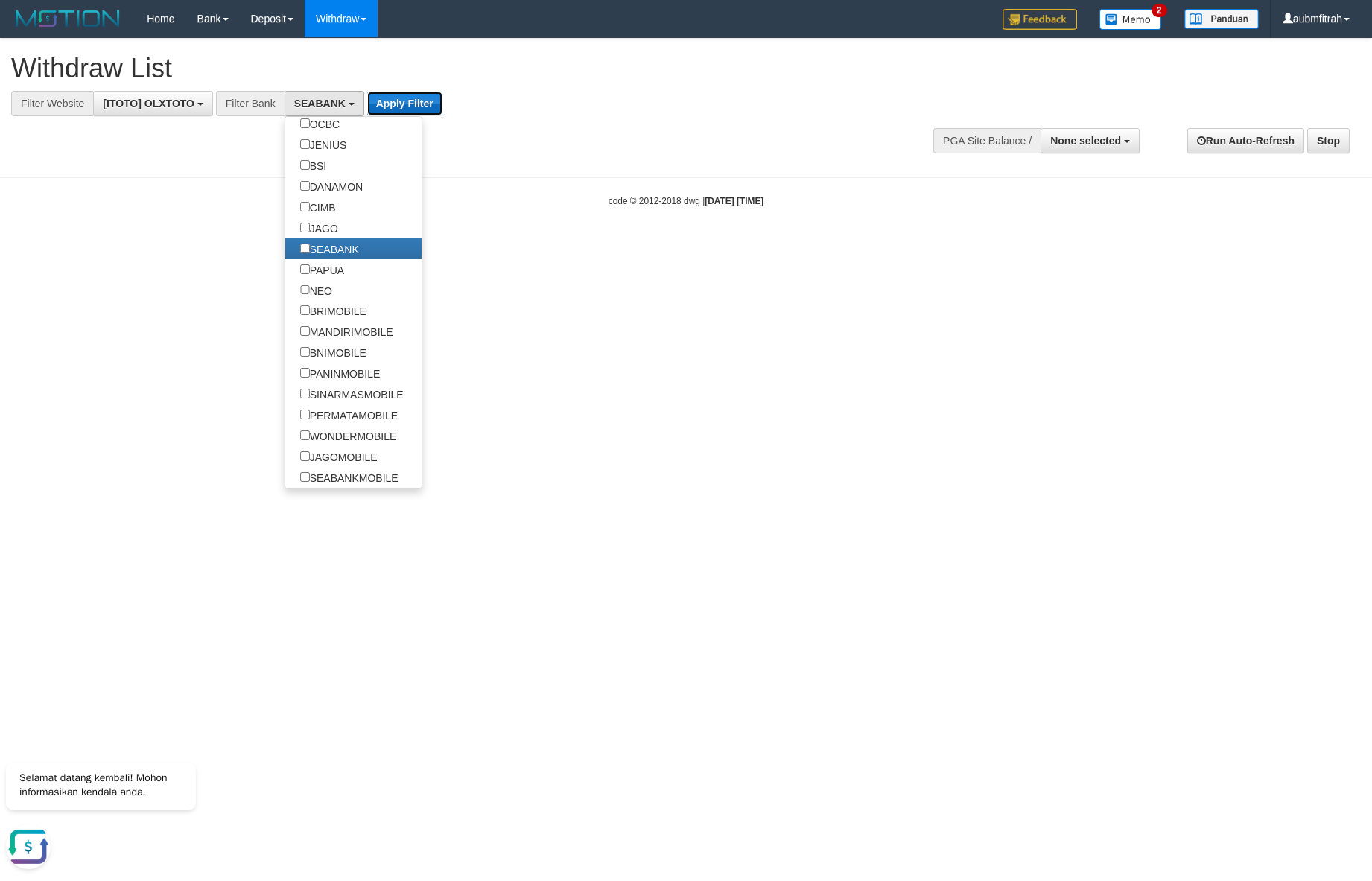click on "Apply Filter" at bounding box center [404, 104] 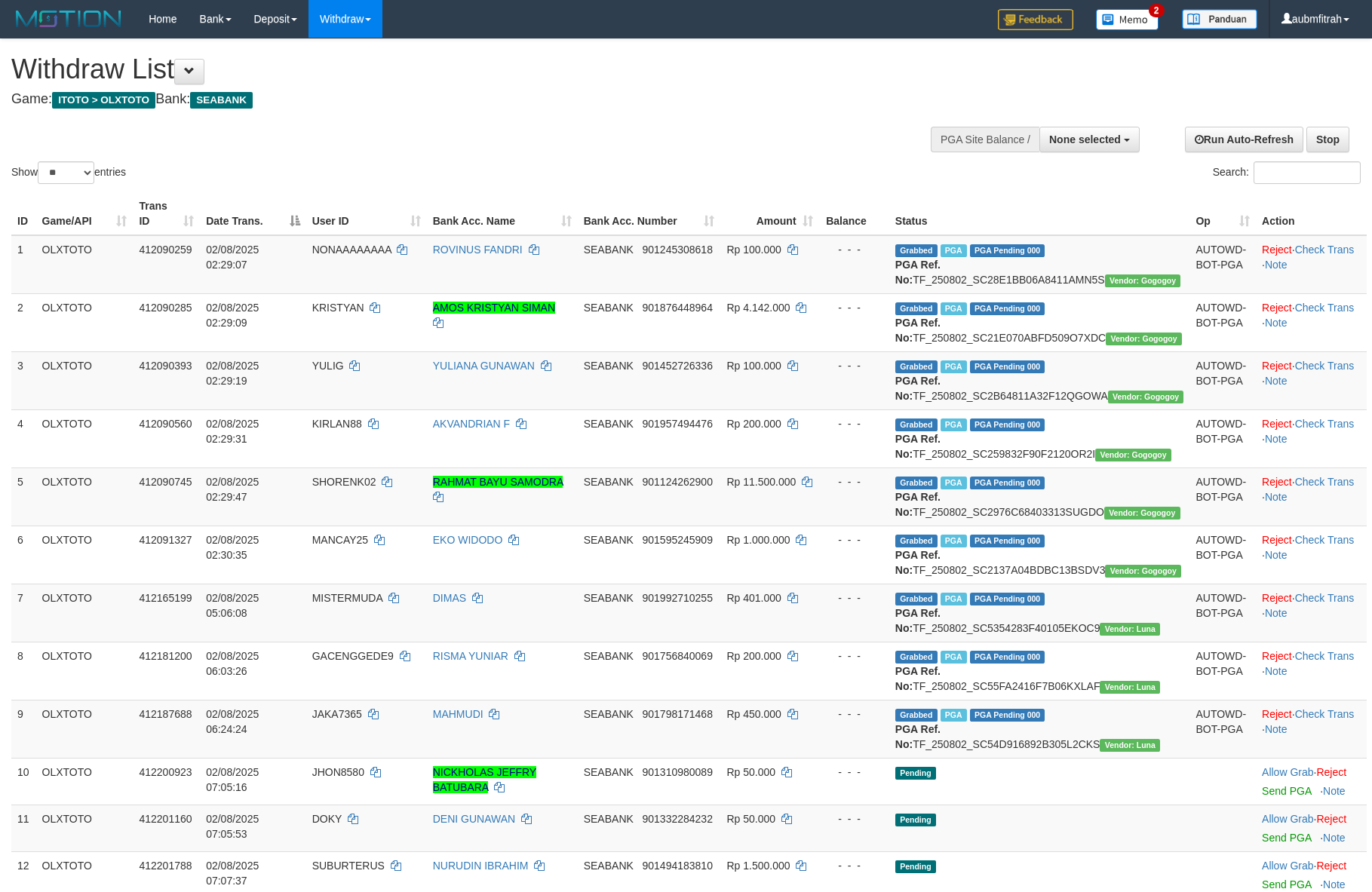 select 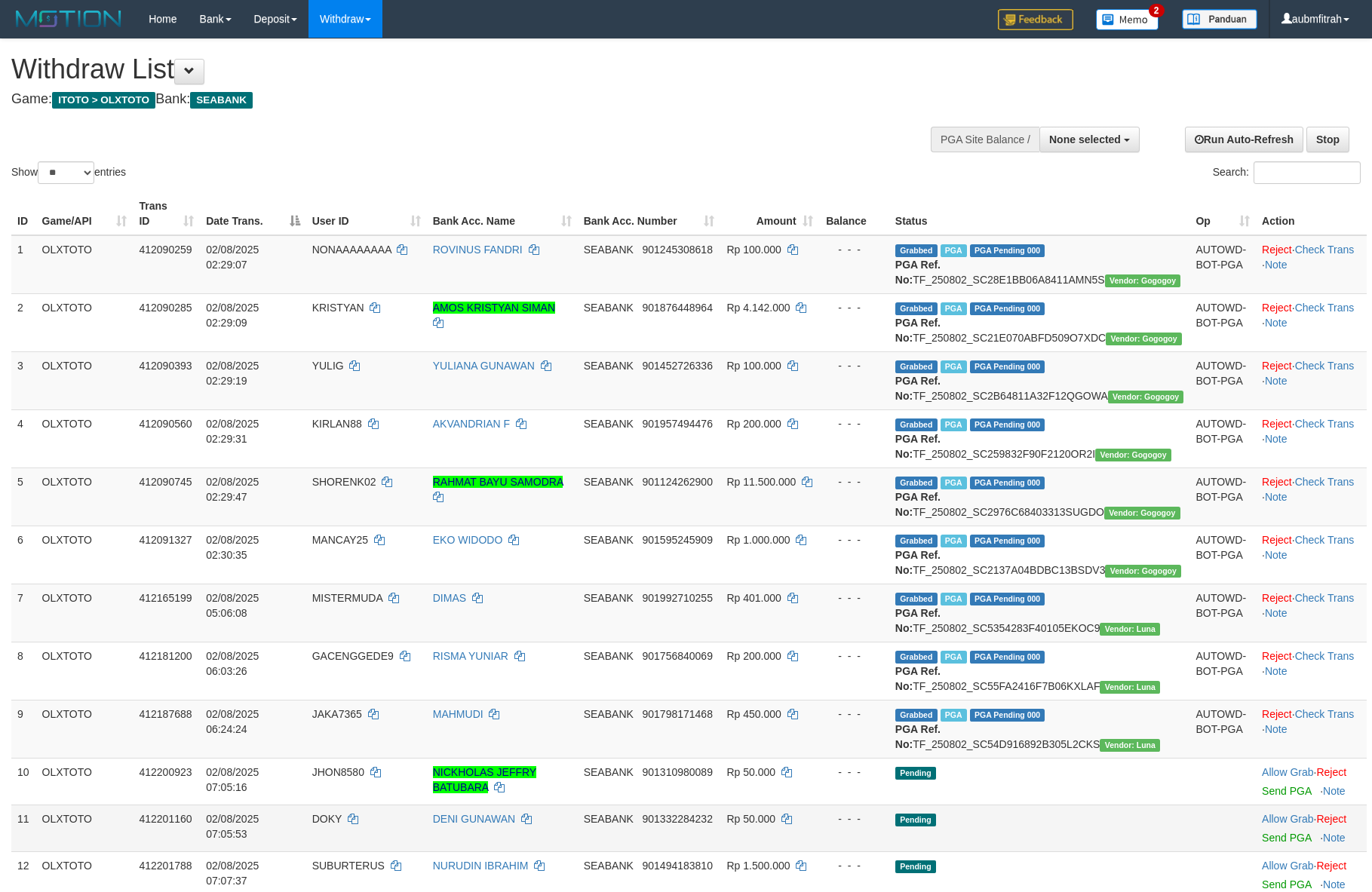 scroll, scrollTop: 557, scrollLeft: 0, axis: vertical 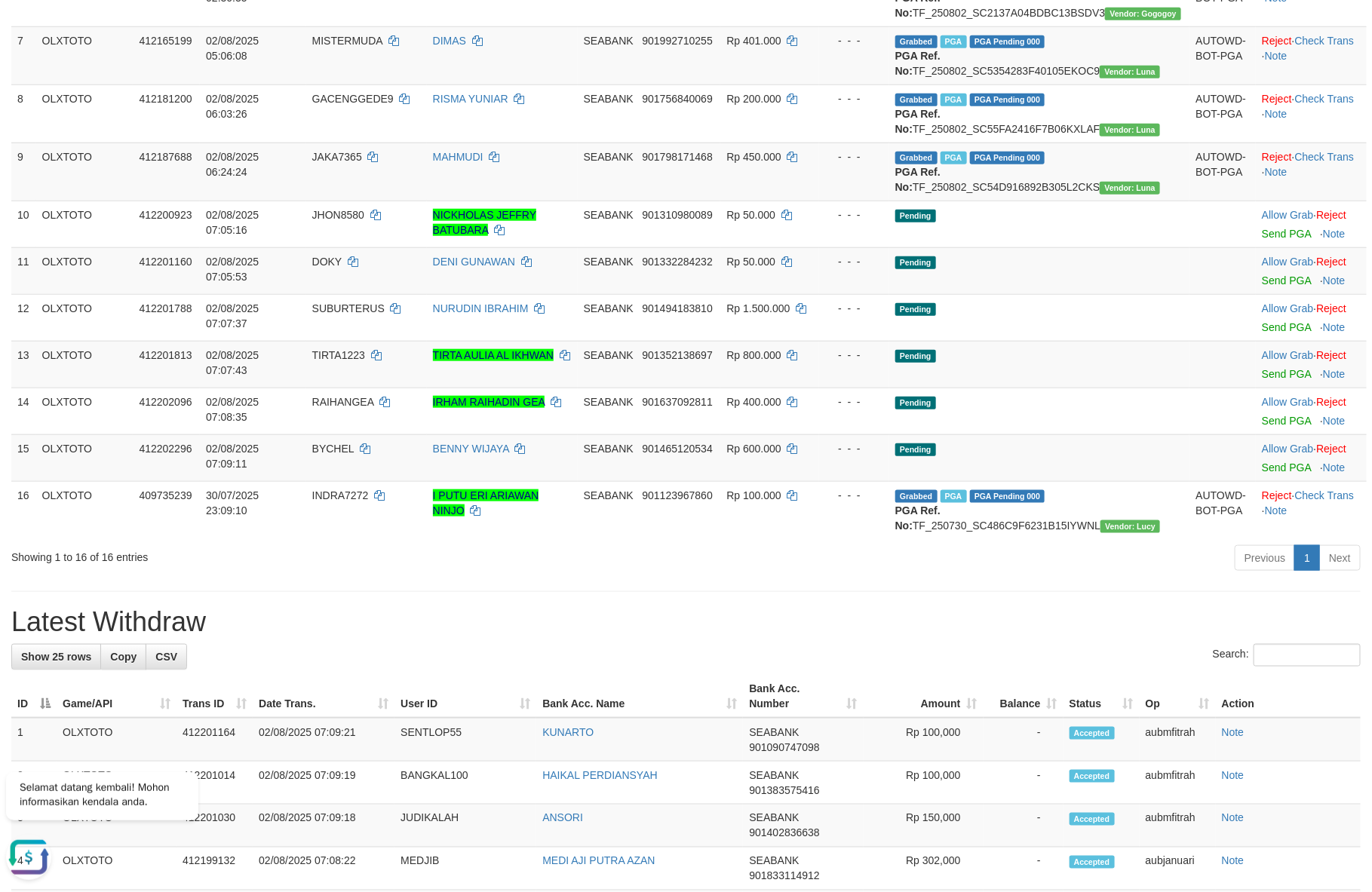 click on "**********" at bounding box center (686, 680) 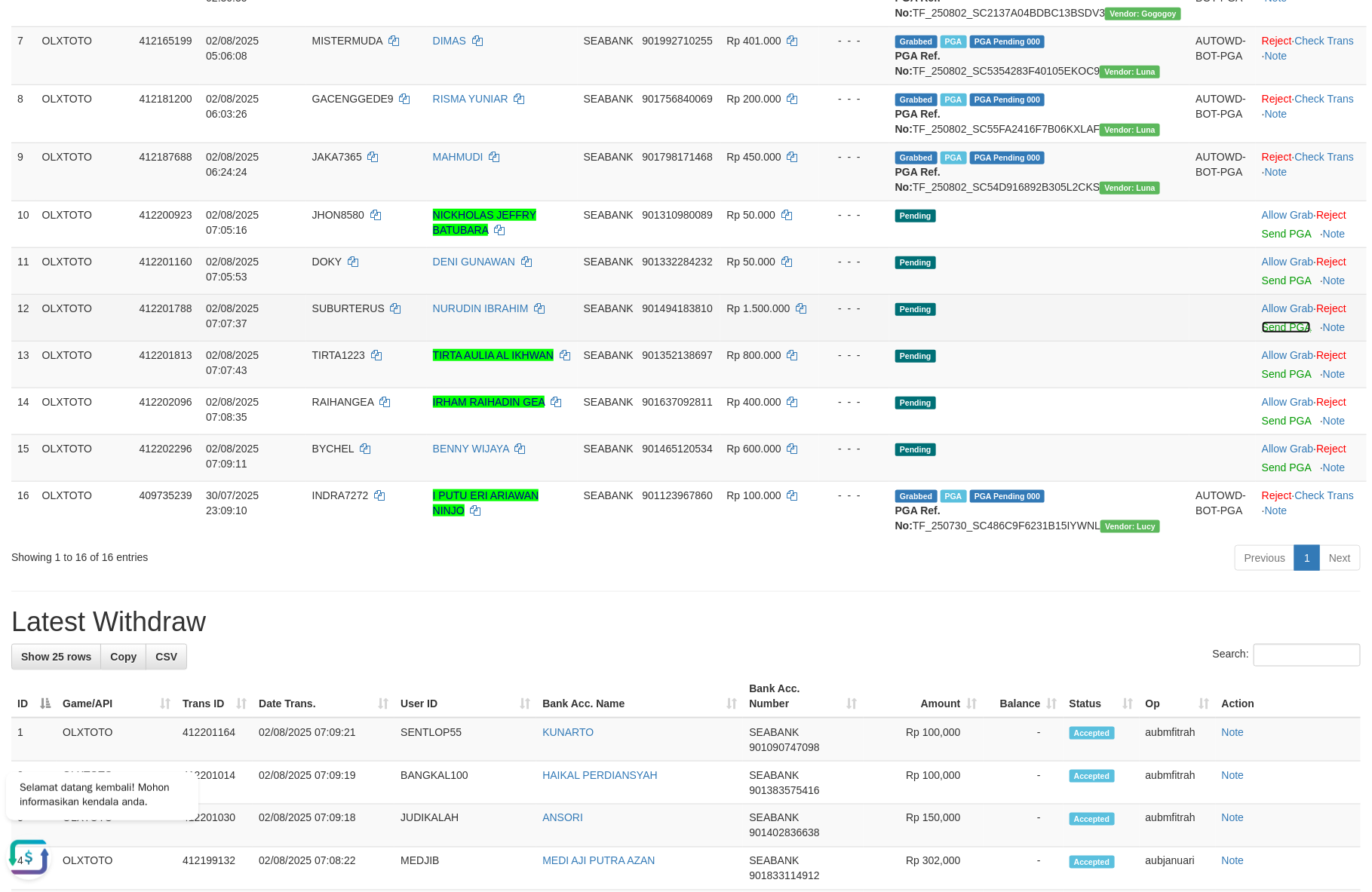 click on "Send PGA" at bounding box center (1286, 327) 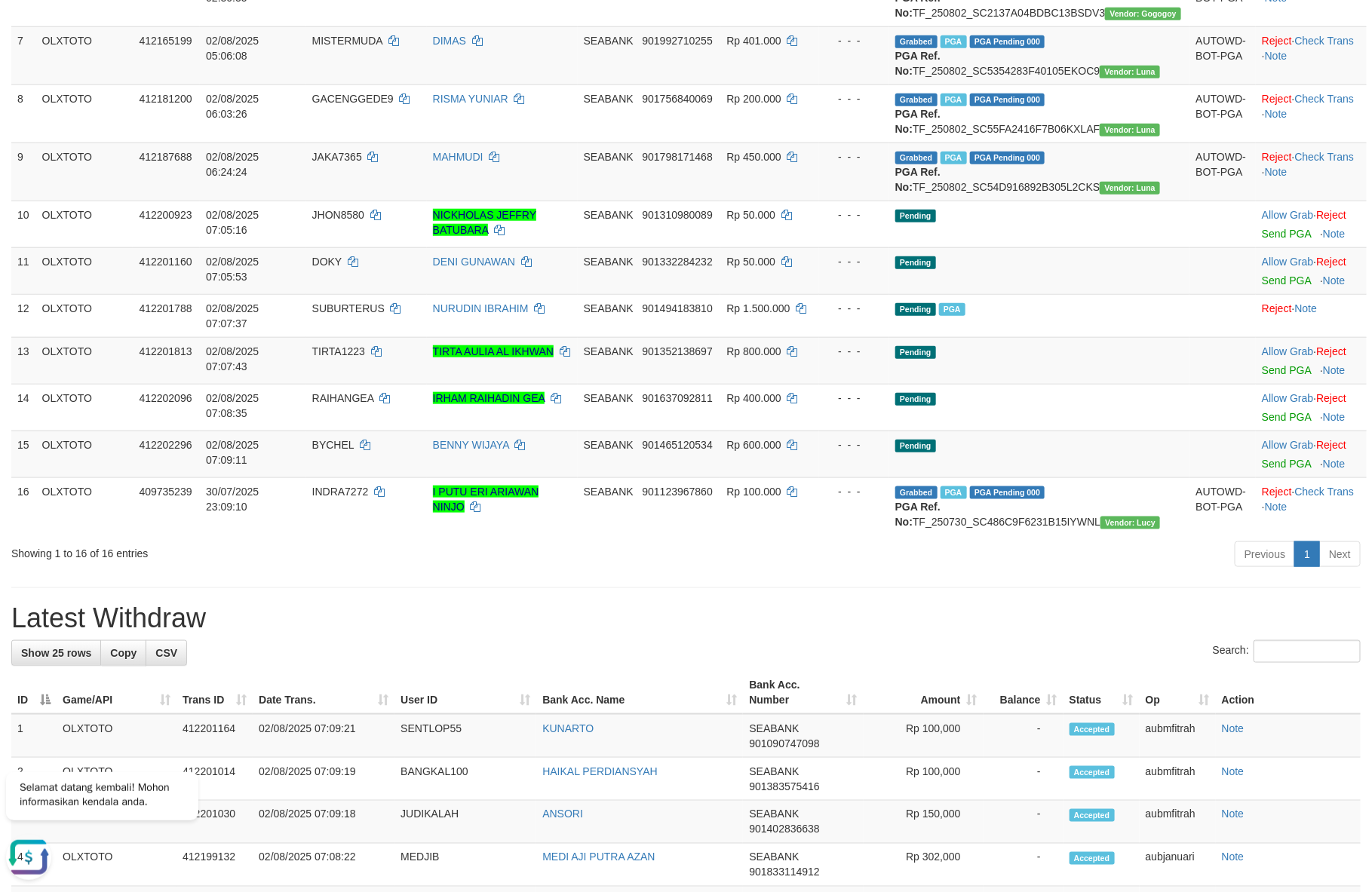 drag, startPoint x: 948, startPoint y: 754, endPoint x: 849, endPoint y: 618, distance: 168.217 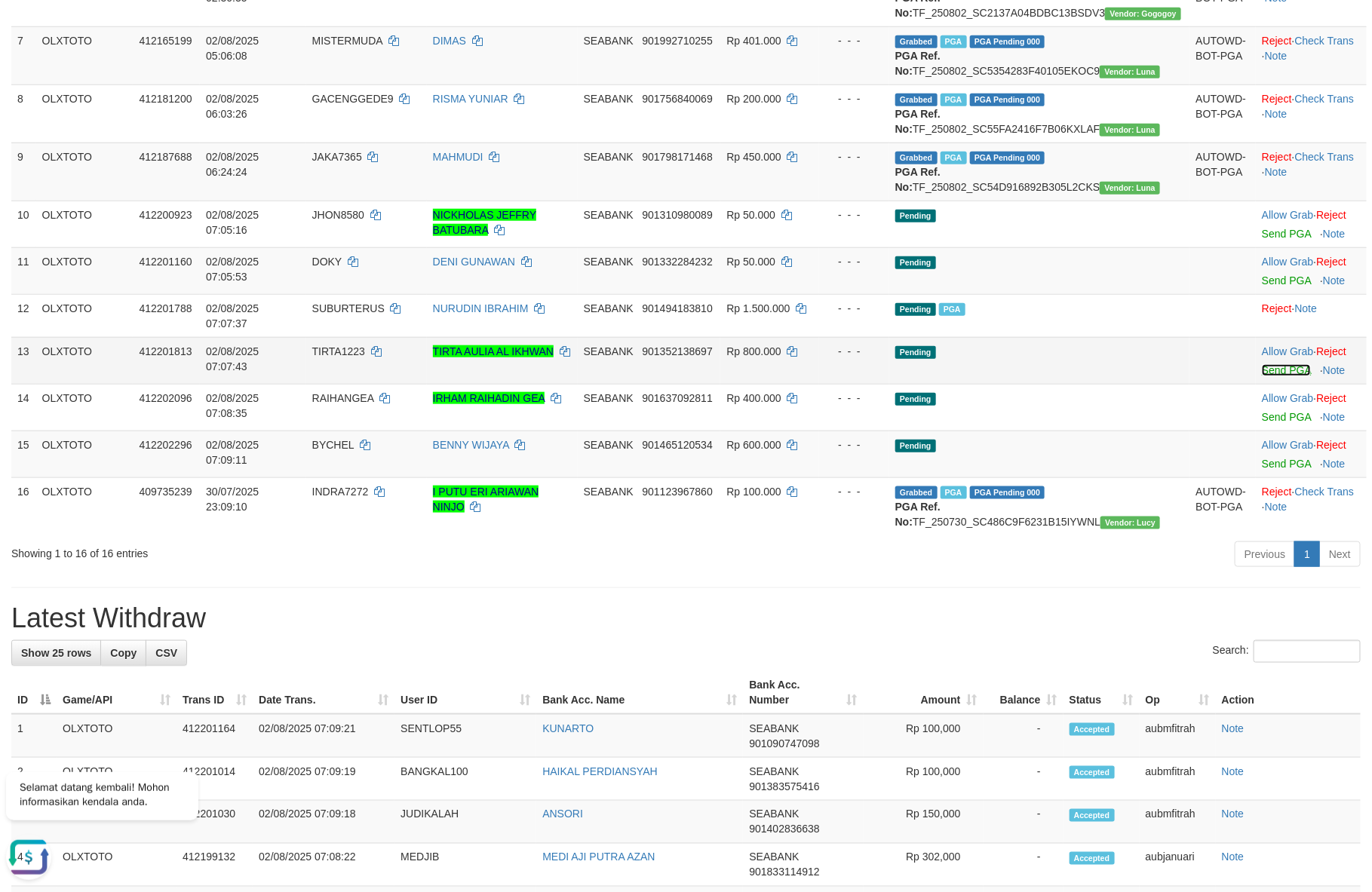 click on "Send PGA" at bounding box center [1286, 370] 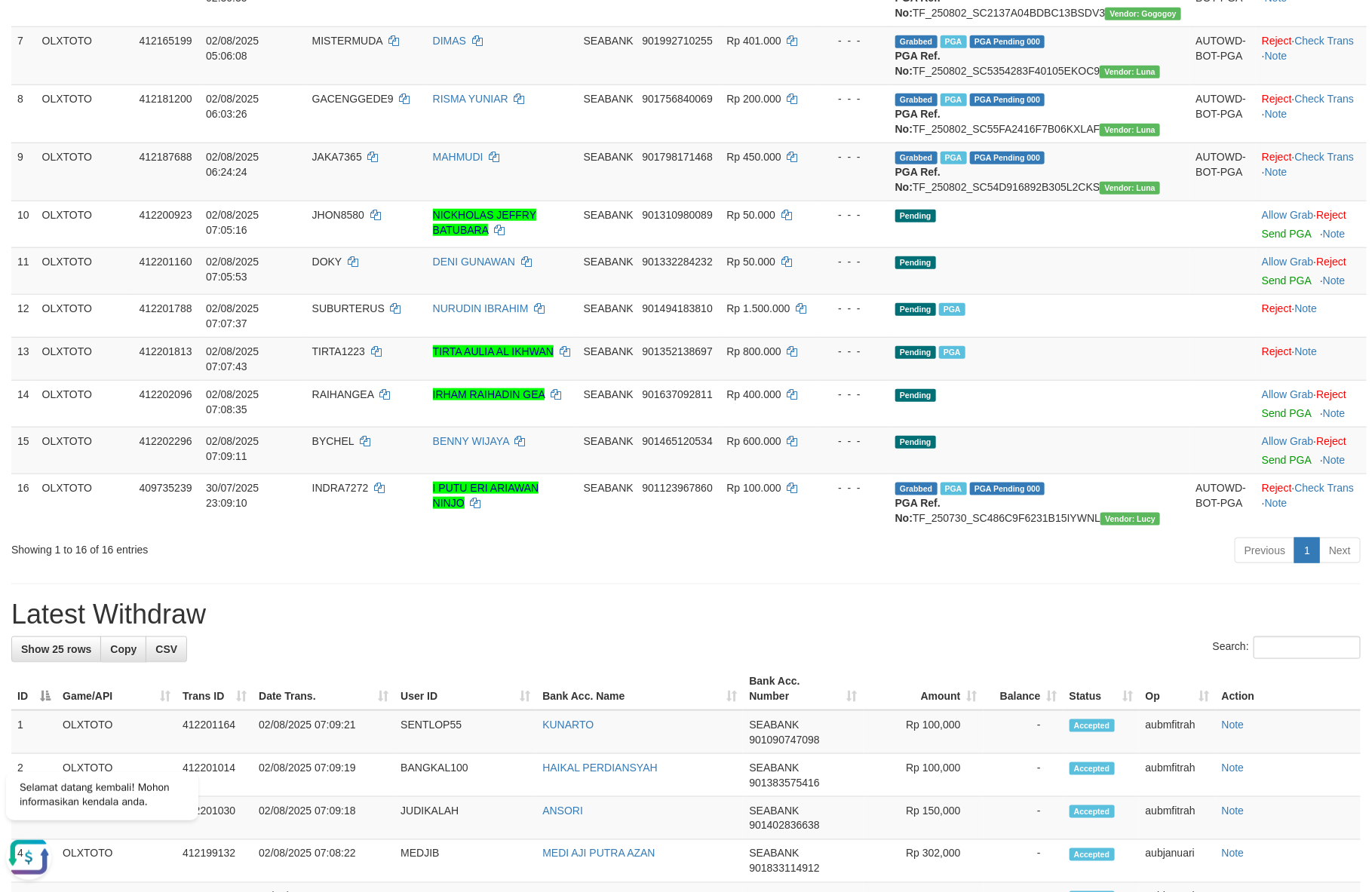 click on "**********" at bounding box center [686, 676] 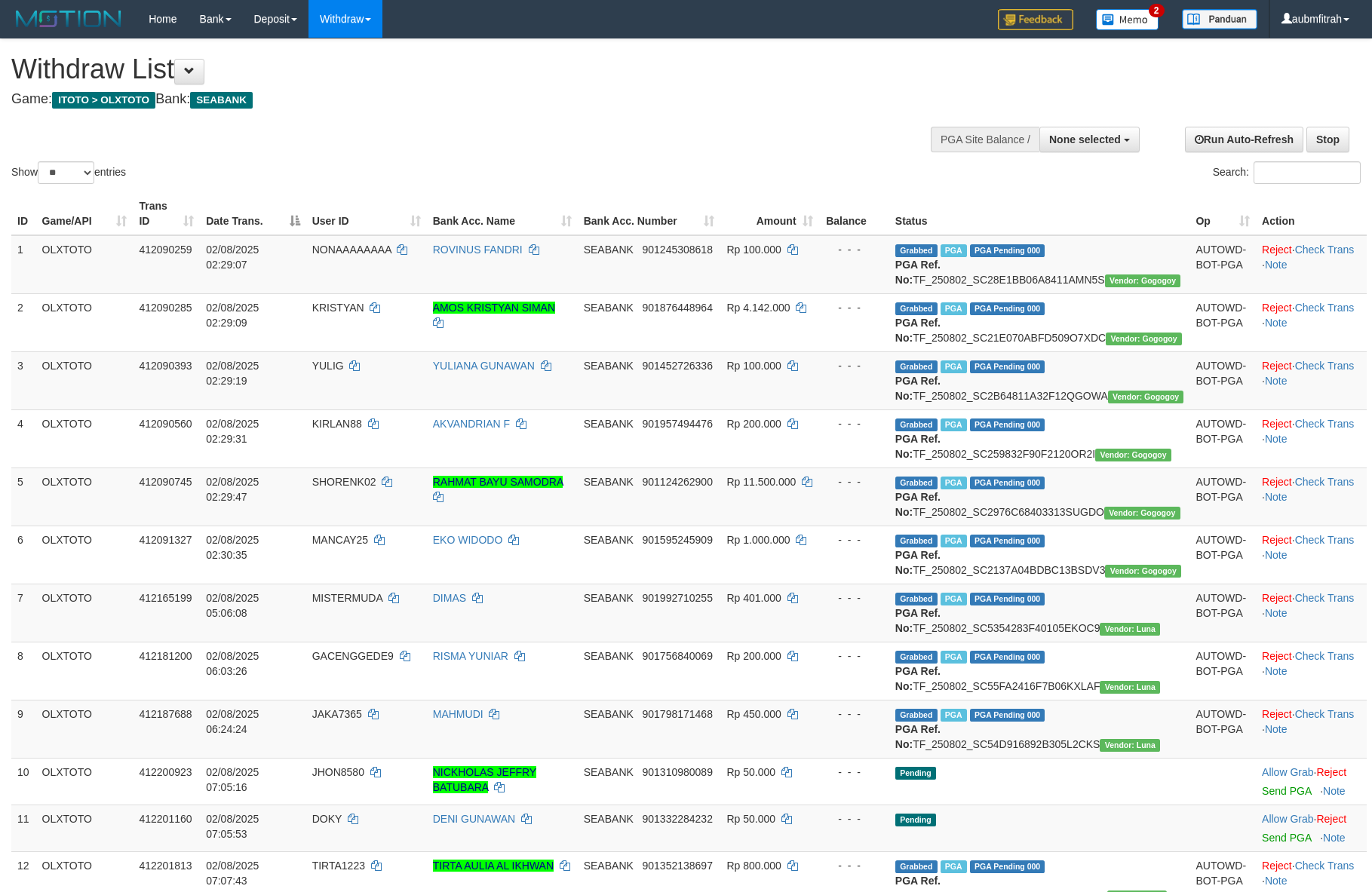 select 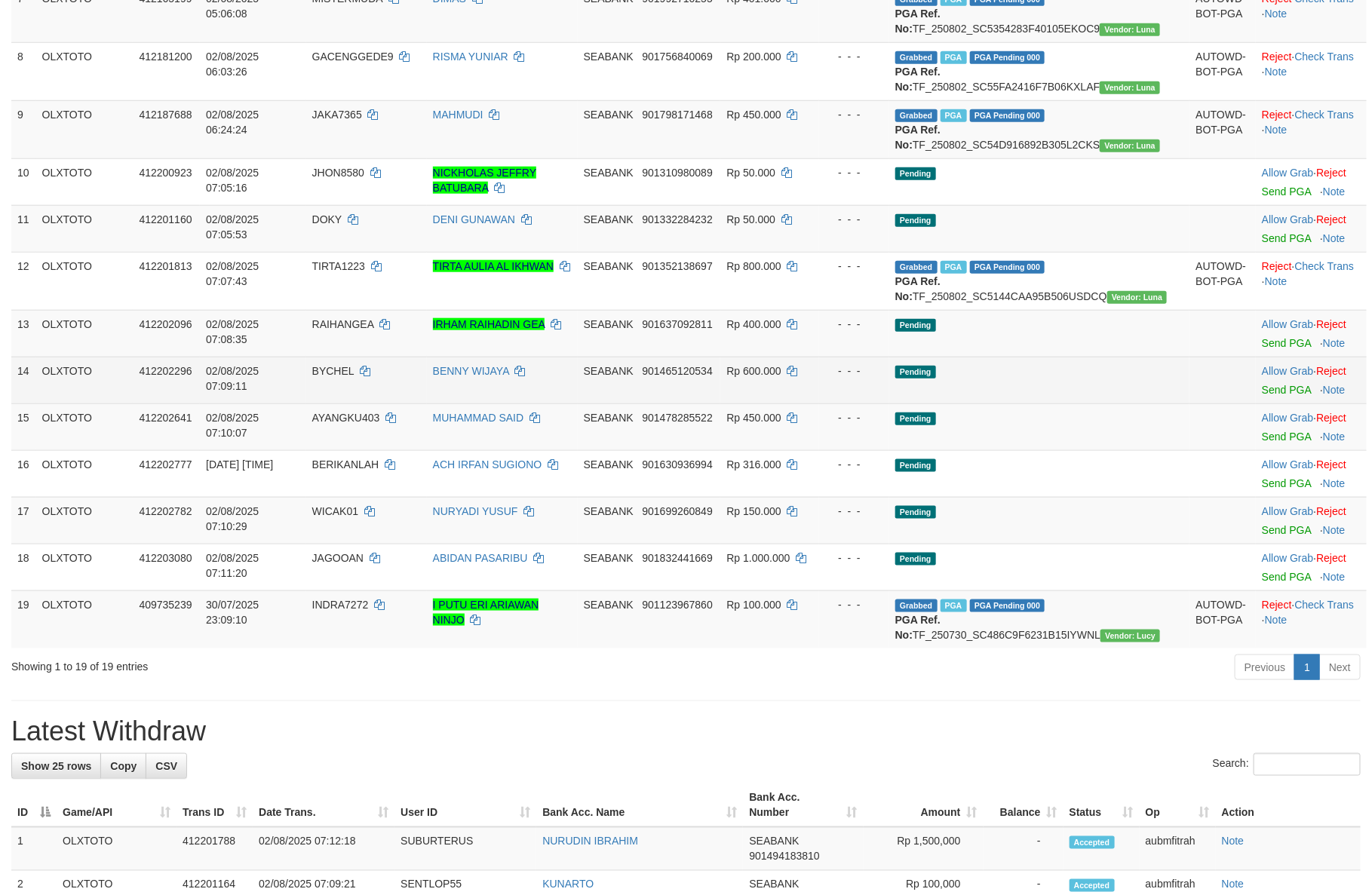 scroll, scrollTop: 557, scrollLeft: 0, axis: vertical 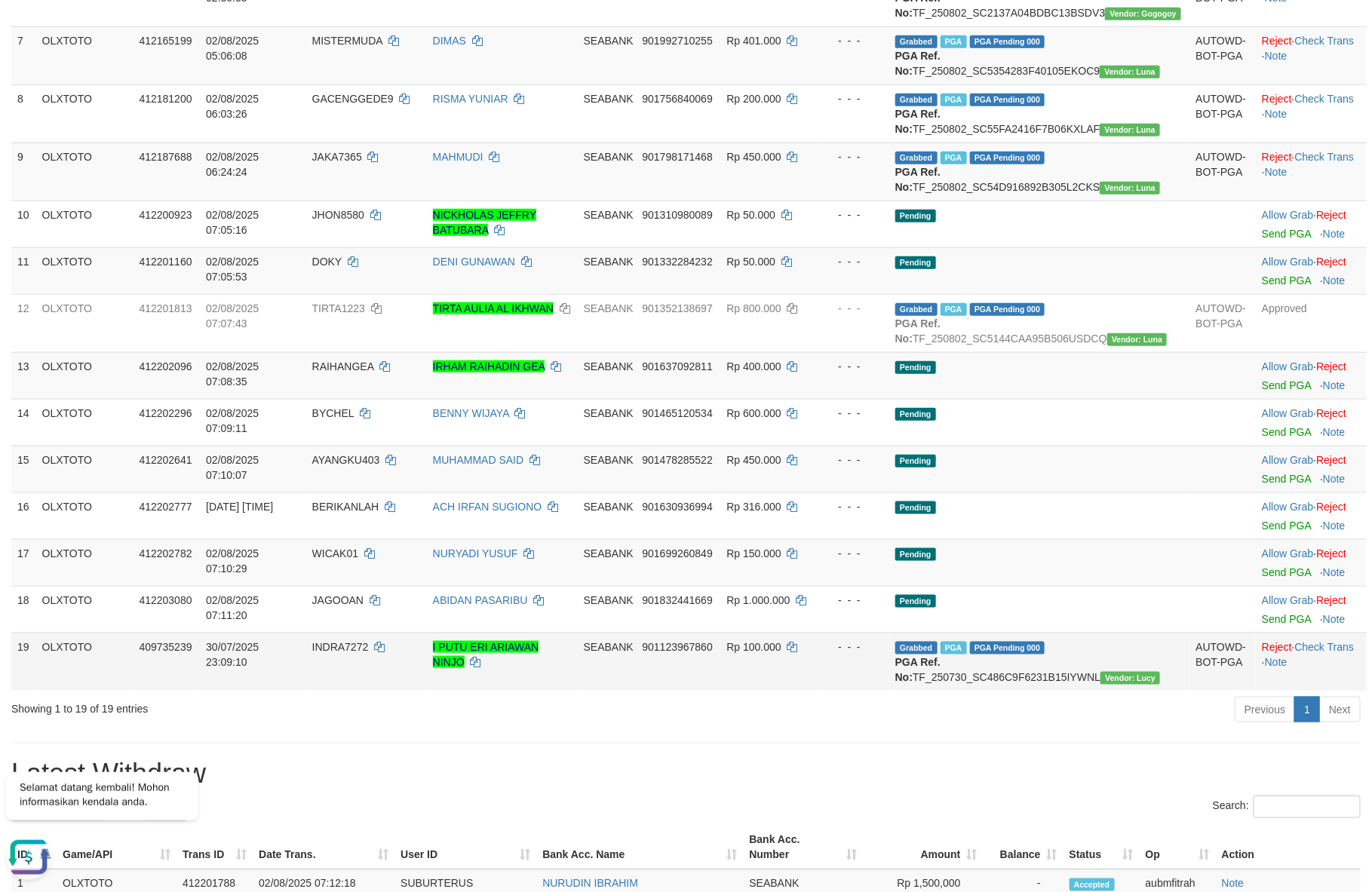 click on "Rp 100.000" at bounding box center (769, 661) 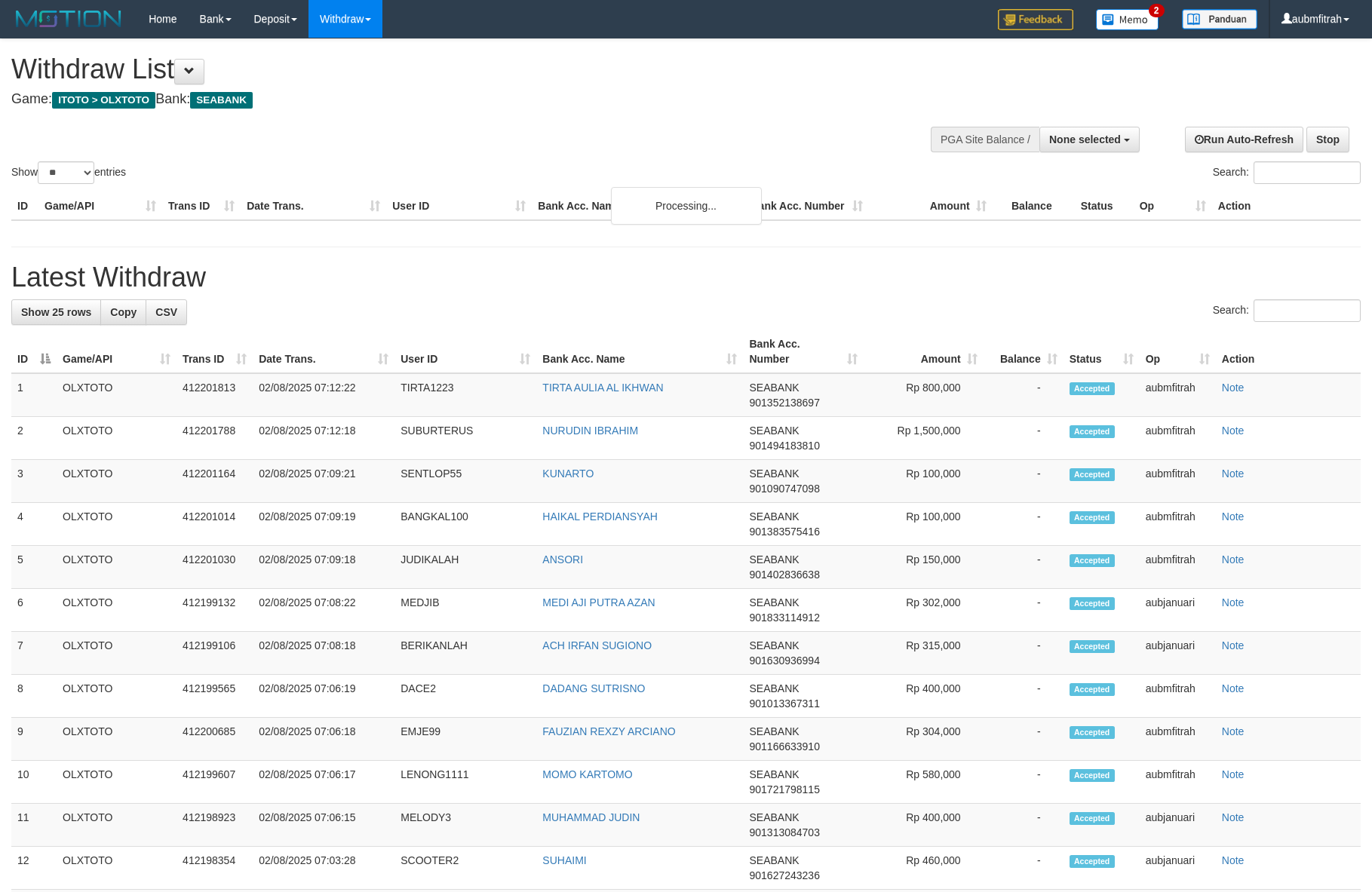 select 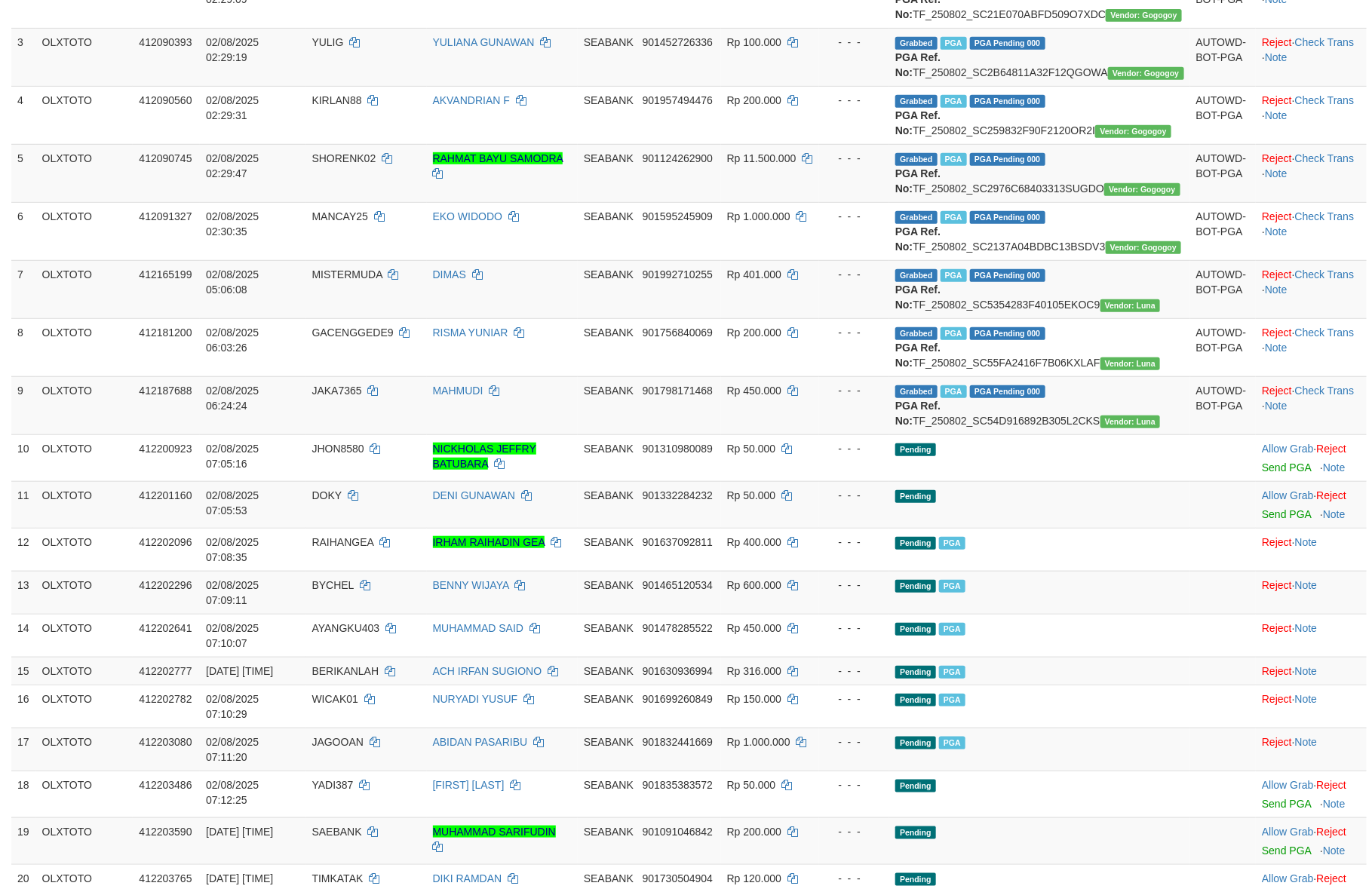 scroll, scrollTop: 437, scrollLeft: 0, axis: vertical 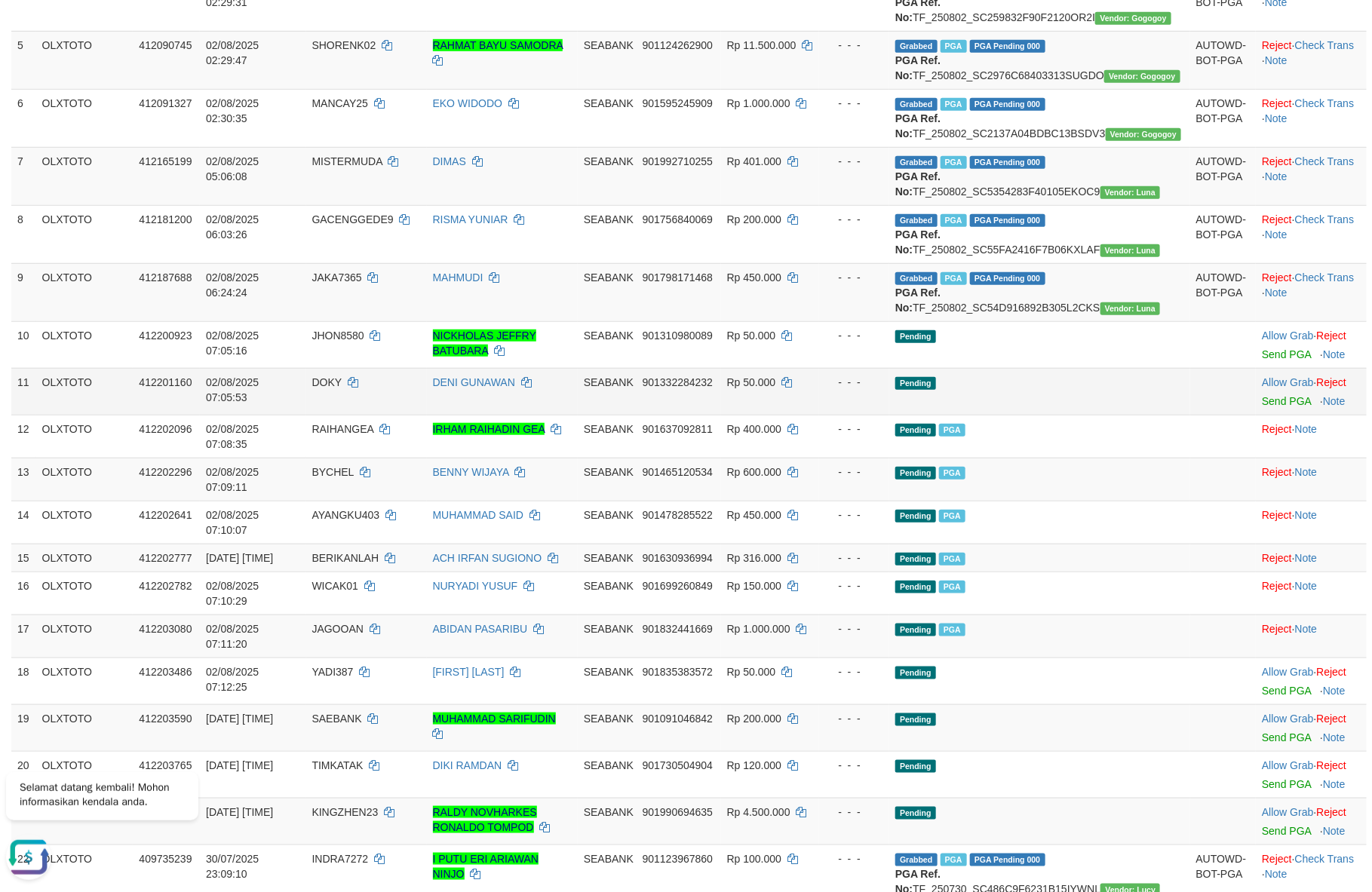 click on "Pending" at bounding box center [1039, 391] 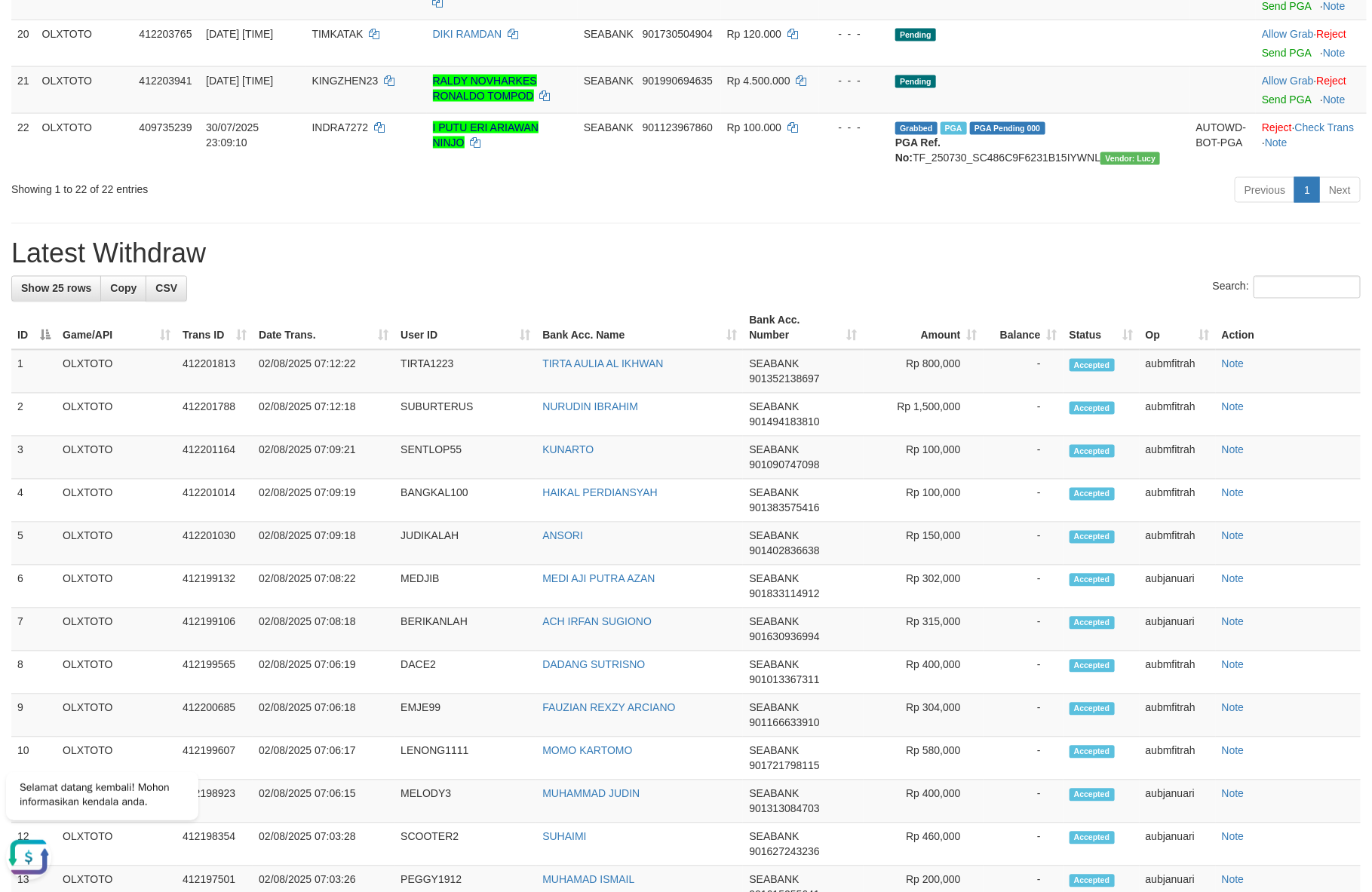 click on "Latest Withdraw" at bounding box center (686, 254) 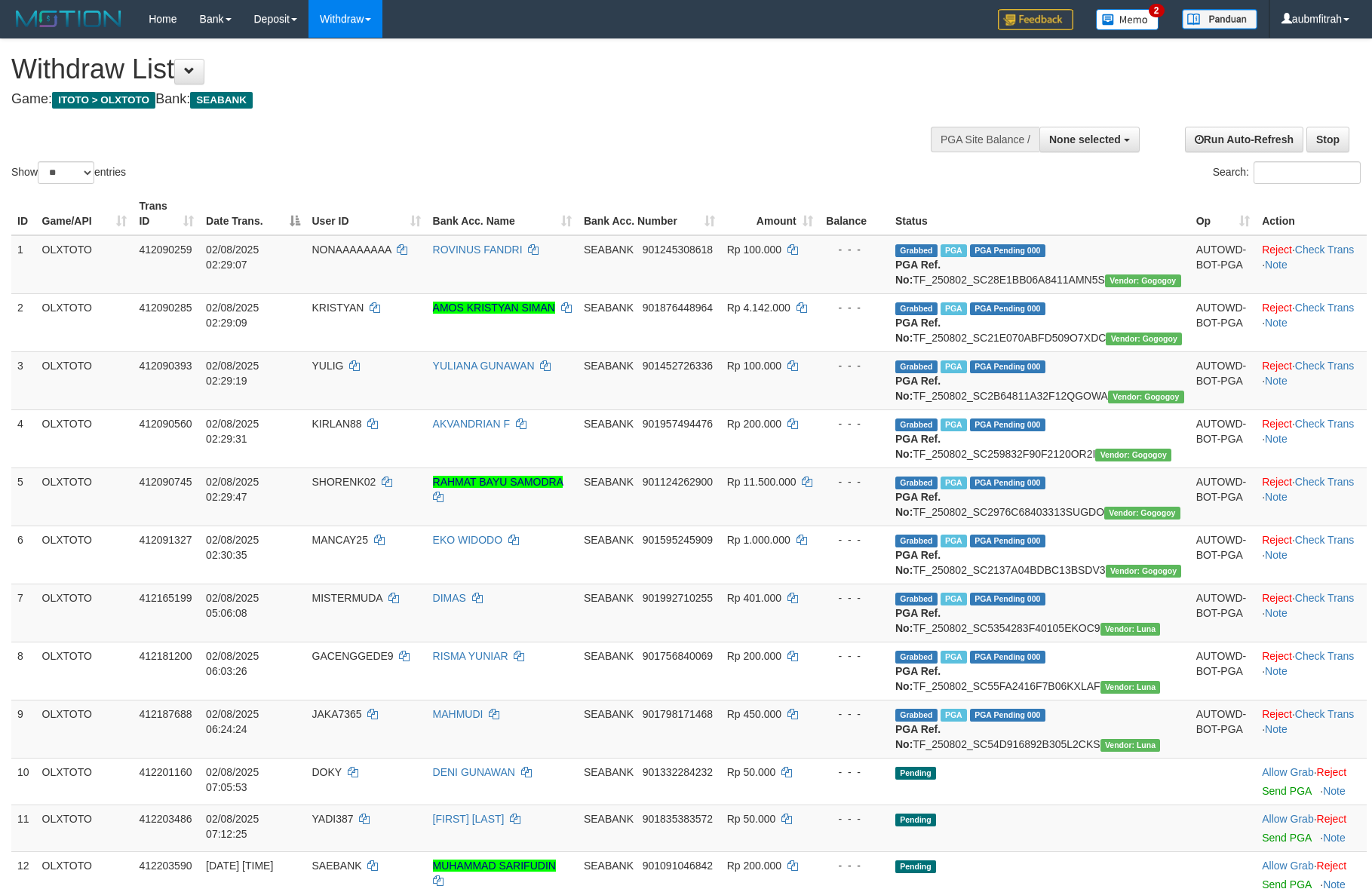 select 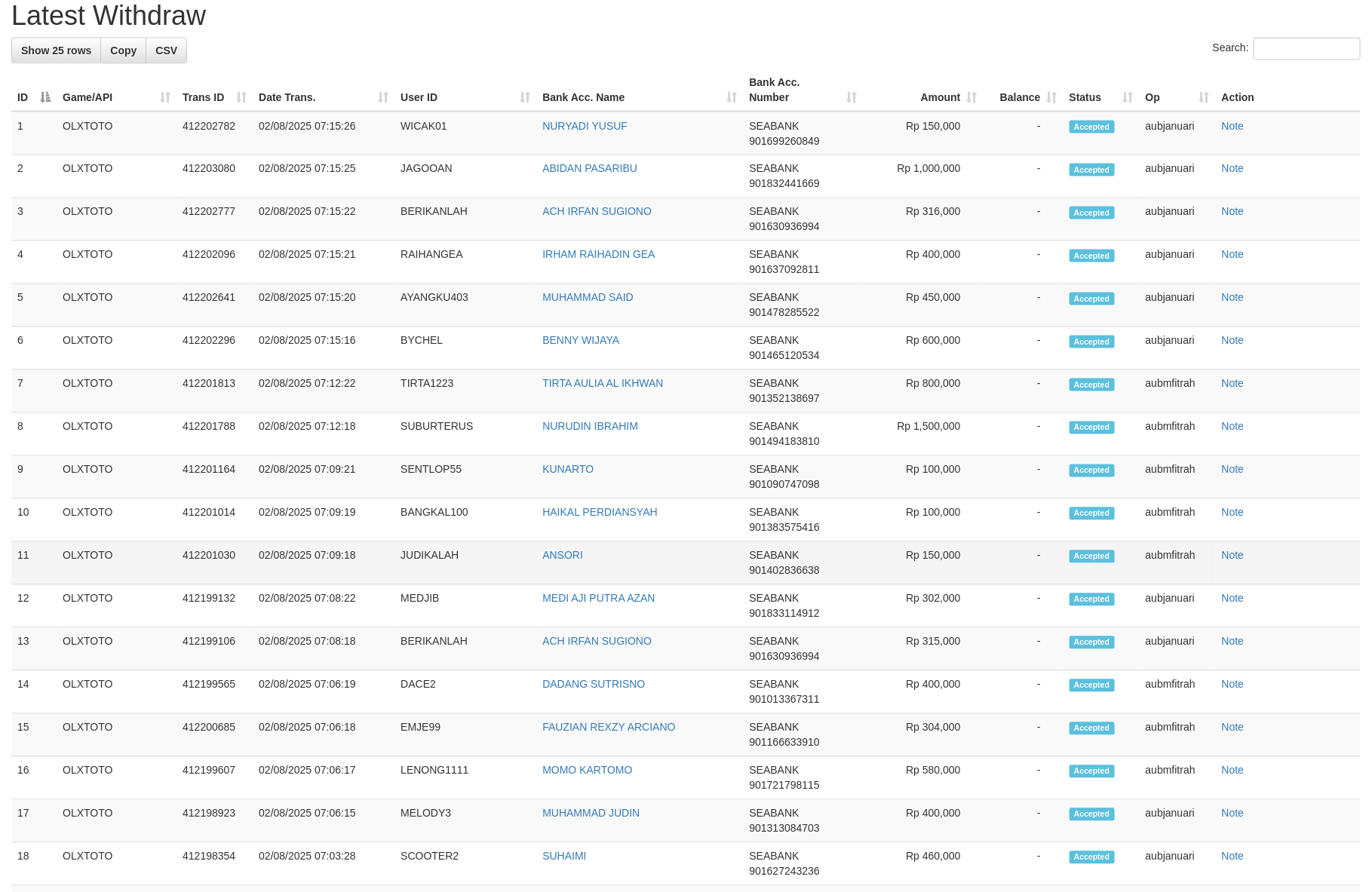 scroll, scrollTop: 1168, scrollLeft: 0, axis: vertical 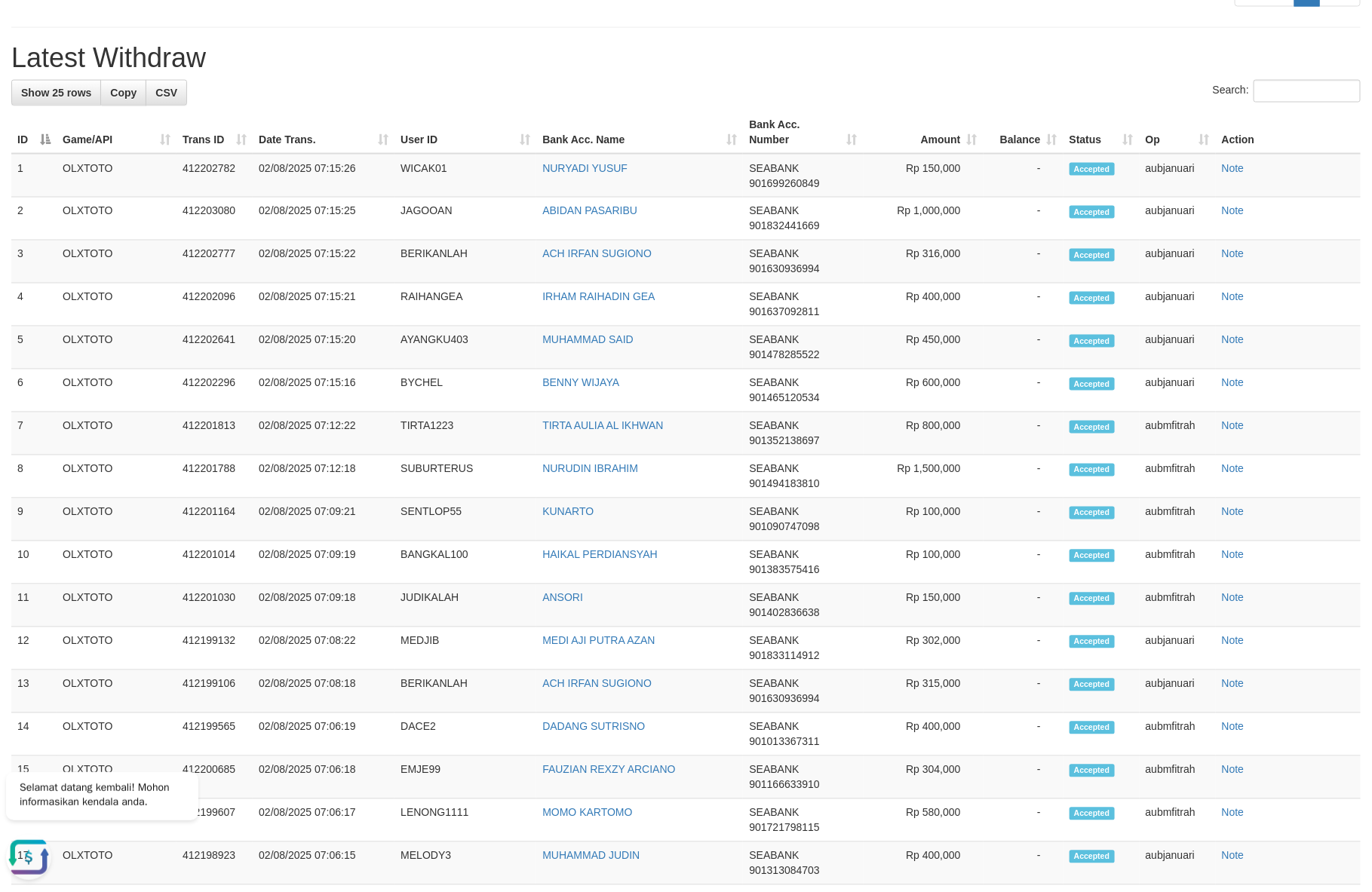 click on "**********" at bounding box center [686, 93] 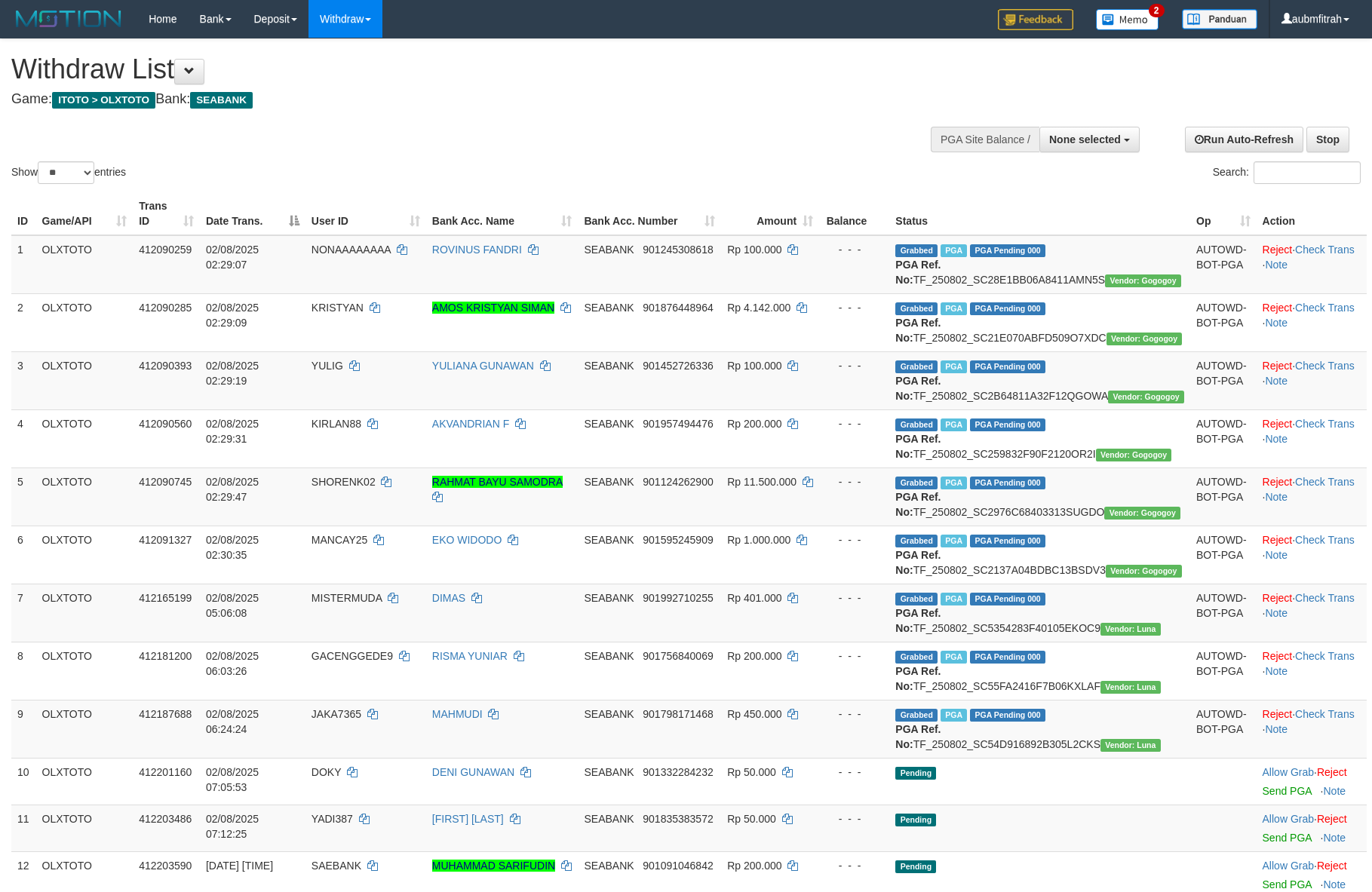 select 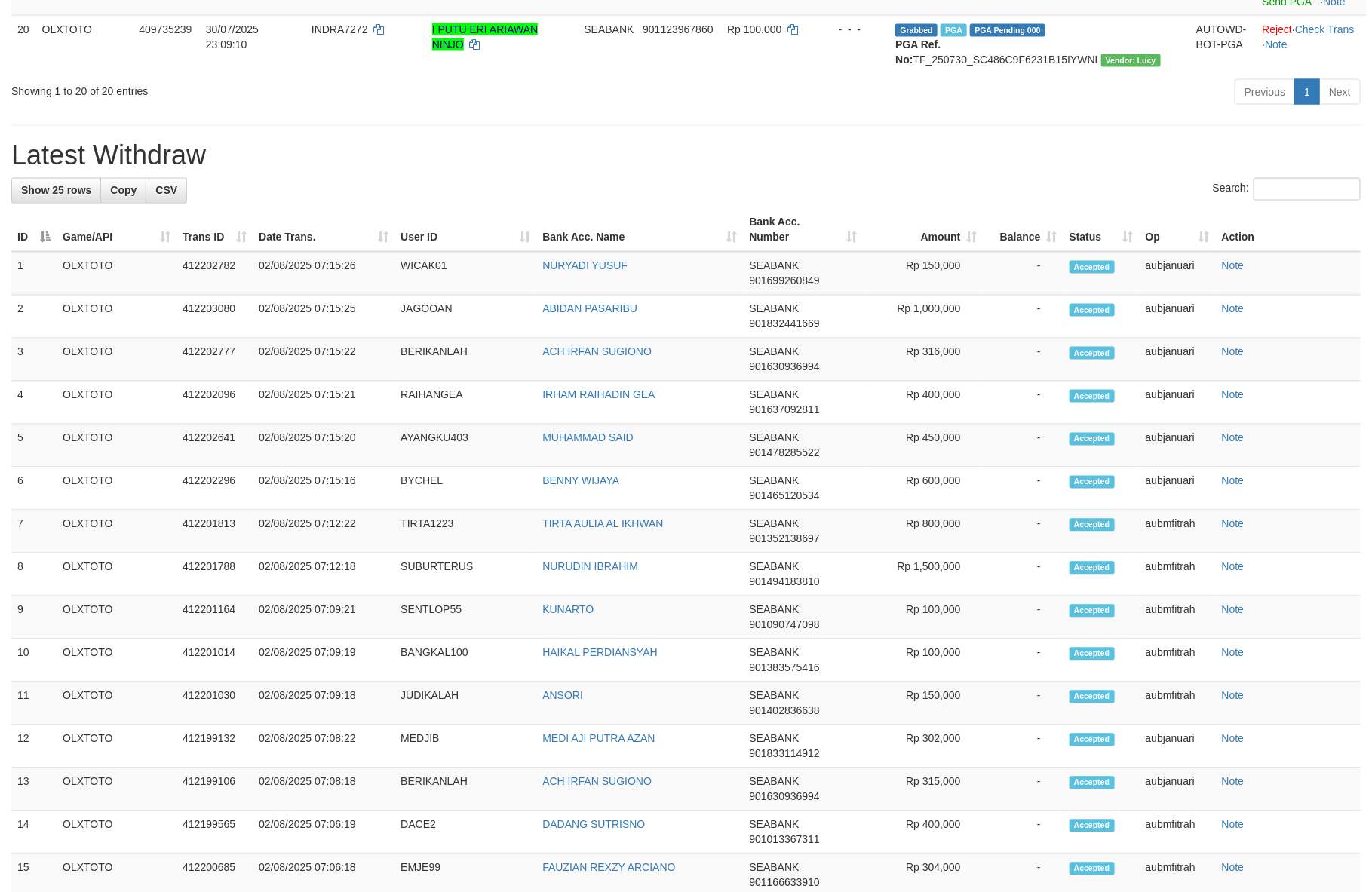 scroll, scrollTop: 1168, scrollLeft: 0, axis: vertical 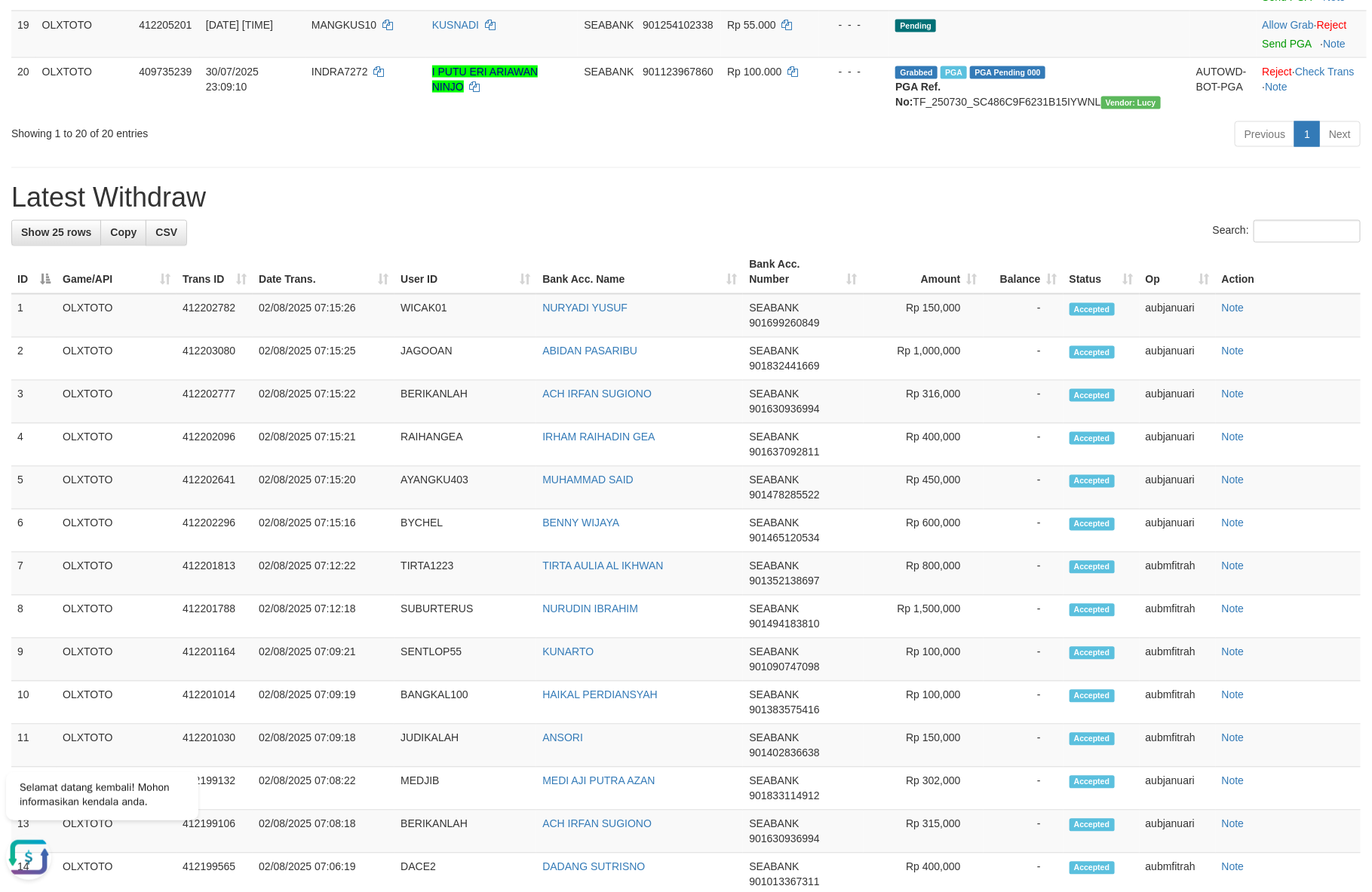 click on "Previous 1 Next" at bounding box center (971, 136) 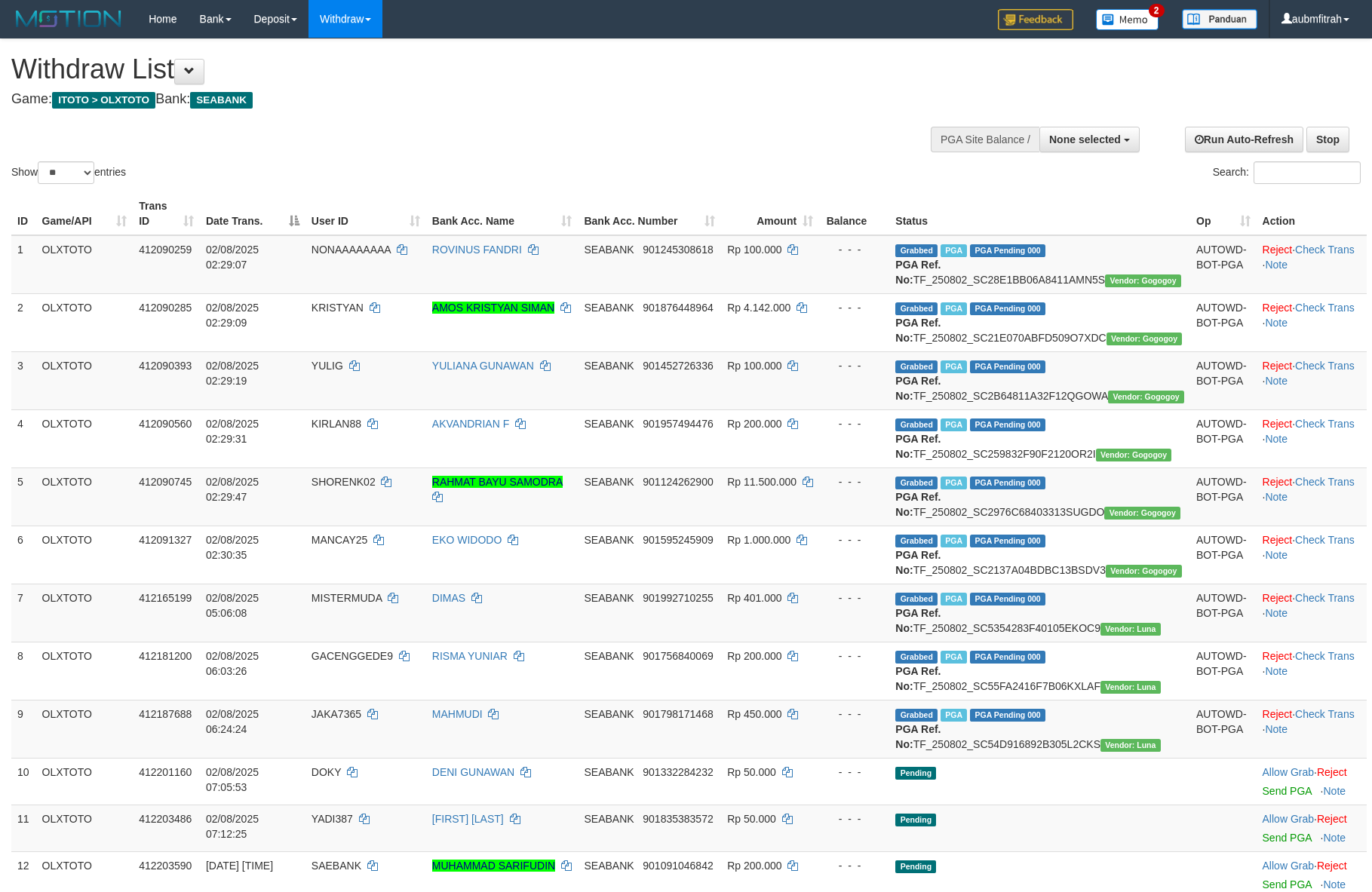 select 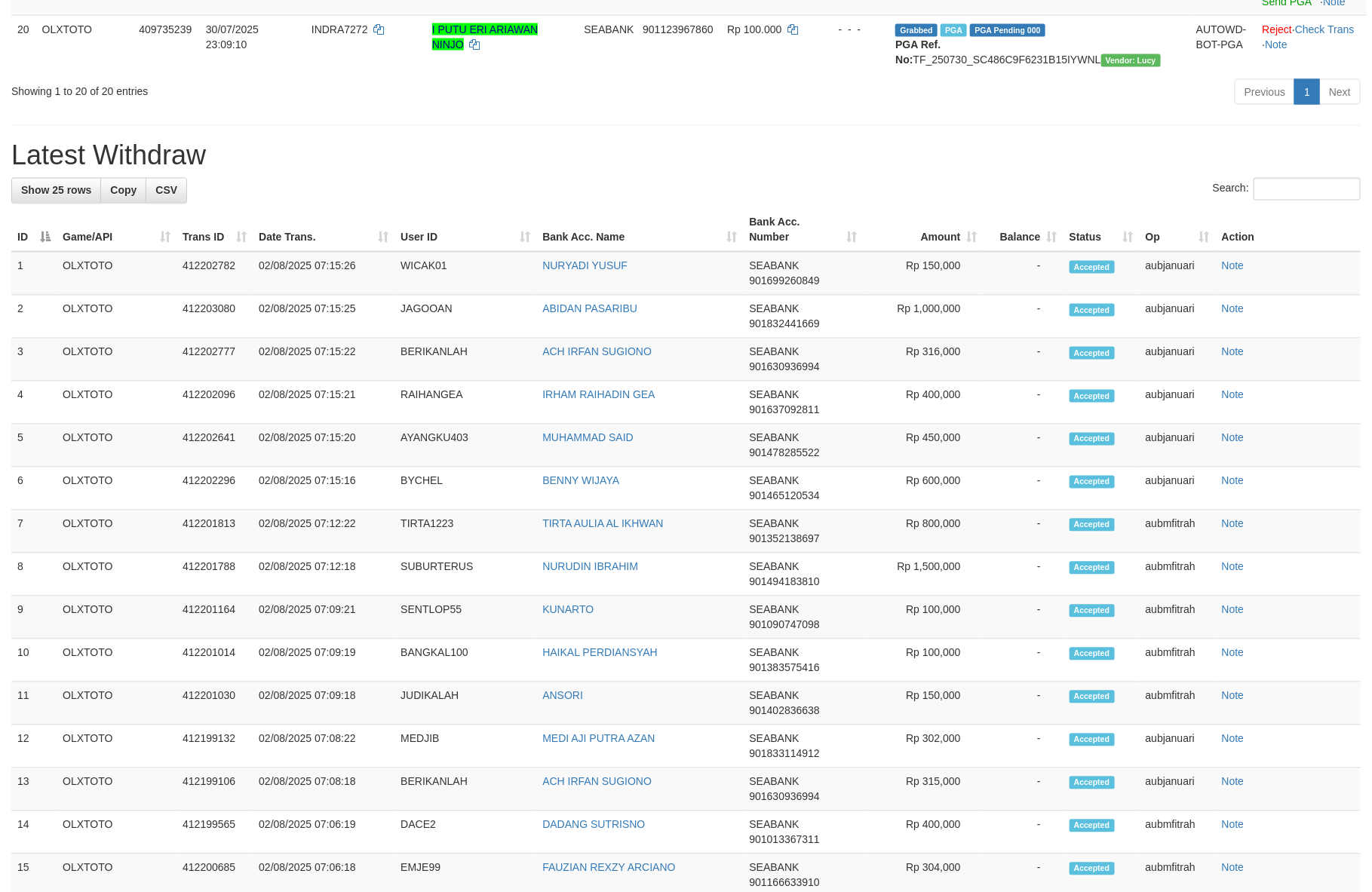 scroll, scrollTop: 1168, scrollLeft: 0, axis: vertical 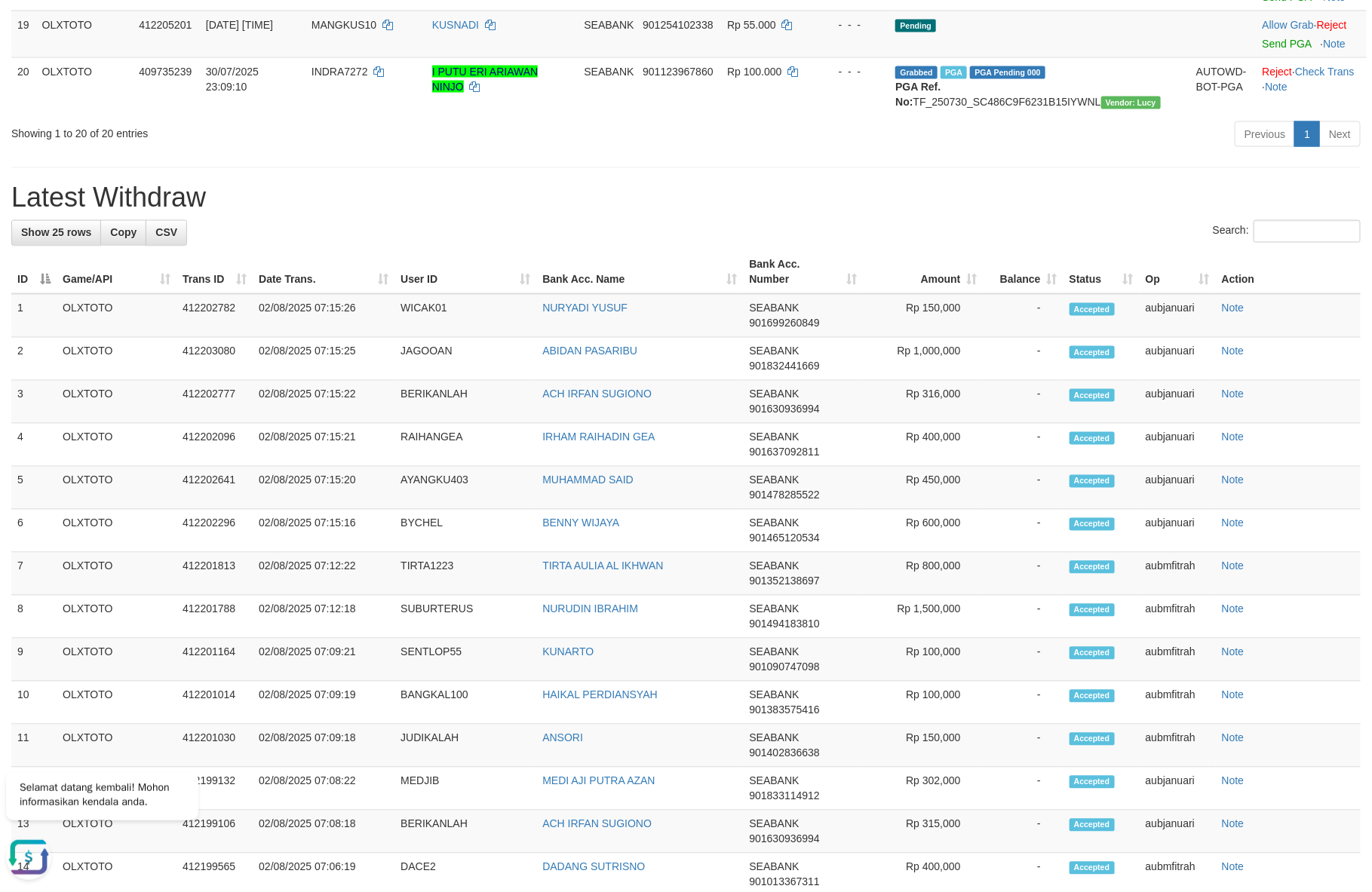 click on "**********" at bounding box center [686, 163] 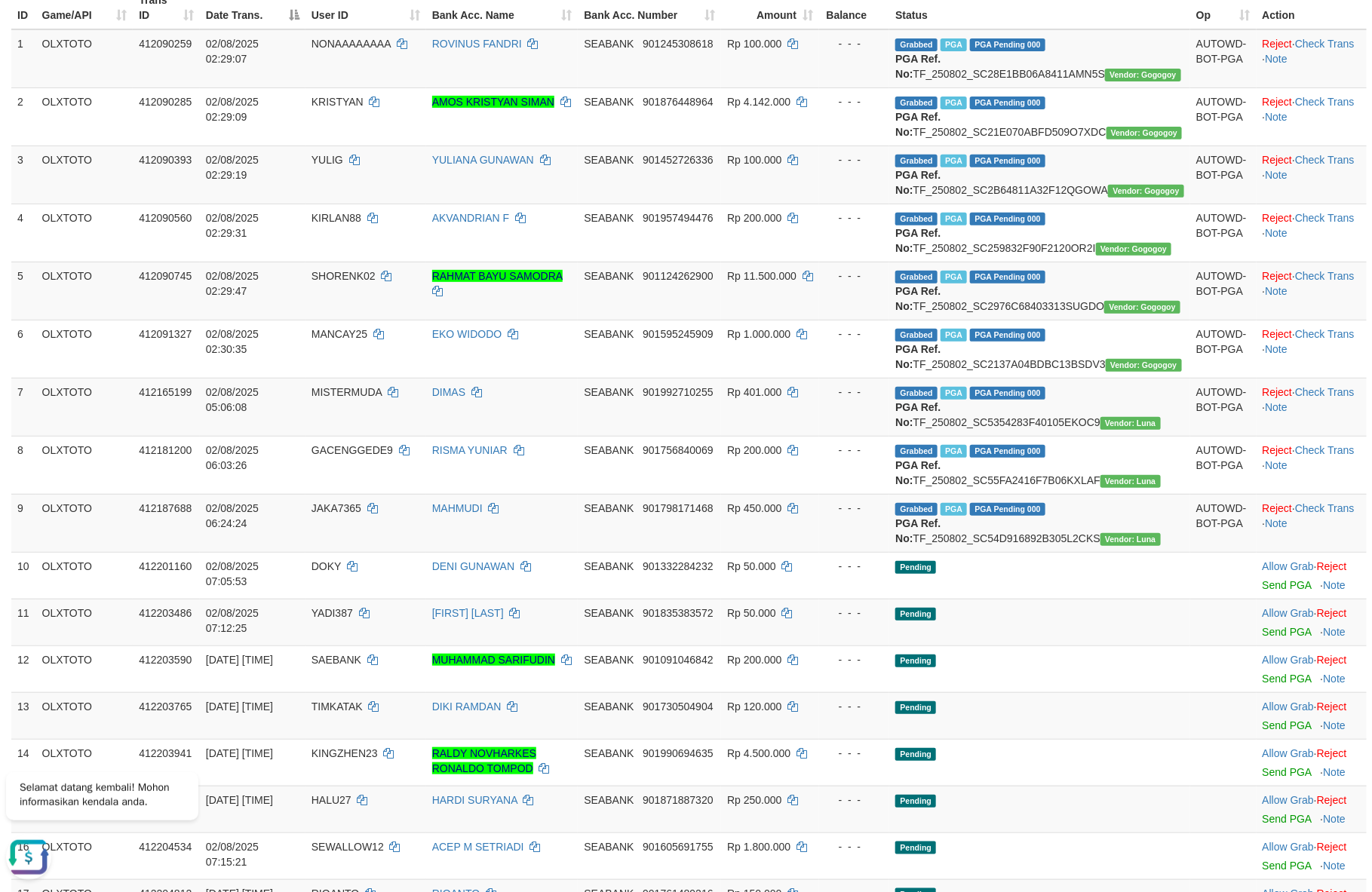scroll, scrollTop: 0, scrollLeft: 0, axis: both 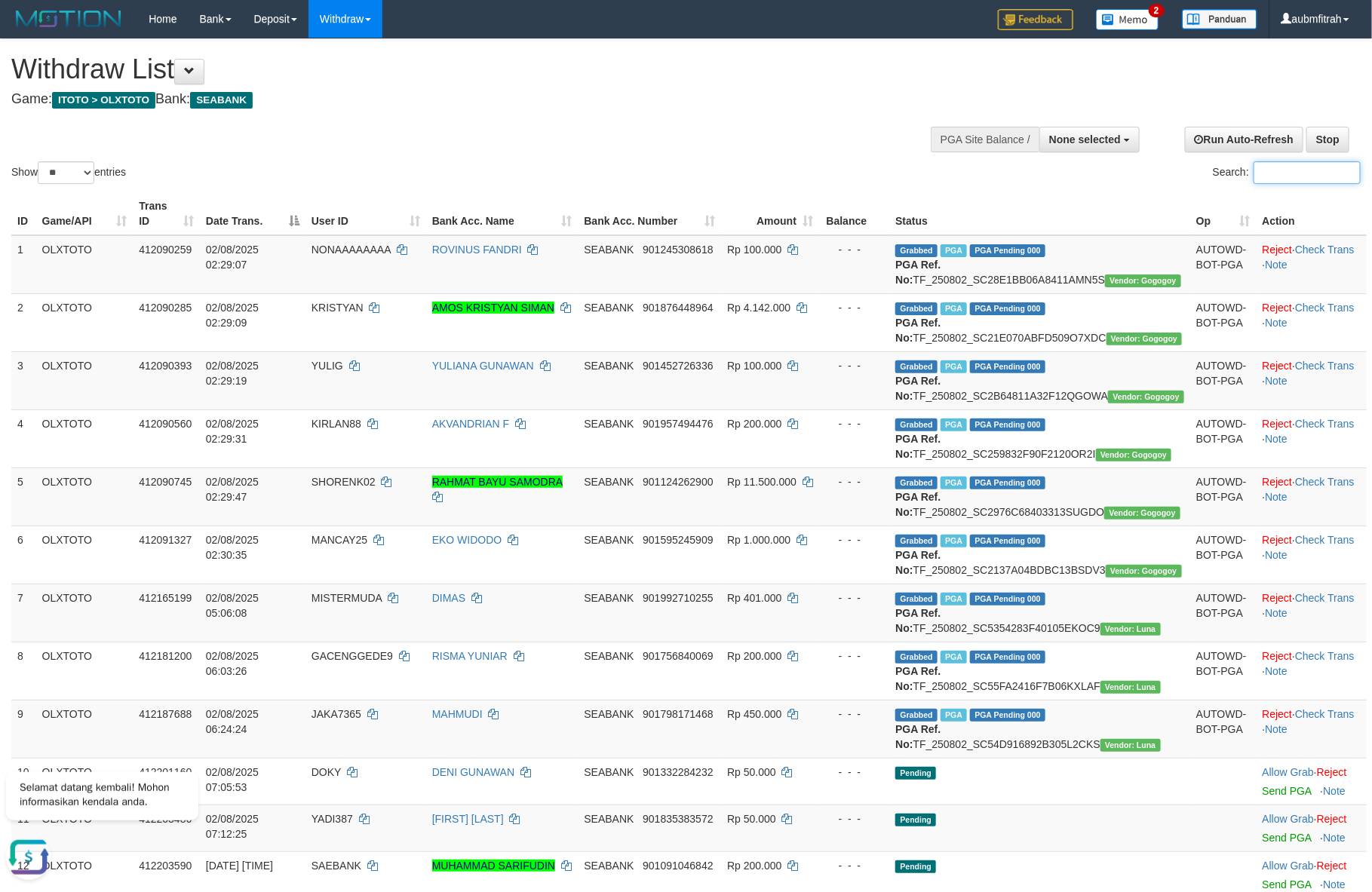 click on "Search:" at bounding box center (1307, 173) 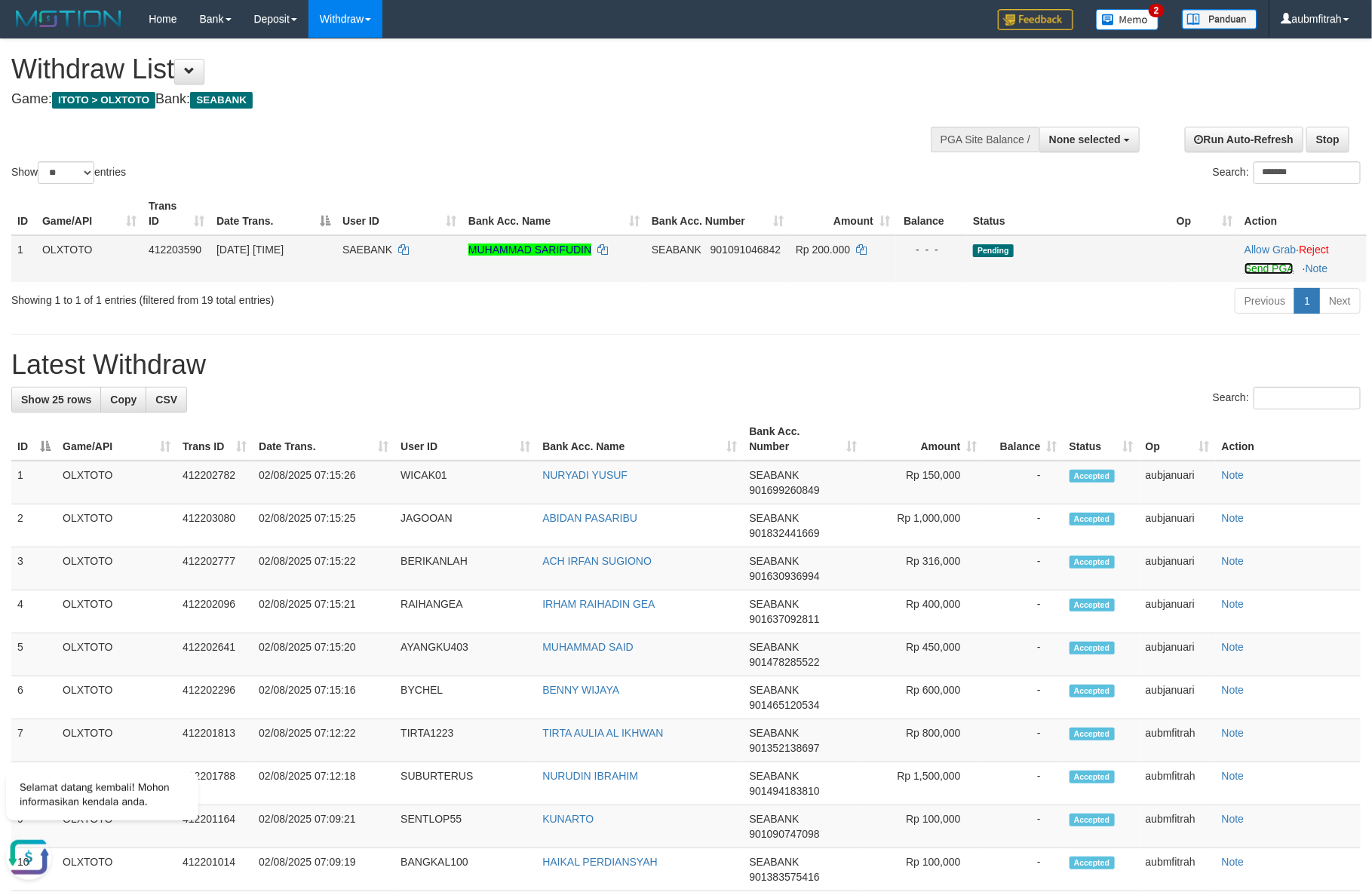 click on "Send PGA" at bounding box center [1269, 268] 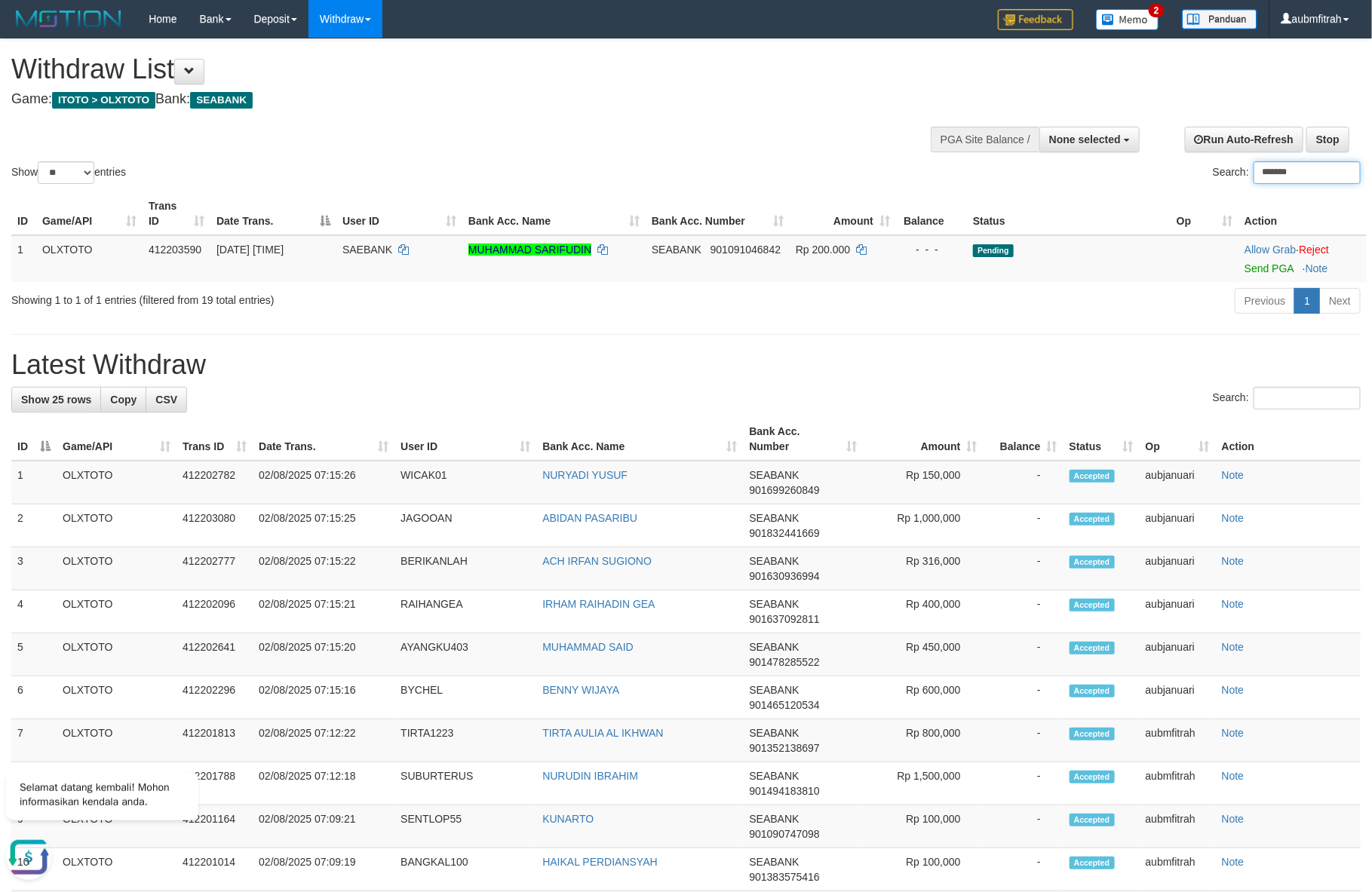 drag, startPoint x: 1269, startPoint y: 174, endPoint x: 1303, endPoint y: 172, distance: 34.058773 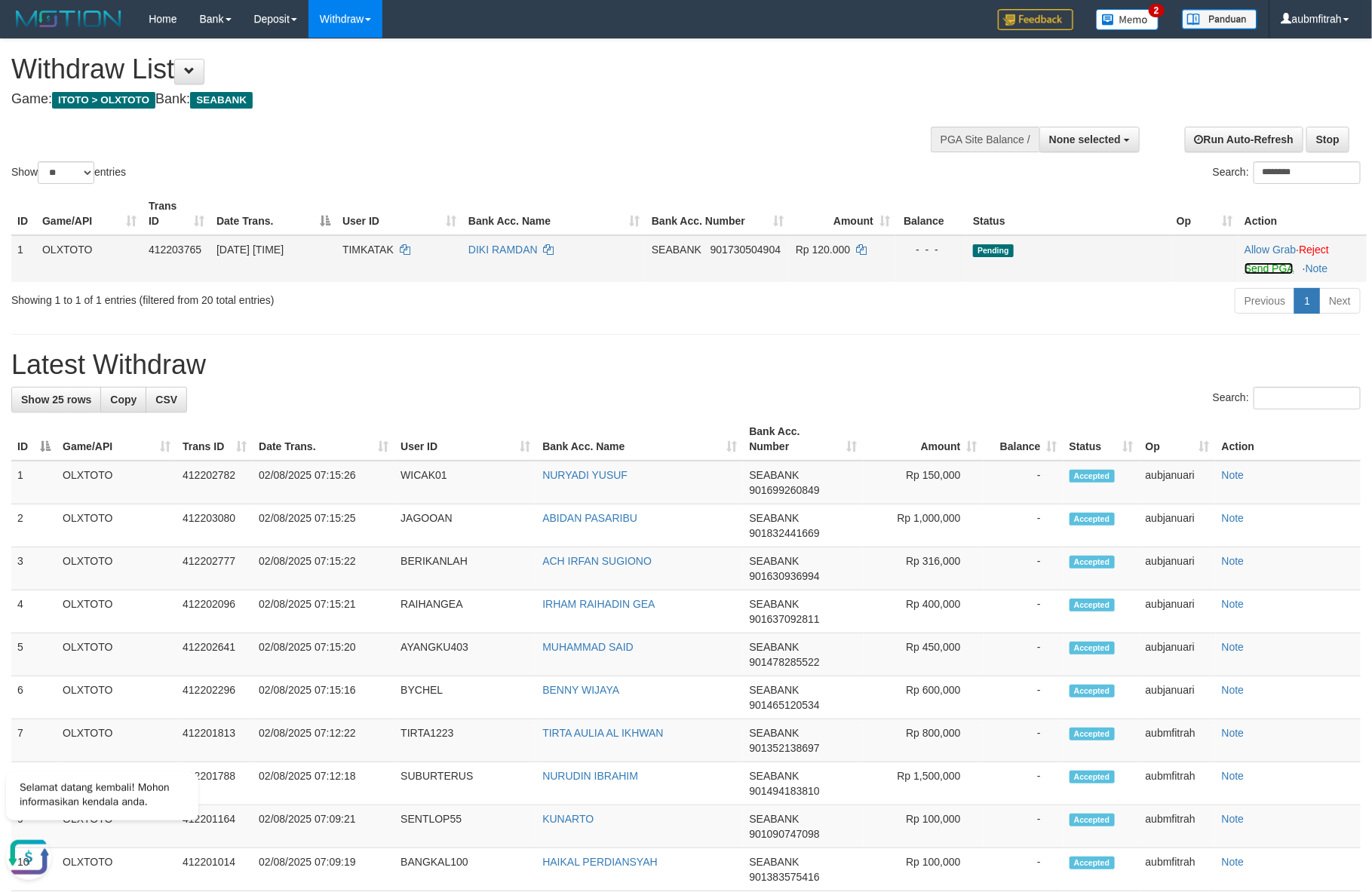 click on "Send PGA" at bounding box center (1269, 268) 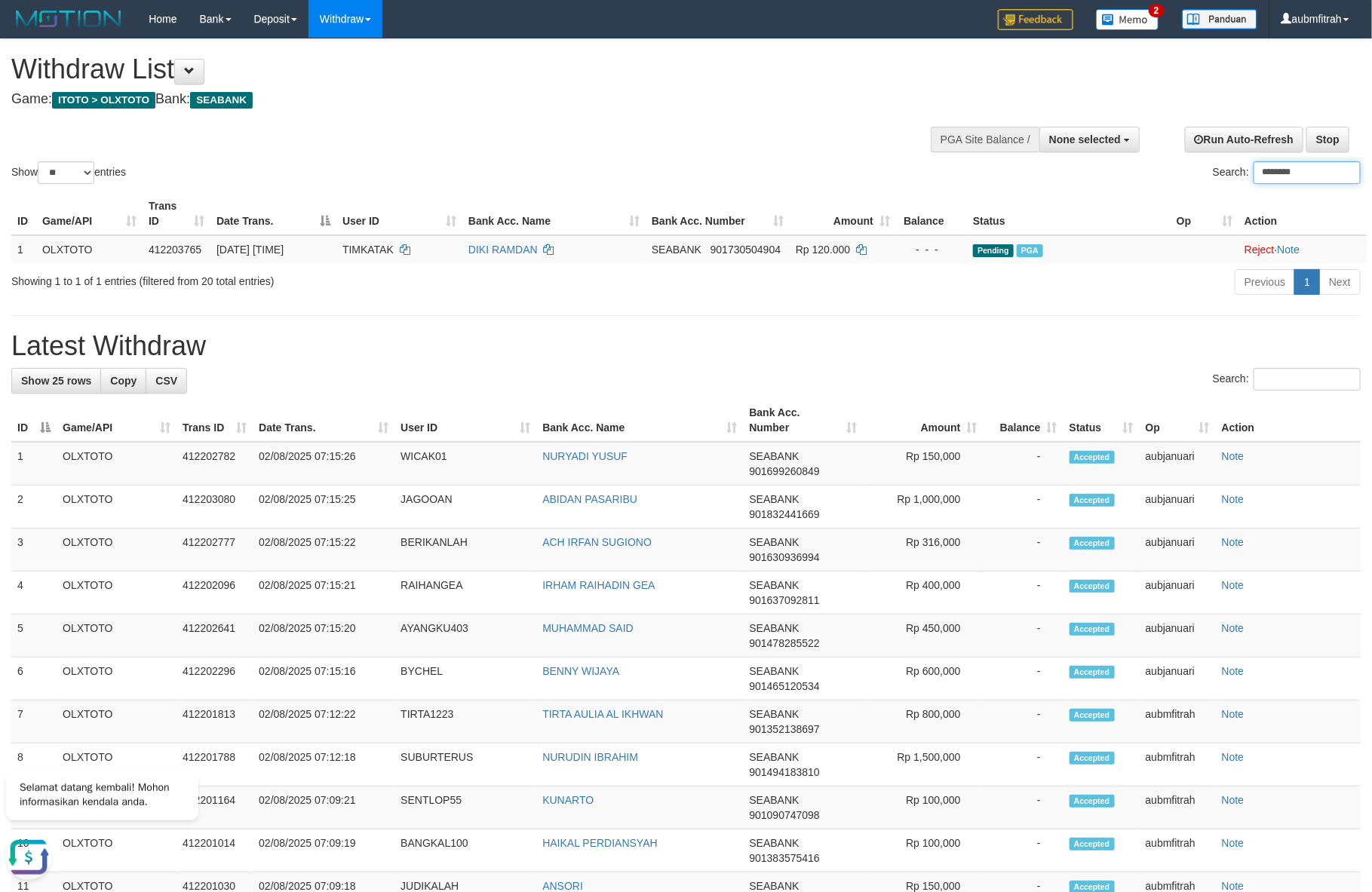 click on "********" at bounding box center [1307, 173] 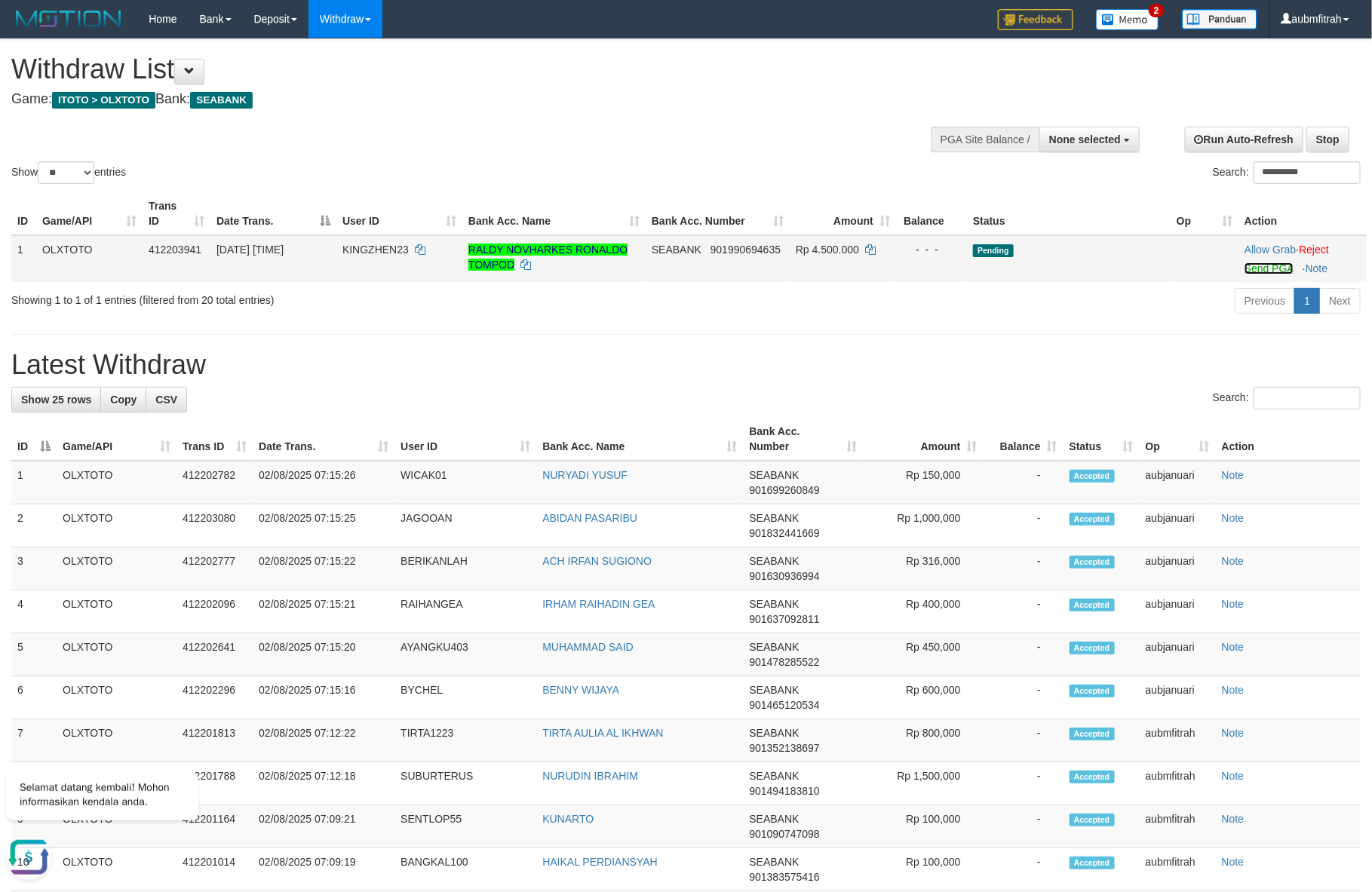 click on "Send PGA" at bounding box center [1269, 268] 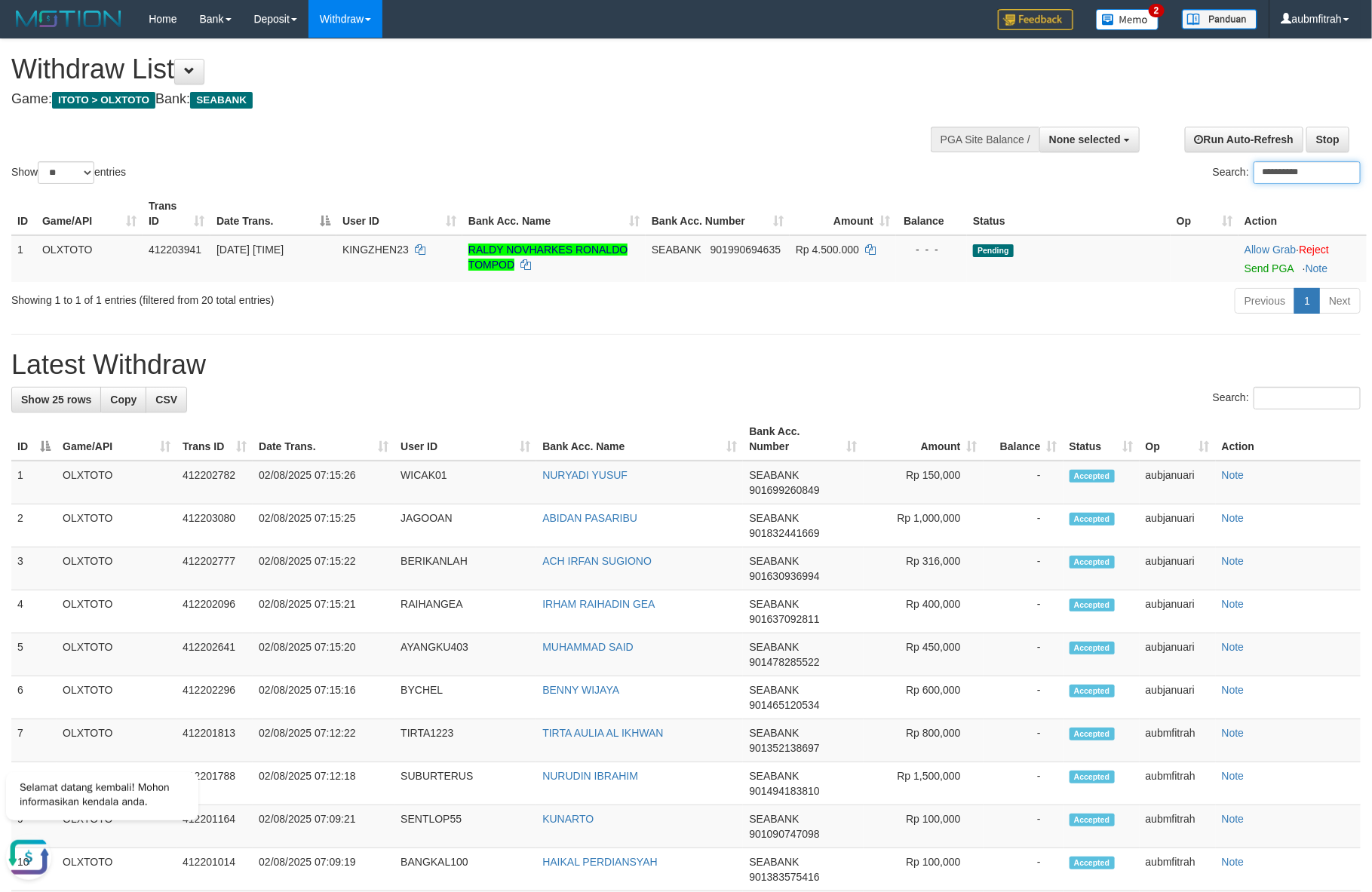 click on "**********" at bounding box center (1307, 173) 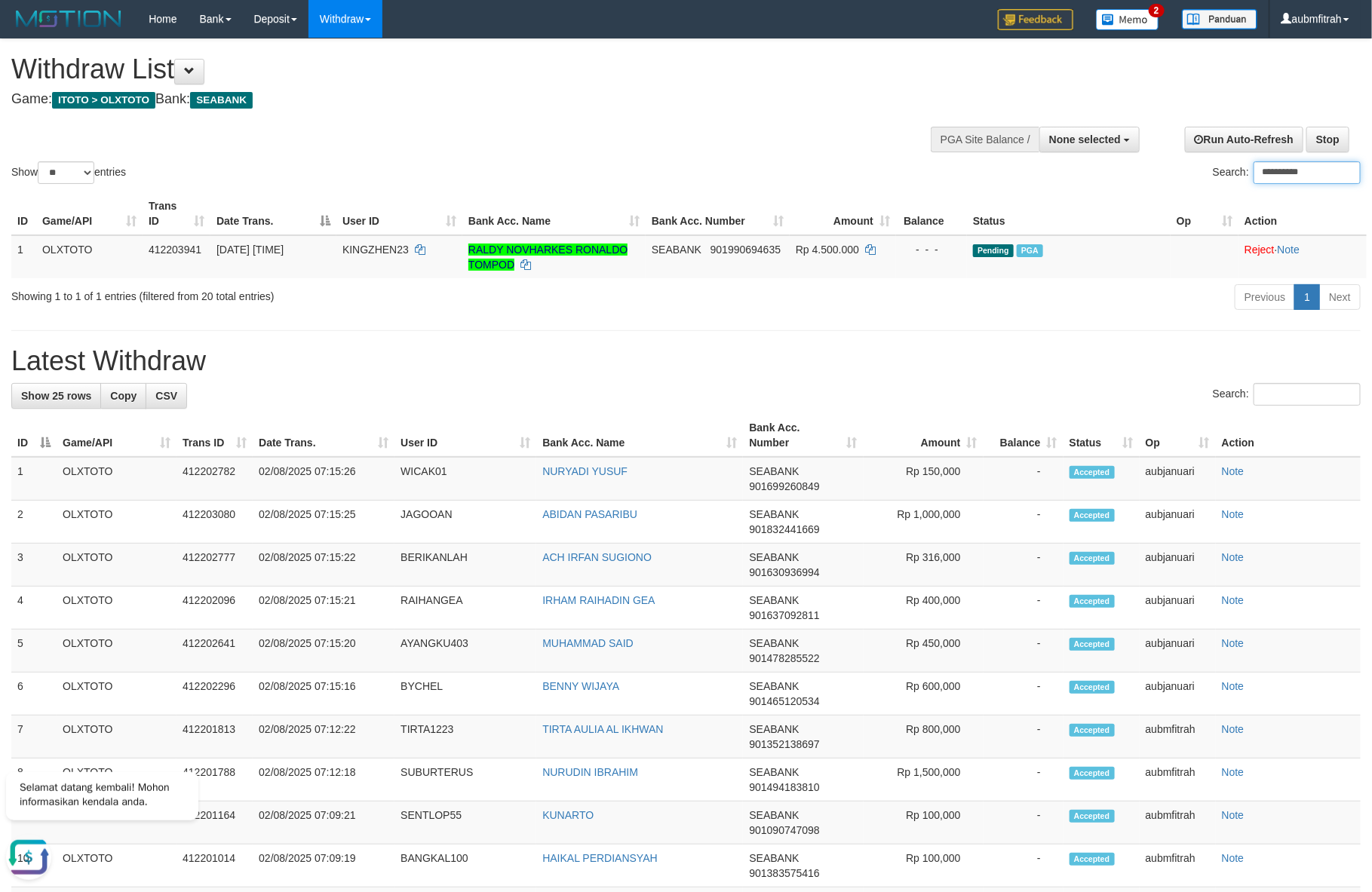 paste 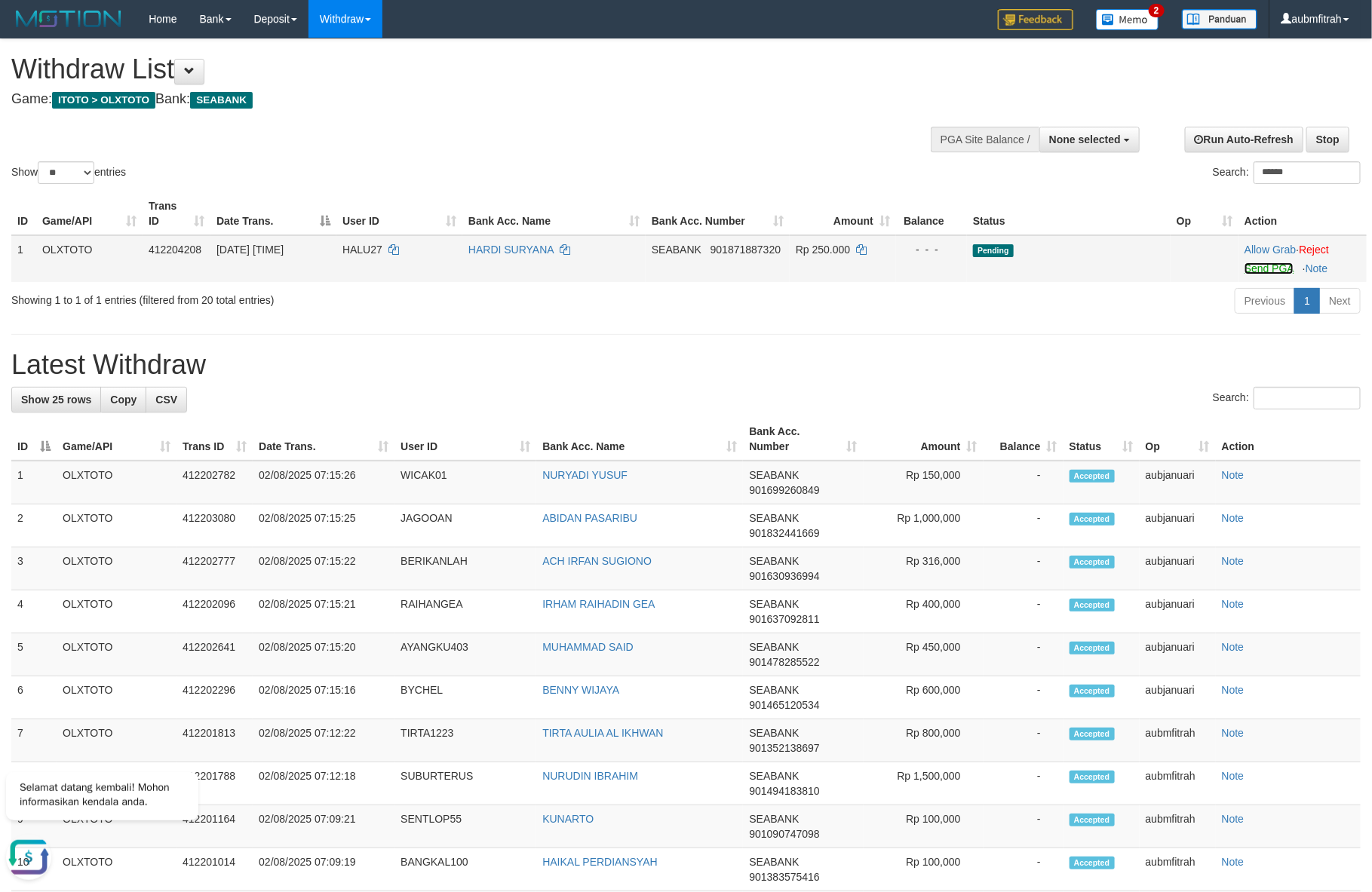 click on "Send PGA" at bounding box center (1269, 268) 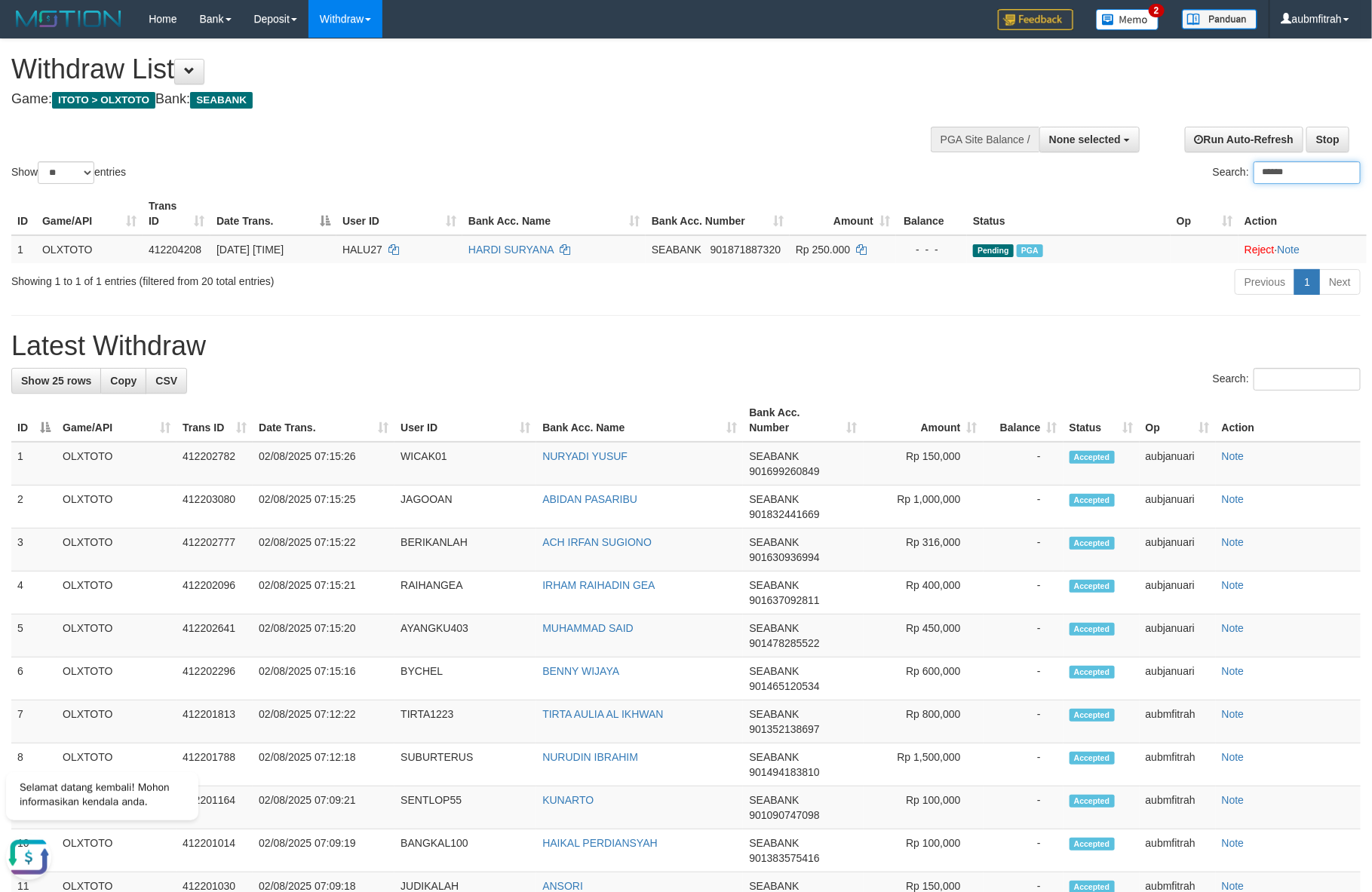 click on "******" at bounding box center (1307, 173) 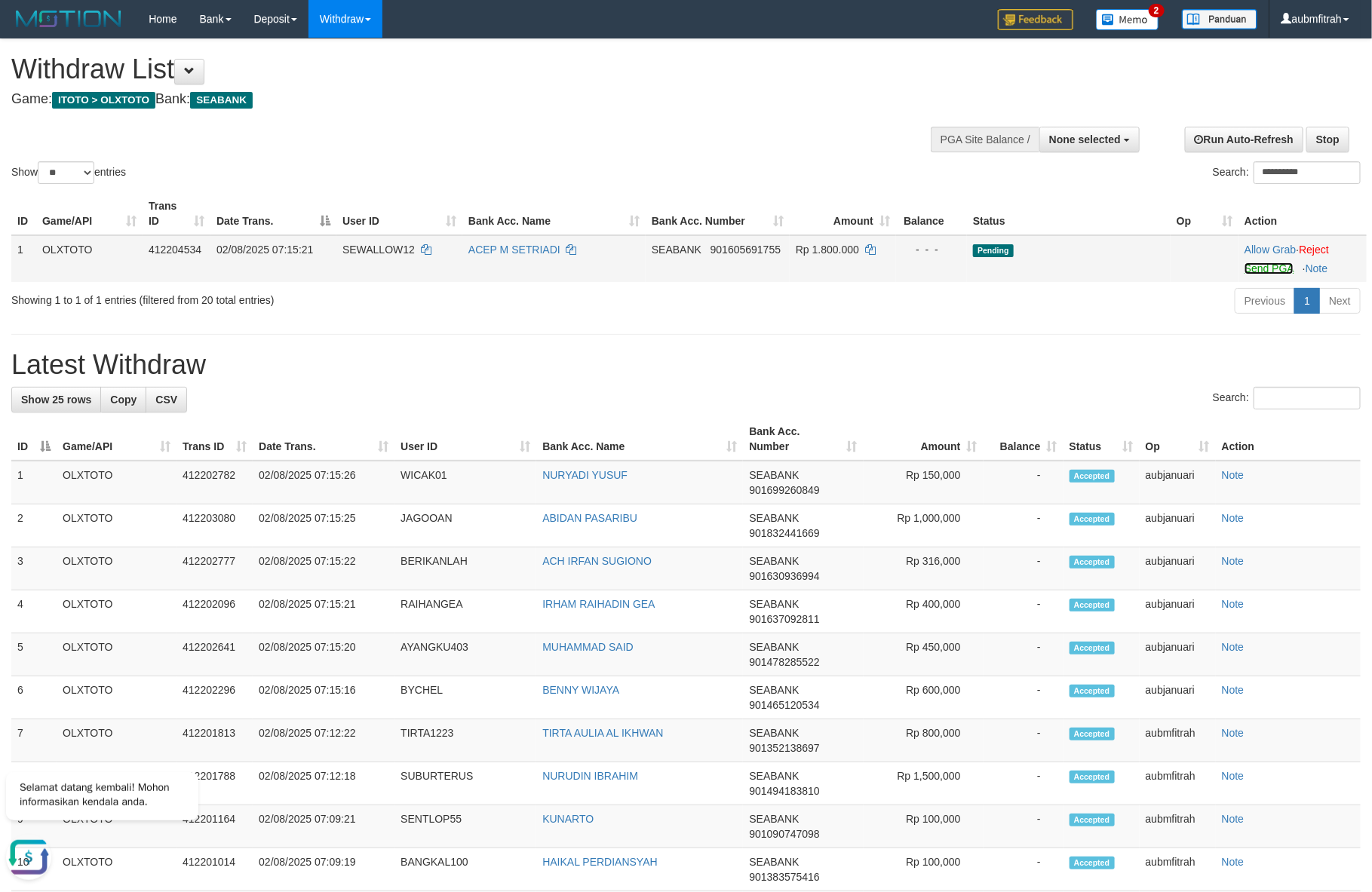 click on "Send PGA" at bounding box center (1269, 268) 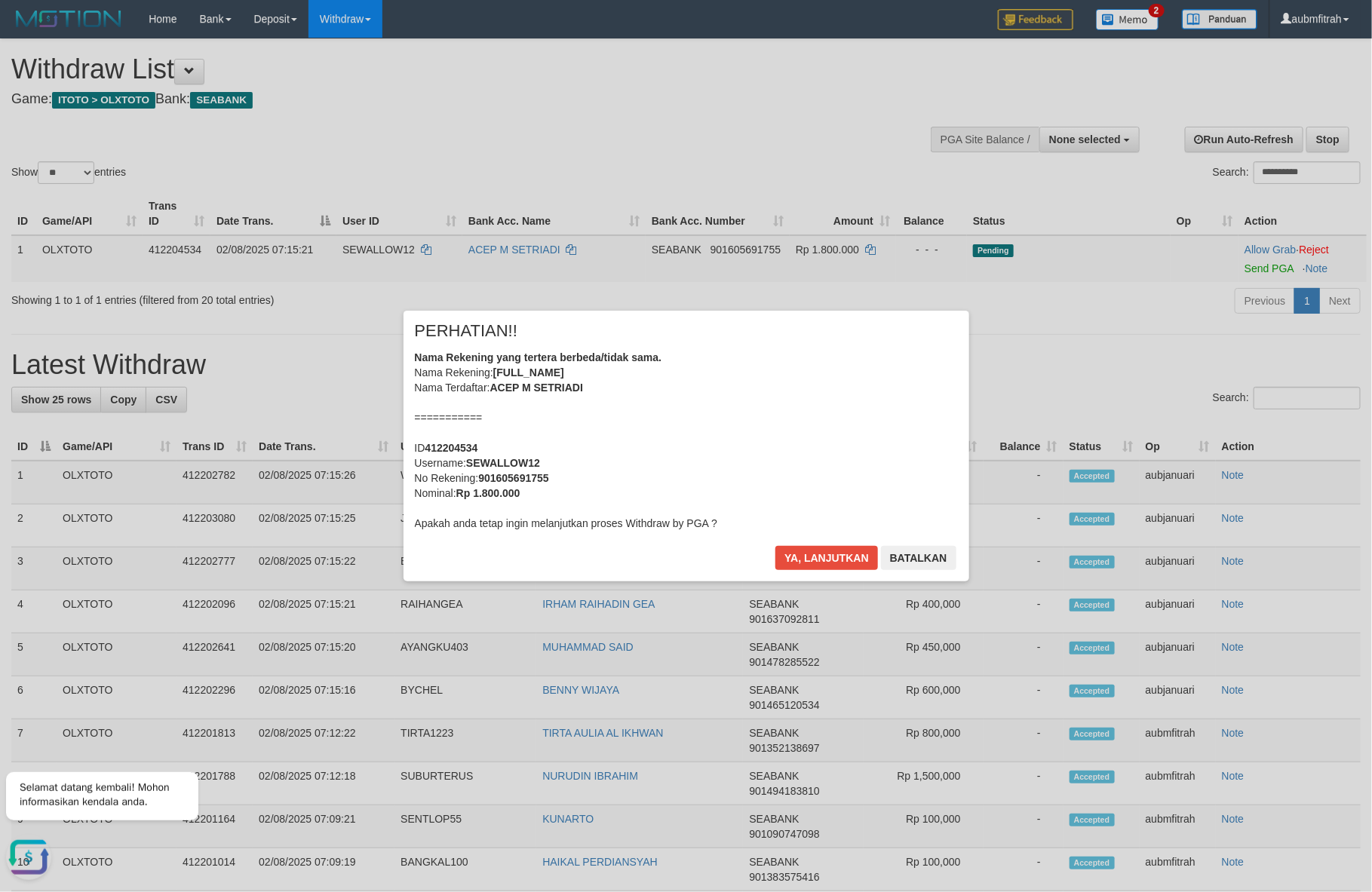click on "× PERHATIAN!! Nama Rekening yang tertera berbeda/tidak sama. Nama Rekening:  ACEP M. SETRIADI Nama Terdaftar:  ACEP M SETRIADI =========== ID  412204534 Username:  SEWALLOW12 No Rekening:  901605691755 Nominal:  Rp 1.800.000 Apakah anda tetap ingin melanjutkan proses Withdraw by PGA ? Ya, lanjutkan Batalkan" at bounding box center [686, 446] 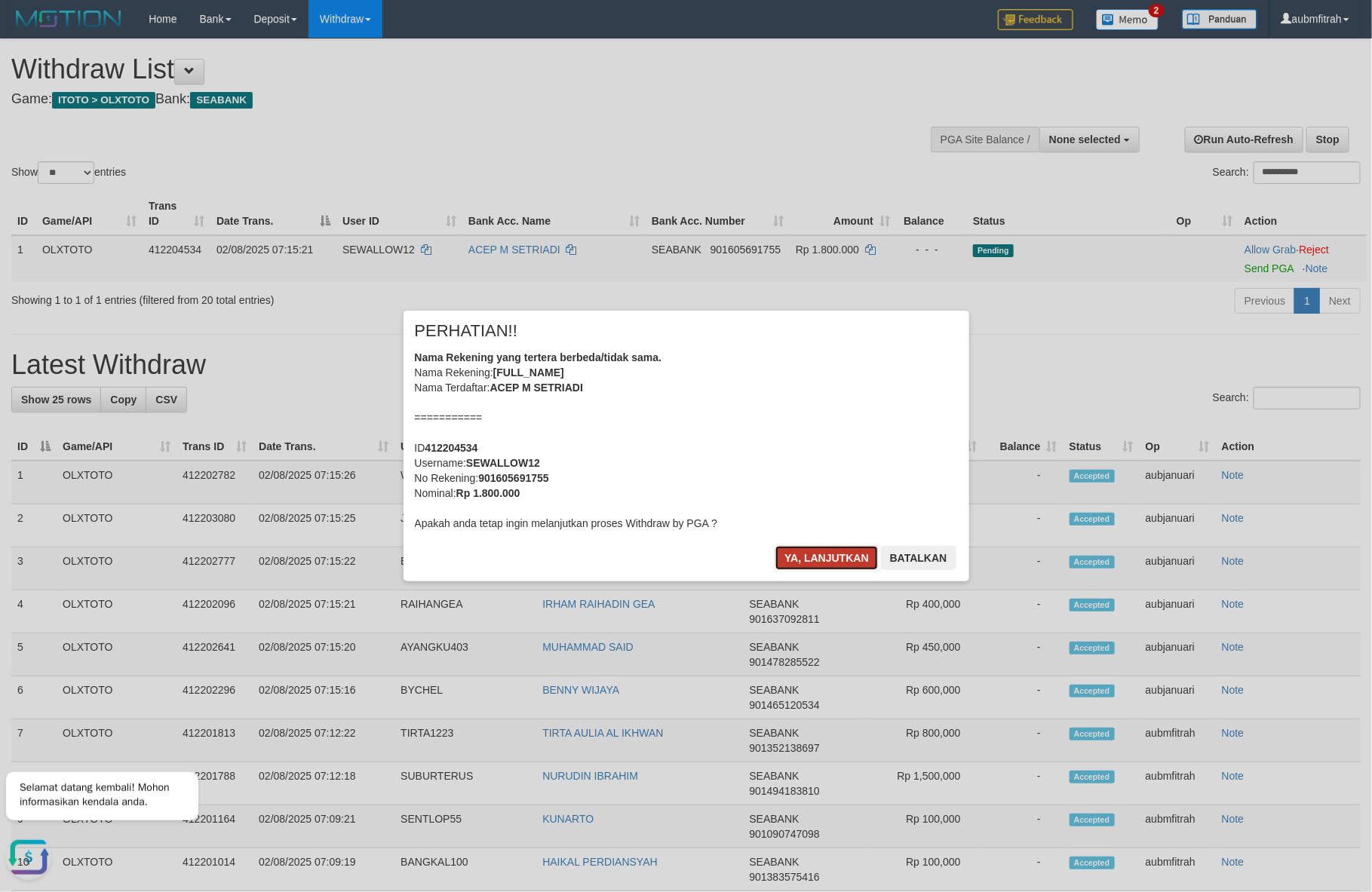 click on "Ya, lanjutkan" at bounding box center [827, 558] 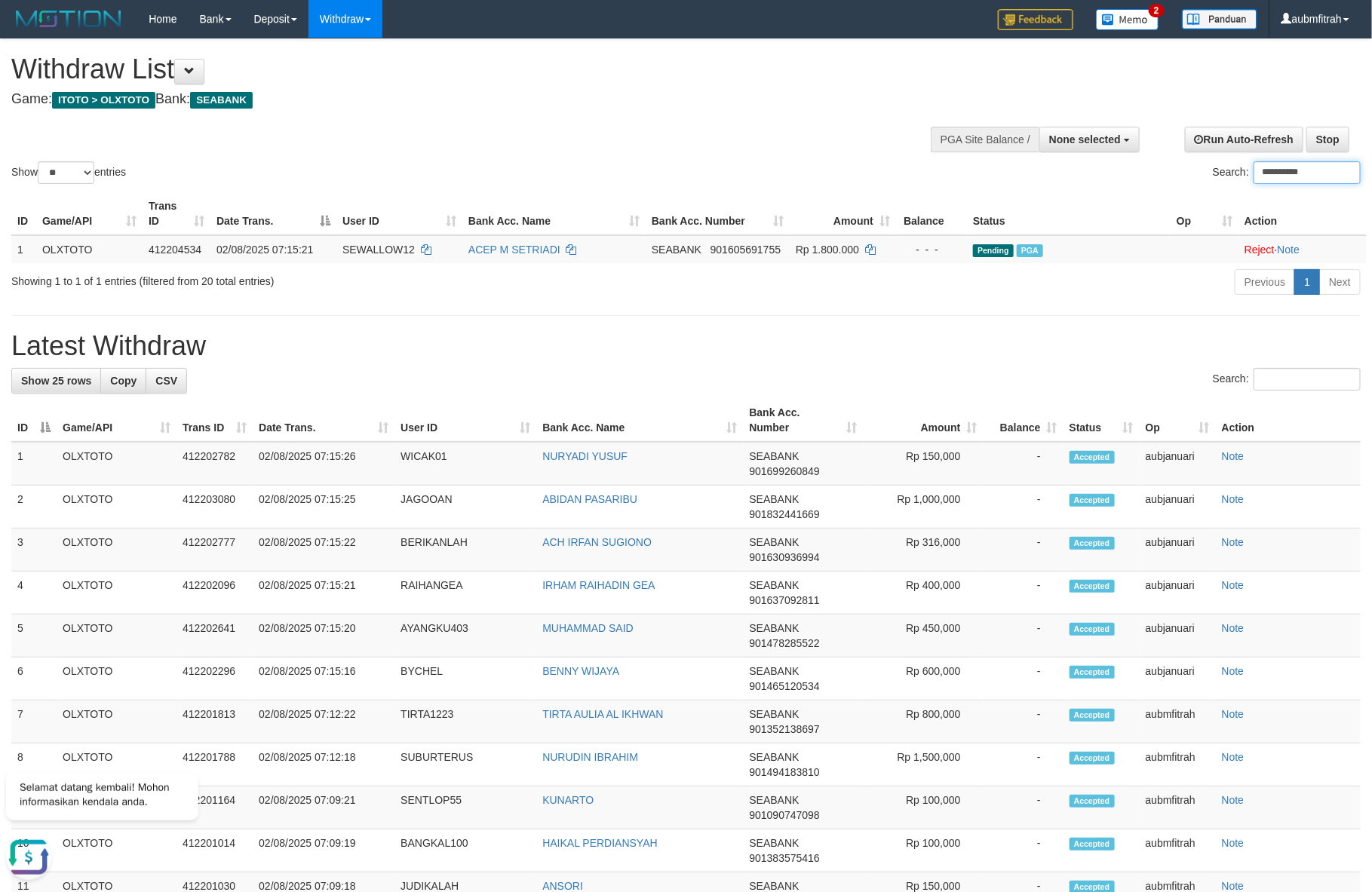 drag, startPoint x: 1267, startPoint y: 176, endPoint x: 1286, endPoint y: 175, distance: 19.026298 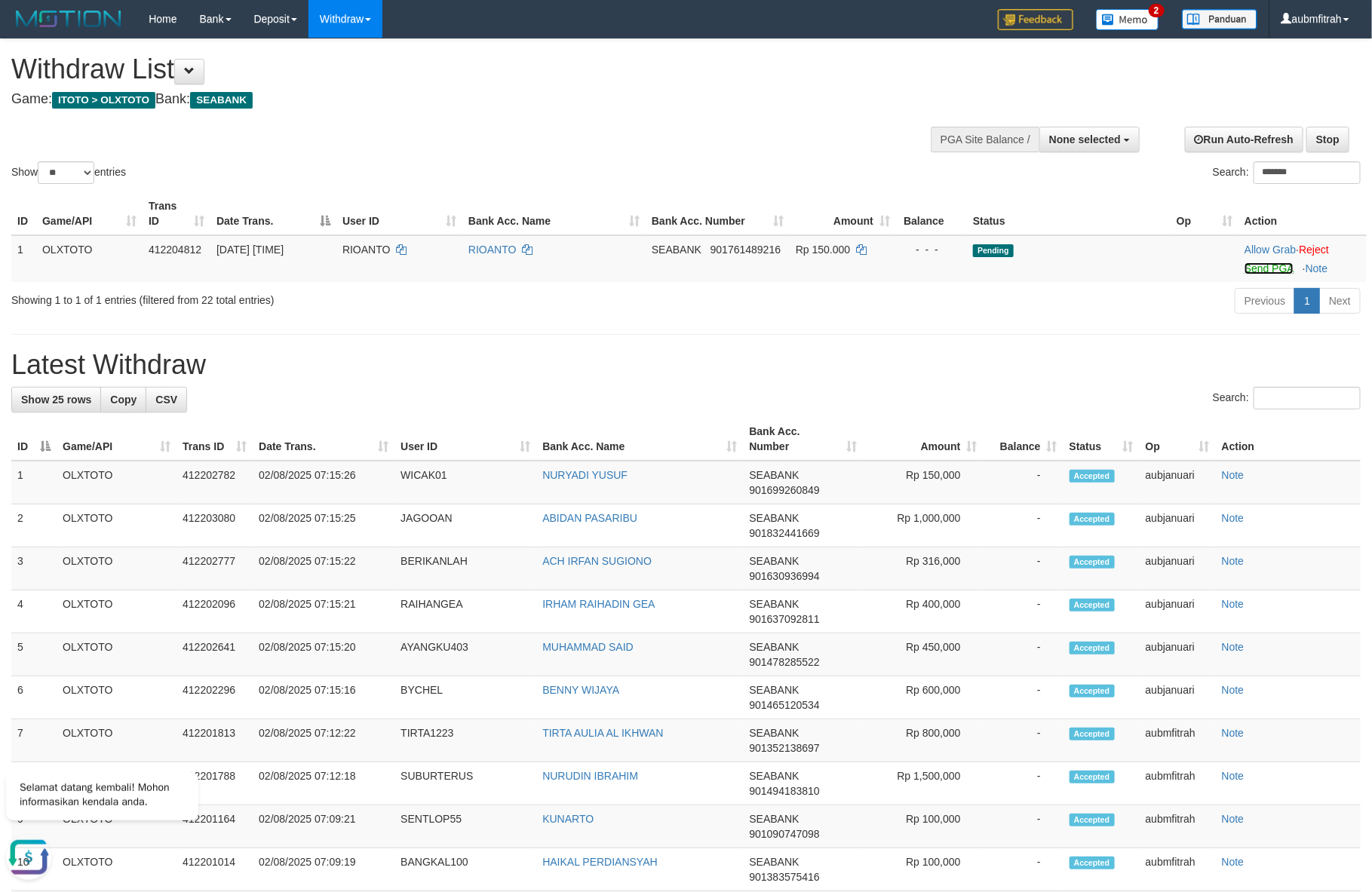 drag, startPoint x: 1260, startPoint y: 270, endPoint x: 1291, endPoint y: 204, distance: 72.9178 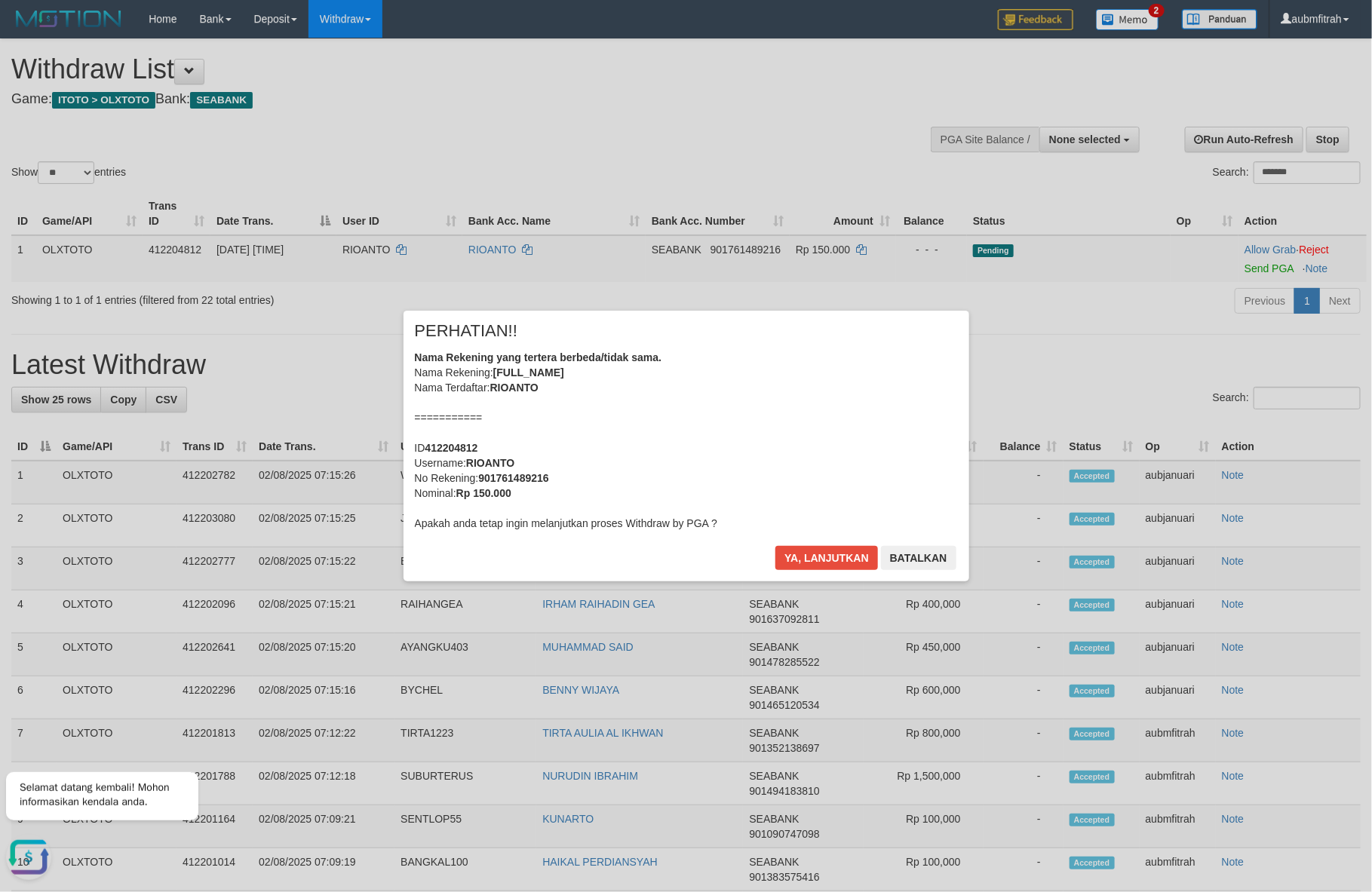click on "× PERHATIAN!! Nama Rekening yang tertera berbeda/tidak sama. Nama Rekening:  RIO ANTO Nama Terdaftar:  RIOANTO =========== ID  412204812 Username:  RIOANTO No Rekening:  901761489216 Nominal:  Rp 150.000 Apakah anda tetap ingin melanjutkan proses Withdraw by PGA ? Ya, lanjutkan Batalkan" at bounding box center (686, 446) 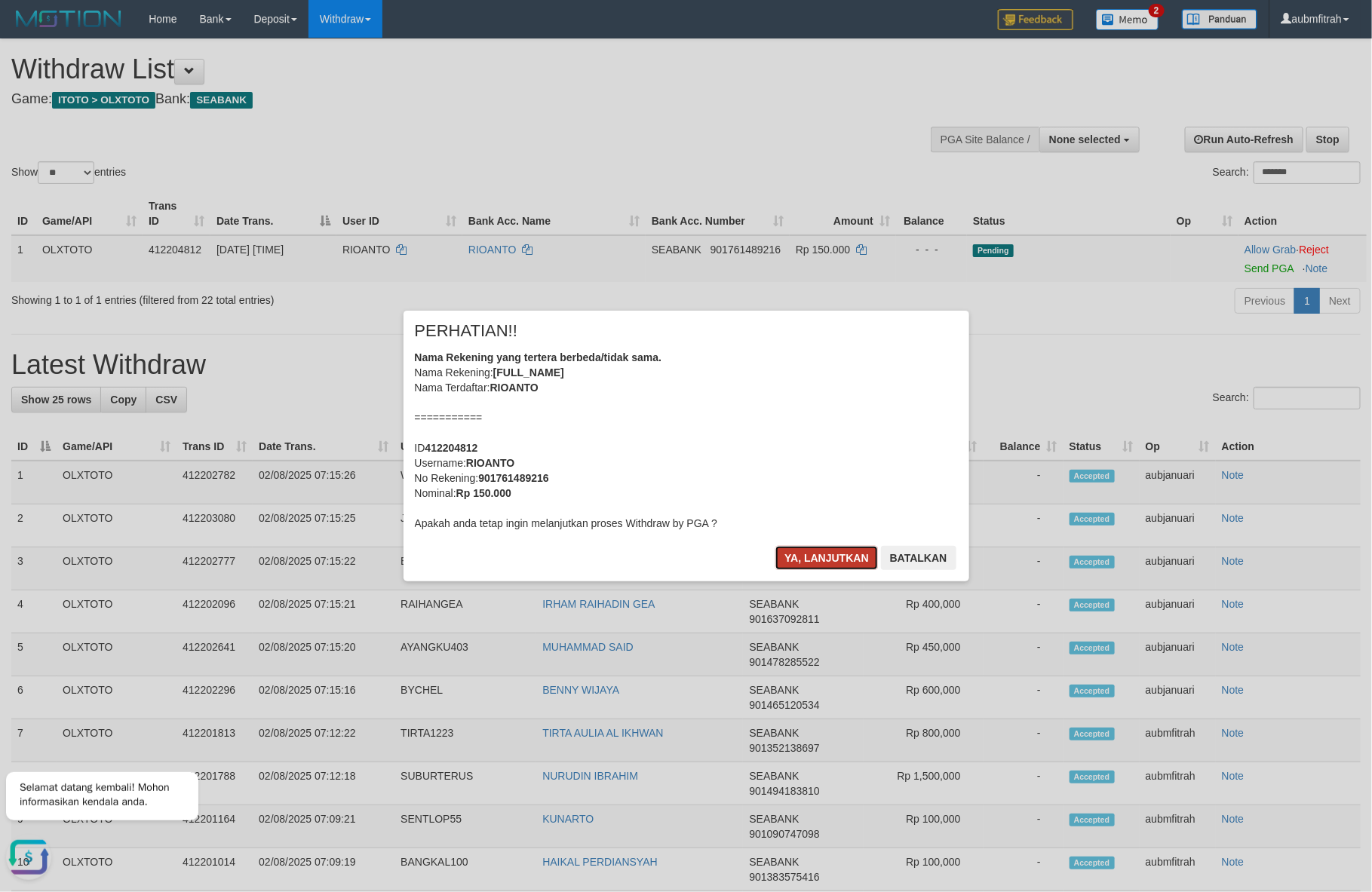 click on "Ya, lanjutkan" at bounding box center (827, 558) 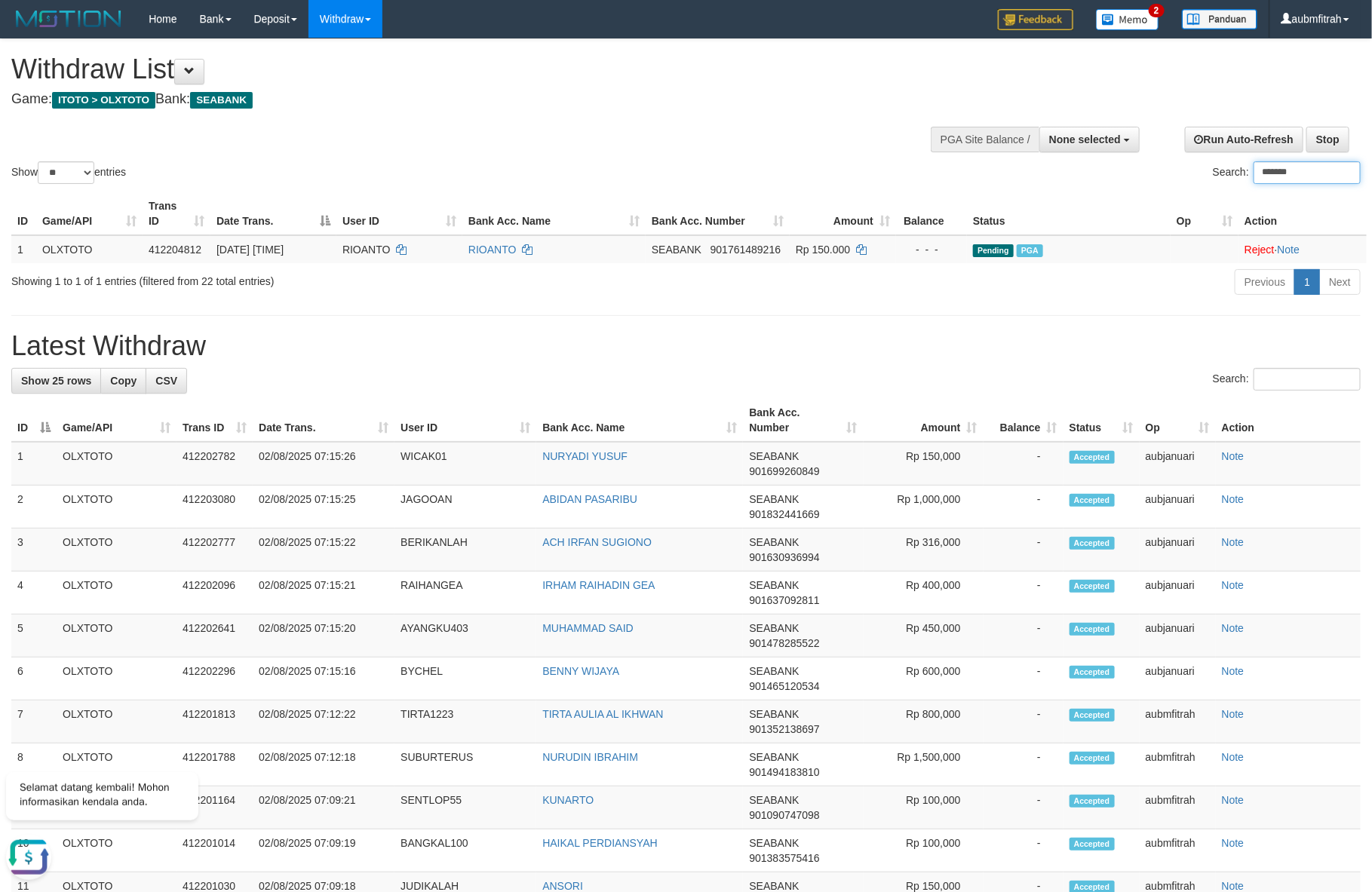 click on "*******" at bounding box center [1307, 173] 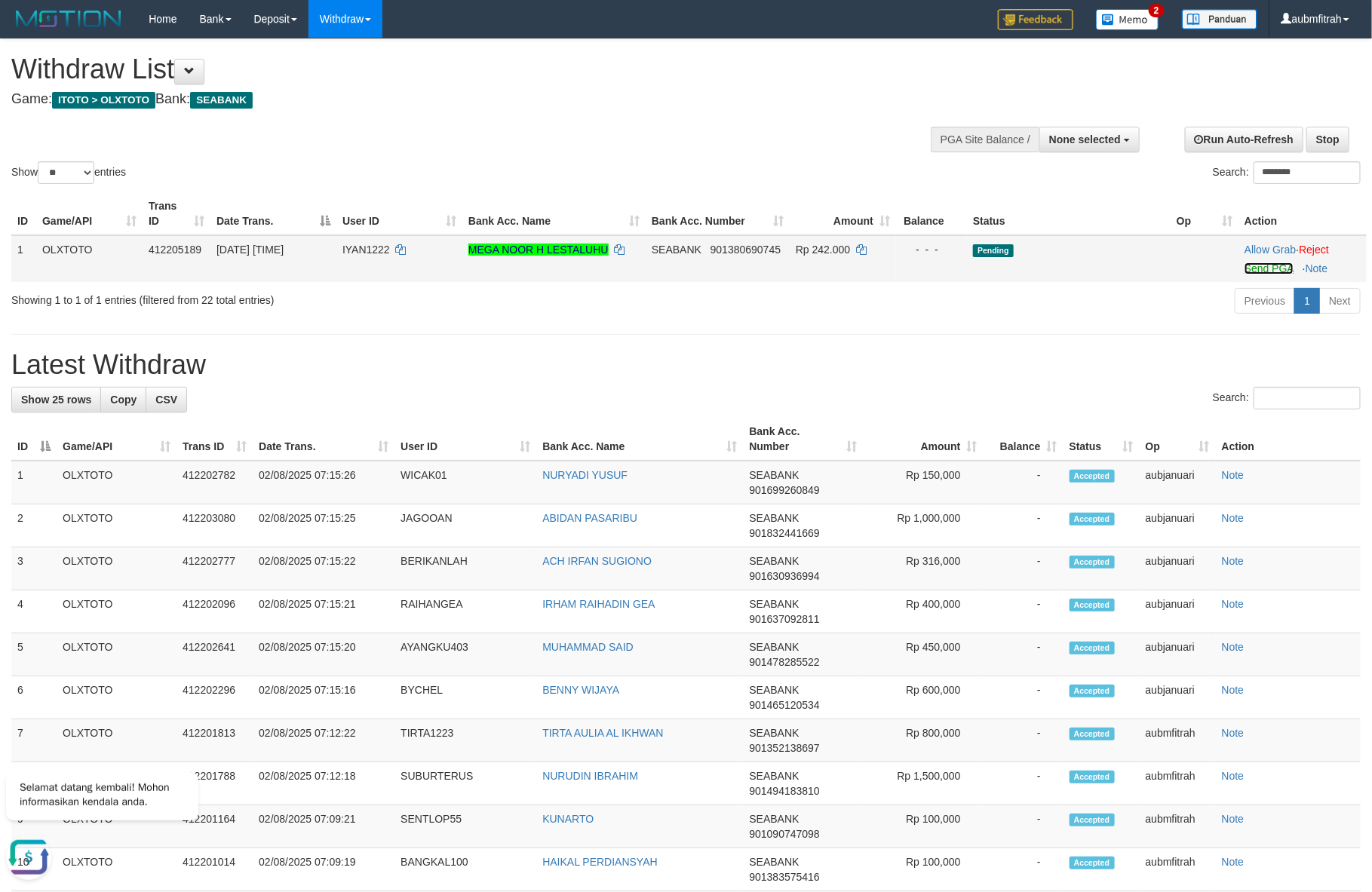 click on "Send PGA" at bounding box center [1269, 268] 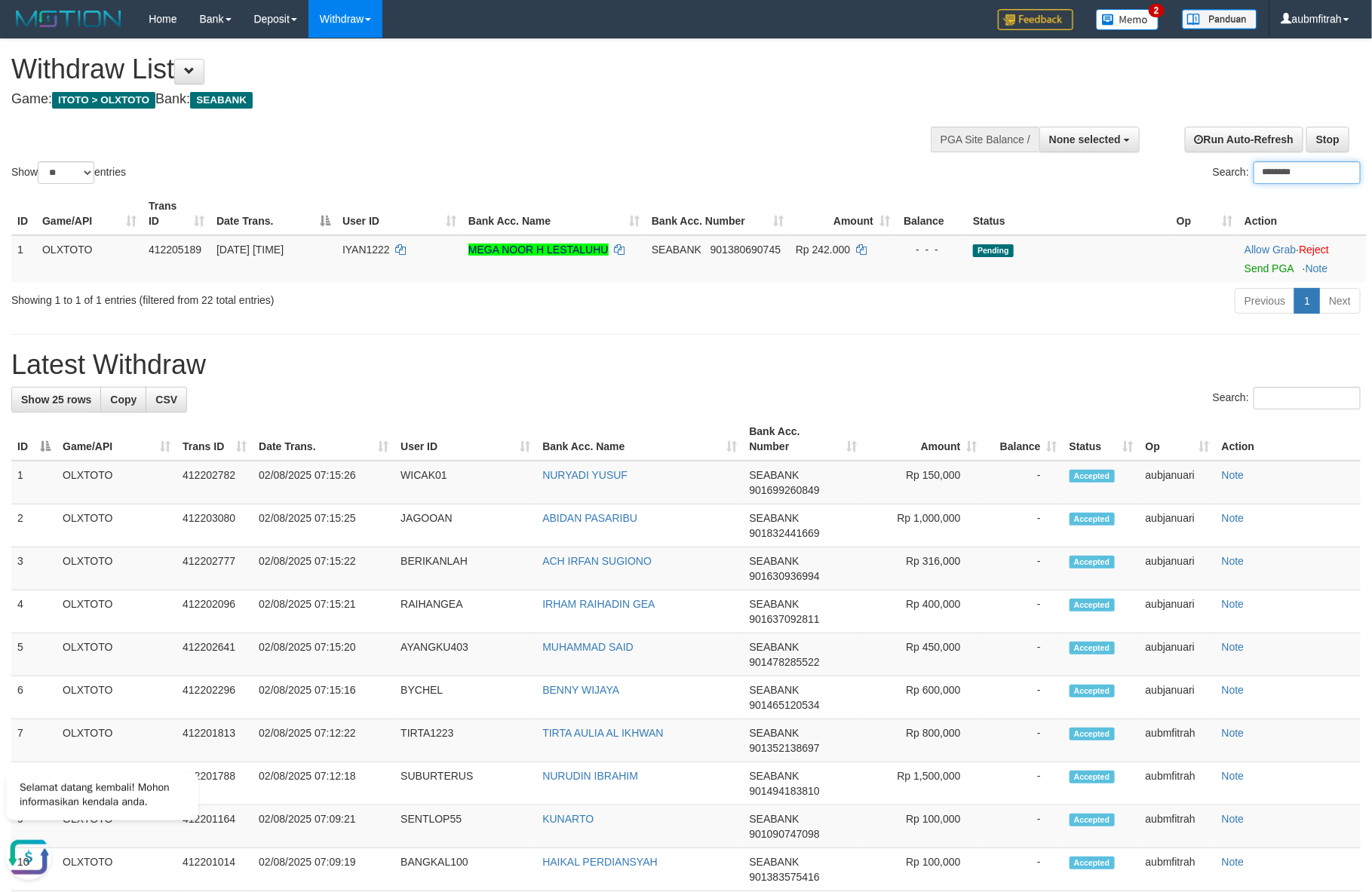 click on "********" at bounding box center (1307, 173) 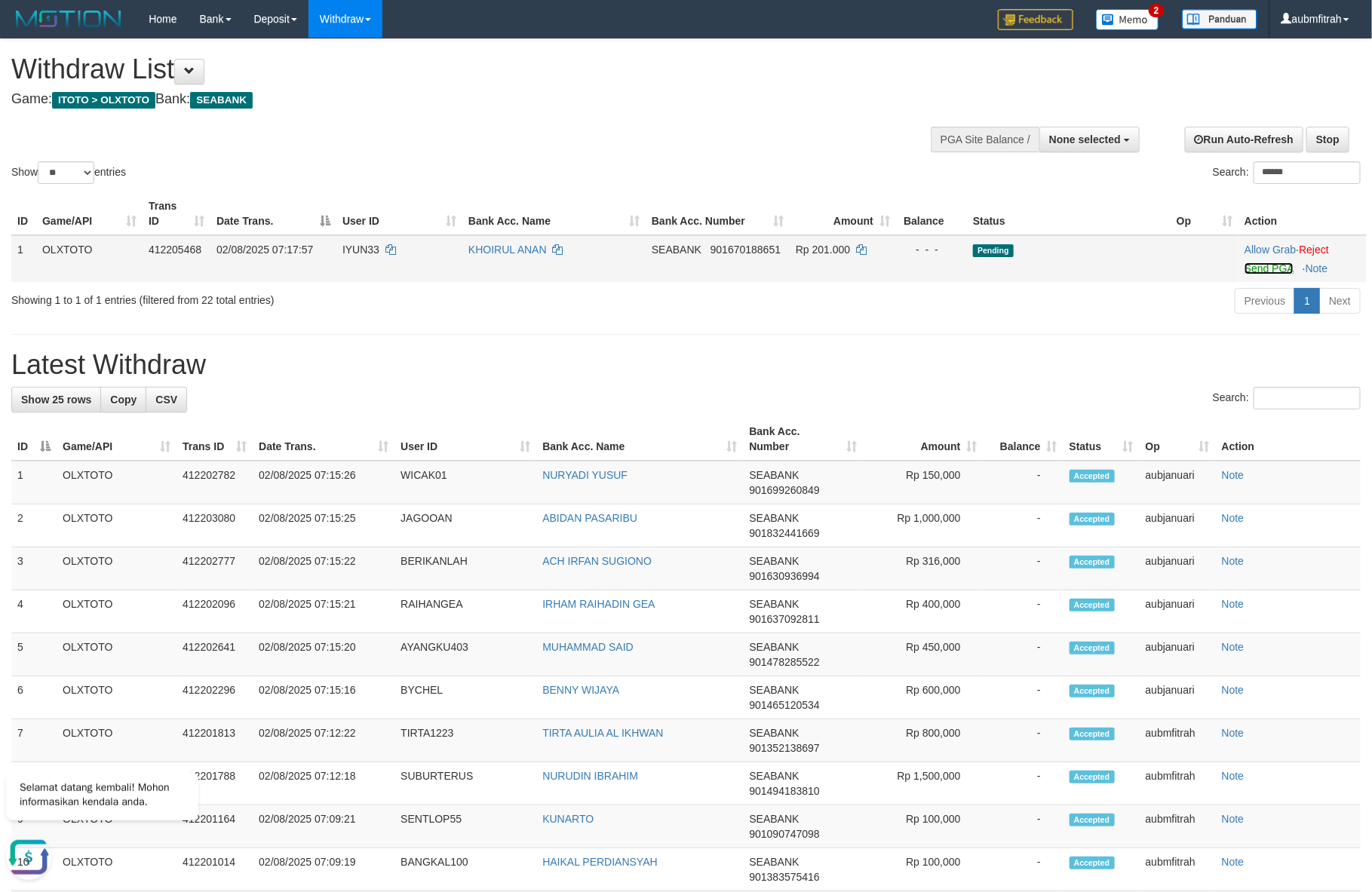 click on "Send PGA" at bounding box center [1269, 268] 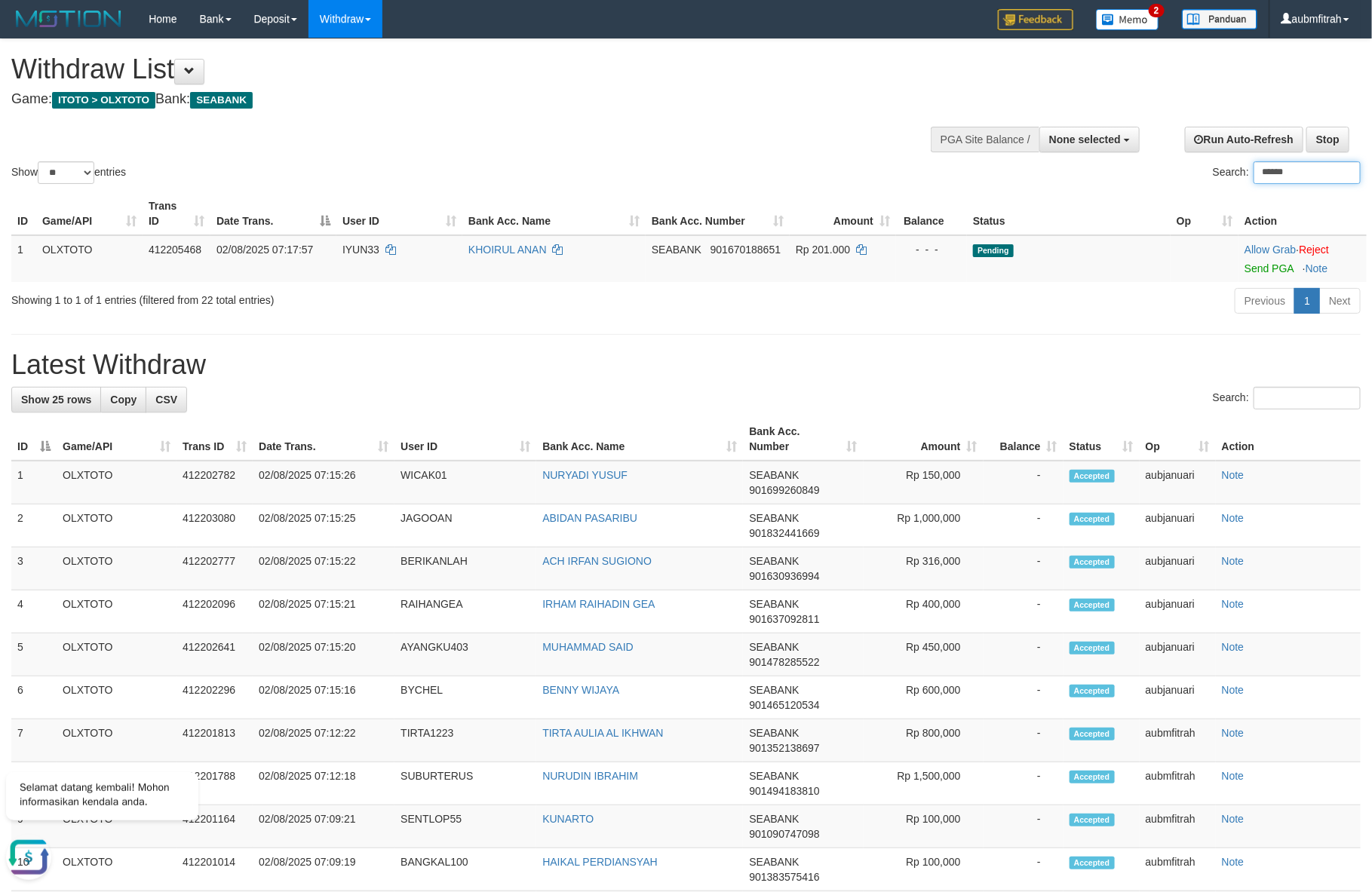 click on "******" at bounding box center [1307, 173] 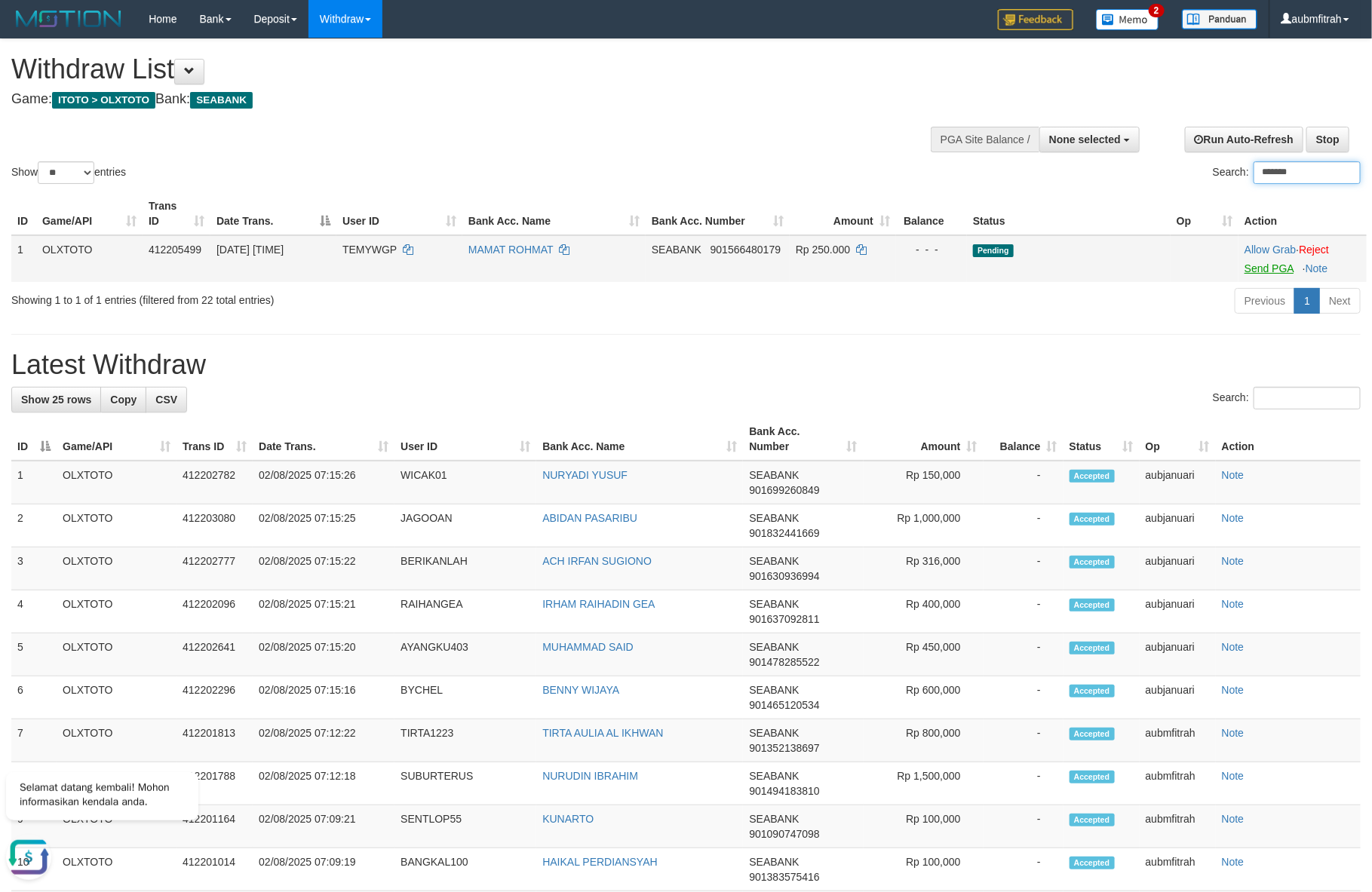 type on "*******" 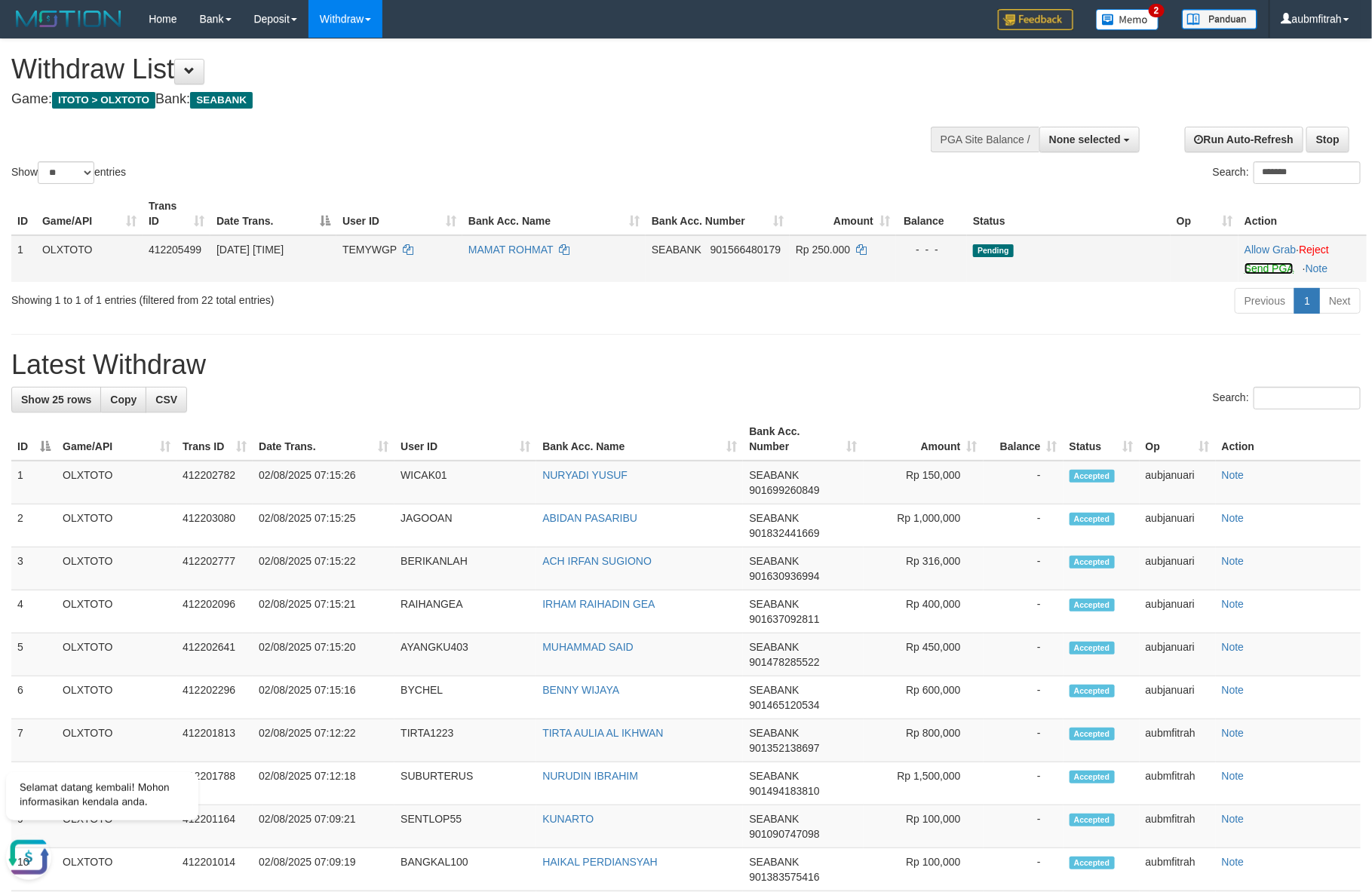 click on "Send PGA" at bounding box center [1269, 268] 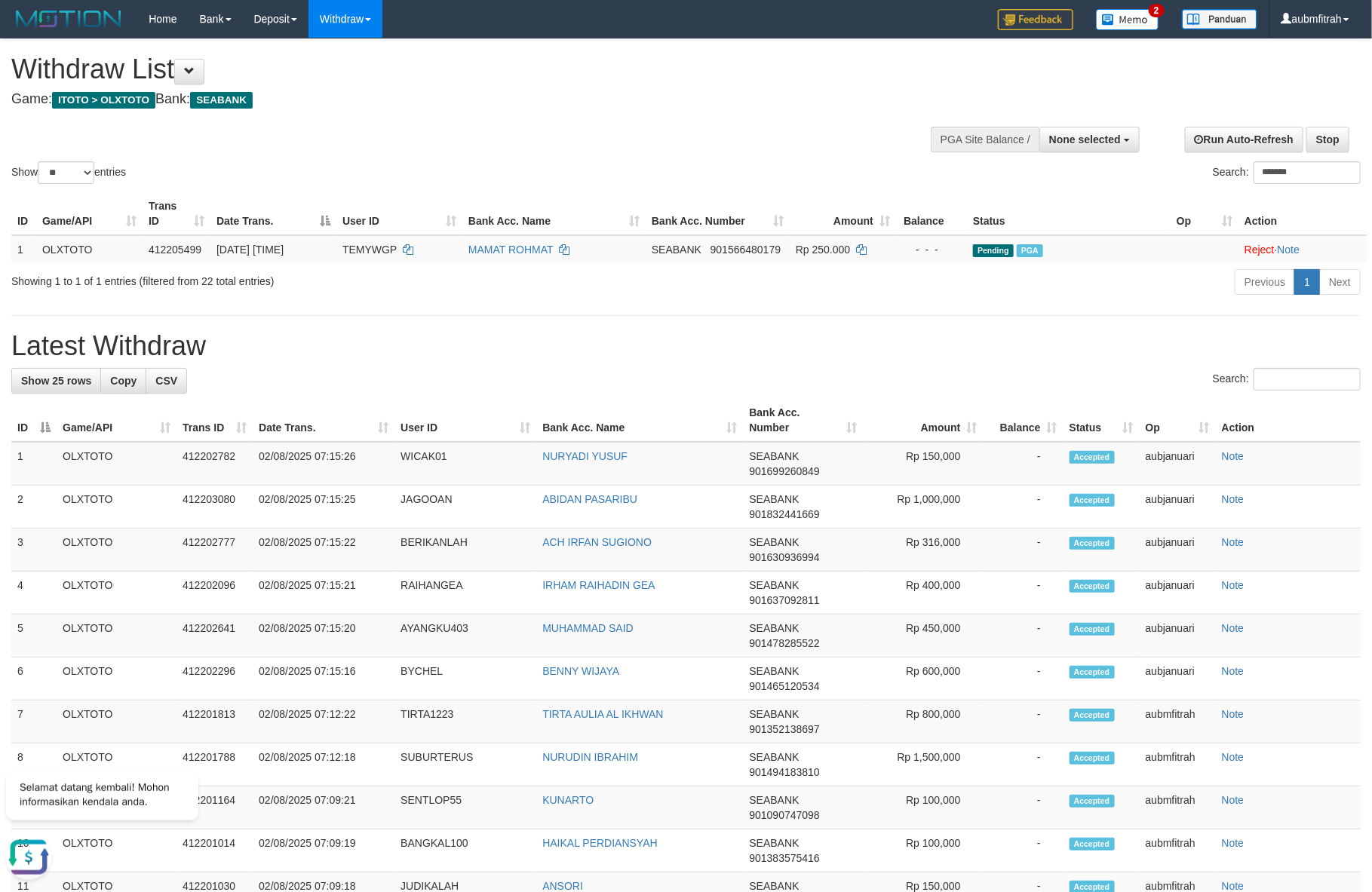 click on "Game:   ITOTO > OLXTOTO    				Bank:   SEABANK" at bounding box center (456, 100) 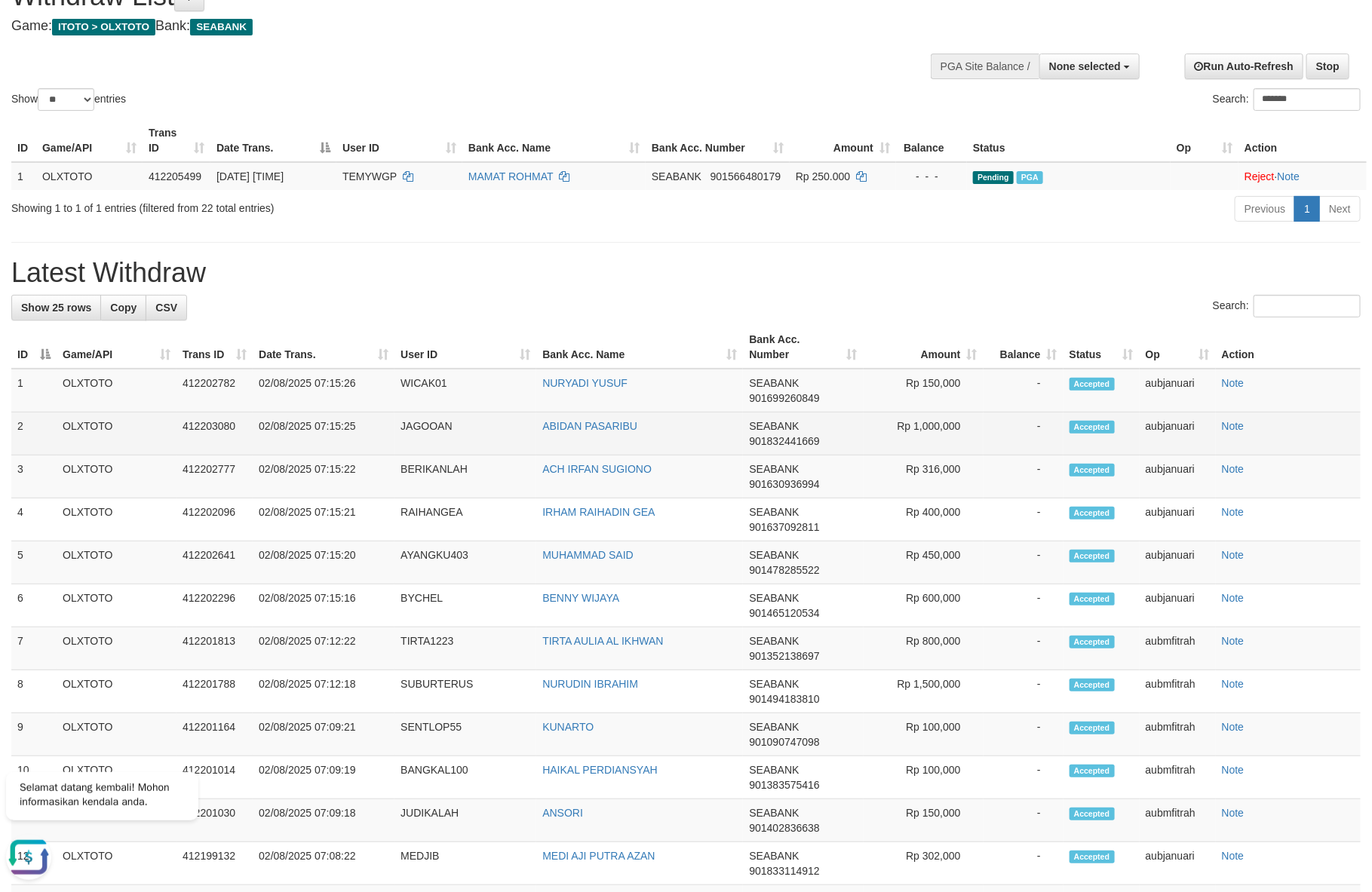 scroll, scrollTop: 195, scrollLeft: 0, axis: vertical 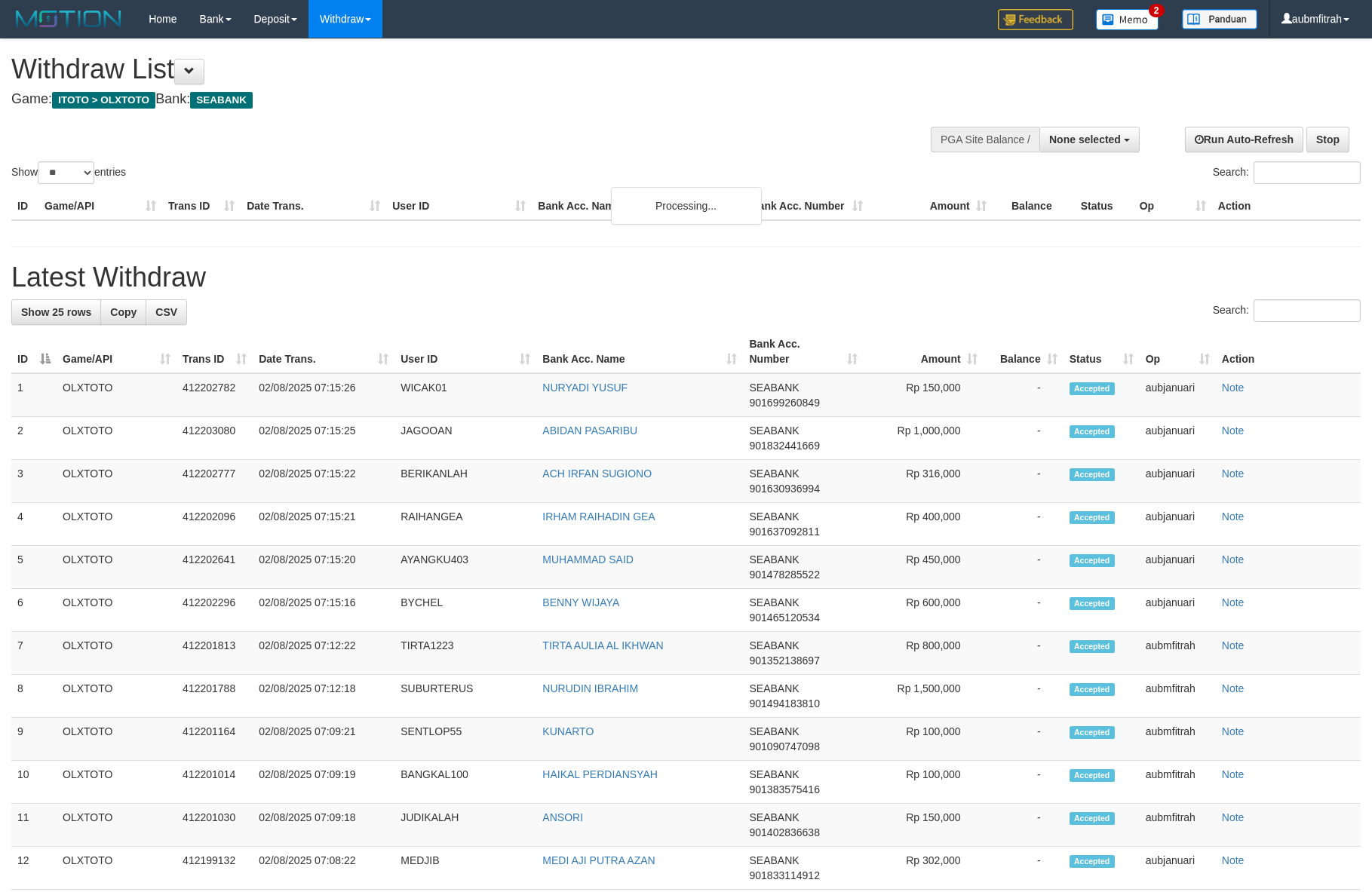 select 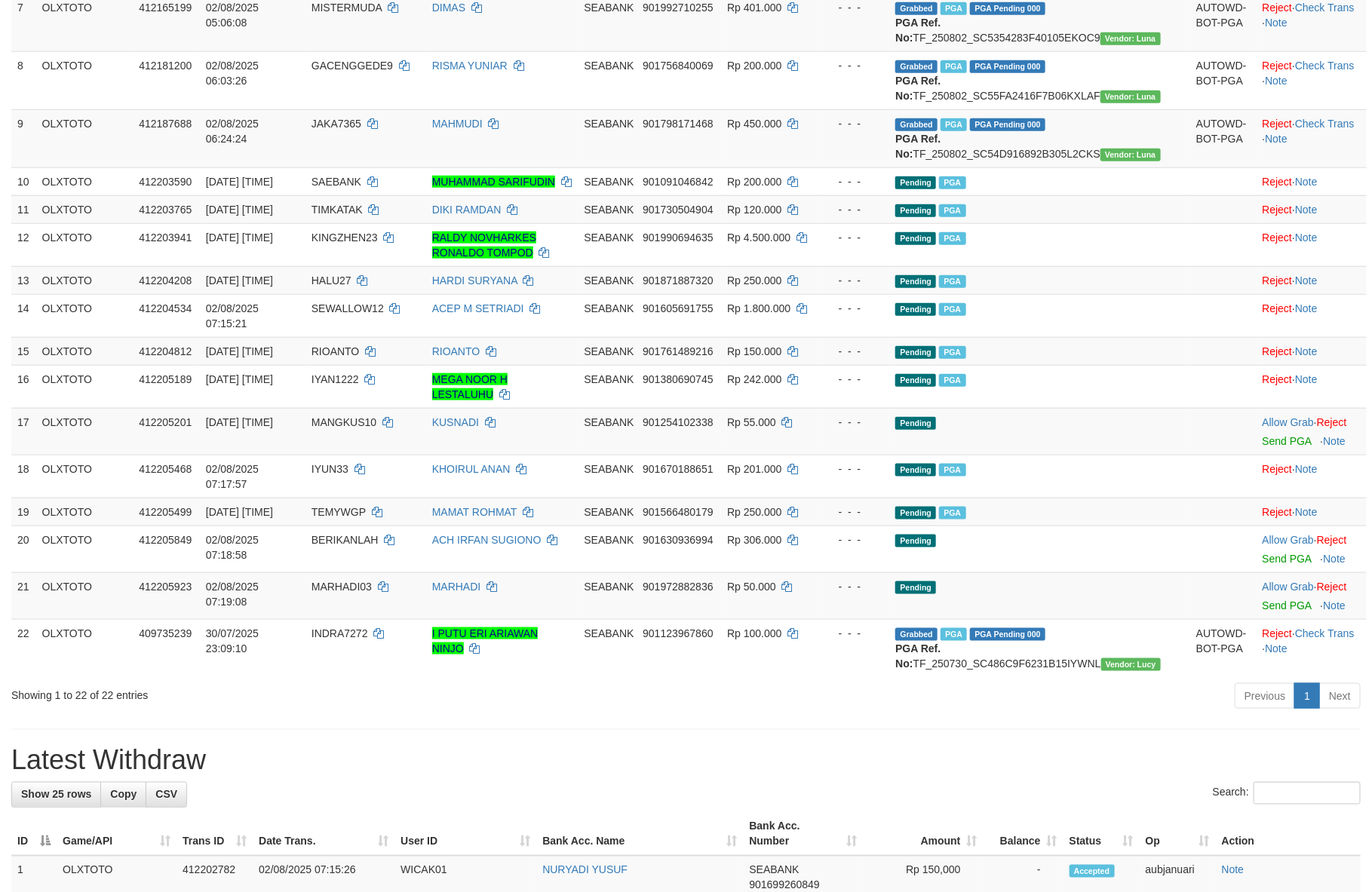 scroll, scrollTop: 607, scrollLeft: 0, axis: vertical 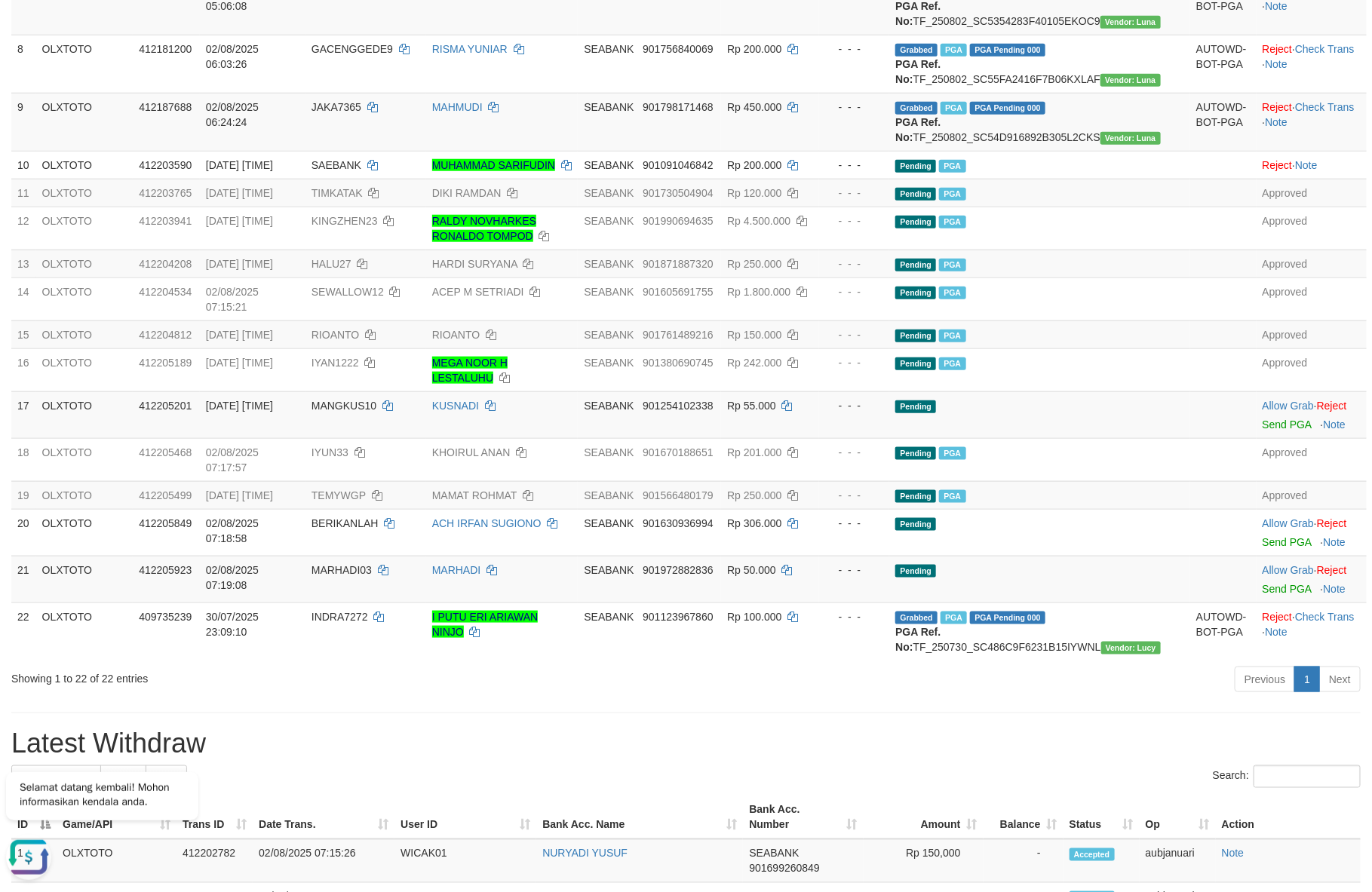click on "Previous 1 Next" at bounding box center [971, 681] 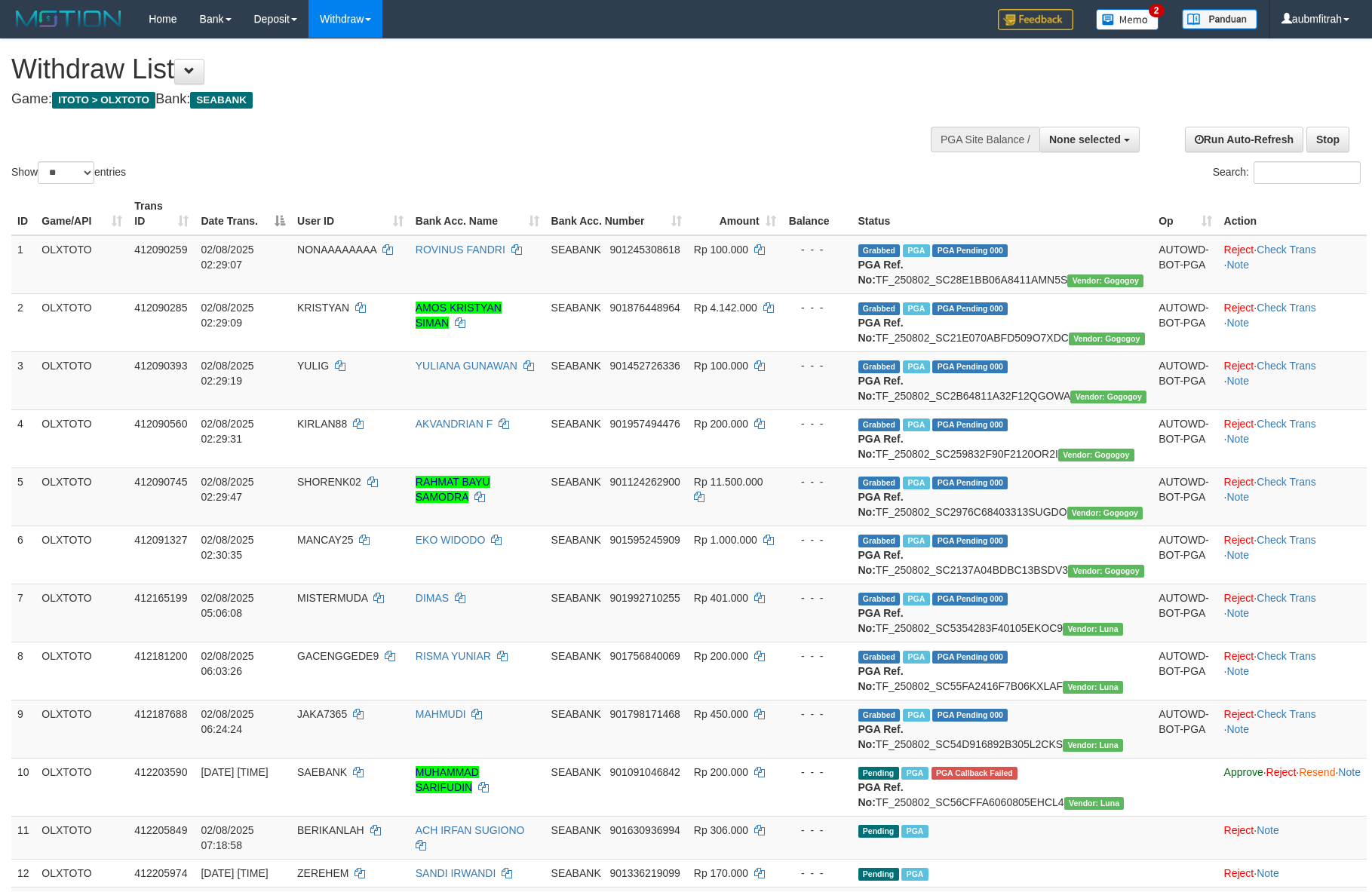 select 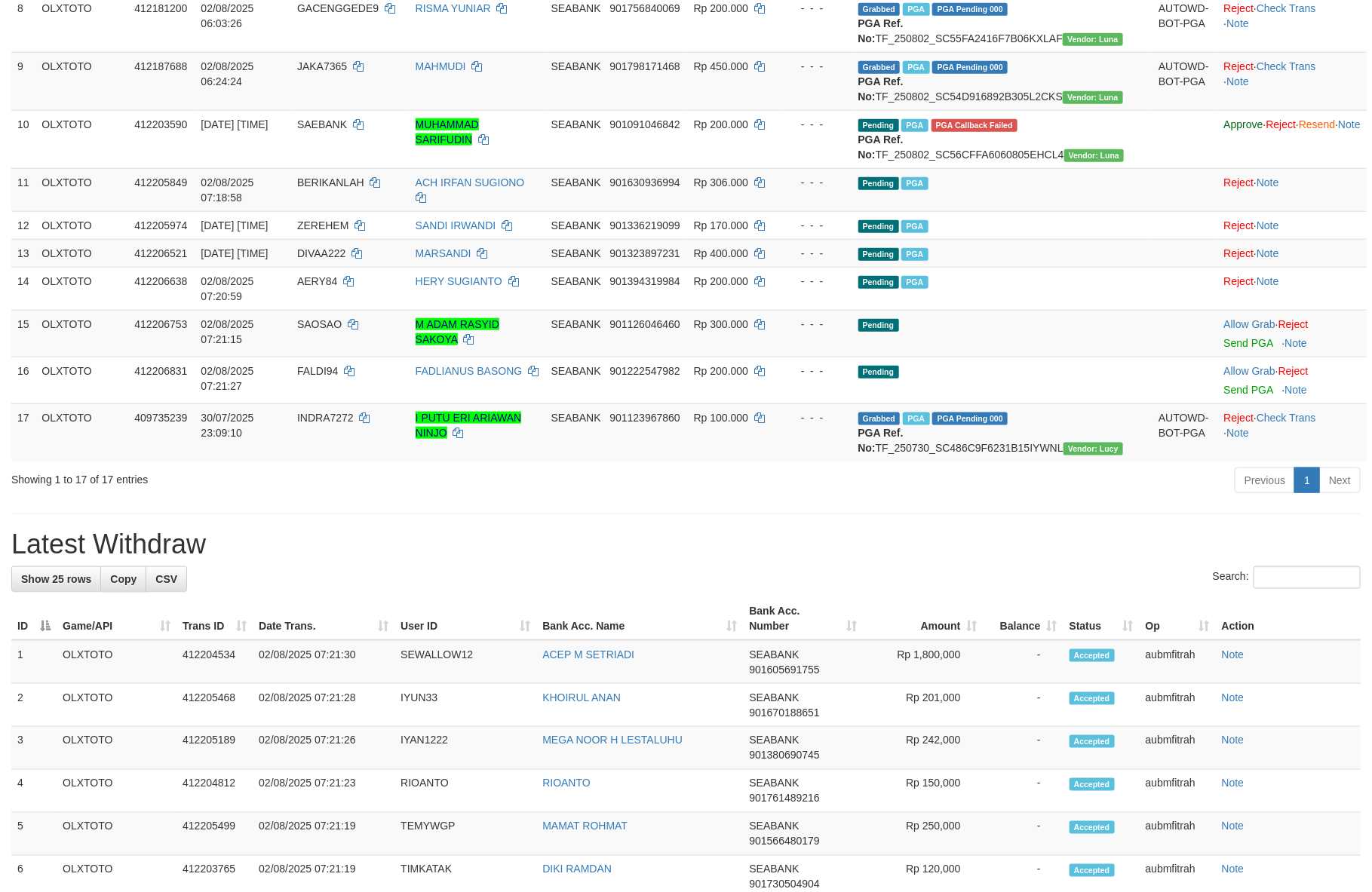 scroll, scrollTop: 607, scrollLeft: 0, axis: vertical 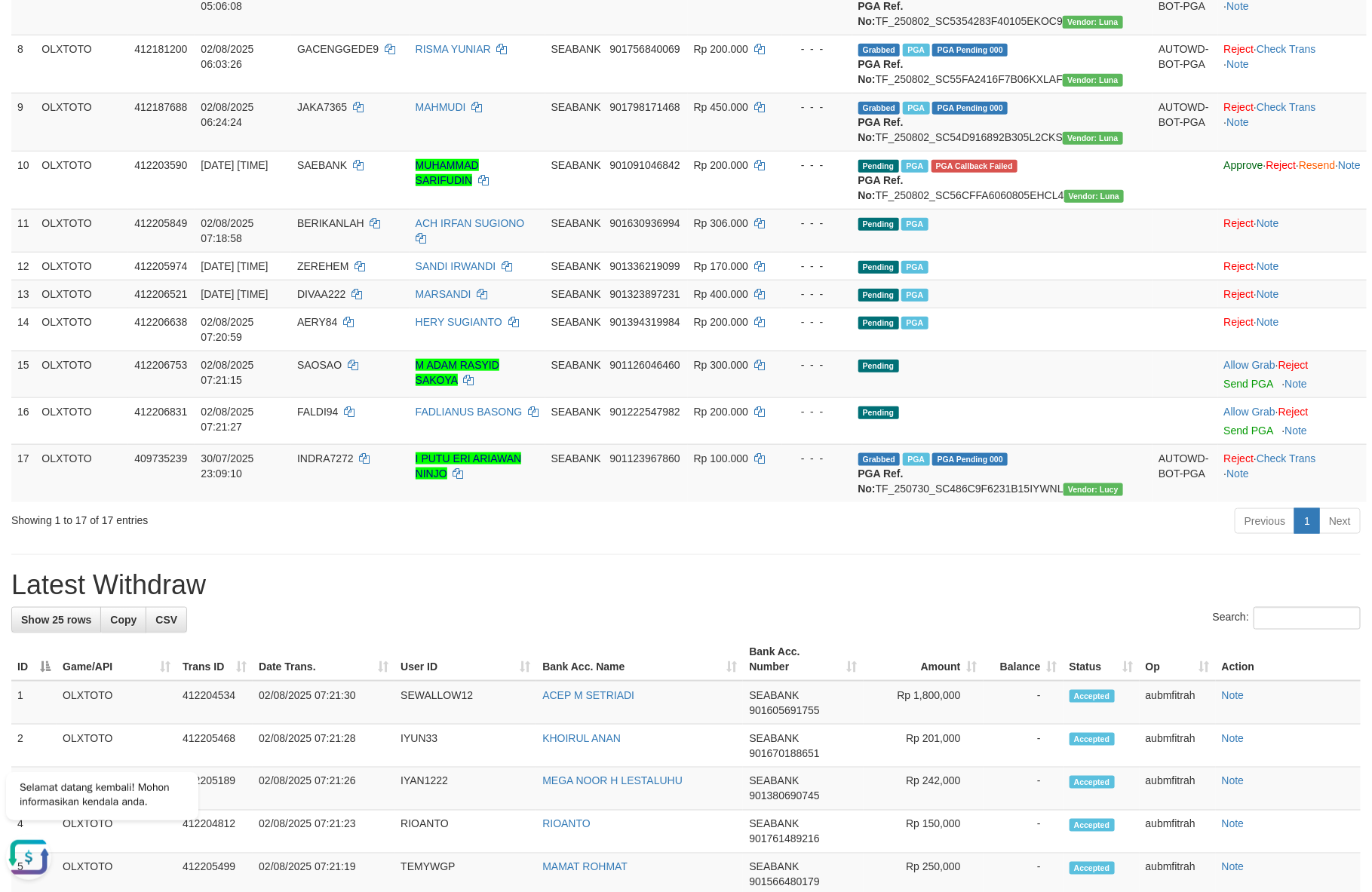 click on "Latest Withdraw" at bounding box center (686, 585) 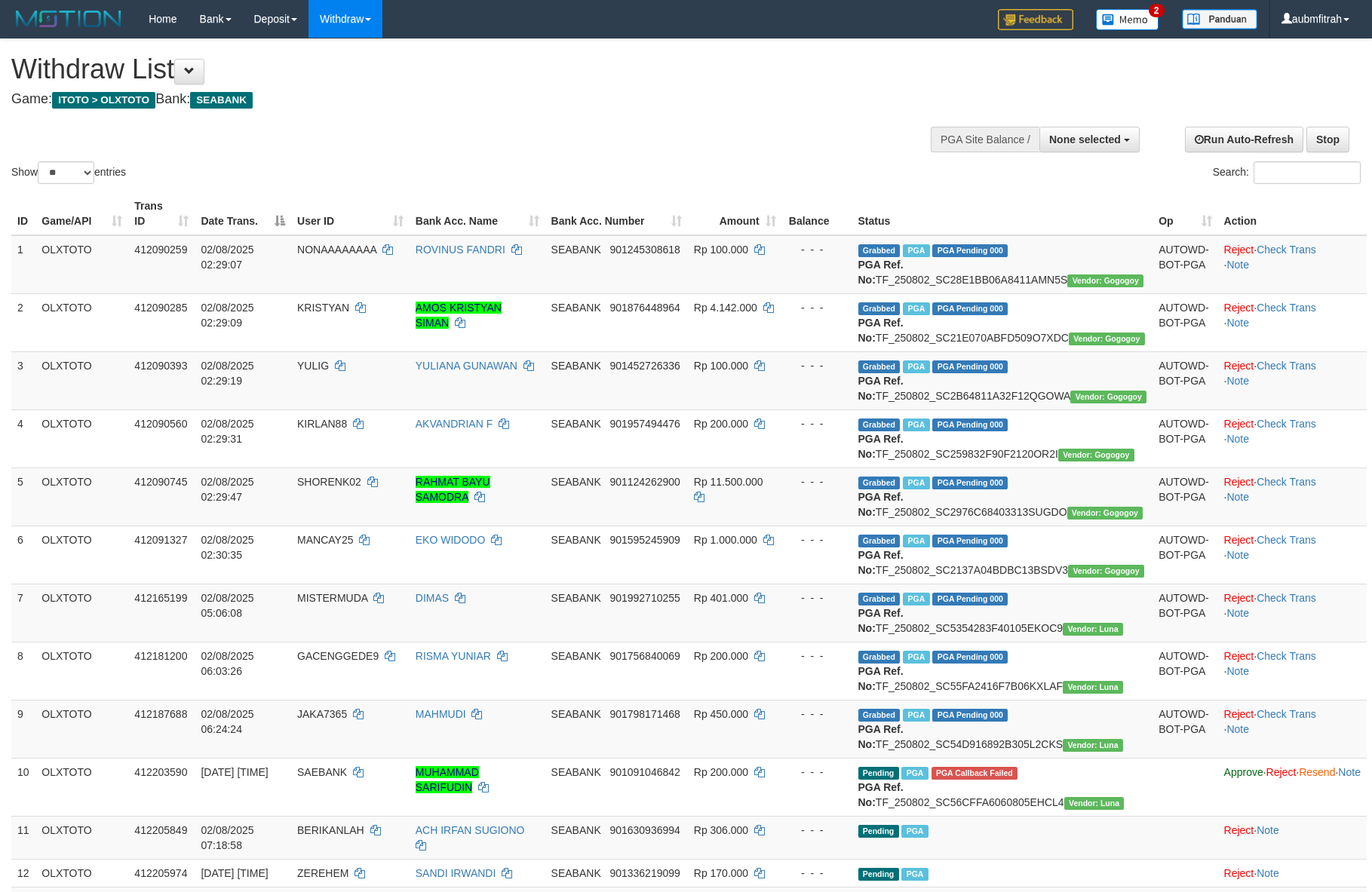 select 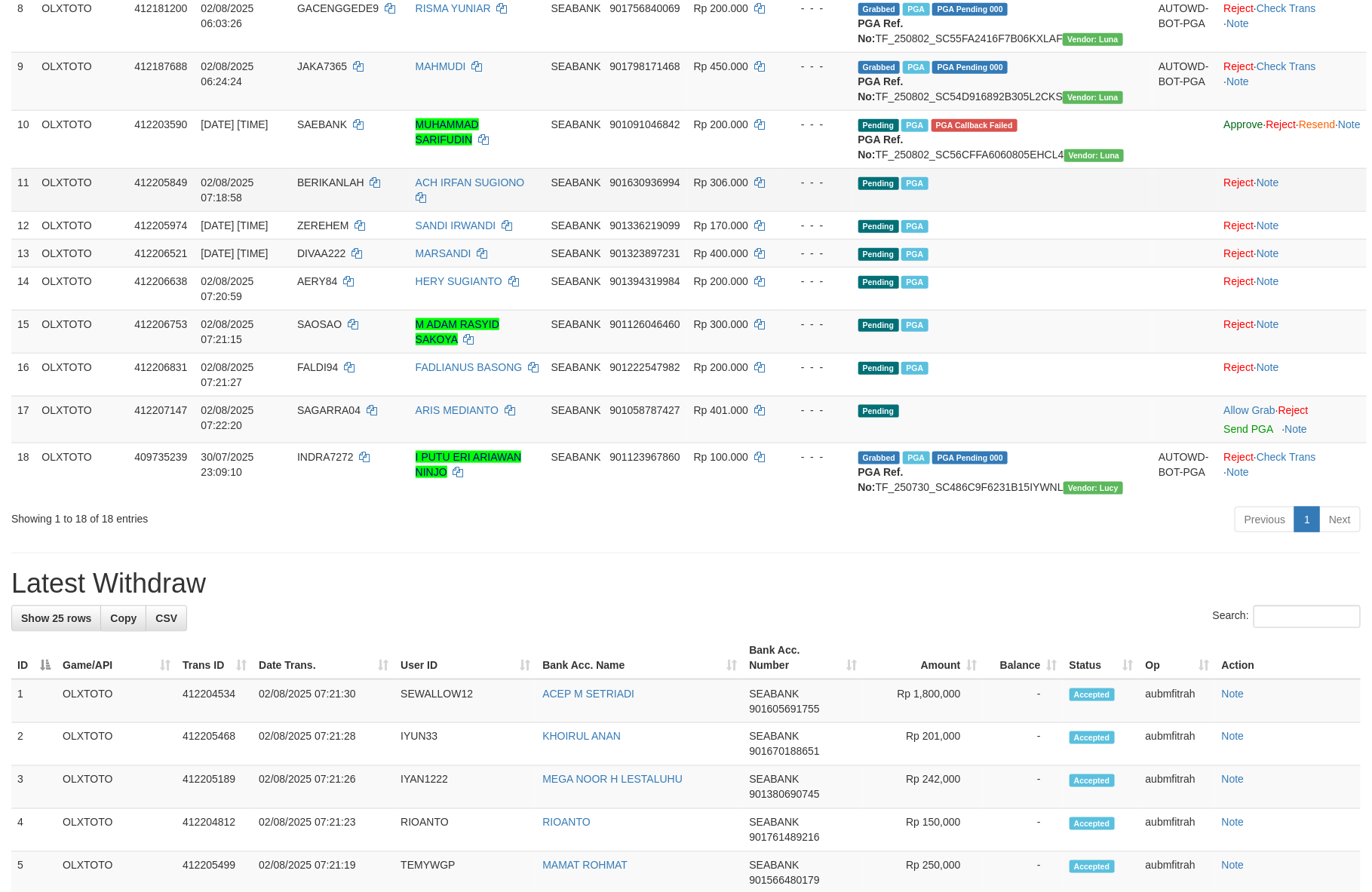 scroll, scrollTop: 607, scrollLeft: 0, axis: vertical 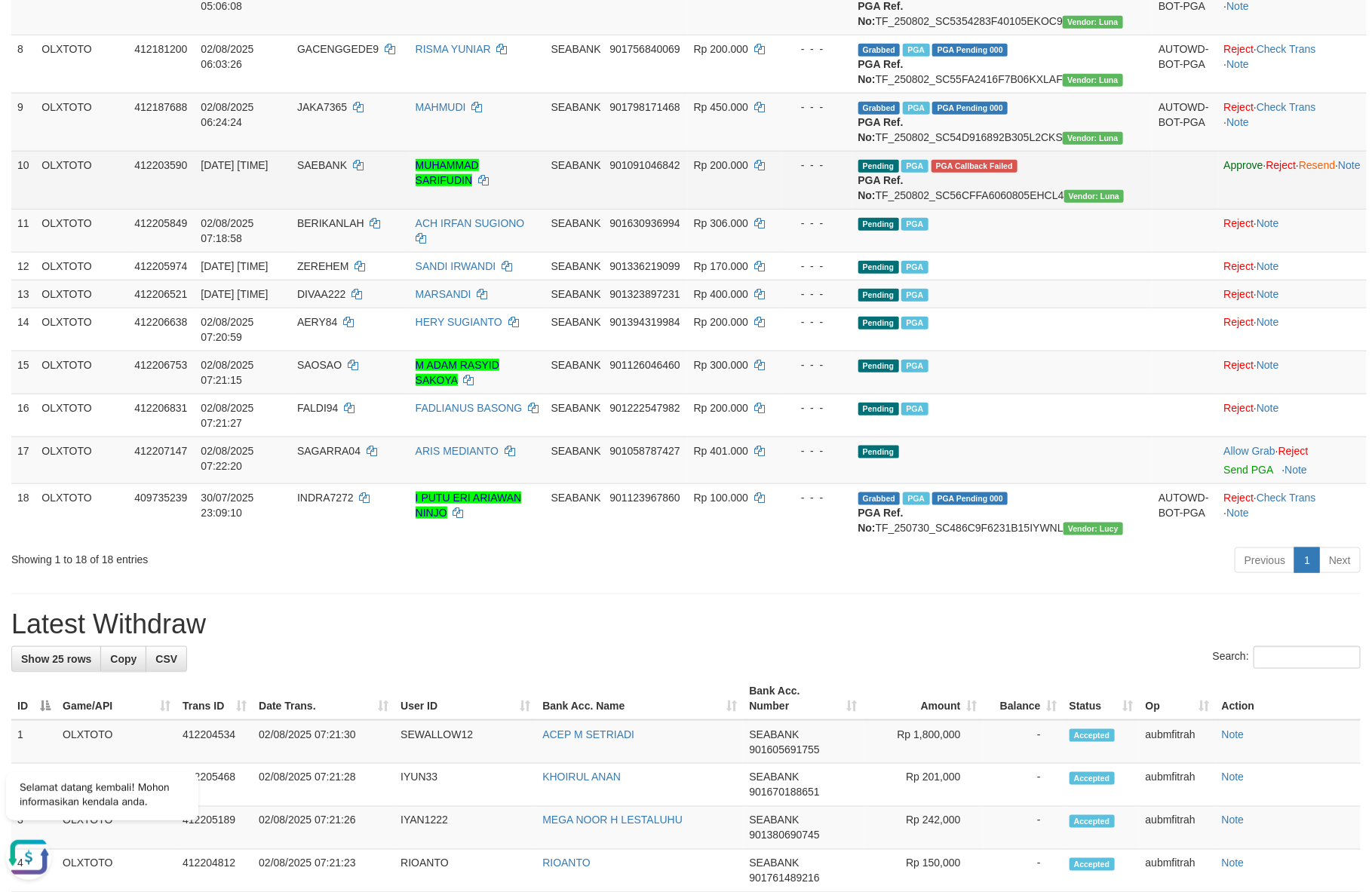 click on "SAEBANK" at bounding box center (322, 165) 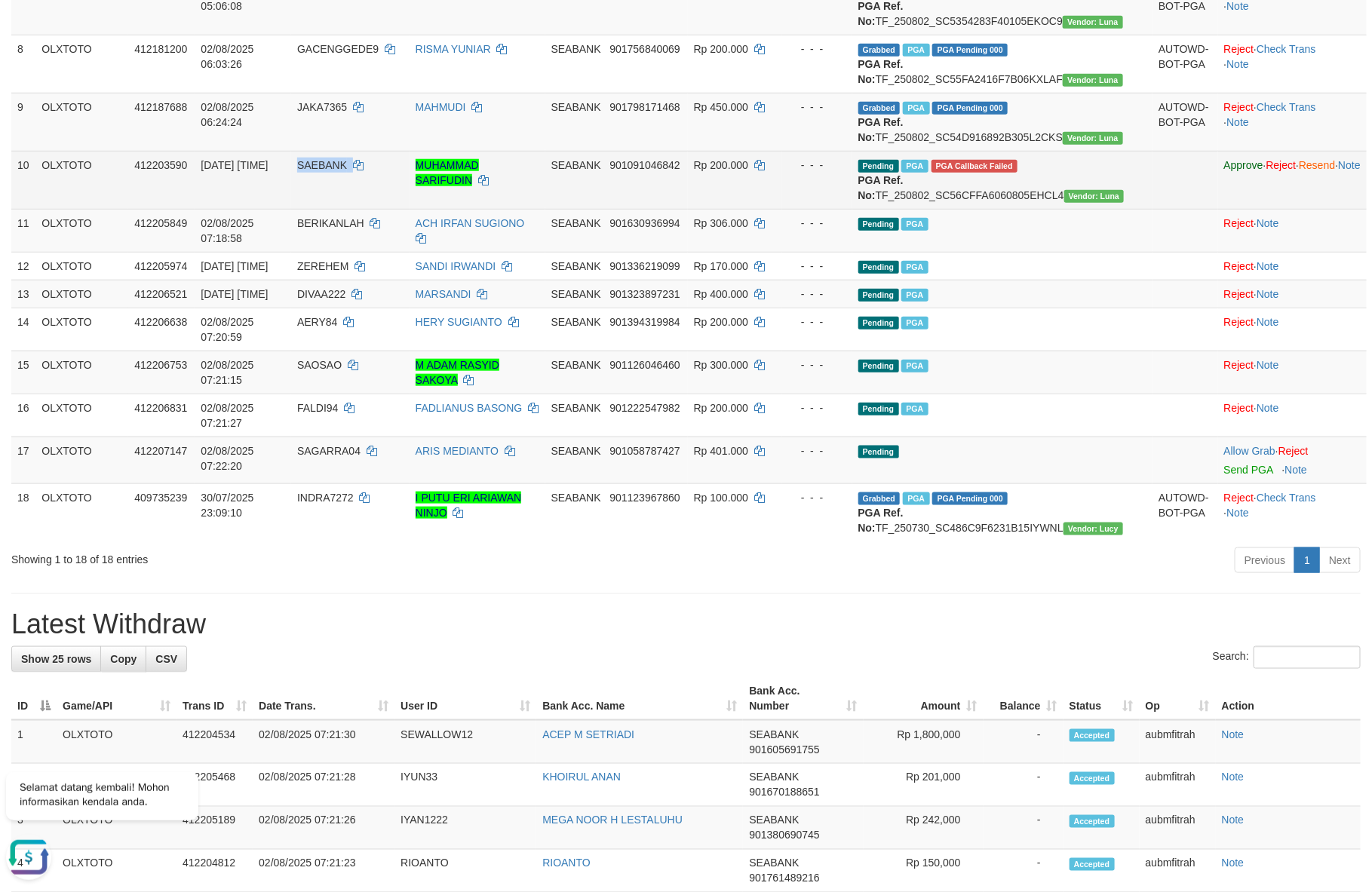 click on "SAEBANK" at bounding box center (322, 165) 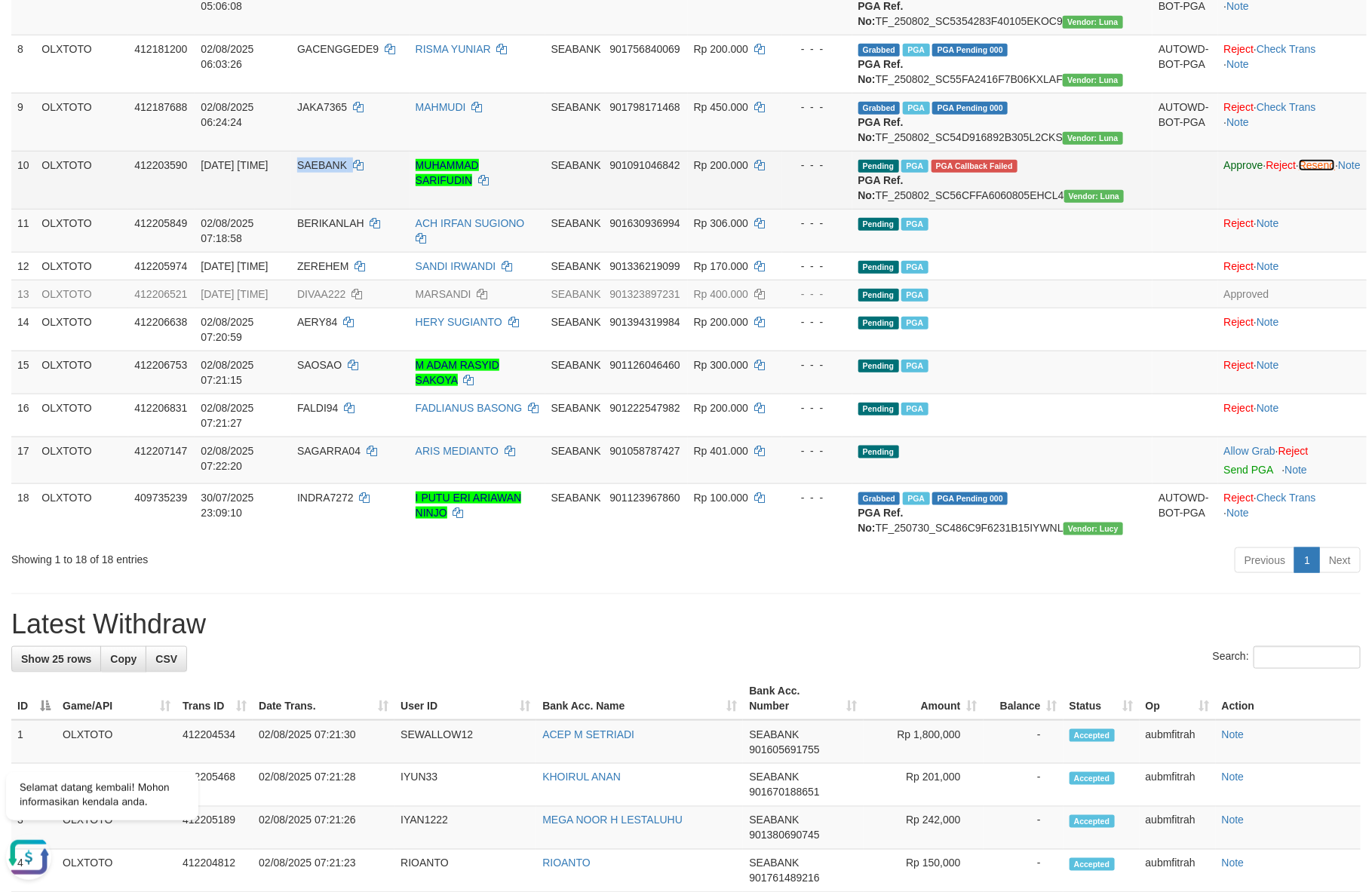 click on "Resend" at bounding box center (1317, 165) 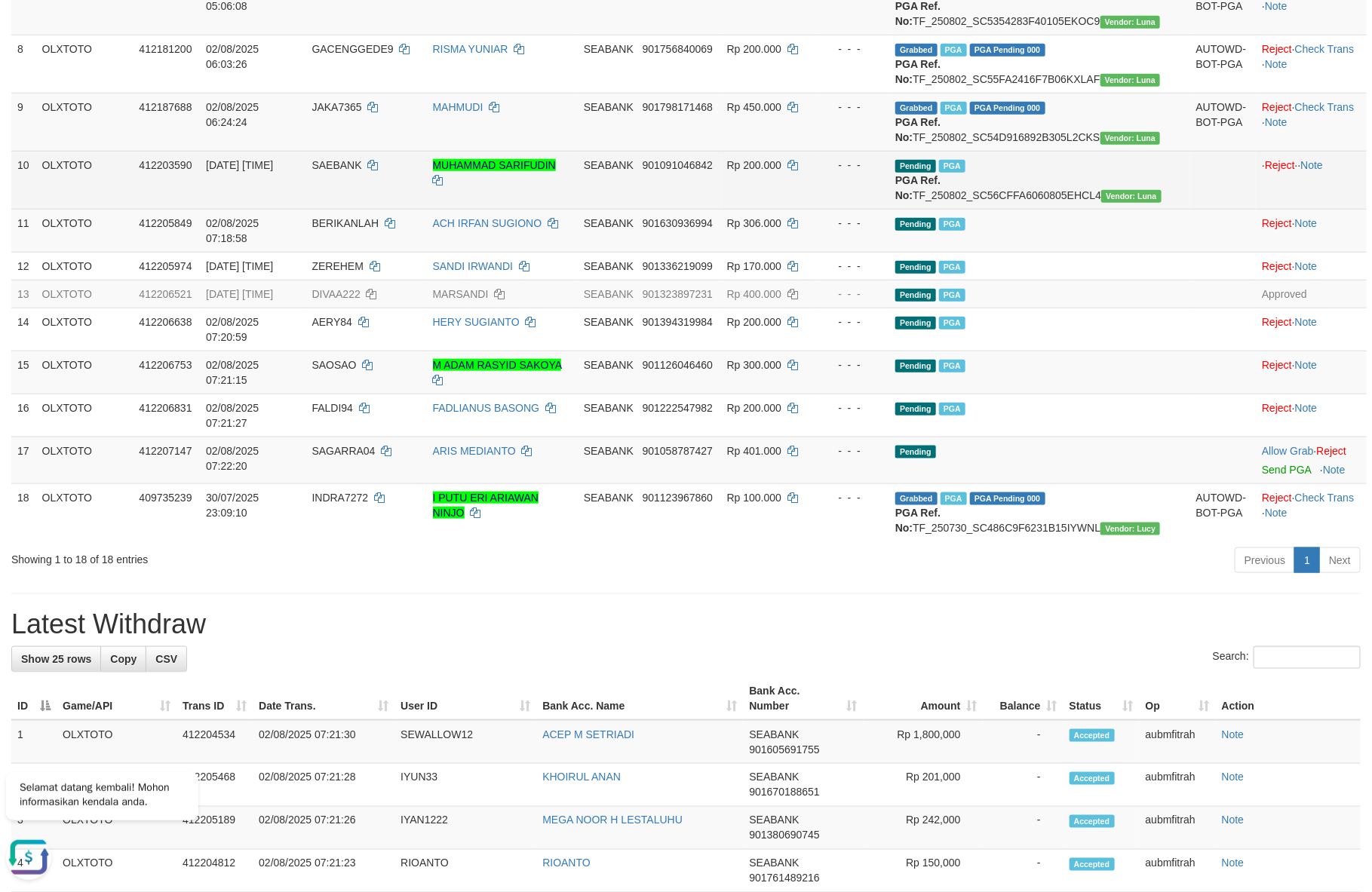 click on "Previous 1 Next" at bounding box center [971, 562] 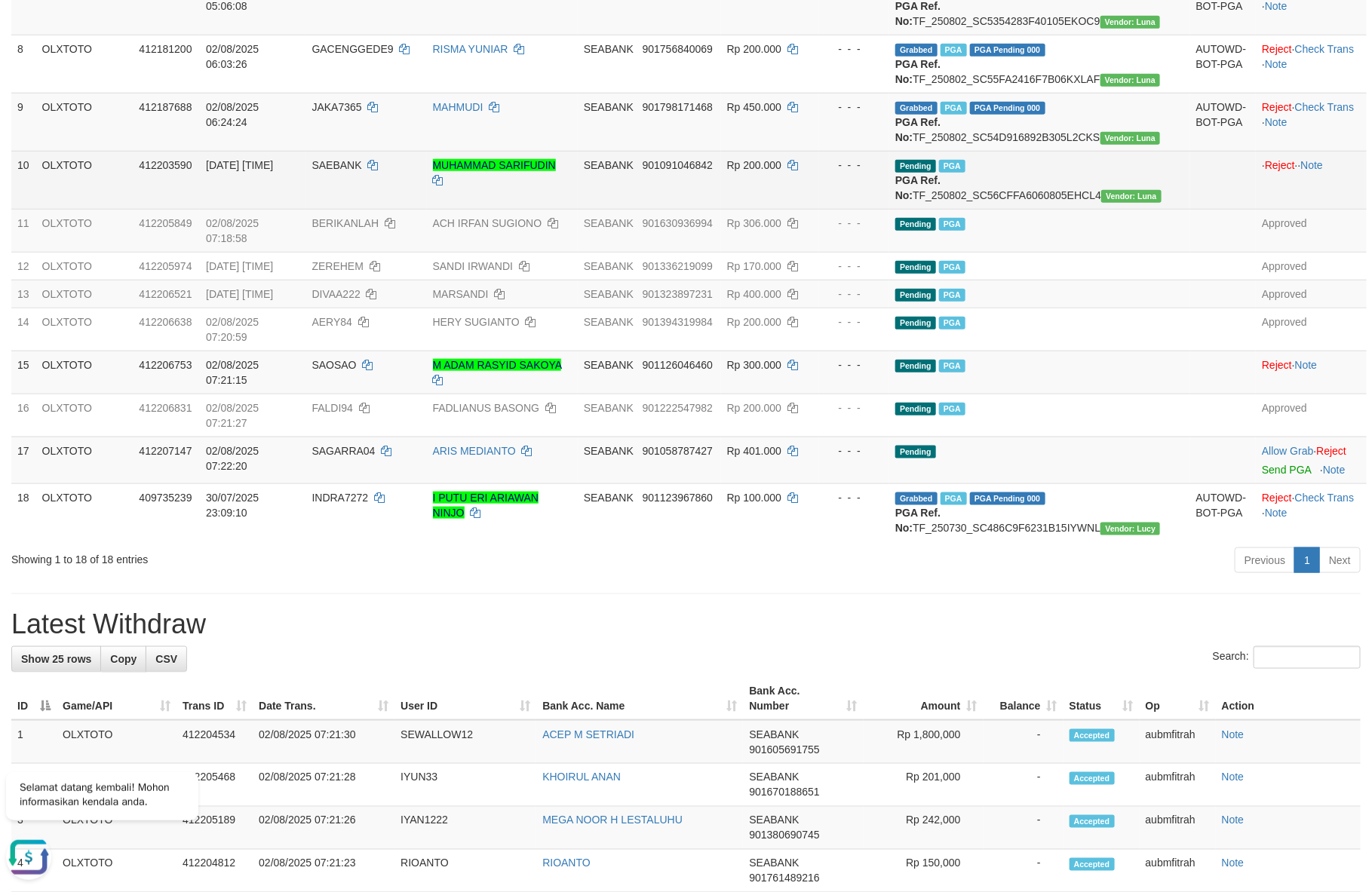 click on "**********" at bounding box center (686, 656) 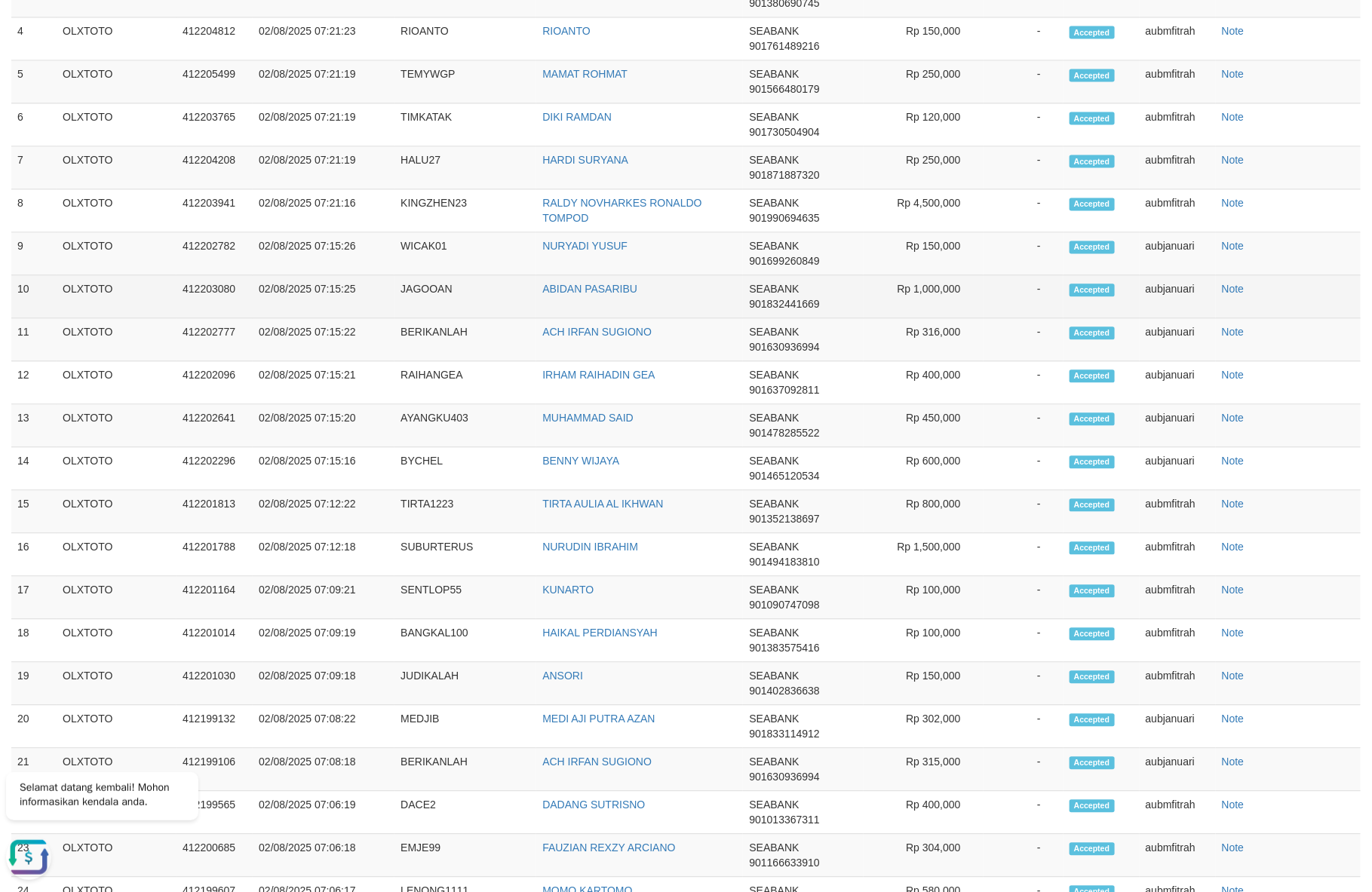 scroll, scrollTop: 536, scrollLeft: 0, axis: vertical 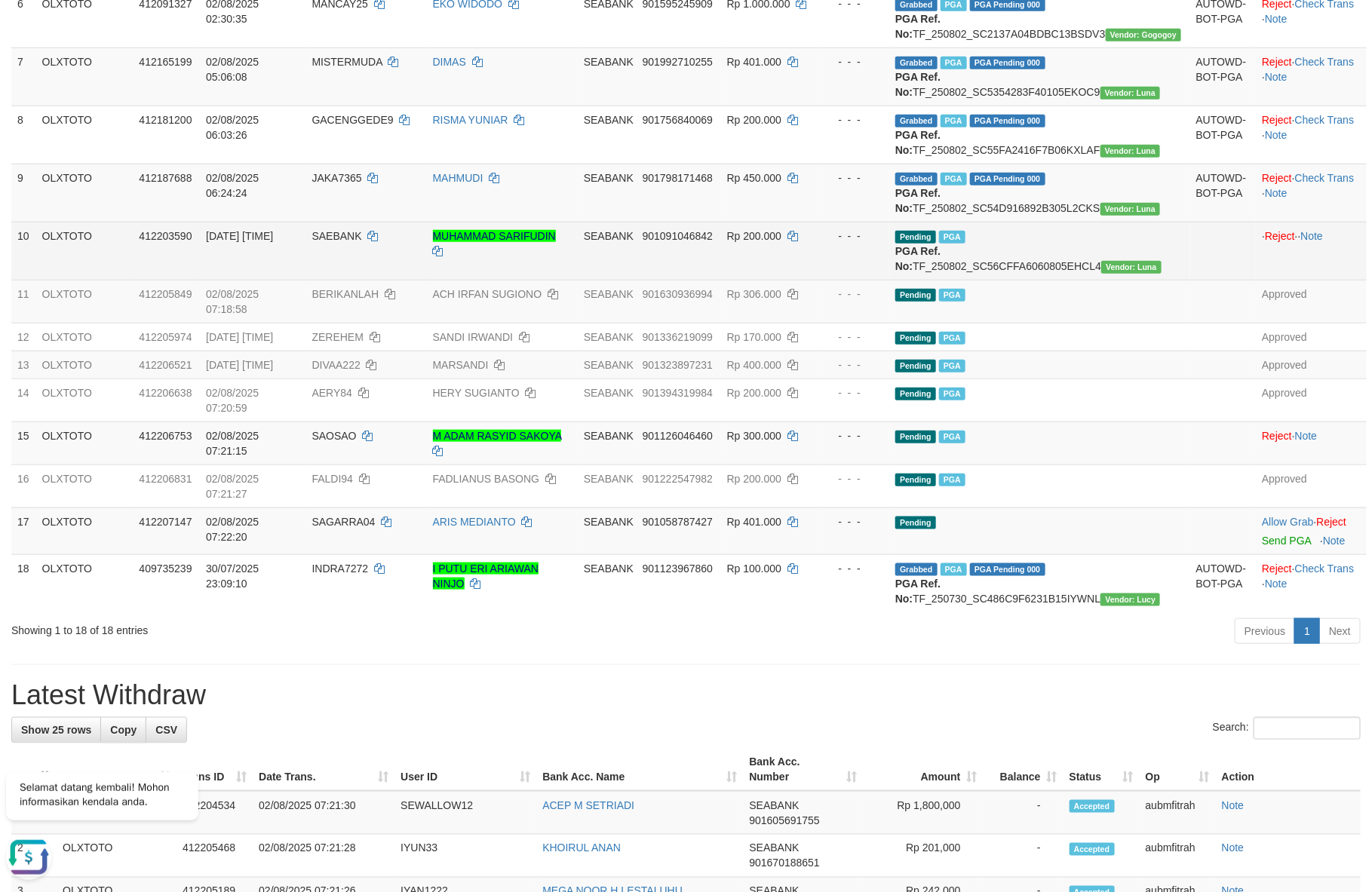 click on "**********" at bounding box center [686, 727] 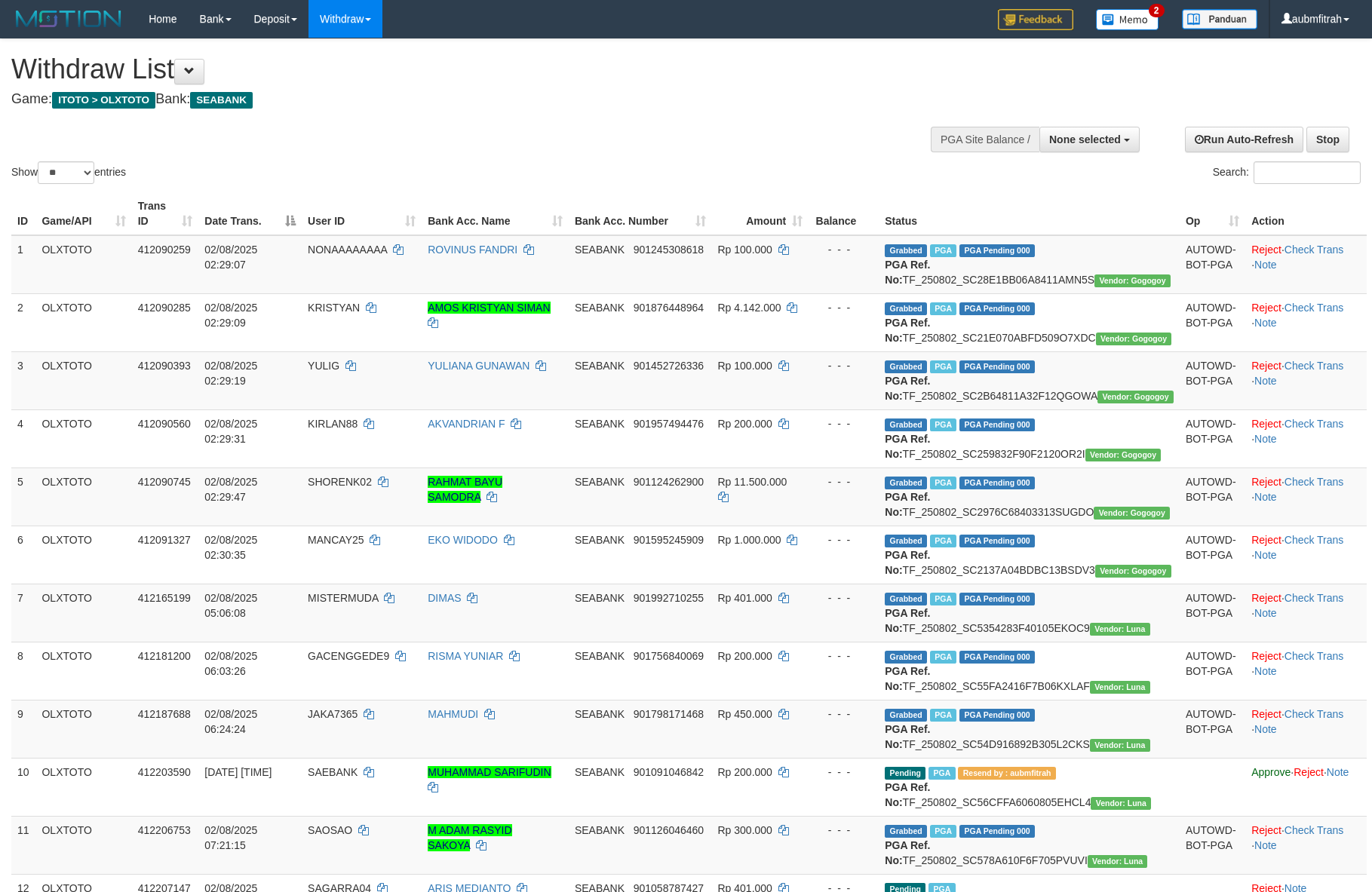 select 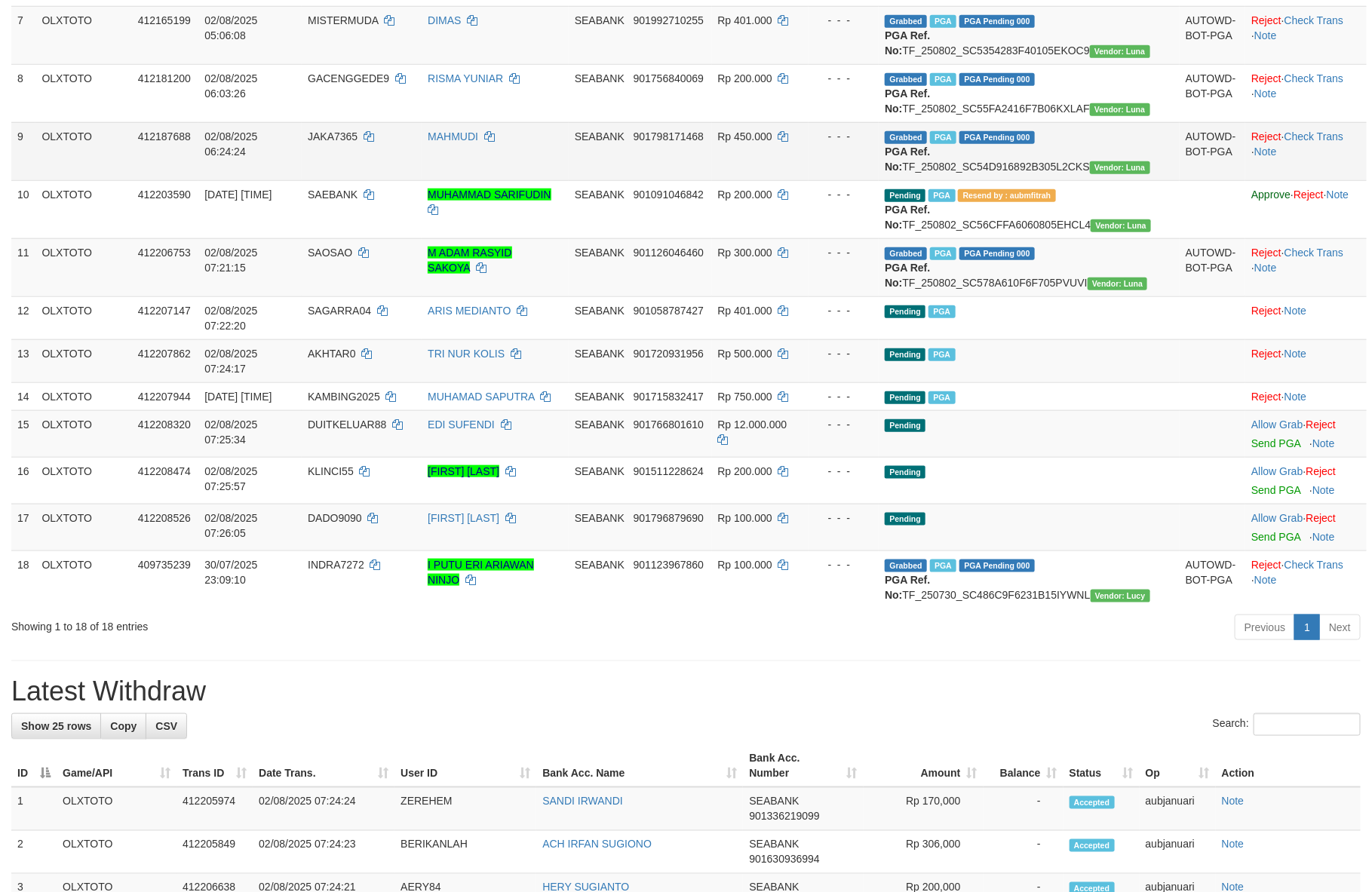 scroll, scrollTop: 536, scrollLeft: 0, axis: vertical 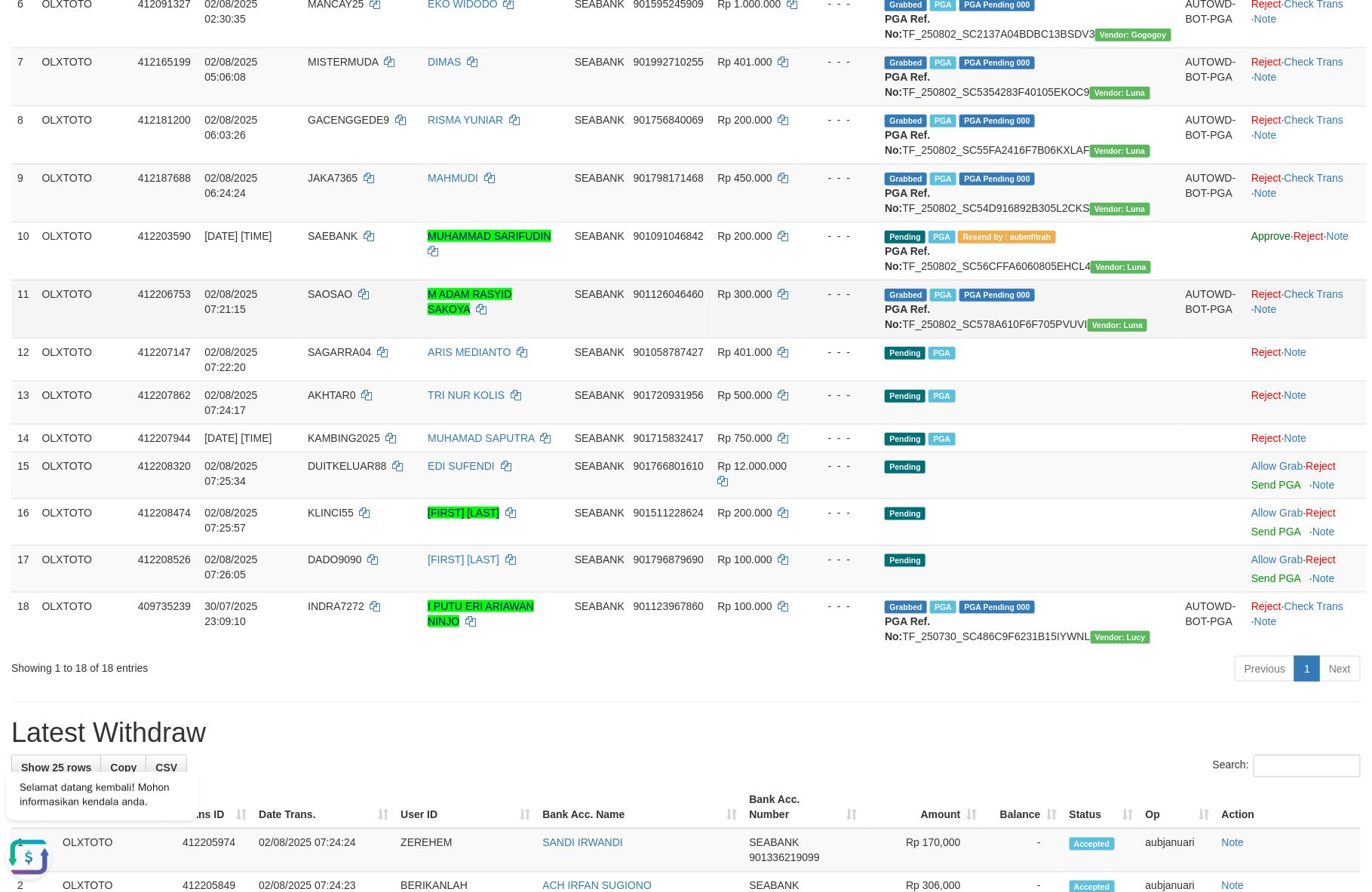 click on "SAOSAO" at bounding box center (330, 294) 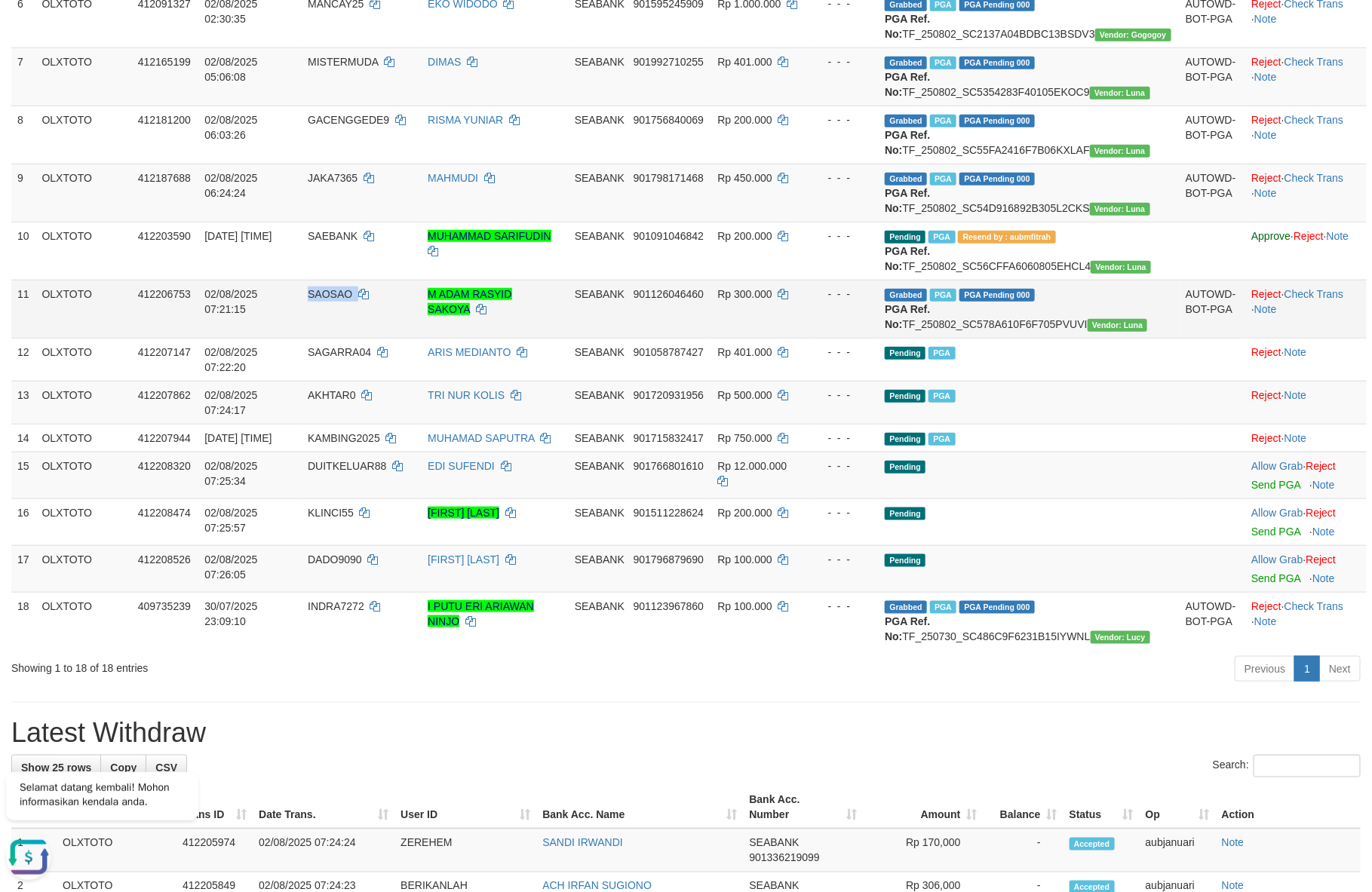 click on "SAOSAO" at bounding box center (330, 294) 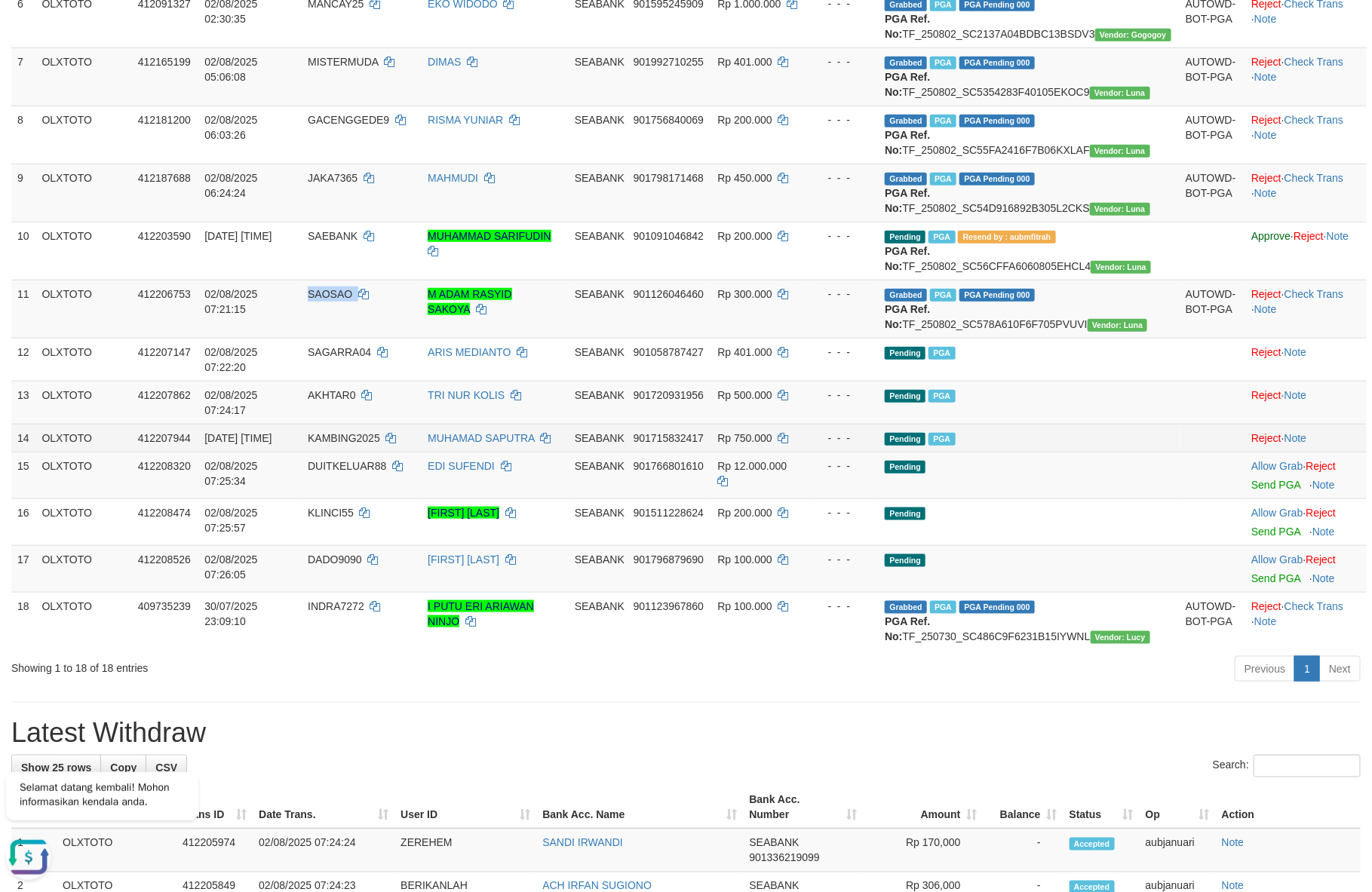 copy on "SAOSAO" 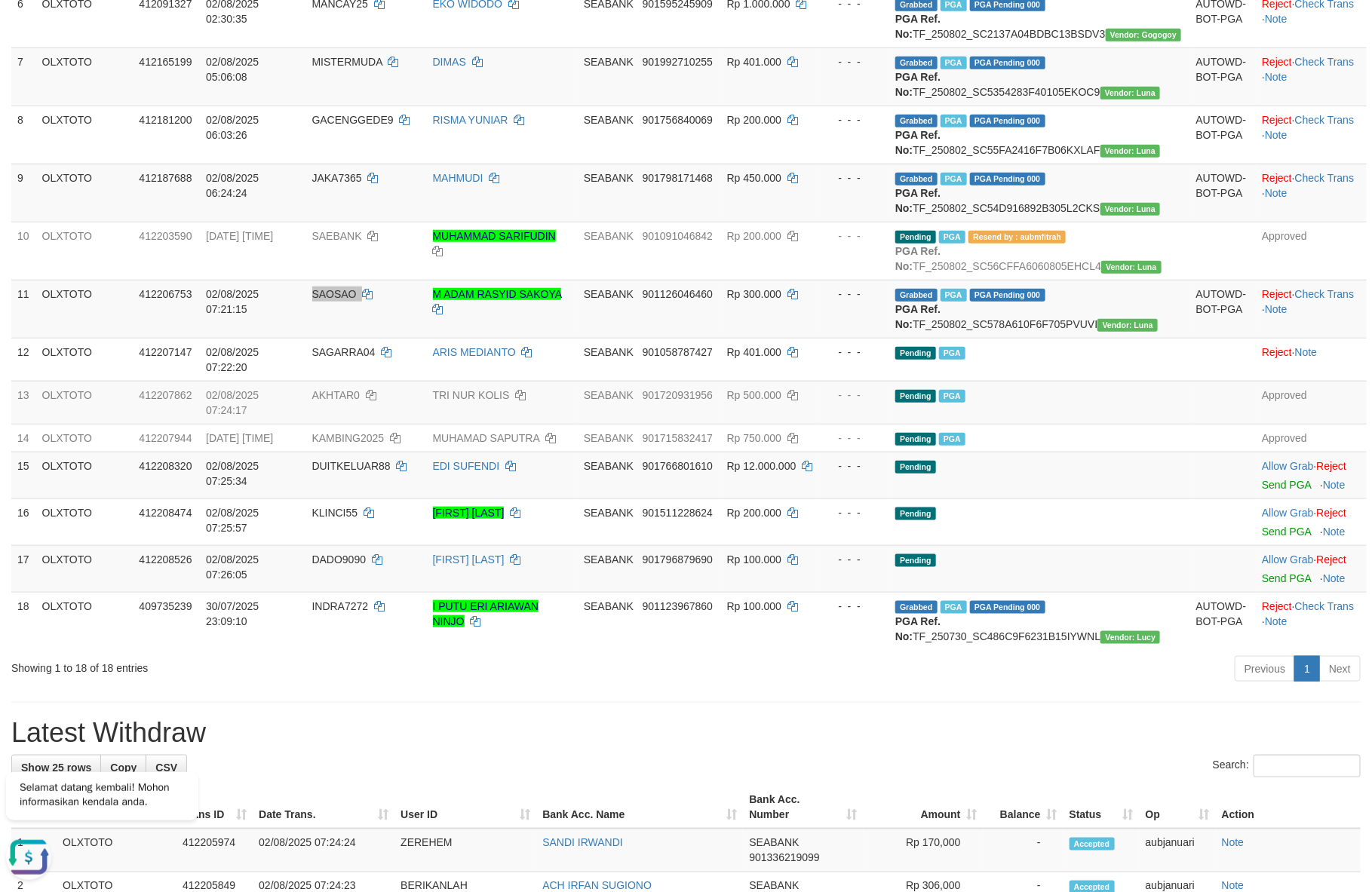 click on "Selamat datang kembali! Mohon informasikan kendala anda." at bounding box center (105, 817) 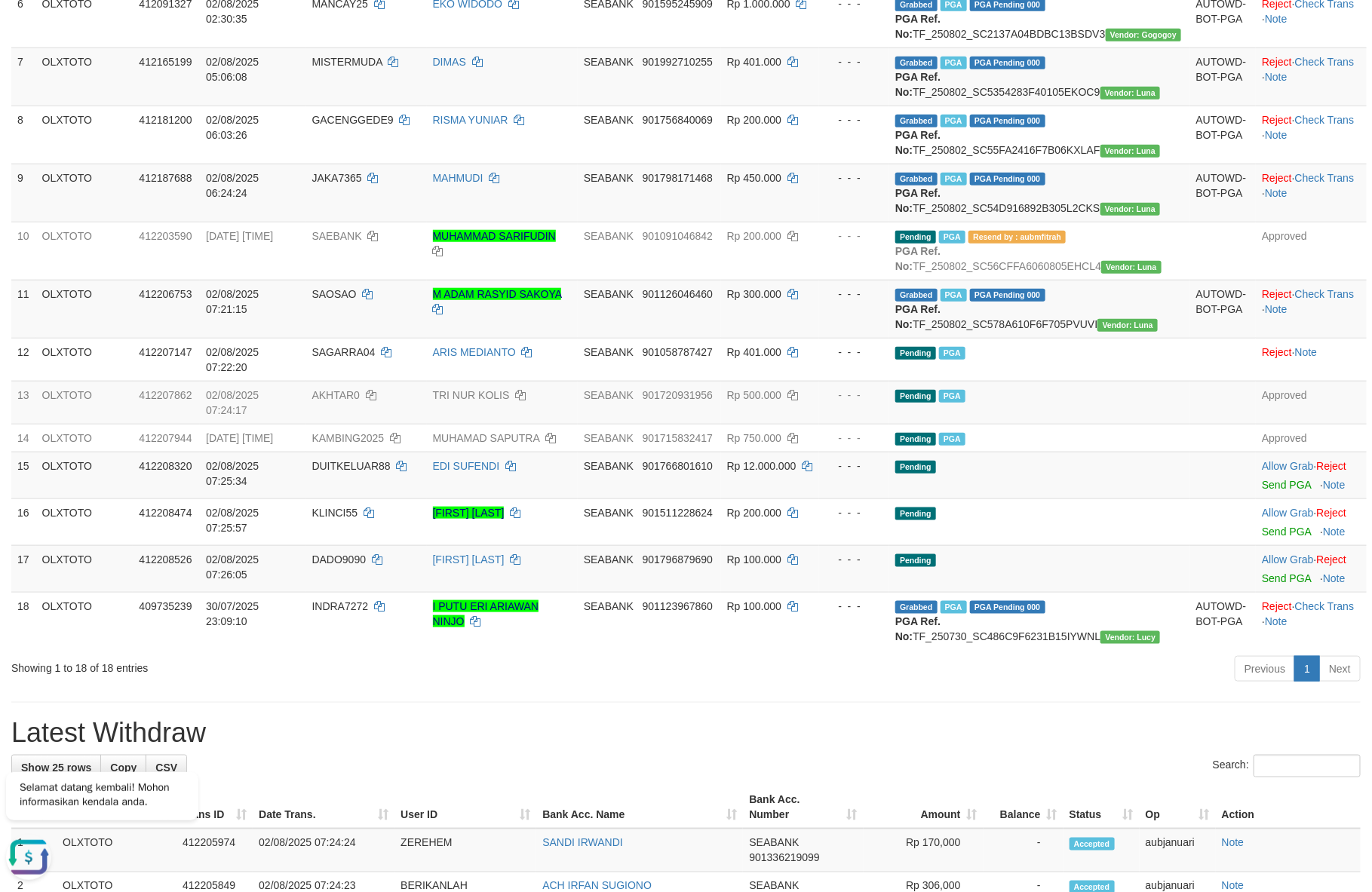 click on "**********" at bounding box center (686, 746) 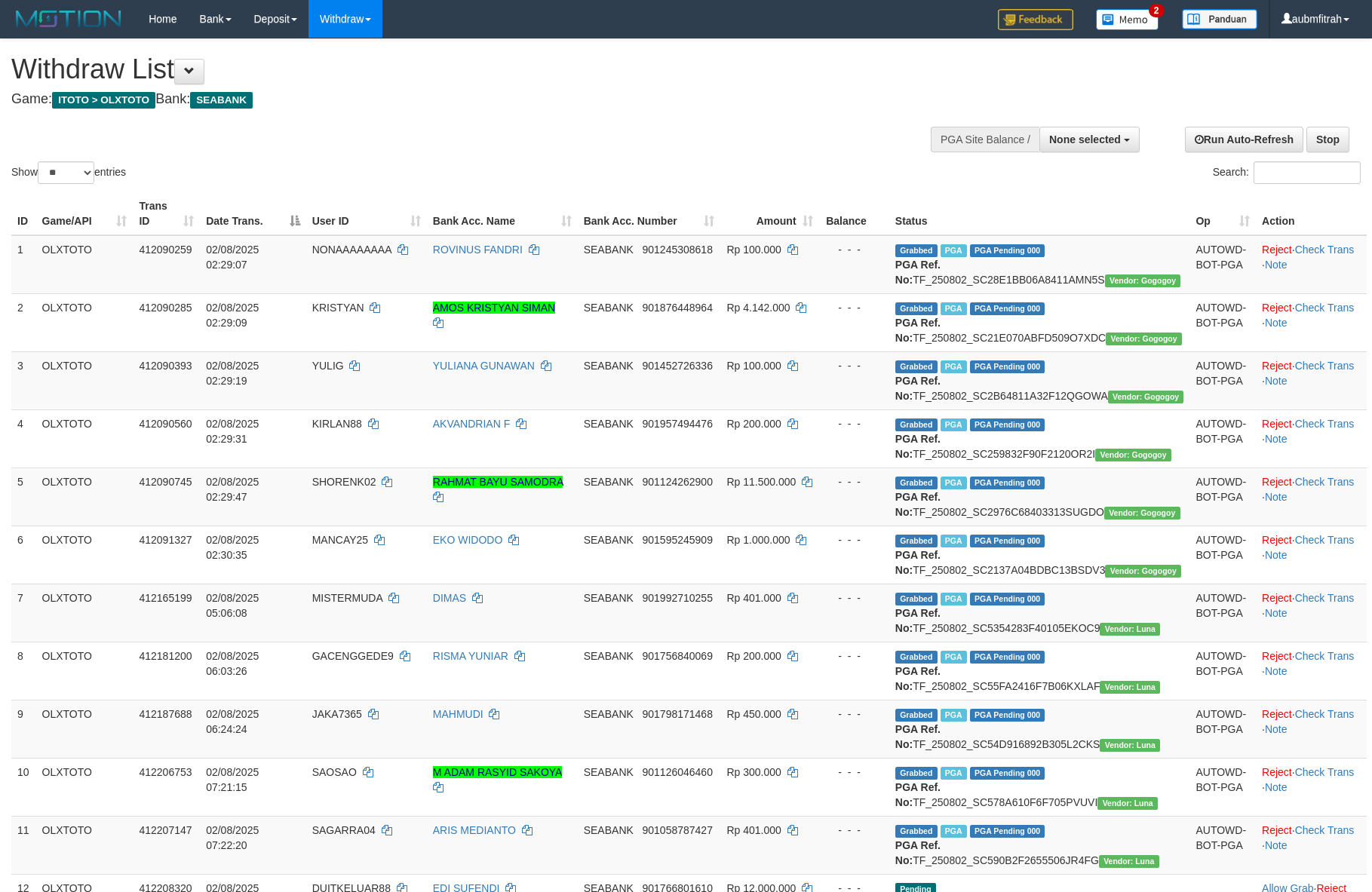 select 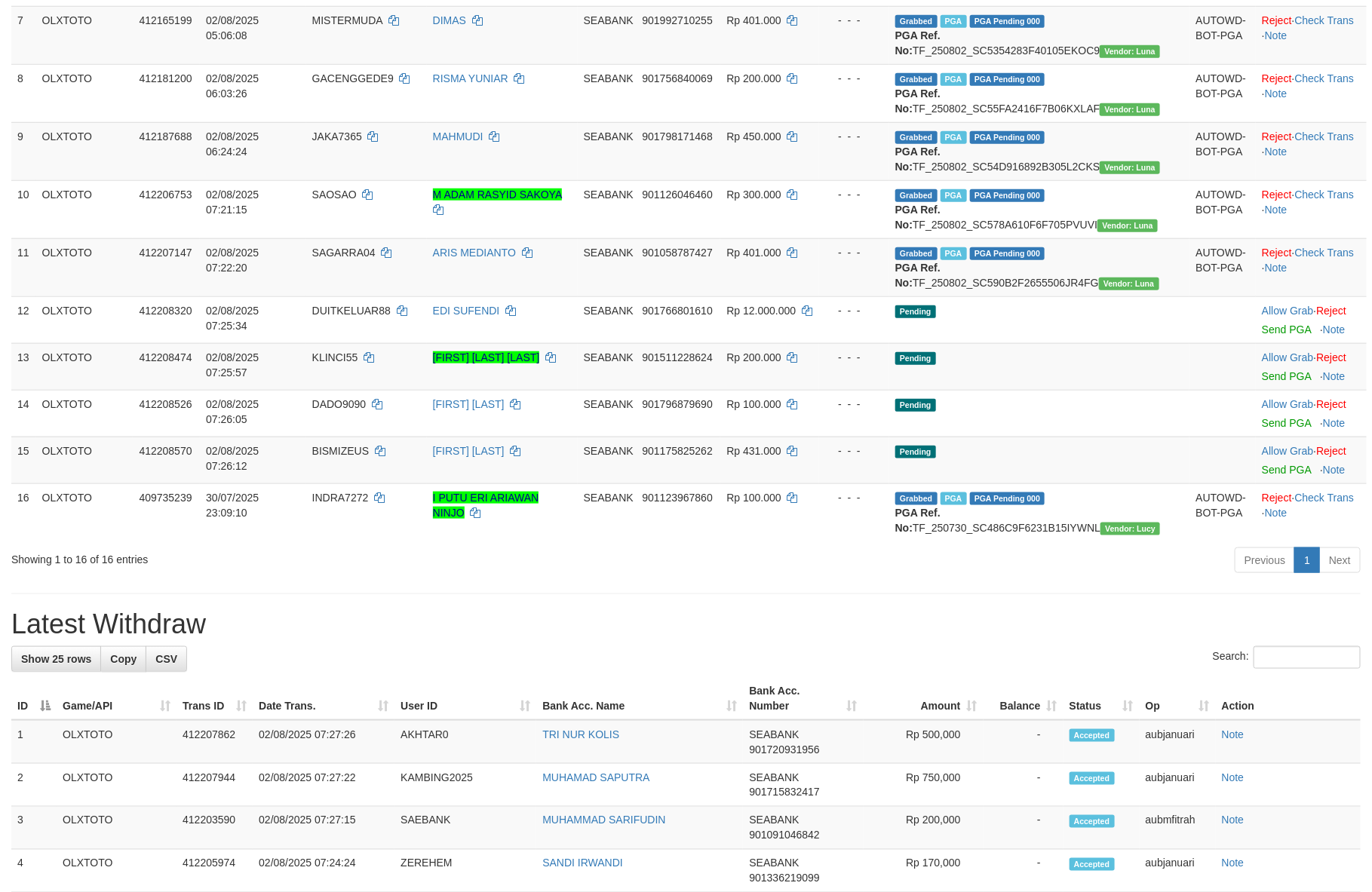 scroll, scrollTop: 536, scrollLeft: 0, axis: vertical 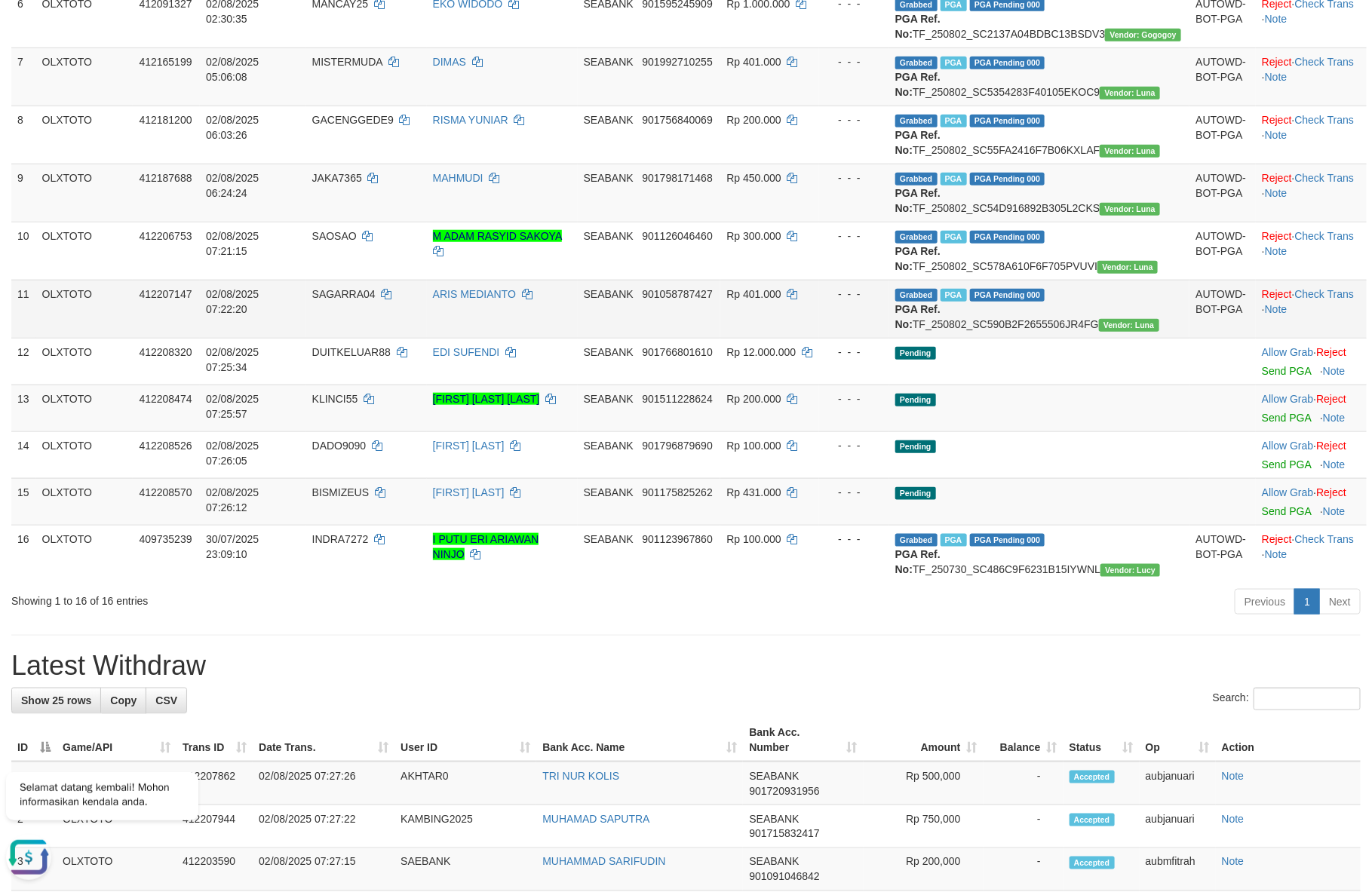 click on "SAGARRA04" at bounding box center (344, 294) 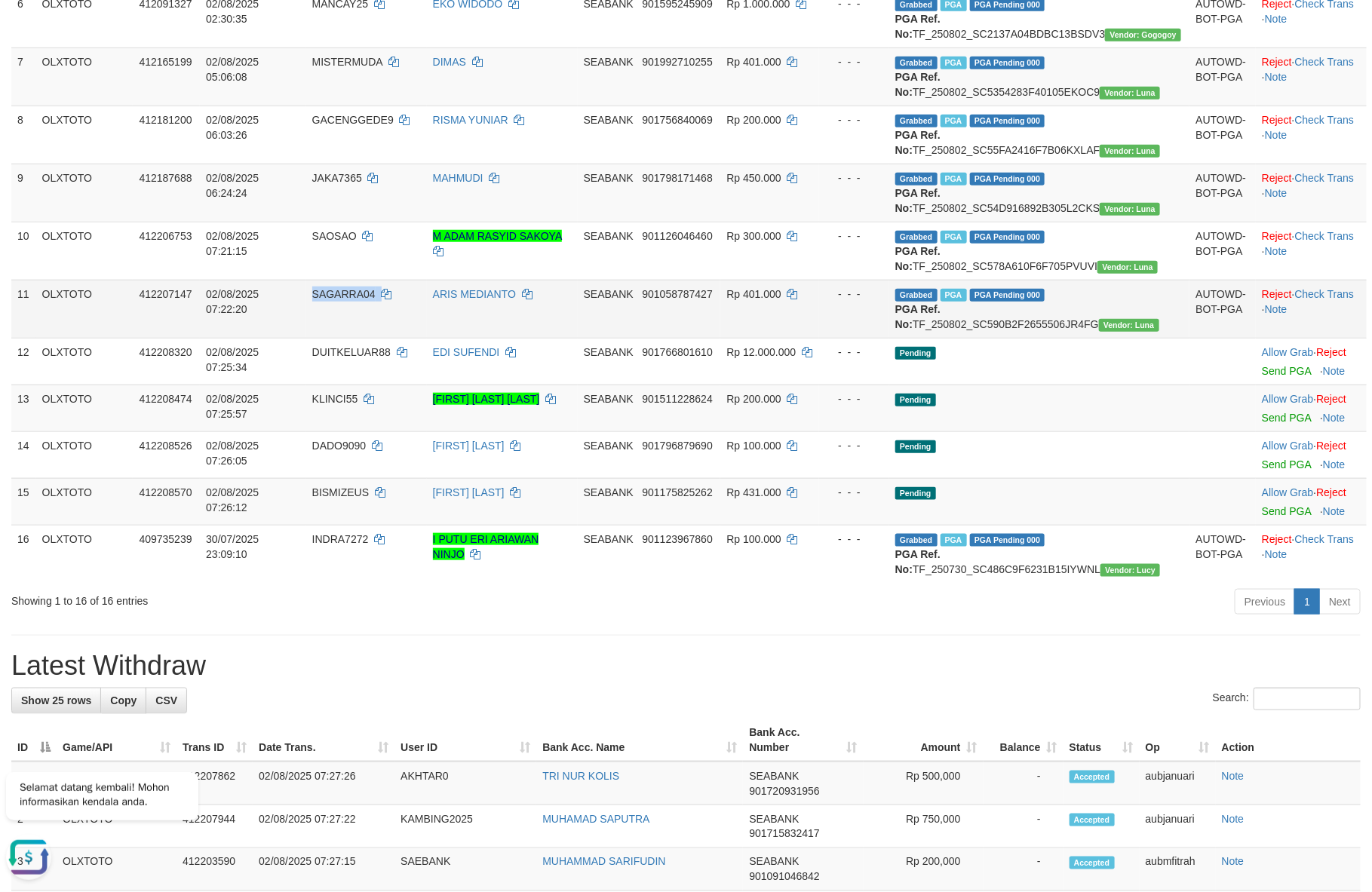 click on "SAGARRA04" at bounding box center (344, 294) 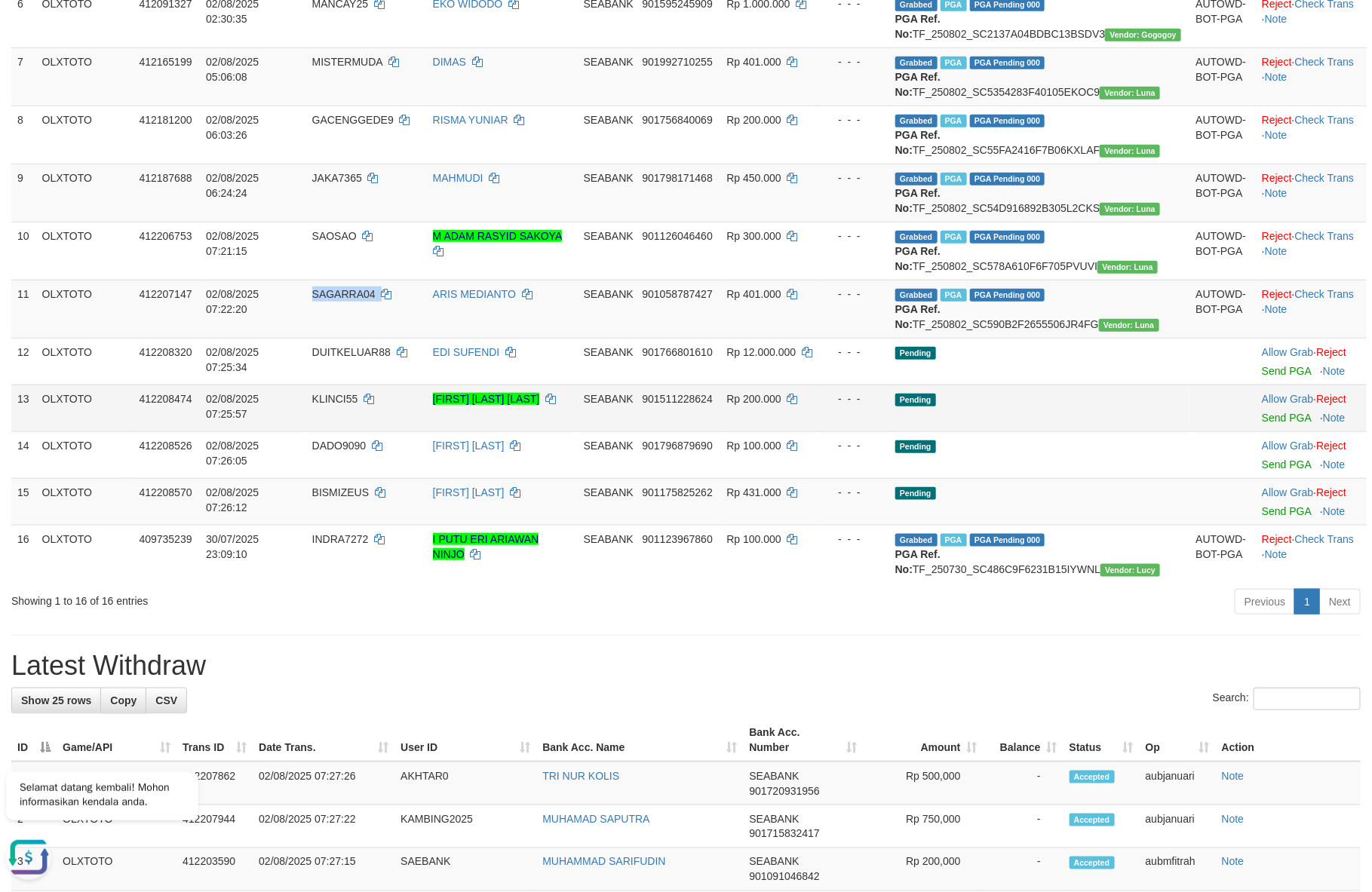 copy on "SAGARRA04" 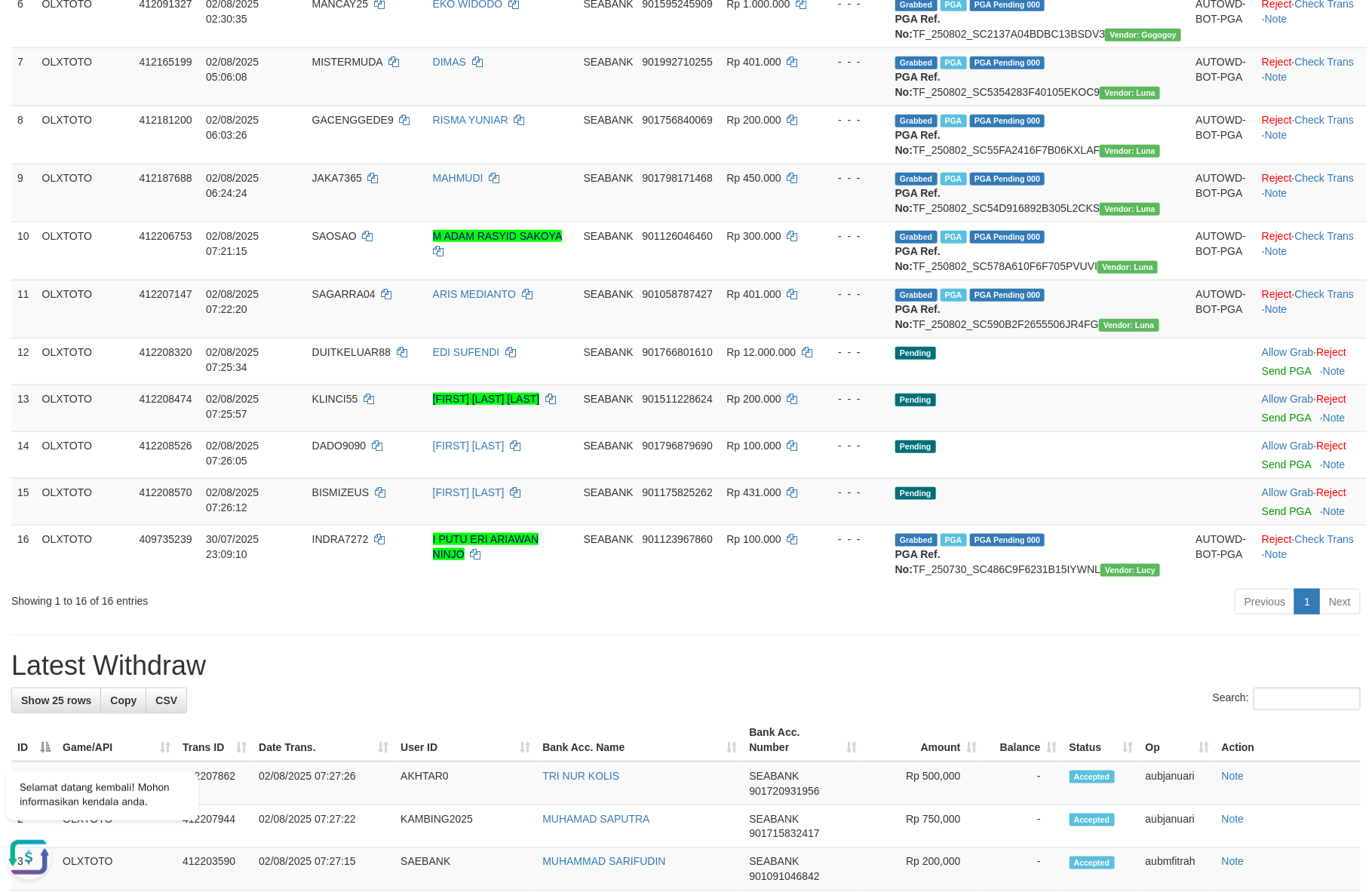 drag, startPoint x: 915, startPoint y: 781, endPoint x: 916, endPoint y: 772, distance: 9.055385 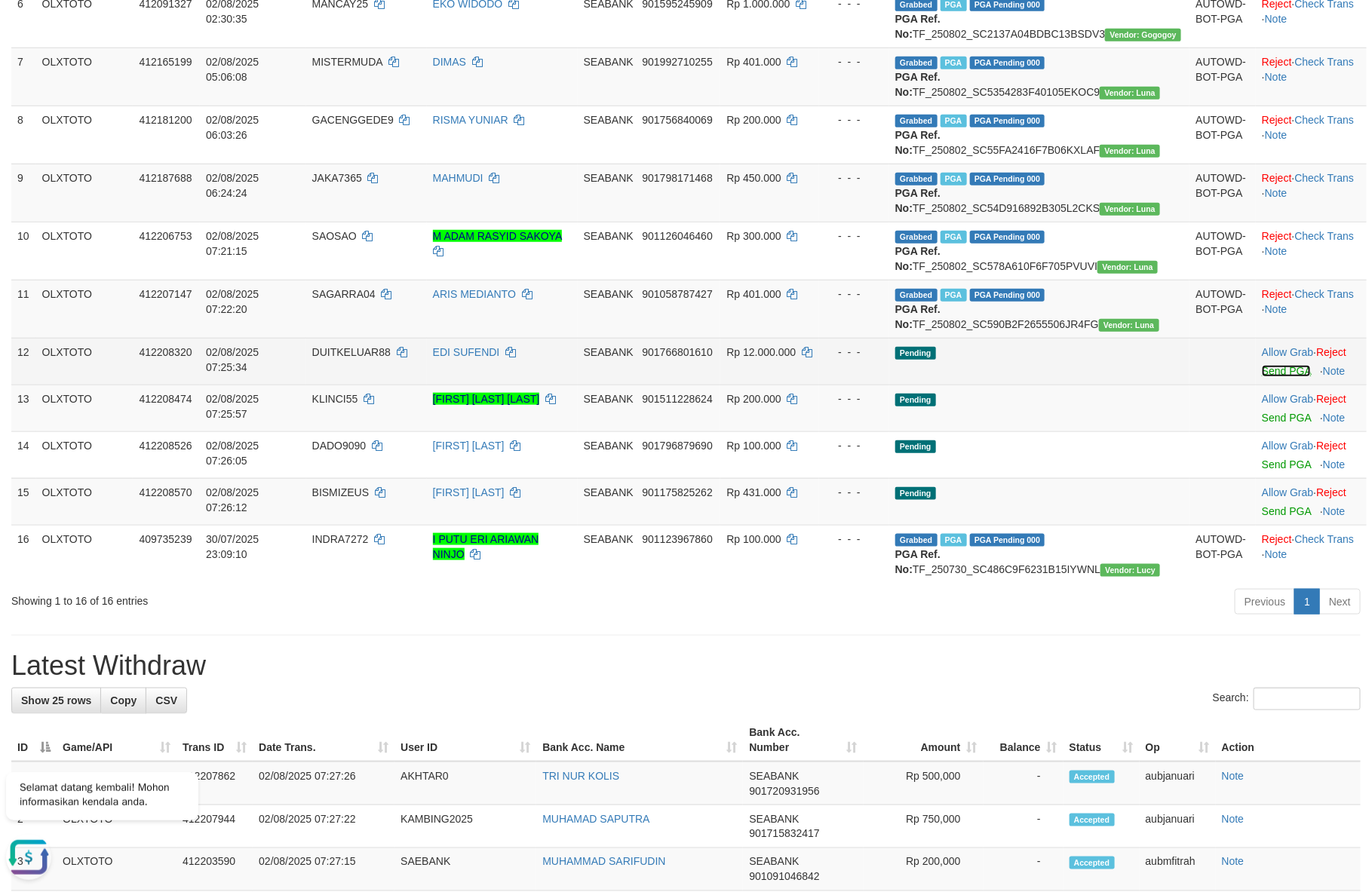 click on "Send PGA" at bounding box center (1286, 371) 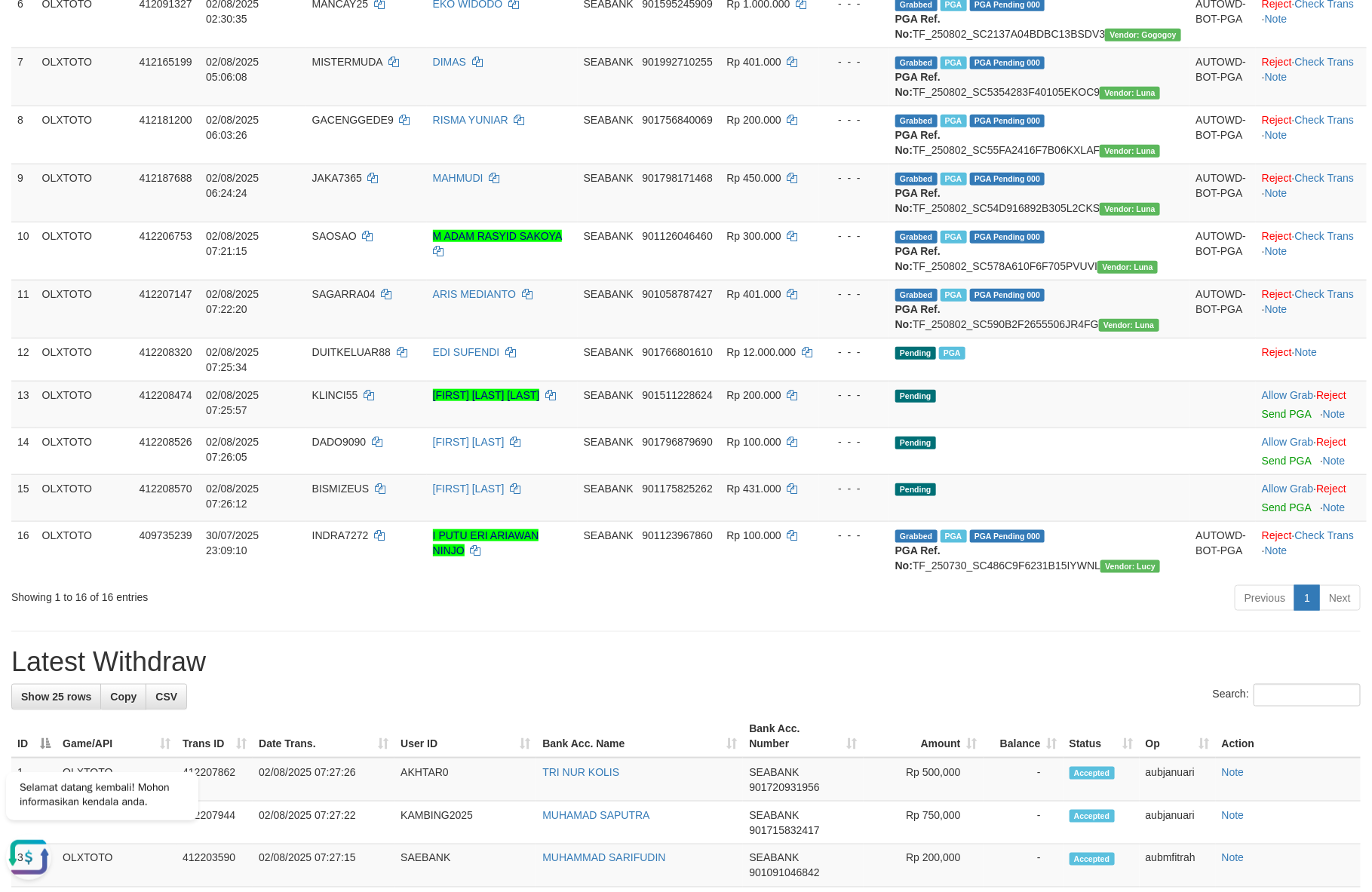 click on "**********" at bounding box center (686, 710) 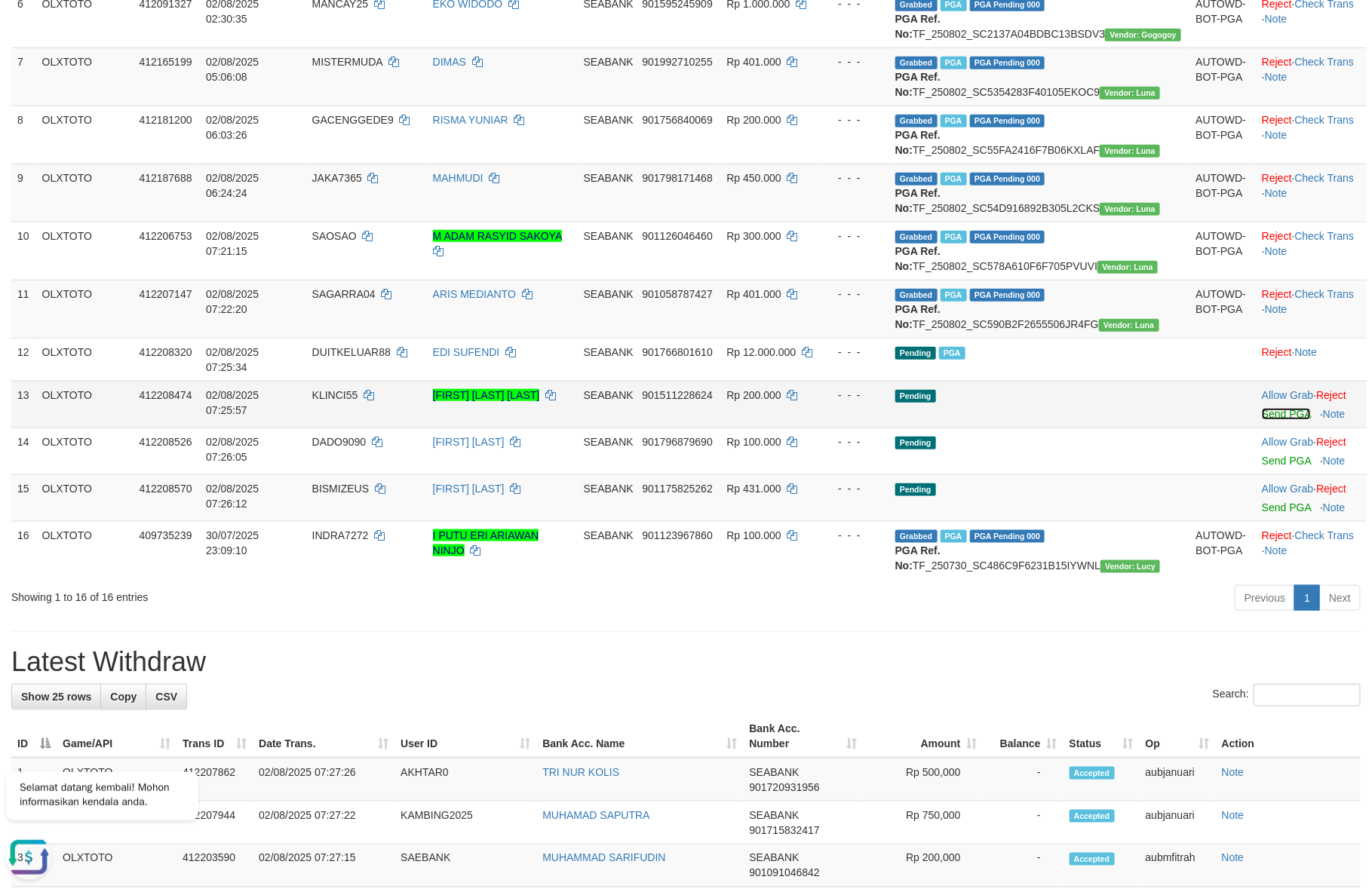 click on "Send PGA" at bounding box center [1286, 414] 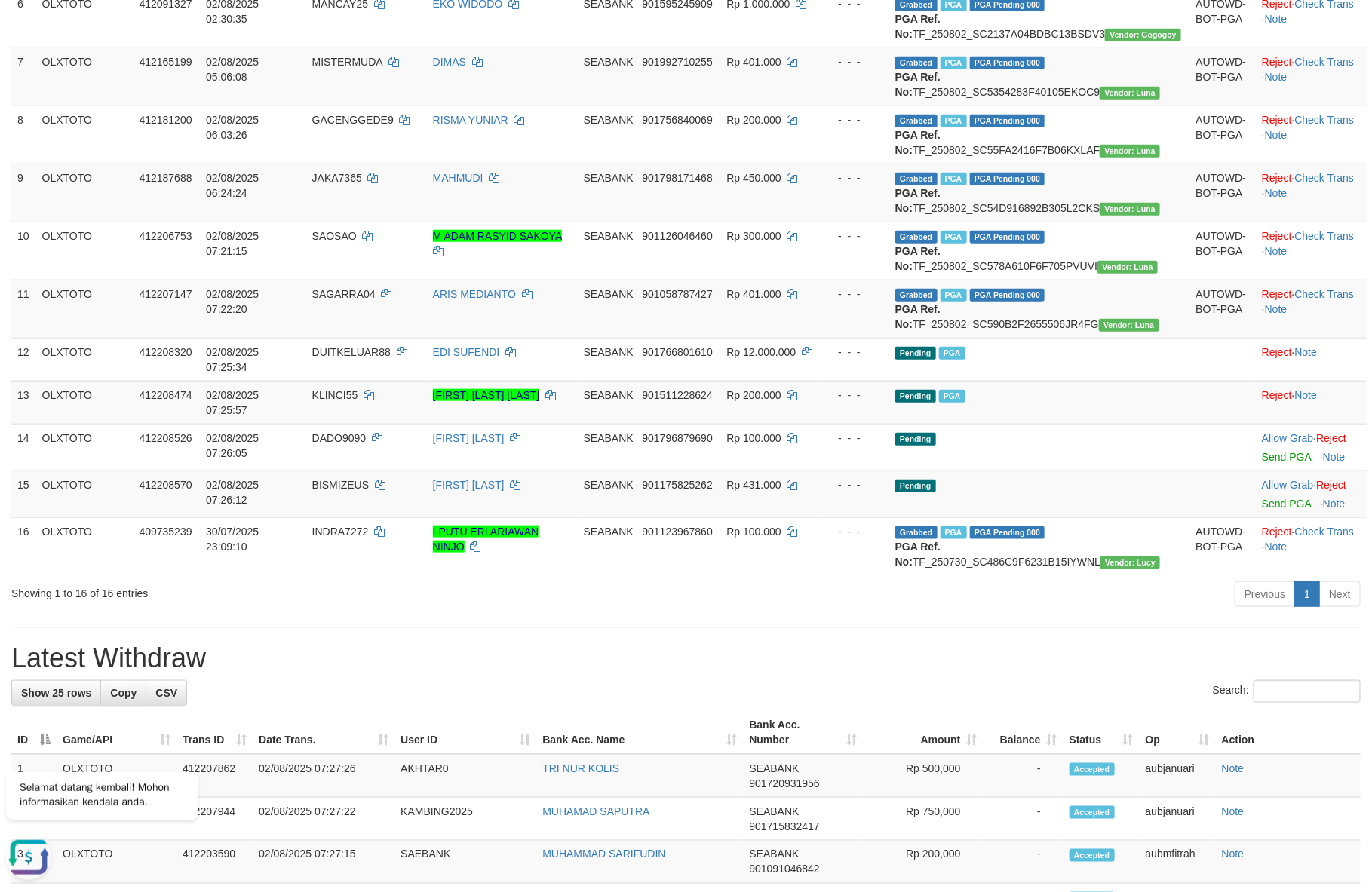 drag, startPoint x: 870, startPoint y: 815, endPoint x: 889, endPoint y: 731, distance: 86.12201 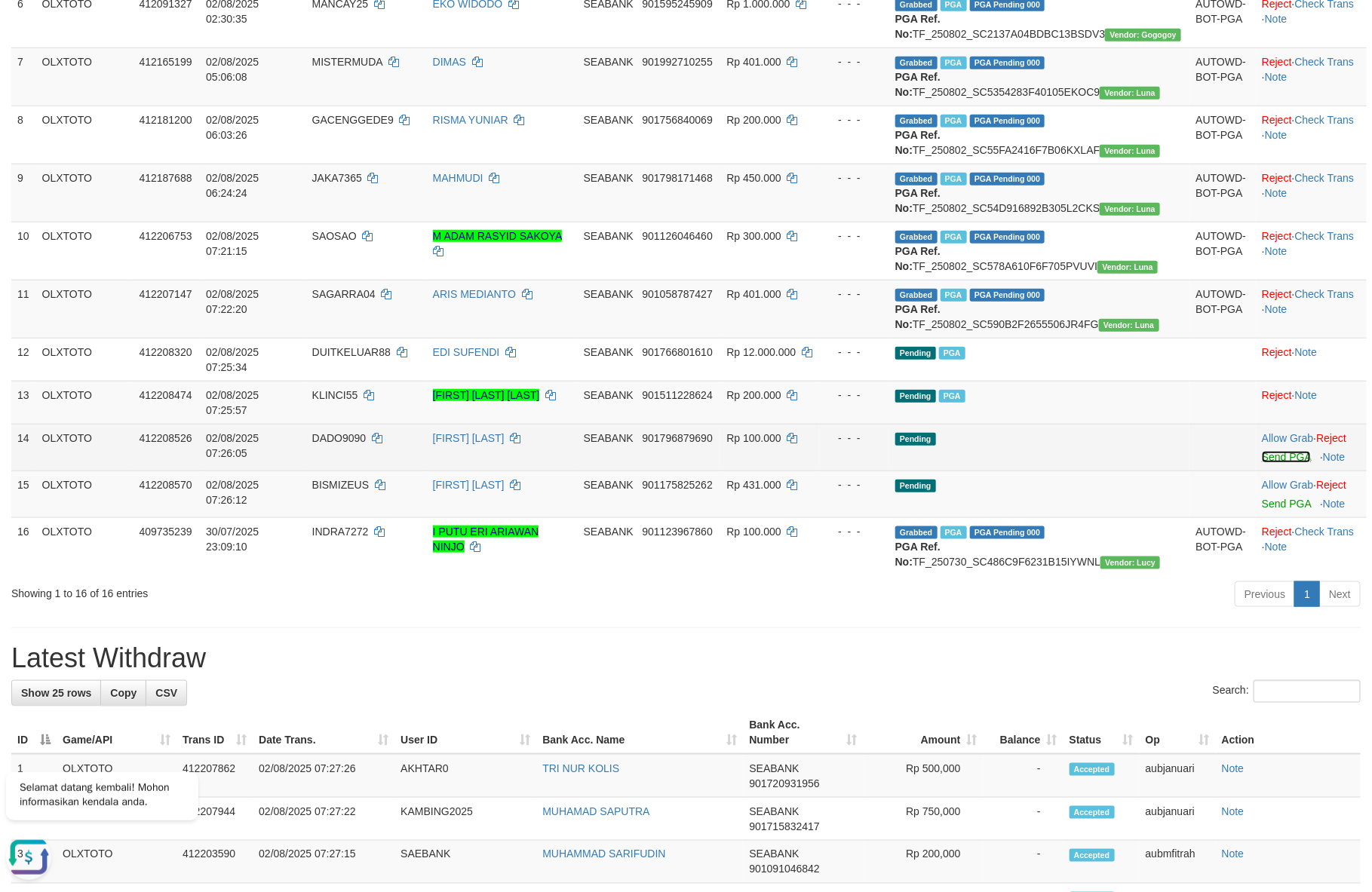 click on "Send PGA" at bounding box center (1286, 457) 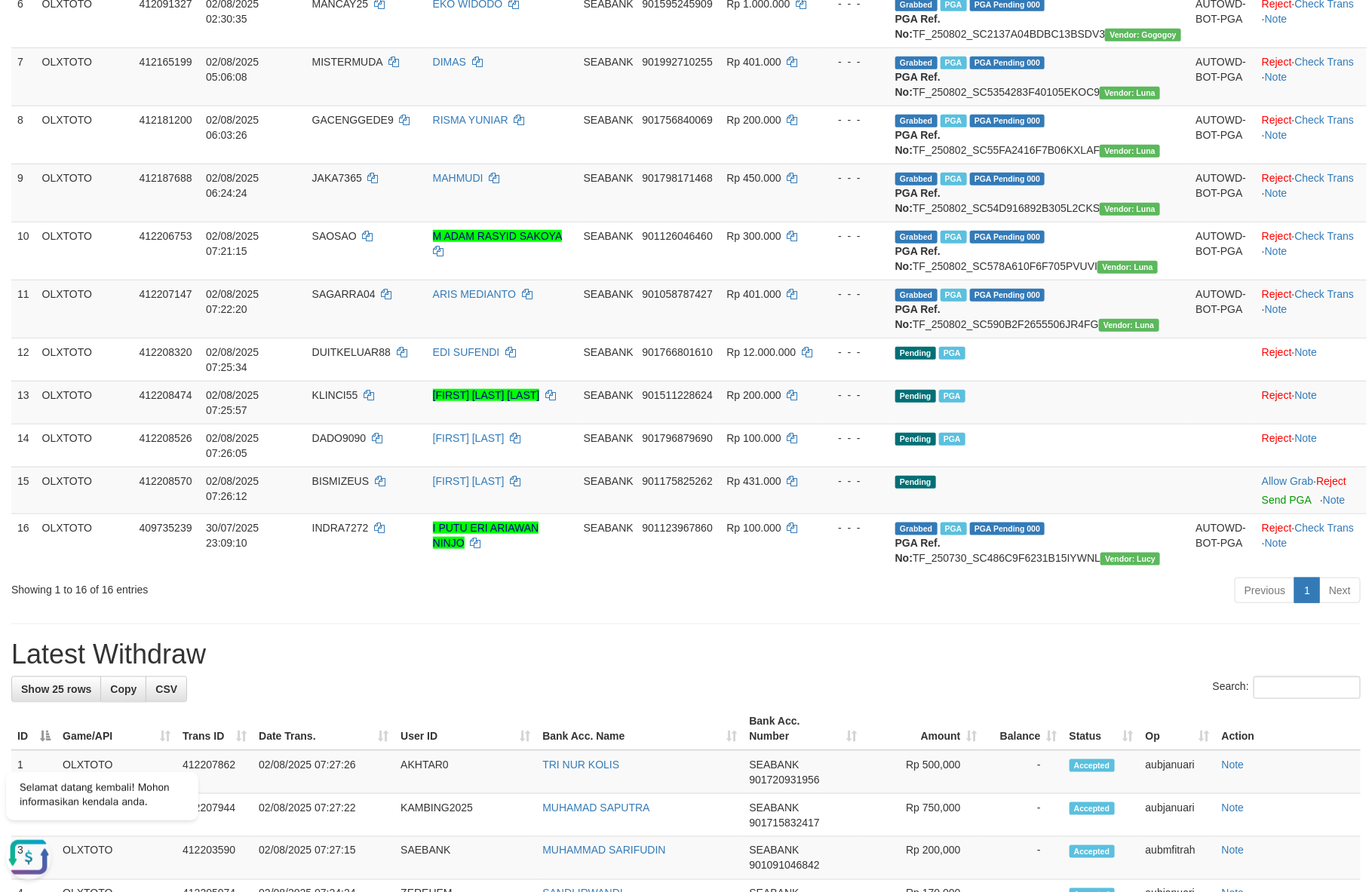 click on "Latest Withdraw" at bounding box center (686, 654) 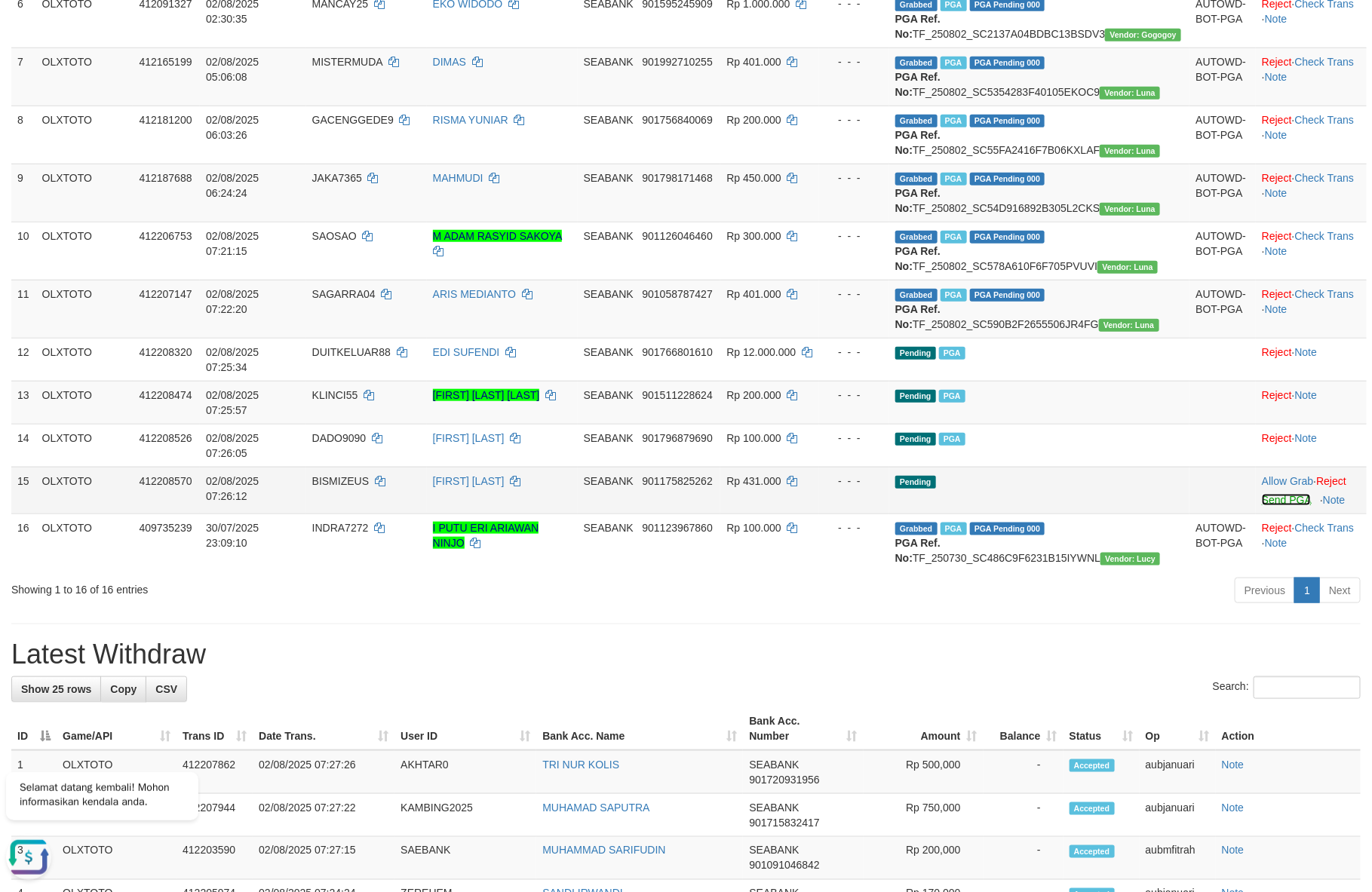 click on "Send PGA" at bounding box center [1286, 500] 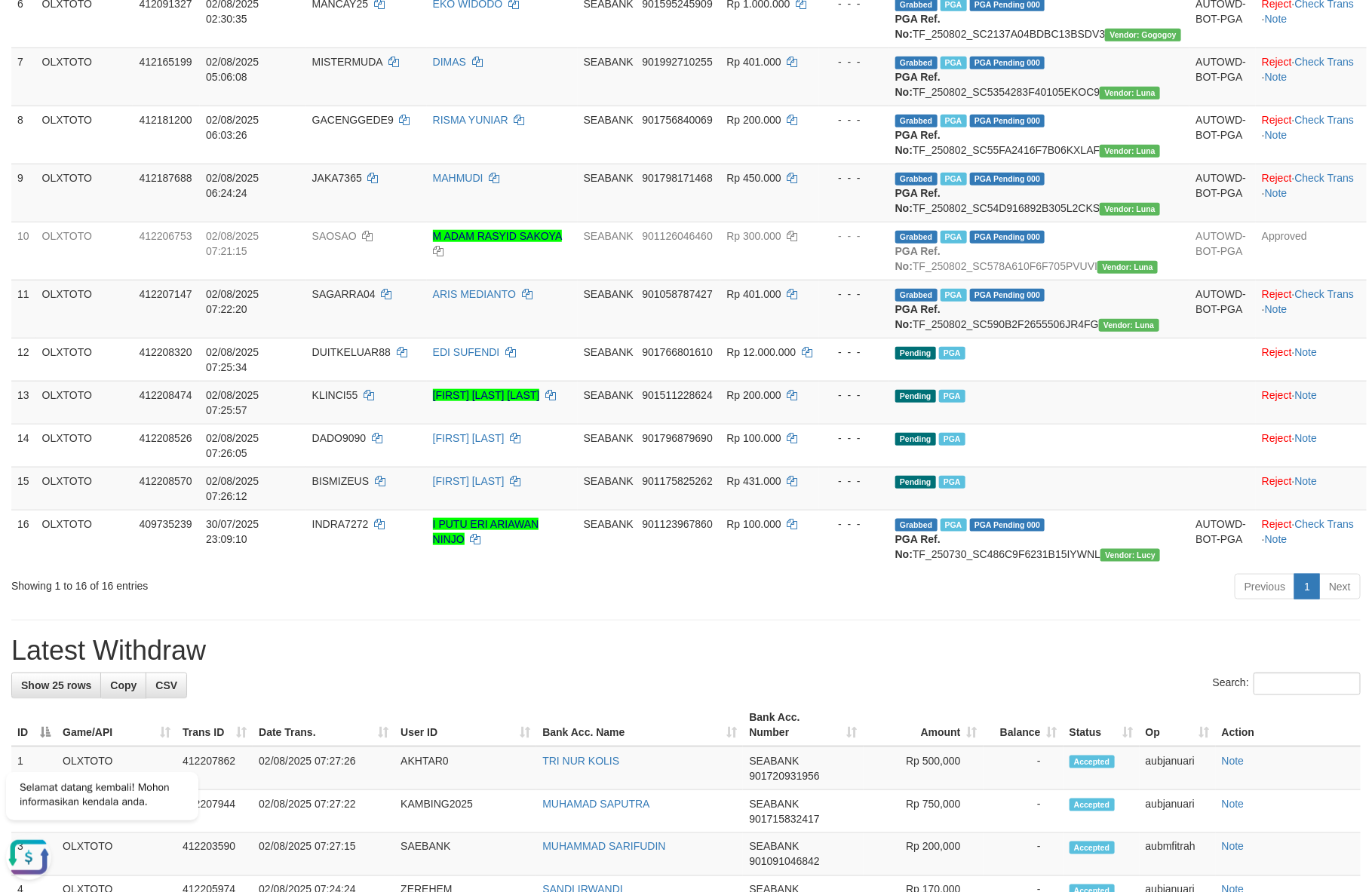 click on "Previous 1 Next" at bounding box center (971, 588) 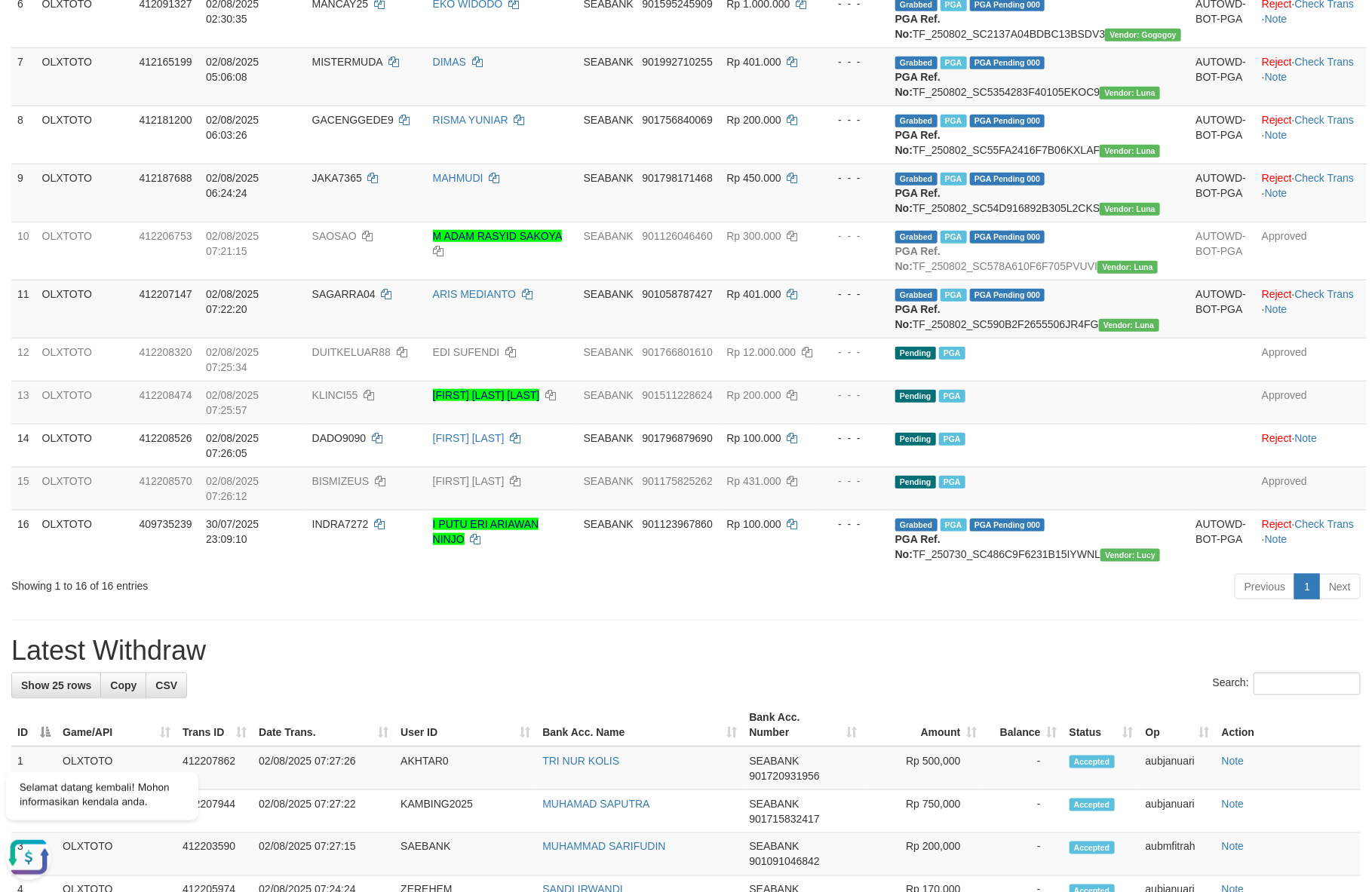 click on "Latest Withdraw" at bounding box center [686, 651] 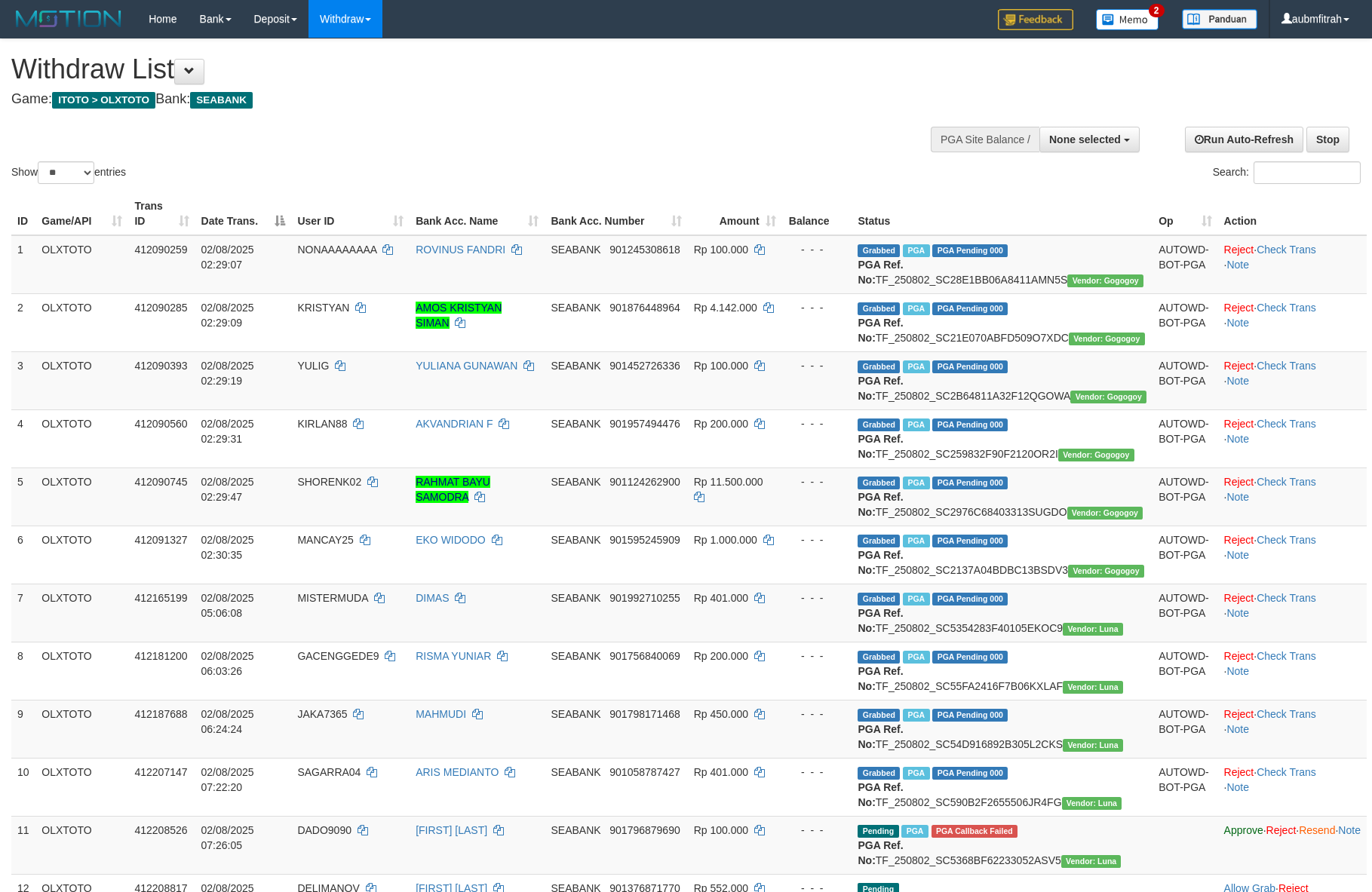 select 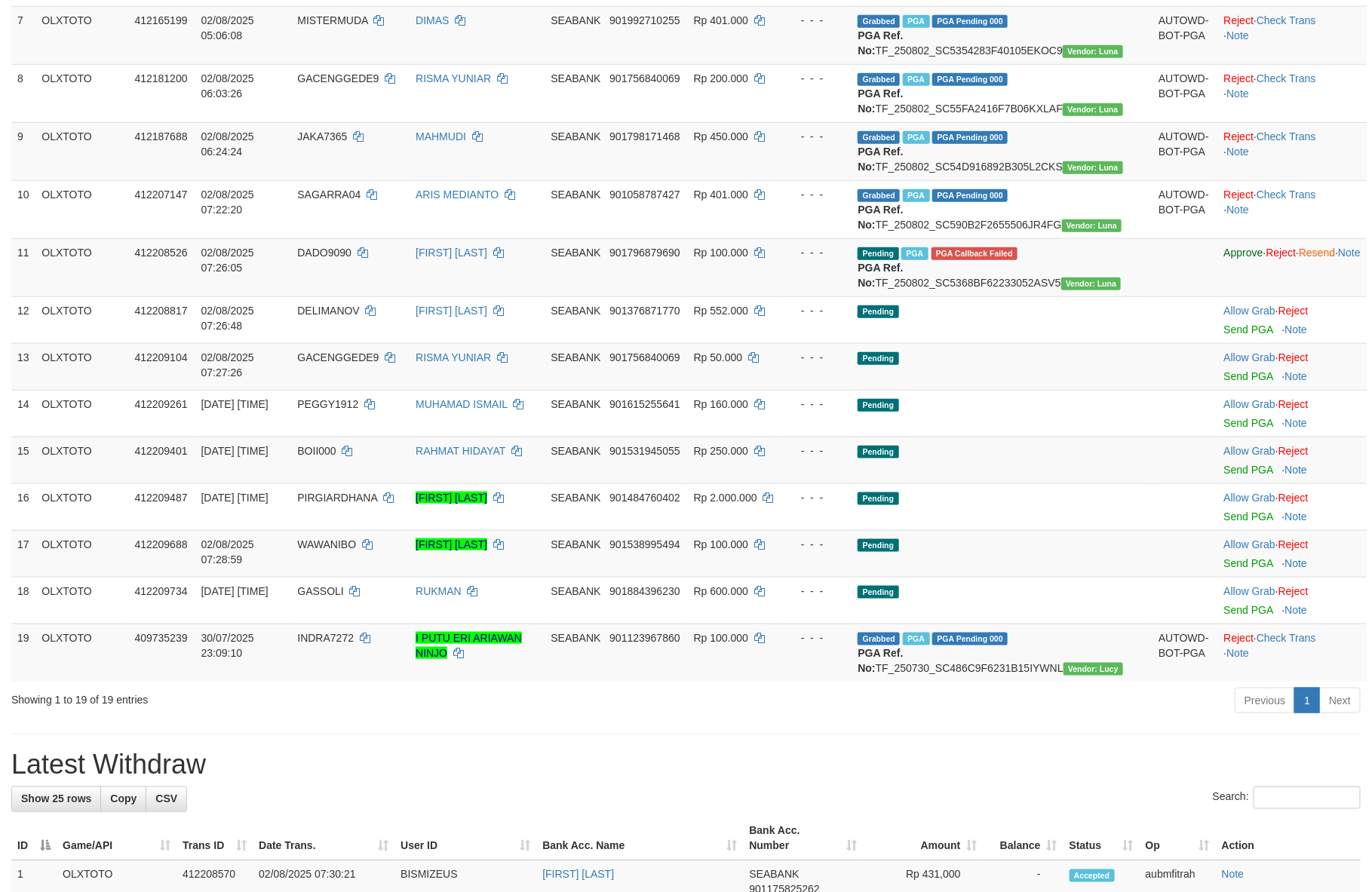 scroll, scrollTop: 536, scrollLeft: 0, axis: vertical 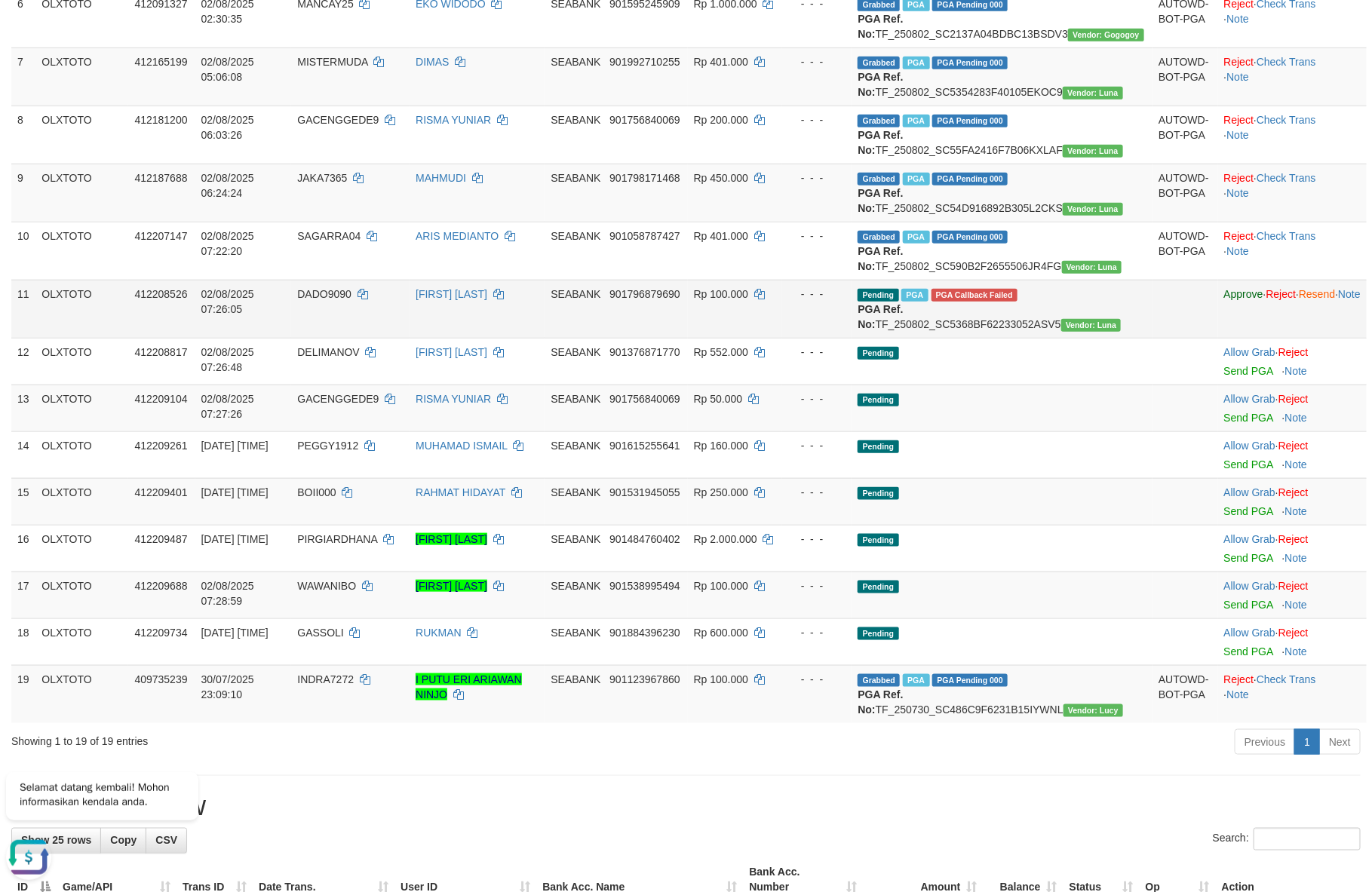 click on "DADO9090" at bounding box center [324, 294] 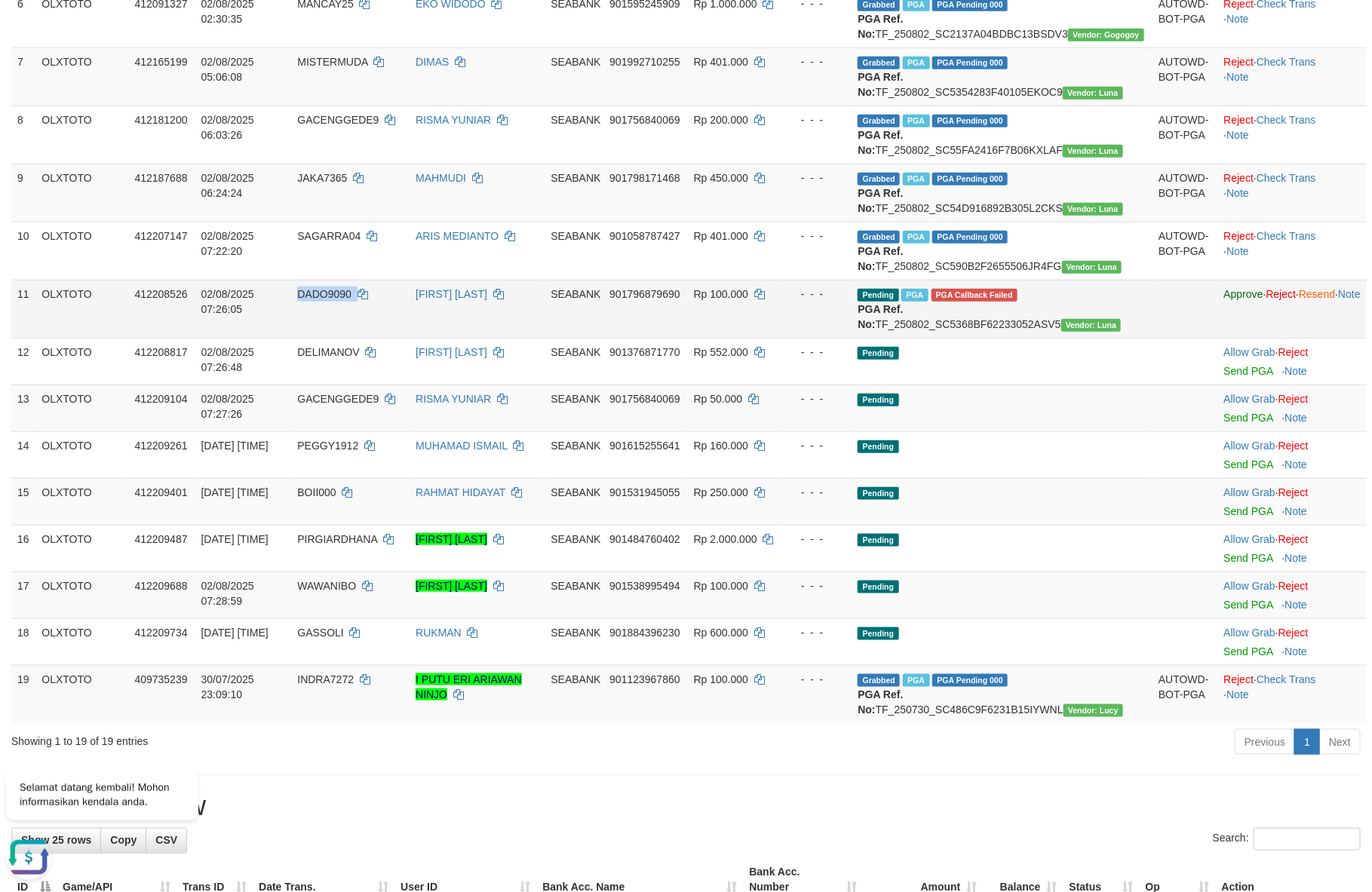 click on "DADO9090" at bounding box center [324, 294] 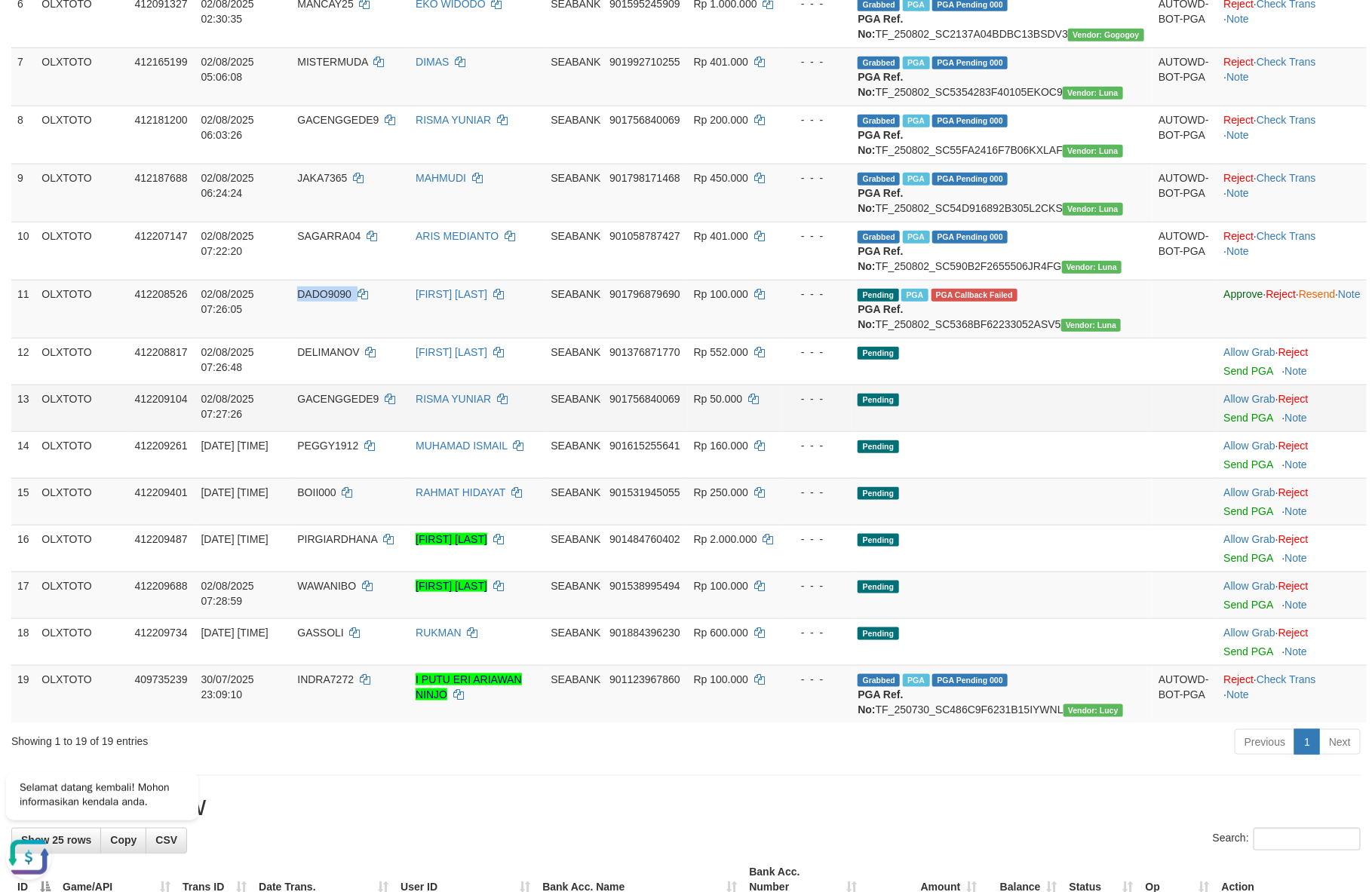 copy on "DADO9090" 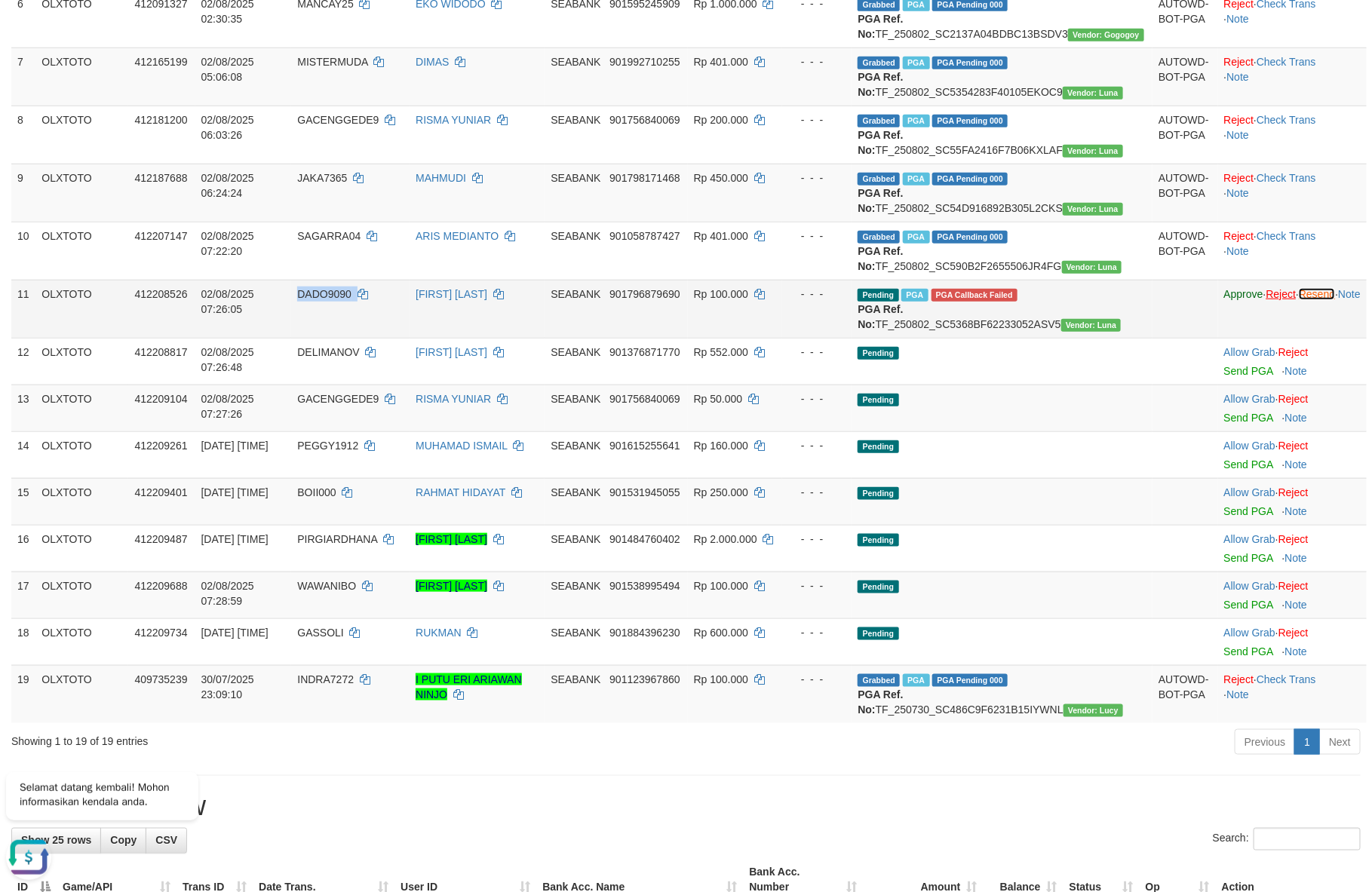 click on "Resend" at bounding box center (1317, 294) 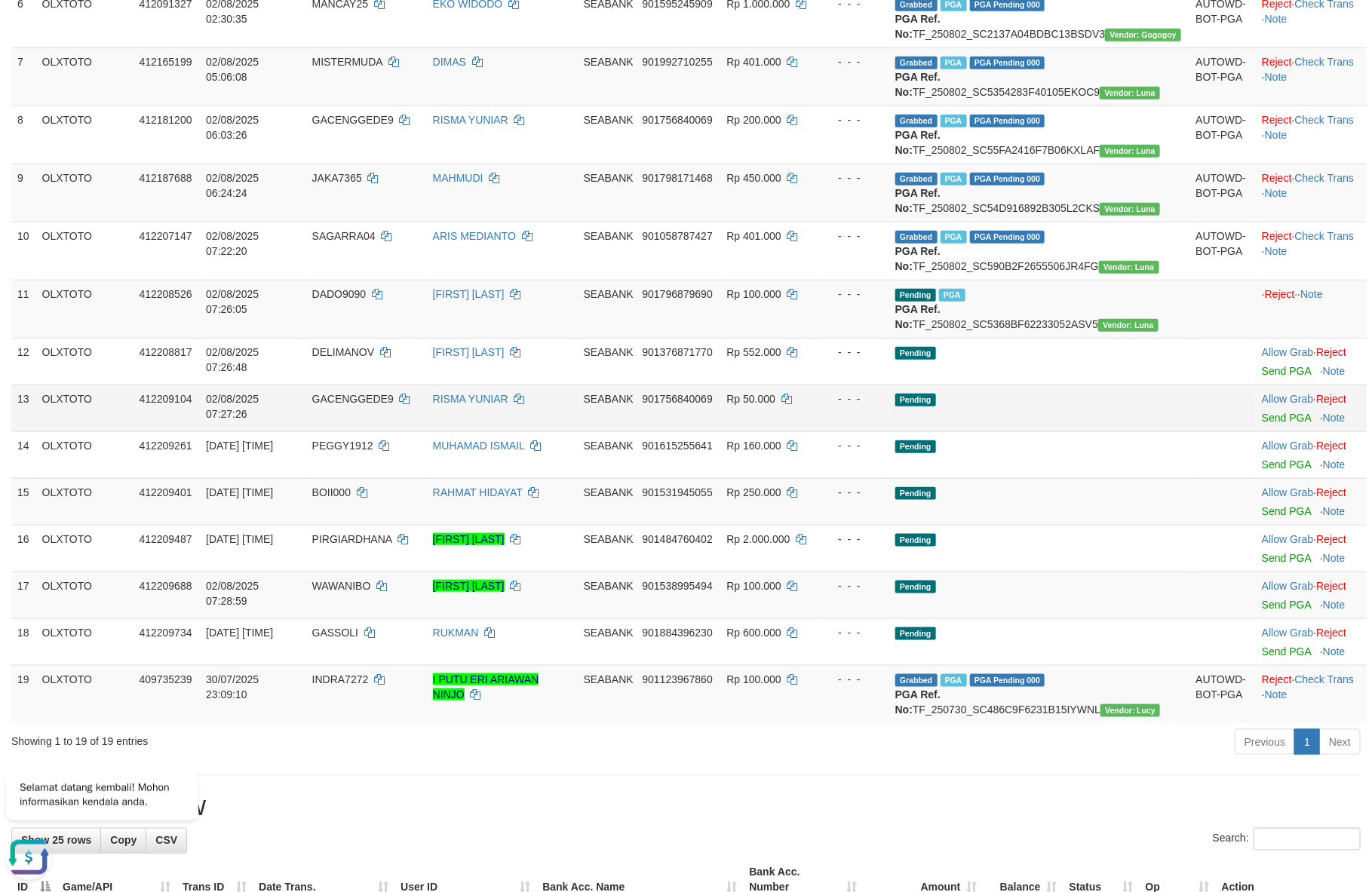 click on "Pending" at bounding box center [1039, 408] 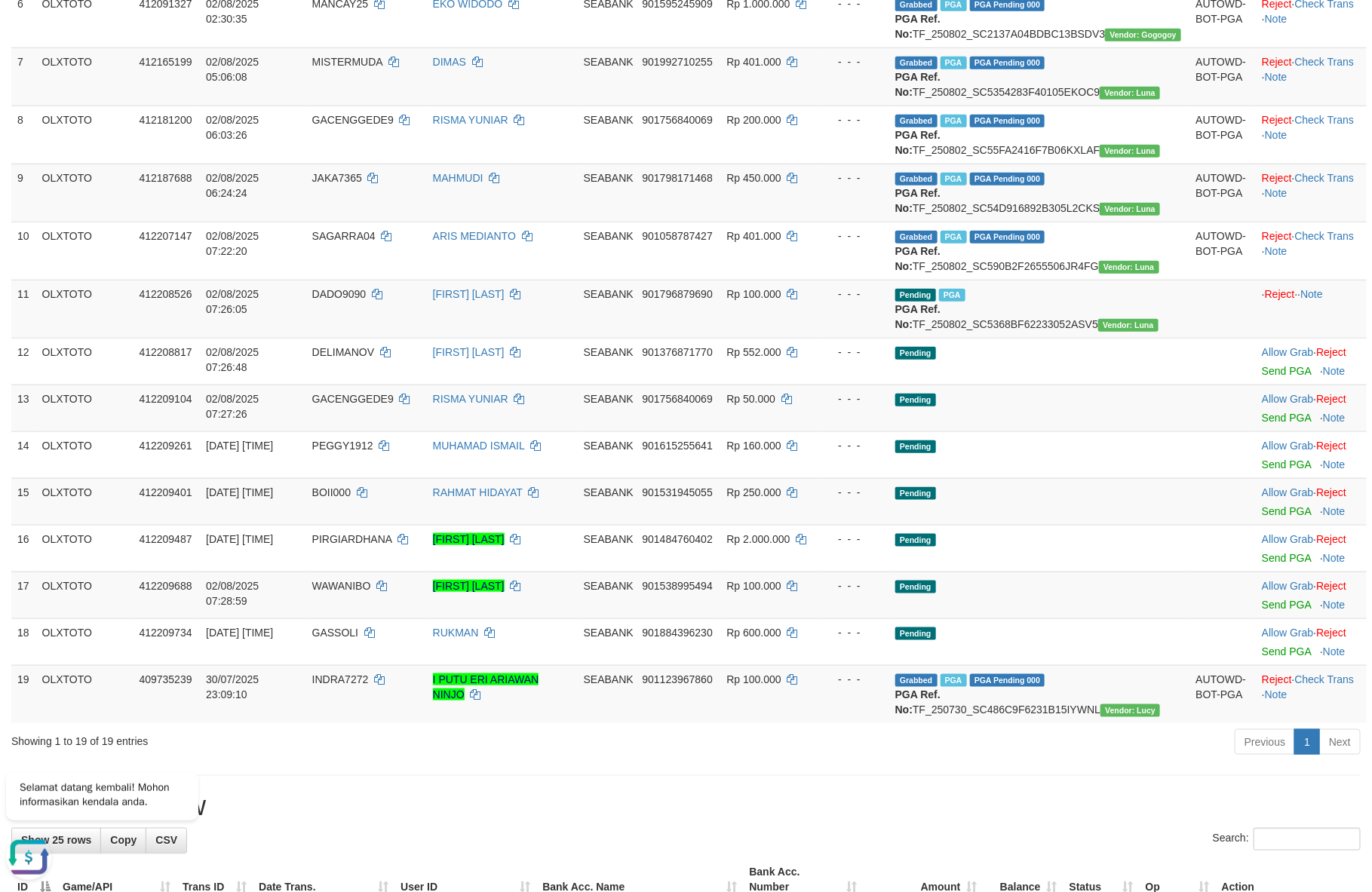 scroll, scrollTop: 1236, scrollLeft: 0, axis: vertical 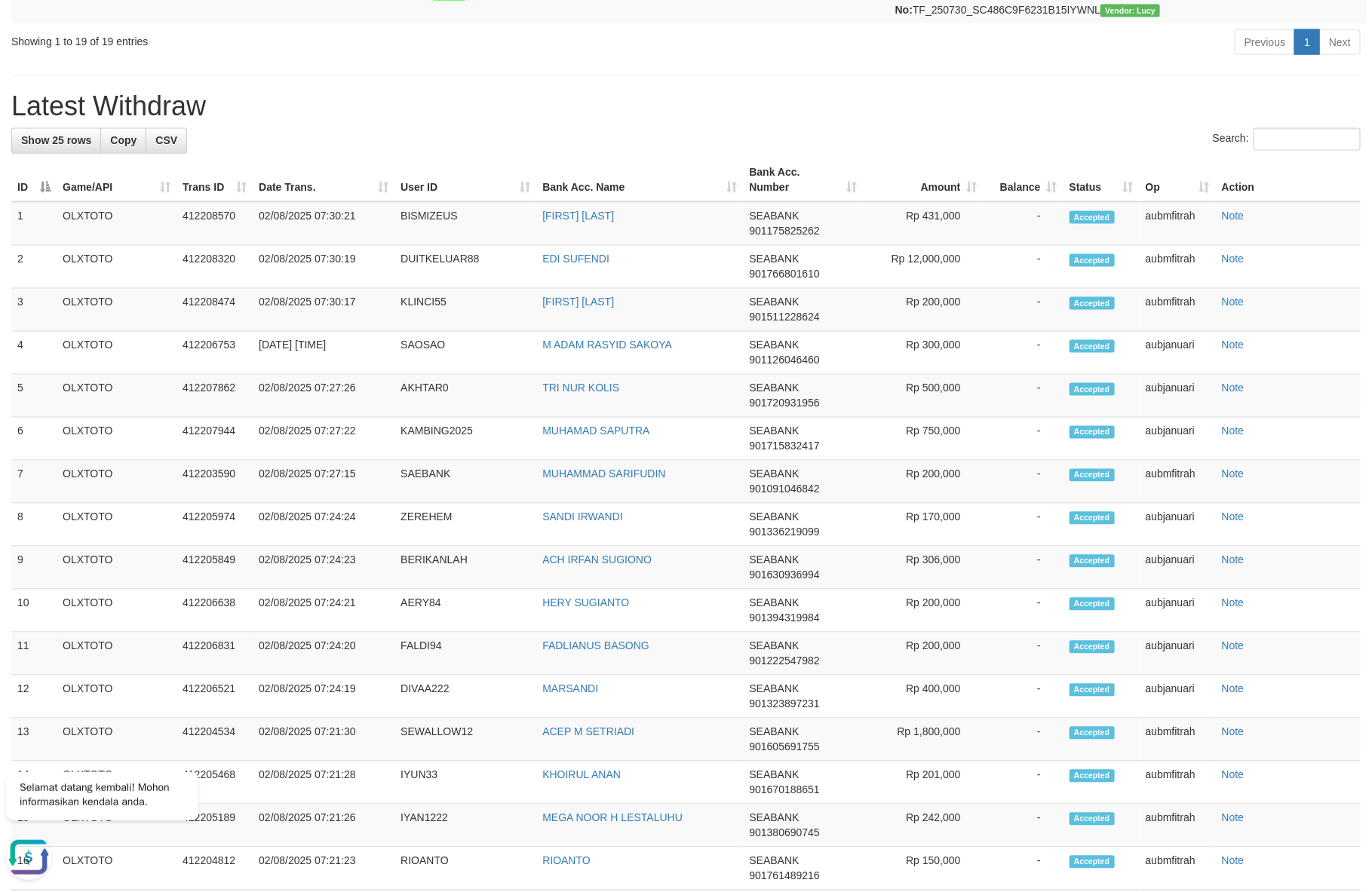 click on "**********" at bounding box center (686, 83) 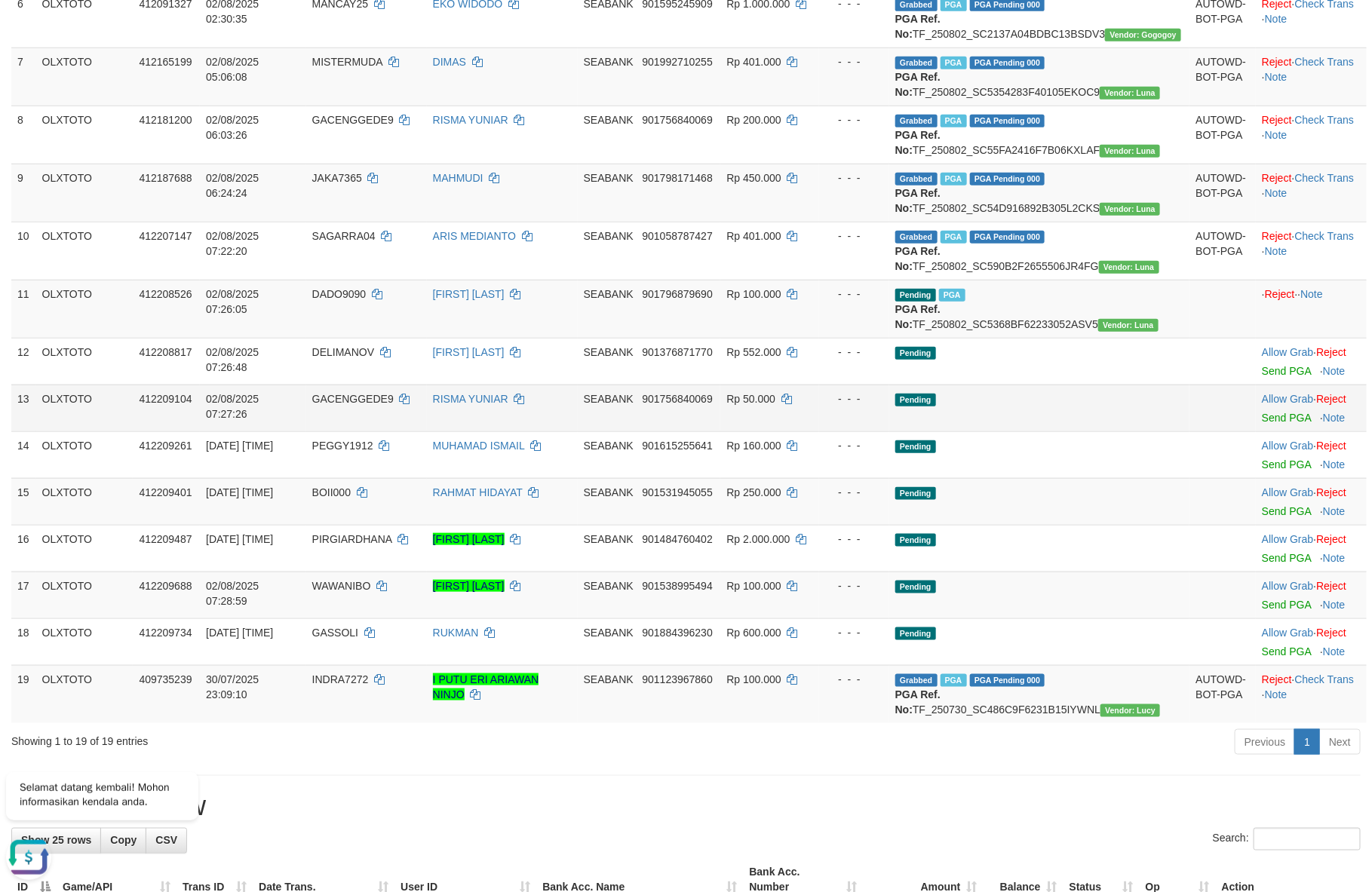 click on "Pending" at bounding box center [1039, 408] 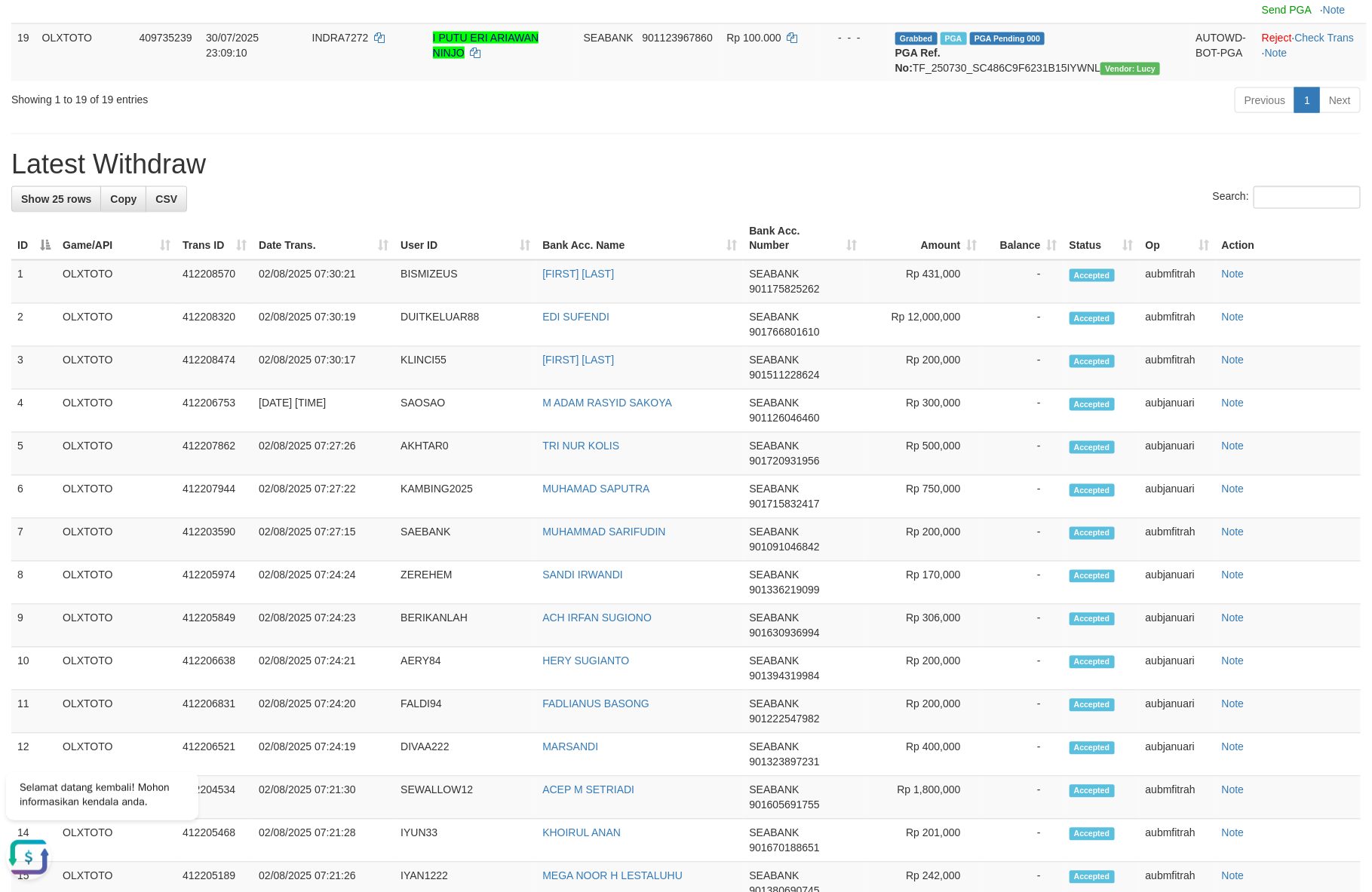 scroll, scrollTop: 1080, scrollLeft: 0, axis: vertical 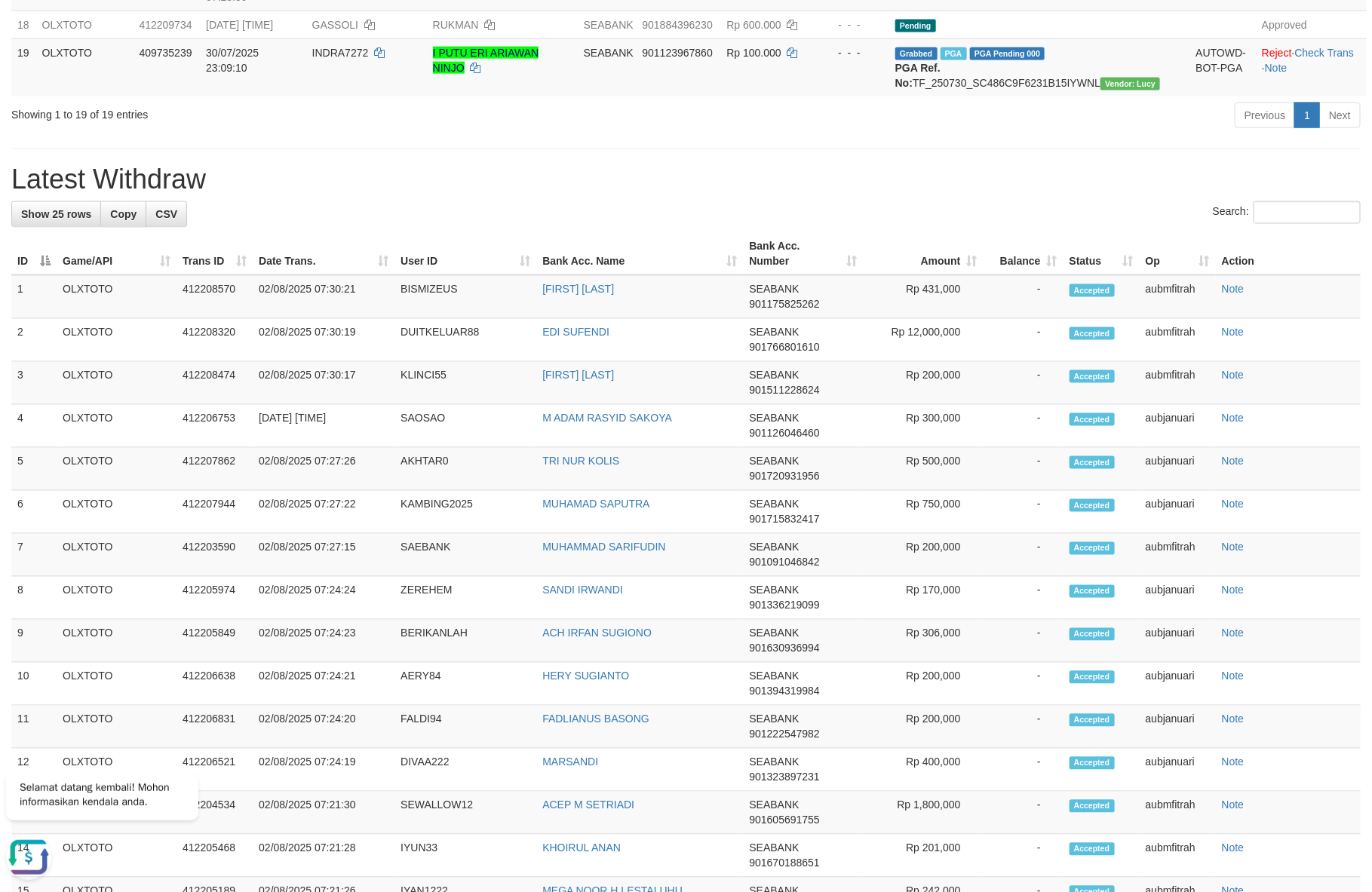 click on "Latest Withdraw" at bounding box center [686, 179] 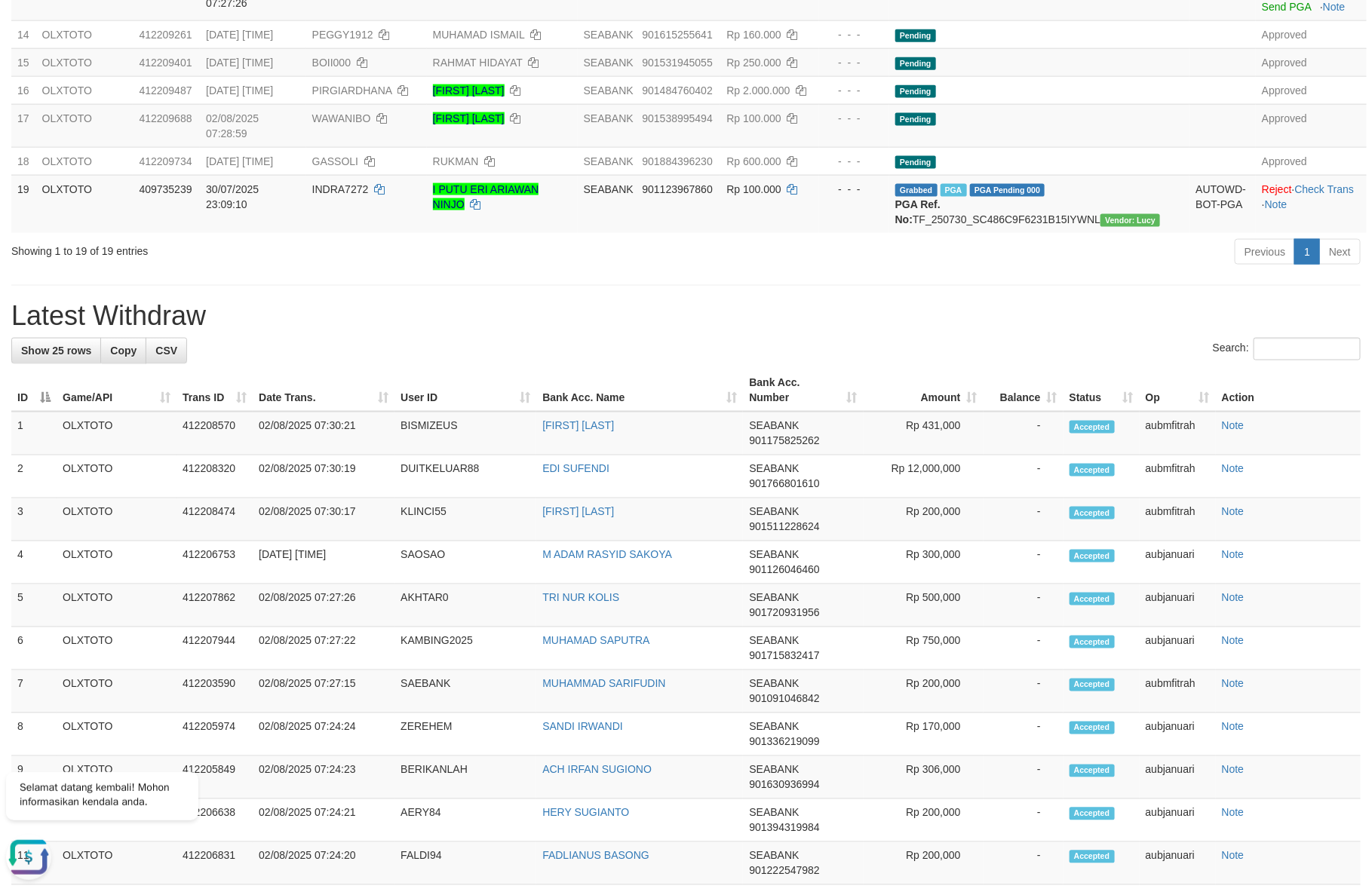 scroll, scrollTop: 967, scrollLeft: 0, axis: vertical 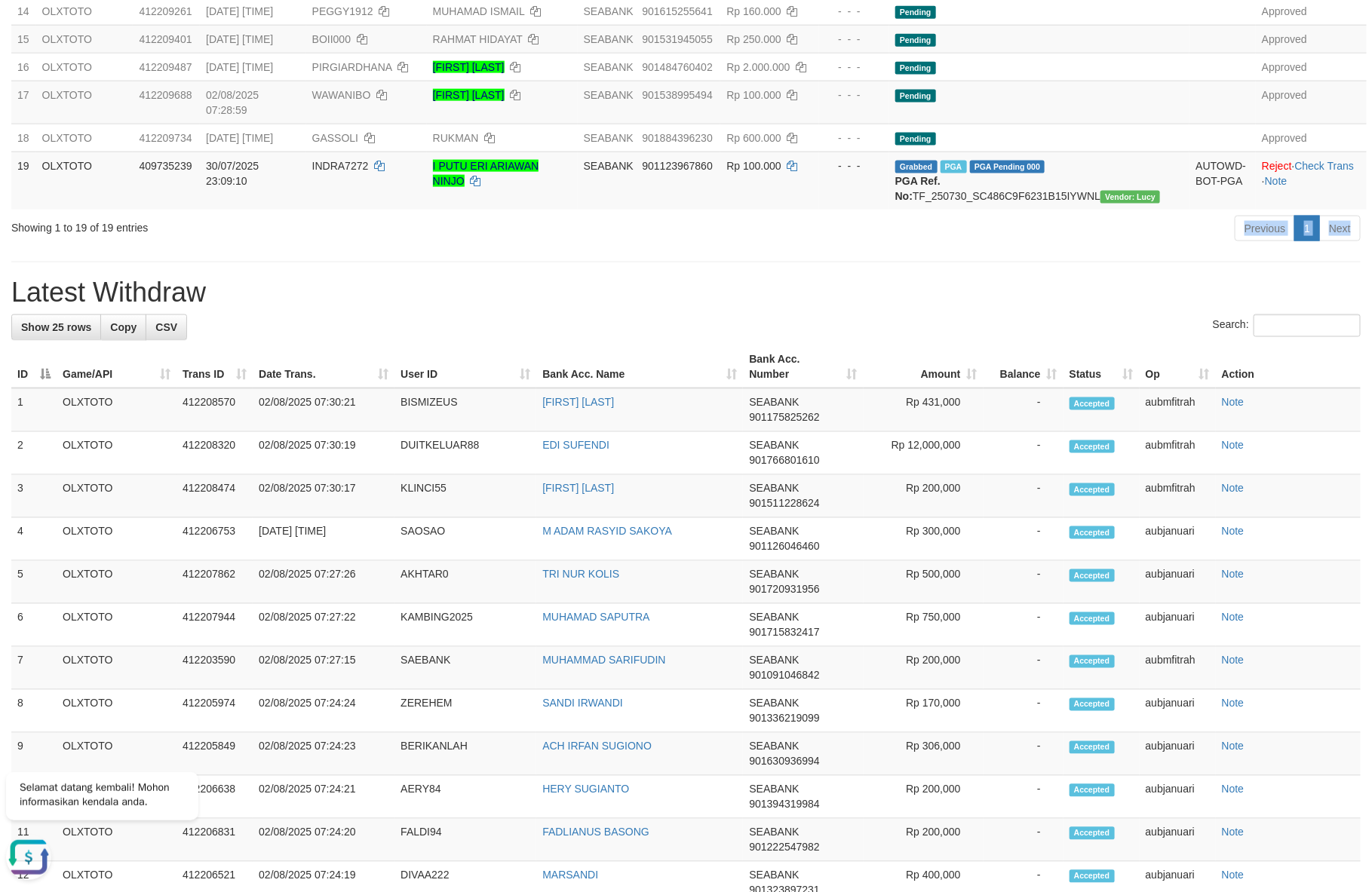 click on "**********" at bounding box center [686, 311] 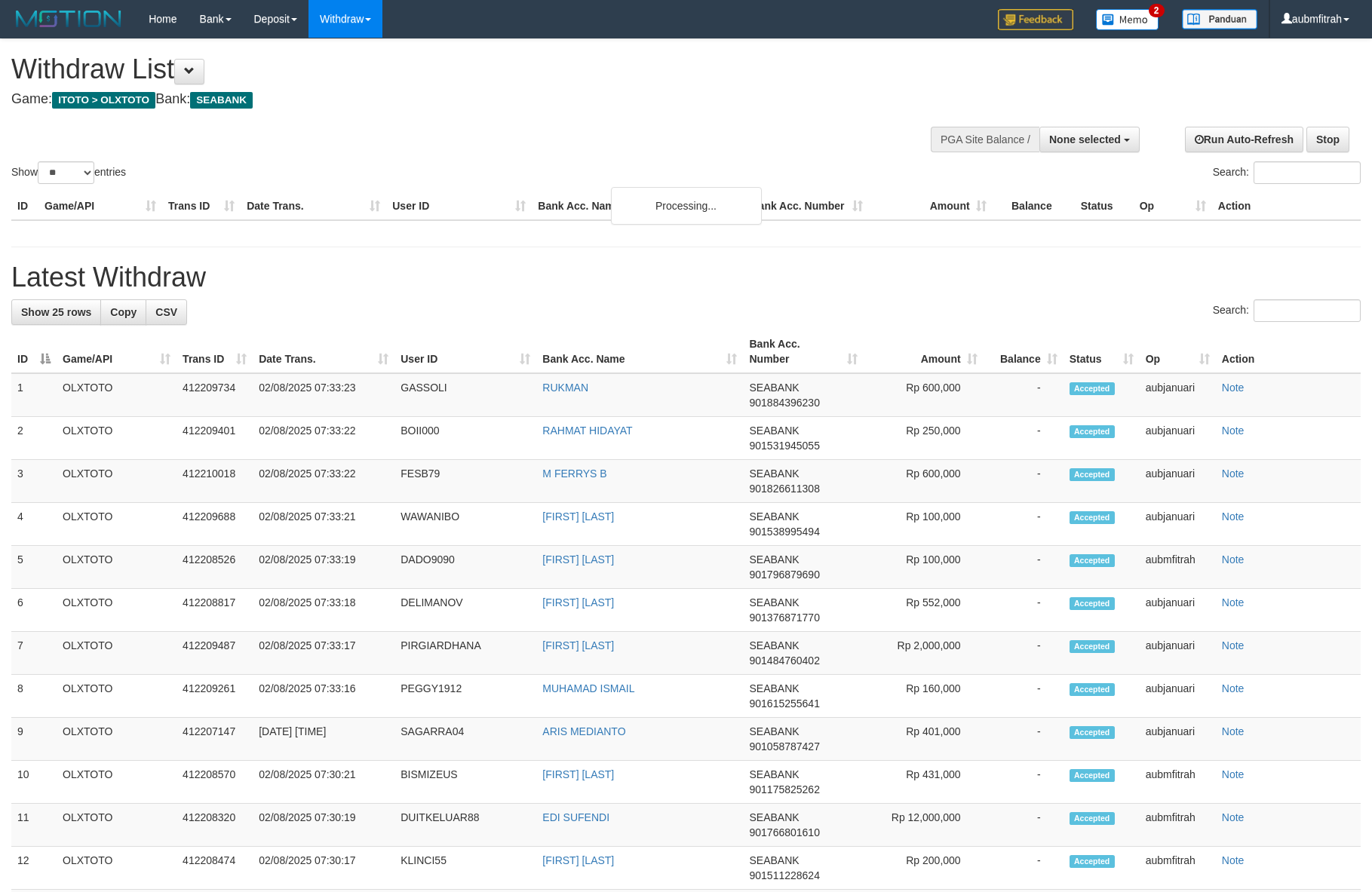 select 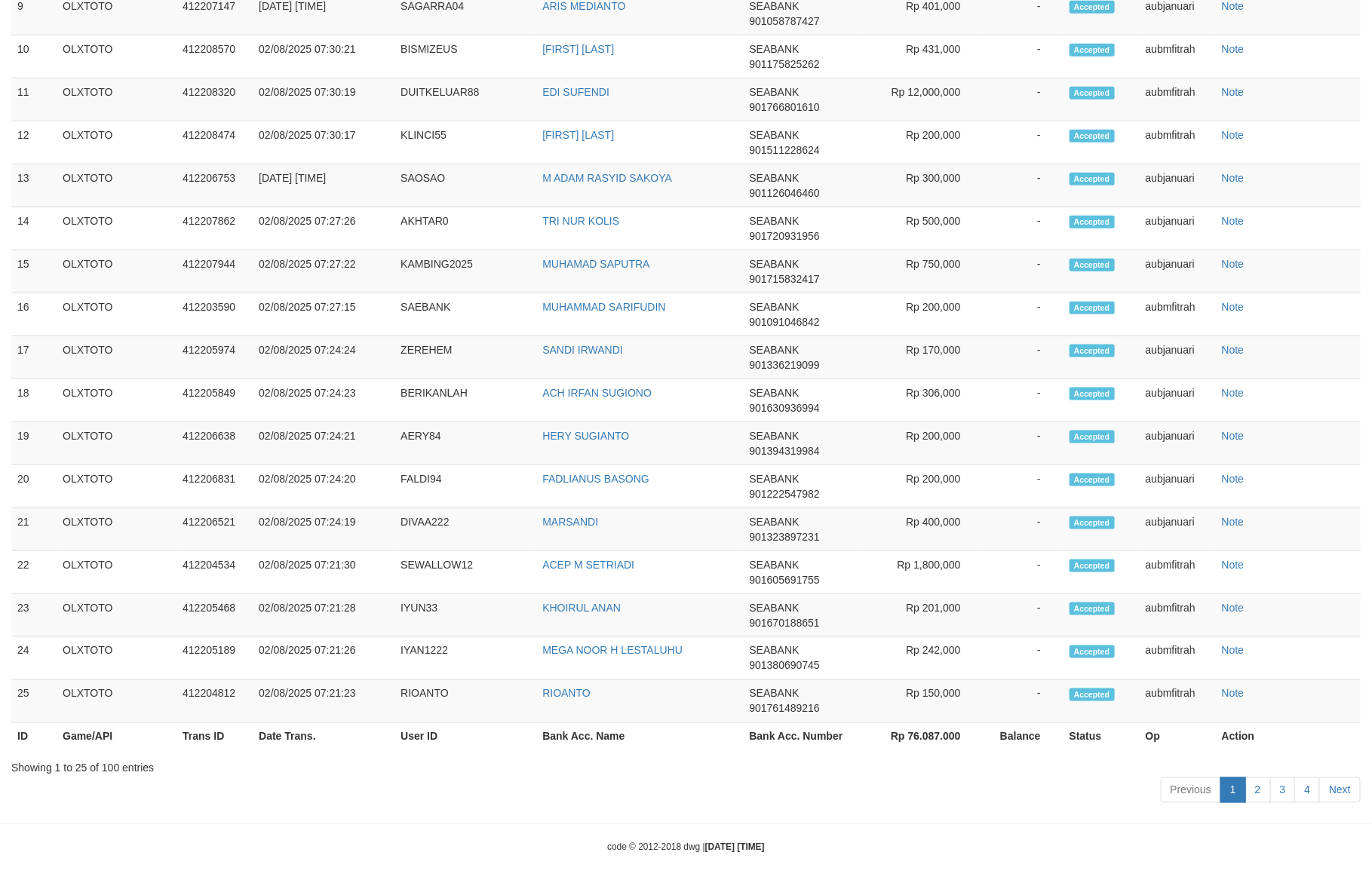scroll, scrollTop: 967, scrollLeft: 0, axis: vertical 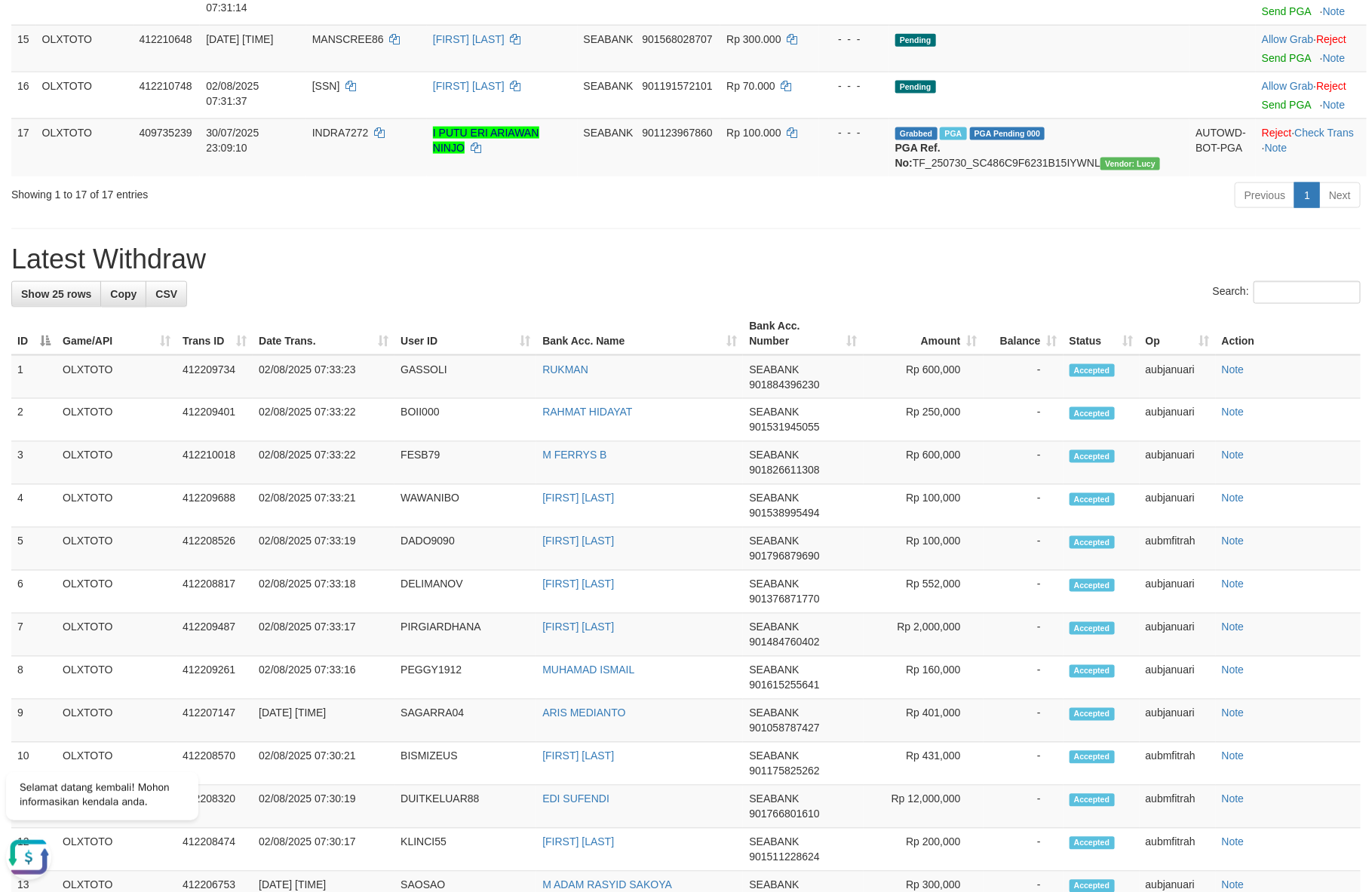 click on "Latest Withdraw" at bounding box center (686, 259) 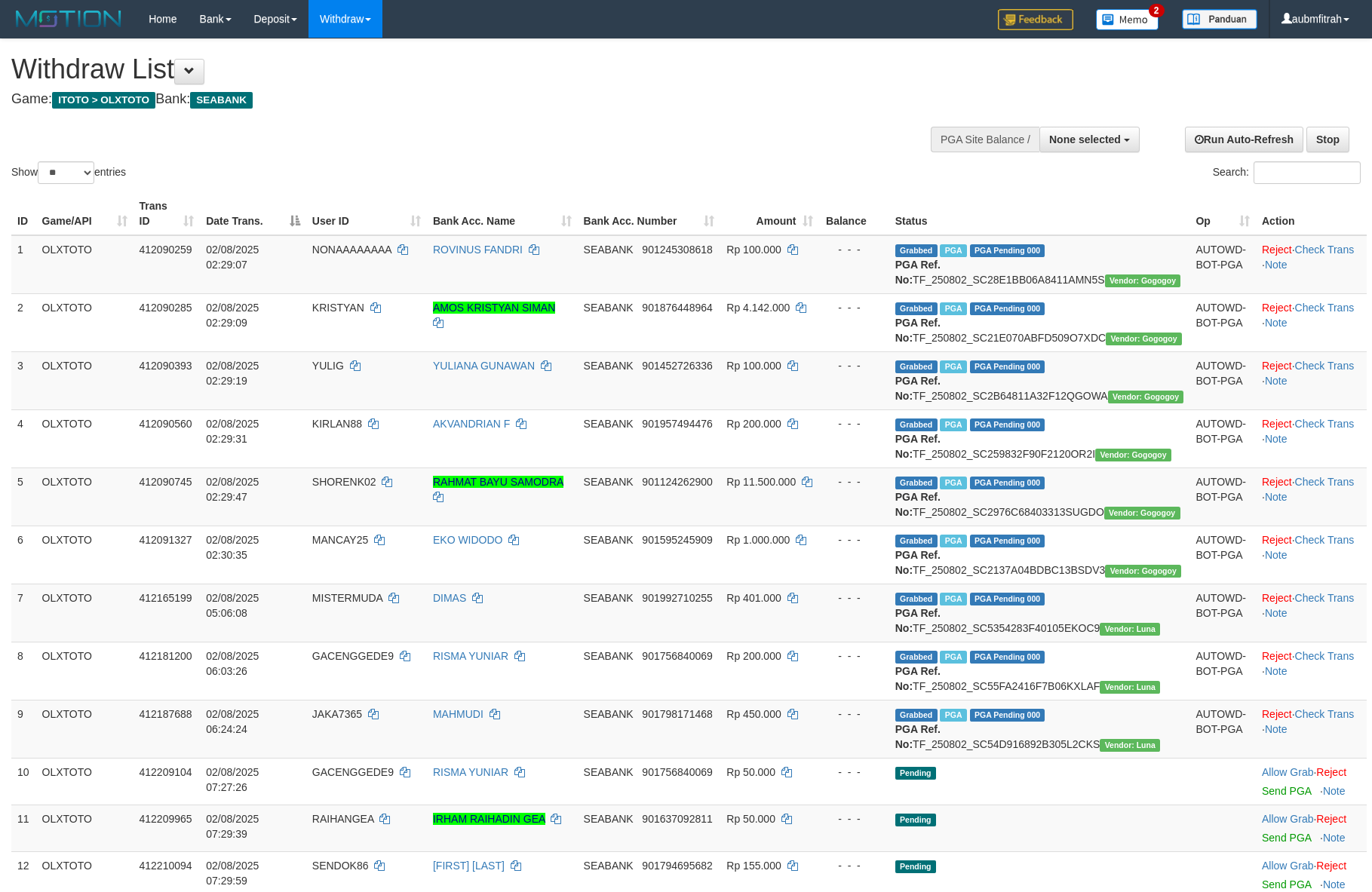 select 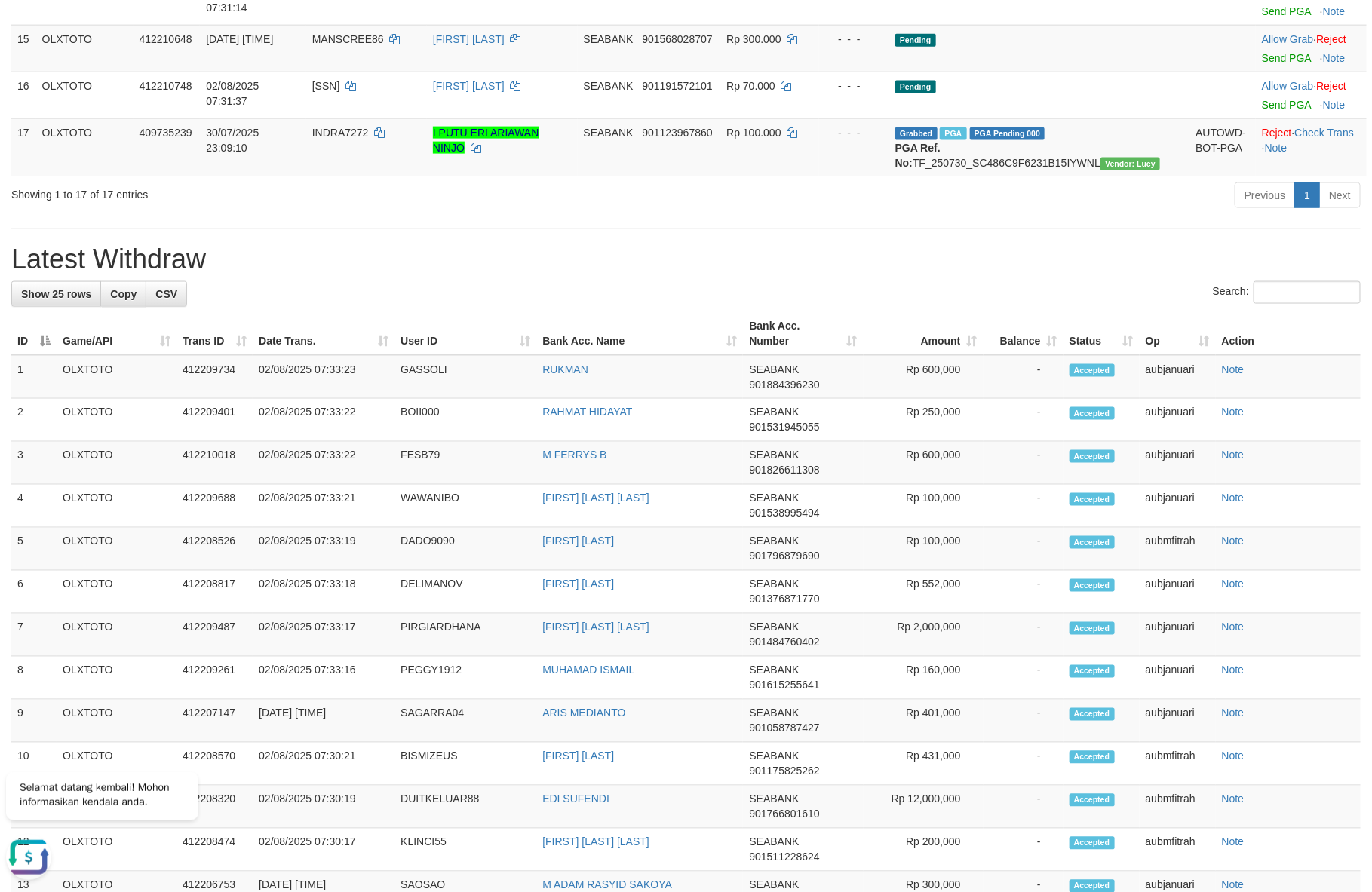 scroll, scrollTop: 0, scrollLeft: 0, axis: both 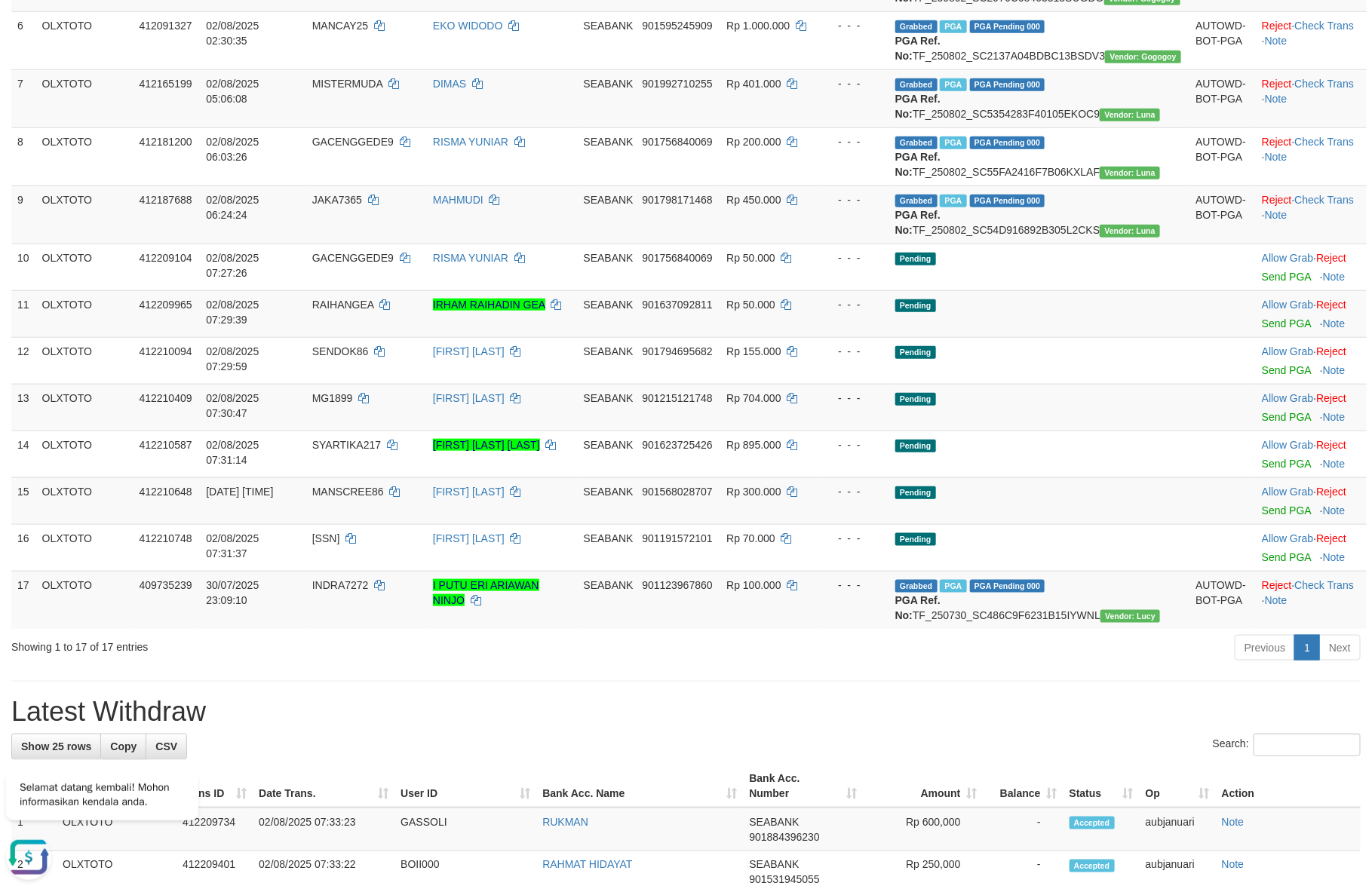 click on "**********" at bounding box center (686, 746) 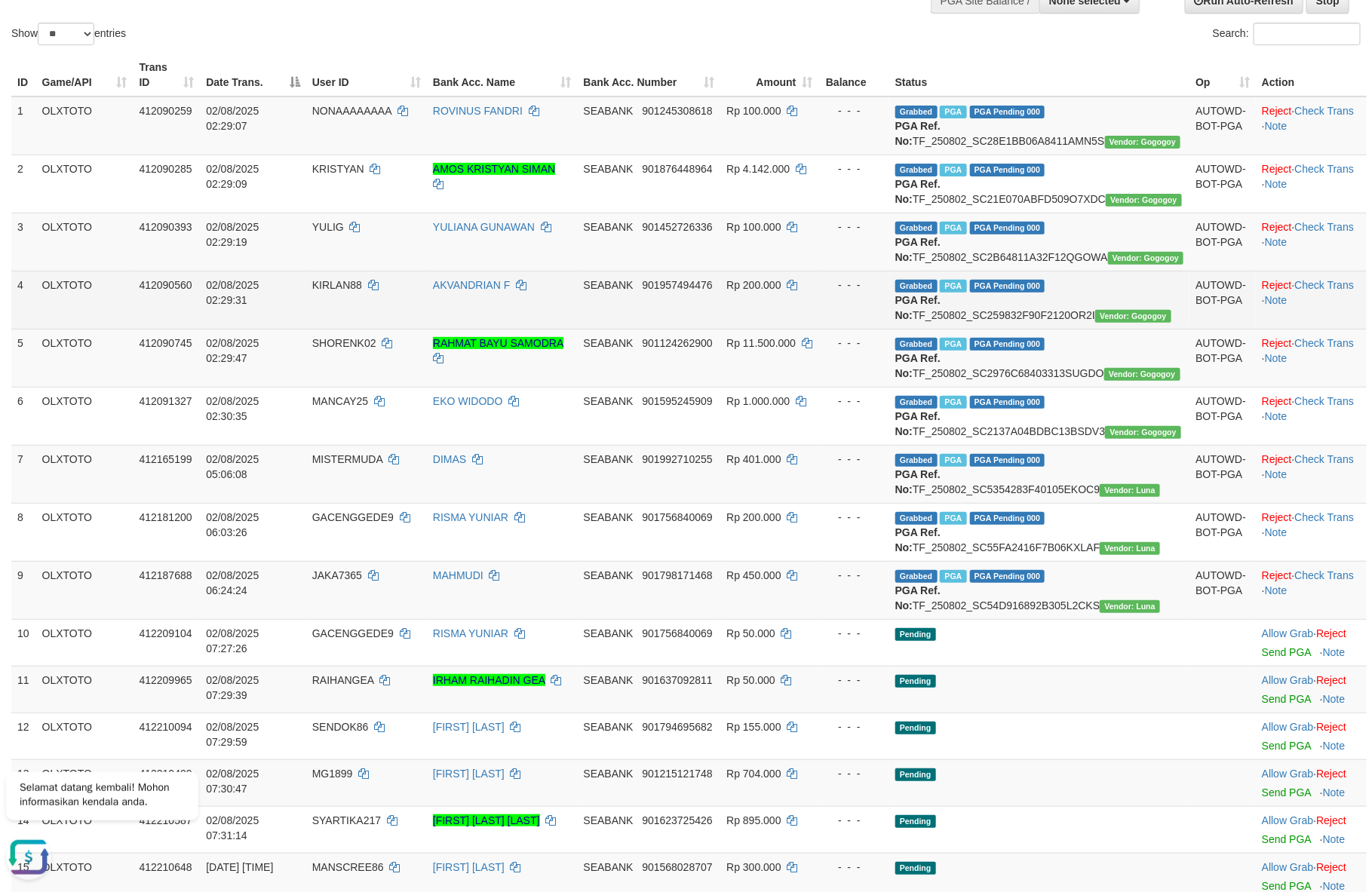 scroll, scrollTop: 0, scrollLeft: 0, axis: both 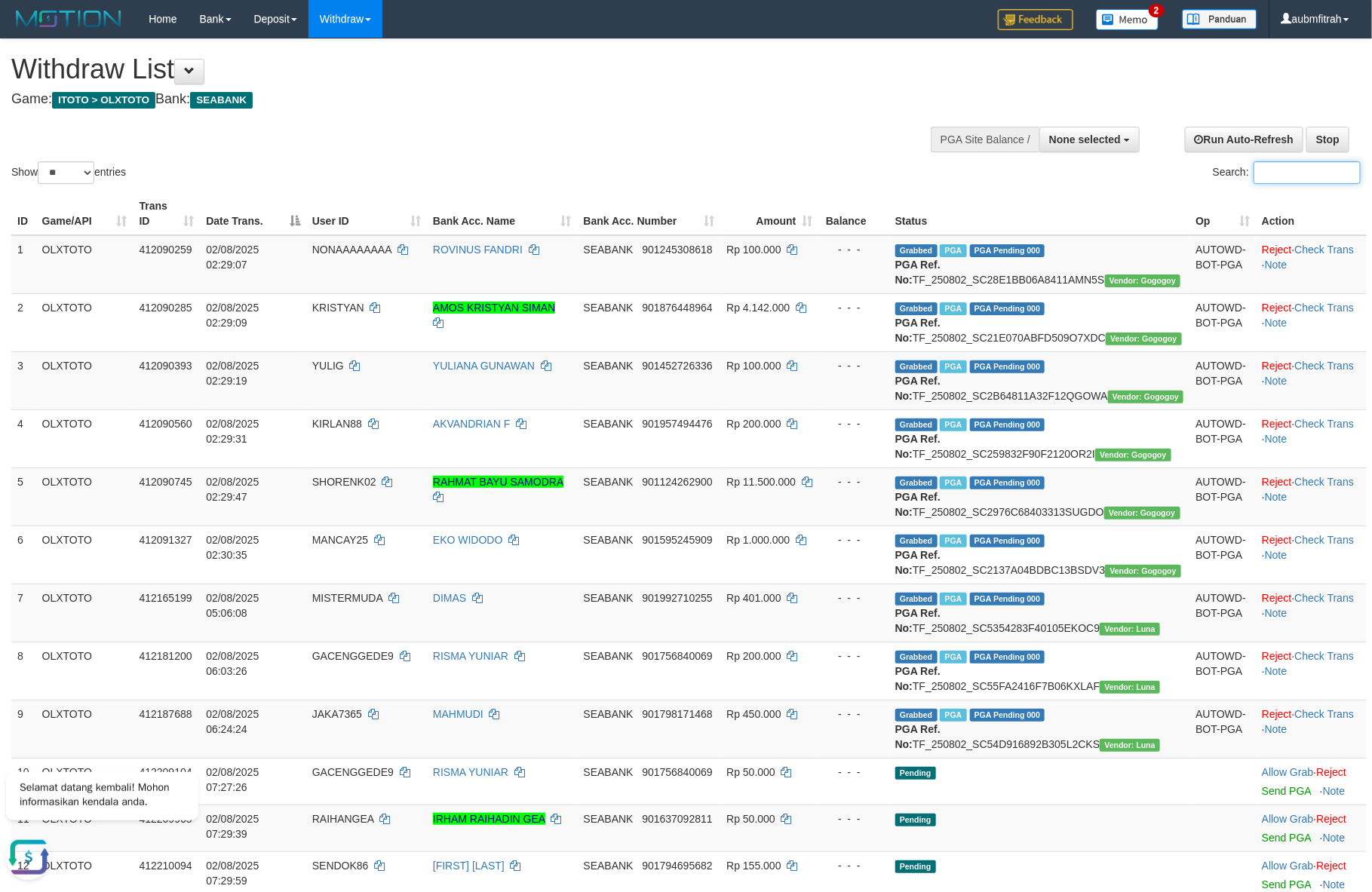 click on "Search:" at bounding box center (1307, 173) 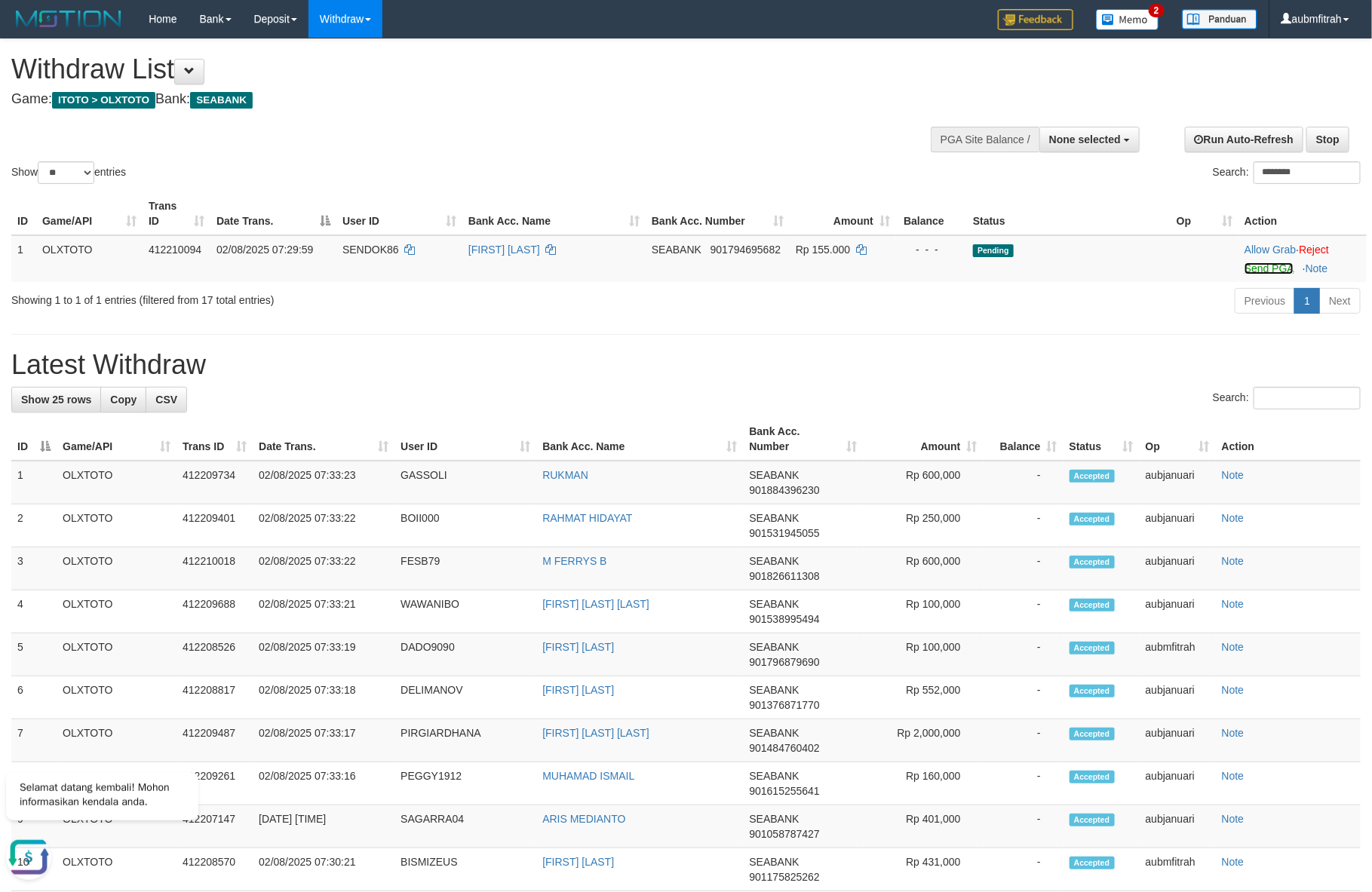 drag, startPoint x: 1254, startPoint y: 271, endPoint x: 1259, endPoint y: 218, distance: 53.23533 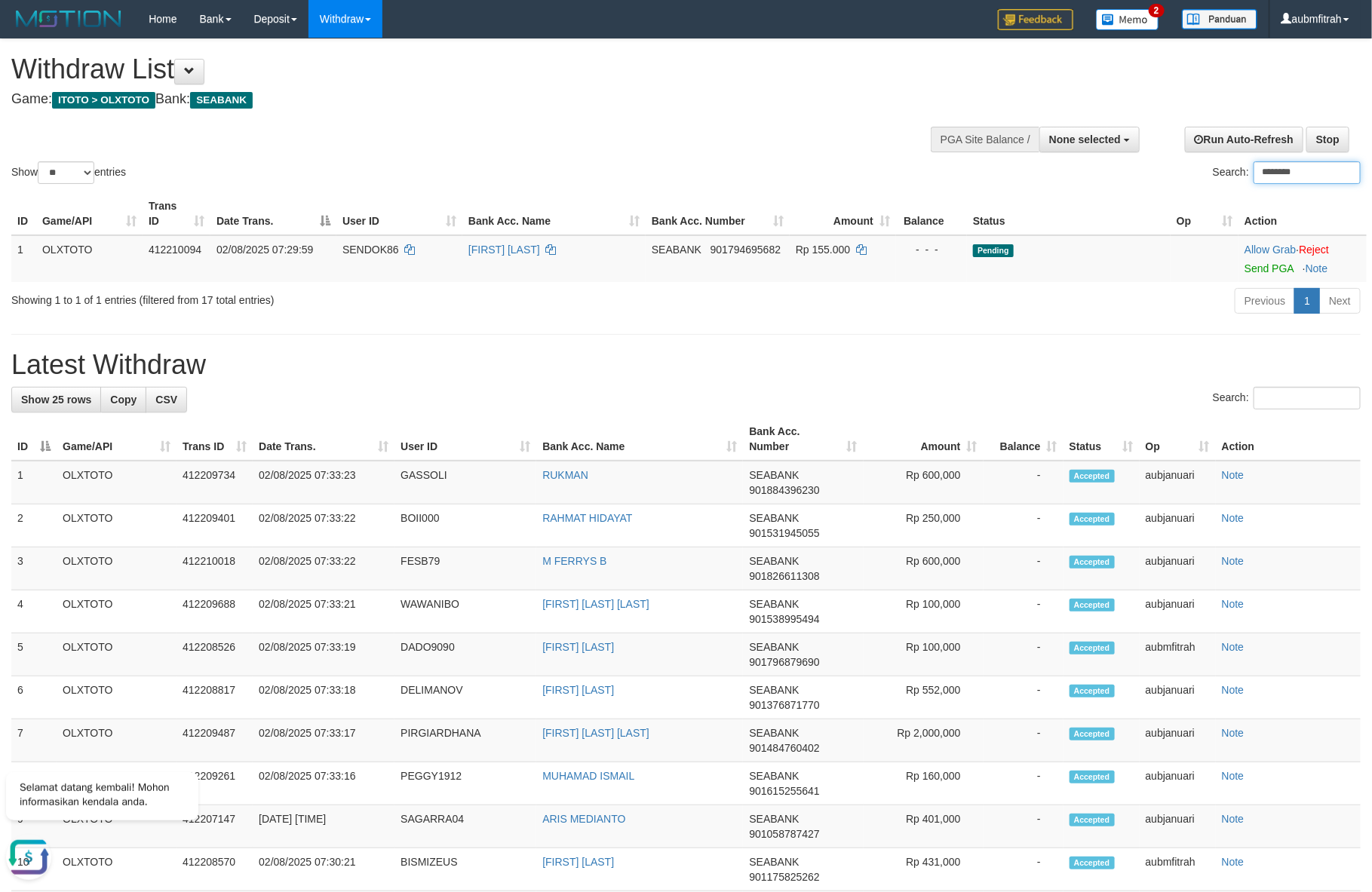 click on "********" at bounding box center (1307, 173) 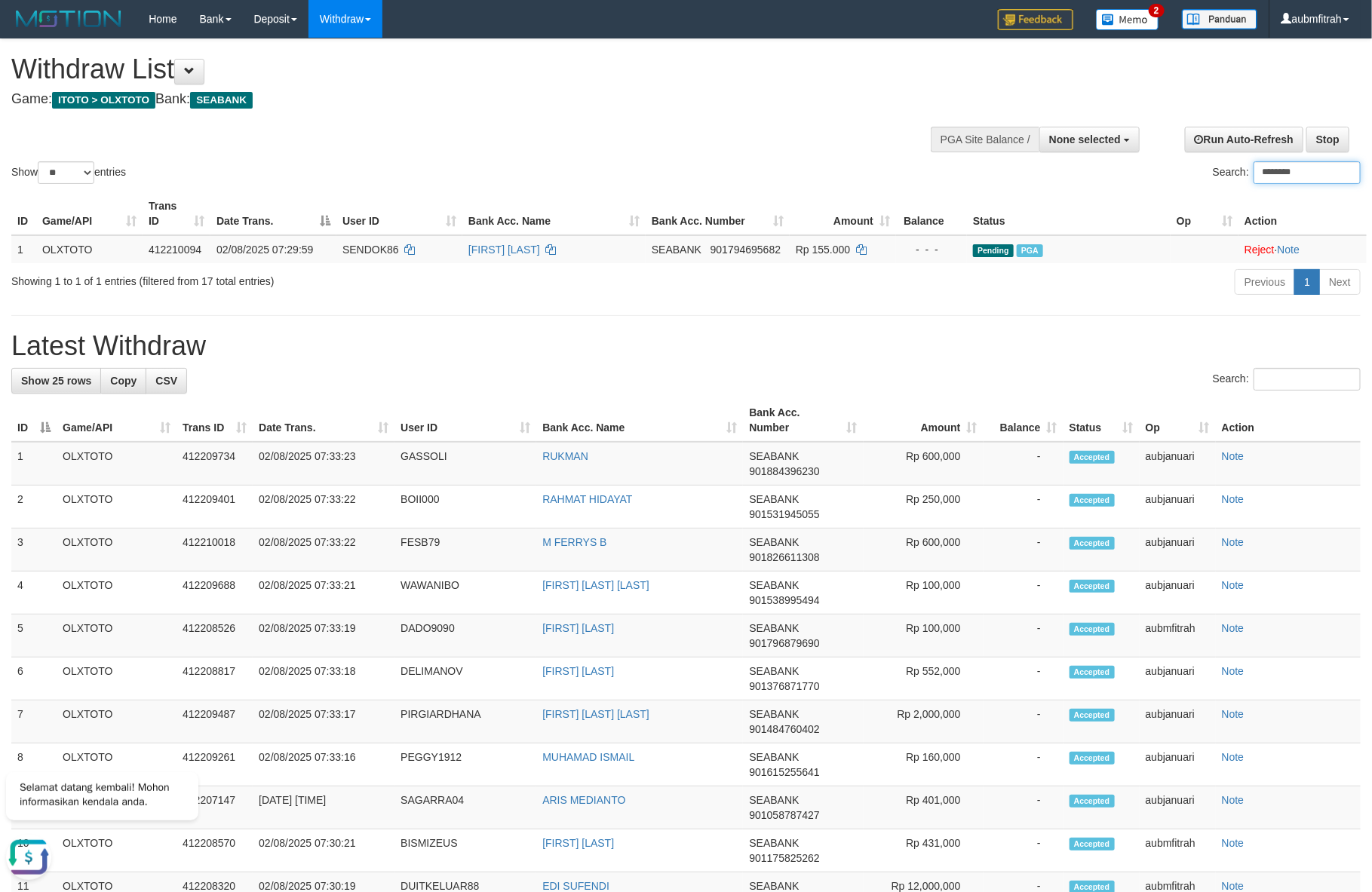 paste 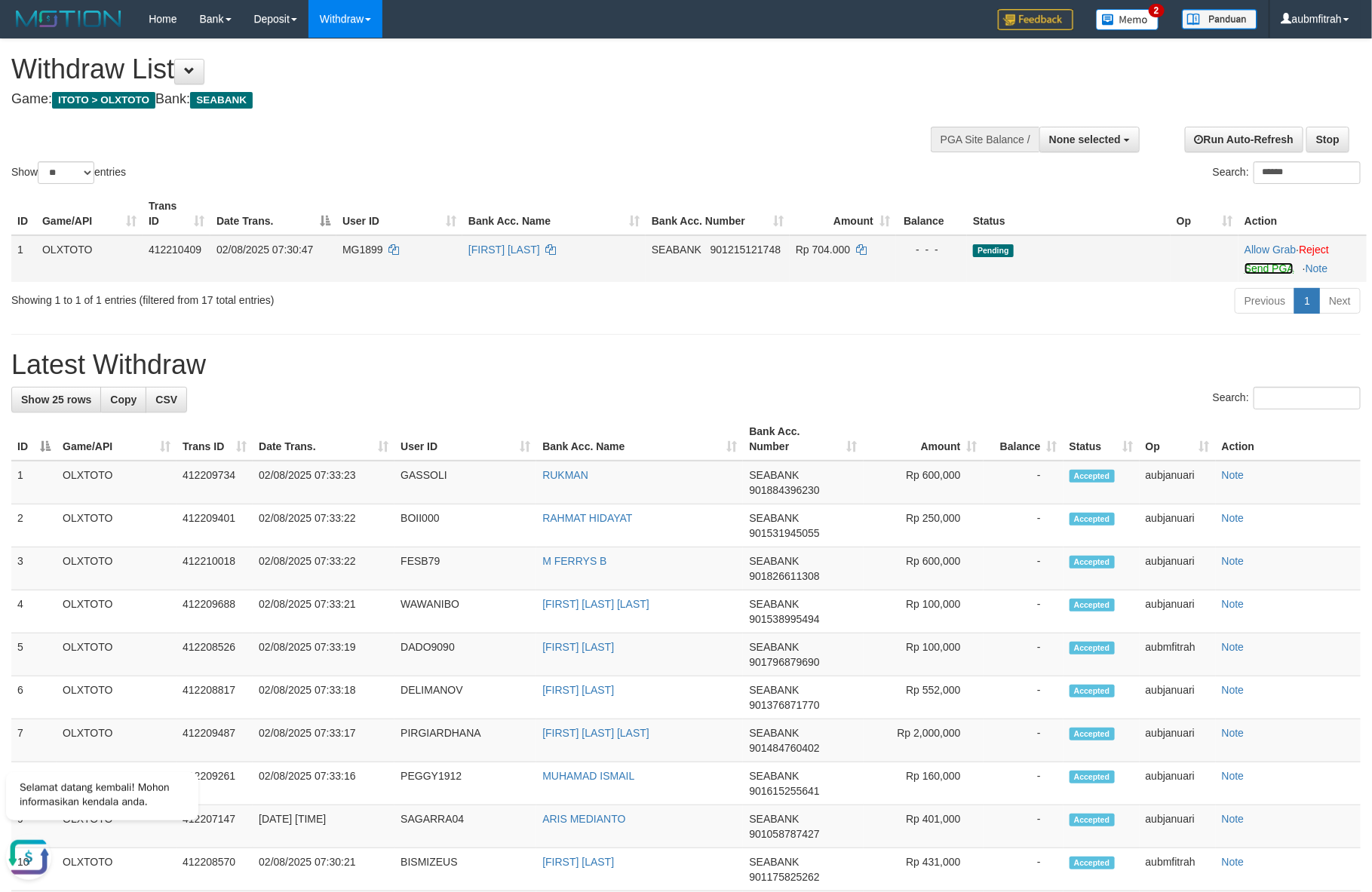 click on "Send PGA" at bounding box center [1269, 268] 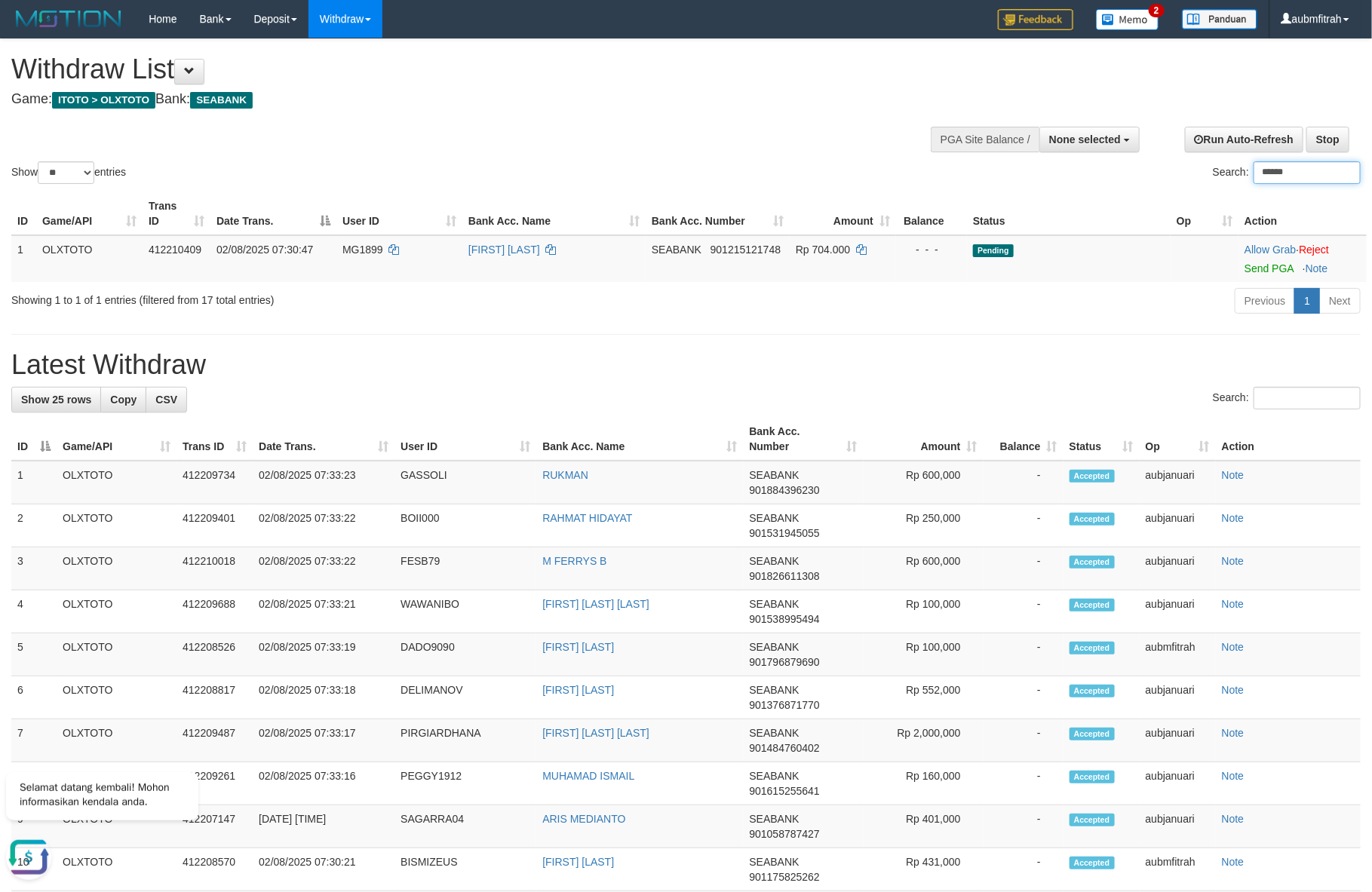 click on "******" at bounding box center (1307, 173) 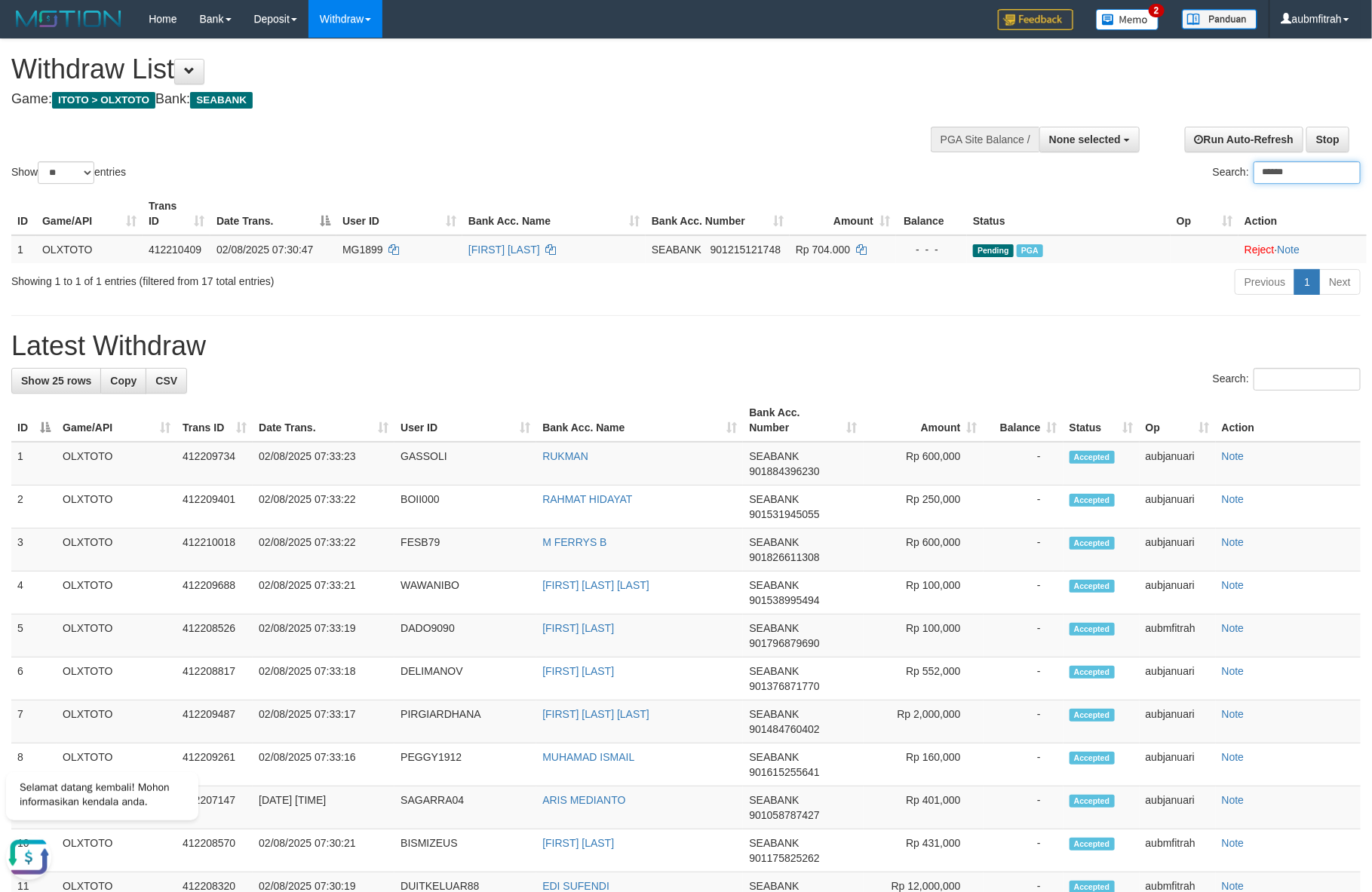 paste on "*****" 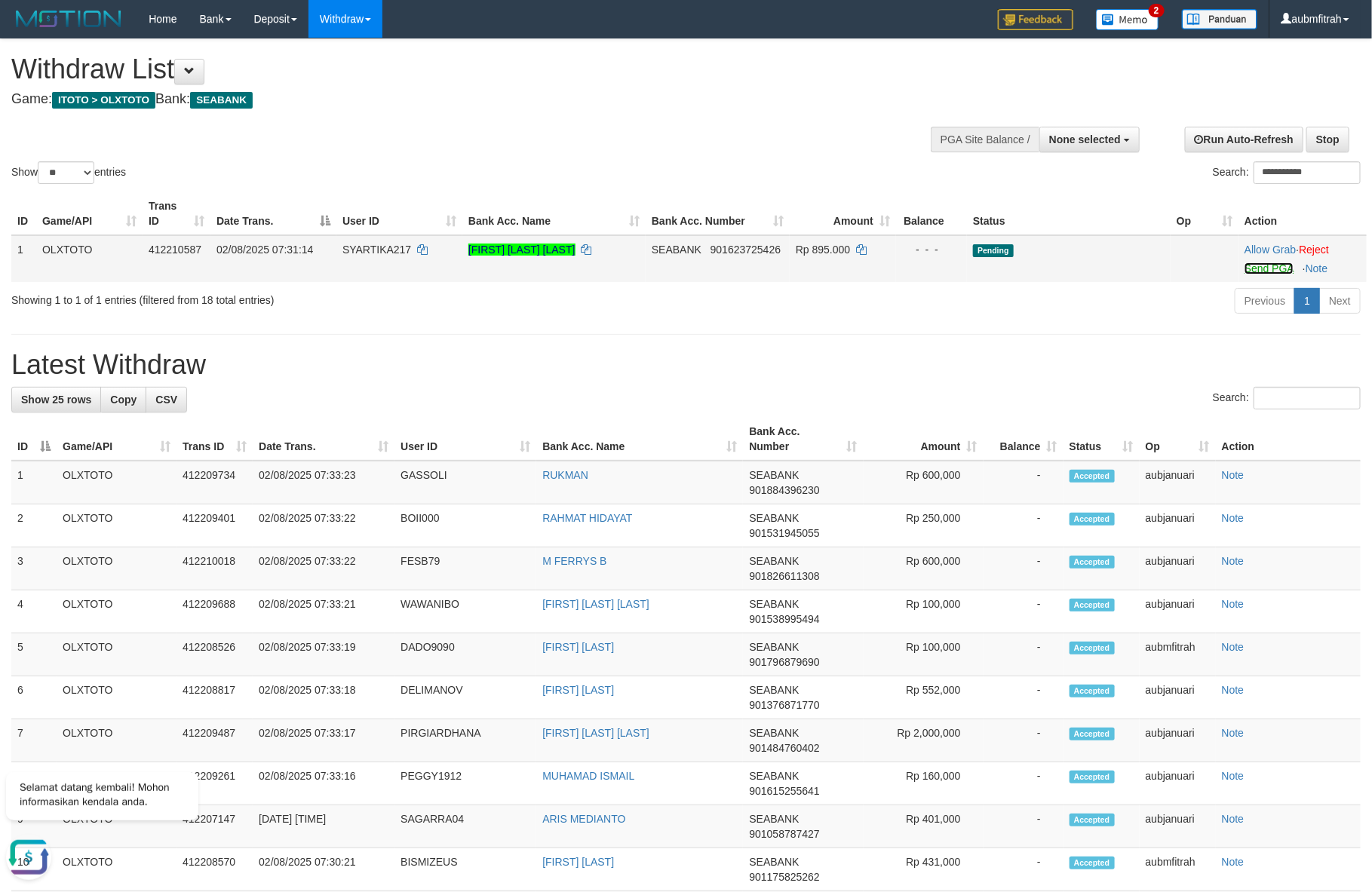 click on "Send PGA" at bounding box center (1269, 268) 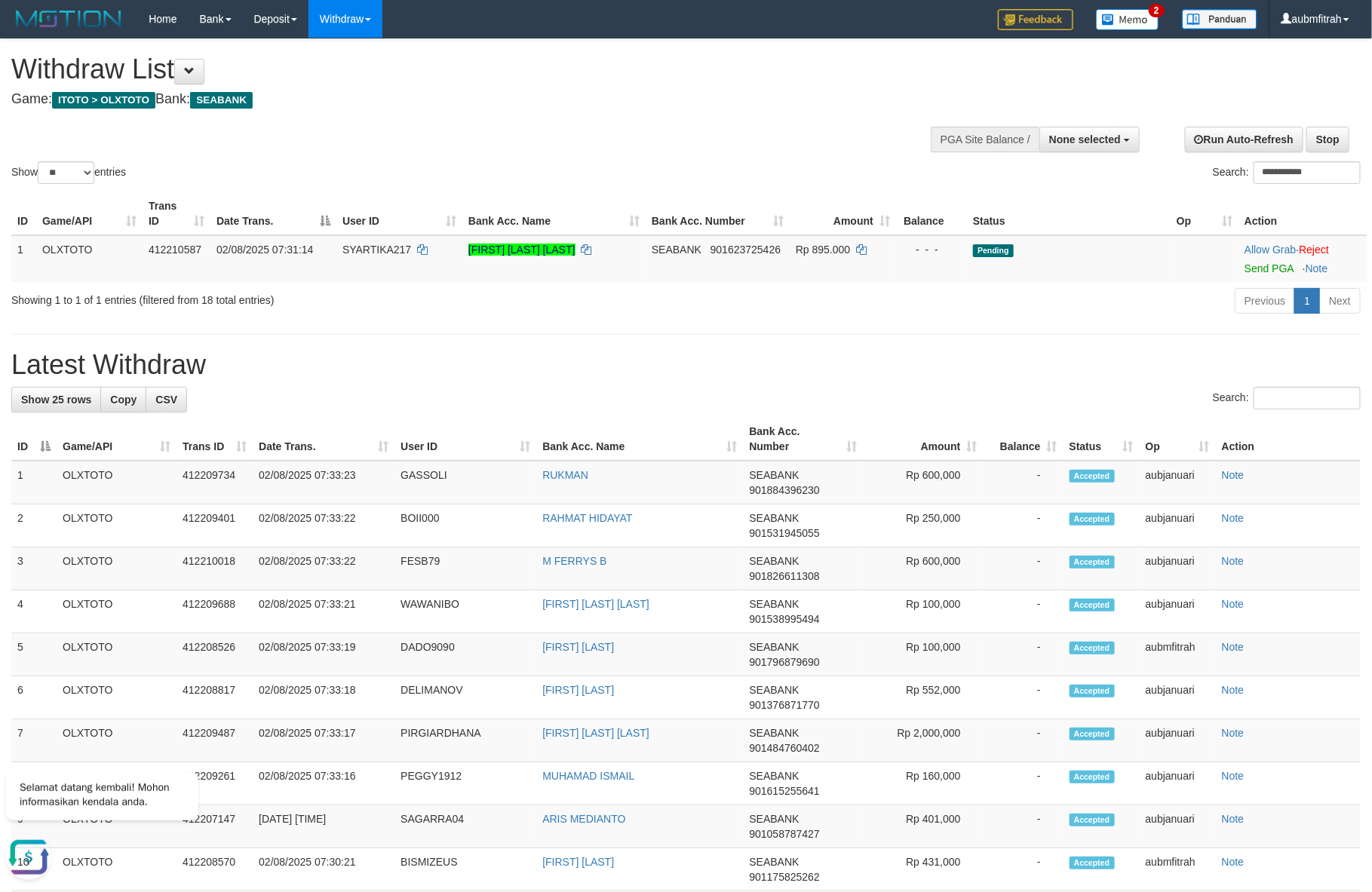 click on "Action" at bounding box center [1303, 213] 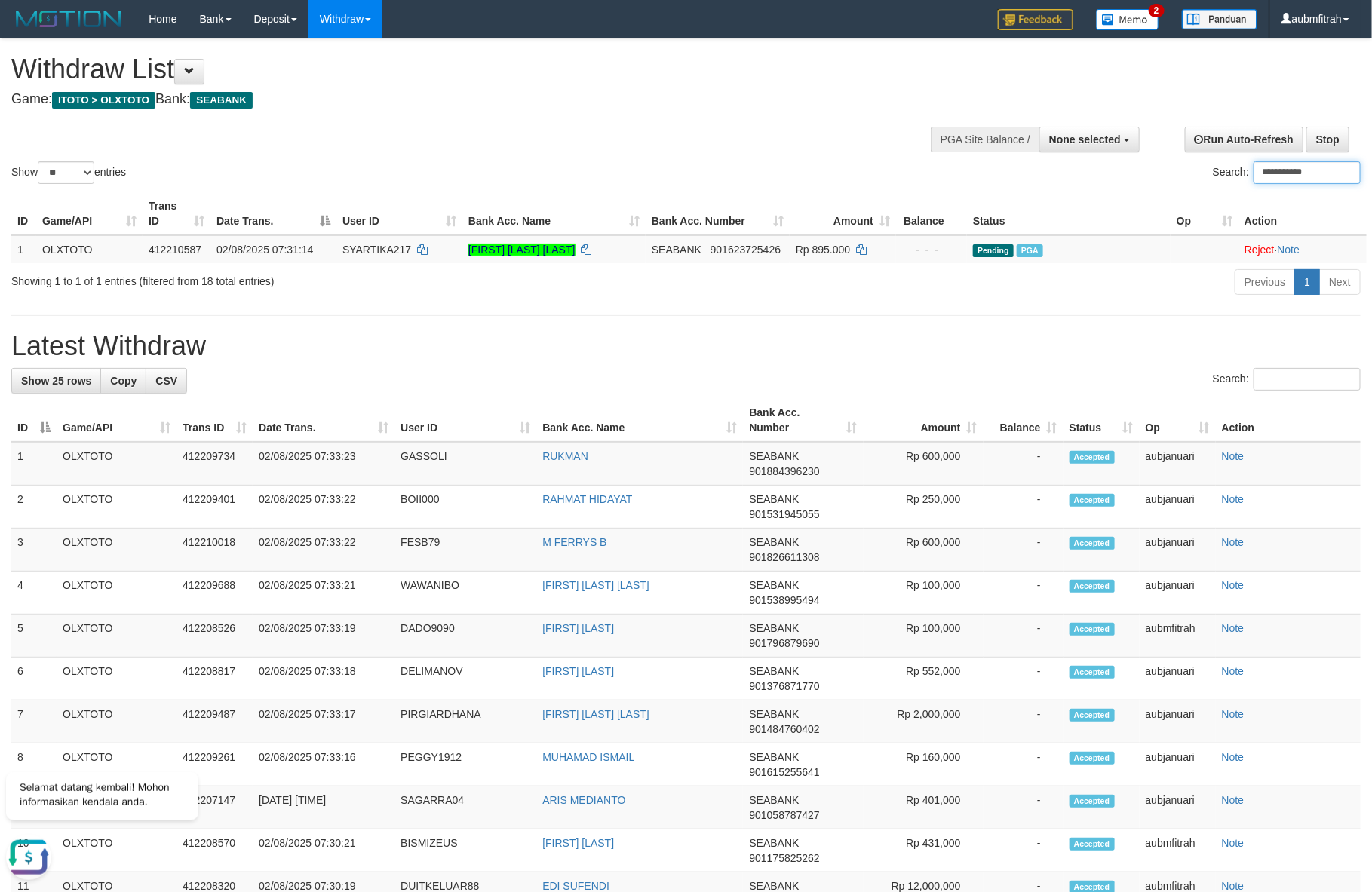 click on "**********" at bounding box center [1307, 173] 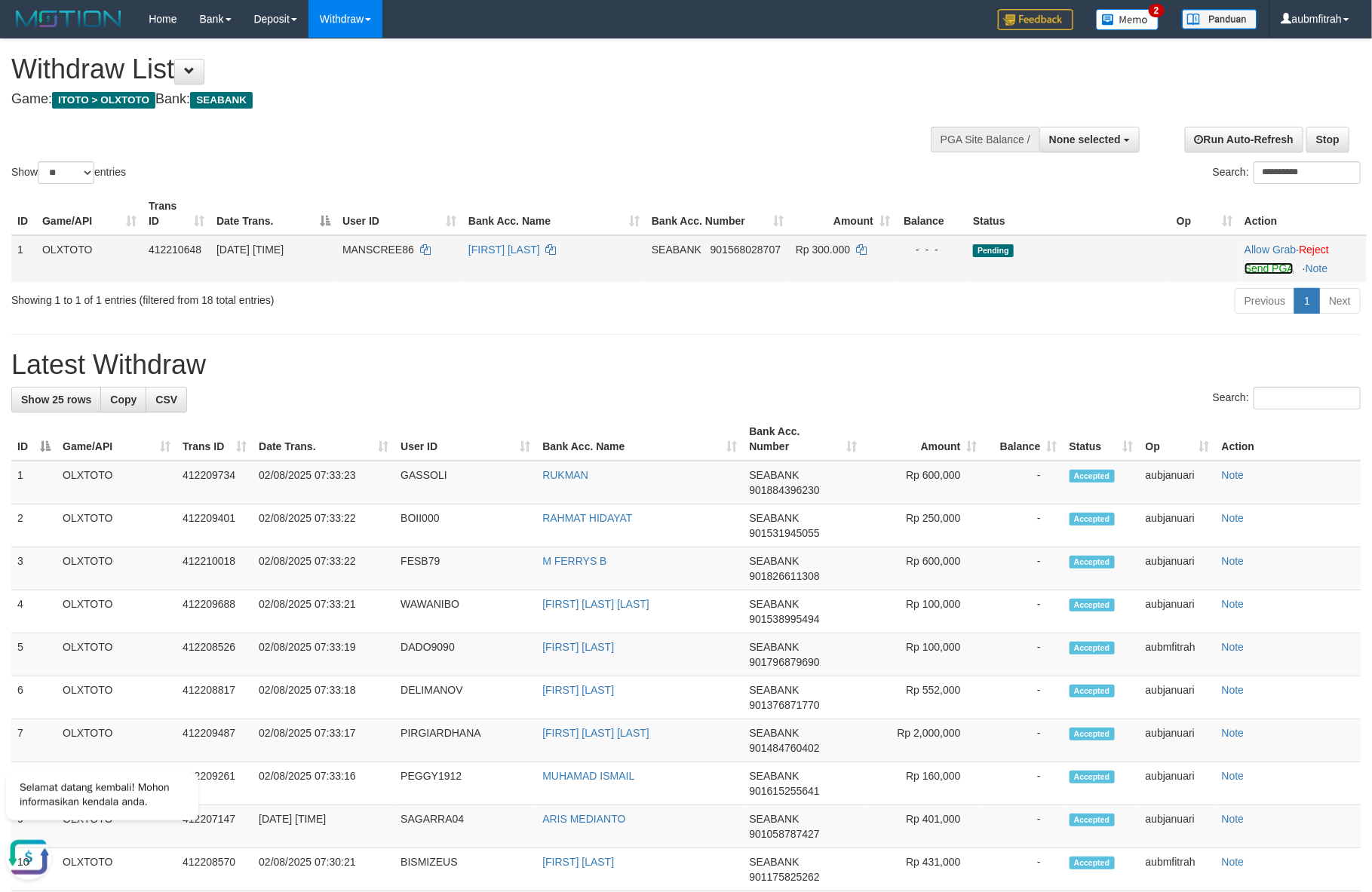 click on "Send PGA" at bounding box center [1269, 268] 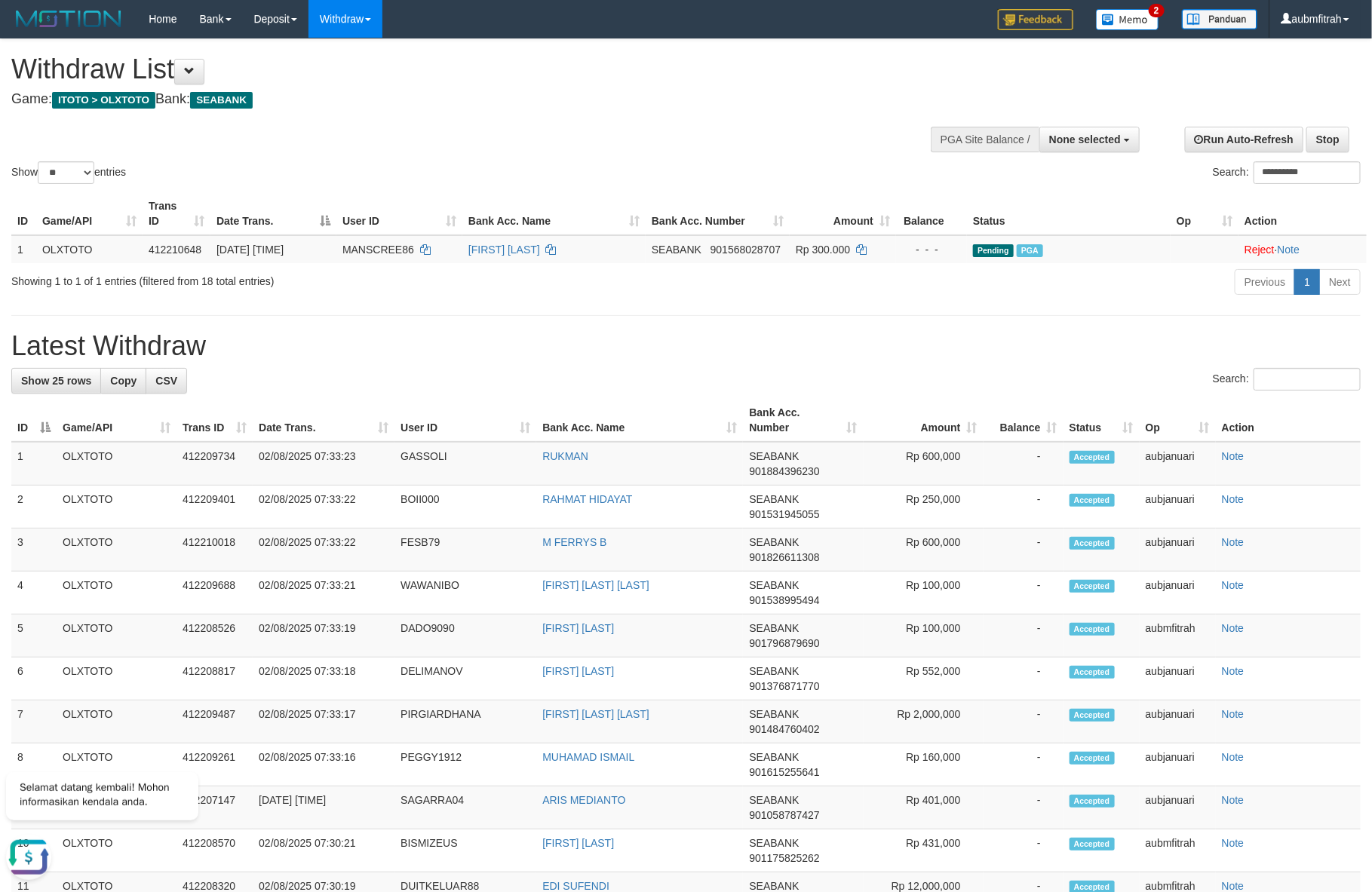 click on "**********" at bounding box center [1030, 174] 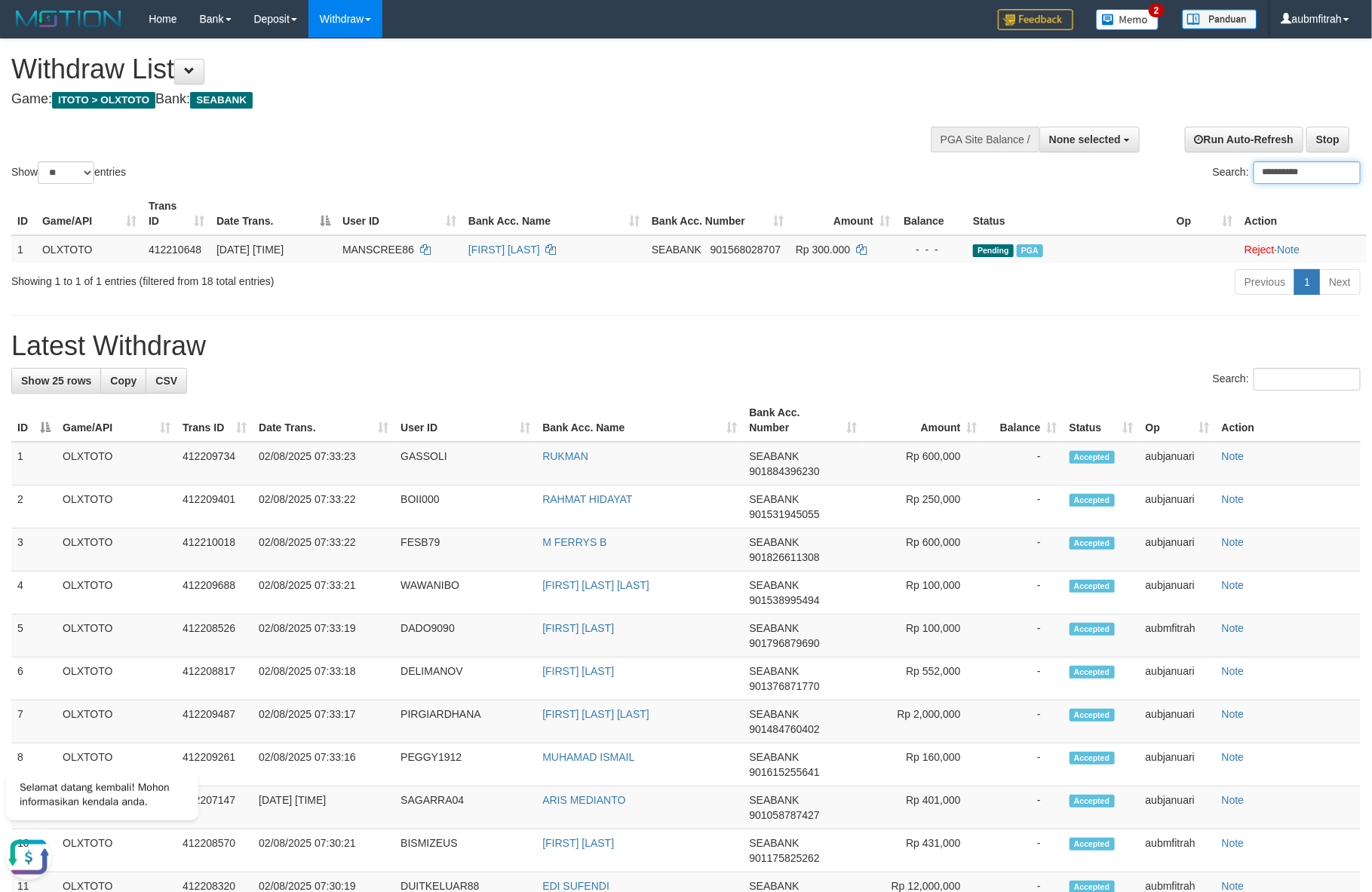 click on "**********" at bounding box center (1307, 173) 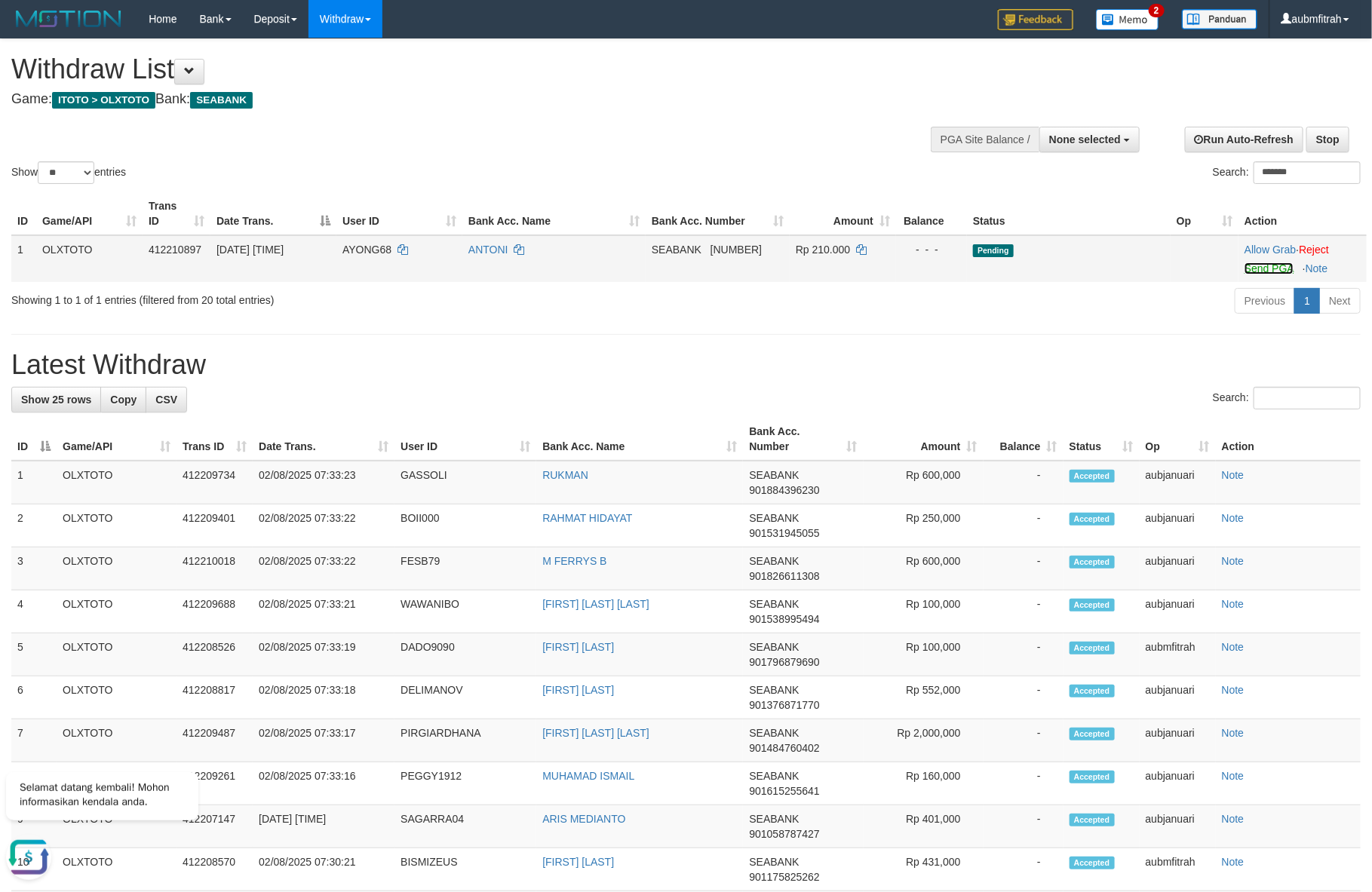 click on "Send PGA" at bounding box center [1269, 268] 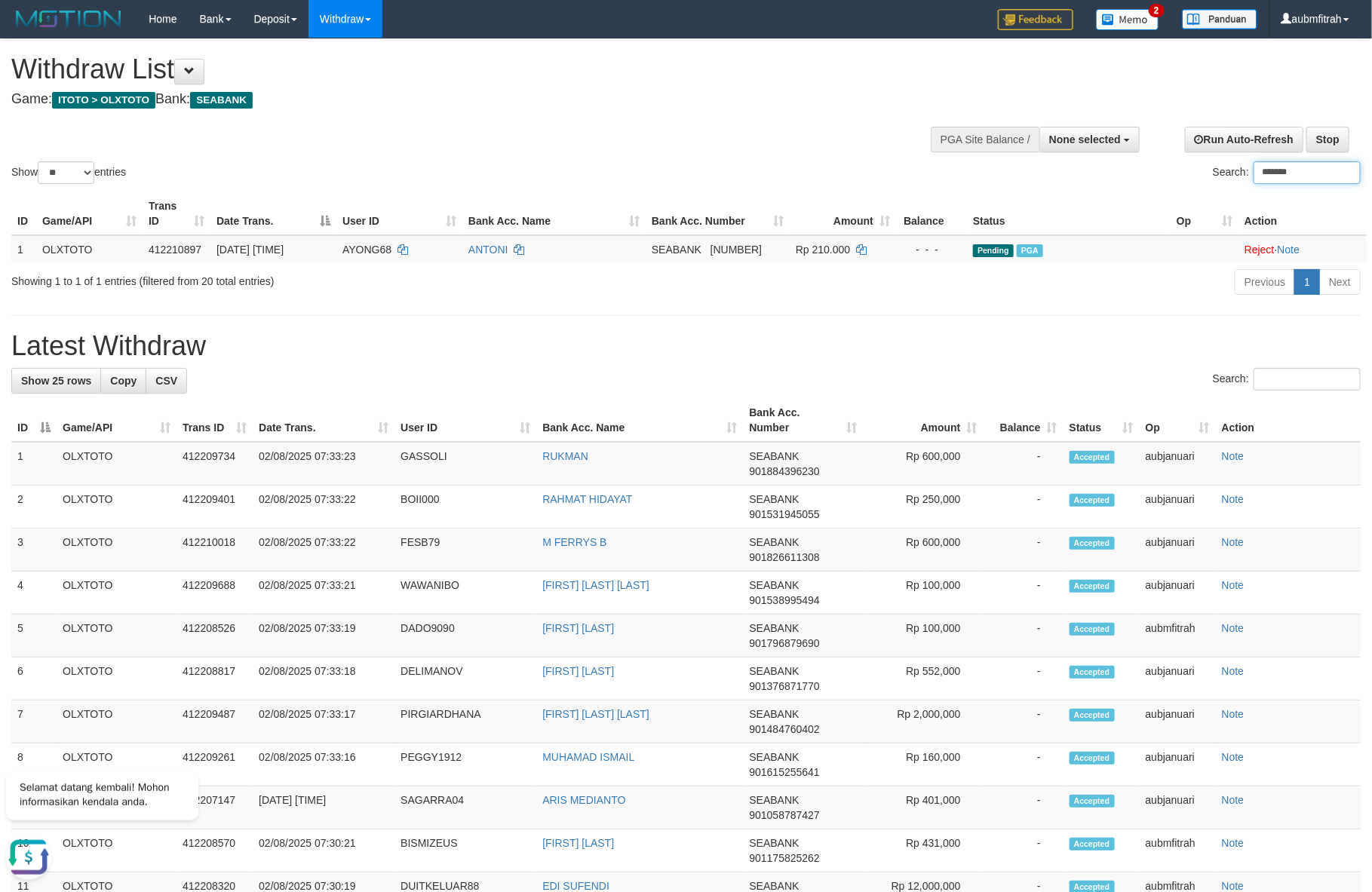 click on "*******" at bounding box center [1307, 173] 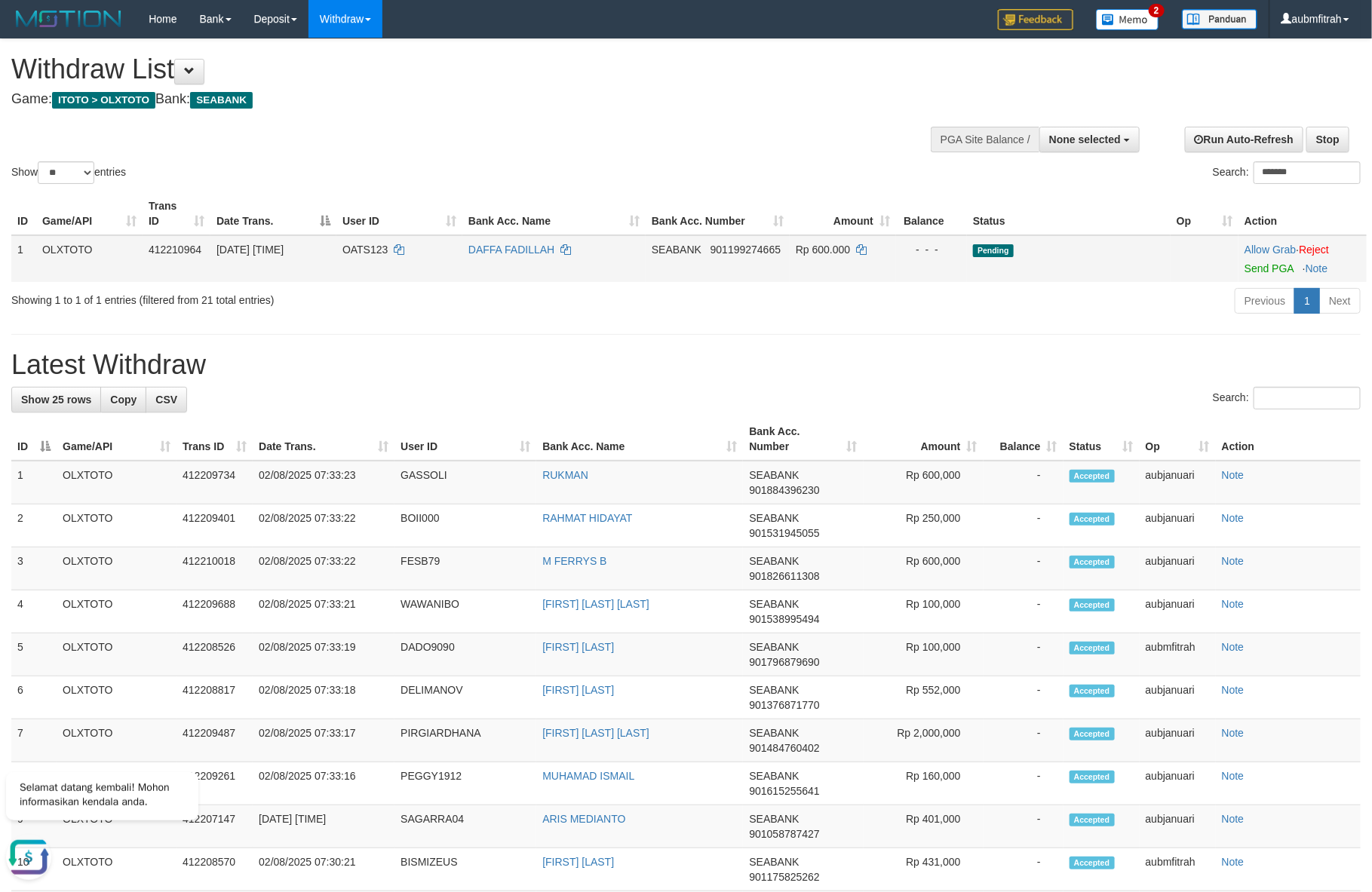 click on "Allow Grab   ·    Reject Send PGA     ·    Note" at bounding box center (1303, 259) 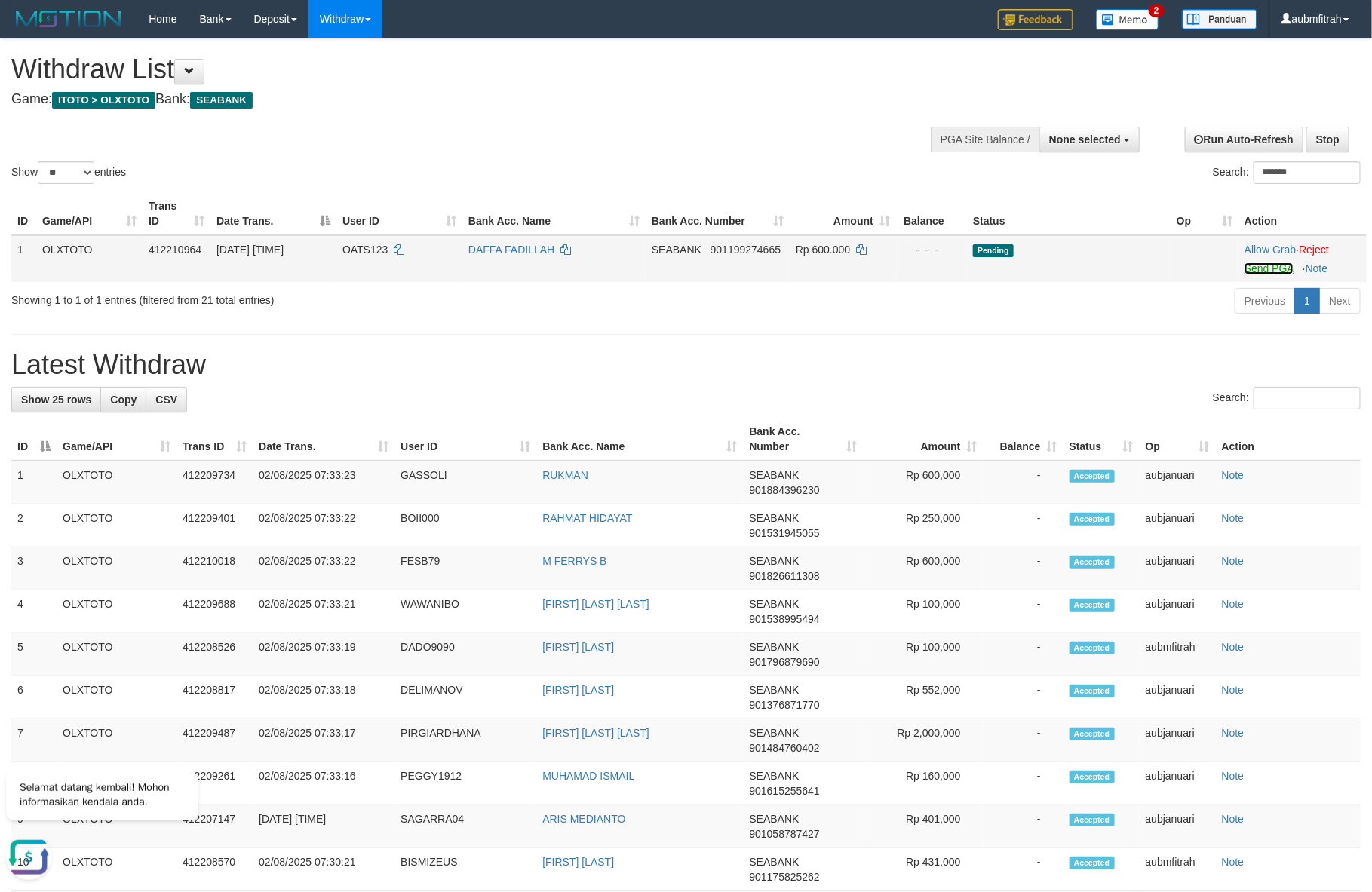 click on "Send PGA" at bounding box center (1269, 268) 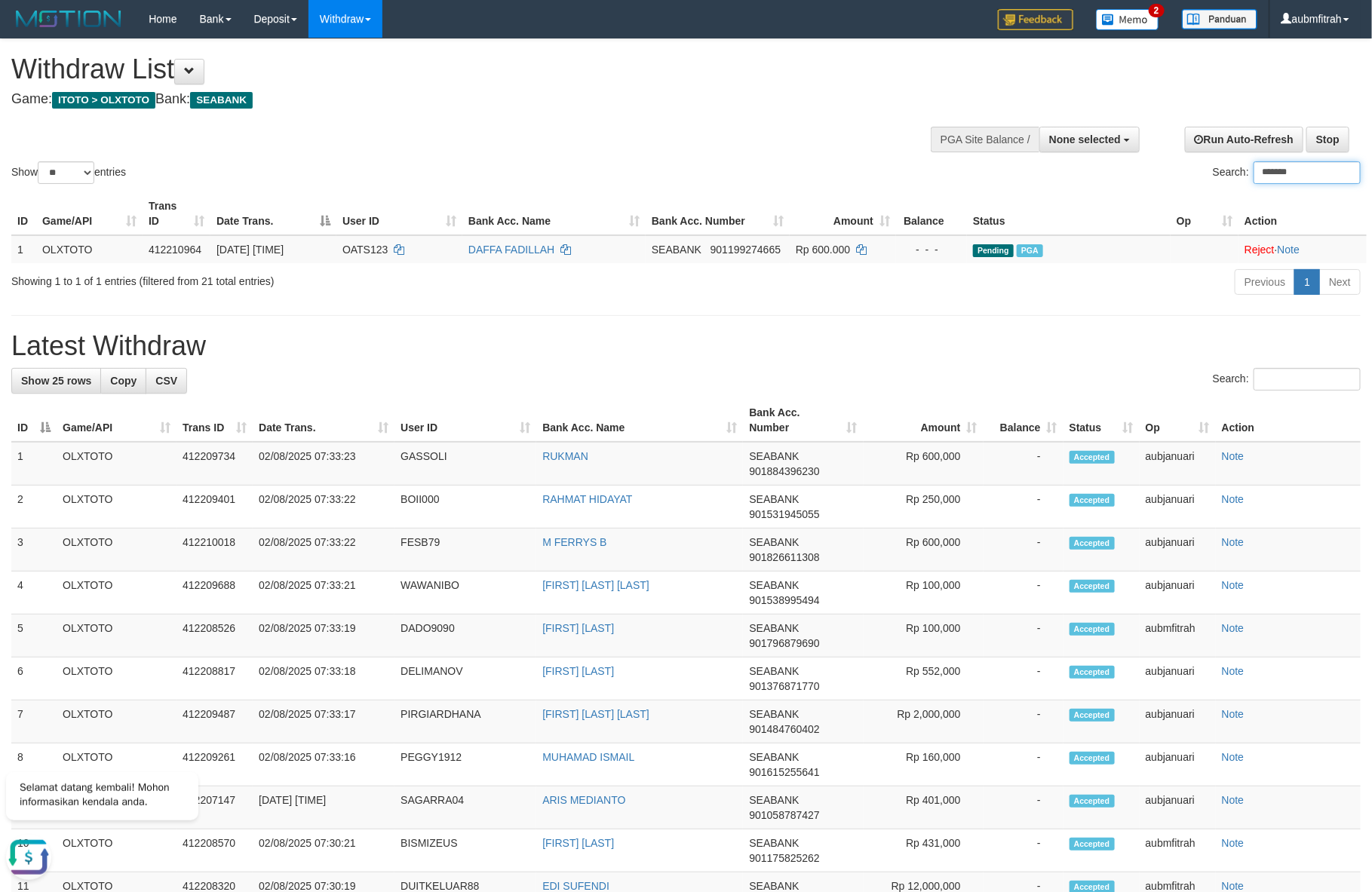 click on "*******" at bounding box center (1307, 173) 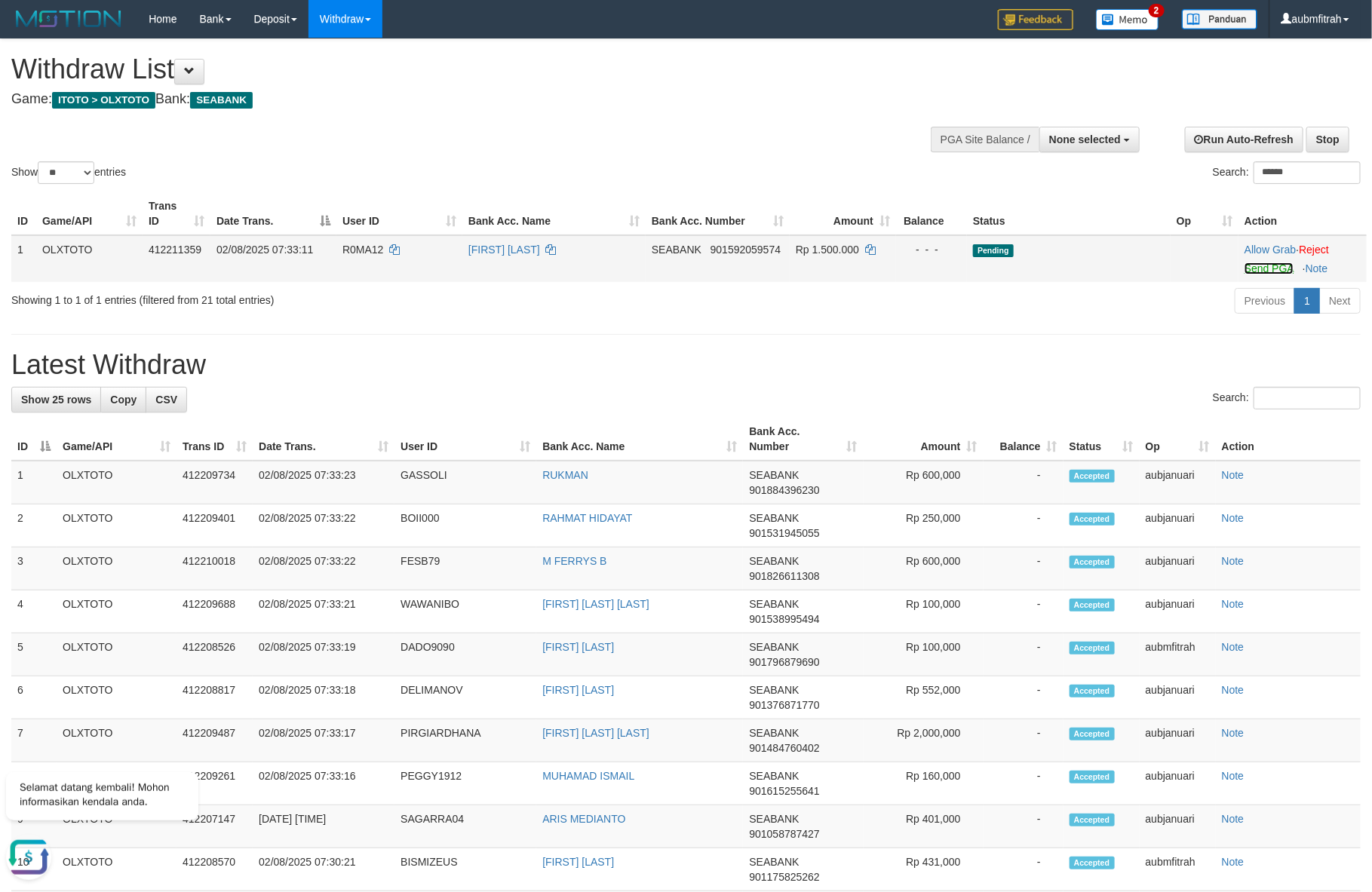 click on "Send PGA" at bounding box center (1269, 268) 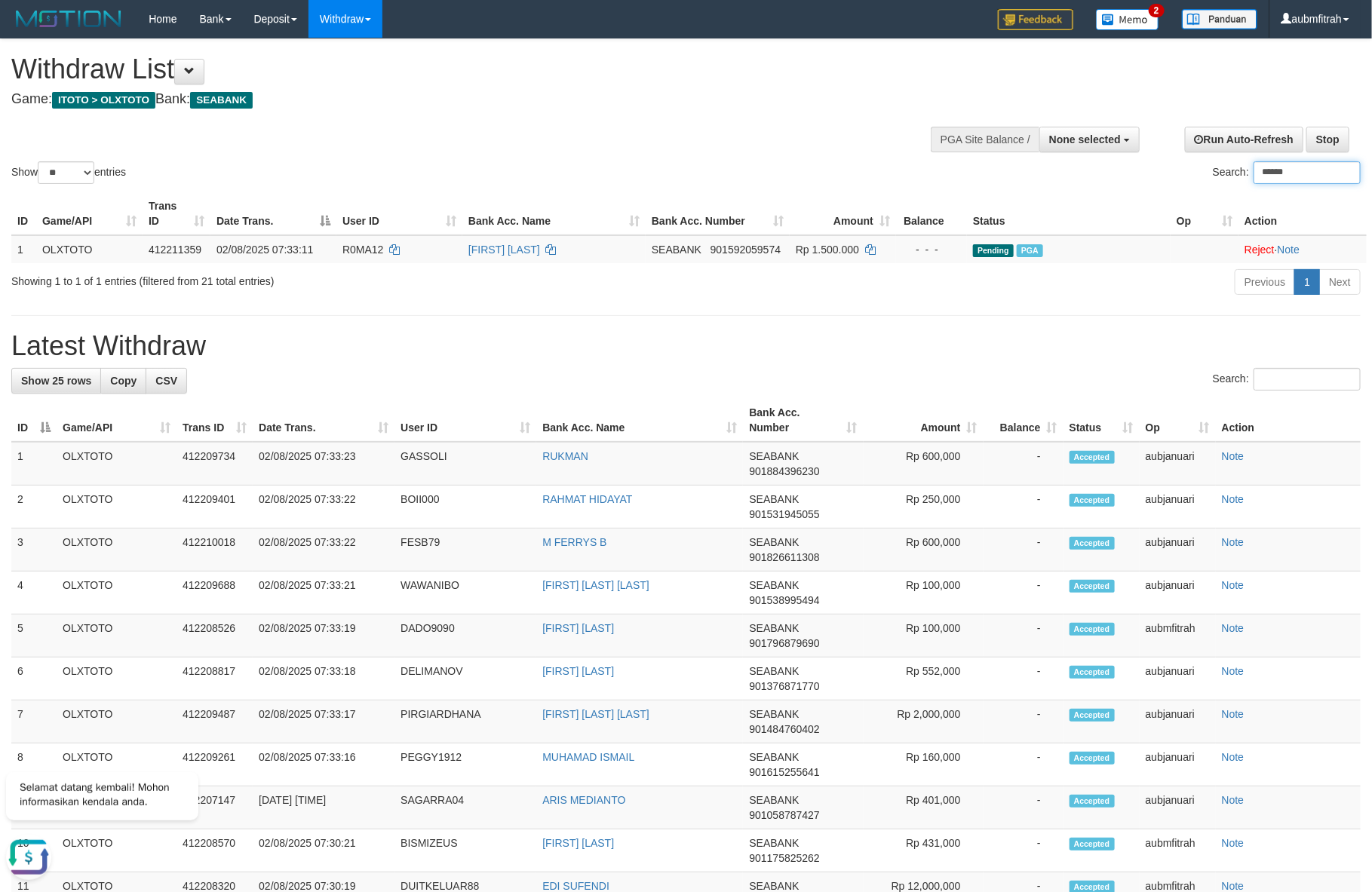click on "******" at bounding box center [1307, 173] 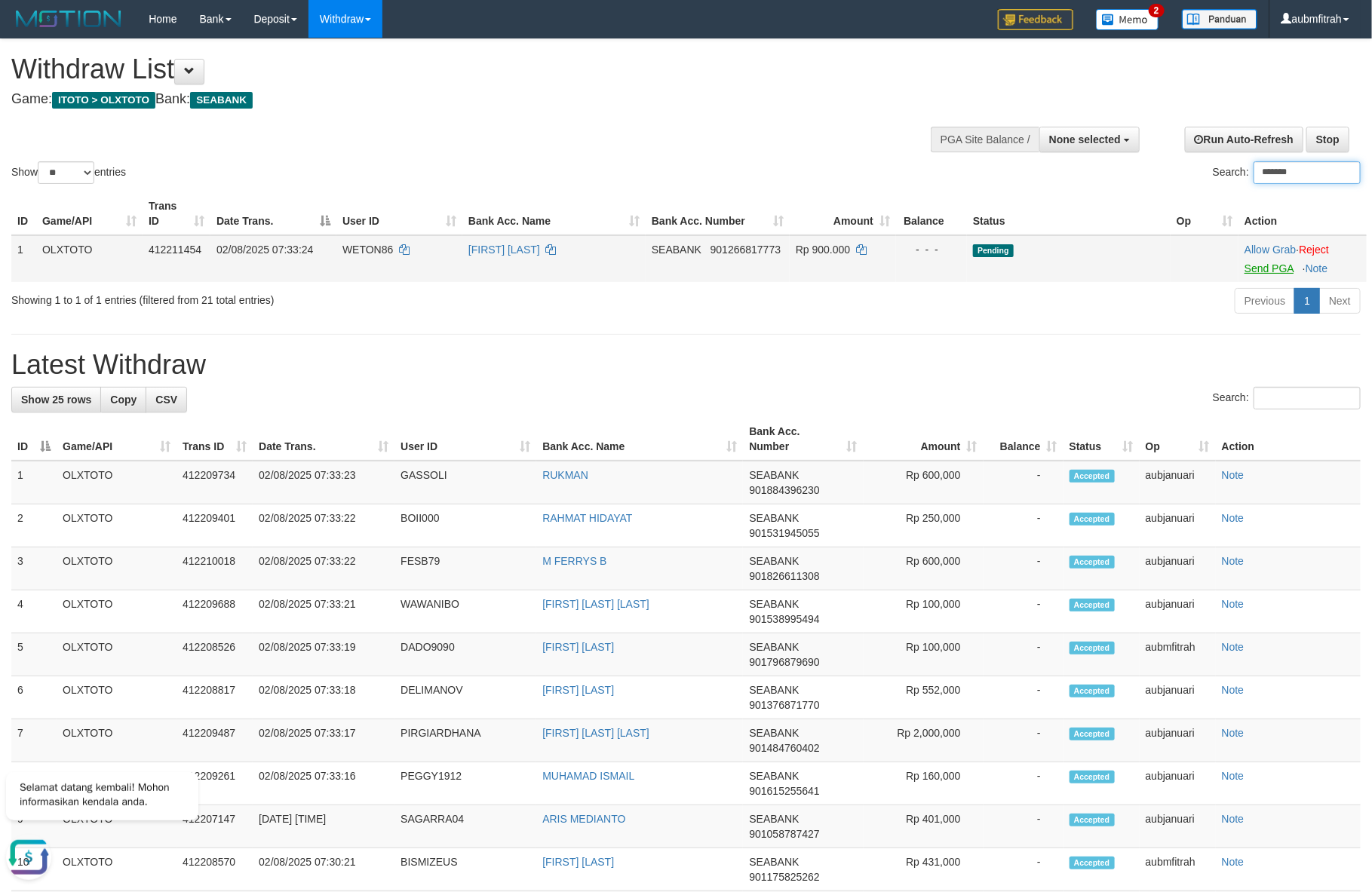 type on "*******" 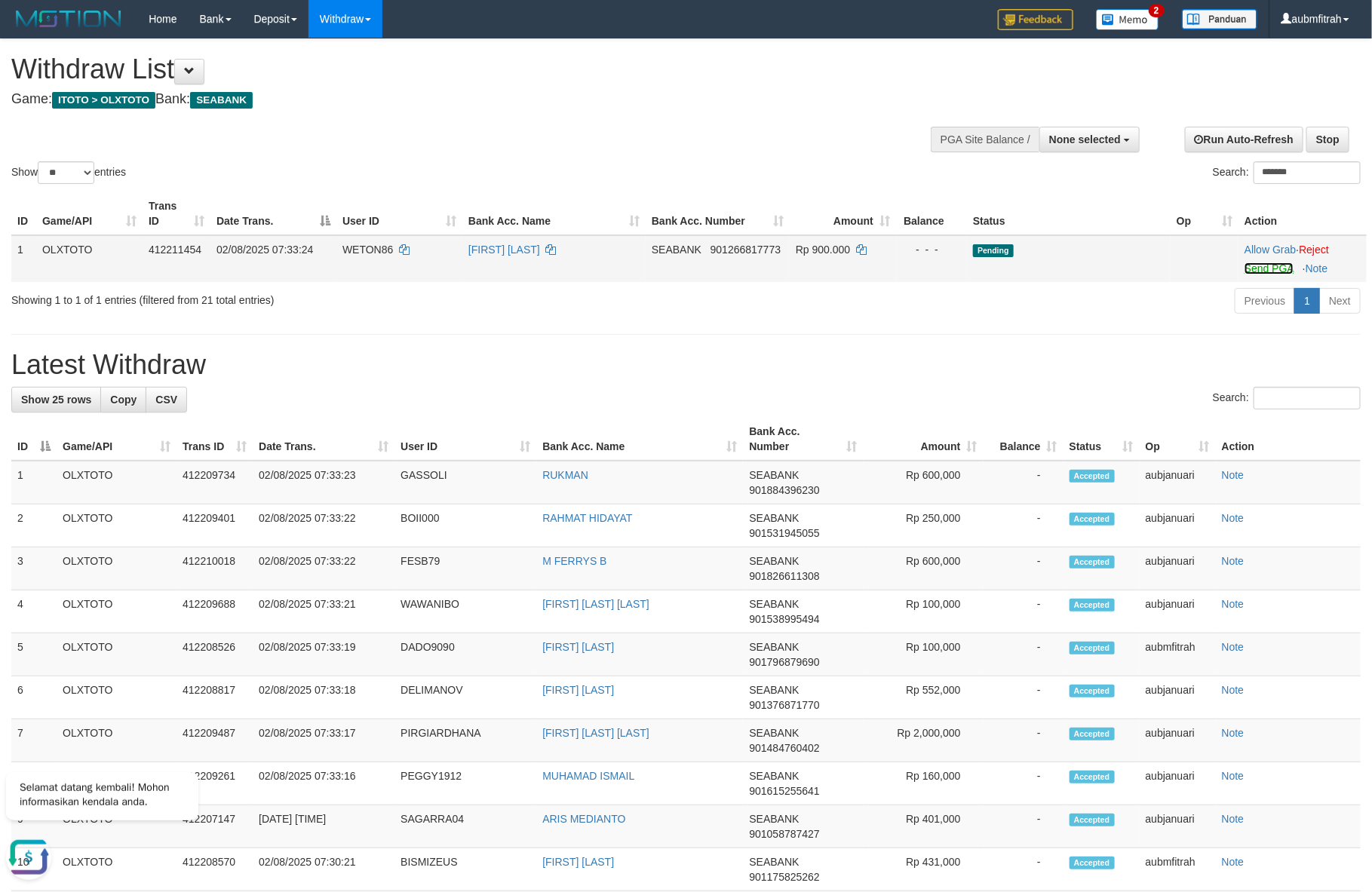 click on "Send PGA" at bounding box center [1269, 268] 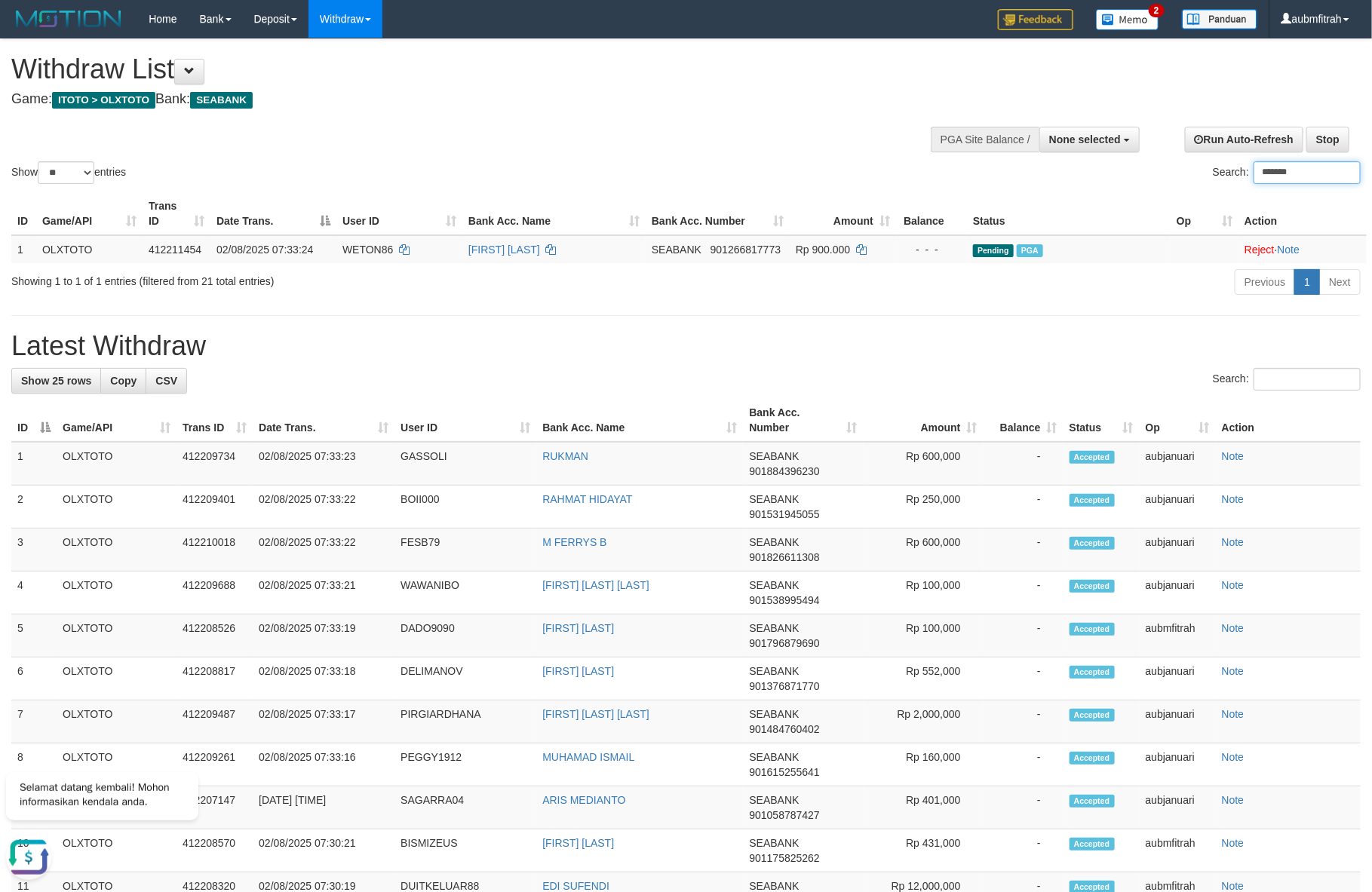 click on "*******" at bounding box center [1307, 173] 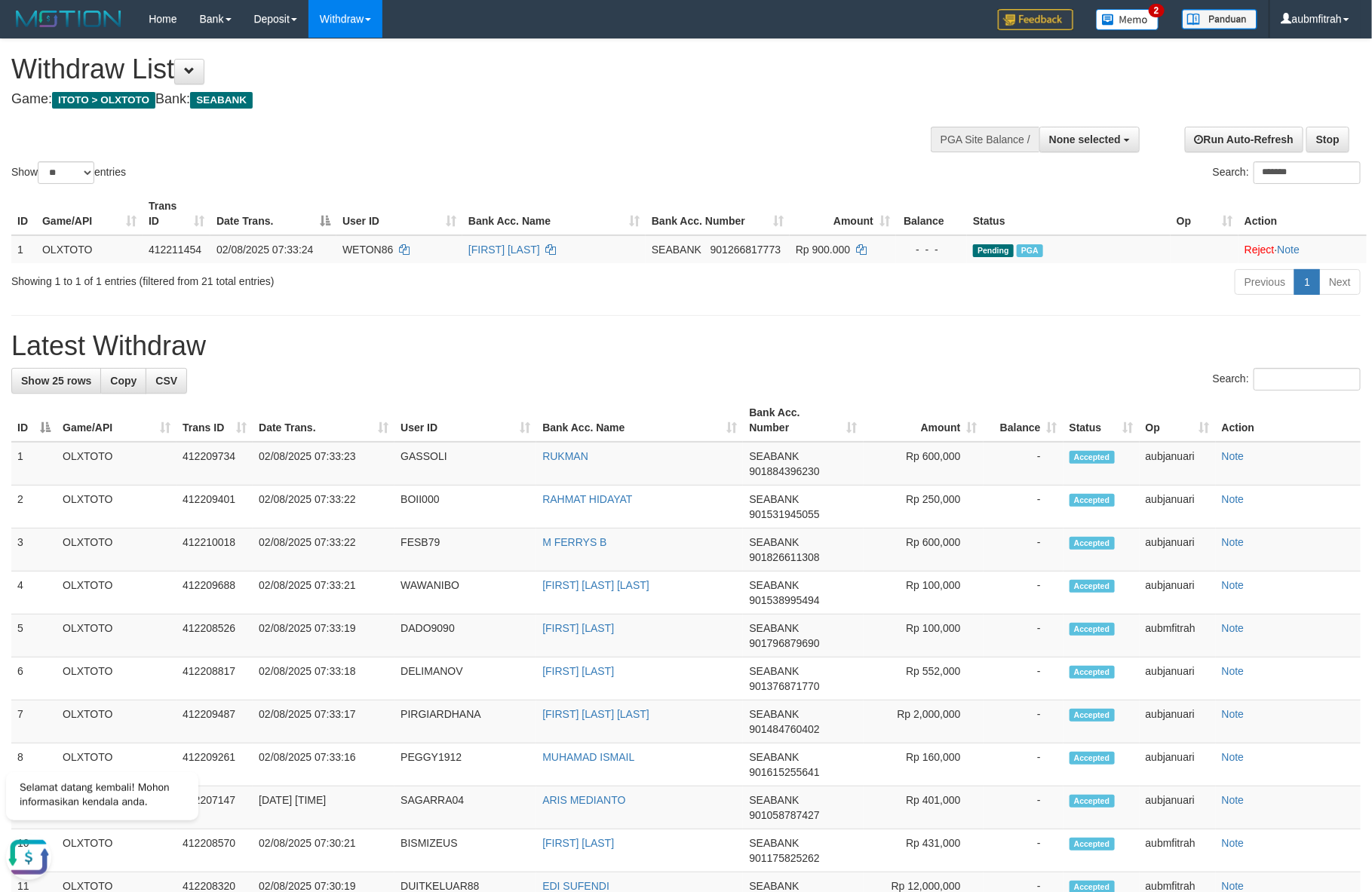 click on "Withdraw List" at bounding box center (456, 69) 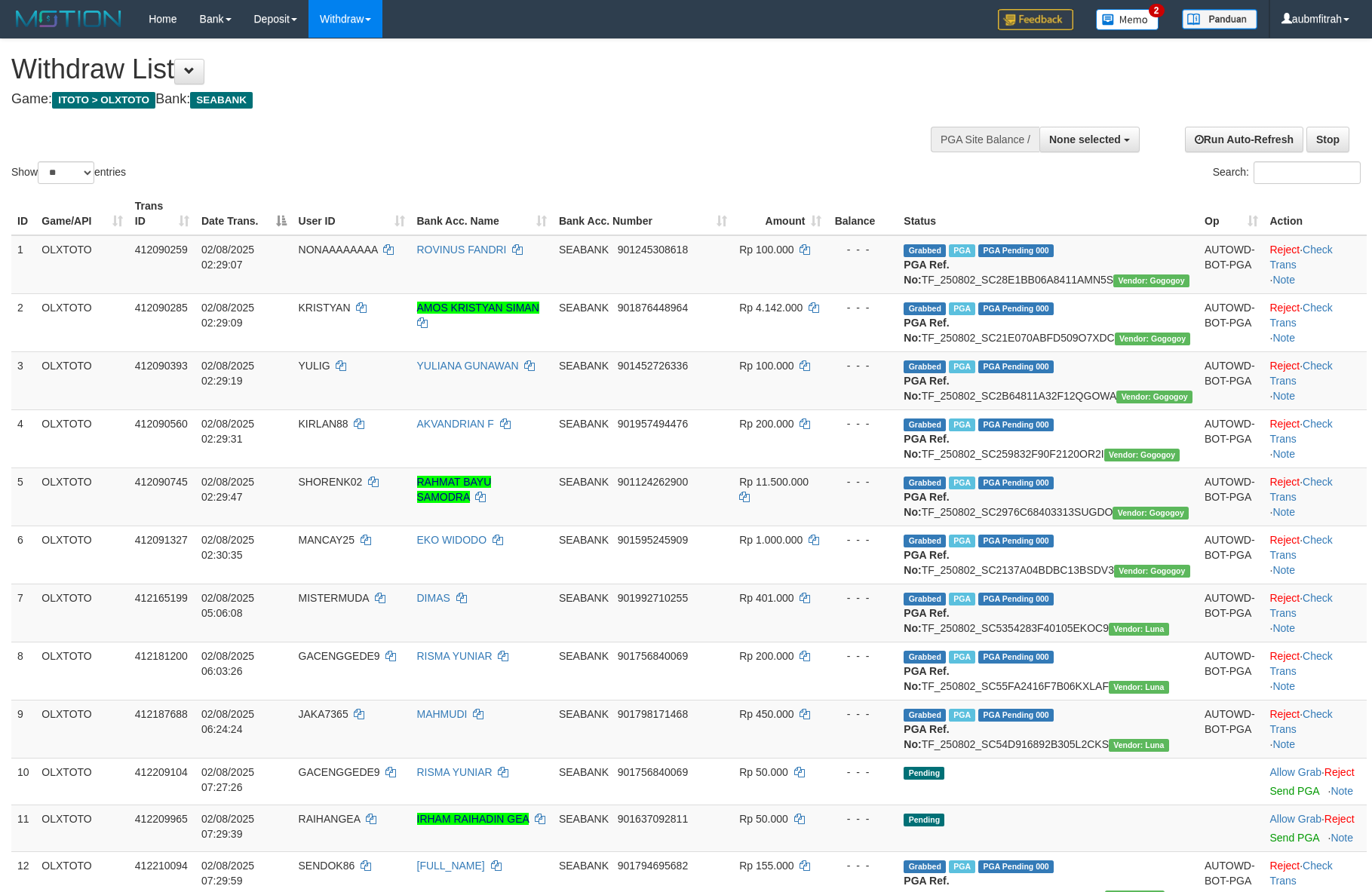 select 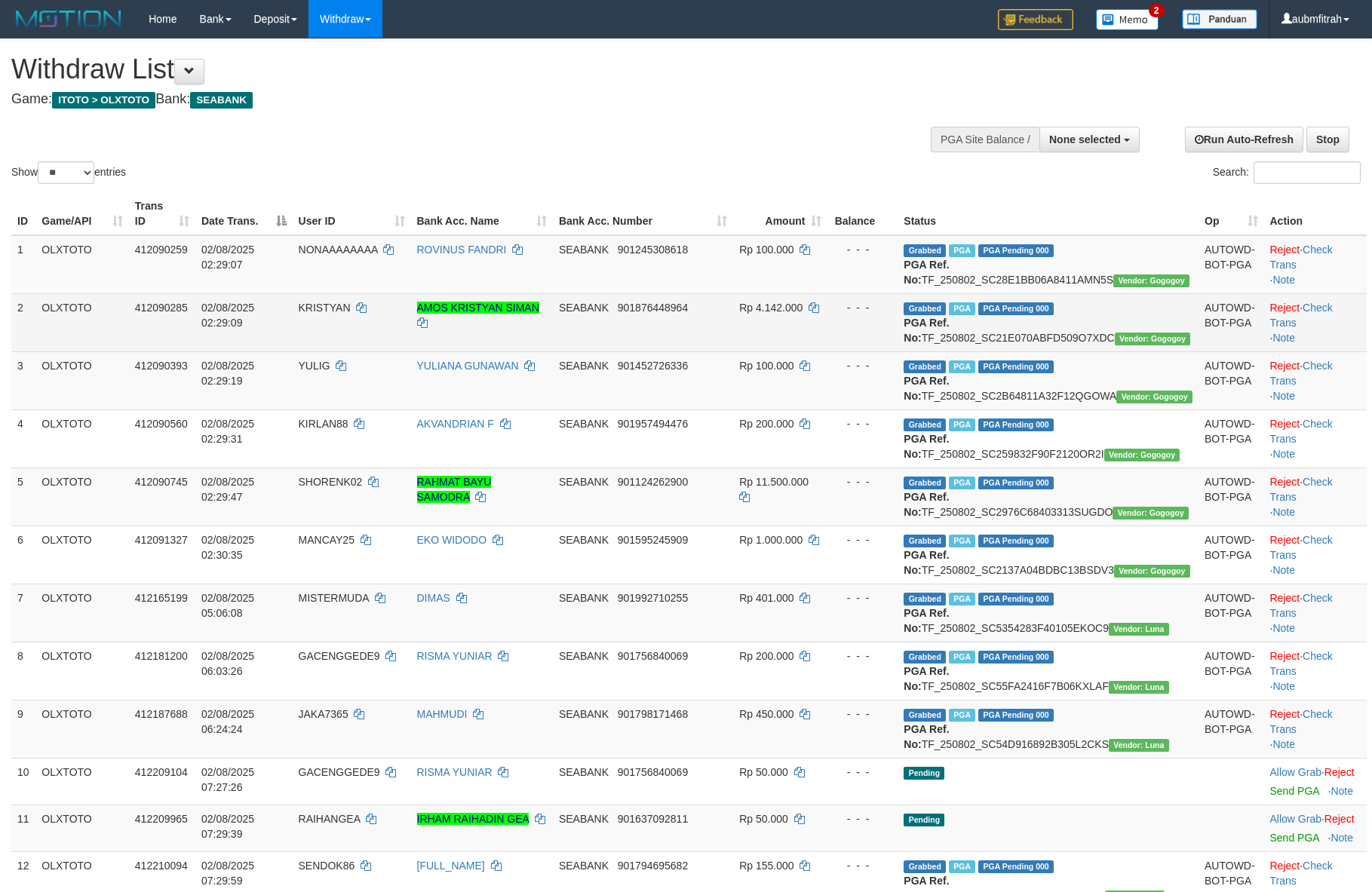 scroll, scrollTop: 0, scrollLeft: 0, axis: both 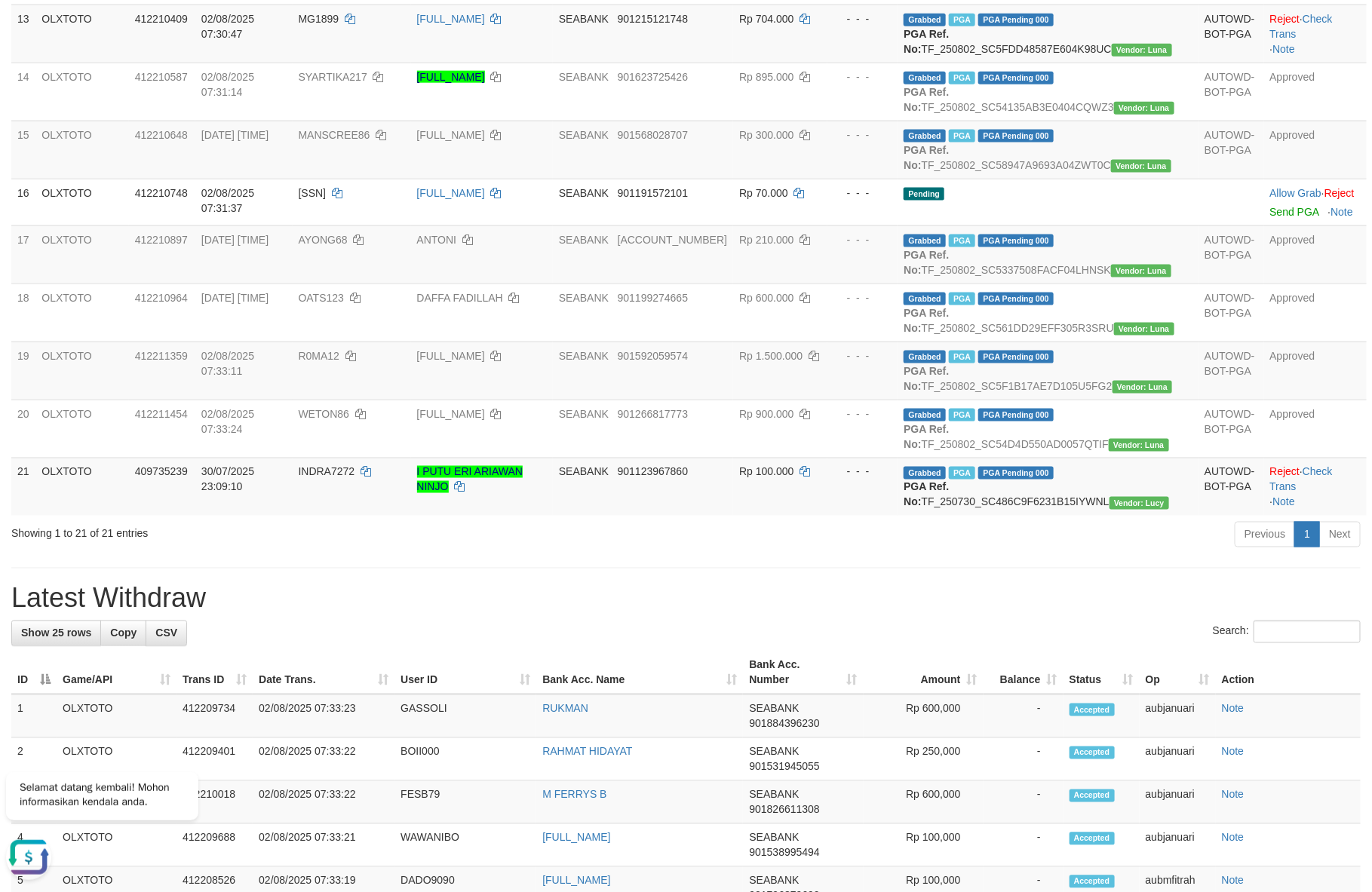 click on "Previous 1 Next" at bounding box center (971, 536) 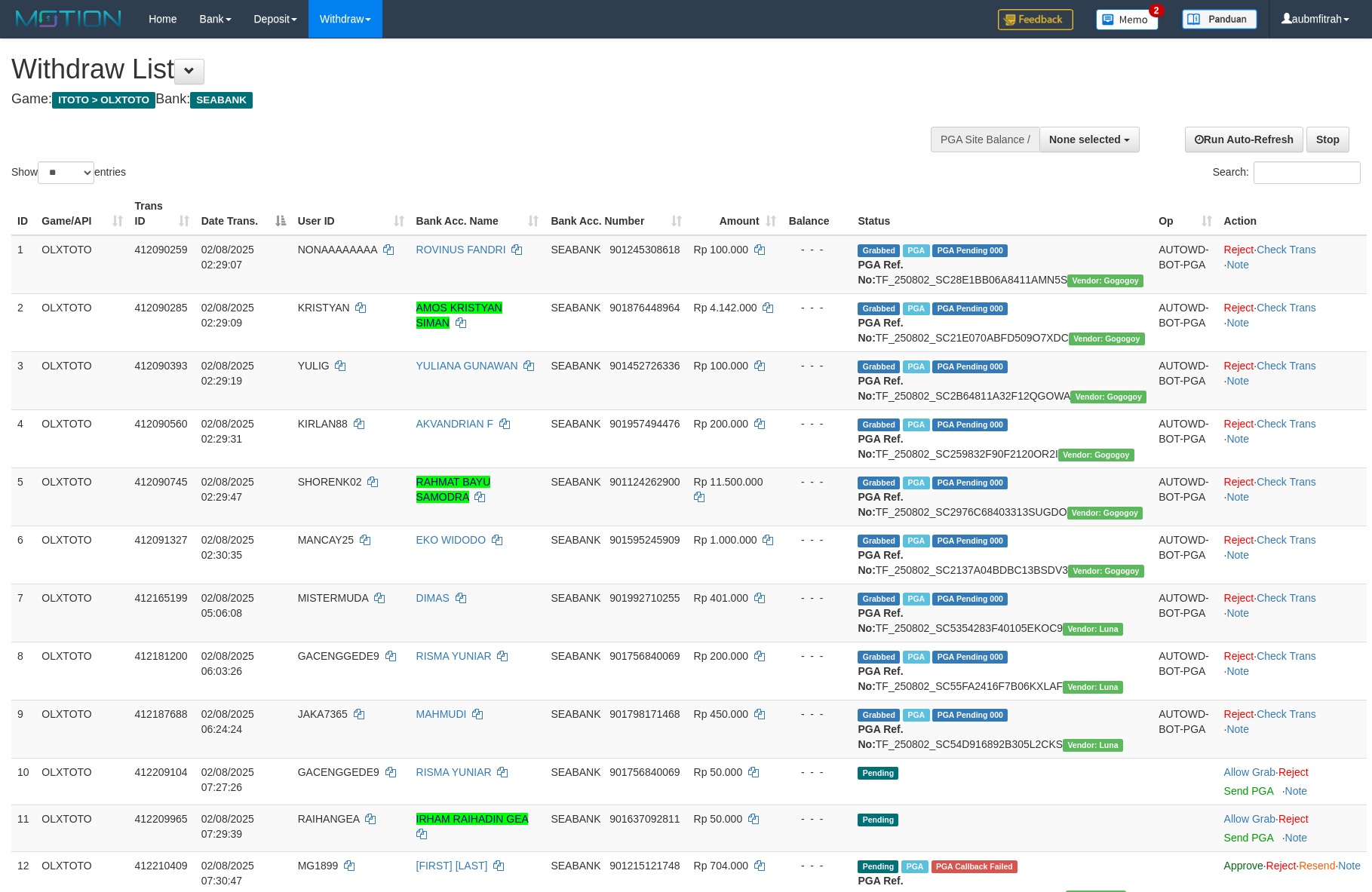 select 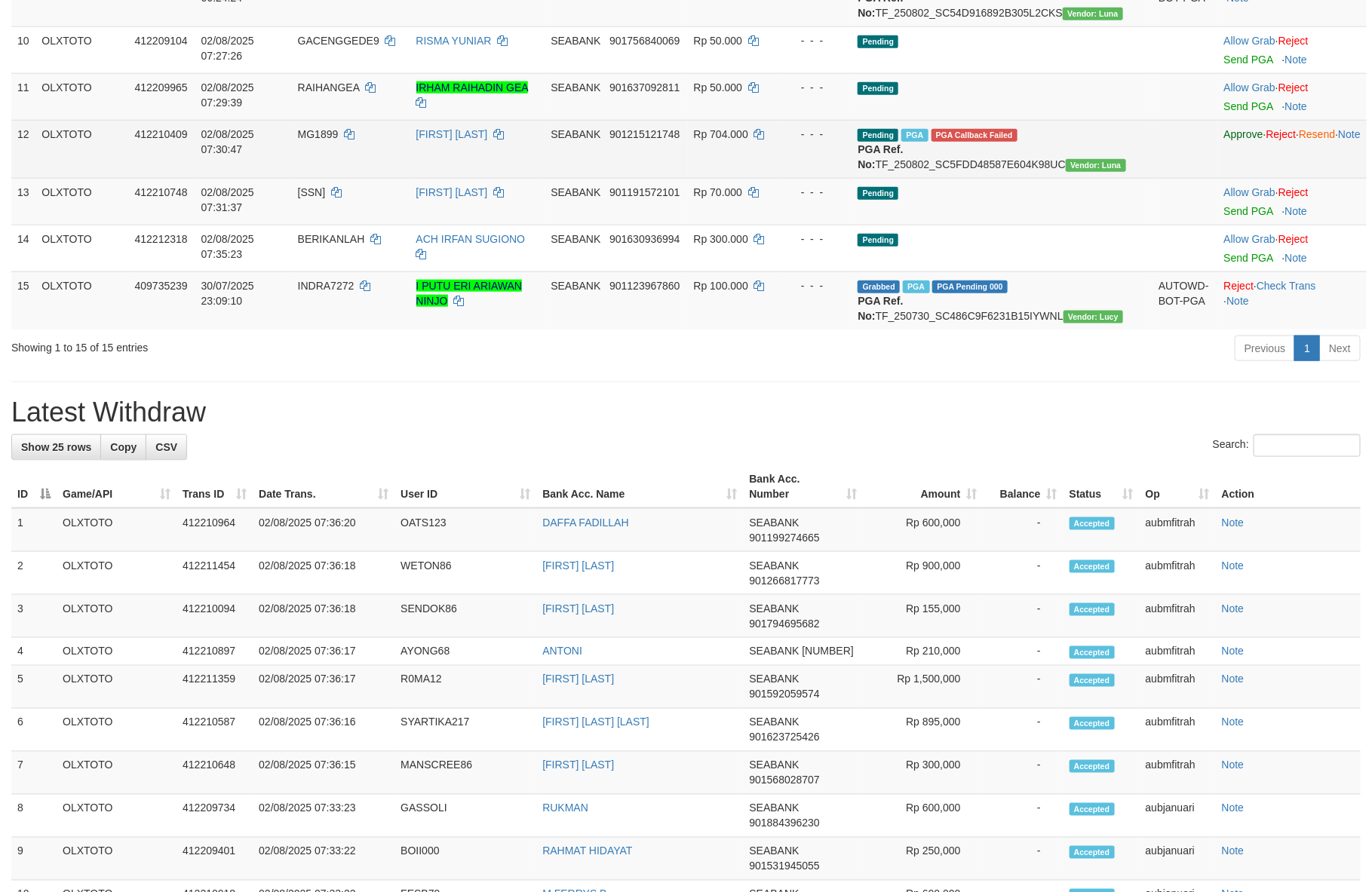 scroll, scrollTop: 606, scrollLeft: 0, axis: vertical 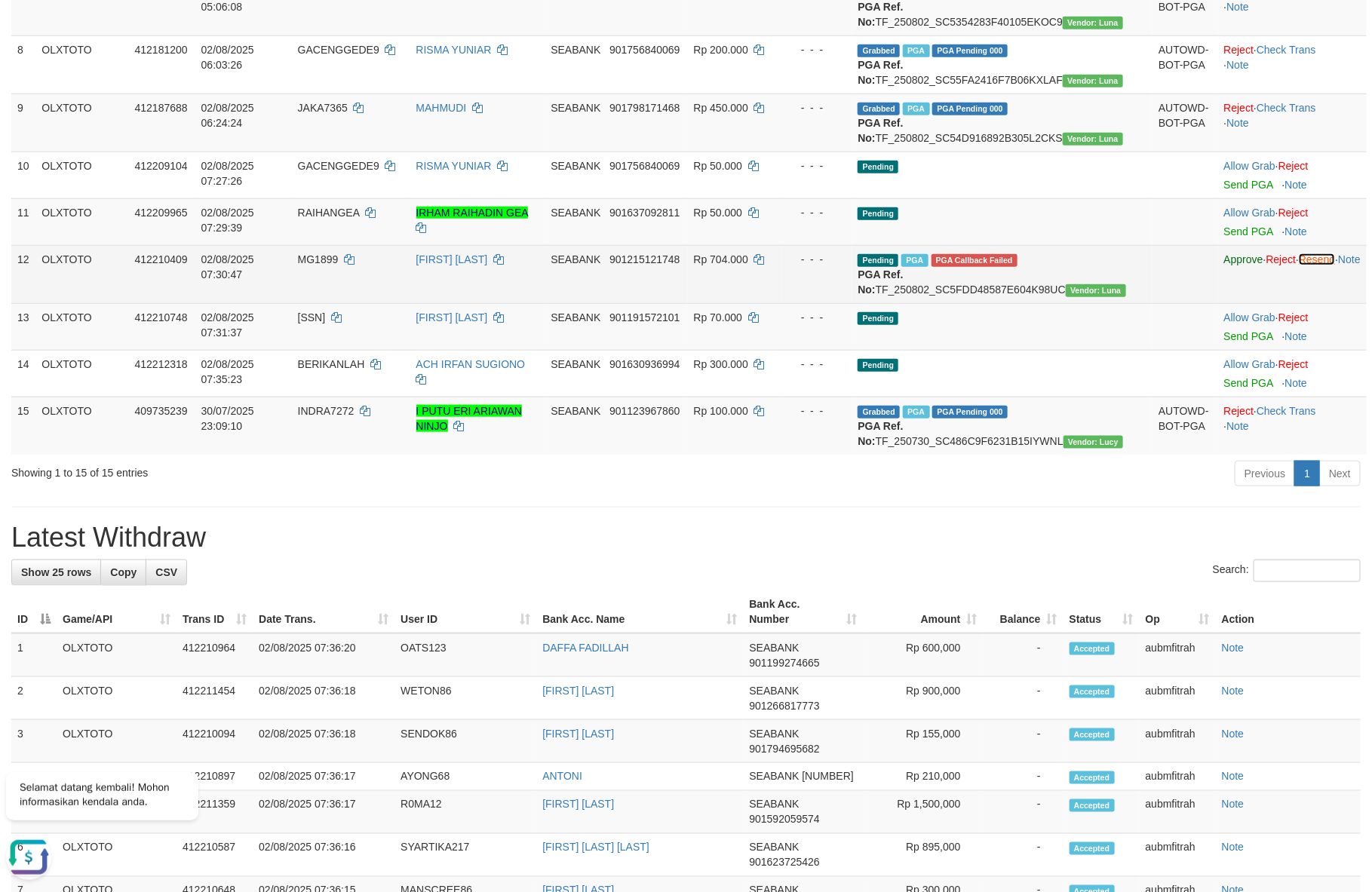 click on "Resend" at bounding box center [1317, 259] 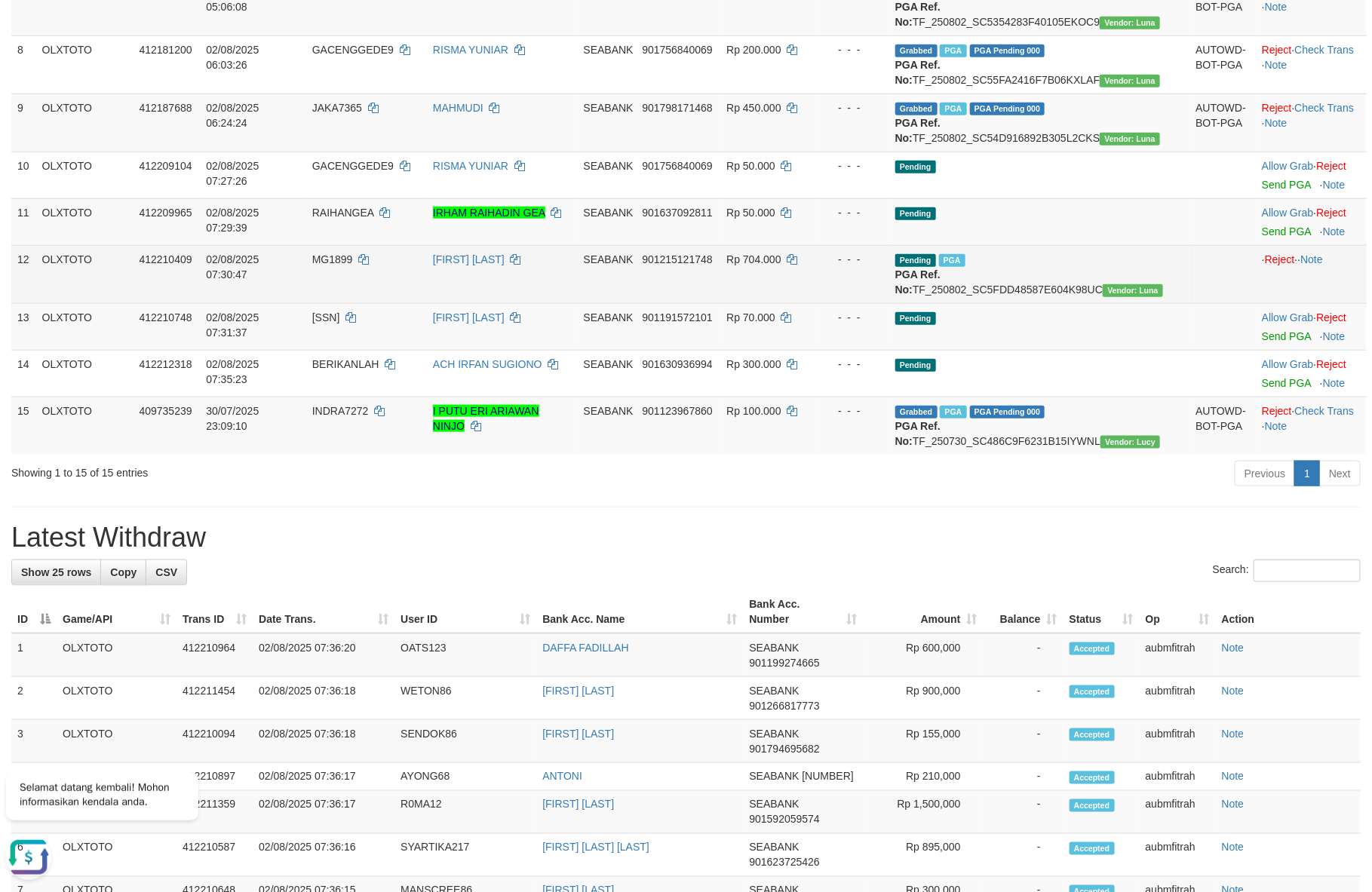 click on "MG1899" at bounding box center (333, 259) 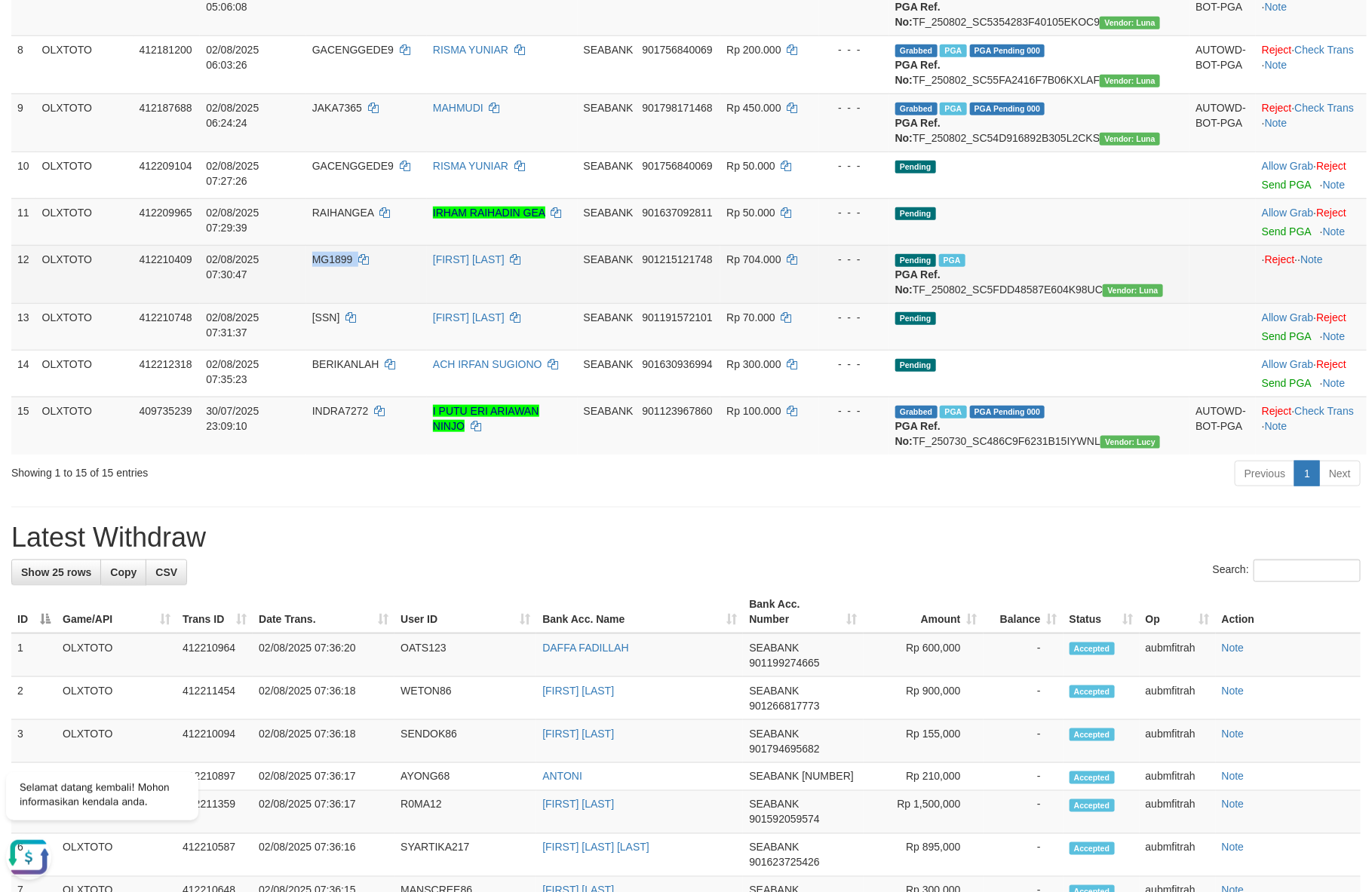 click on "MG1899" at bounding box center [333, 259] 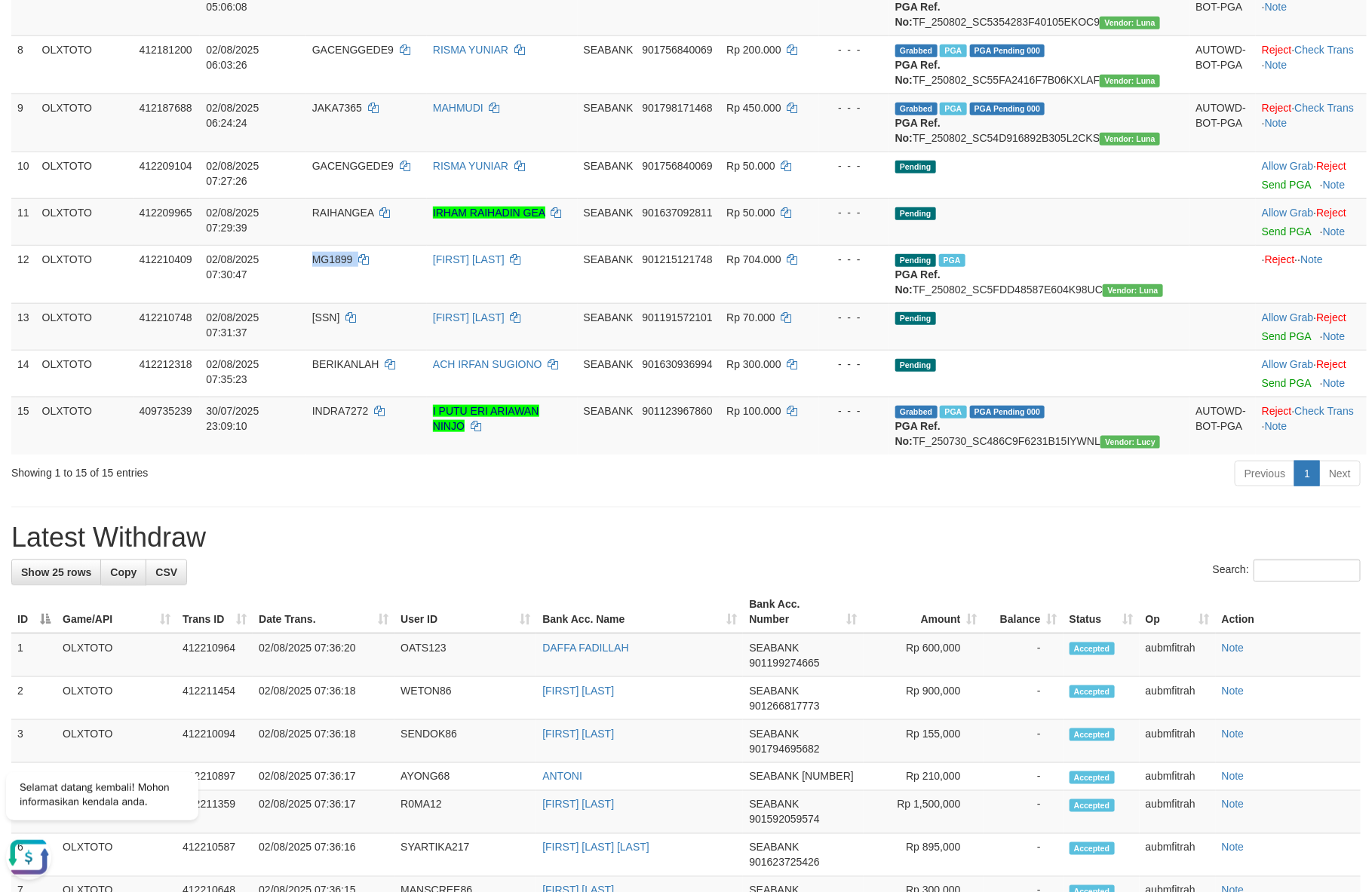 copy on "MG1899" 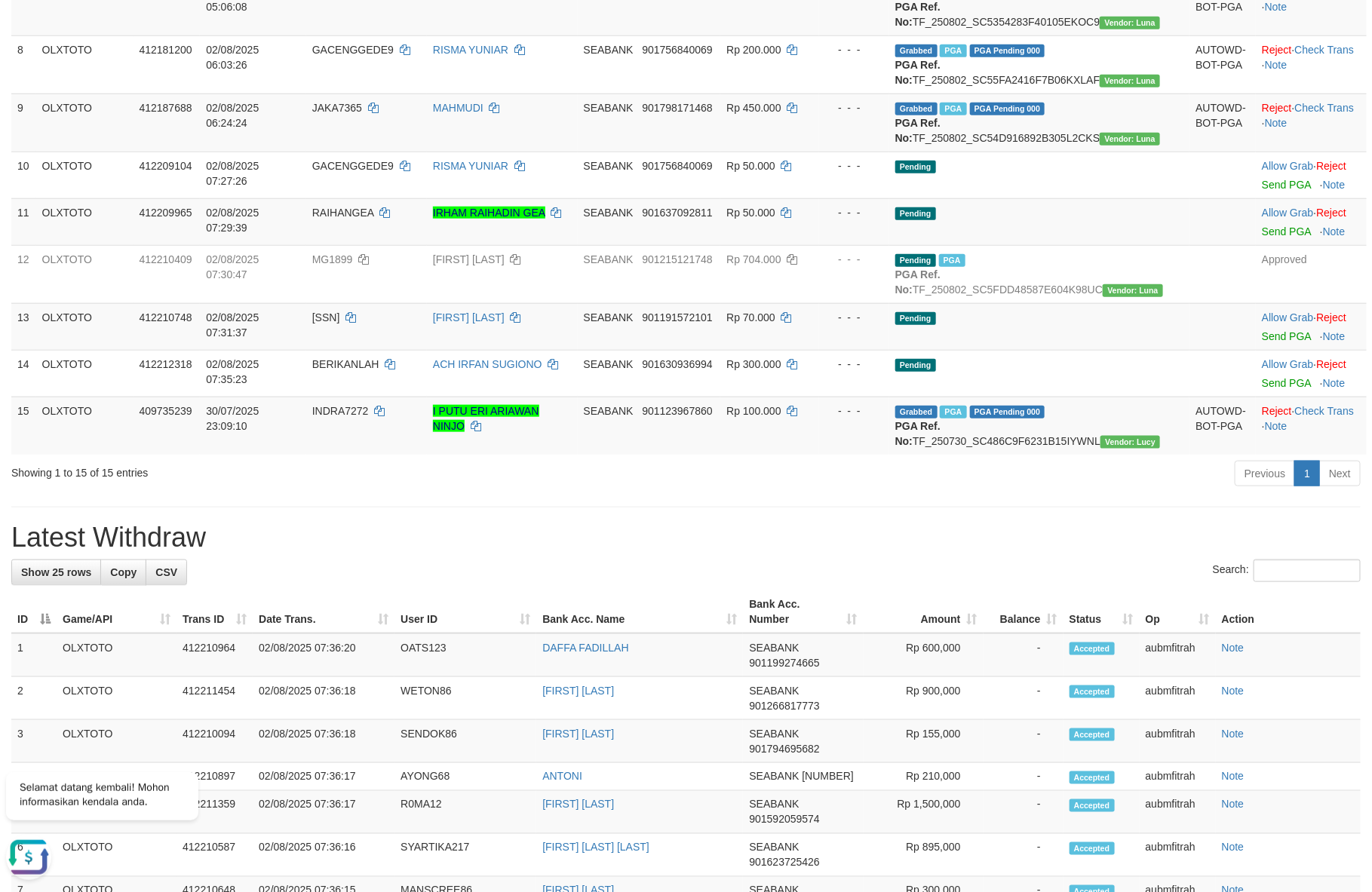 click on "**********" at bounding box center [686, 605] 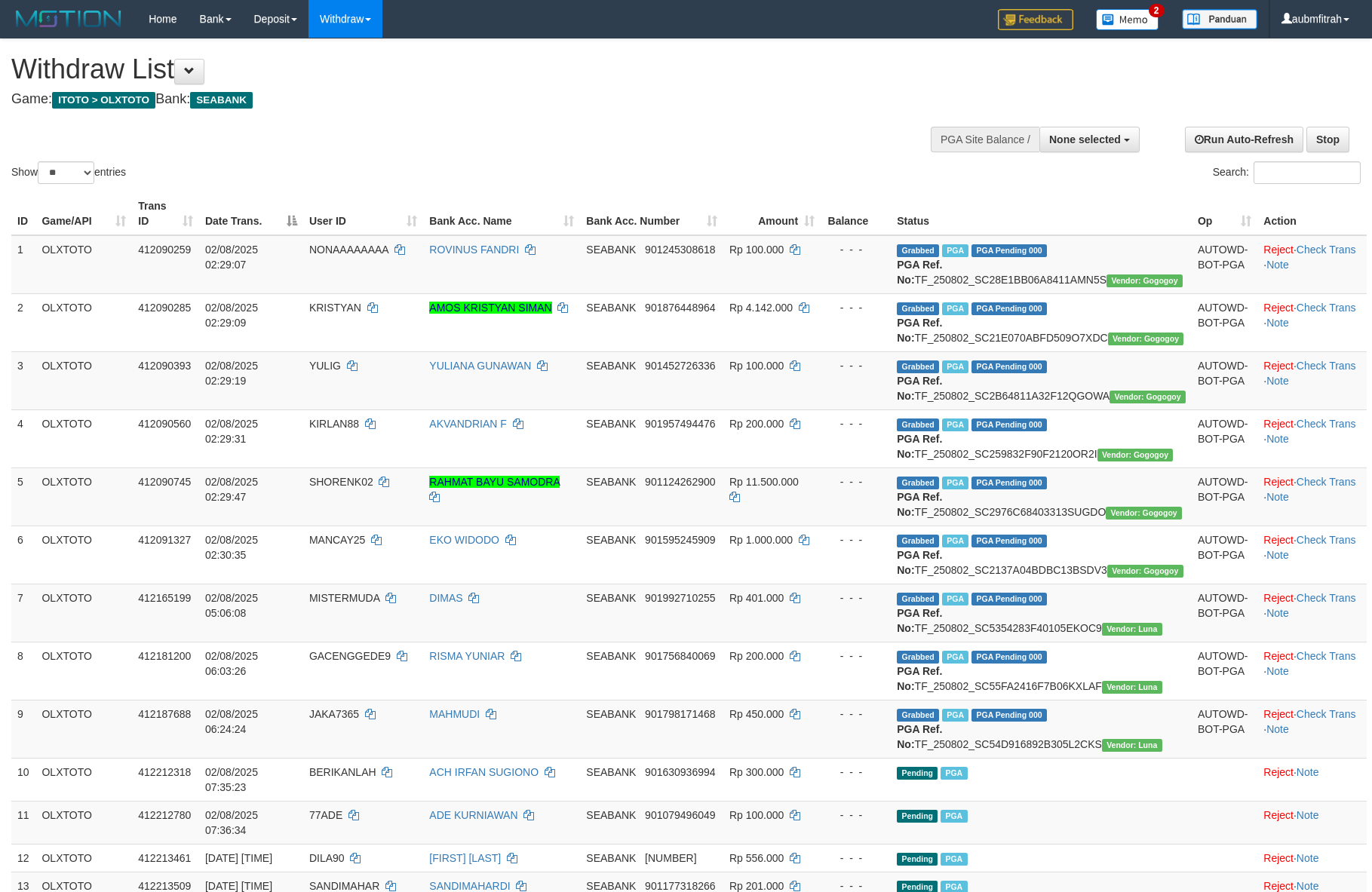 select 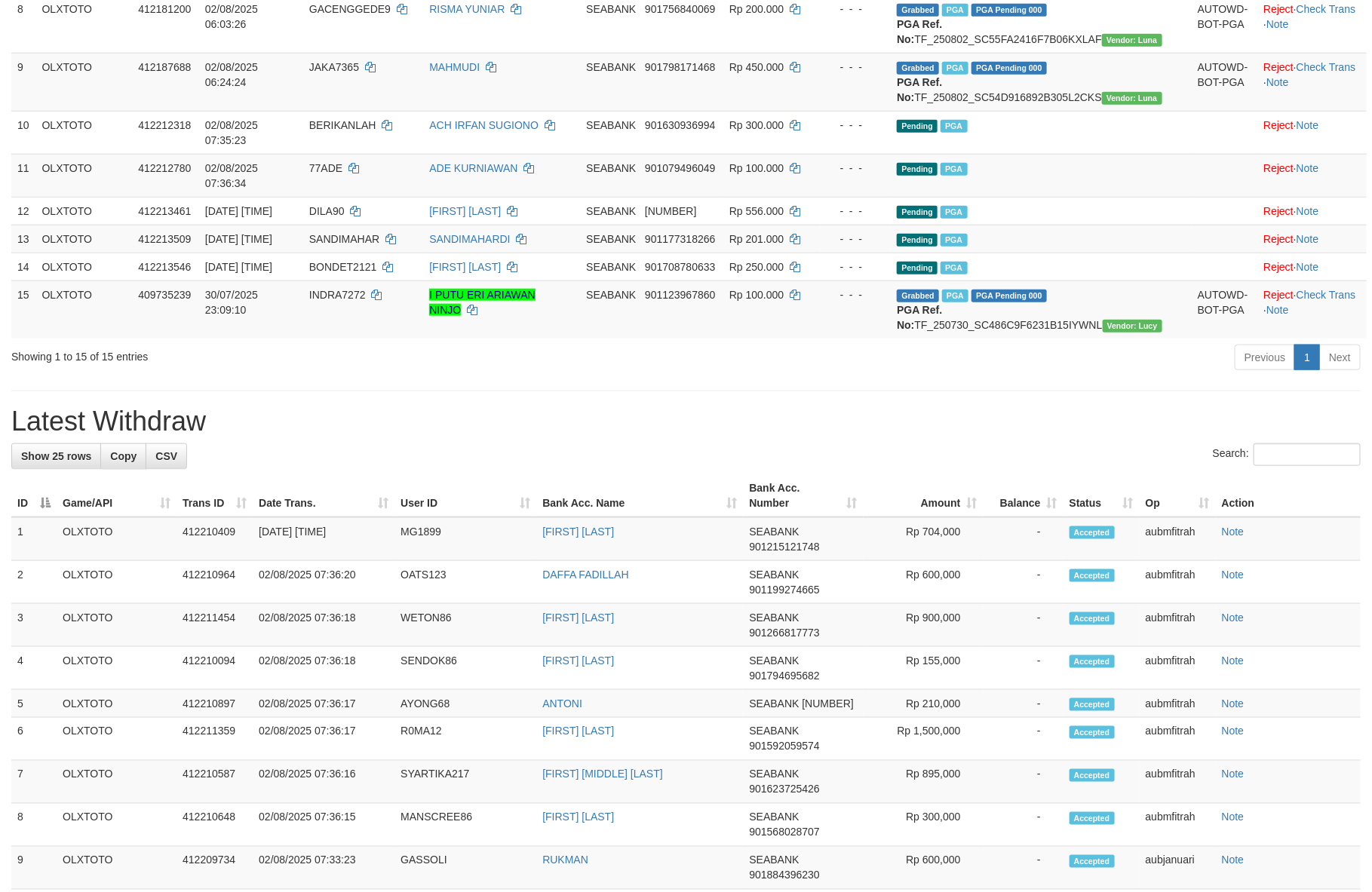 scroll, scrollTop: 606, scrollLeft: 0, axis: vertical 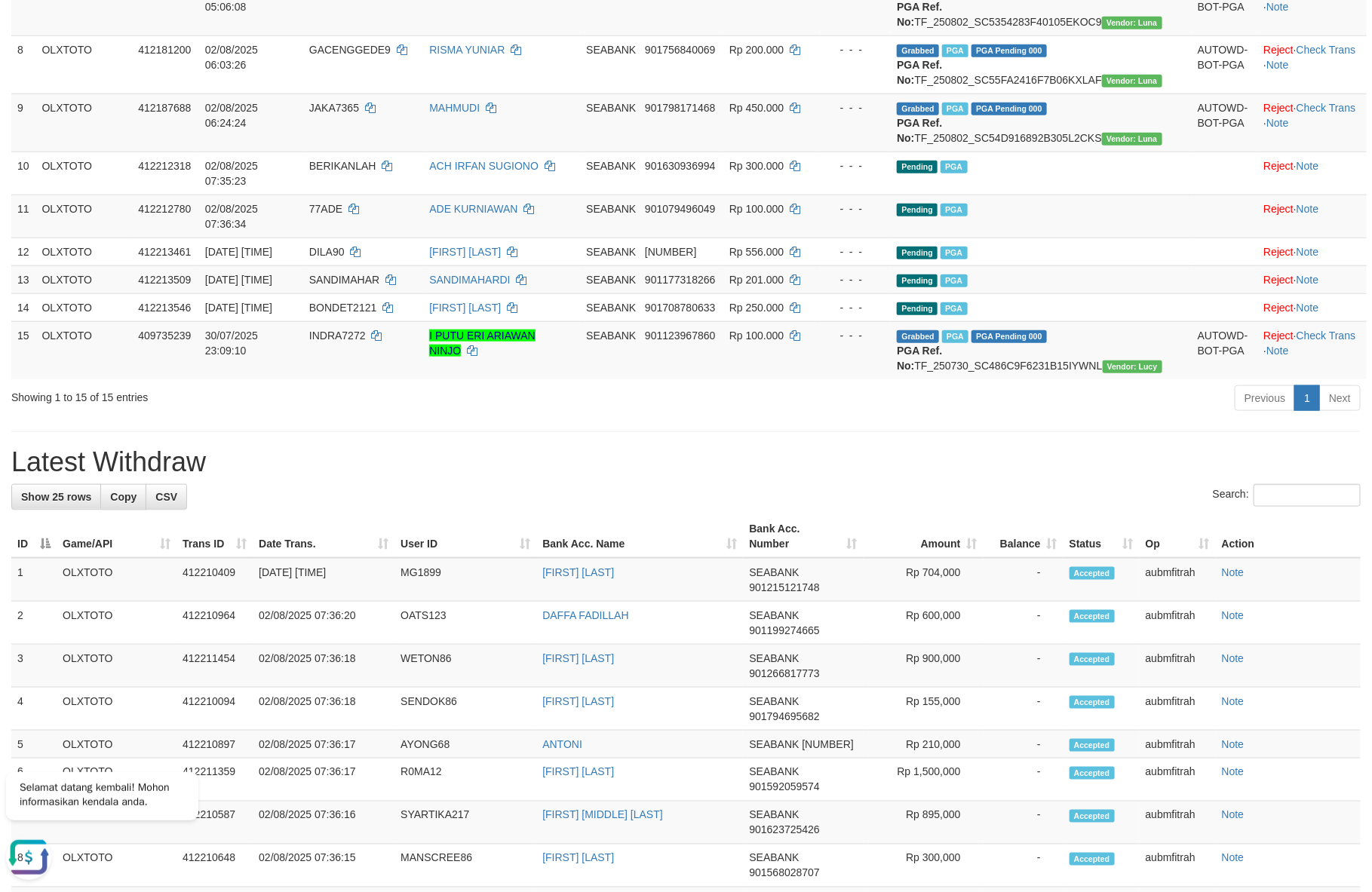 click on "Previous 1 Next" at bounding box center (971, 400) 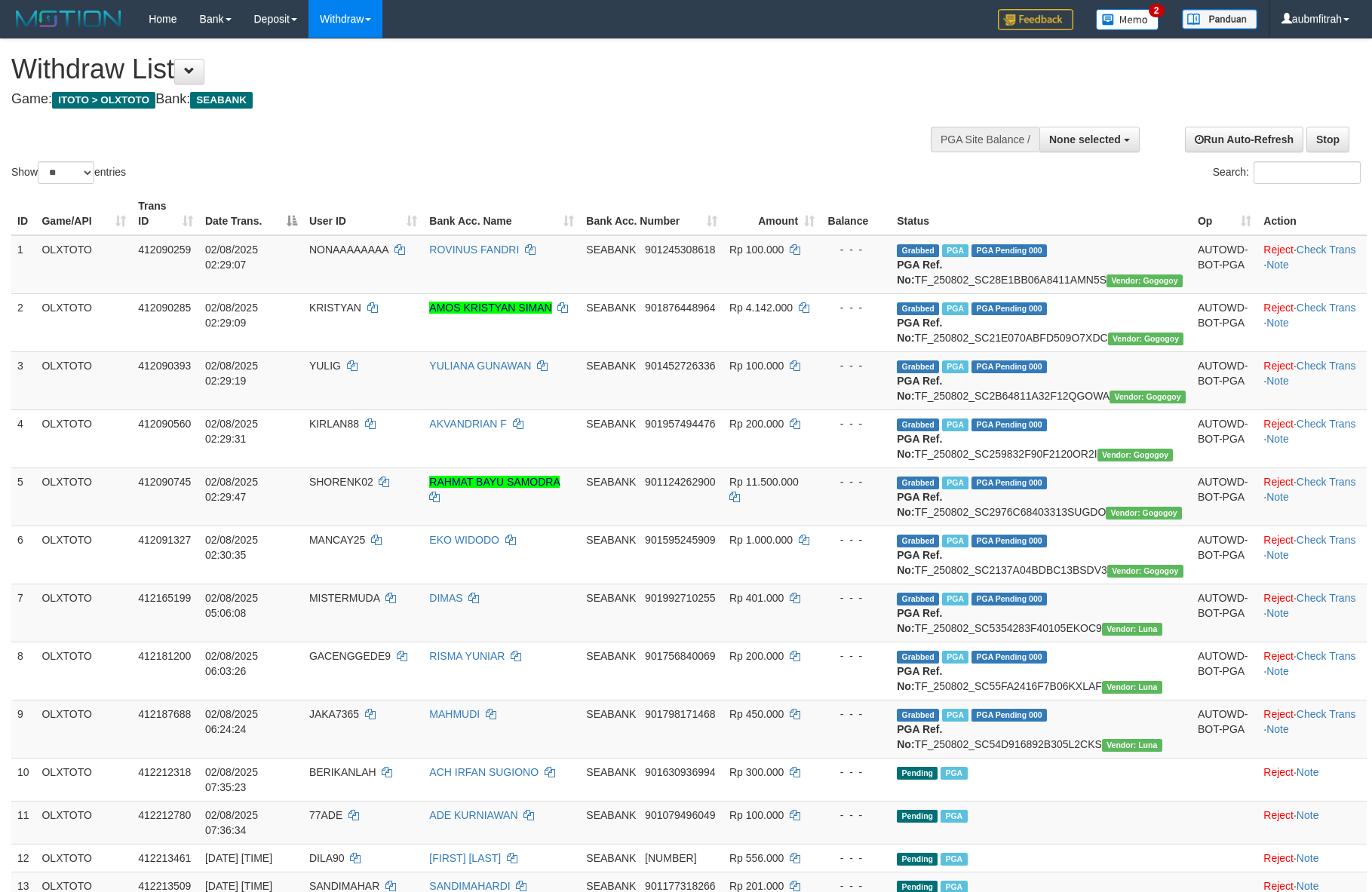 select 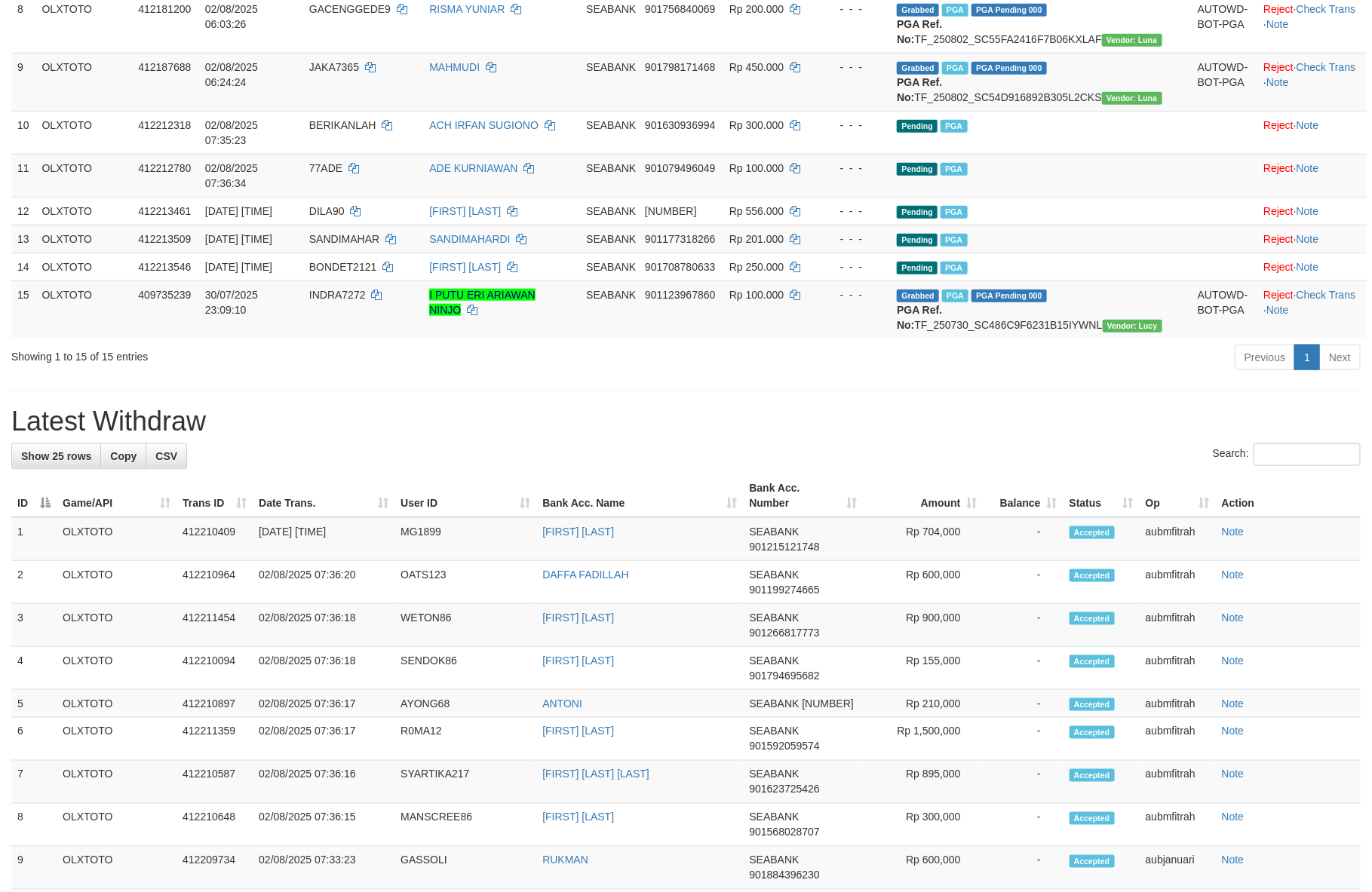 scroll, scrollTop: 606, scrollLeft: 0, axis: vertical 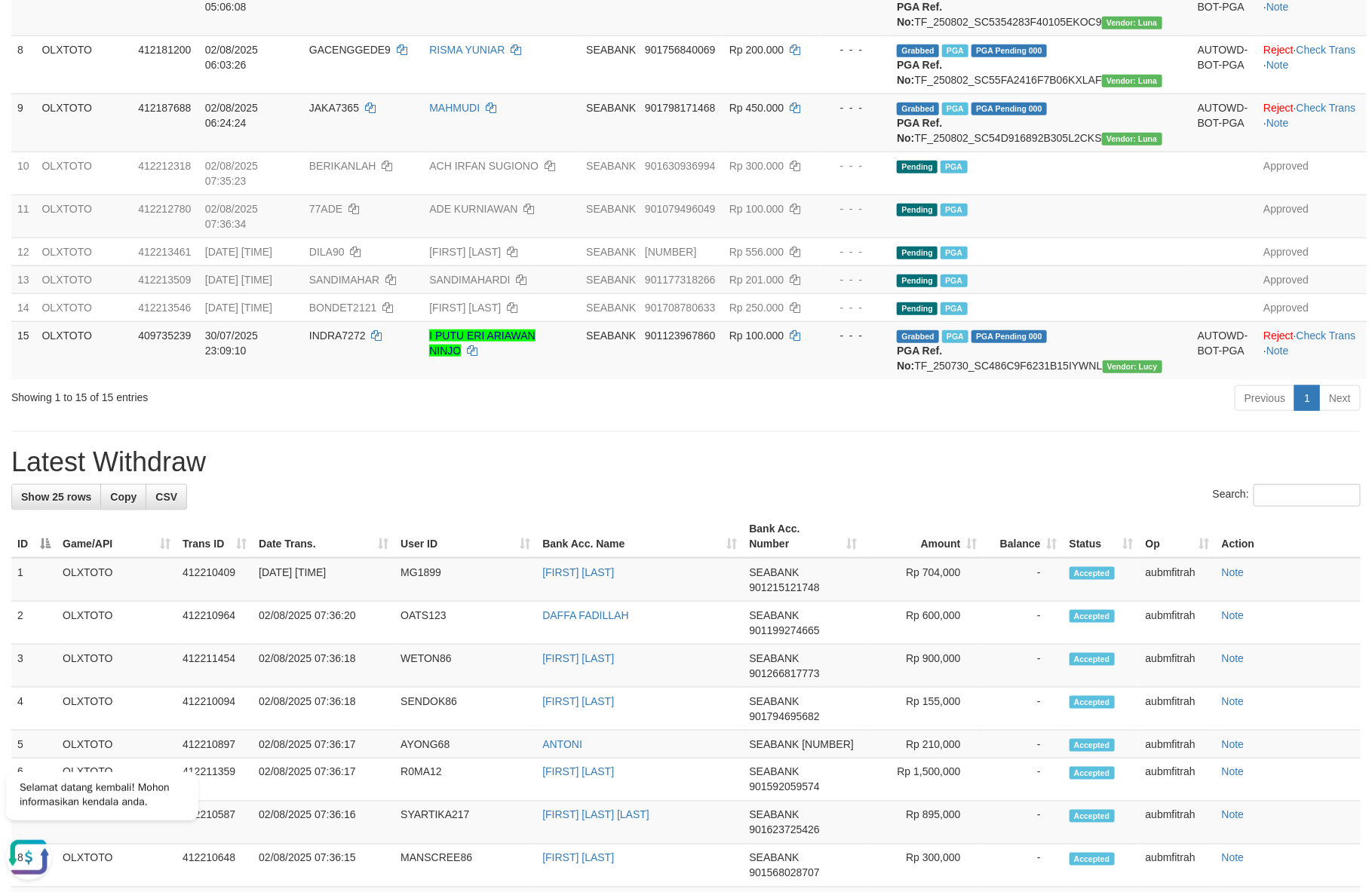 drag, startPoint x: 981, startPoint y: 599, endPoint x: 975, endPoint y: 593, distance: 8.485281 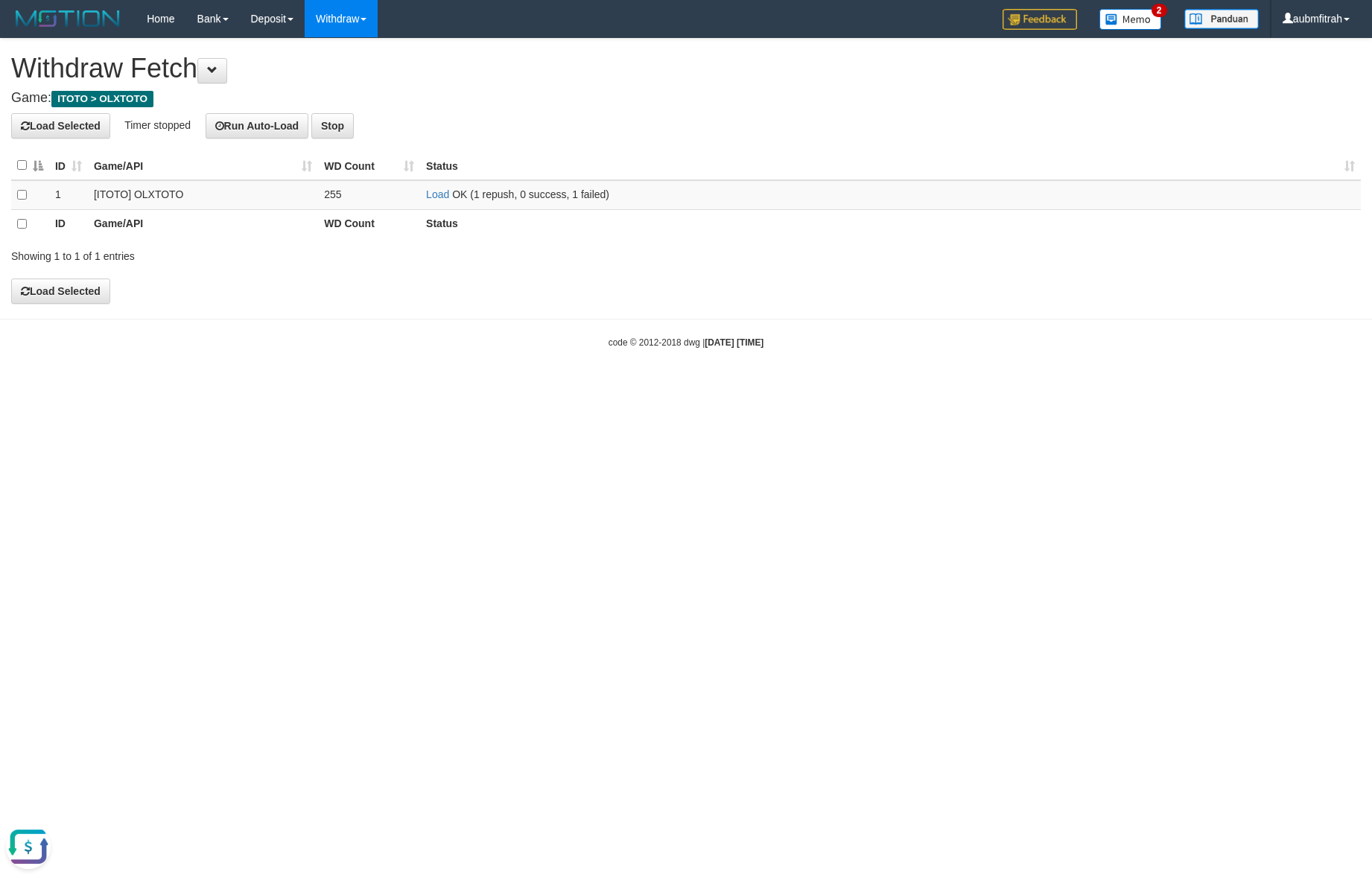 scroll, scrollTop: 0, scrollLeft: 0, axis: both 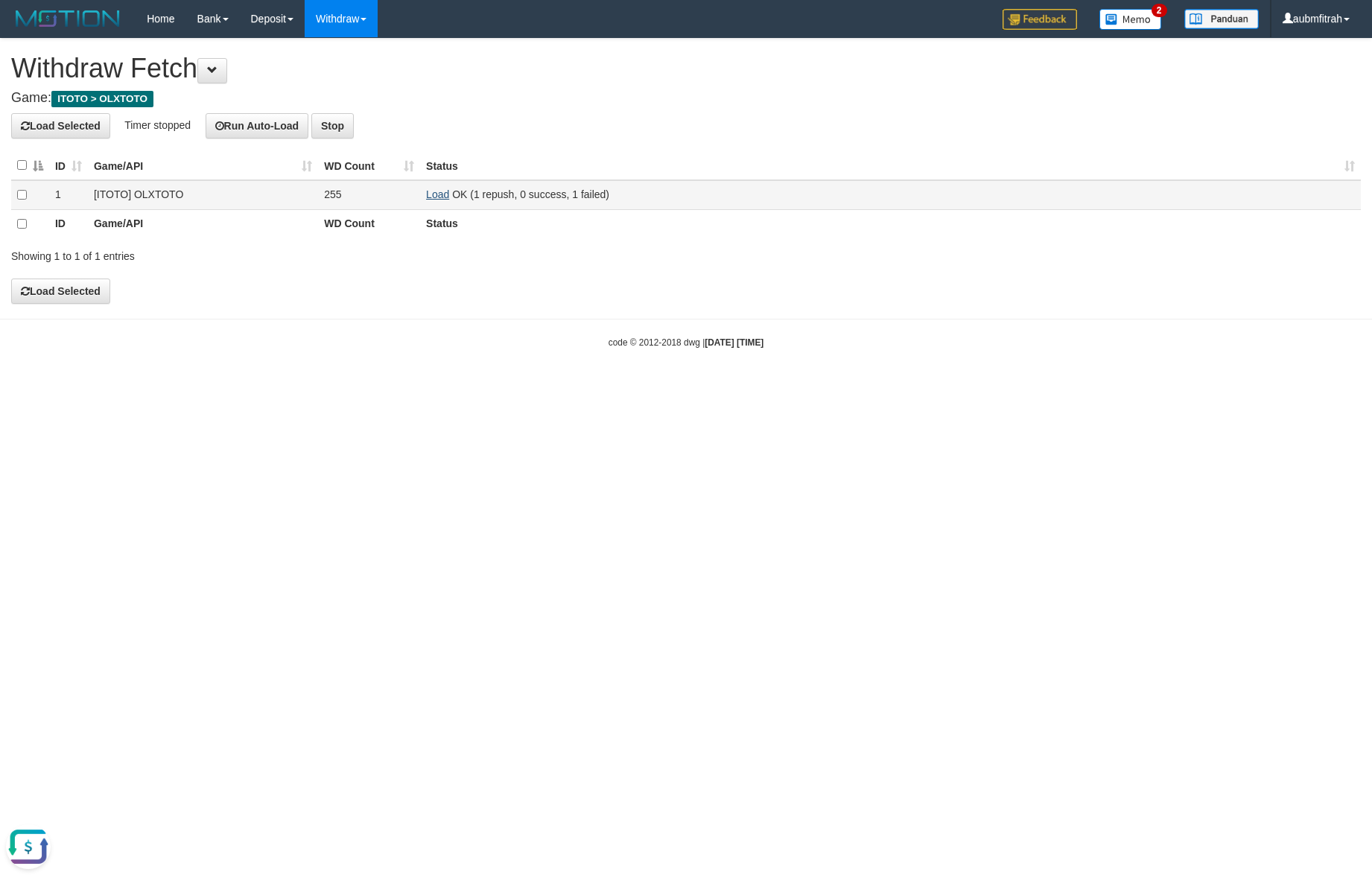 click on "Load" at bounding box center [437, 194] 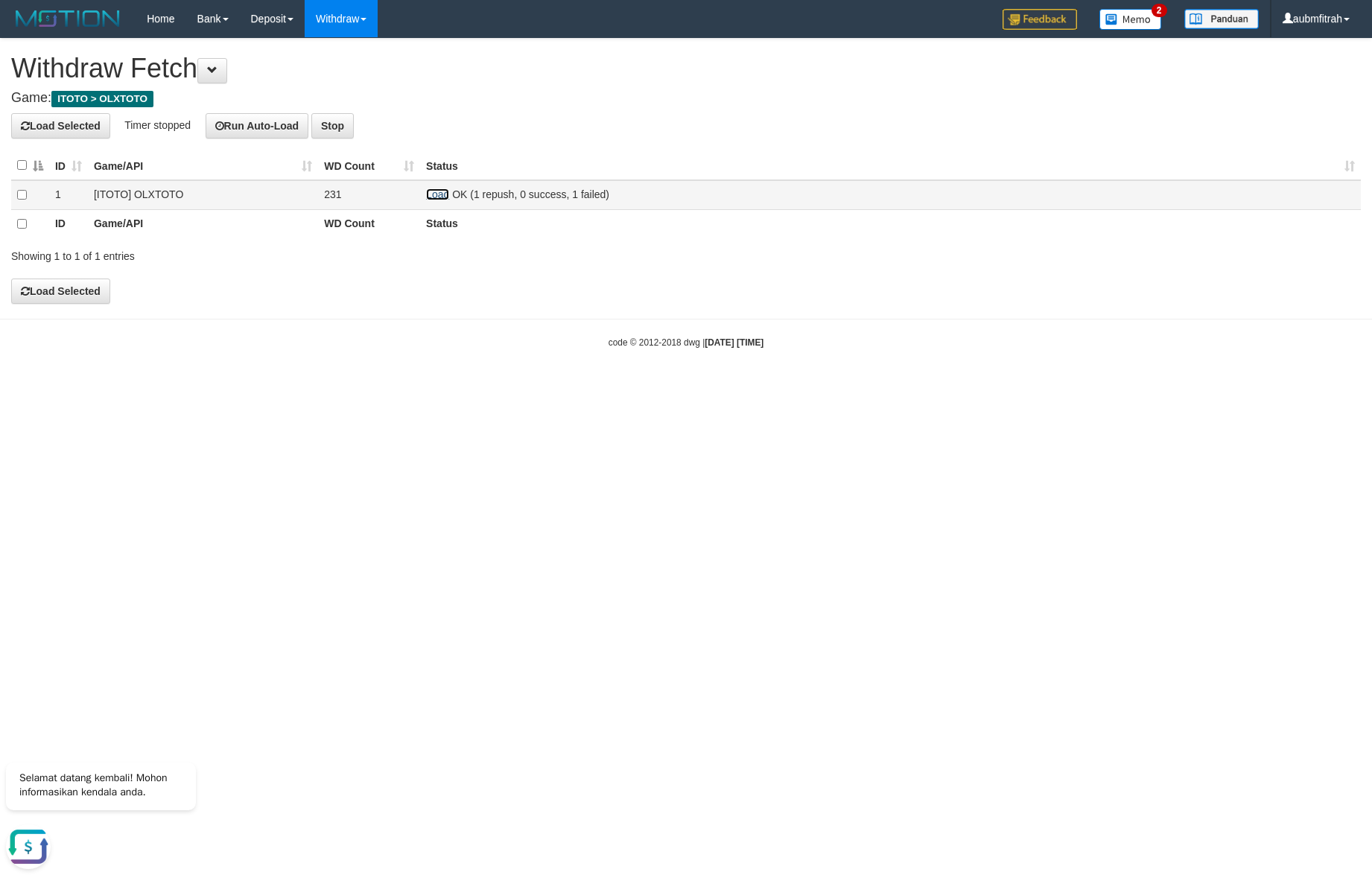 click on "Load" at bounding box center (437, 194) 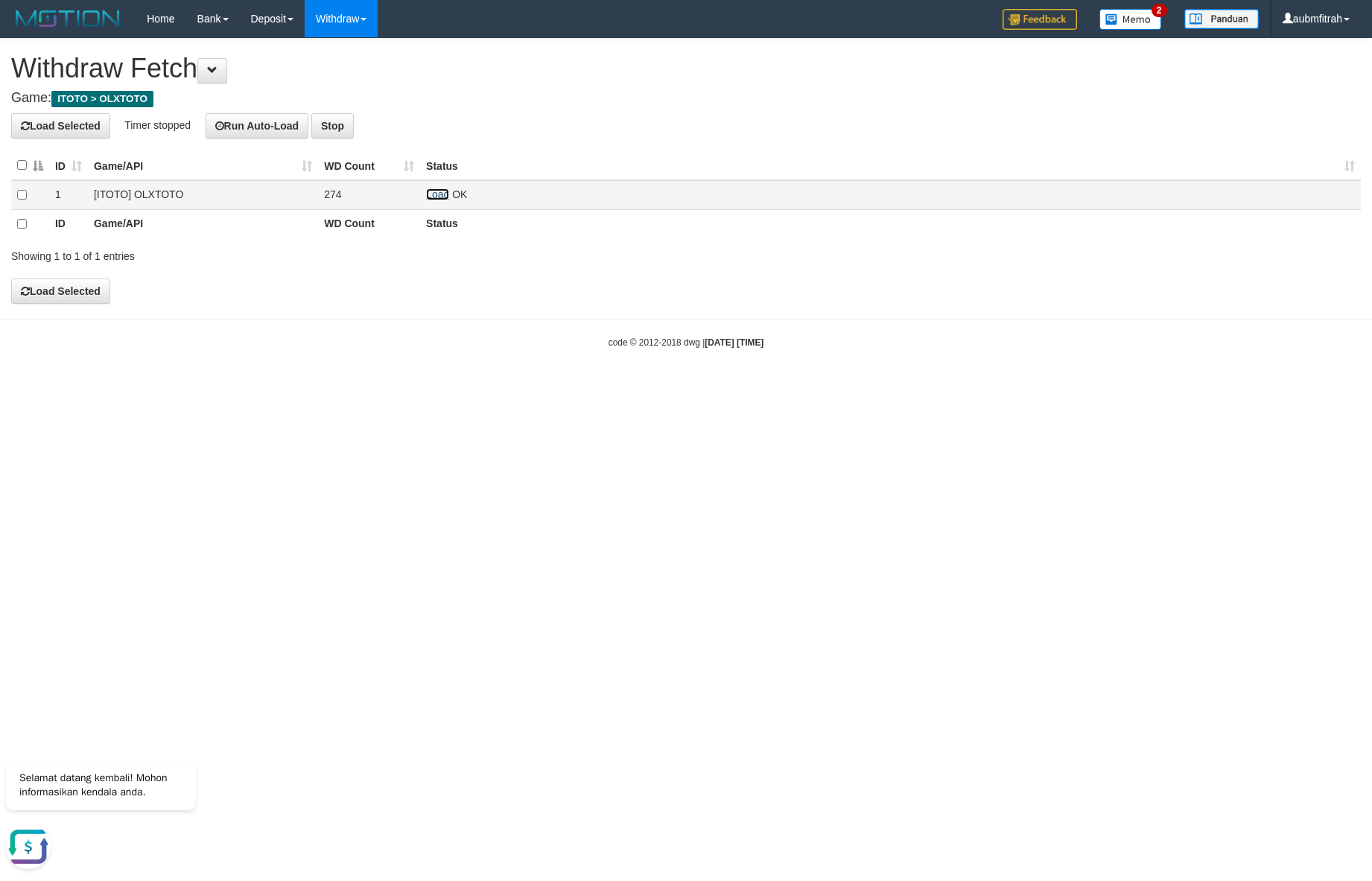 click on "Load" at bounding box center [437, 194] 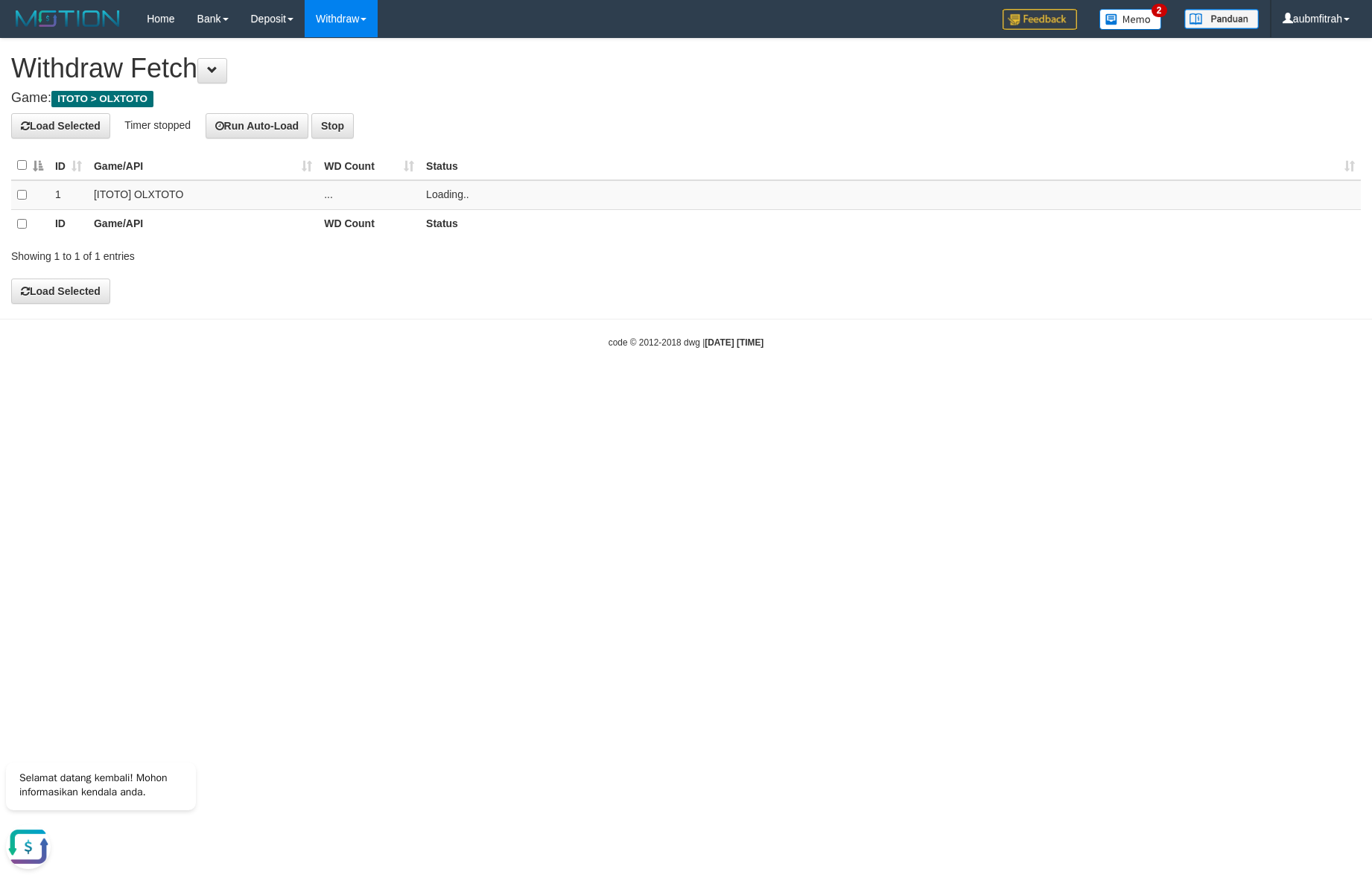 drag, startPoint x: 579, startPoint y: 87, endPoint x: 687, endPoint y: 101, distance: 108.90363 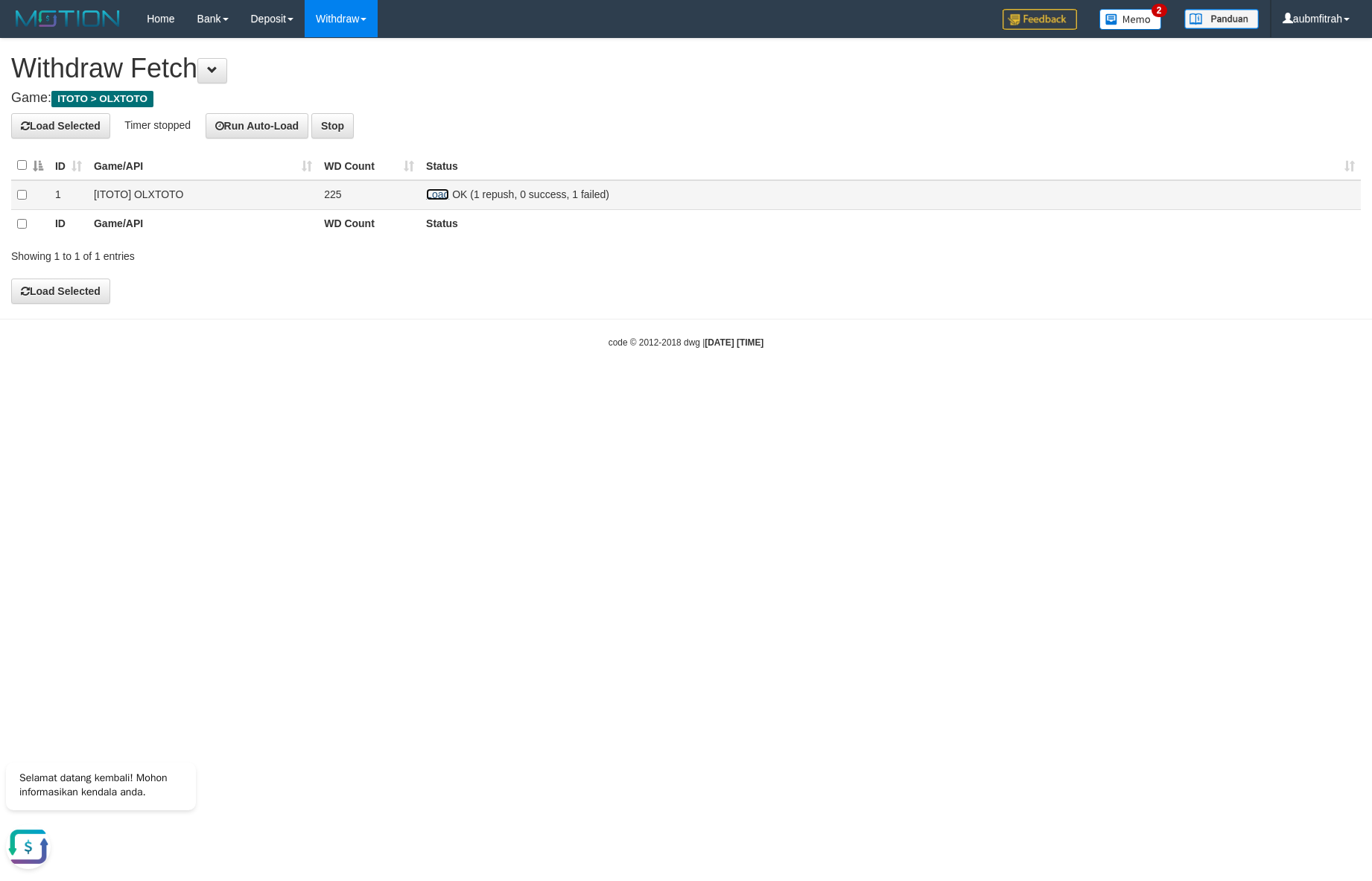 click on "Load" at bounding box center (437, 194) 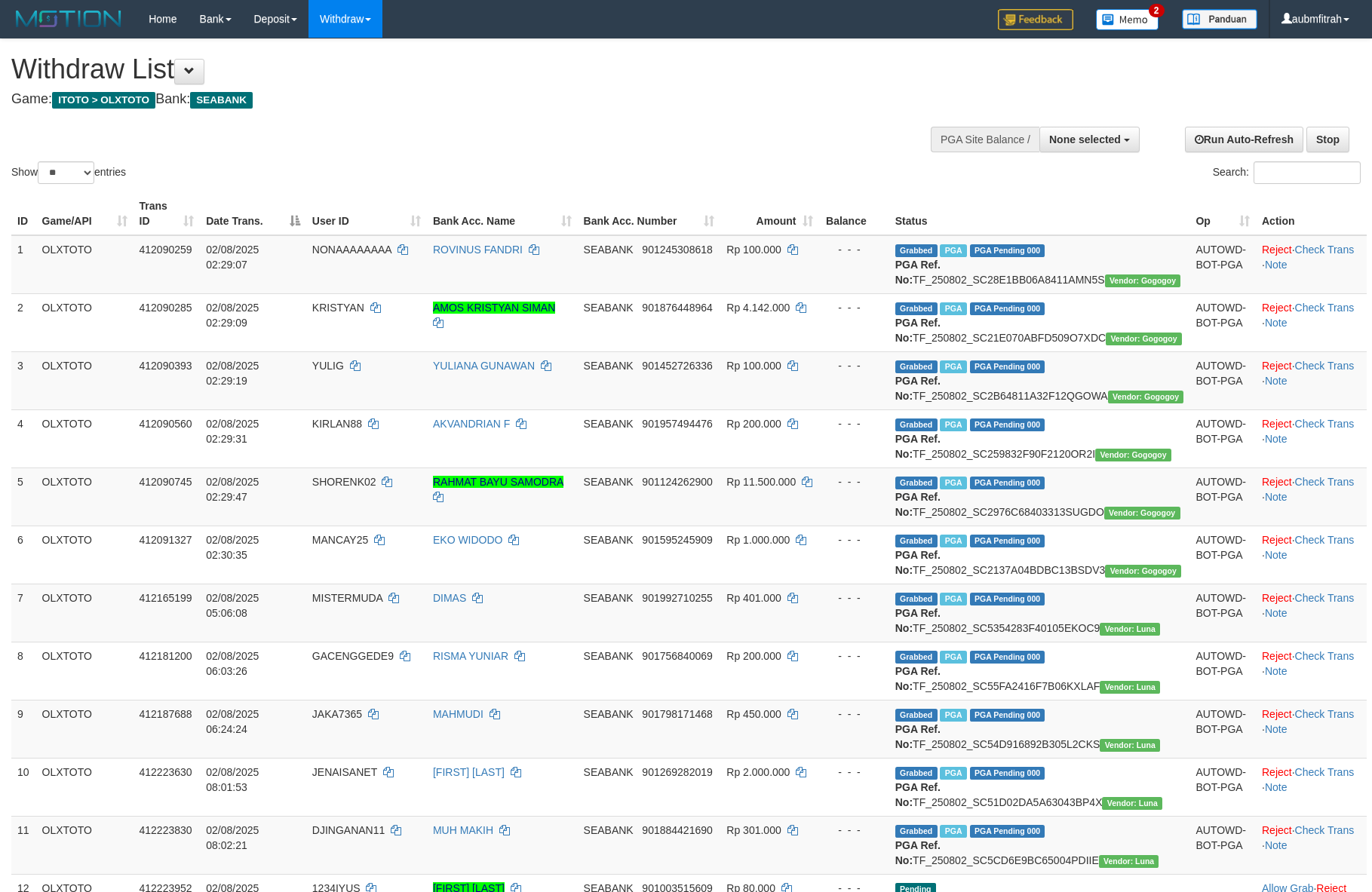 select 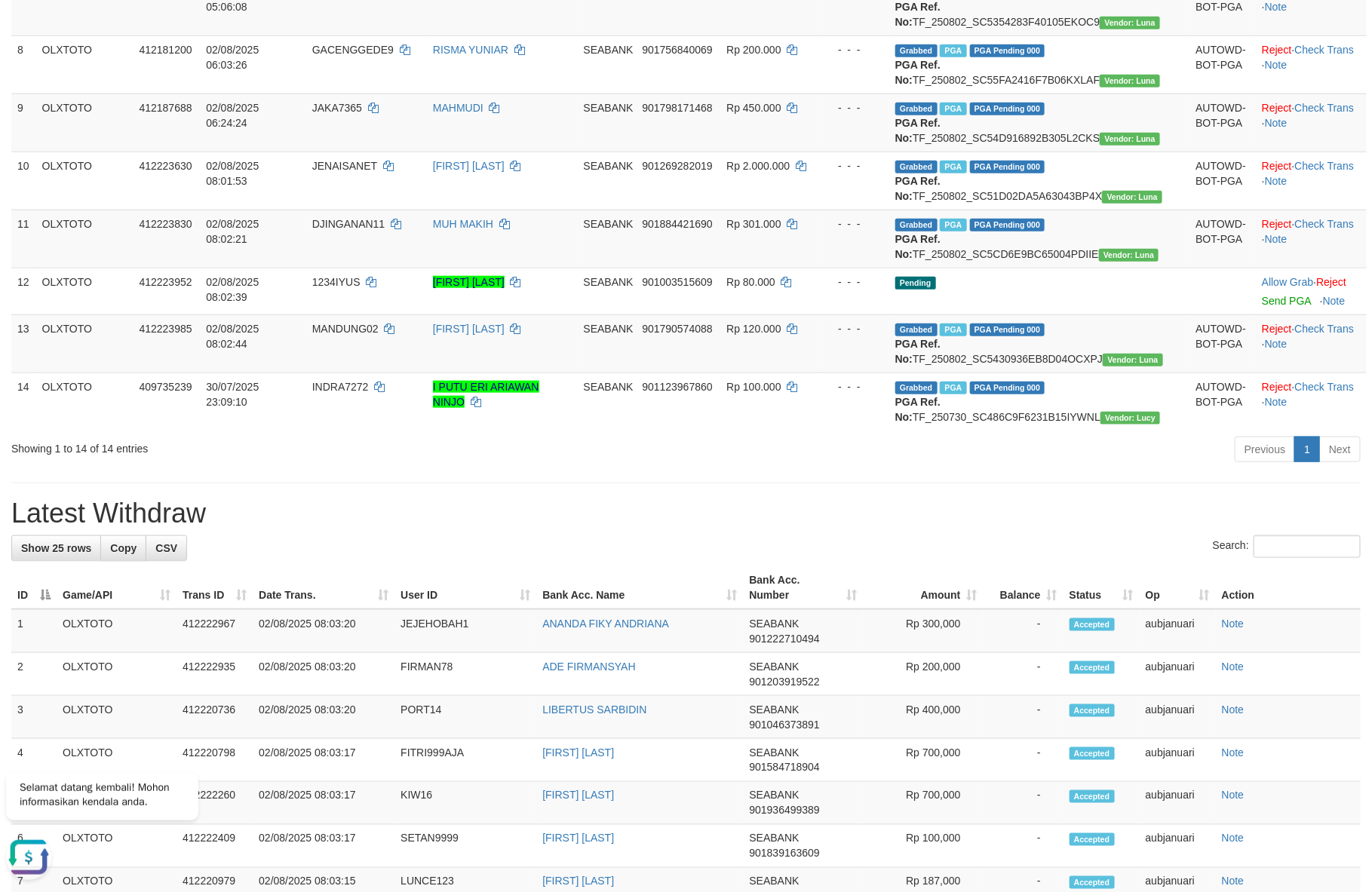 scroll, scrollTop: 0, scrollLeft: 0, axis: both 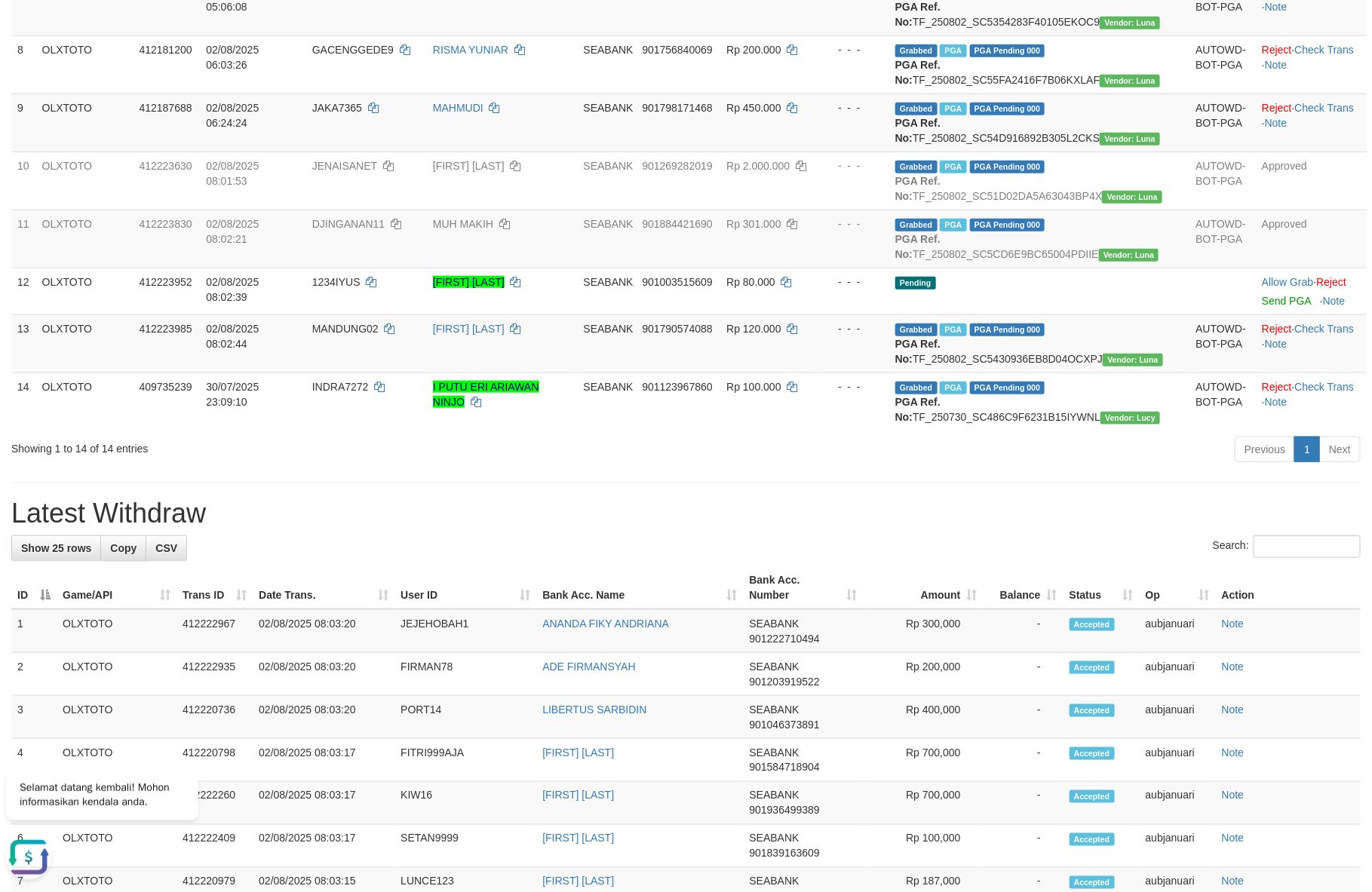 click on "Previous 1 Next" at bounding box center (971, 451) 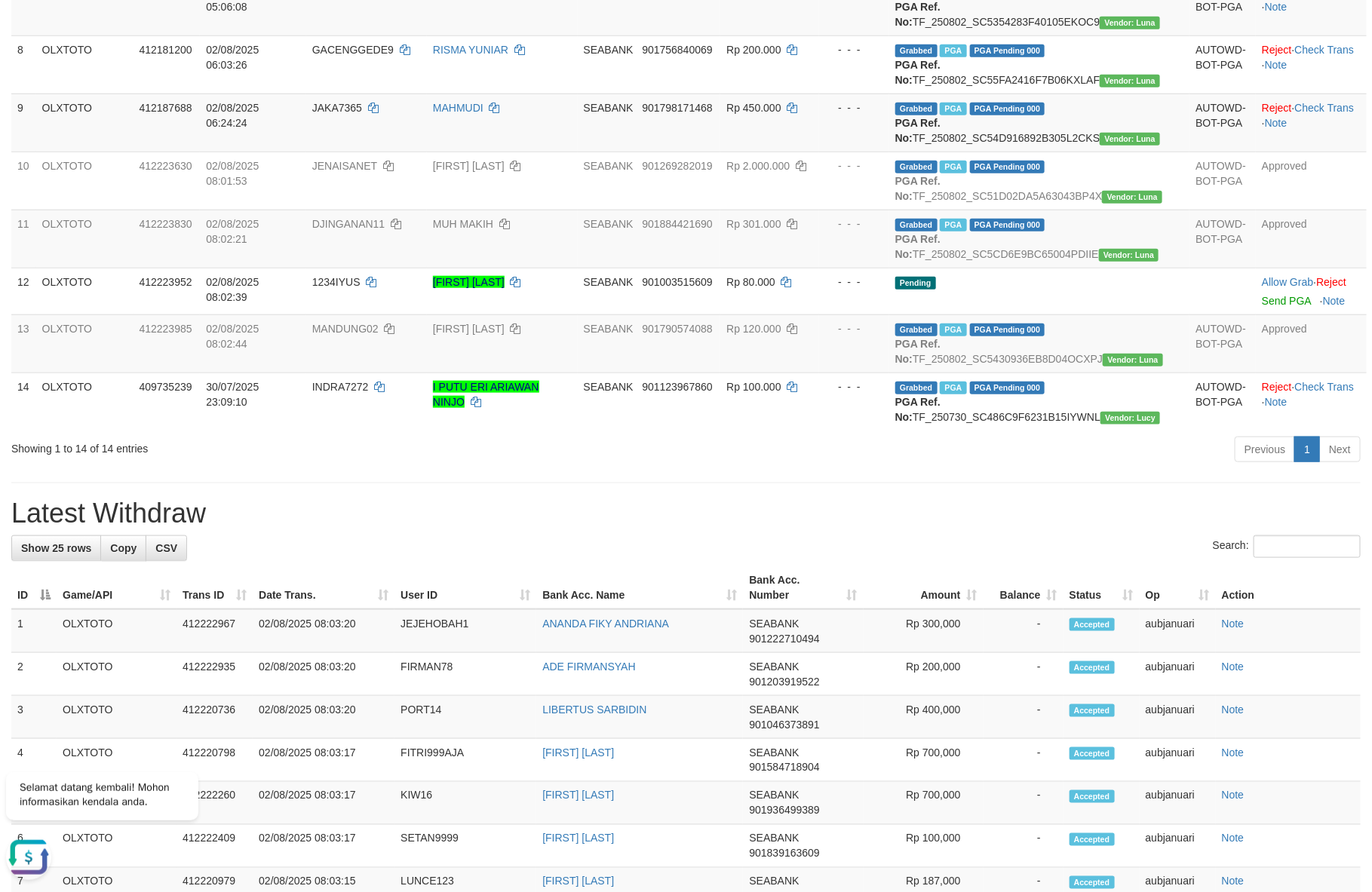 click on "Showing 1 to 14 of 14 entries" at bounding box center (286, 446) 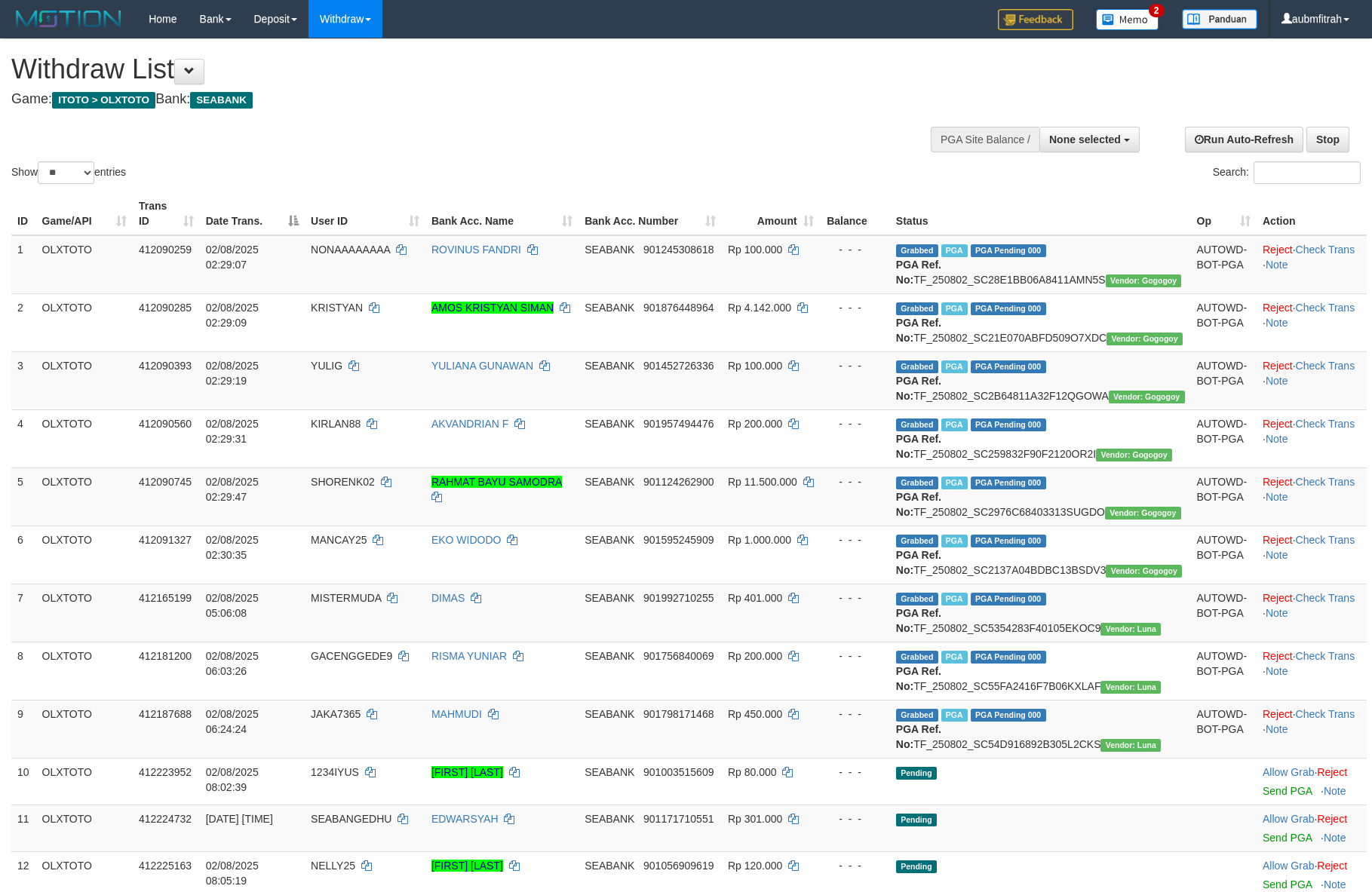 select 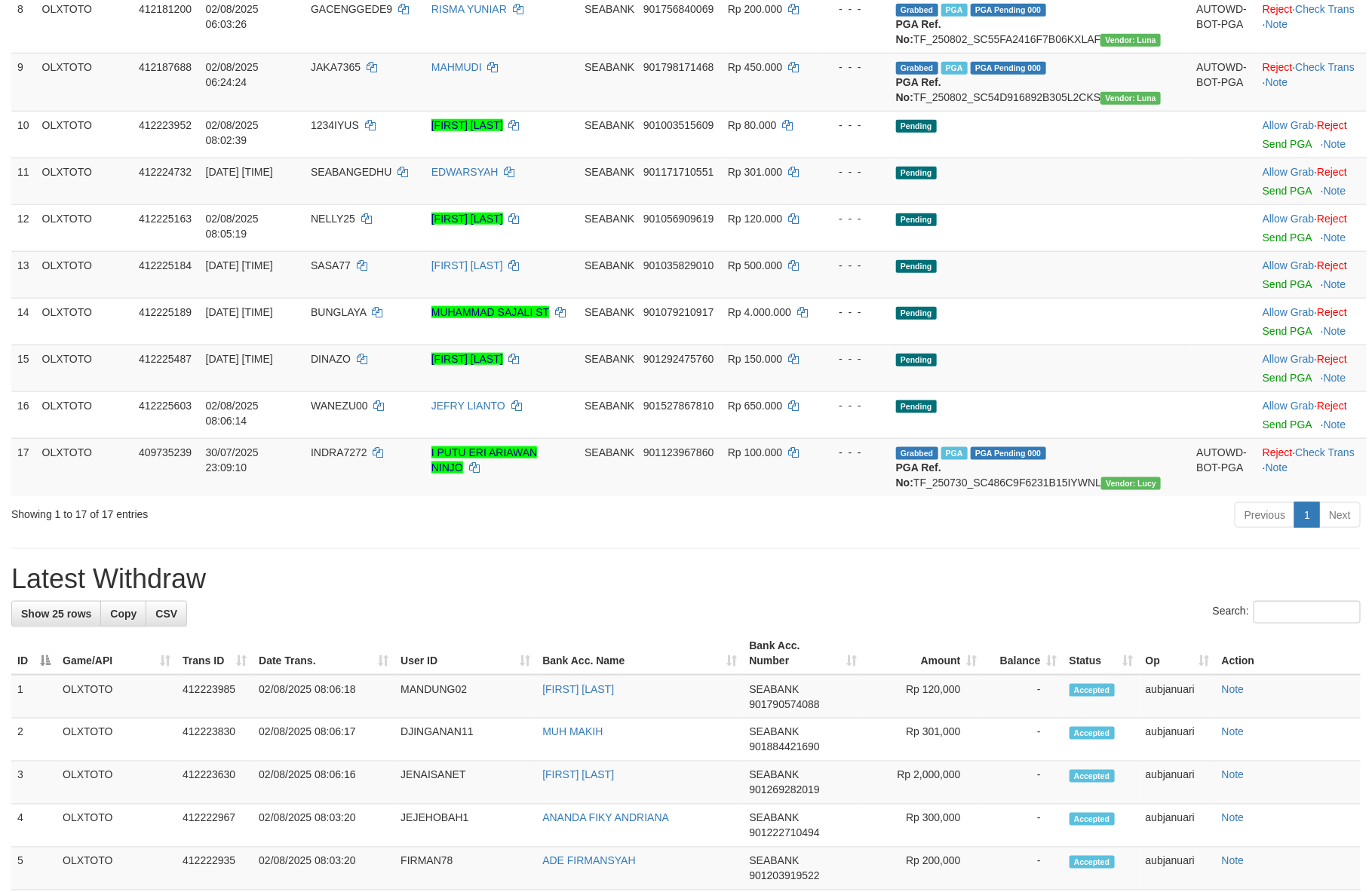scroll, scrollTop: 606, scrollLeft: 0, axis: vertical 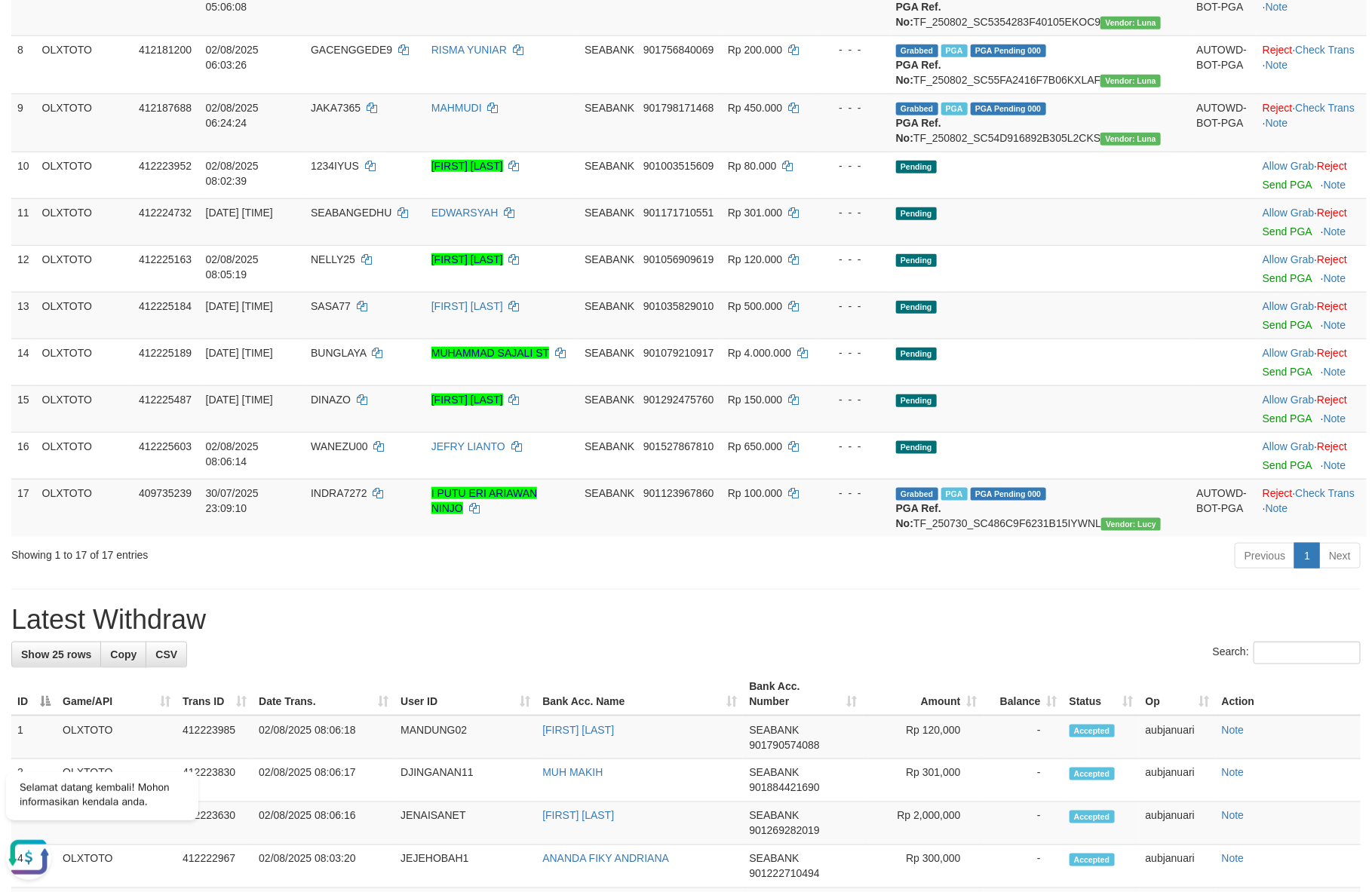 click on "Previous 1 Next" at bounding box center [971, 557] 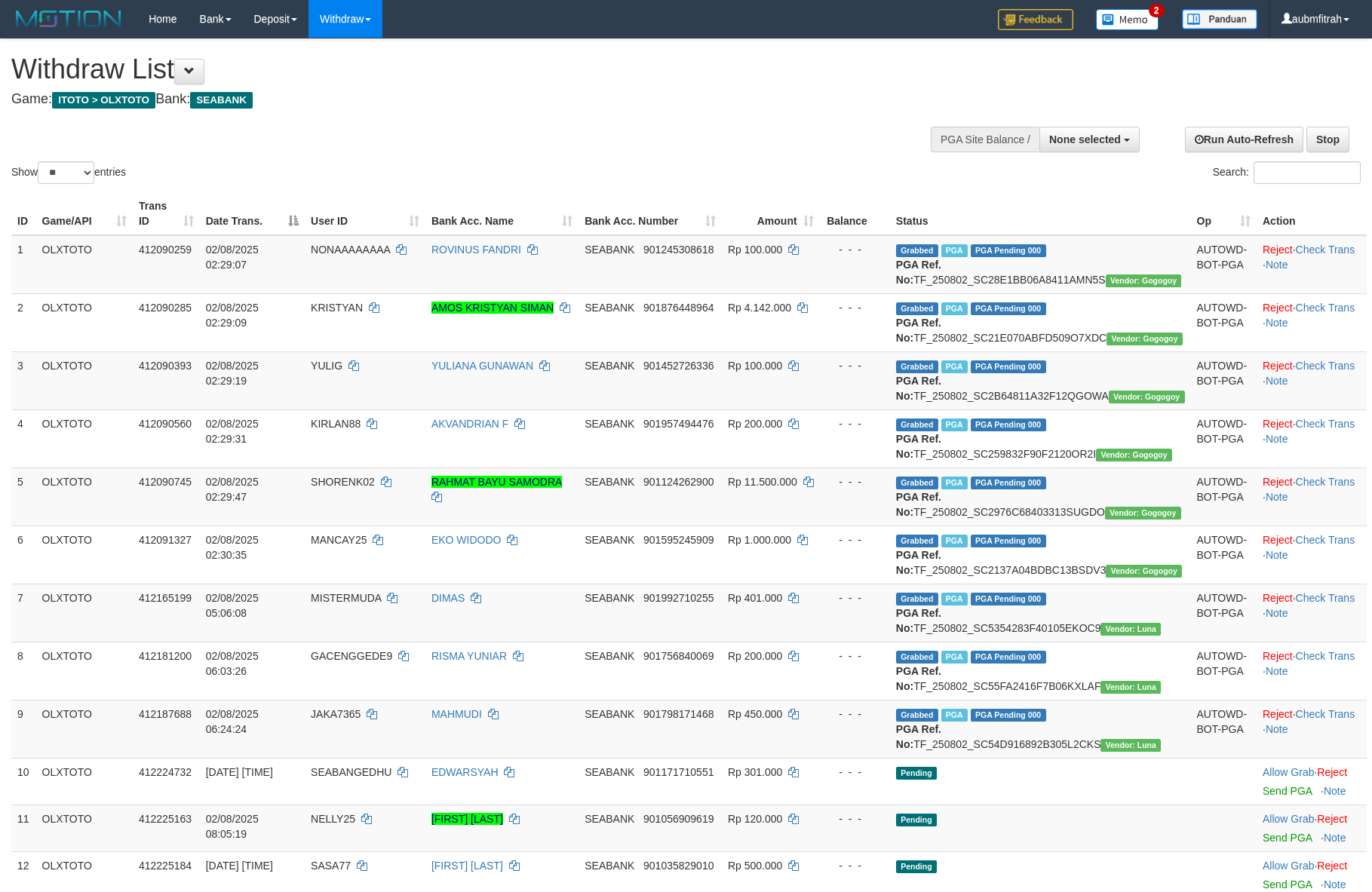 select 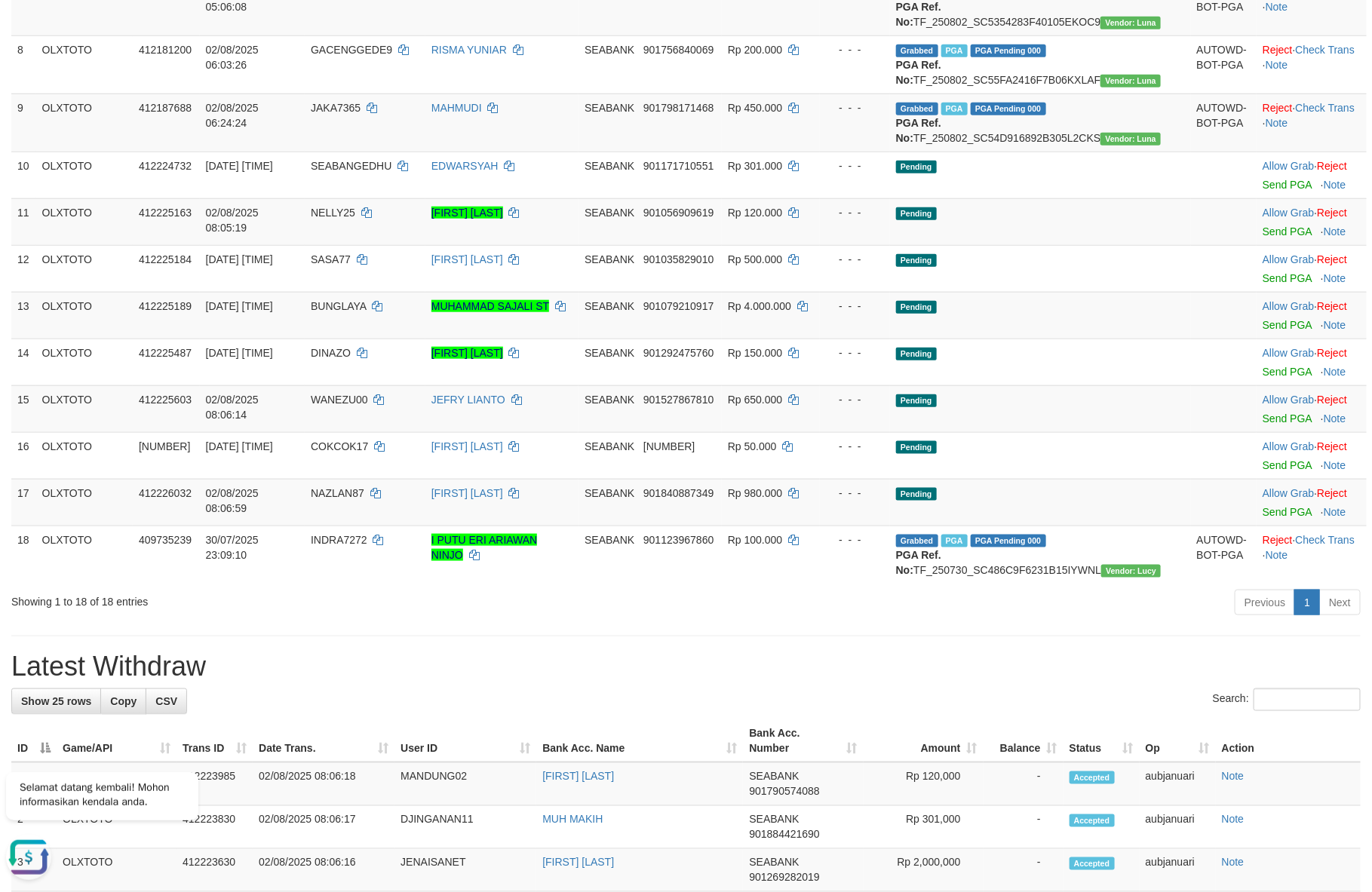 scroll, scrollTop: 0, scrollLeft: 0, axis: both 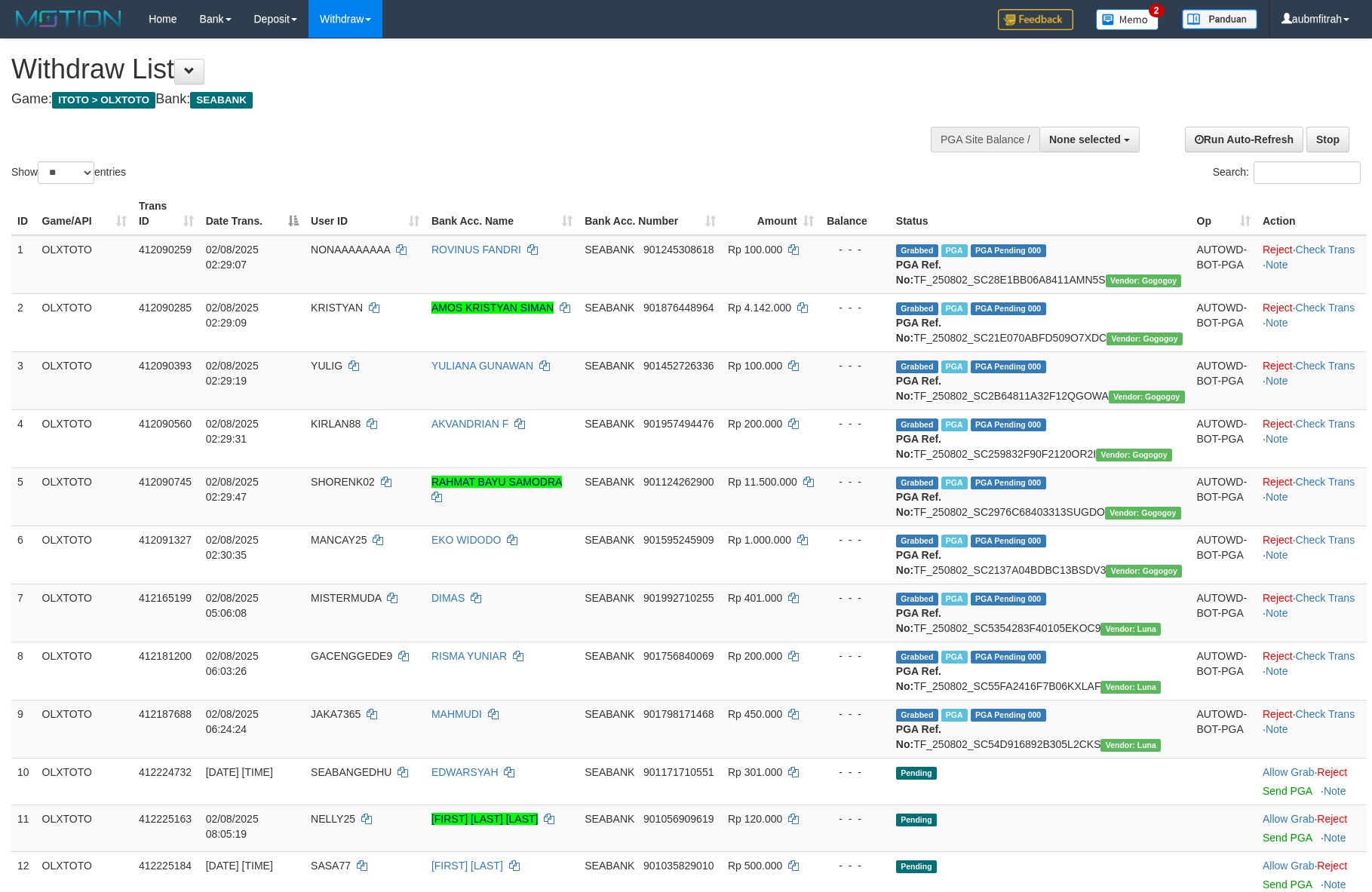 select 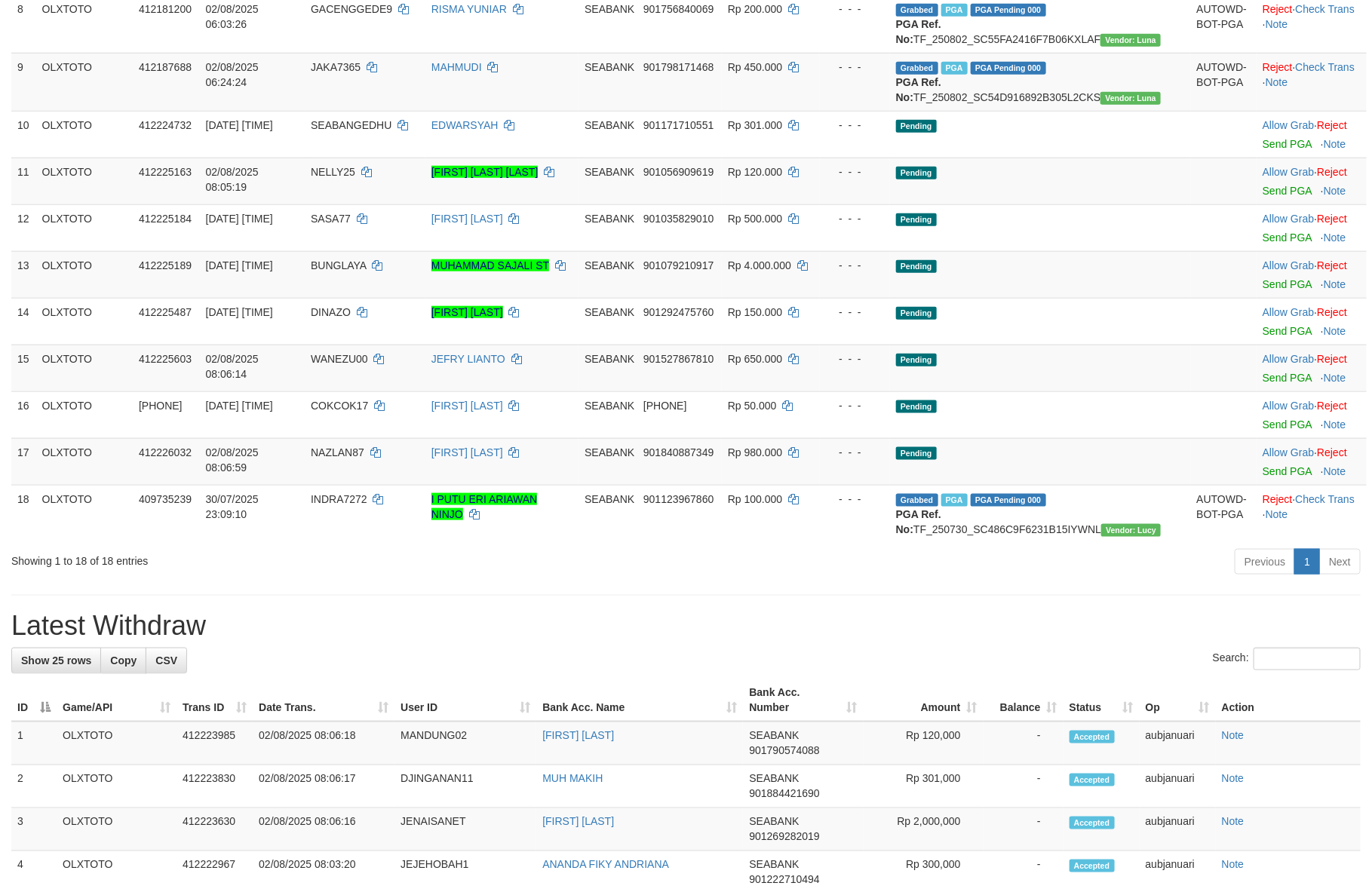 scroll, scrollTop: 606, scrollLeft: 0, axis: vertical 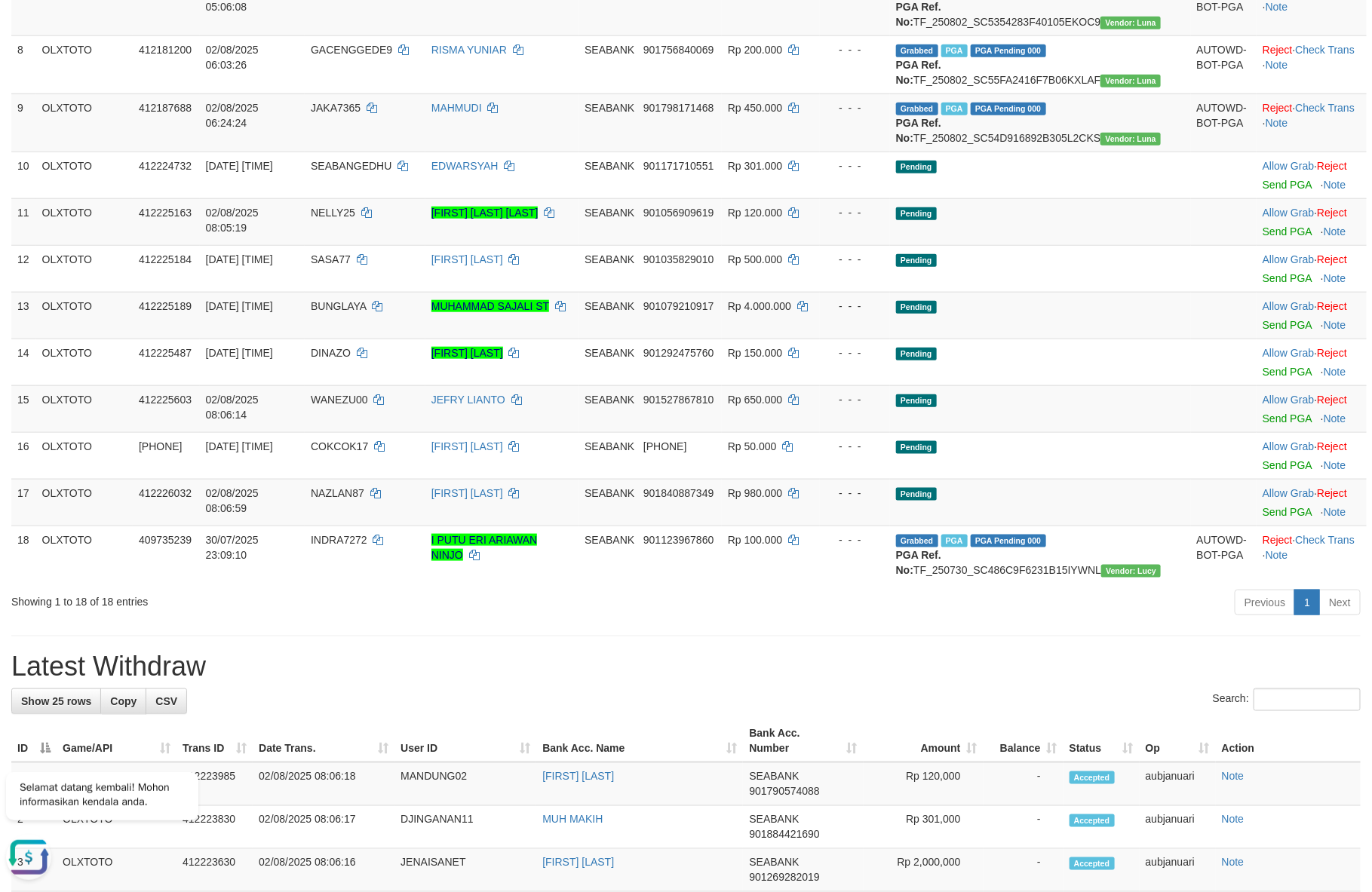 click on "**********" at bounding box center [686, 678] 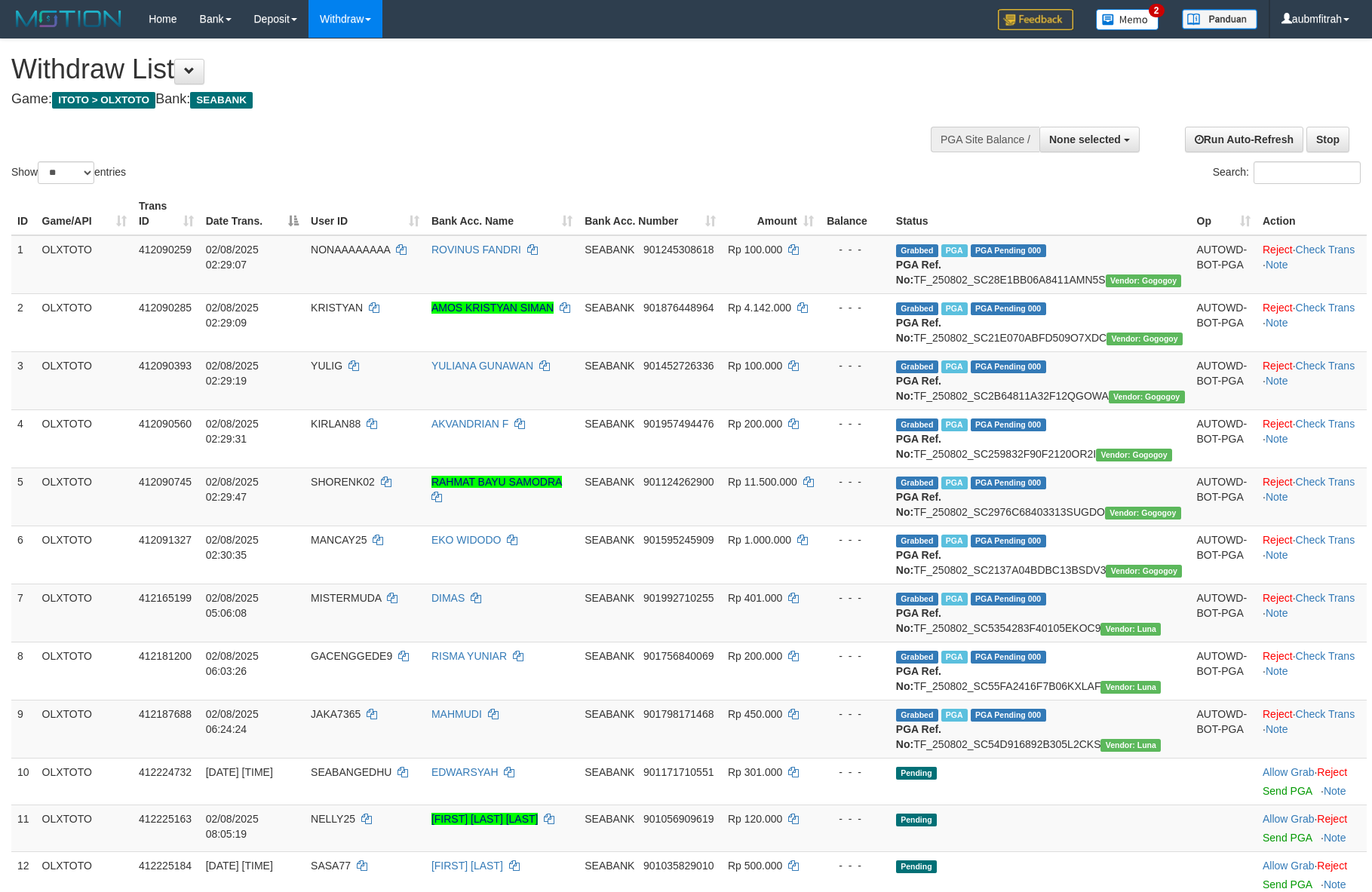 select 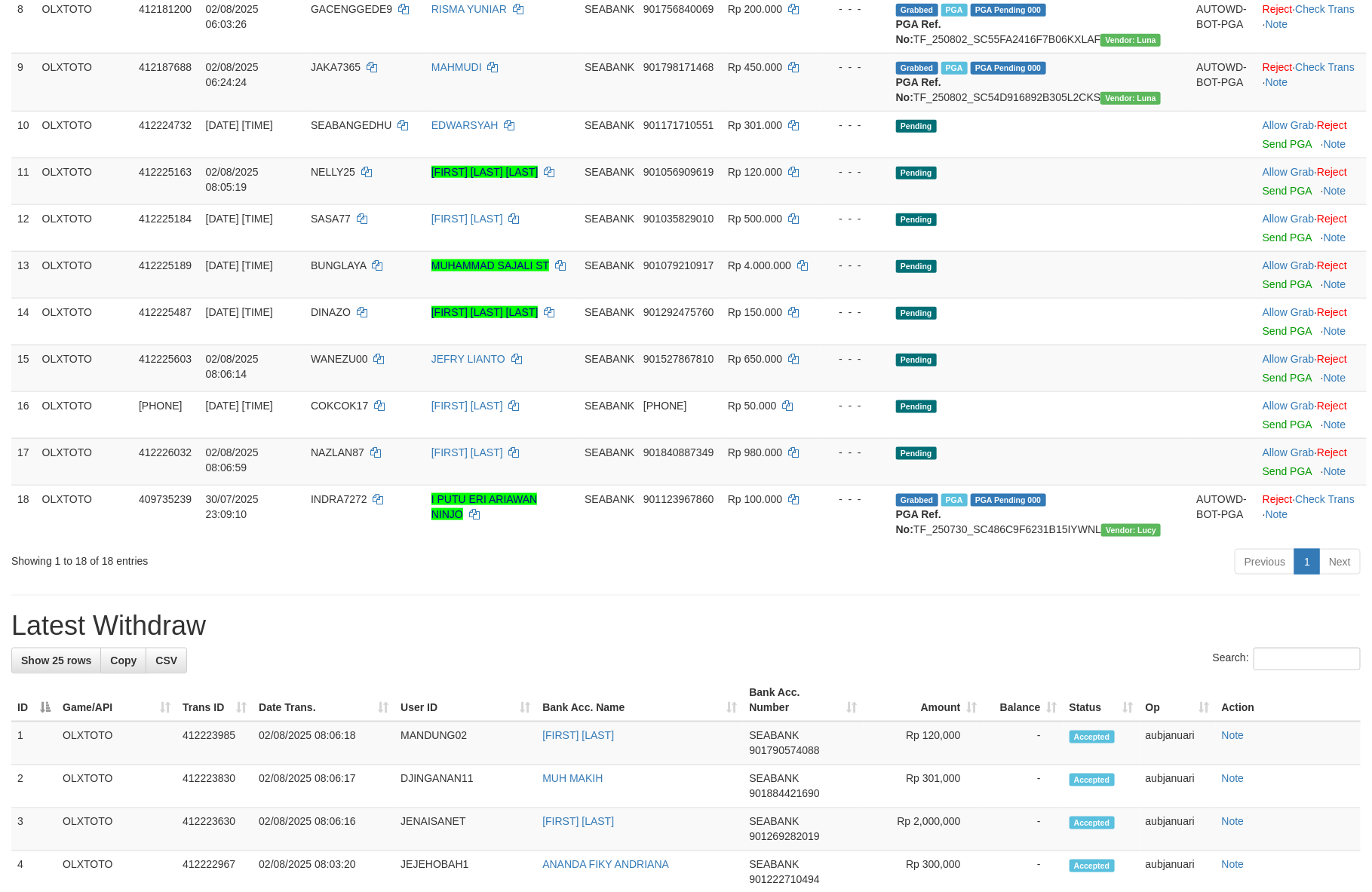 scroll, scrollTop: 606, scrollLeft: 0, axis: vertical 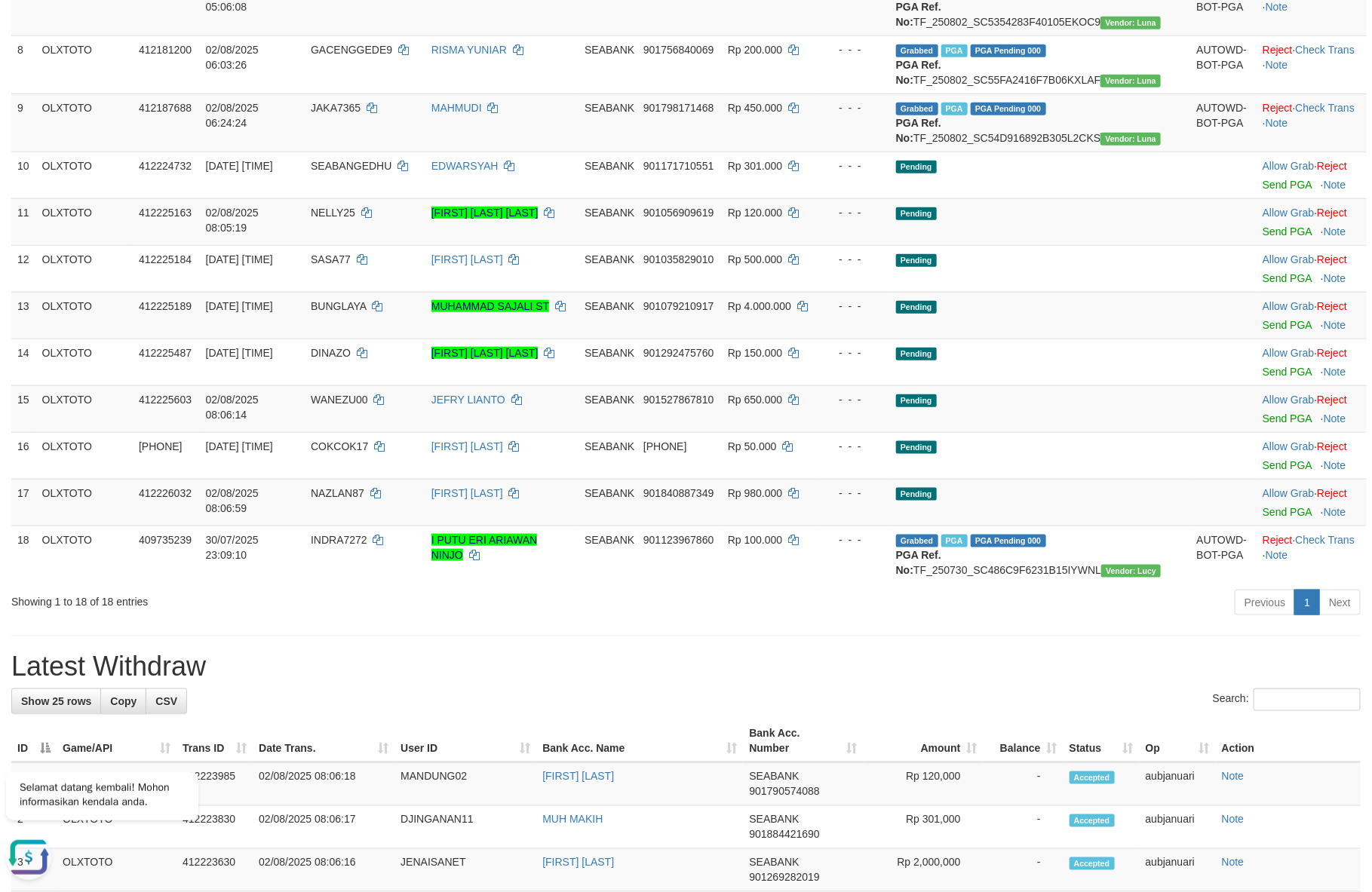click on "Latest Withdraw" at bounding box center (686, 667) 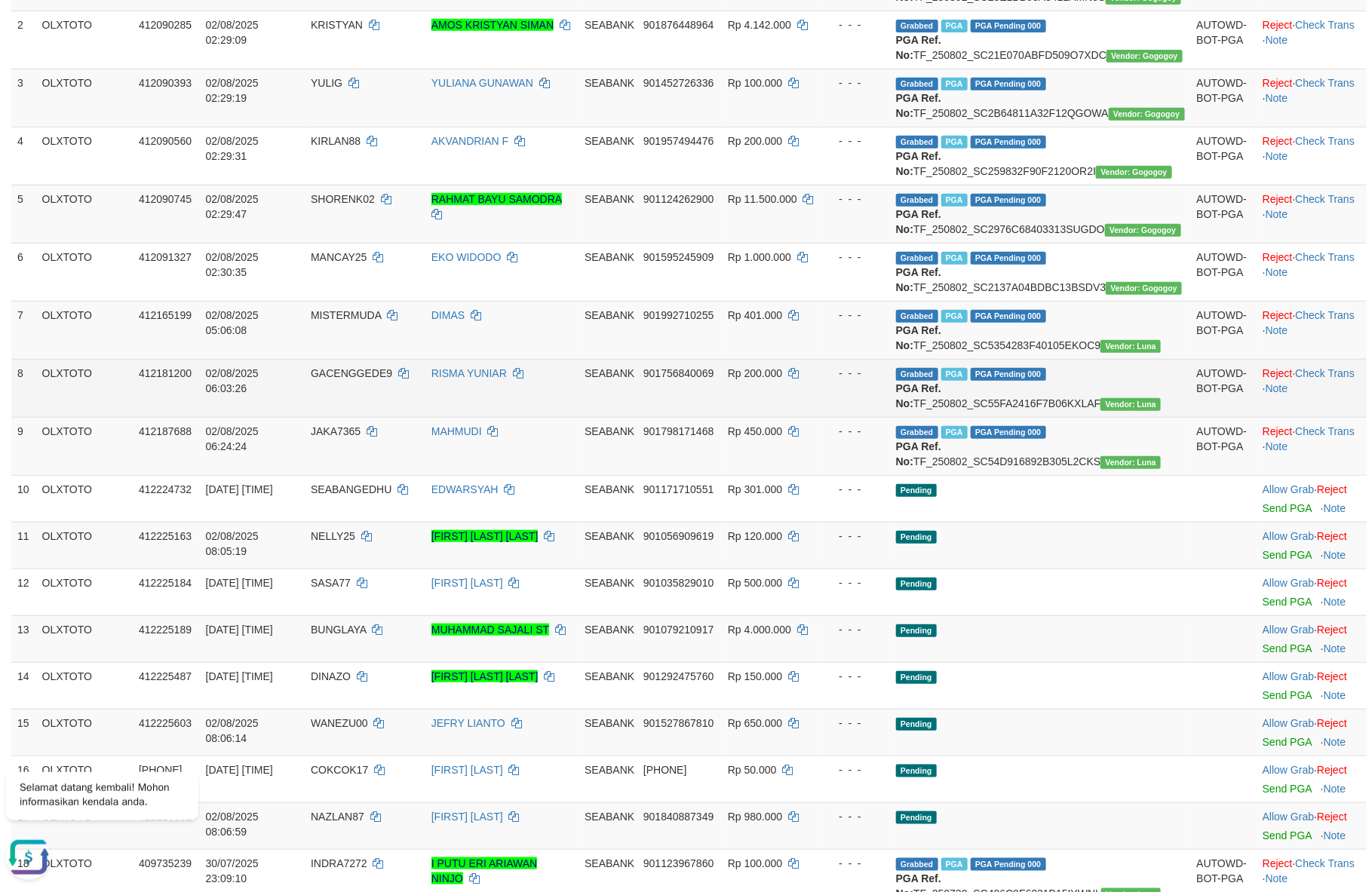 scroll, scrollTop: 0, scrollLeft: 0, axis: both 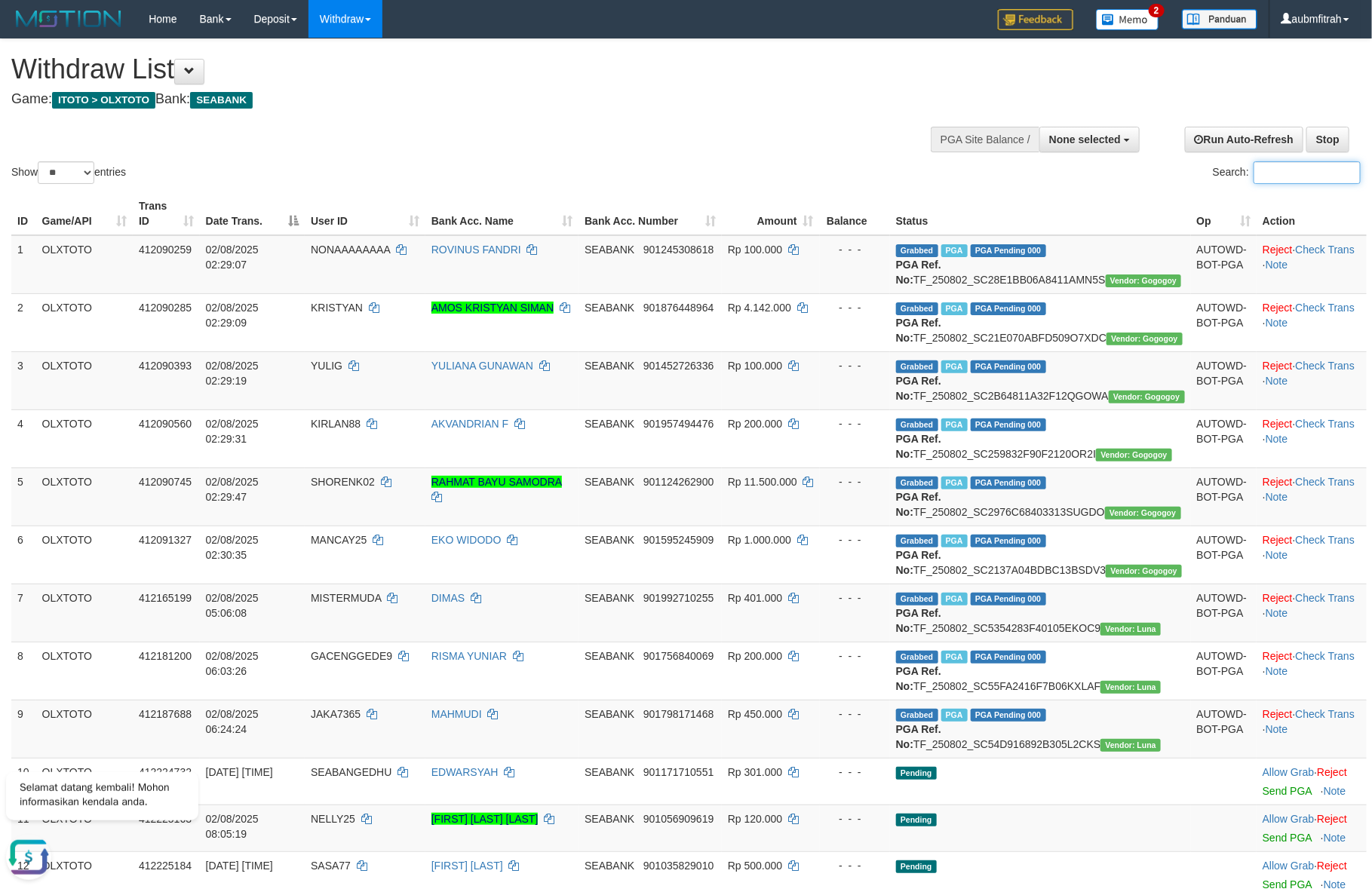click on "Search:" at bounding box center [1307, 173] 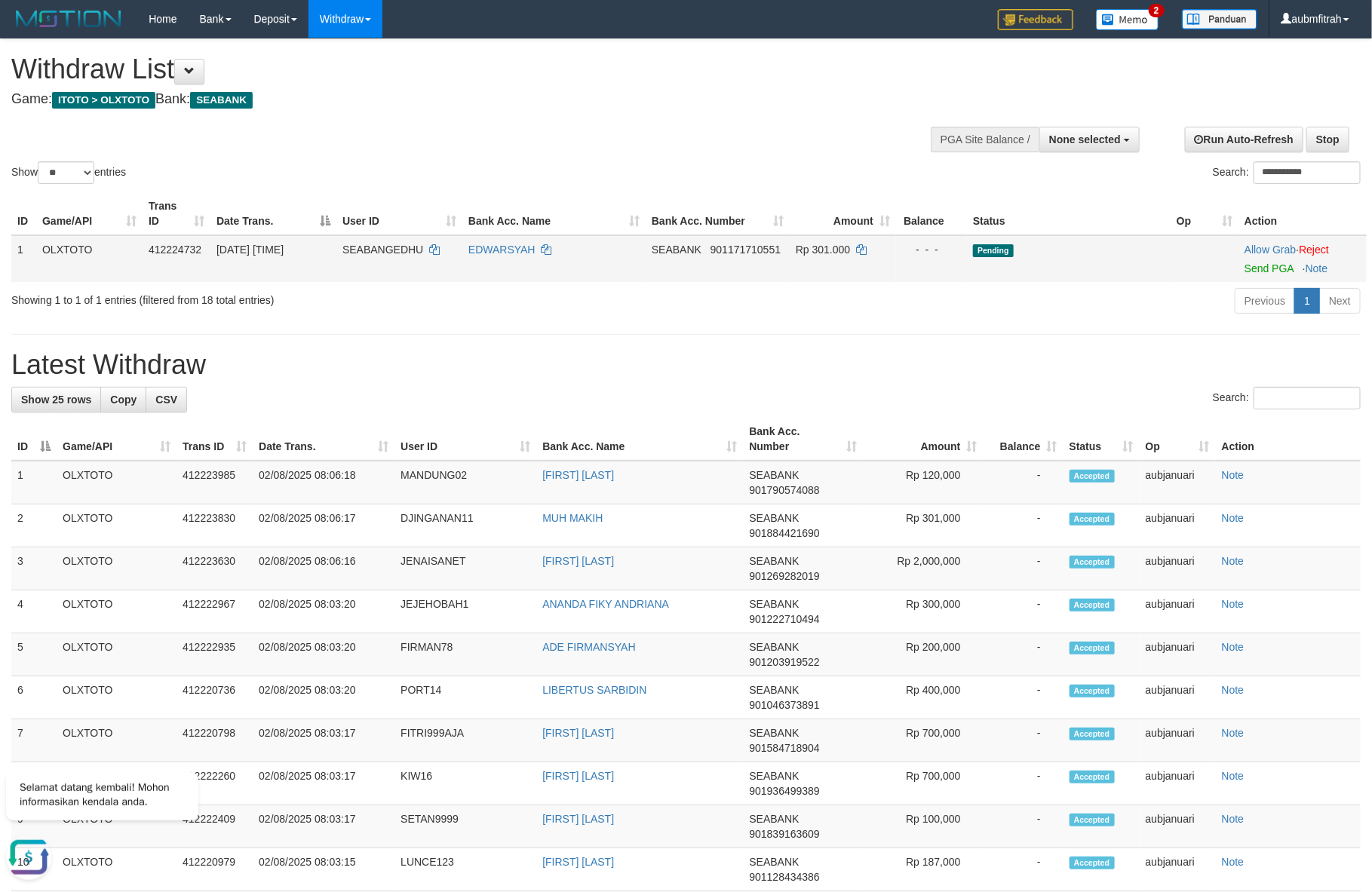 click on "Allow Grab   ·    Reject Send PGA     ·    Note" at bounding box center (1303, 259) 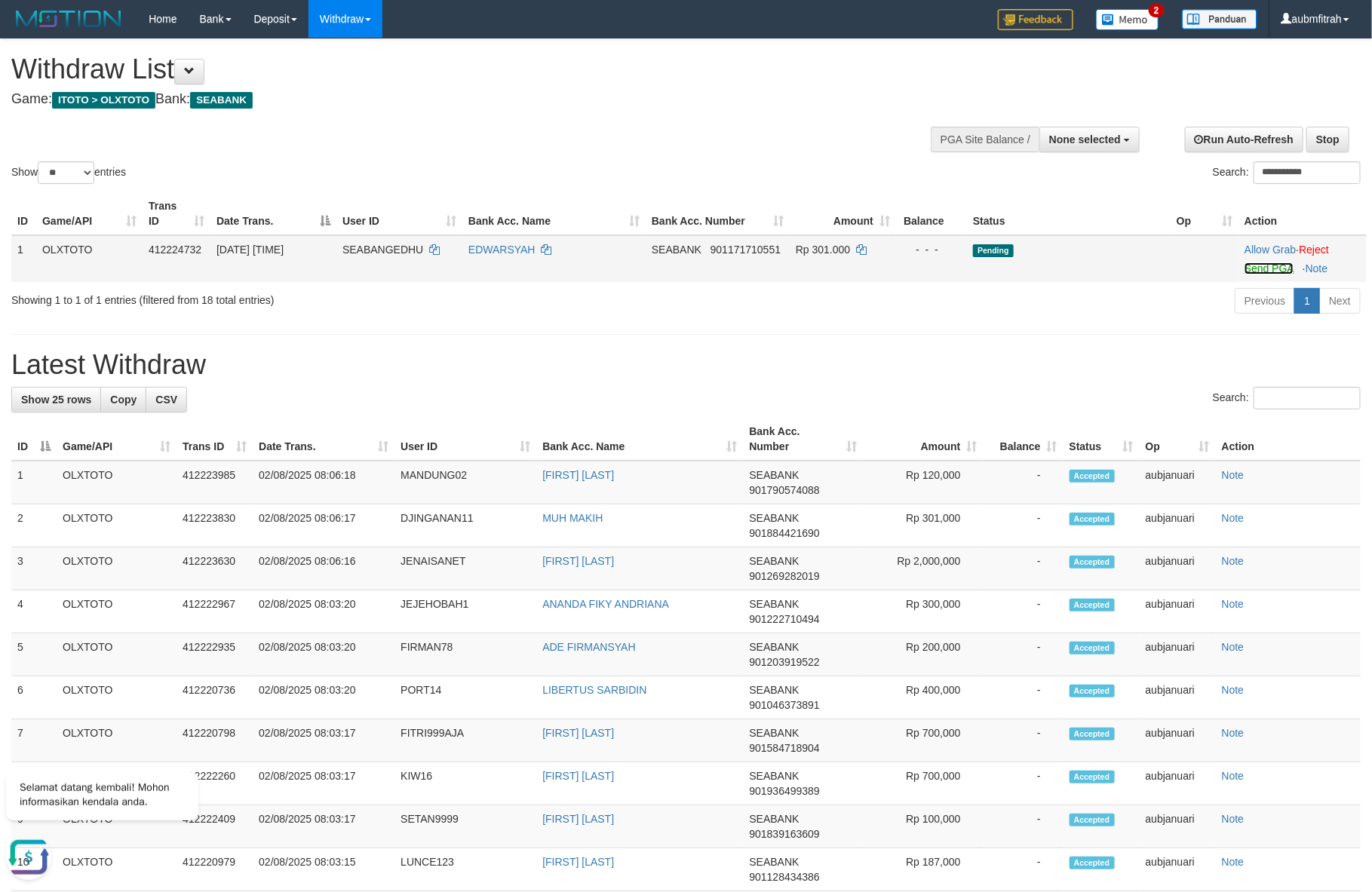 click on "Send PGA" at bounding box center [1269, 268] 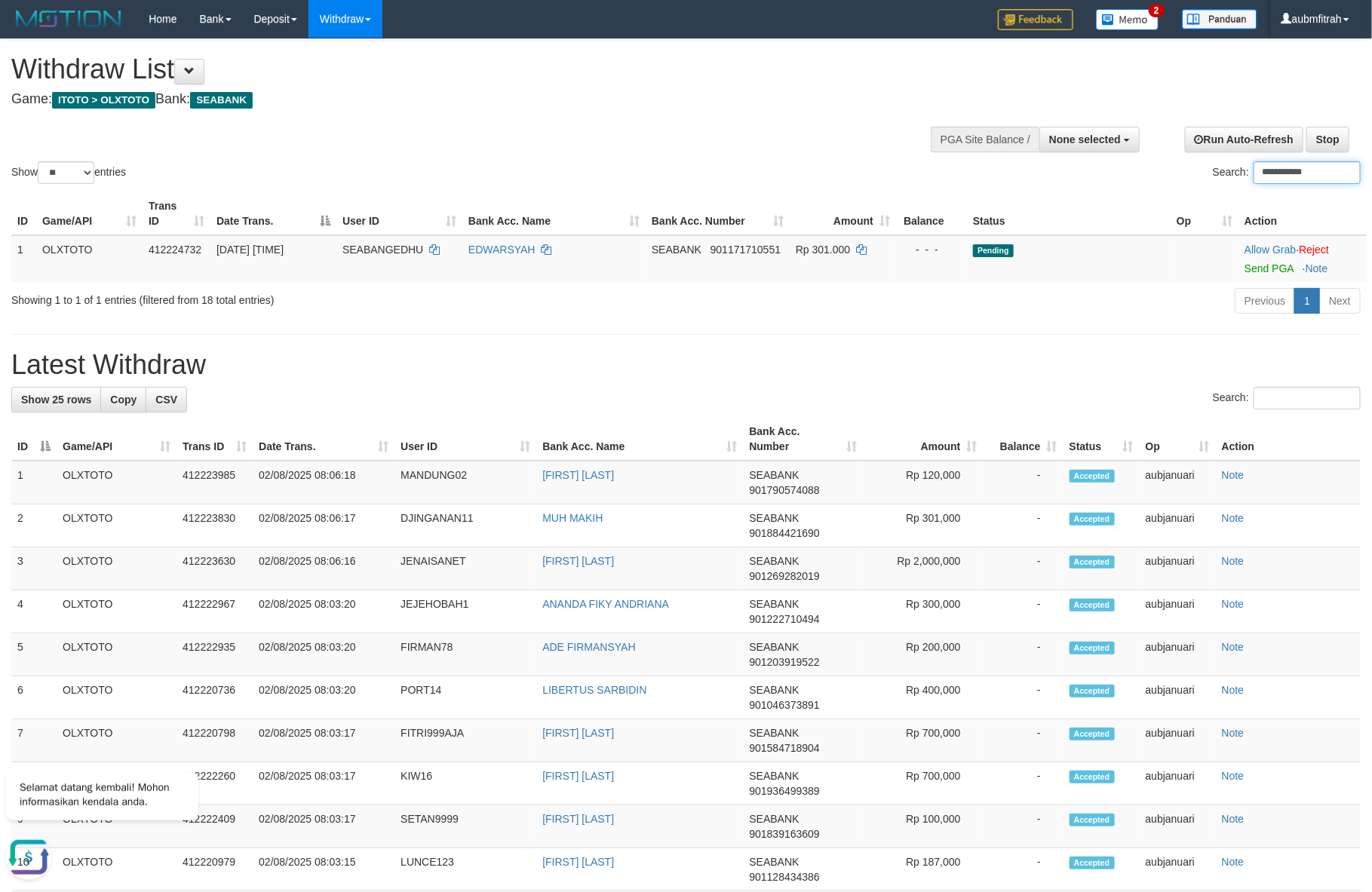click on "**********" at bounding box center [1307, 173] 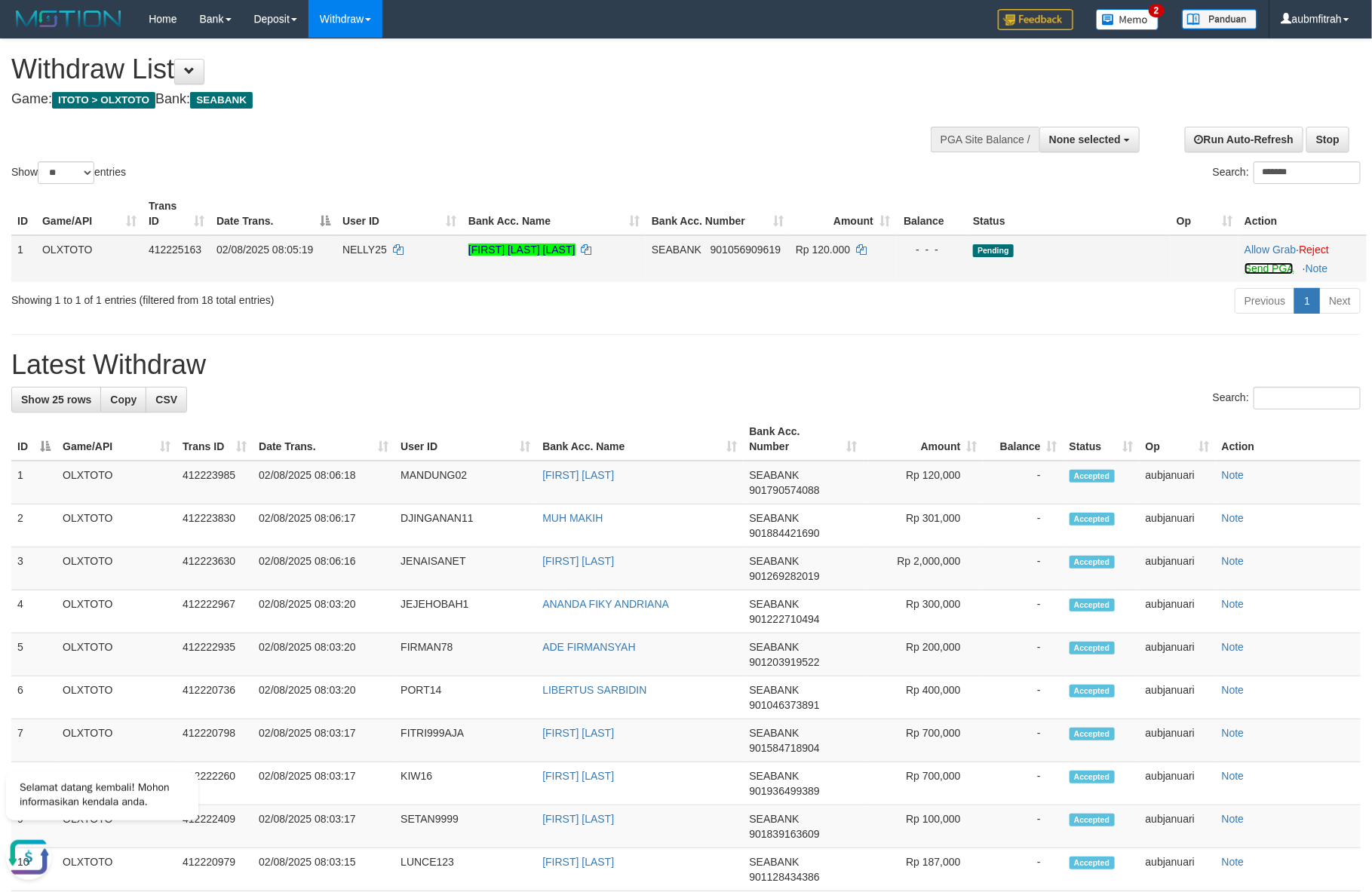 click on "Send PGA" at bounding box center [1269, 268] 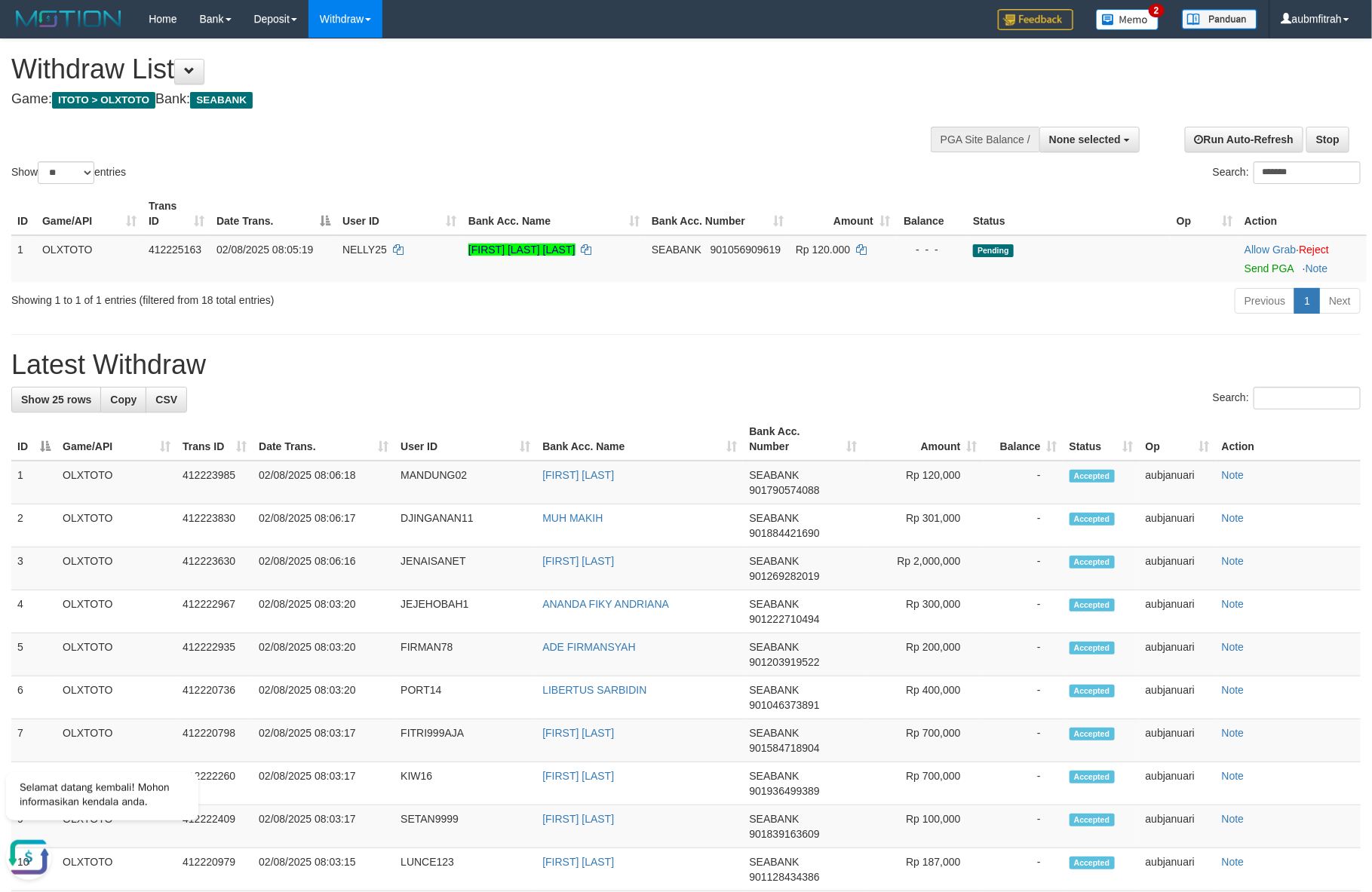 click on "Search: *******" at bounding box center [1030, 174] 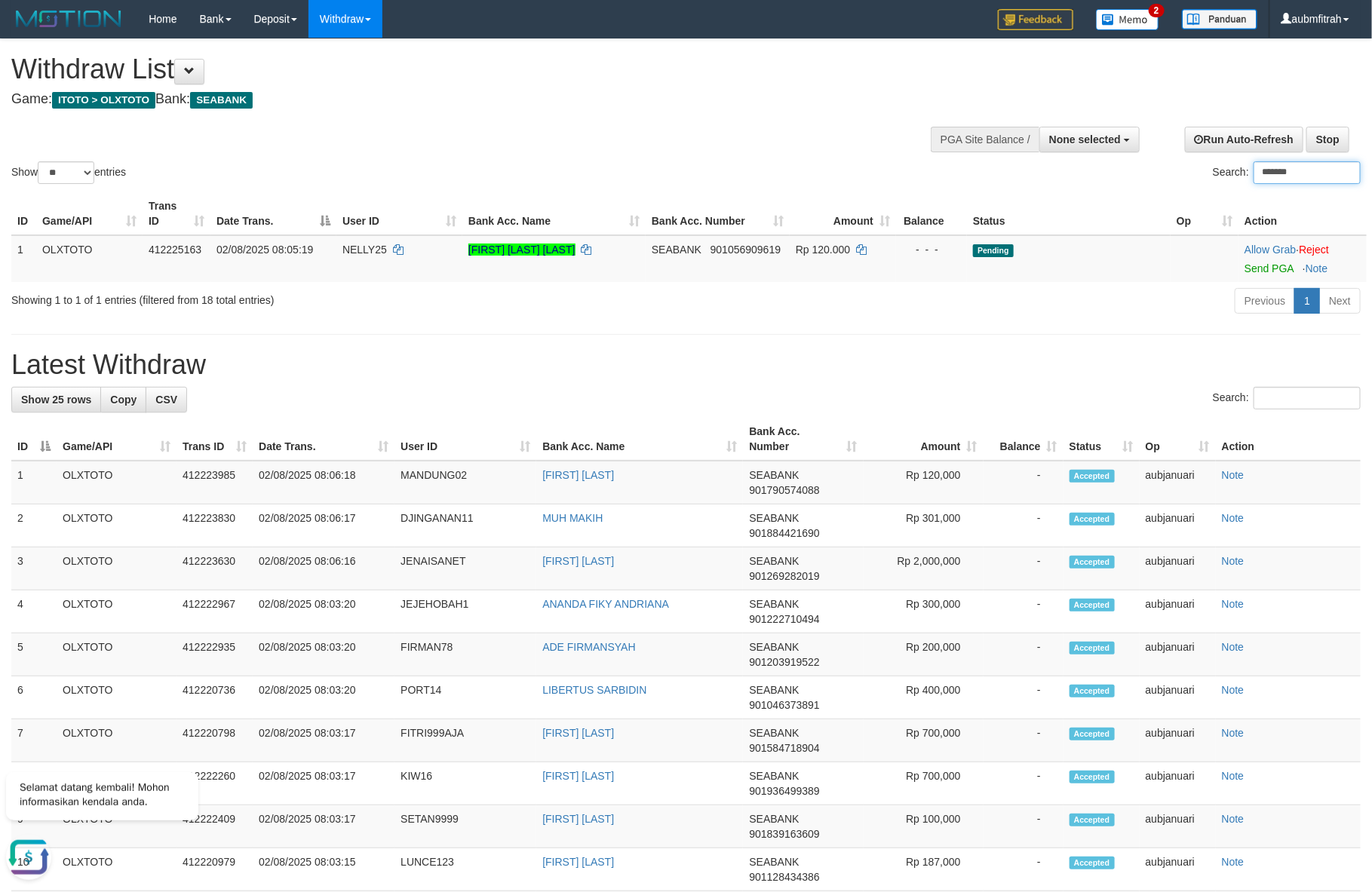 click on "*******" at bounding box center [1307, 173] 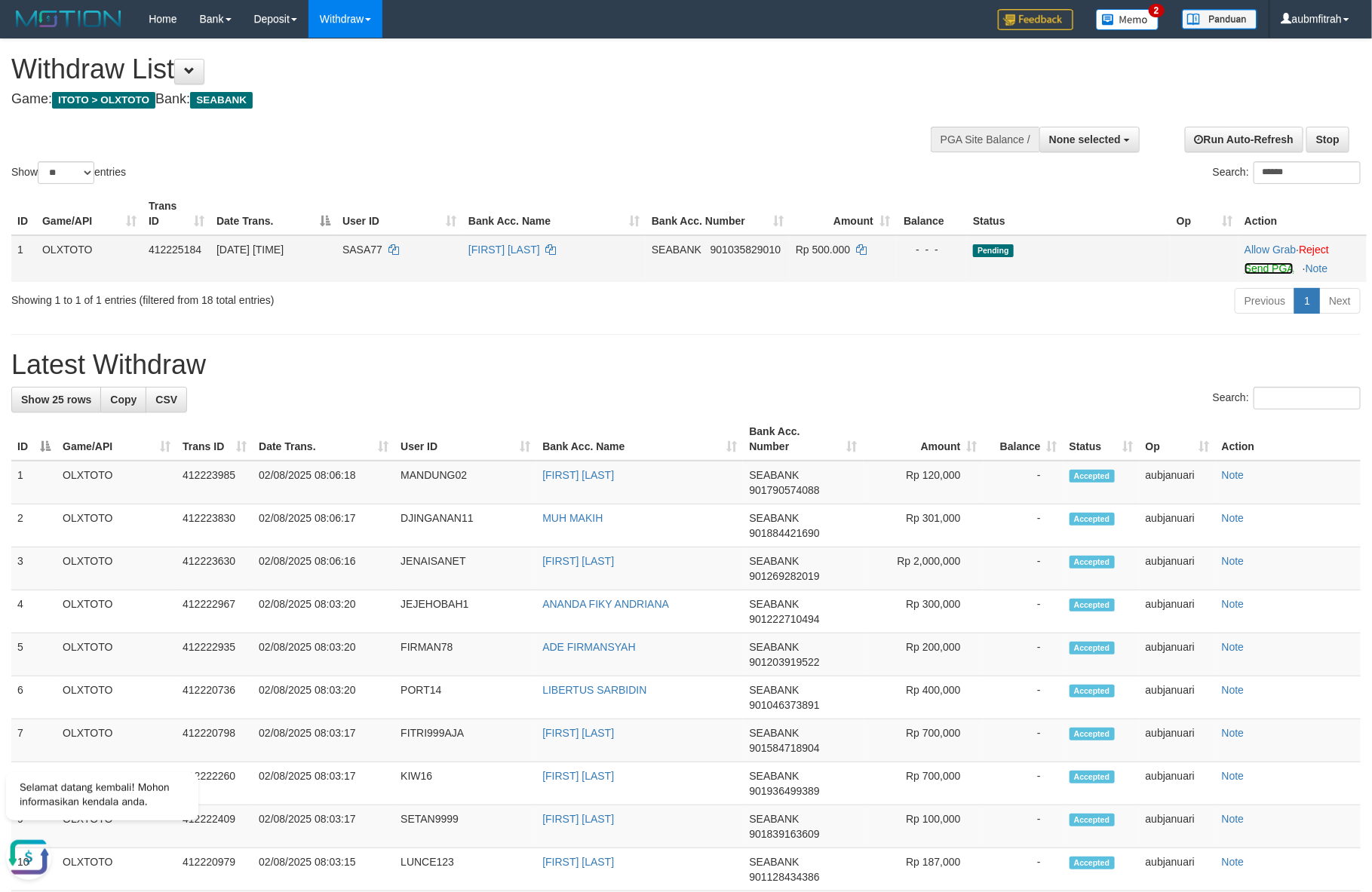 click on "Send PGA" at bounding box center [1269, 268] 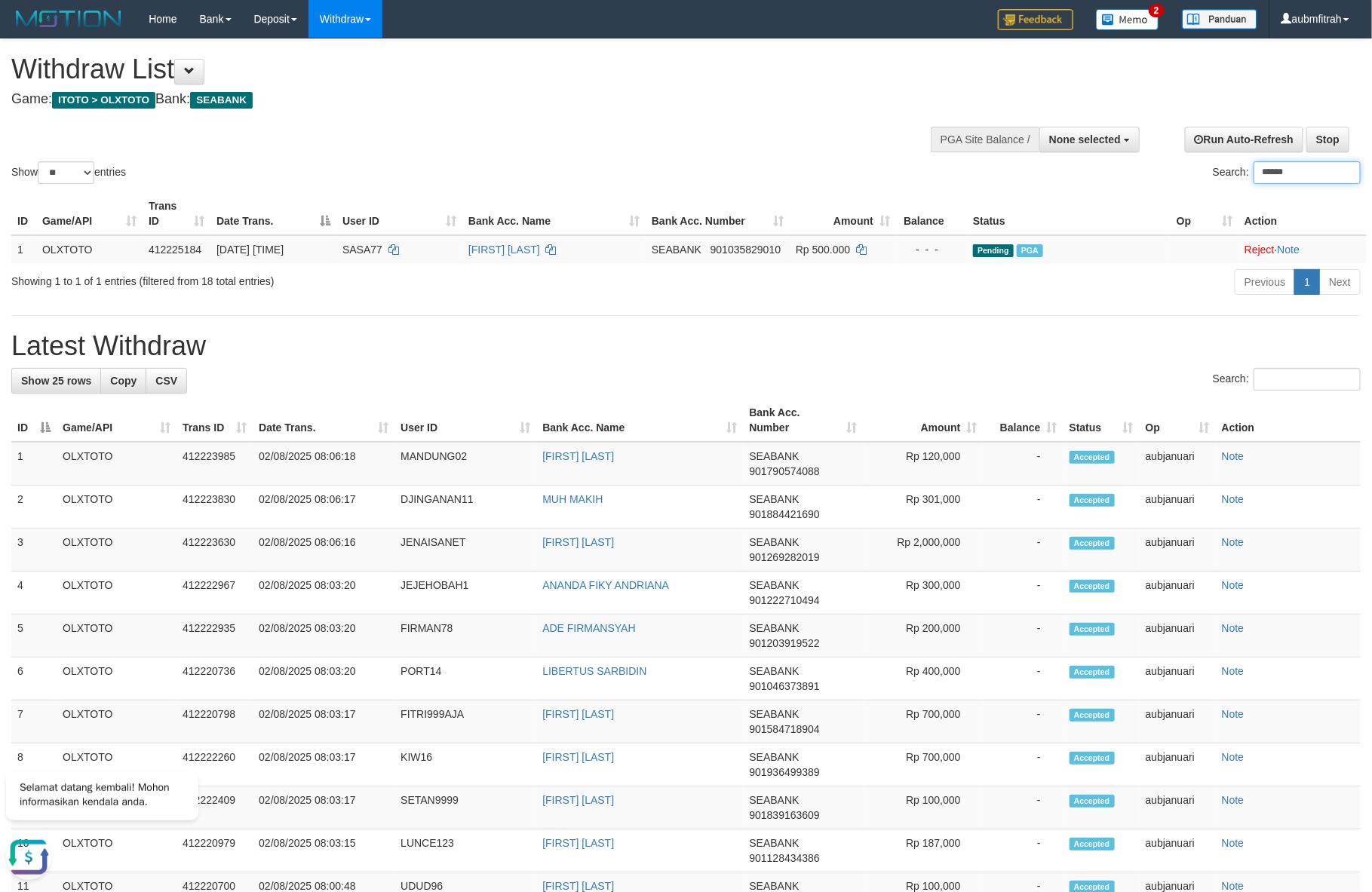 click on "******" at bounding box center (1307, 173) 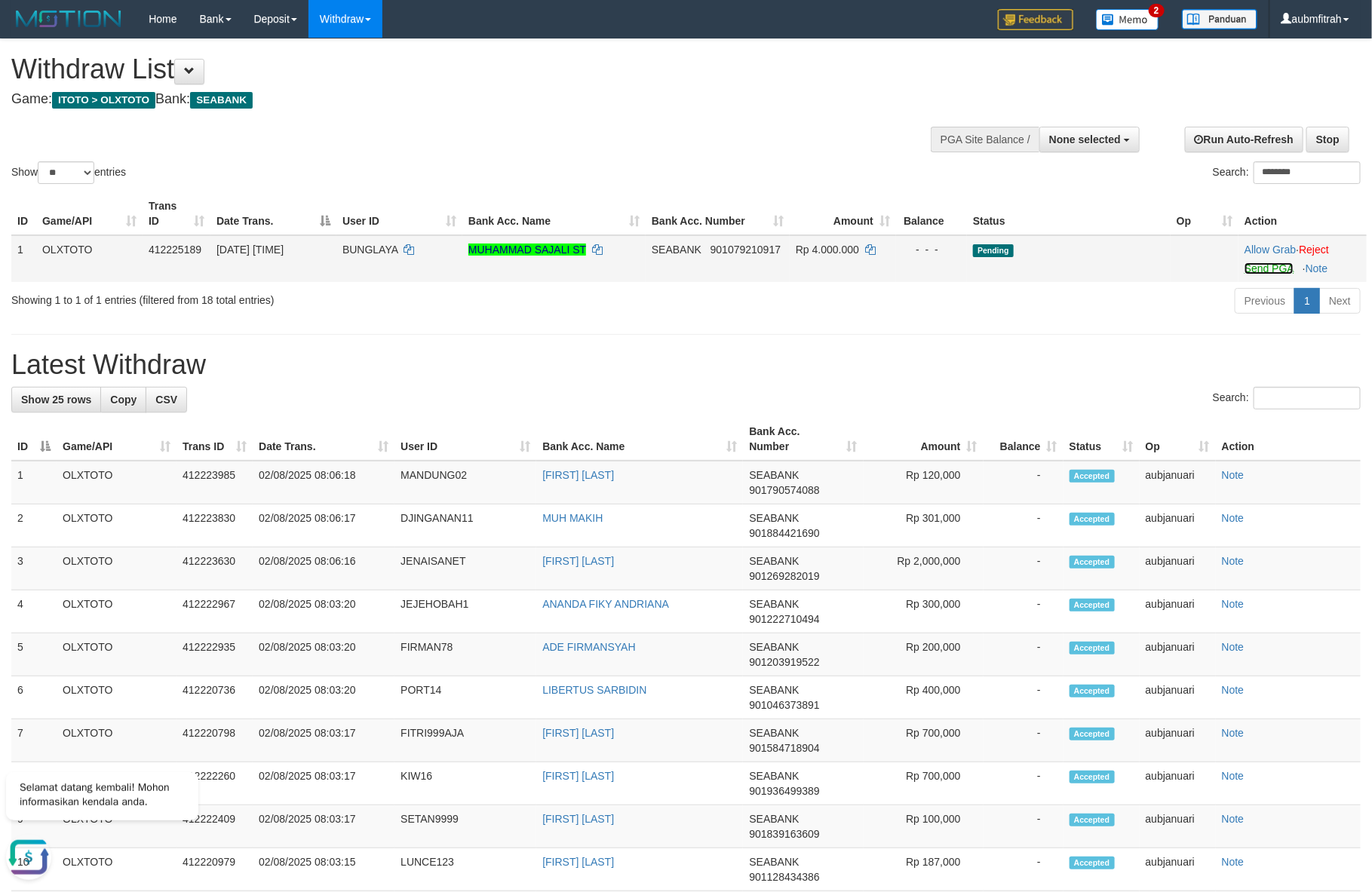 click on "Send PGA" at bounding box center (1269, 268) 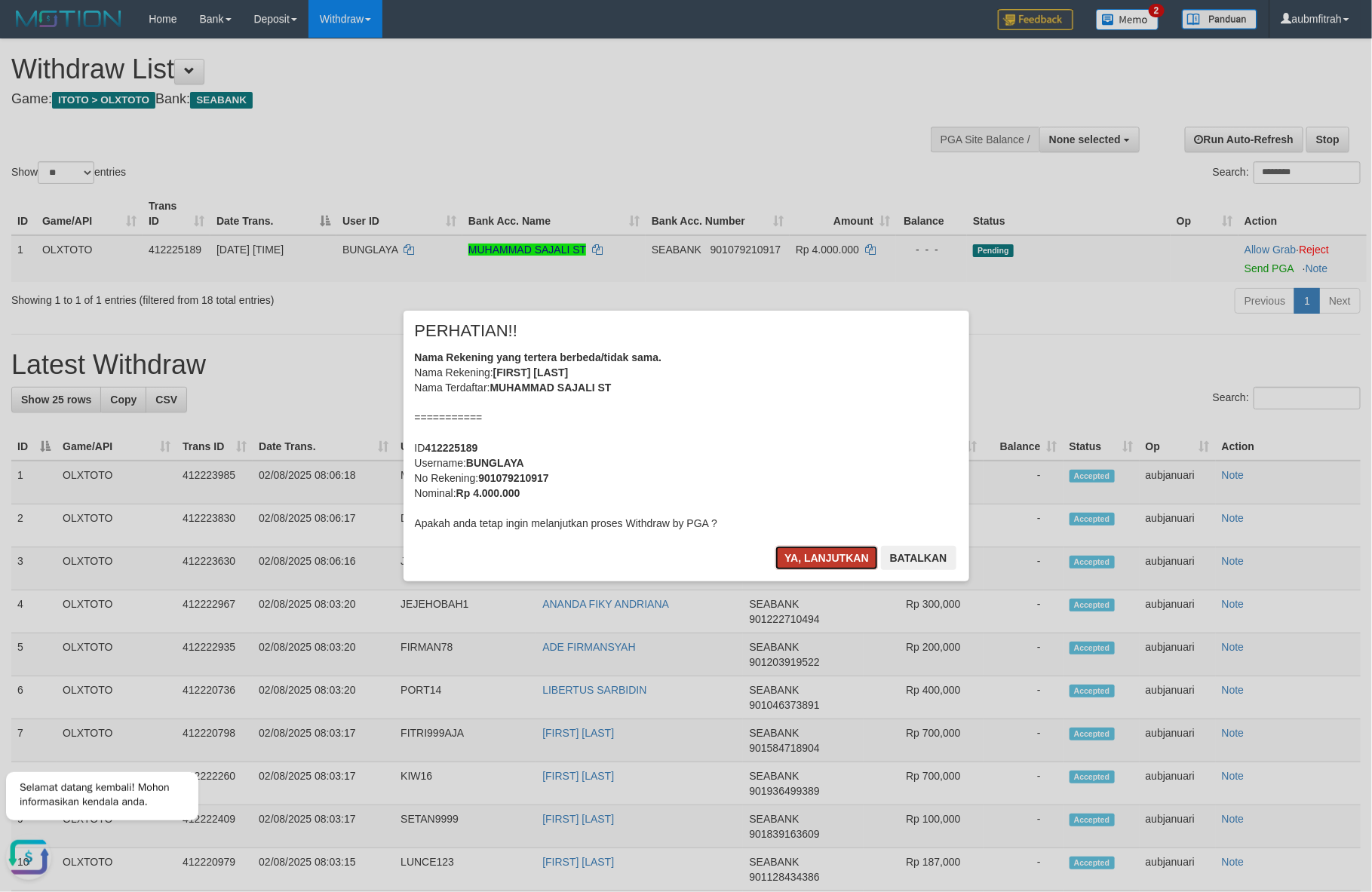 click on "Ya, lanjutkan" at bounding box center (827, 558) 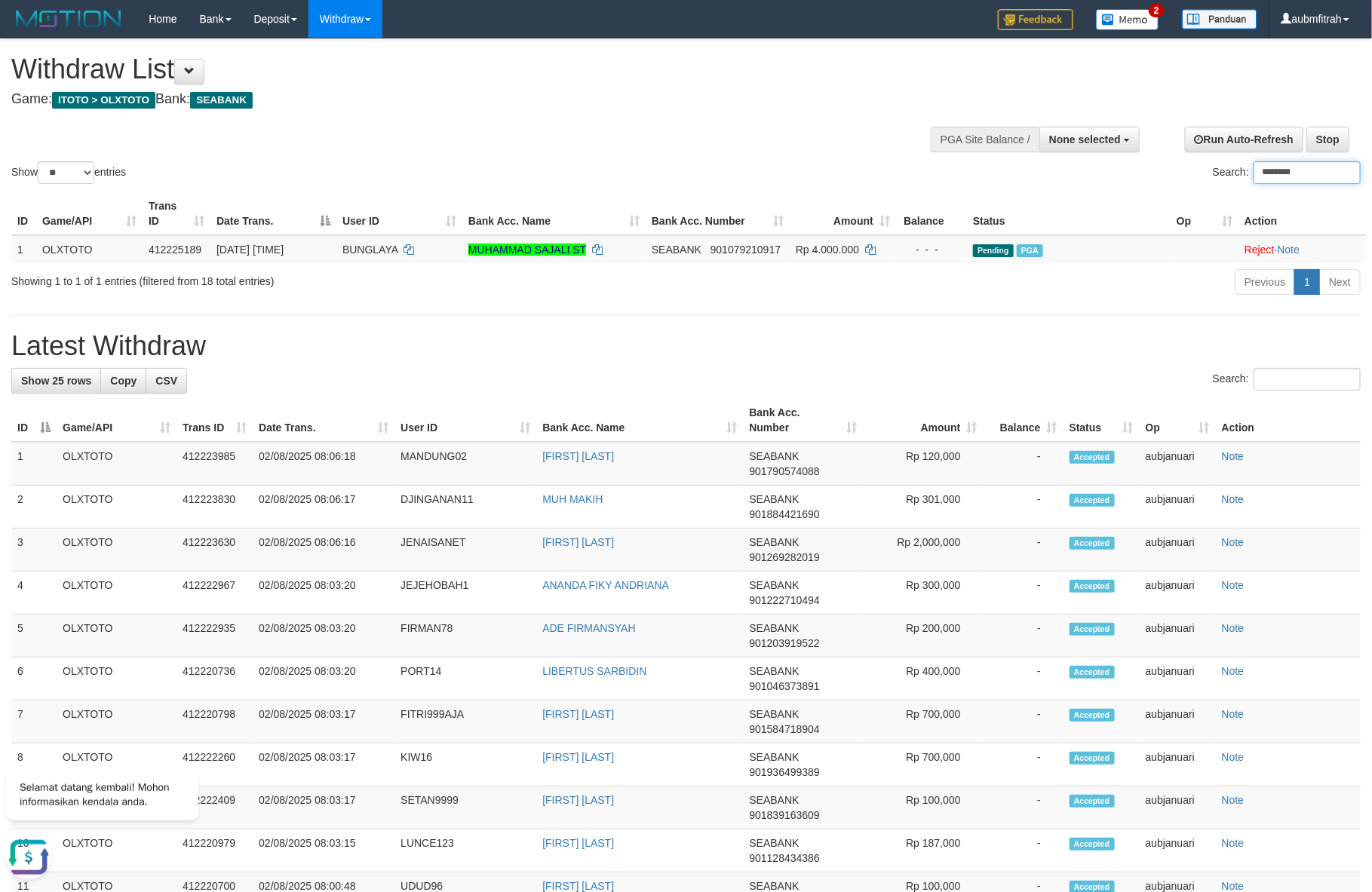 click on "********" at bounding box center [1307, 173] 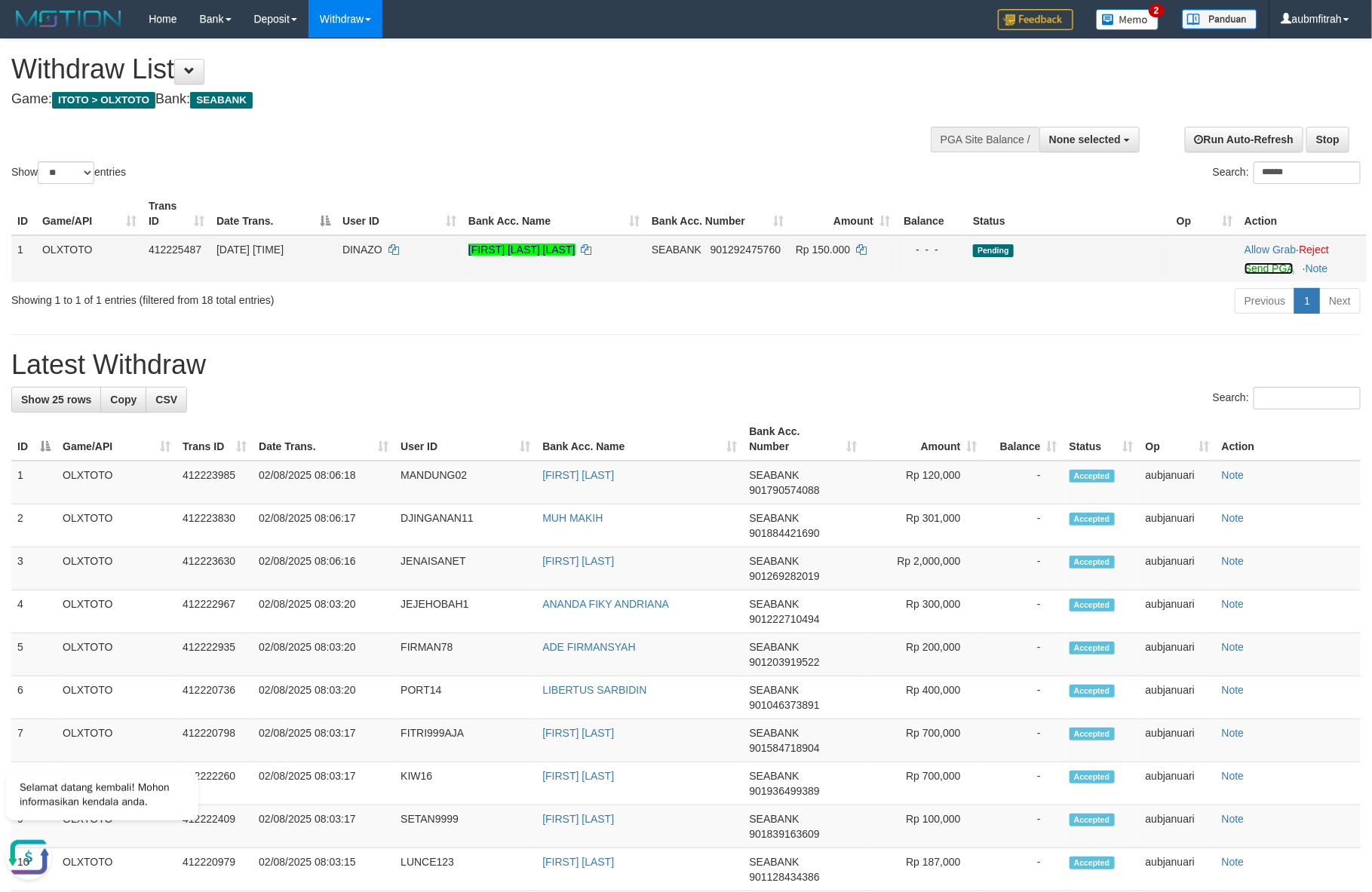 click on "Send PGA" at bounding box center [1269, 268] 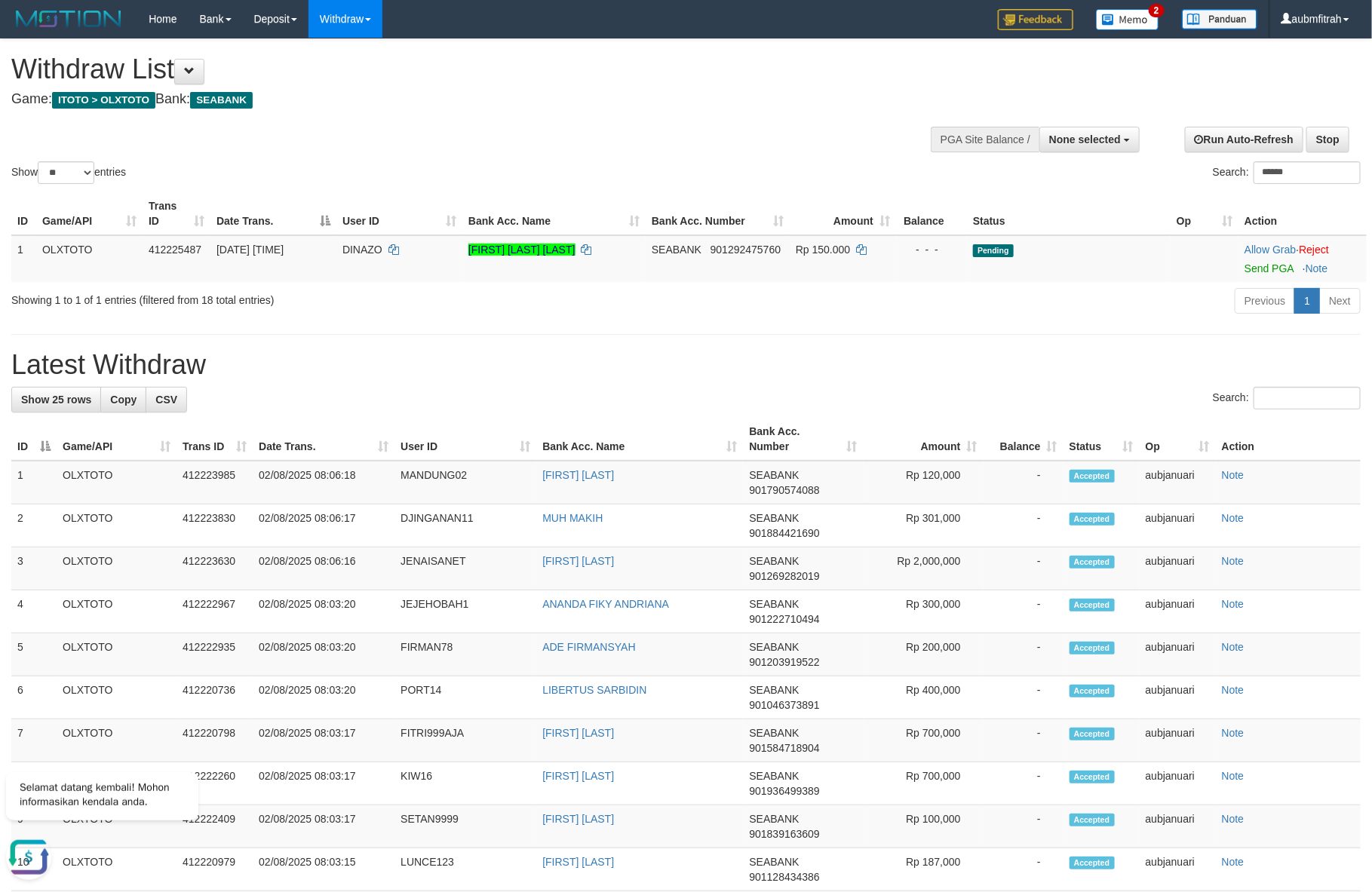click on "Toggle navigation
Home
Bank
Account List
Load
By Website
Group
[ITOTO]													OLXTOTO
Mutasi Bank
Search
Sync
Note Mutasi
Deposit
DPS Fetch
DPS List
History
PGA History
Note DPS" at bounding box center (686, 852) 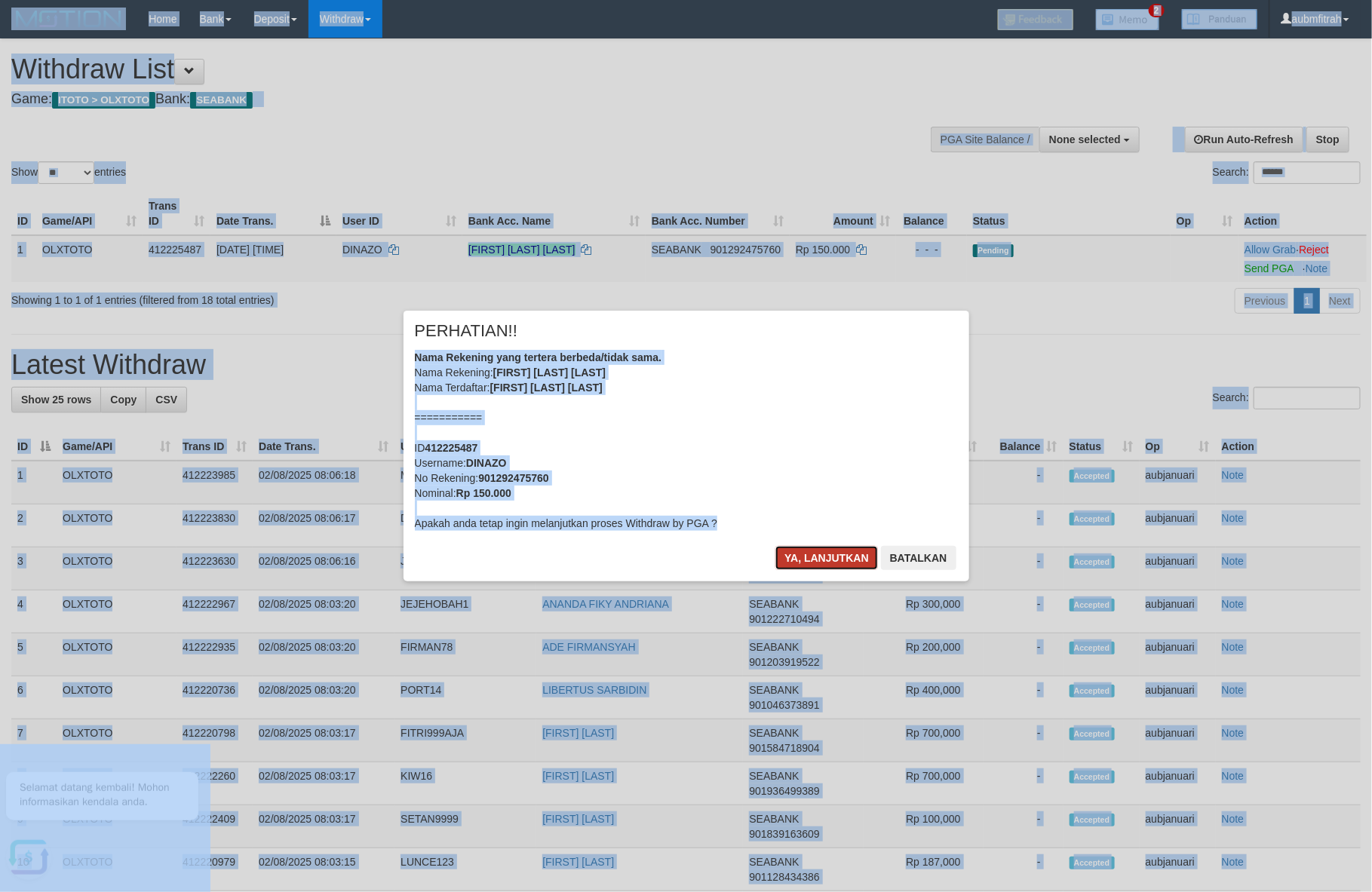 click on "Ya, lanjutkan" at bounding box center (827, 558) 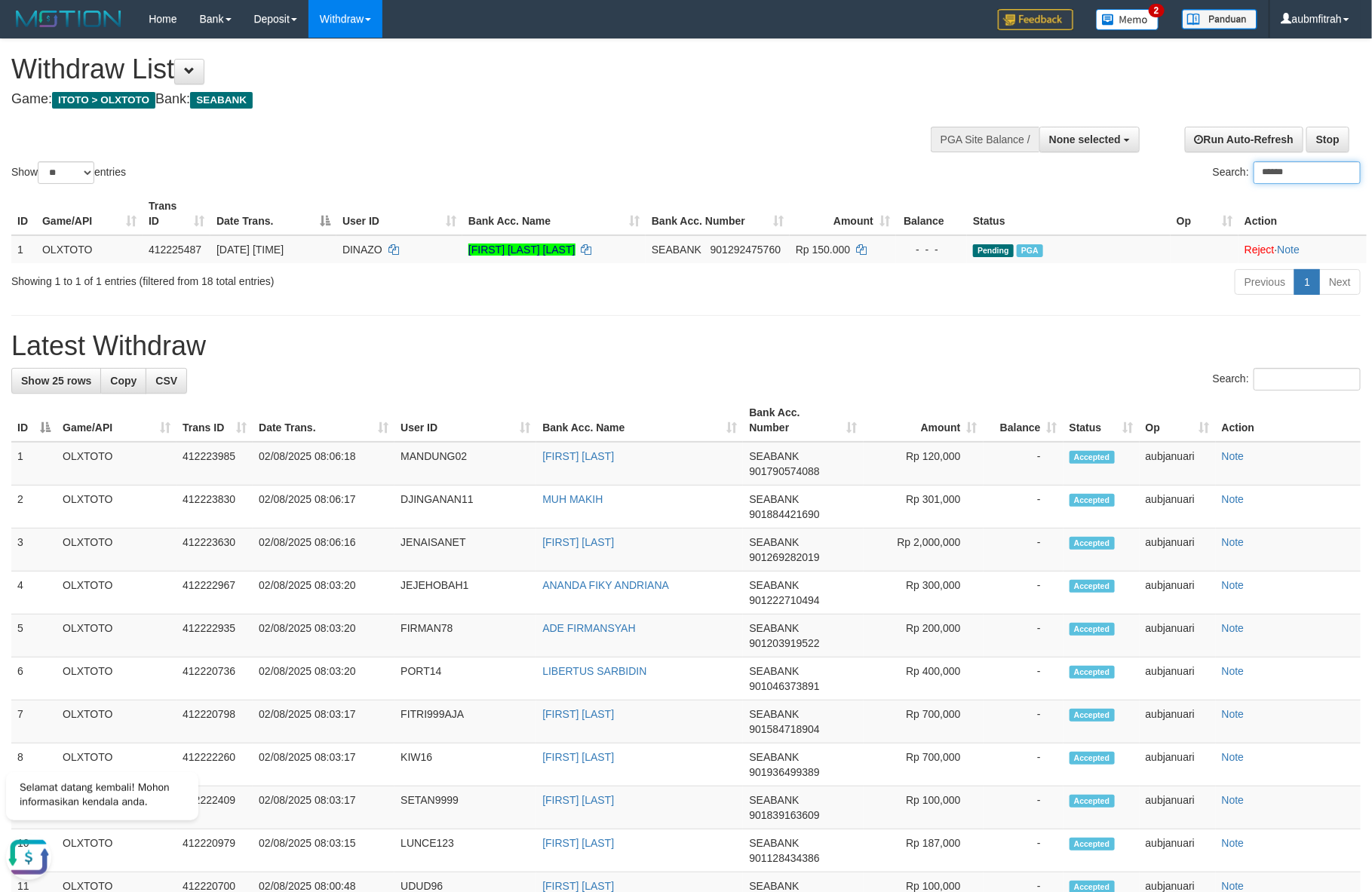 click on "******" at bounding box center (1307, 173) 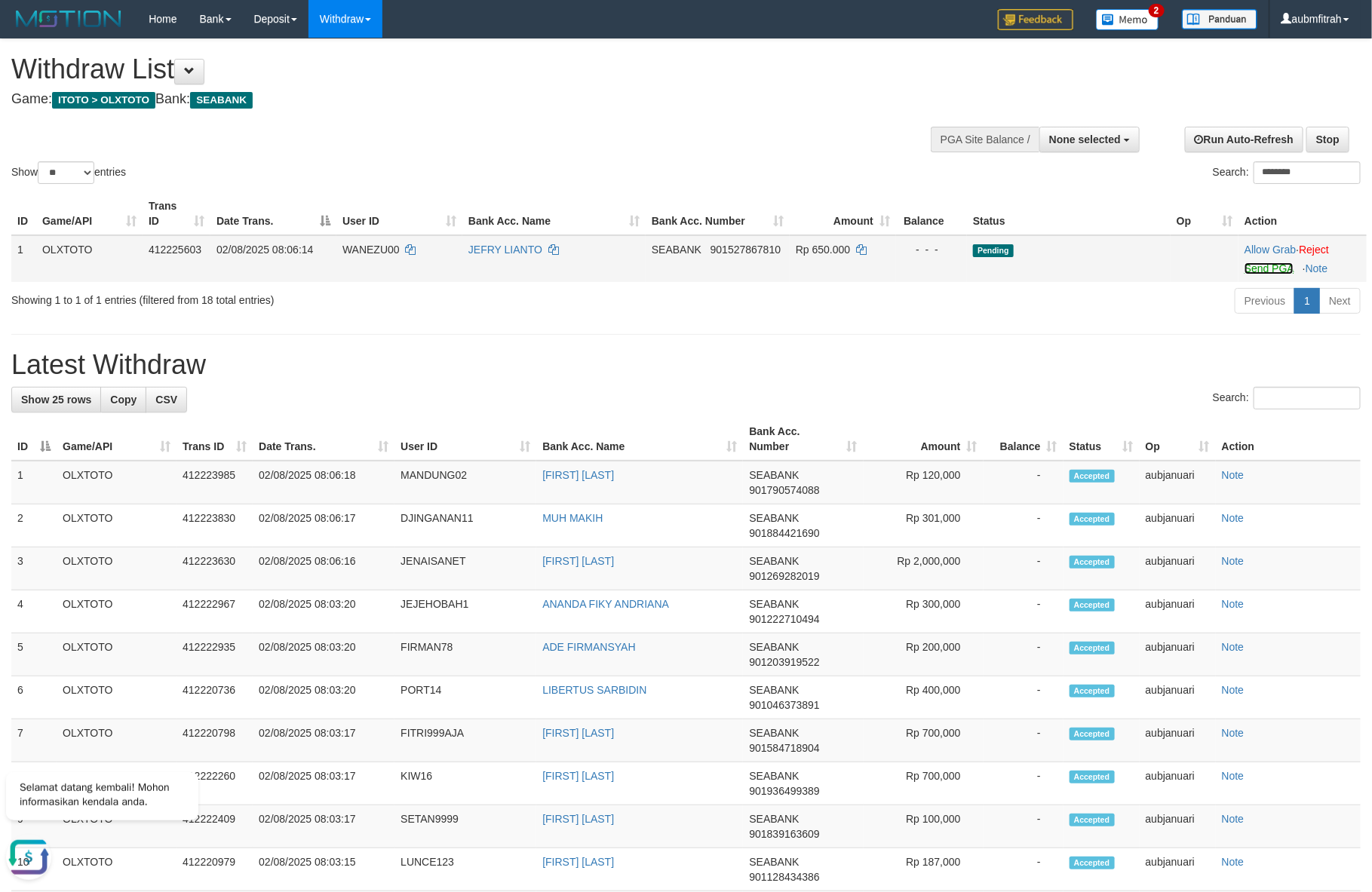 click on "Send PGA" at bounding box center [1269, 268] 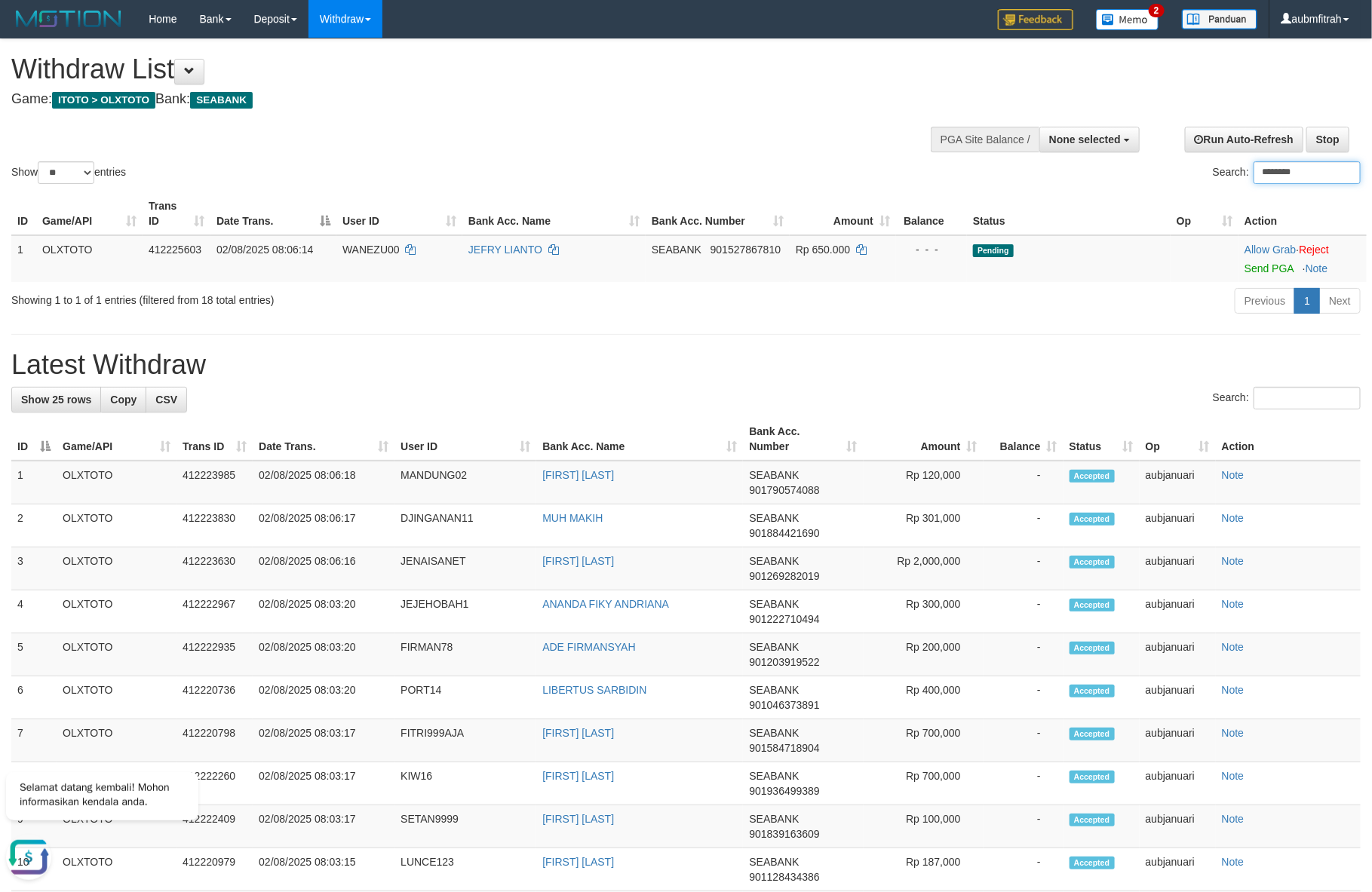 click on "********" at bounding box center (1307, 173) 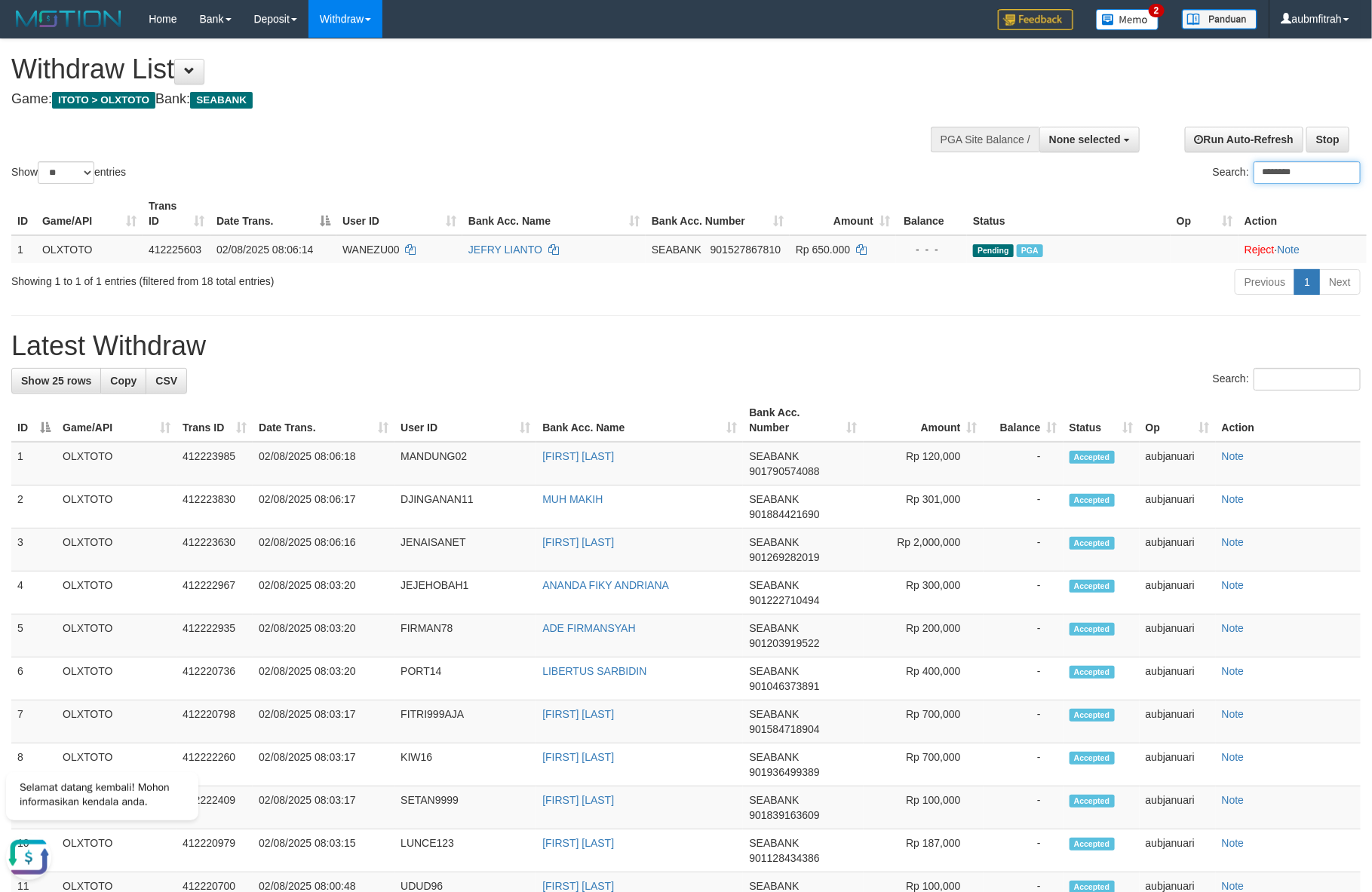 paste 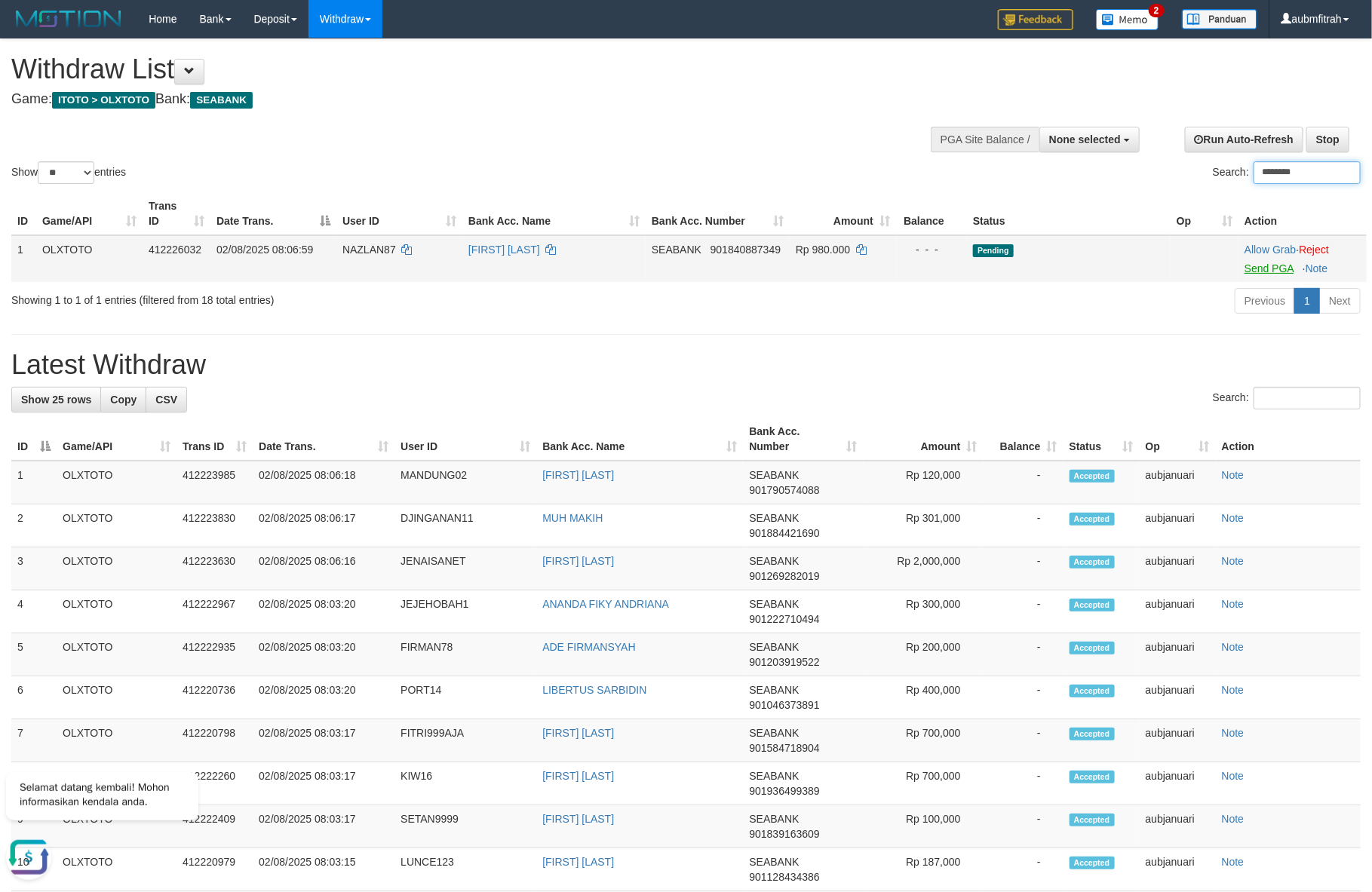 type on "********" 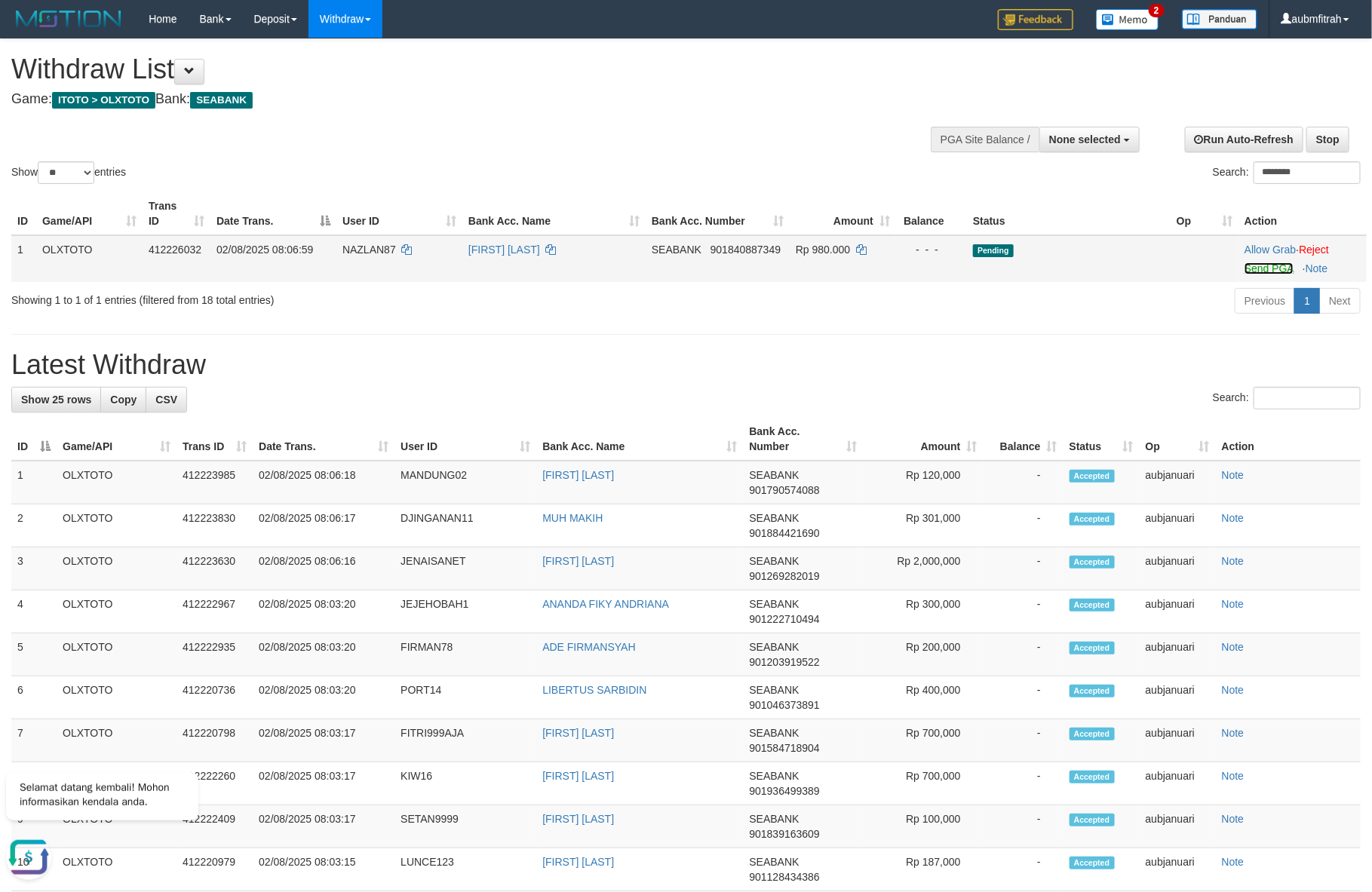 click on "Send PGA" at bounding box center (1269, 268) 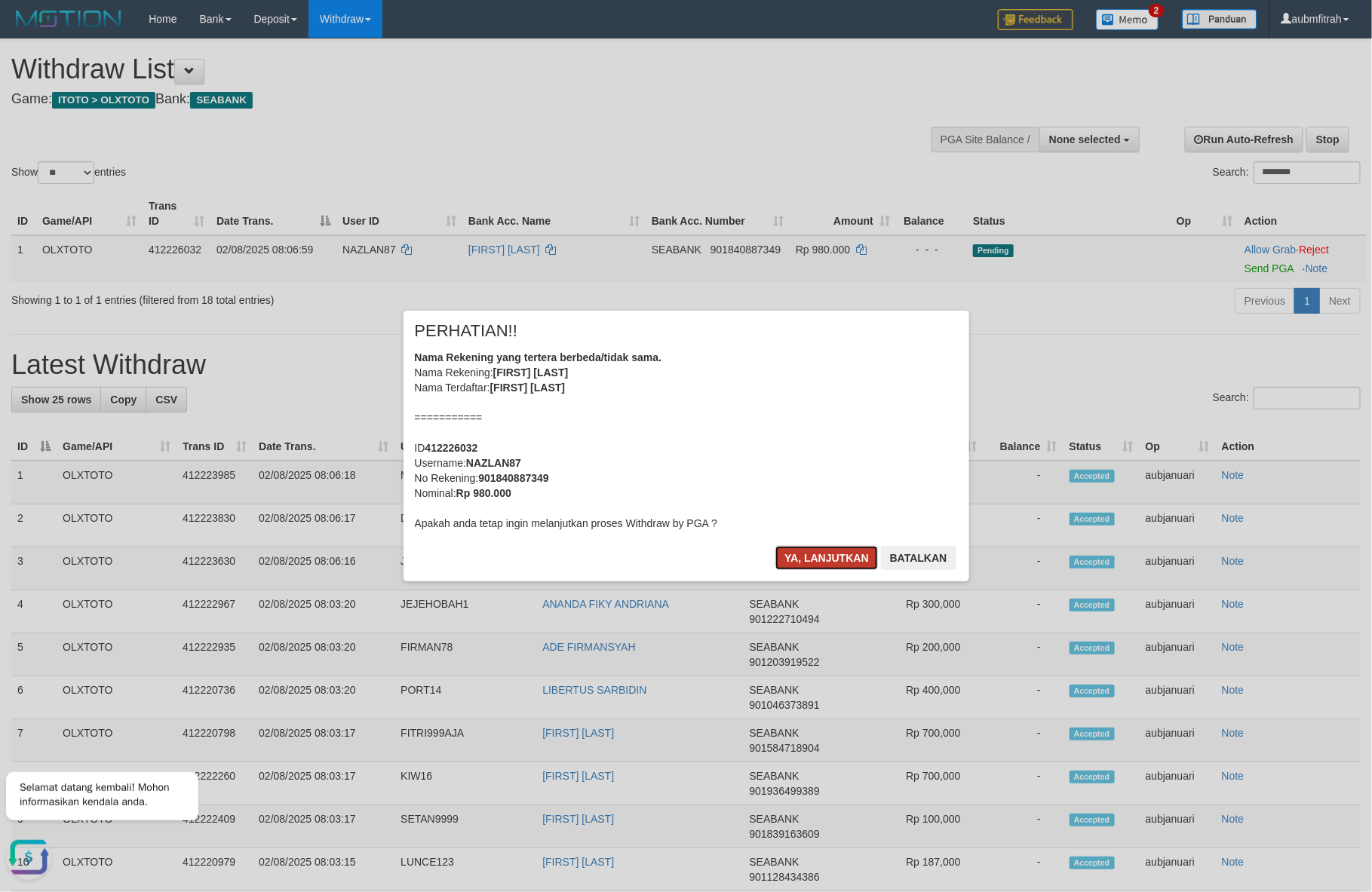 click on "Ya, lanjutkan" at bounding box center [827, 558] 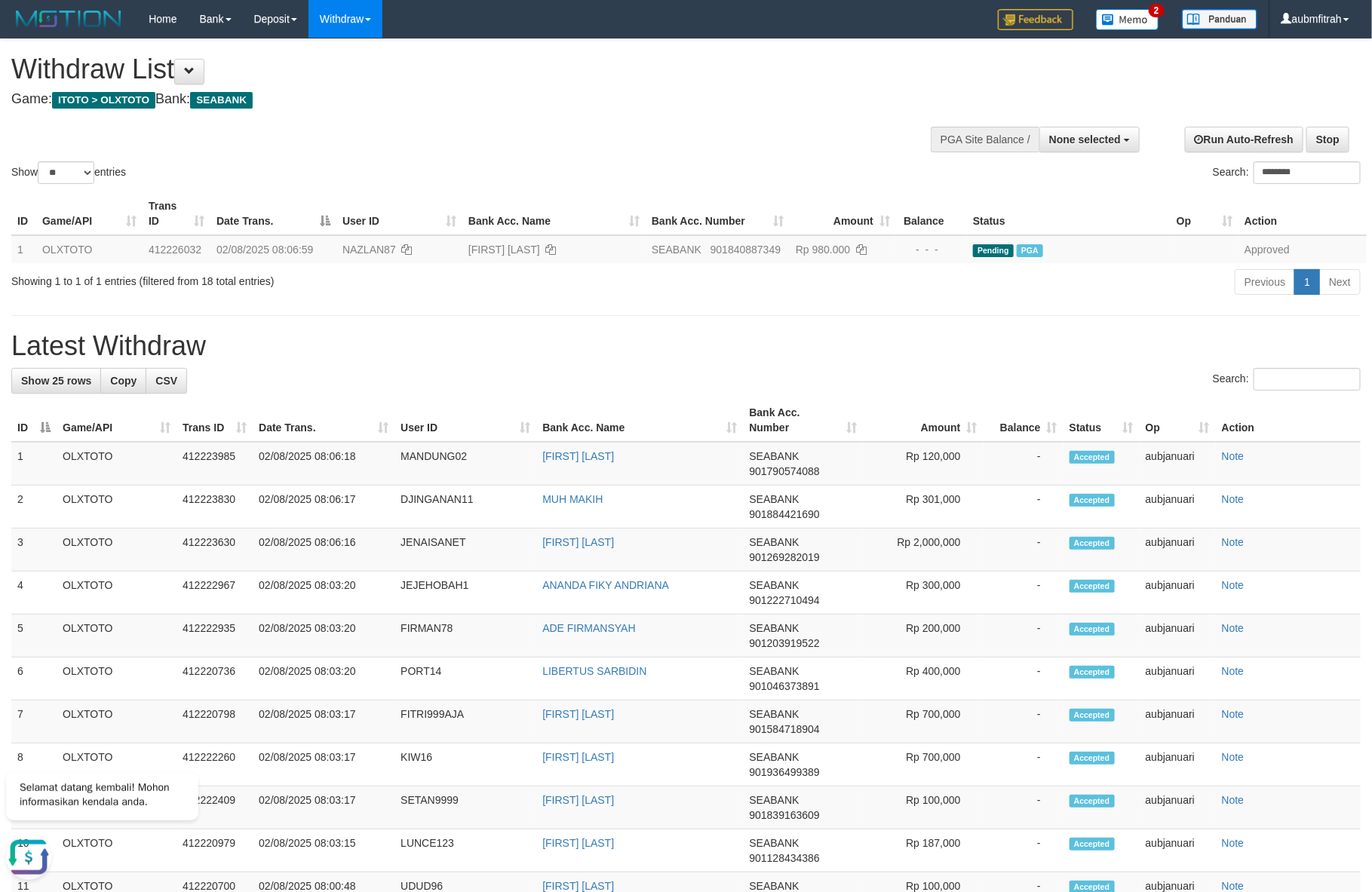 click on "Withdraw List
Game:   ITOTO > OLXTOTO    				Bank:   SEABANK" at bounding box center [456, 80] 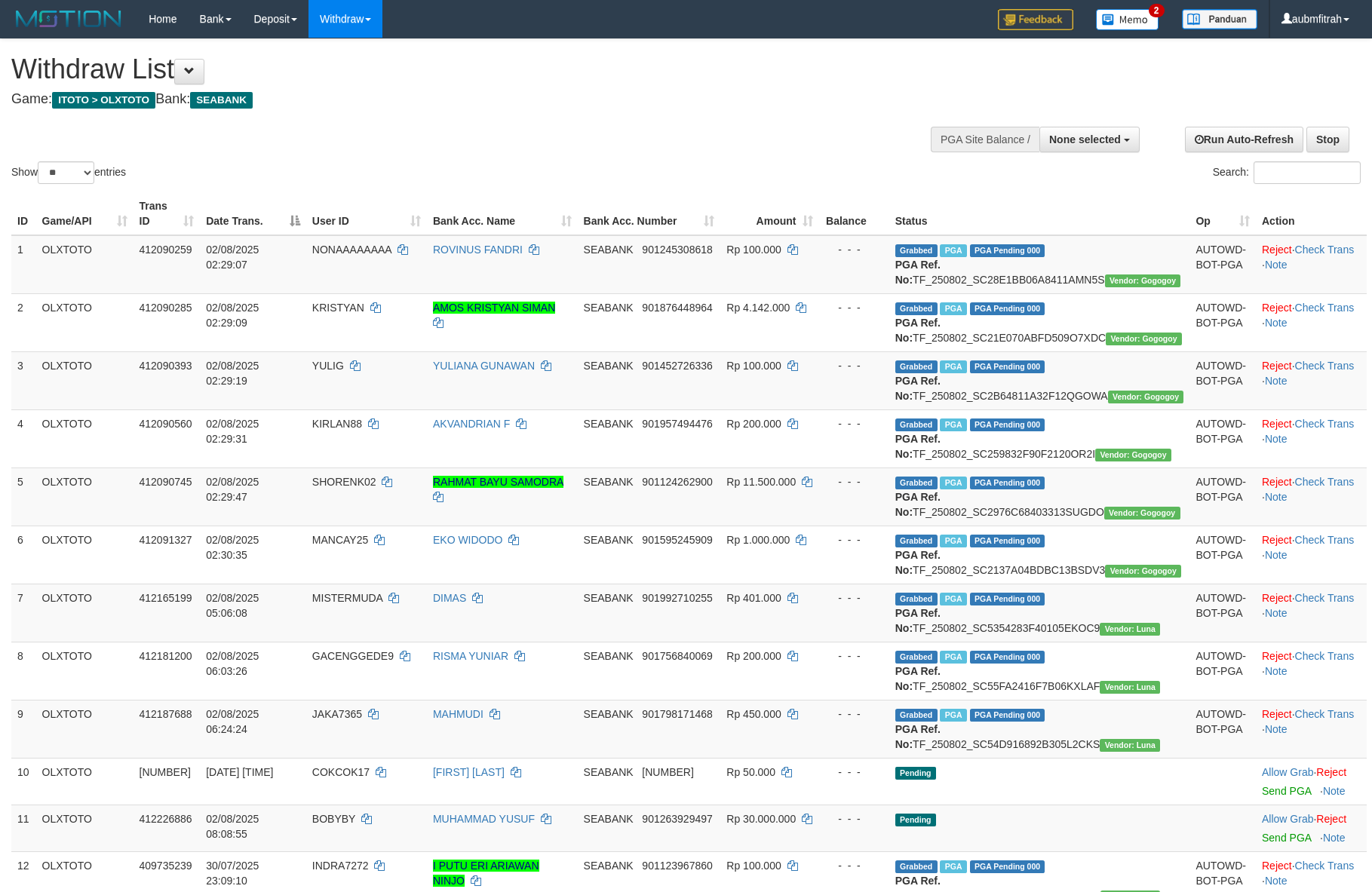 select 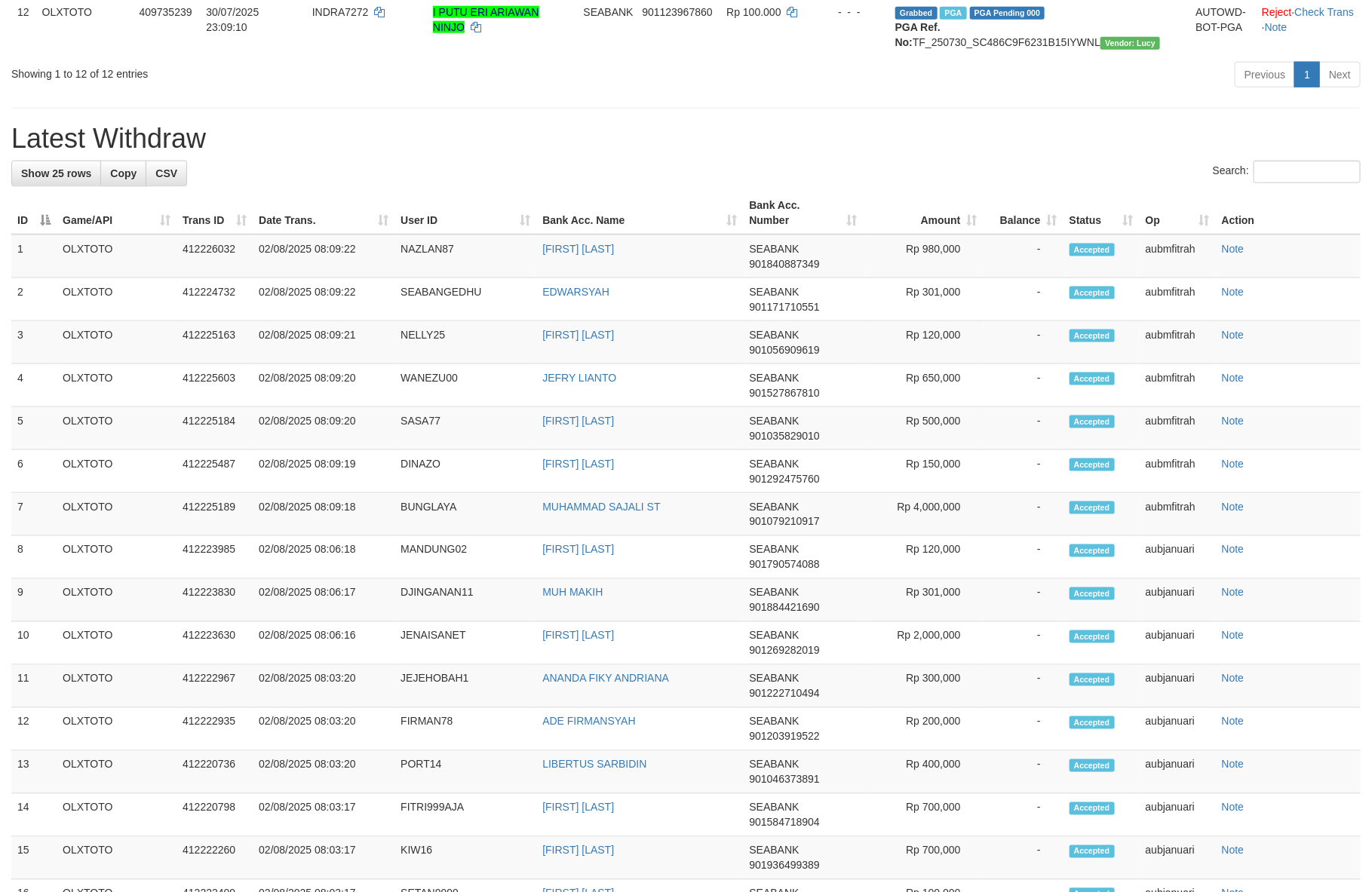 scroll, scrollTop: 854, scrollLeft: 0, axis: vertical 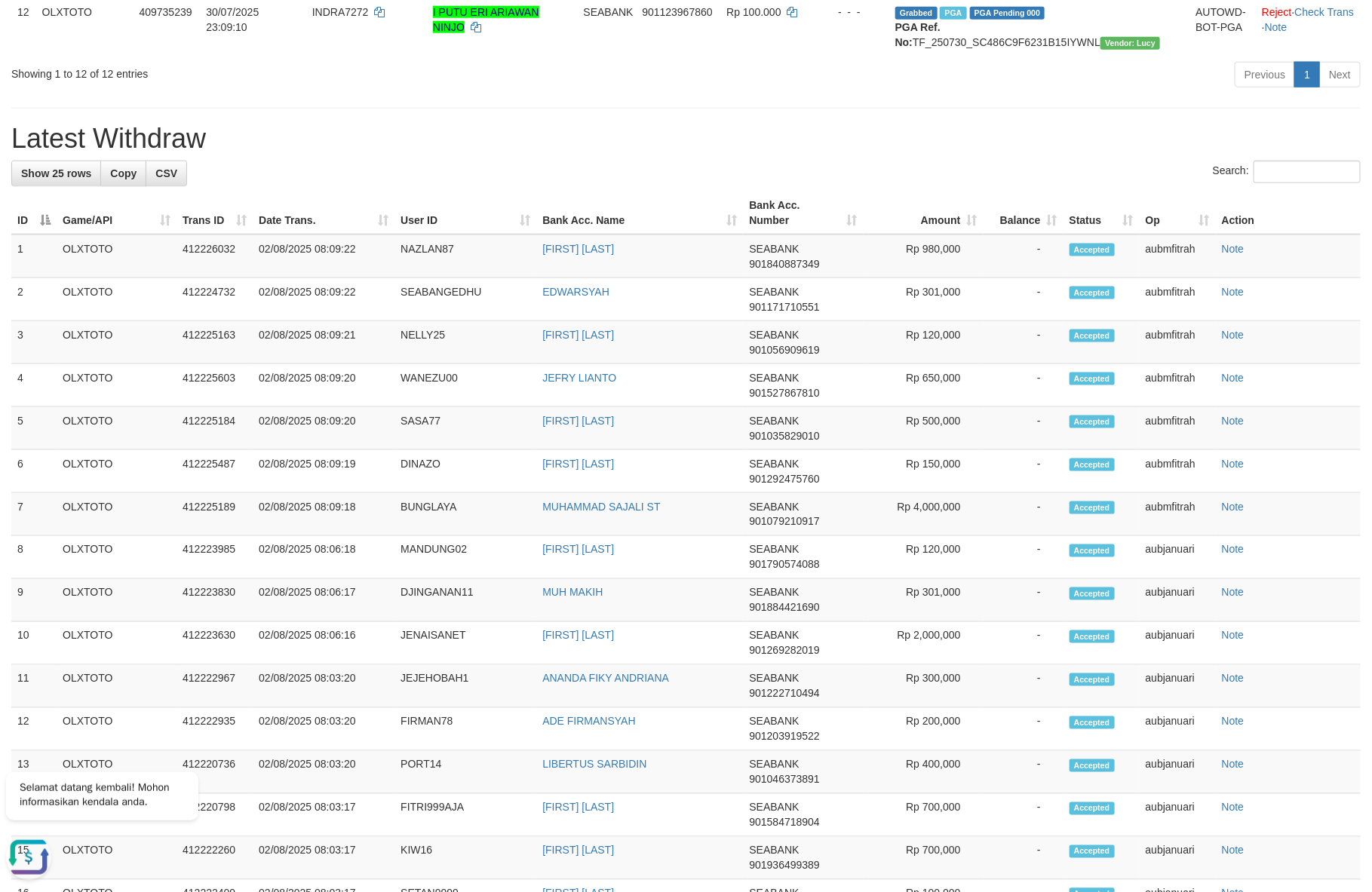 click on "Latest Withdraw" at bounding box center (686, 139) 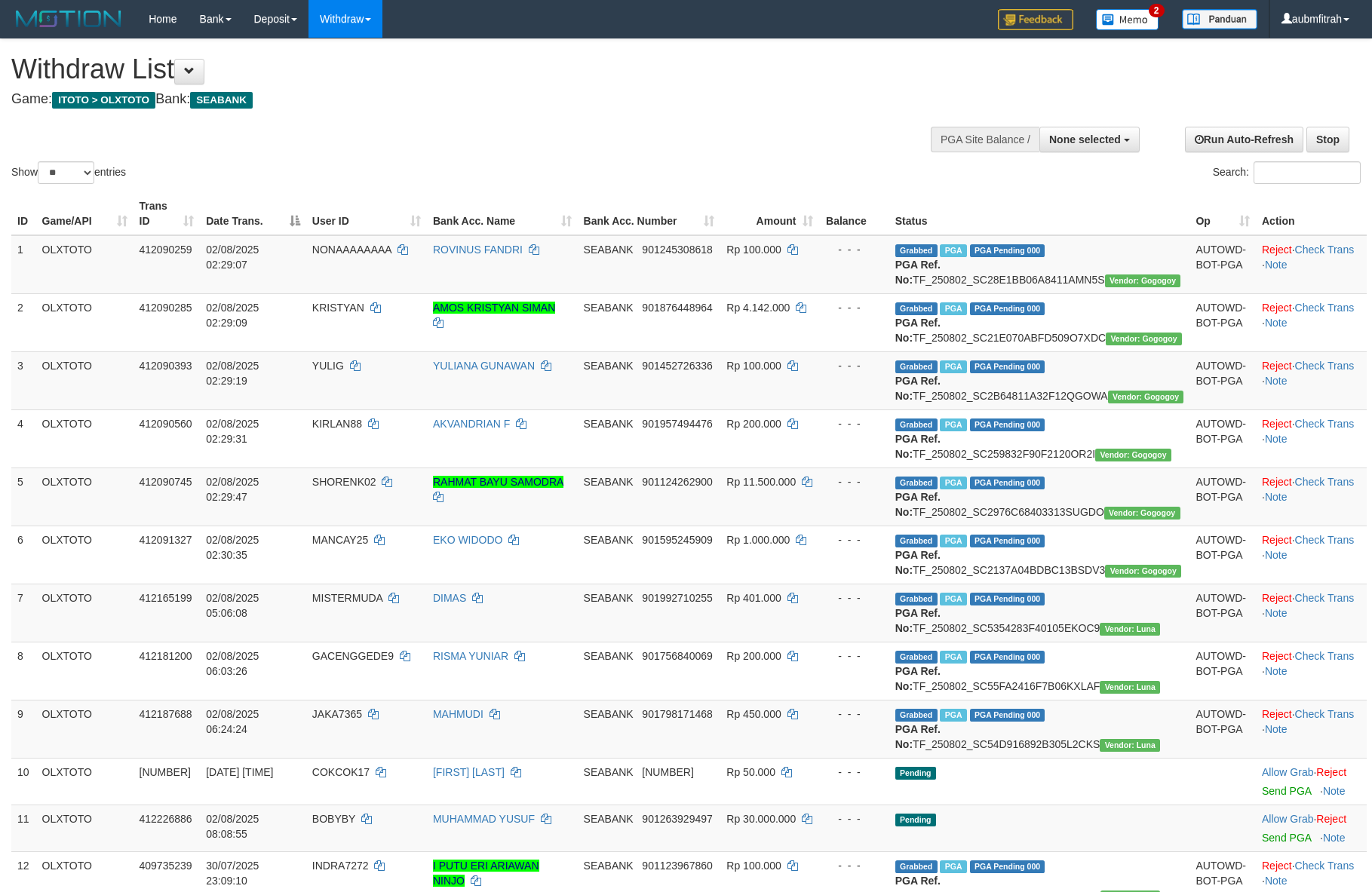 select 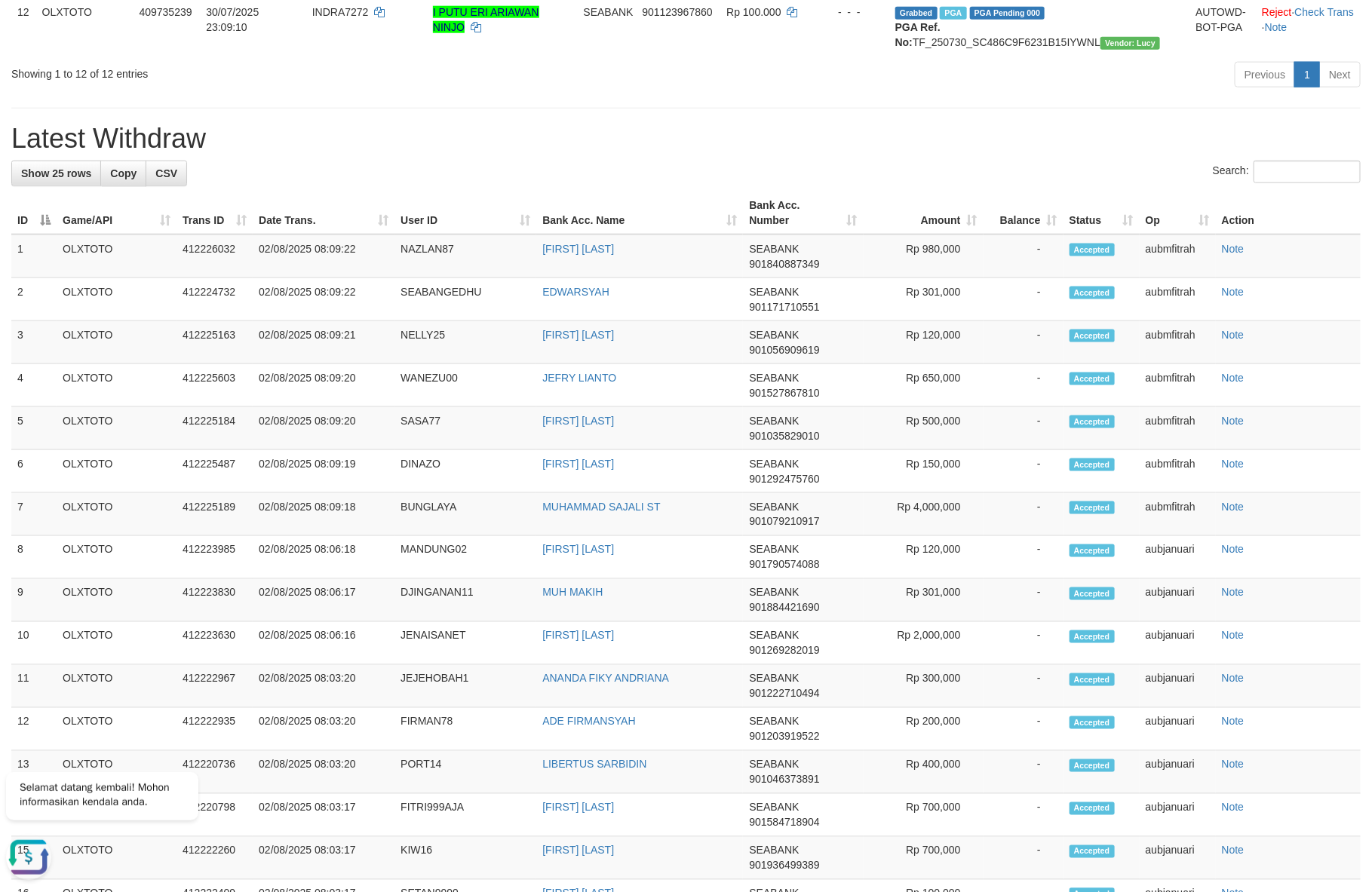 scroll, scrollTop: 0, scrollLeft: 0, axis: both 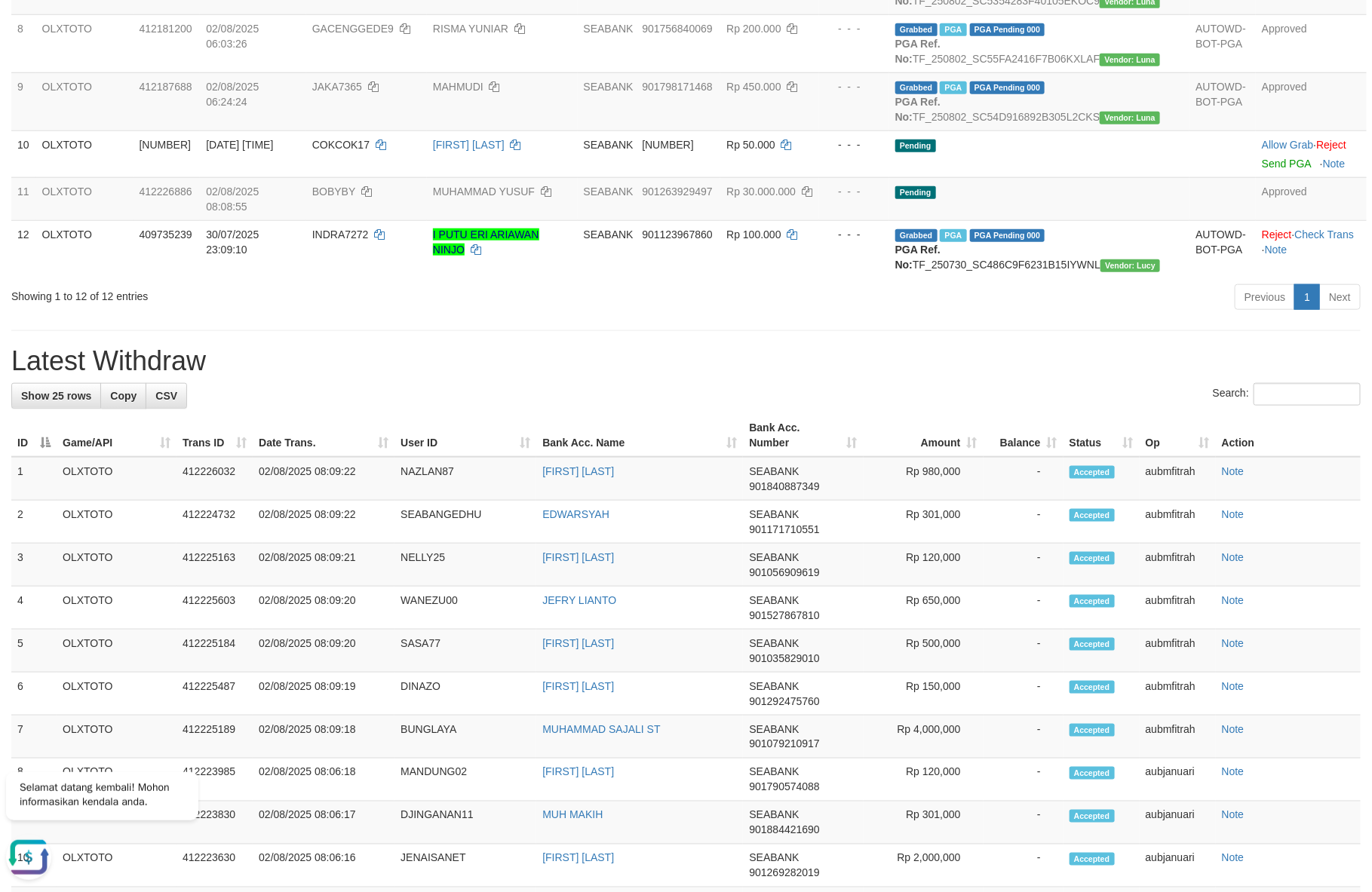 drag, startPoint x: 1023, startPoint y: 467, endPoint x: 1302, endPoint y: 571, distance: 297.75325 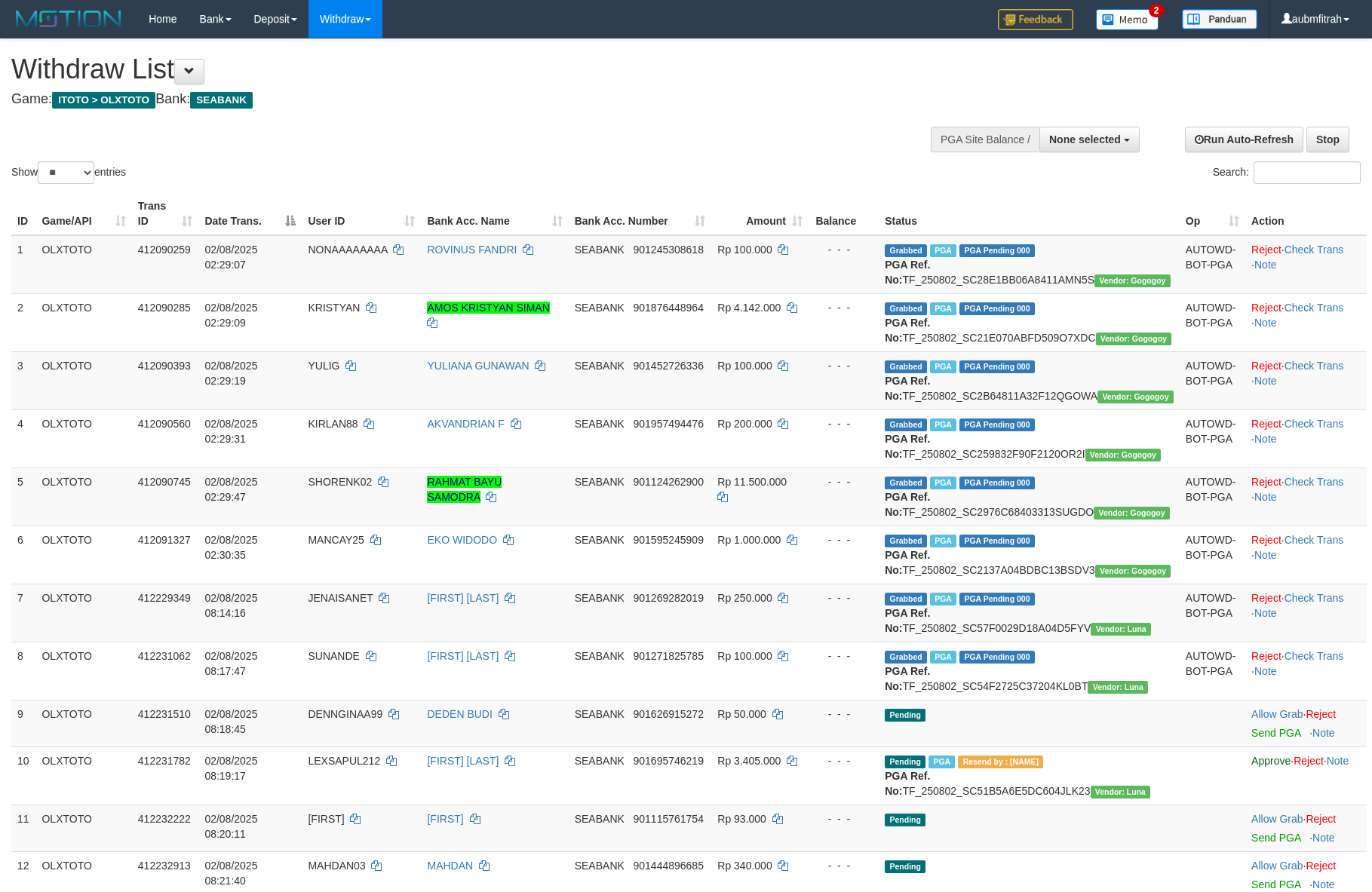 select 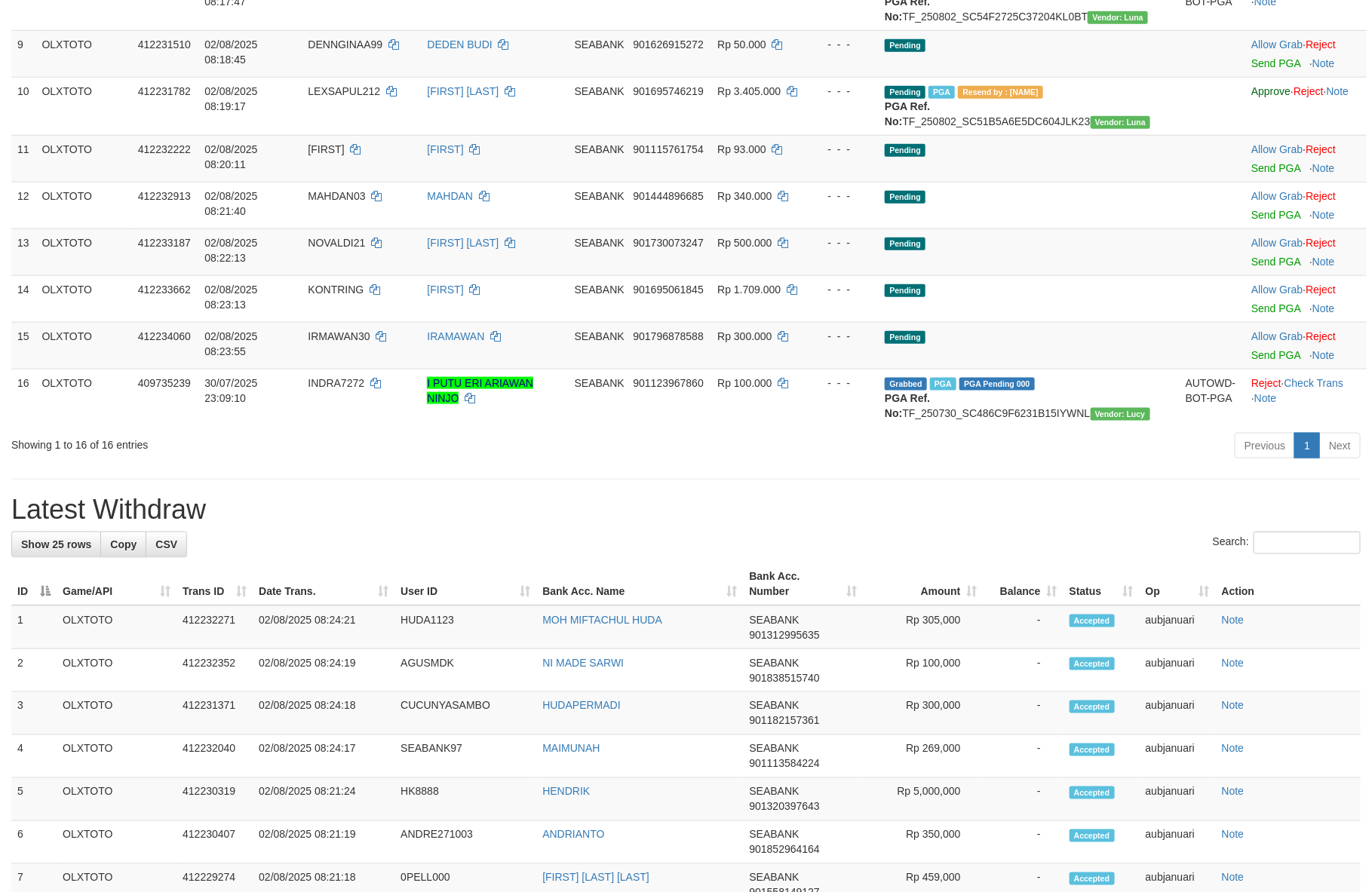 scroll, scrollTop: 627, scrollLeft: 0, axis: vertical 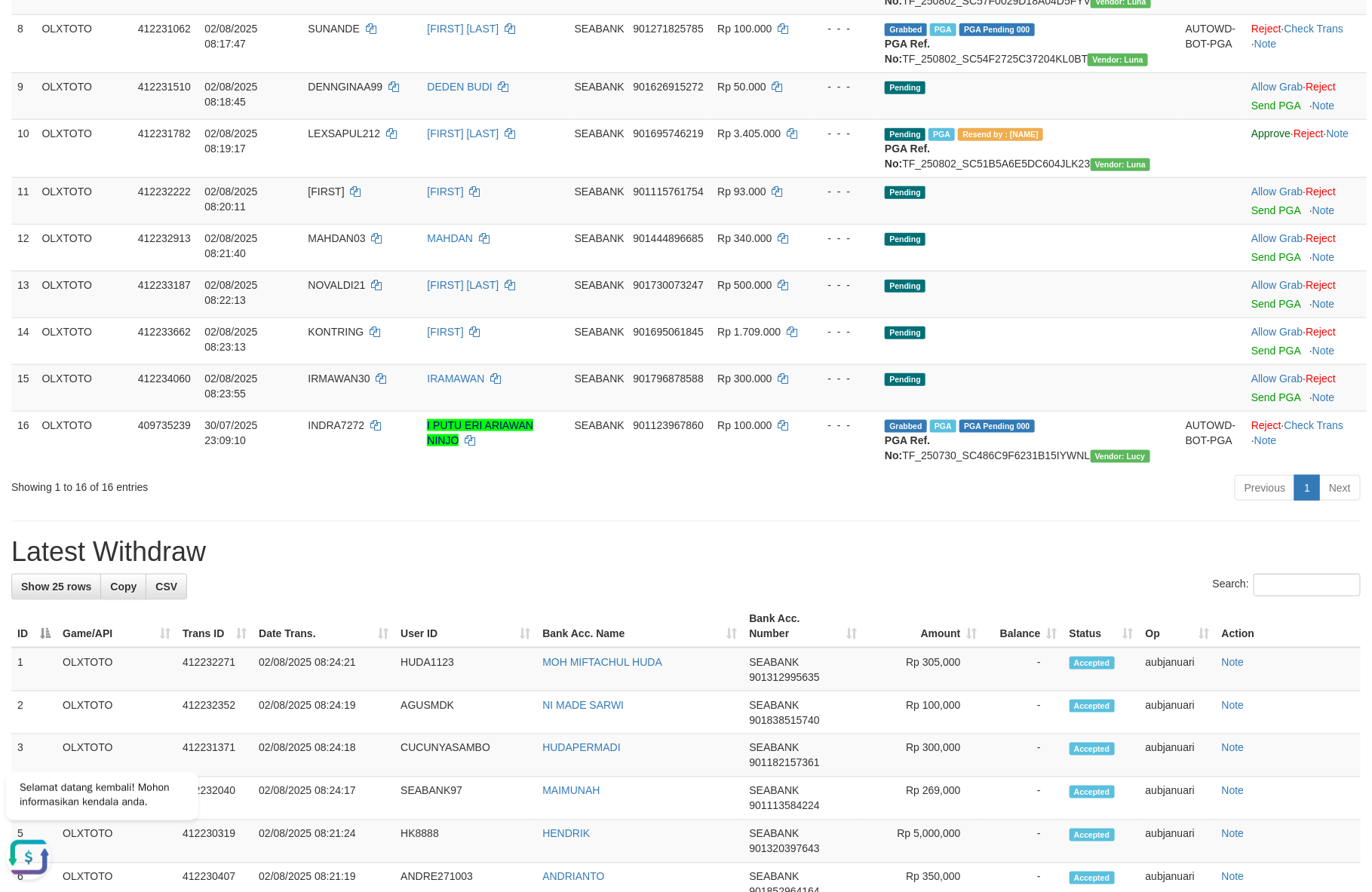 click on "**********" at bounding box center [686, 610] 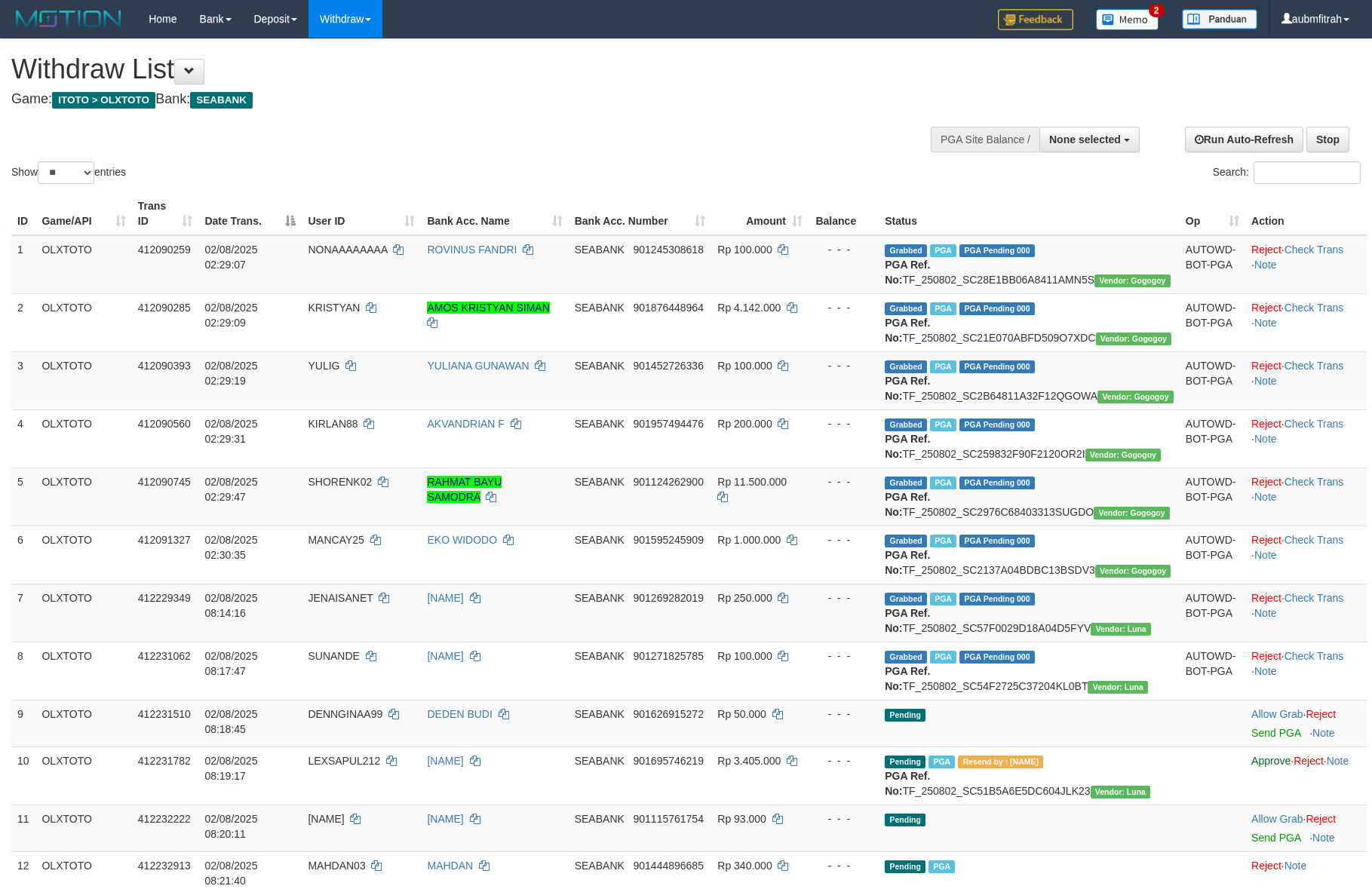 select 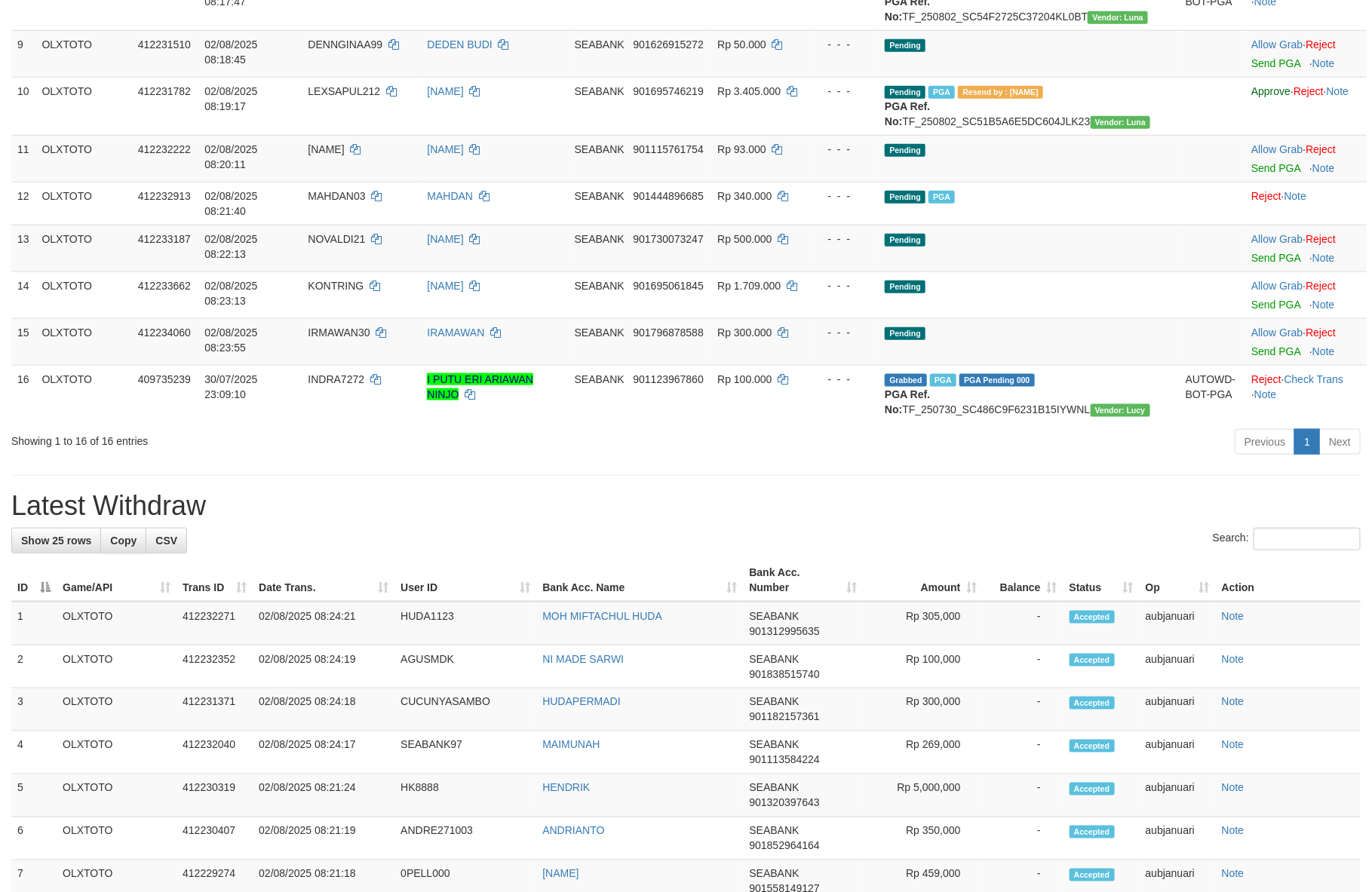 scroll, scrollTop: 627, scrollLeft: 0, axis: vertical 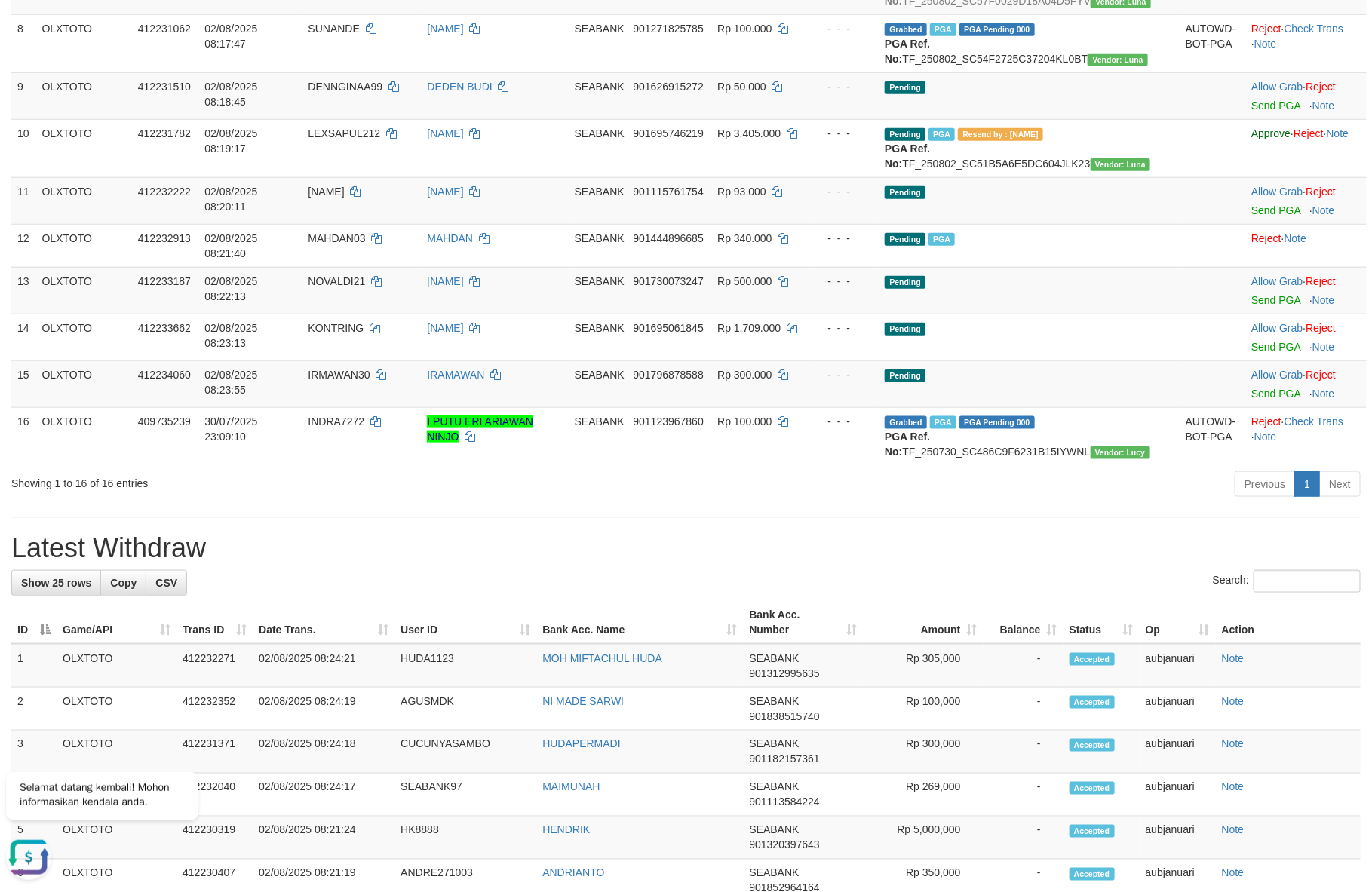 click on "Bank Acc. Number" at bounding box center (803, 622) 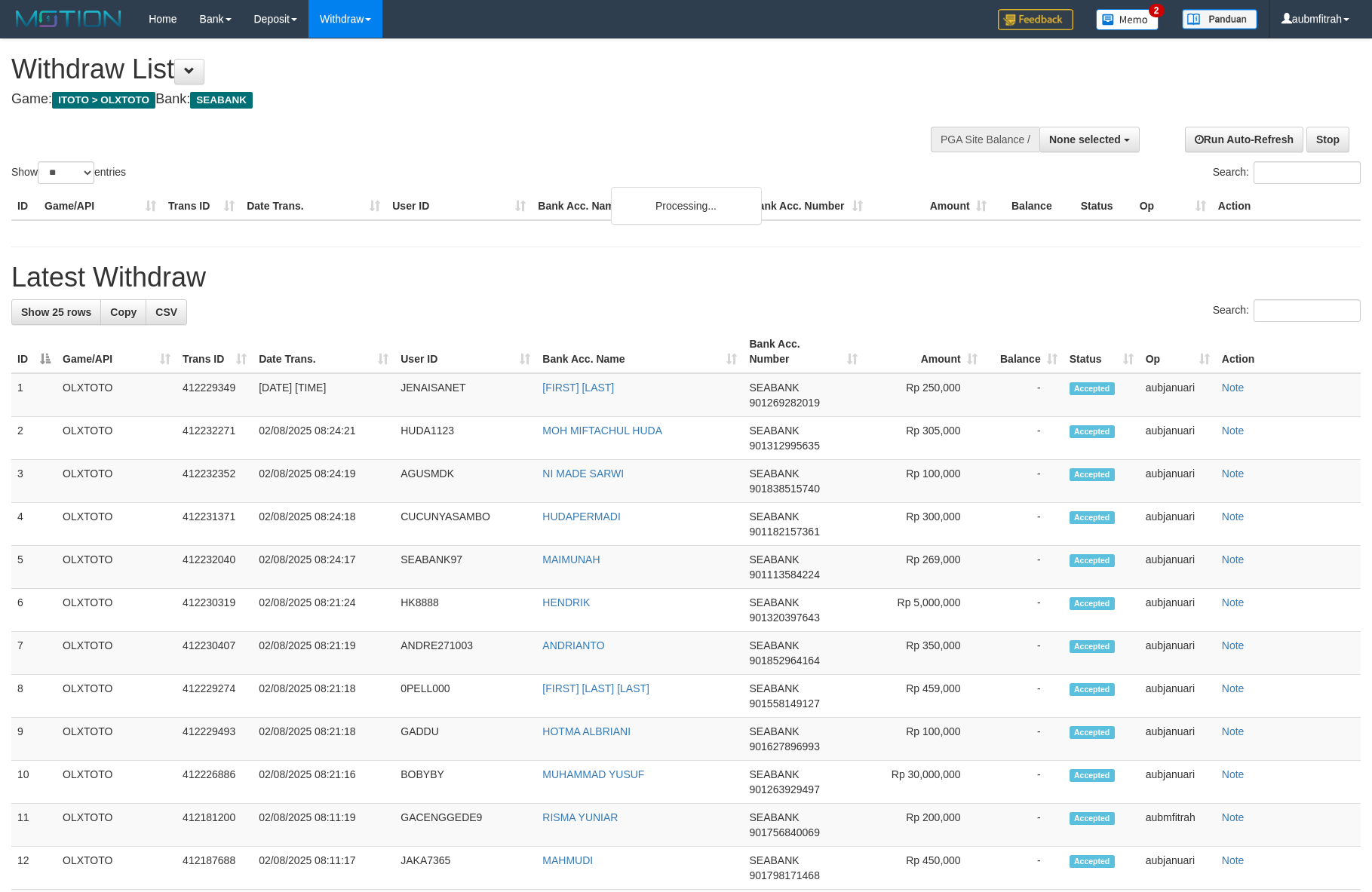select 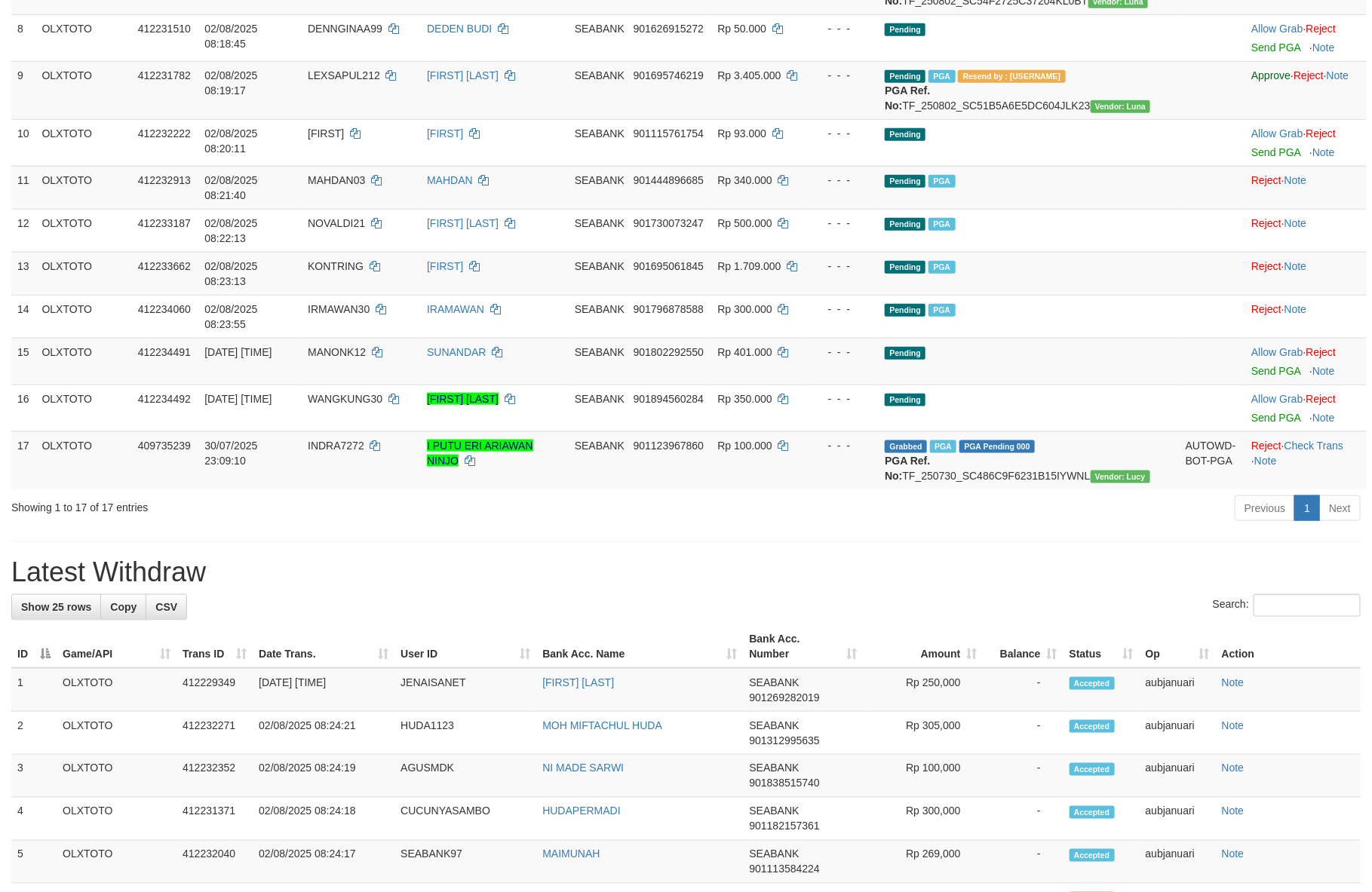 scroll, scrollTop: 1631, scrollLeft: 0, axis: vertical 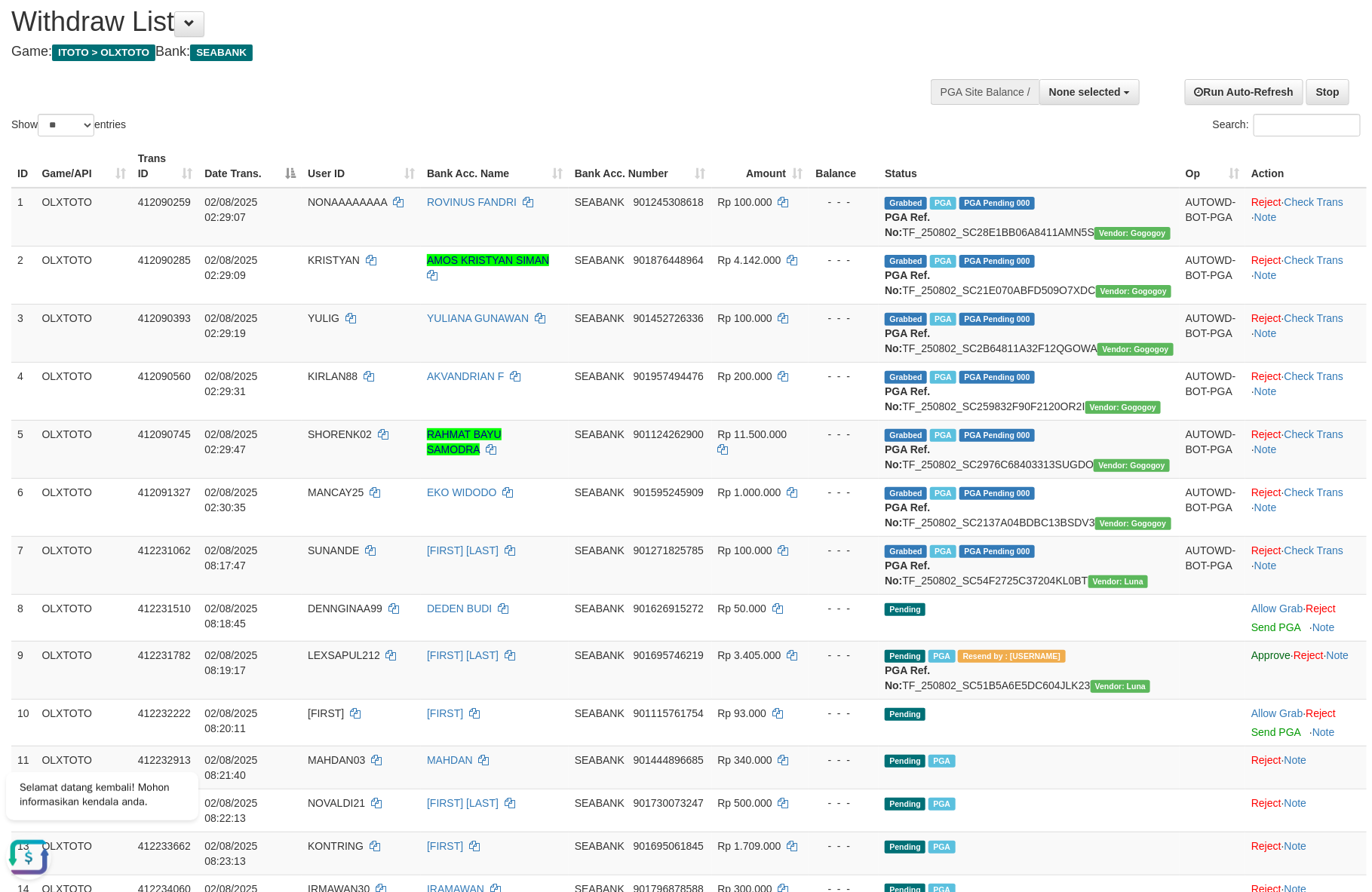 click on "Show  ** ** ** ***  entries Search:" at bounding box center (686, 66) 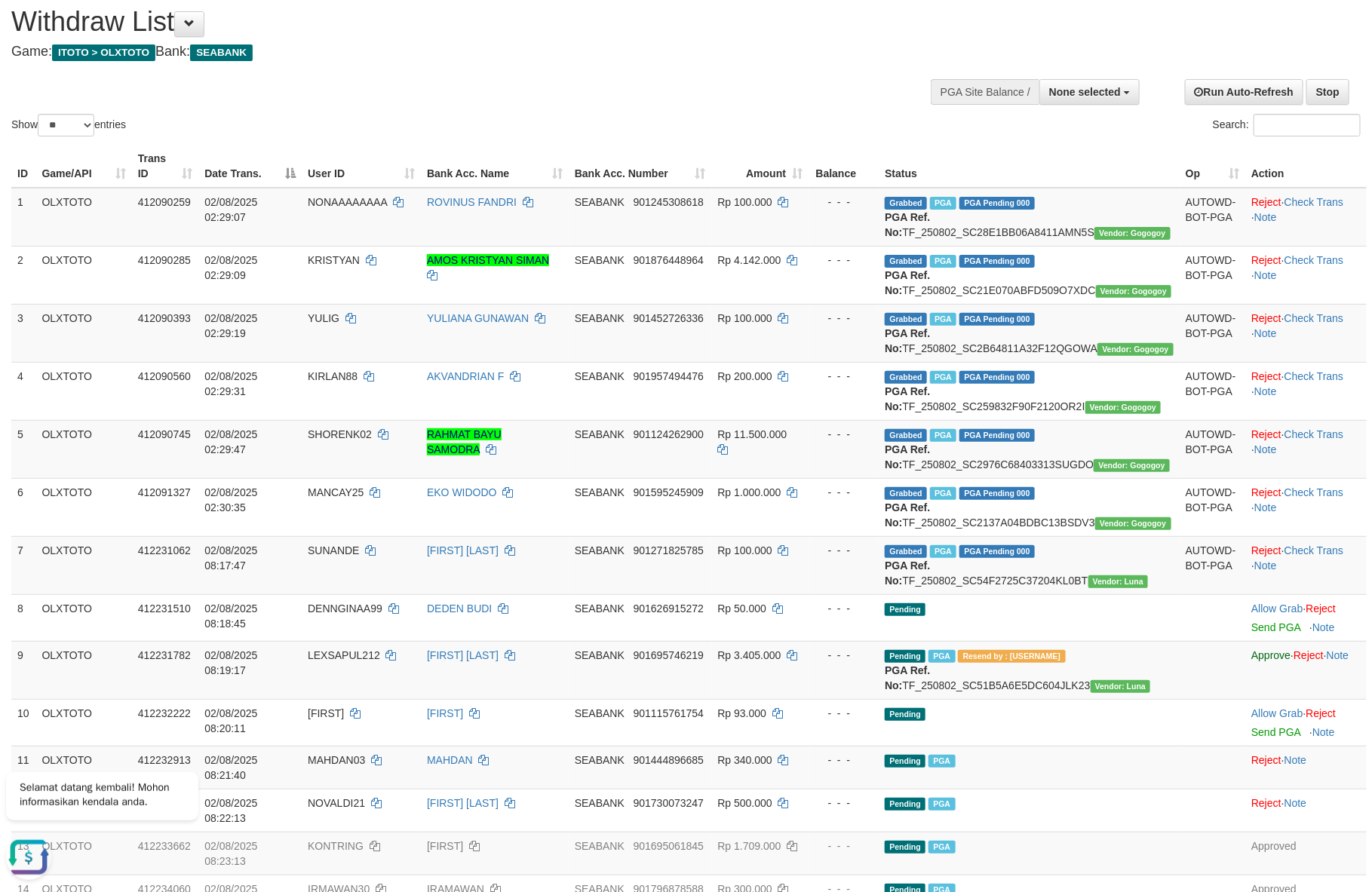 click on "**********" at bounding box center [461, 29] 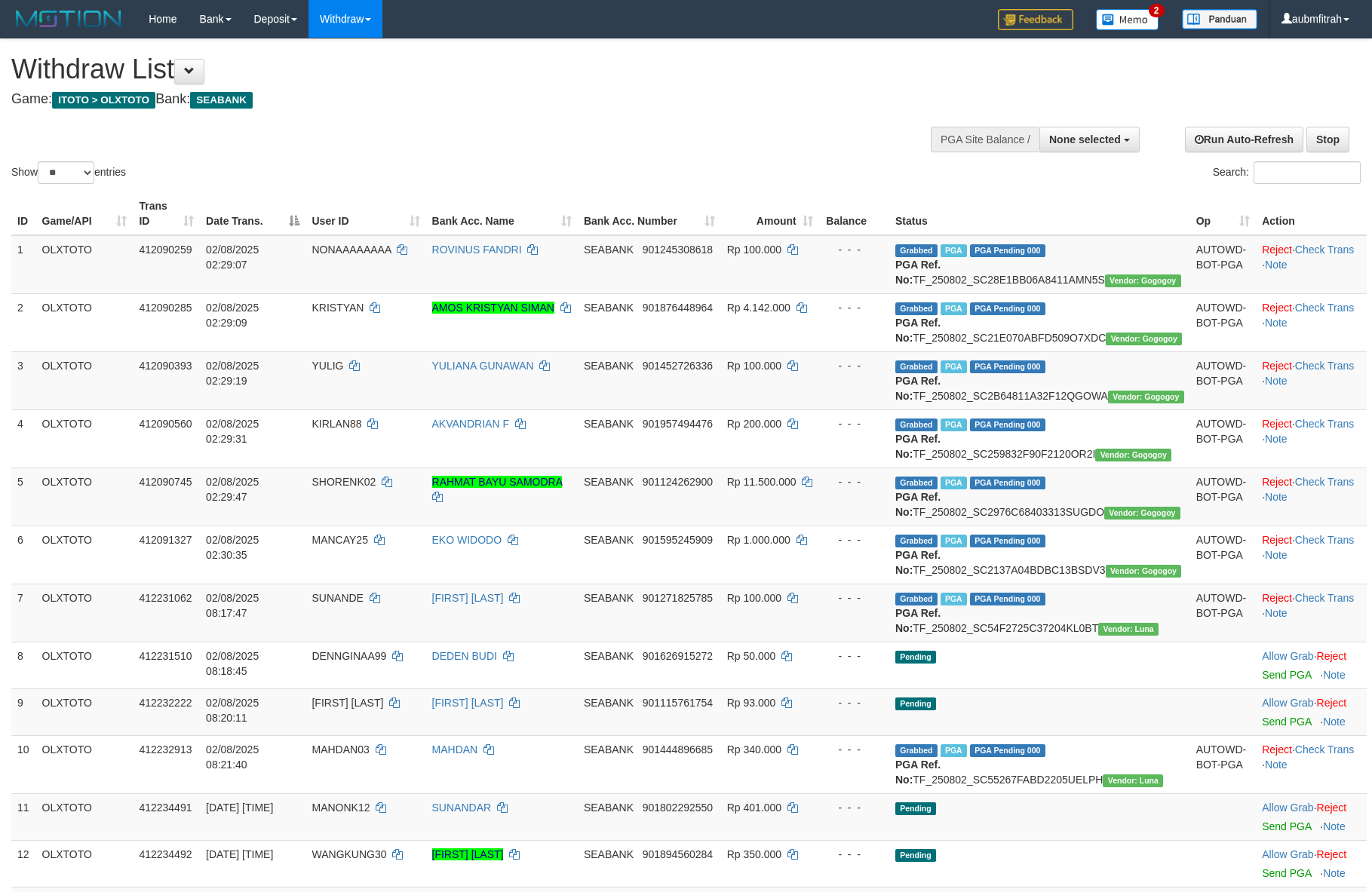 select 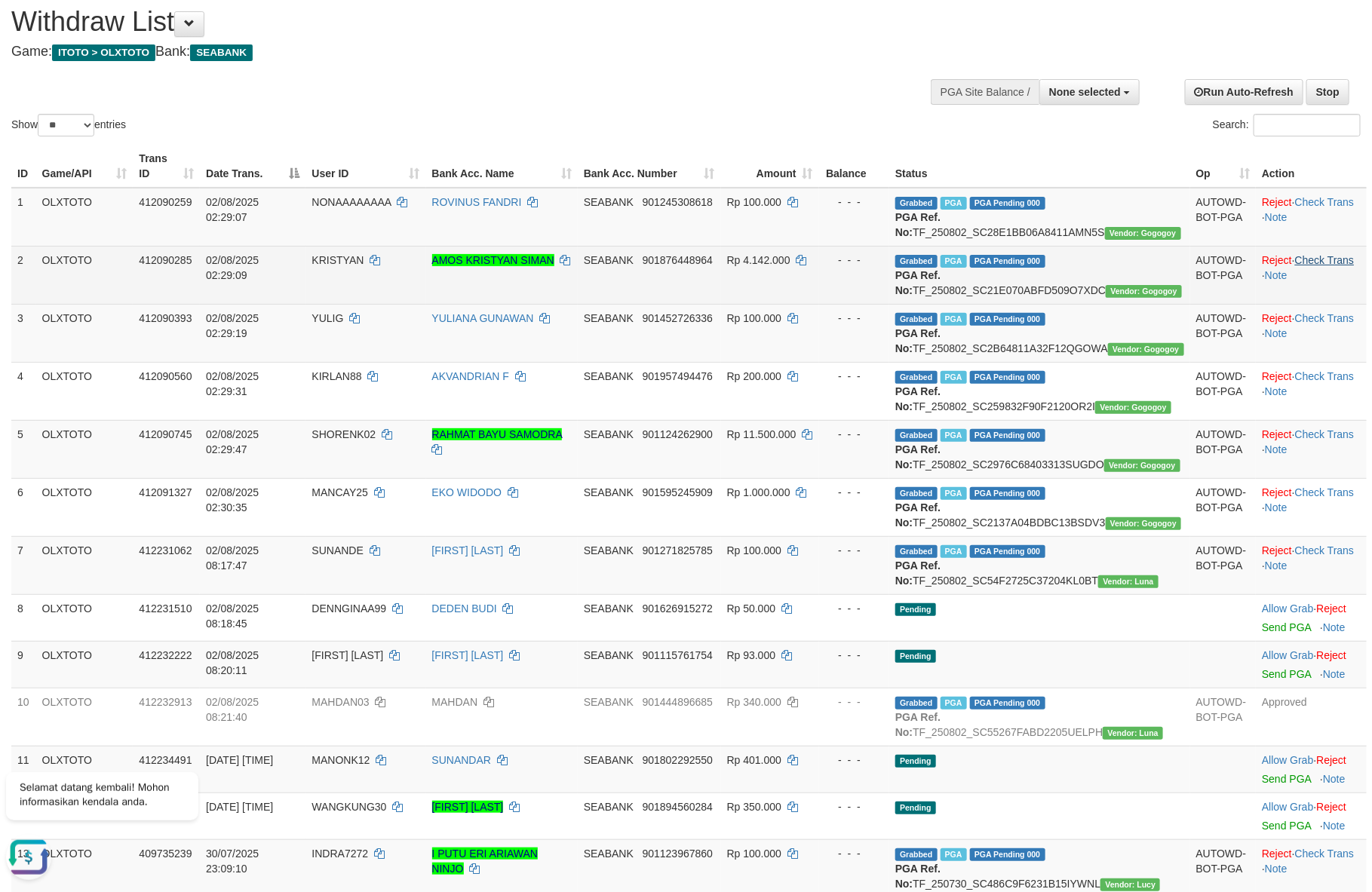 scroll, scrollTop: 0, scrollLeft: 0, axis: both 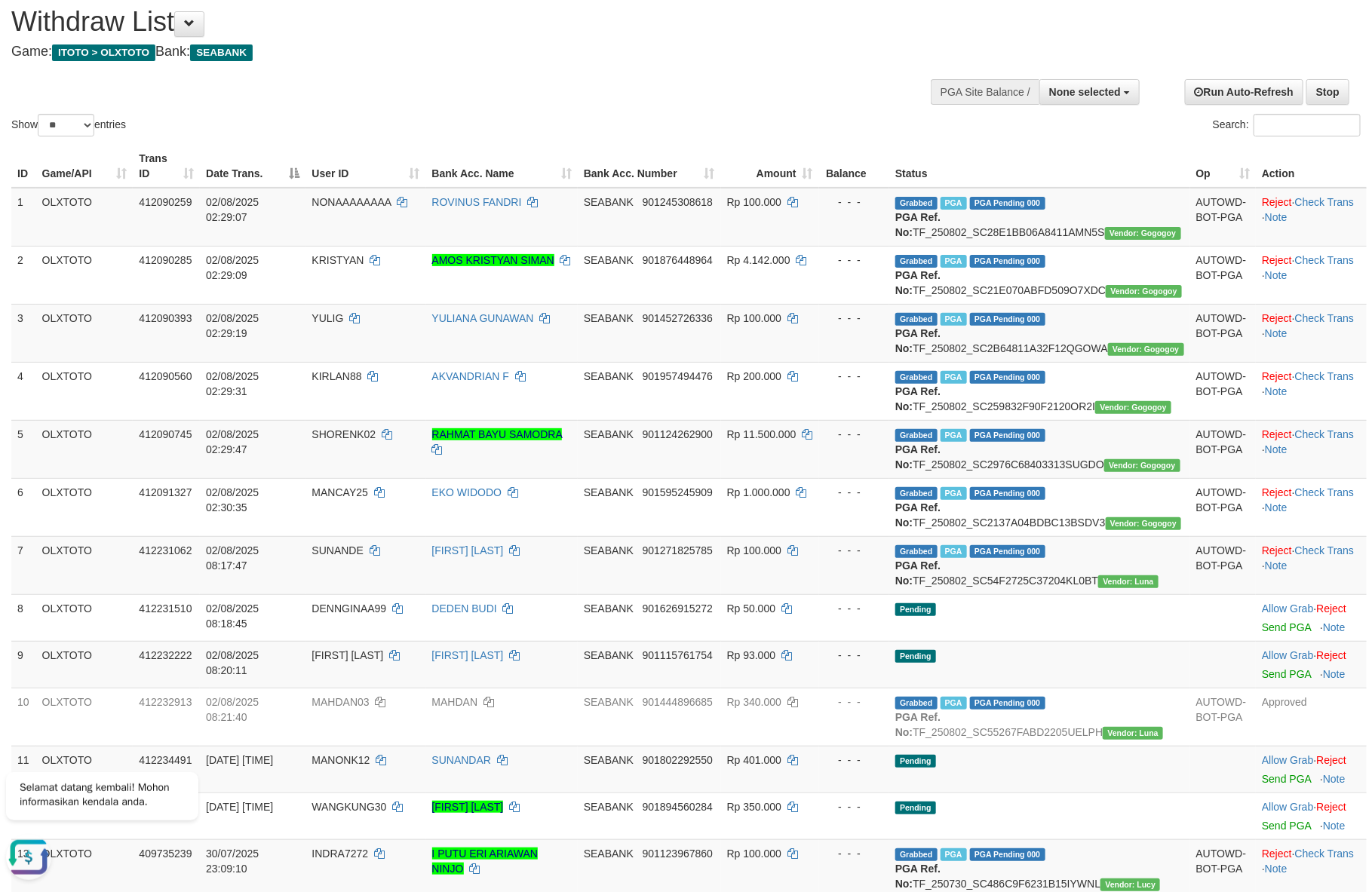 click on "Show  ** ** ** ***  entries Search:" at bounding box center (686, 66) 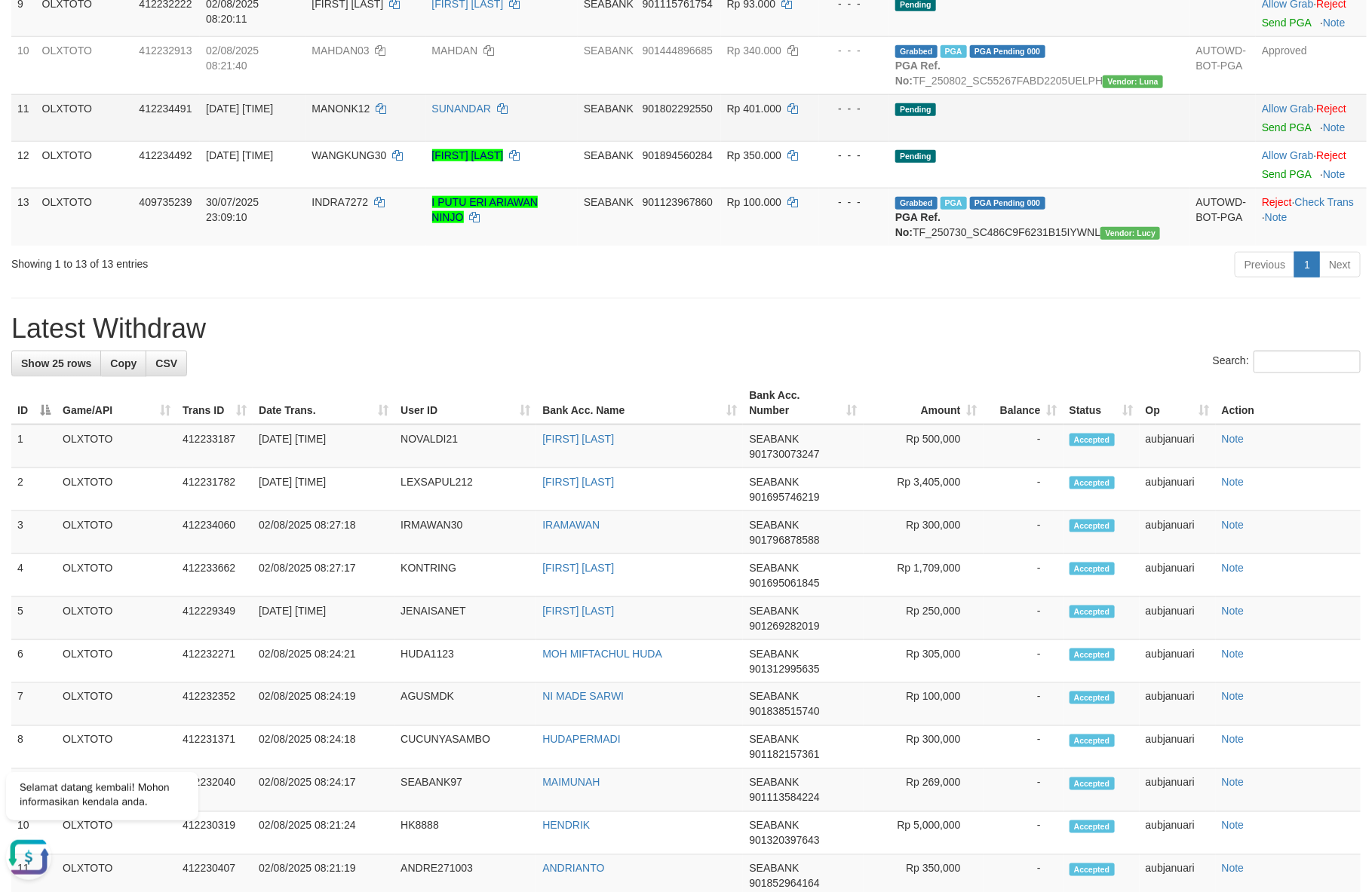 scroll, scrollTop: 240, scrollLeft: 0, axis: vertical 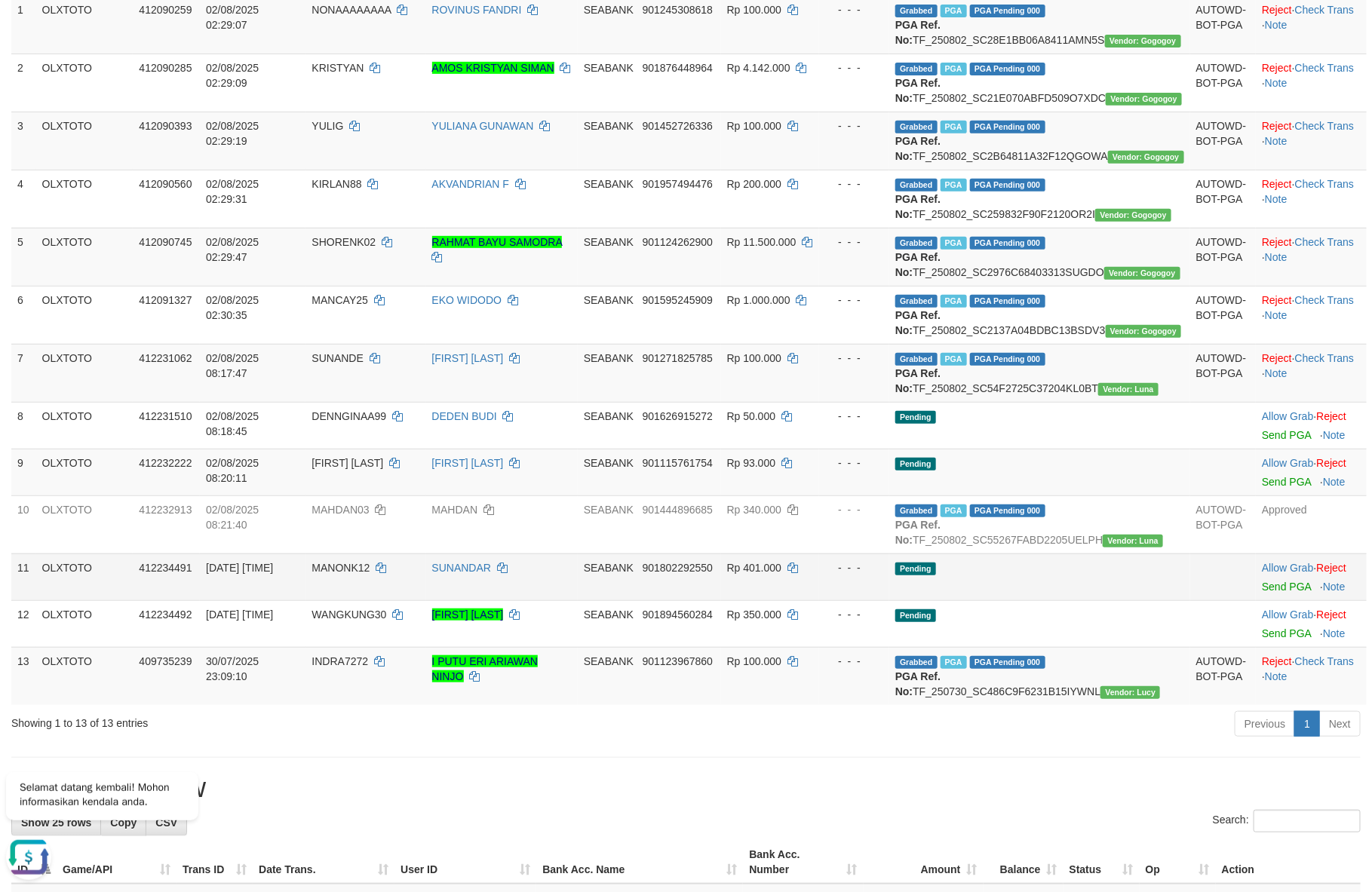 click on "Pending" at bounding box center [1039, 577] 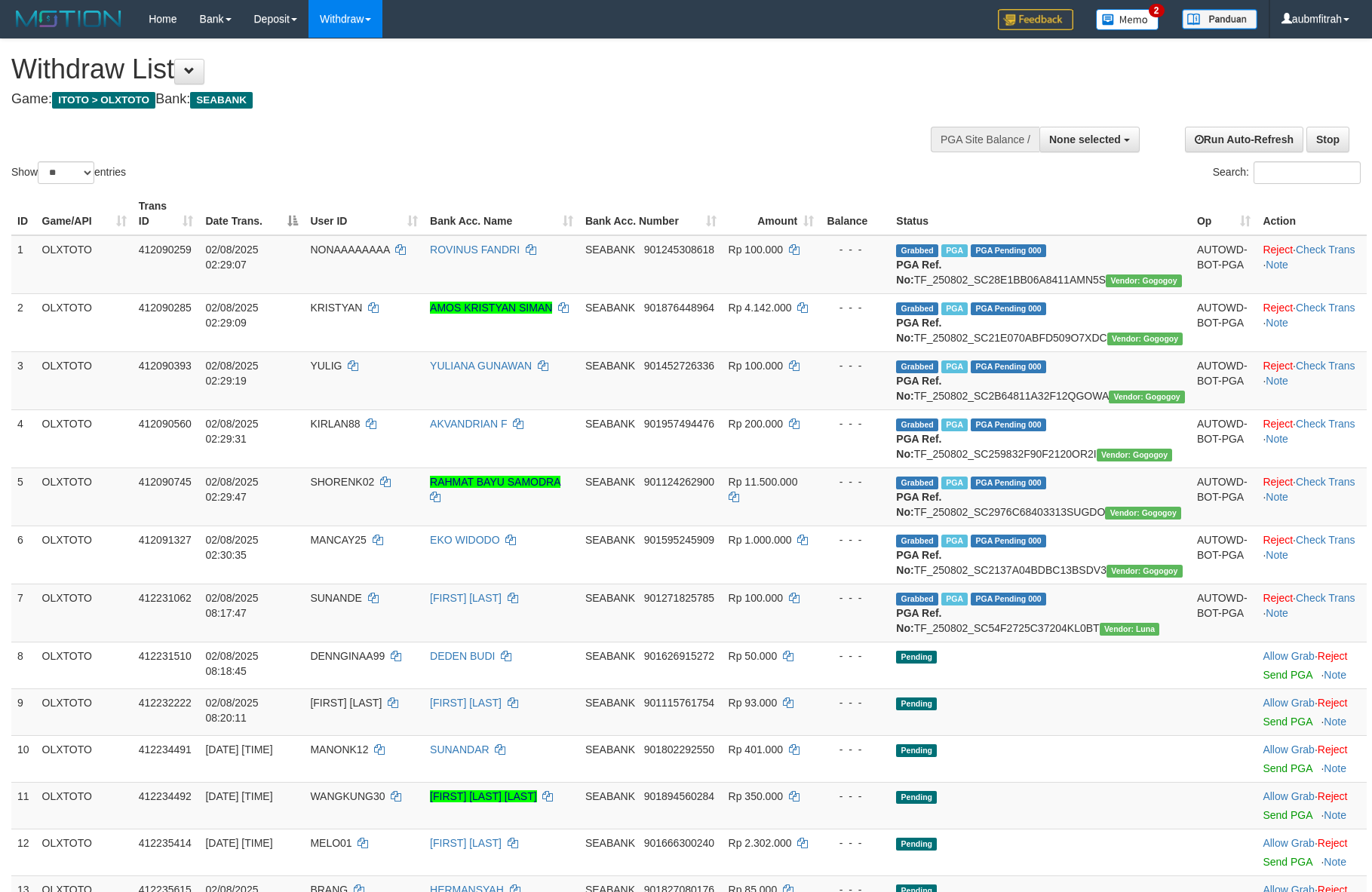 select 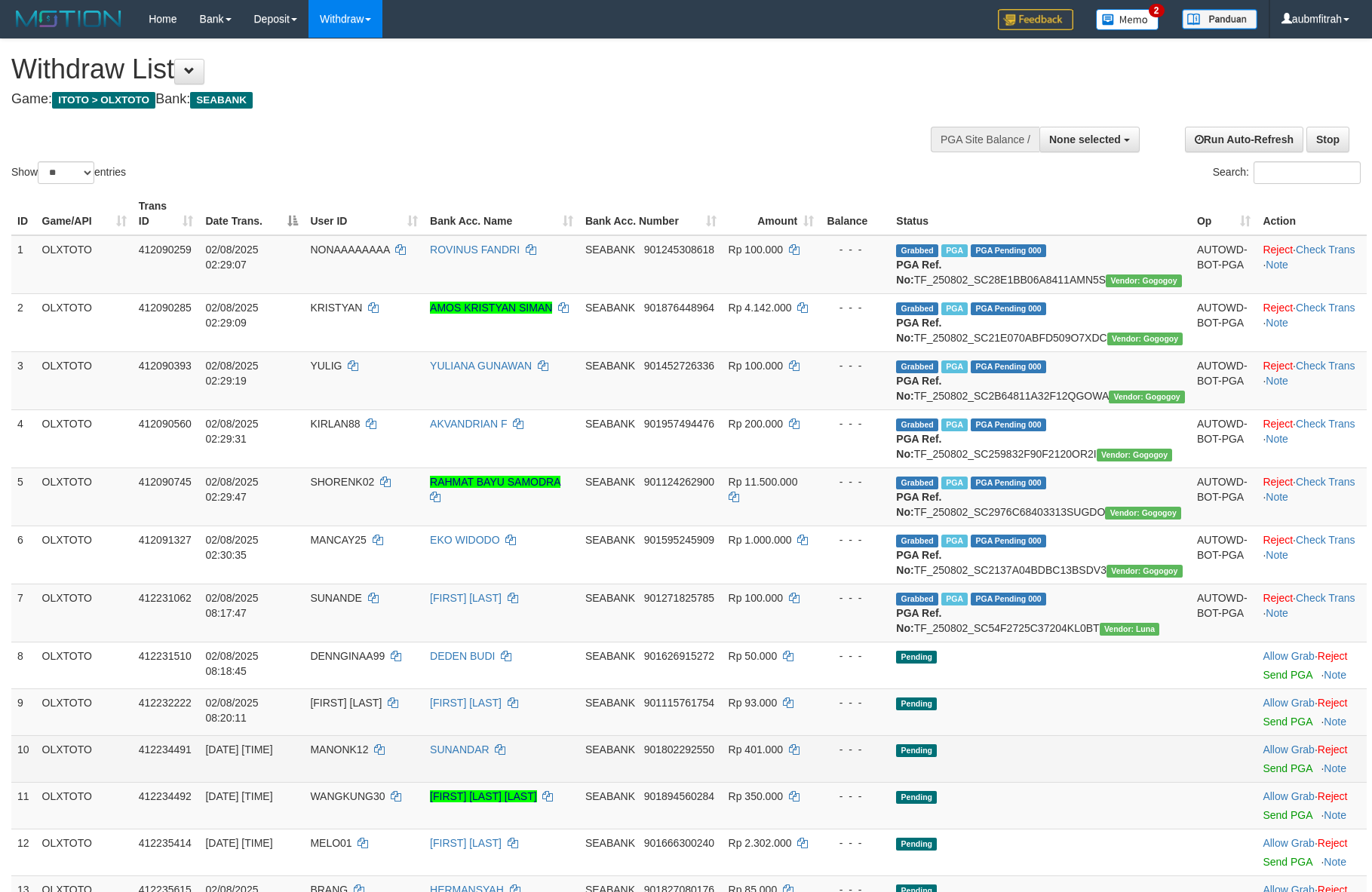 scroll, scrollTop: 240, scrollLeft: 0, axis: vertical 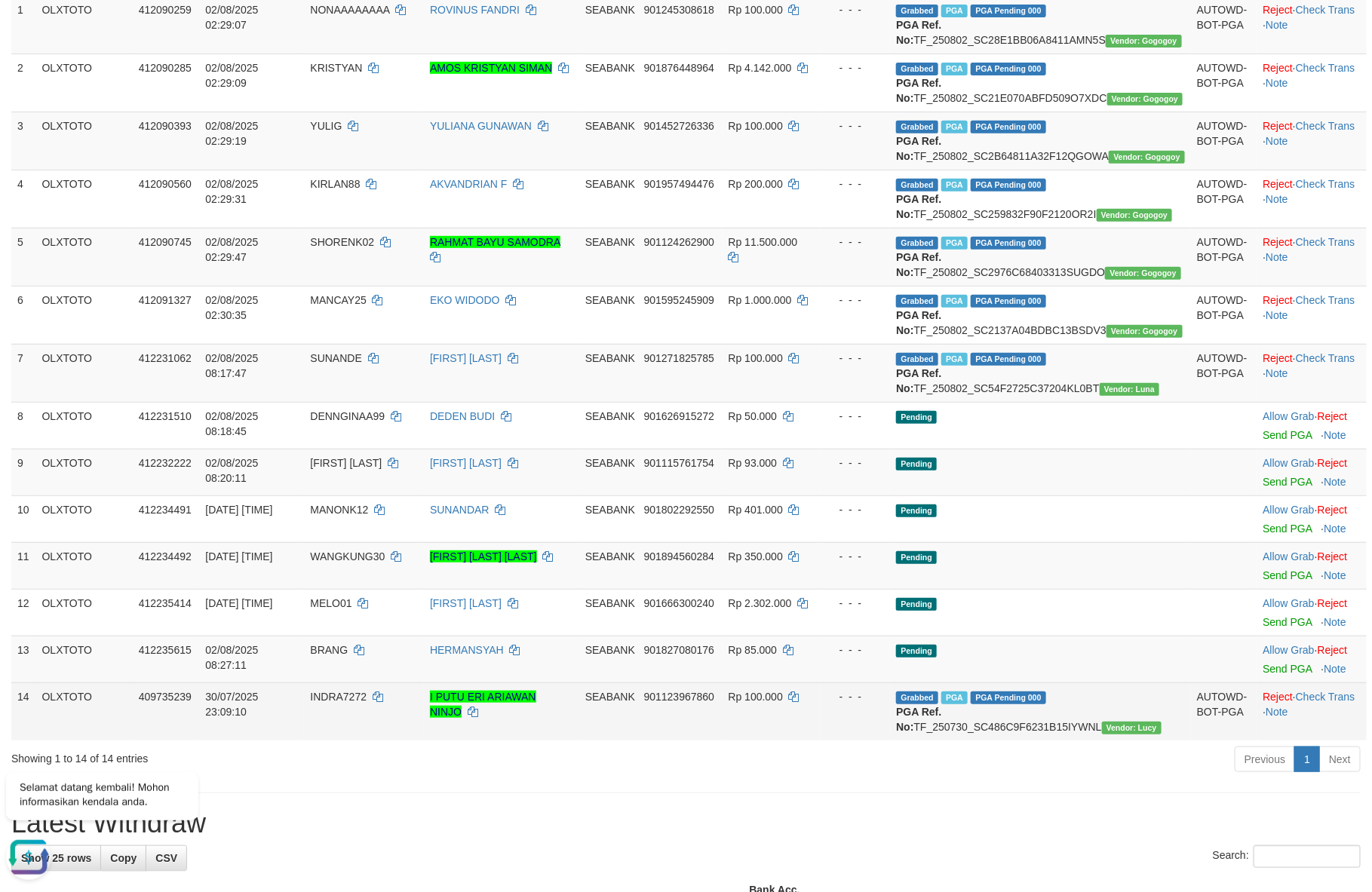 click on "Rp 100.000" at bounding box center [772, 711] 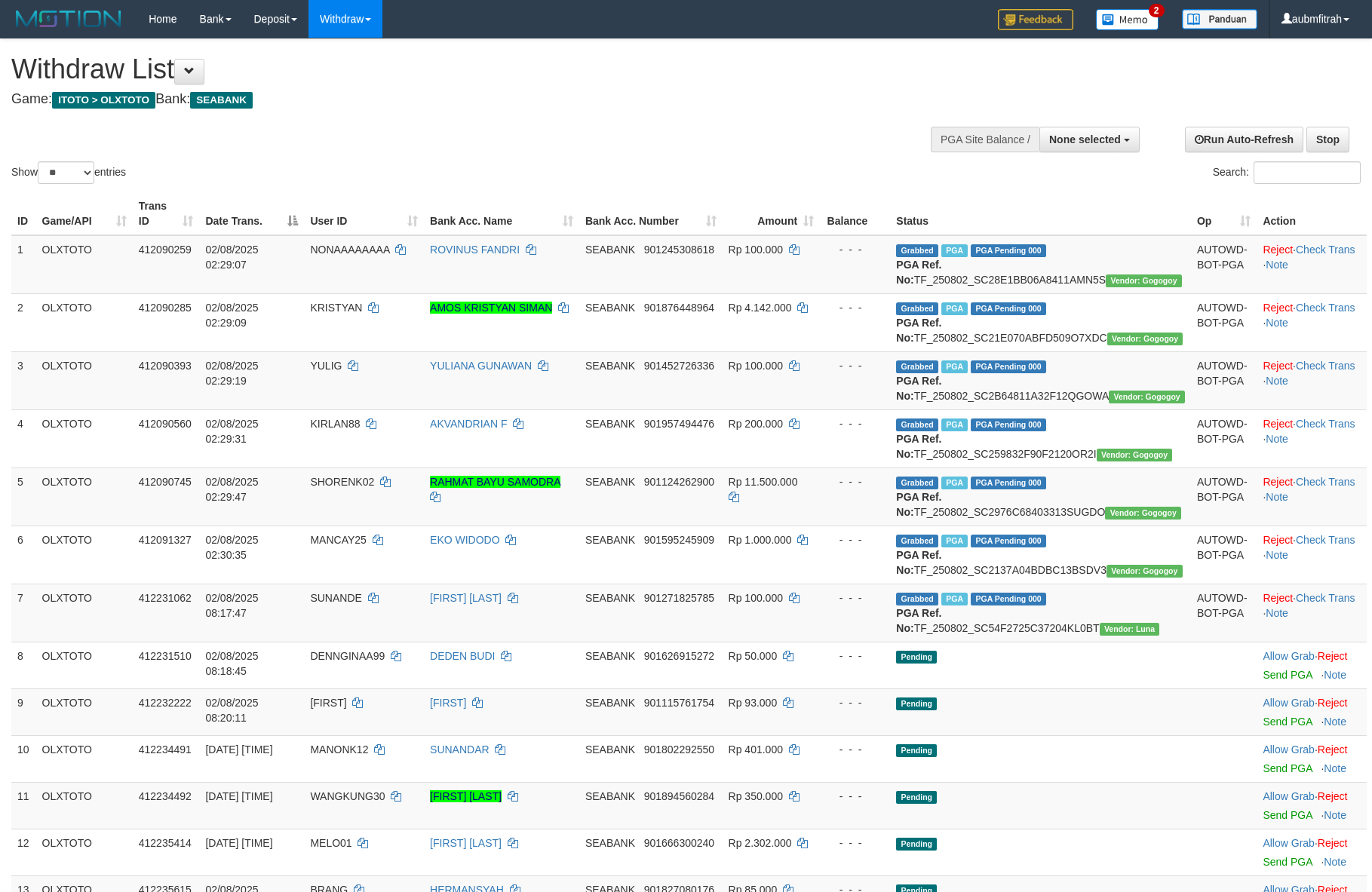 select 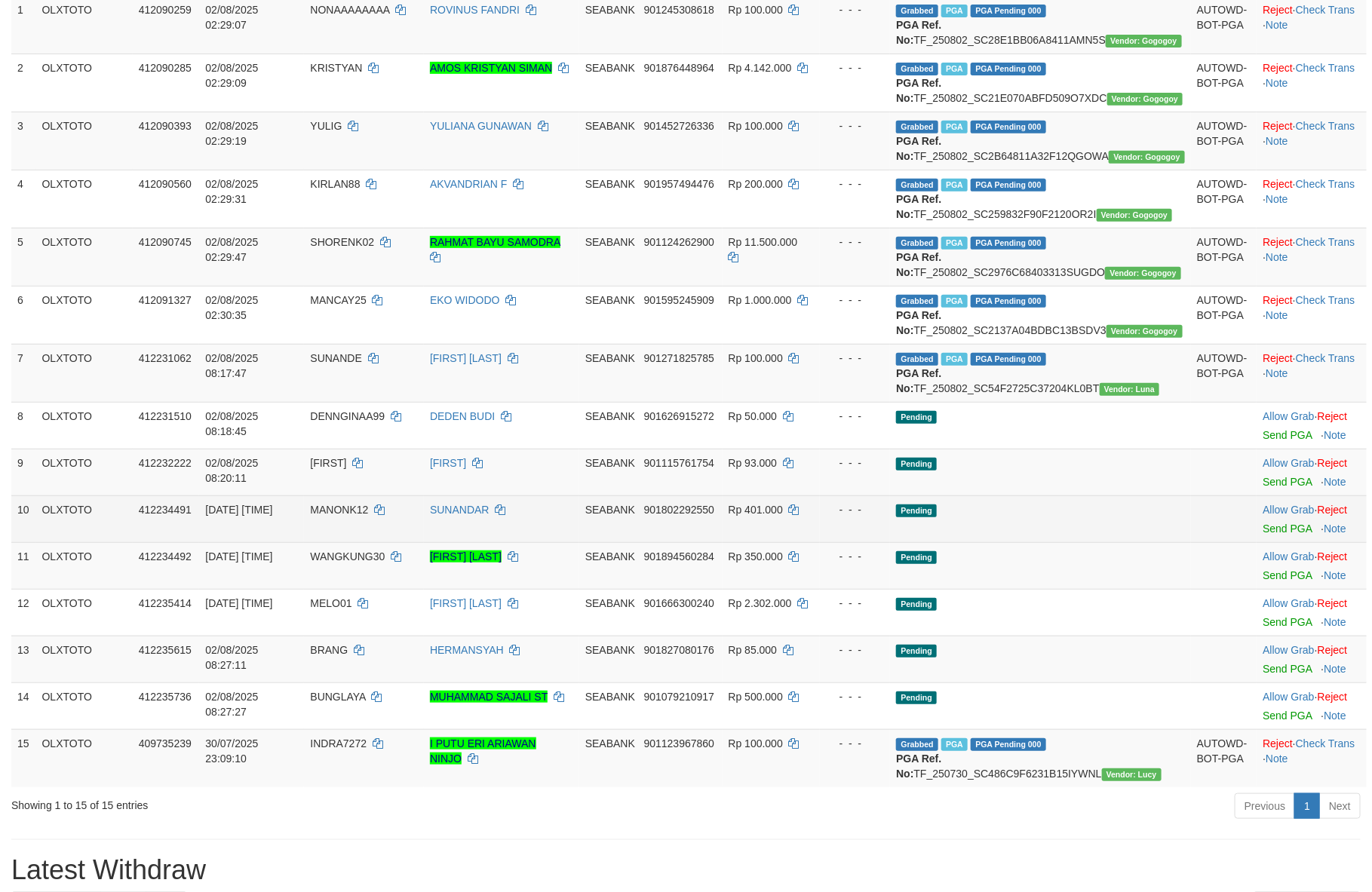 click on "Pending" at bounding box center (1040, 519) 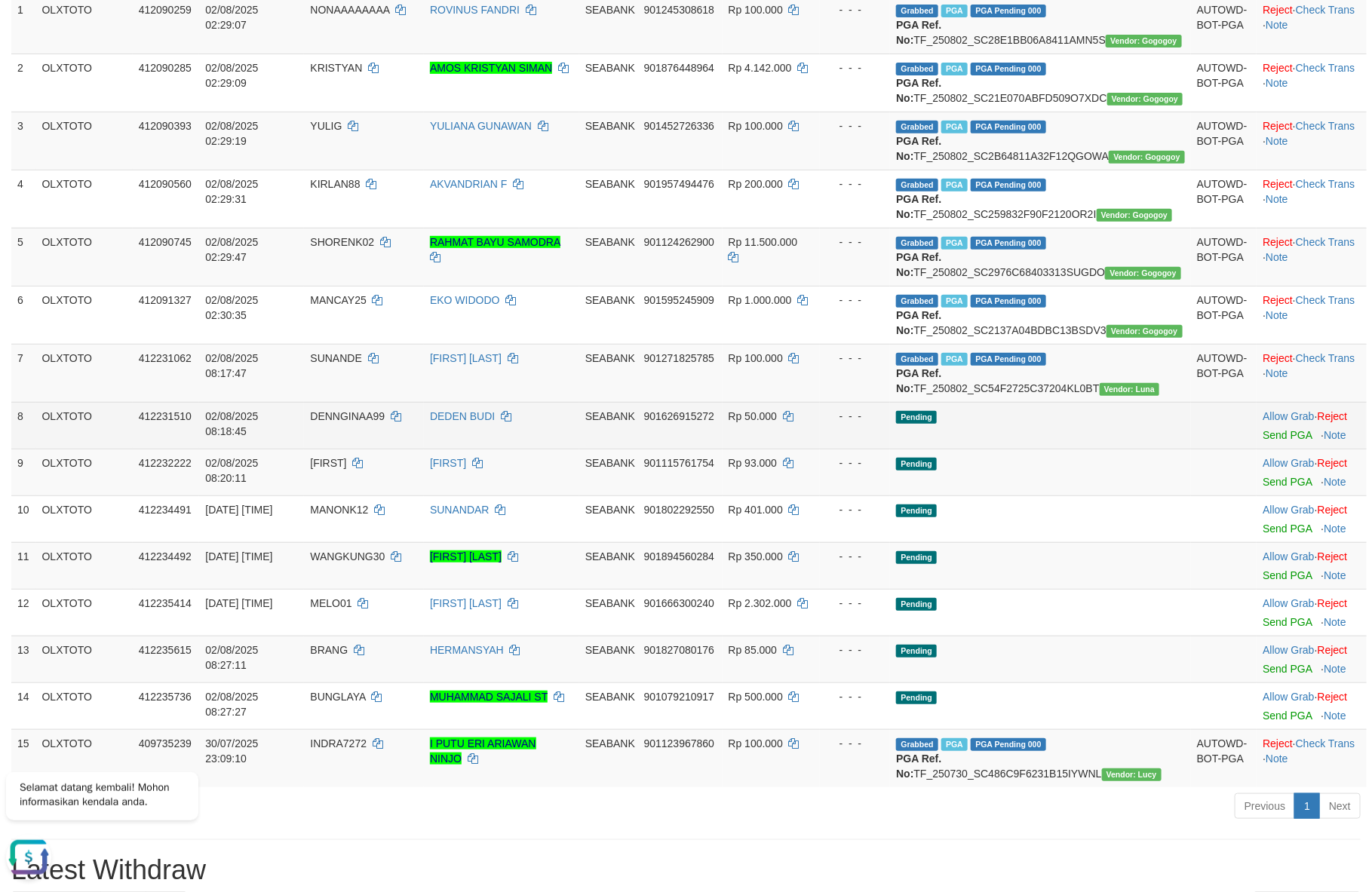 scroll, scrollTop: 0, scrollLeft: 0, axis: both 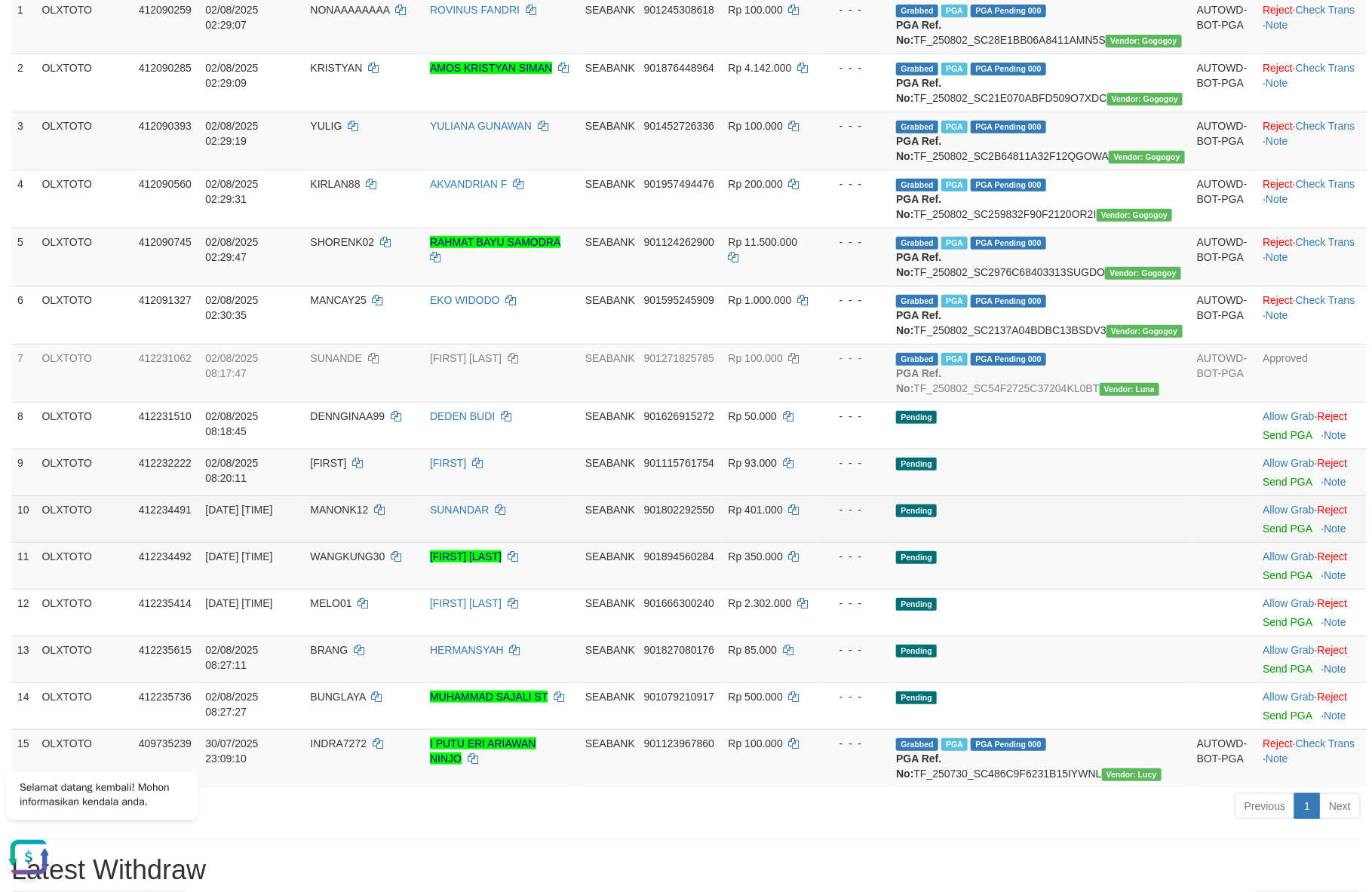 click on "Pending" at bounding box center (1040, 519) 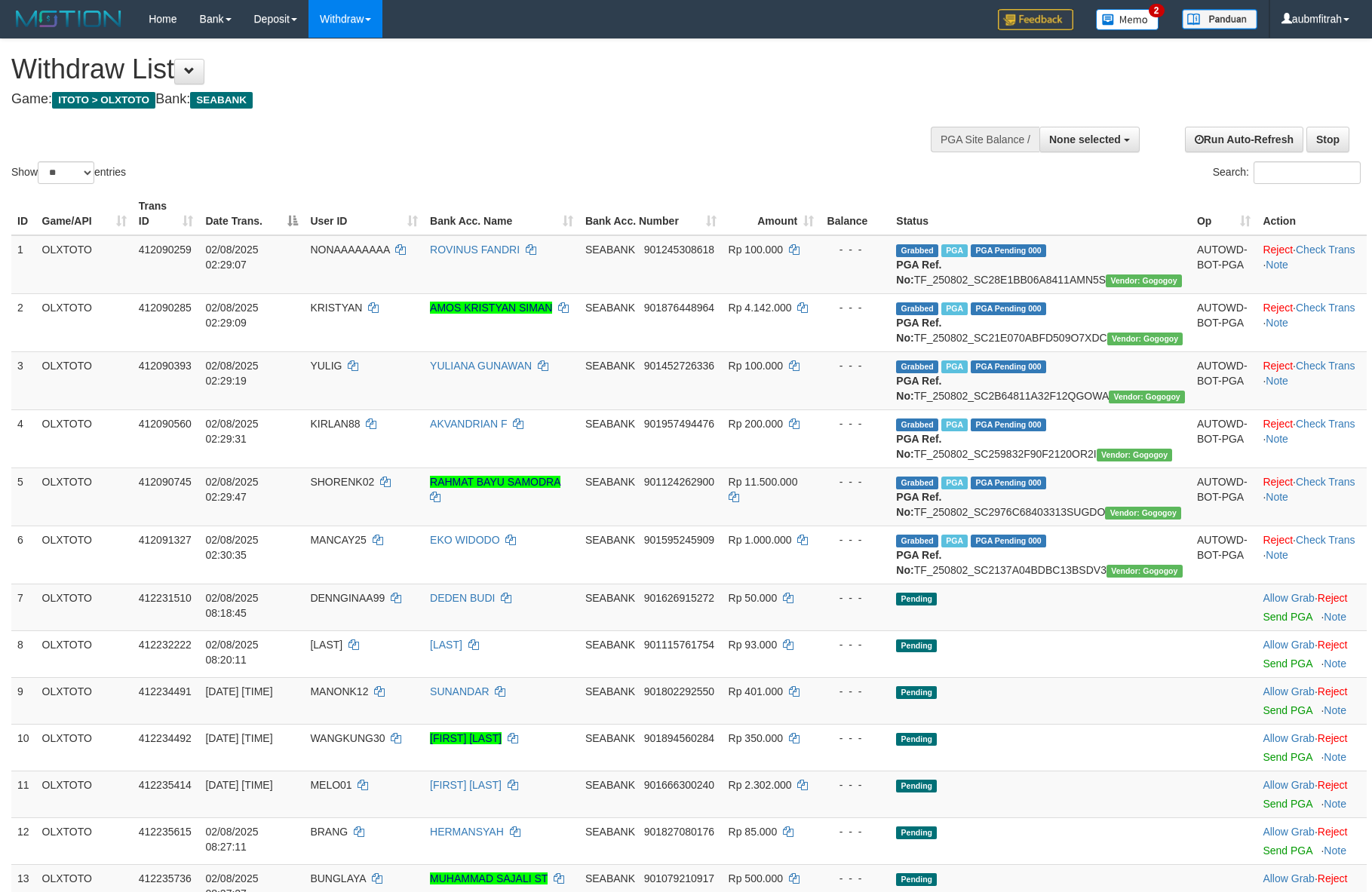 select 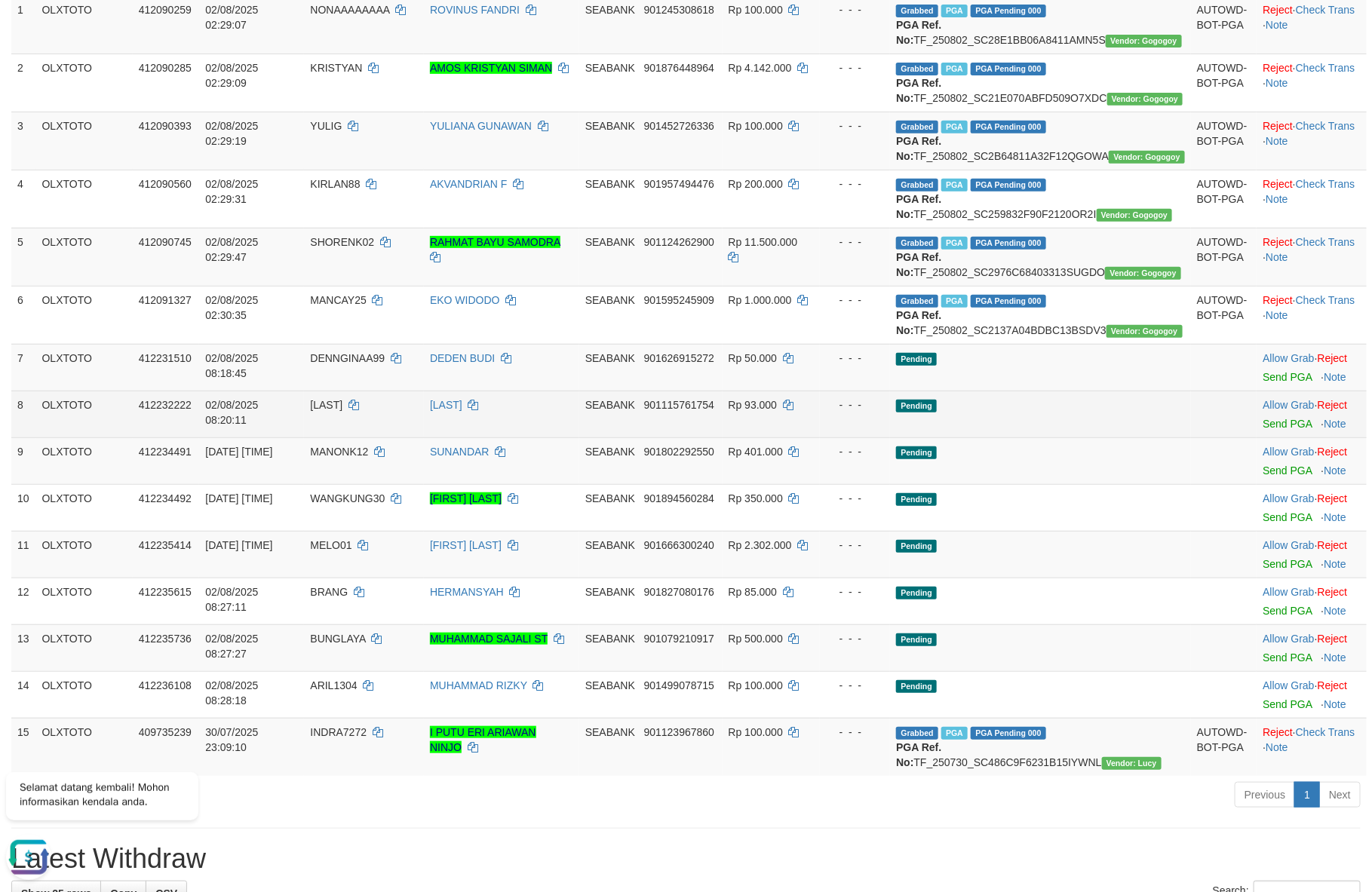 scroll, scrollTop: 0, scrollLeft: 0, axis: both 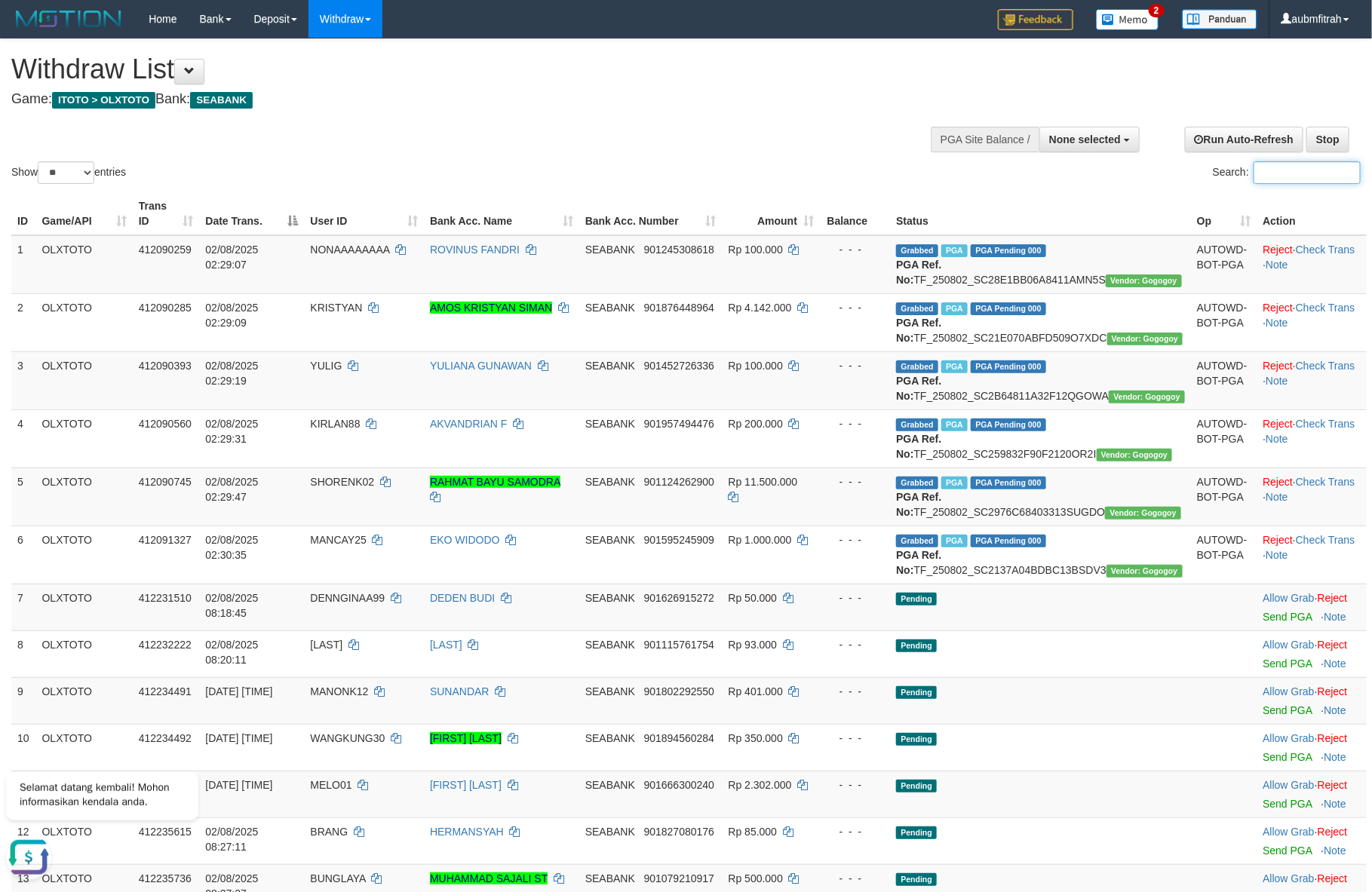 click on "Search:" at bounding box center (1307, 173) 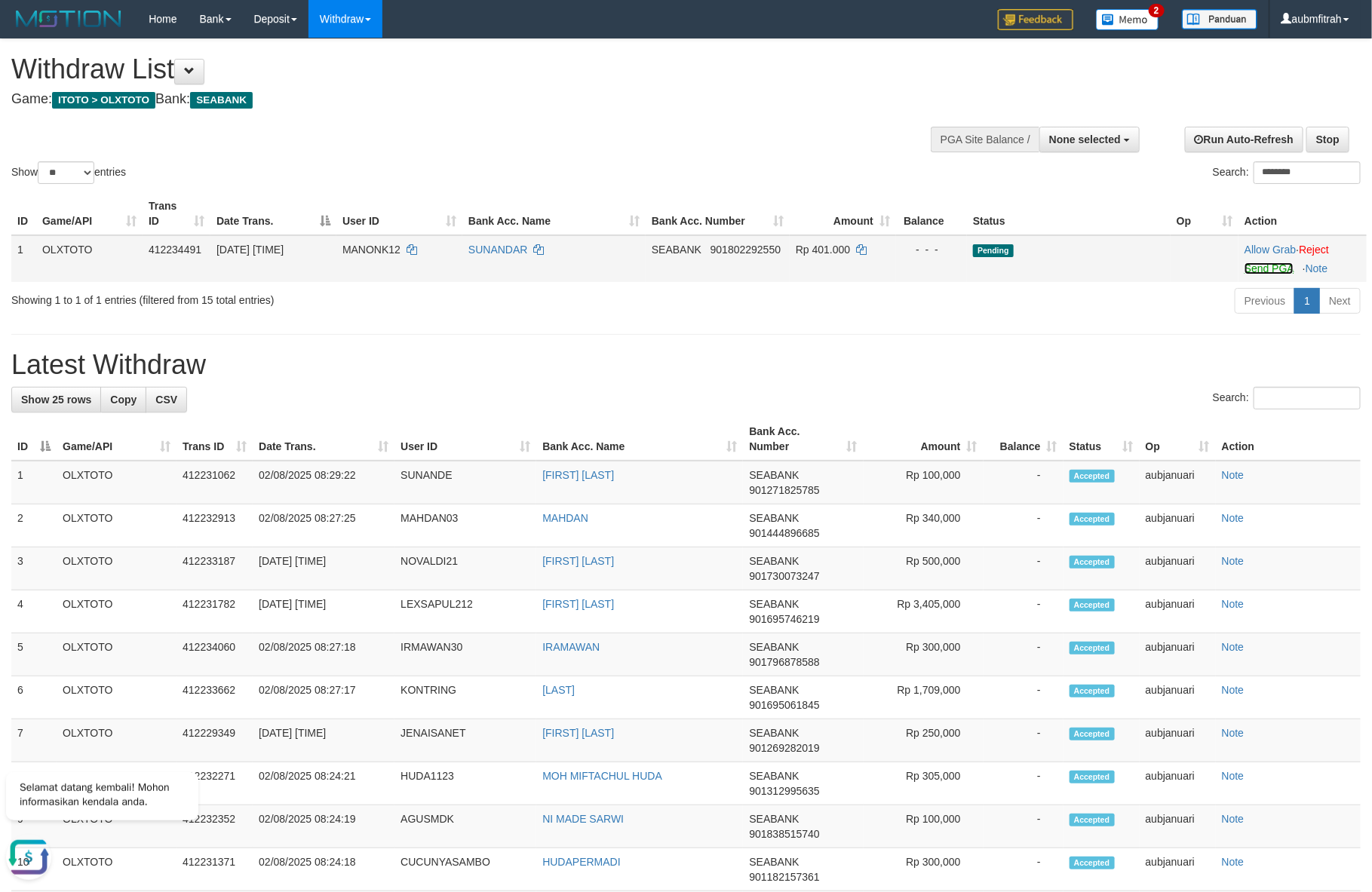 click on "Send PGA" at bounding box center [1269, 268] 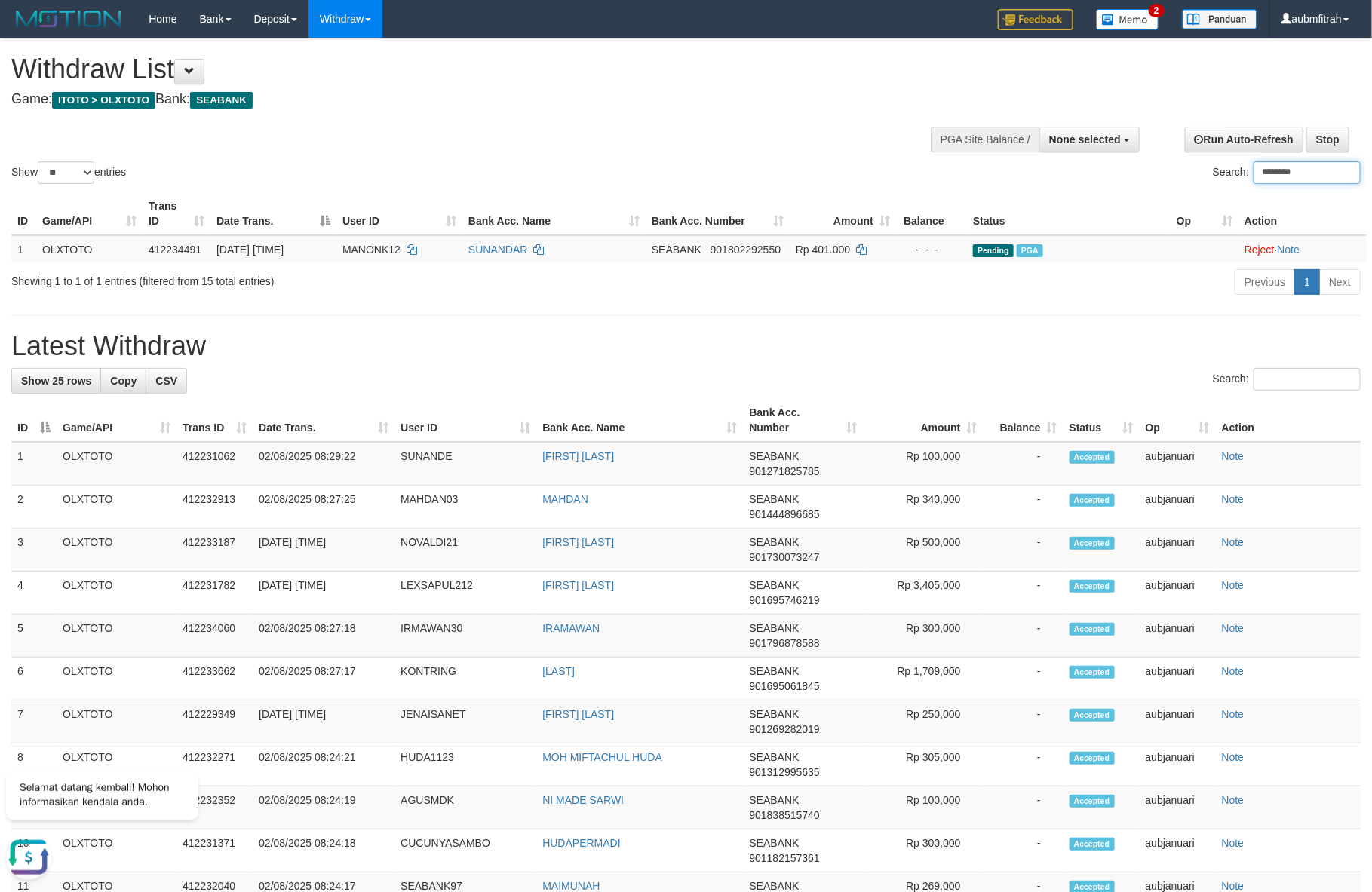 click on "********" at bounding box center (1307, 173) 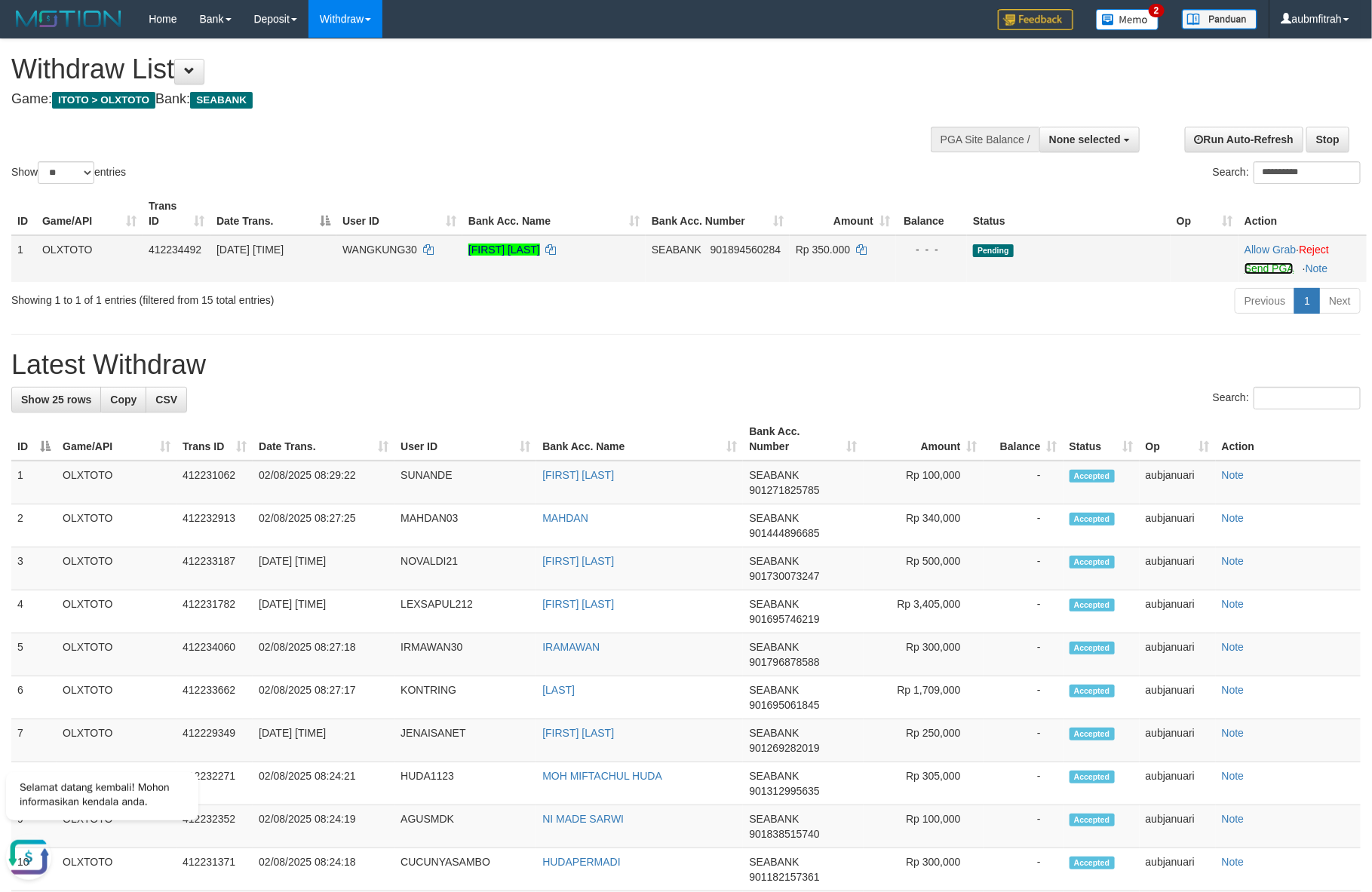 click on "Send PGA" at bounding box center (1269, 268) 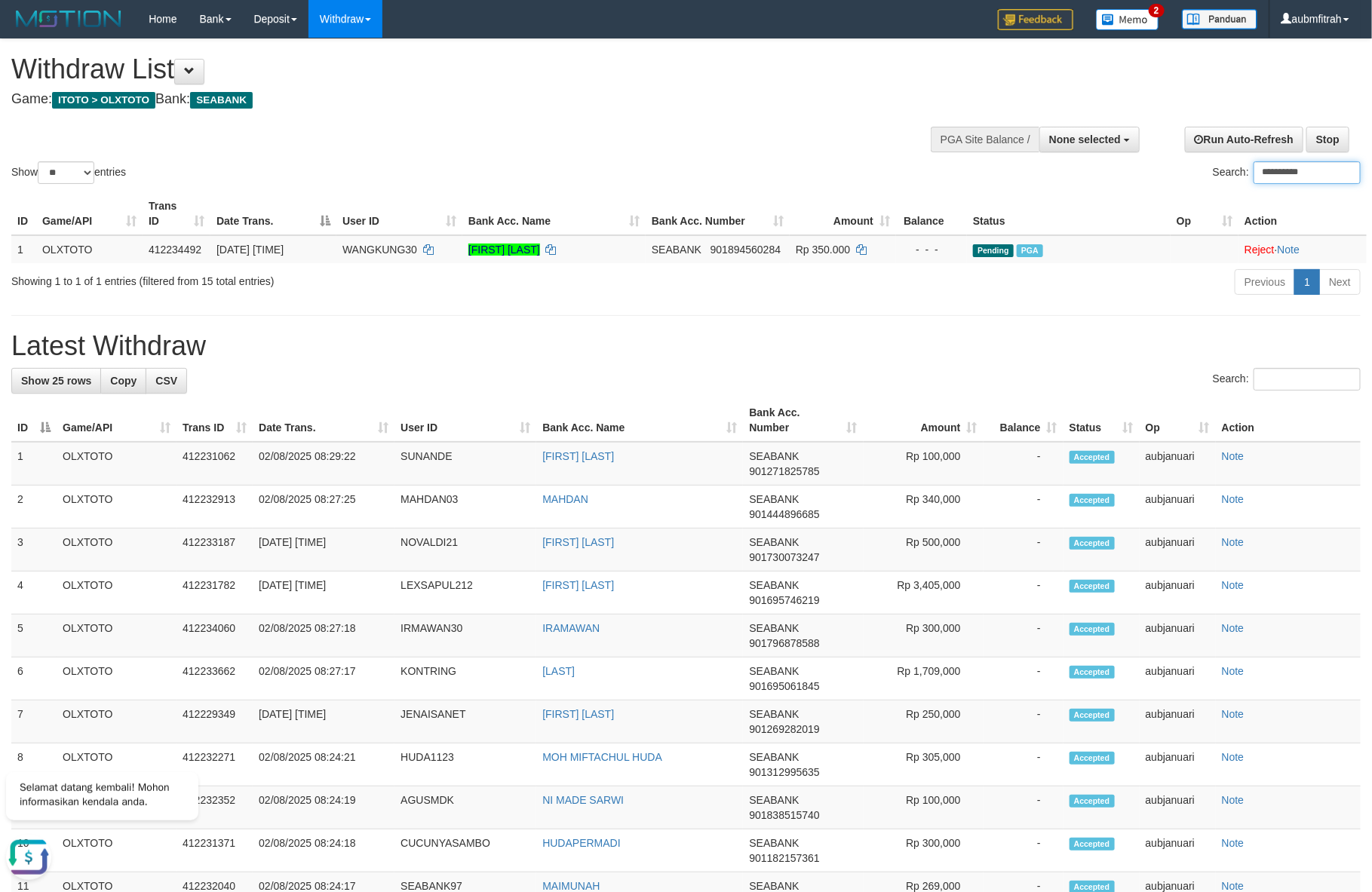 click on "**********" at bounding box center (1307, 173) 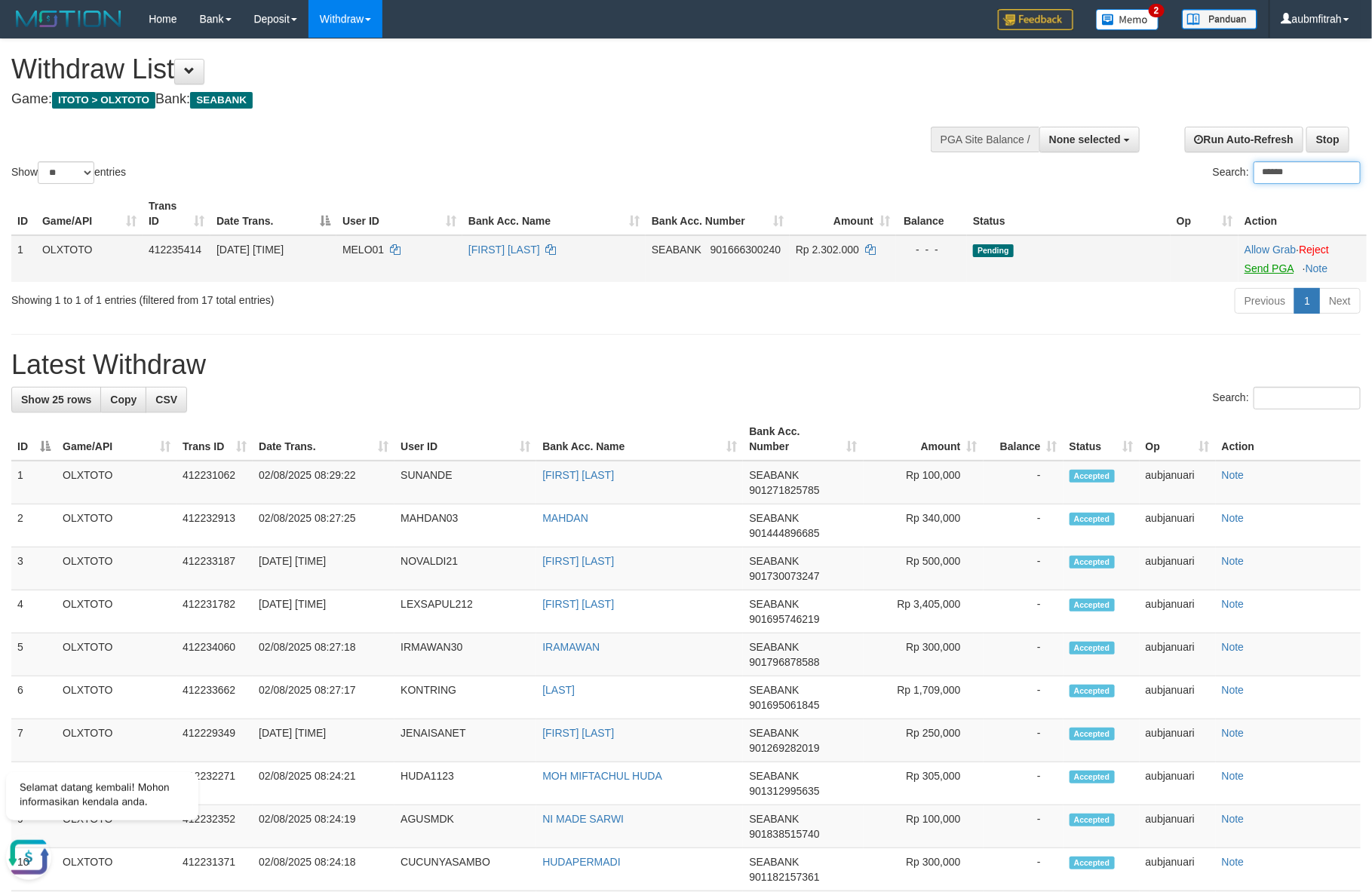 type on "******" 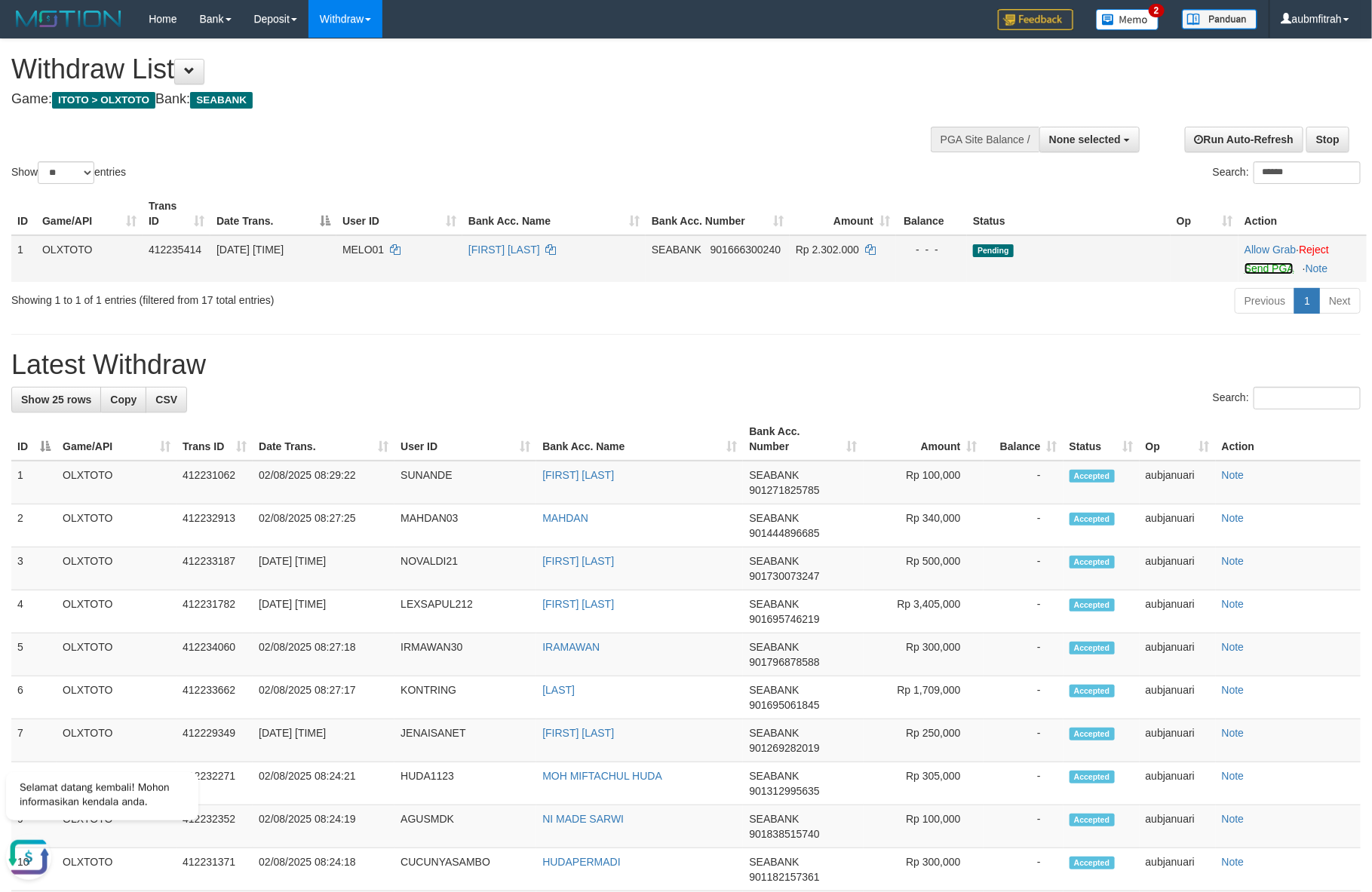 click on "Send PGA" at bounding box center [1269, 268] 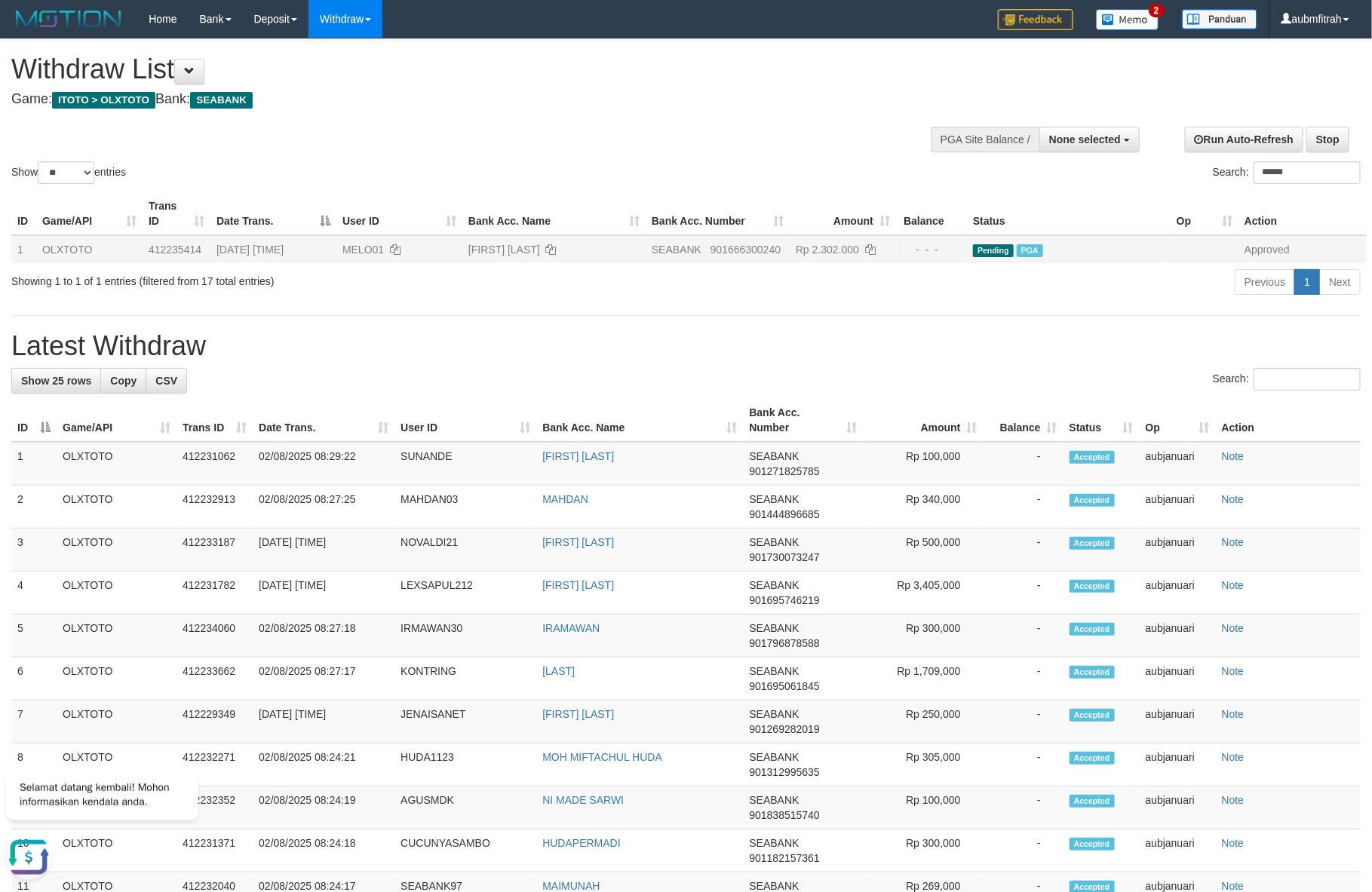 click on "Withdraw List" at bounding box center [456, 69] 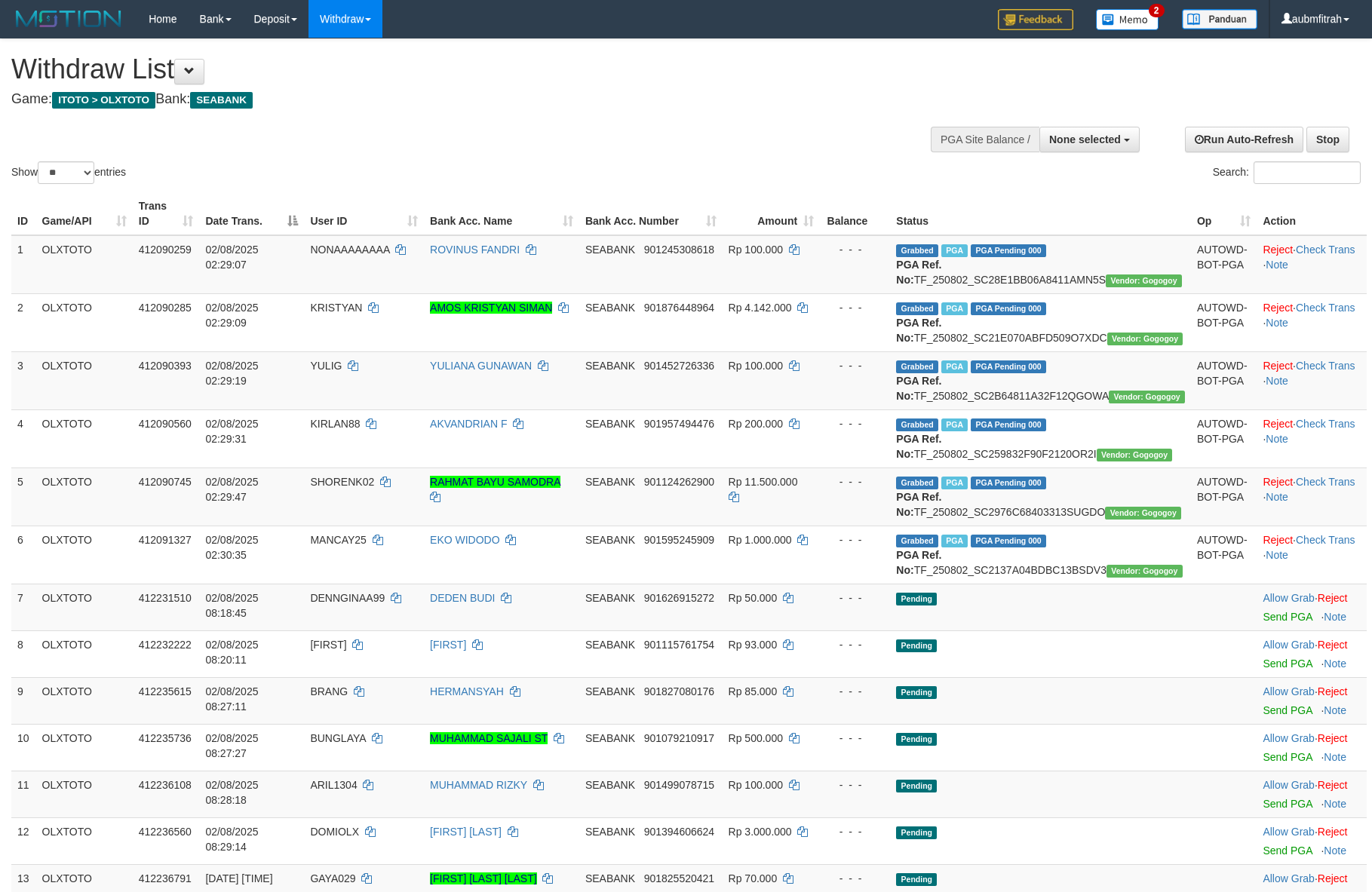 select 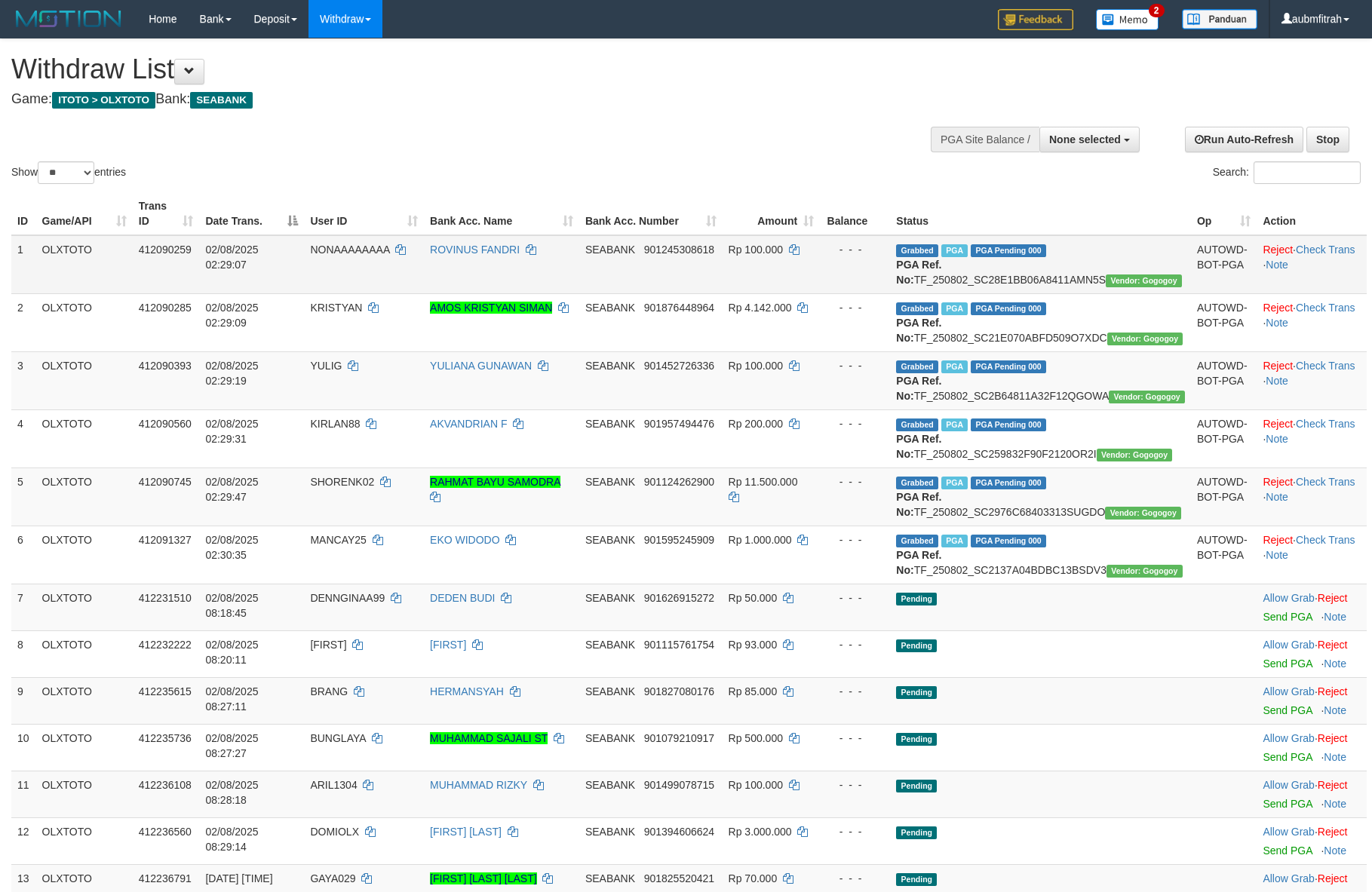 scroll, scrollTop: 0, scrollLeft: 0, axis: both 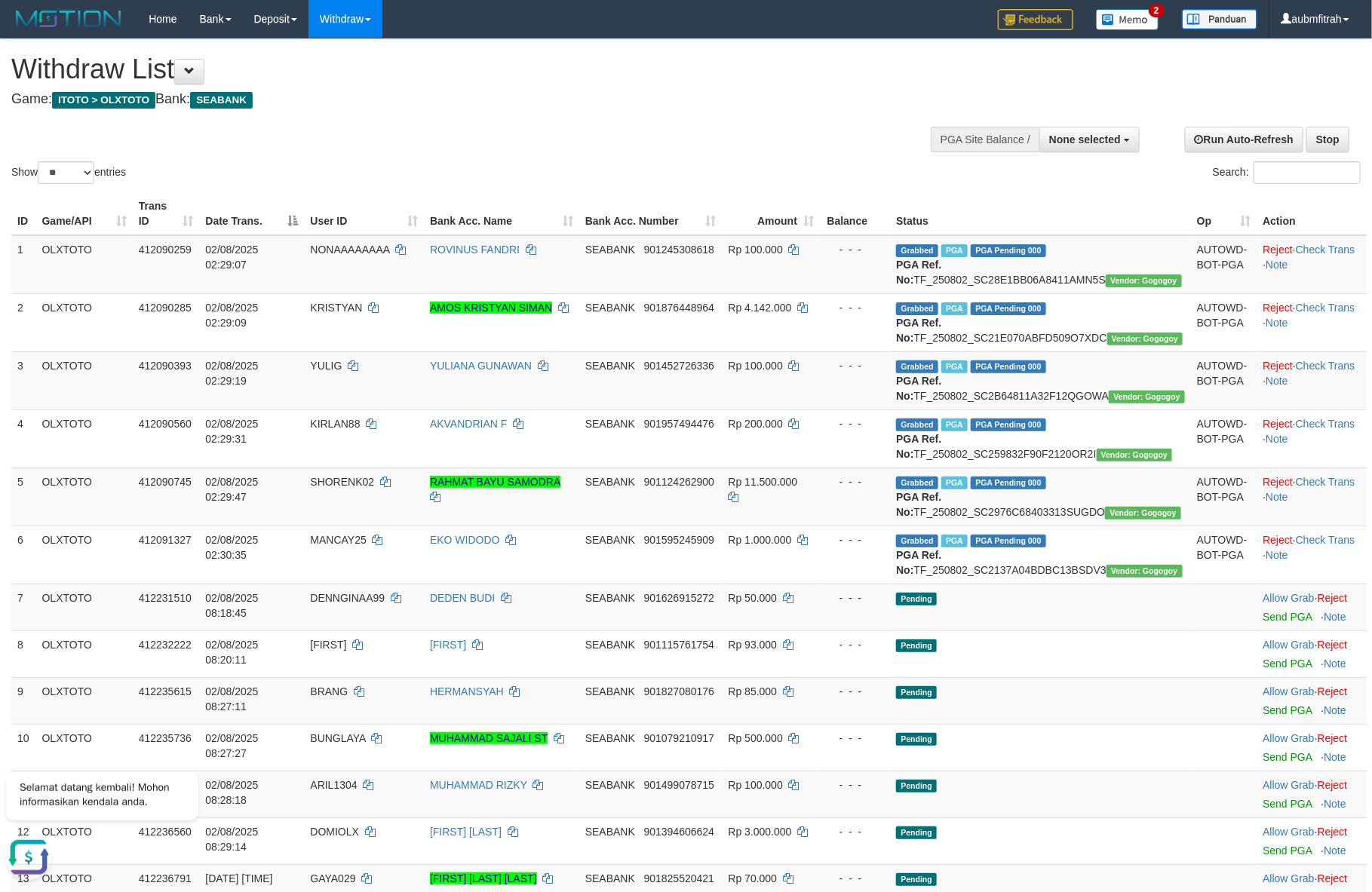 click on "Show  ** ** ** ***  entries Search:" at bounding box center [686, 113] 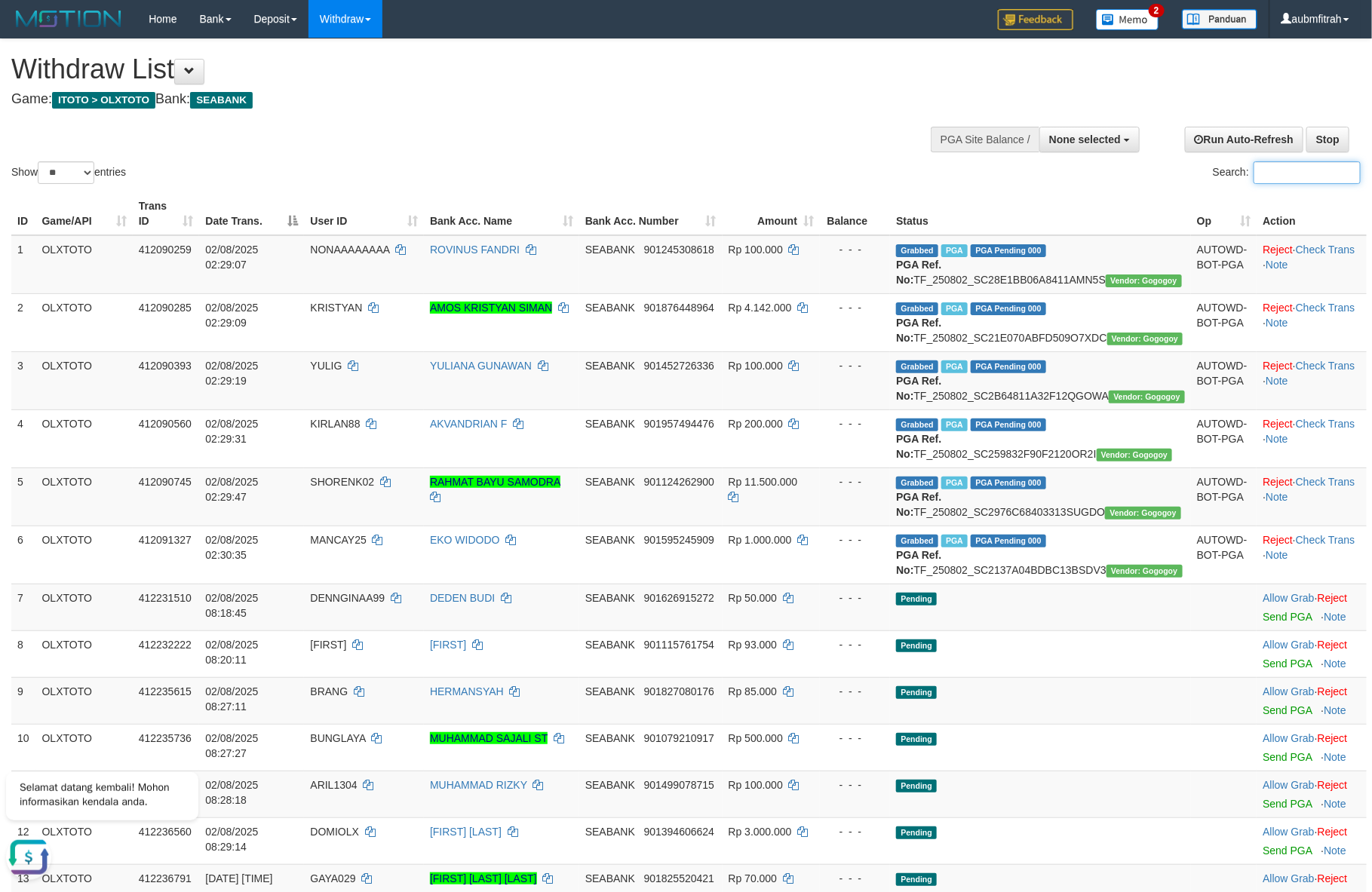 click on "Search:" at bounding box center [1307, 173] 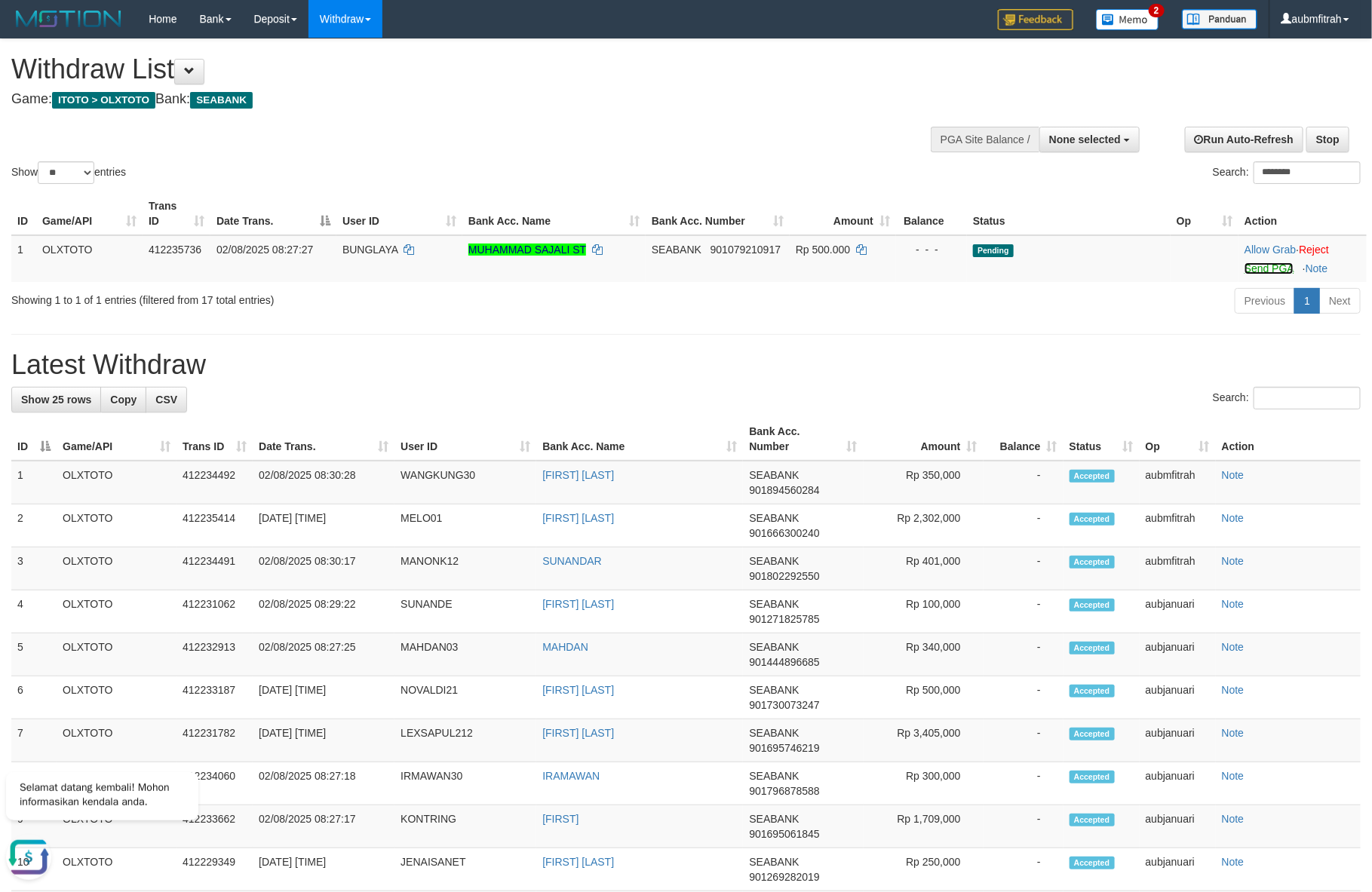 drag, startPoint x: 1254, startPoint y: 270, endPoint x: 1254, endPoint y: 199, distance: 71 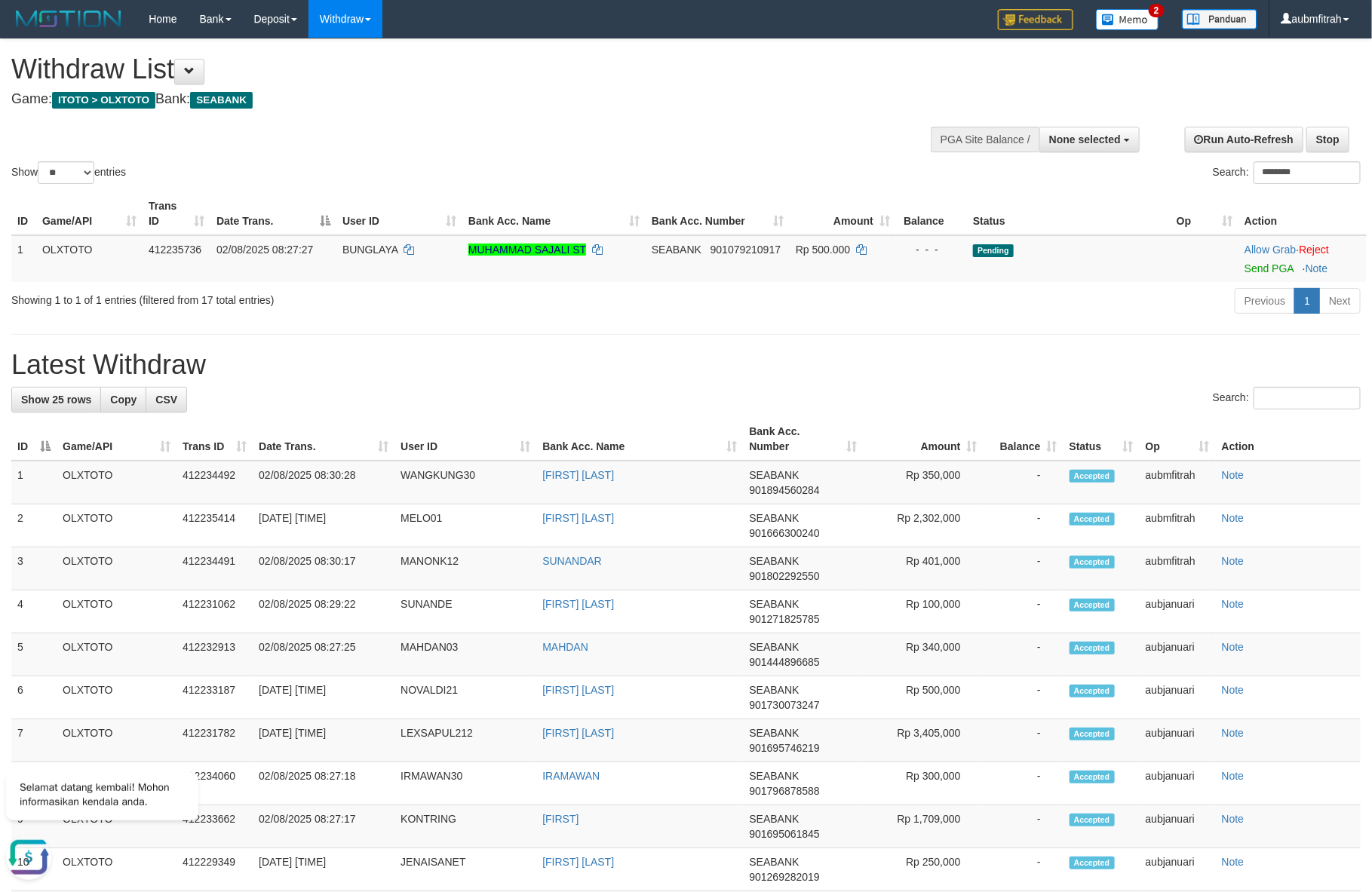 click on "Toggle navigation
Home
Bank
Account List
Load
By Website
Group
[ITOTO]													OLXTOTO
Mutasi Bank
Search
Sync
Note Mutasi
Deposit
DPS Fetch
DPS List
History
PGA History
Note DPS" at bounding box center [686, 852] 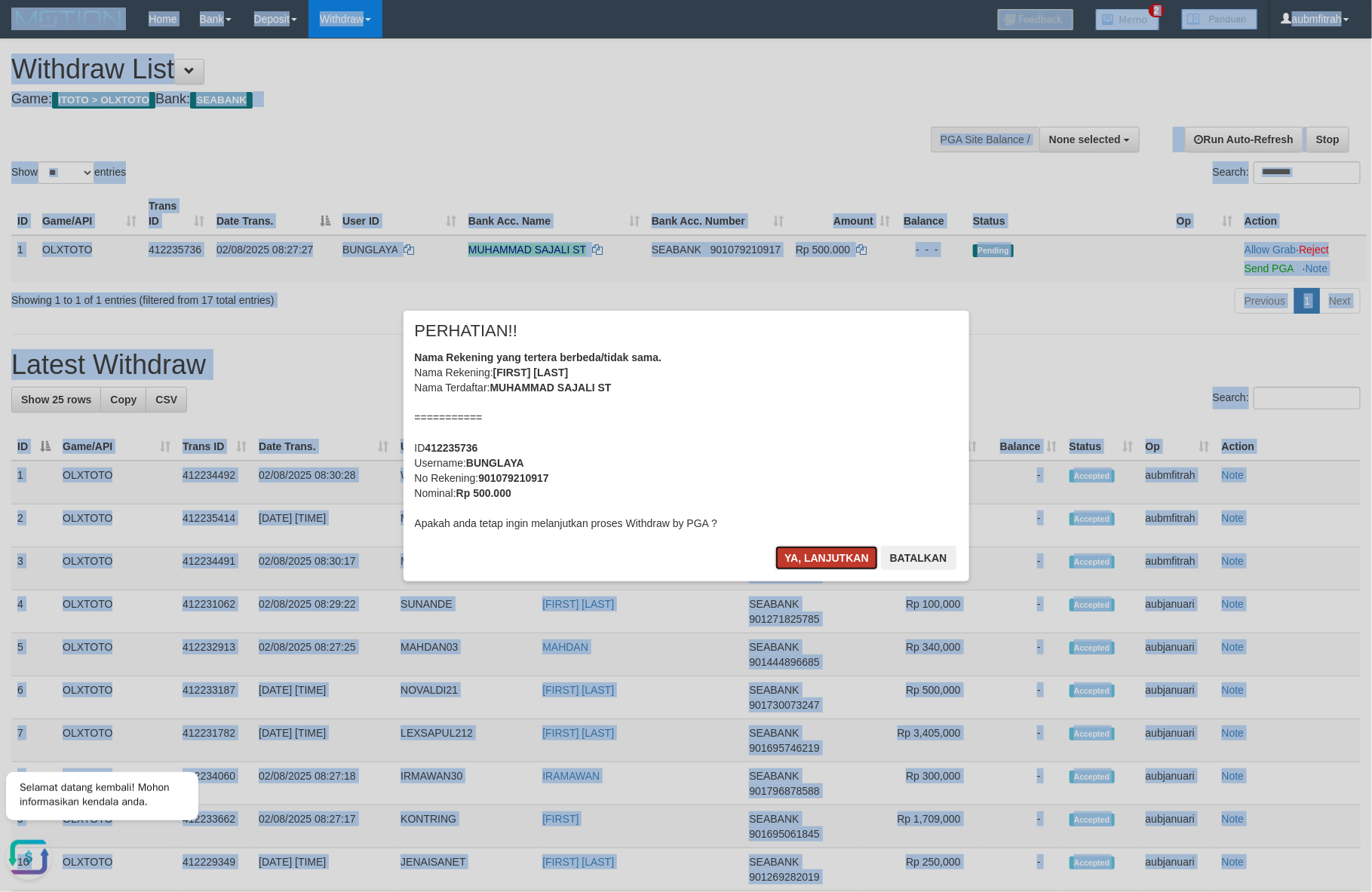 click on "Ya, lanjutkan" at bounding box center [827, 558] 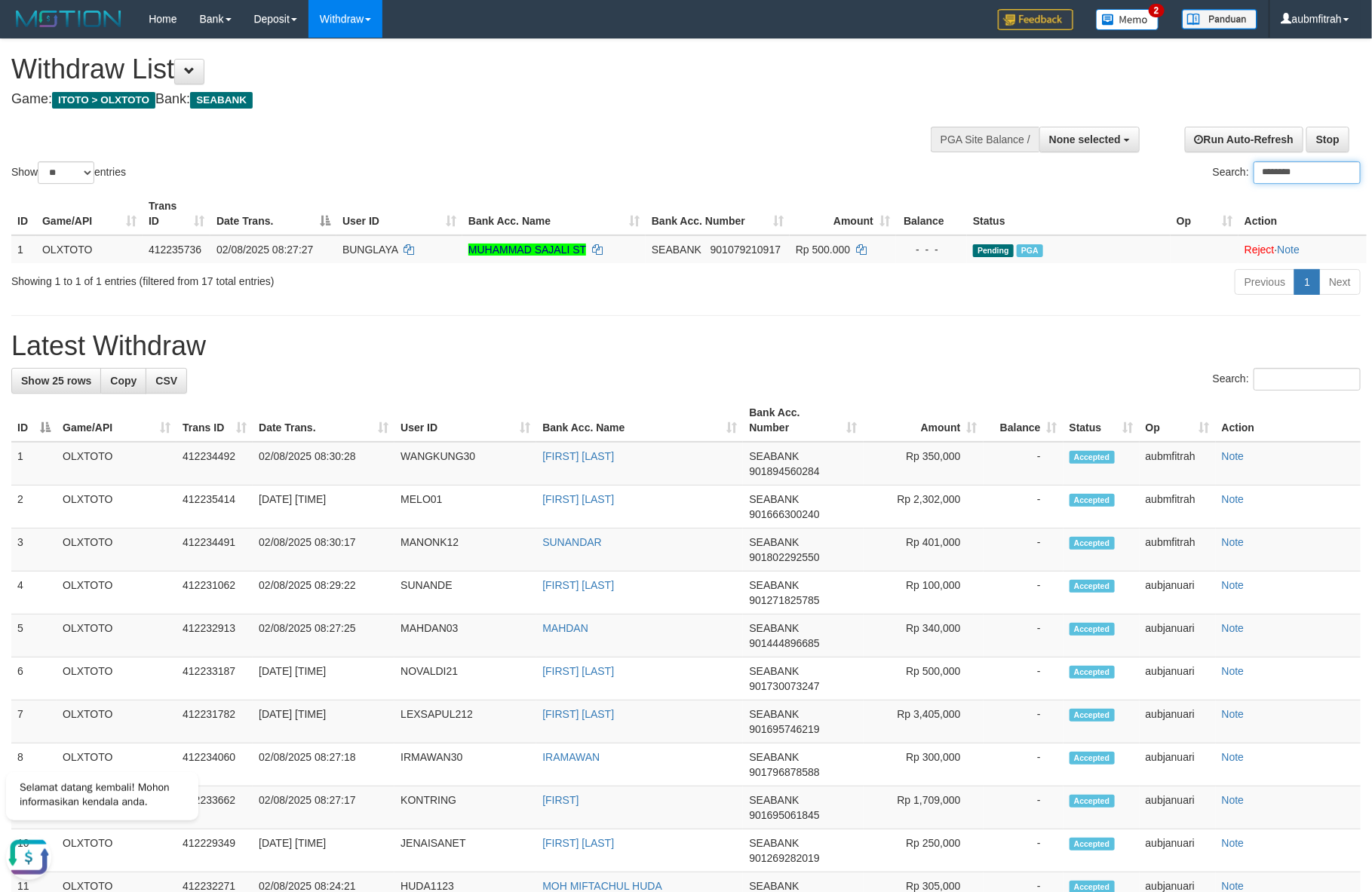 click on "********" at bounding box center (1307, 173) 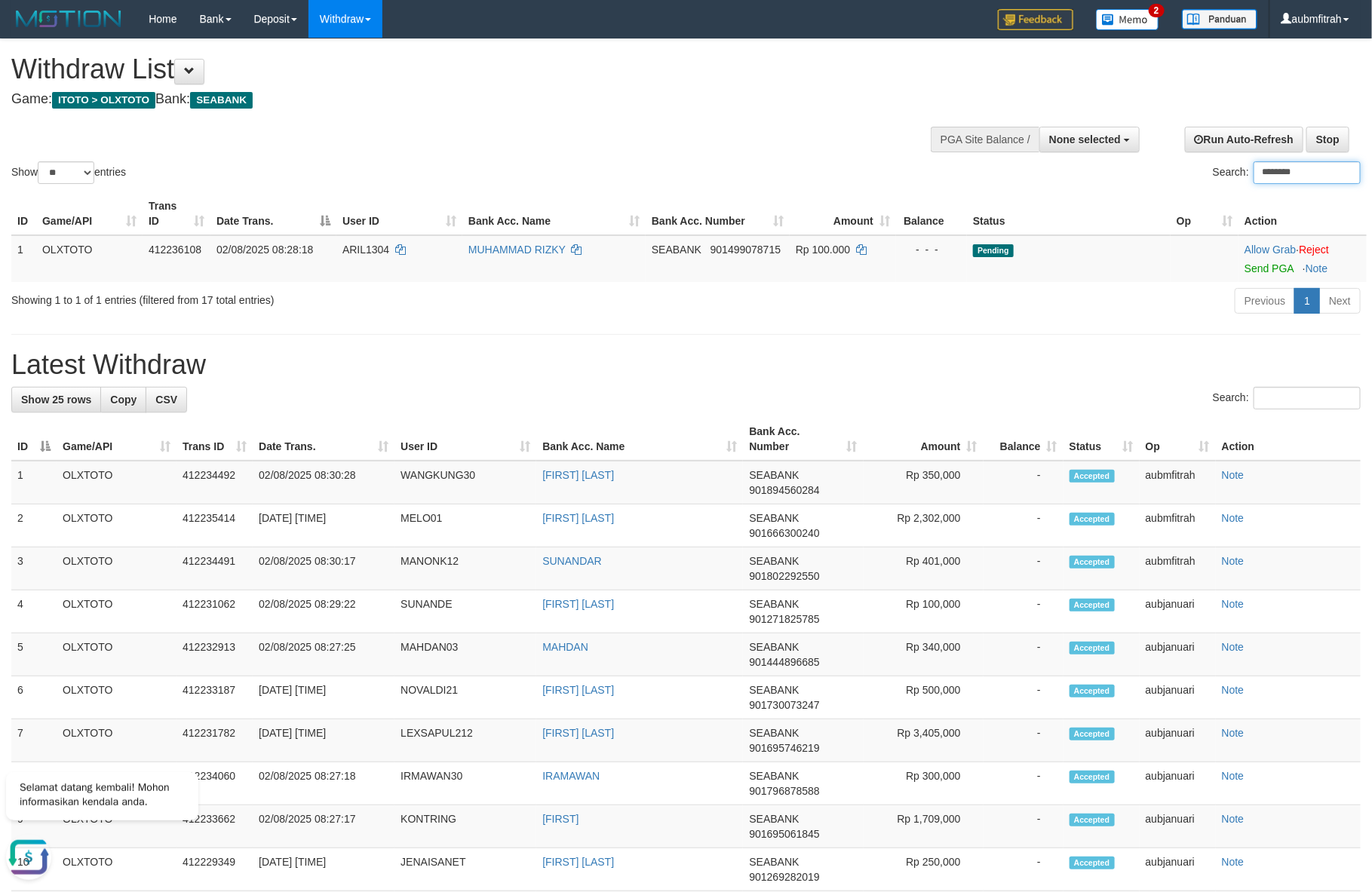 paste 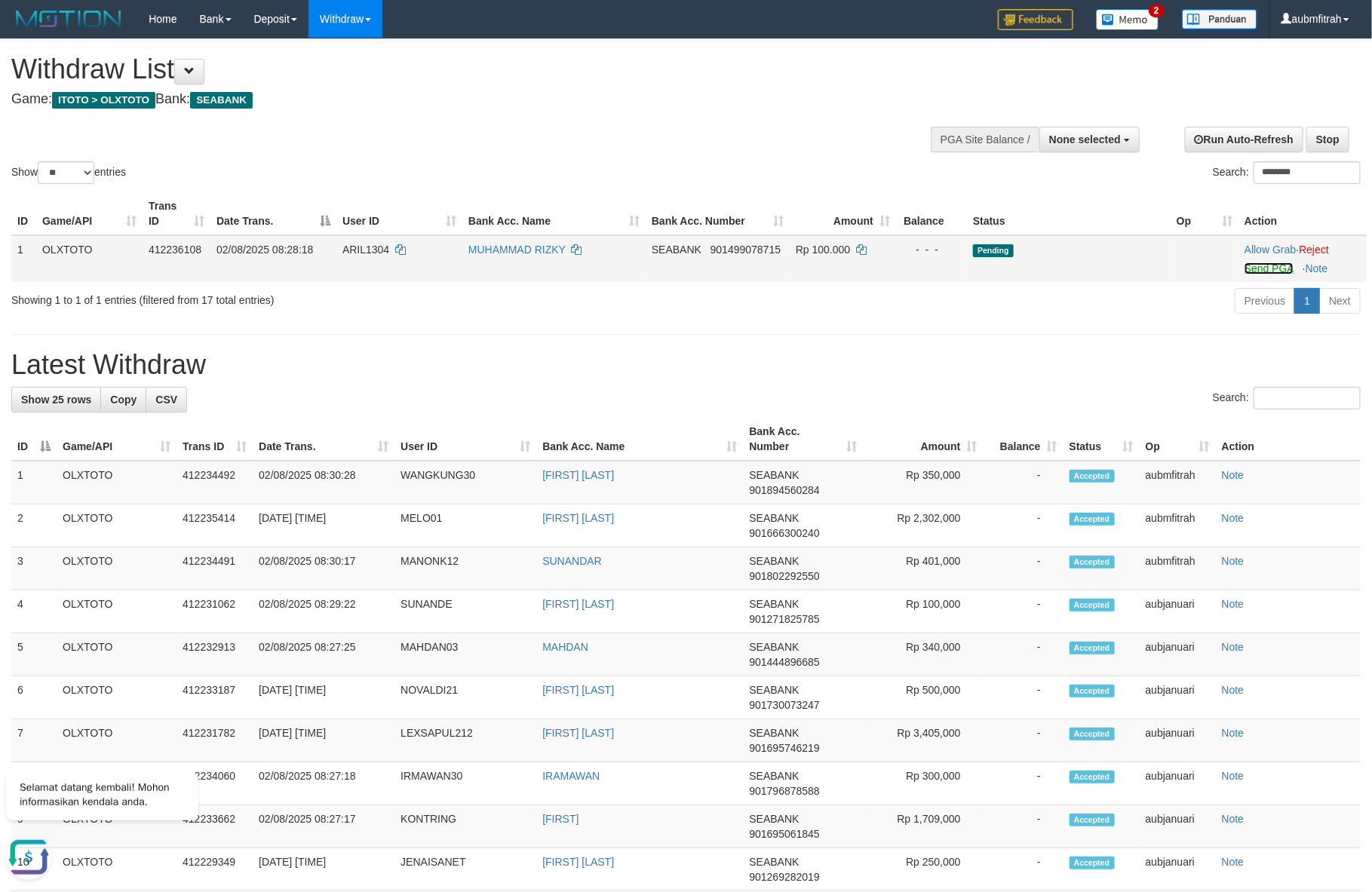 click on "Send PGA" at bounding box center (1269, 268) 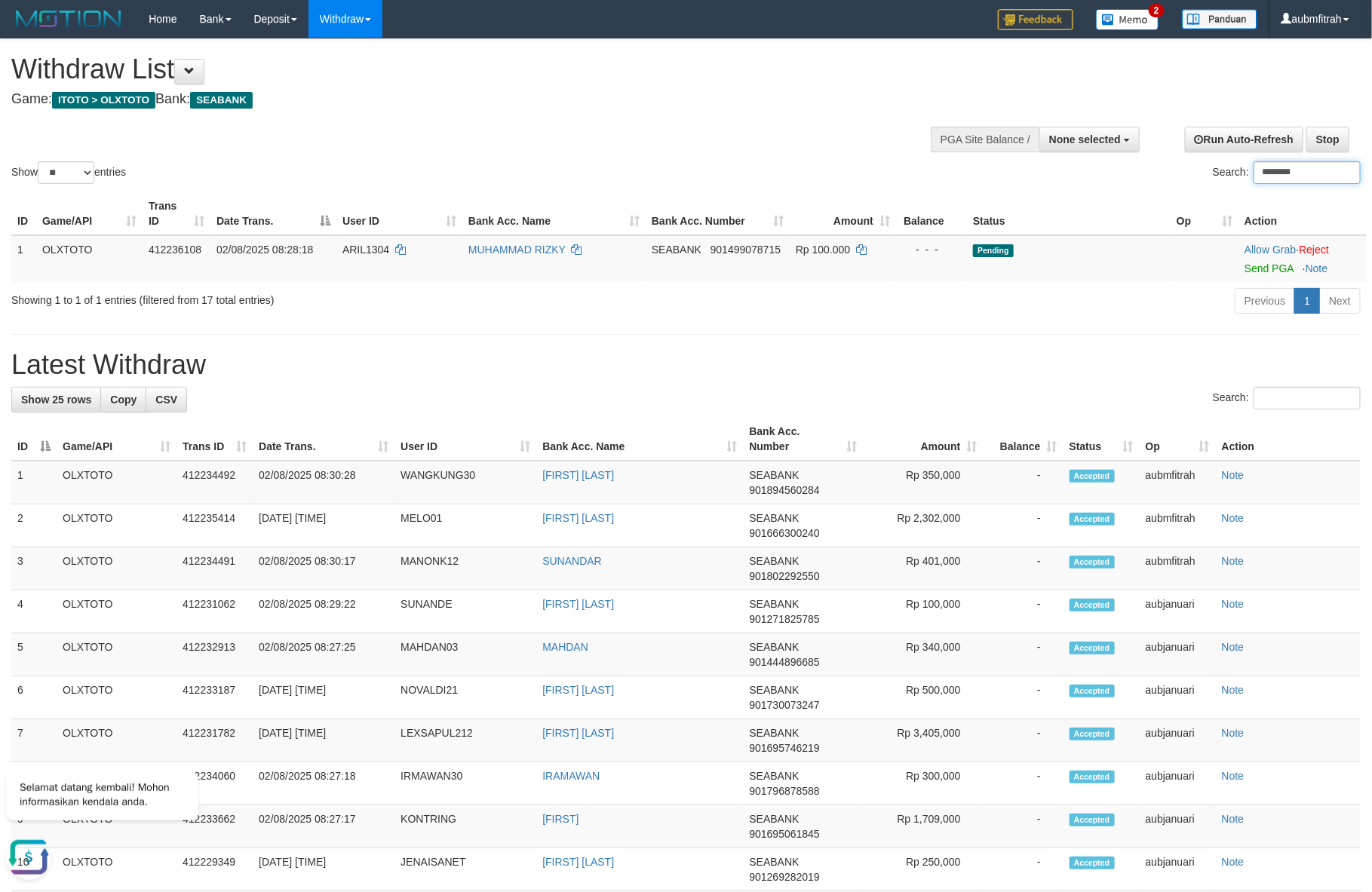 click on "********" at bounding box center [1307, 173] 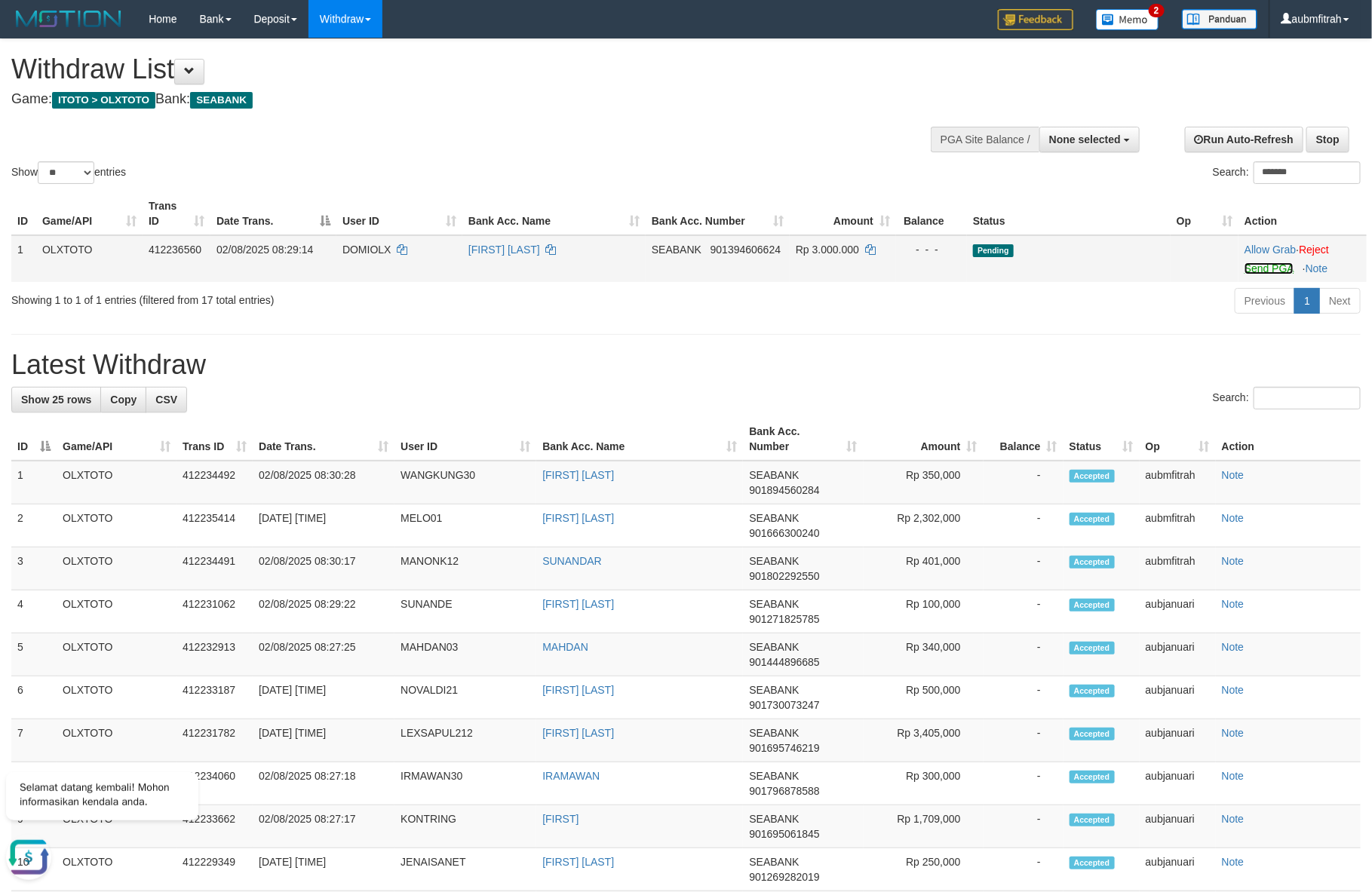 click on "Send PGA" at bounding box center [1269, 268] 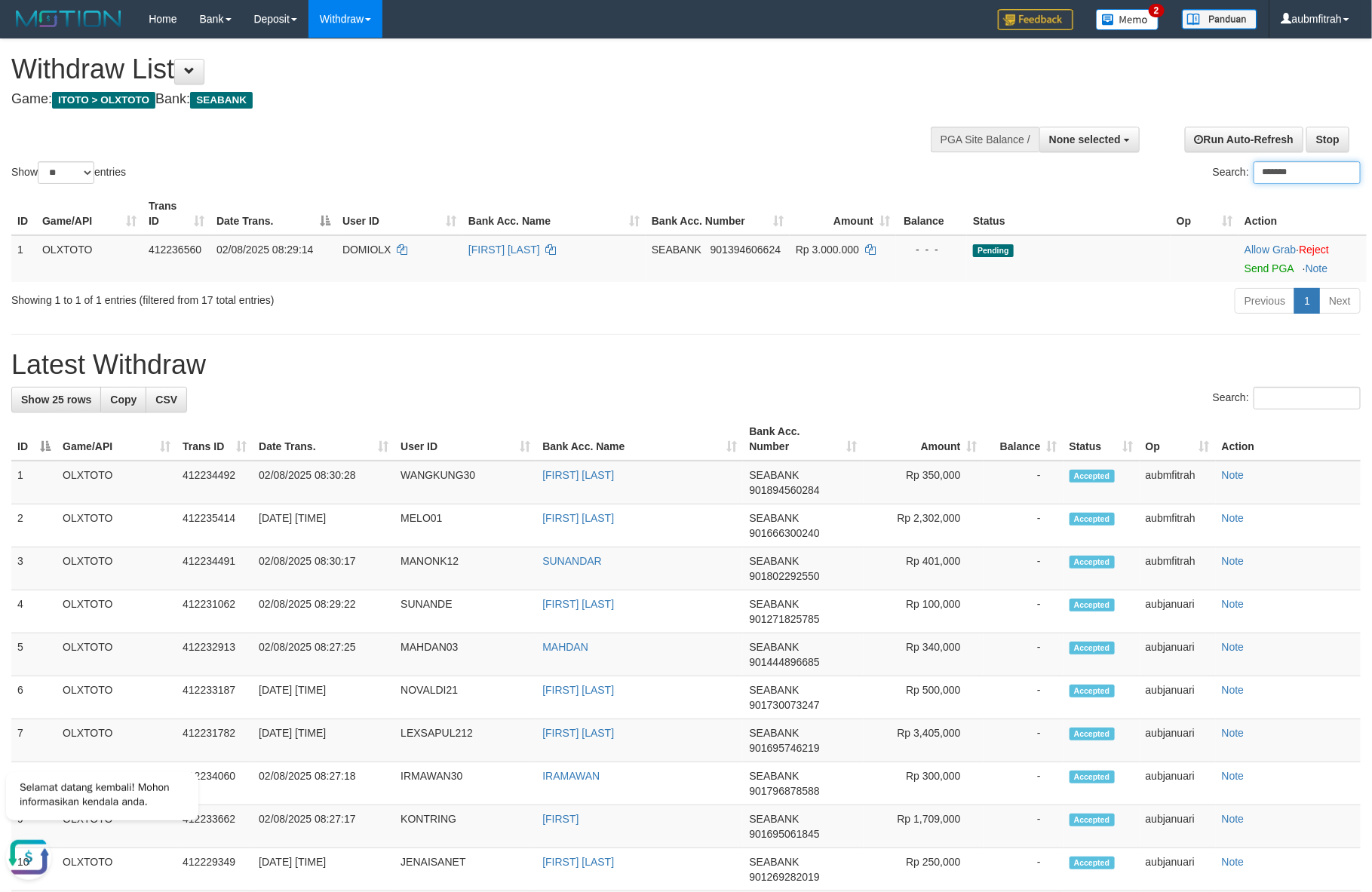 click on "*******" at bounding box center [1307, 173] 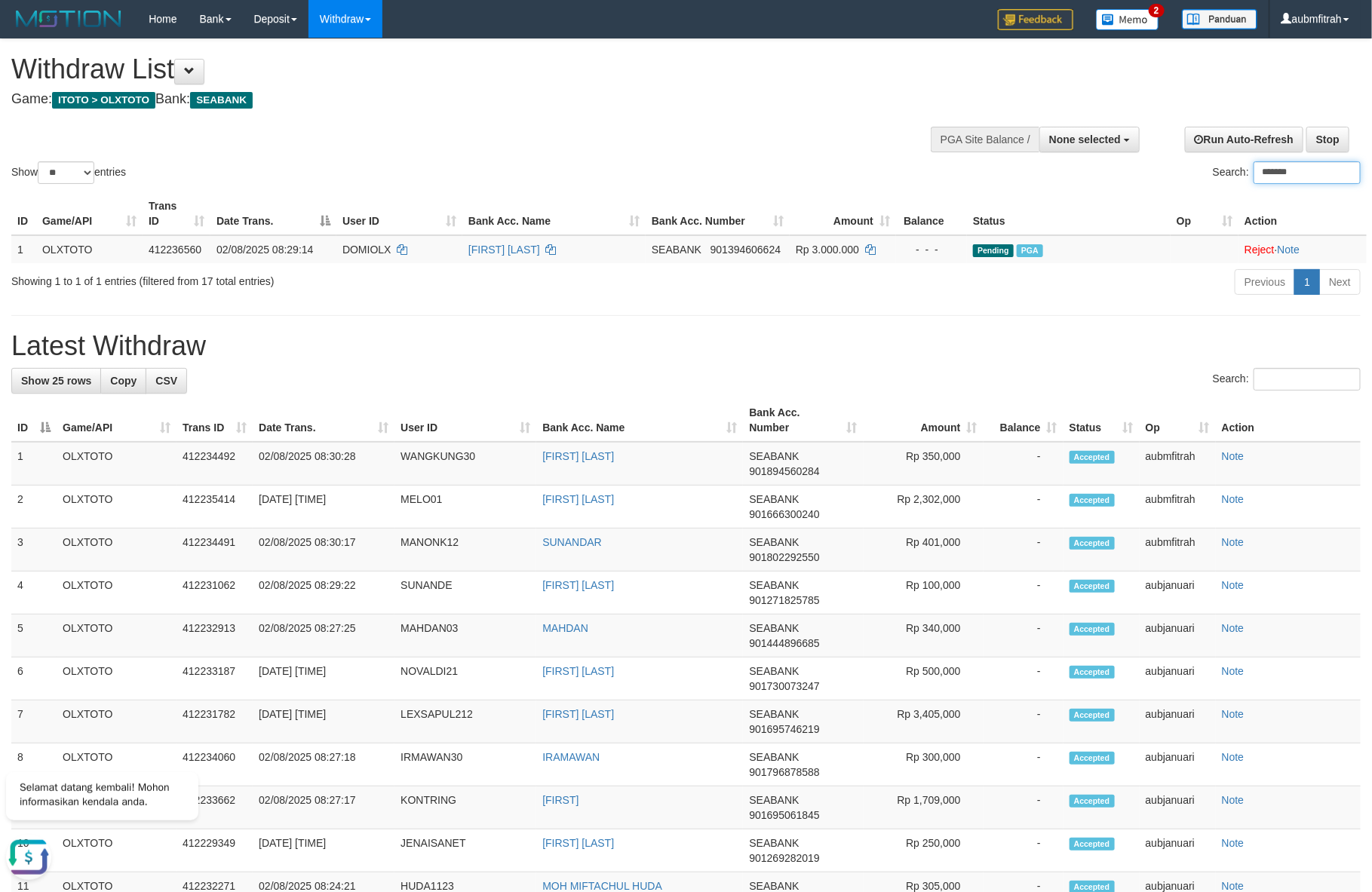 click on "*******" at bounding box center (1307, 173) 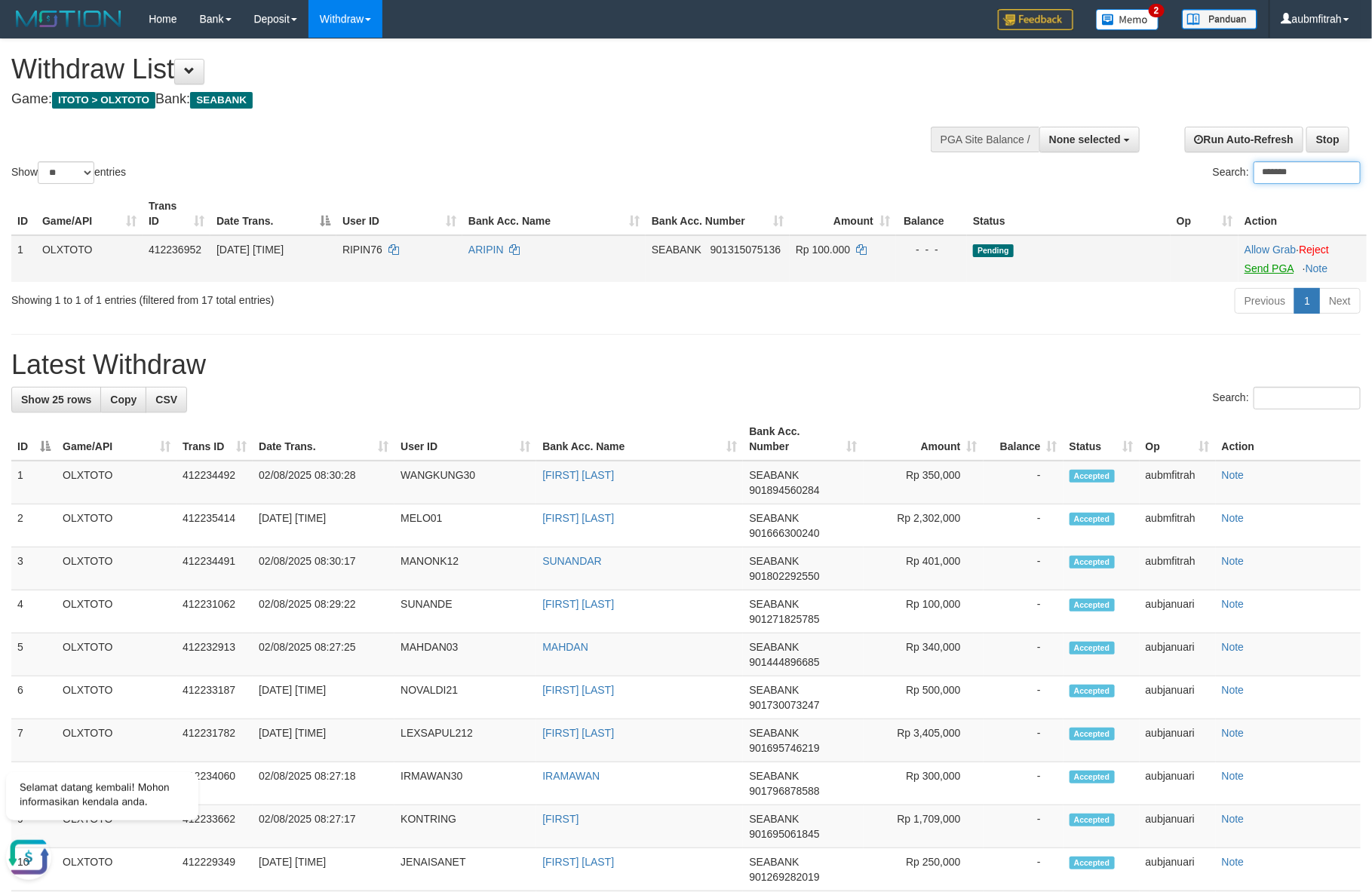type on "*******" 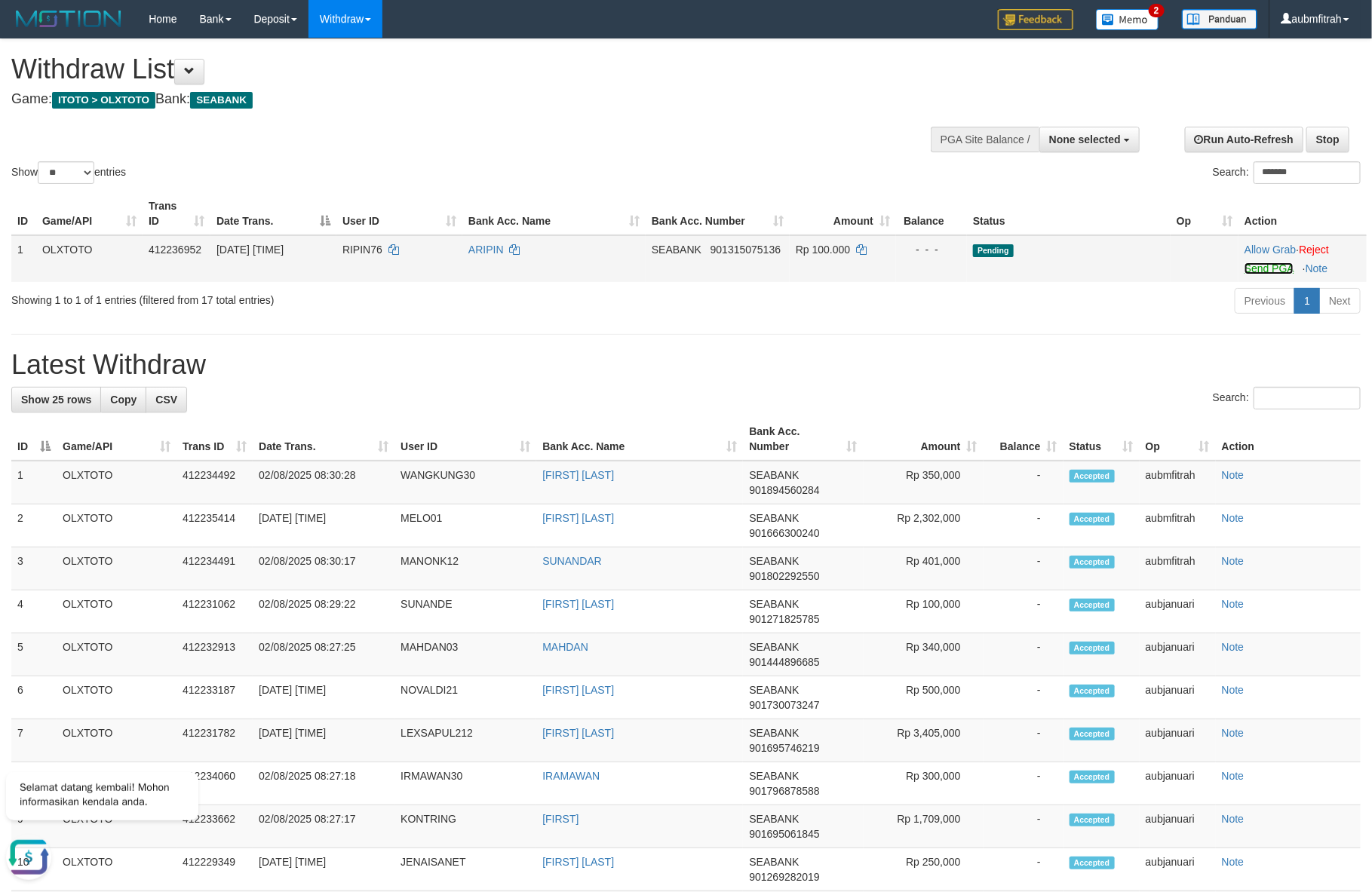 click on "Send PGA" at bounding box center [1269, 268] 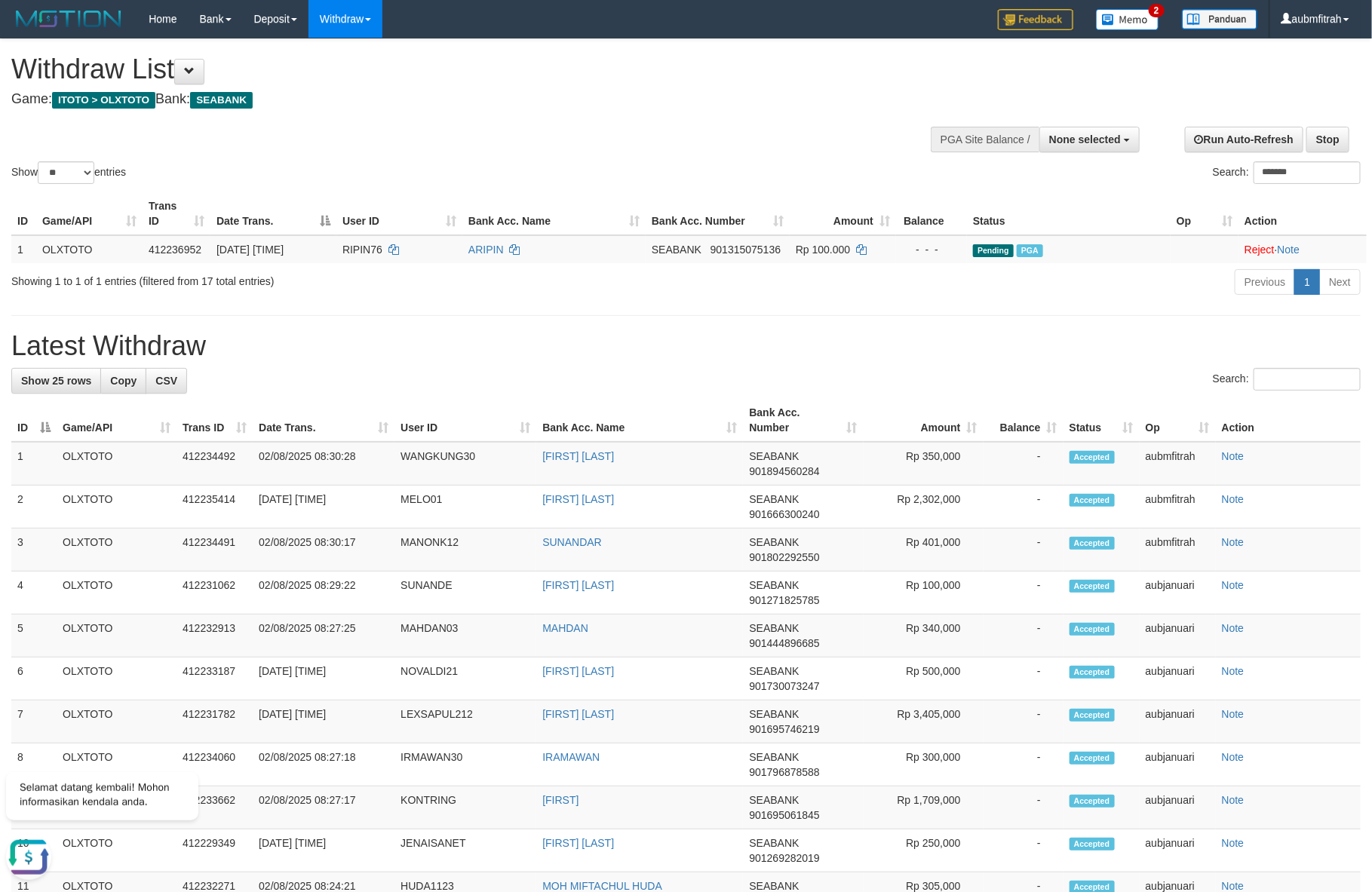 click at bounding box center (686, 115) 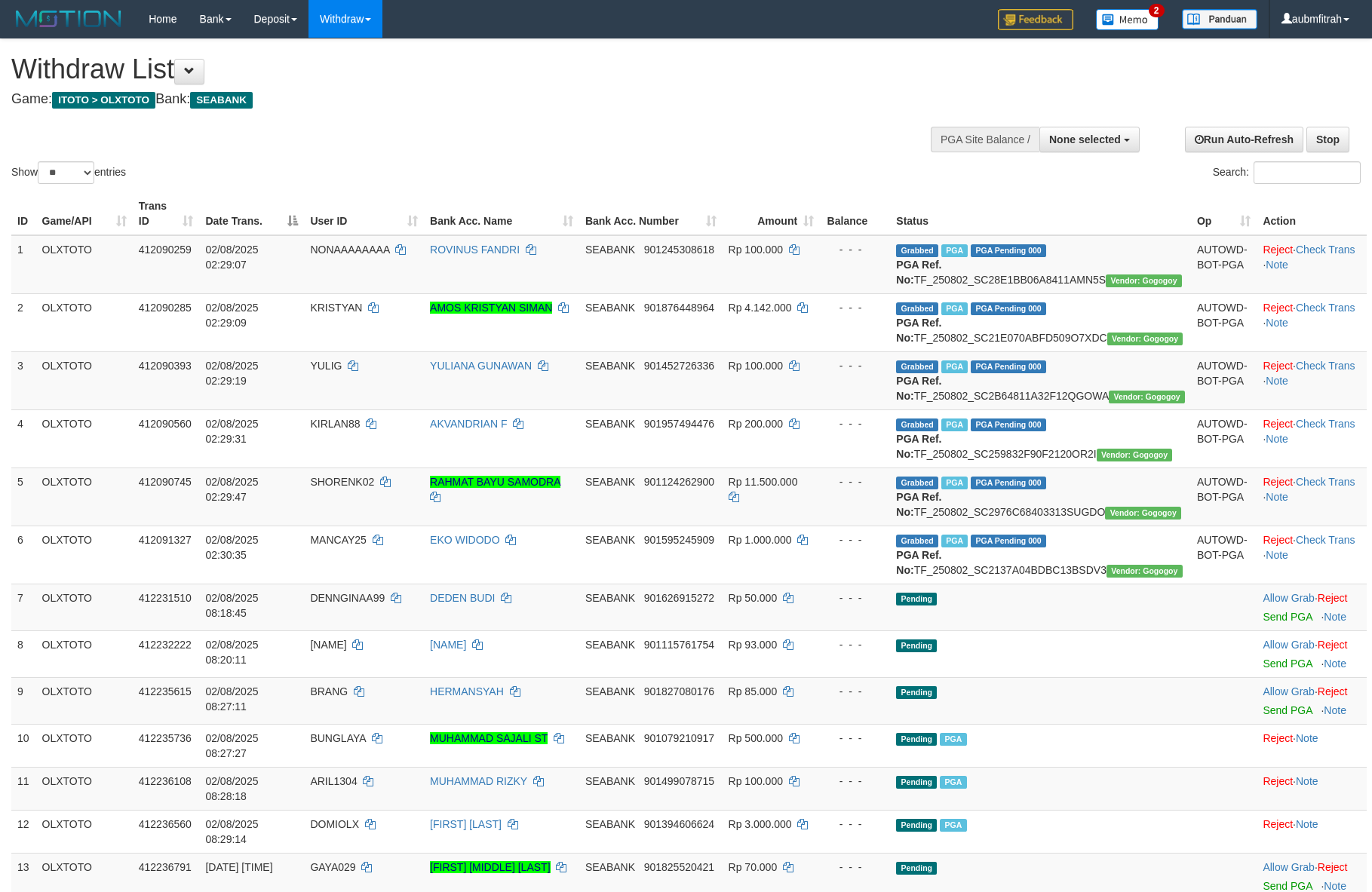 select 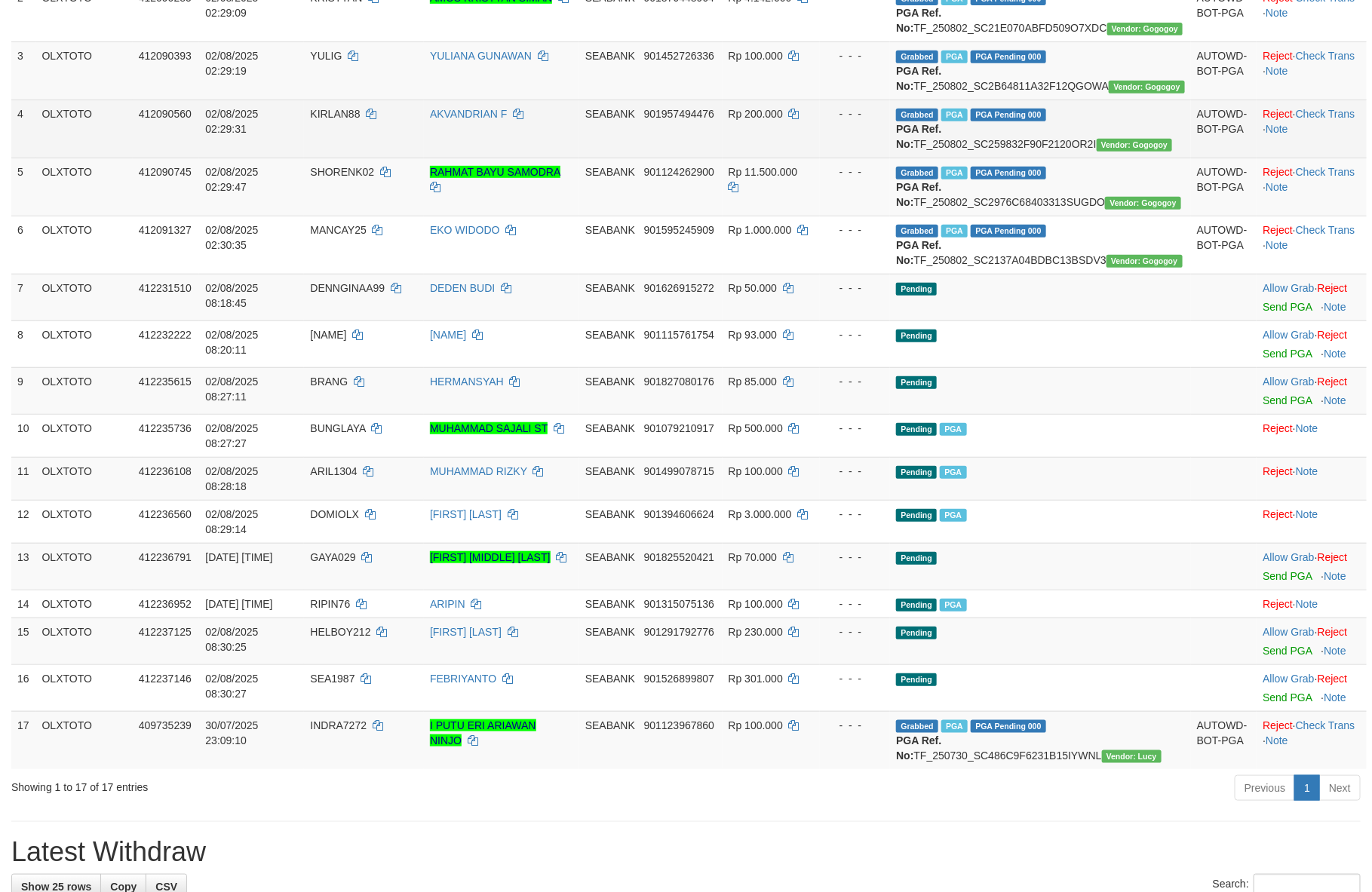 scroll, scrollTop: 452, scrollLeft: 0, axis: vertical 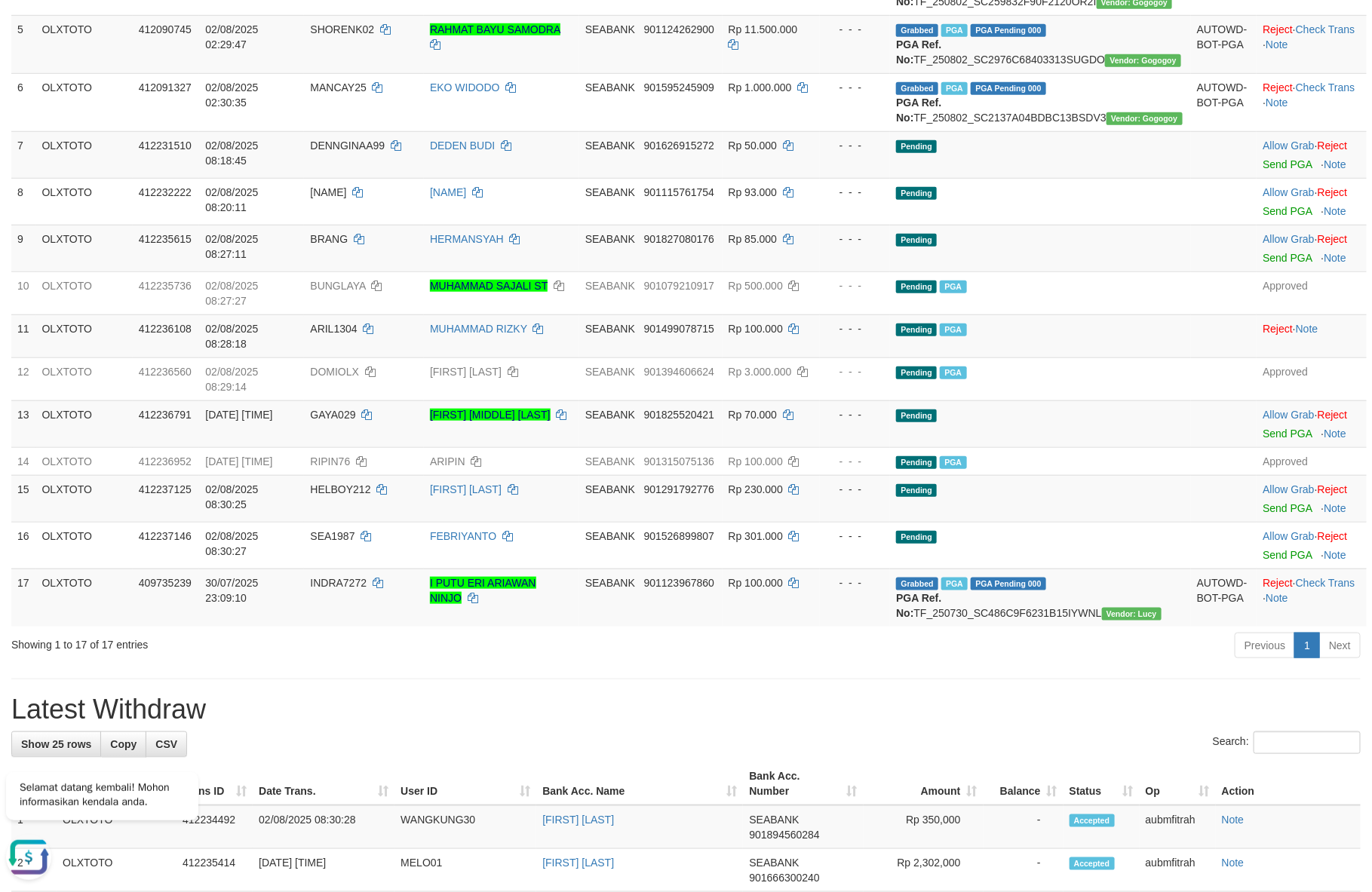 click on "Previous 1 Next" at bounding box center [971, 647] 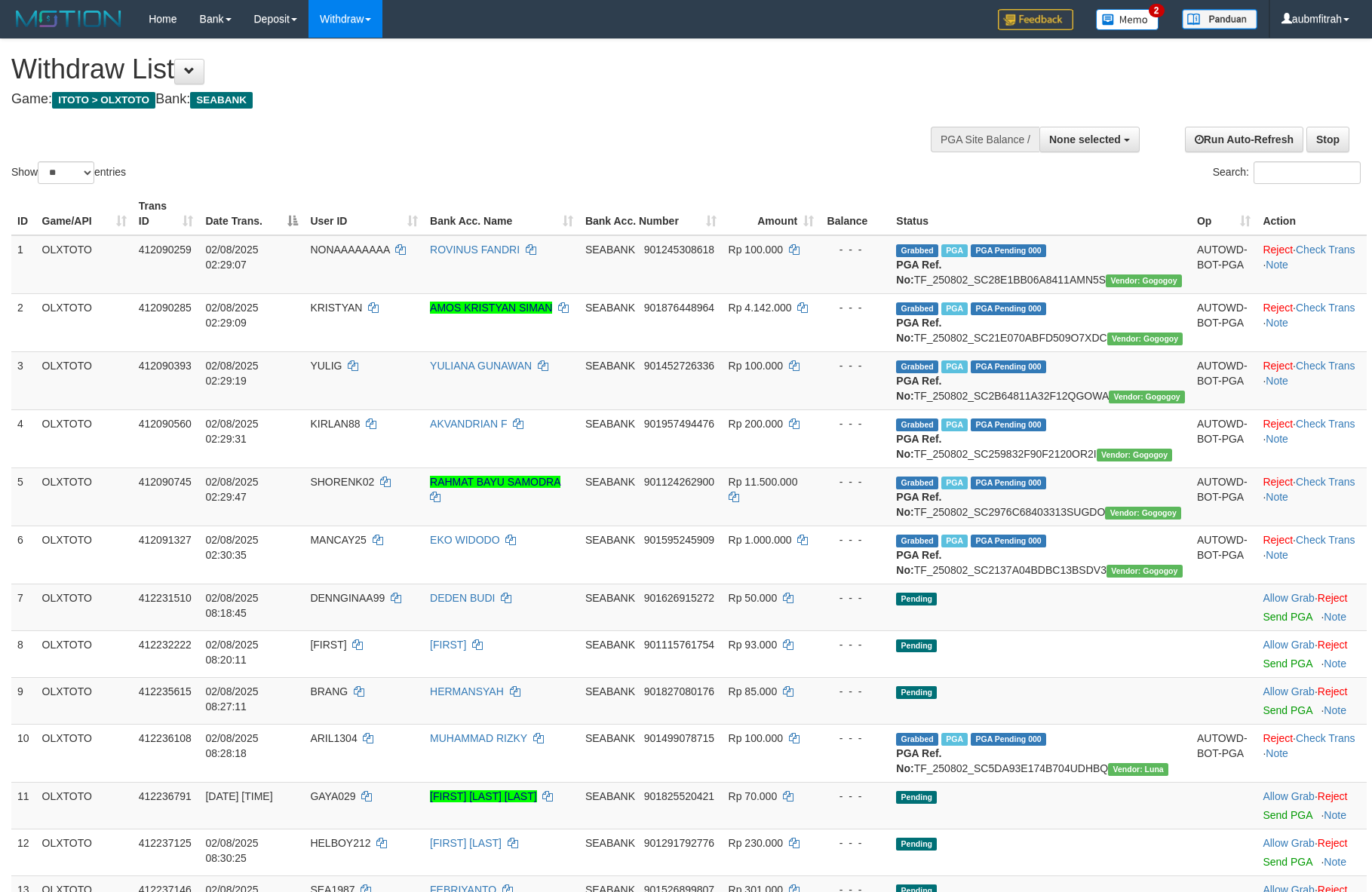 select 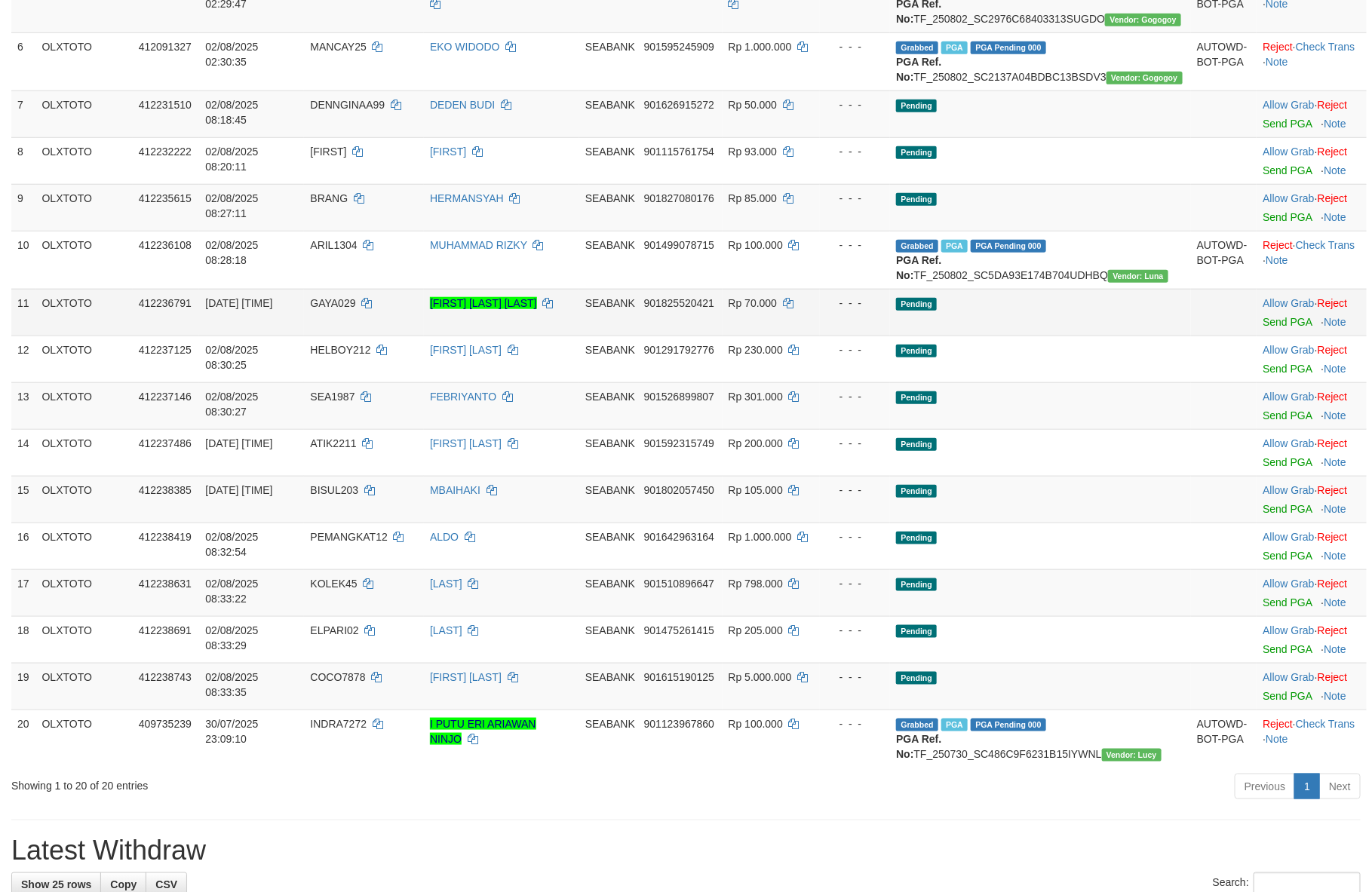 scroll, scrollTop: 452, scrollLeft: 0, axis: vertical 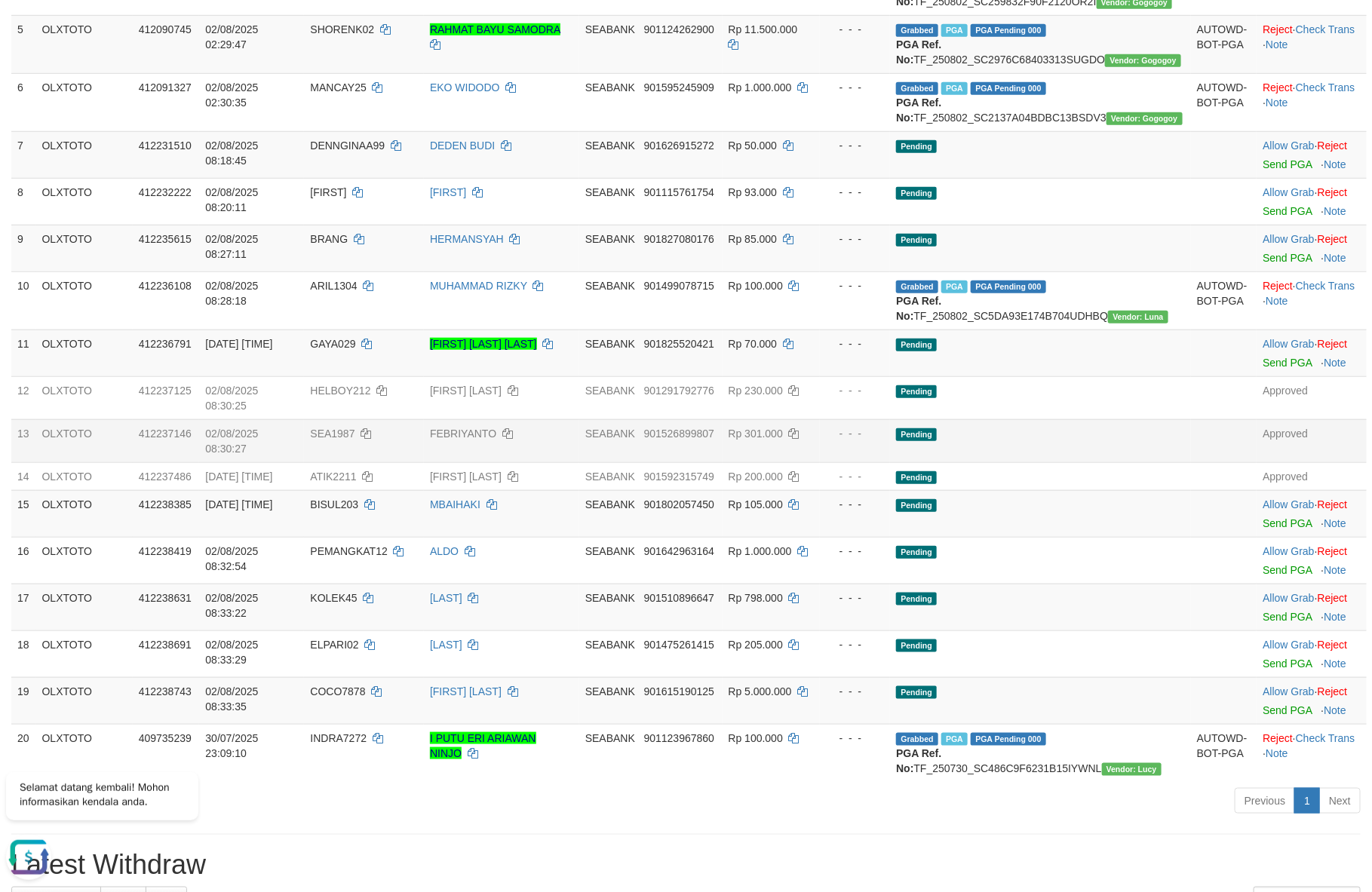 click on "Pending" at bounding box center (1040, 440) 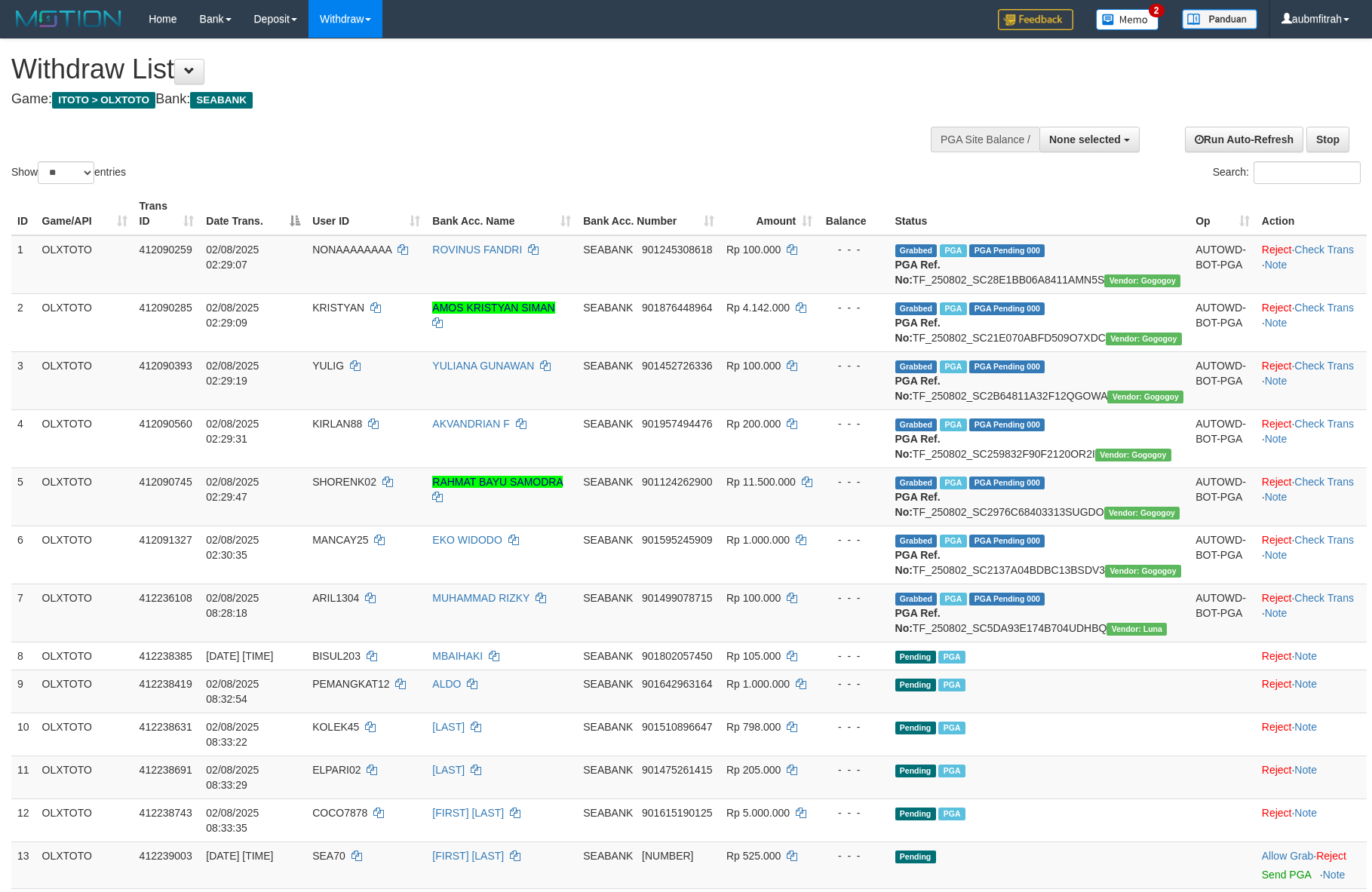 select 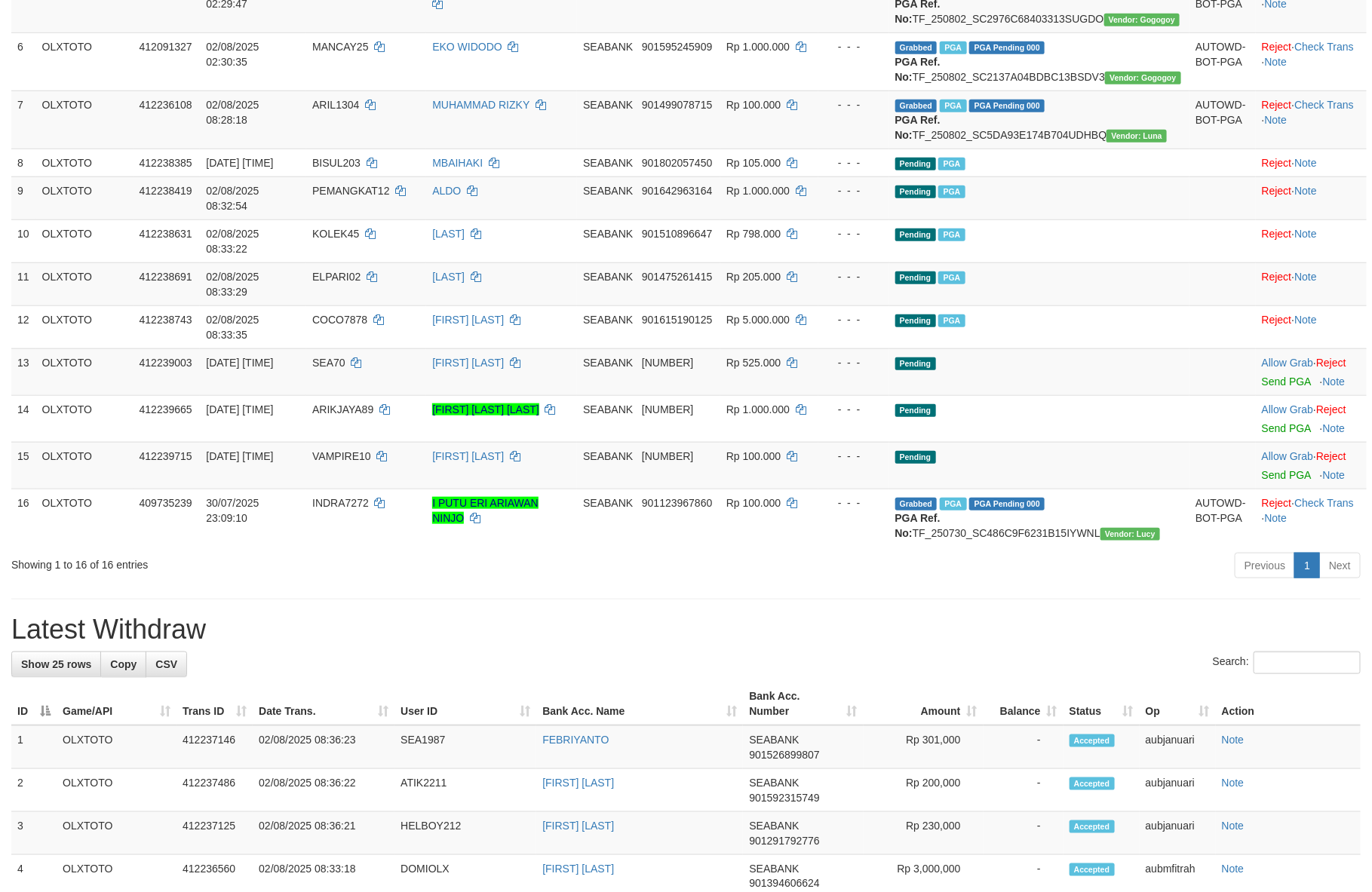 scroll, scrollTop: 452, scrollLeft: 0, axis: vertical 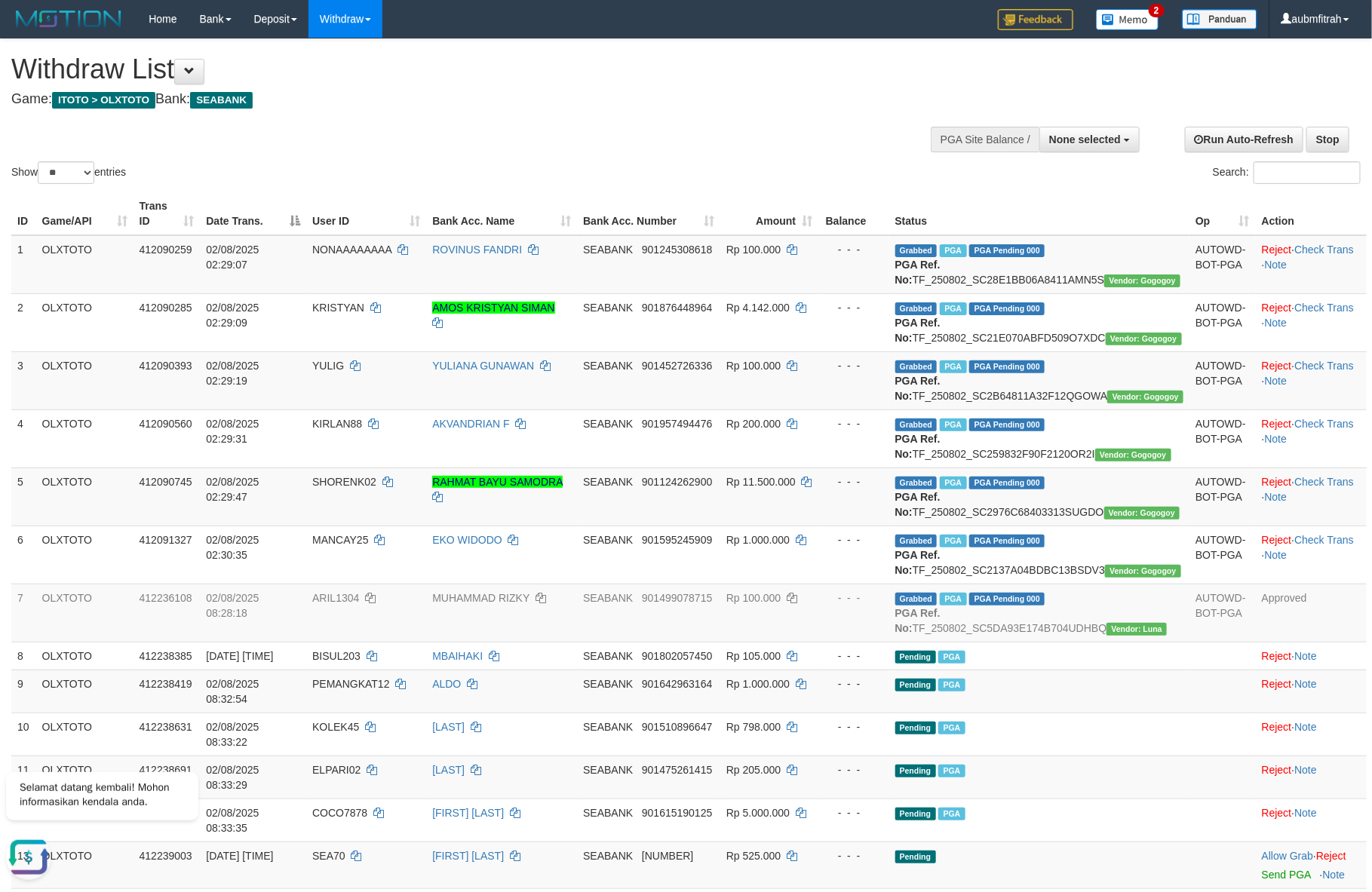 drag, startPoint x: 862, startPoint y: 115, endPoint x: 1012, endPoint y: 111, distance: 150.05332 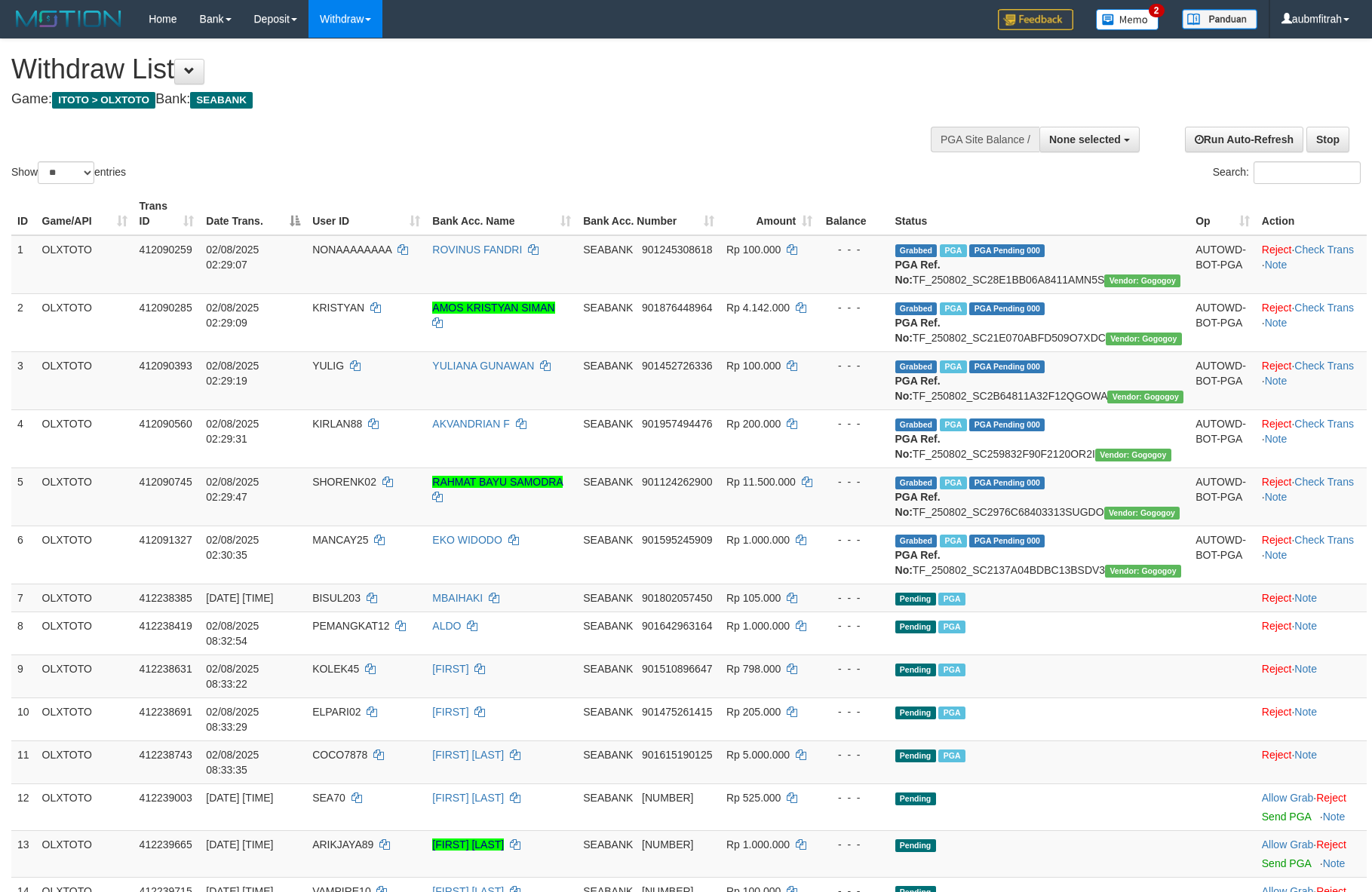 select 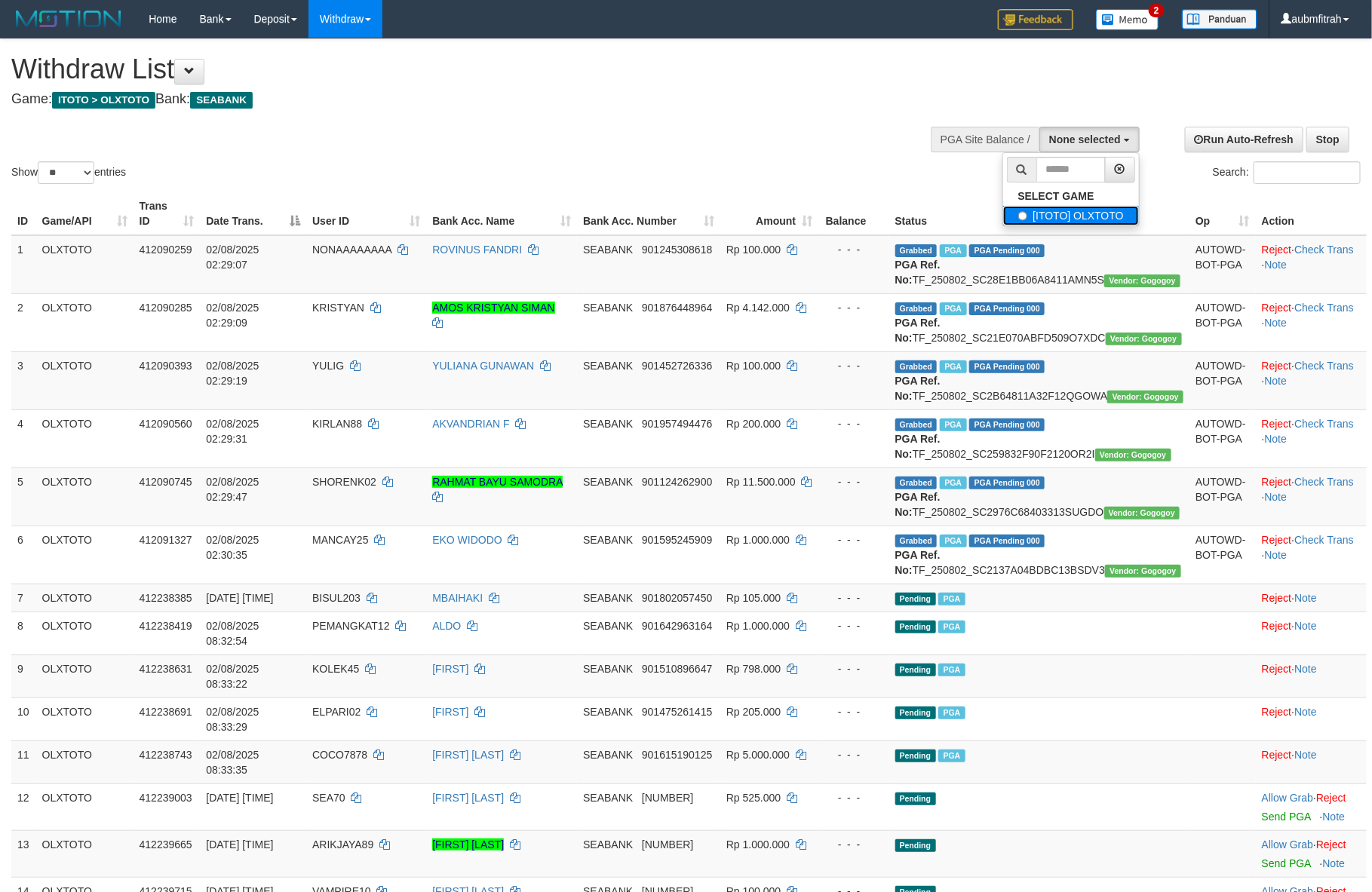 click on "[ITOTO] OLXTOTO" at bounding box center (1071, 216) 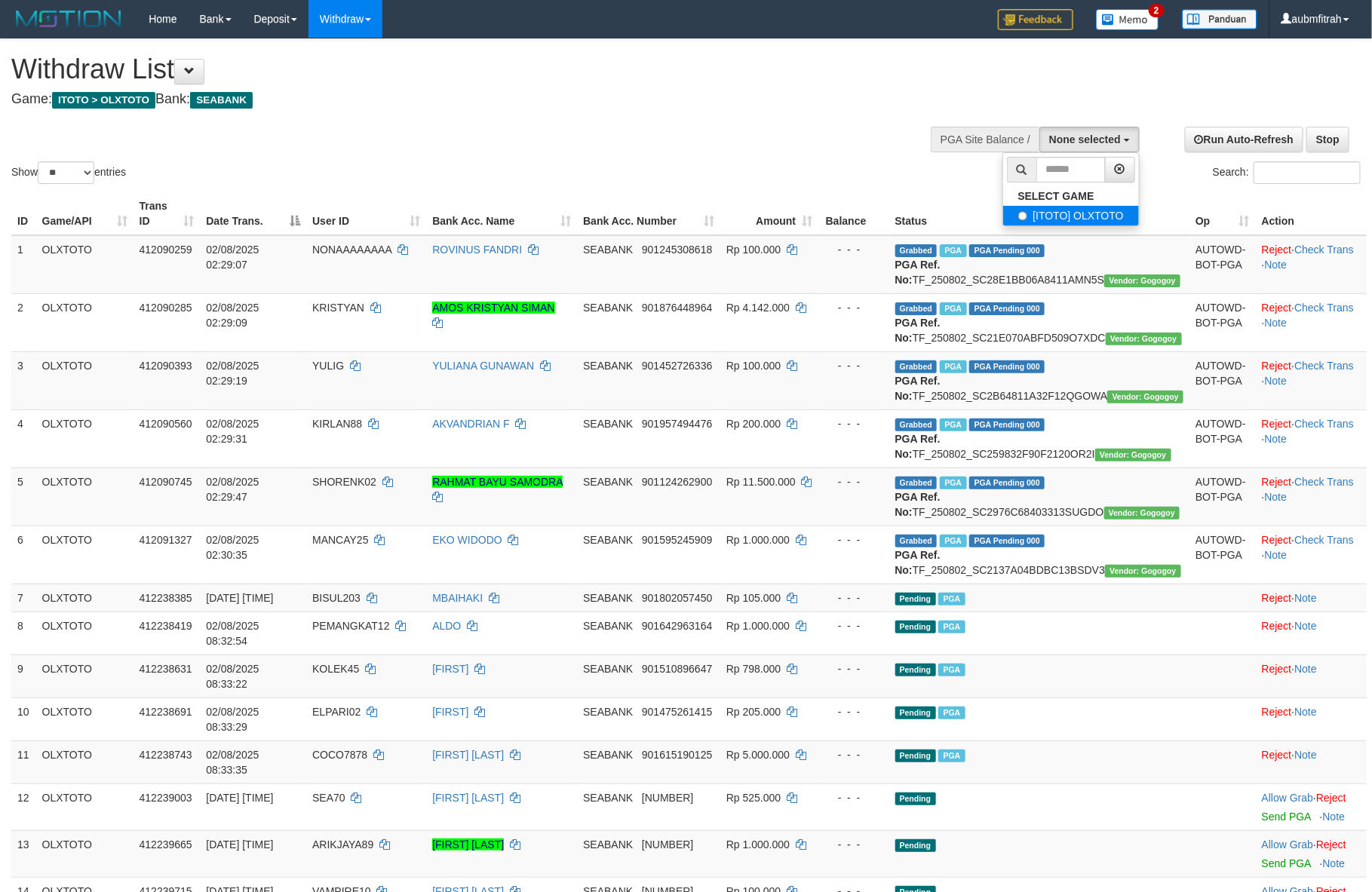 select on "***" 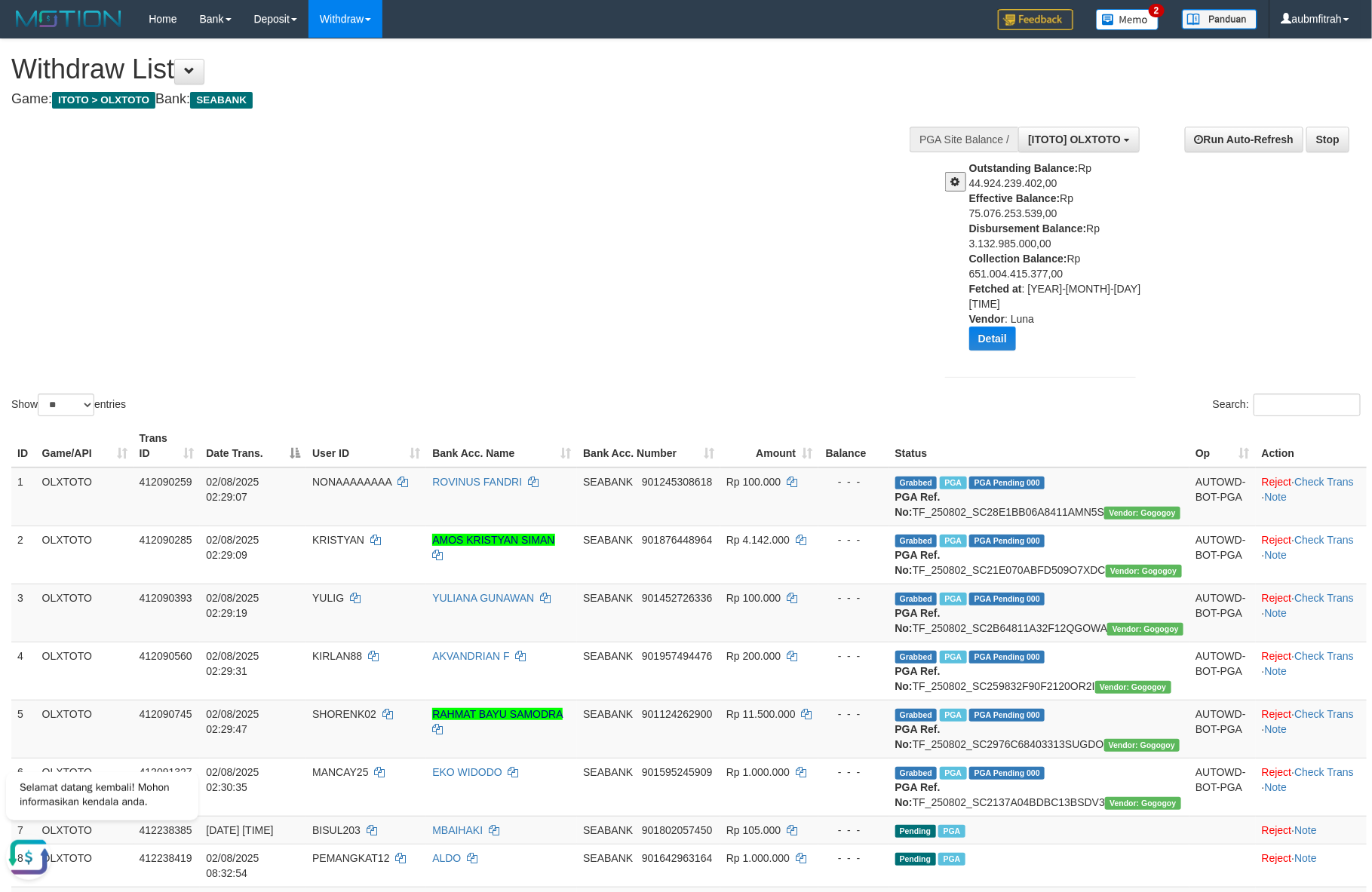 scroll, scrollTop: 0, scrollLeft: 0, axis: both 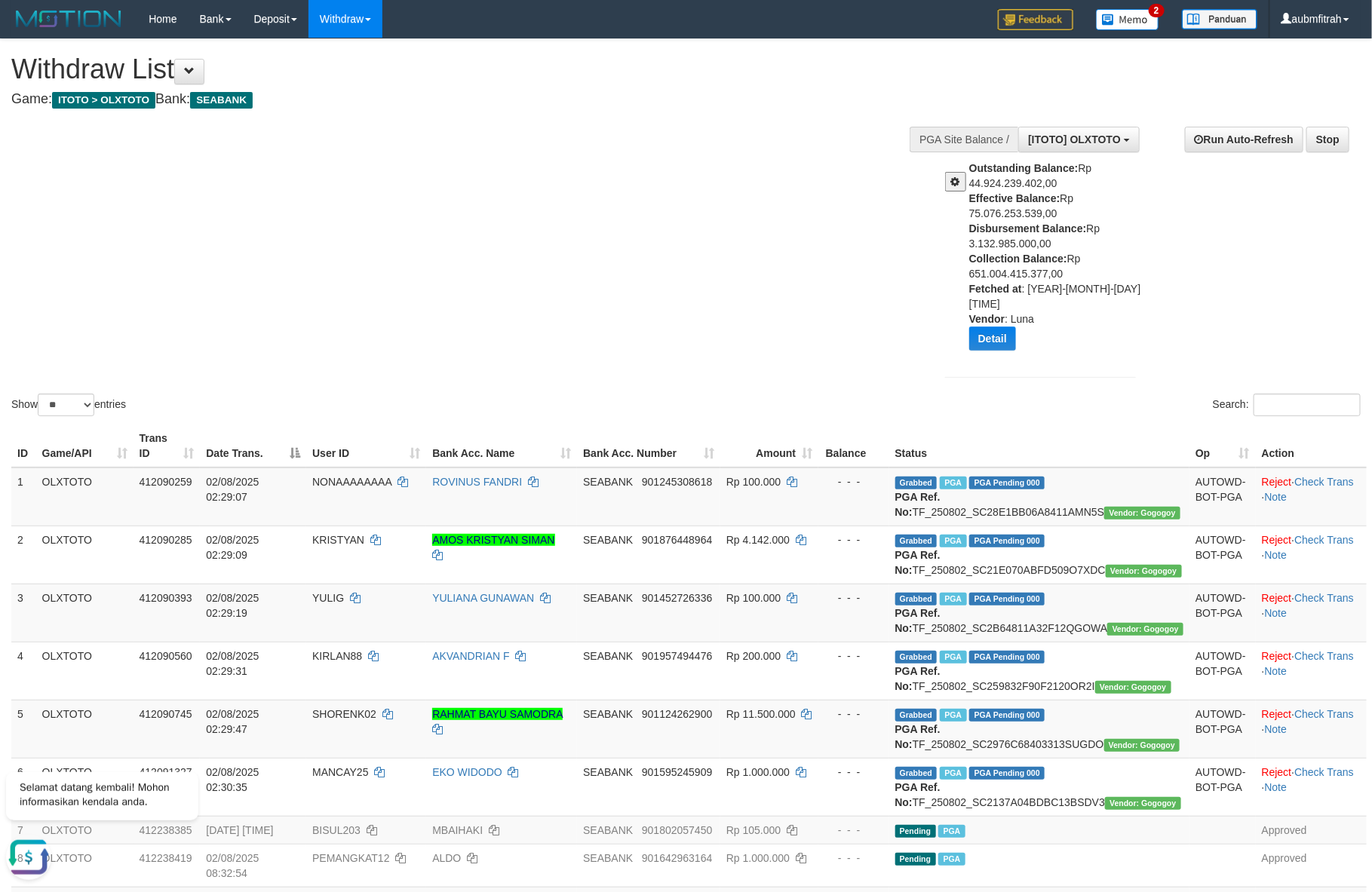 click on "Show  ** ** ** ***  entries Search:" at bounding box center (686, 229) 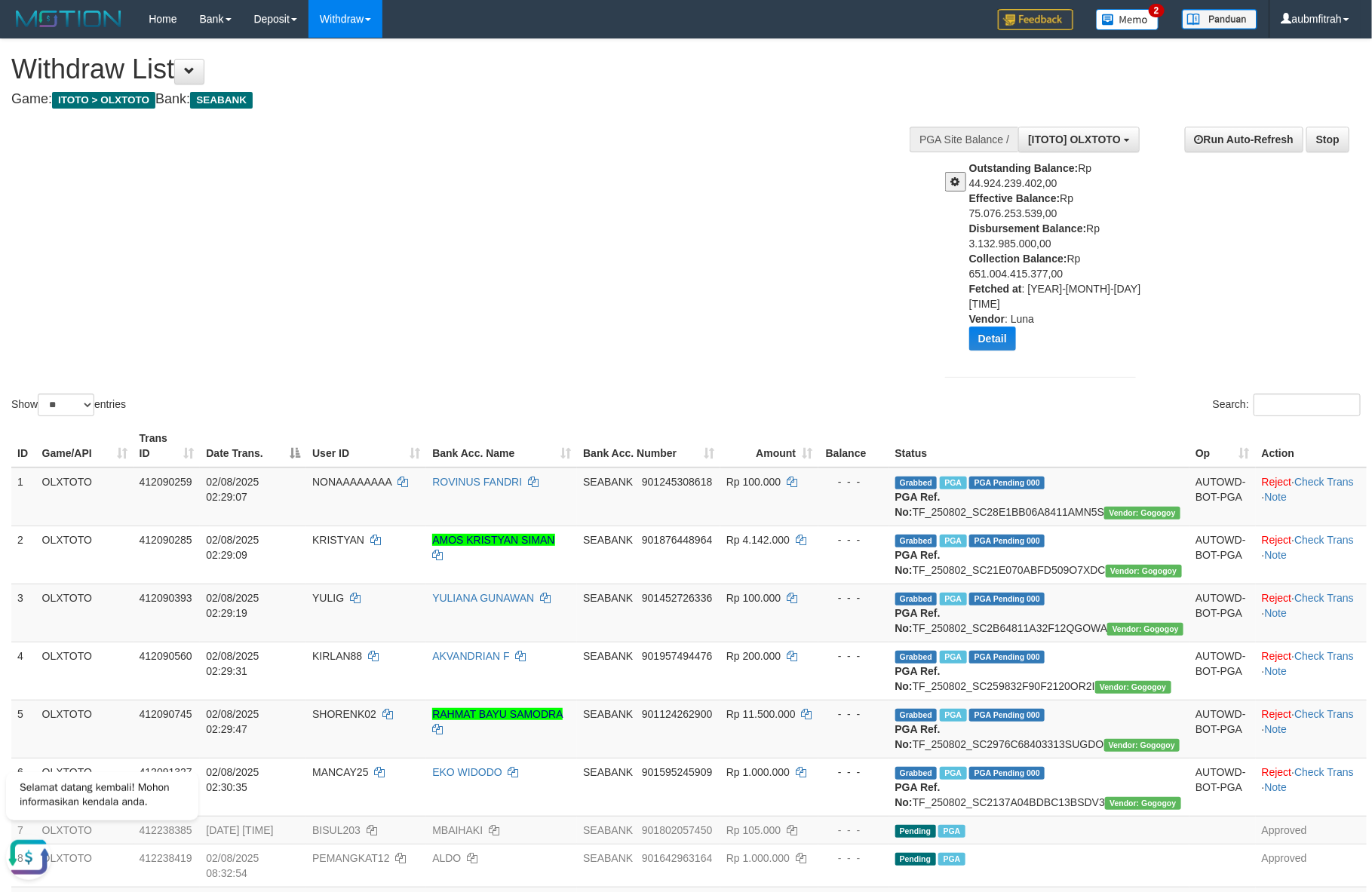 click on "Show  ** ** ** ***  entries Search:" at bounding box center (686, 229) 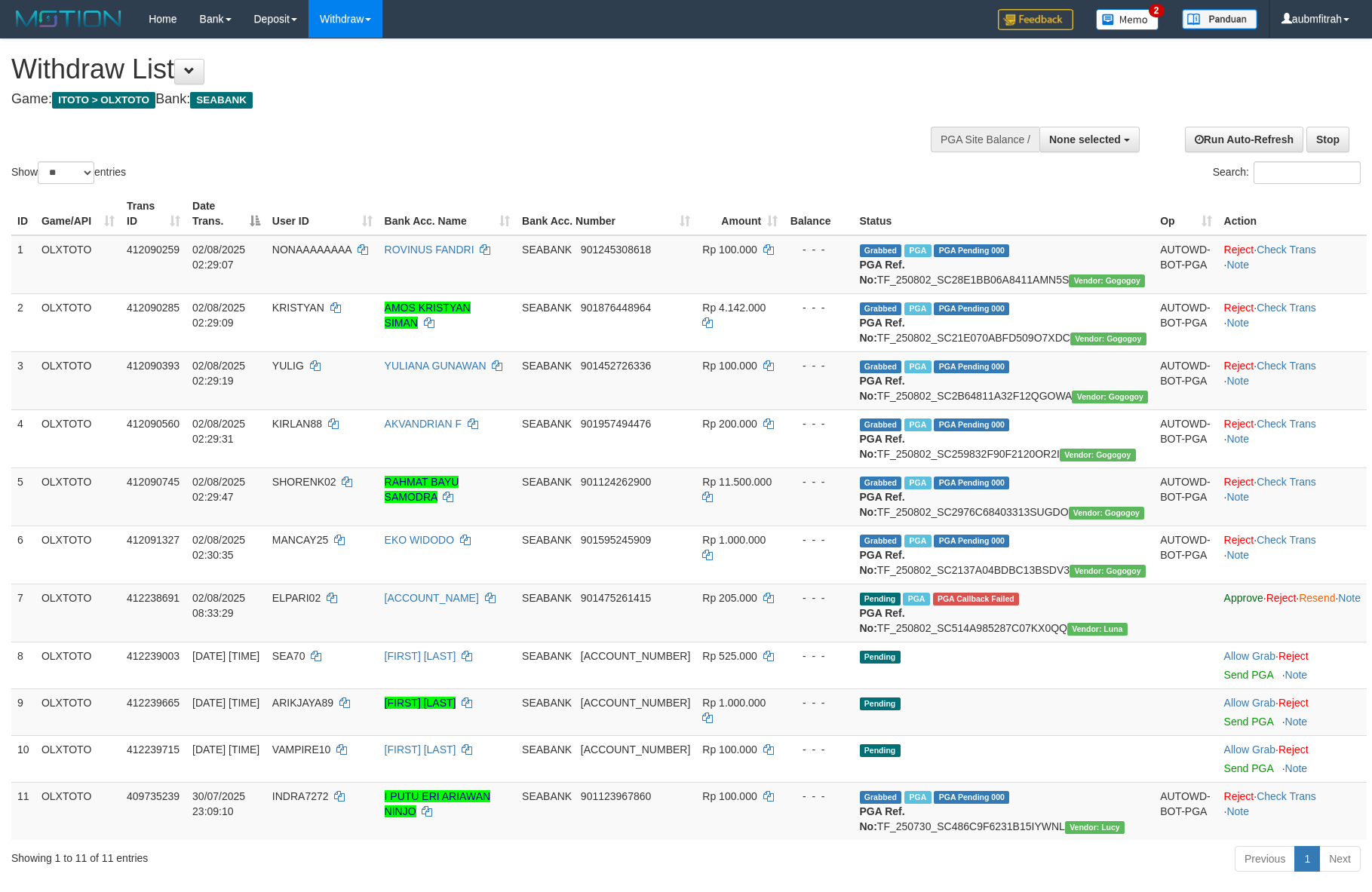 select 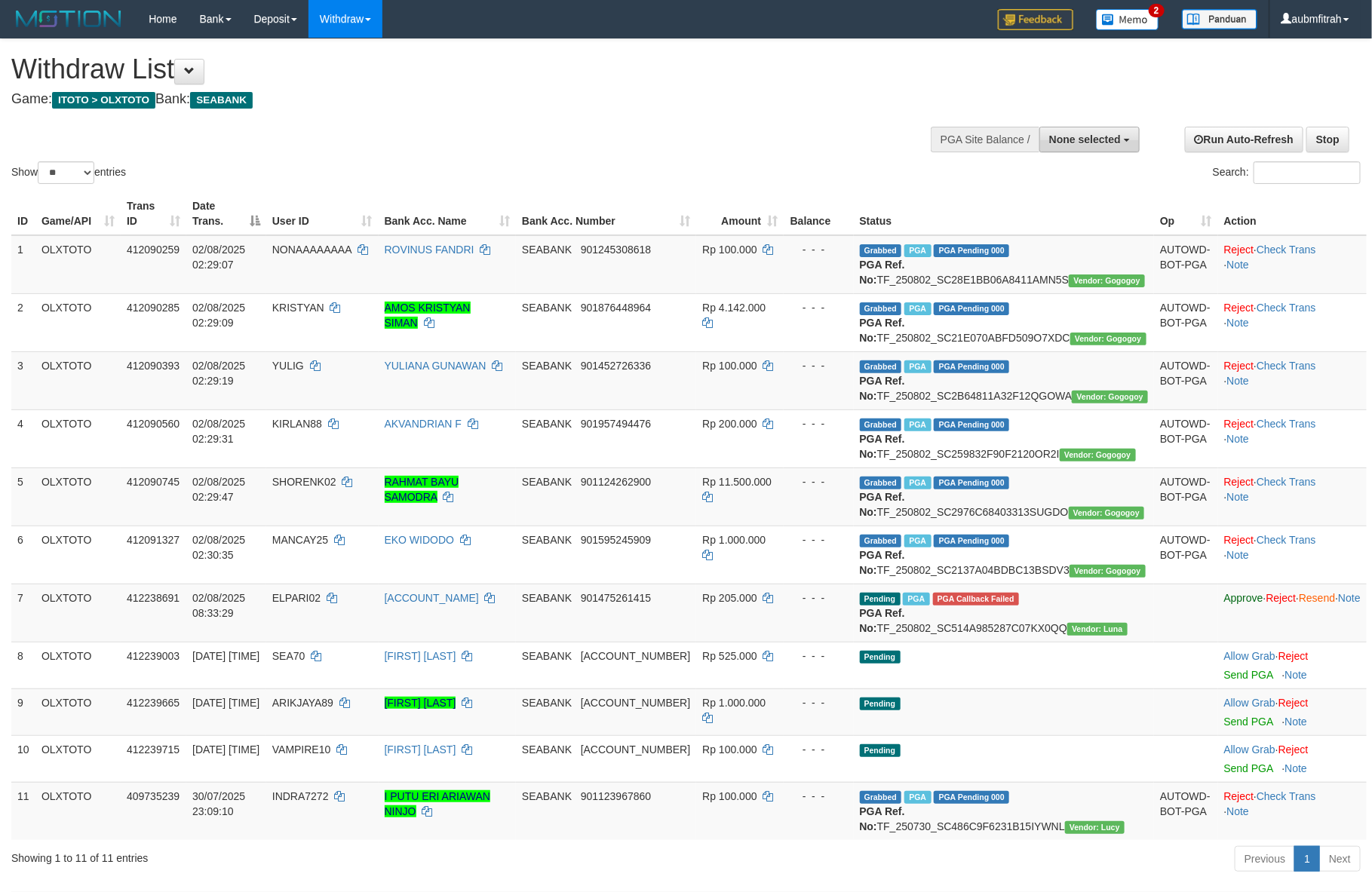 click on "None selected" at bounding box center (1089, 139) 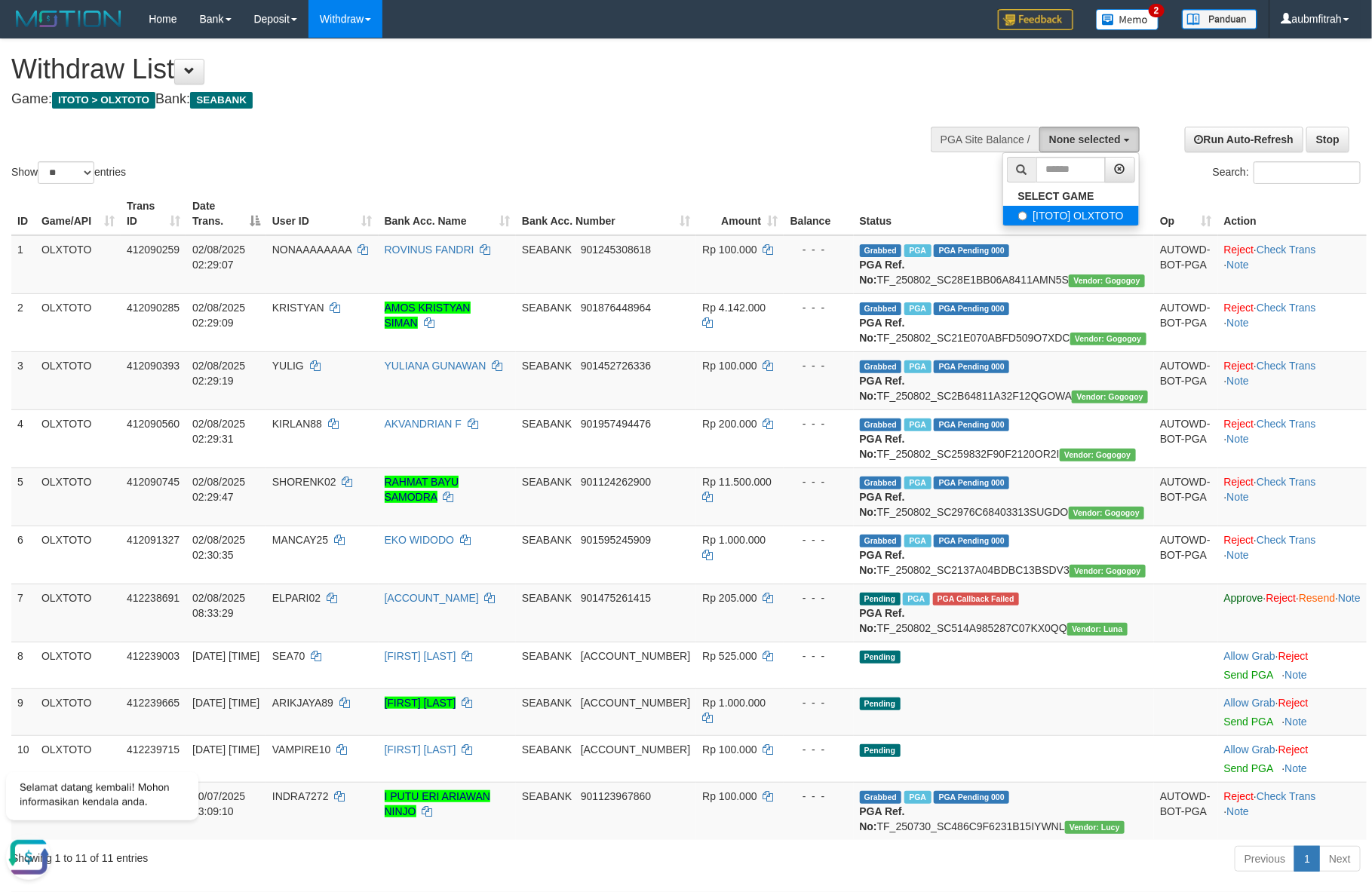 scroll, scrollTop: 0, scrollLeft: 0, axis: both 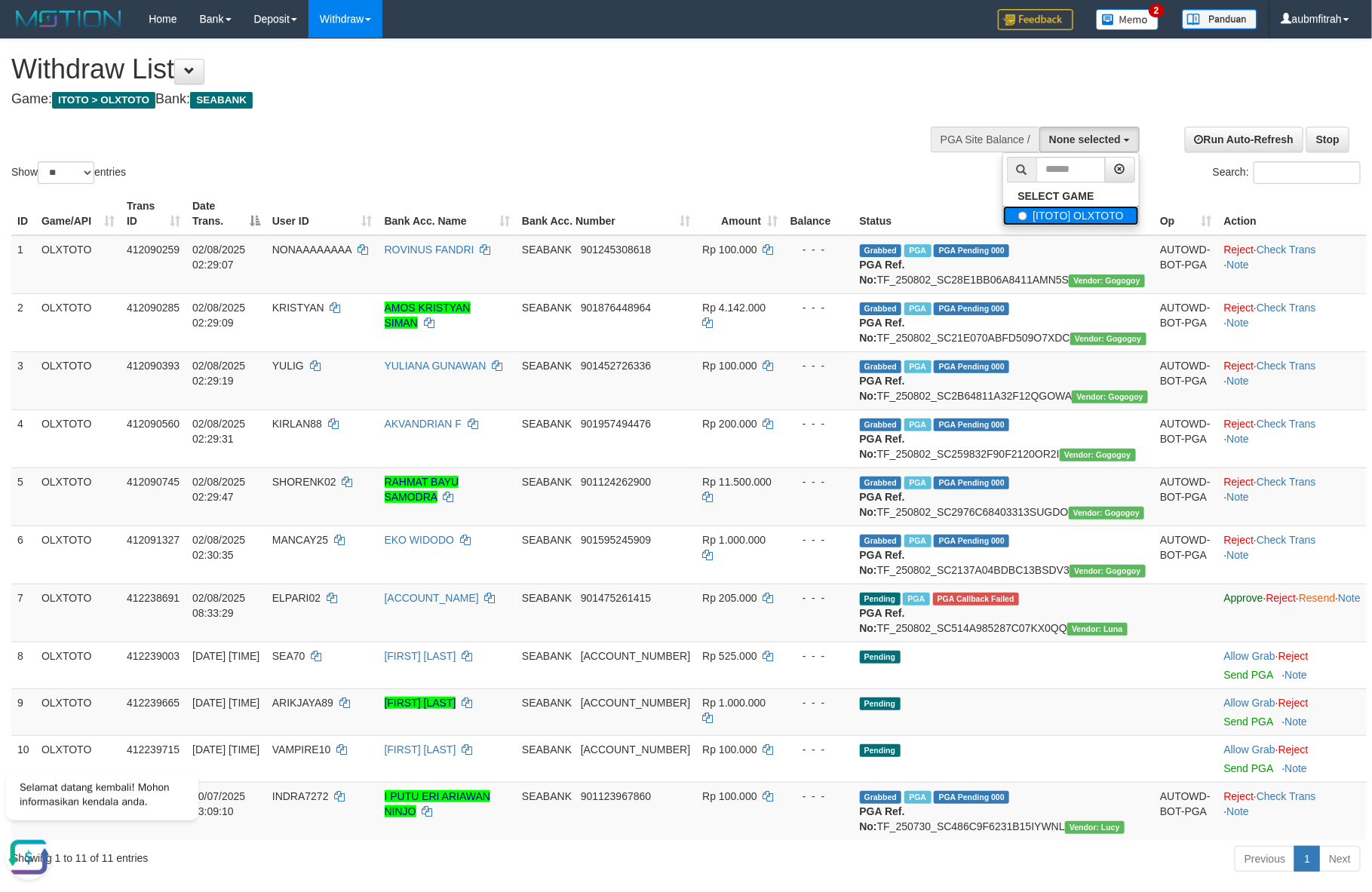 click on "[ITOTO] OLXTOTO" at bounding box center (1071, 216) 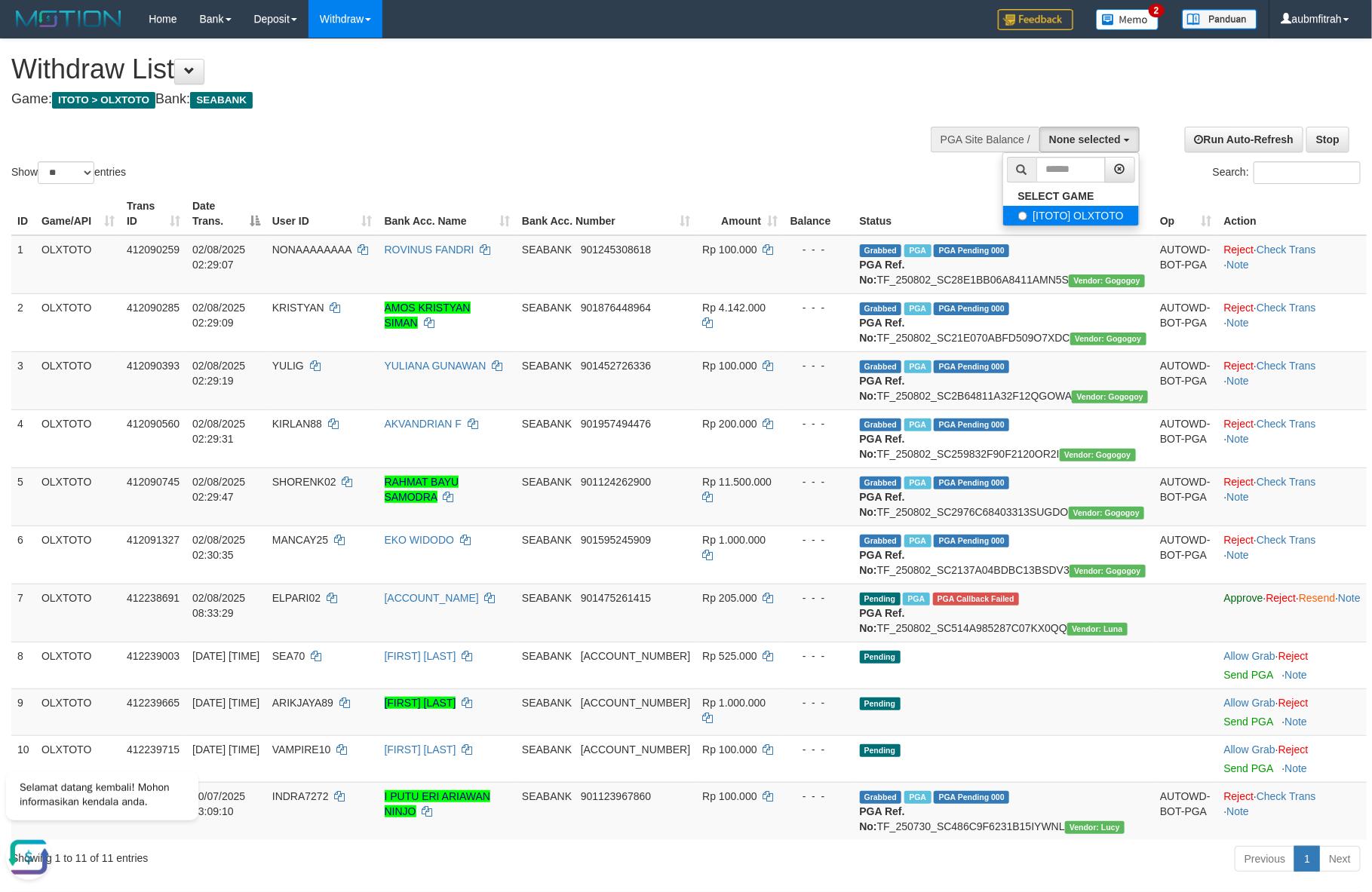 select on "***" 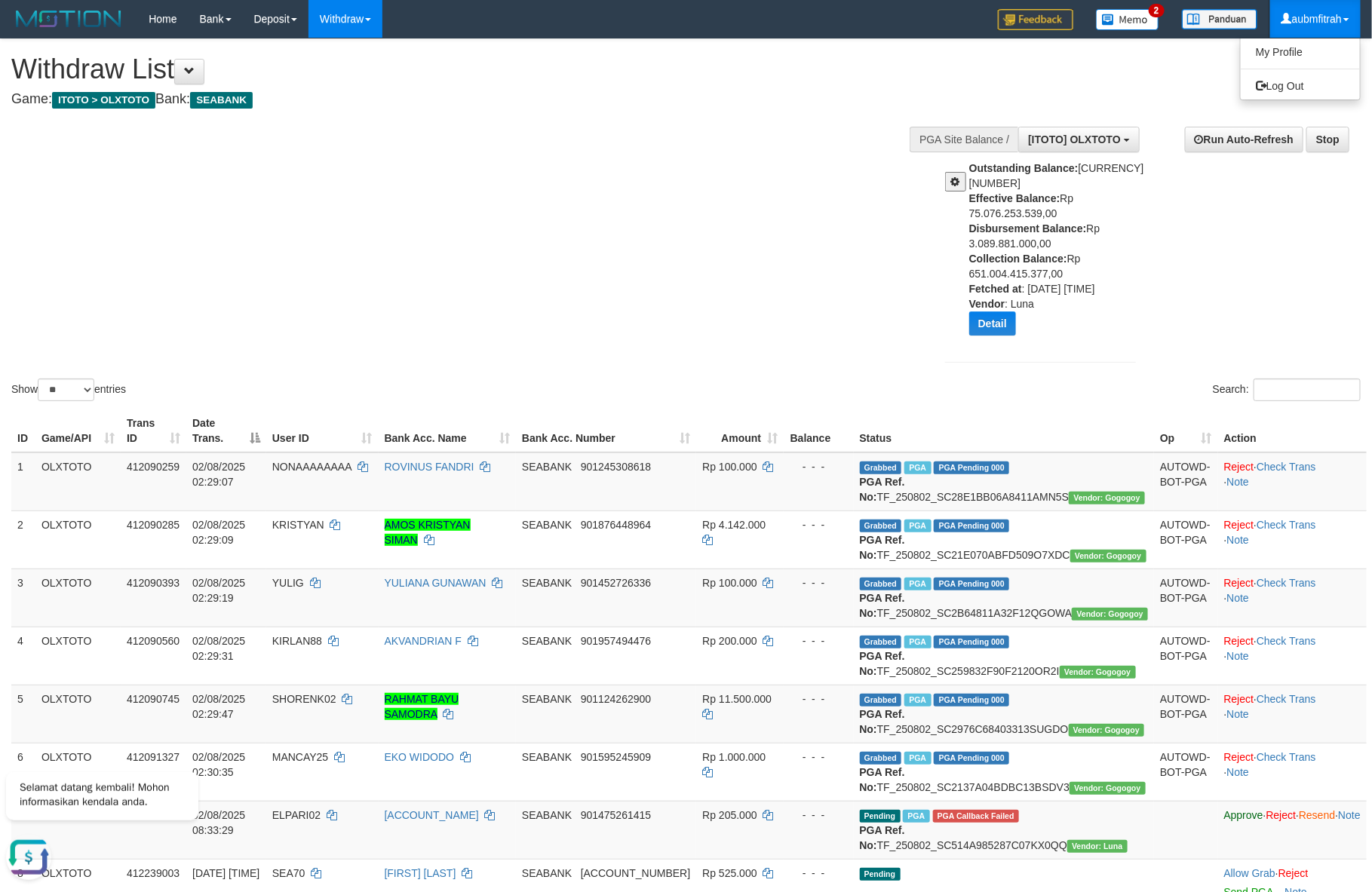 click on "aubmfitrah" at bounding box center (1315, 19) 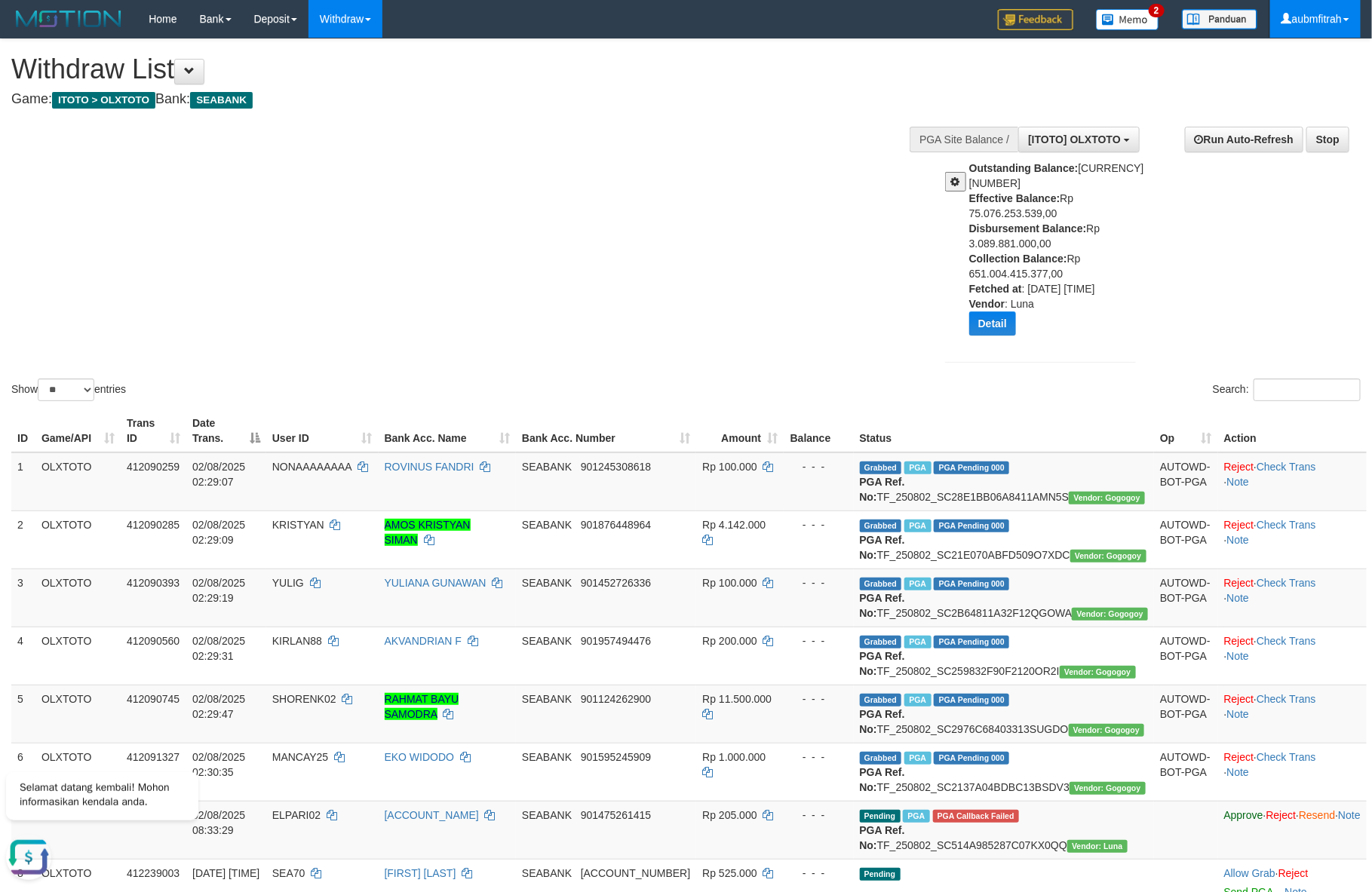 click on "aubmfitrah" at bounding box center [1315, 19] 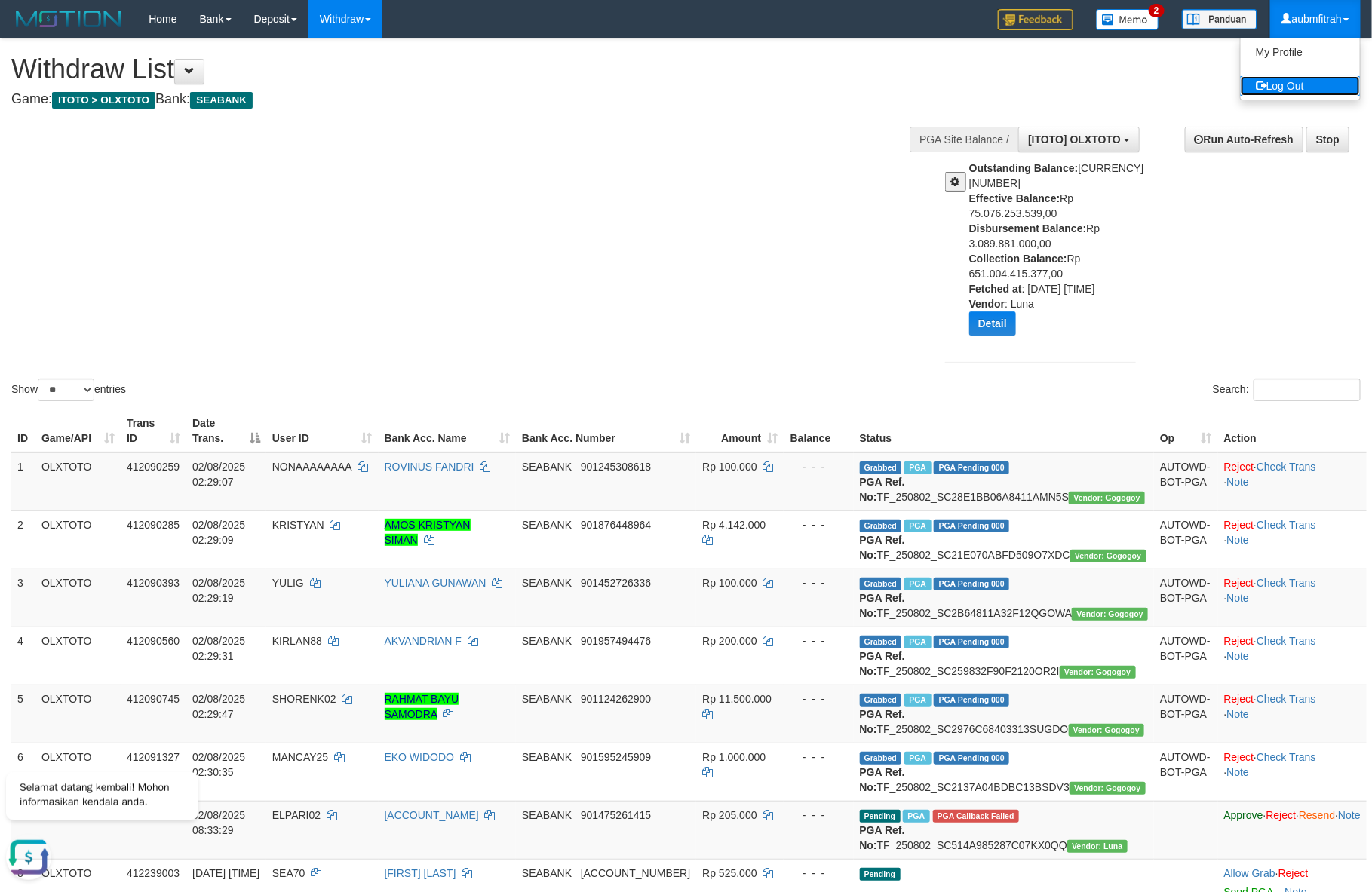 click on "Log Out" at bounding box center [1300, 86] 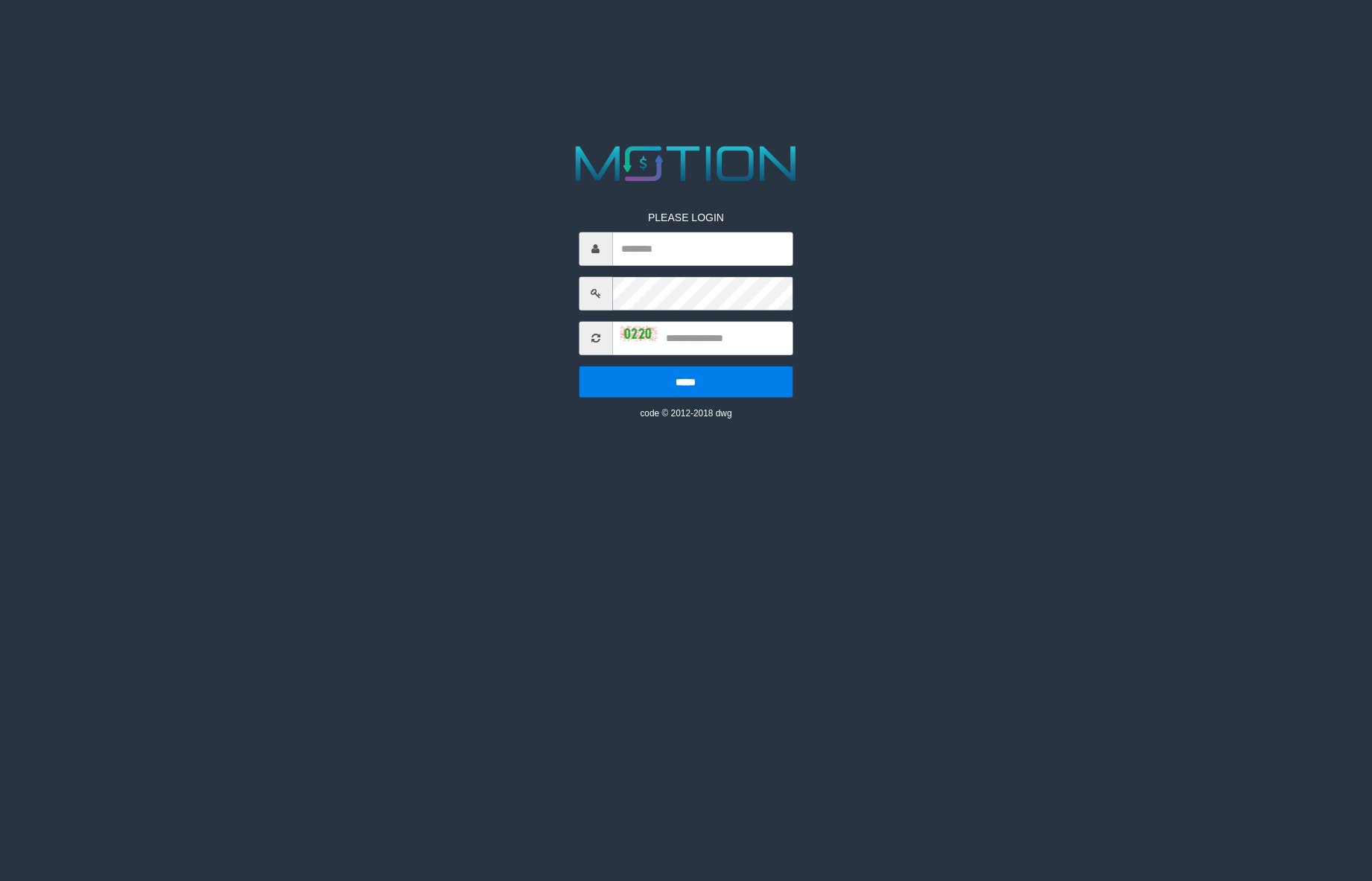scroll, scrollTop: 0, scrollLeft: 0, axis: both 